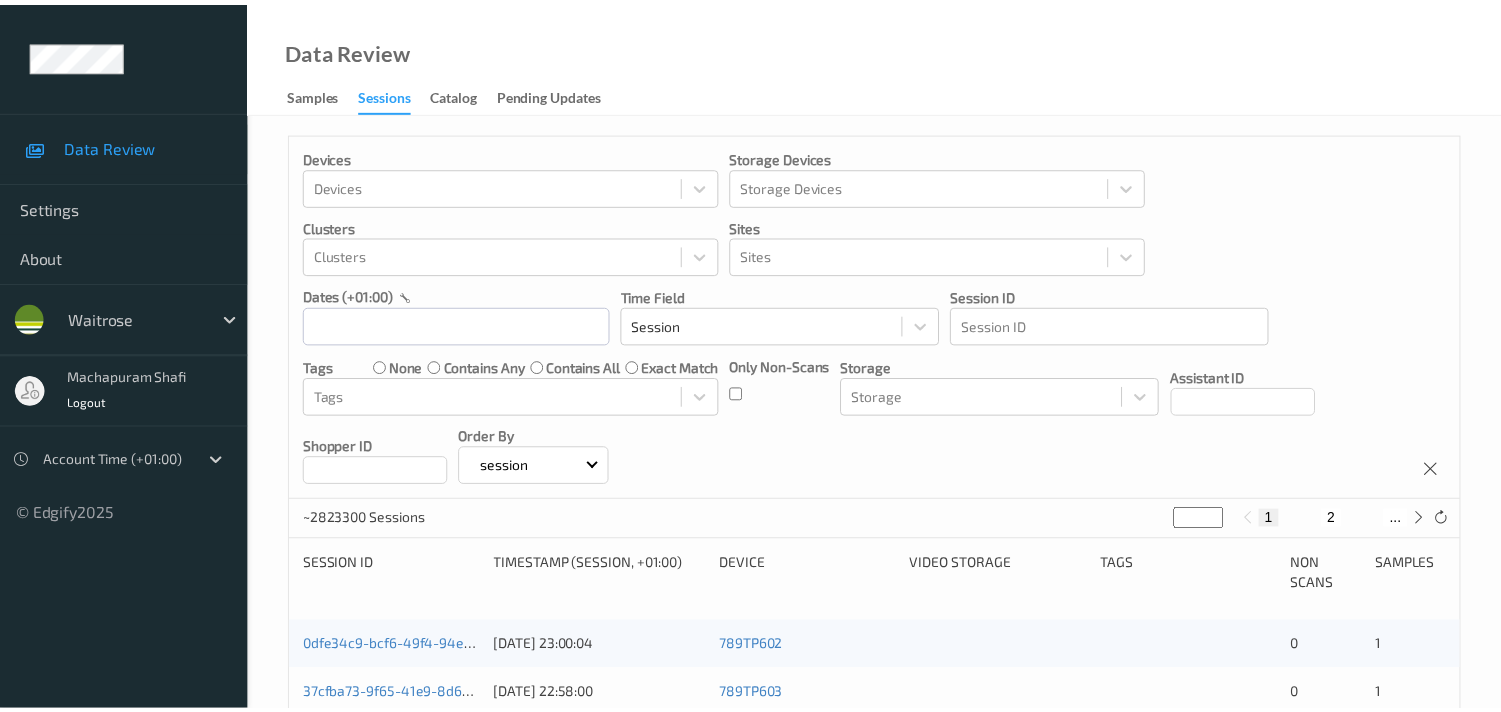 scroll, scrollTop: 0, scrollLeft: 0, axis: both 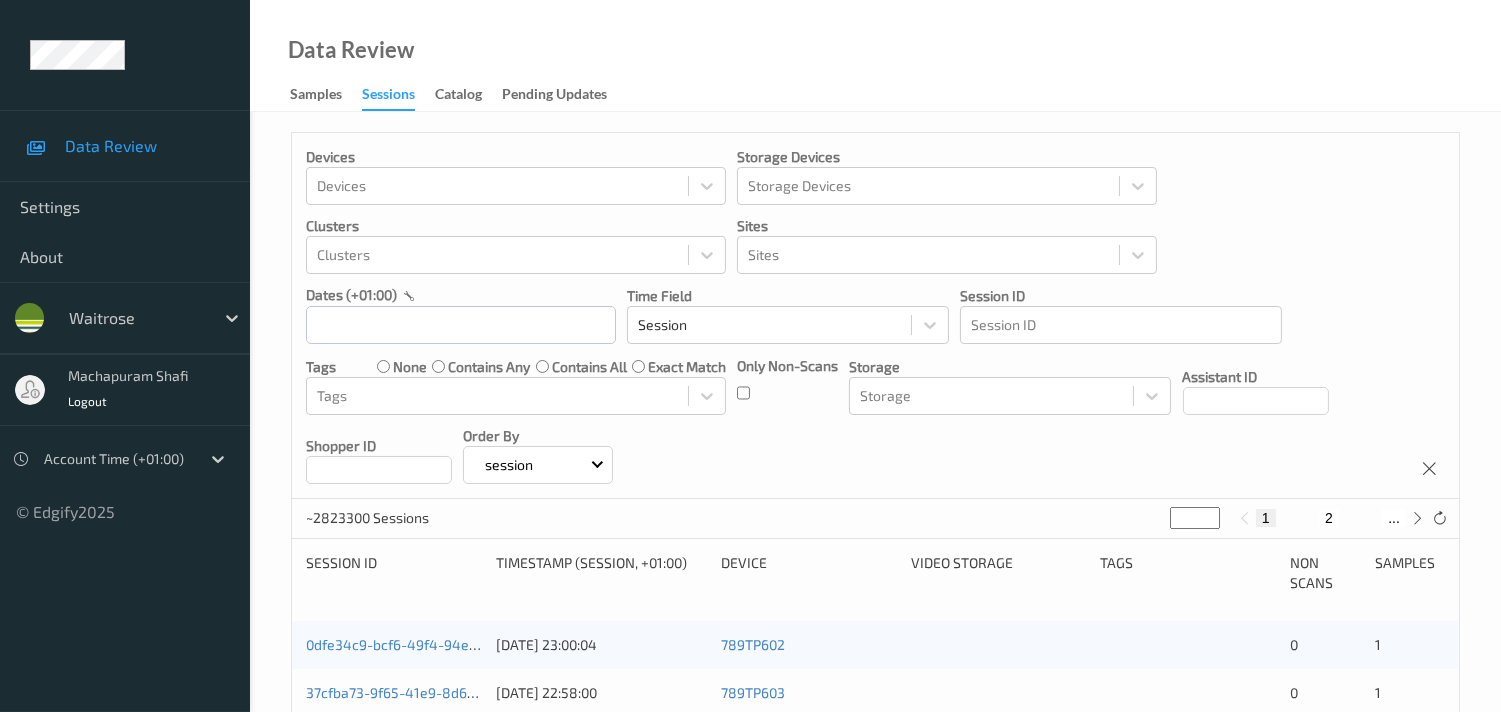 drag, startPoint x: 127, startPoint y: 54, endPoint x: 27, endPoint y: 51, distance: 100.04499 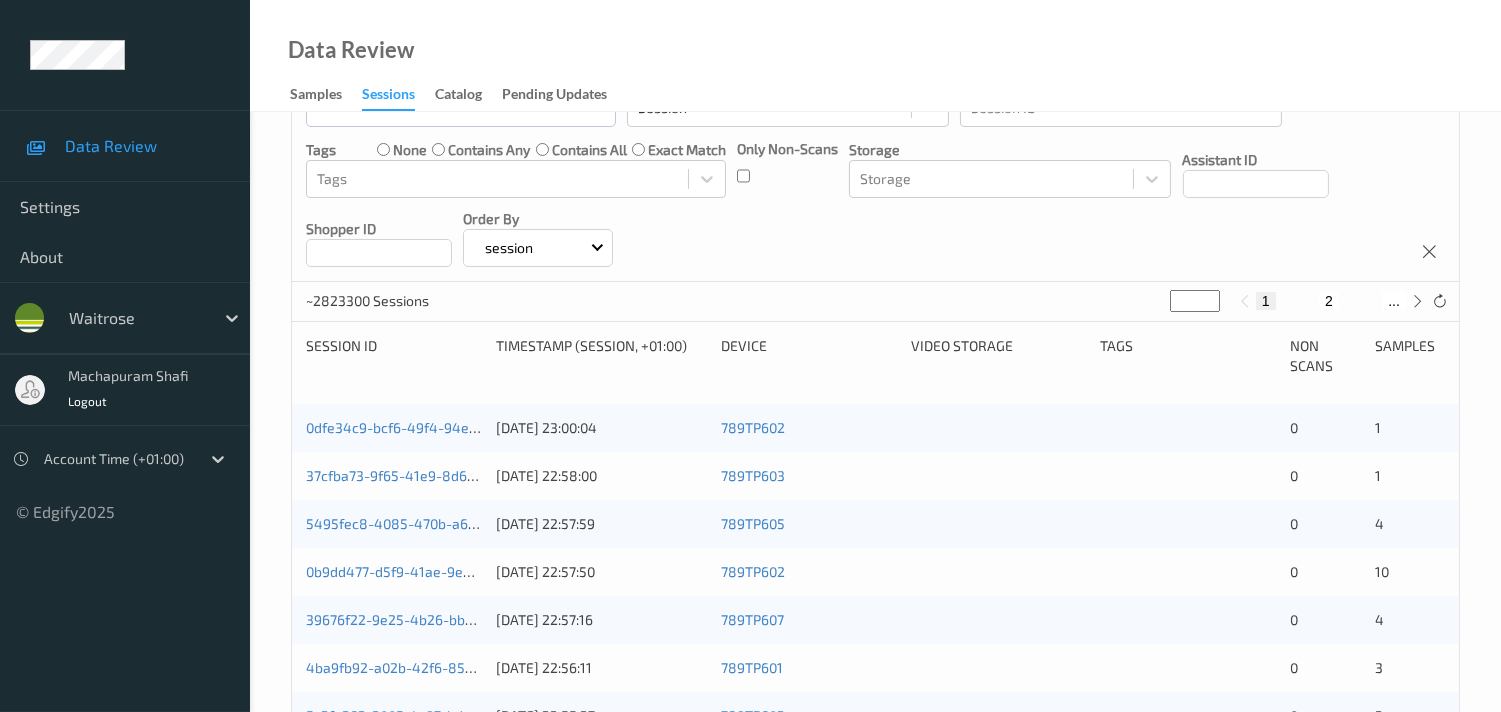 scroll, scrollTop: 0, scrollLeft: 0, axis: both 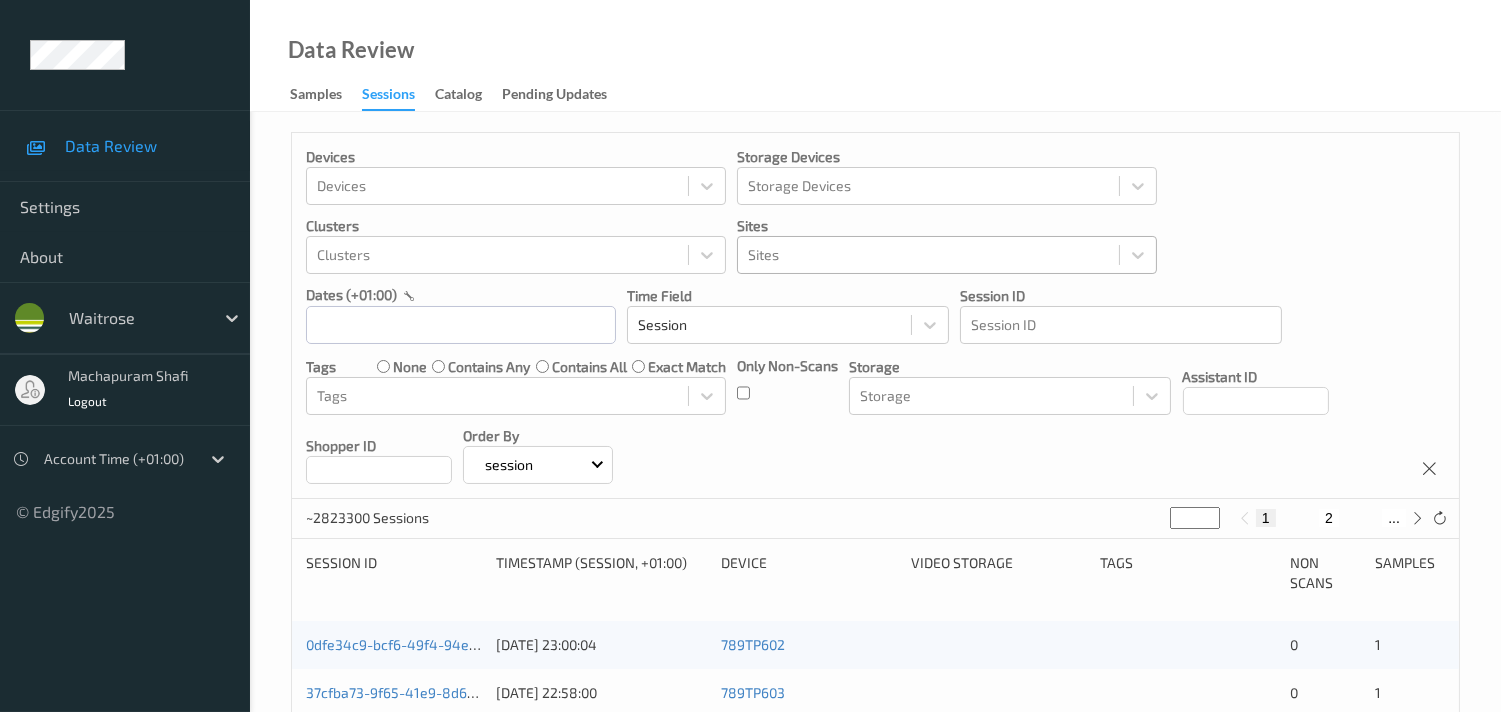 click at bounding box center (928, 255) 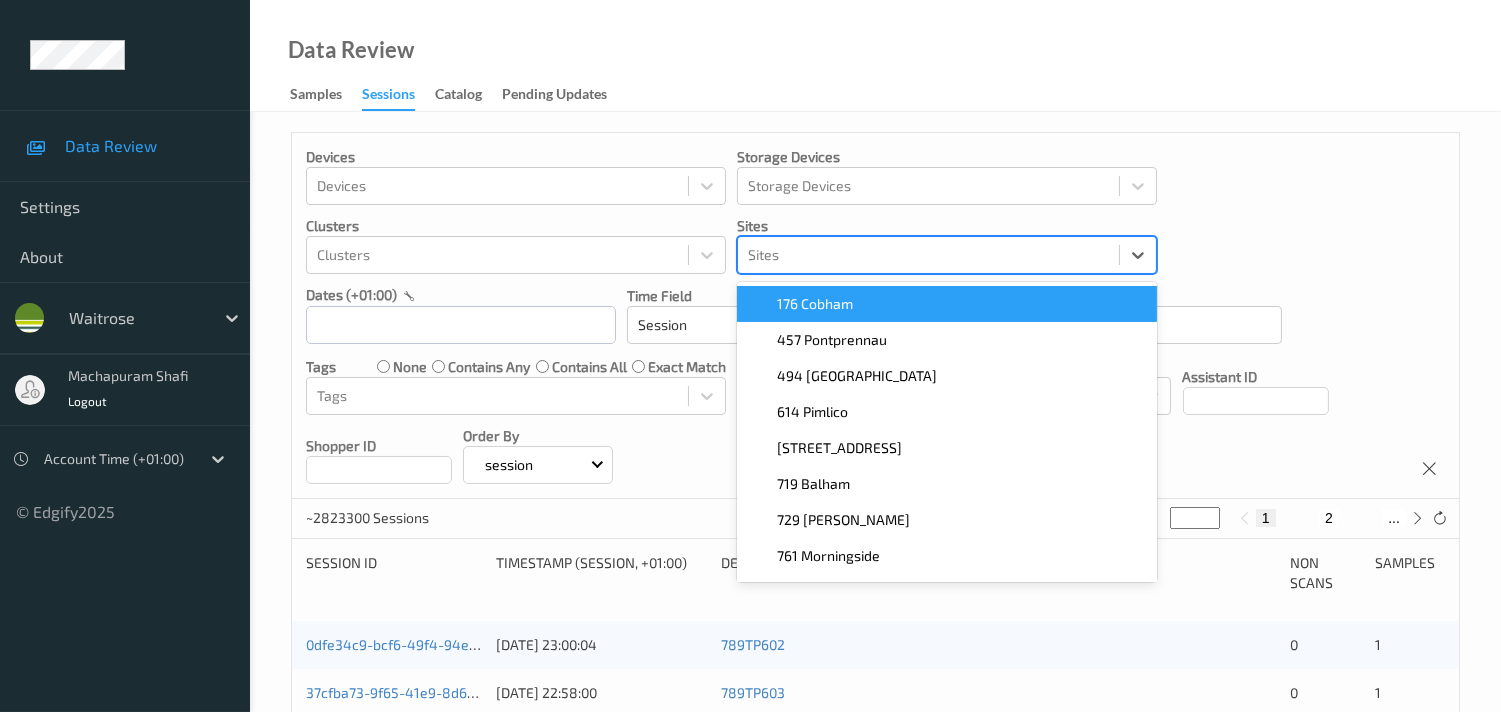 paste on "761 Morningside" 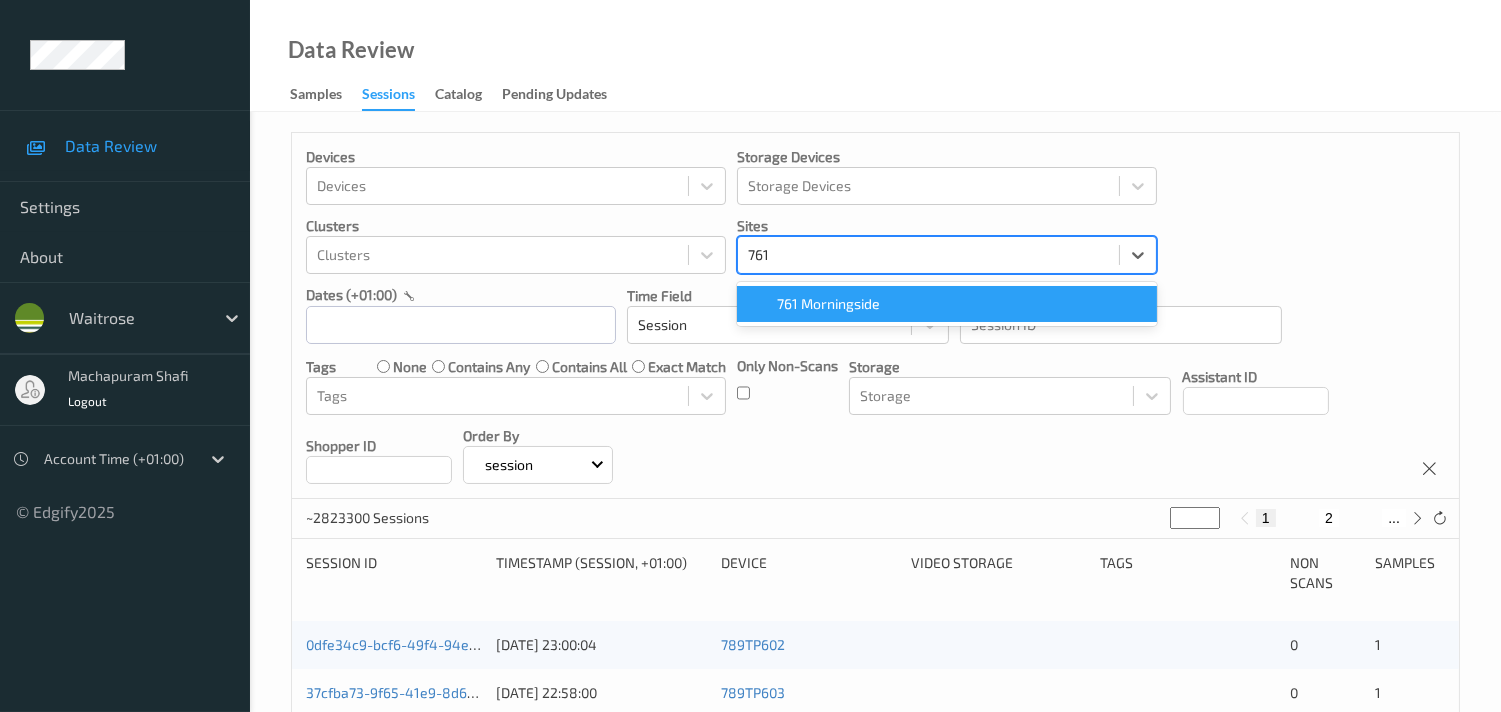 type on "761" 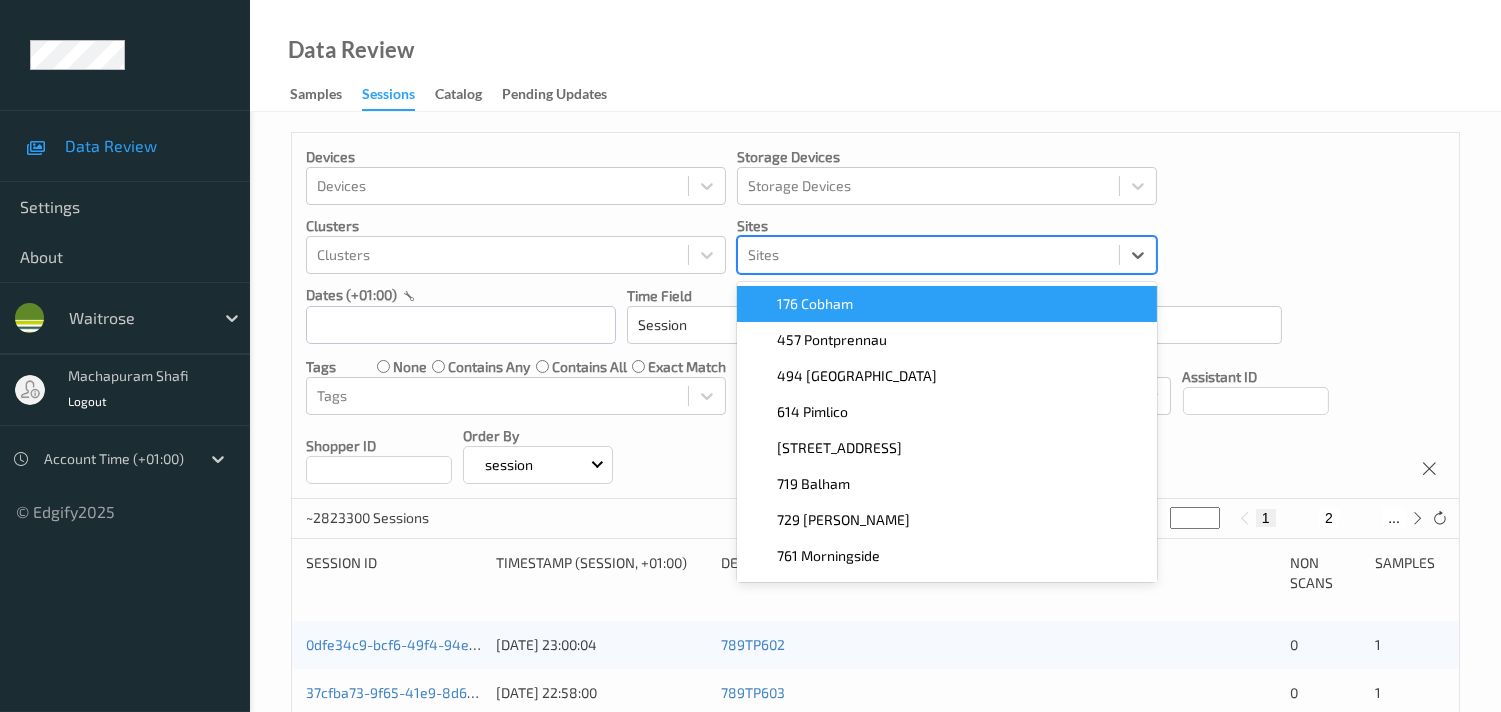 click at bounding box center [928, 255] 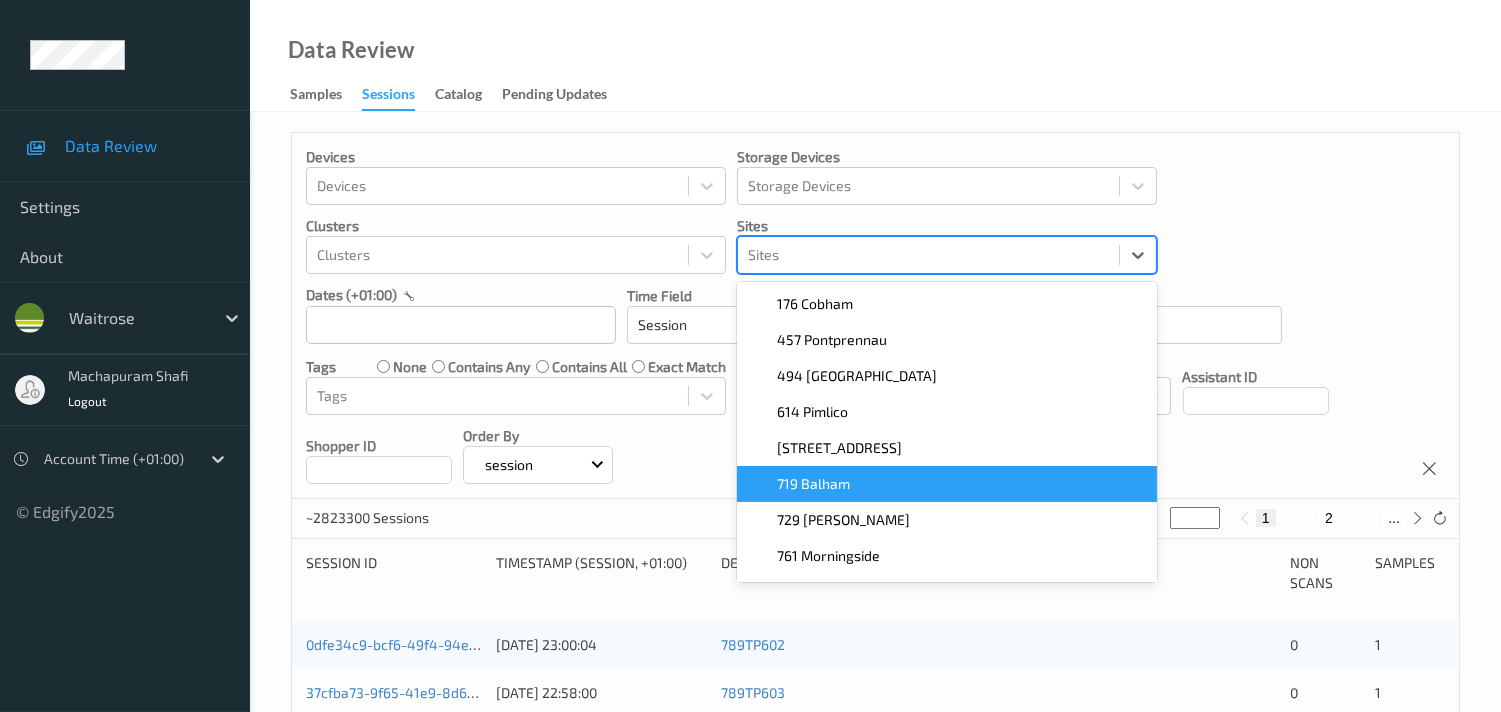 scroll, scrollTop: 67, scrollLeft: 0, axis: vertical 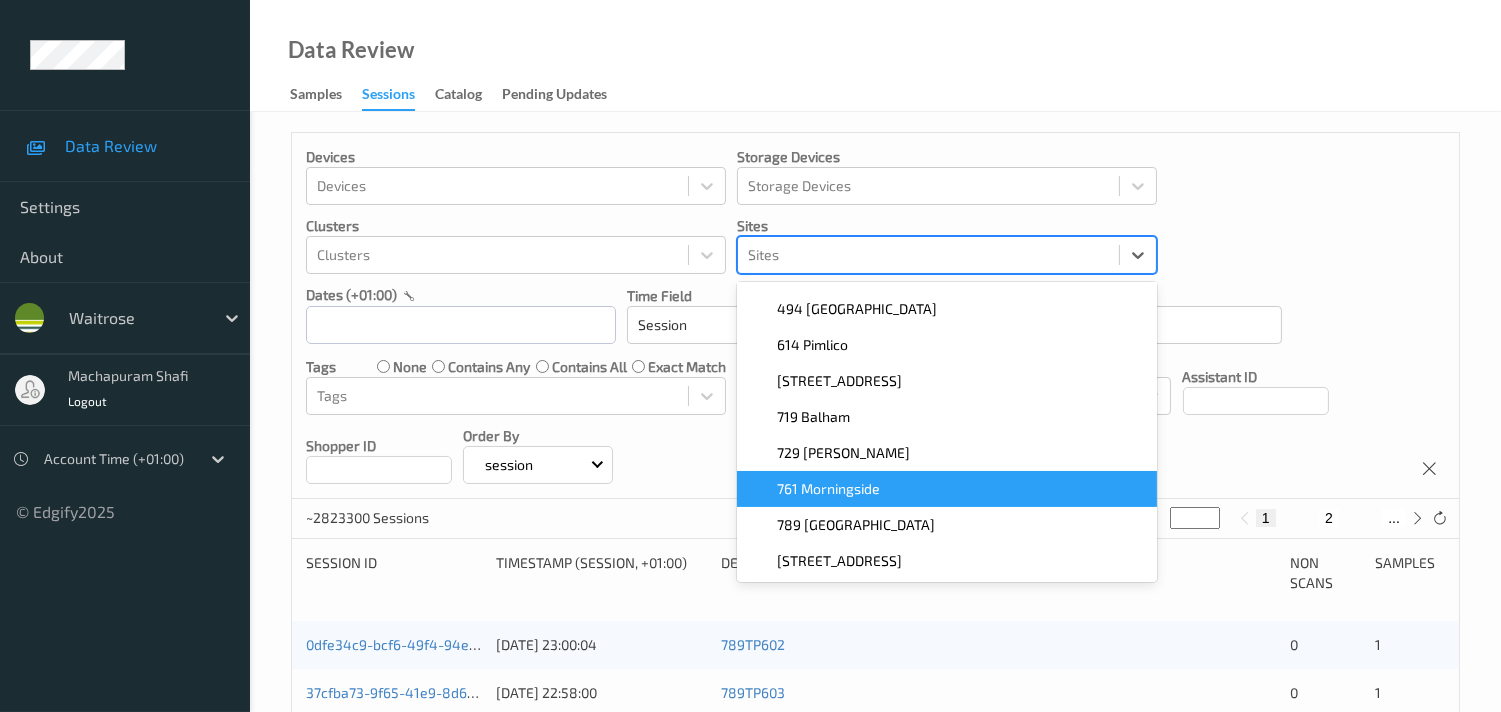 click on "761	Morningside" at bounding box center [828, 489] 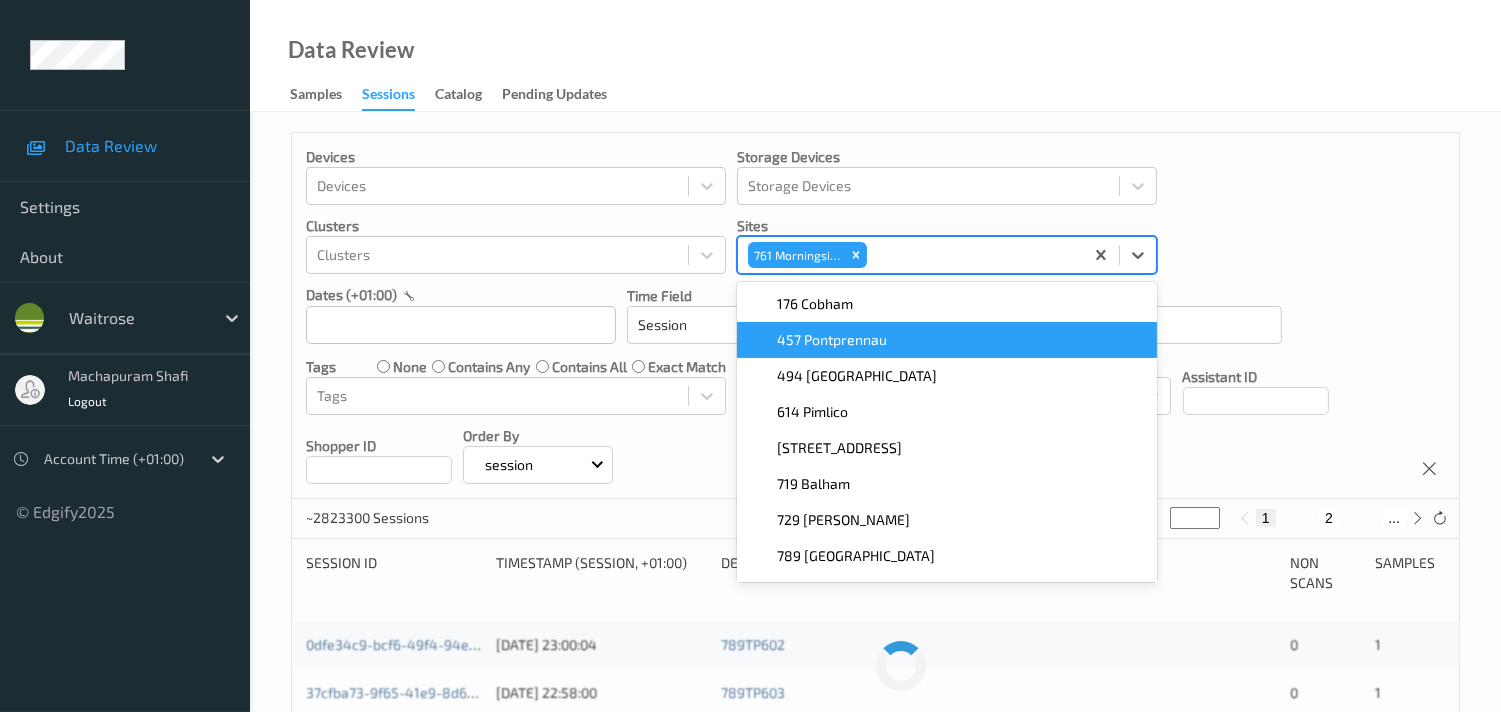 click on "Devices Devices Storage Devices Storage Devices Clusters Clusters Sites option 761	Morningside, selected. option 457	 Pontprennau focused, 2 of 9. 9 results available. Use Up and Down to choose options, press Enter to select the currently focused option, press Escape to exit the menu, press Tab to select the option and exit the menu. 761	Morningside    176 Cobham    457	 Pontprennau    494 [GEOGRAPHIC_DATA]    [GEOGRAPHIC_DATA]    719	[GEOGRAPHIC_DATA]    729	[PERSON_NAME]    789 [GEOGRAPHIC_DATA][STREET_ADDRESS] dates (+01:00) Time Field Session Session ID Session ID Tags none contains any contains all exact match Tags Only Non-Scans Storage Storage Assistant ID Shopper ID Order By session" at bounding box center [875, 316] 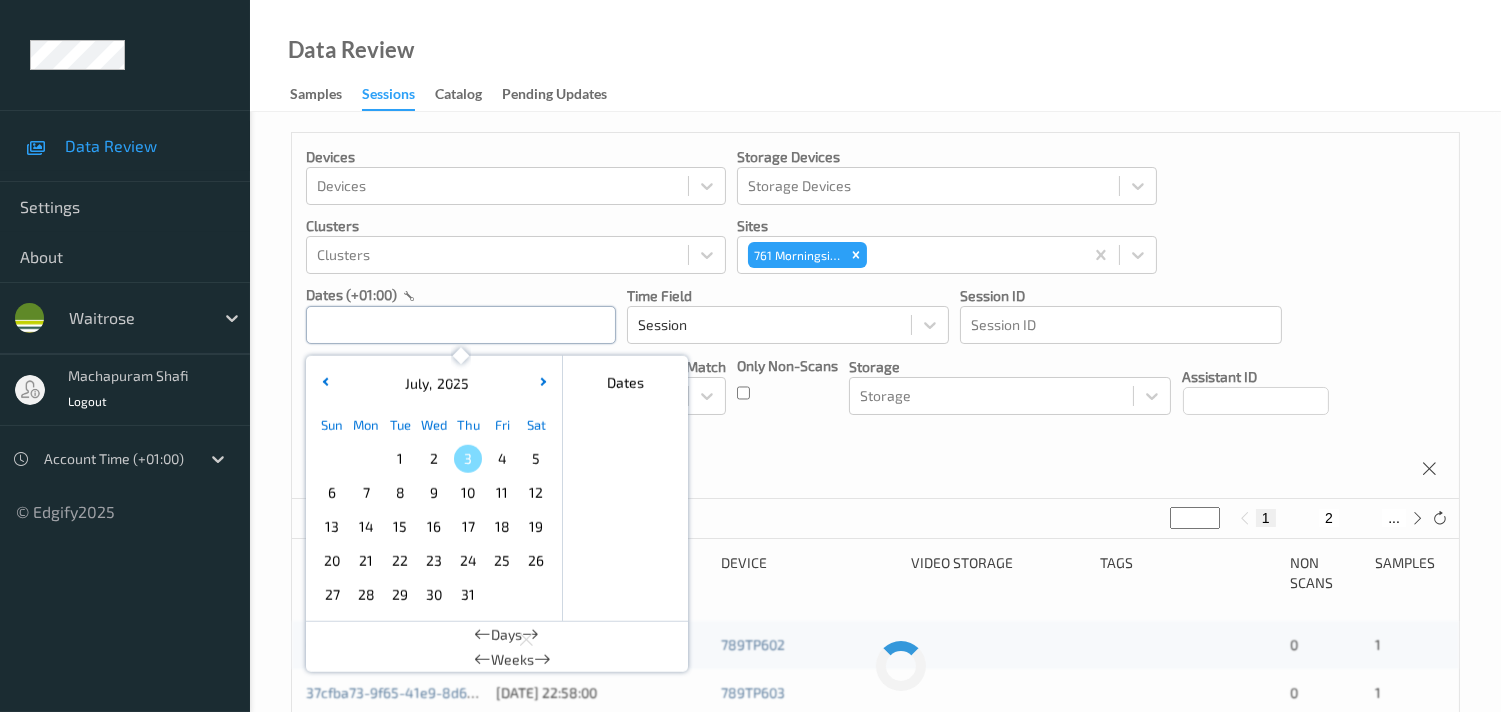 click at bounding box center [461, 325] 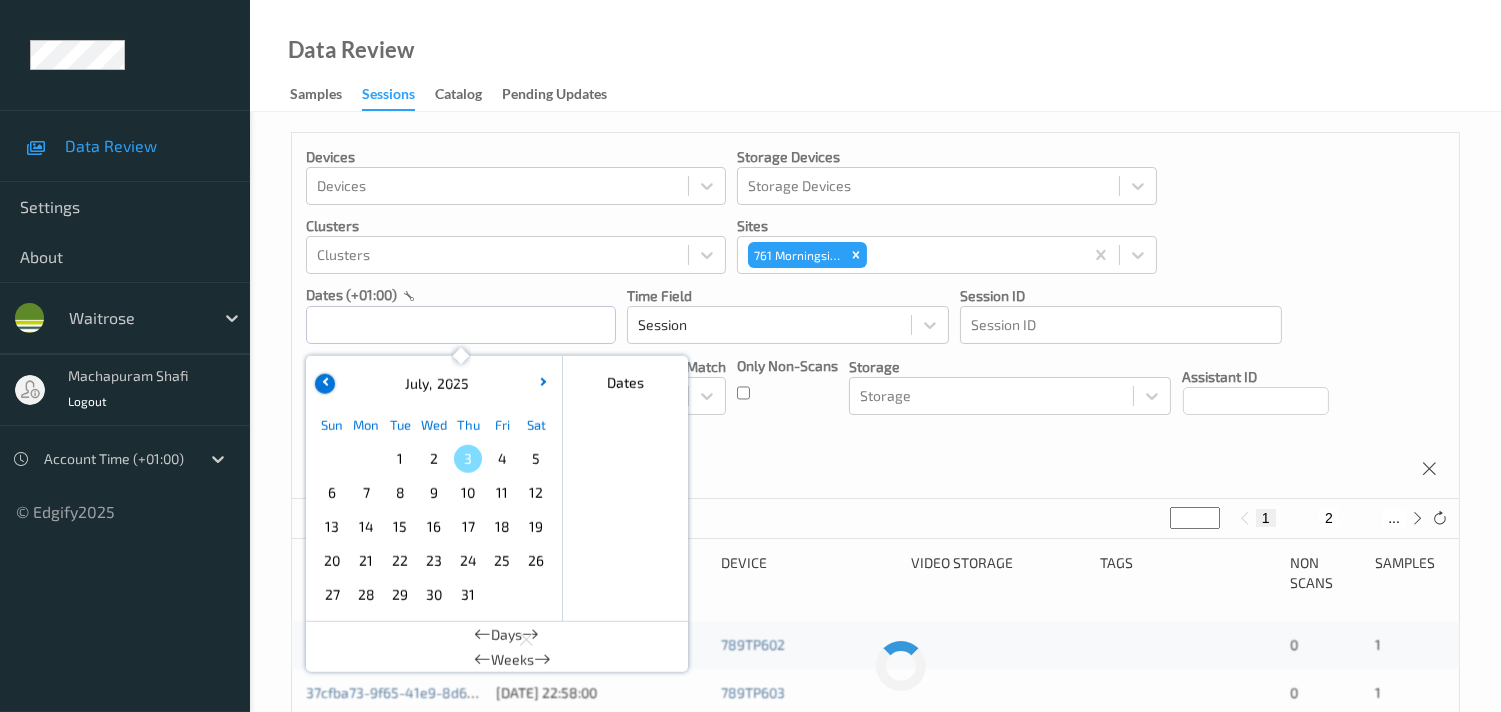 click at bounding box center [325, 384] 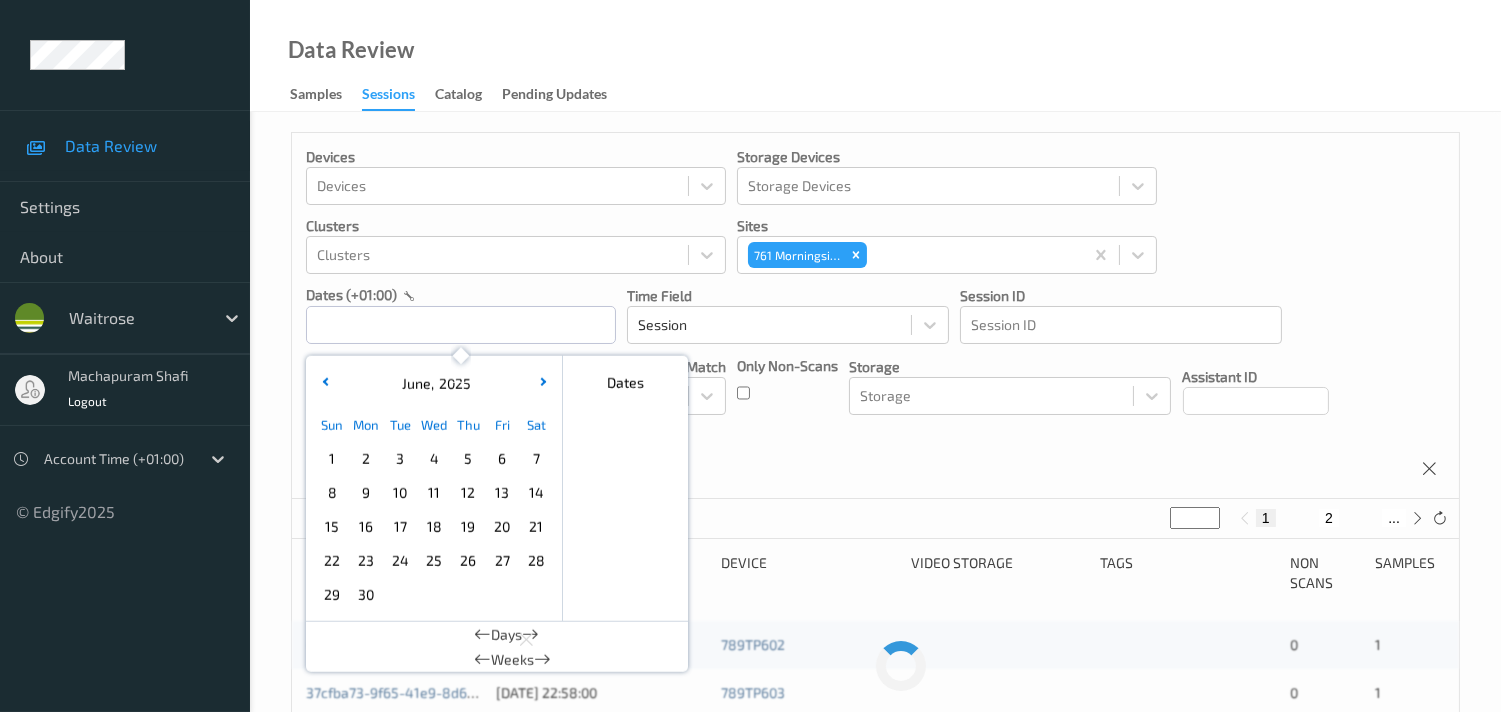 click on "30" at bounding box center (366, 595) 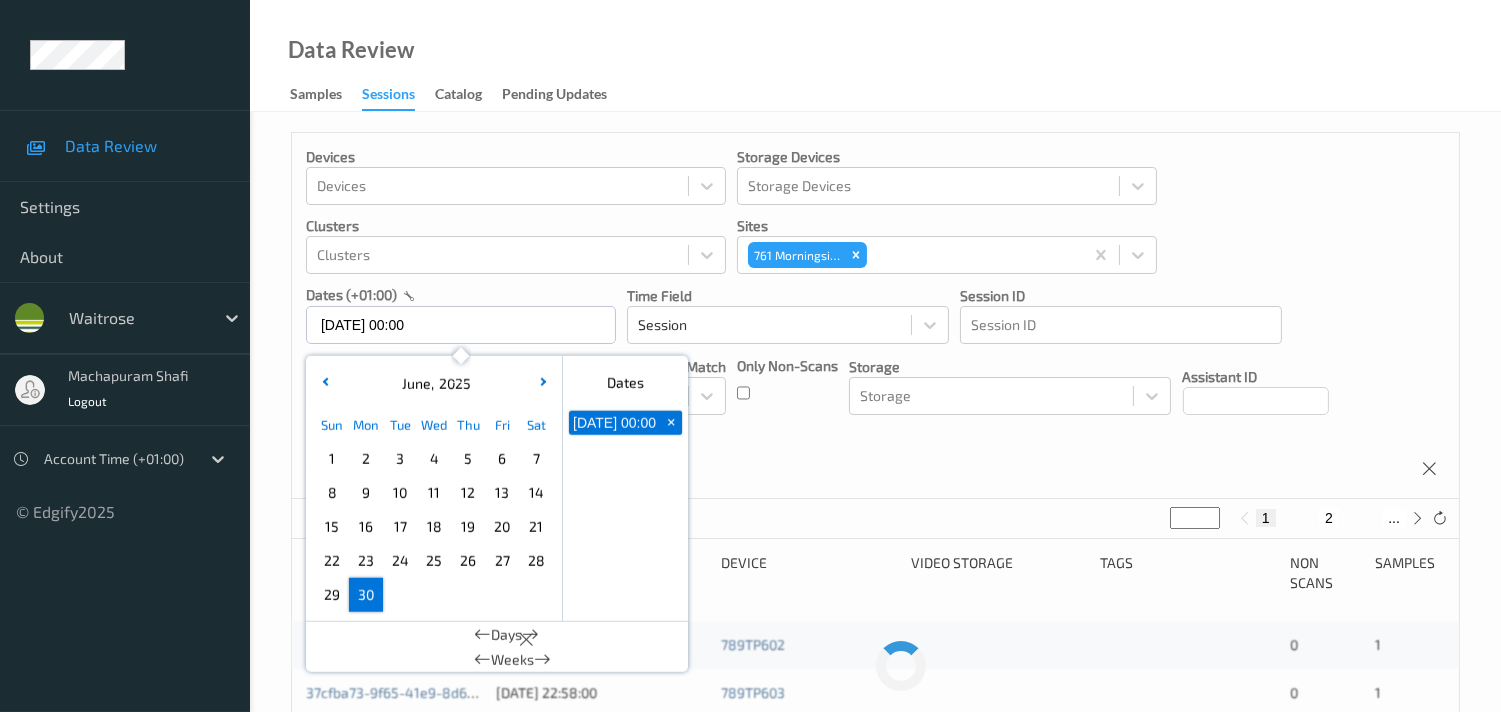 click on "30" at bounding box center (366, 595) 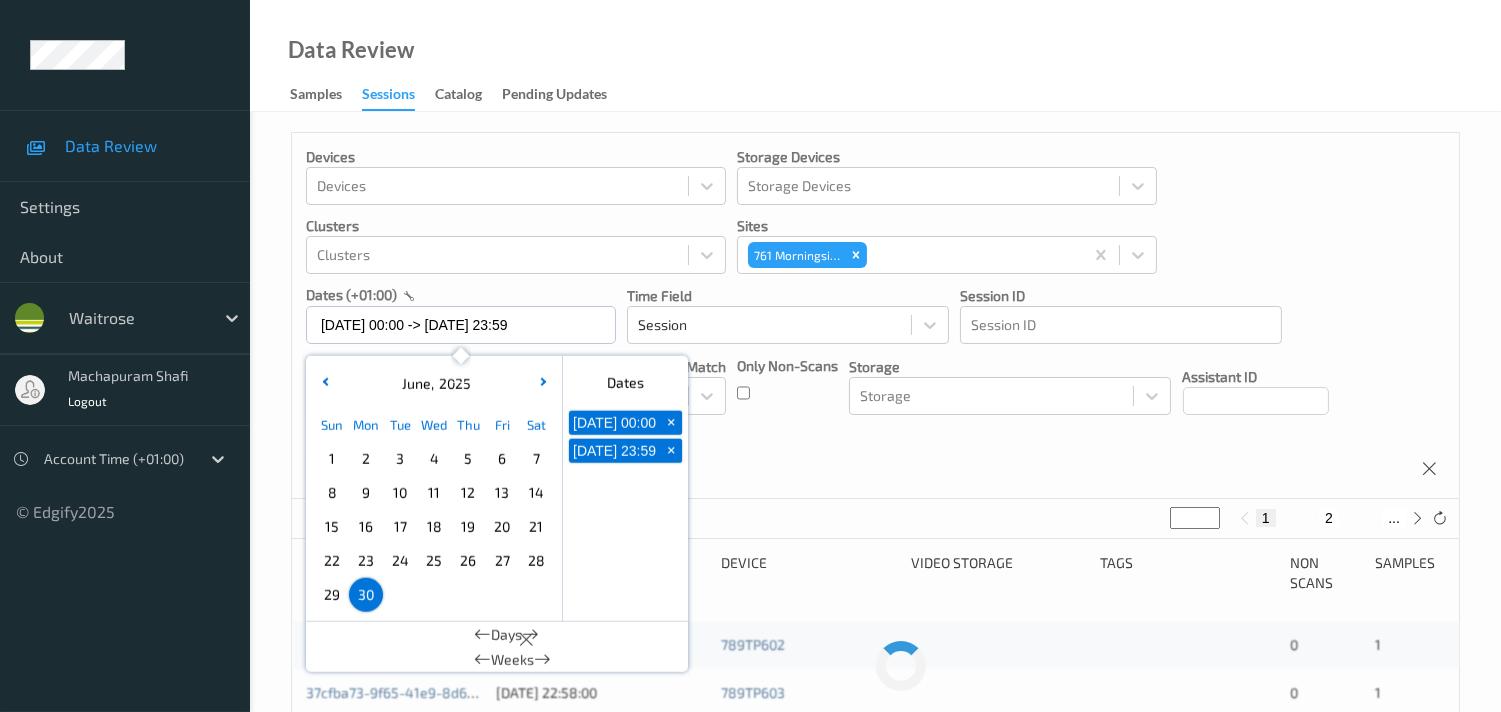 click on "Devices Devices Storage Devices Storage Devices Clusters Clusters Sites 761	Morningside dates (+01:00) [DATE] 00:00 -> [DATE] 23:59 [DATE] Sun Mon Tue Wed Thu Fri Sat 1 2 3 4 5 6 7 8 9 10 11 12 13 14 15 16 17 18 19 20 21 22 23 24 25 26 27 28 29 [DATE] February March April May June July August September October November [DATE] 2022 2023 2024 2025 2026 2027 2028 2029 2030 2031 2032 Dates [DATE] 00:00 + [DATE] 23:59 + Days Weeks Time Field Session Session ID Session ID Tags none contains any contains all exact match Tags Only Non-Scans Storage Storage Assistant ID Shopper ID Order By session" at bounding box center [875, 316] 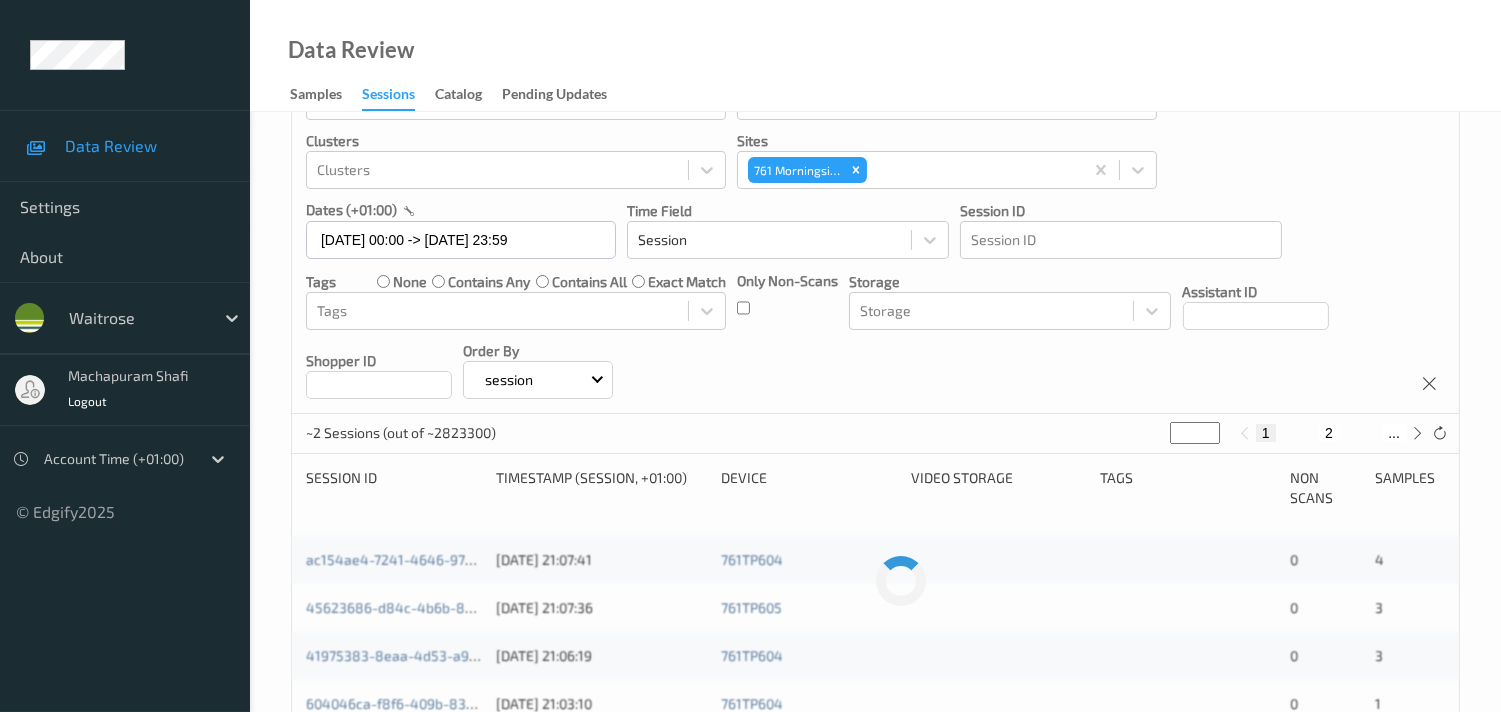 scroll, scrollTop: 111, scrollLeft: 0, axis: vertical 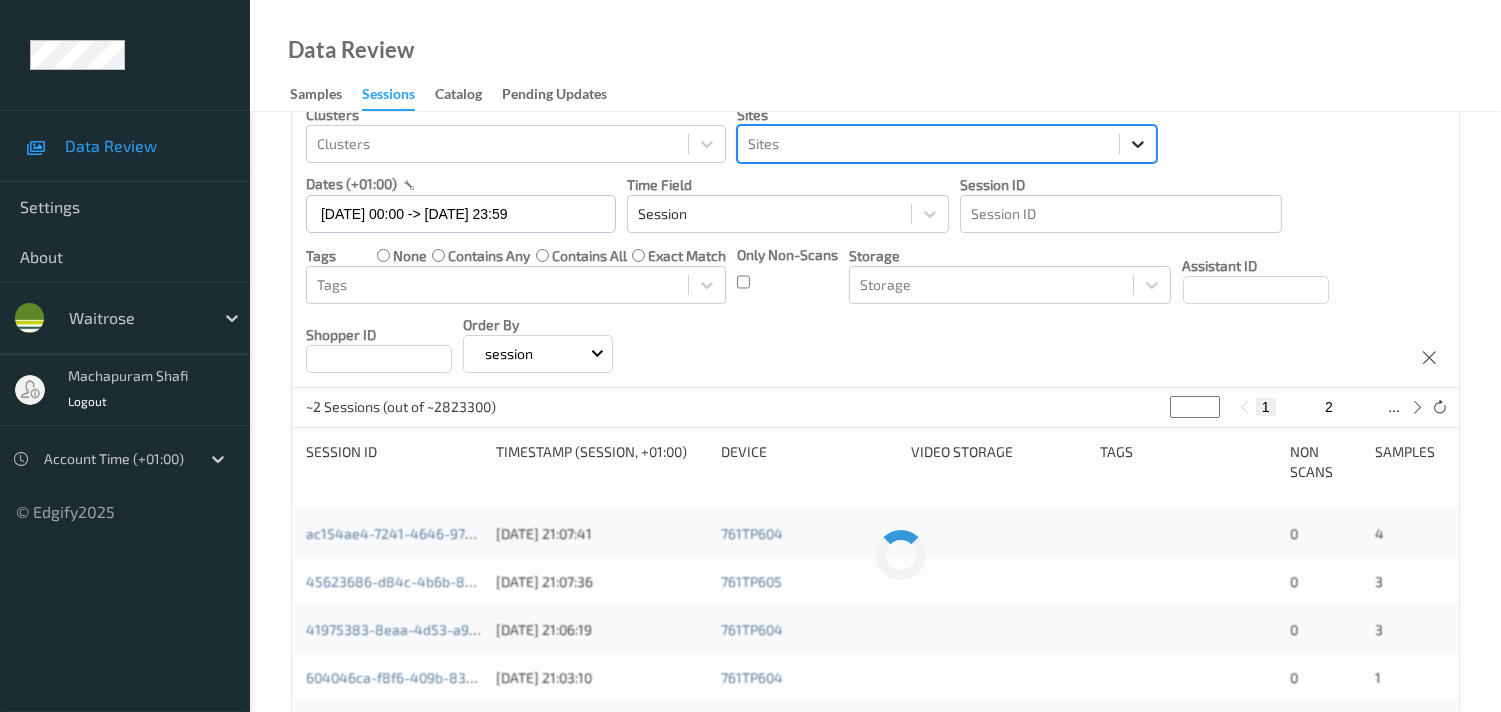 click 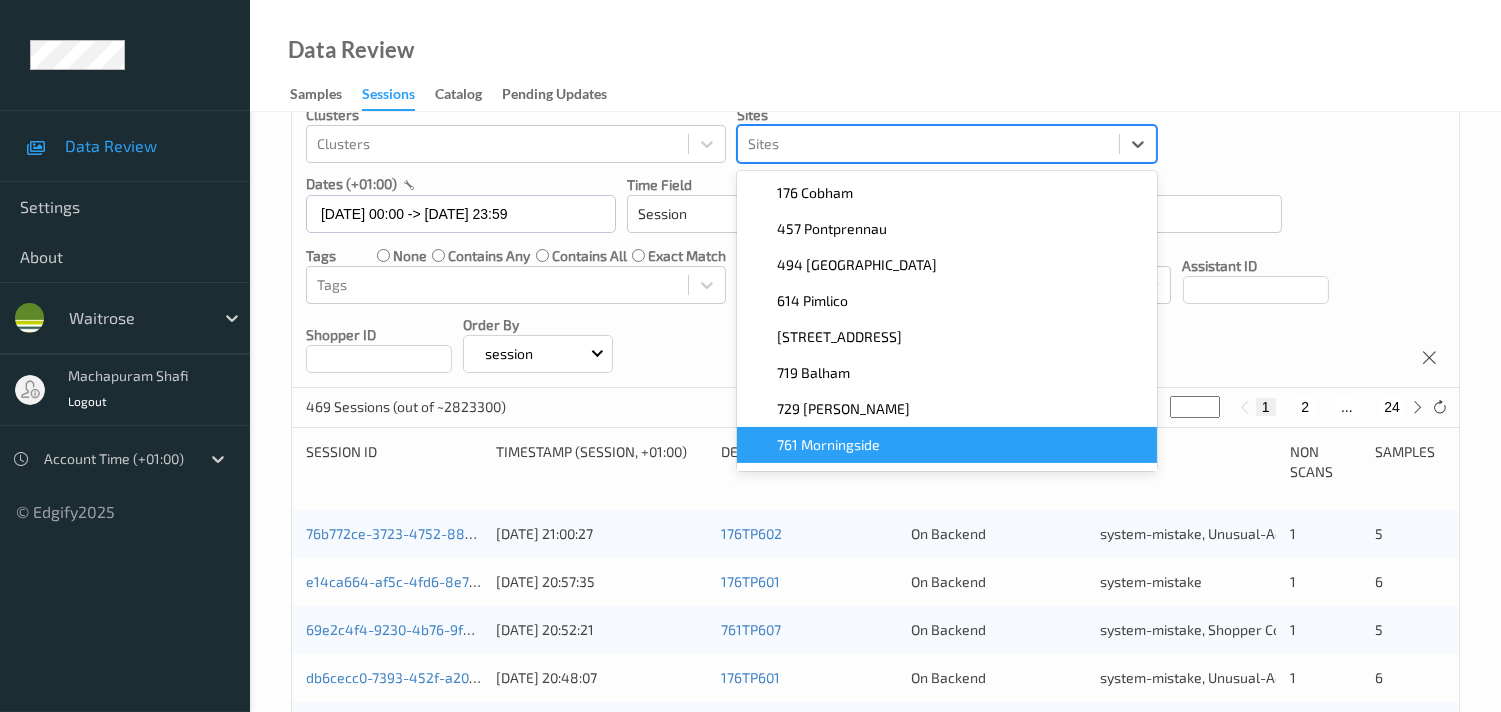 click on "761	Morningside" at bounding box center [828, 445] 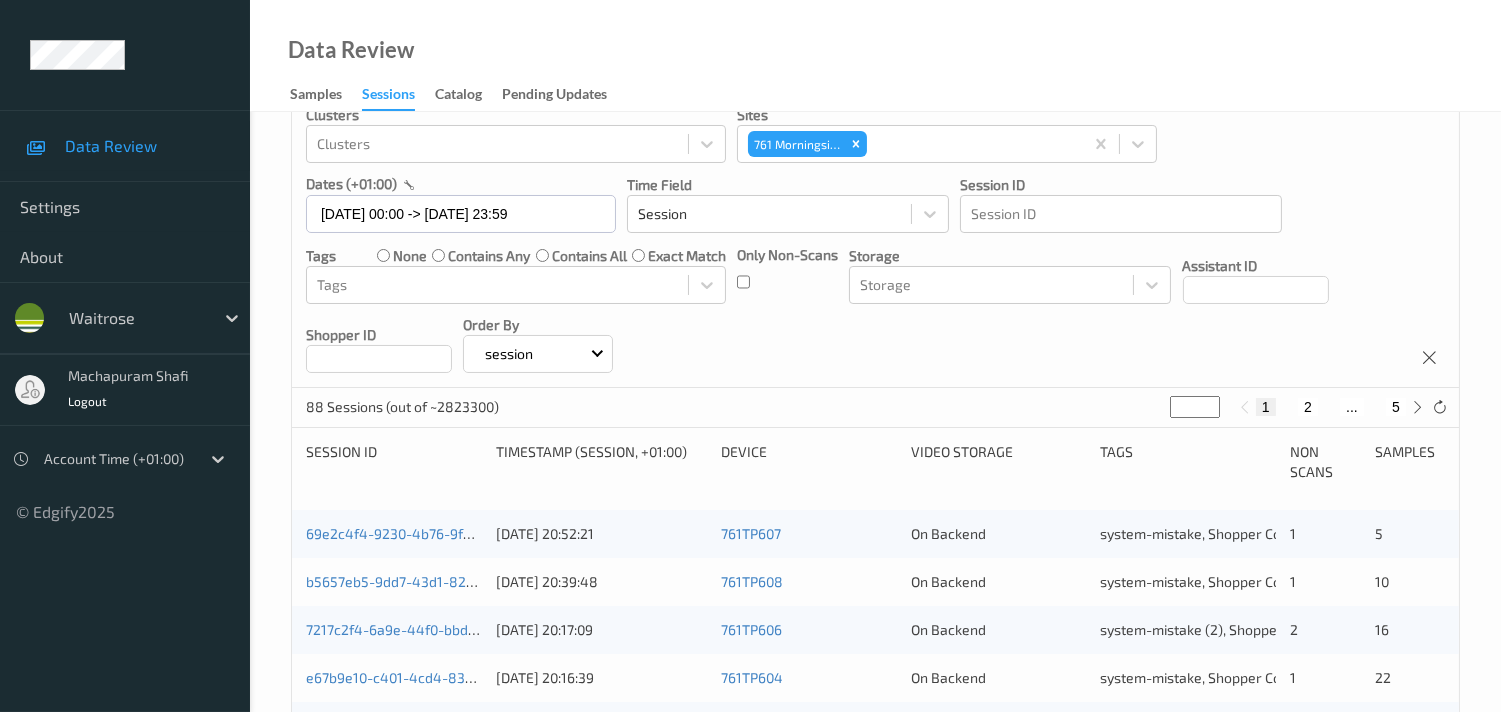 click on "Devices Devices Storage Devices Storage Devices Clusters Clusters Sites 761	Morningside dates (+01:00) [DATE] 00:00 -> [DATE] 23:59 Time Field Session Session ID Session ID Tags none contains any contains all exact match Tags Only Non-Scans Storage Storage Assistant ID Shopper ID Order By session" at bounding box center (875, 205) 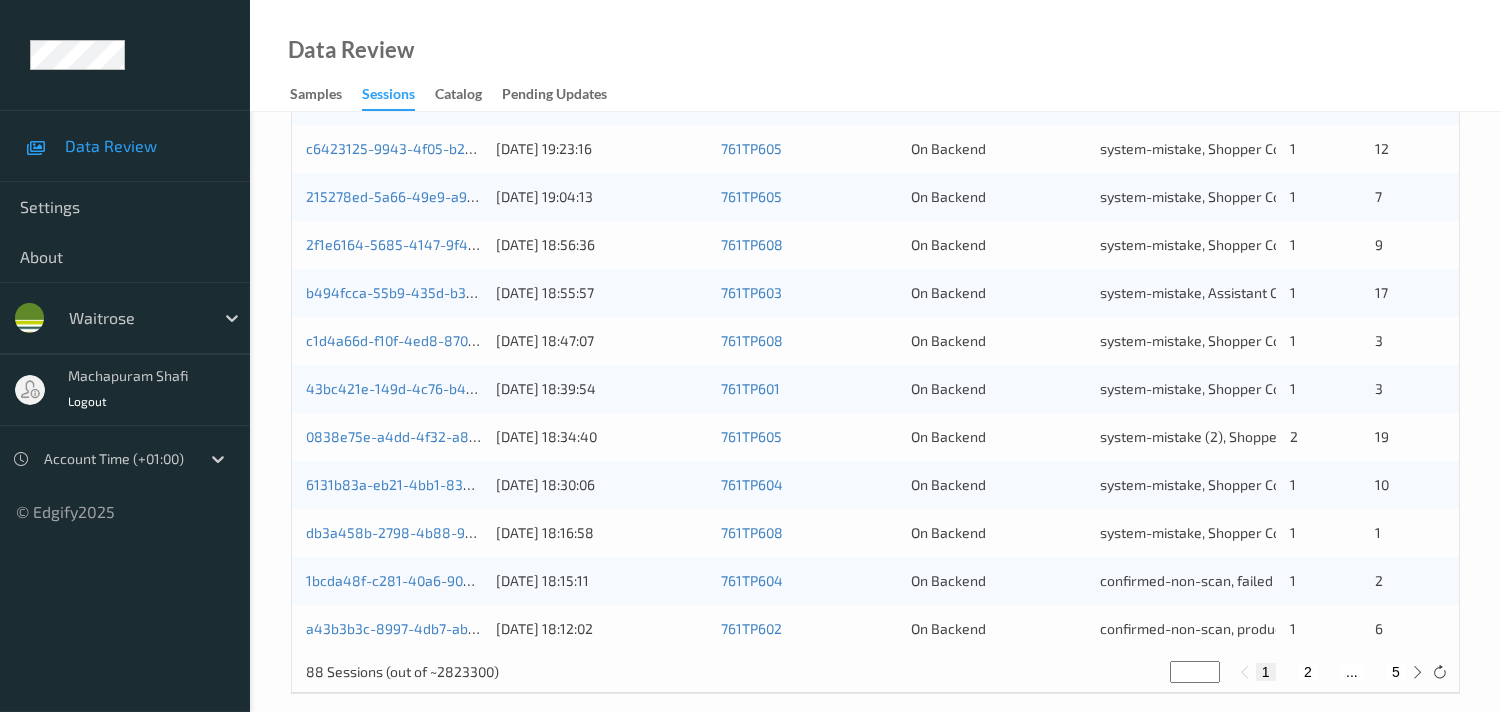 scroll, scrollTop: 951, scrollLeft: 0, axis: vertical 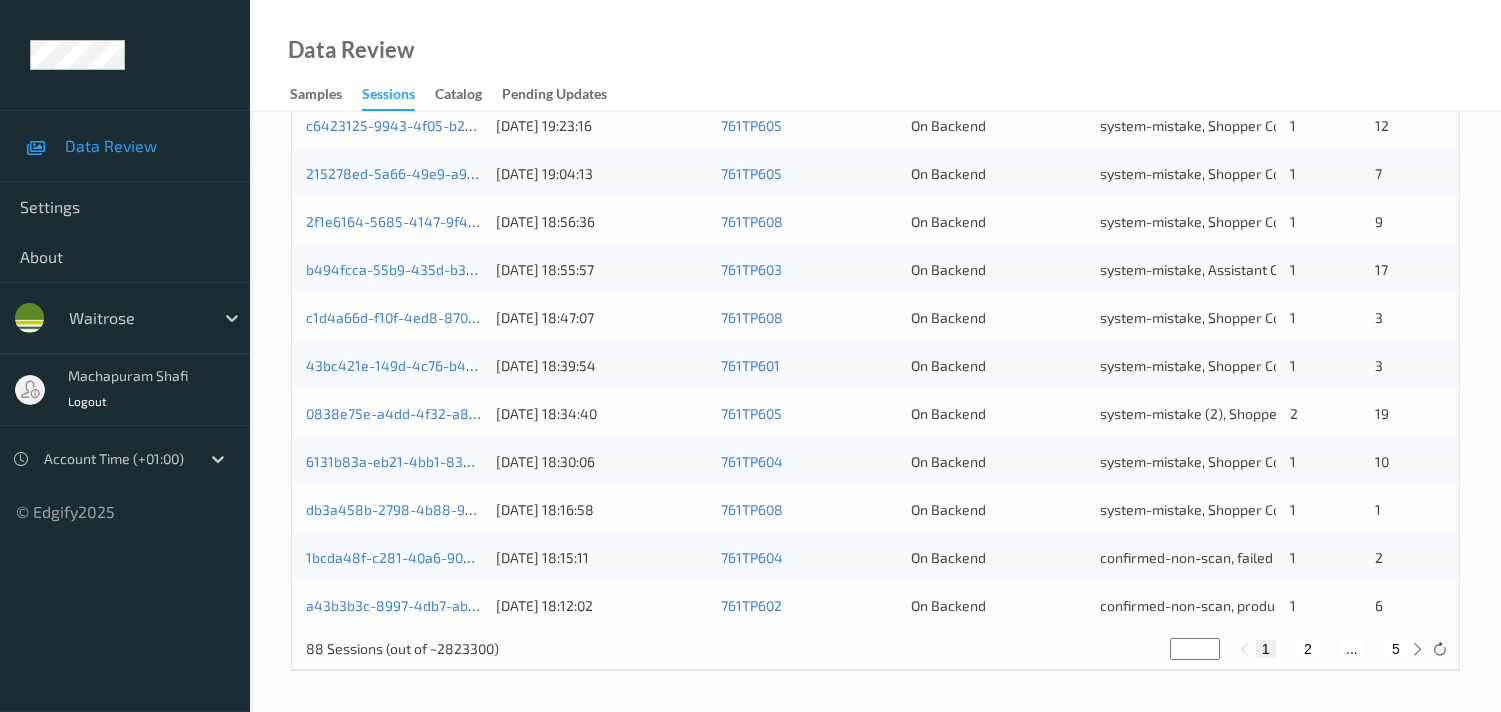 click on "1   2   ...   5" at bounding box center [1331, 649] 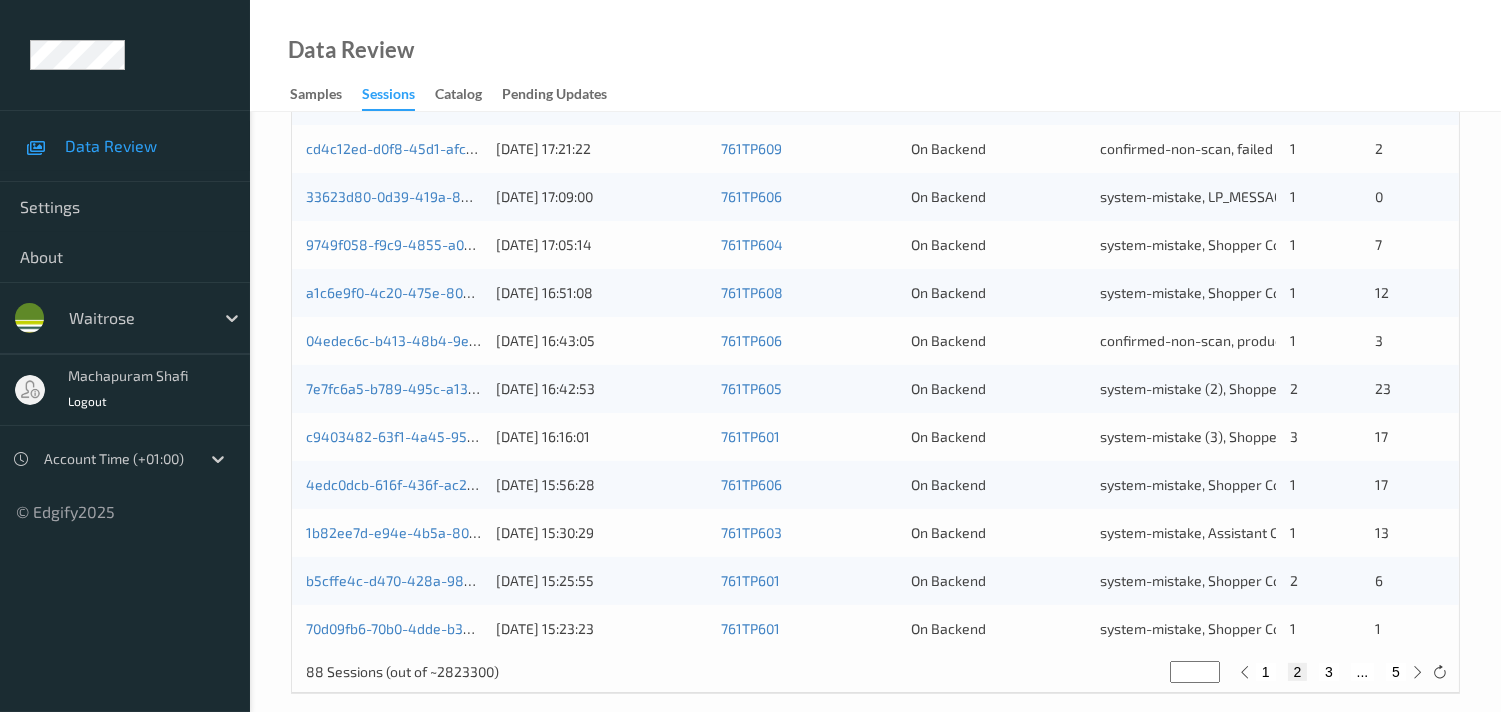 scroll, scrollTop: 951, scrollLeft: 0, axis: vertical 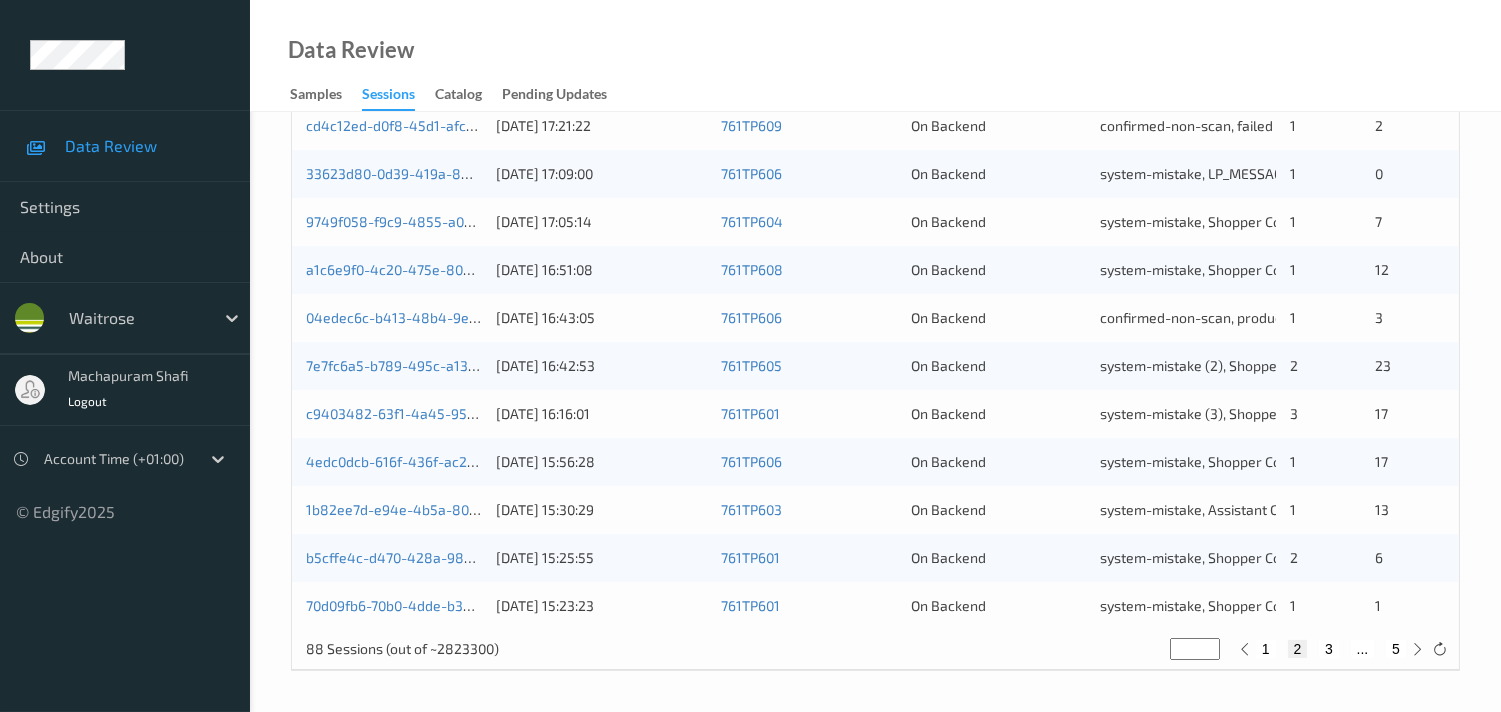click on "3" at bounding box center (1329, 649) 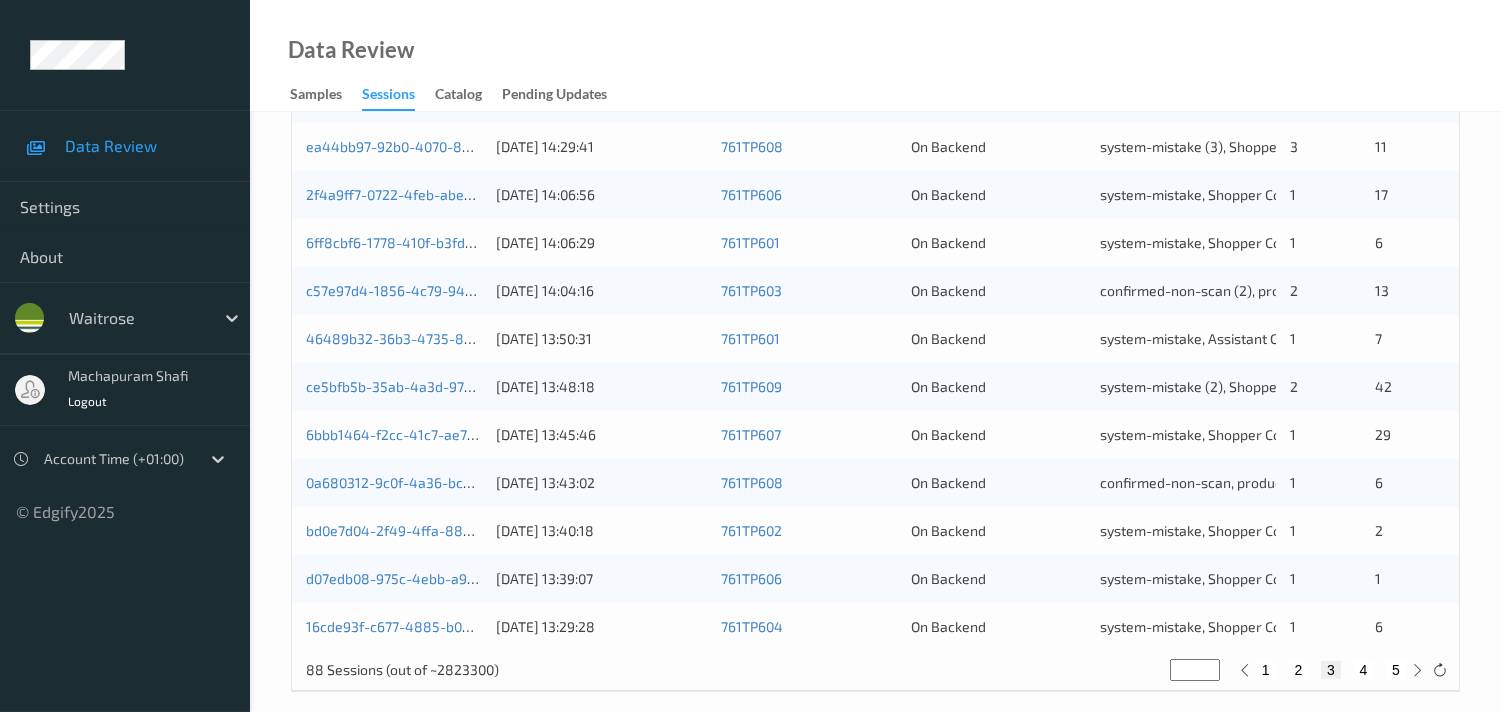 scroll, scrollTop: 951, scrollLeft: 0, axis: vertical 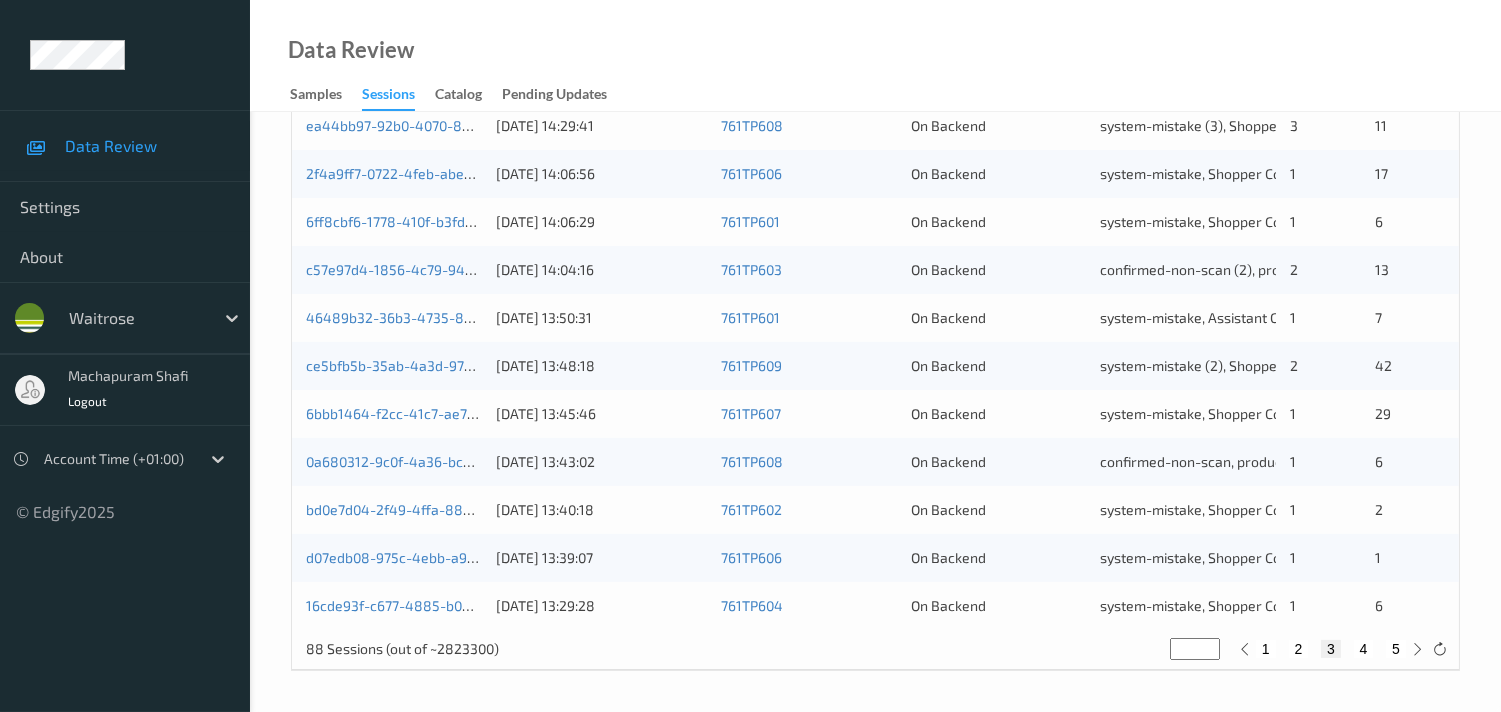 click on "4" at bounding box center (1364, 649) 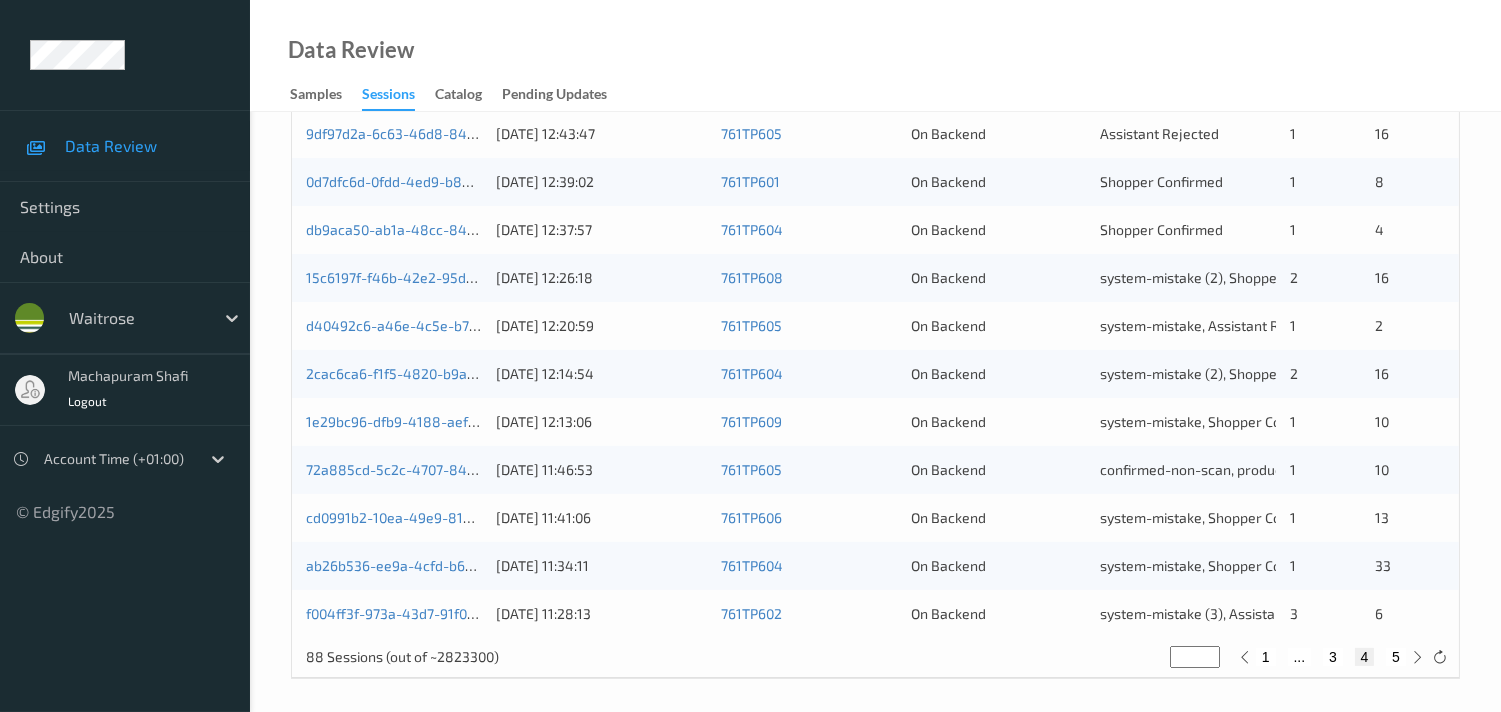 scroll, scrollTop: 951, scrollLeft: 0, axis: vertical 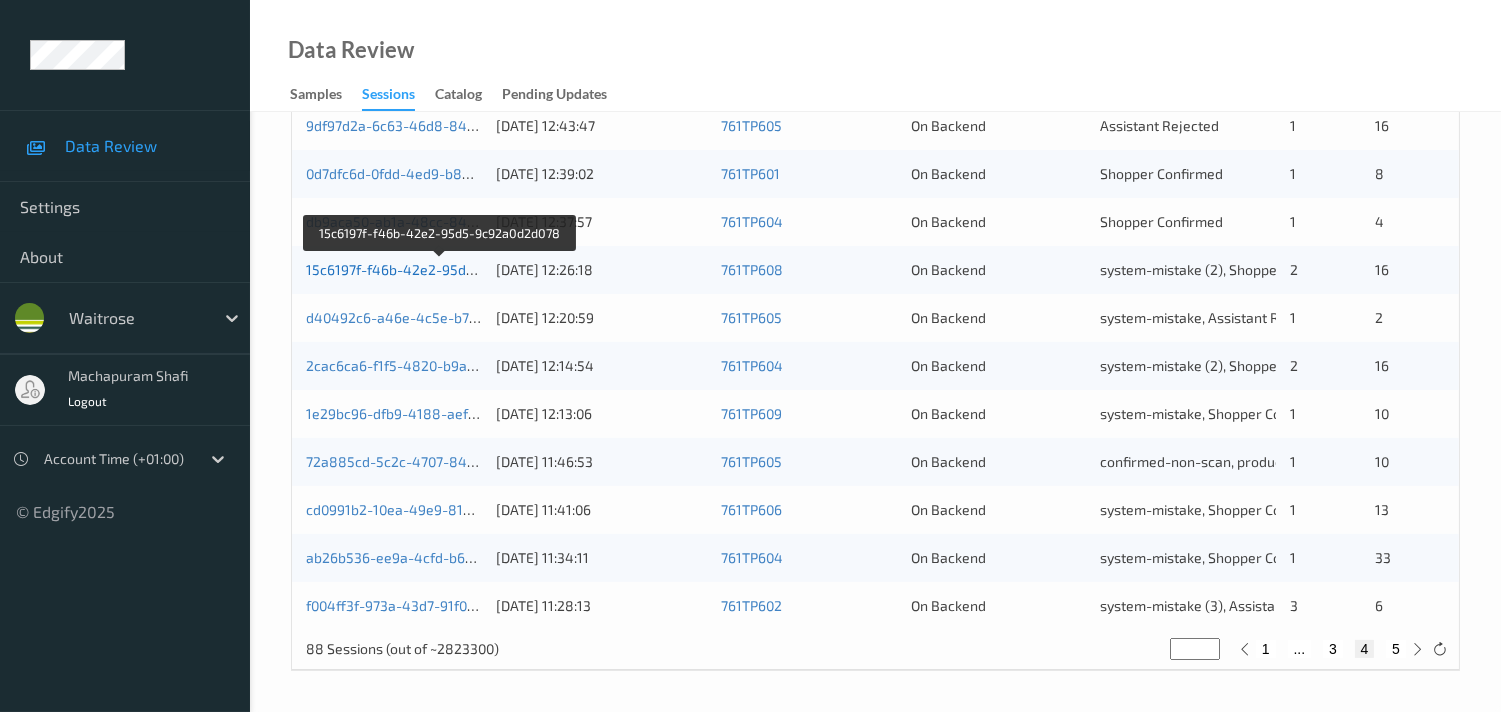 click on "15c6197f-f46b-42e2-95d5-9c92a0d2d078" at bounding box center [440, 269] 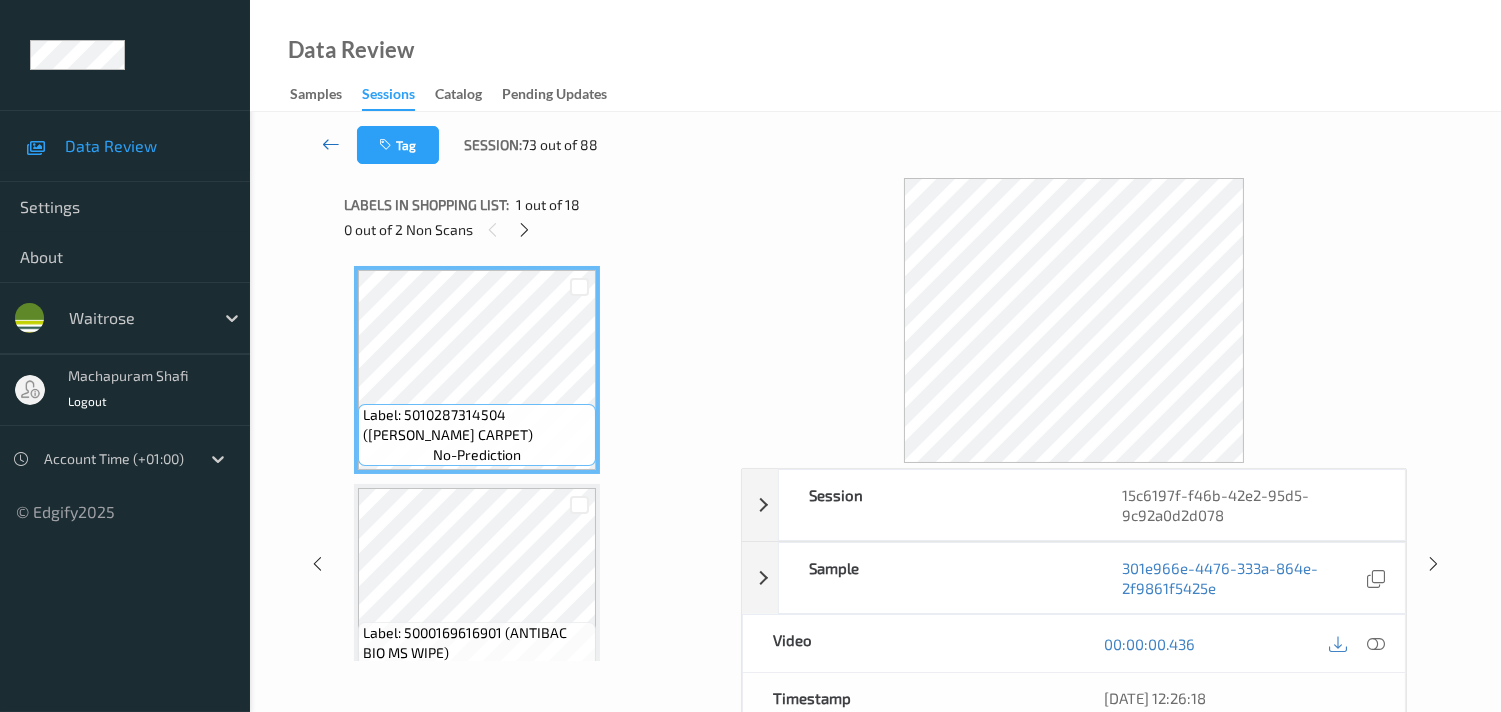 click at bounding box center (331, 145) 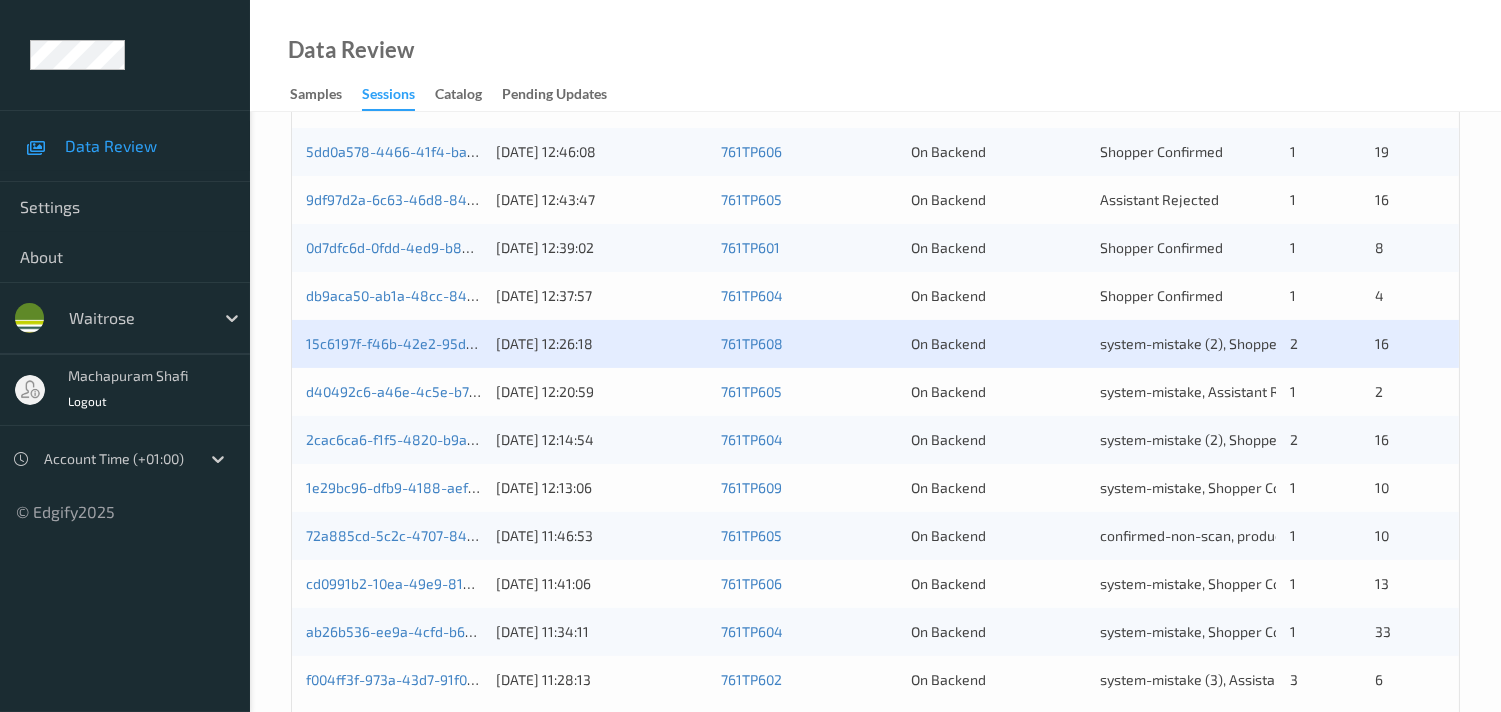 scroll, scrollTop: 951, scrollLeft: 0, axis: vertical 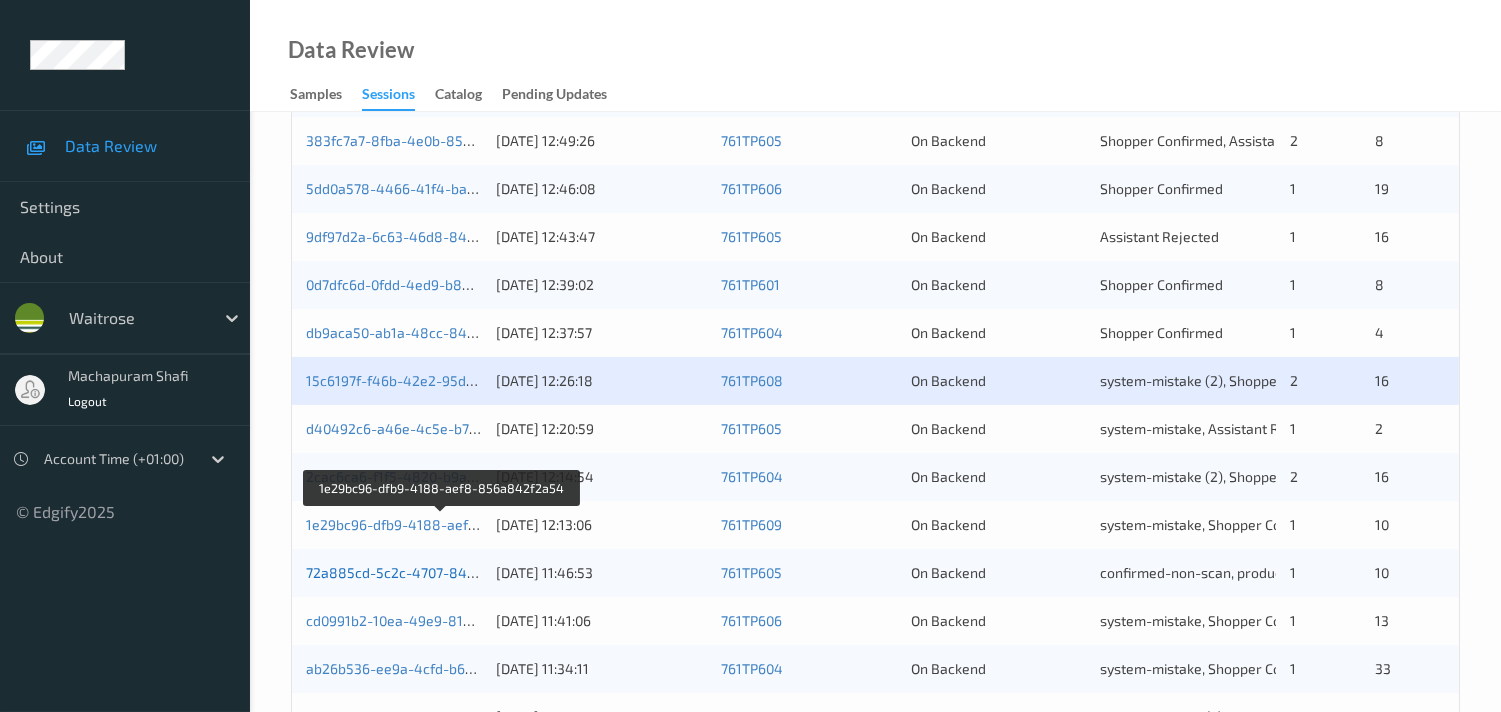 click on "29a24a00-6fce-4cec-b68d-ad5bd924e56a [DATE] 13:28:16 761TP601 On Backend Shopper Confirmed 1 10 dfa02473-6297-4a81-bd3b-b3e7aa5fd04e [DATE] 13:27:05 761TP605 On Backend Shopper Confirmed 1 12 3623de3f-0f74-4572-a4da-576137a25237 [DATE] 13:24:22 761TP604 On Backend Shopper Confirmed, Assistant Confirmed 2 19 e6958331-b6ff-4fe0-a4f7-82f107734cce [DATE] 13:23:09 761TP608 On Backend Shopper Confirmed 1 11 a825d4cf-e0cb-45bb-a4ef-975215ba29f3 [DATE] 13:17:41 761TP607 On Backend Shopper Confirmed 1 18 d37d130f-4eff-4977-aa27-20f3e22f0595 [DATE] 13:04:16 761TP604 On Backend Shopper Confirmed 1 8 21761d5b-5a3c-4353-934e-7e833fd0bd90 [DATE] 12:52:21 761TP603 On Backend Shopper Confirmed 1 18 383fc7a7-8fba-4e0b-855d-0ccd5efa6d6f [DATE] 12:49:26 761TP605 On Backend Shopper Confirmed, Assistant Rejected 2 8 5dd0a578-4466-41f4-baa0-296630411fde [DATE] 12:46:08 761TP606 On Backend Shopper Confirmed 1 19 9df97d2a-6c63-46d8-8415-cfb769b477e2 [DATE] 12:43:47 761TP605 On Backend 1 16 1 8" at bounding box center [875, 261] 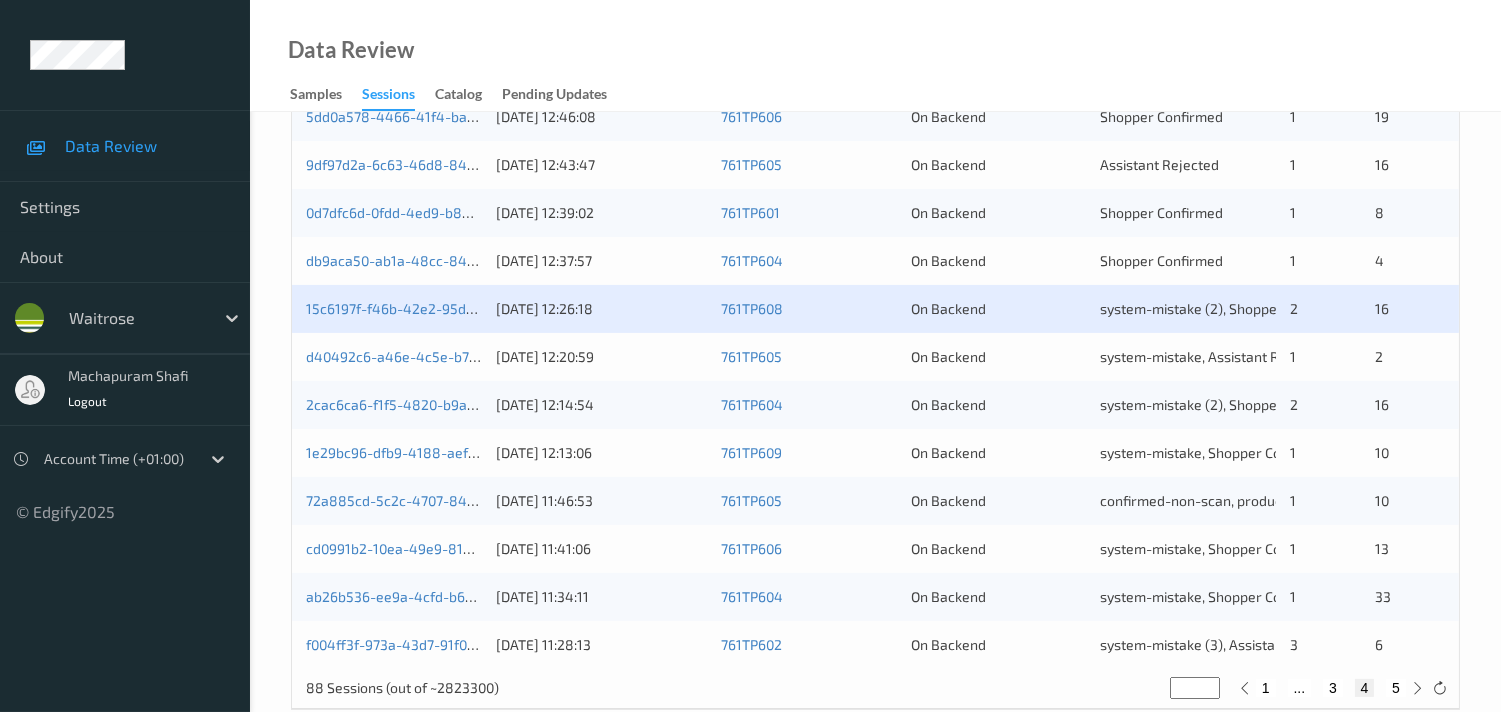 scroll, scrollTop: 951, scrollLeft: 0, axis: vertical 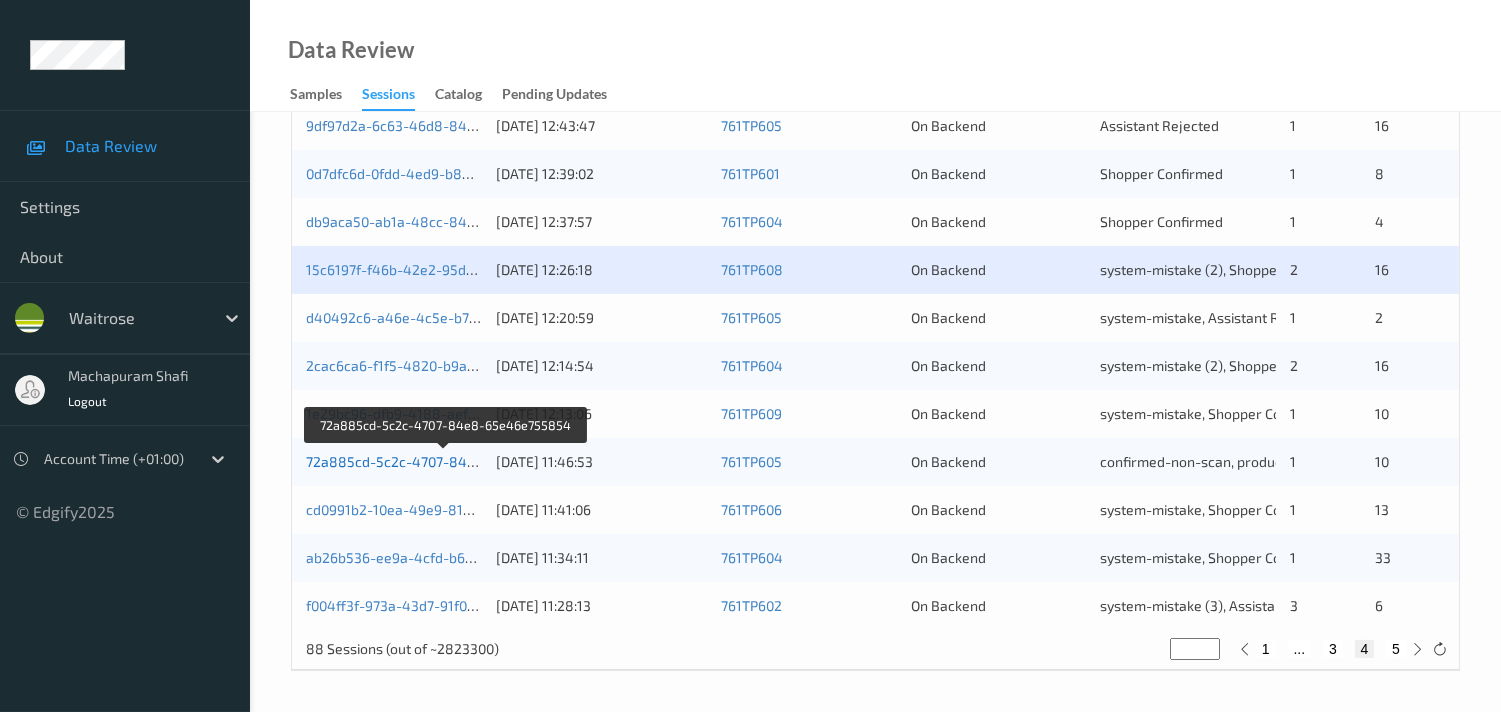 click on "72a885cd-5c2c-4707-84e8-65e46e755854" at bounding box center (447, 461) 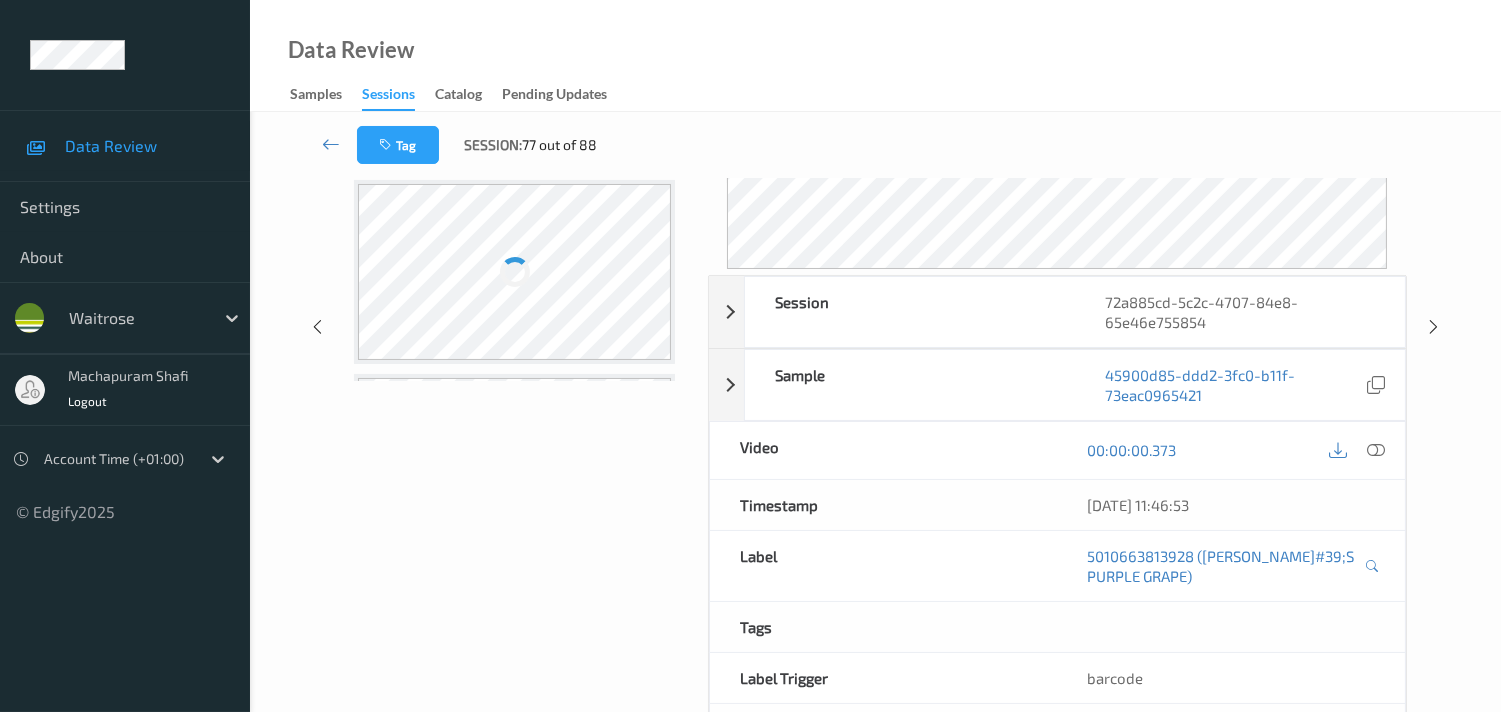 scroll, scrollTop: 366, scrollLeft: 0, axis: vertical 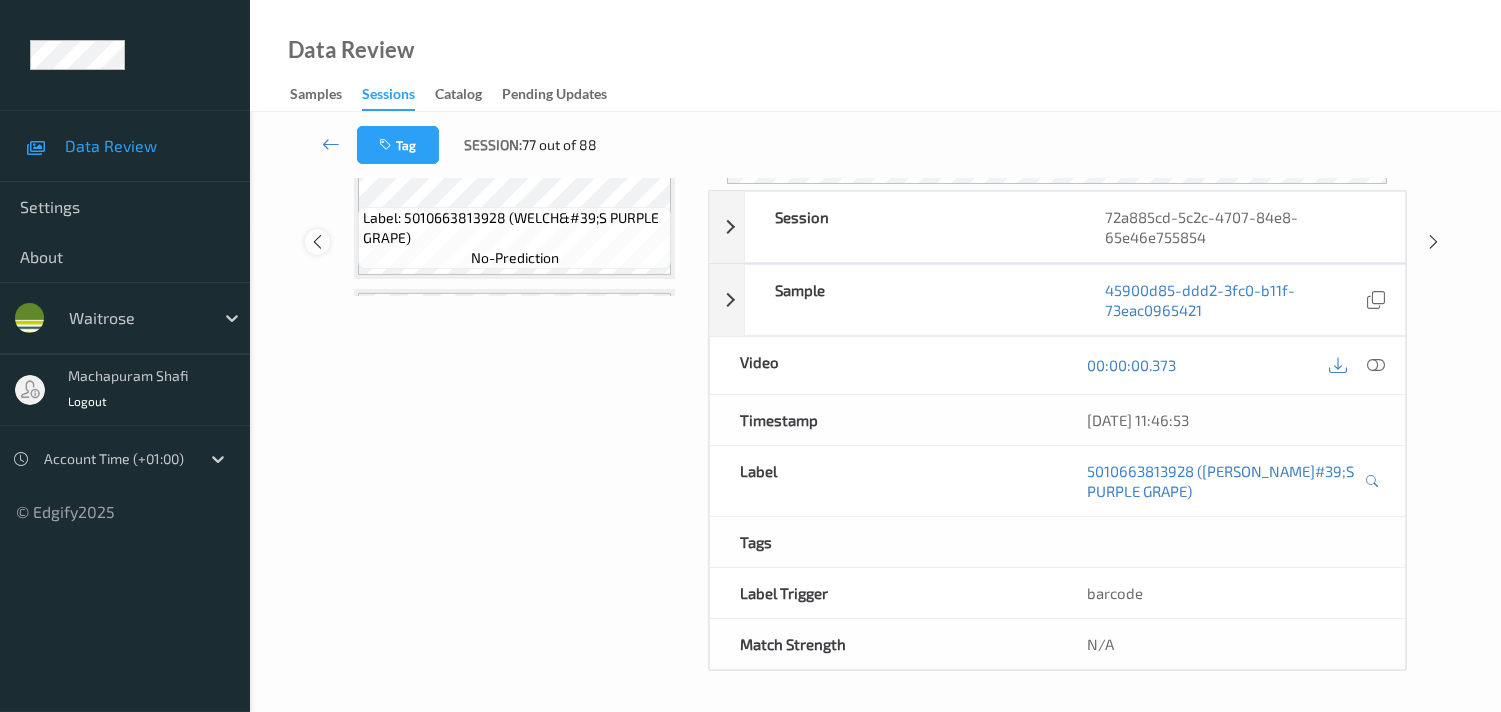 click at bounding box center (317, 242) 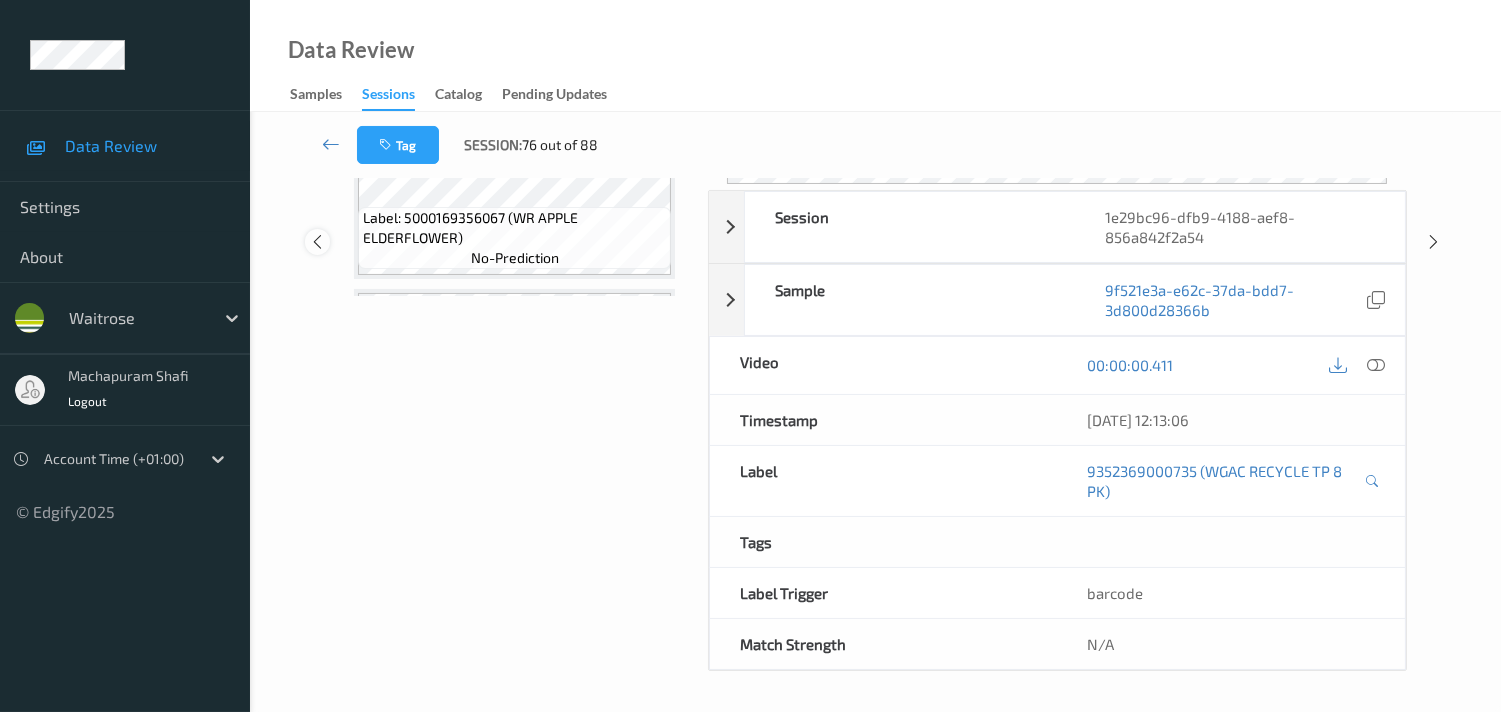 click at bounding box center (317, 242) 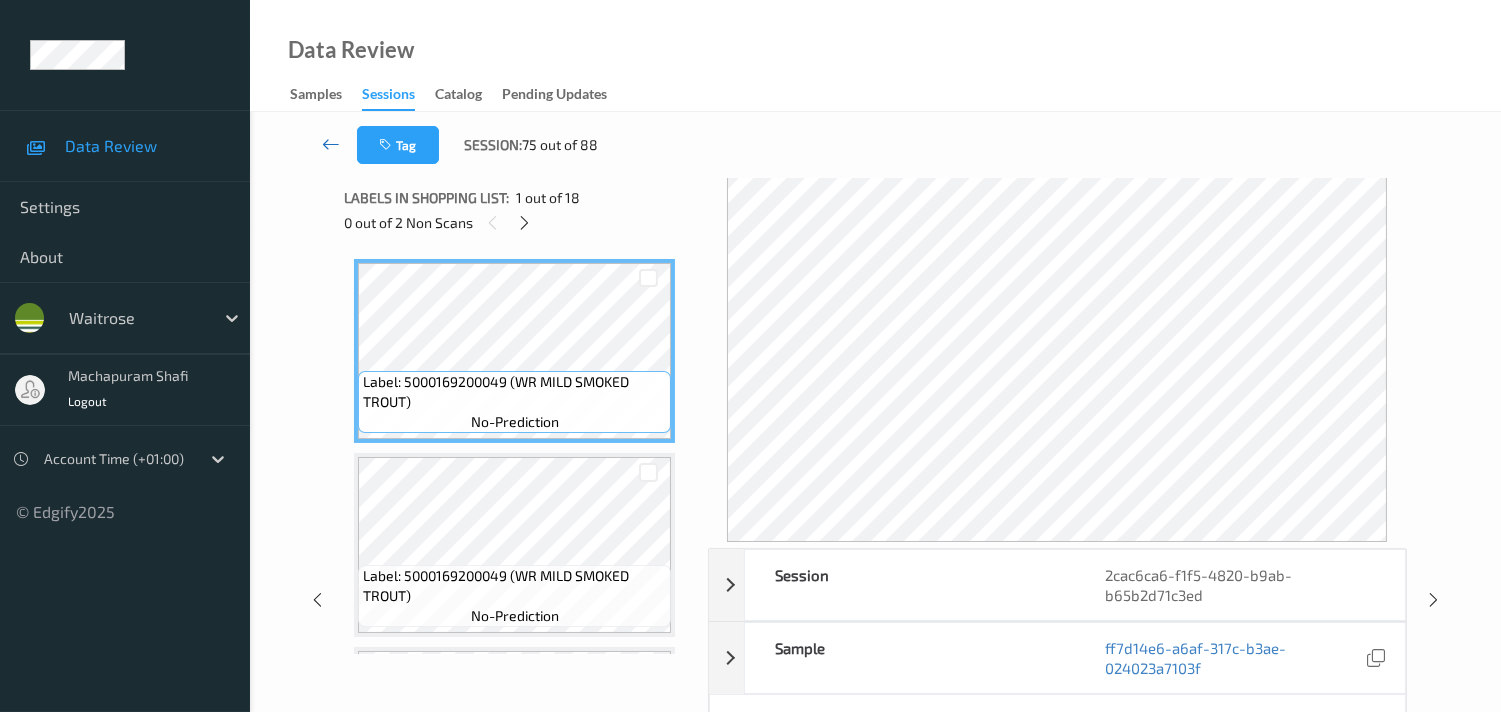 scroll, scrollTop: 0, scrollLeft: 0, axis: both 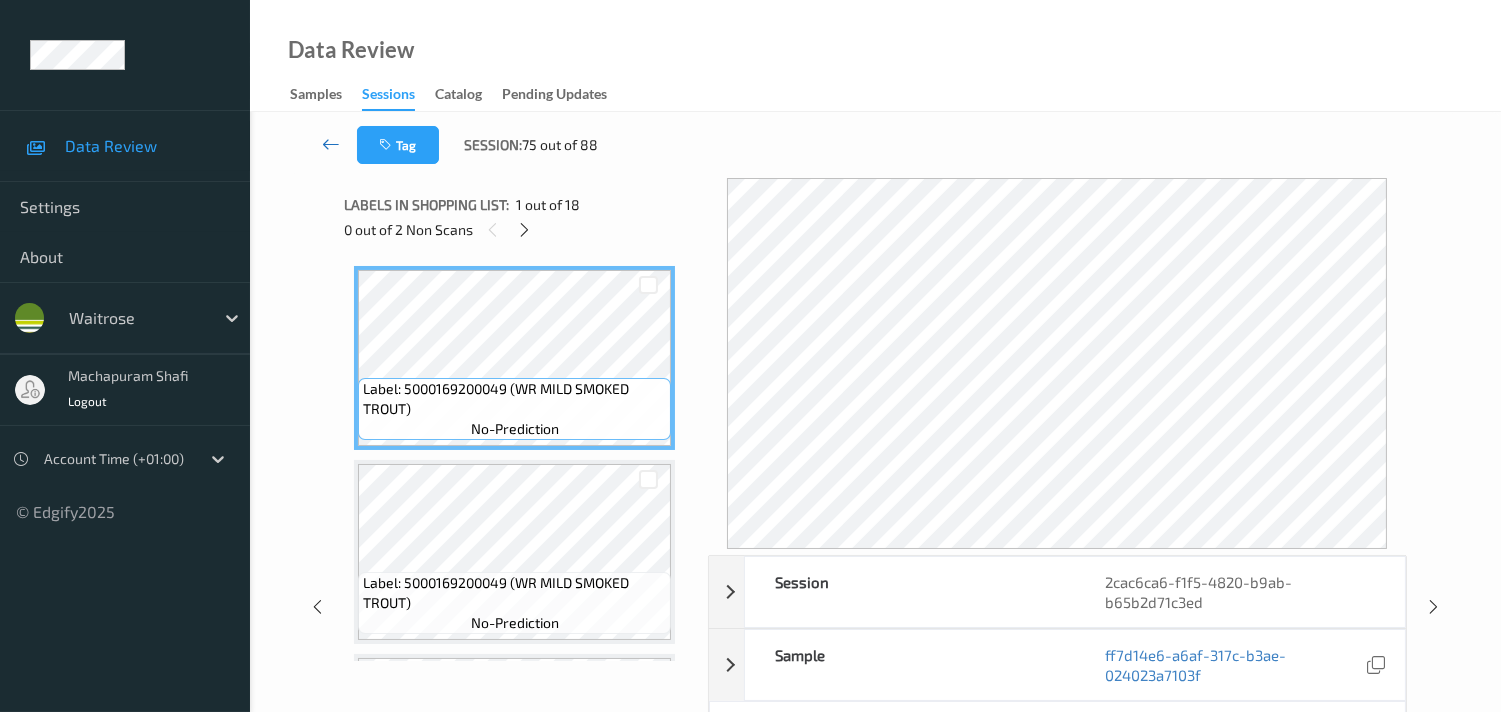 click at bounding box center [331, 144] 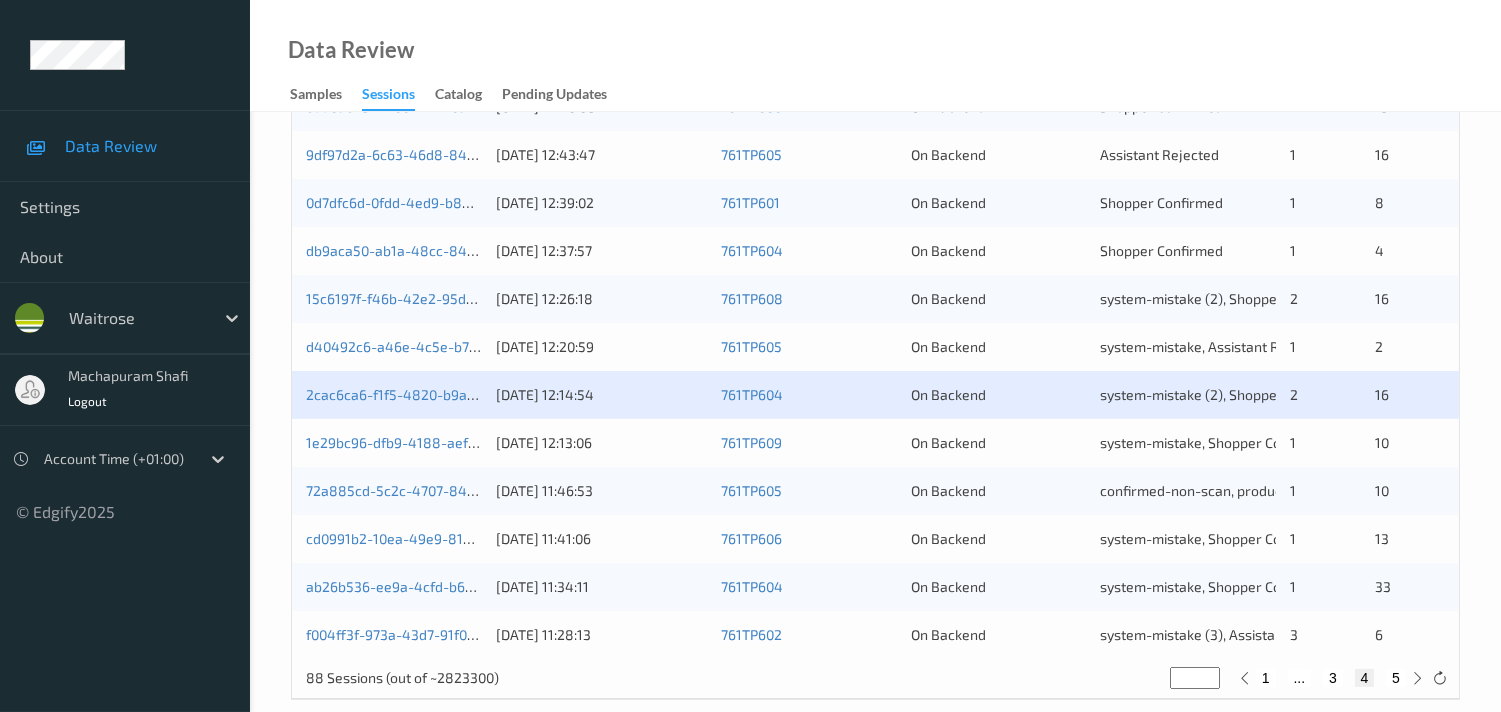 scroll, scrollTop: 951, scrollLeft: 0, axis: vertical 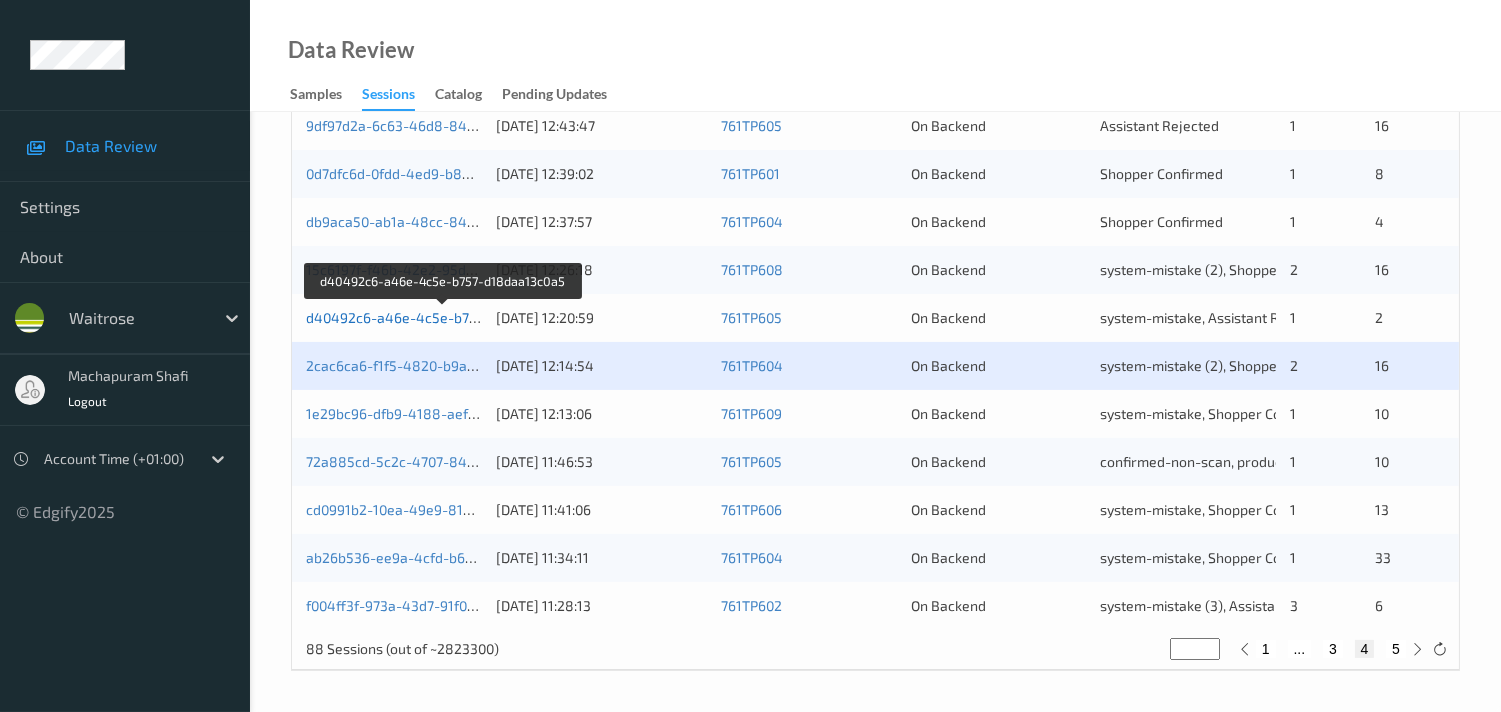 click on "d40492c6-a46e-4c5e-b757-d18daa13c0a5" at bounding box center [444, 317] 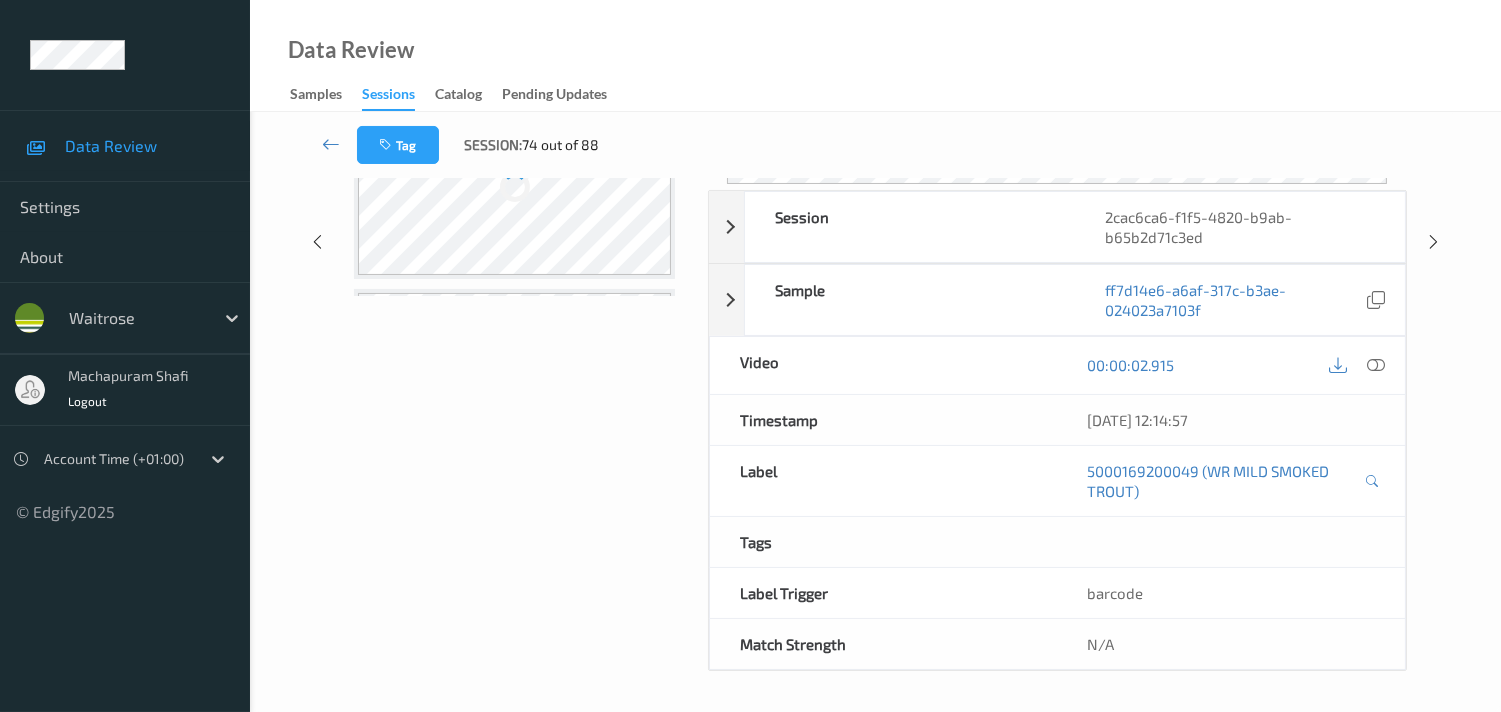 scroll, scrollTop: 366, scrollLeft: 0, axis: vertical 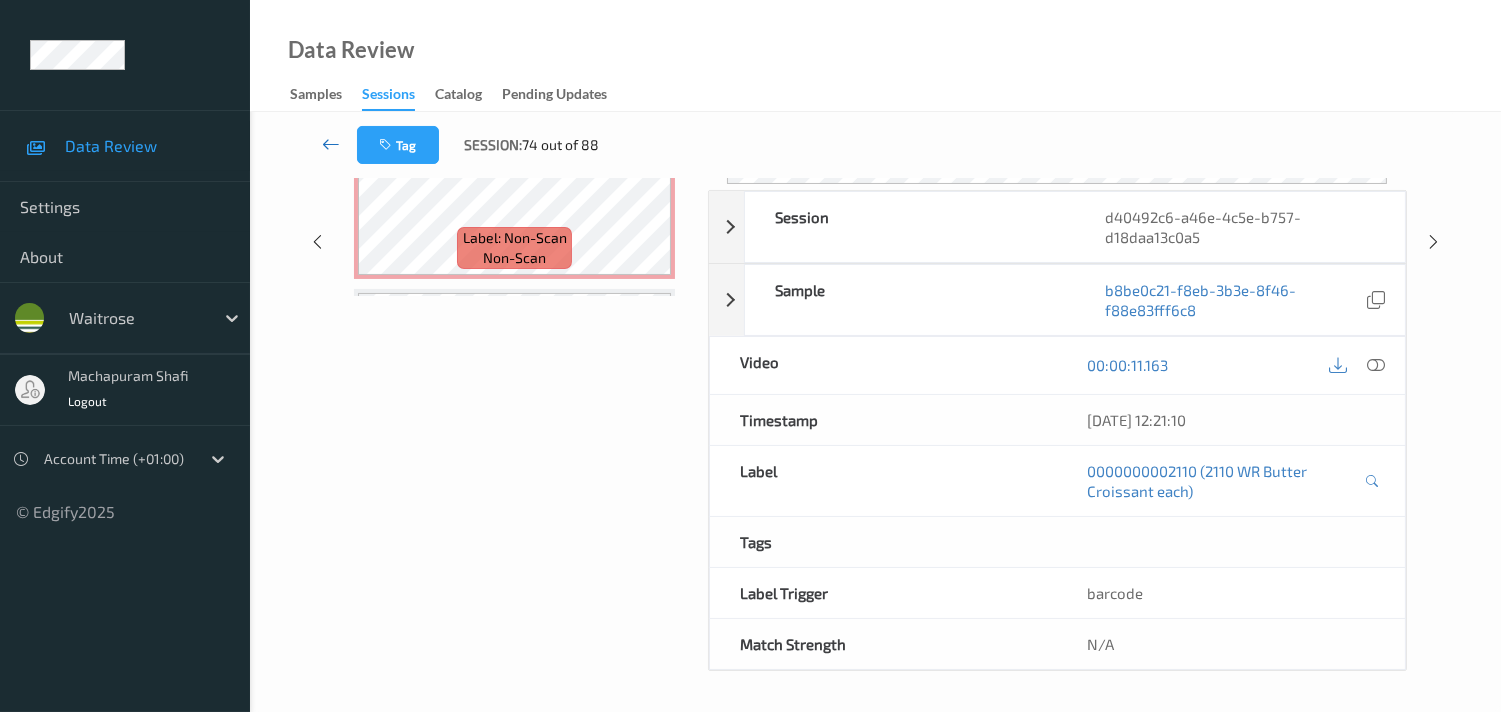 click at bounding box center (331, 144) 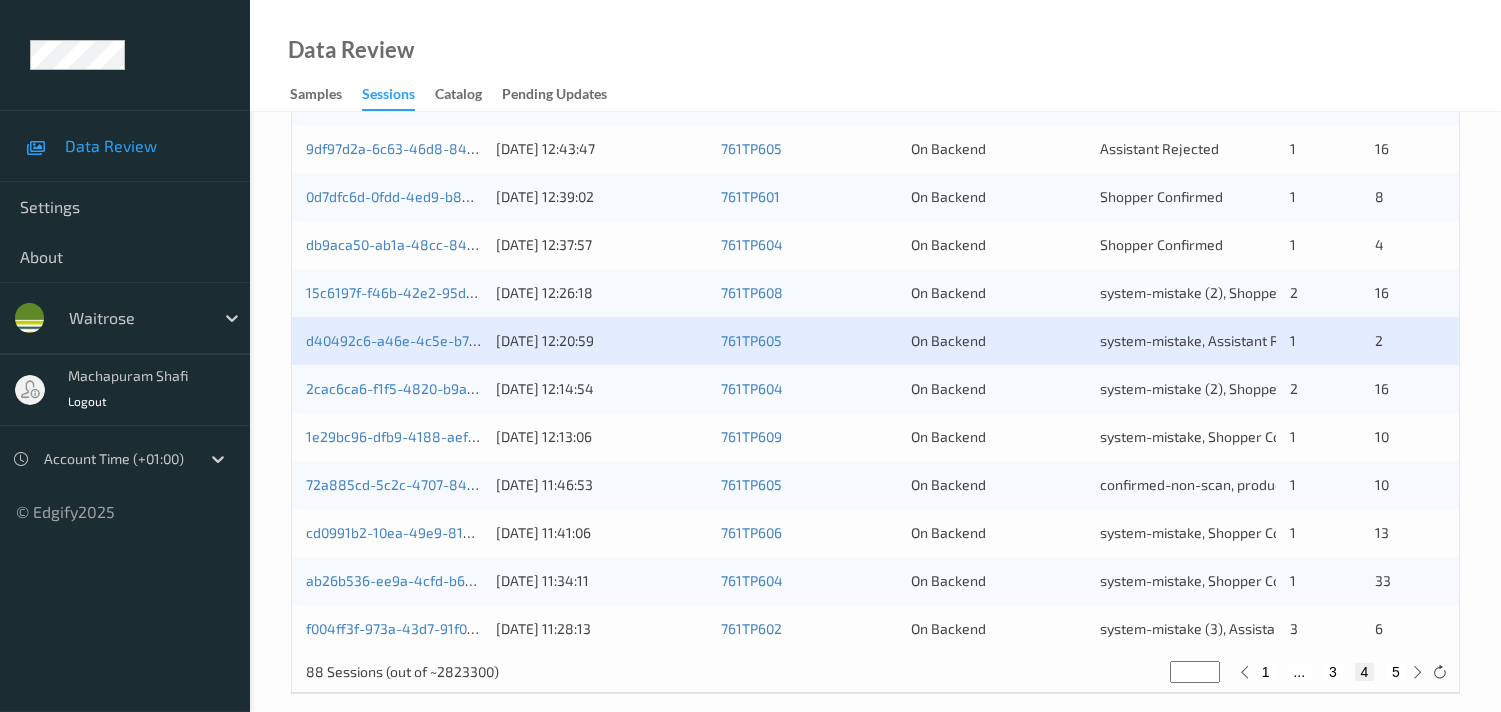 scroll, scrollTop: 951, scrollLeft: 0, axis: vertical 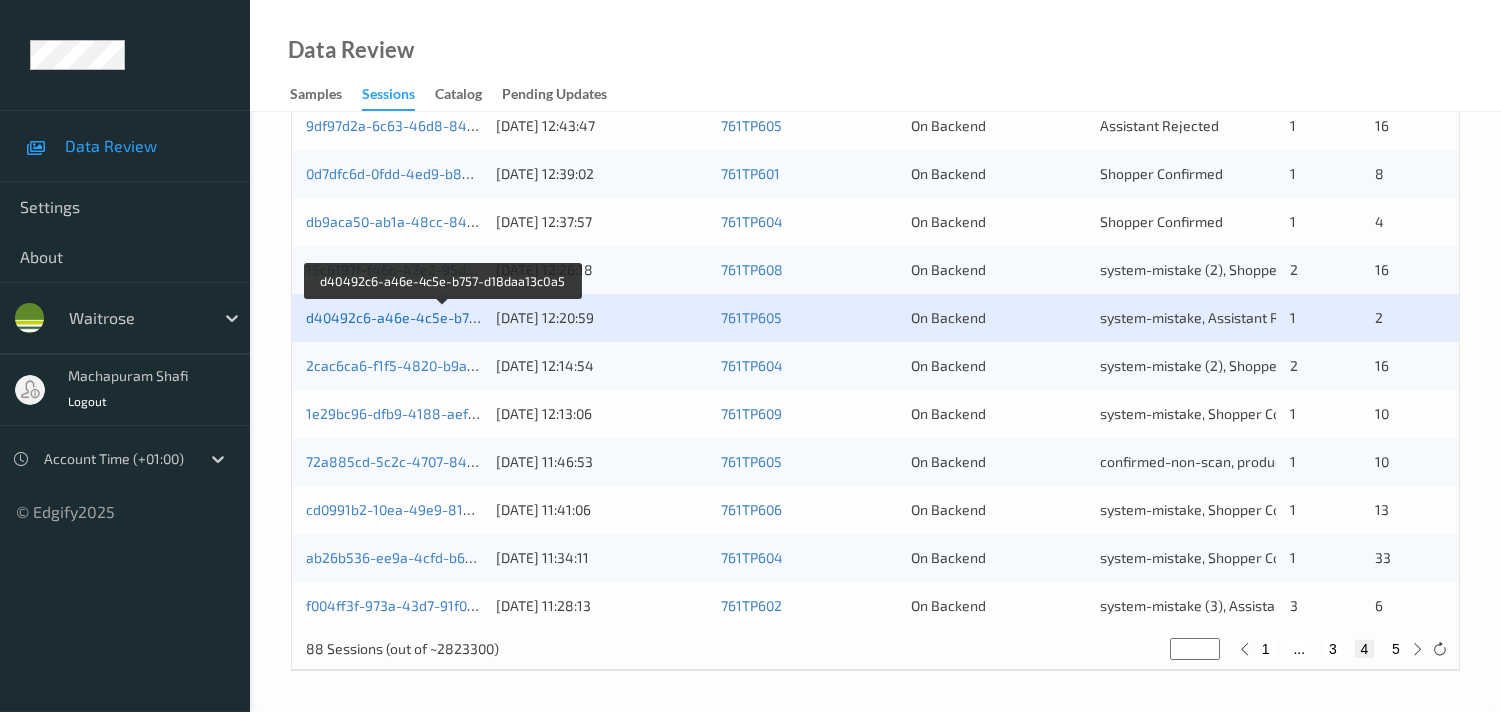 click on "d40492c6-a46e-4c5e-b757-d18daa13c0a5" at bounding box center (444, 317) 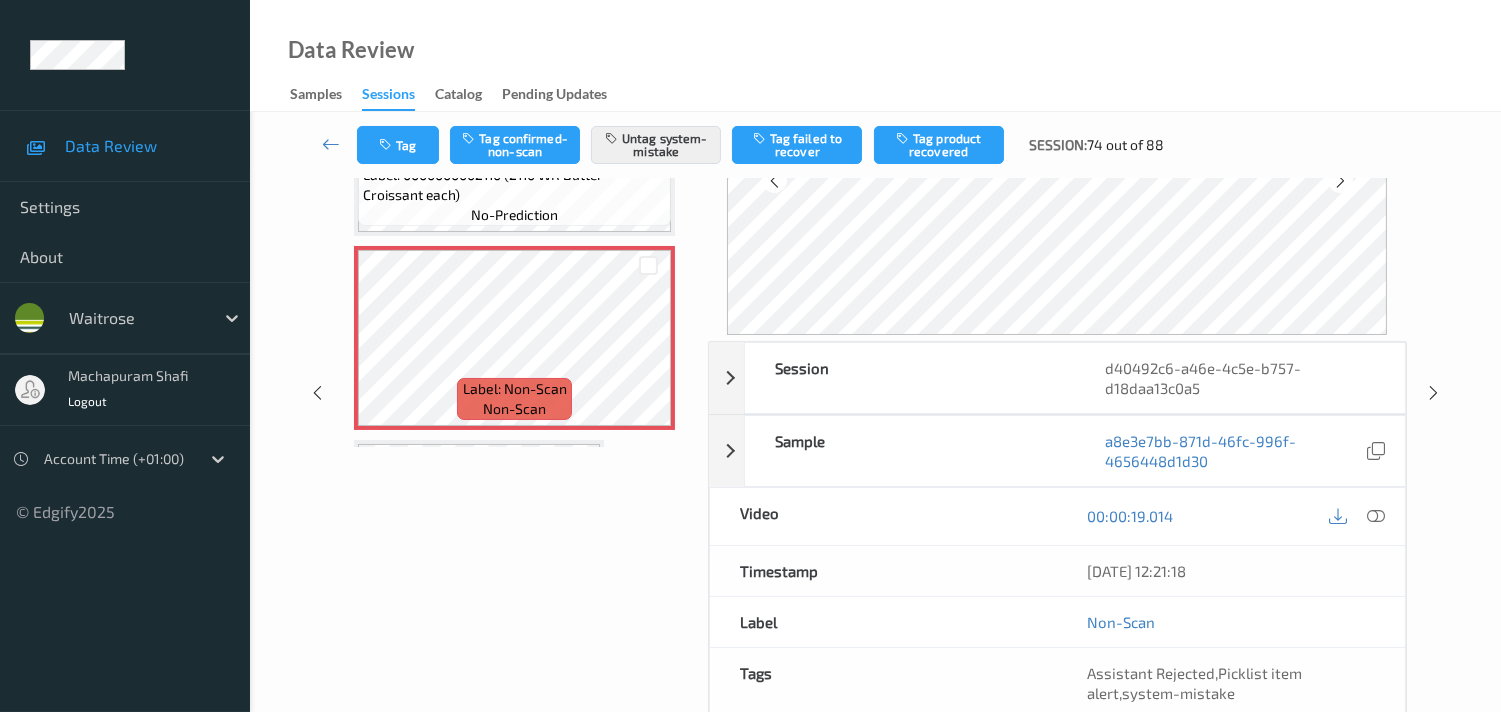scroll, scrollTop: 222, scrollLeft: 0, axis: vertical 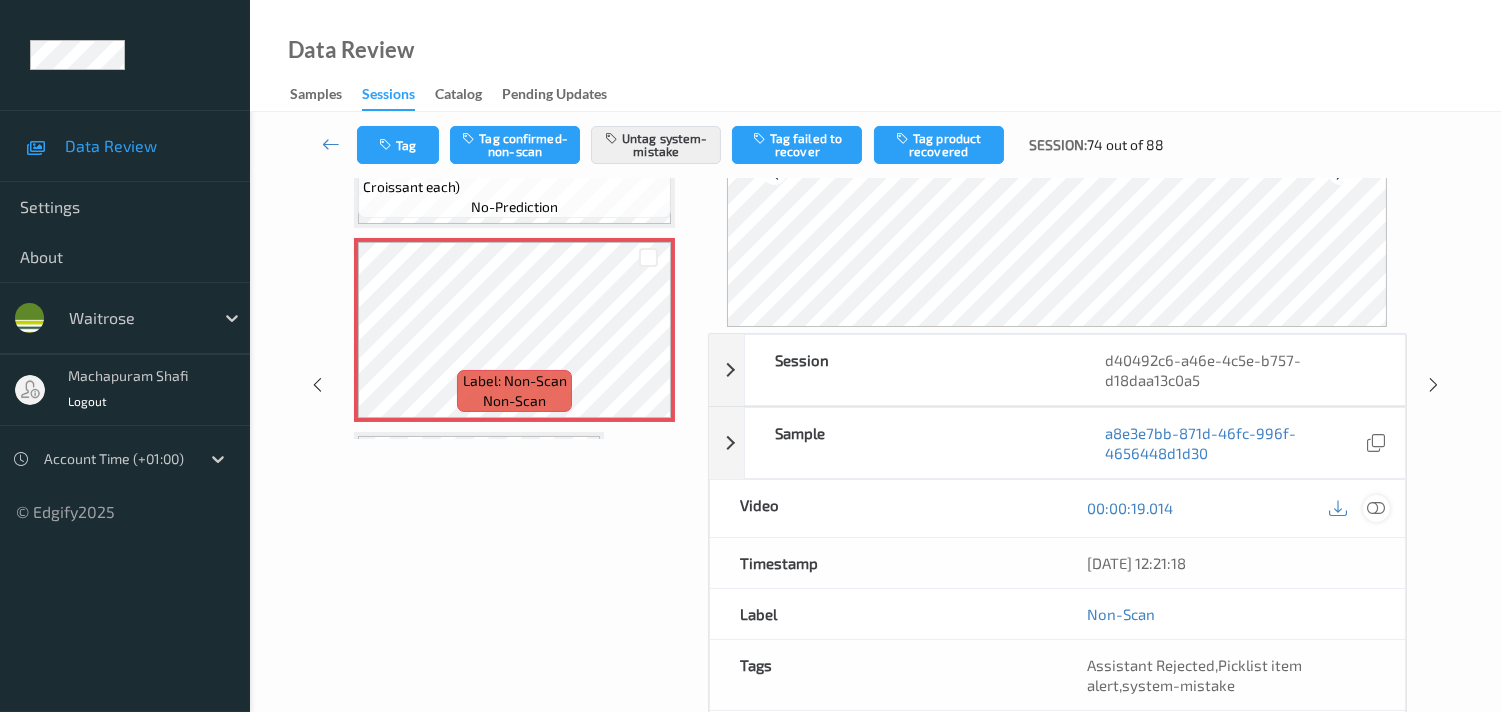 click at bounding box center (1376, 508) 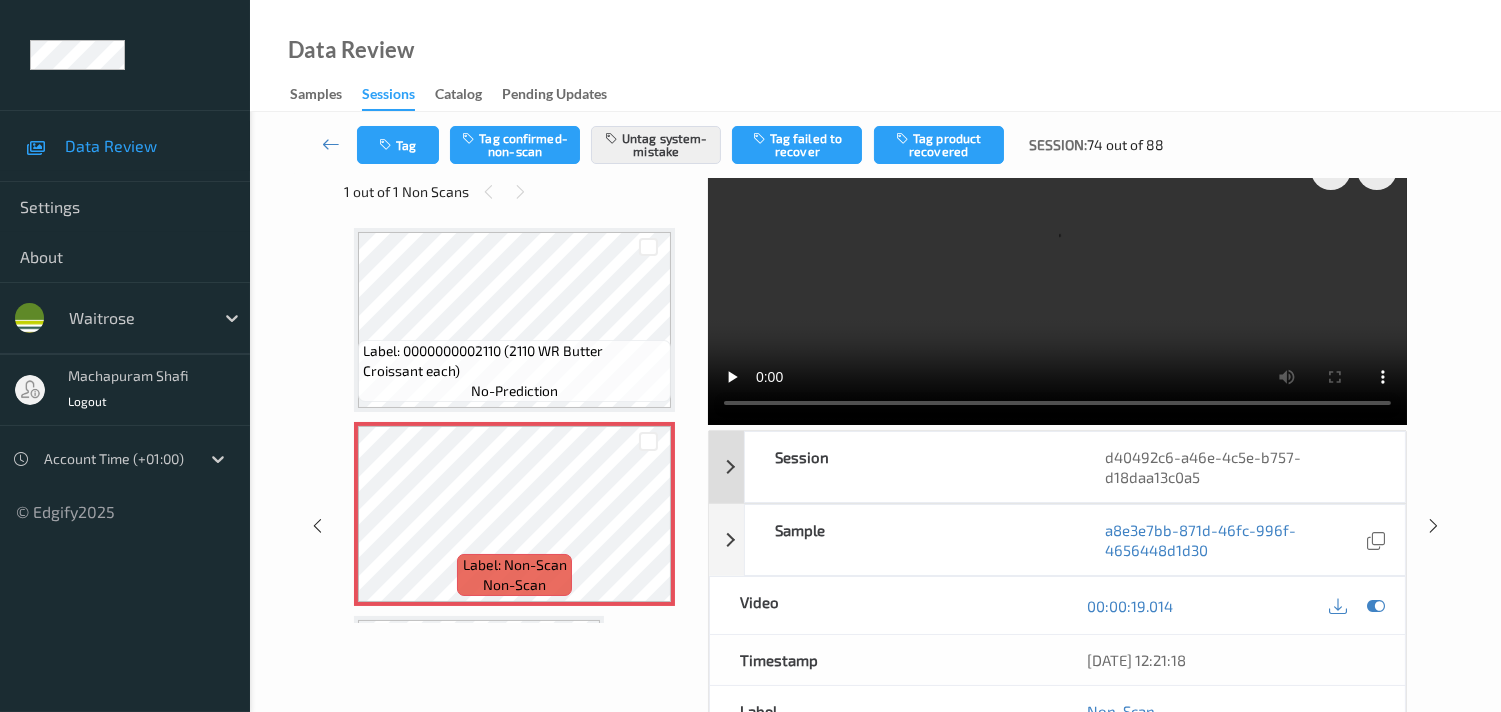 scroll, scrollTop: 0, scrollLeft: 0, axis: both 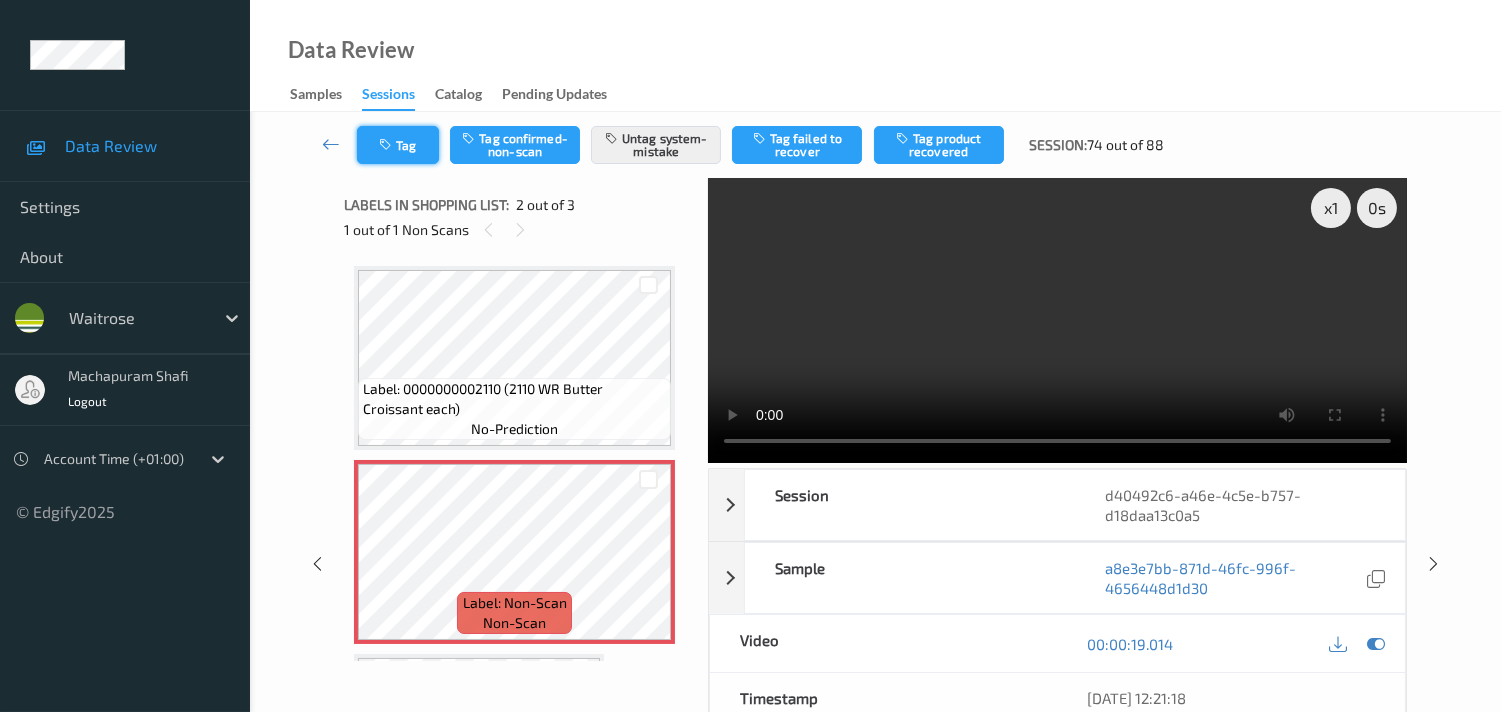 click at bounding box center (387, 145) 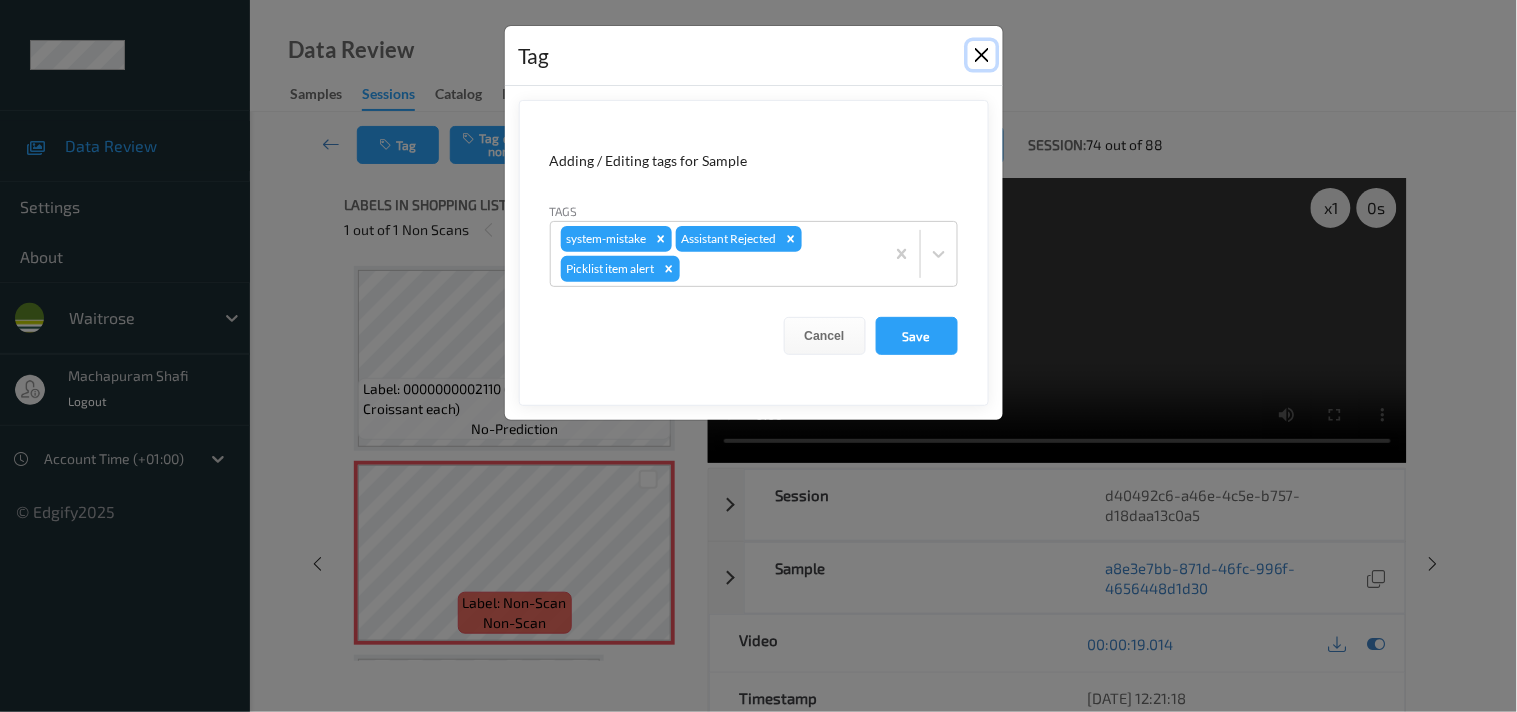 click at bounding box center [982, 55] 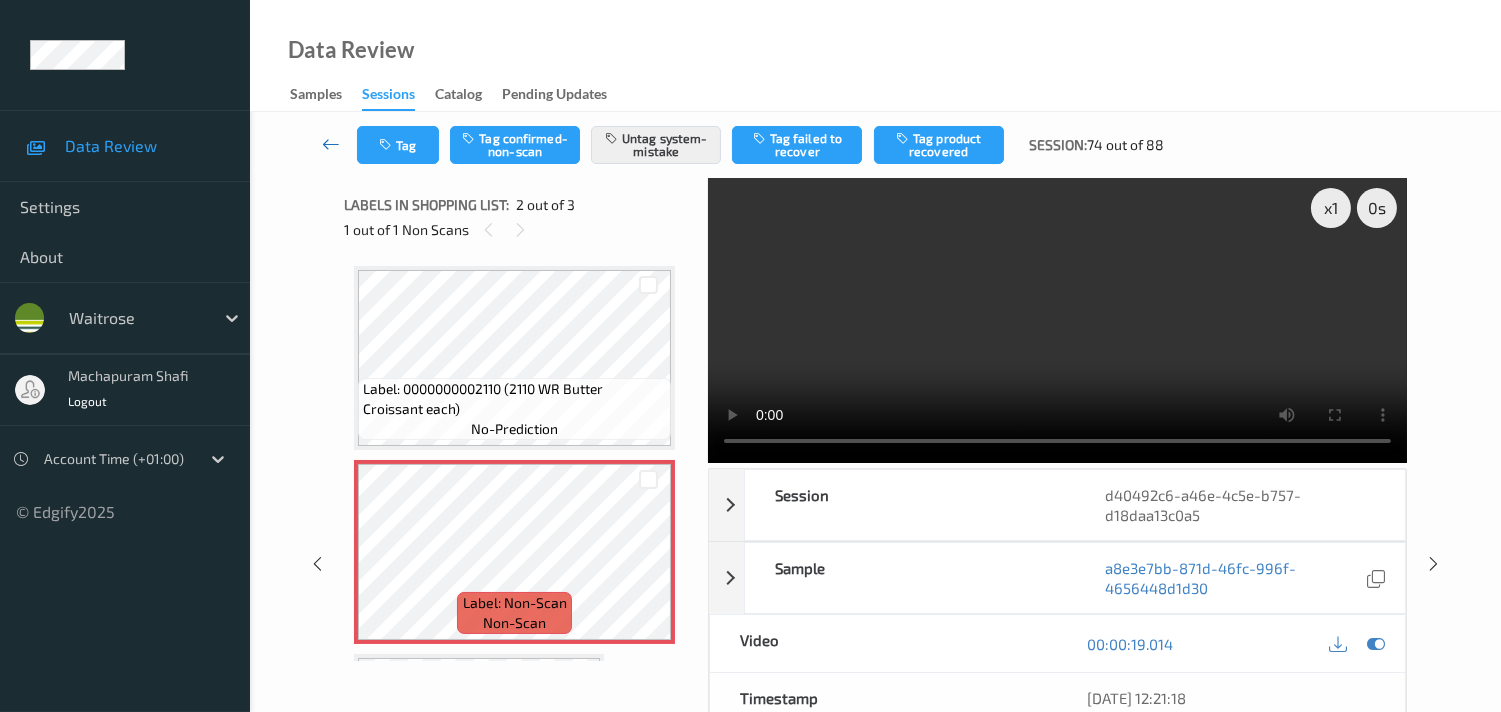 click at bounding box center (331, 144) 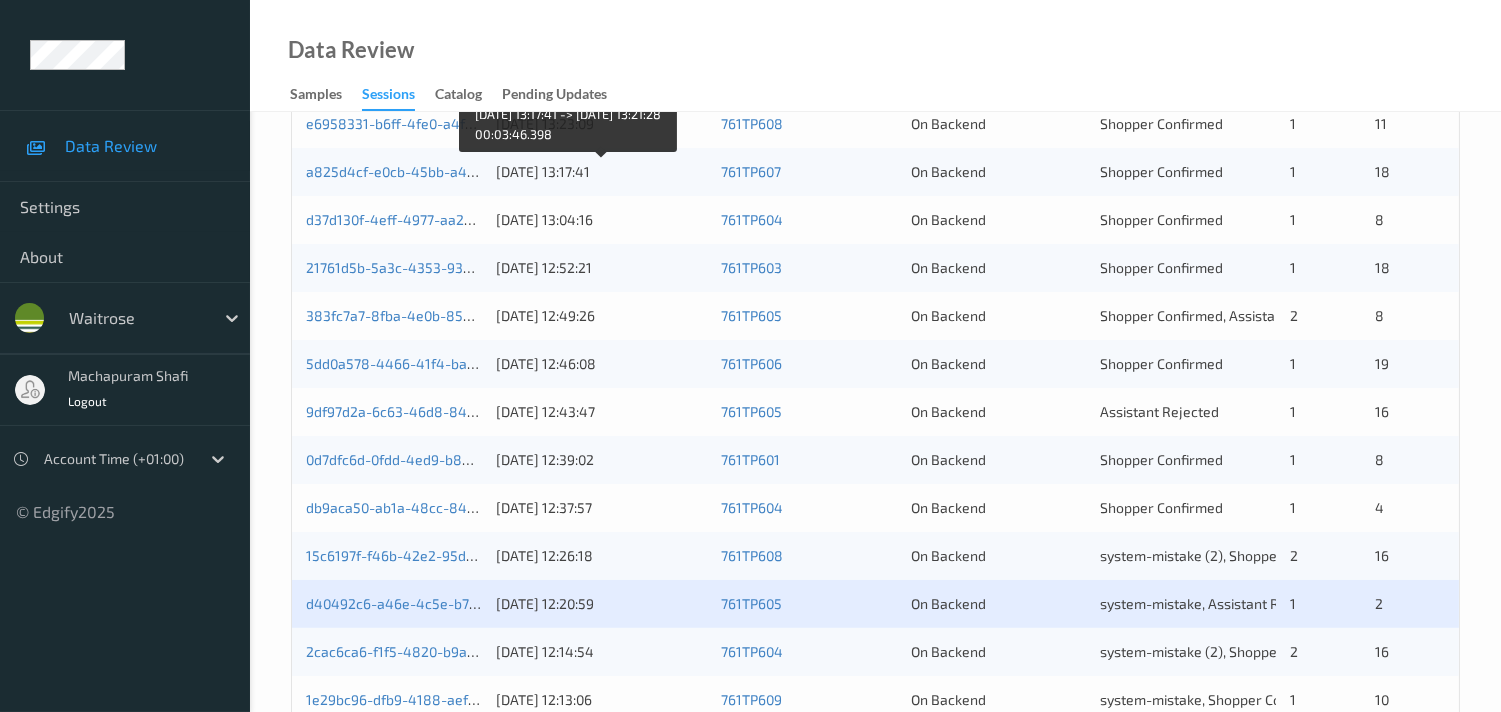scroll, scrollTop: 666, scrollLeft: 0, axis: vertical 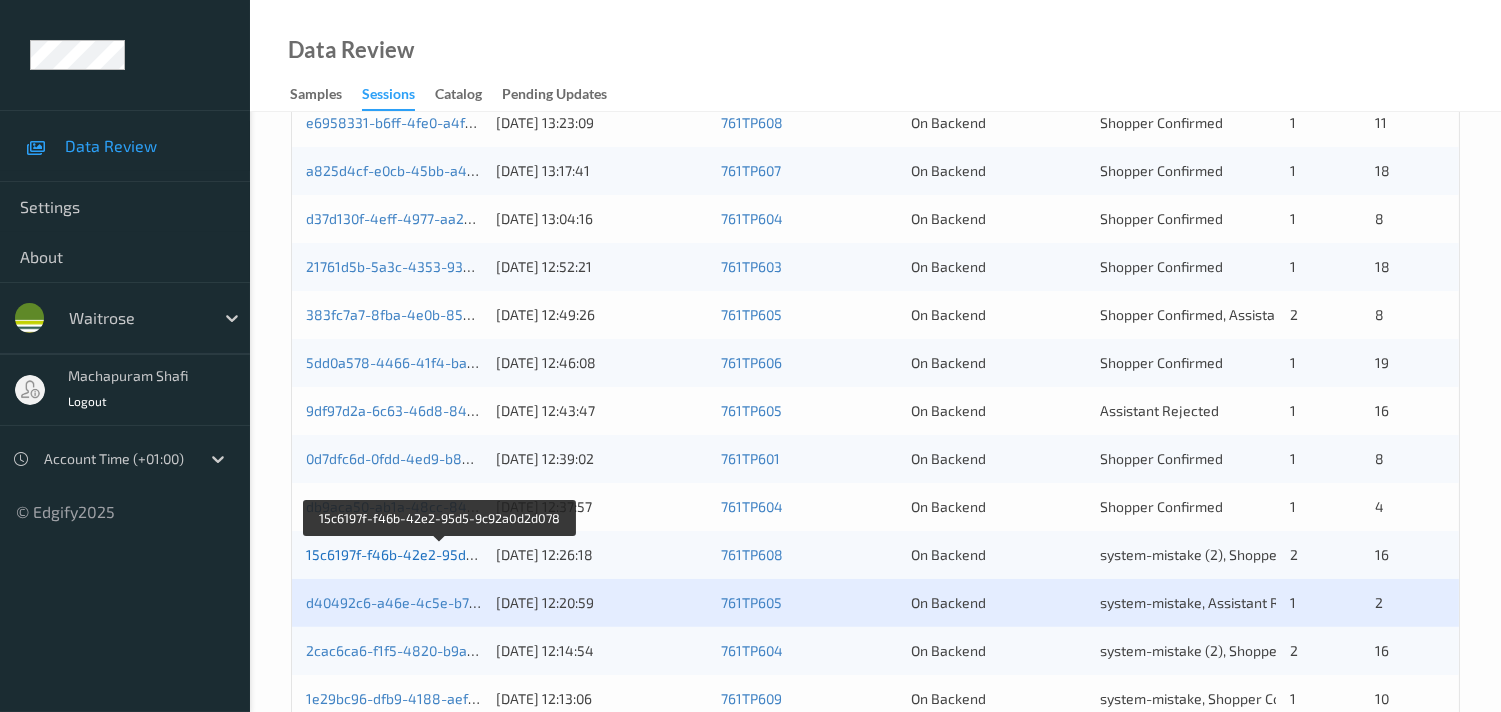 click on "15c6197f-f46b-42e2-95d5-9c92a0d2d078" at bounding box center (440, 554) 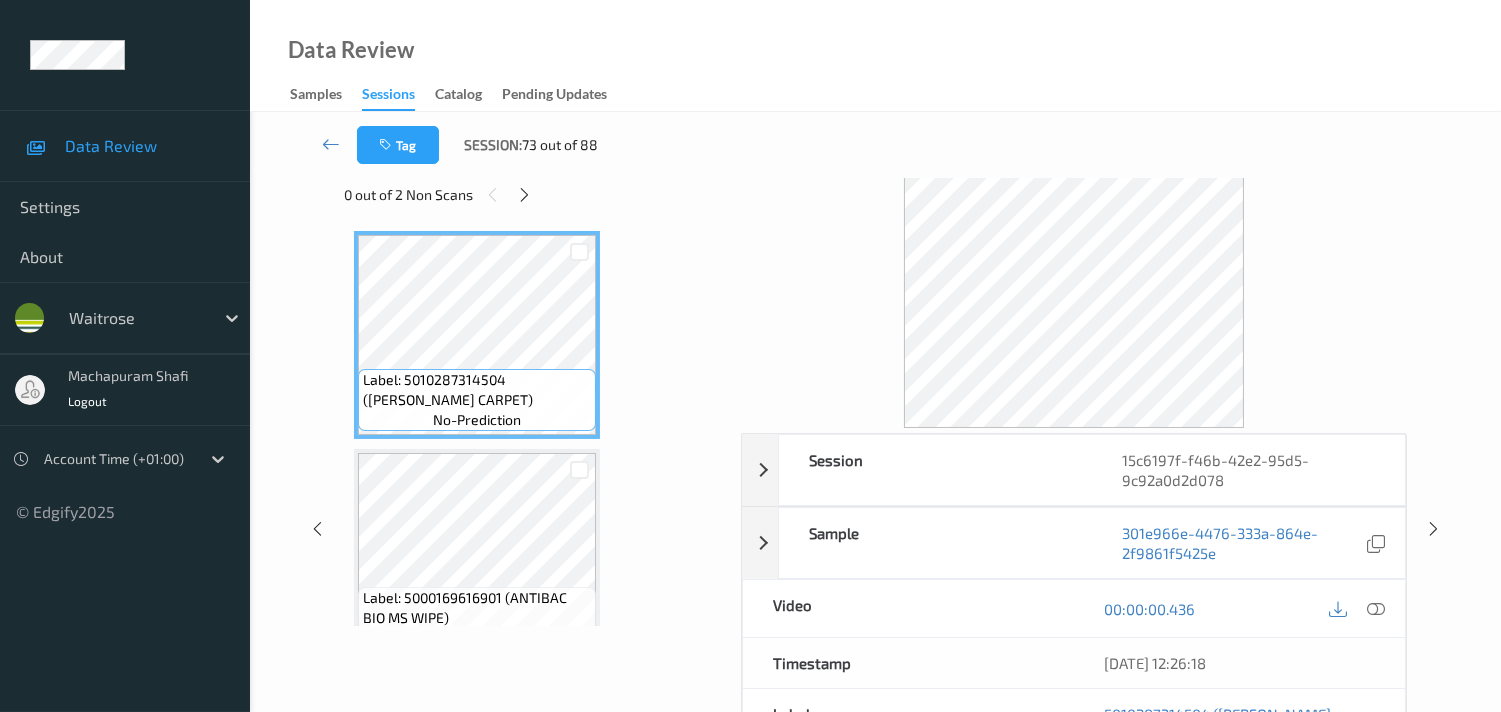 scroll, scrollTop: 0, scrollLeft: 0, axis: both 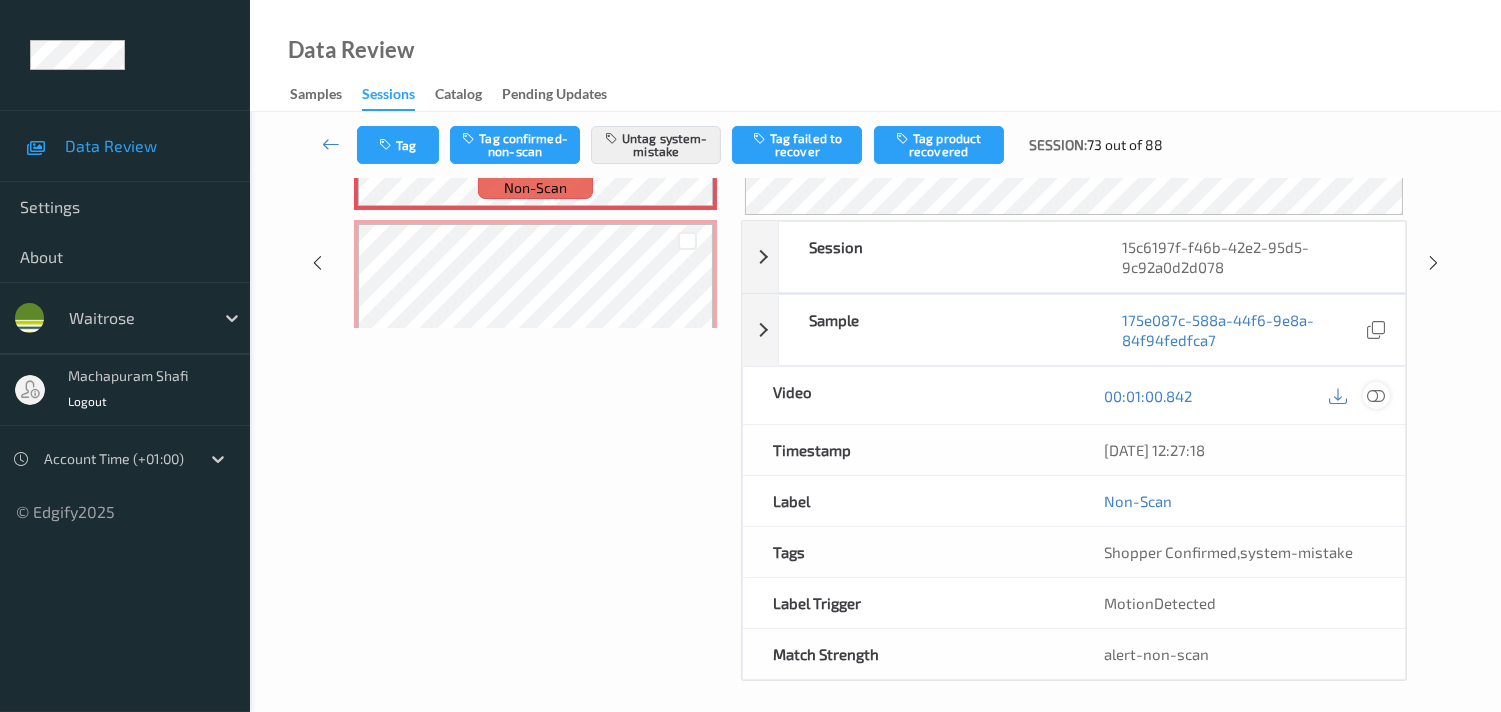 click at bounding box center [1376, 396] 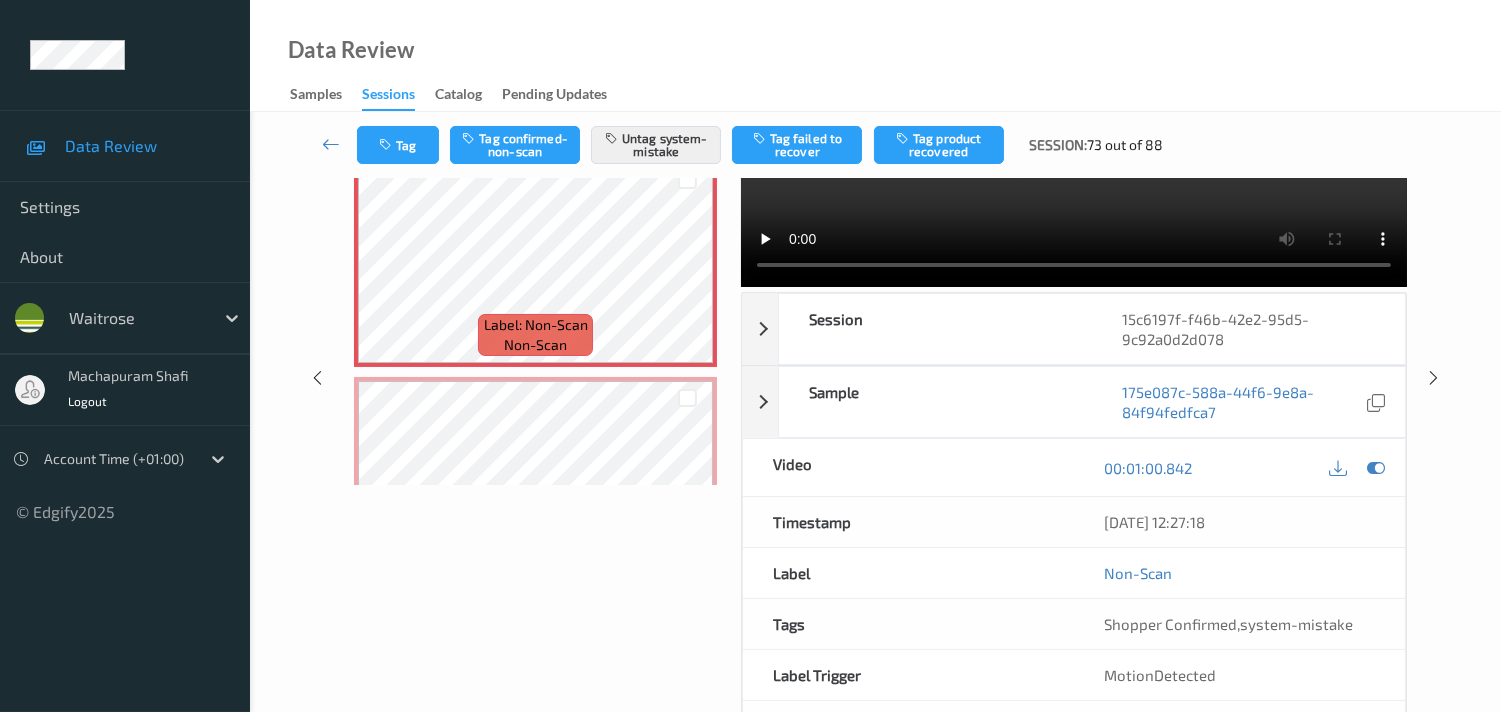 scroll, scrollTop: 0, scrollLeft: 0, axis: both 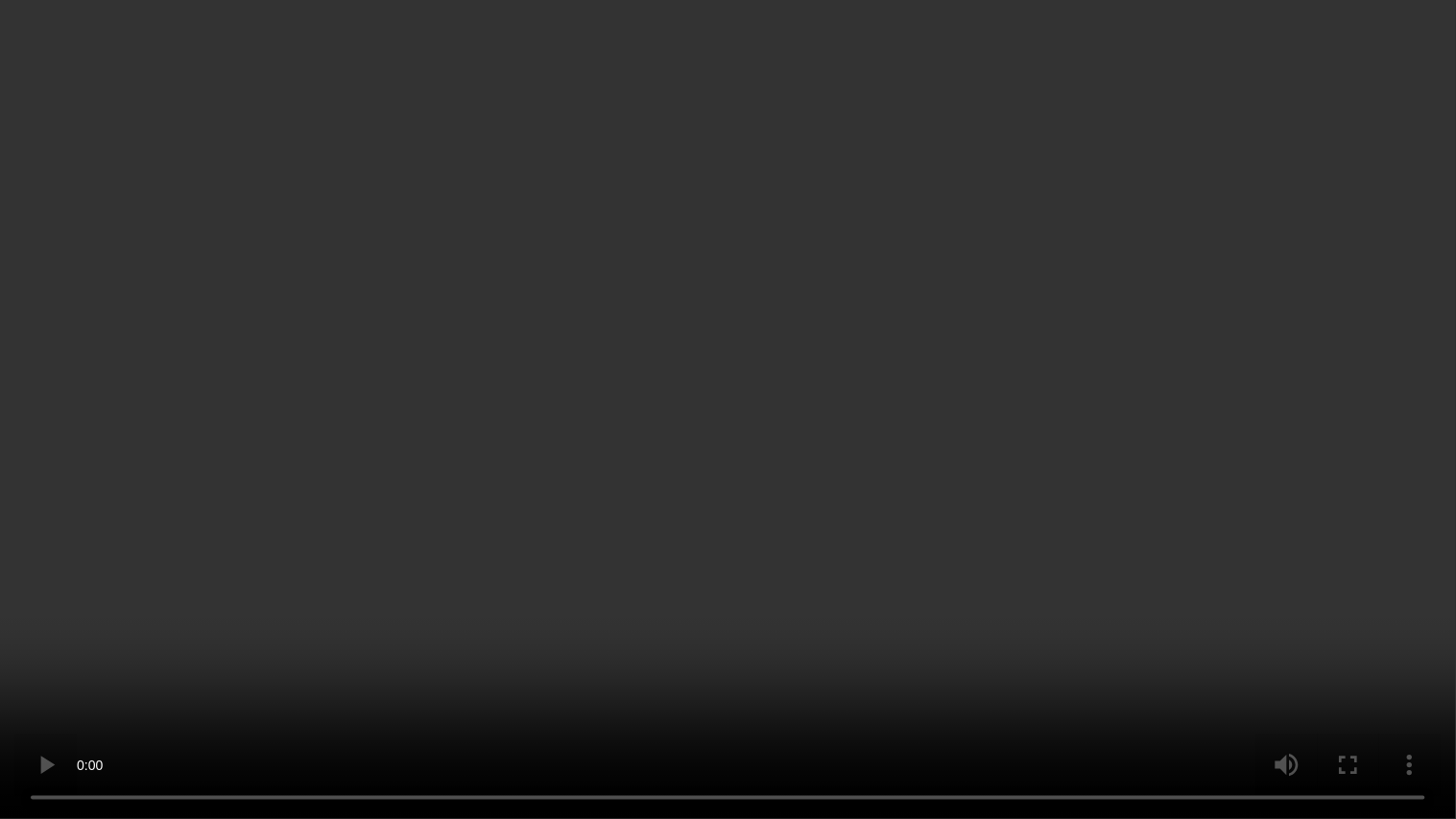 type 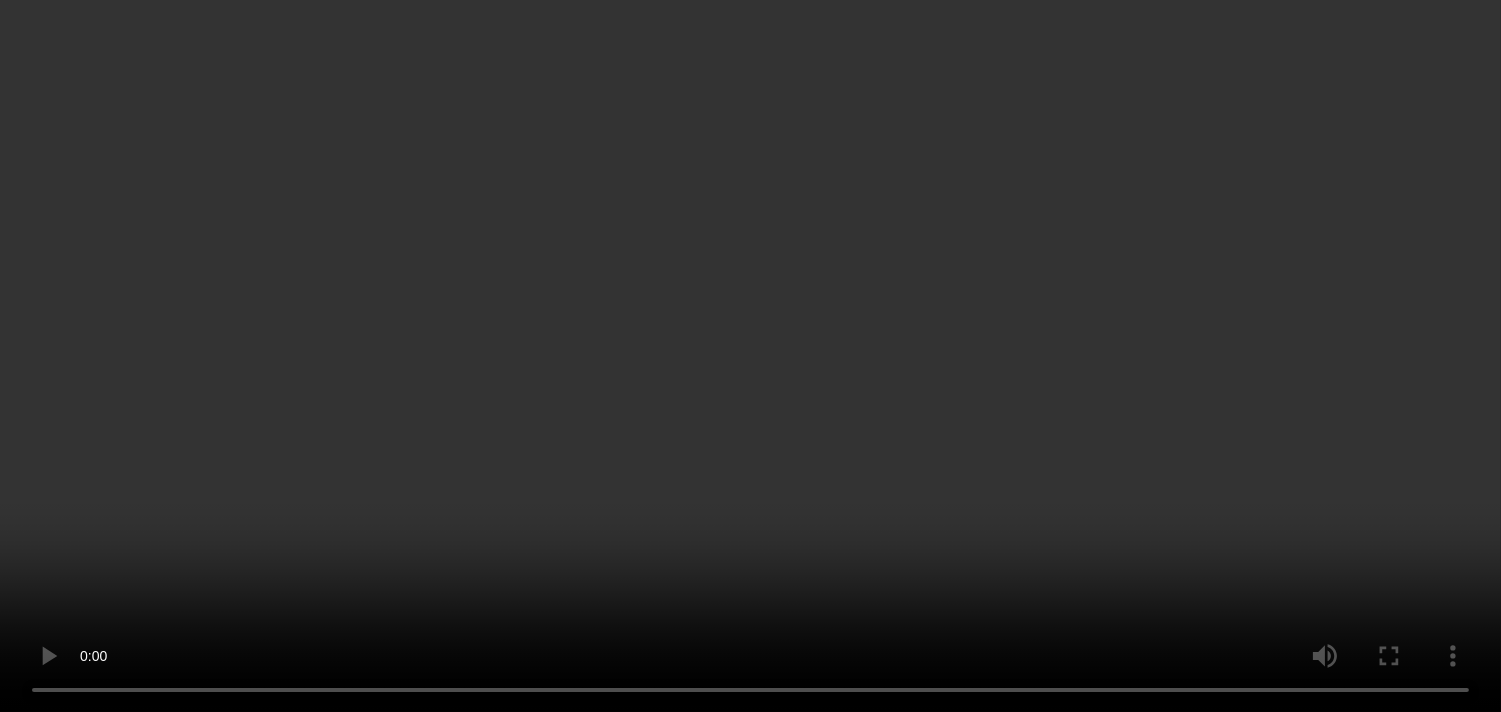 scroll, scrollTop: 2444, scrollLeft: 0, axis: vertical 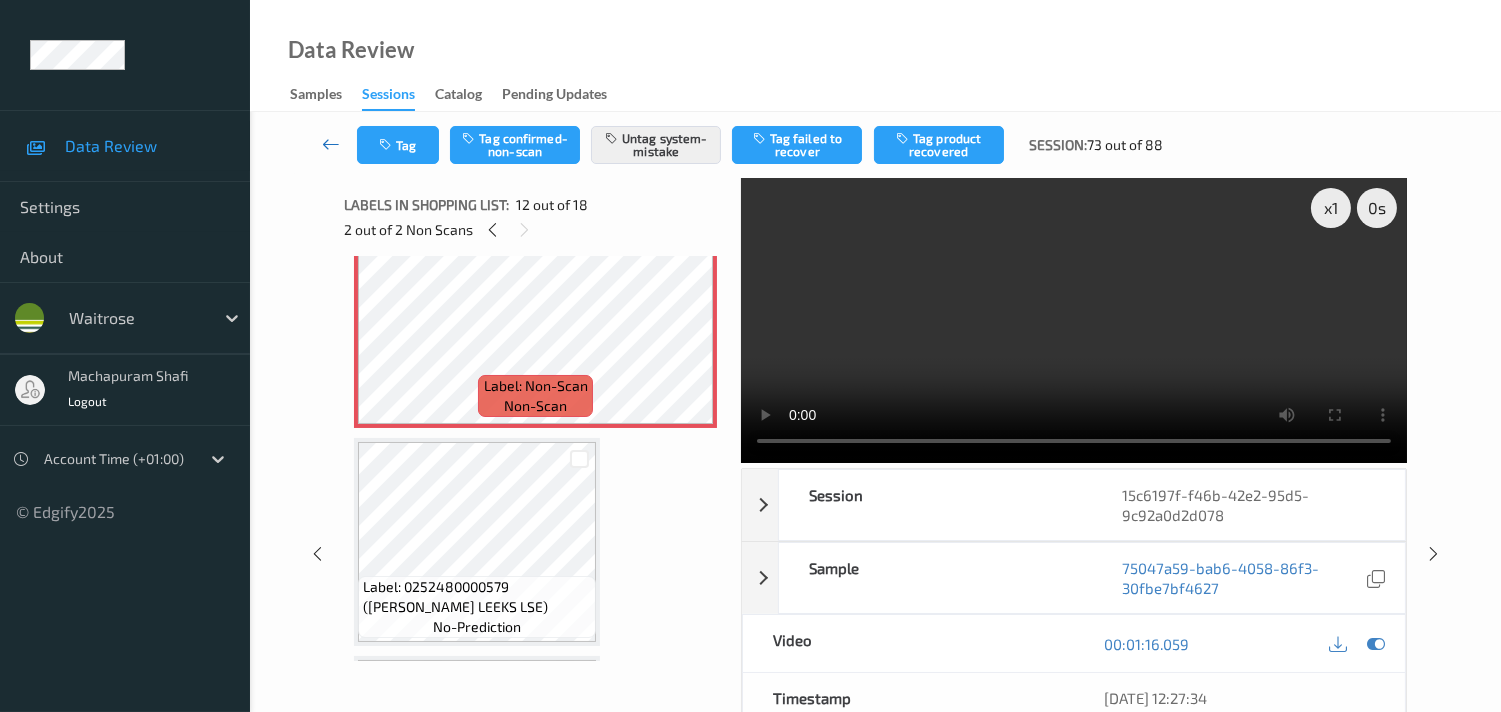 click at bounding box center (331, 144) 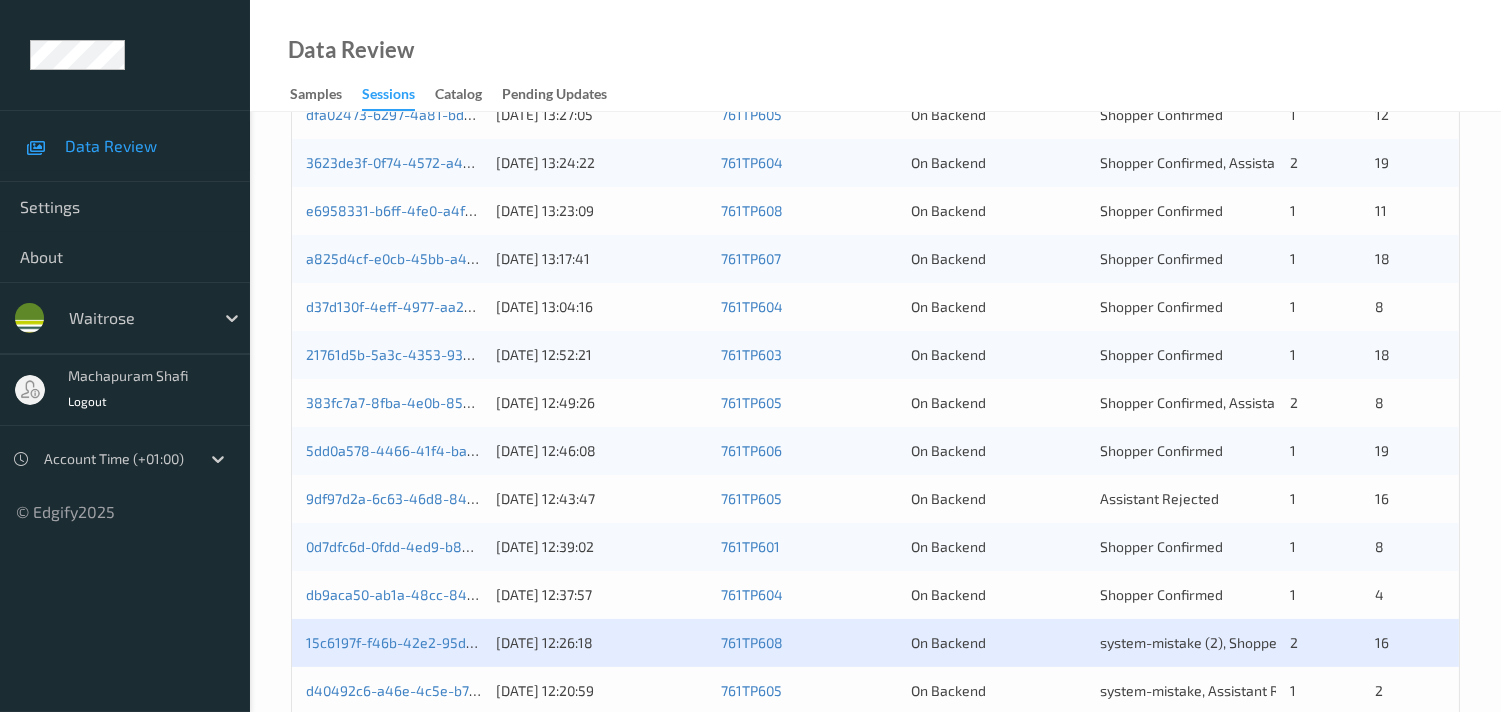 scroll, scrollTop: 666, scrollLeft: 0, axis: vertical 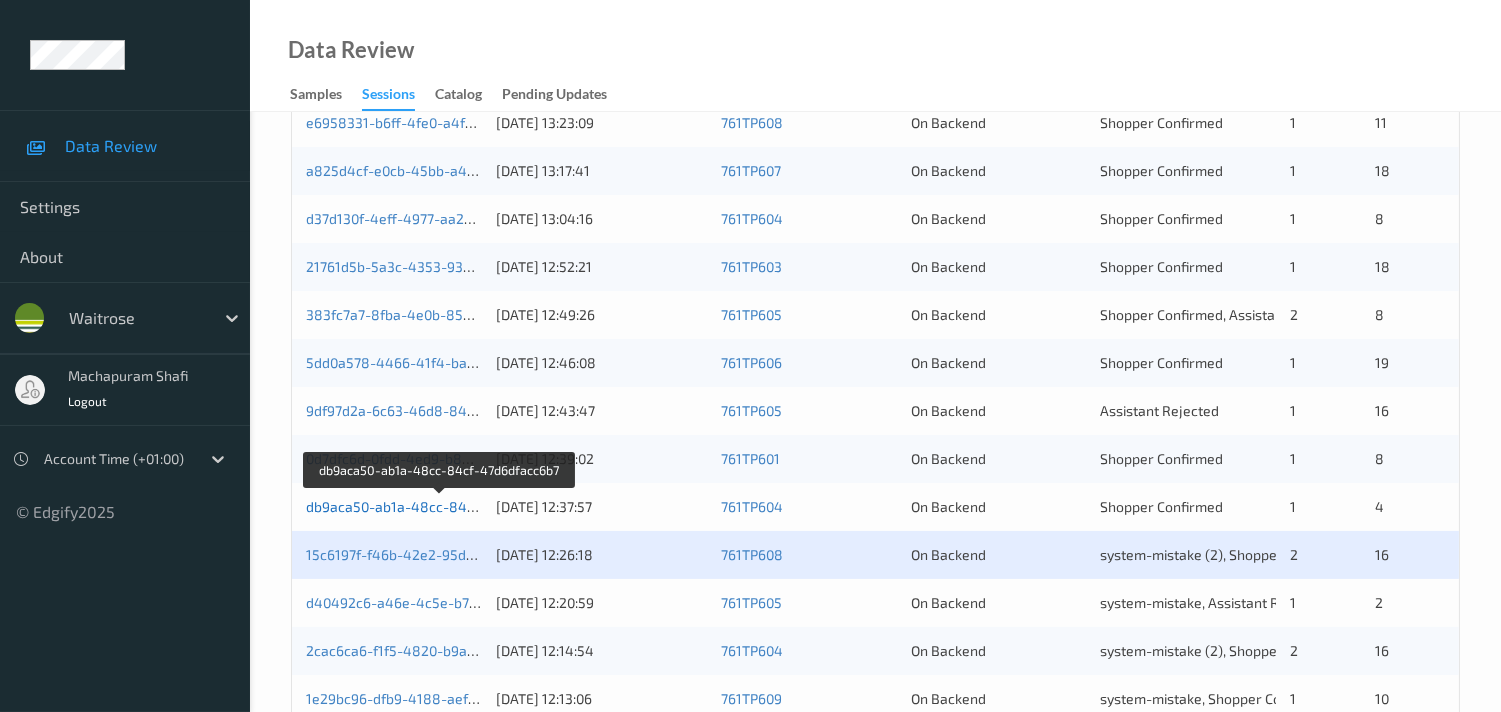 click on "db9aca50-ab1a-48cc-84cf-47d6dfacc6b7" at bounding box center [440, 506] 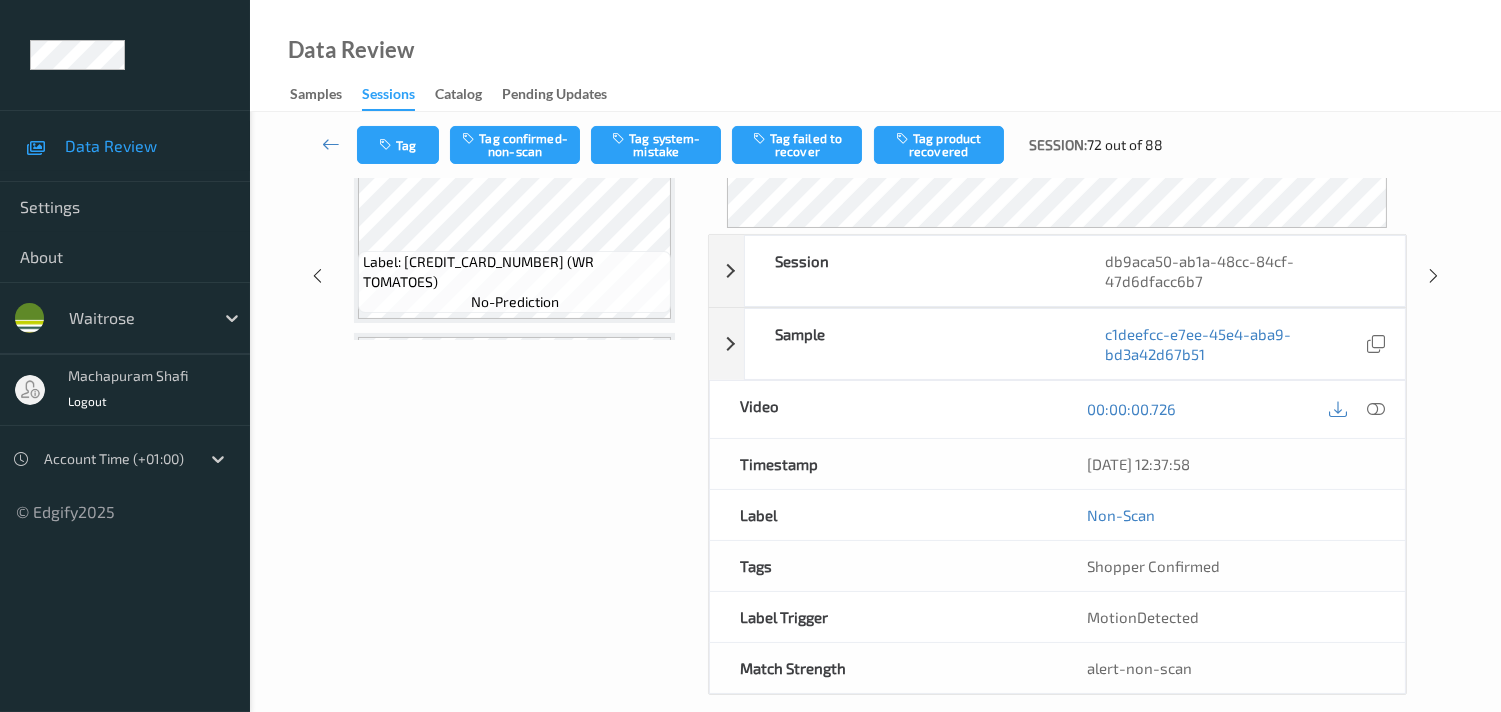 scroll, scrollTop: 333, scrollLeft: 0, axis: vertical 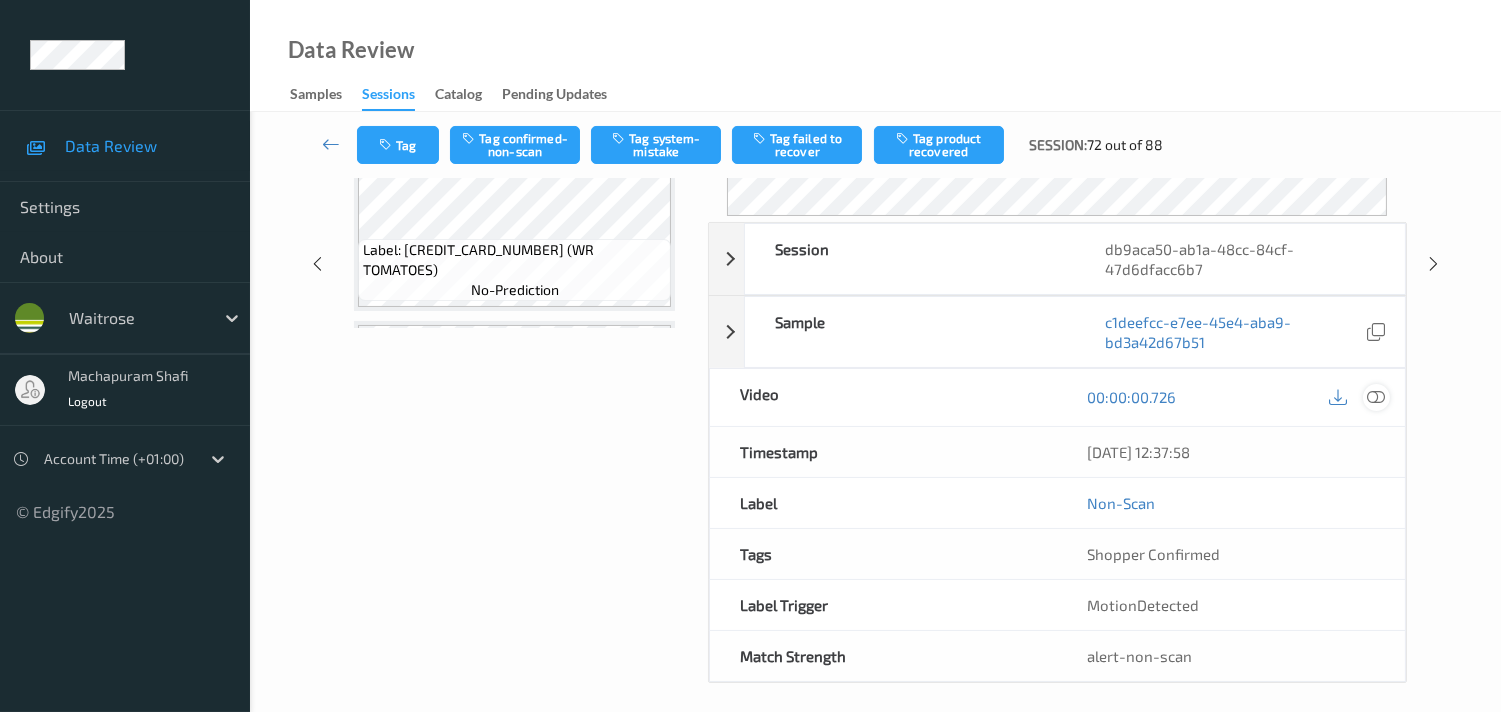 click at bounding box center [1376, 397] 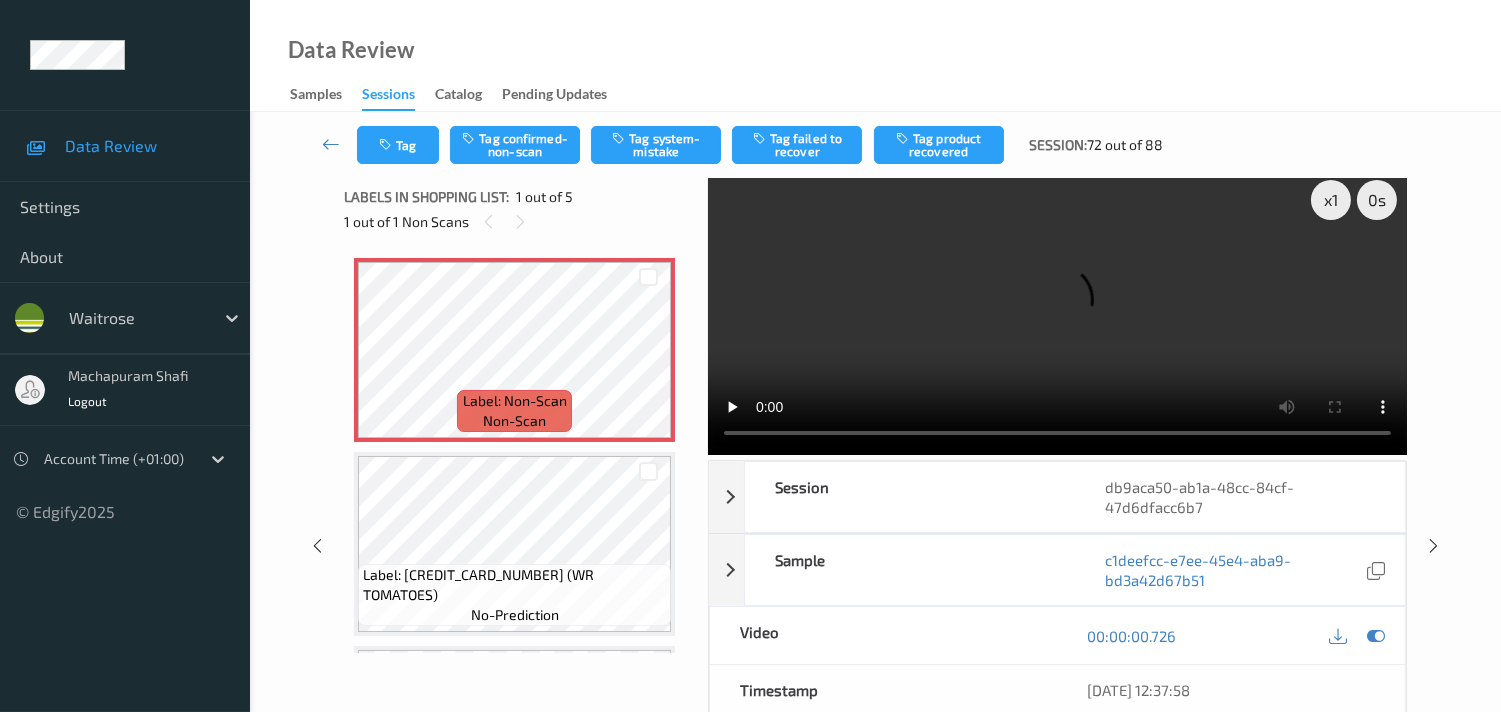 scroll, scrollTop: 0, scrollLeft: 0, axis: both 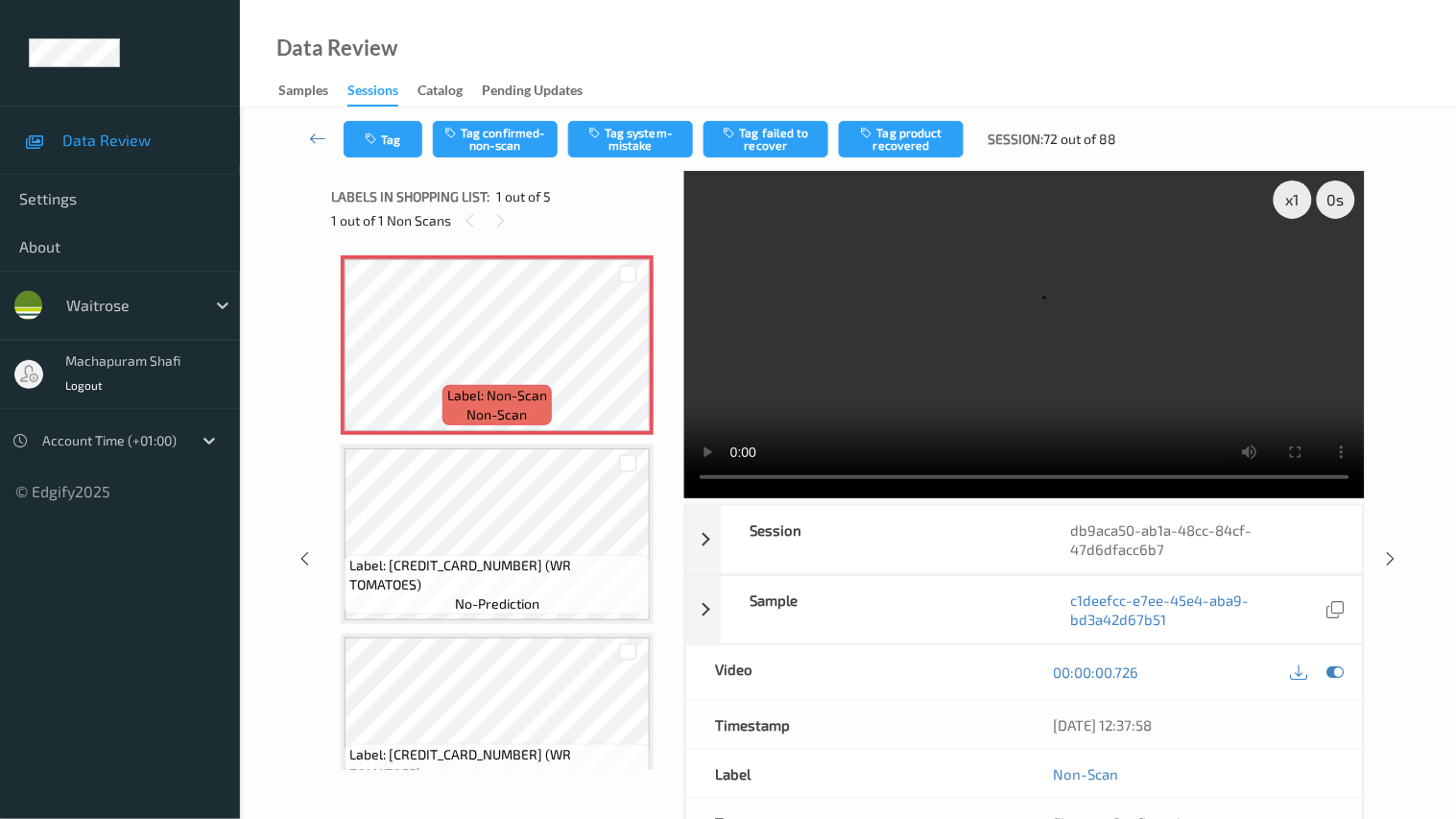 type 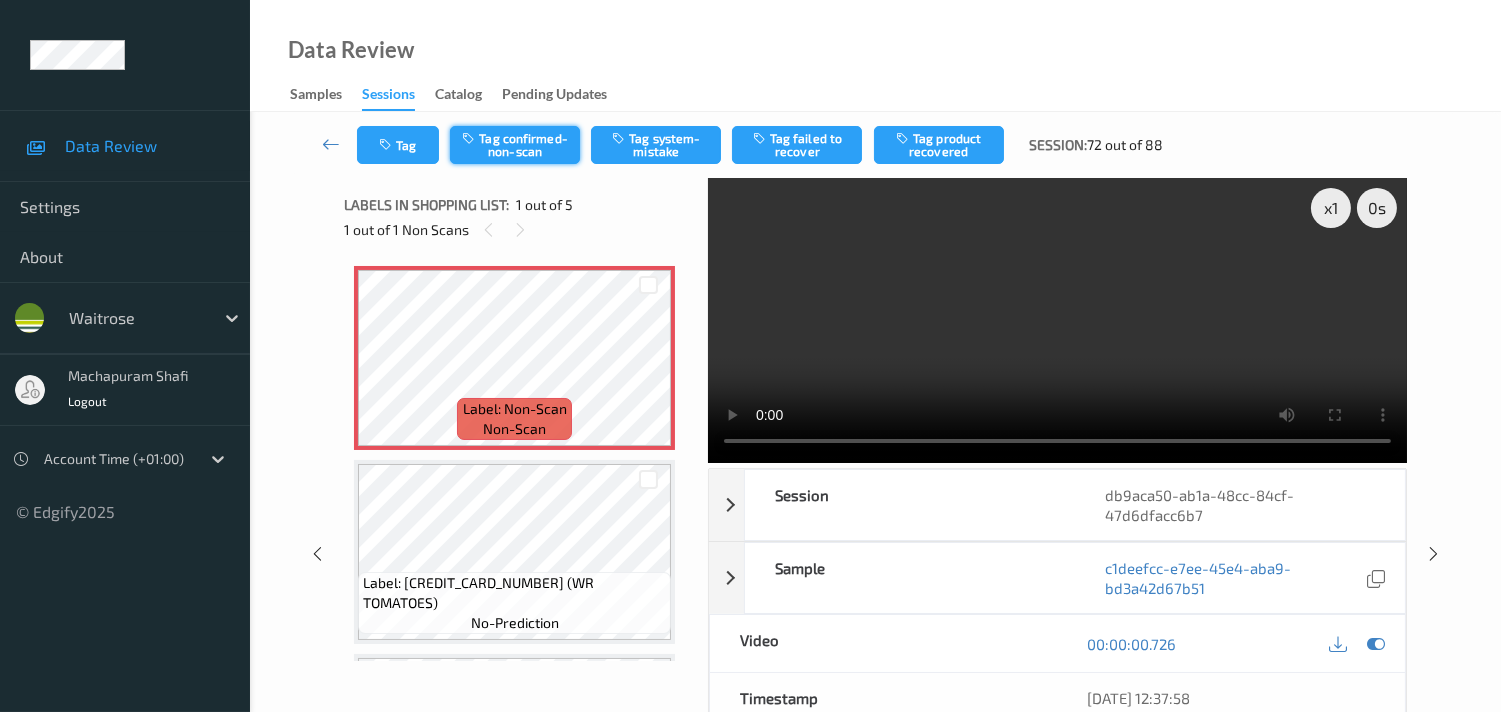 click on "Tag   confirmed-non-scan" at bounding box center (515, 145) 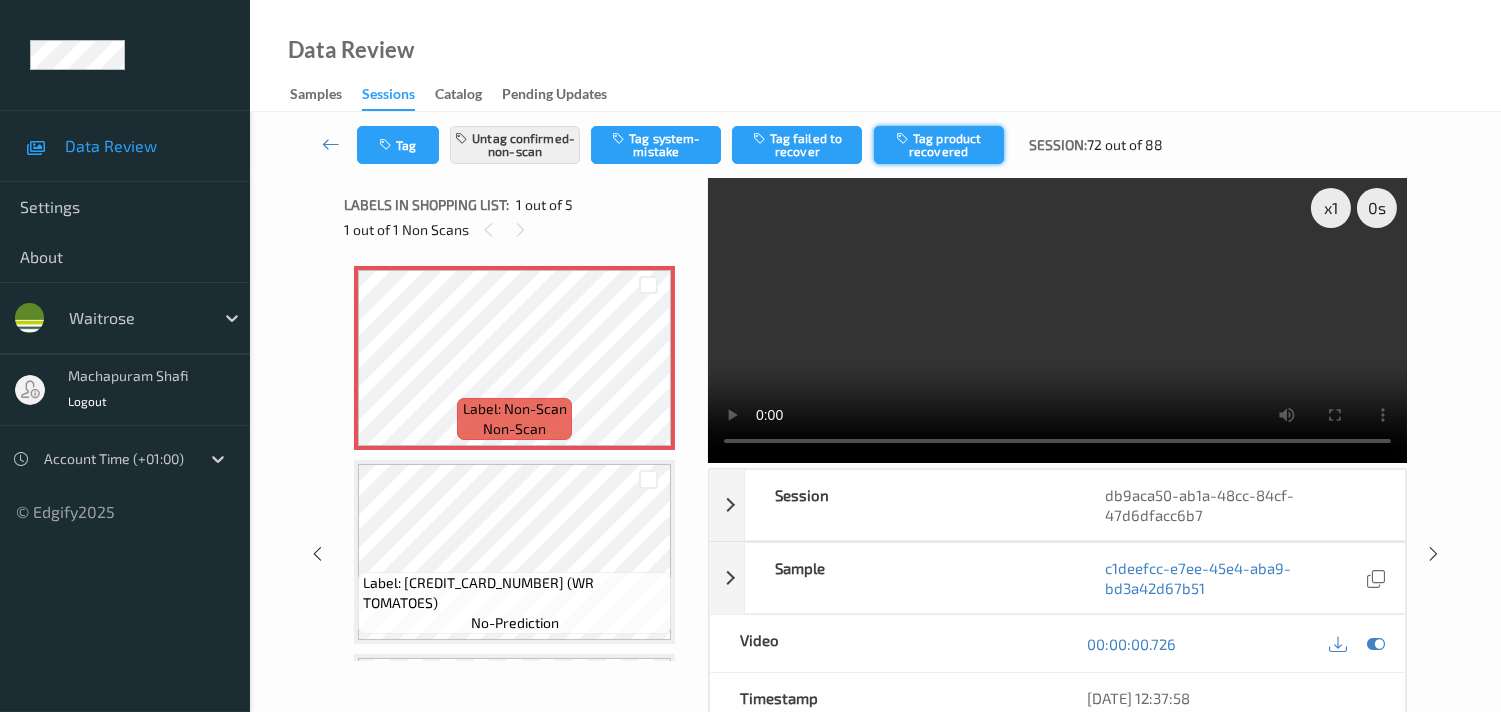 click on "Tag   product recovered" at bounding box center [939, 145] 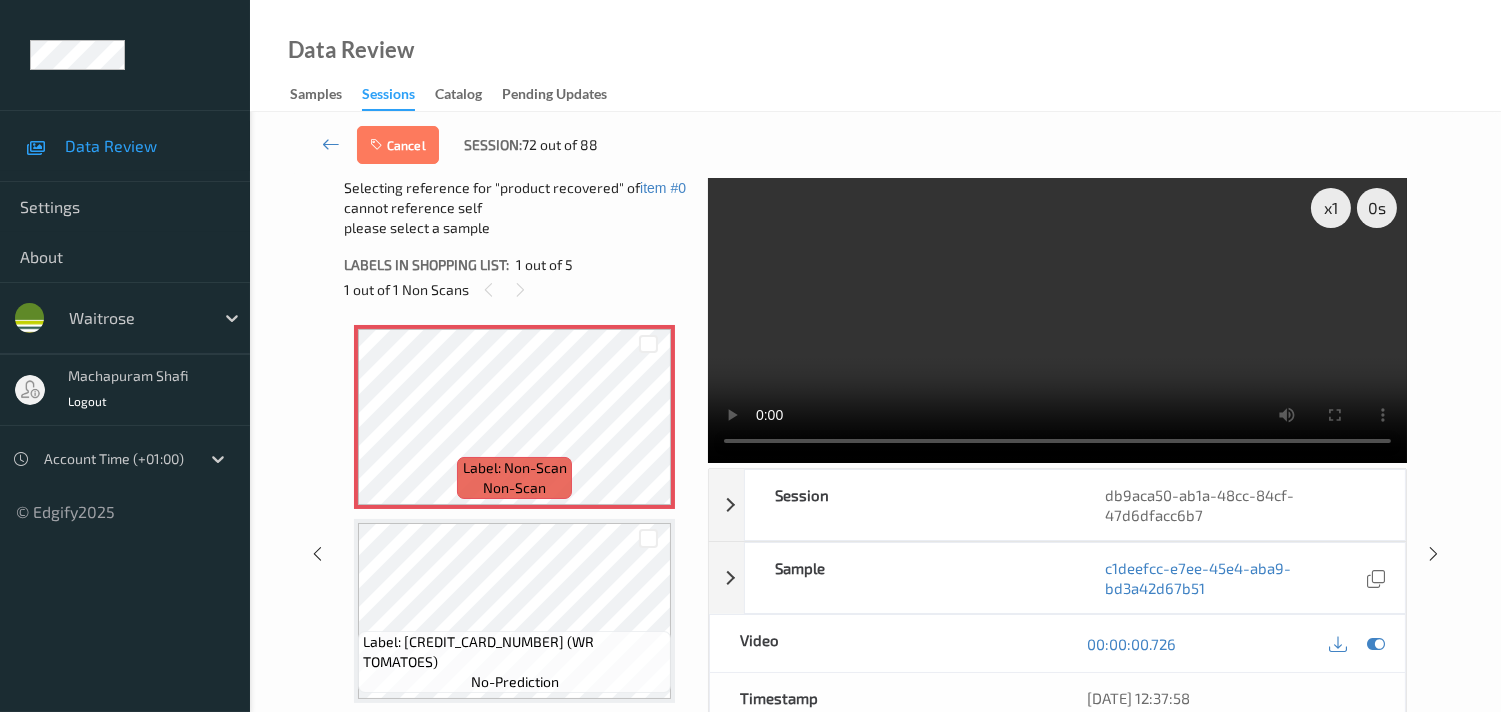 scroll, scrollTop: 0, scrollLeft: 0, axis: both 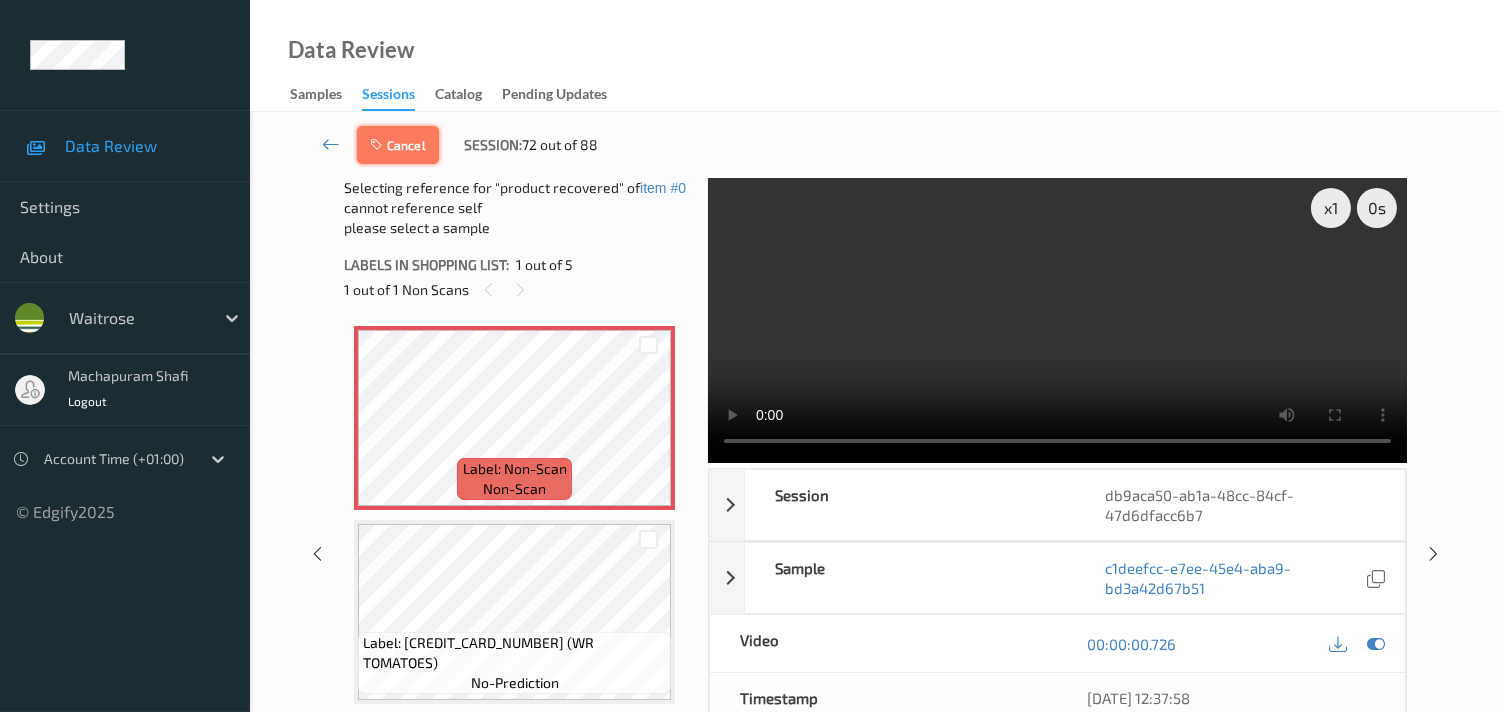 click at bounding box center (378, 145) 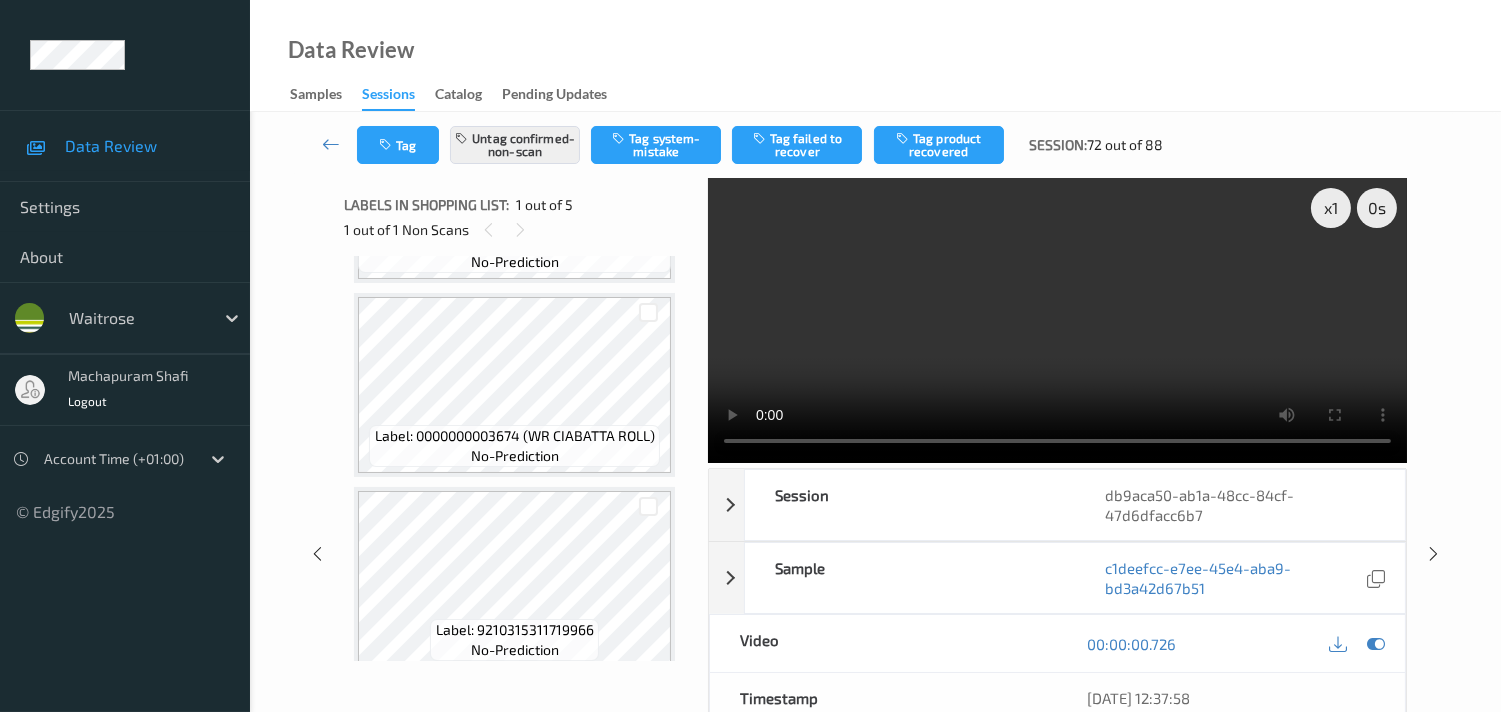 scroll, scrollTop: 567, scrollLeft: 0, axis: vertical 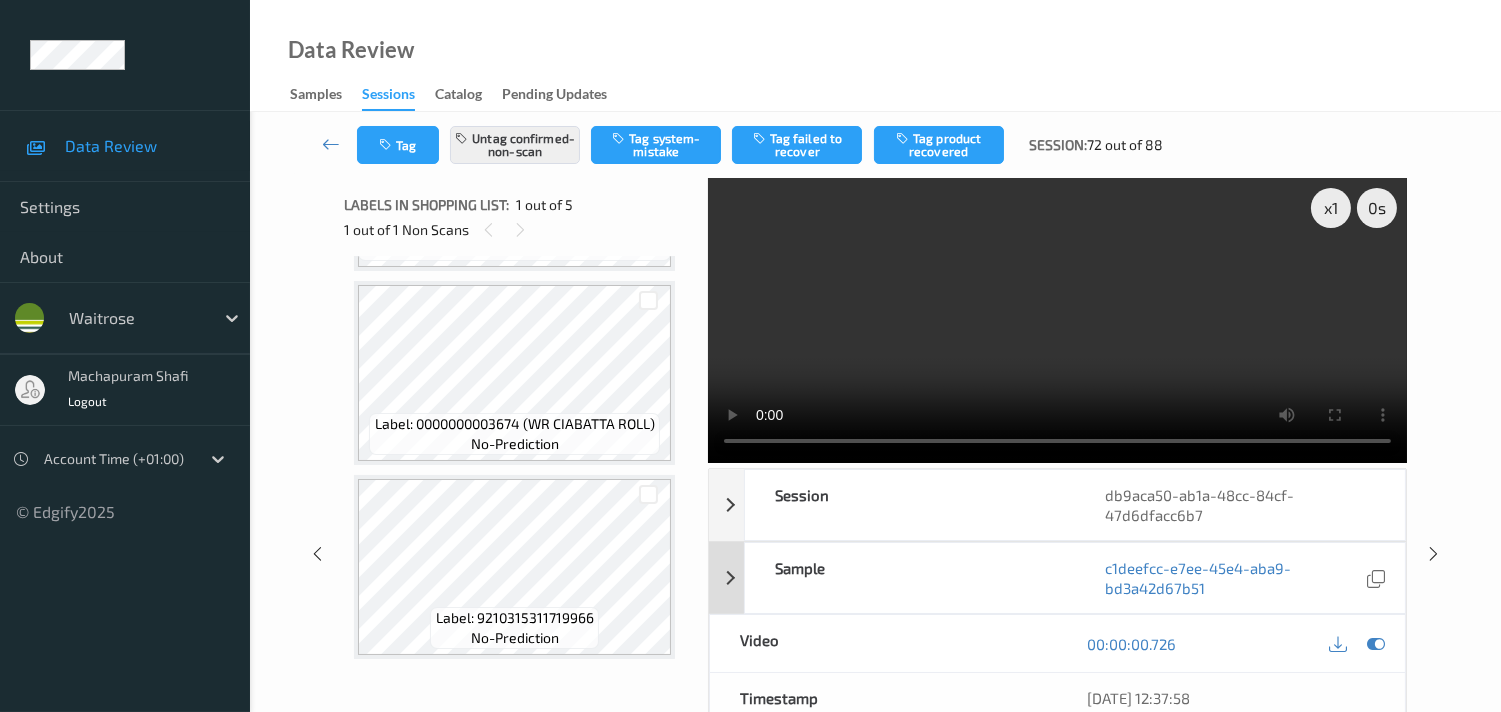 click at bounding box center (1376, 644) 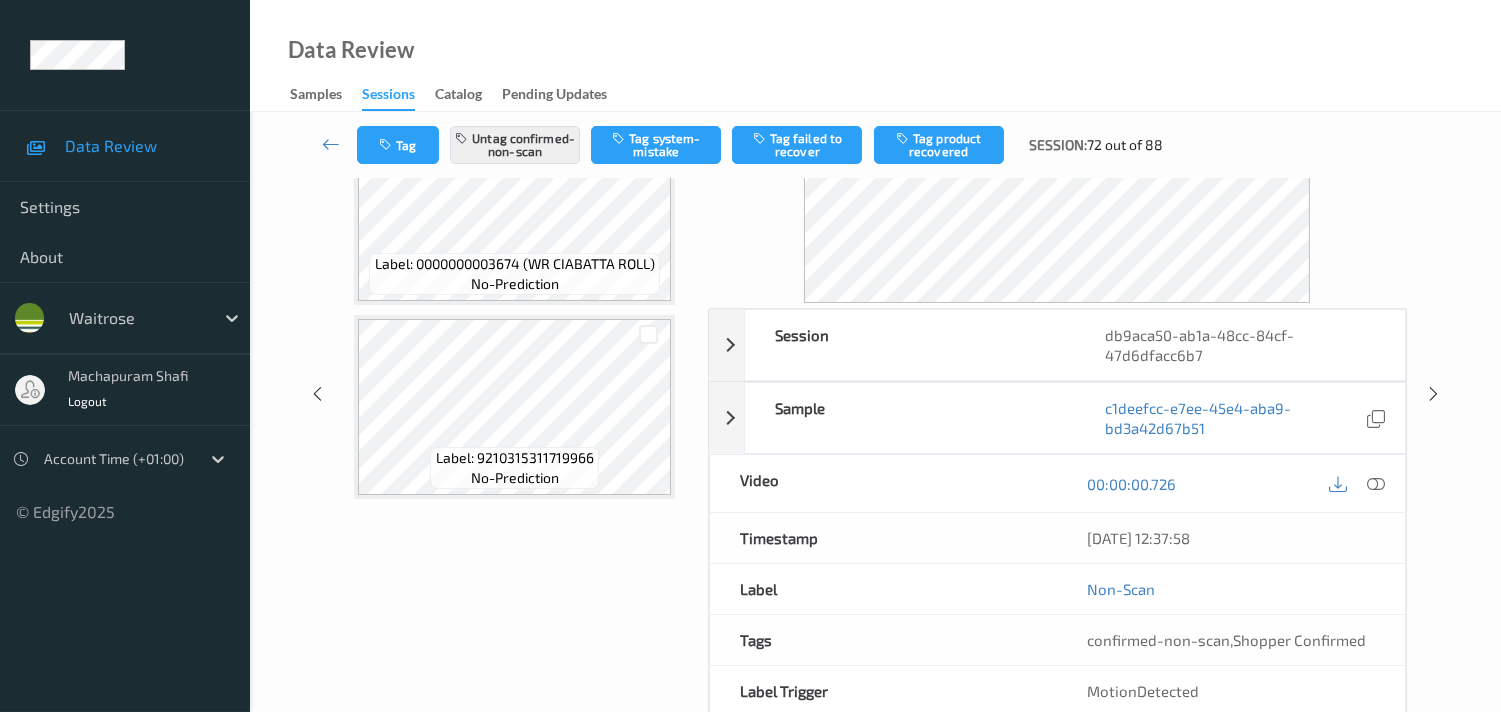 scroll, scrollTop: 0, scrollLeft: 0, axis: both 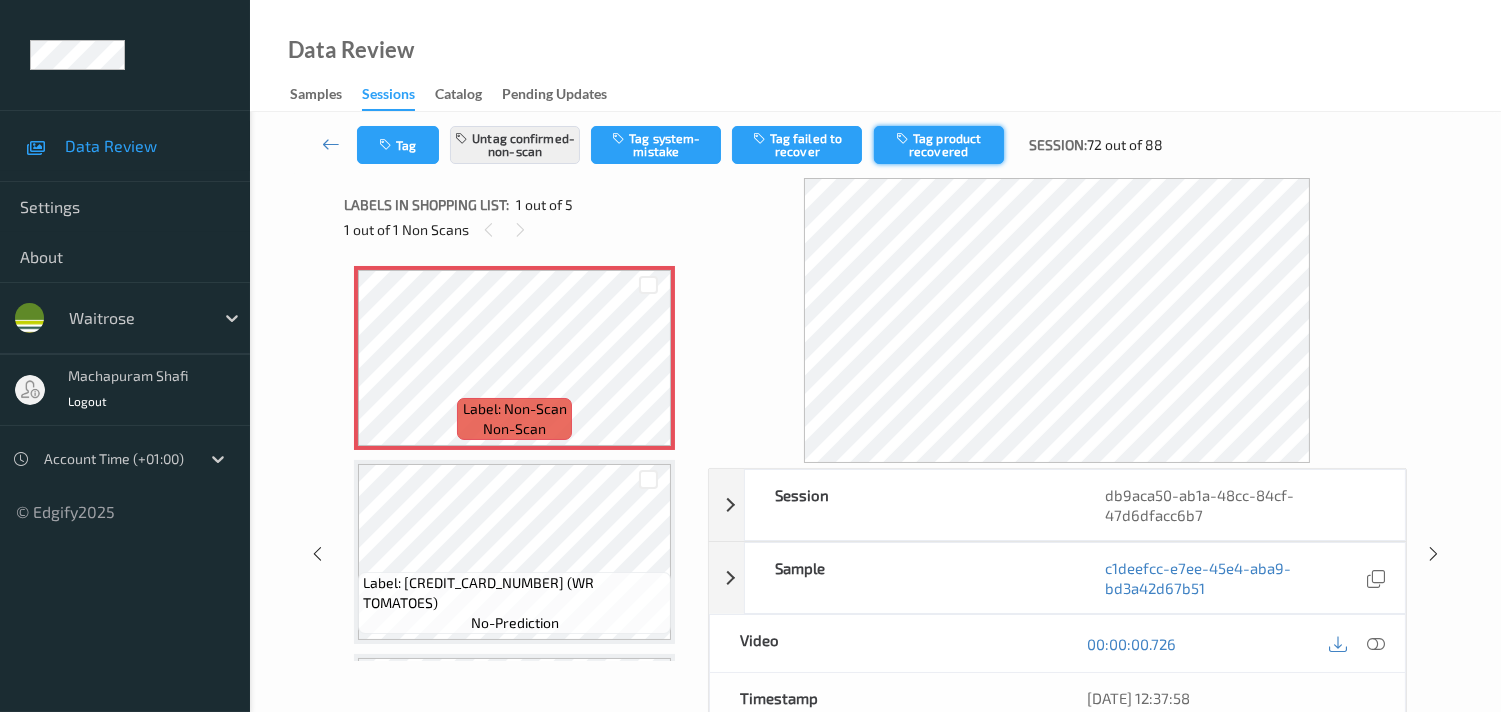 click on "Tag   product recovered" at bounding box center (939, 145) 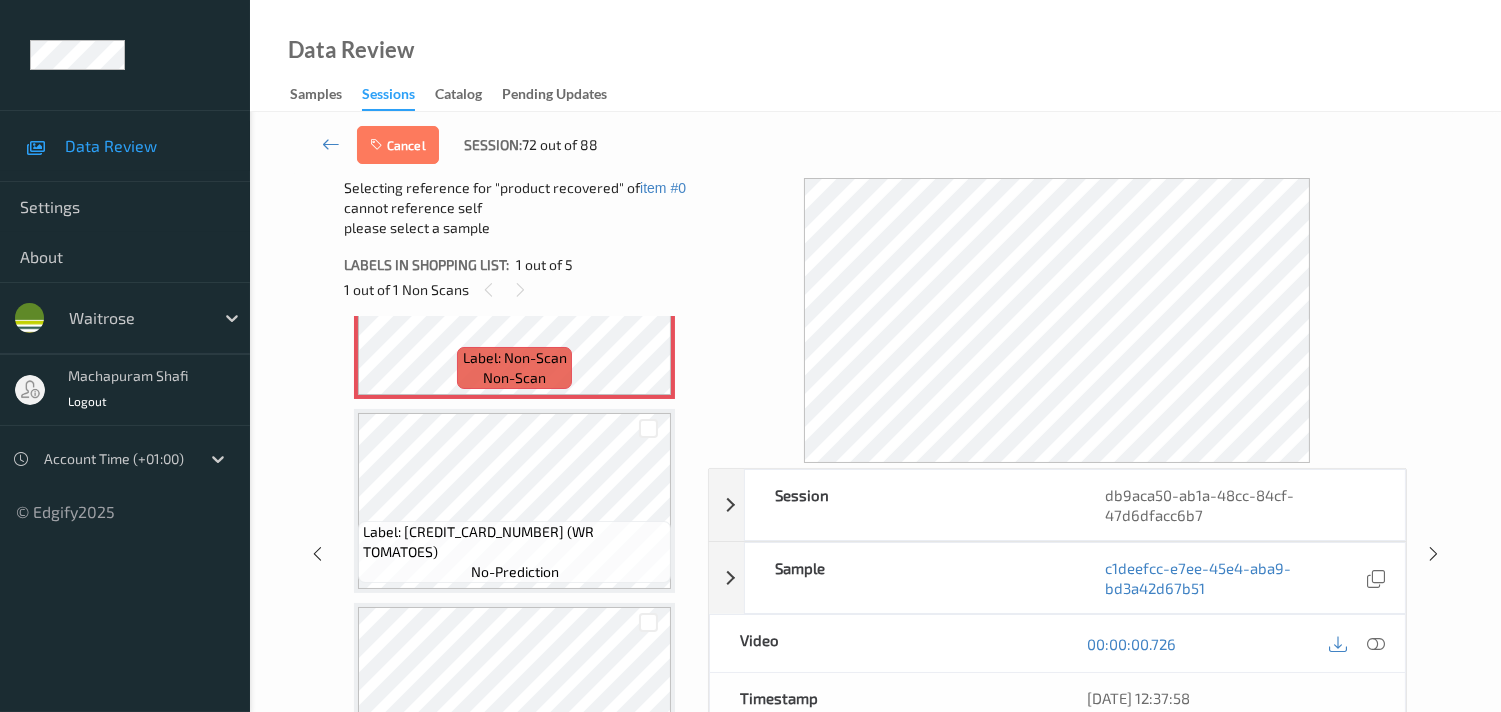 scroll, scrollTop: 0, scrollLeft: 0, axis: both 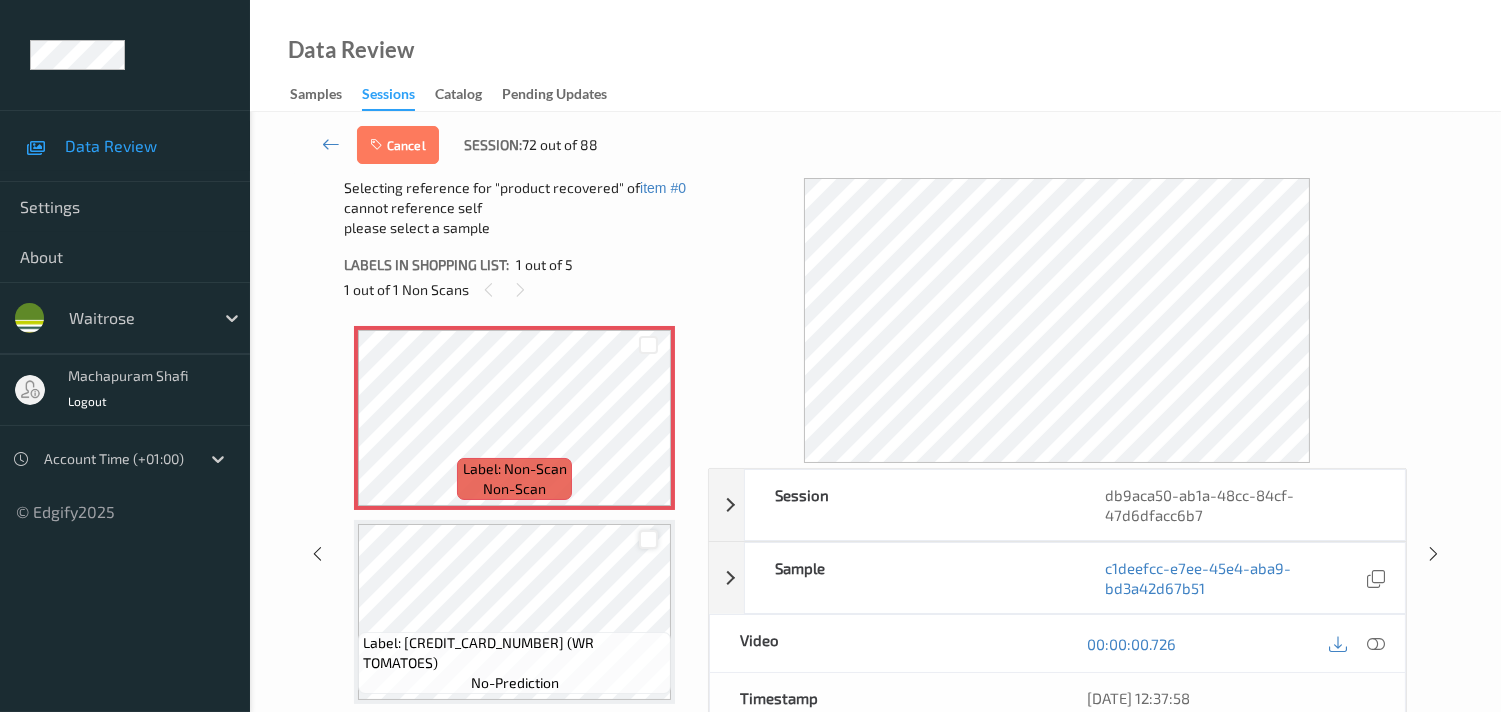 click at bounding box center (648, 539) 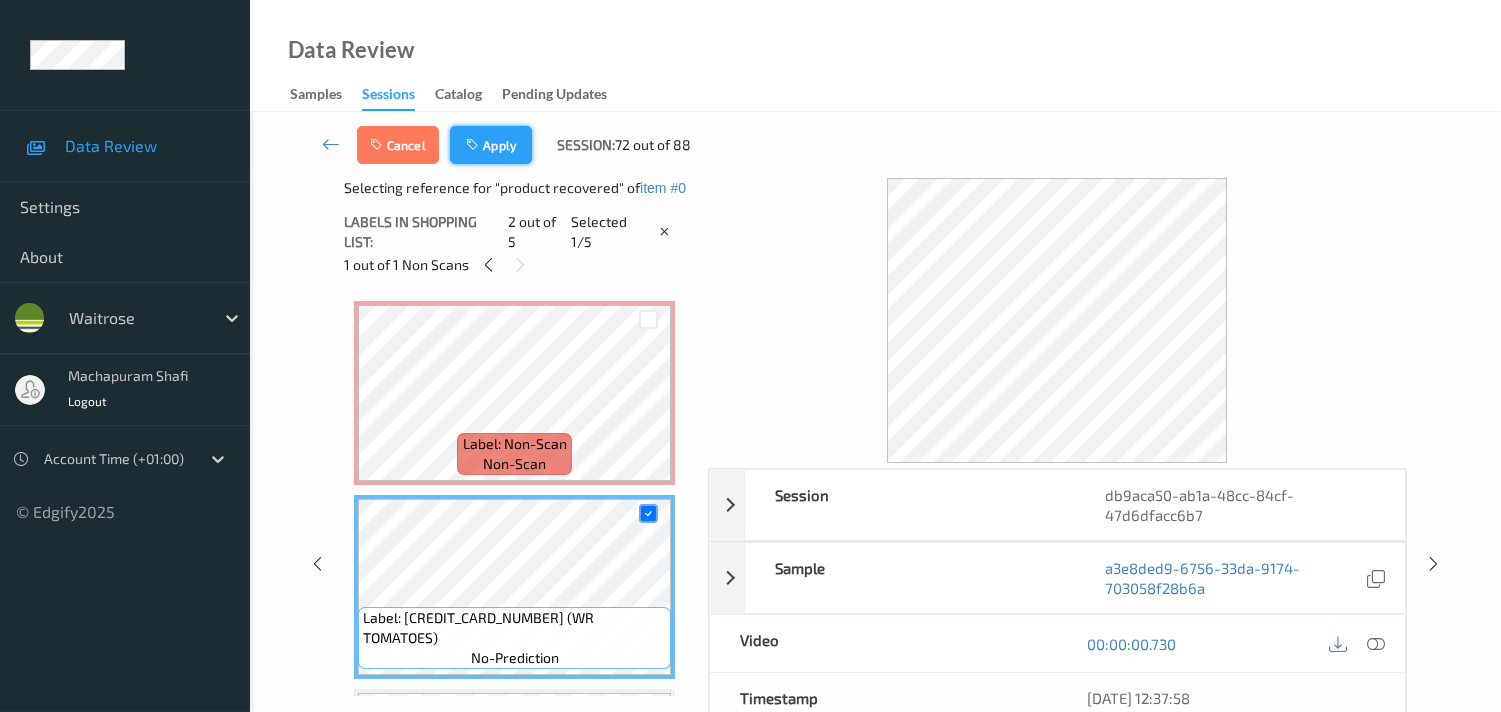 click on "Apply" at bounding box center [491, 145] 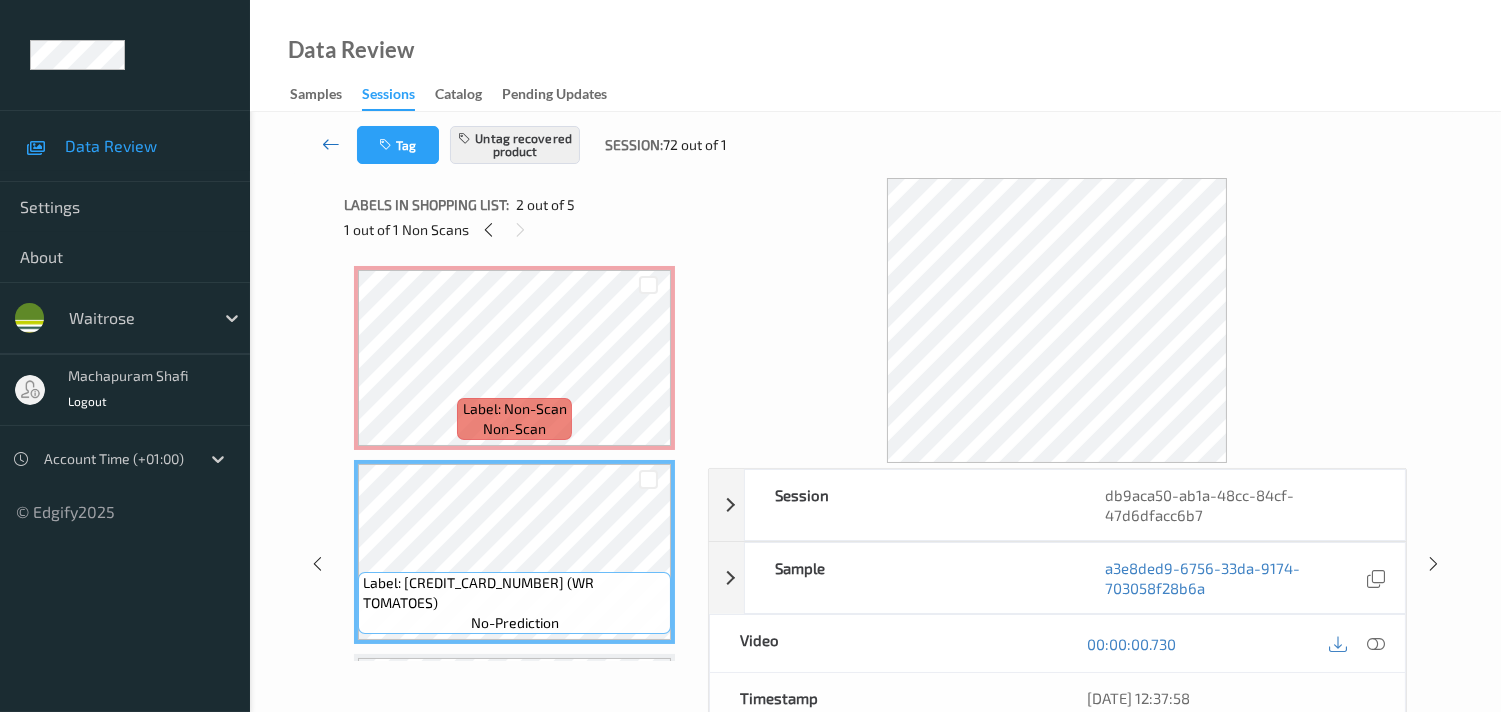 click at bounding box center (331, 144) 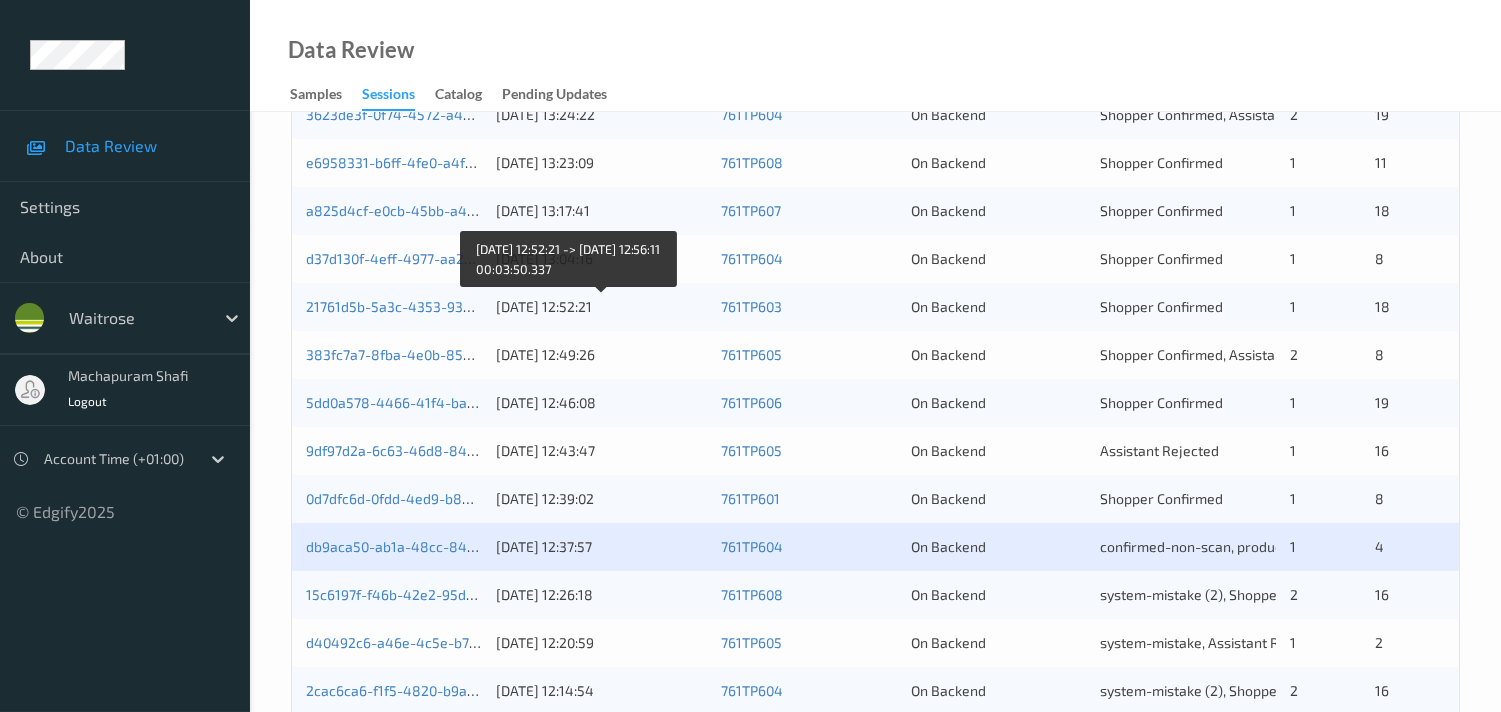 scroll, scrollTop: 666, scrollLeft: 0, axis: vertical 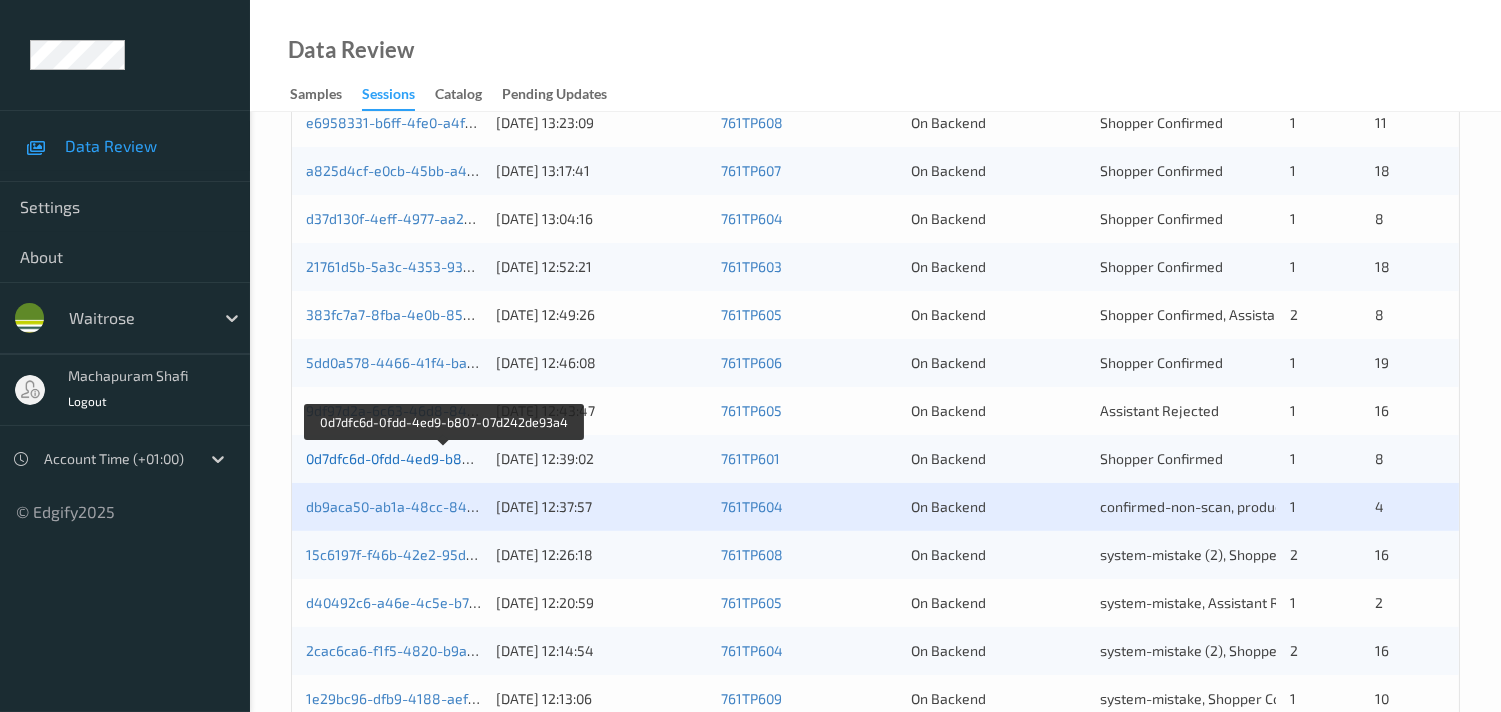 click on "0d7dfc6d-0fdd-4ed9-b807-07d242de93a4" at bounding box center (443, 458) 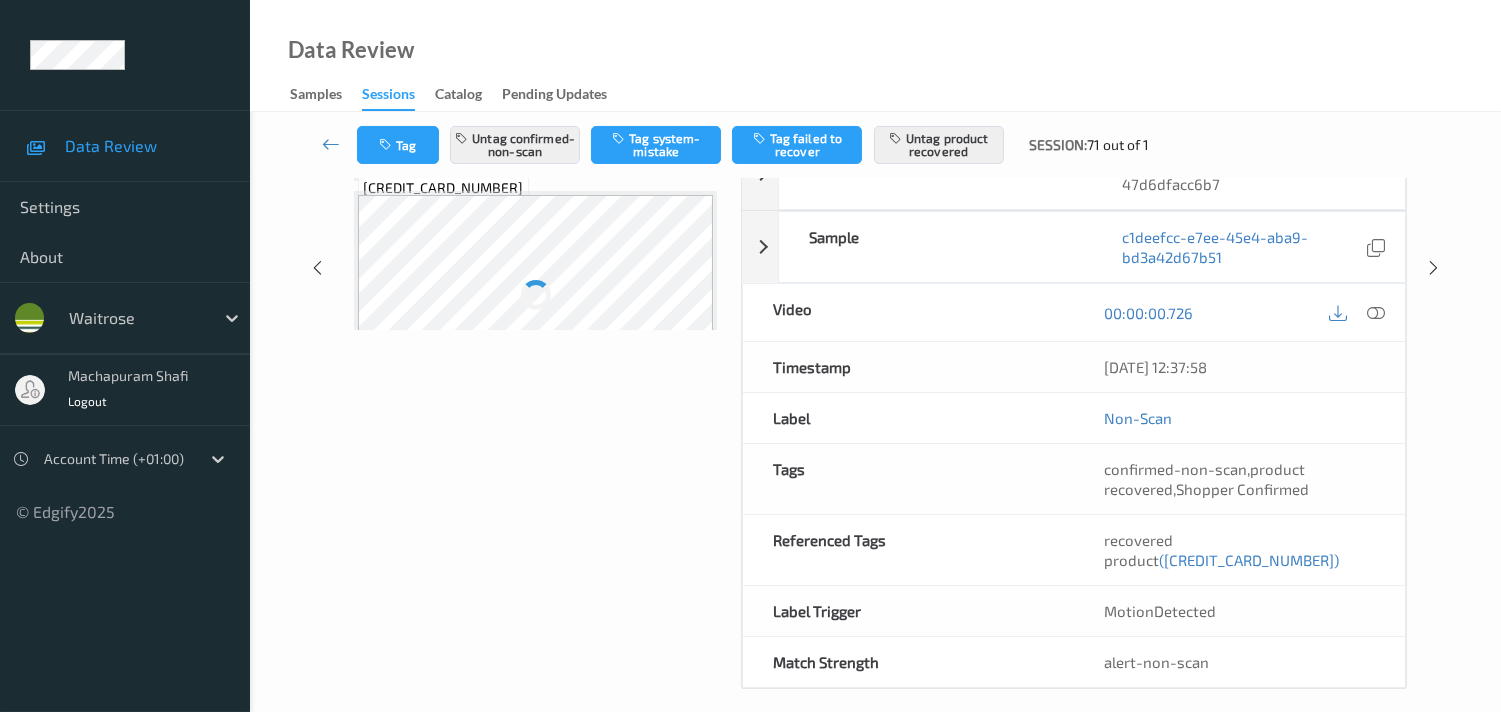 scroll, scrollTop: 105, scrollLeft: 0, axis: vertical 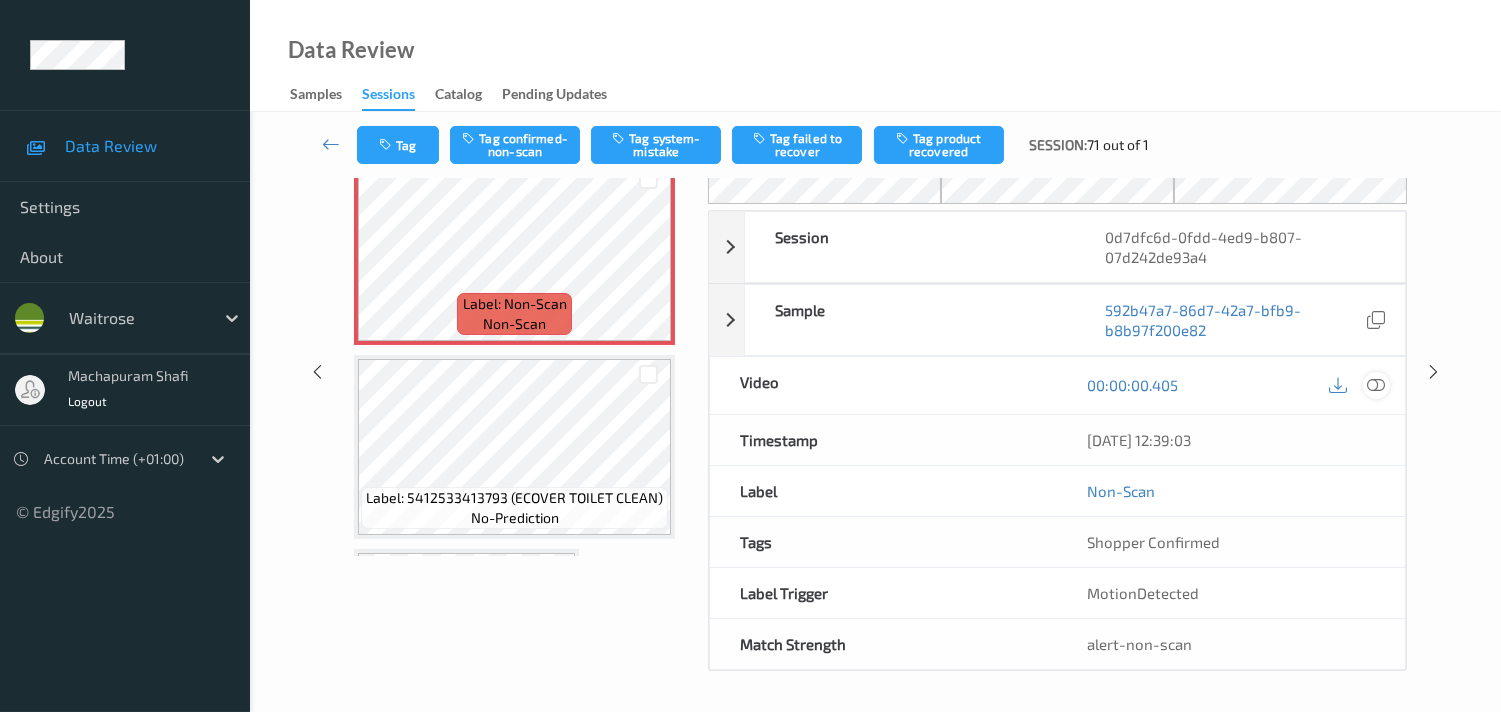 click at bounding box center [1376, 385] 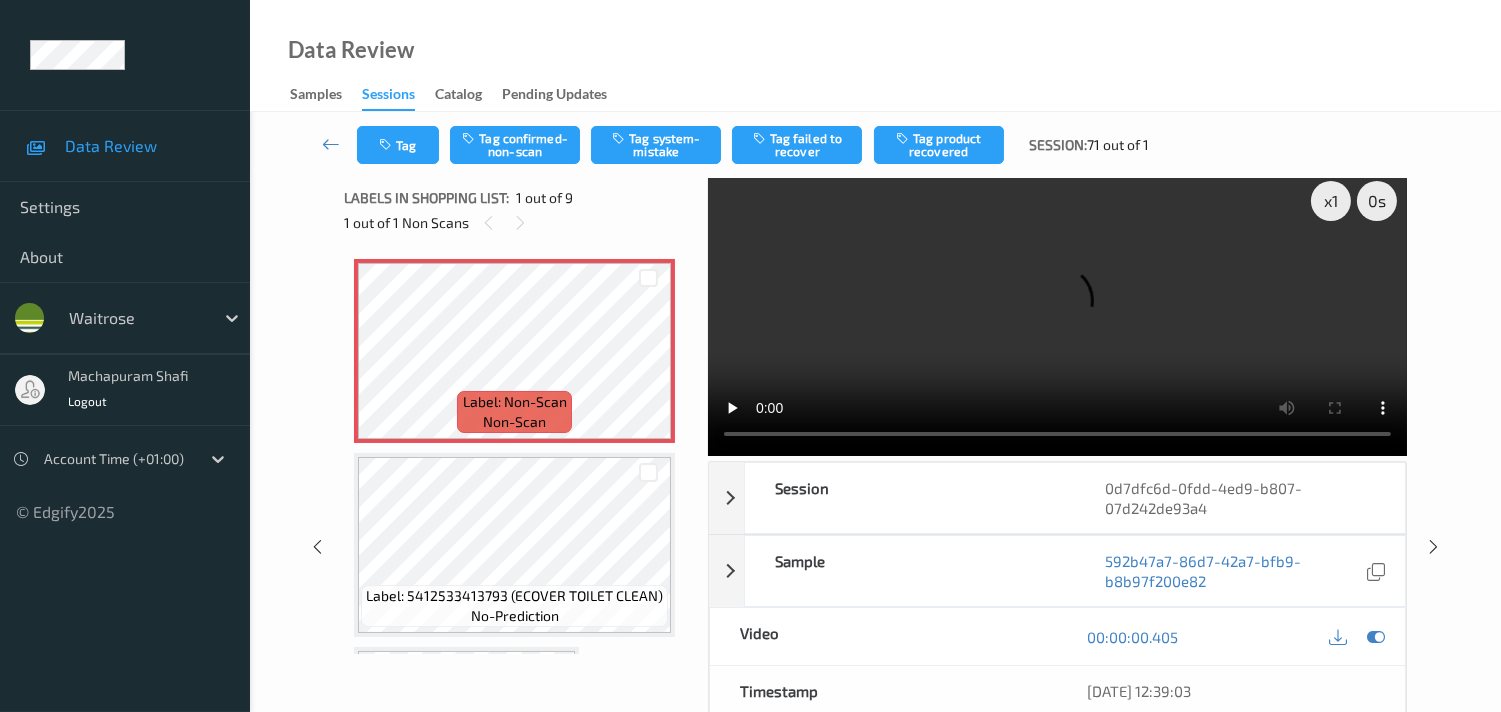 scroll, scrollTop: 0, scrollLeft: 0, axis: both 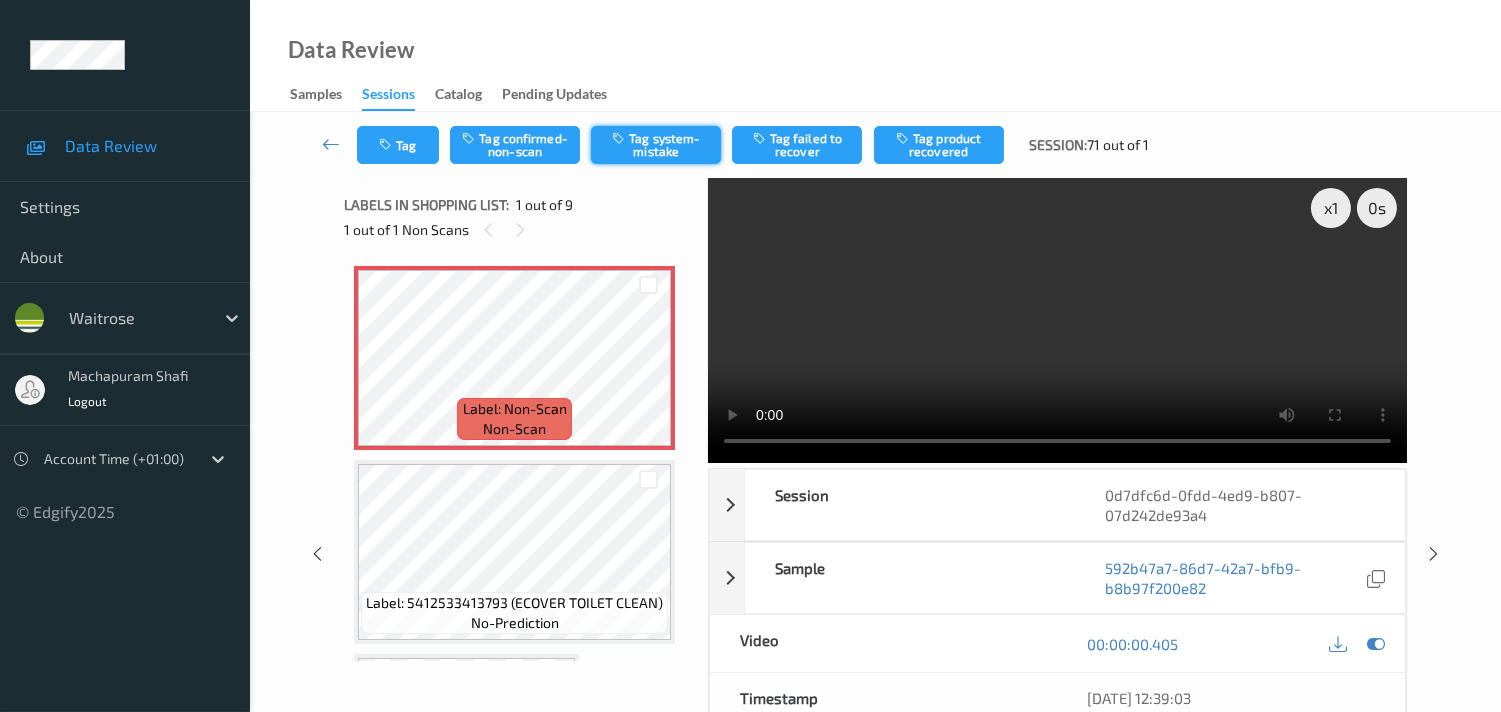 click on "Tag   system-mistake" at bounding box center [656, 145] 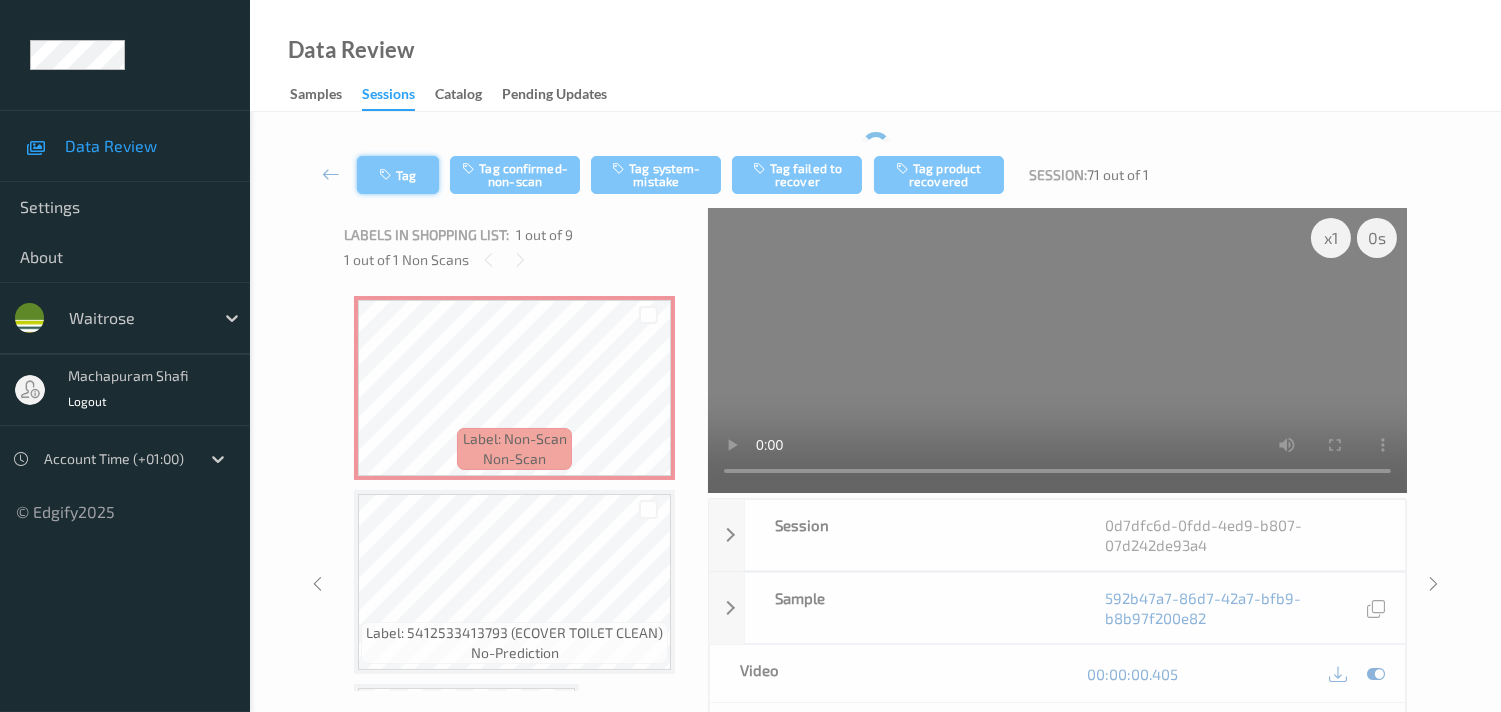 click at bounding box center (387, 175) 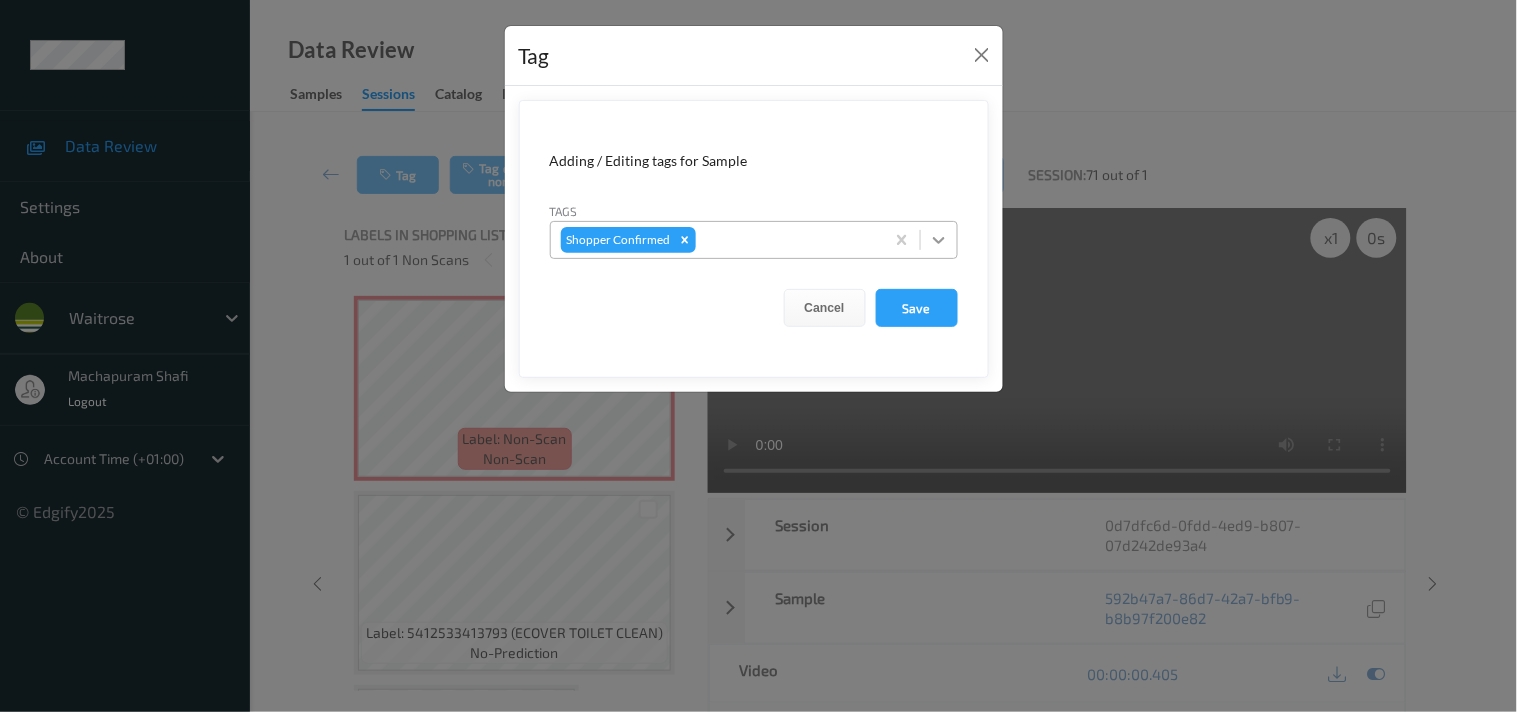 click 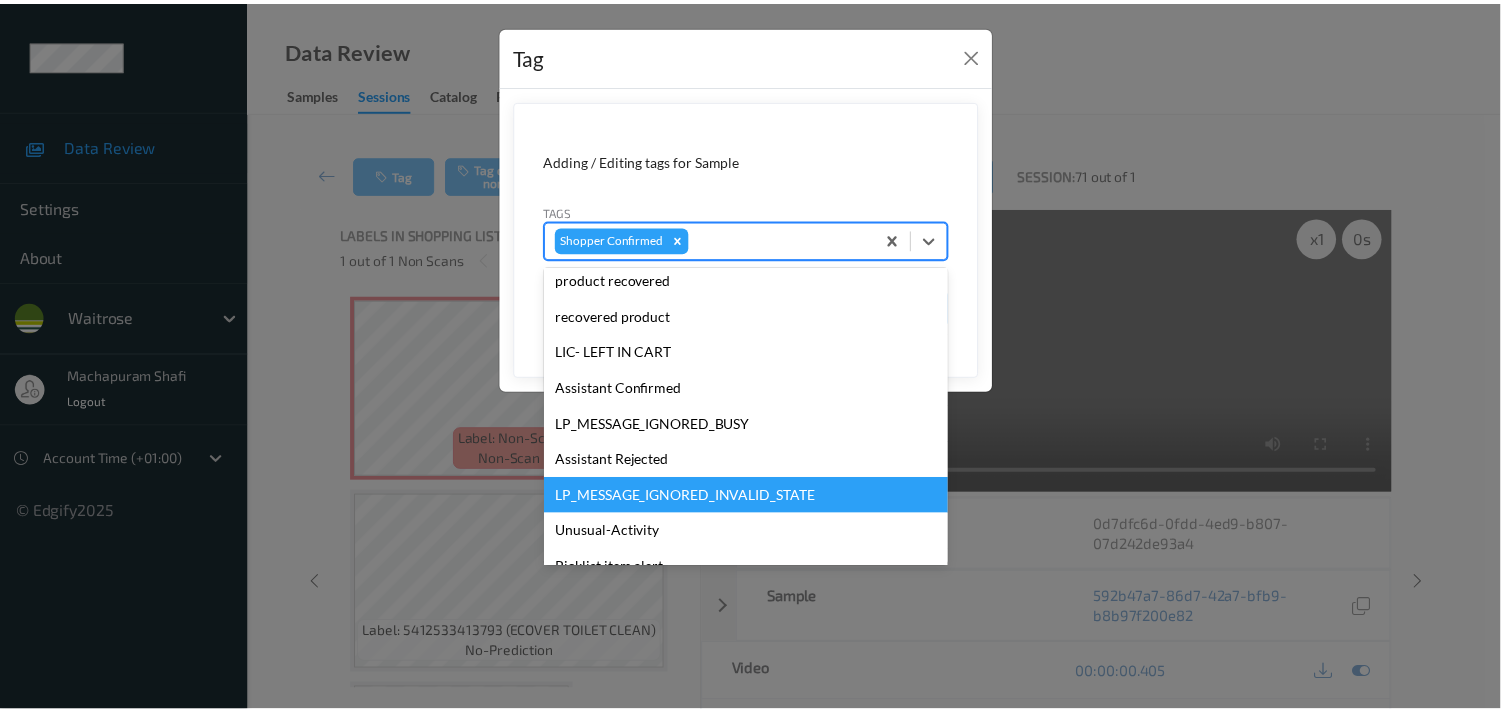 scroll, scrollTop: 355, scrollLeft: 0, axis: vertical 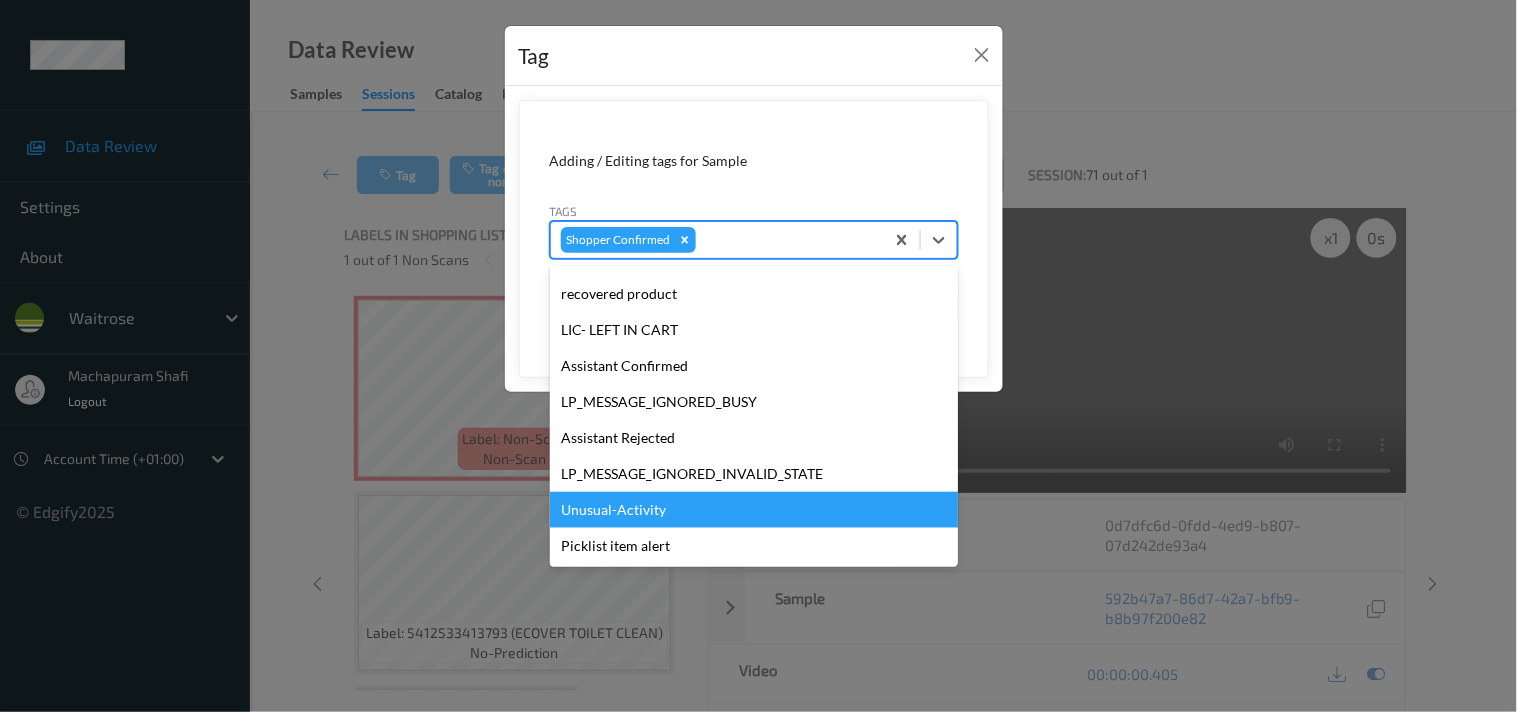 click on "Unusual-Activity" at bounding box center [754, 510] 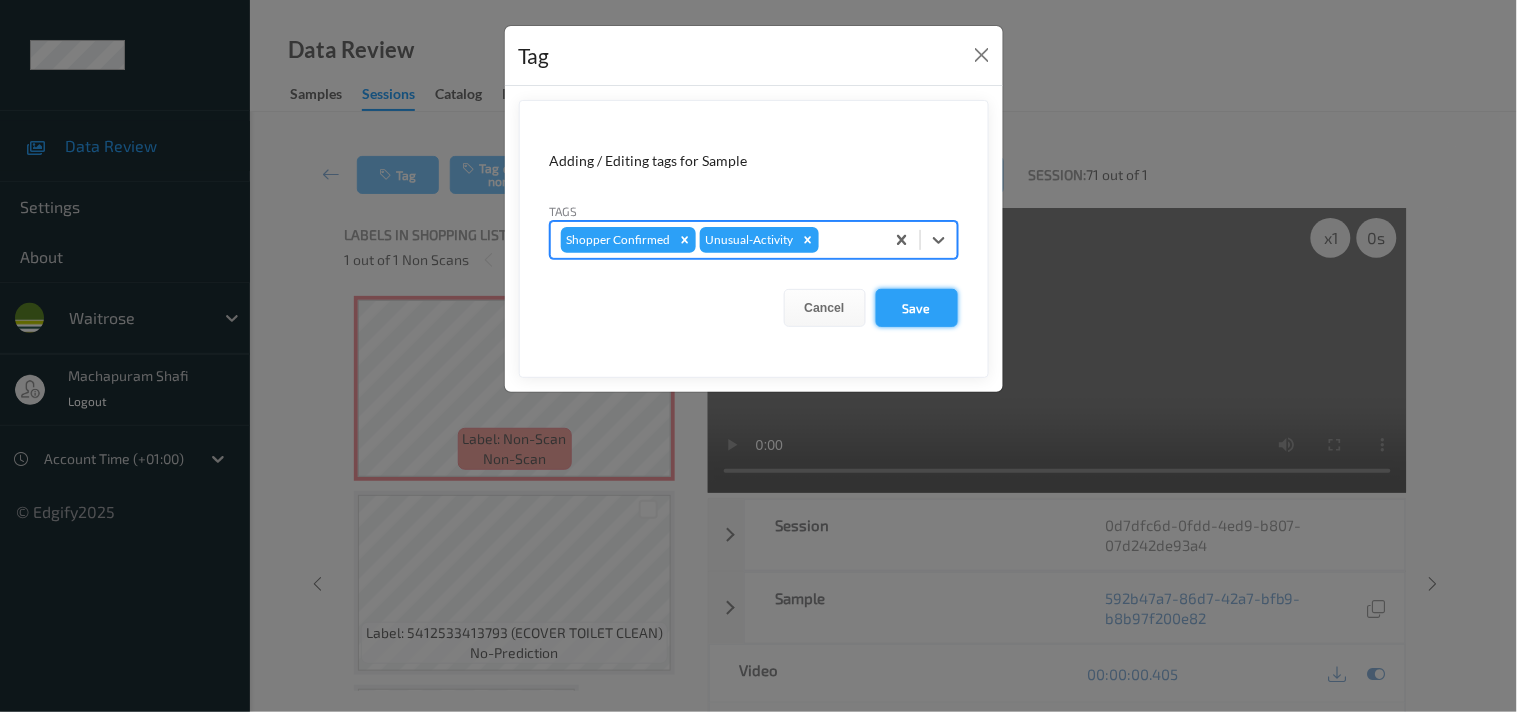 click on "Save" at bounding box center [917, 308] 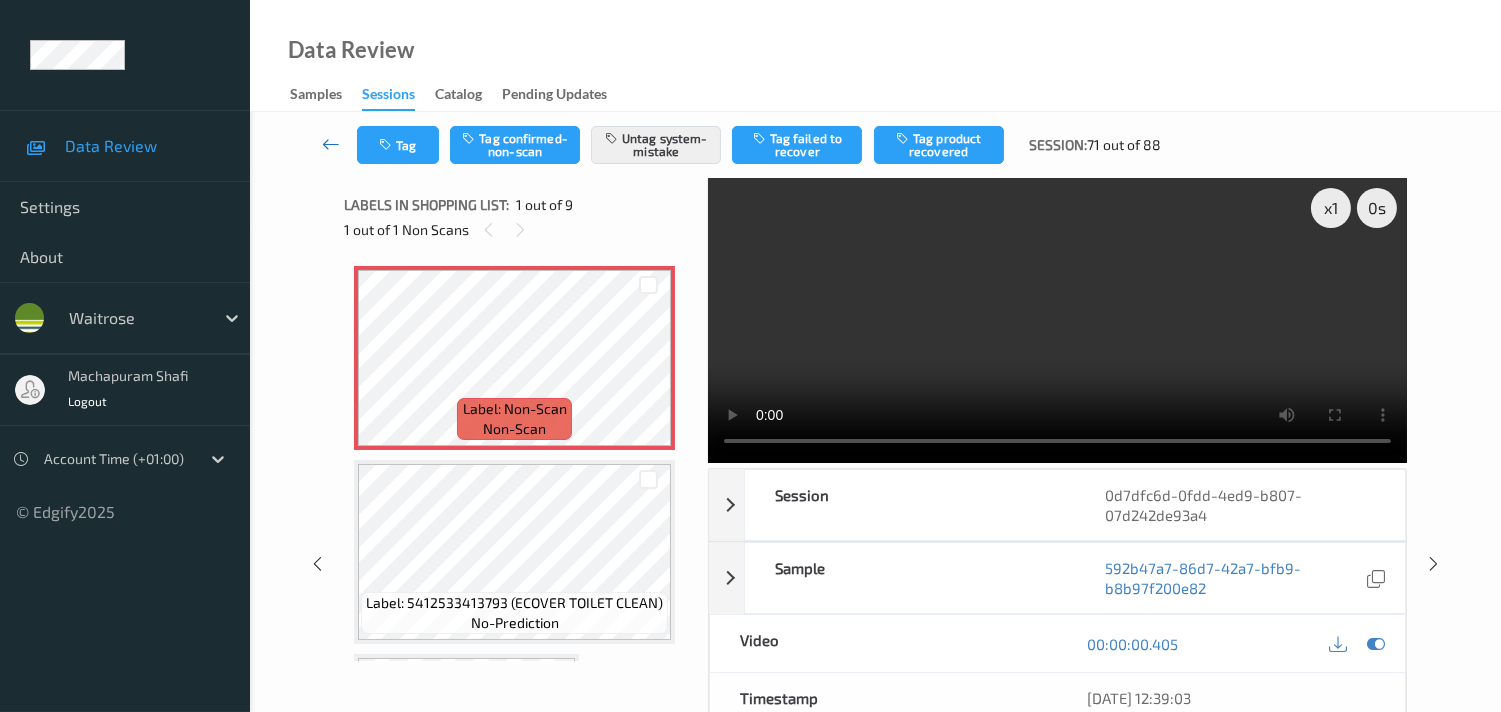click at bounding box center (331, 144) 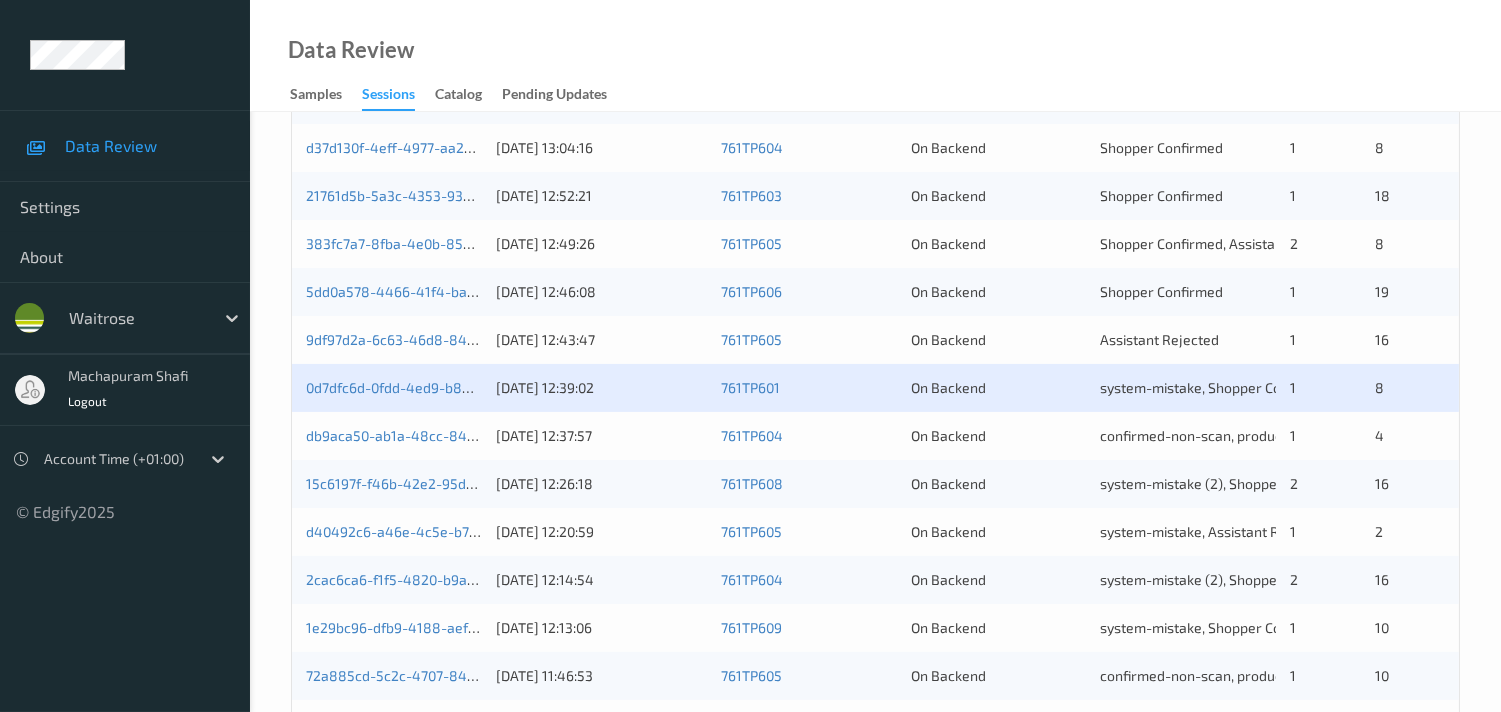 scroll, scrollTop: 777, scrollLeft: 0, axis: vertical 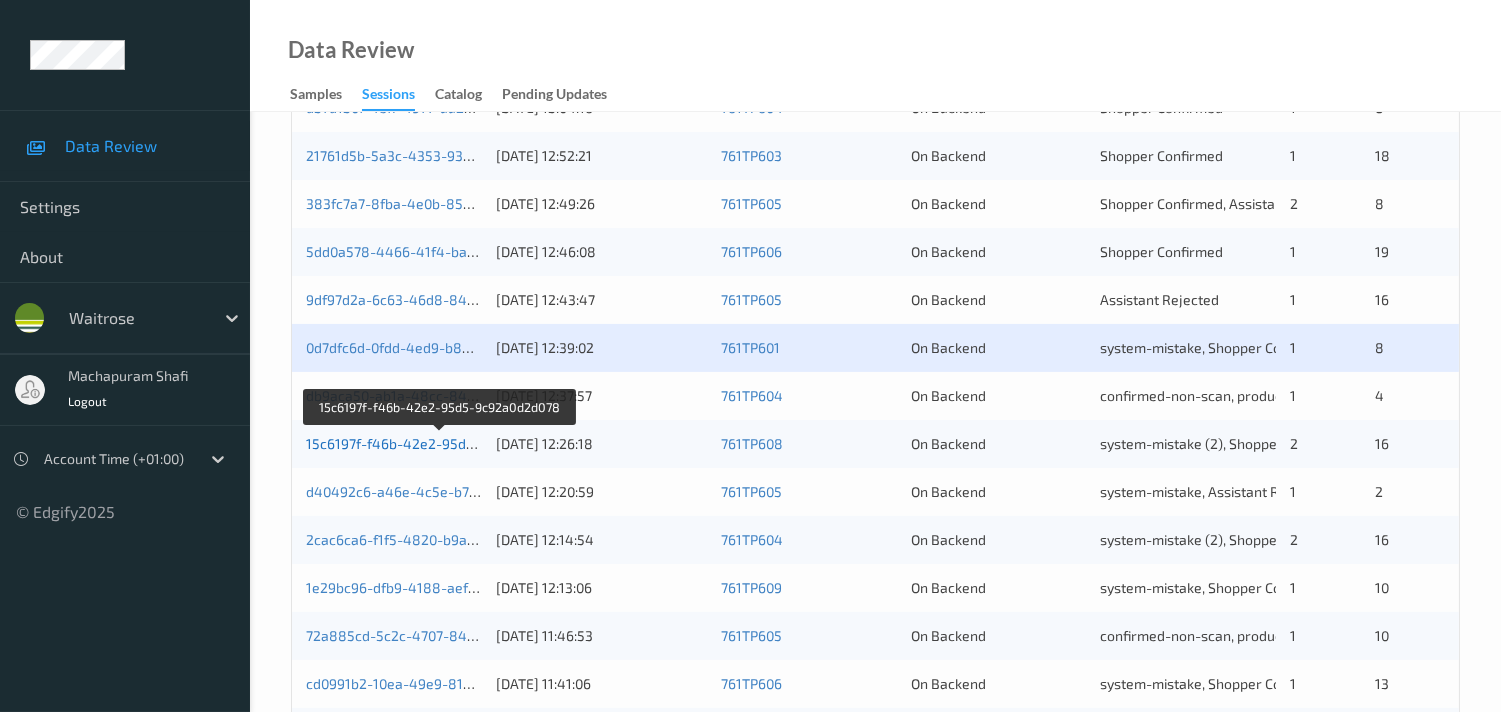 click on "15c6197f-f46b-42e2-95d5-9c92a0d2d078" at bounding box center [440, 443] 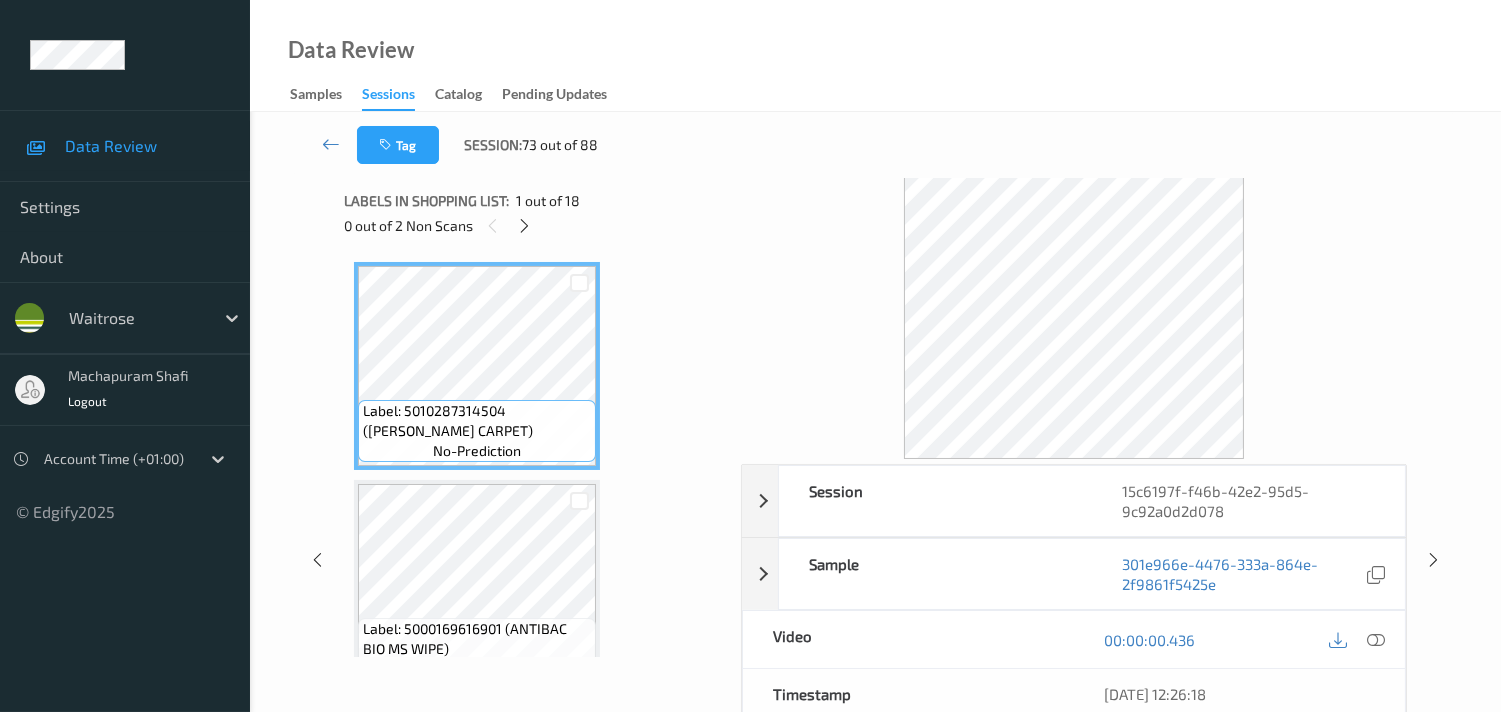 scroll, scrollTop: 0, scrollLeft: 0, axis: both 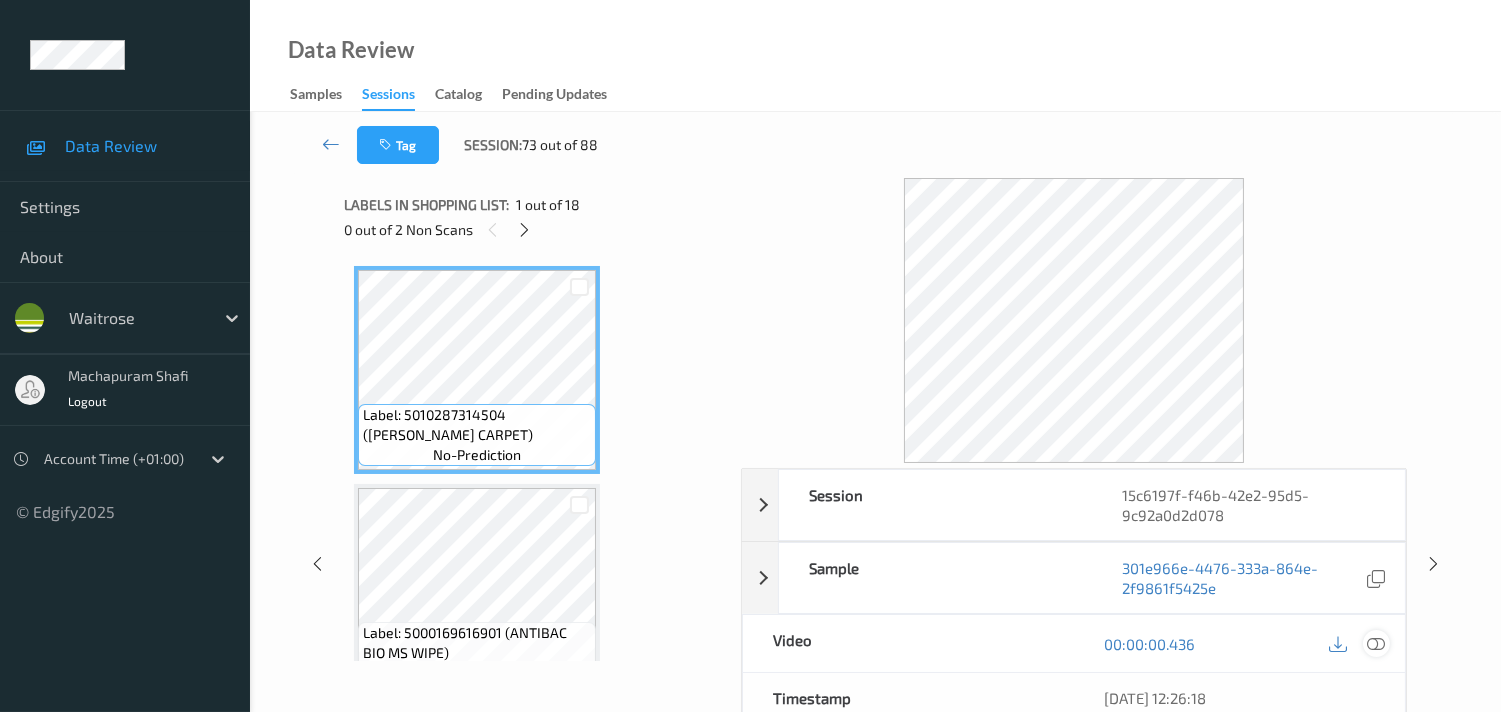 click at bounding box center (1376, 644) 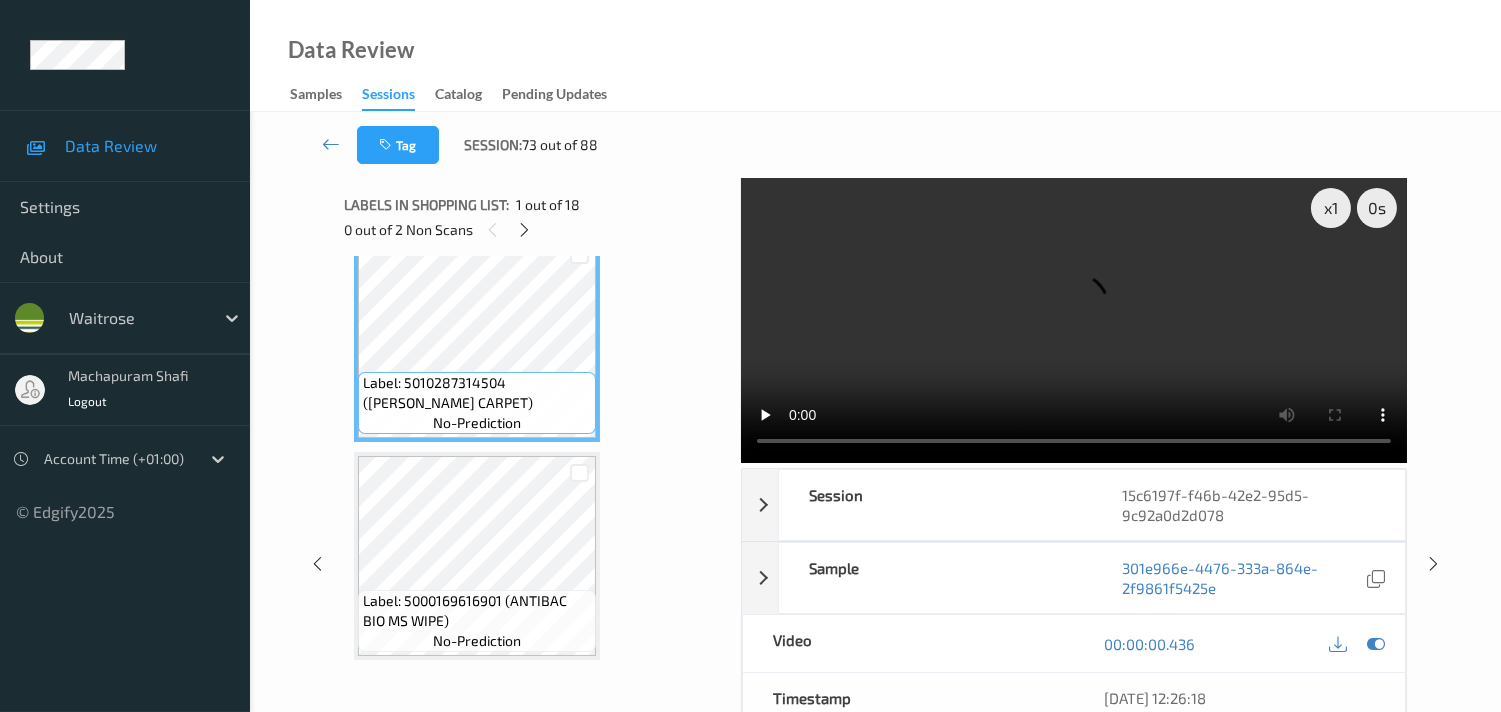 scroll, scrollTop: 0, scrollLeft: 0, axis: both 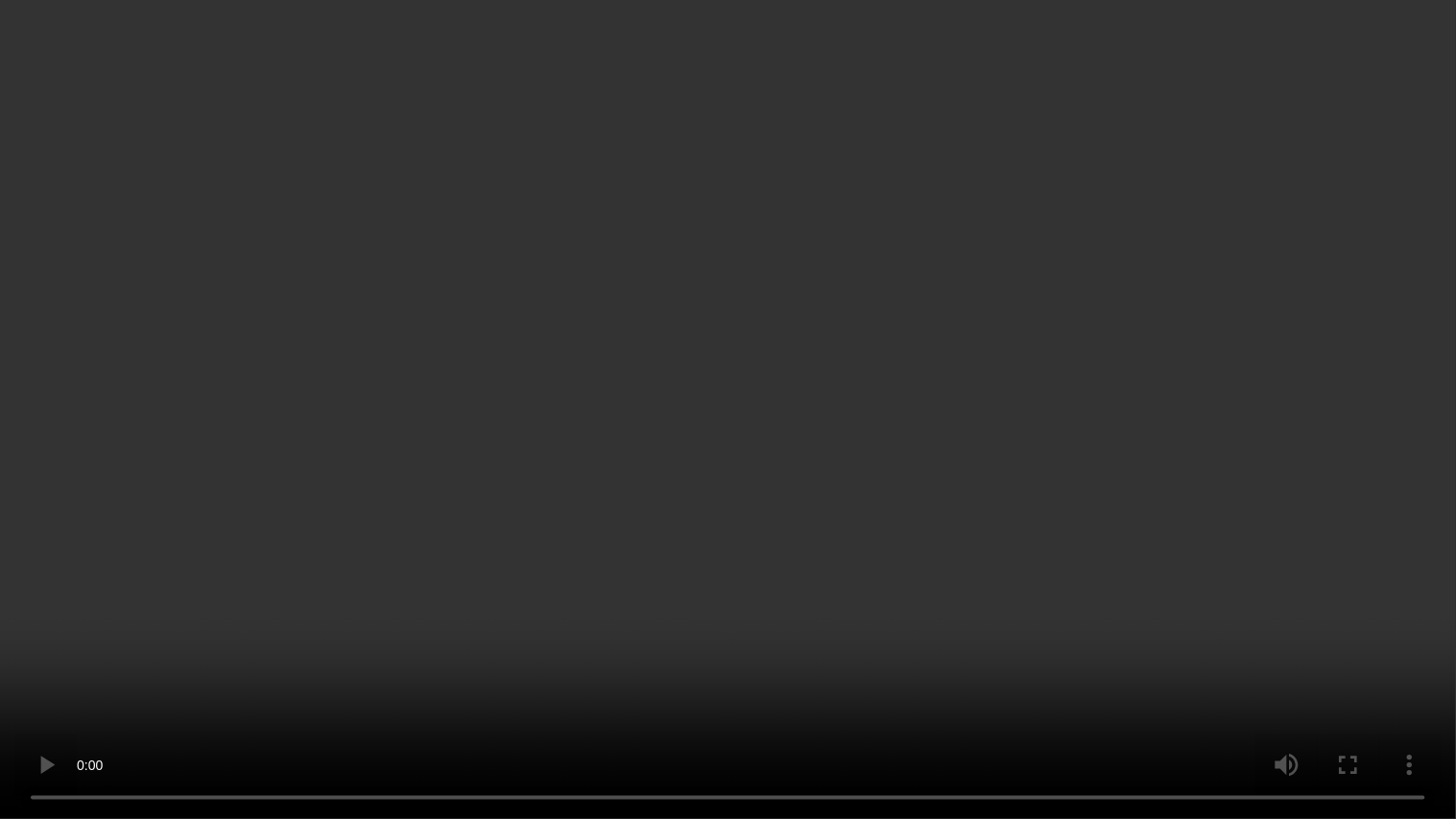 click at bounding box center [728, 409] 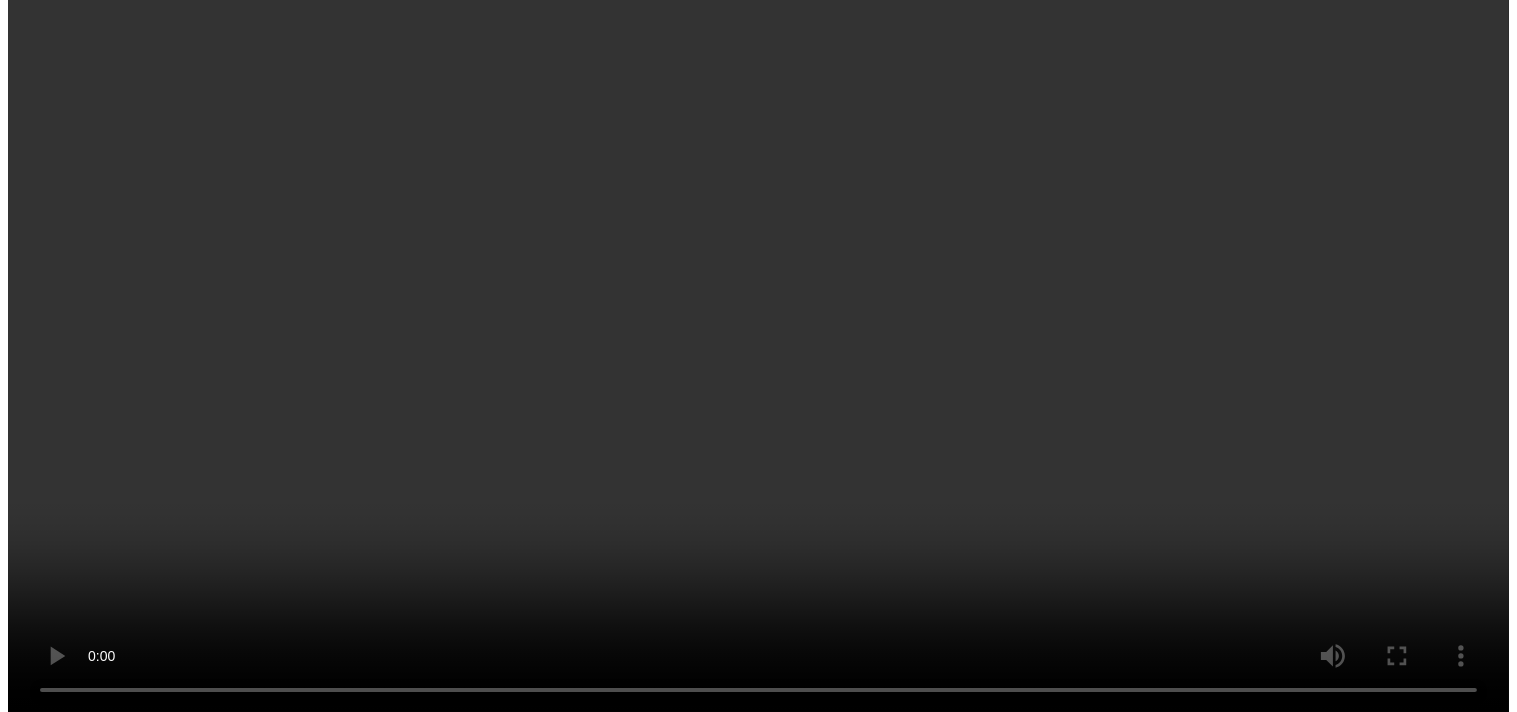 scroll, scrollTop: 2111, scrollLeft: 0, axis: vertical 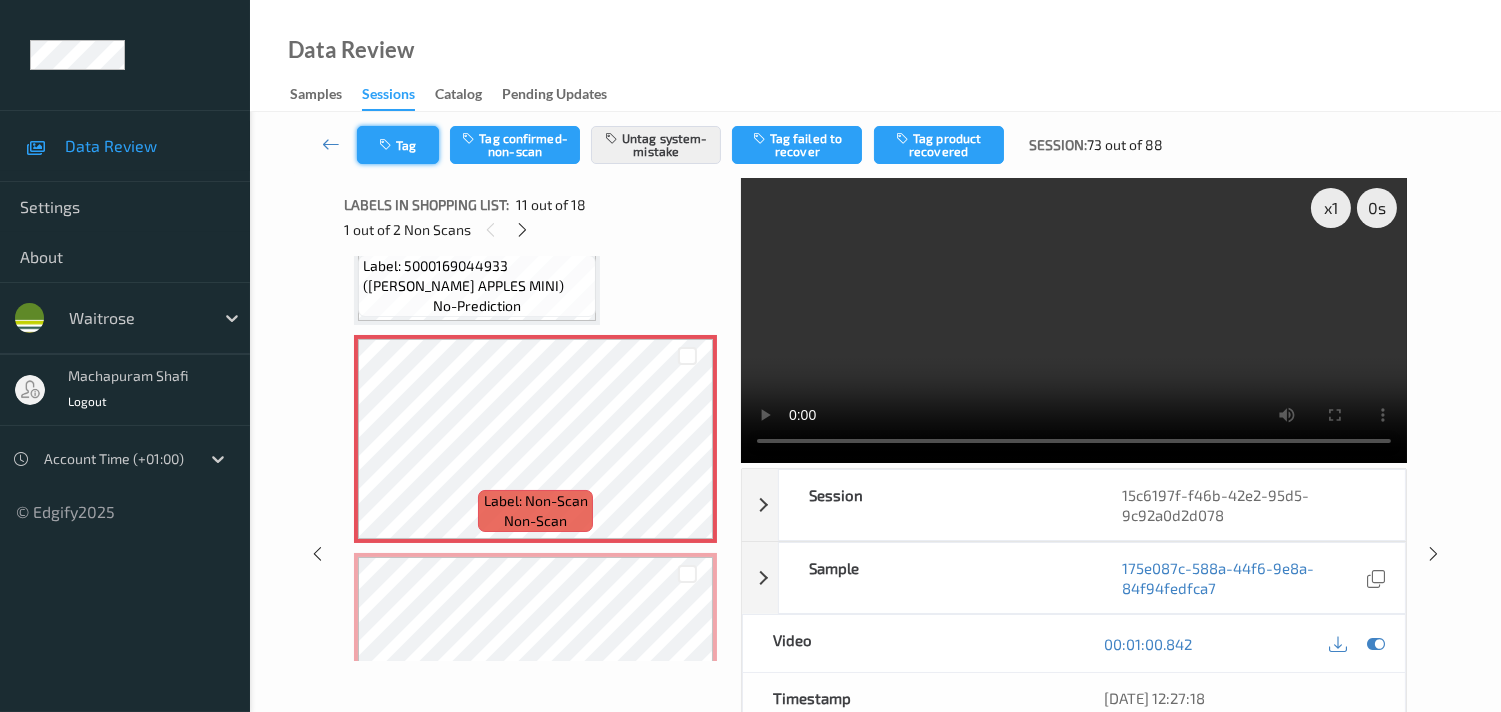 click at bounding box center (387, 145) 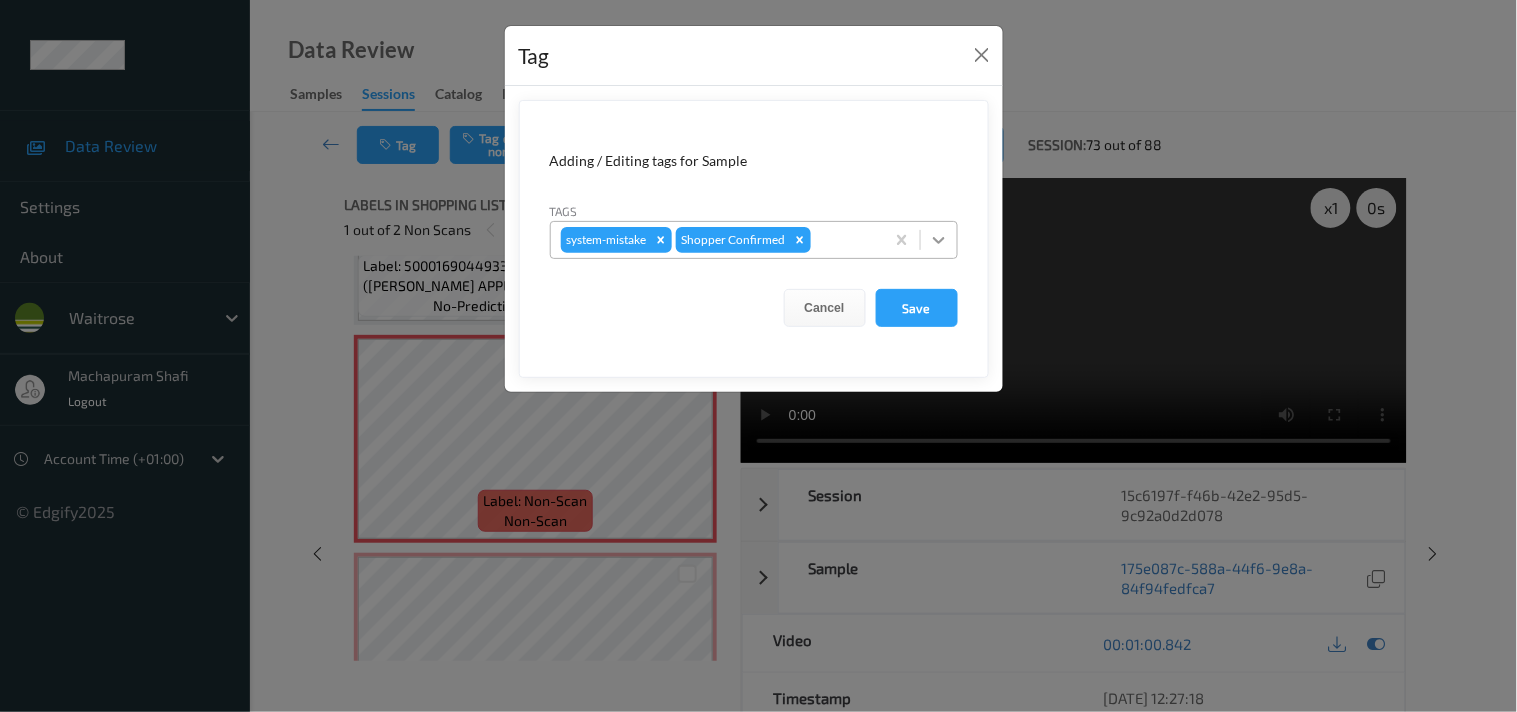 click 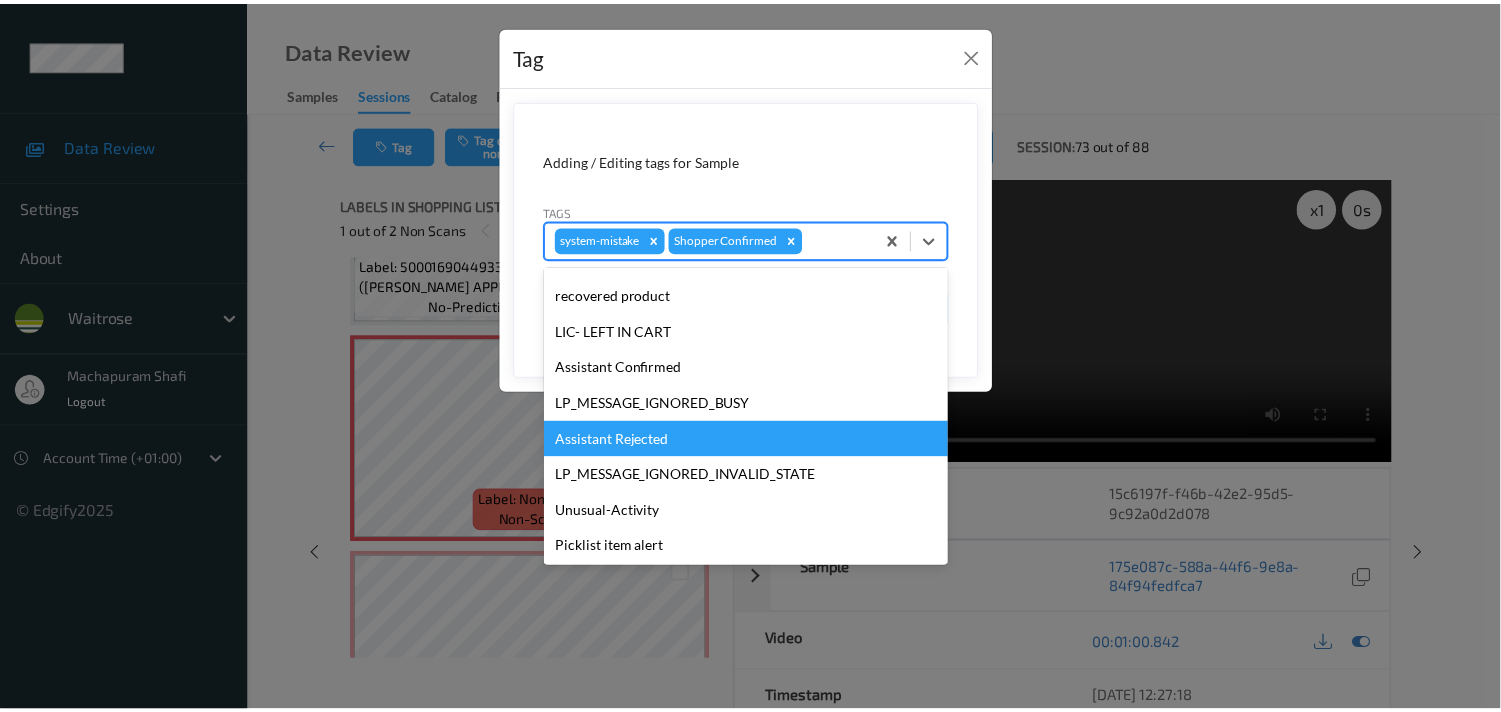 scroll, scrollTop: 320, scrollLeft: 0, axis: vertical 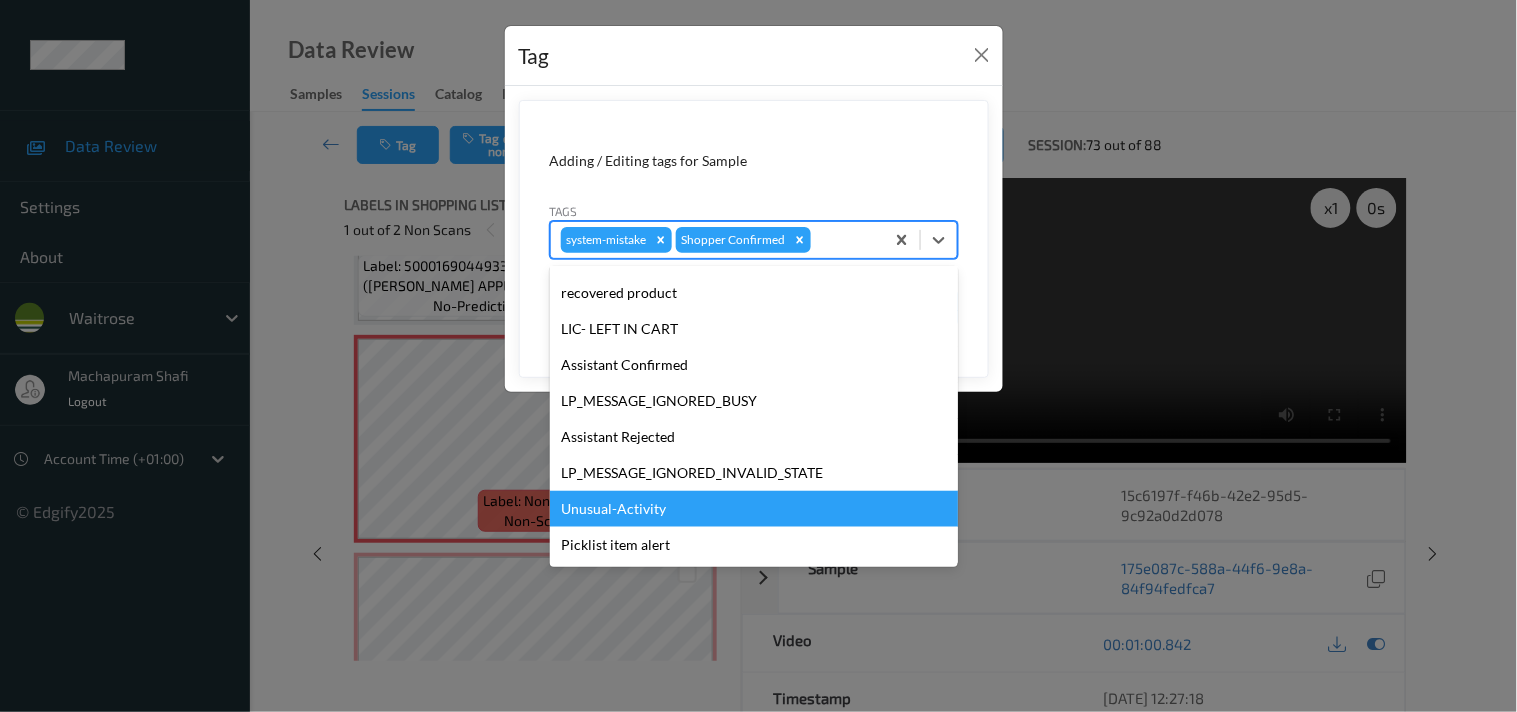 drag, startPoint x: 623, startPoint y: 504, endPoint x: 666, endPoint y: 422, distance: 92.5905 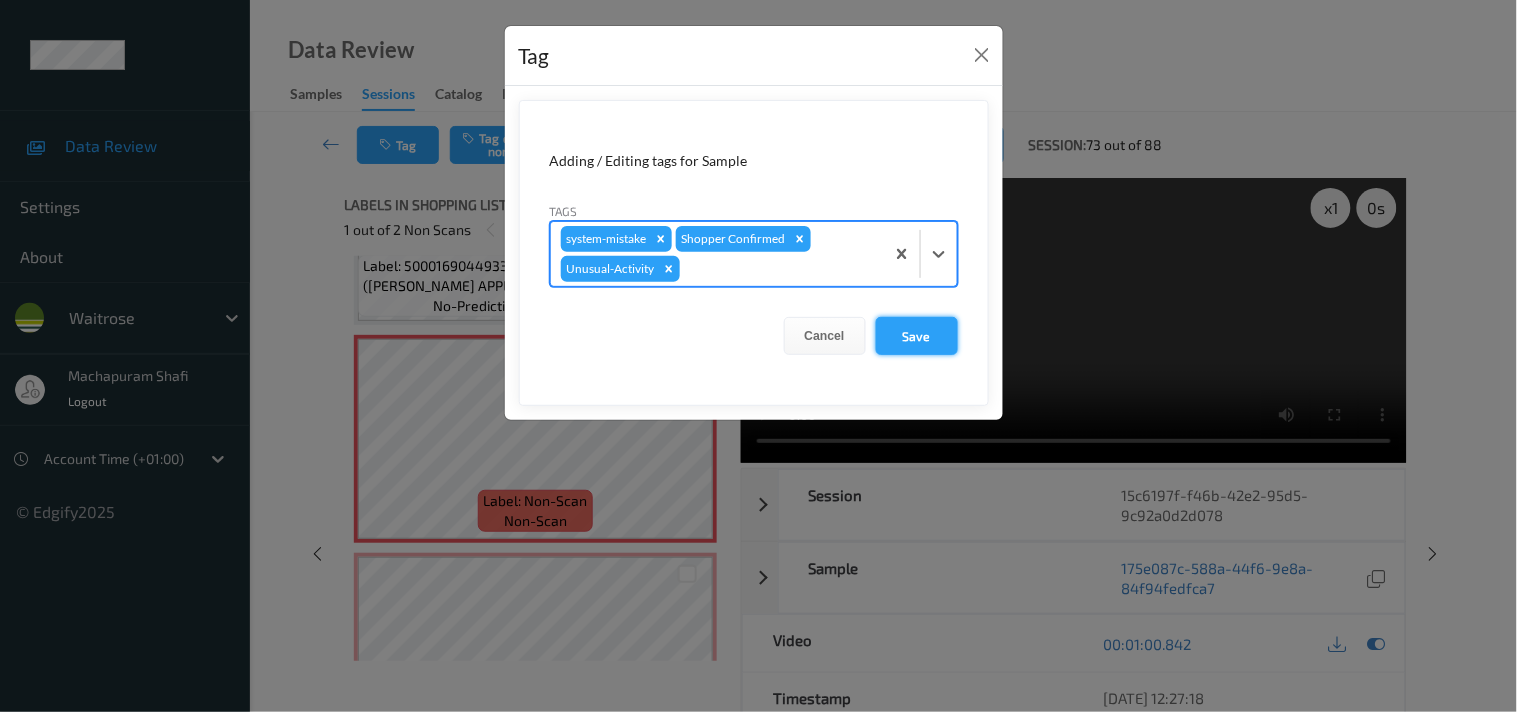click on "Save" at bounding box center (917, 336) 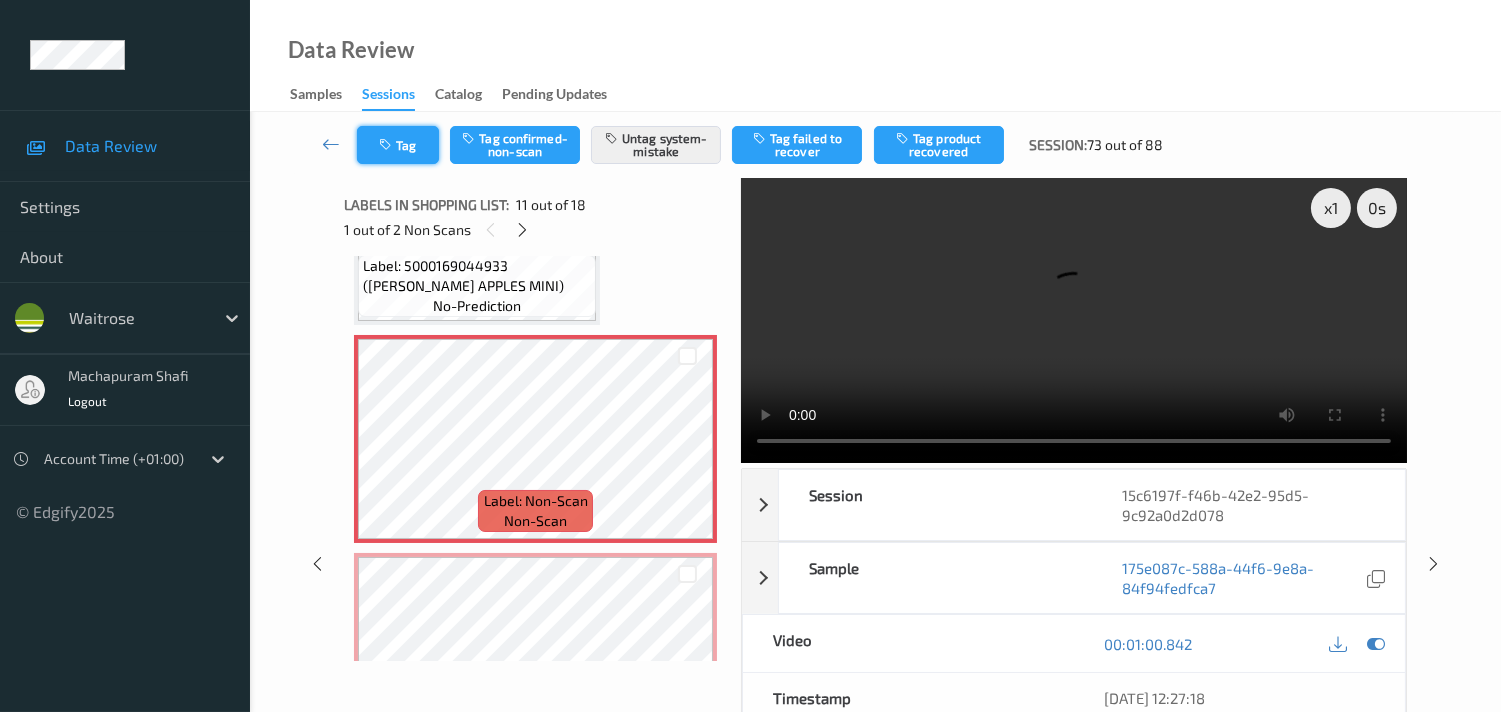 click on "Tag" at bounding box center (398, 145) 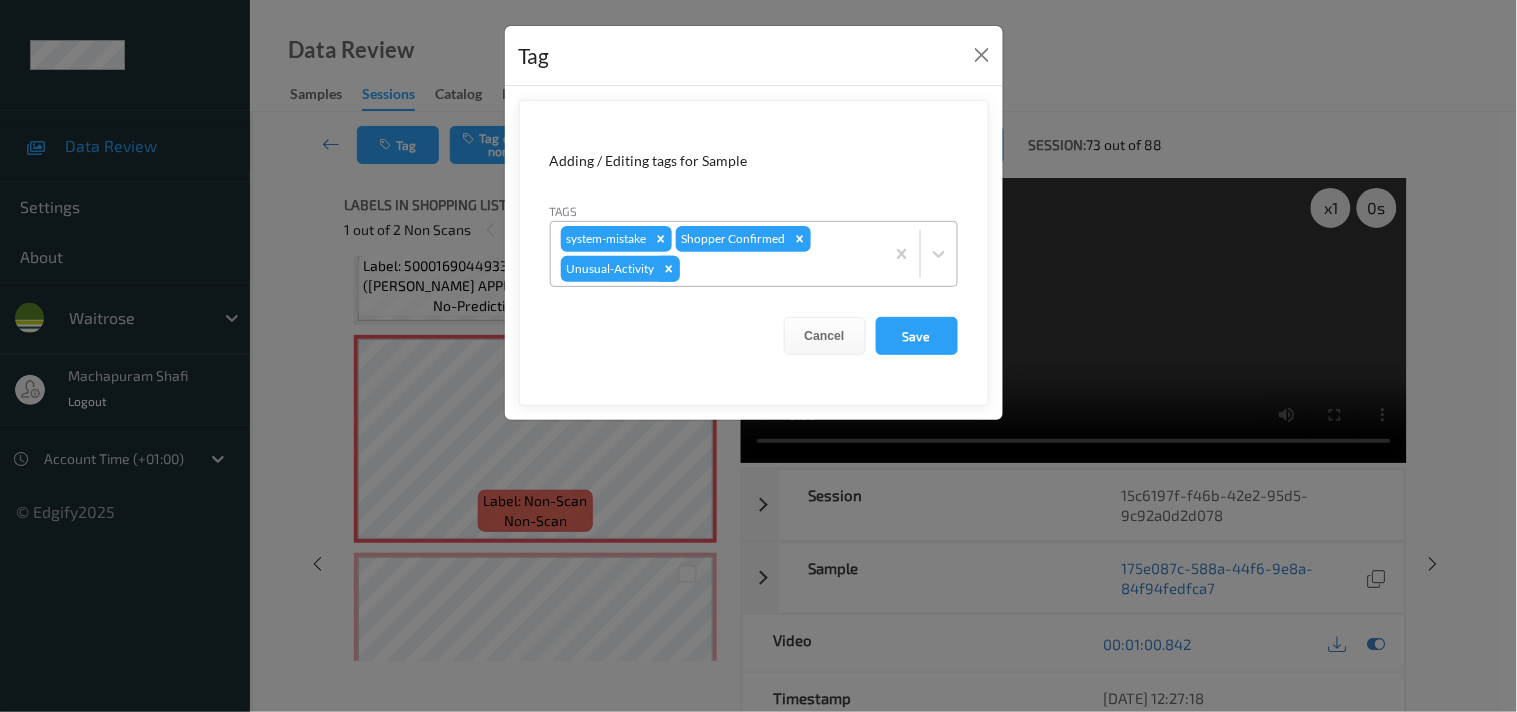 click 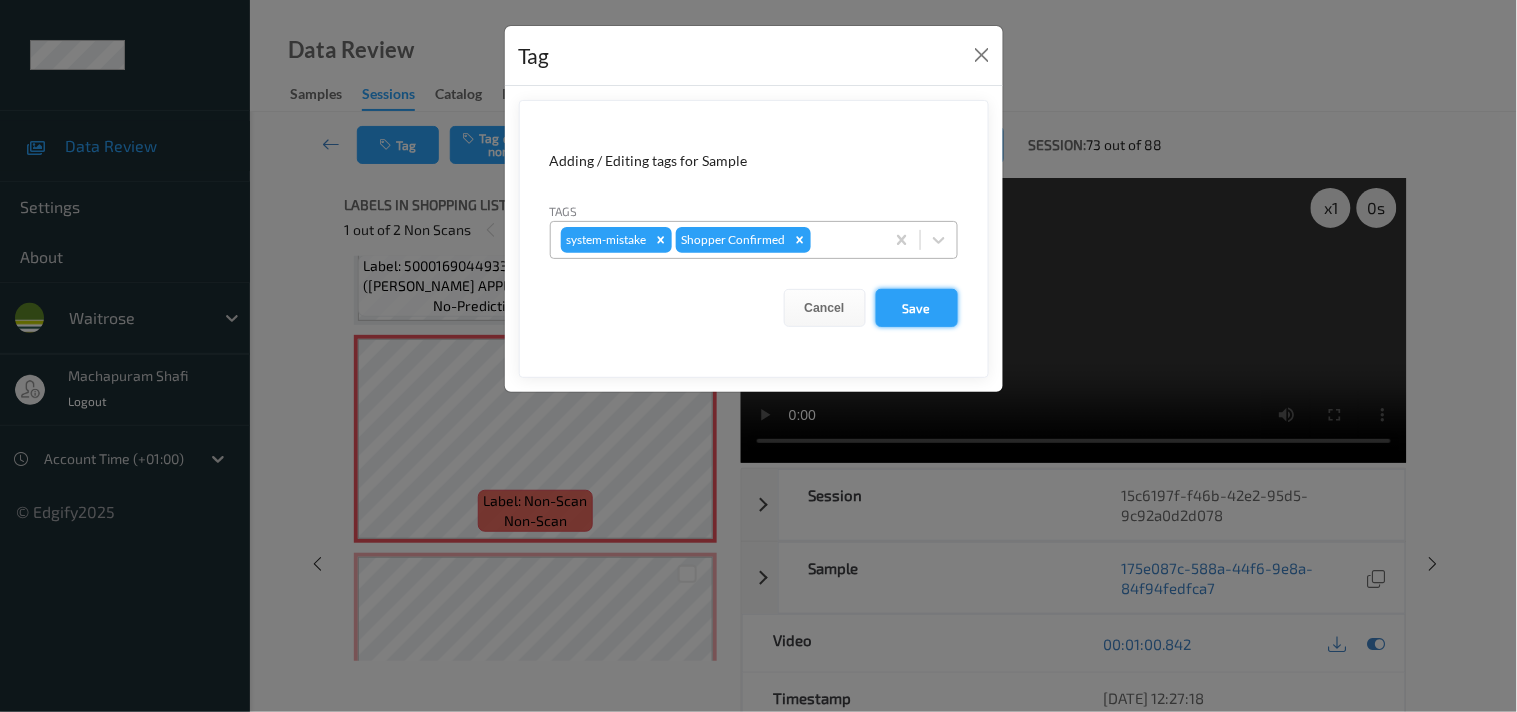 click on "Save" at bounding box center [917, 308] 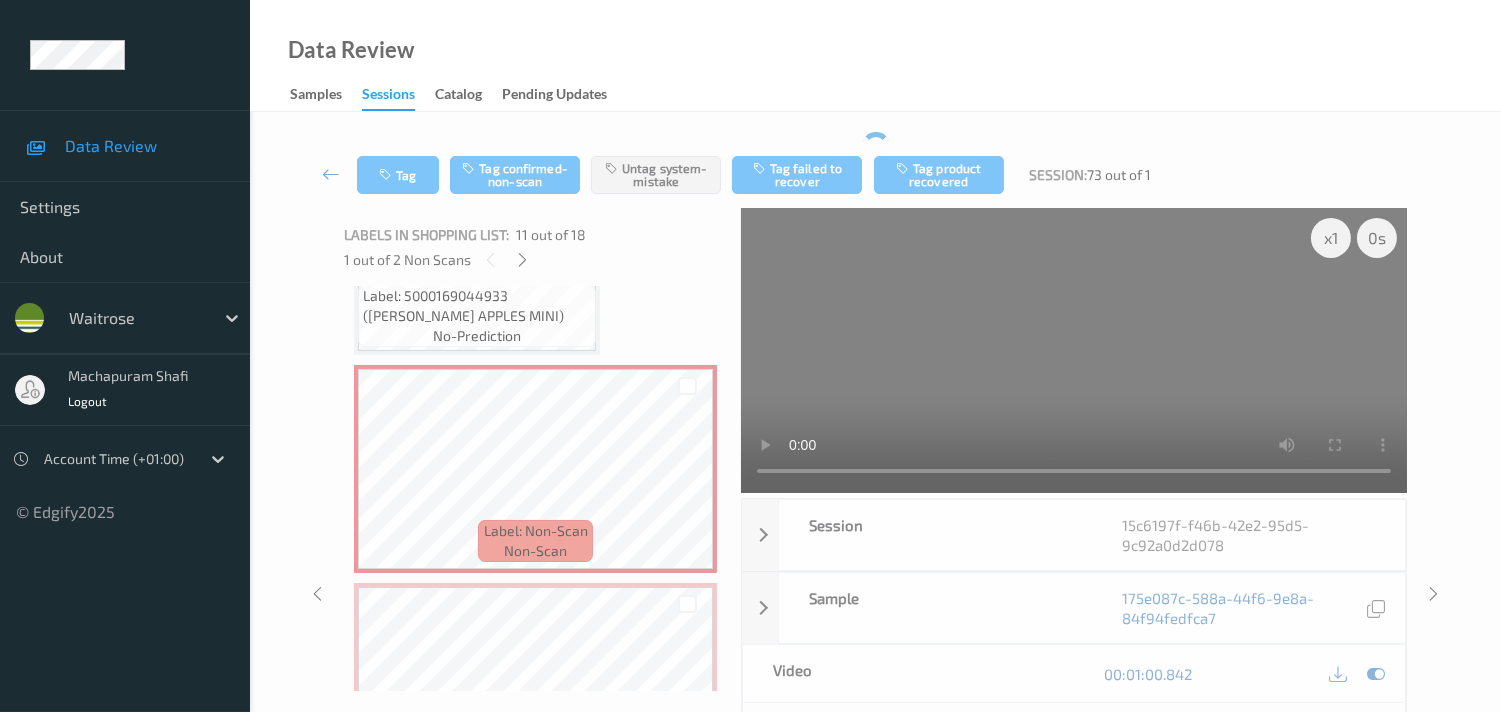 click at bounding box center [331, 174] 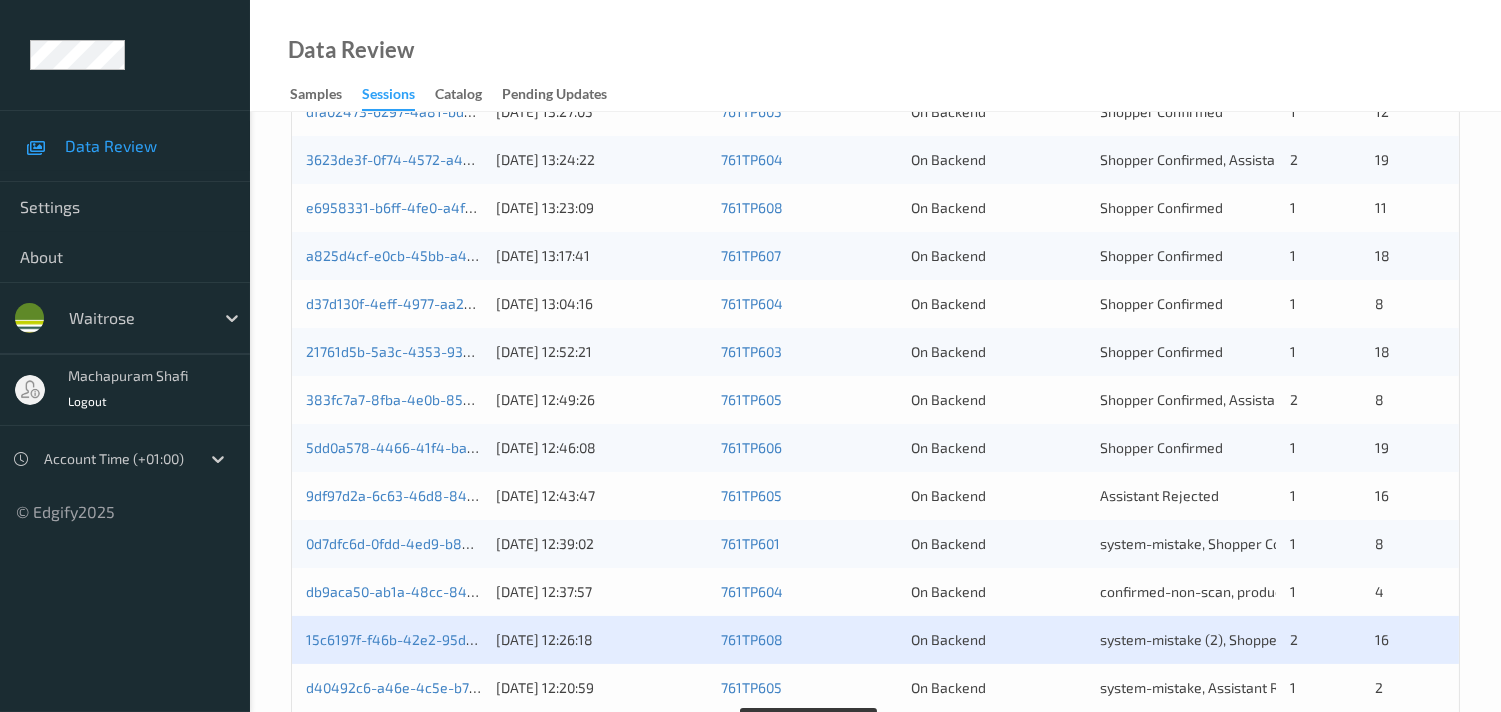 scroll, scrollTop: 555, scrollLeft: 0, axis: vertical 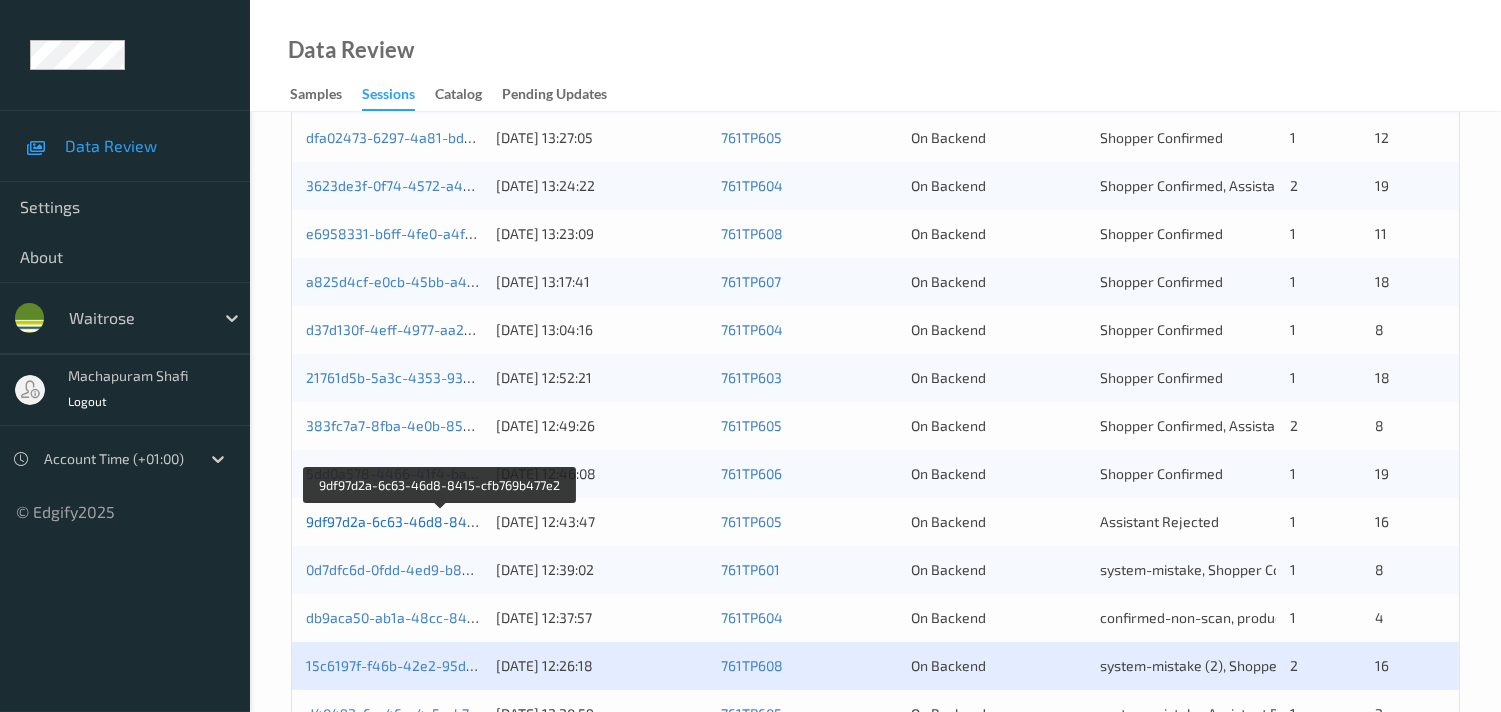 click on "9df97d2a-6c63-46d8-8415-cfb769b477e2" at bounding box center [441, 521] 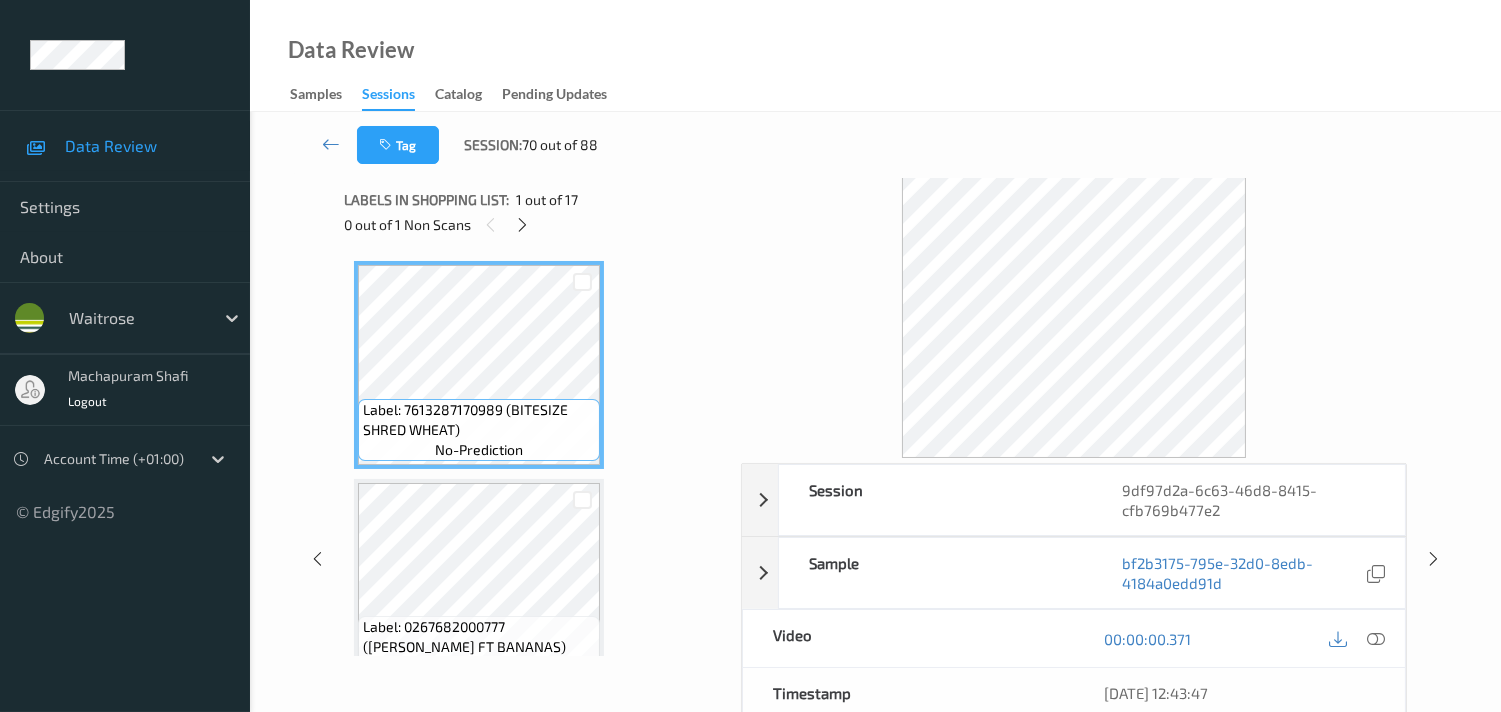 scroll, scrollTop: 0, scrollLeft: 0, axis: both 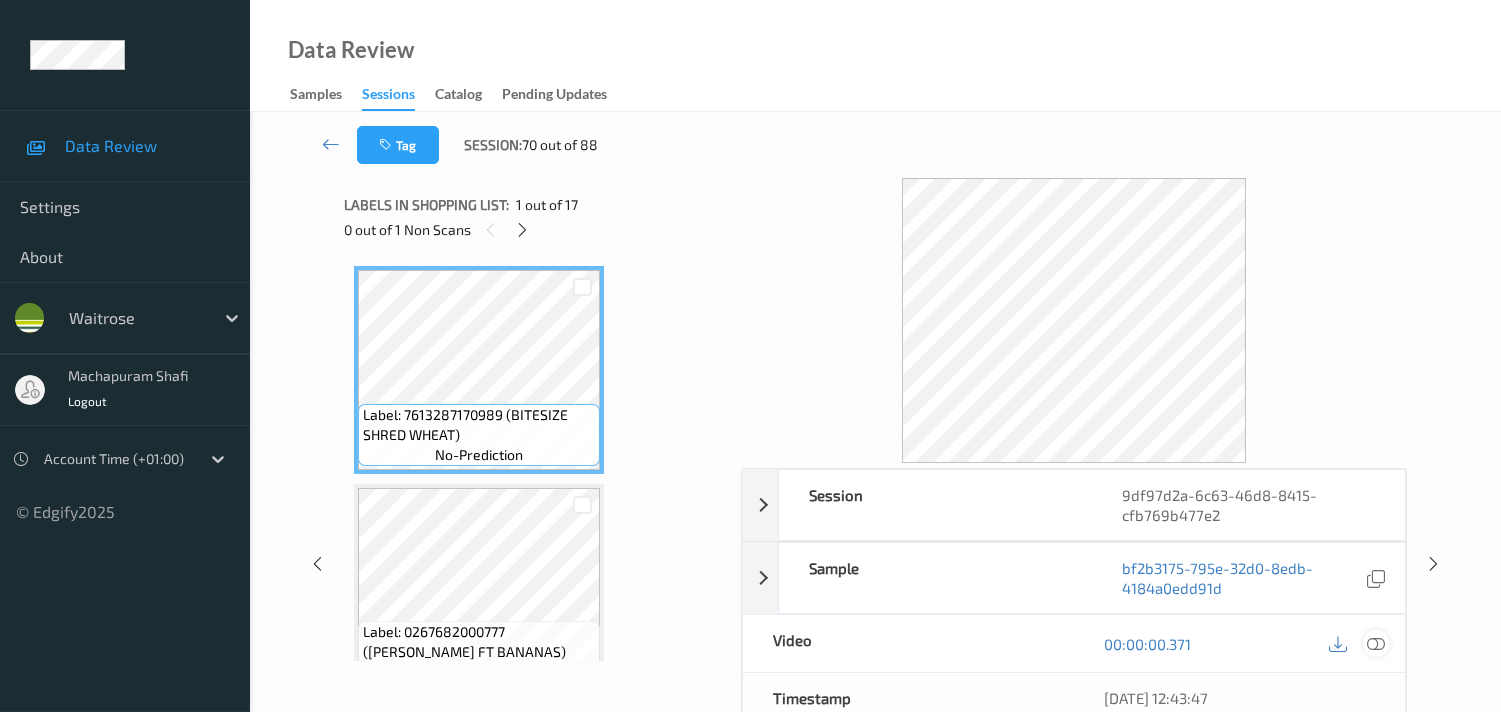 click at bounding box center (1376, 644) 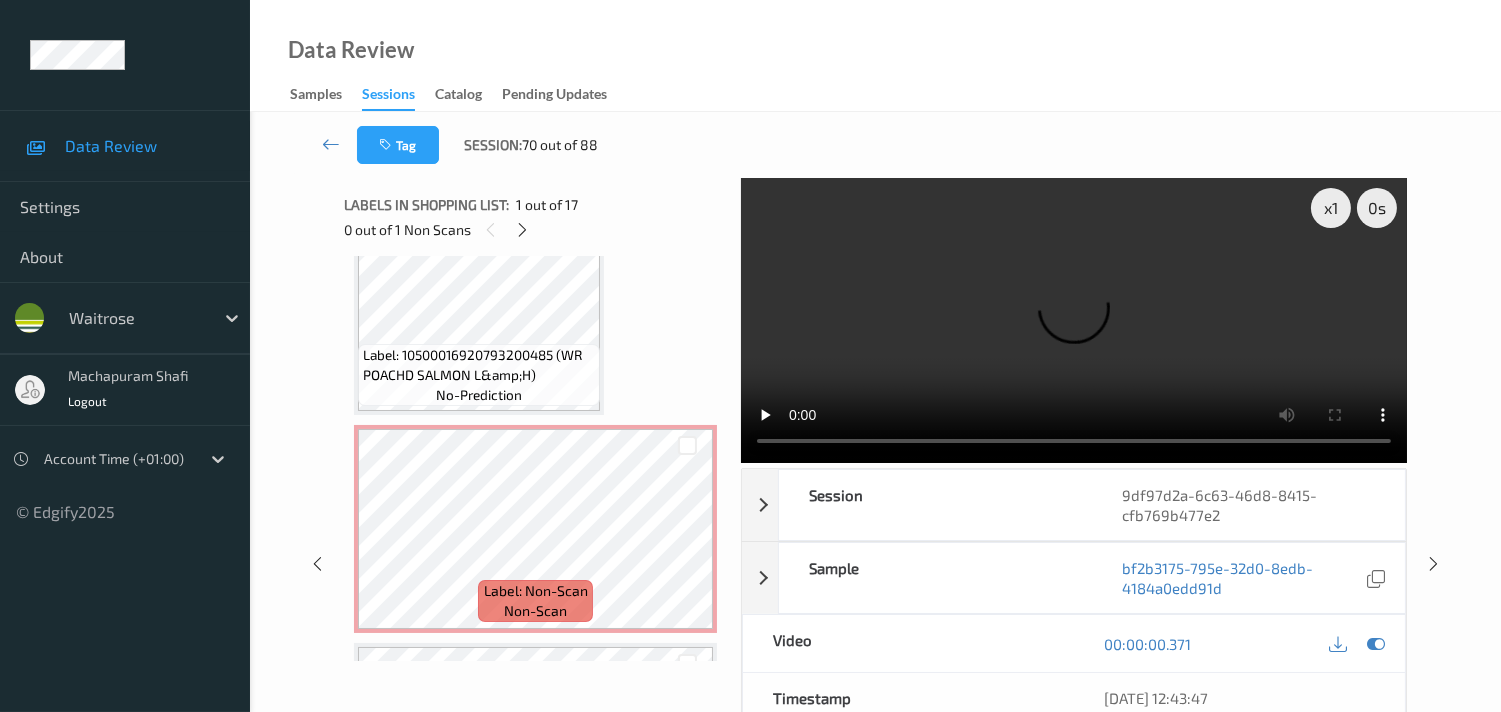 scroll, scrollTop: 3286, scrollLeft: 0, axis: vertical 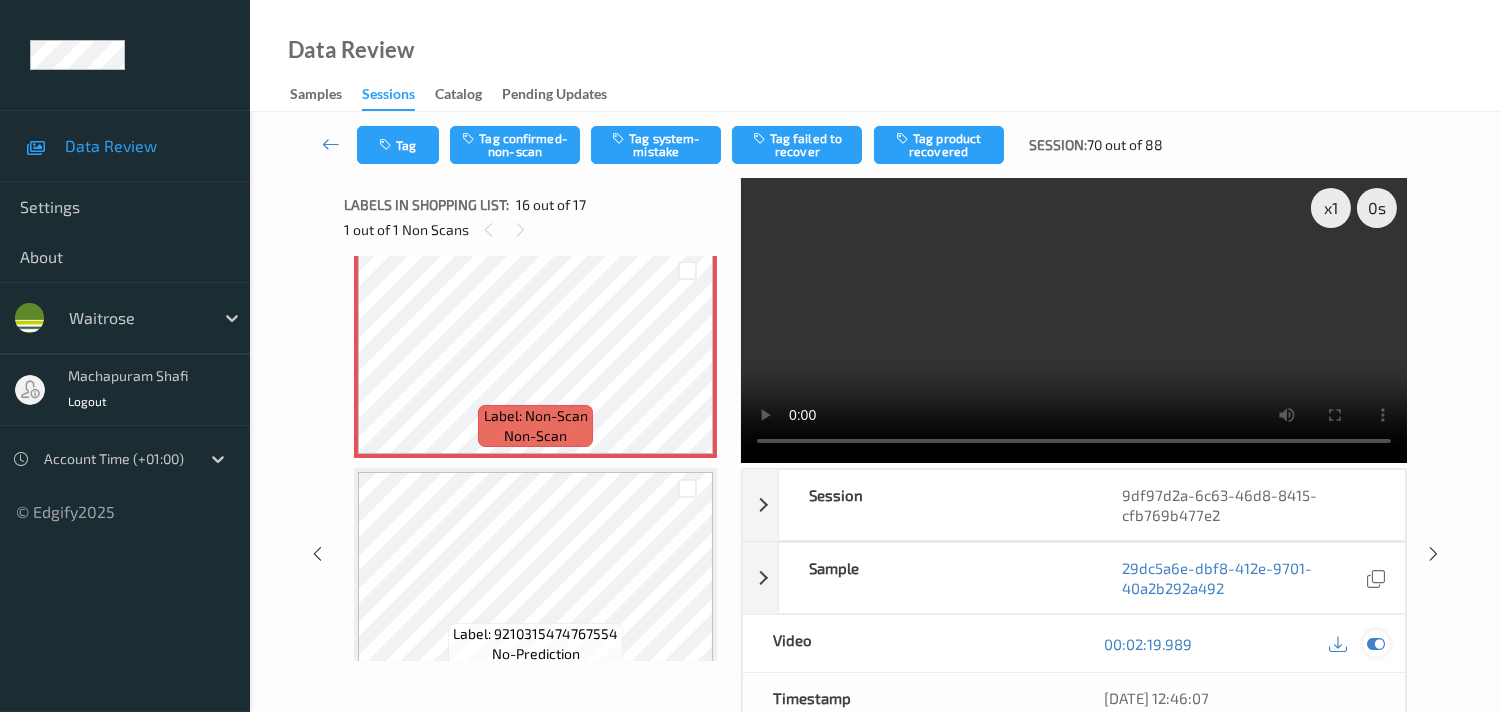 click at bounding box center (1376, 644) 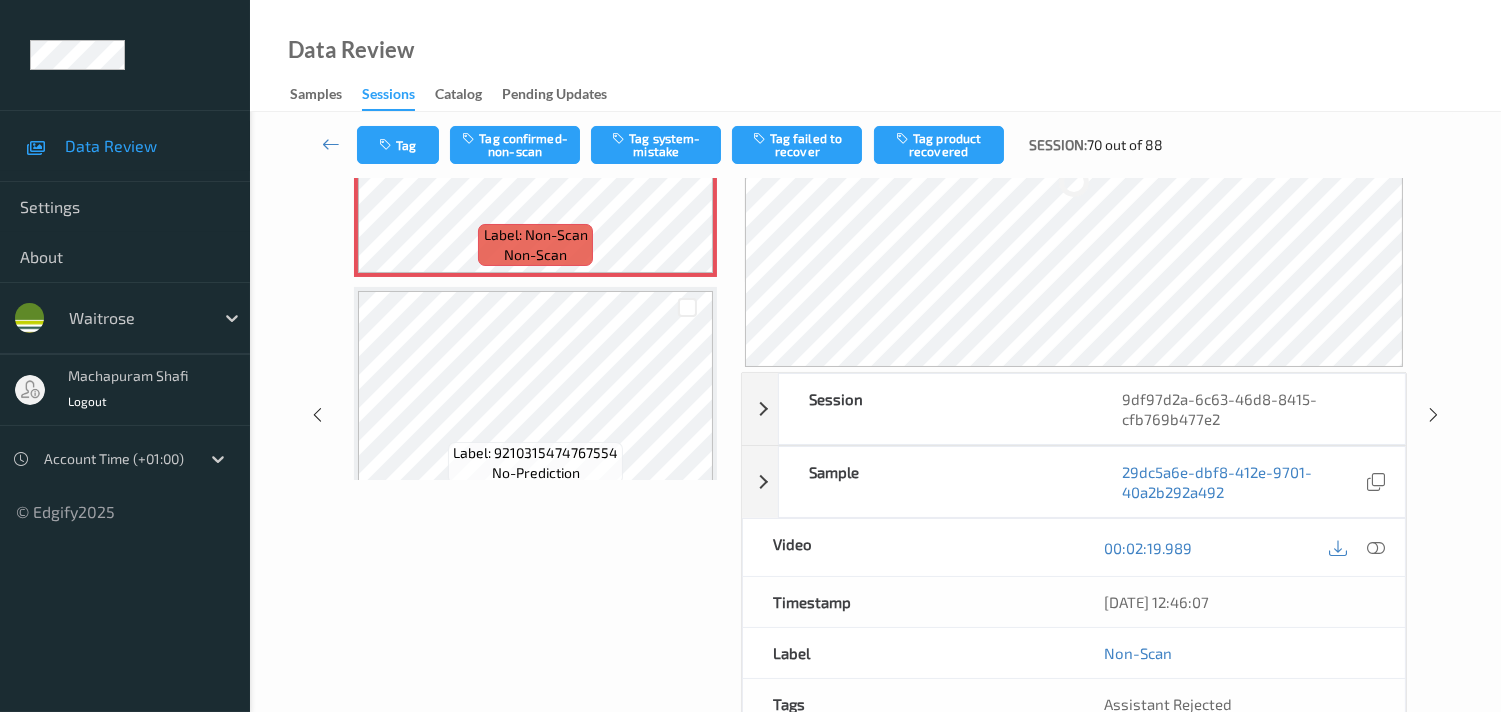 scroll, scrollTop: 222, scrollLeft: 0, axis: vertical 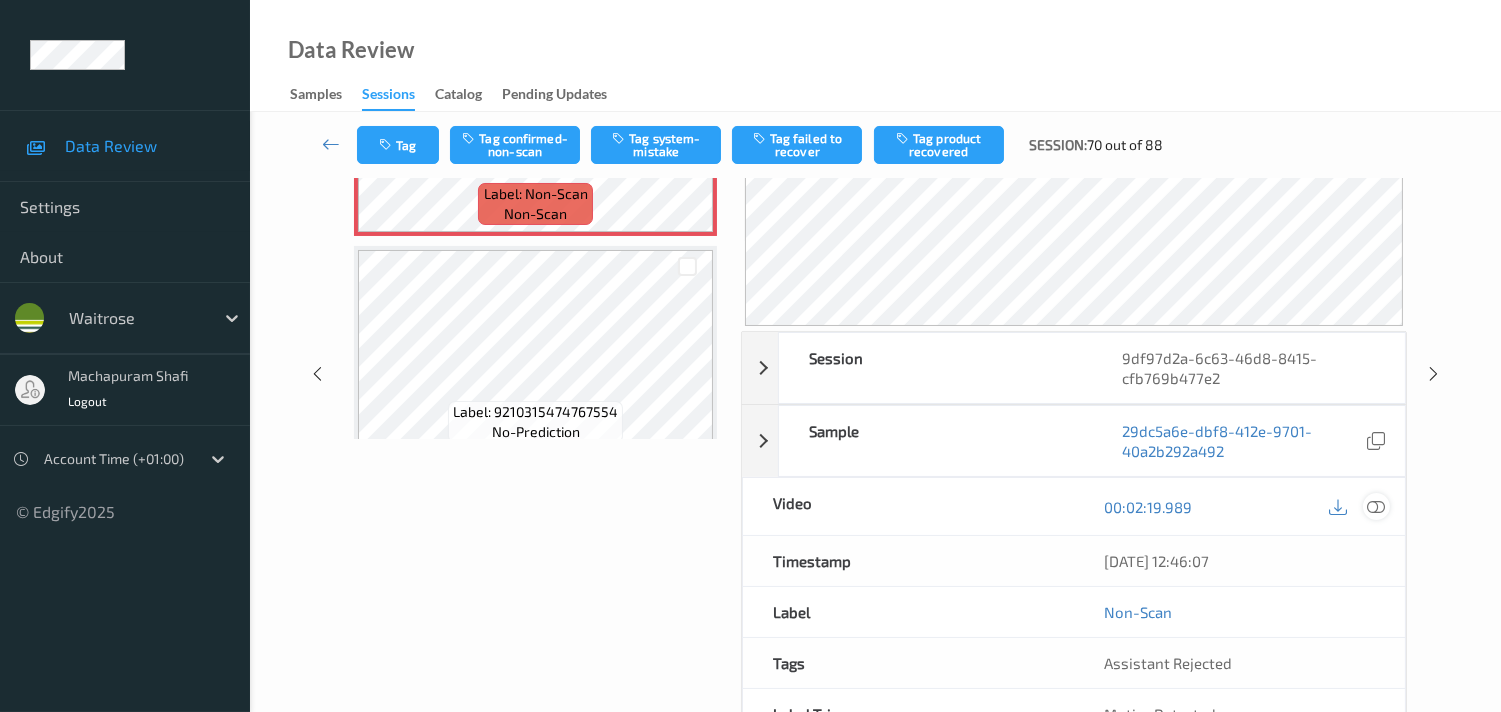 click at bounding box center (1376, 507) 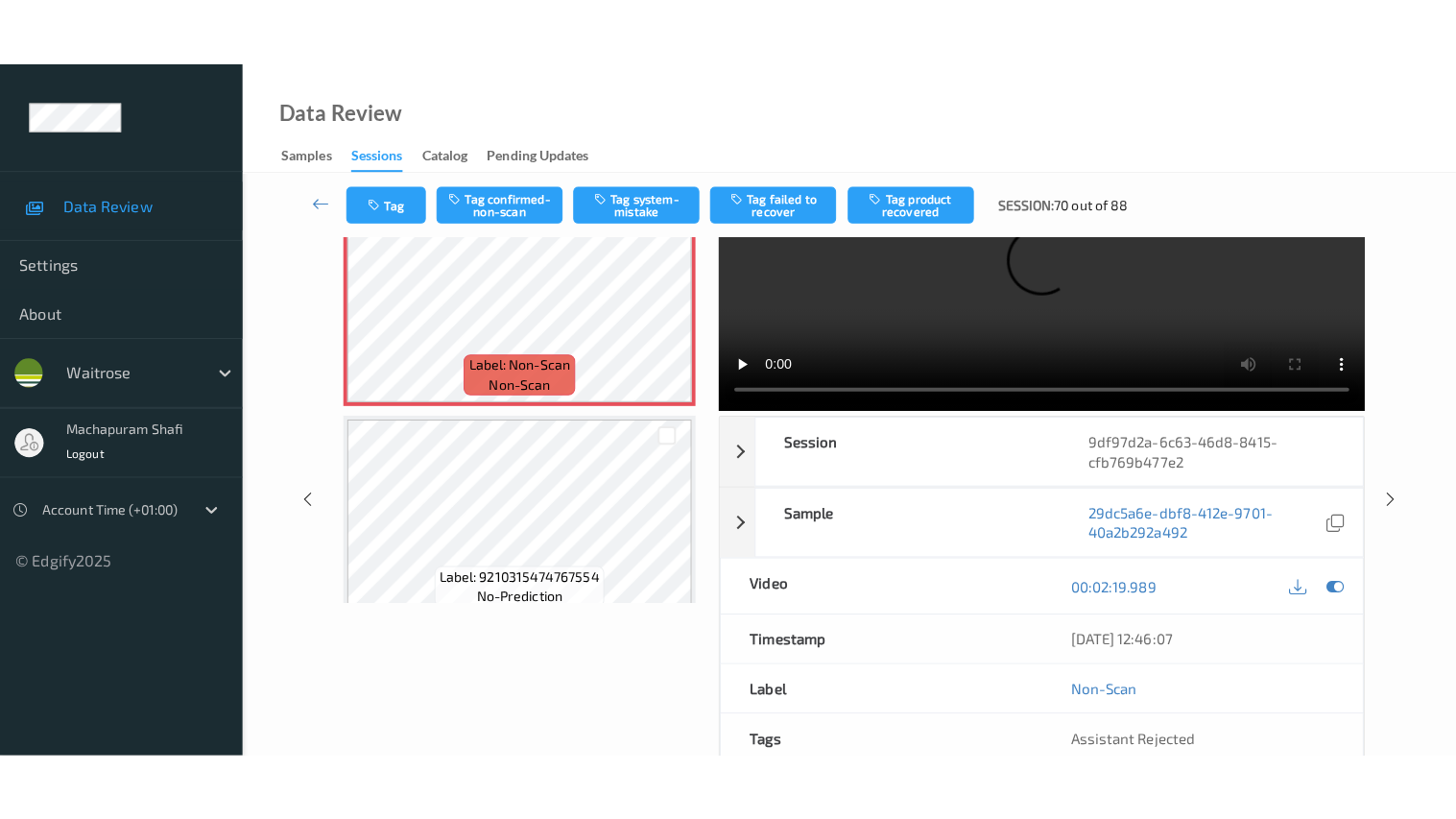 scroll, scrollTop: 0, scrollLeft: 0, axis: both 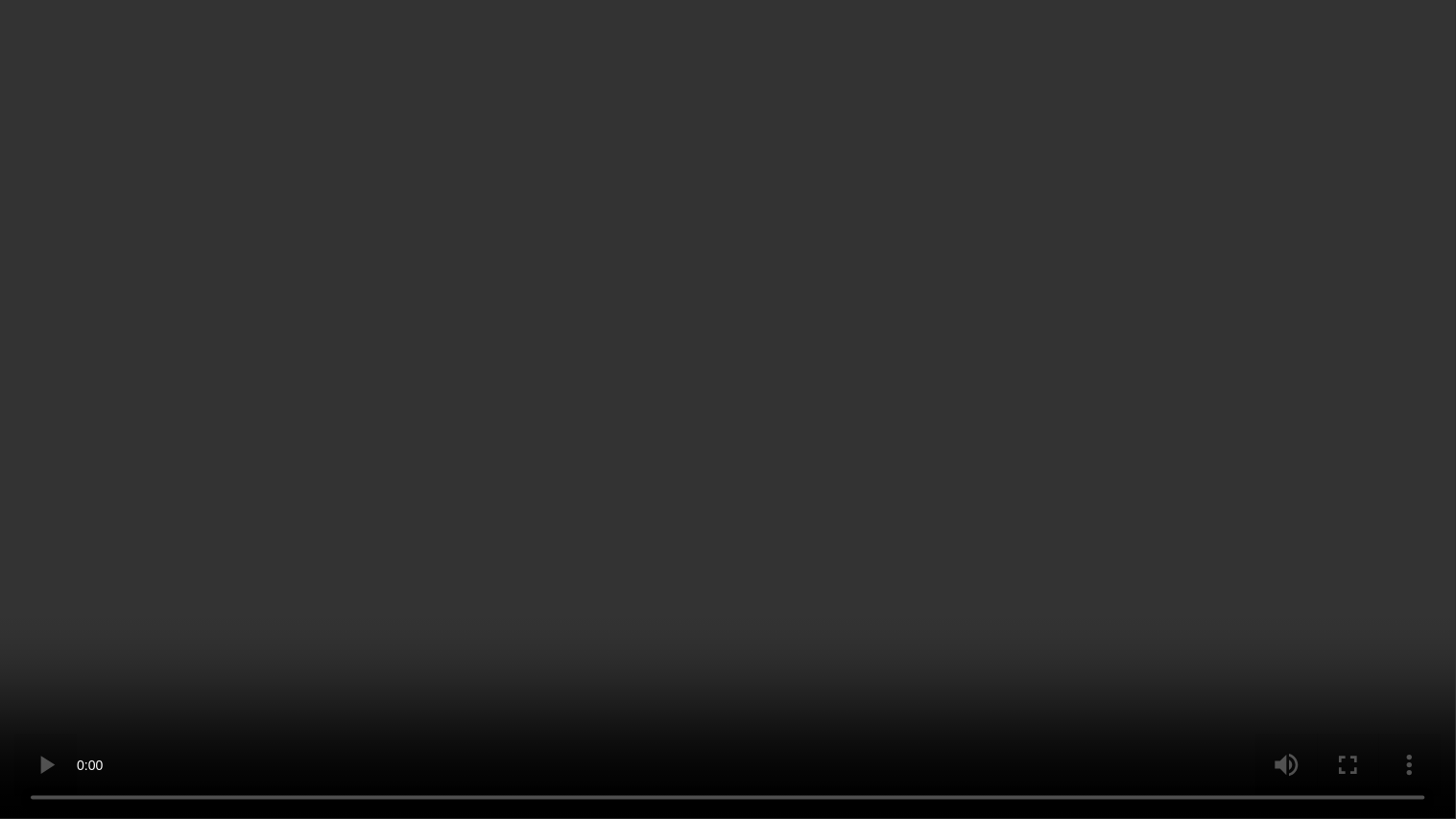 click at bounding box center (728, 409) 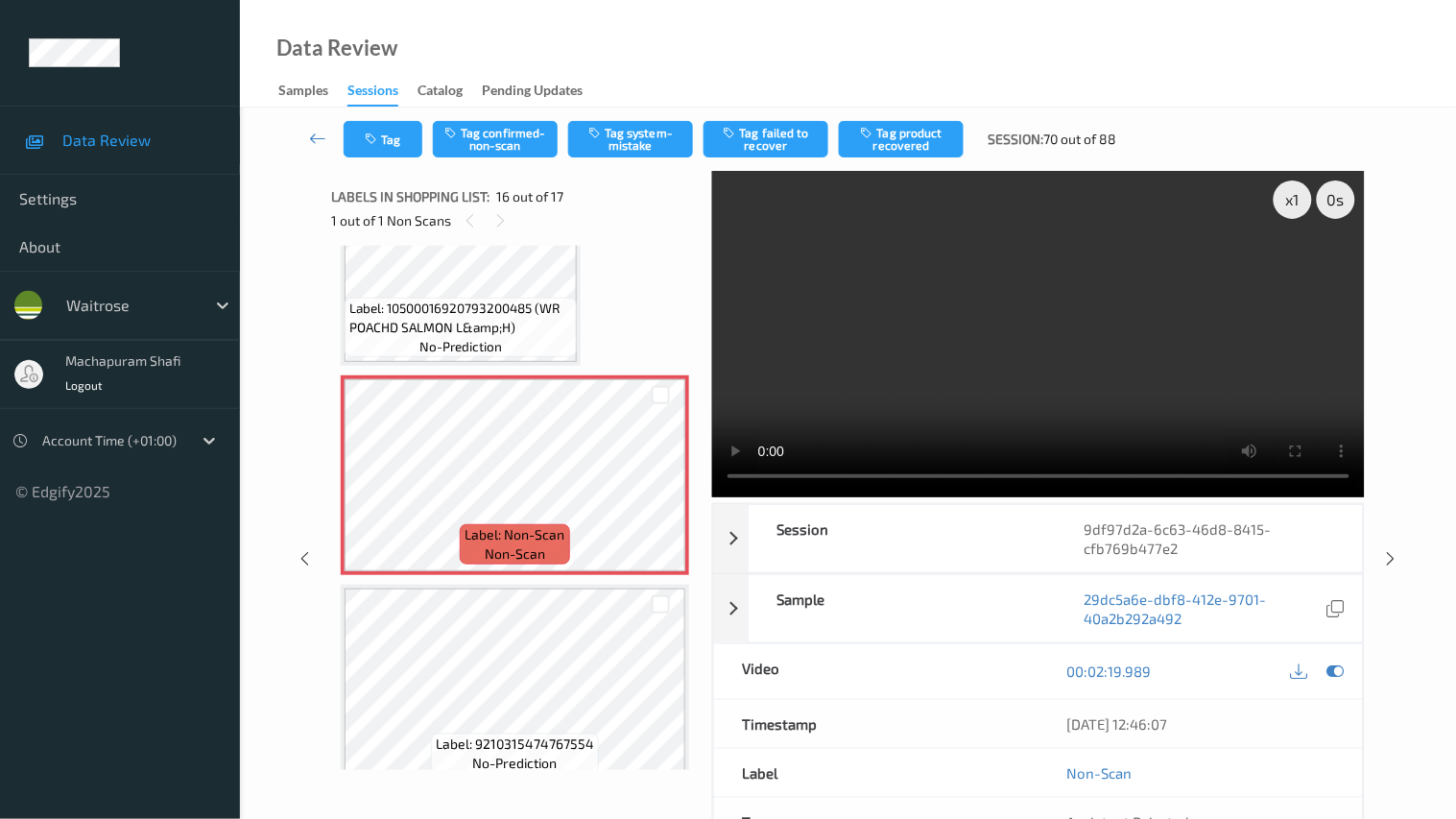 type 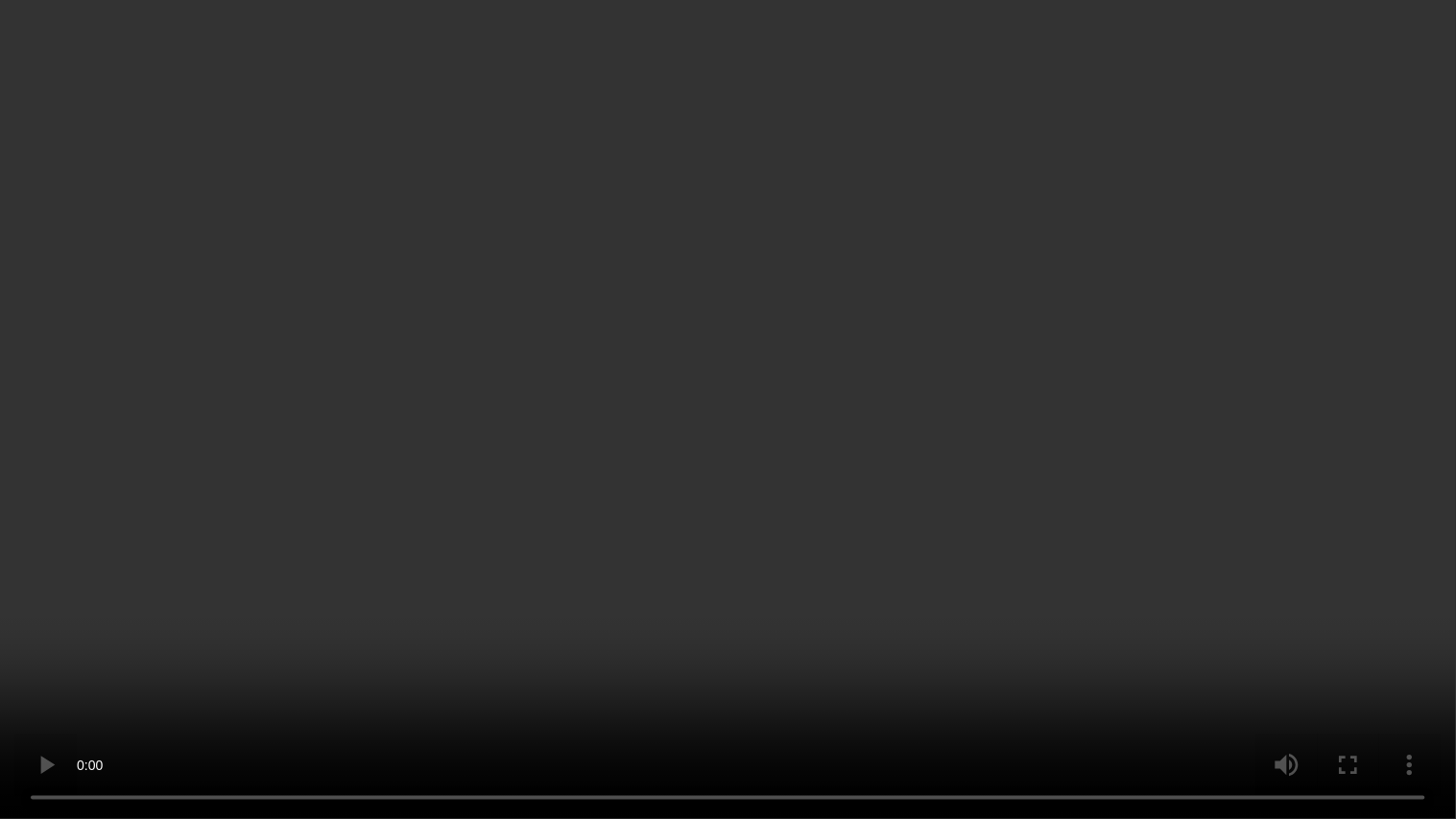click at bounding box center (728, 409) 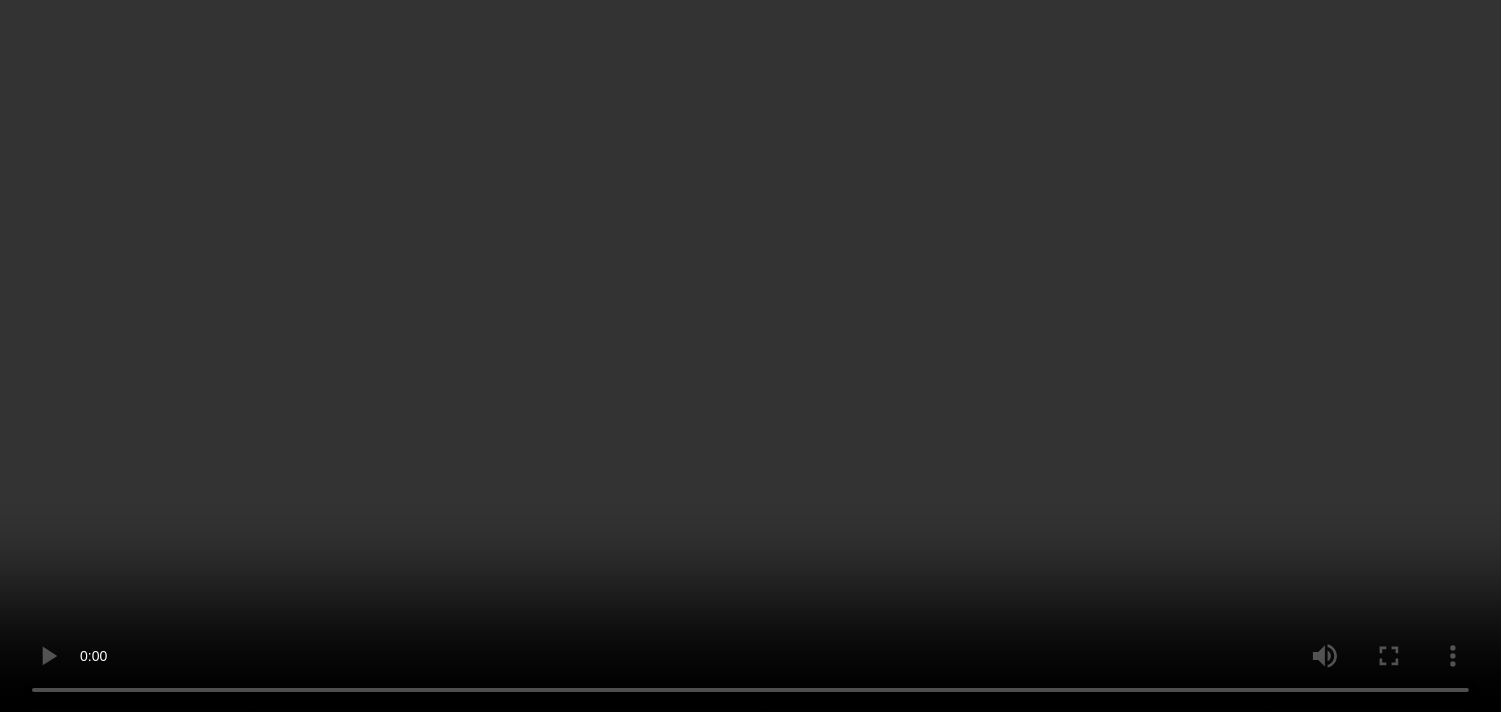 scroll, scrollTop: 3286, scrollLeft: 0, axis: vertical 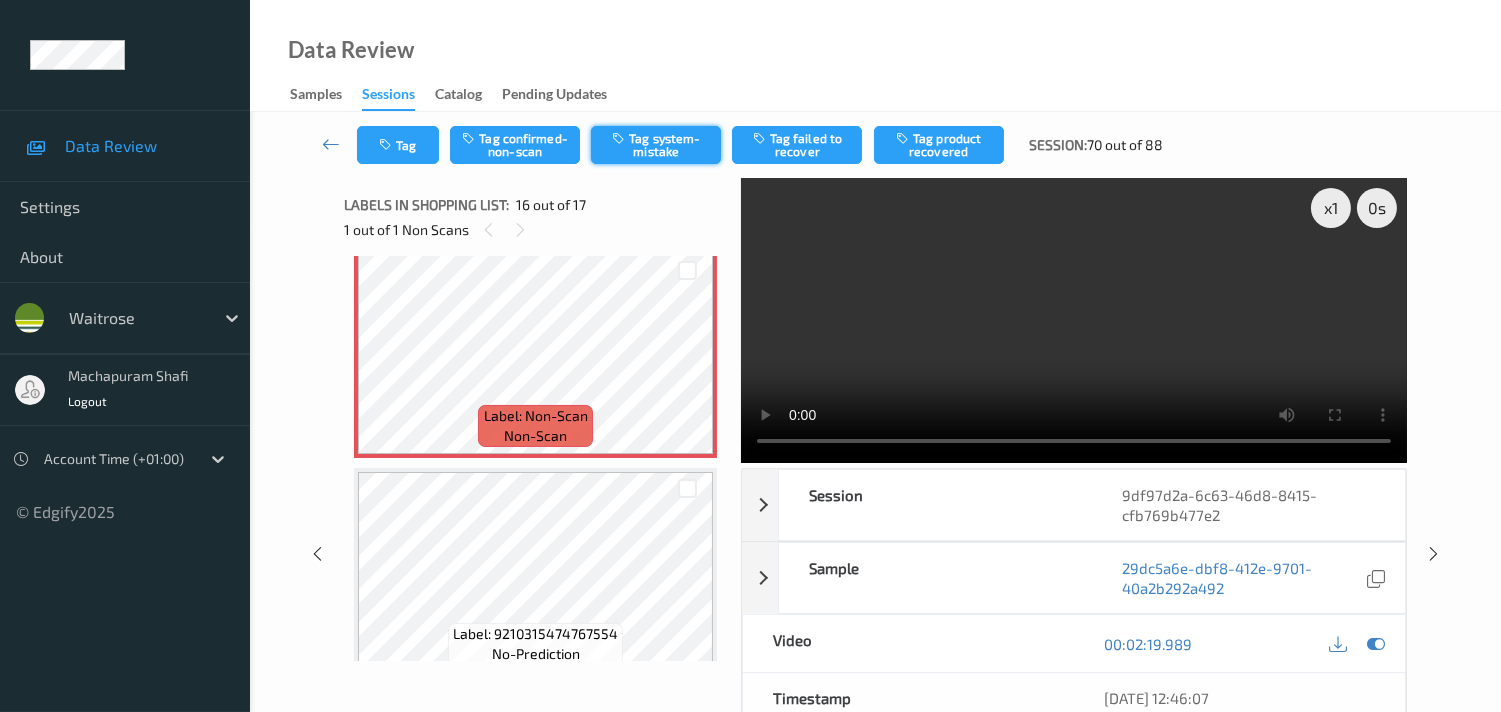 click on "Tag   system-mistake" at bounding box center (656, 145) 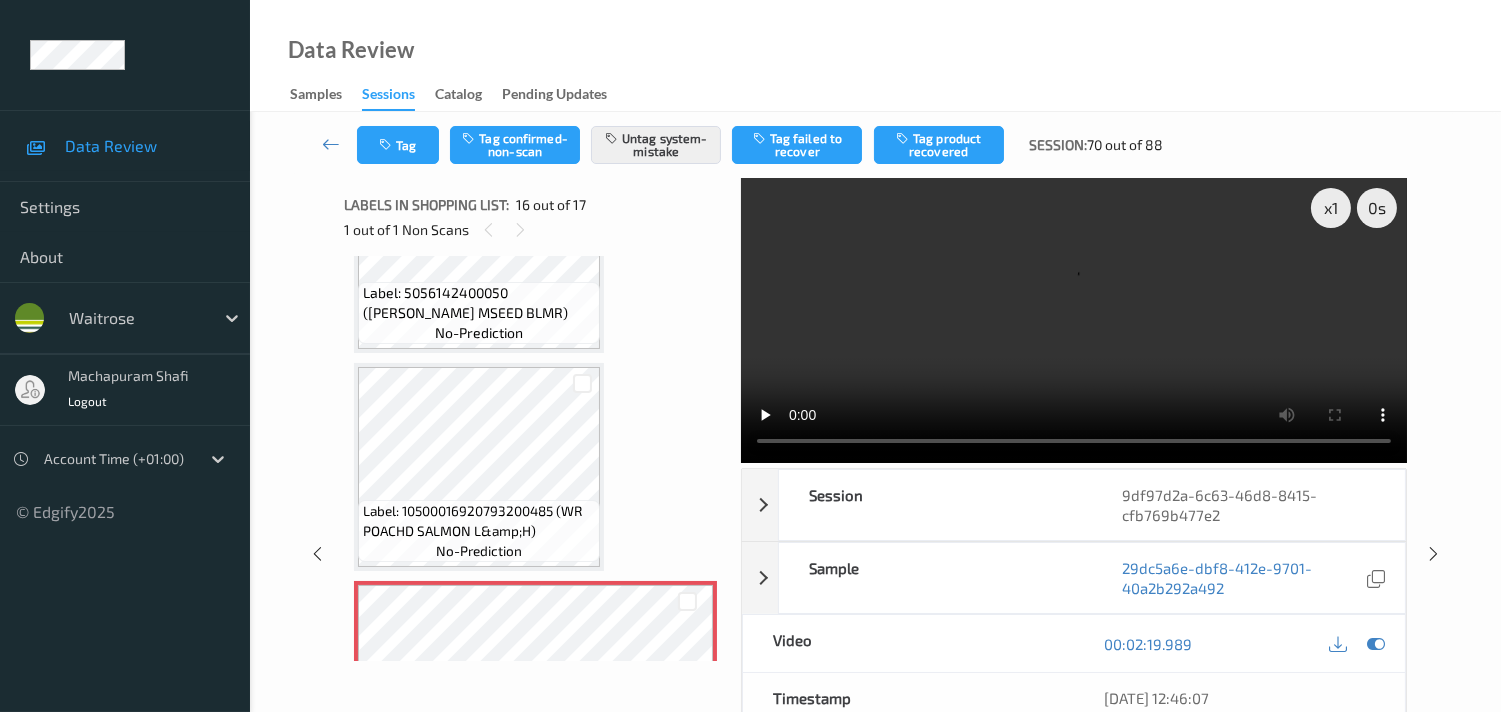 scroll, scrollTop: 2954, scrollLeft: 0, axis: vertical 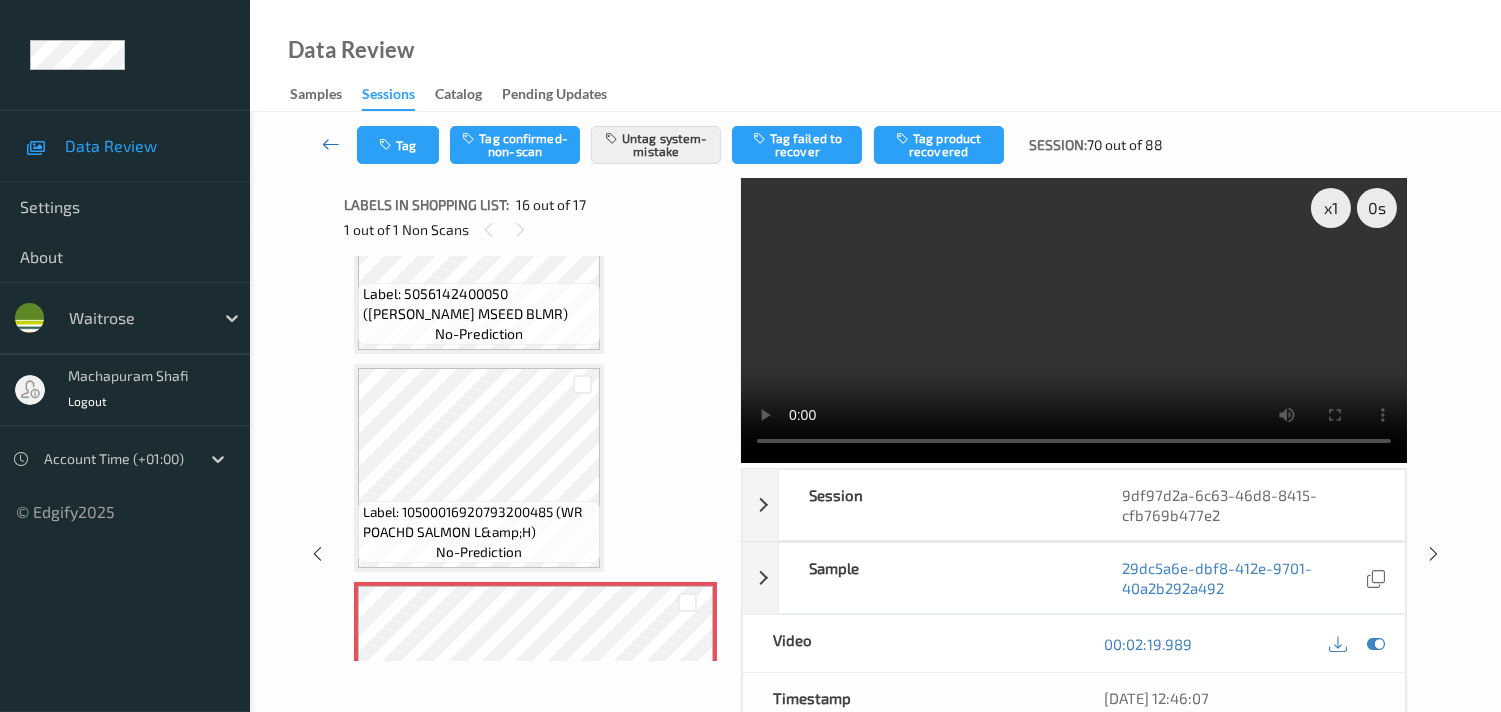 click at bounding box center (331, 144) 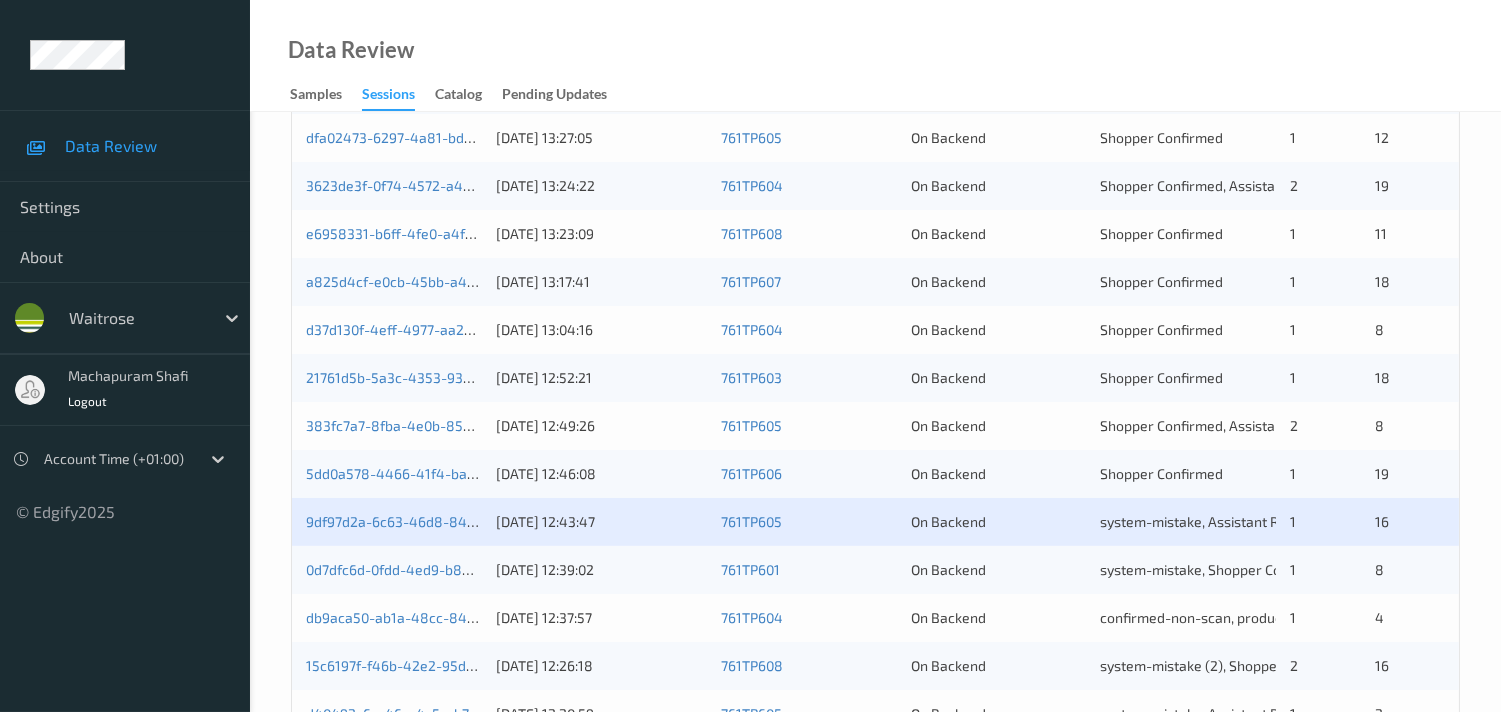 scroll, scrollTop: 666, scrollLeft: 0, axis: vertical 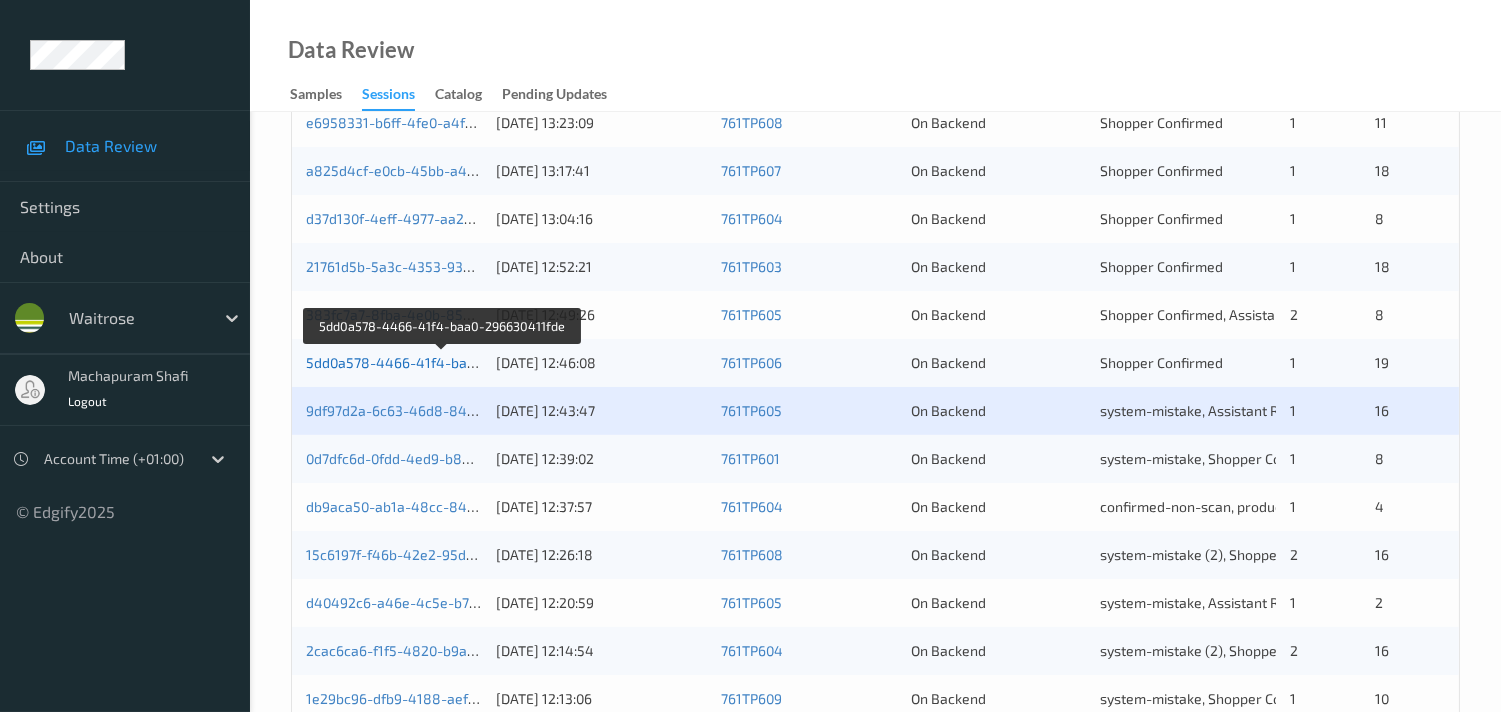click on "5dd0a578-4466-41f4-baa0-296630411fde" at bounding box center [442, 362] 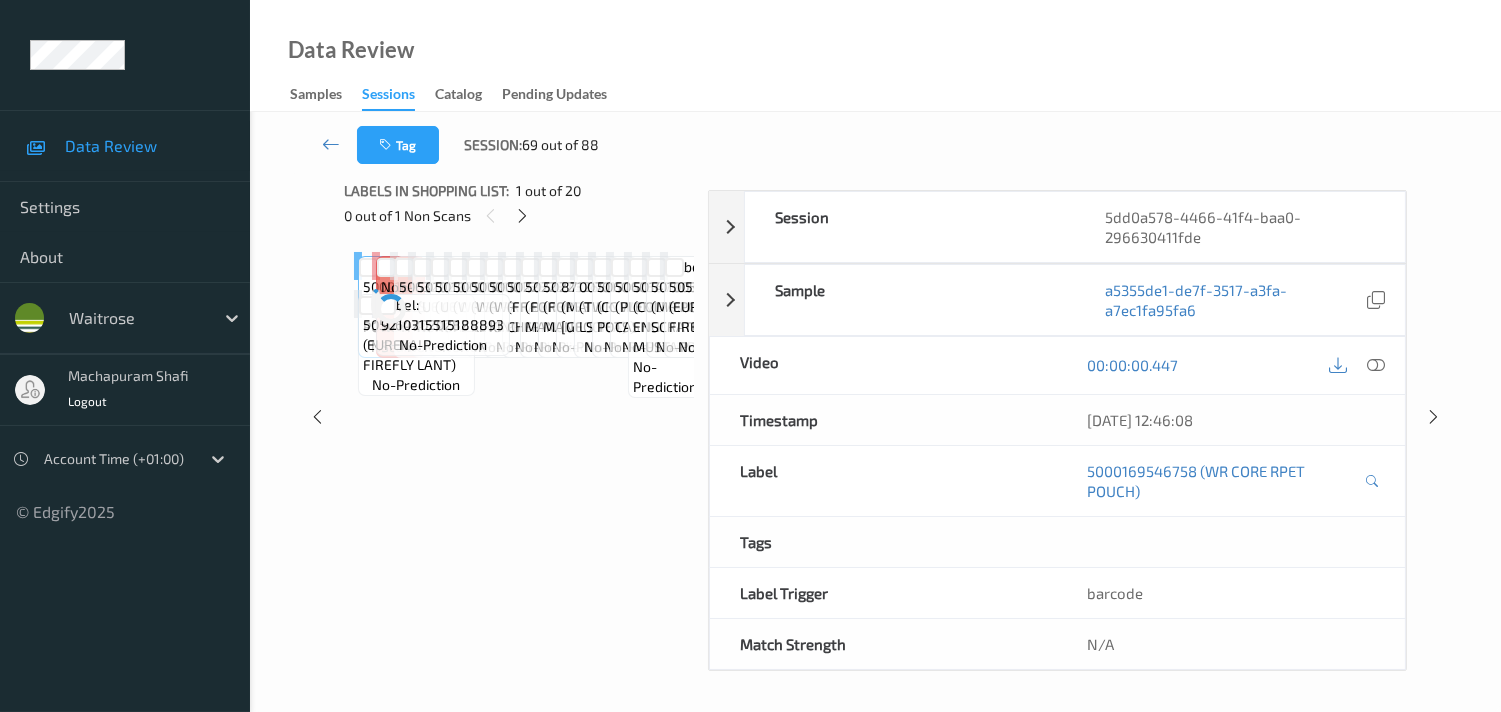 scroll, scrollTop: 280, scrollLeft: 0, axis: vertical 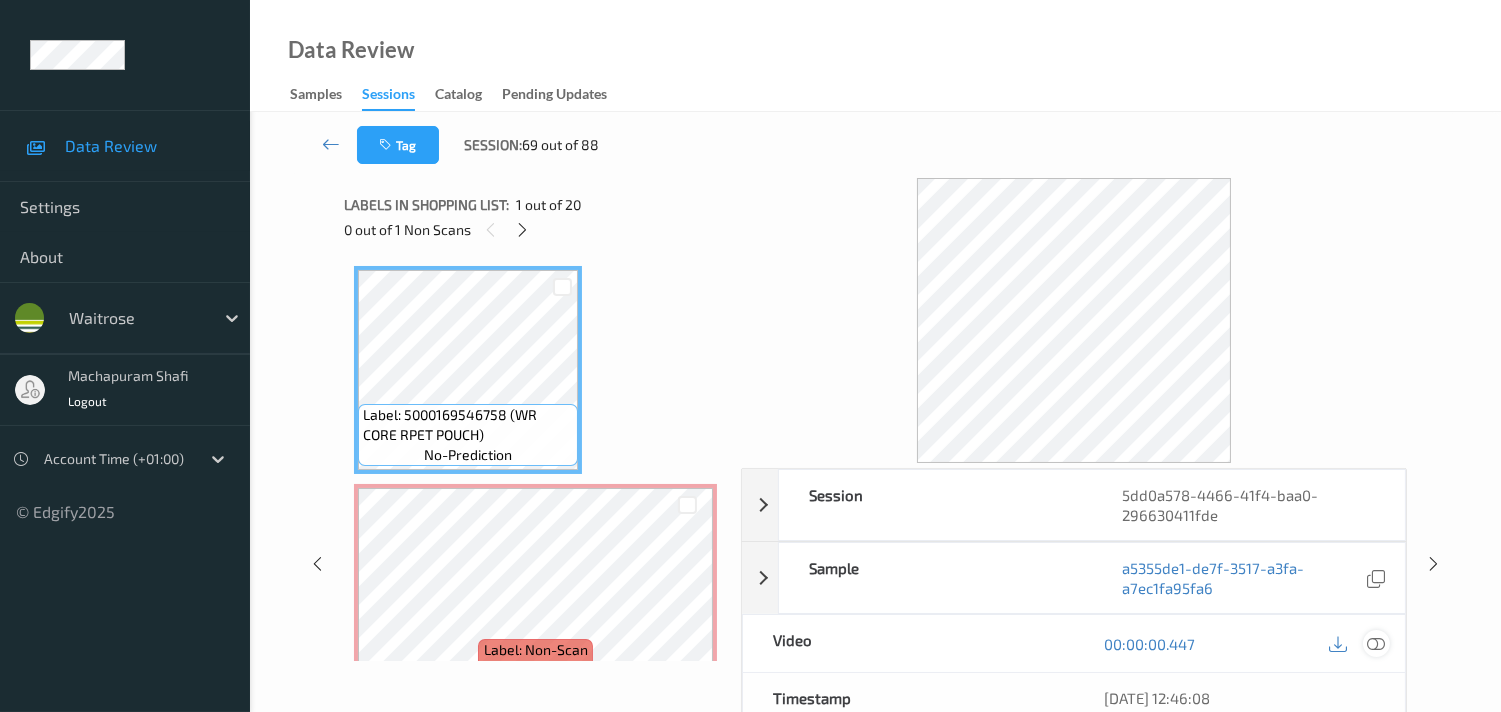 click at bounding box center (1376, 644) 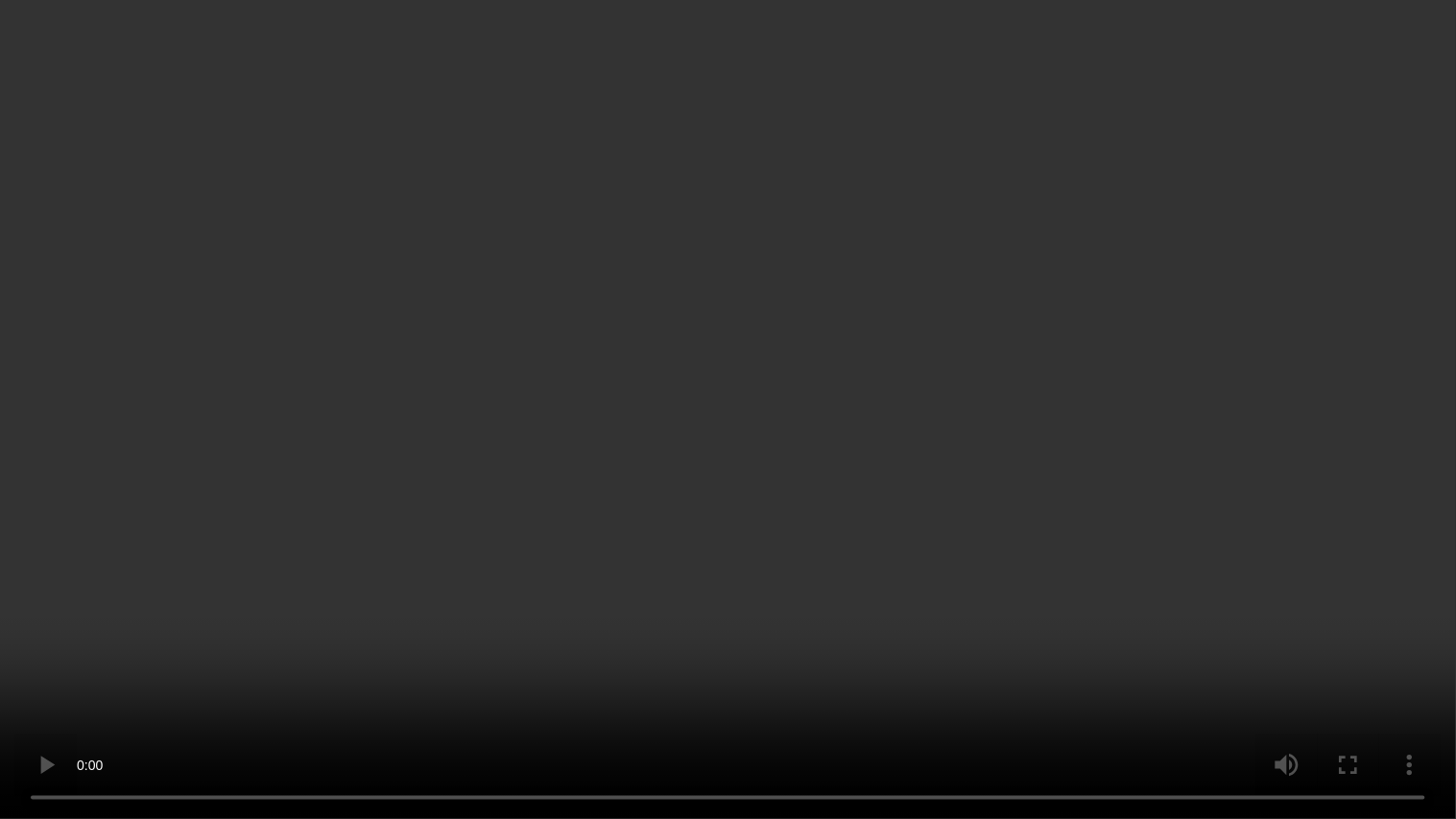 click at bounding box center (728, 409) 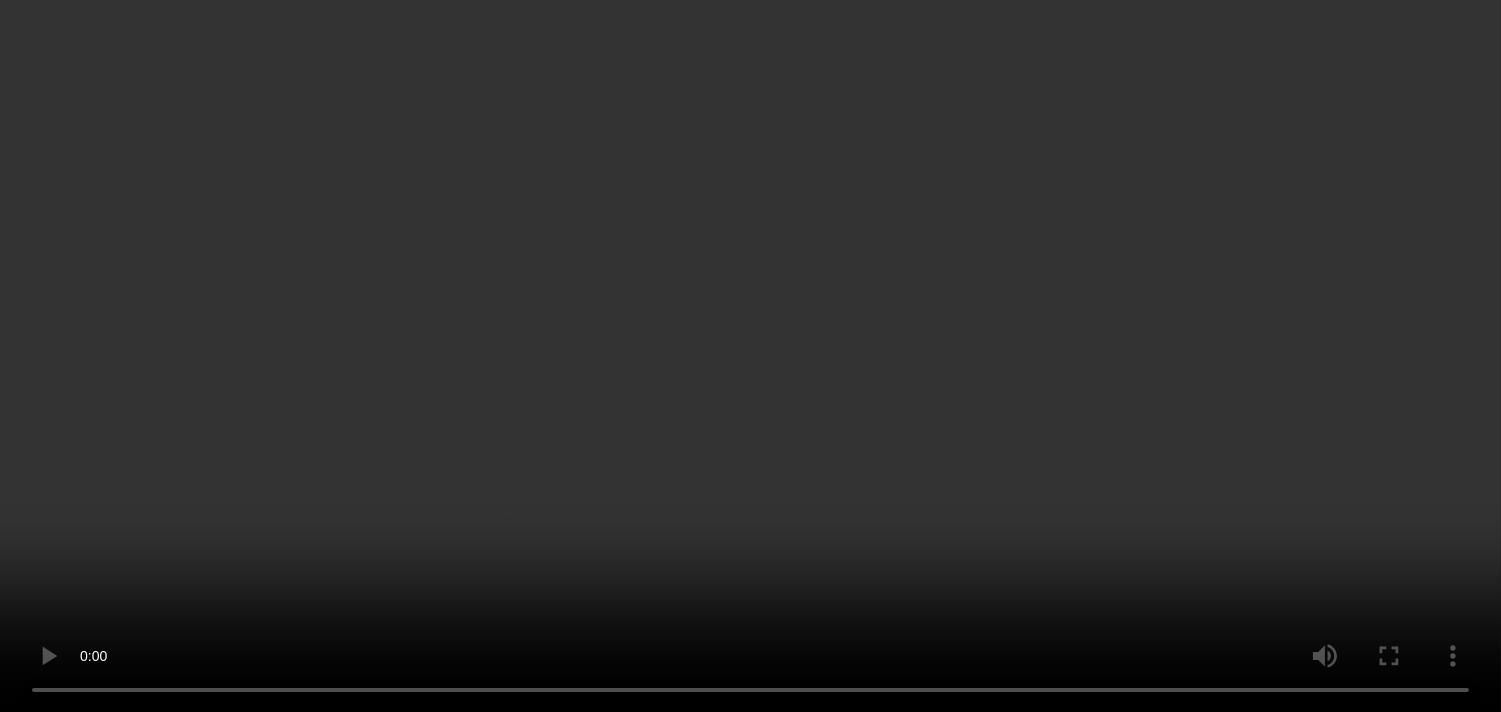 scroll, scrollTop: 3937, scrollLeft: 0, axis: vertical 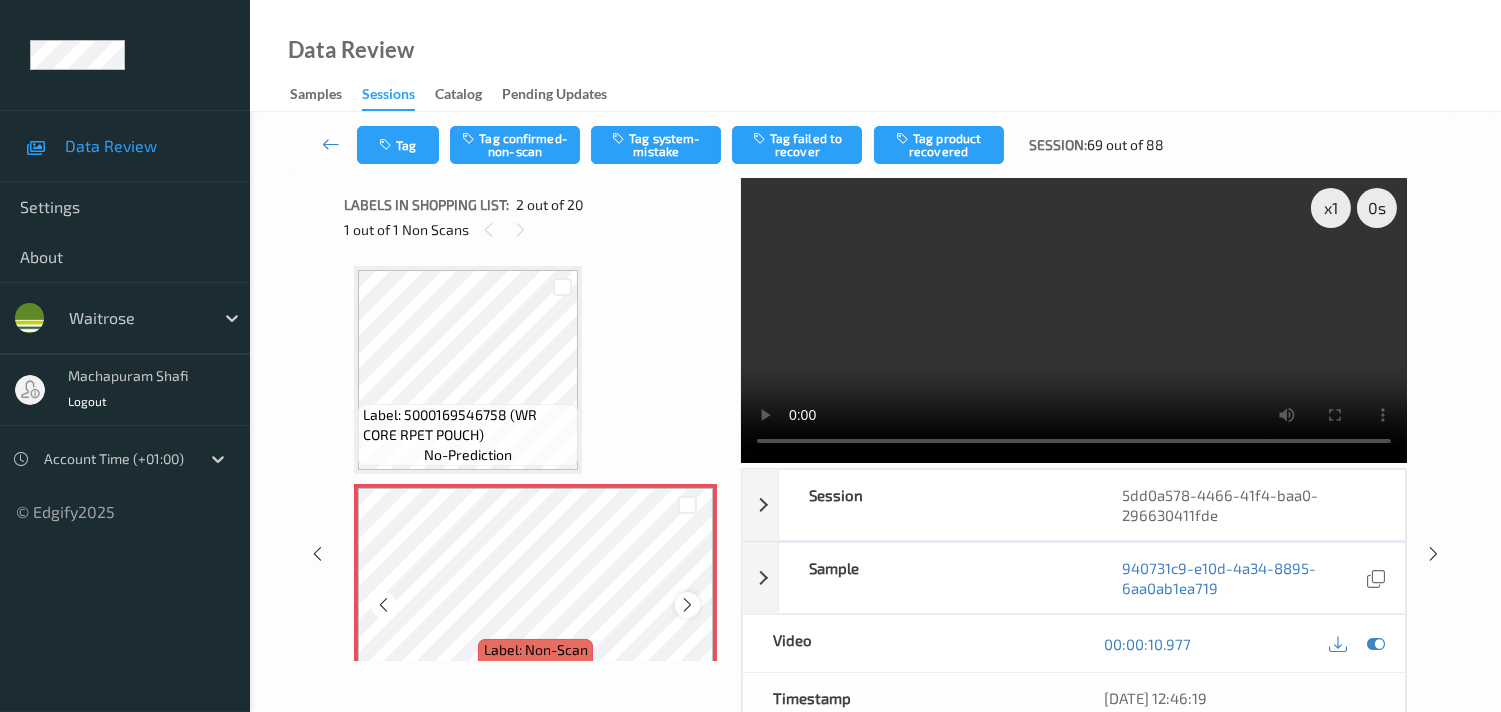 click at bounding box center [687, 605] 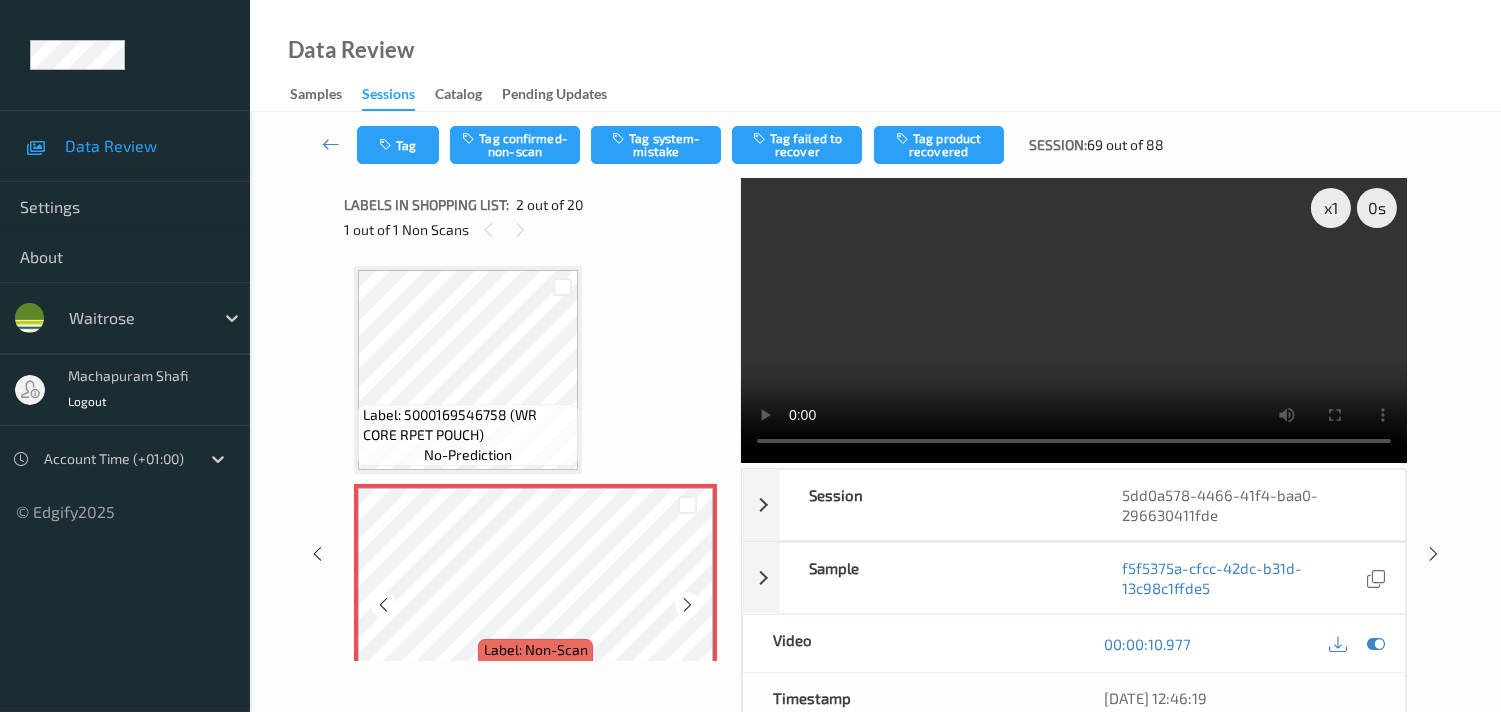 click at bounding box center (687, 605) 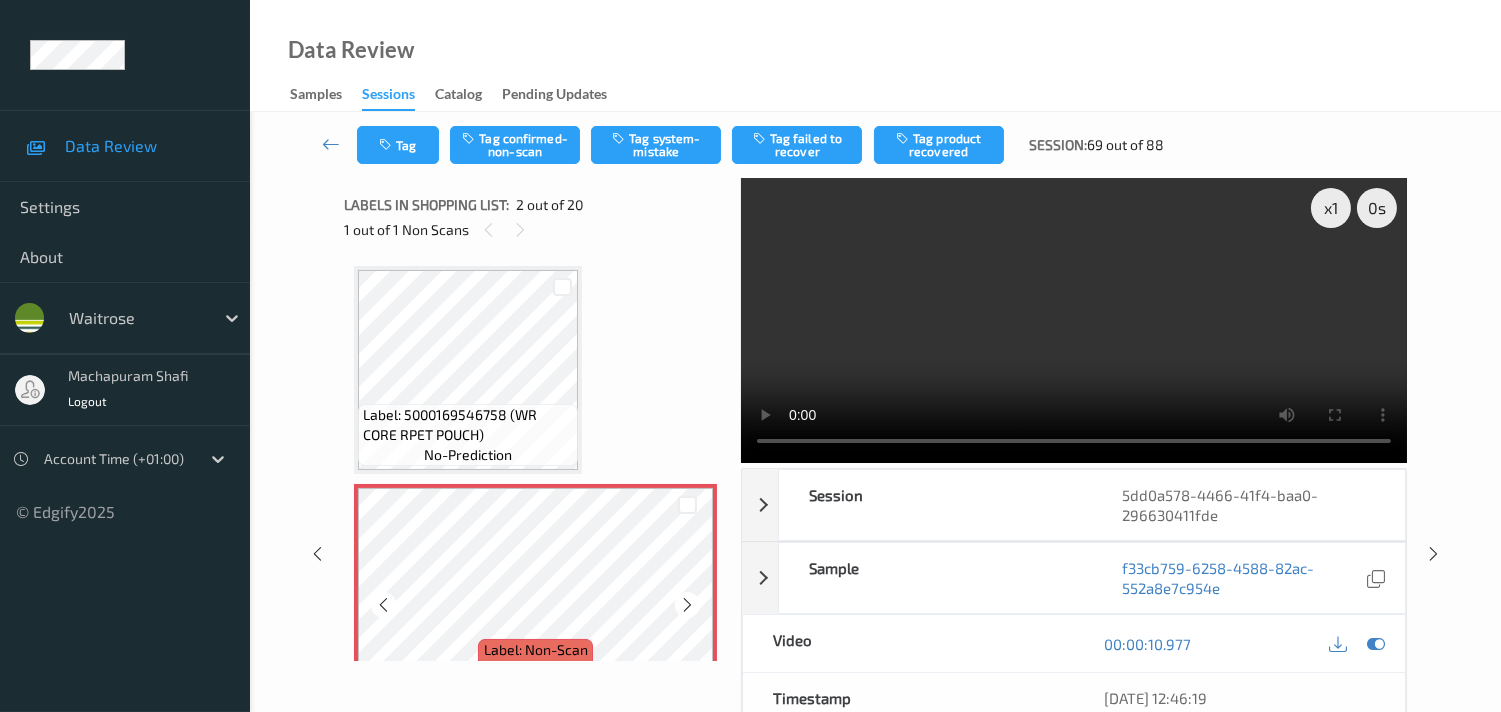 click at bounding box center [687, 605] 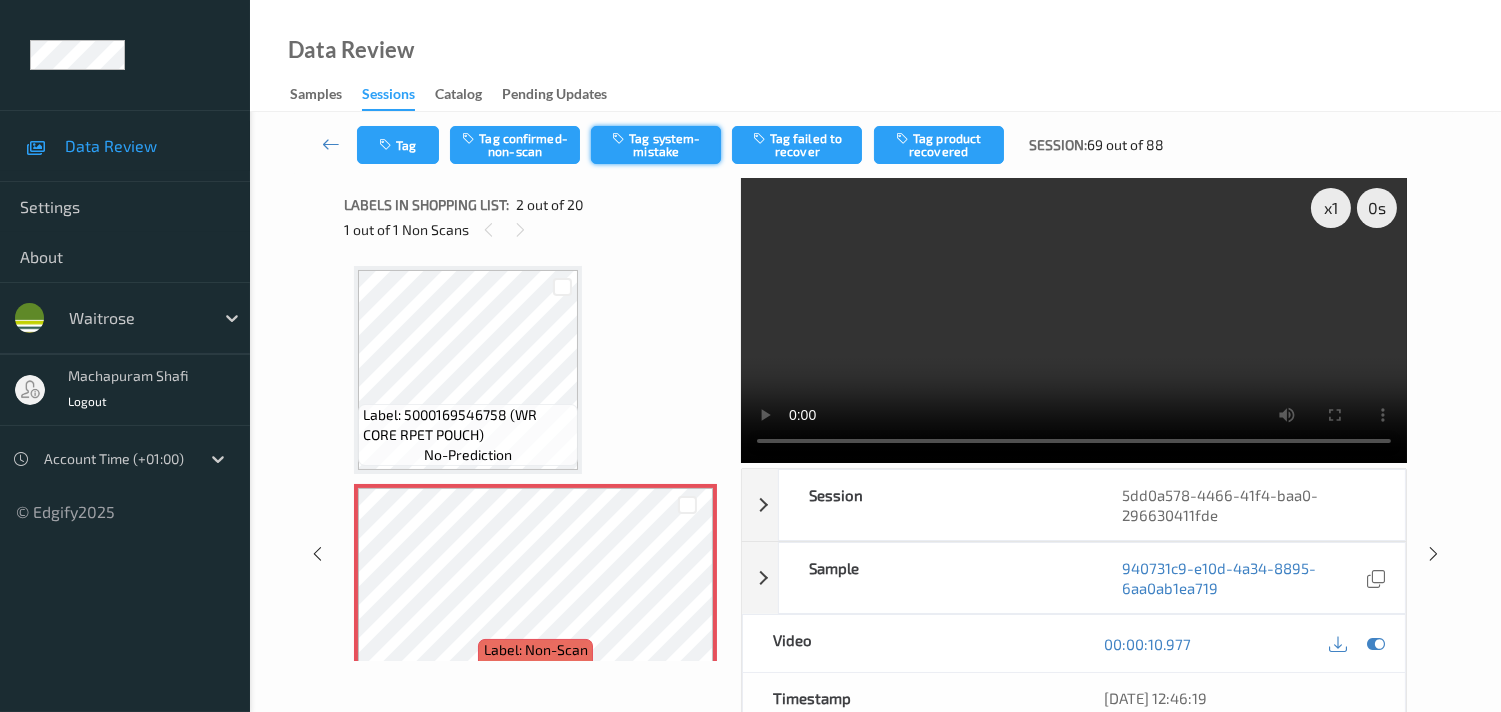 click on "Tag   system-mistake" at bounding box center (656, 145) 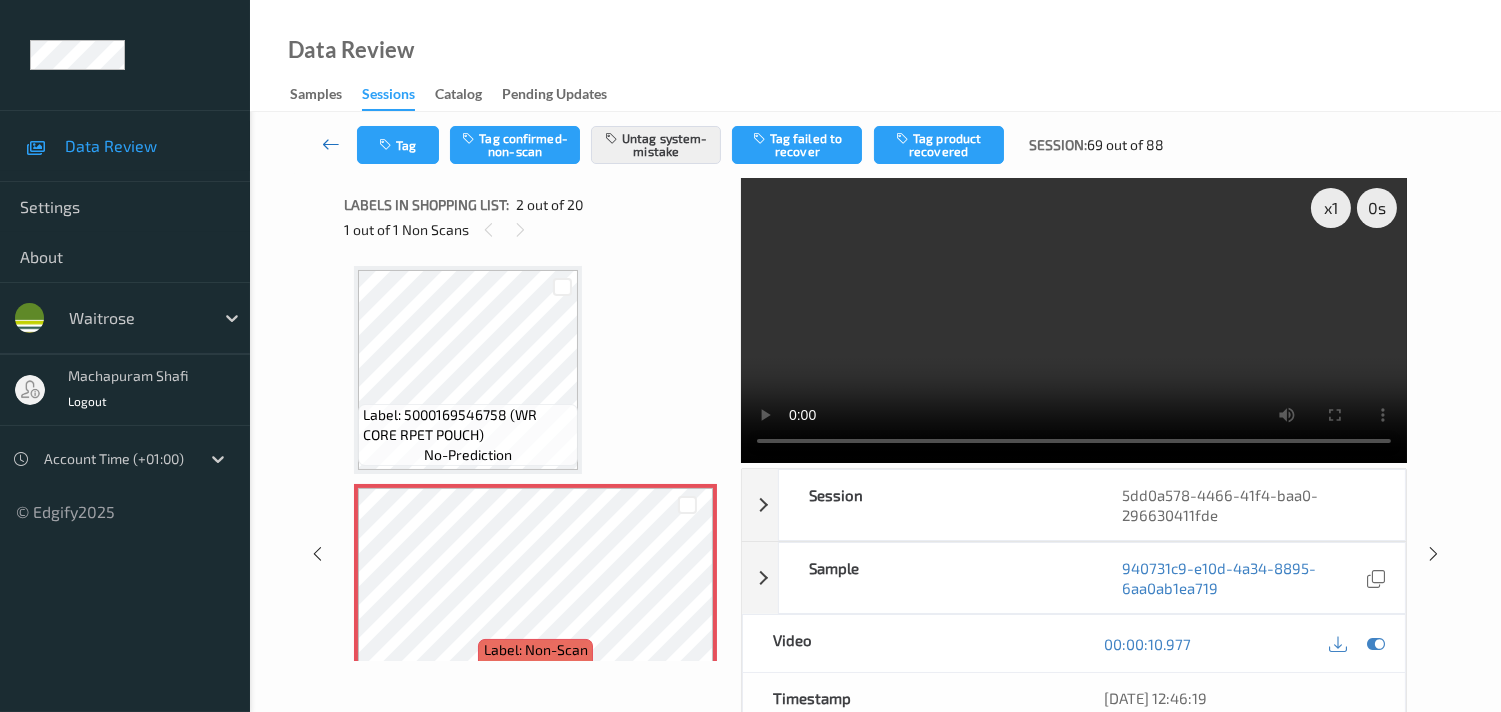 click at bounding box center [331, 144] 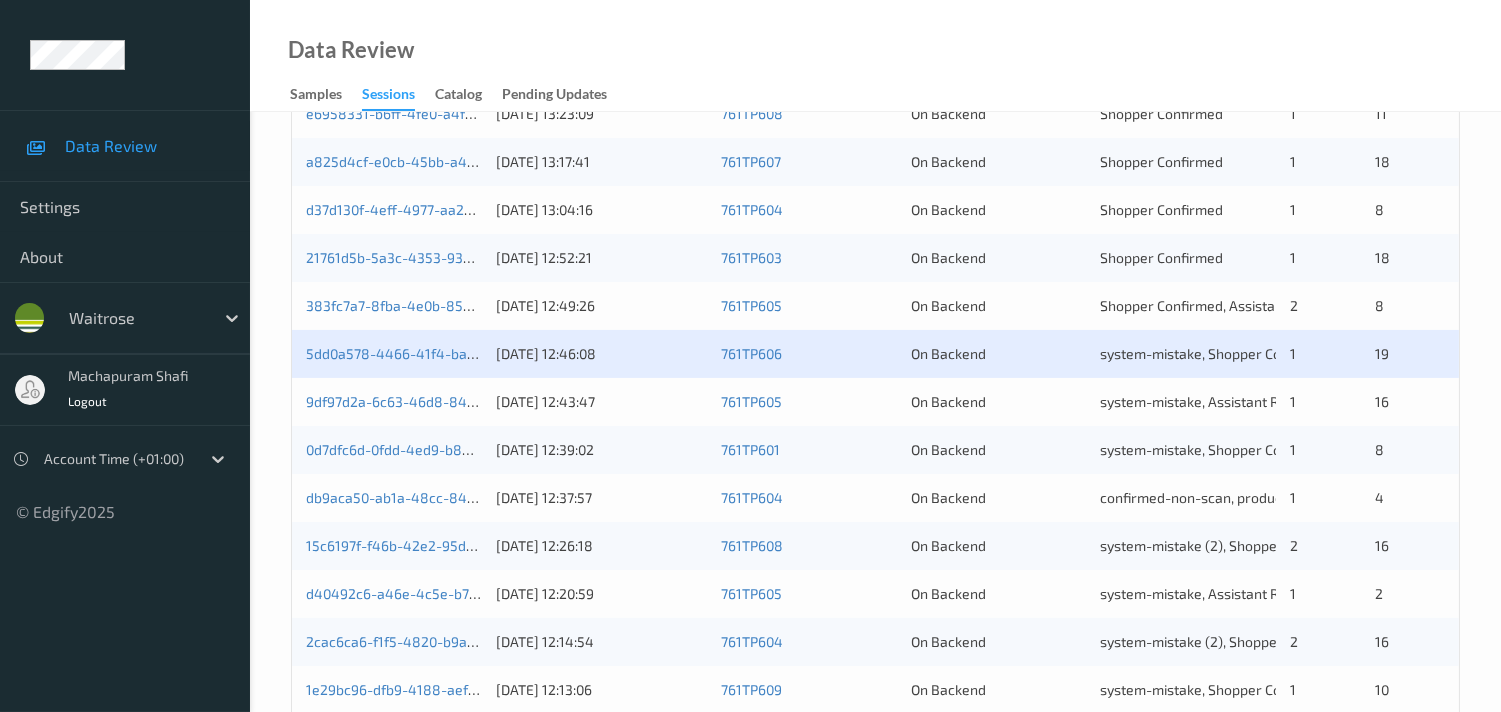 scroll, scrollTop: 777, scrollLeft: 0, axis: vertical 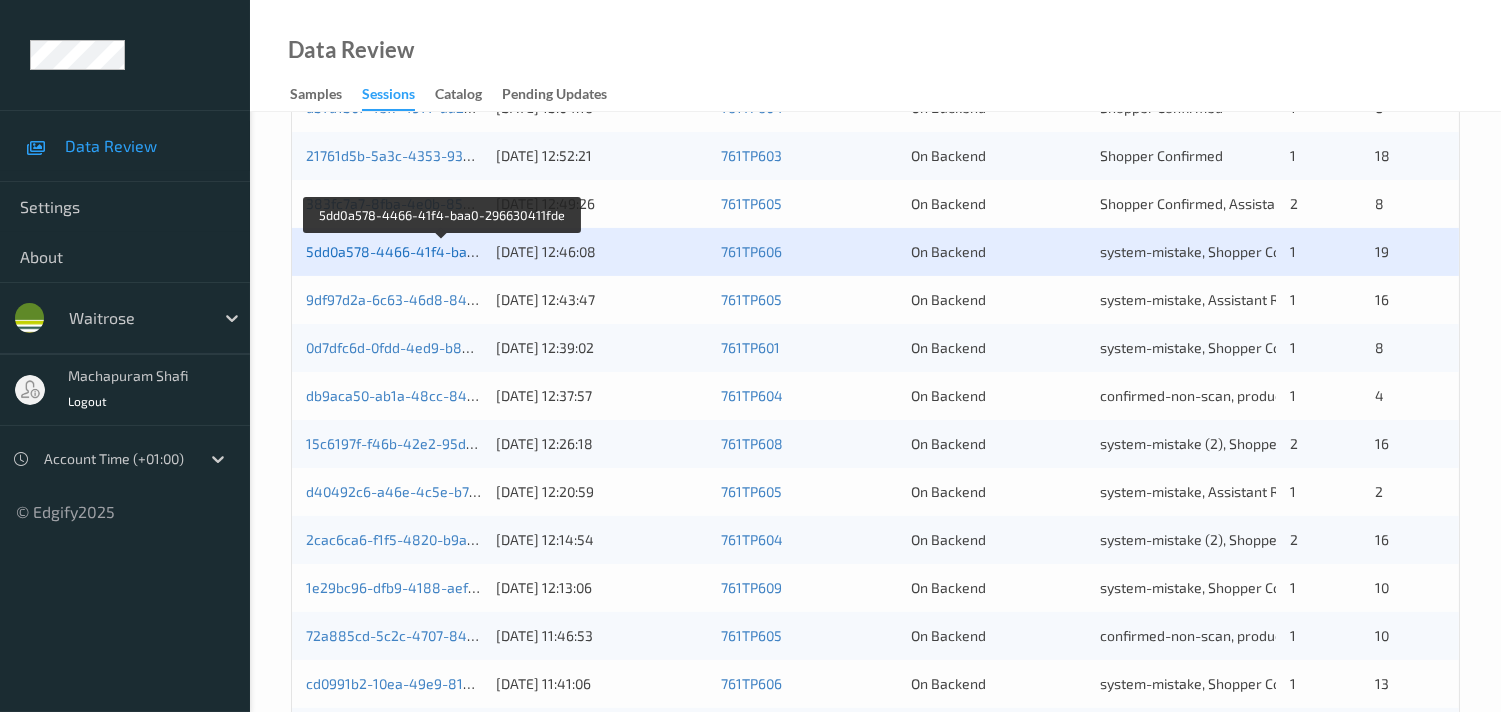 click on "5dd0a578-4466-41f4-baa0-296630411fde" at bounding box center (442, 251) 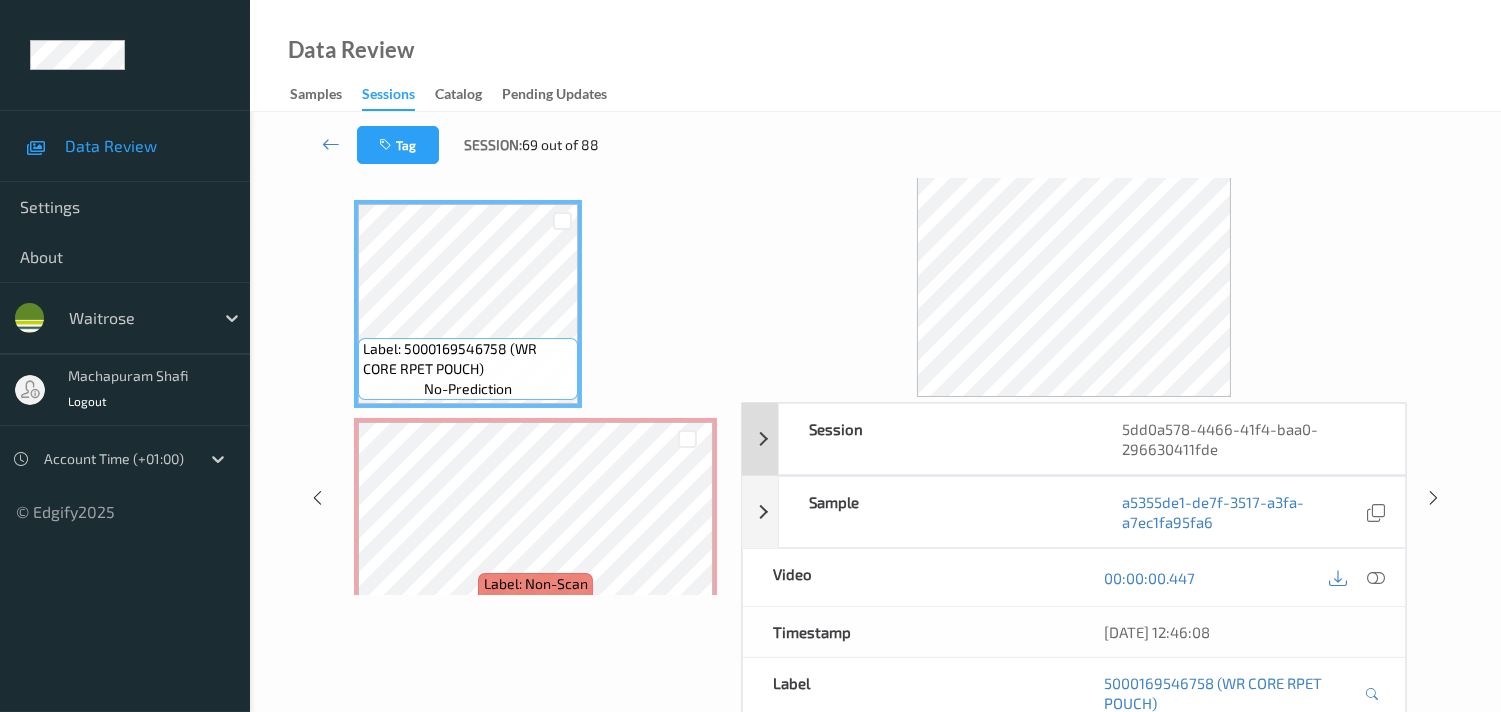 scroll, scrollTop: 57, scrollLeft: 0, axis: vertical 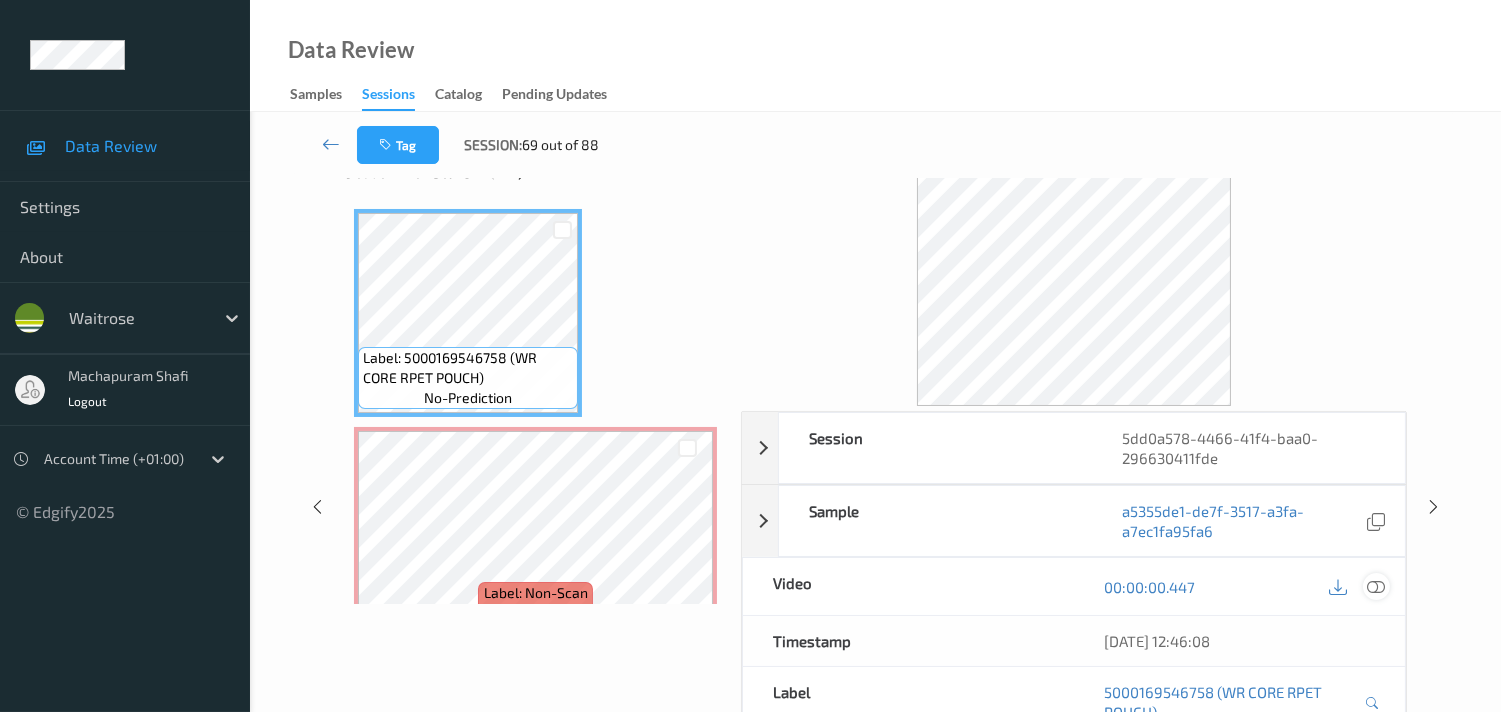 click at bounding box center (1376, 586) 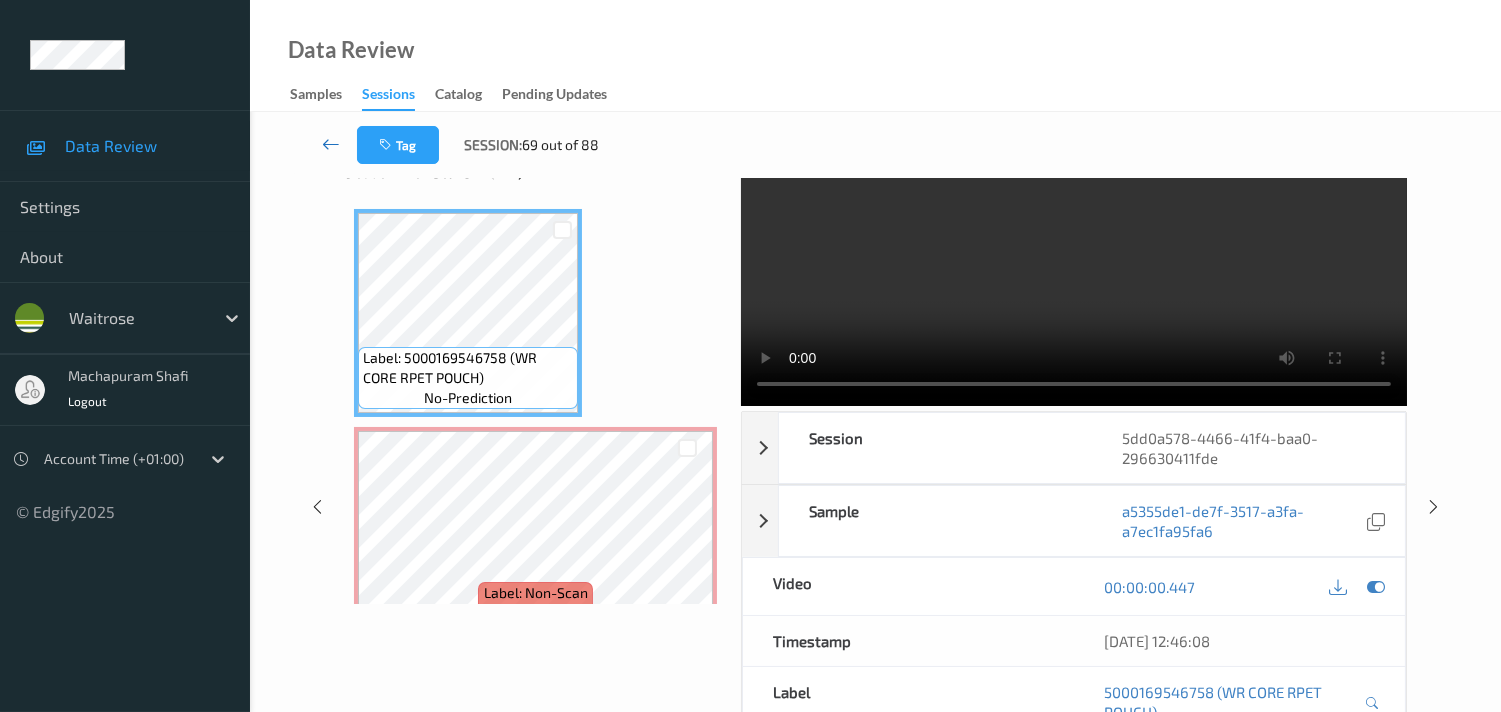 click at bounding box center (331, 144) 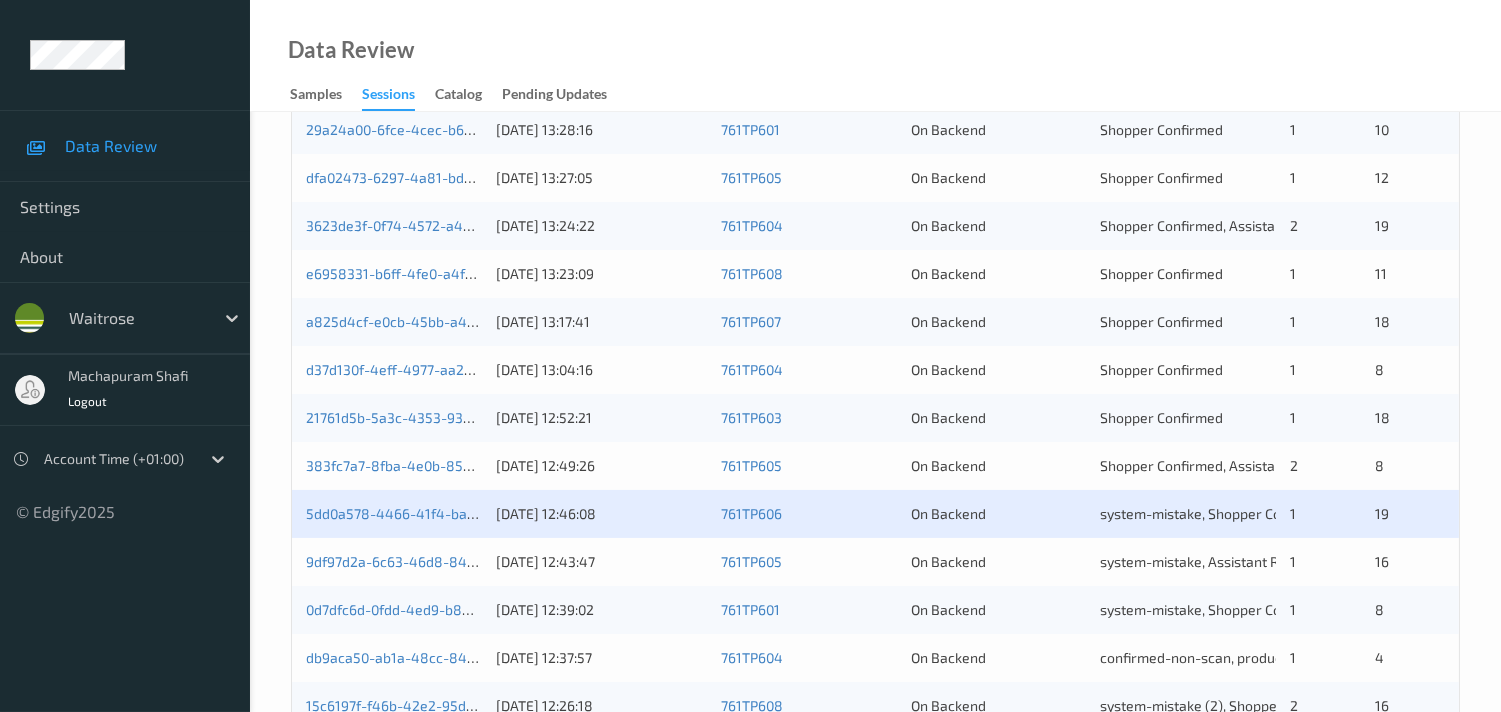 scroll, scrollTop: 555, scrollLeft: 0, axis: vertical 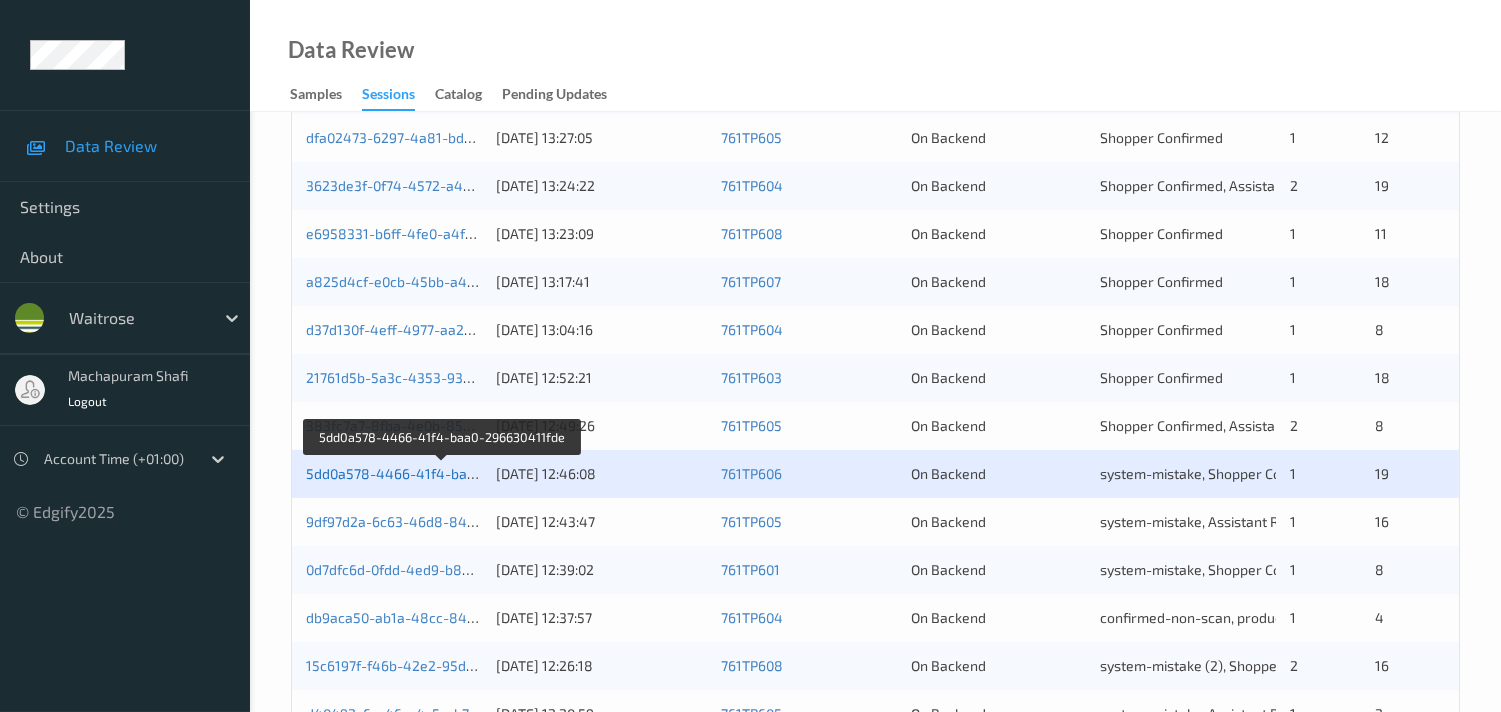 click on "5dd0a578-4466-41f4-baa0-296630411fde" at bounding box center [442, 473] 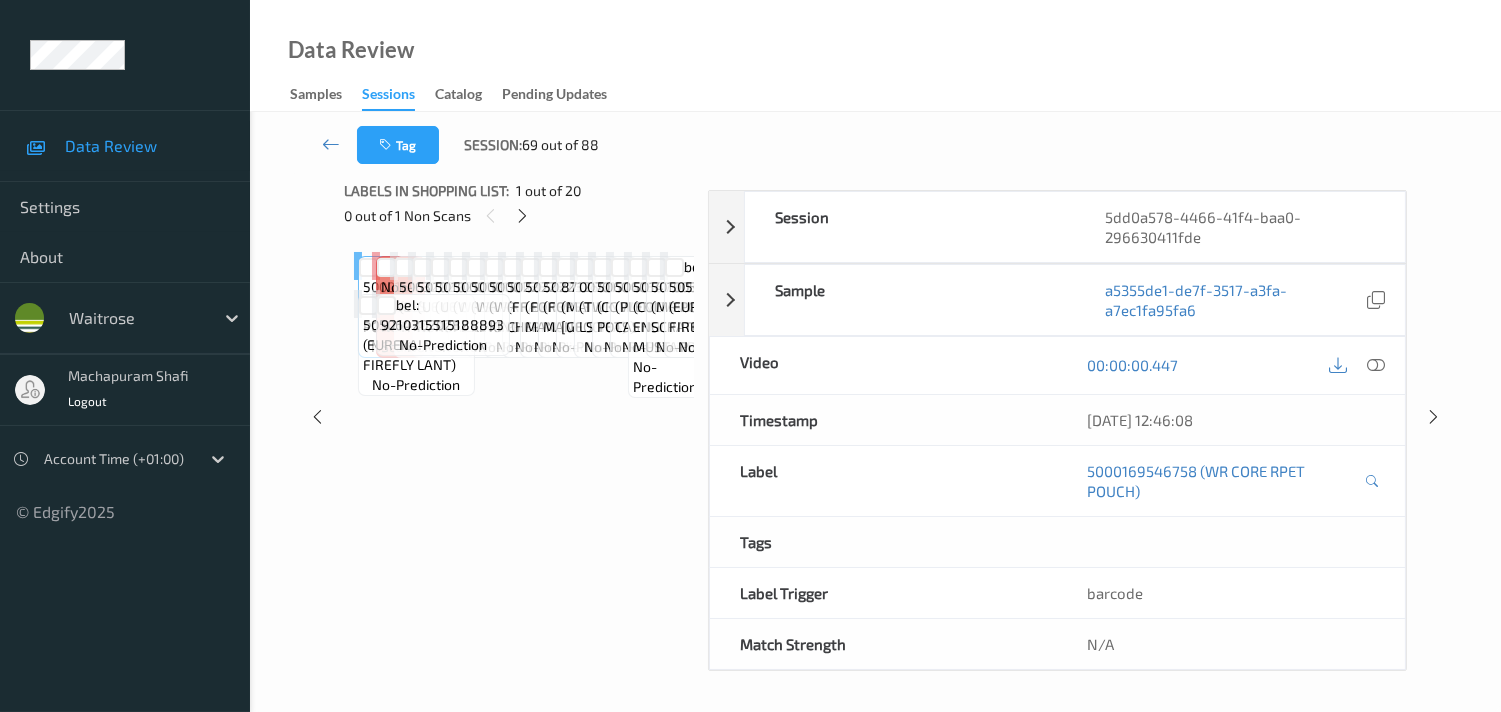 scroll, scrollTop: 280, scrollLeft: 0, axis: vertical 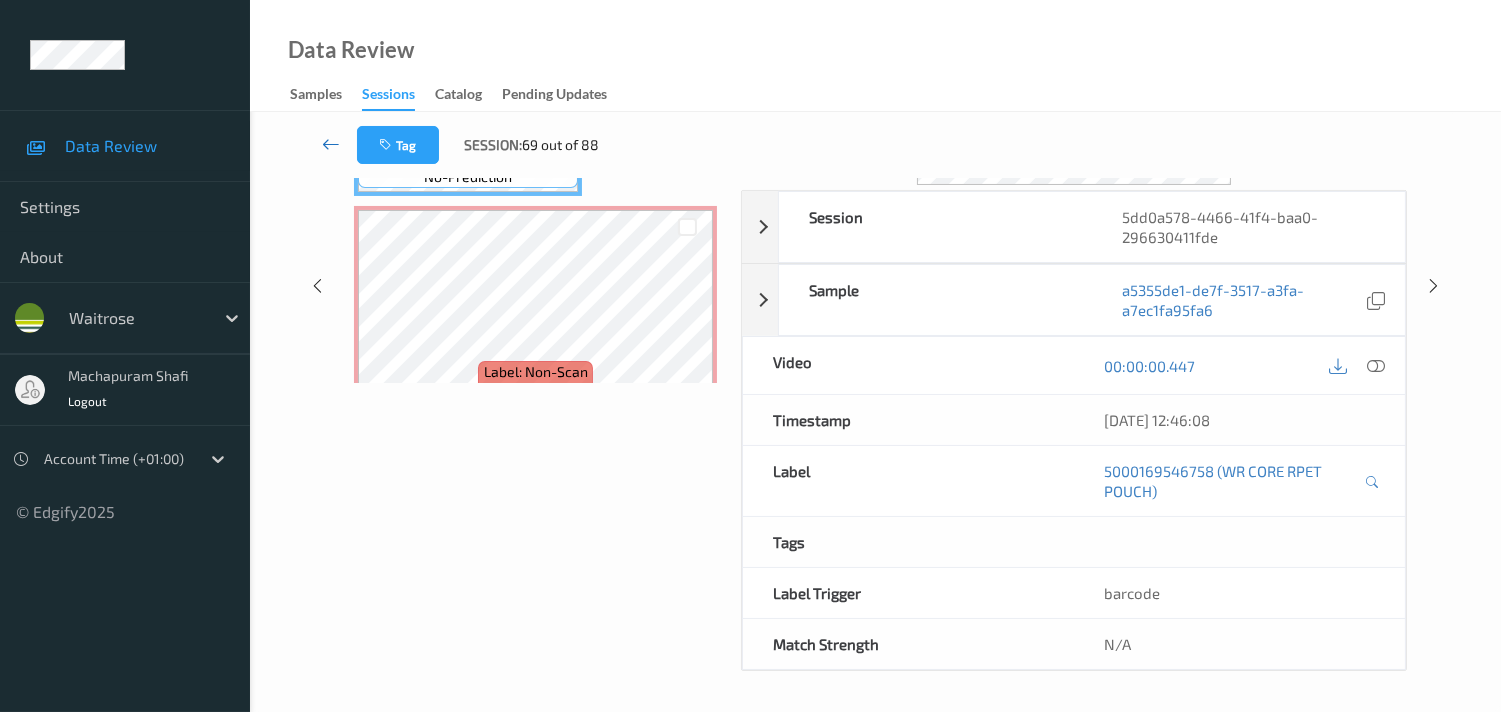 click at bounding box center (331, 144) 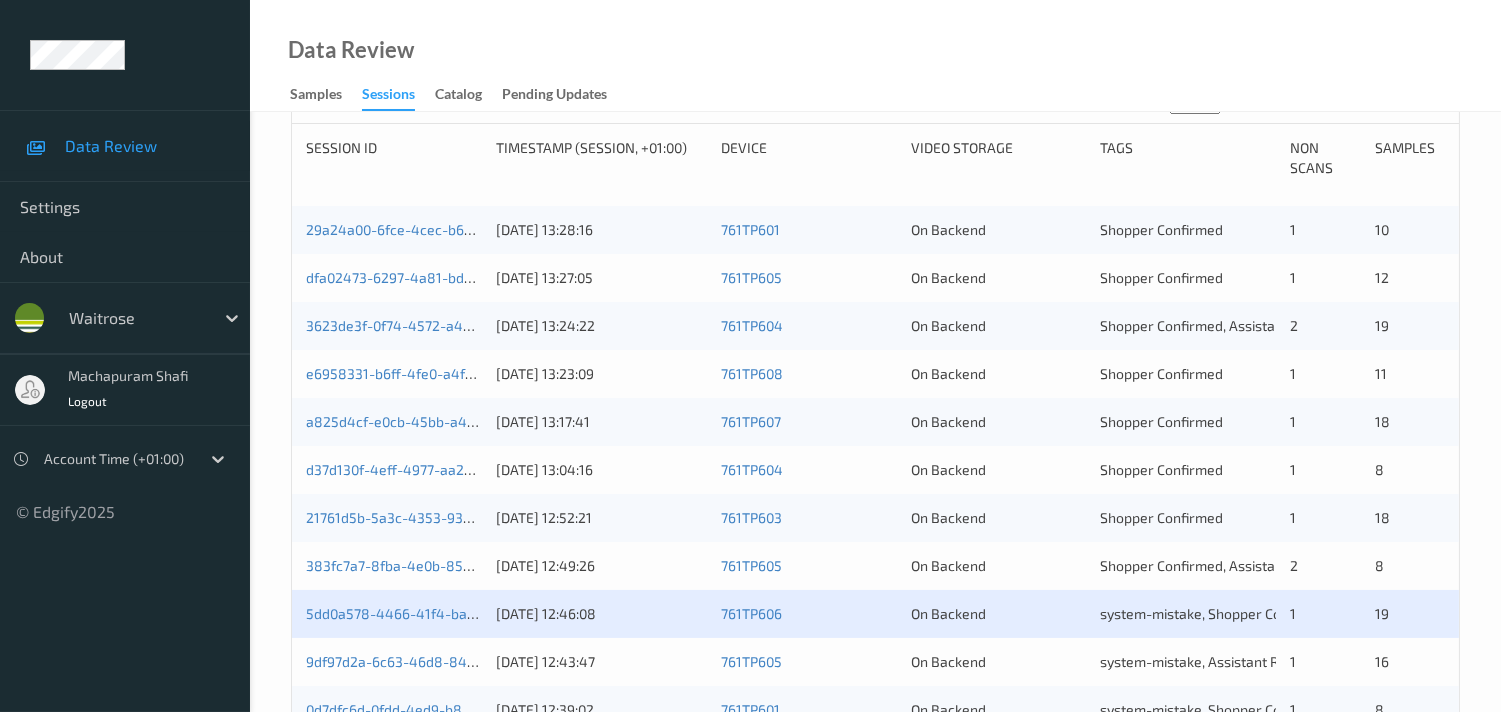 scroll, scrollTop: 666, scrollLeft: 0, axis: vertical 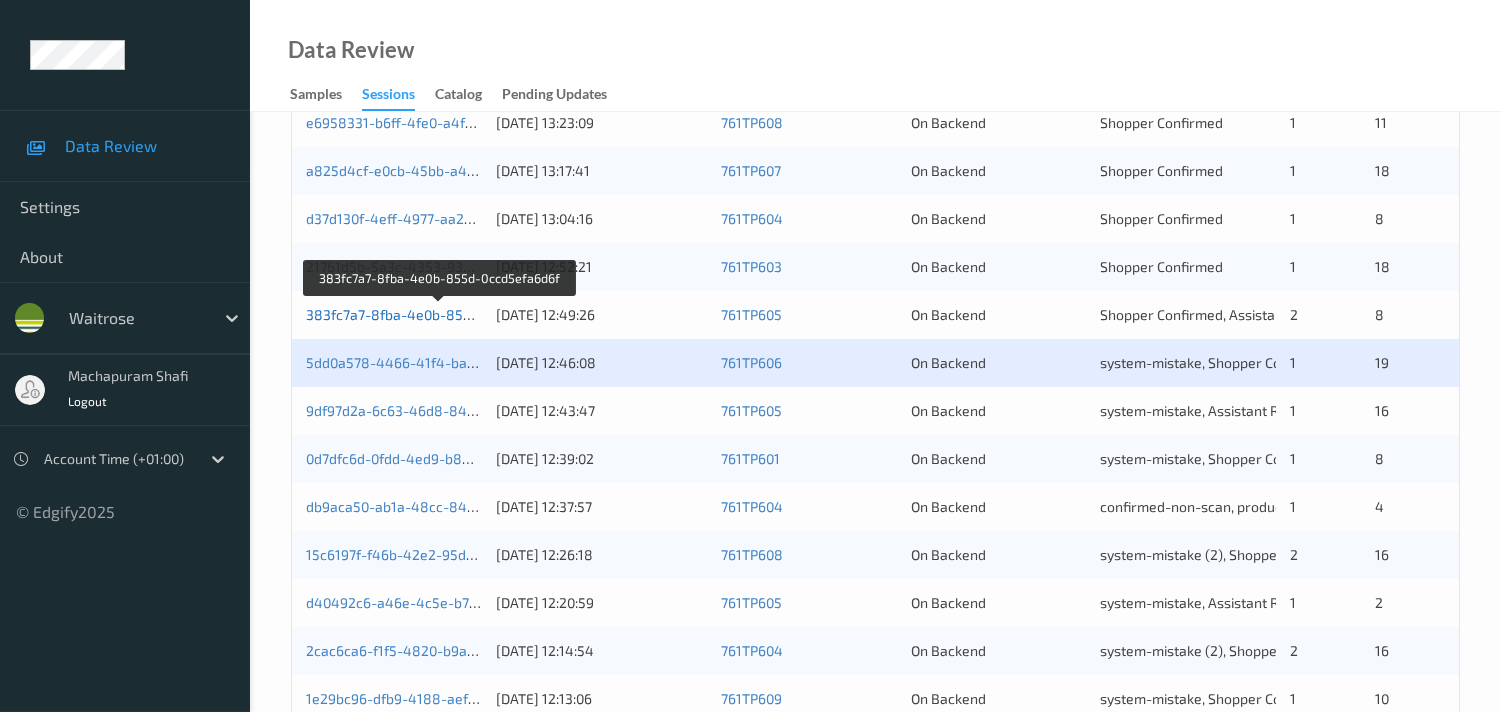 click on "383fc7a7-8fba-4e0b-855d-0ccd5efa6d6f" at bounding box center [439, 314] 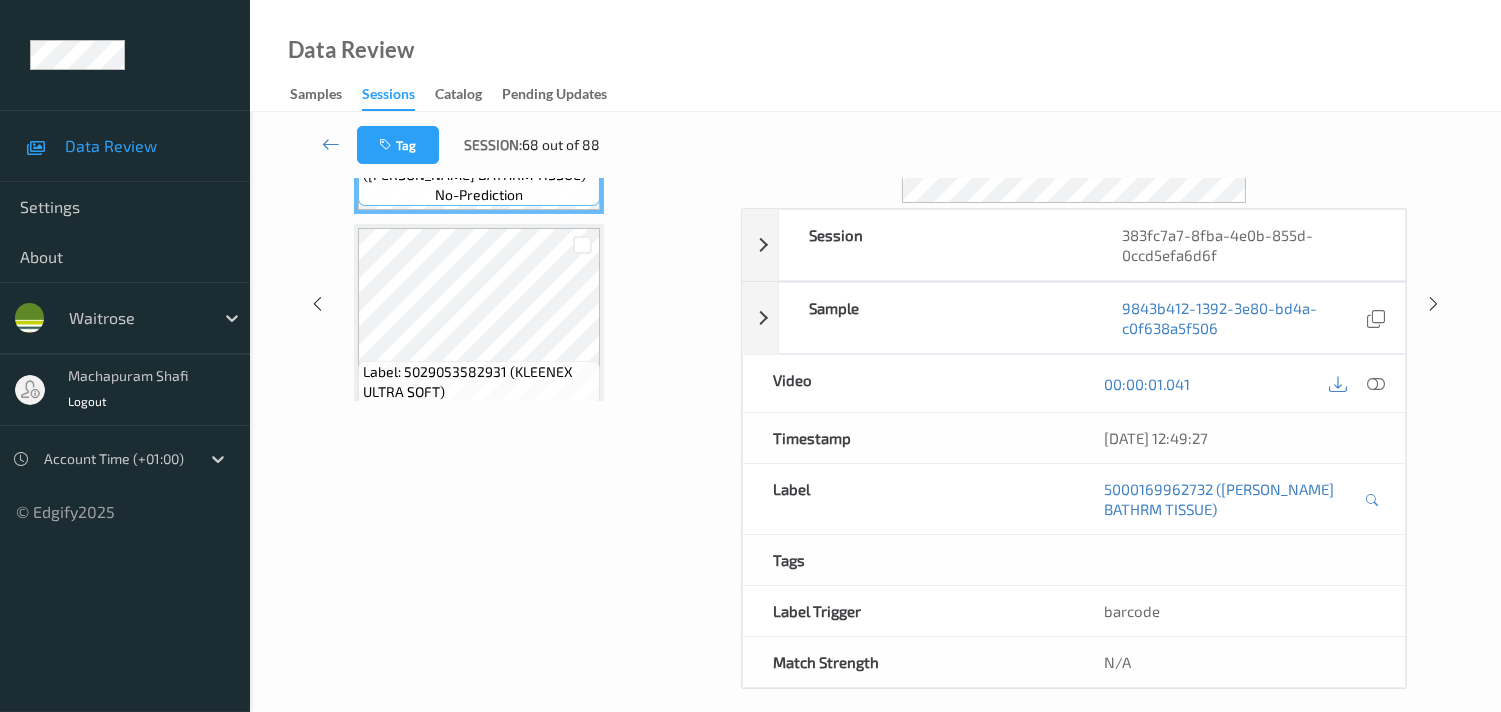 scroll, scrollTop: 280, scrollLeft: 0, axis: vertical 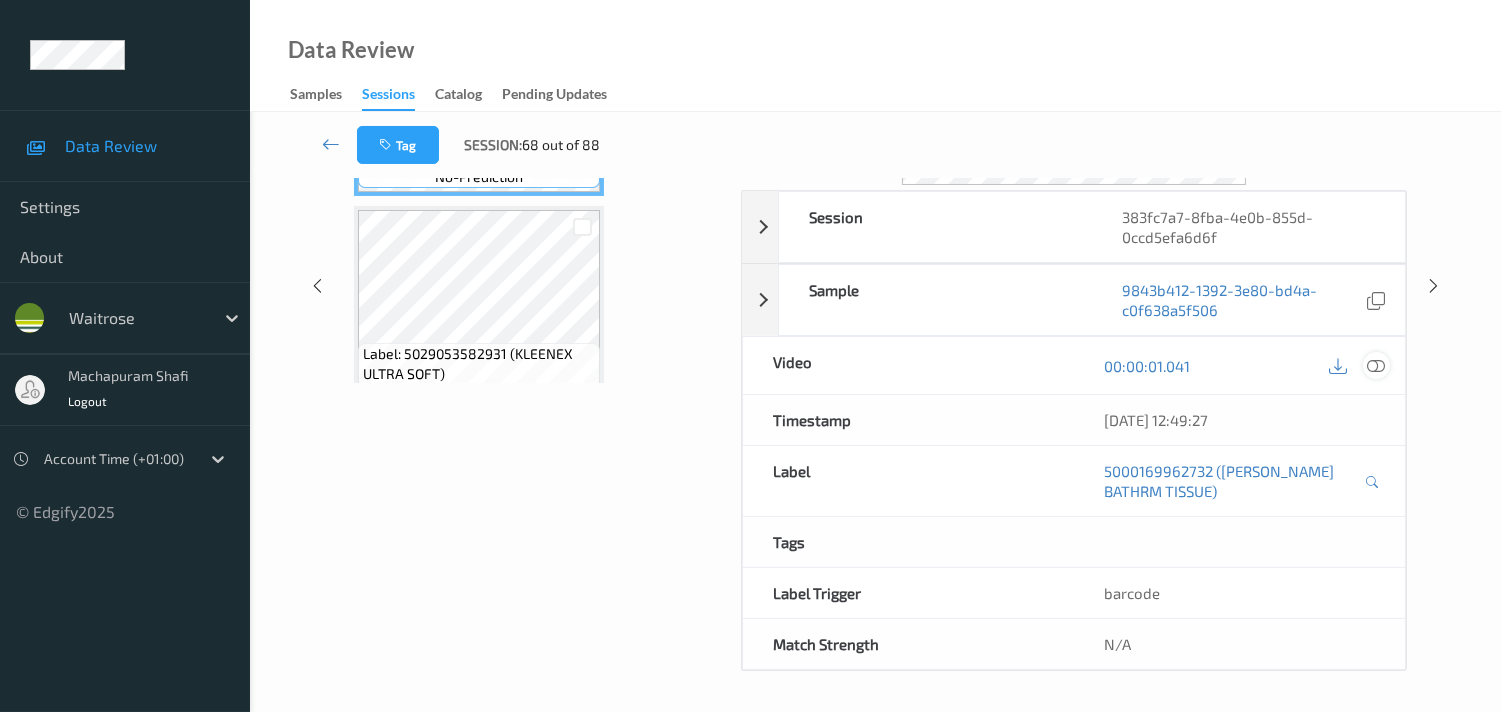 click at bounding box center (1376, 366) 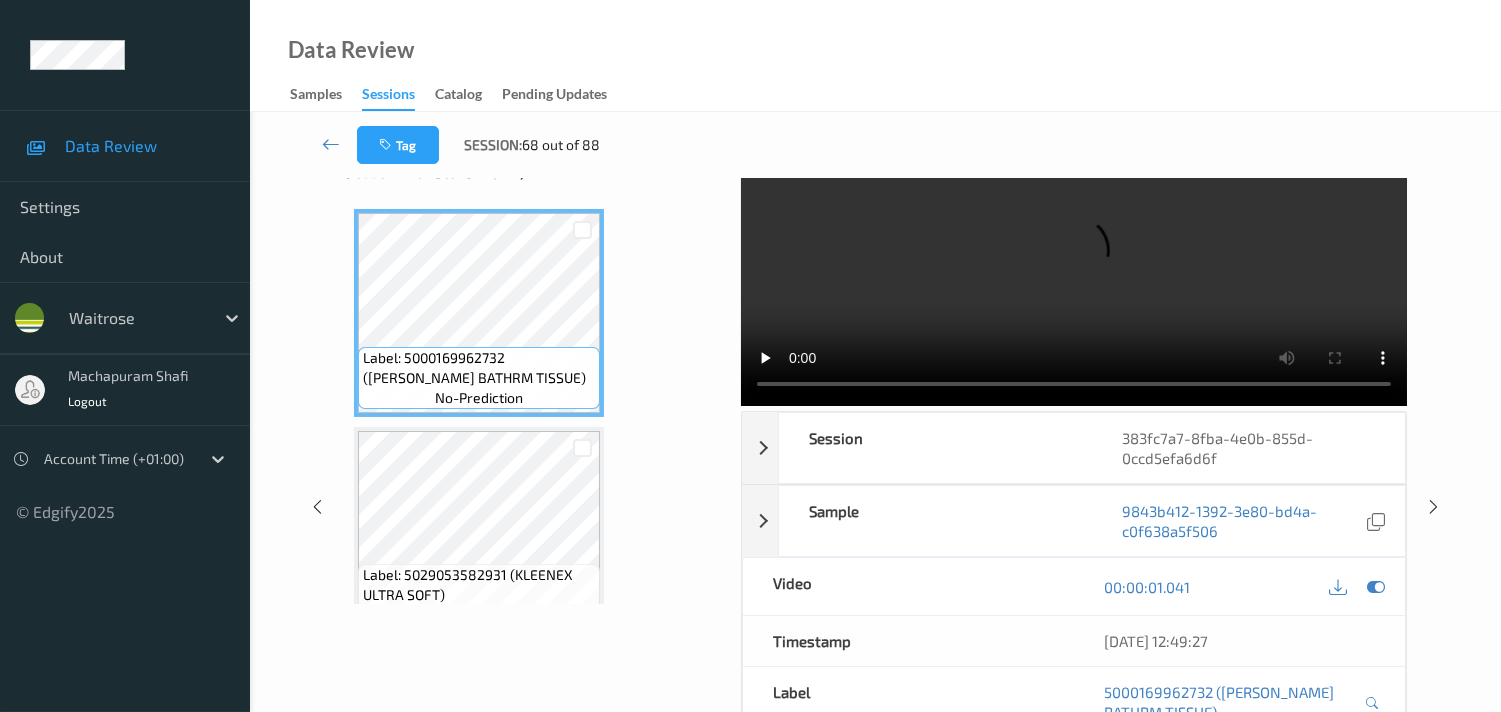 scroll, scrollTop: 0, scrollLeft: 0, axis: both 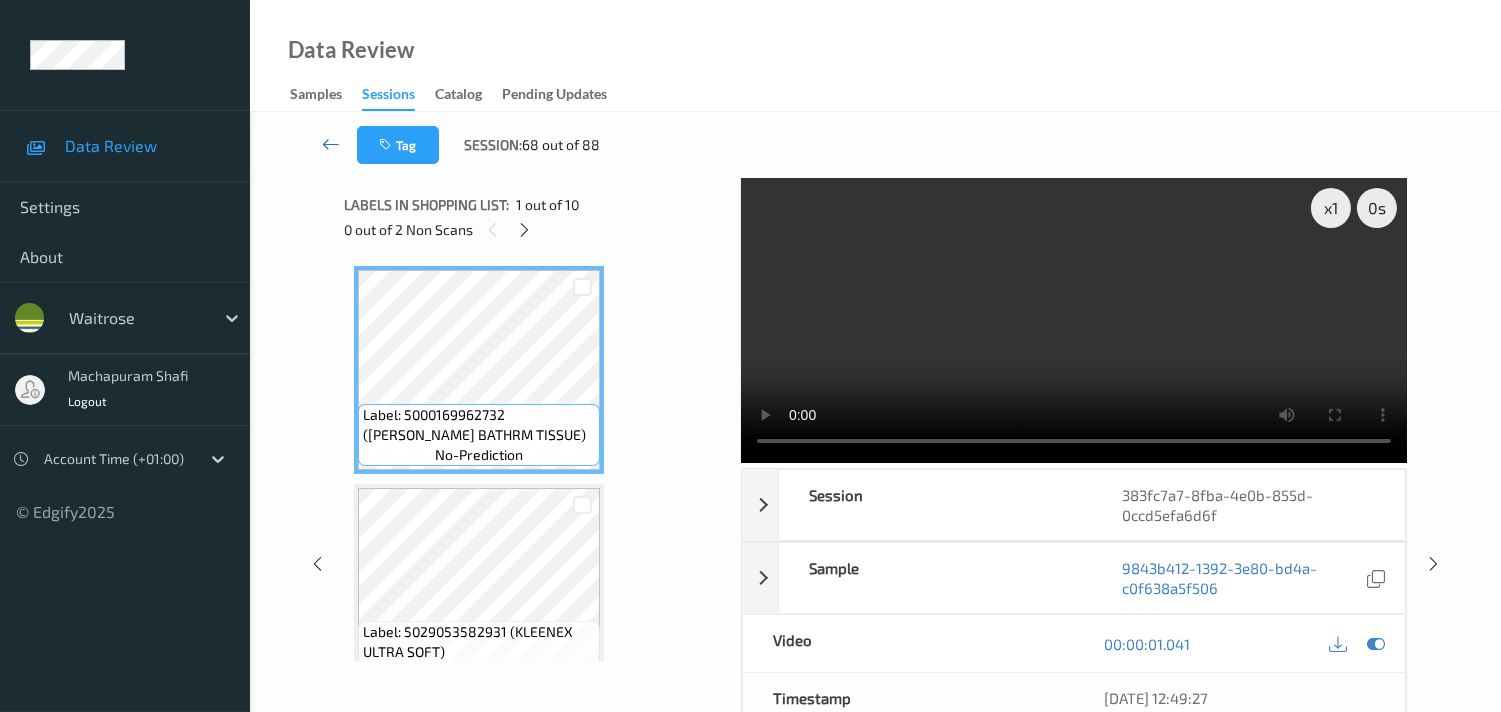 click at bounding box center [331, 144] 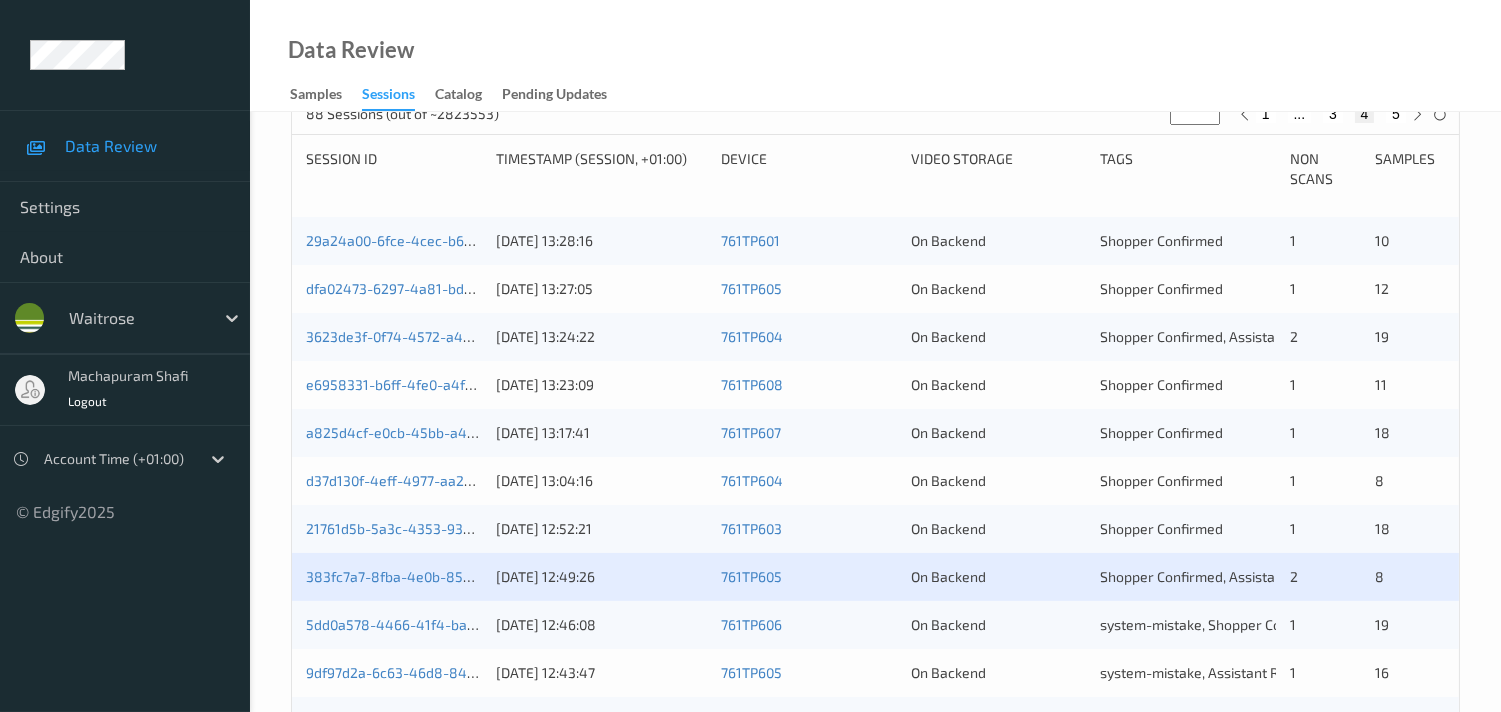 scroll, scrollTop: 444, scrollLeft: 0, axis: vertical 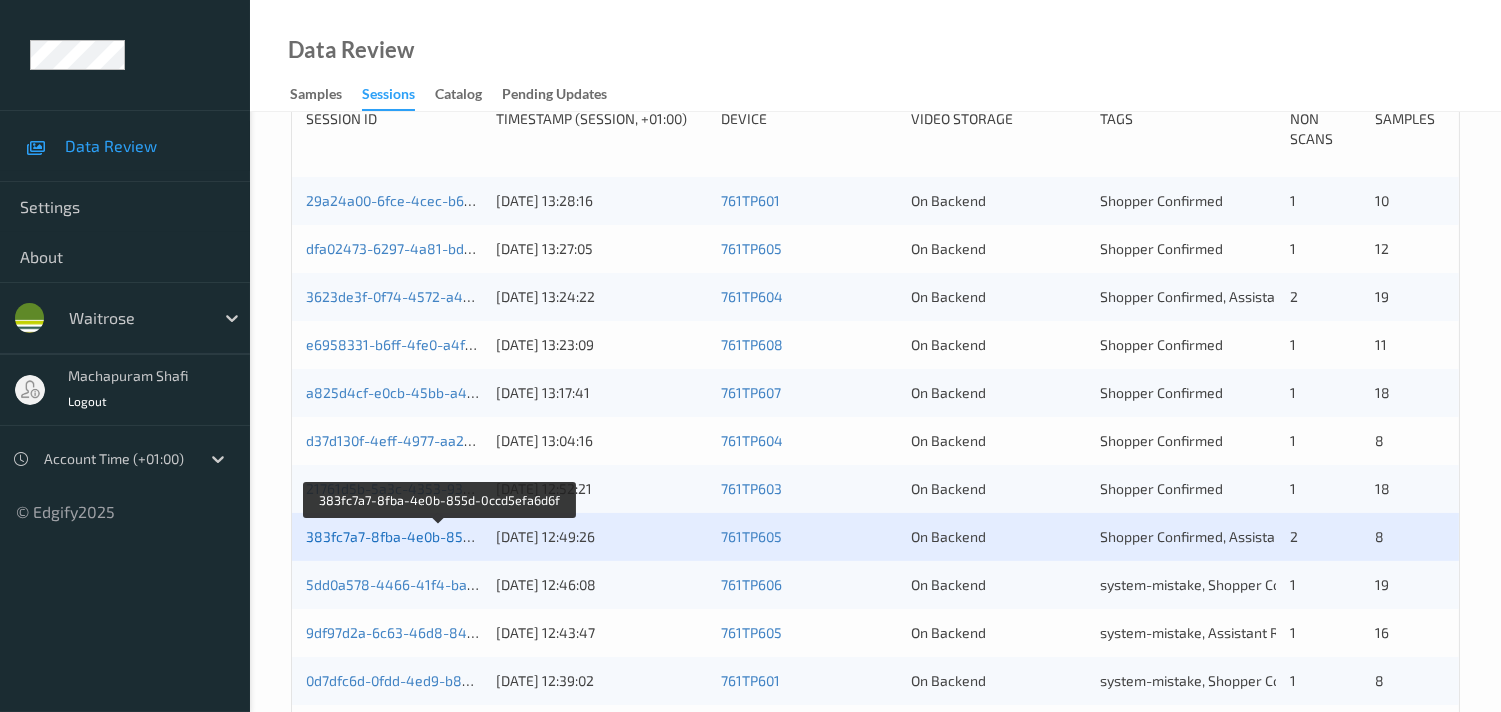 click on "383fc7a7-8fba-4e0b-855d-0ccd5efa6d6f" at bounding box center (439, 536) 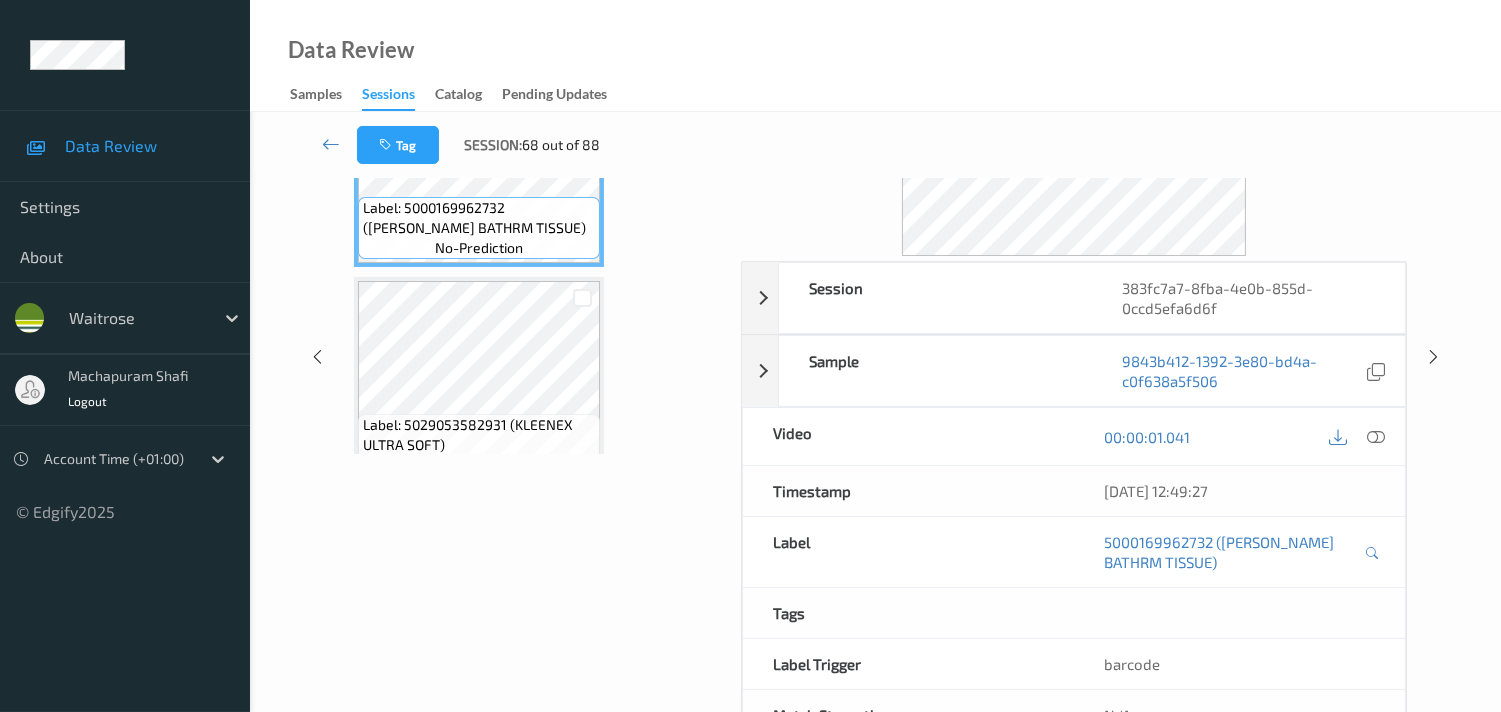 scroll, scrollTop: 168, scrollLeft: 0, axis: vertical 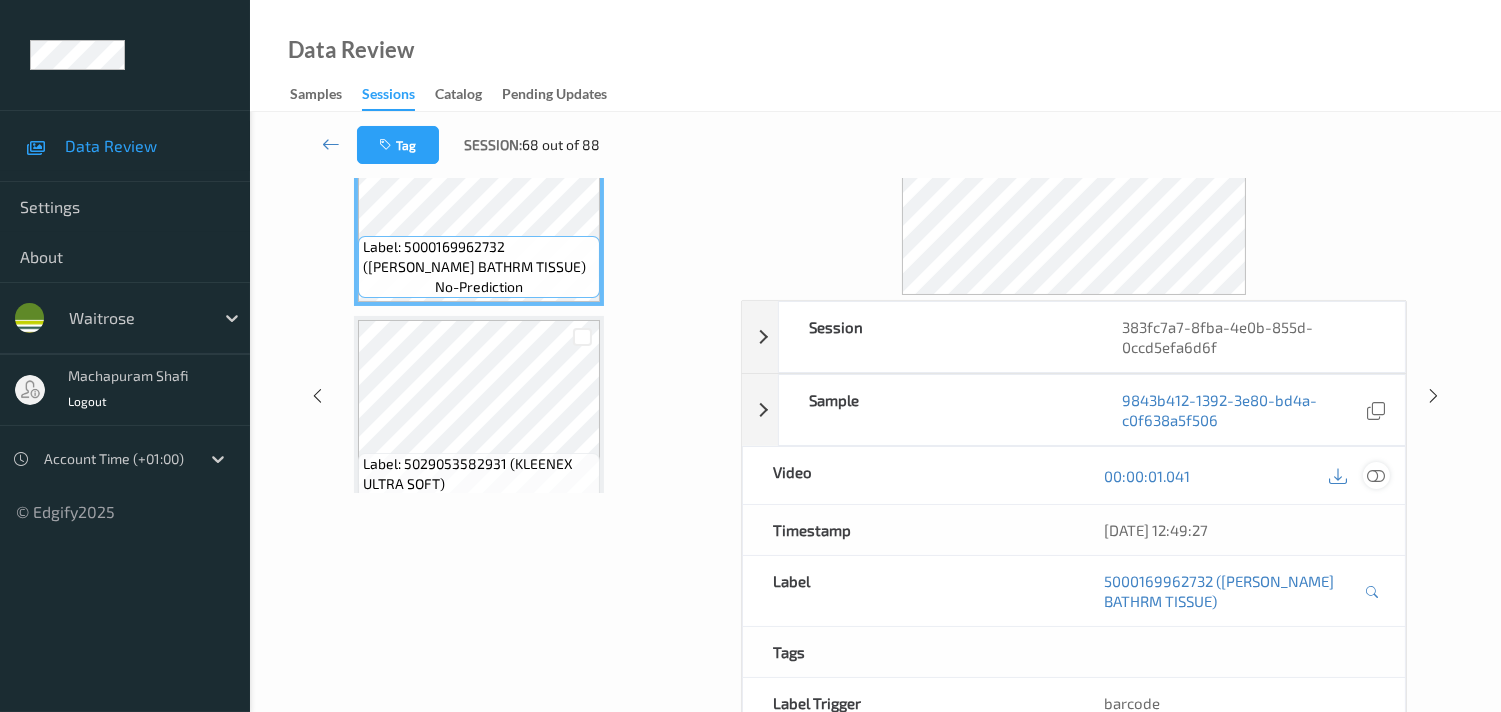 click at bounding box center [1376, 476] 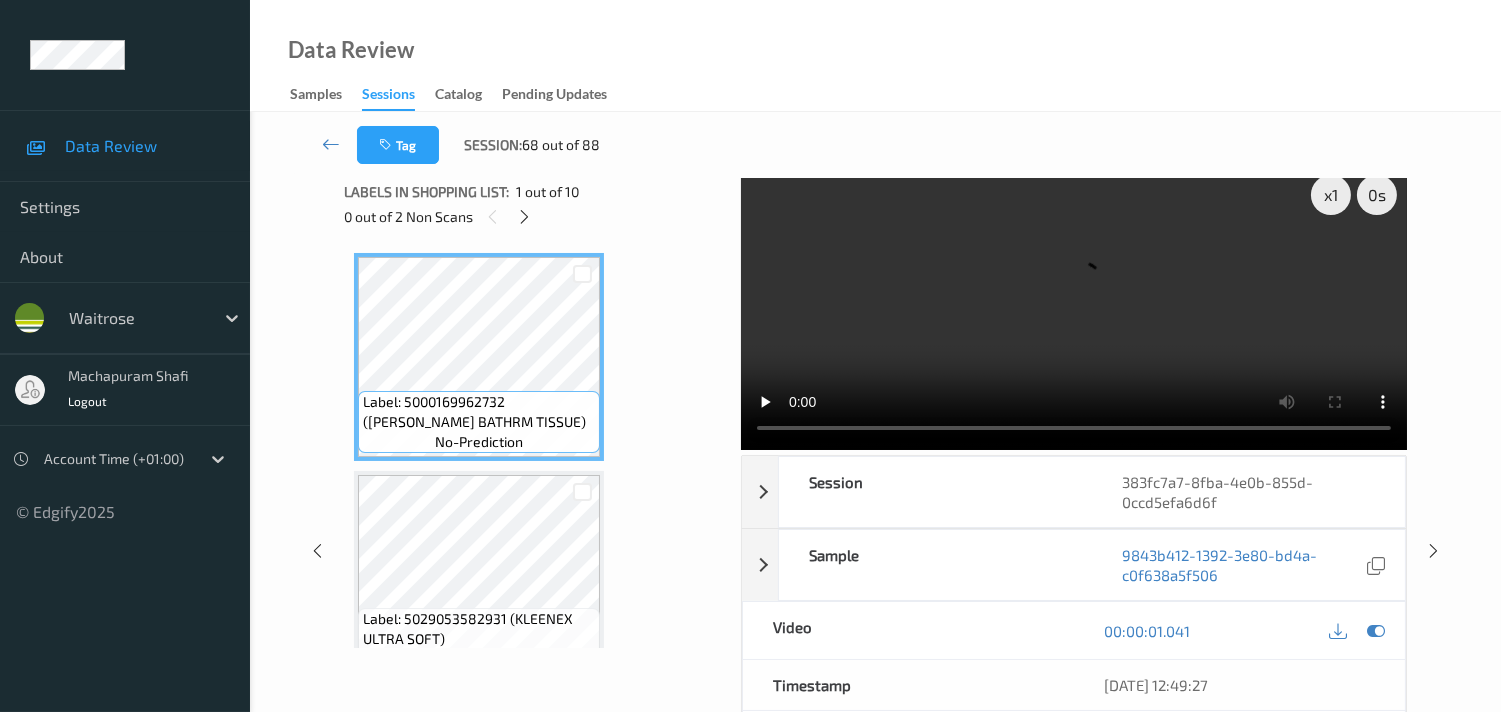 scroll, scrollTop: 0, scrollLeft: 0, axis: both 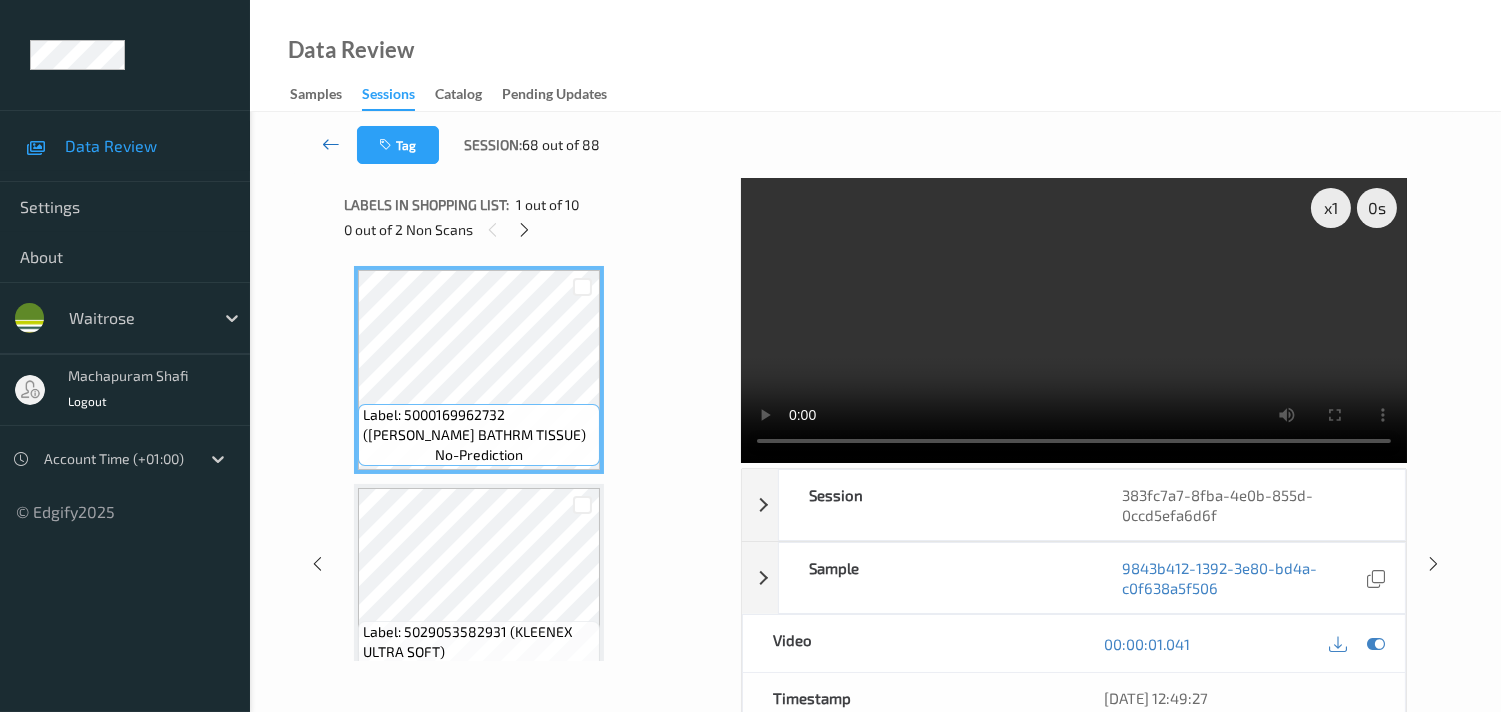 click at bounding box center [331, 144] 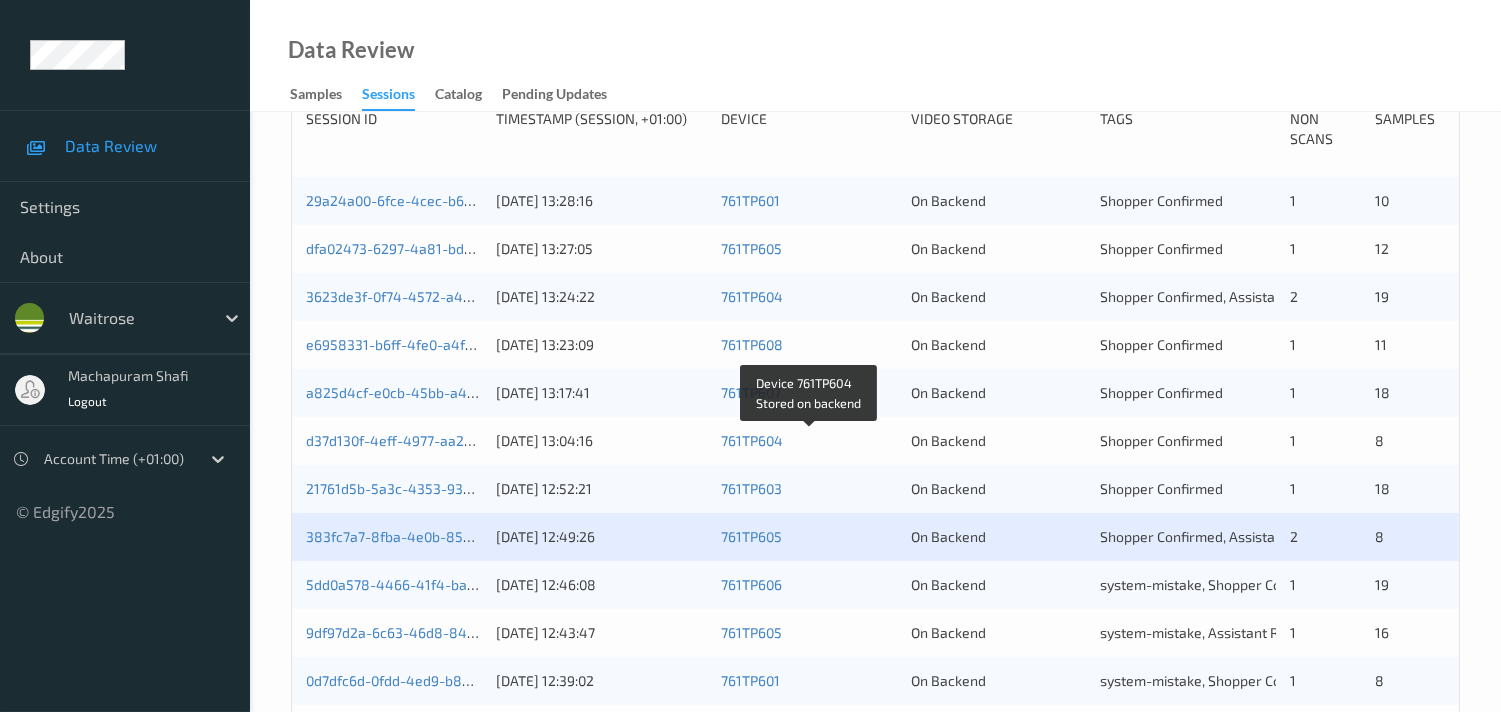 scroll, scrollTop: 555, scrollLeft: 0, axis: vertical 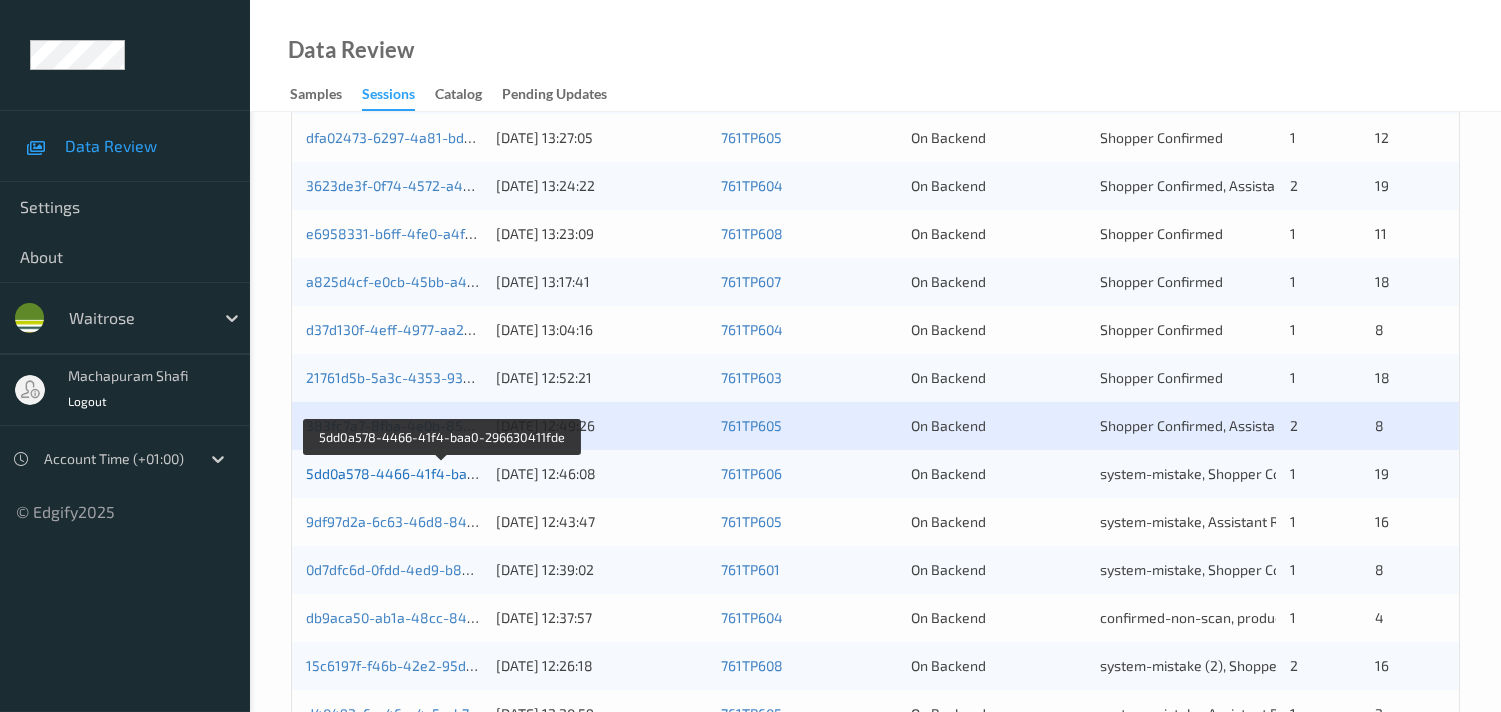 click on "5dd0a578-4466-41f4-baa0-296630411fde" at bounding box center (442, 473) 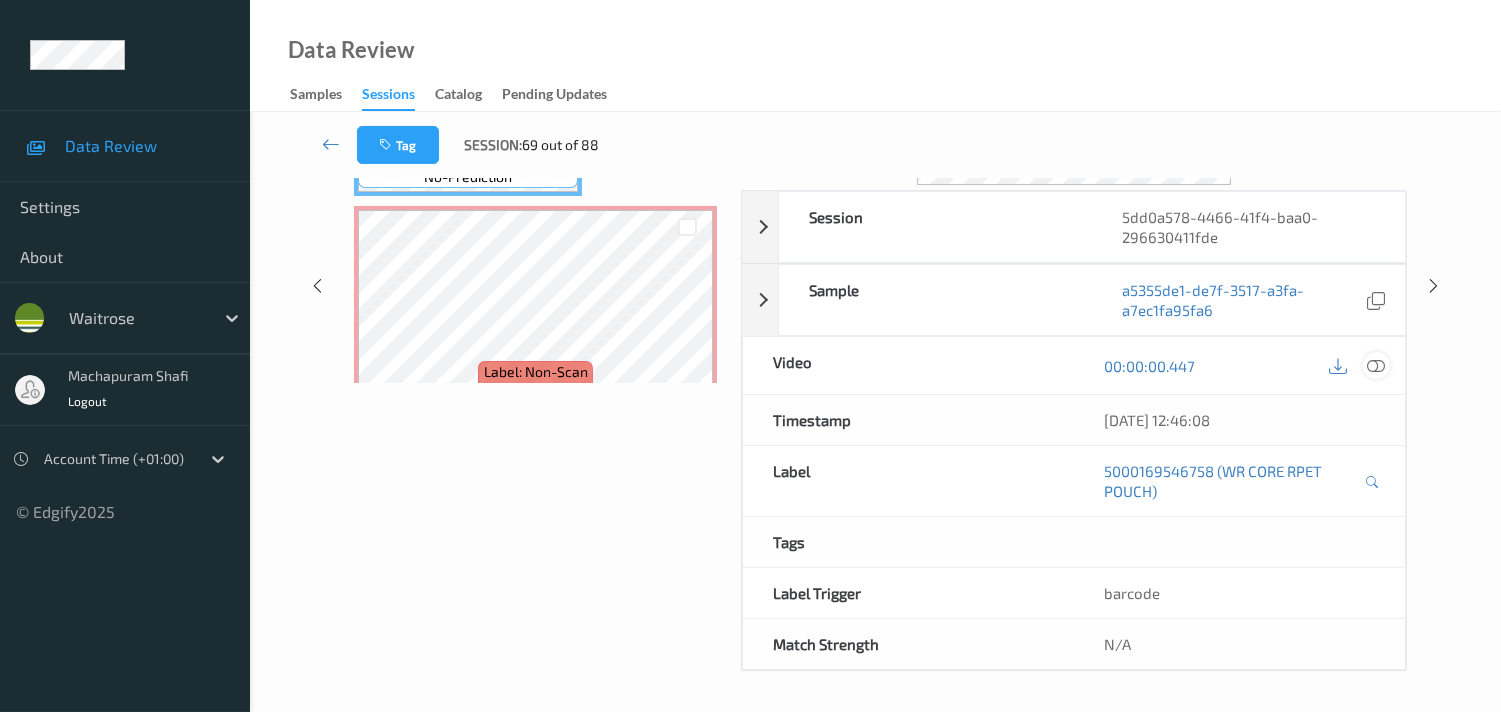 click at bounding box center [1376, 366] 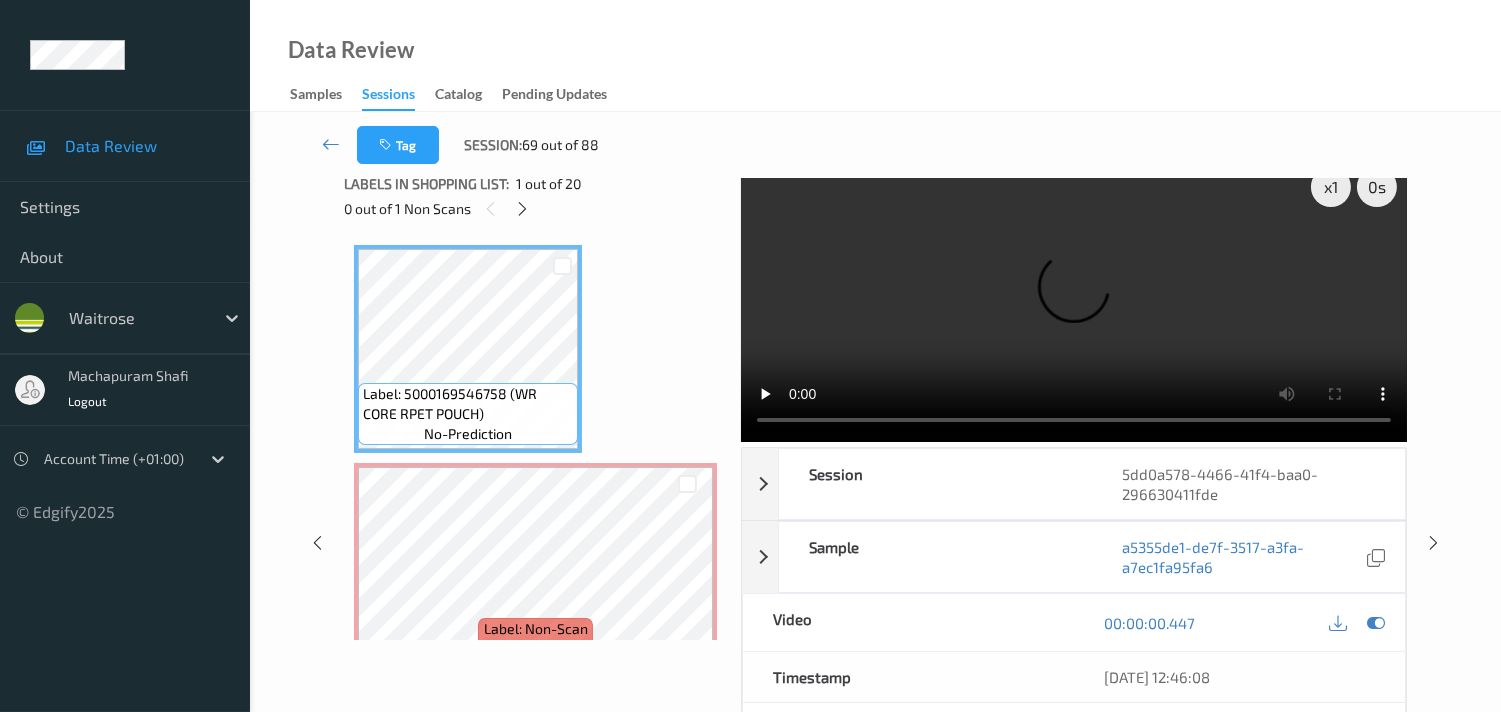 scroll, scrollTop: 0, scrollLeft: 0, axis: both 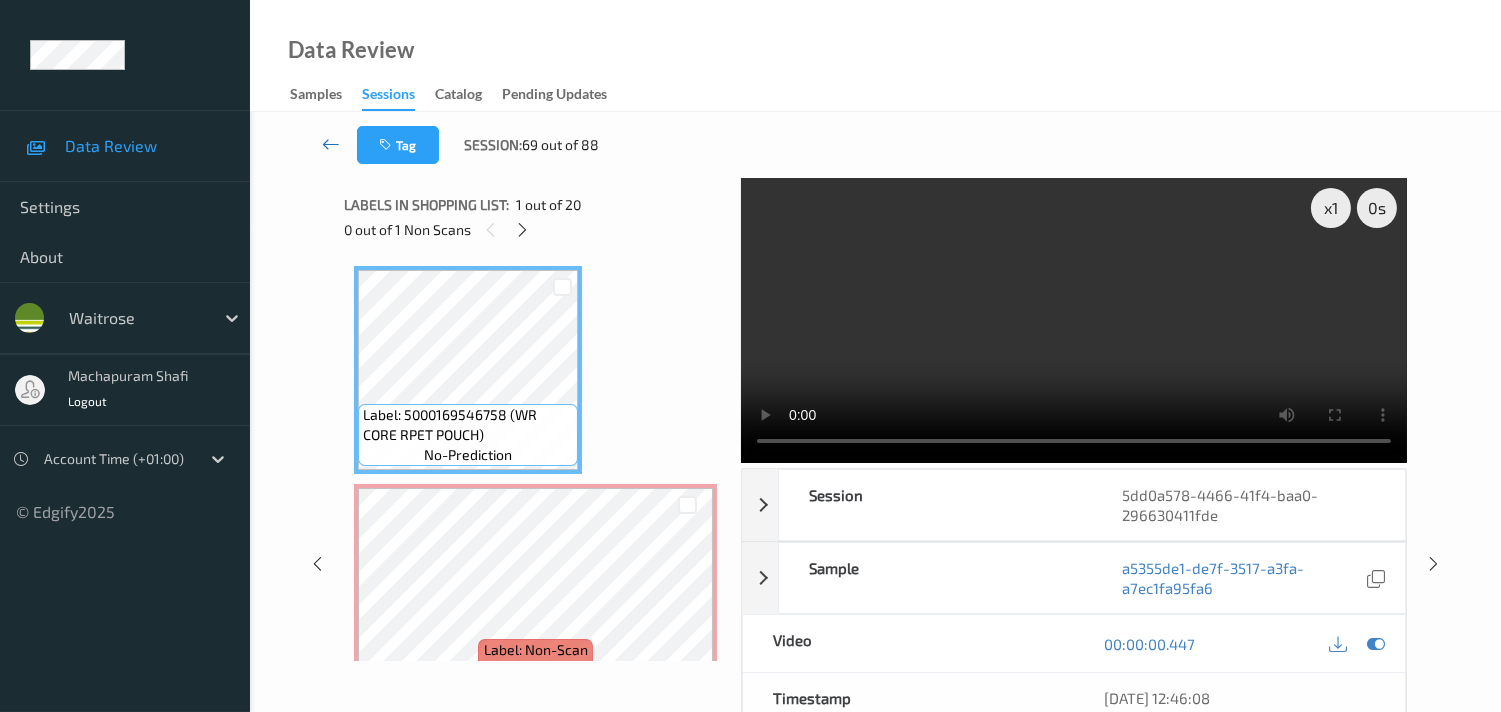 click at bounding box center [331, 144] 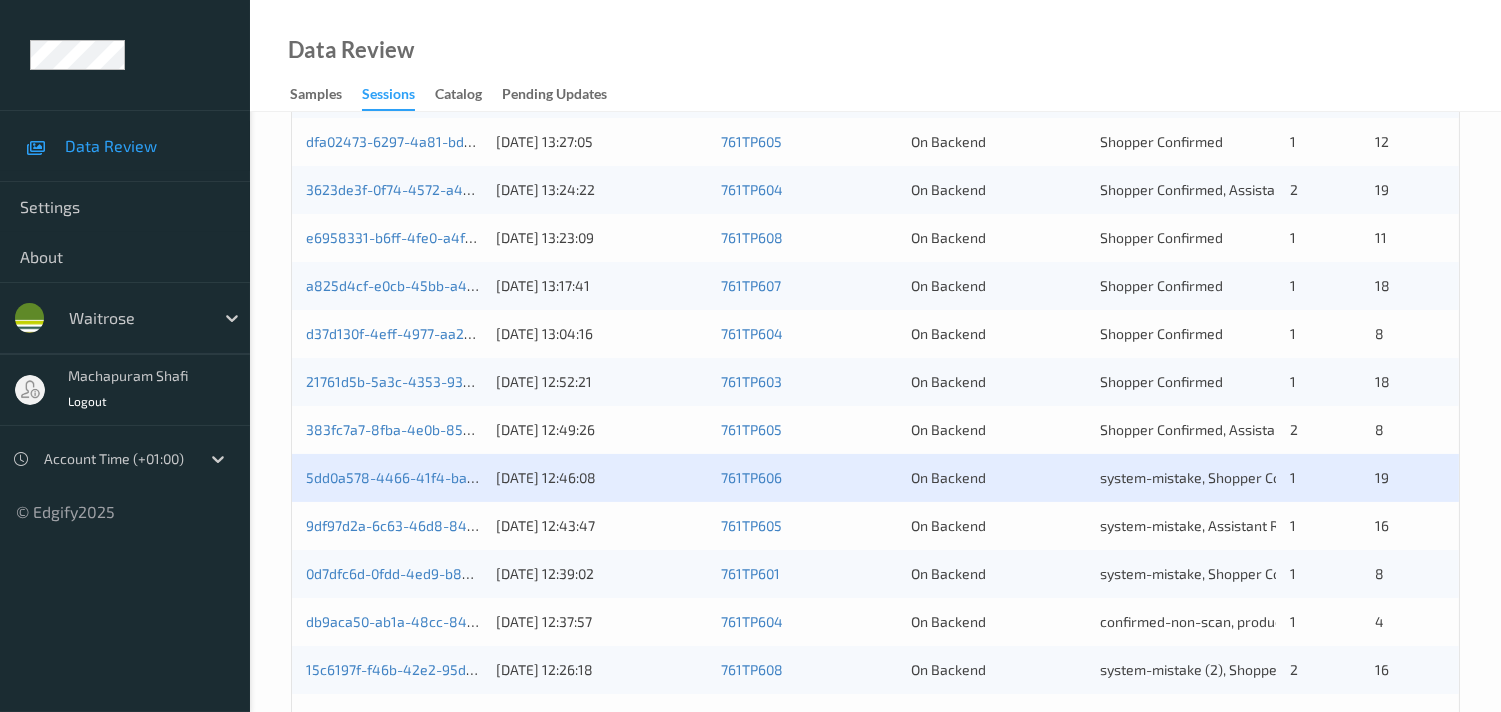 scroll, scrollTop: 555, scrollLeft: 0, axis: vertical 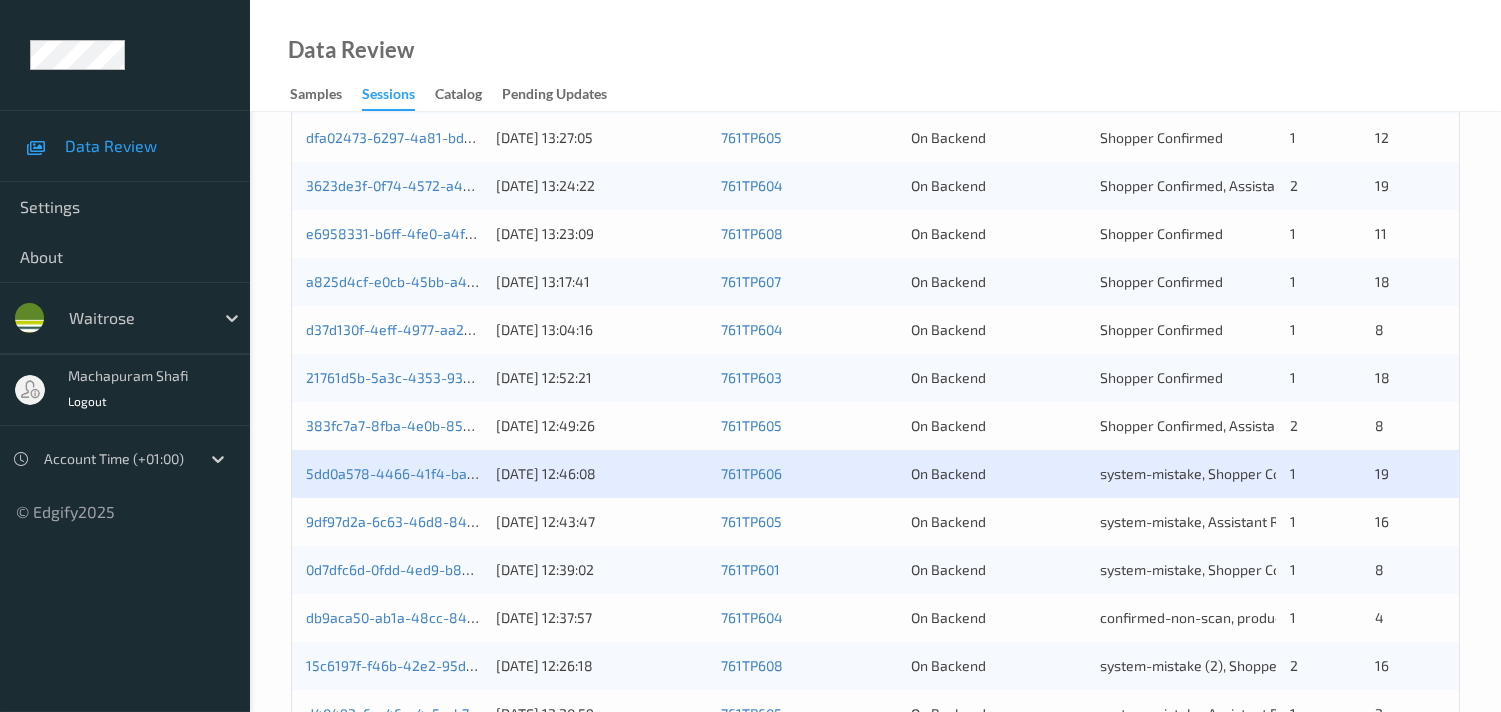 click on "383fc7a7-8fba-4e0b-855d-0ccd5efa6d6f" at bounding box center (394, 426) 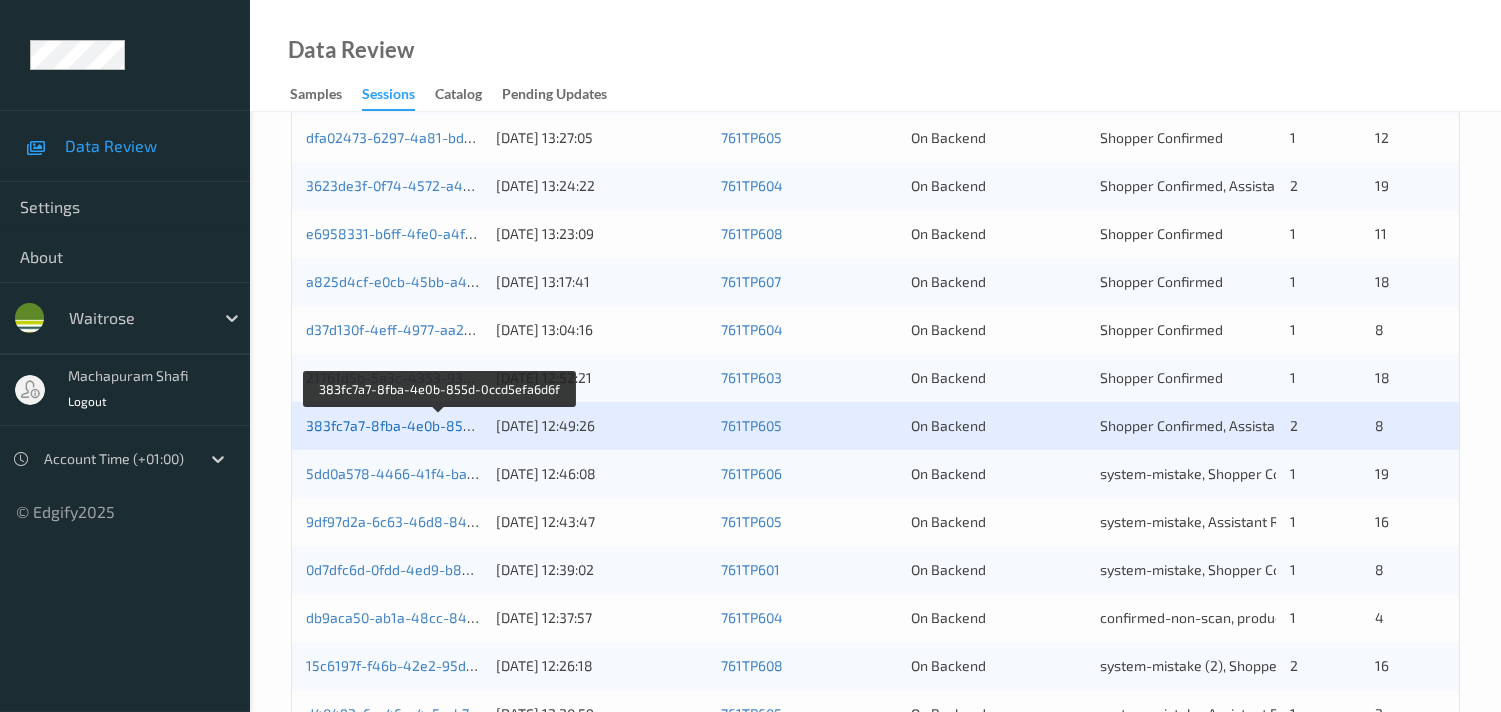 click on "383fc7a7-8fba-4e0b-855d-0ccd5efa6d6f" at bounding box center [439, 425] 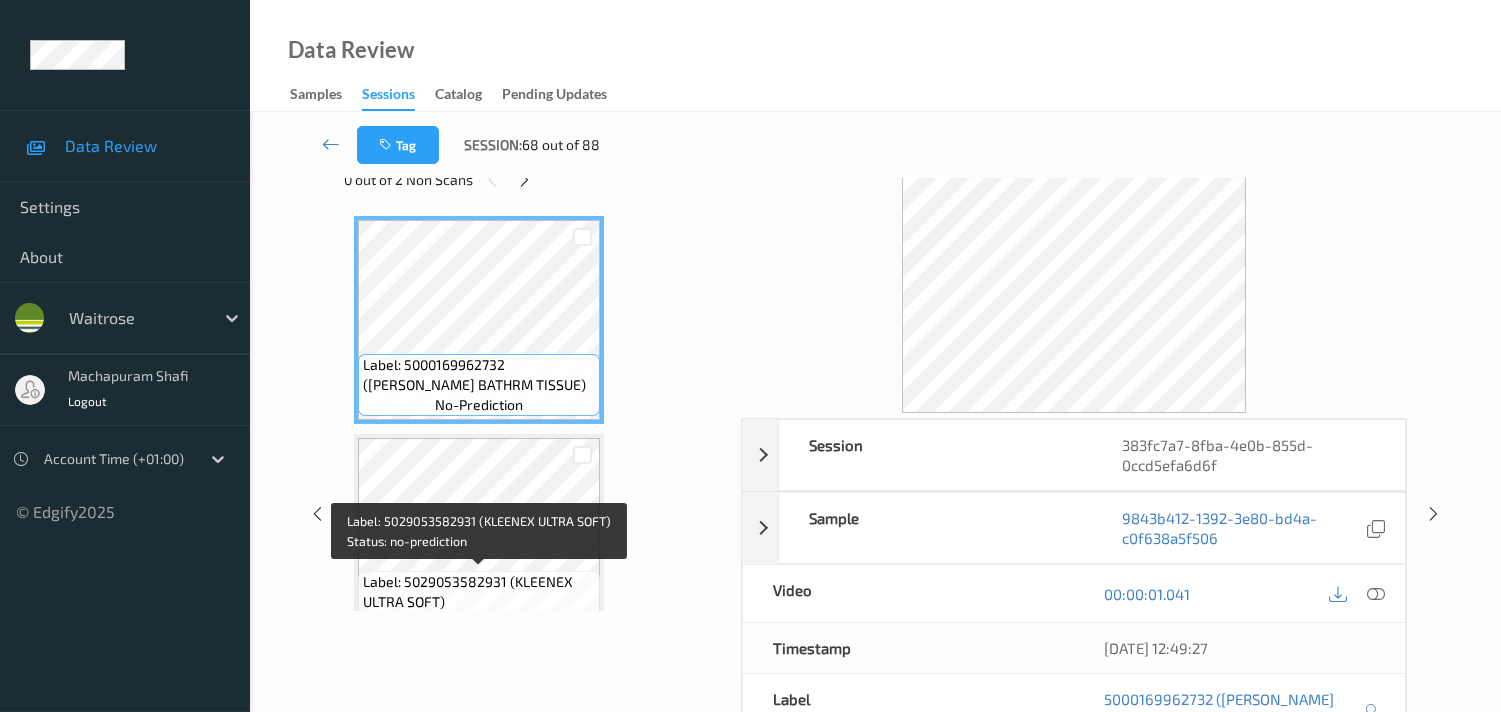 scroll, scrollTop: 0, scrollLeft: 0, axis: both 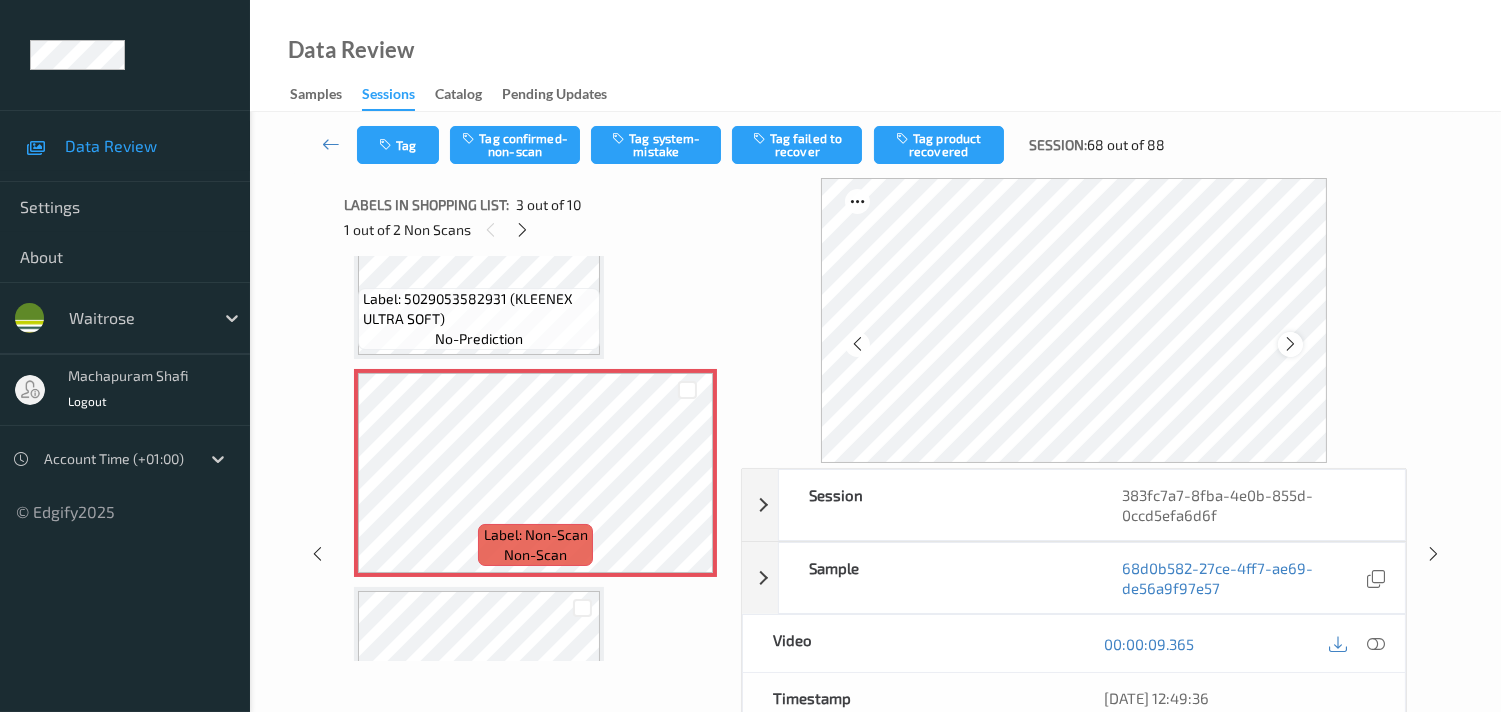 click at bounding box center [1290, 344] 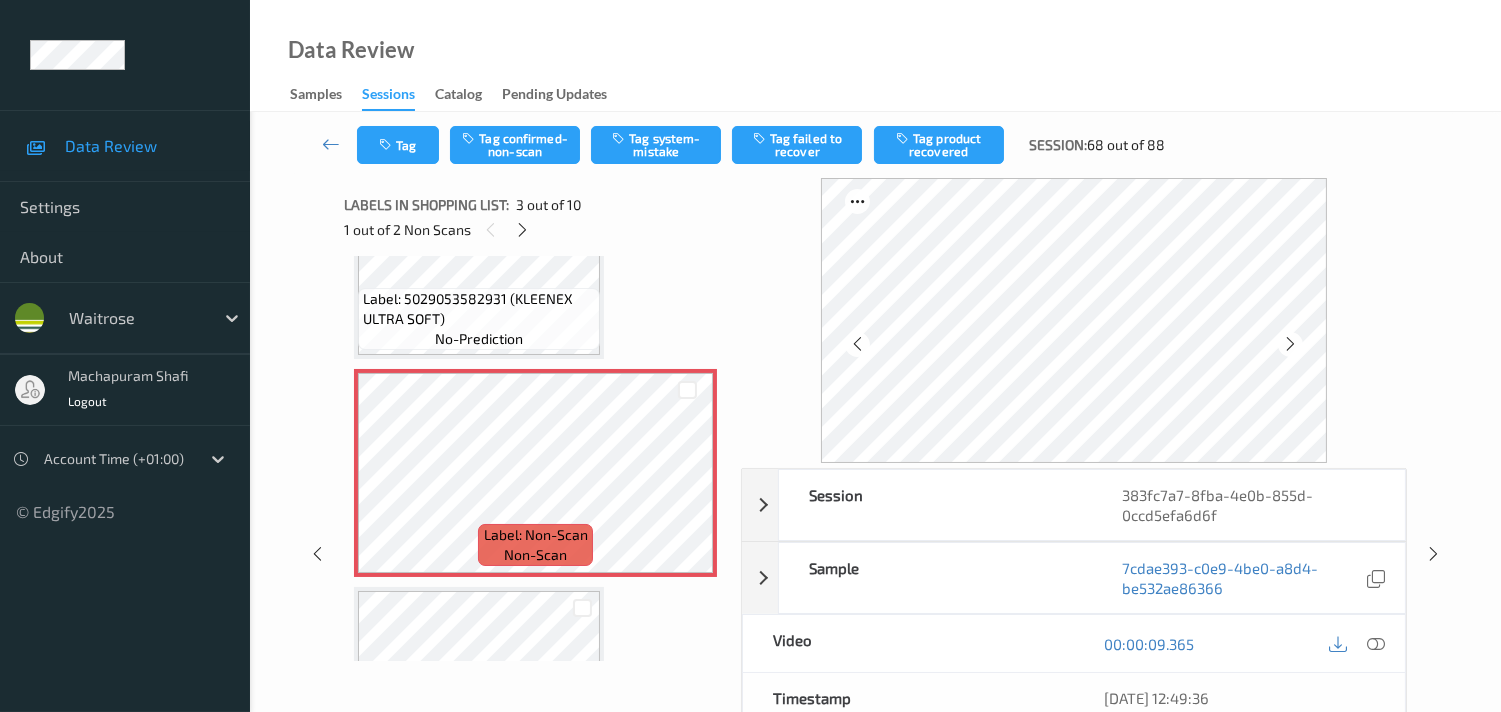 click at bounding box center [1290, 344] 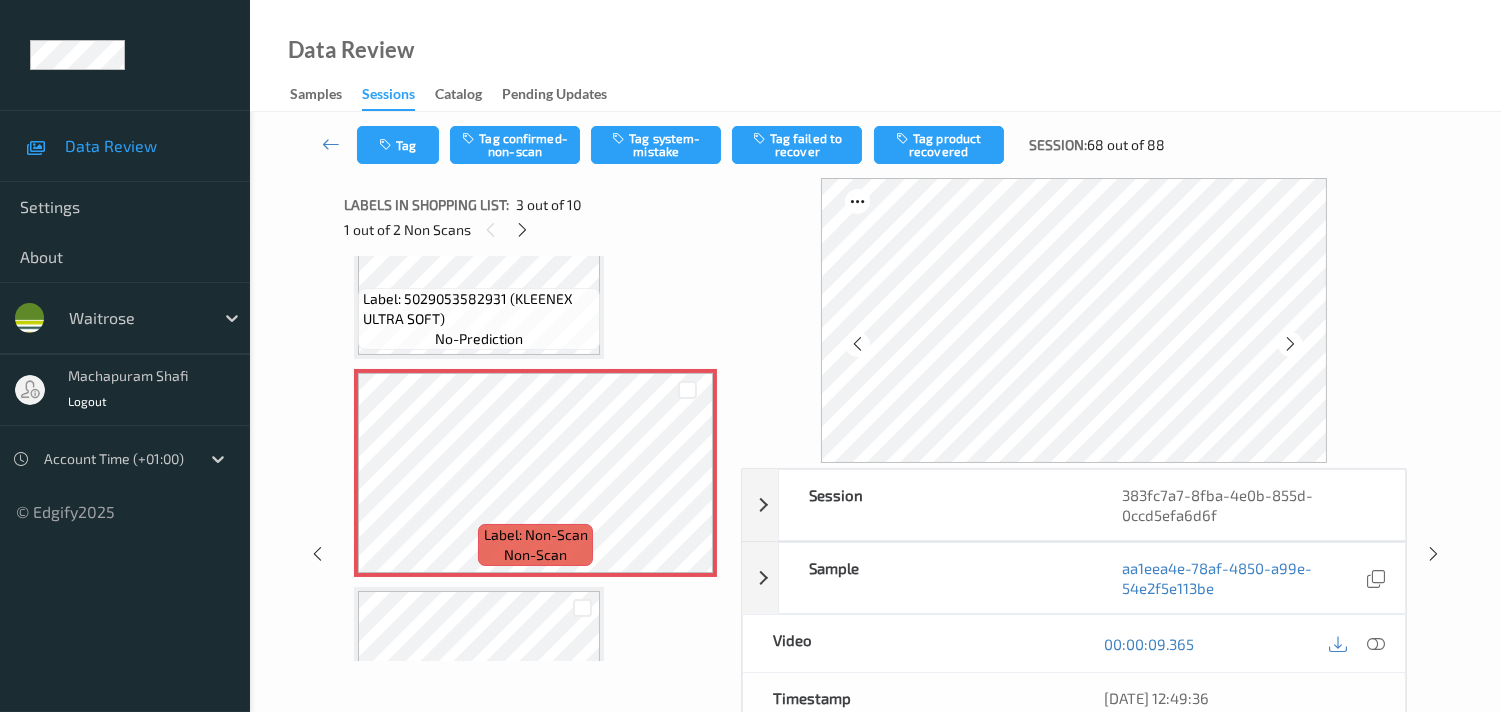 click at bounding box center (1290, 344) 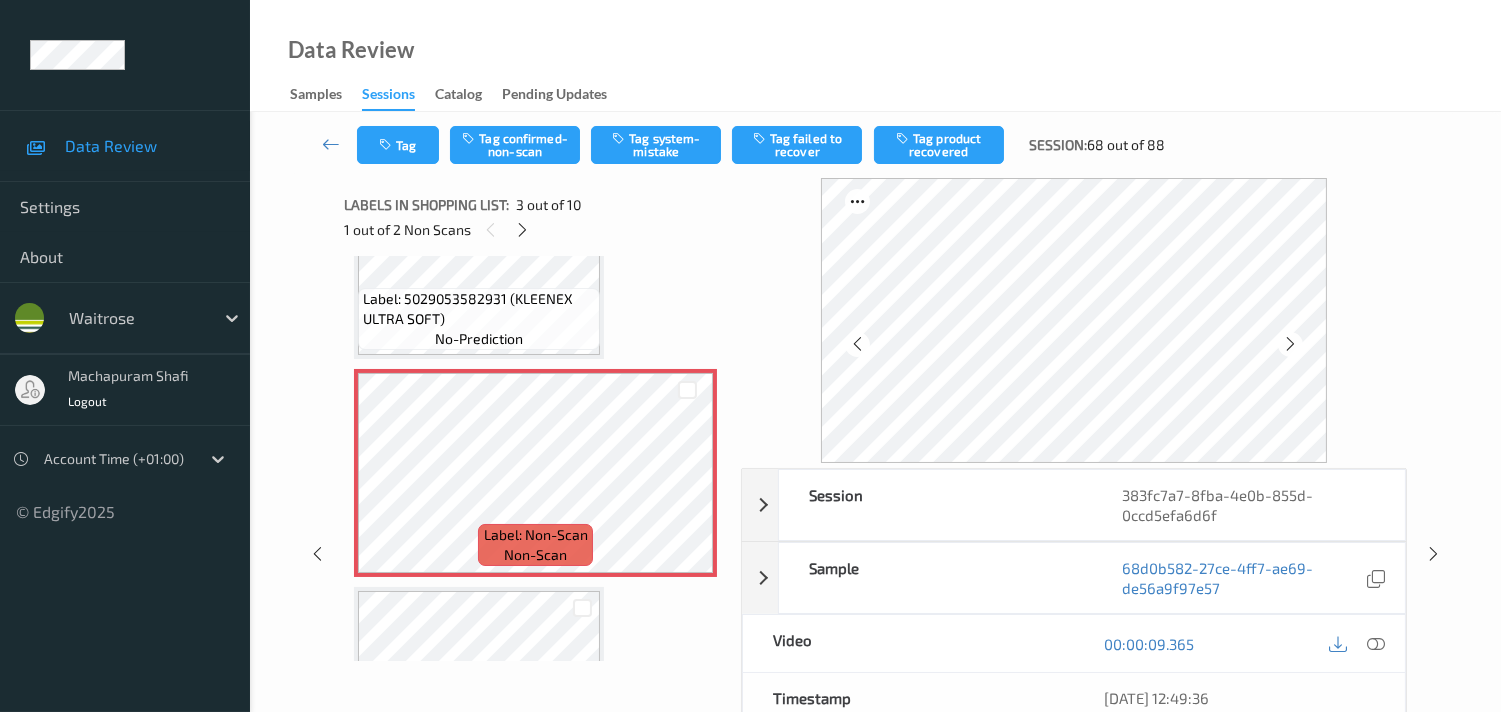click at bounding box center [1290, 344] 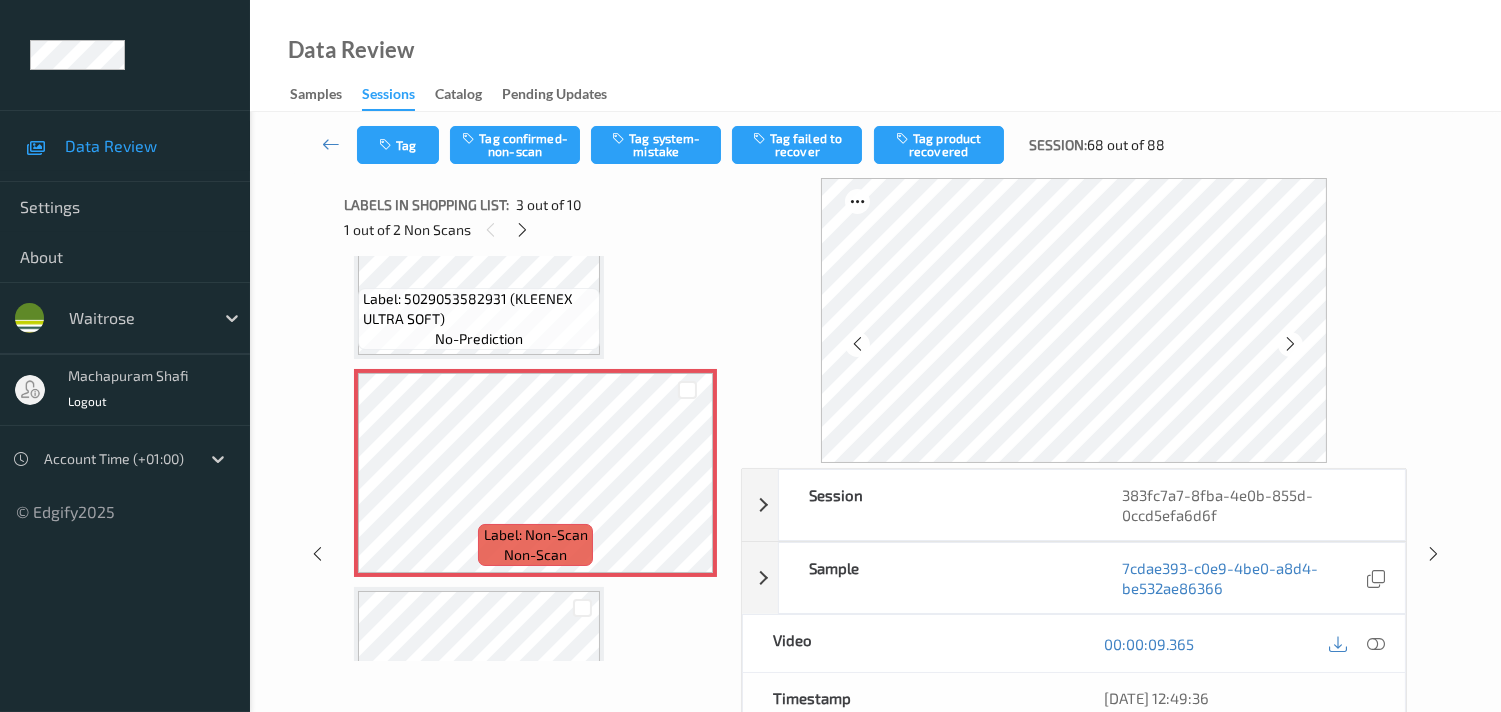 click at bounding box center [1290, 344] 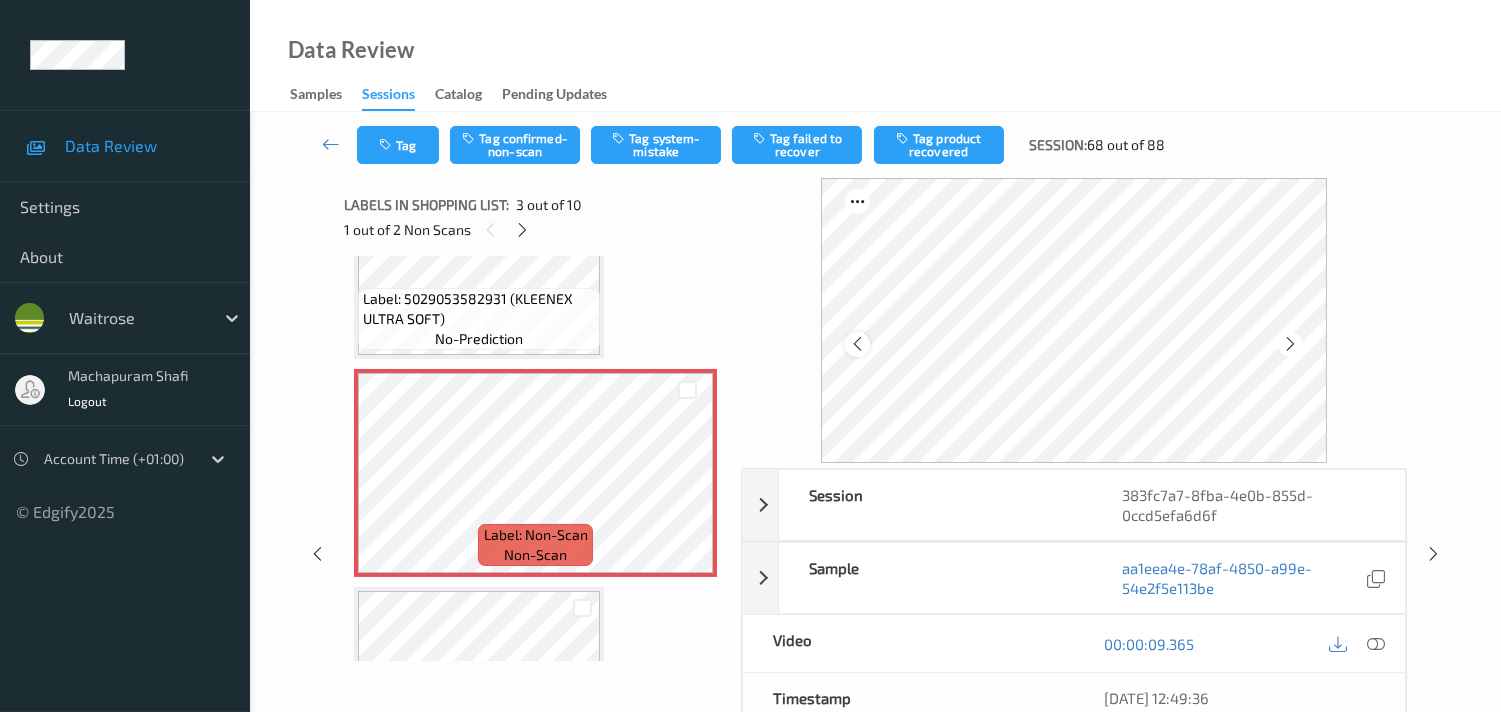 click at bounding box center (857, 344) 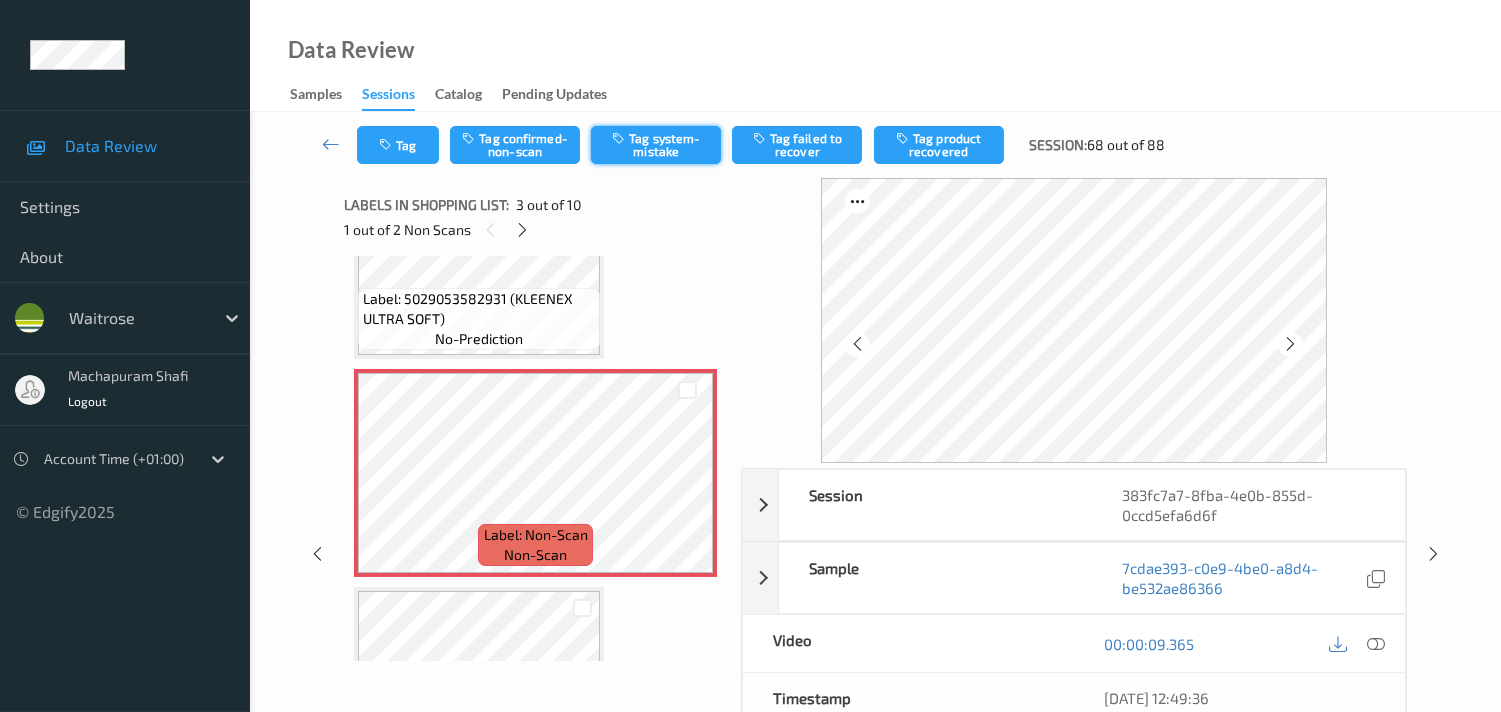click on "Tag   system-mistake" at bounding box center (656, 145) 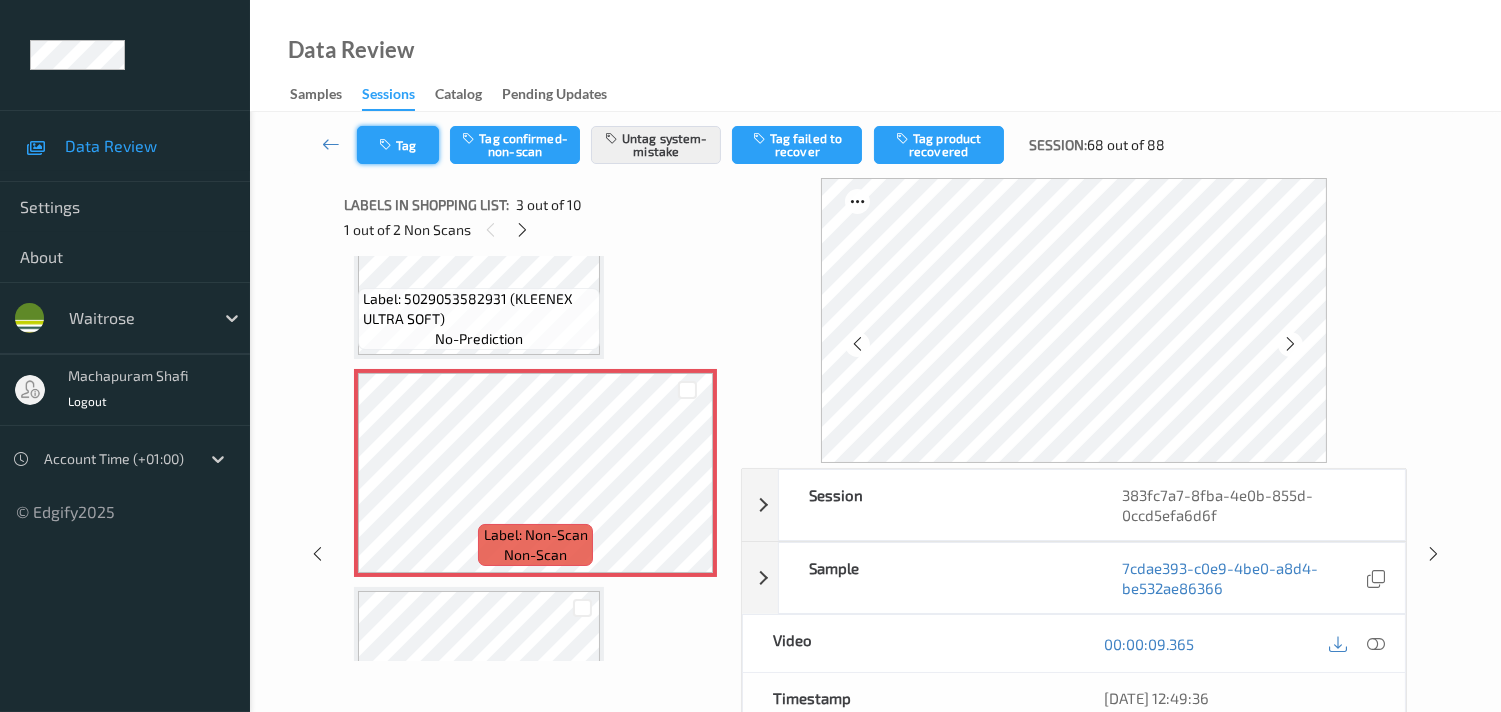 click on "Tag" at bounding box center (398, 145) 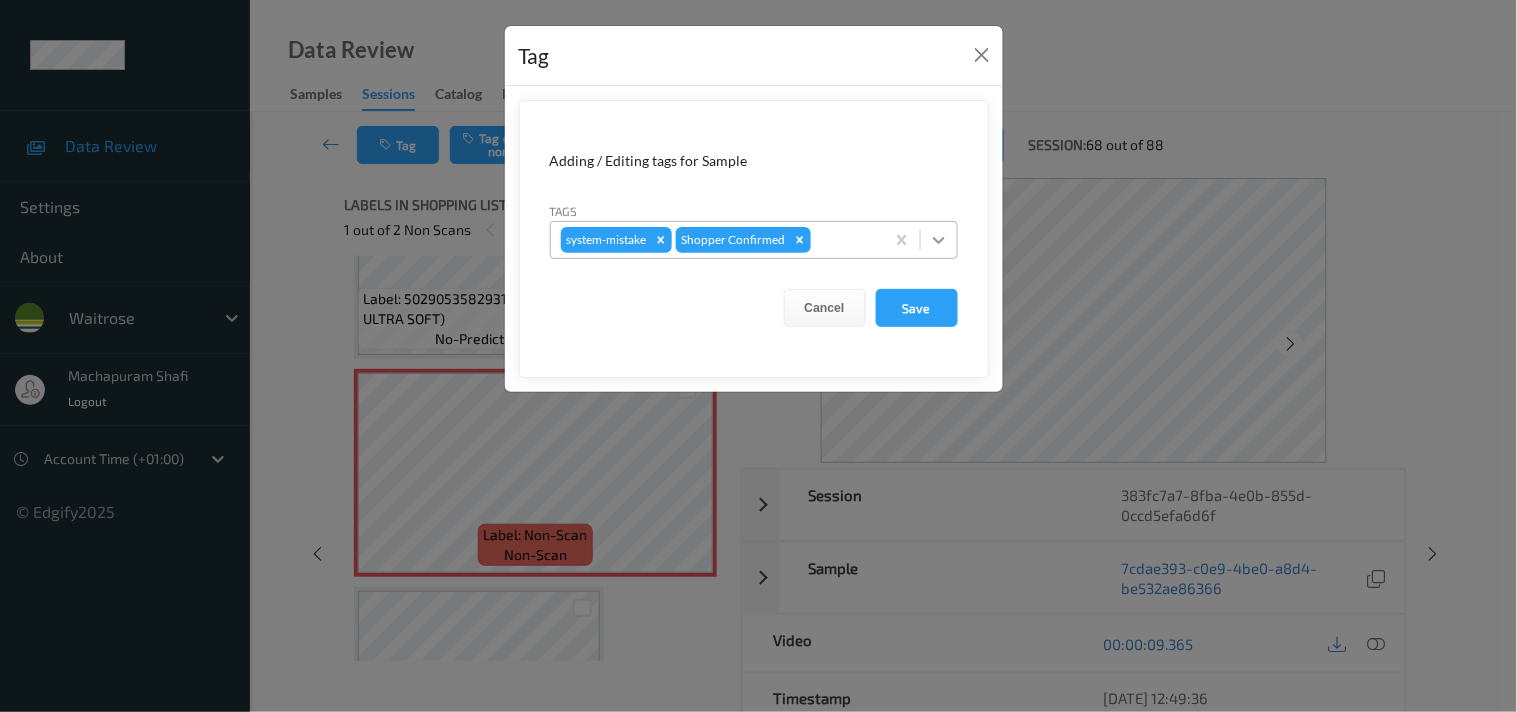 click 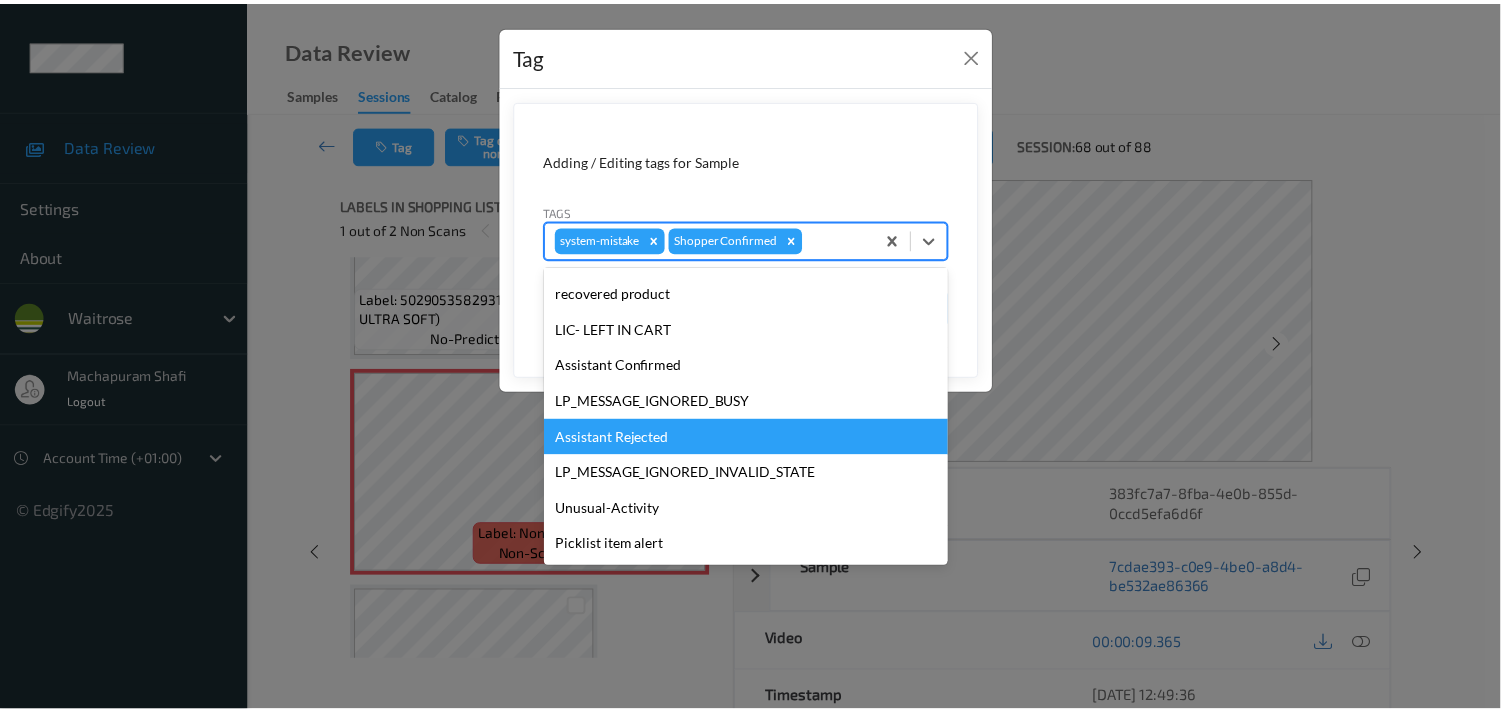 scroll, scrollTop: 318, scrollLeft: 0, axis: vertical 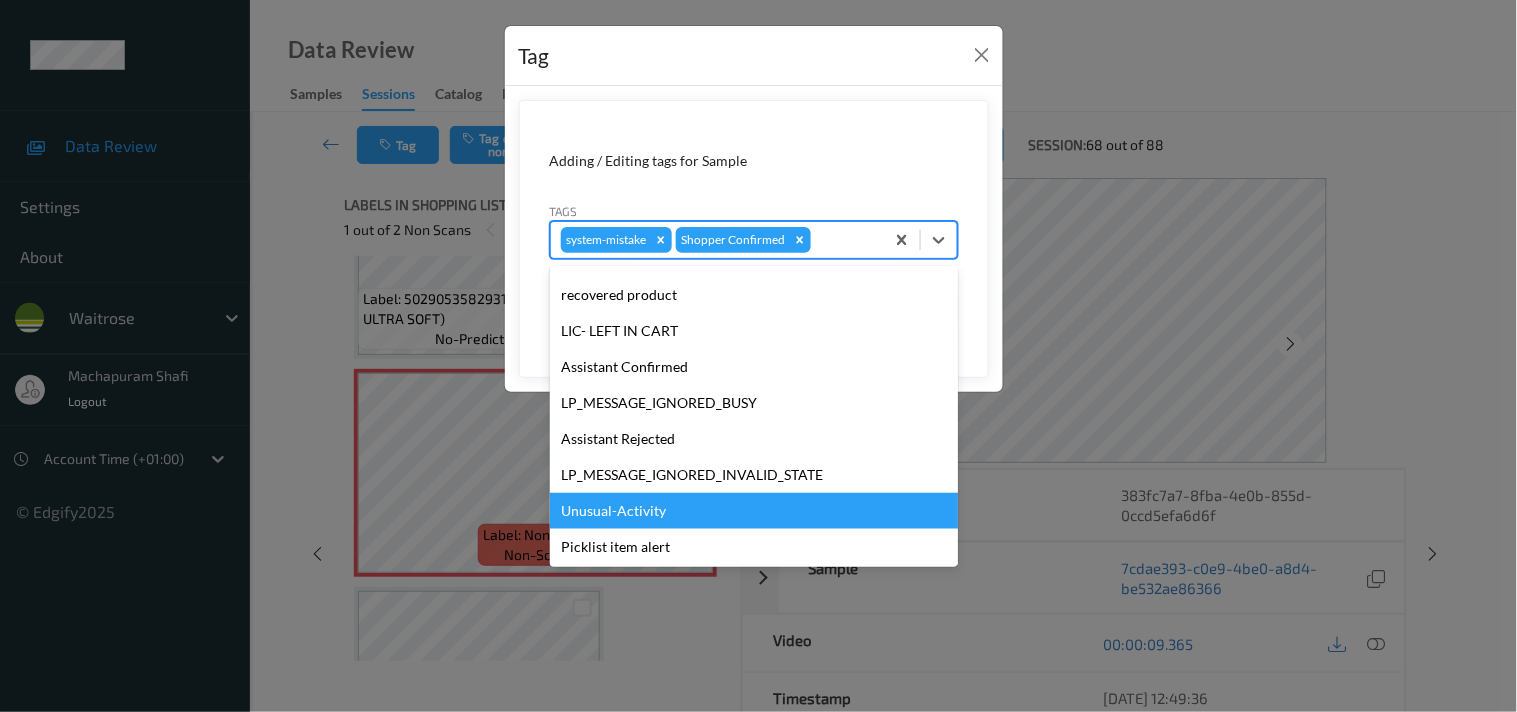 click on "Unusual-Activity" at bounding box center [754, 511] 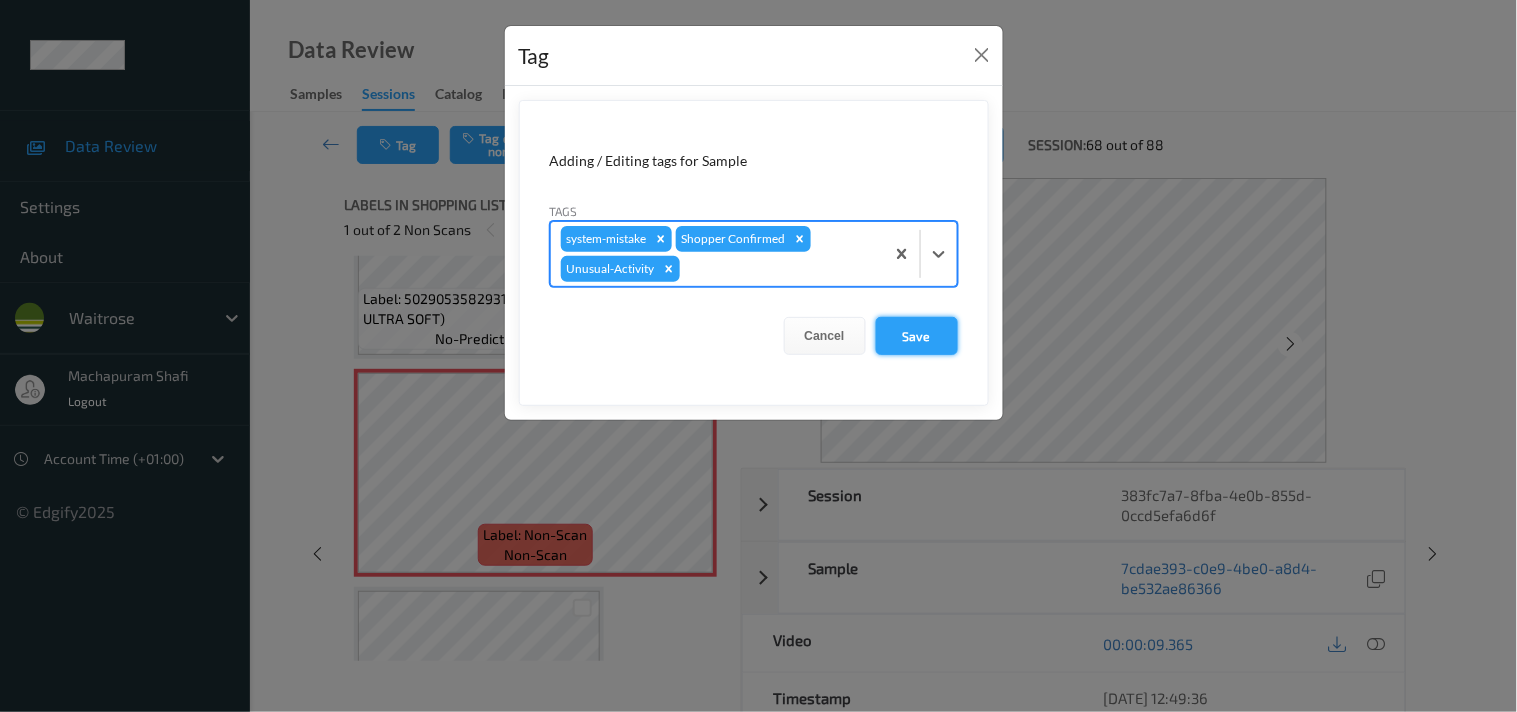 click on "Save" at bounding box center (917, 336) 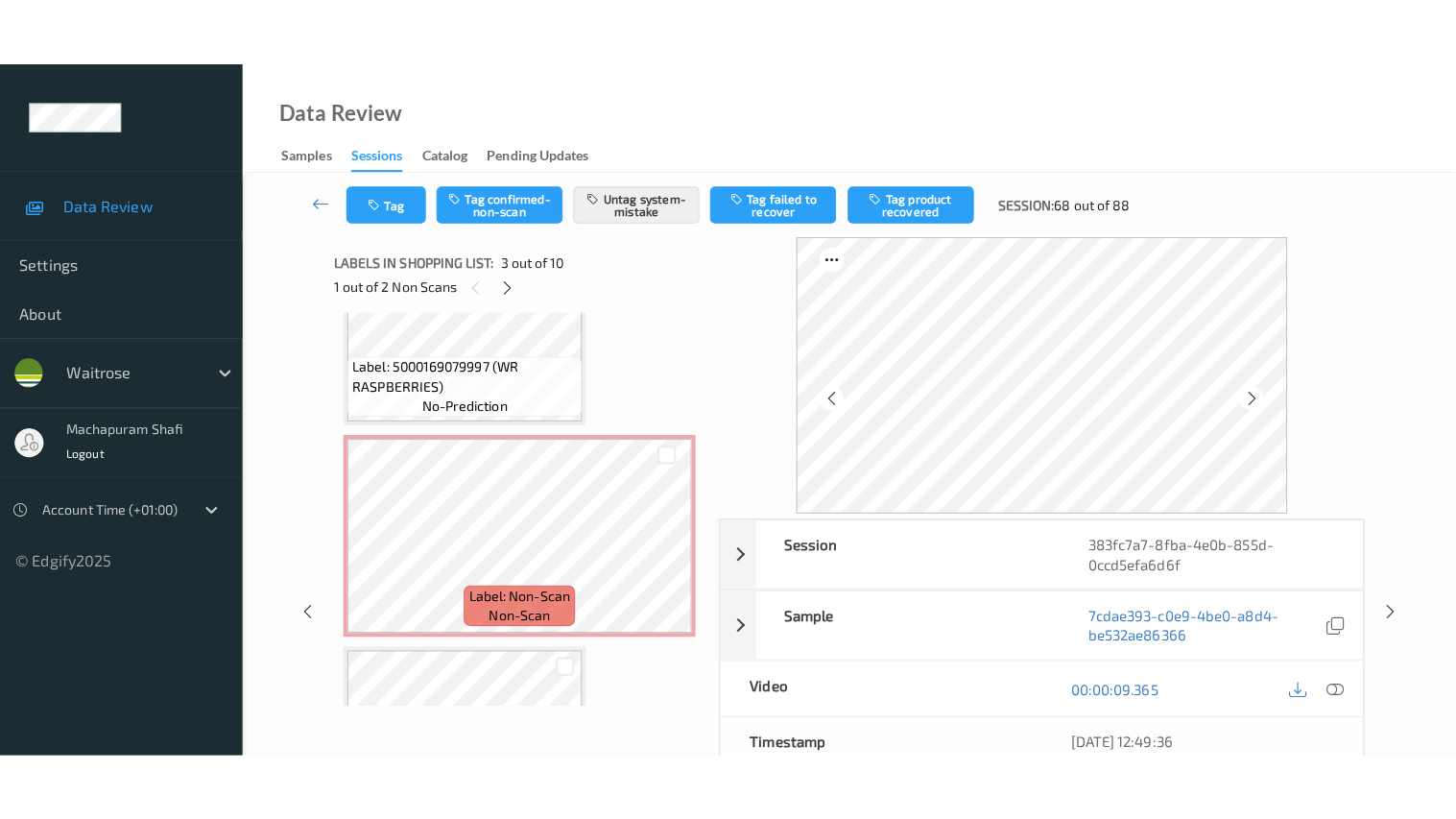 scroll, scrollTop: 1600, scrollLeft: 0, axis: vertical 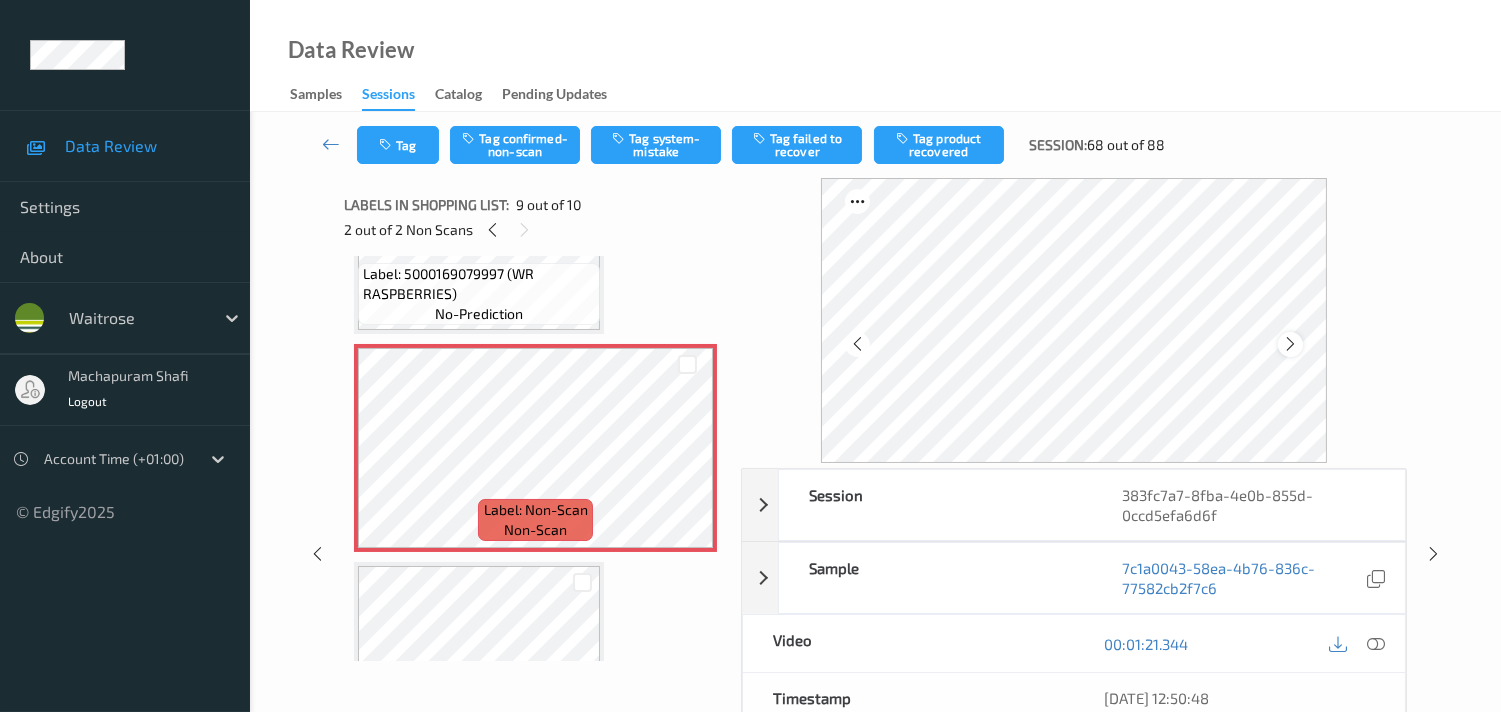 click at bounding box center [1290, 344] 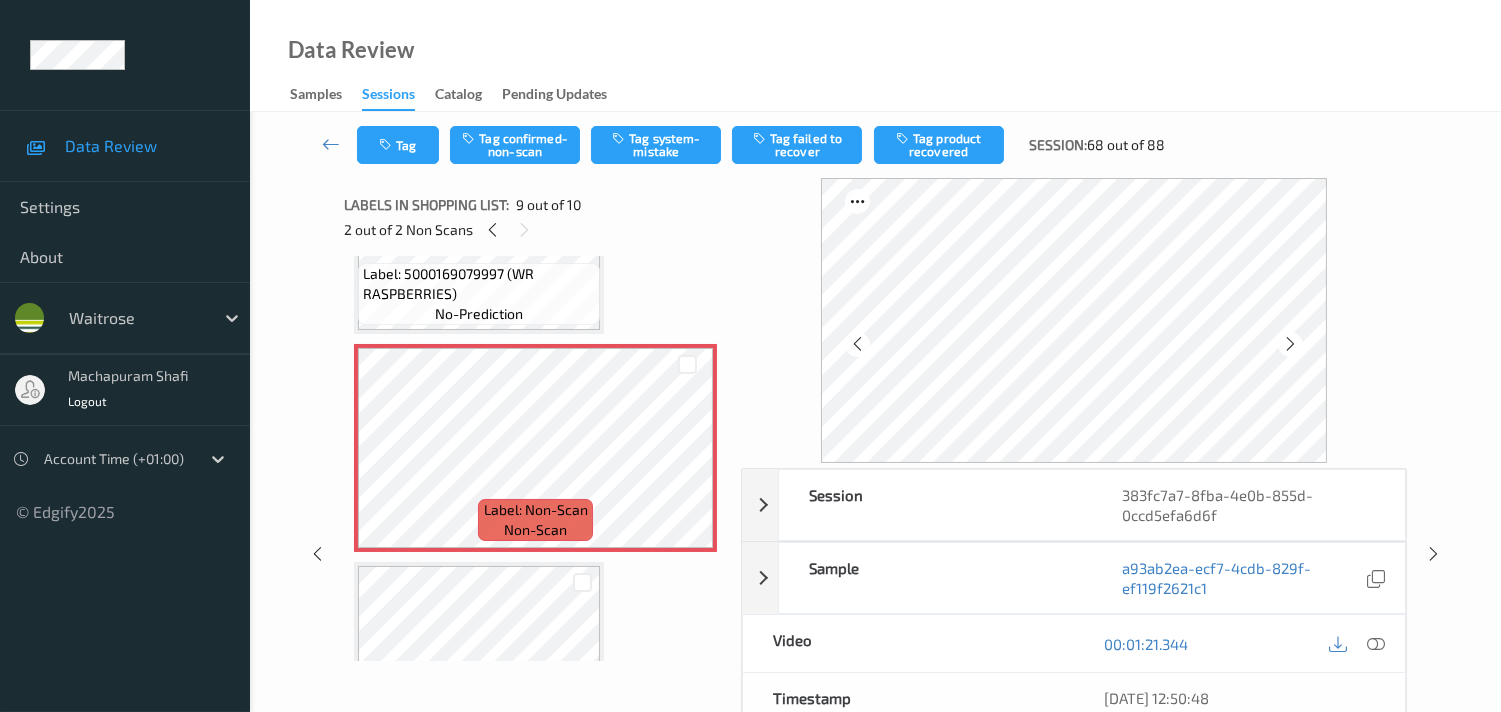 click at bounding box center [1290, 344] 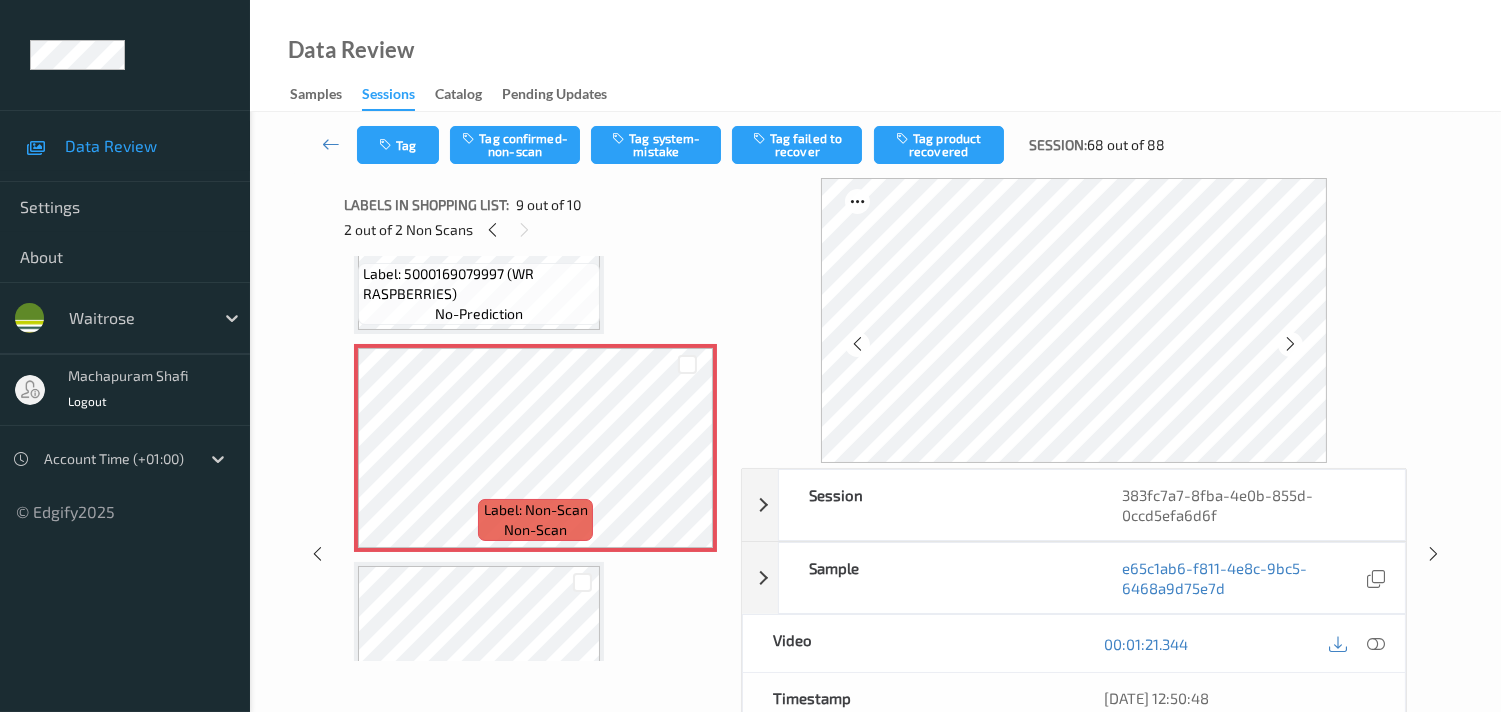 click at bounding box center [1290, 344] 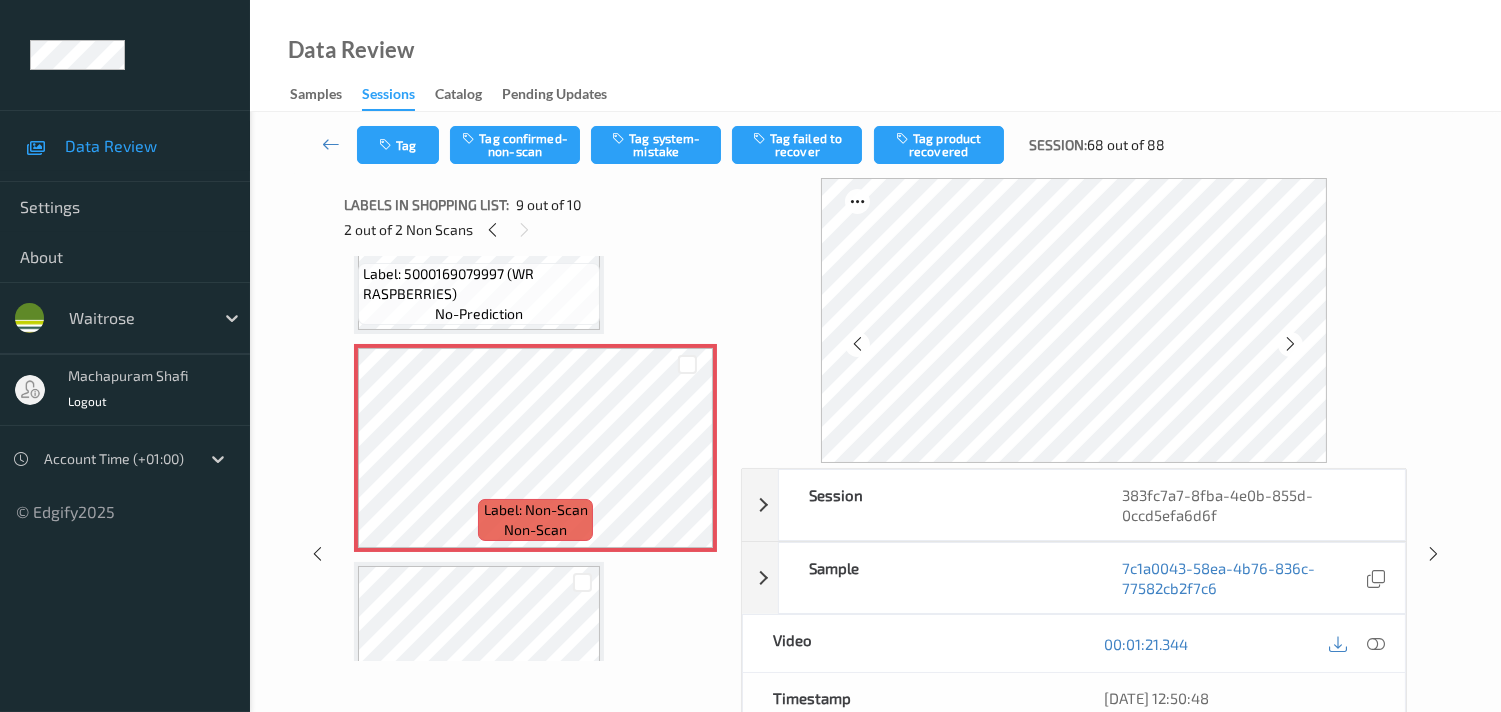 click at bounding box center (1290, 344) 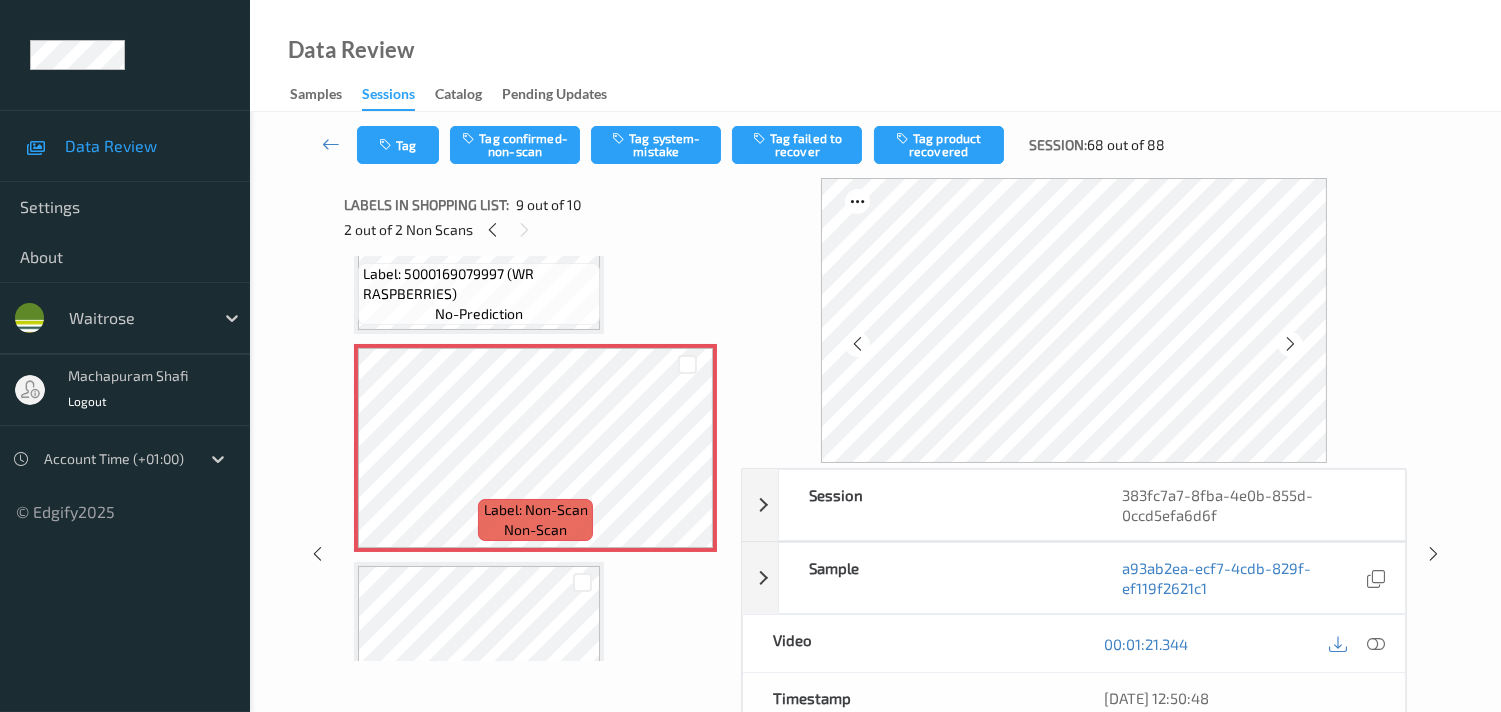 click at bounding box center [1290, 344] 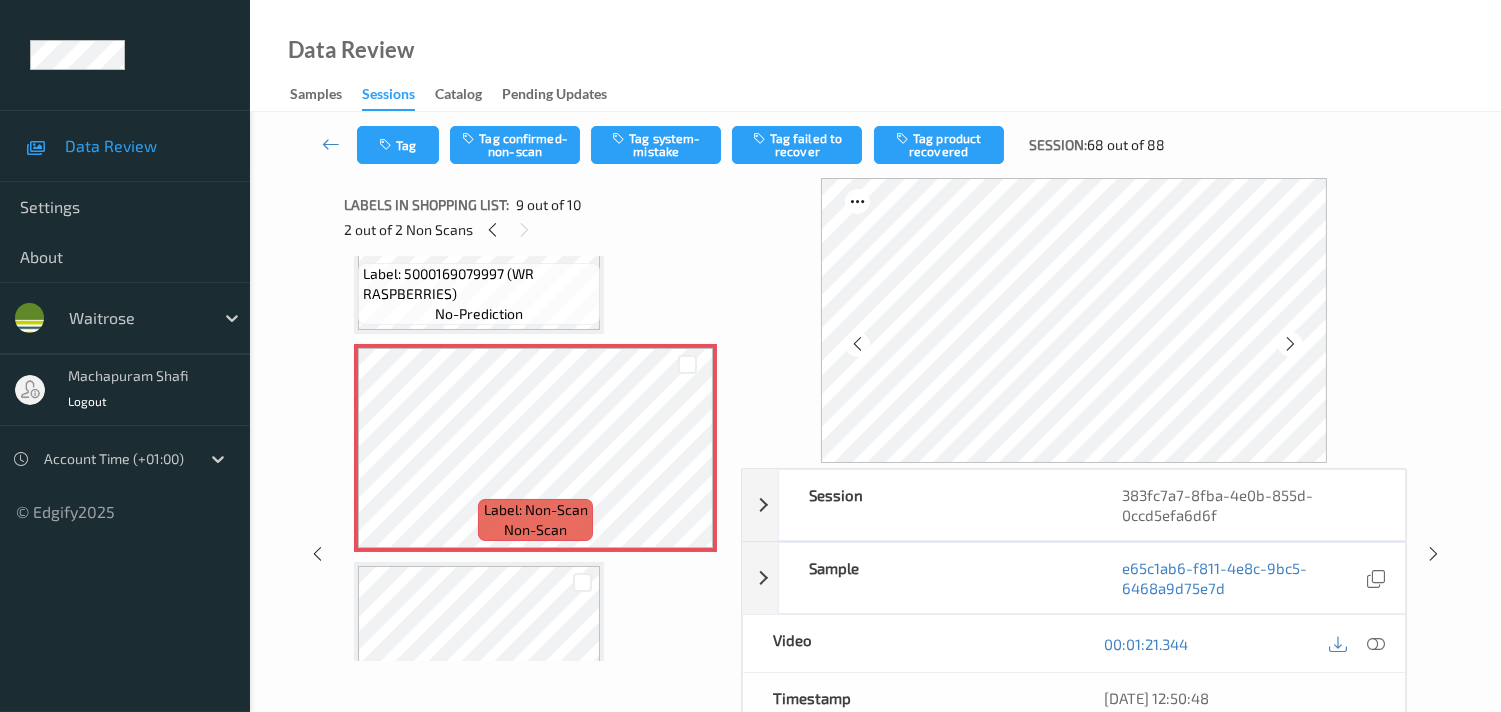 click at bounding box center (1290, 344) 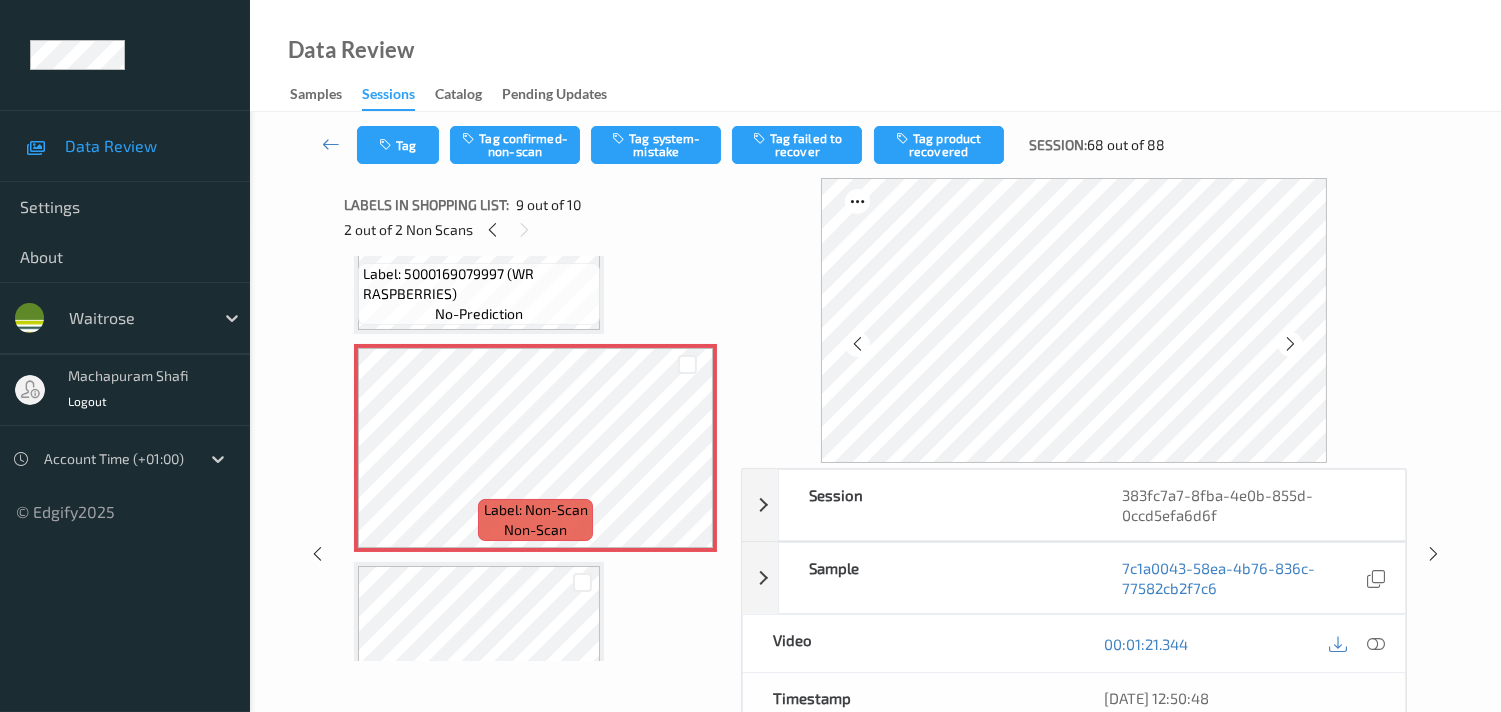 click at bounding box center [1290, 344] 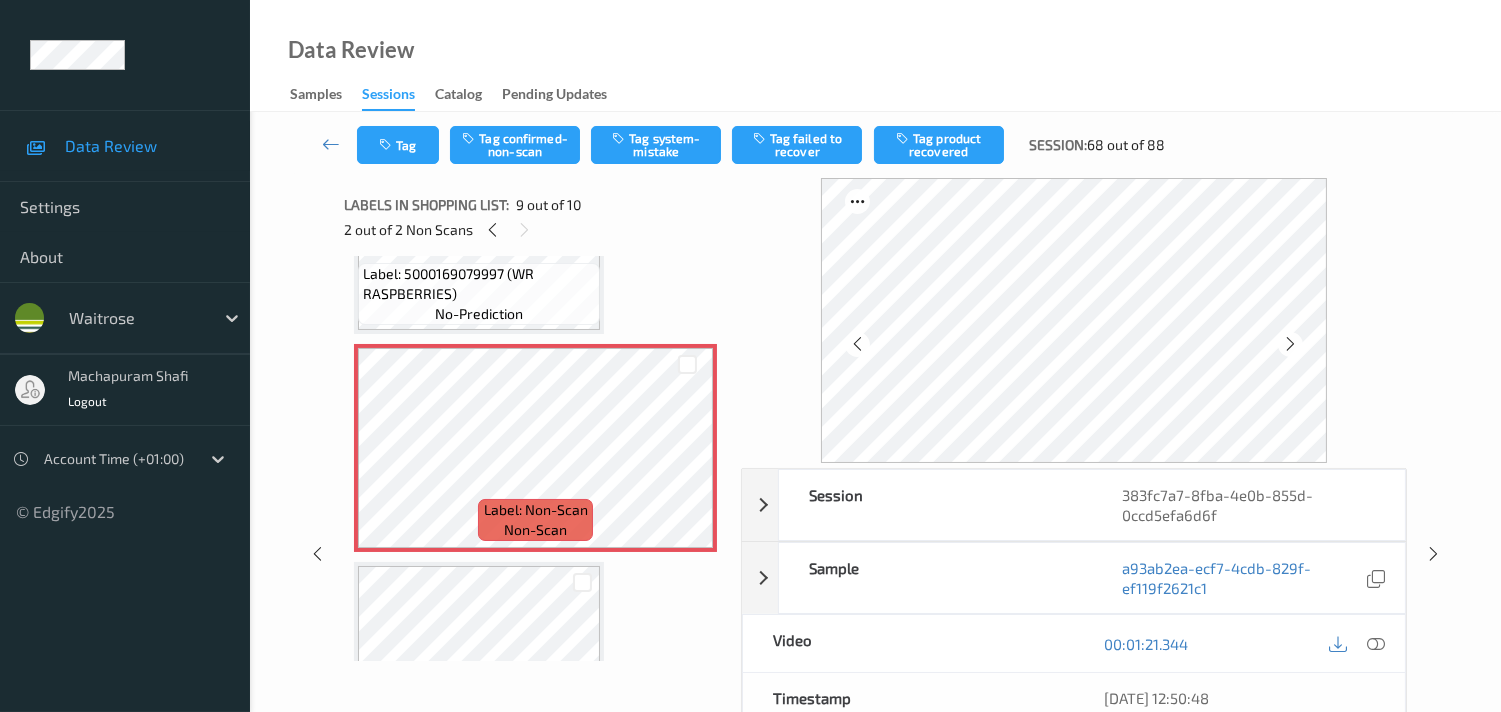 click at bounding box center (1290, 344) 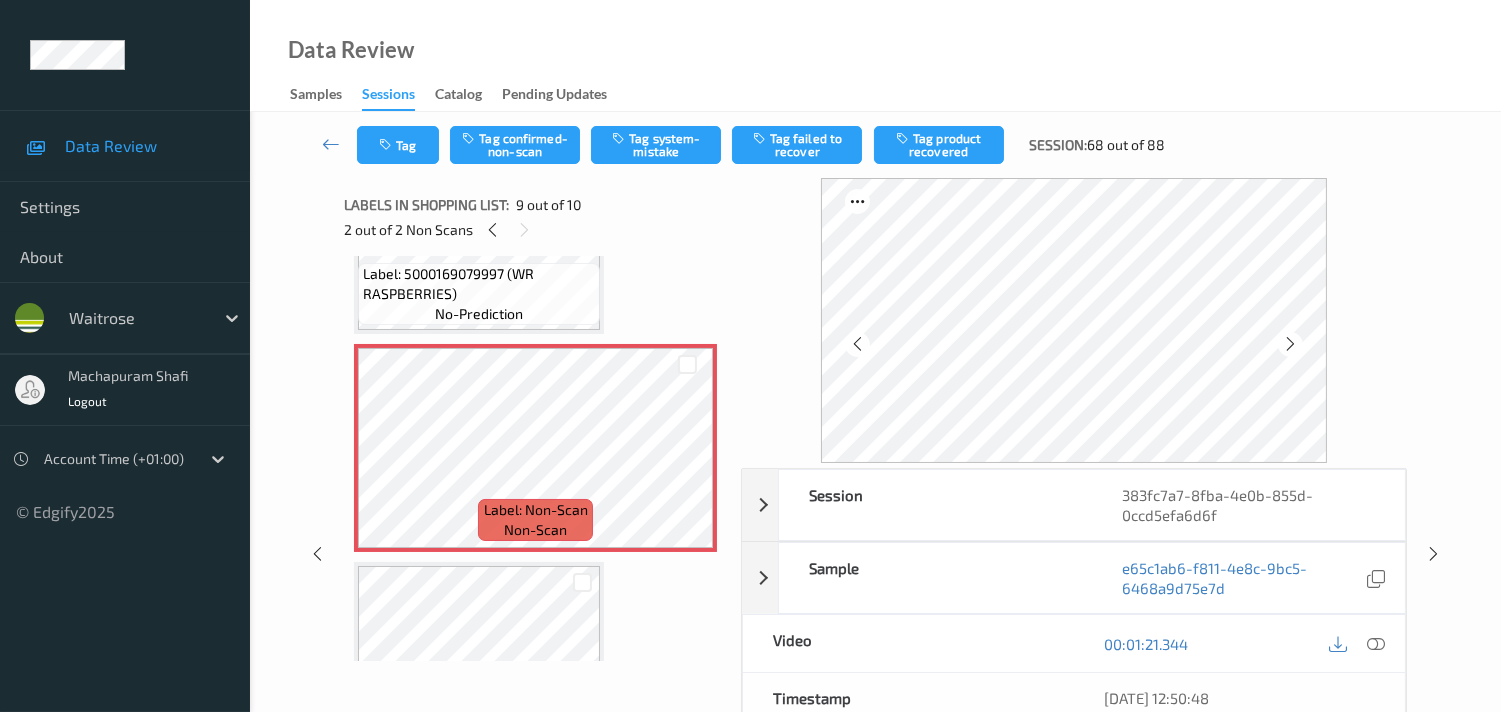 click at bounding box center [1290, 344] 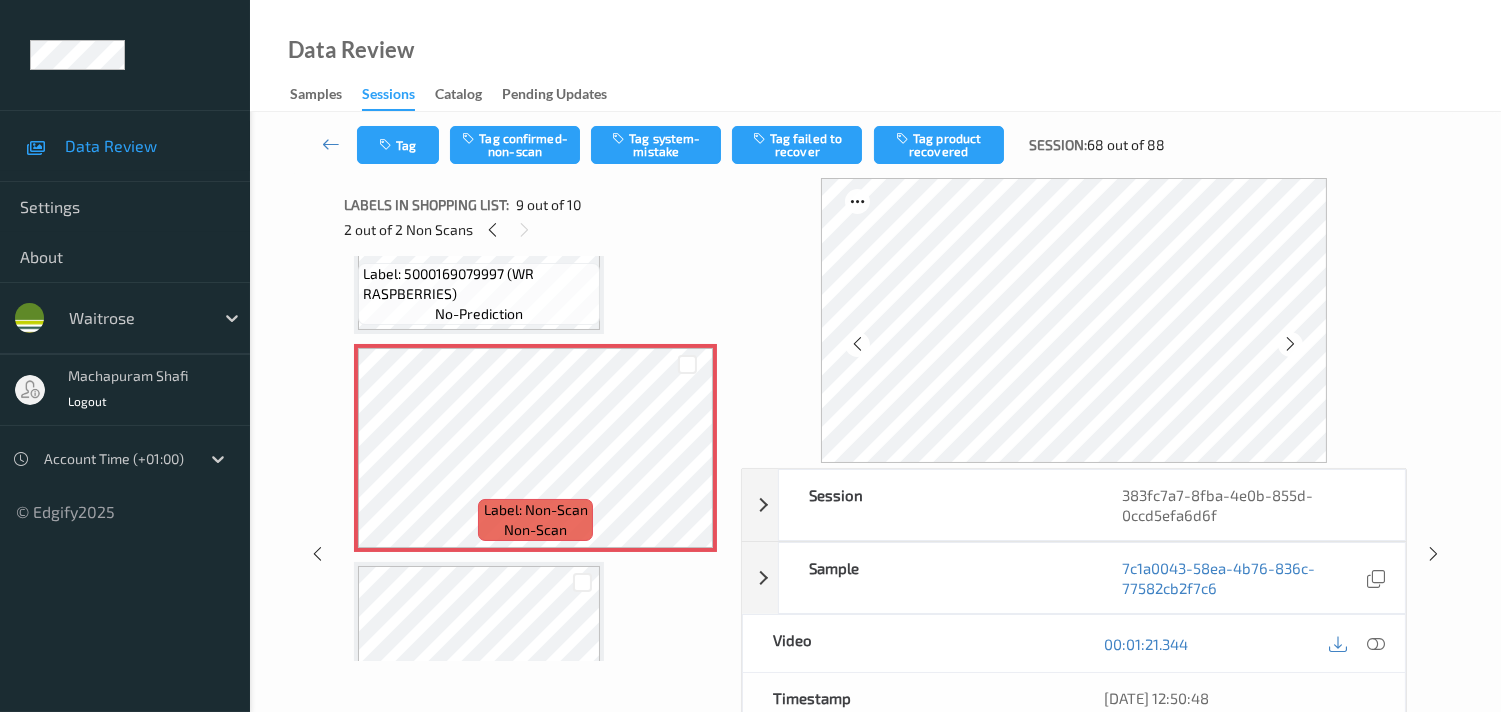 click at bounding box center [1290, 344] 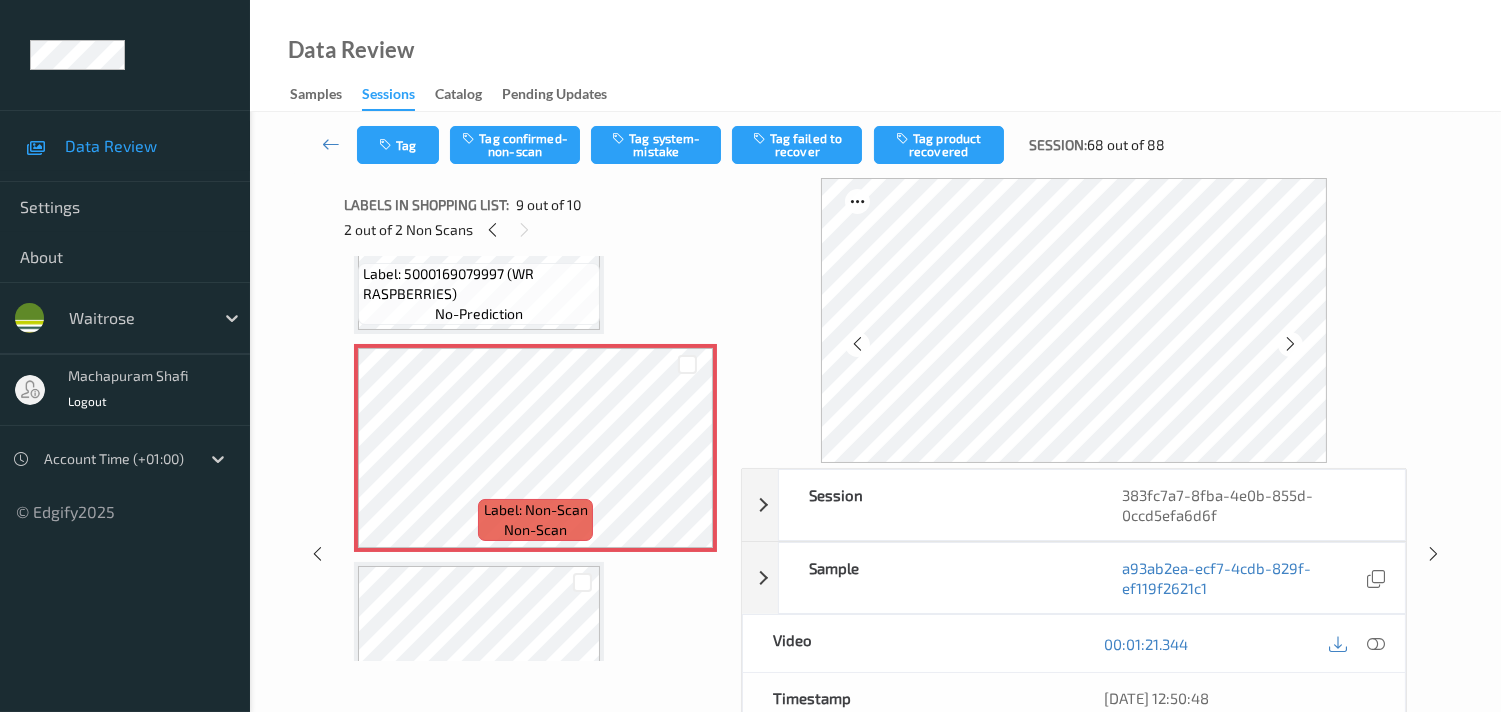 click at bounding box center [1290, 344] 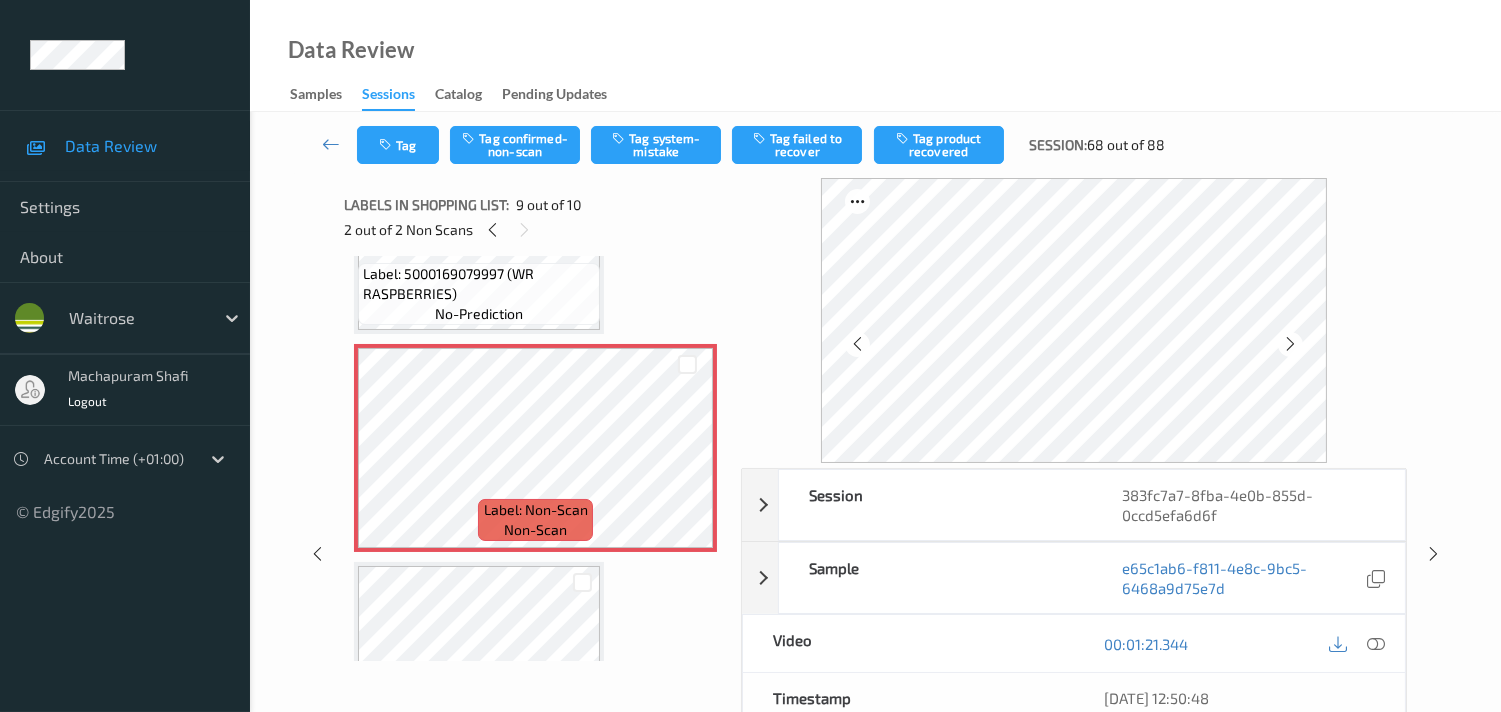 click at bounding box center [1290, 344] 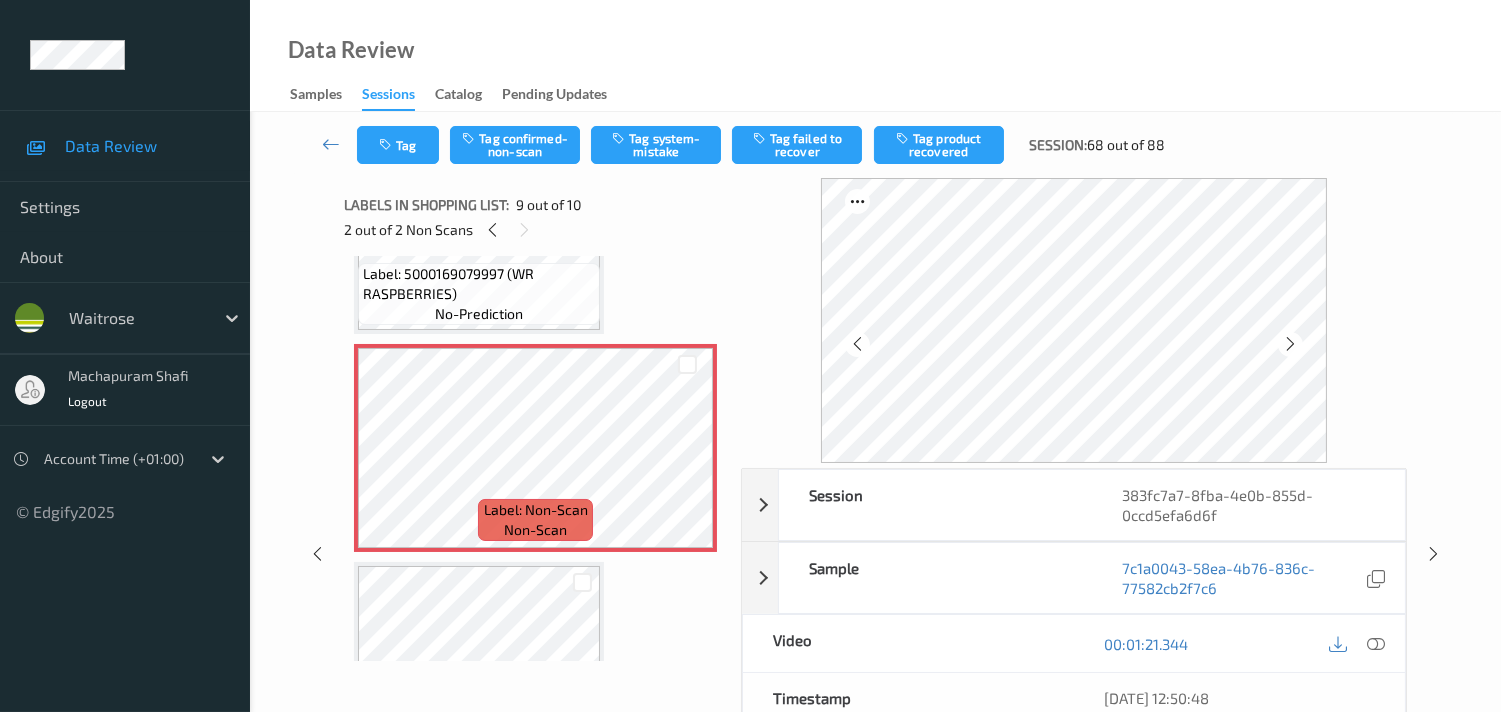 click at bounding box center [1290, 344] 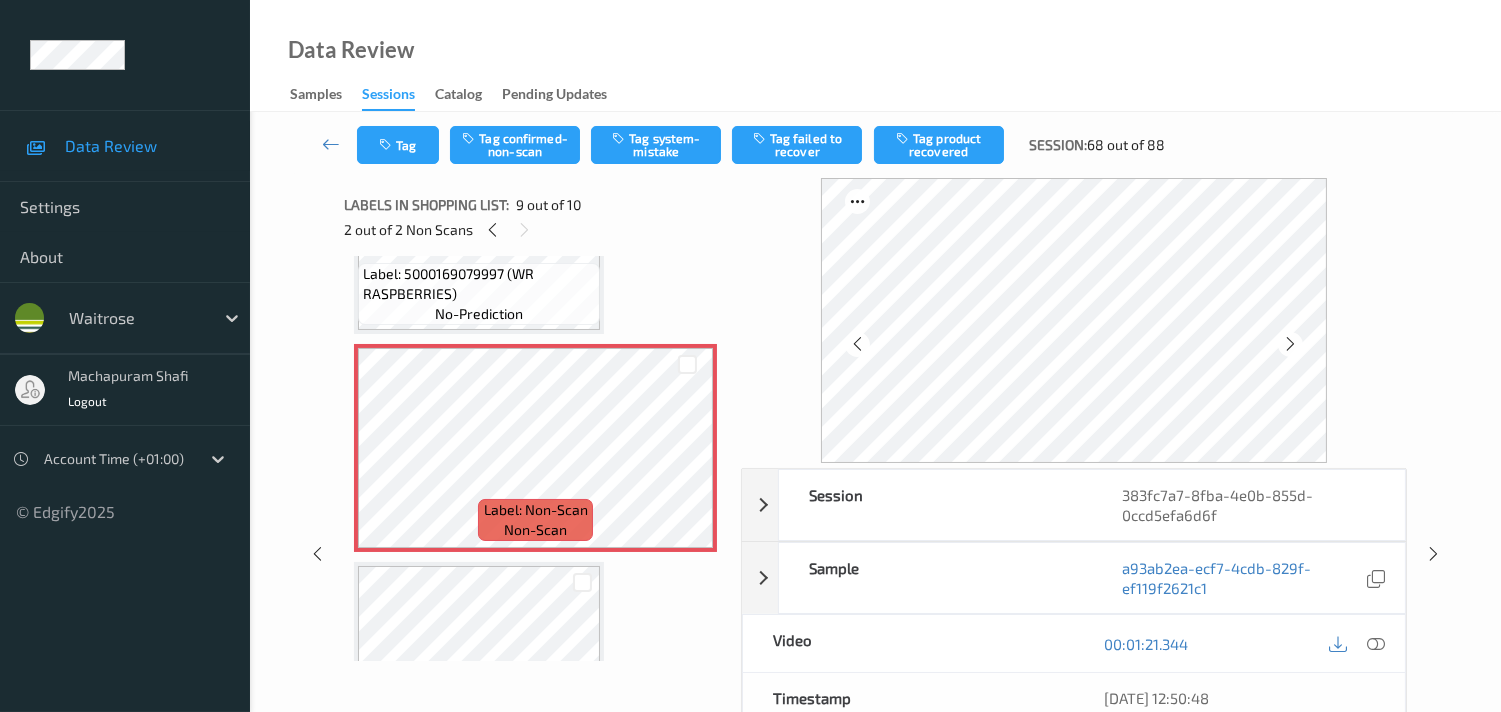click at bounding box center (1290, 344) 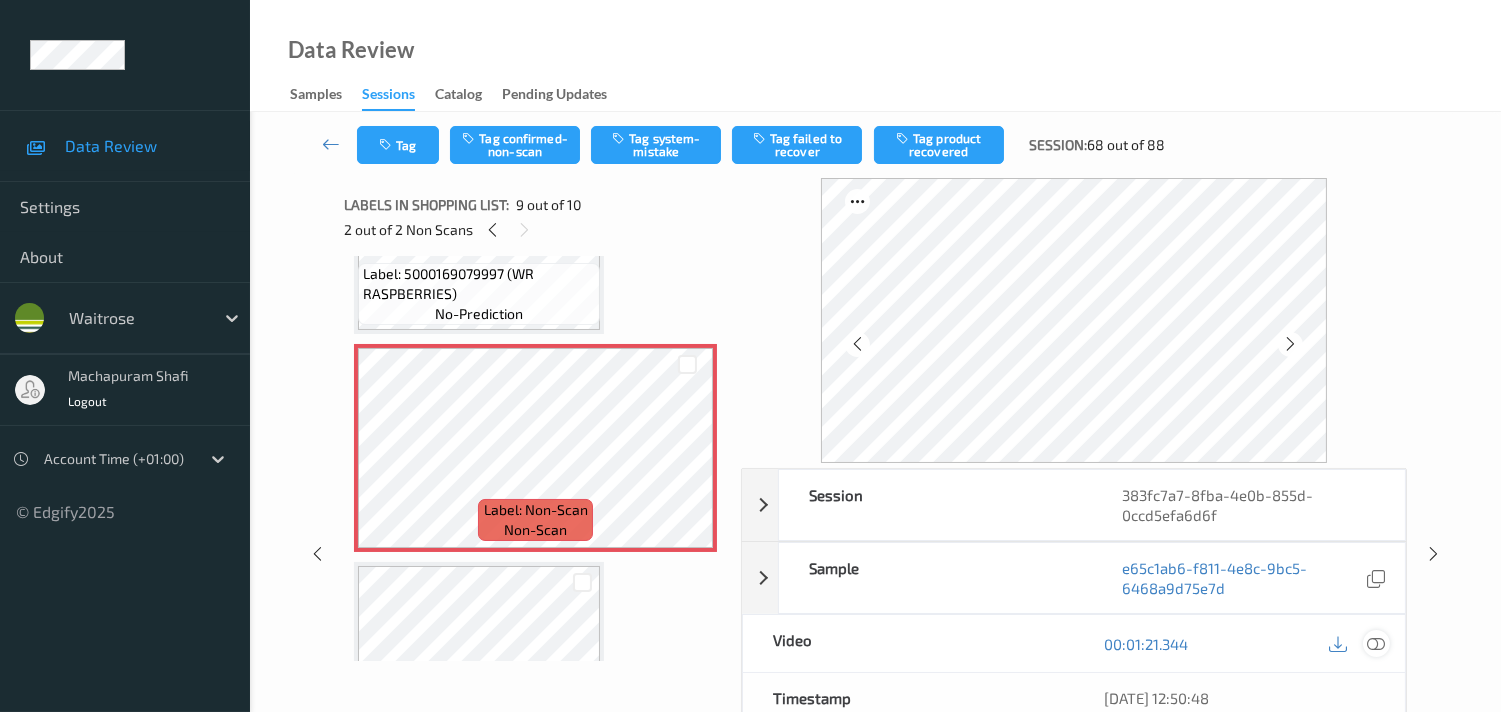 click at bounding box center (1376, 644) 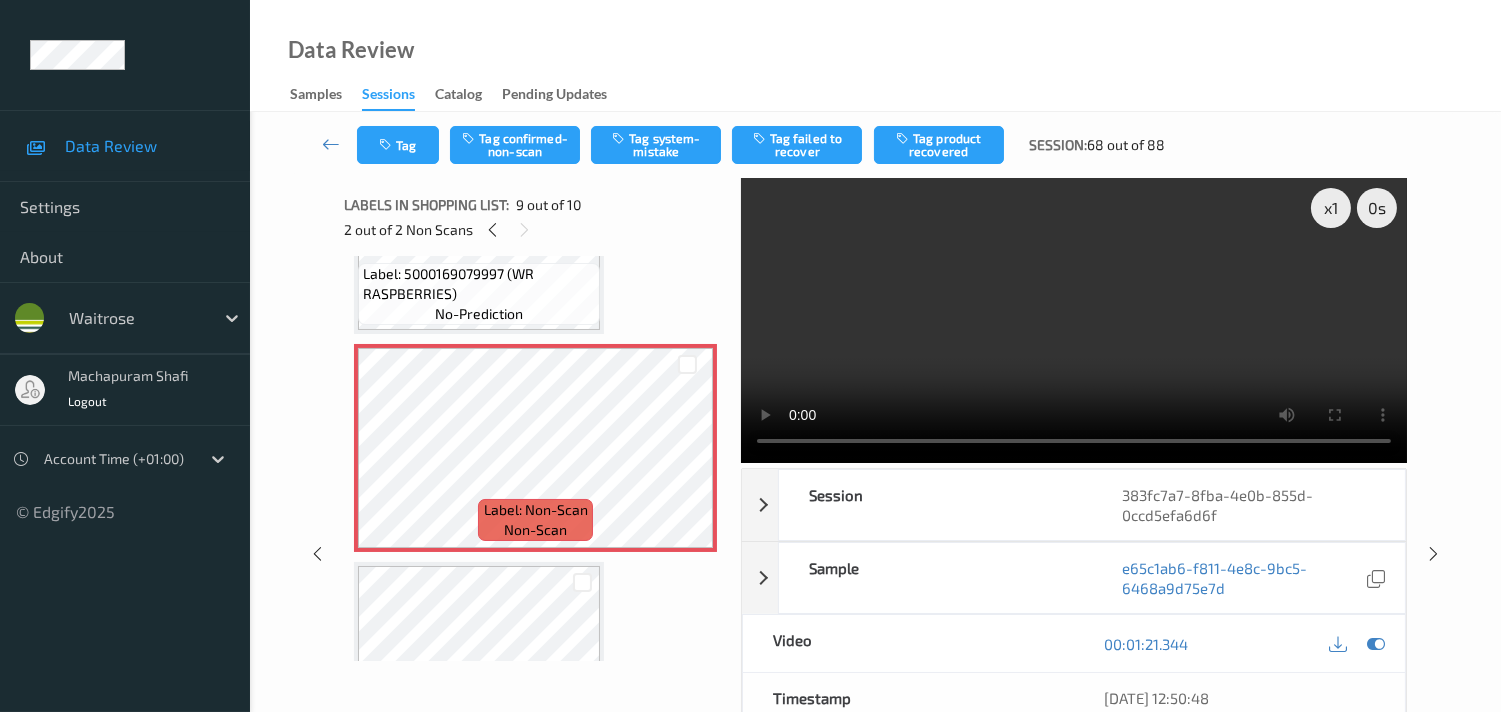 scroll, scrollTop: 1630, scrollLeft: 0, axis: vertical 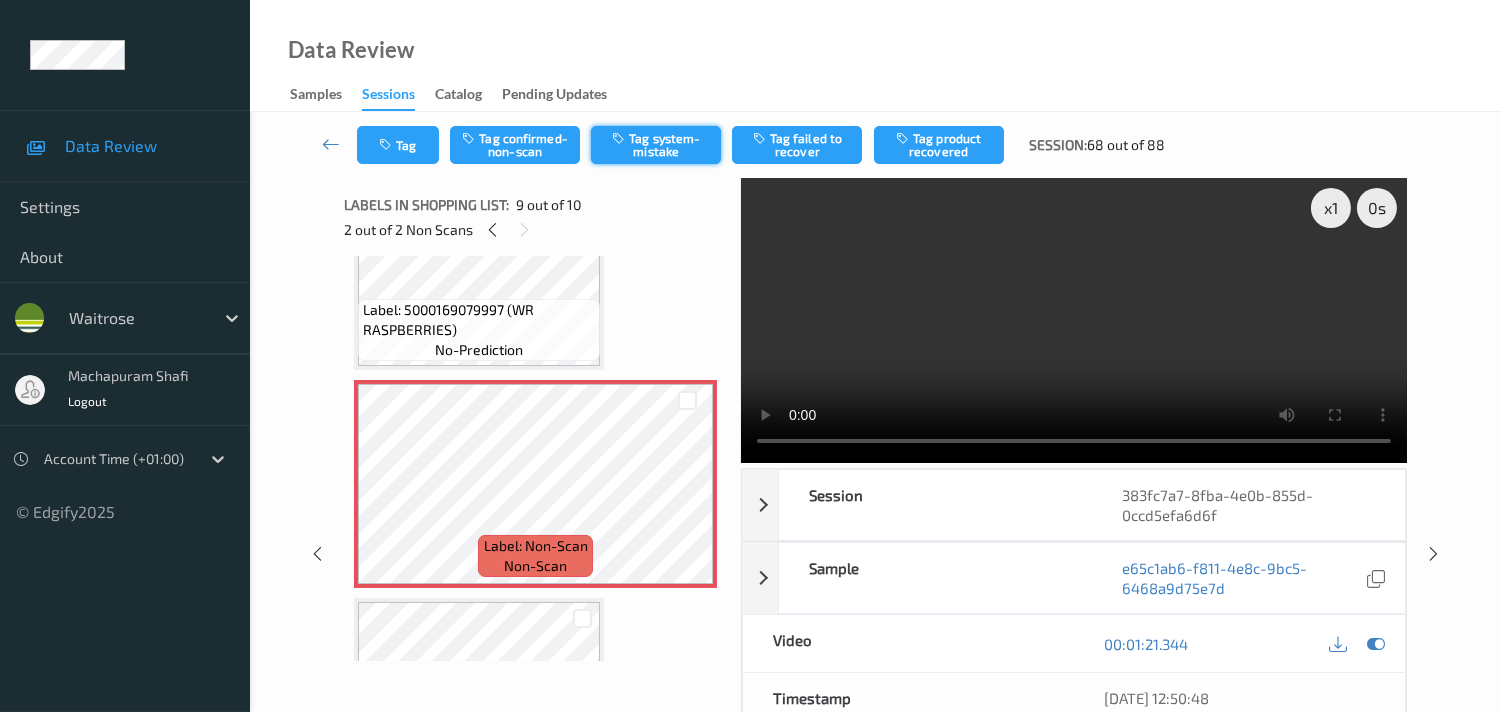 click on "Tag   system-mistake" at bounding box center [656, 145] 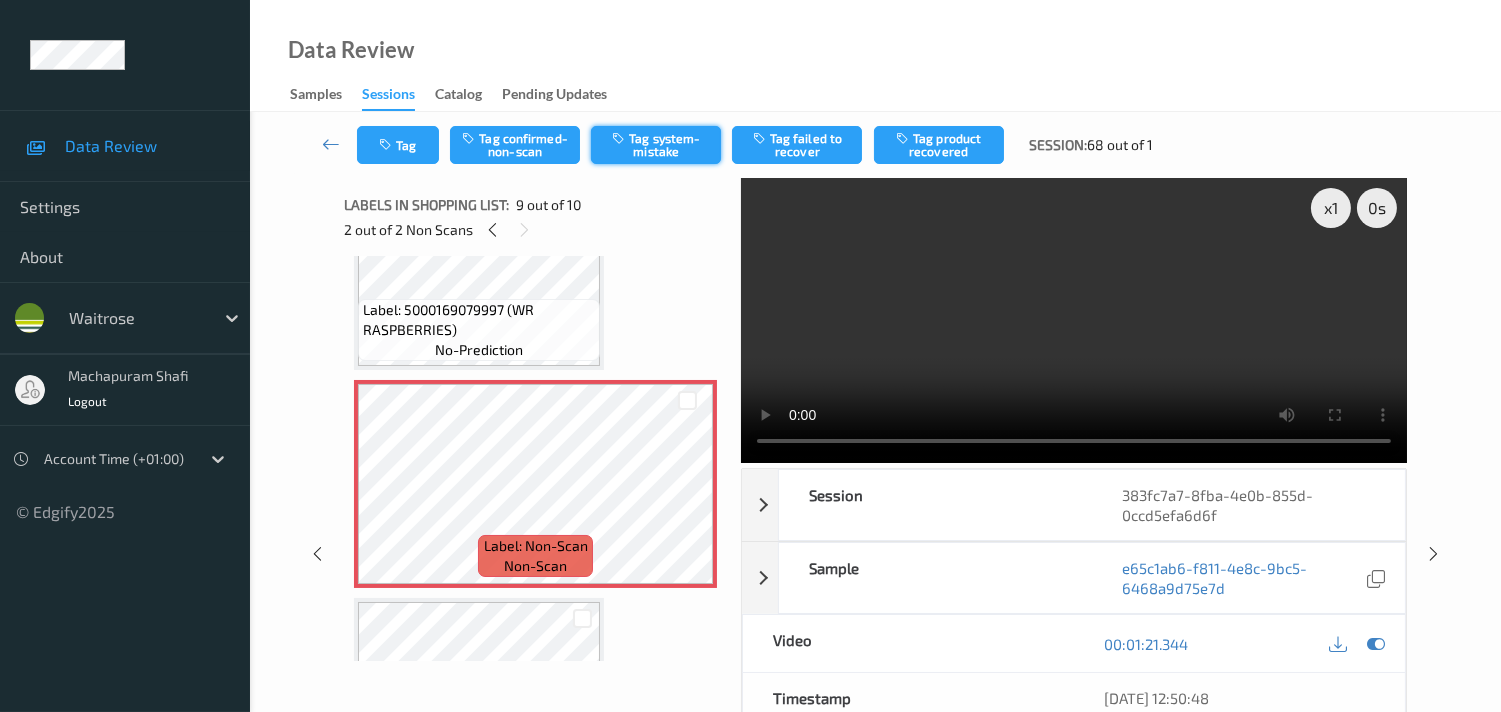 click on "Tag   system-mistake" at bounding box center [656, 145] 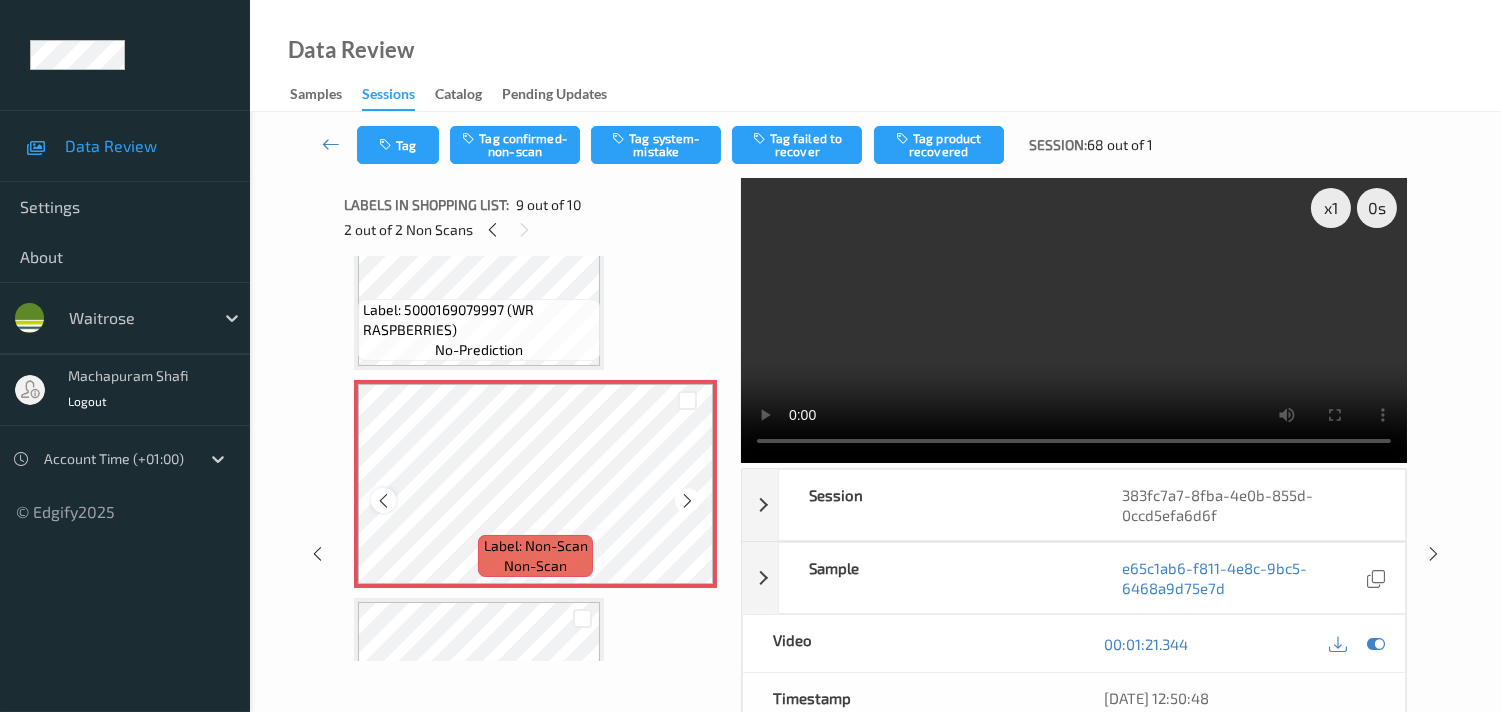 click at bounding box center [383, 501] 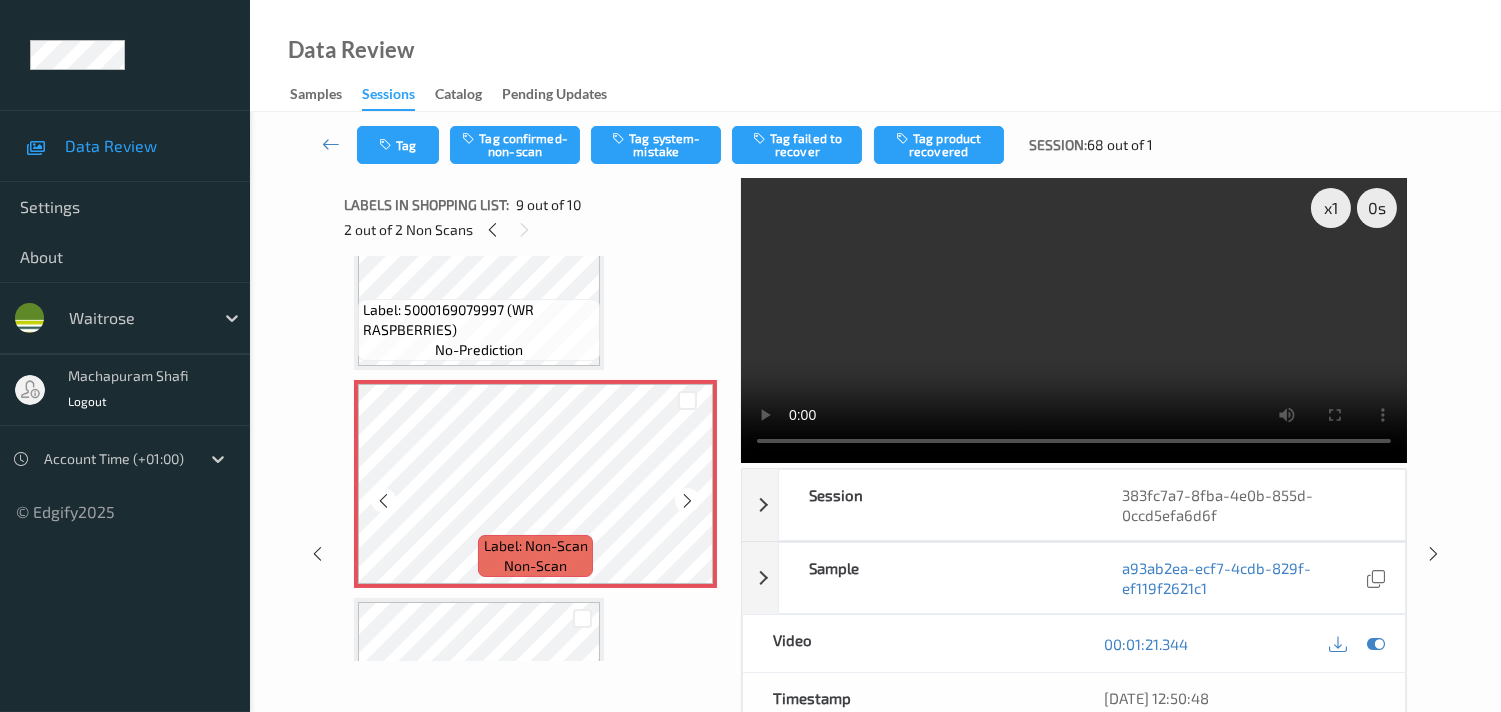 click at bounding box center (383, 501) 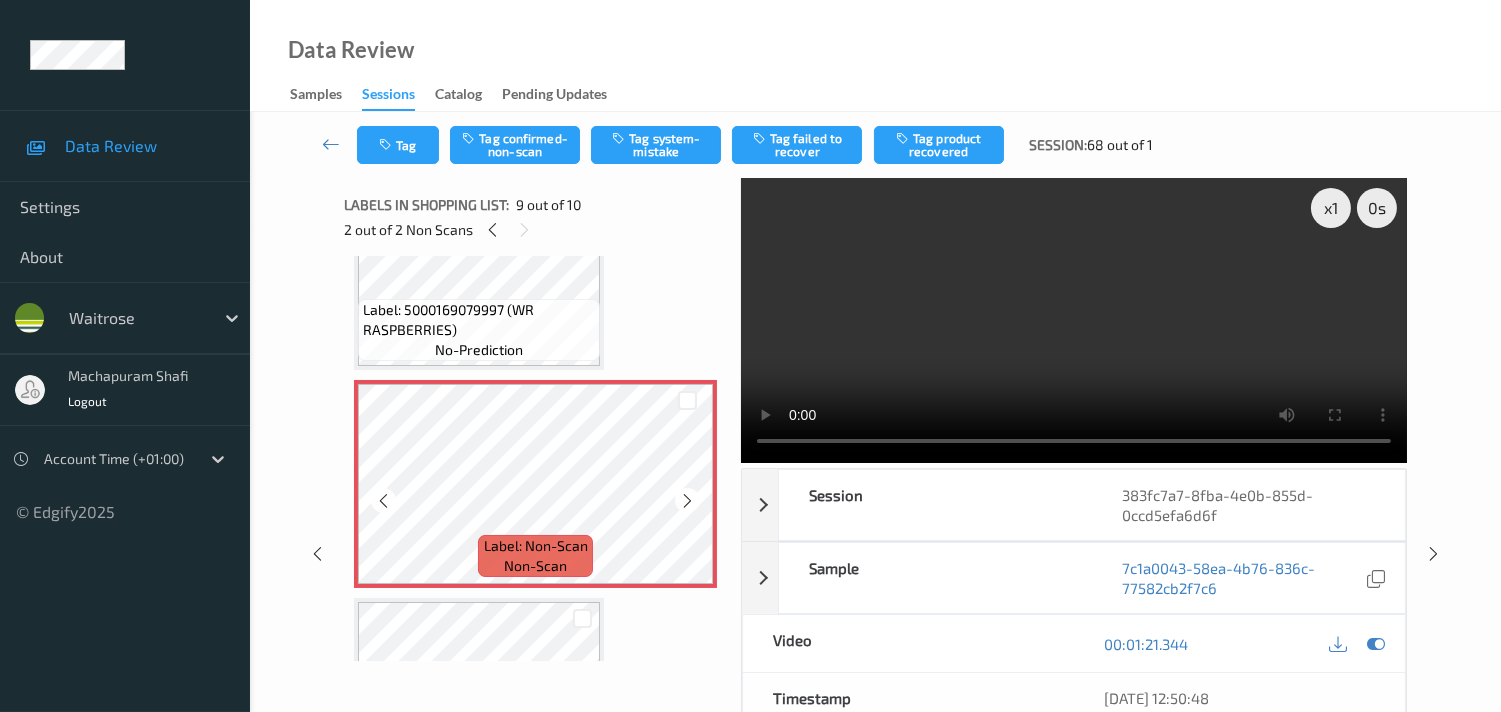 click at bounding box center (383, 501) 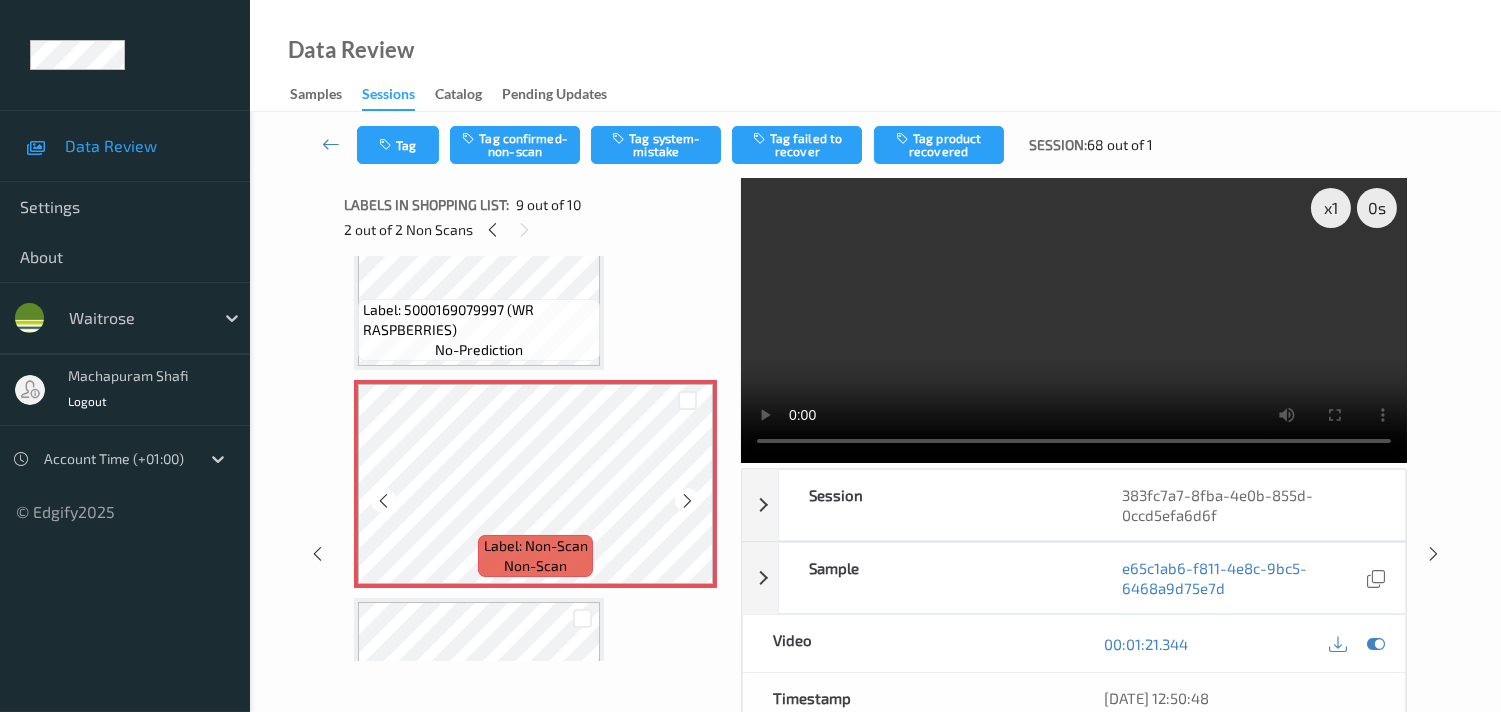 click at bounding box center [383, 501] 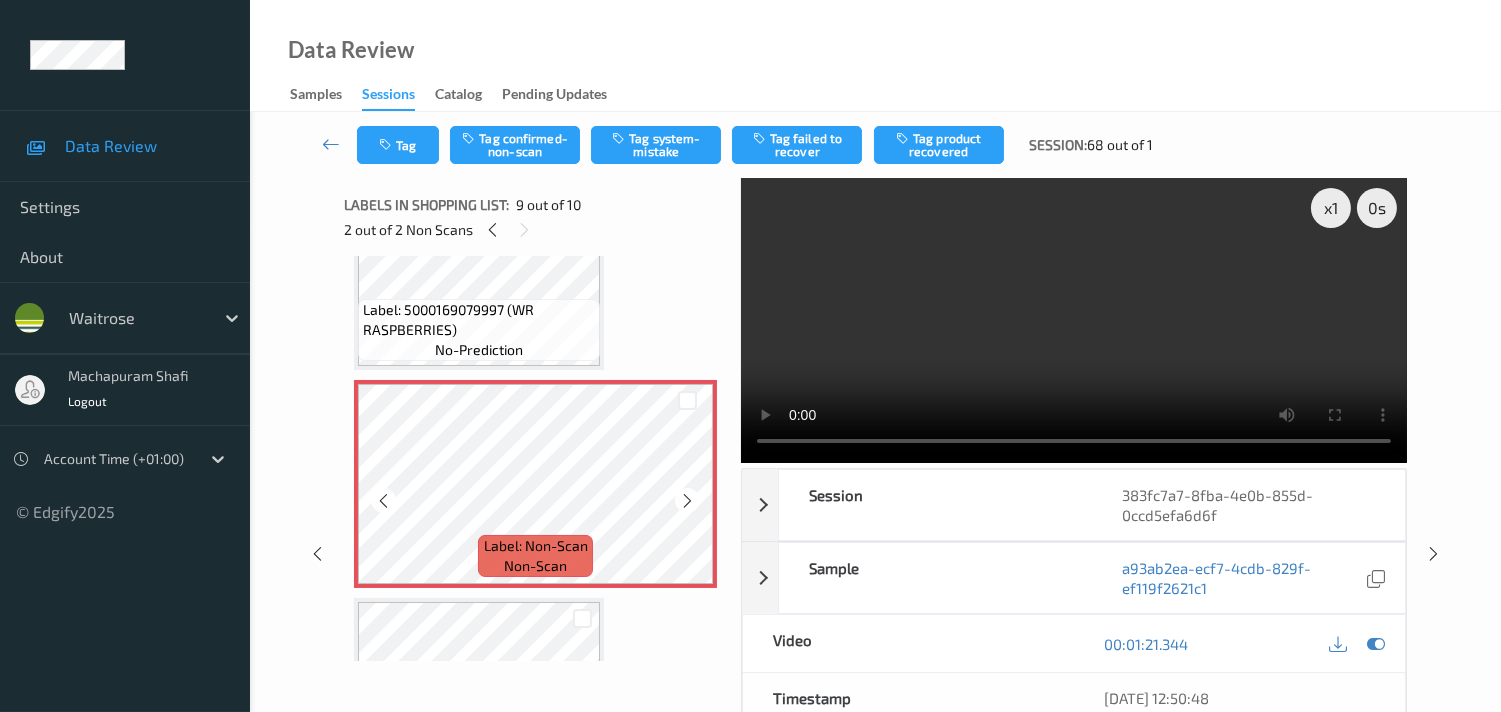 click at bounding box center (383, 501) 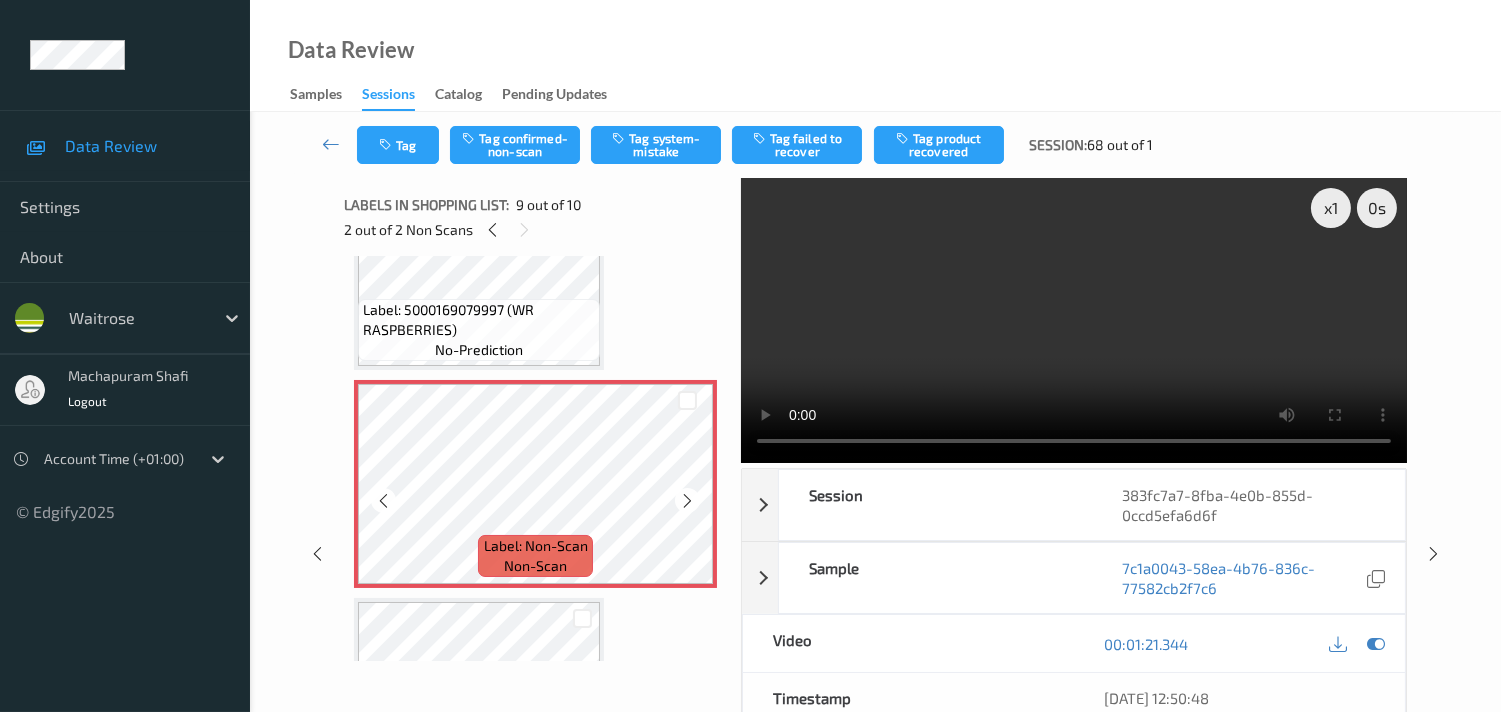 click at bounding box center (383, 501) 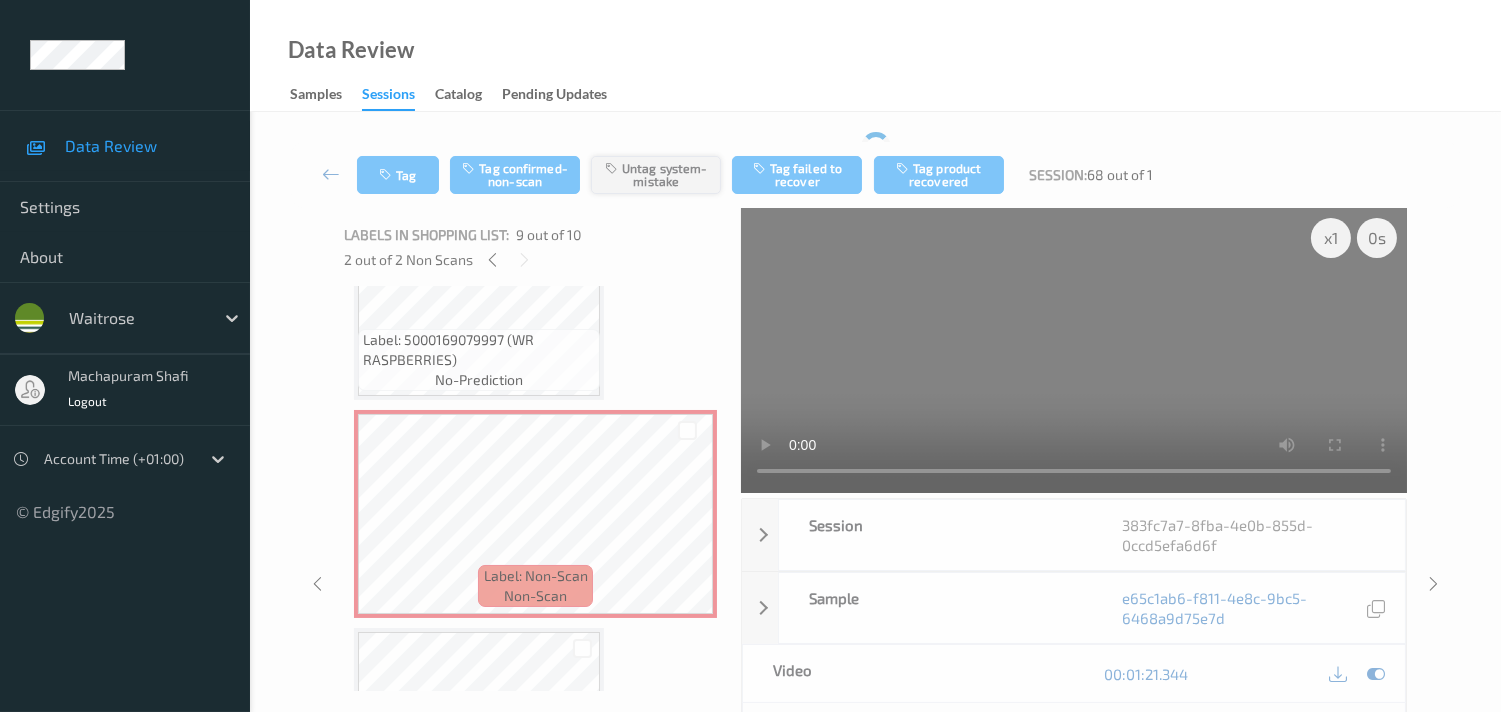 click on "Tag Tag   confirmed-non-scan Untag   system-mistake Tag   failed to recover Tag   product recovered Session: 68 out of 1" at bounding box center (875, 175) 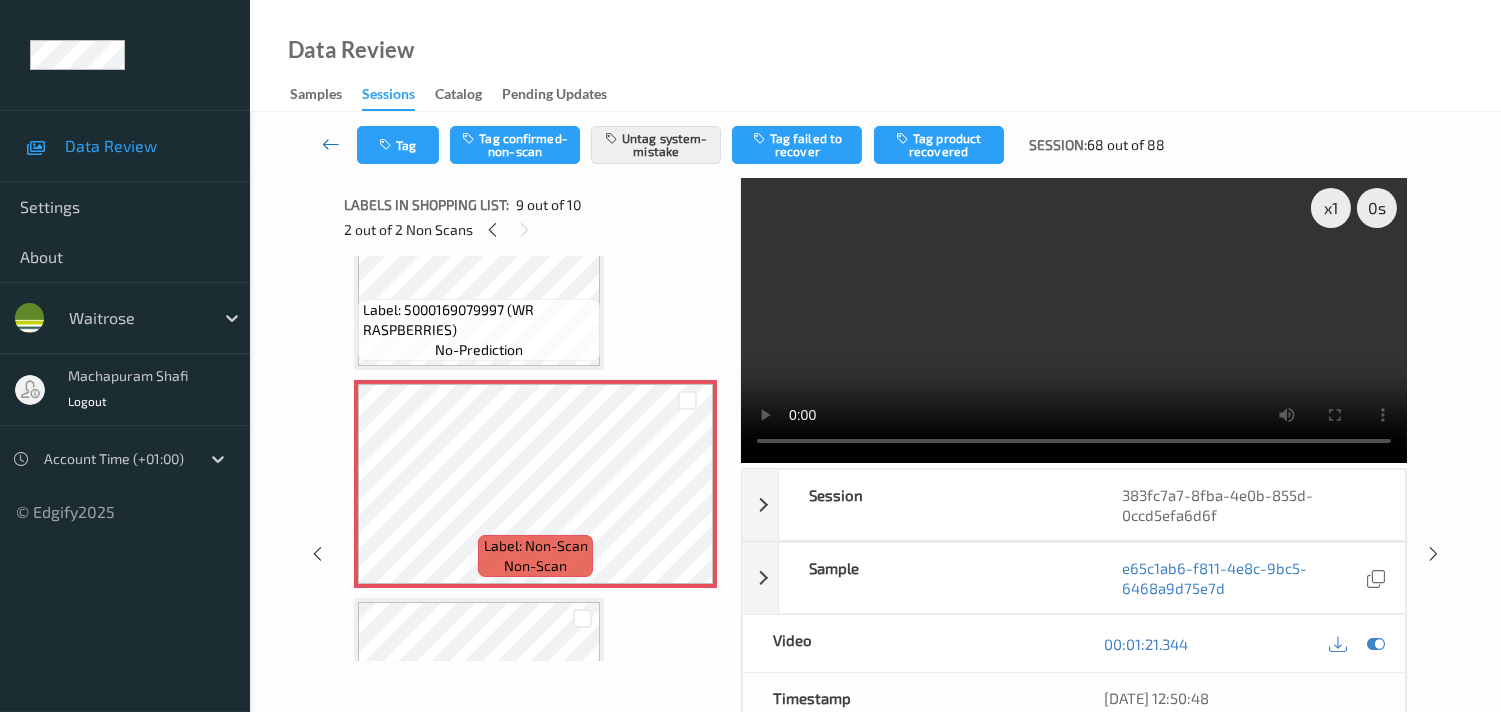 click at bounding box center (331, 144) 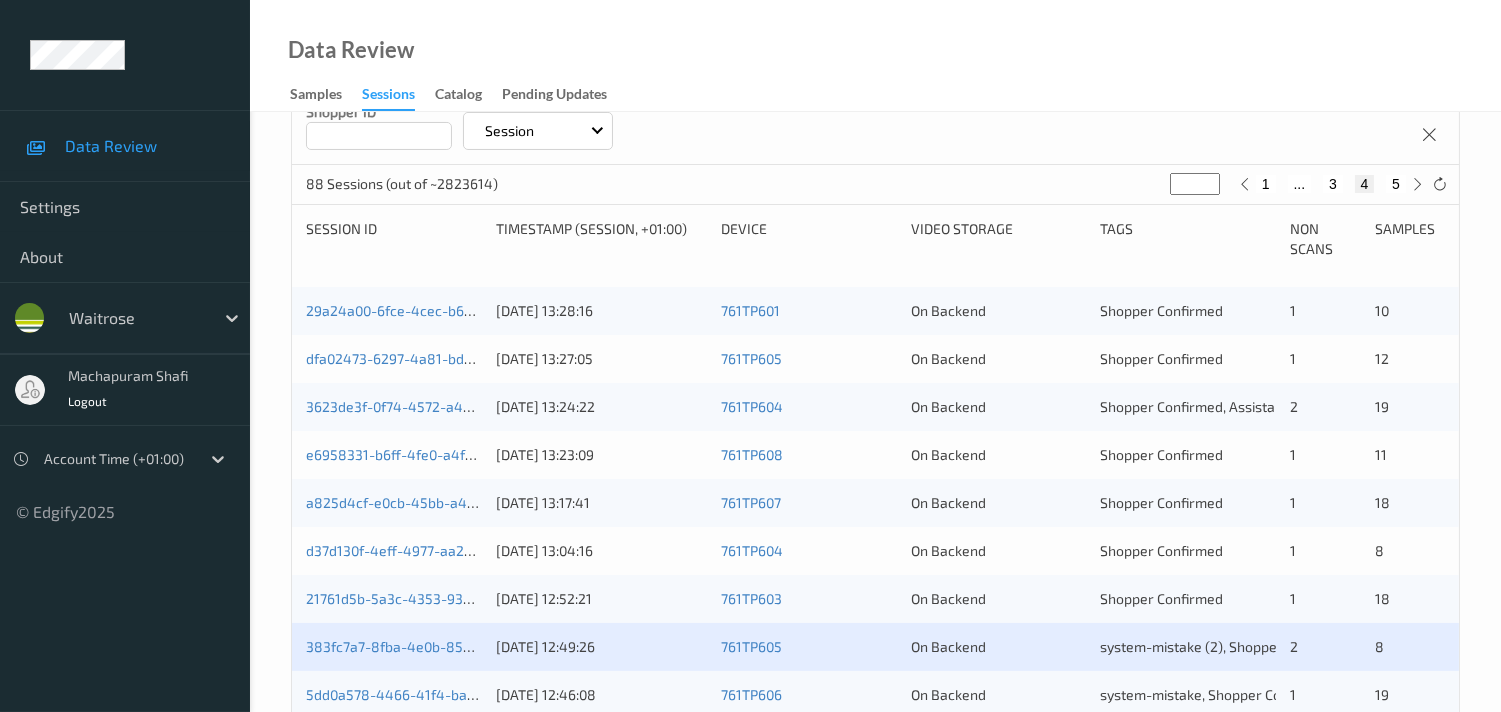 scroll, scrollTop: 666, scrollLeft: 0, axis: vertical 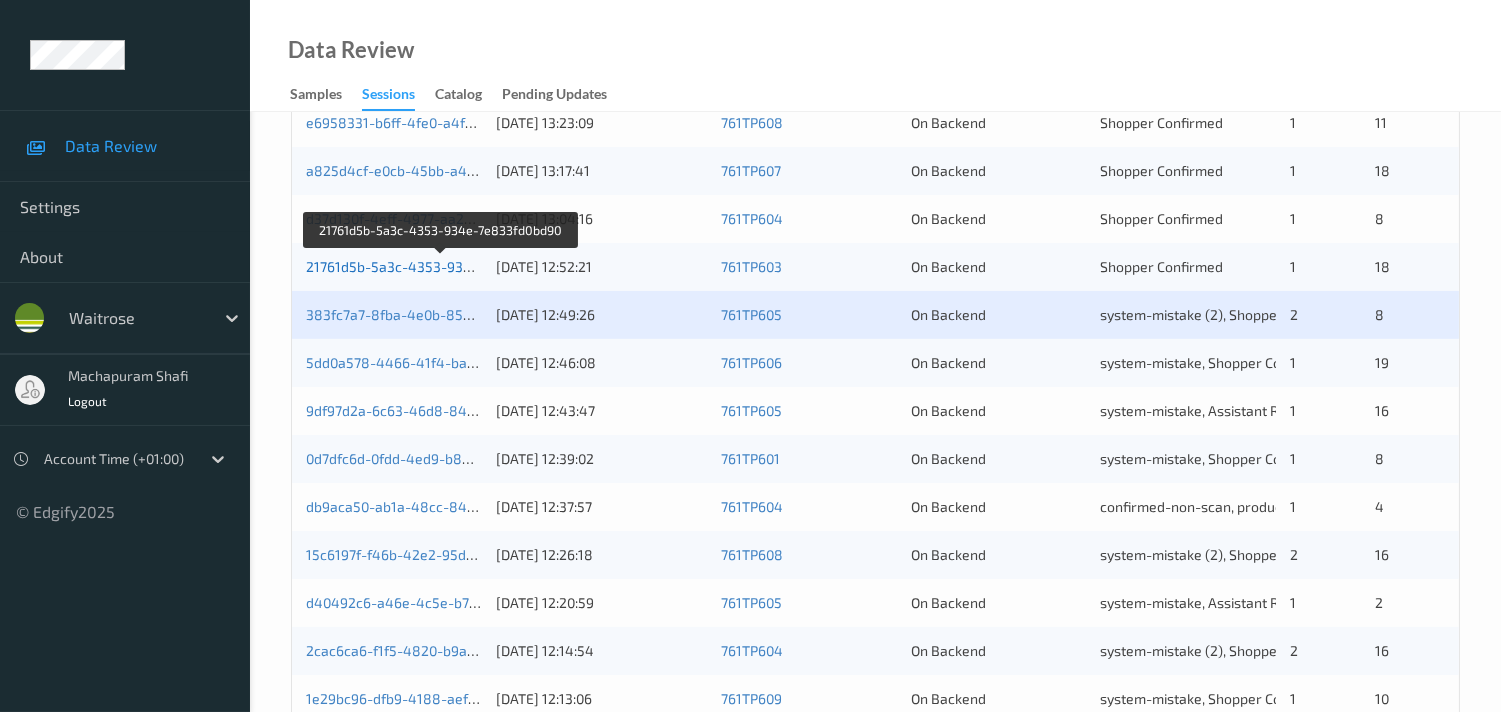 click on "21761d5b-5a3c-4353-934e-7e833fd0bd90" at bounding box center [442, 266] 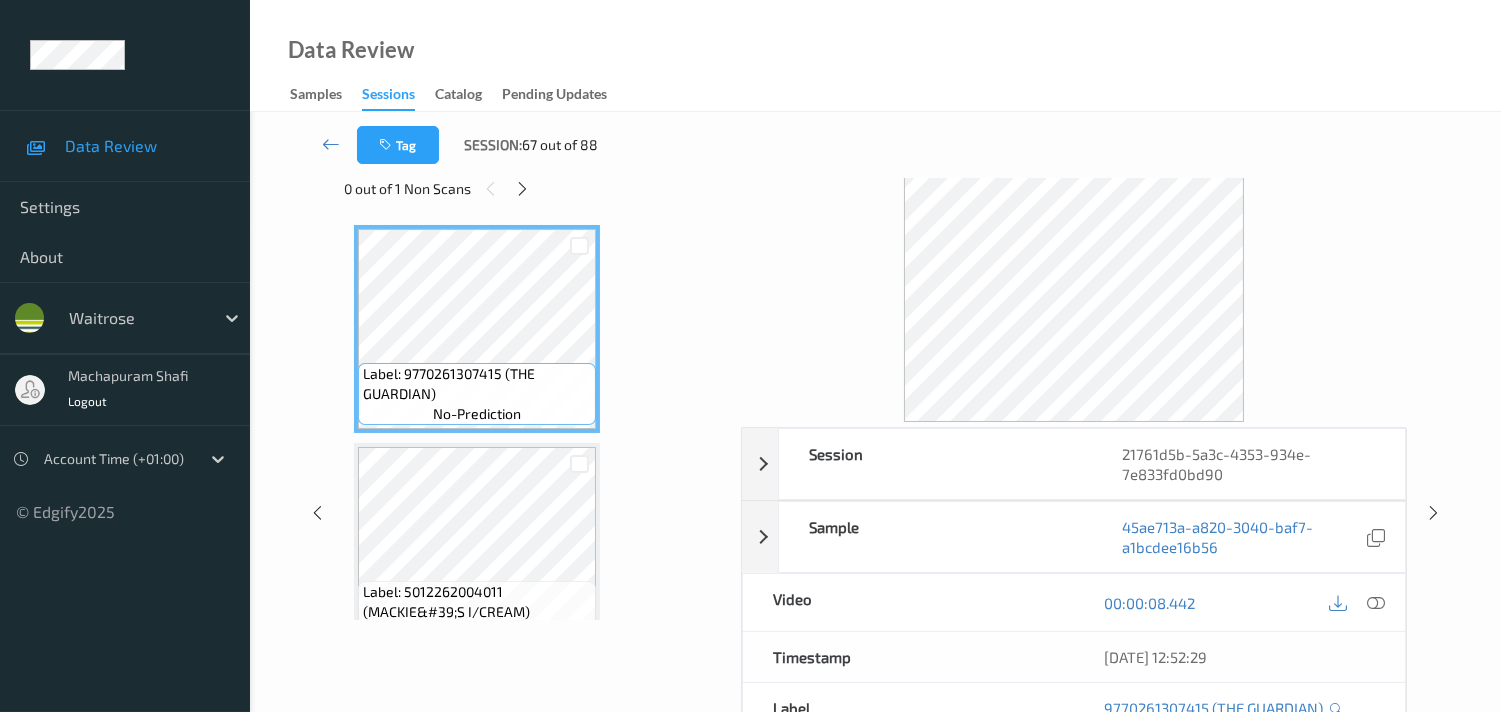 scroll, scrollTop: 37, scrollLeft: 0, axis: vertical 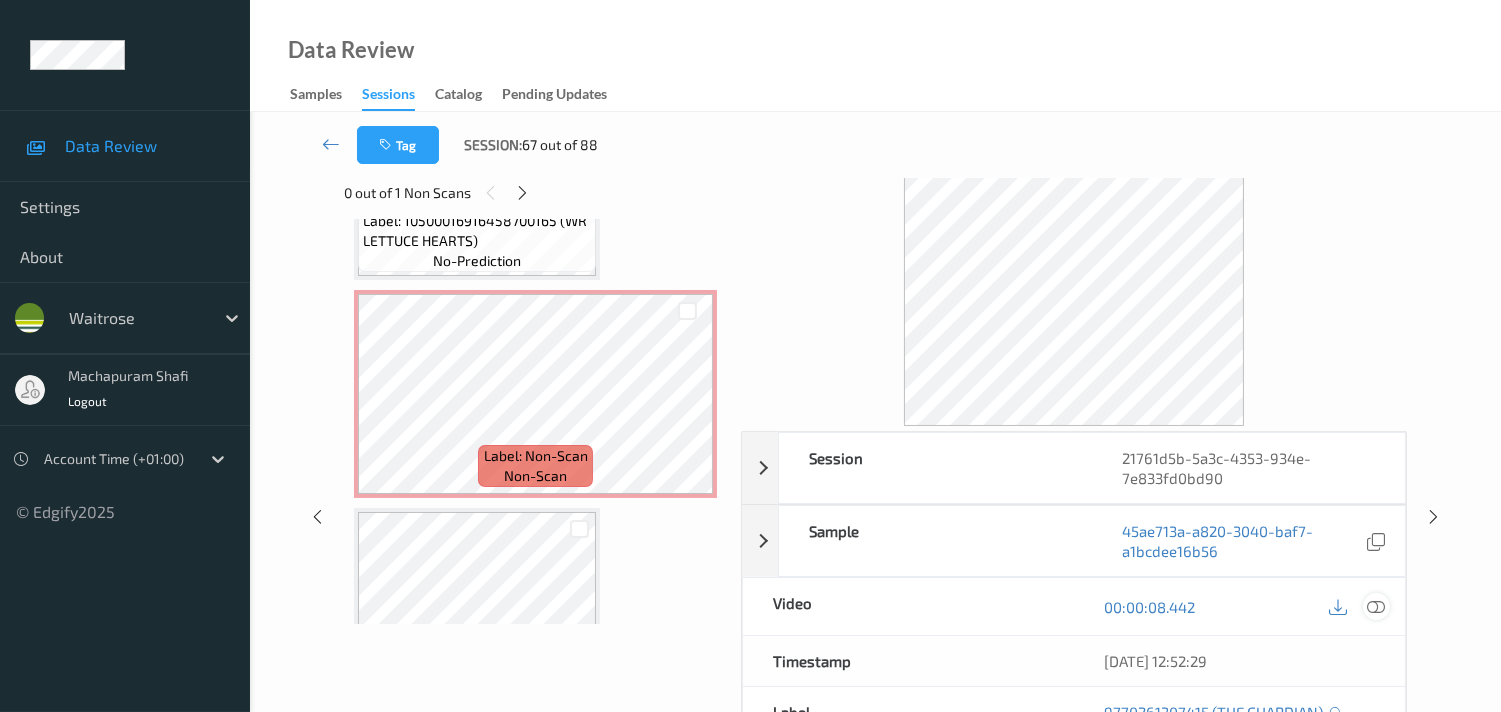 click at bounding box center (1376, 607) 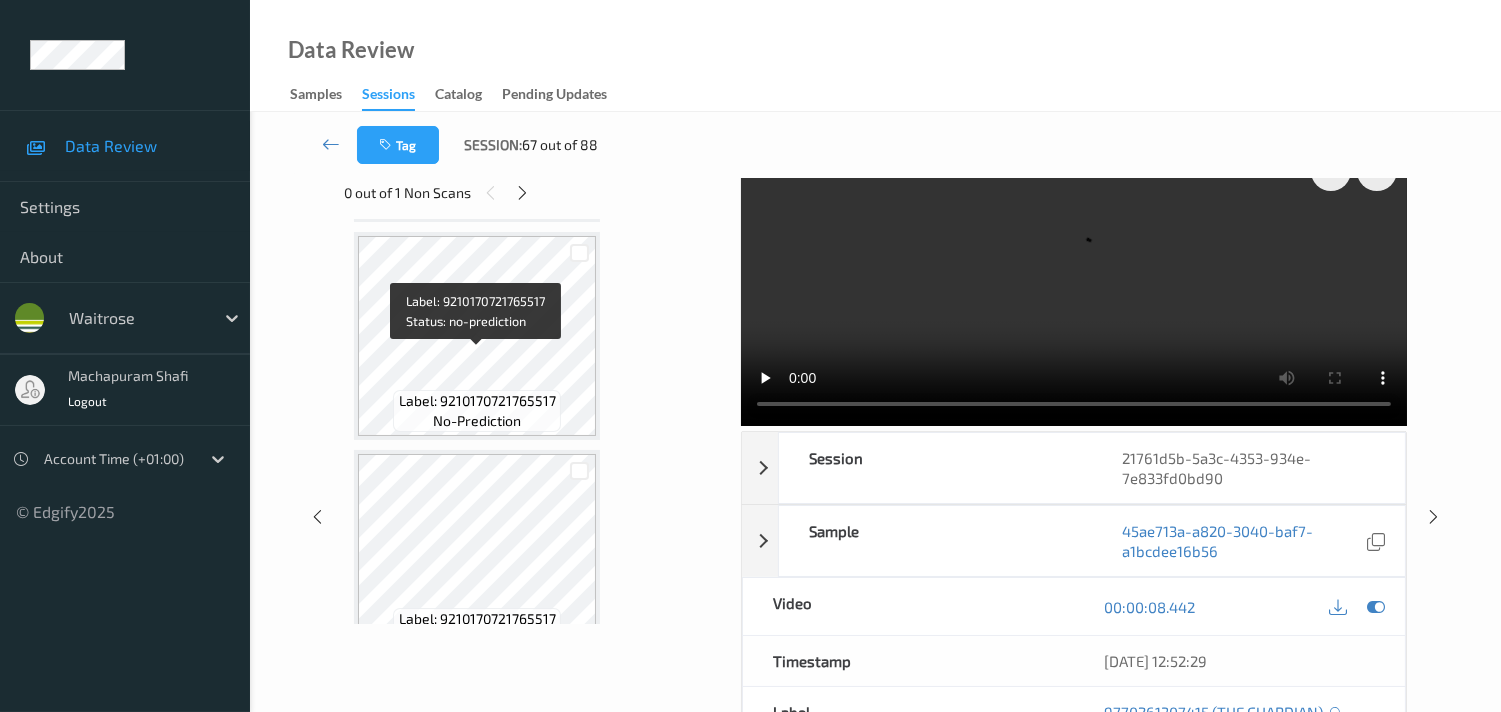 scroll, scrollTop: 3721, scrollLeft: 0, axis: vertical 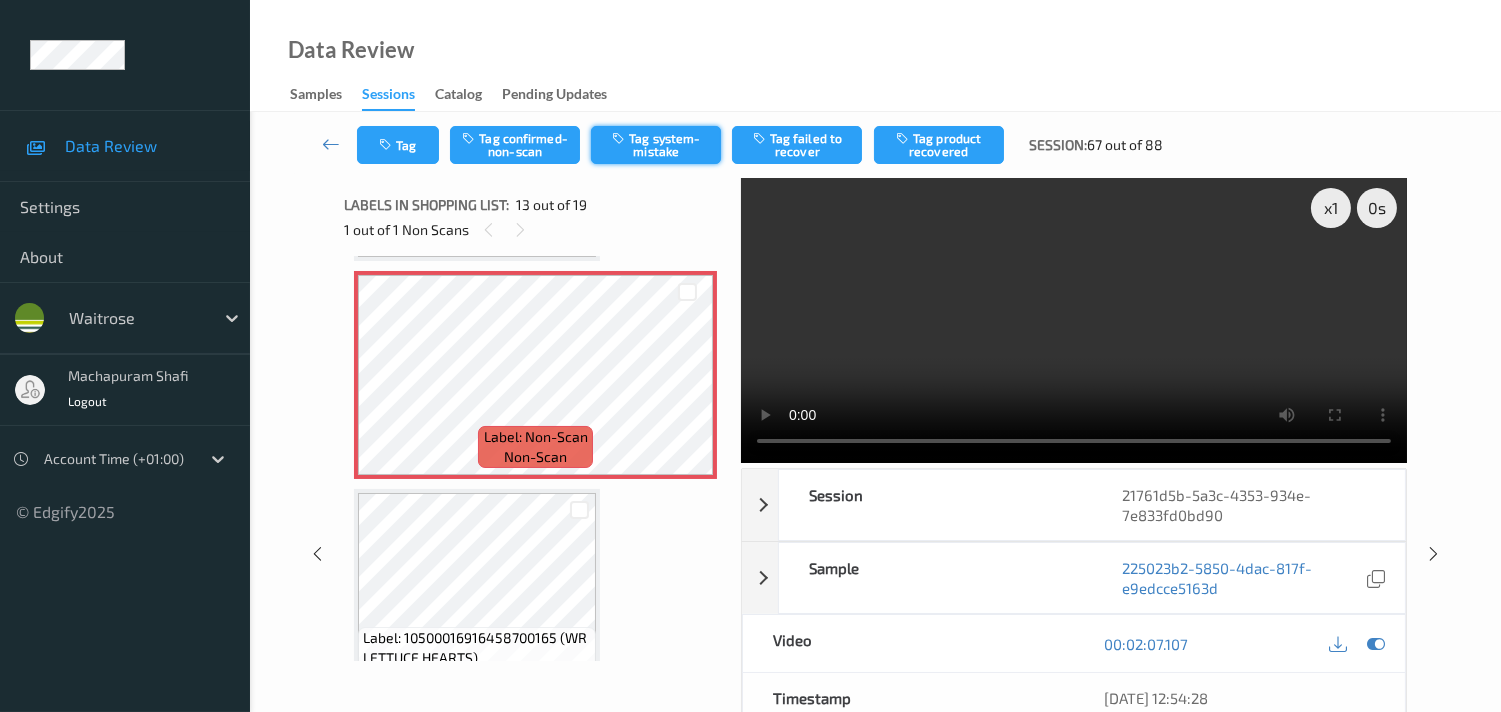 click on "Tag   system-mistake" at bounding box center [656, 145] 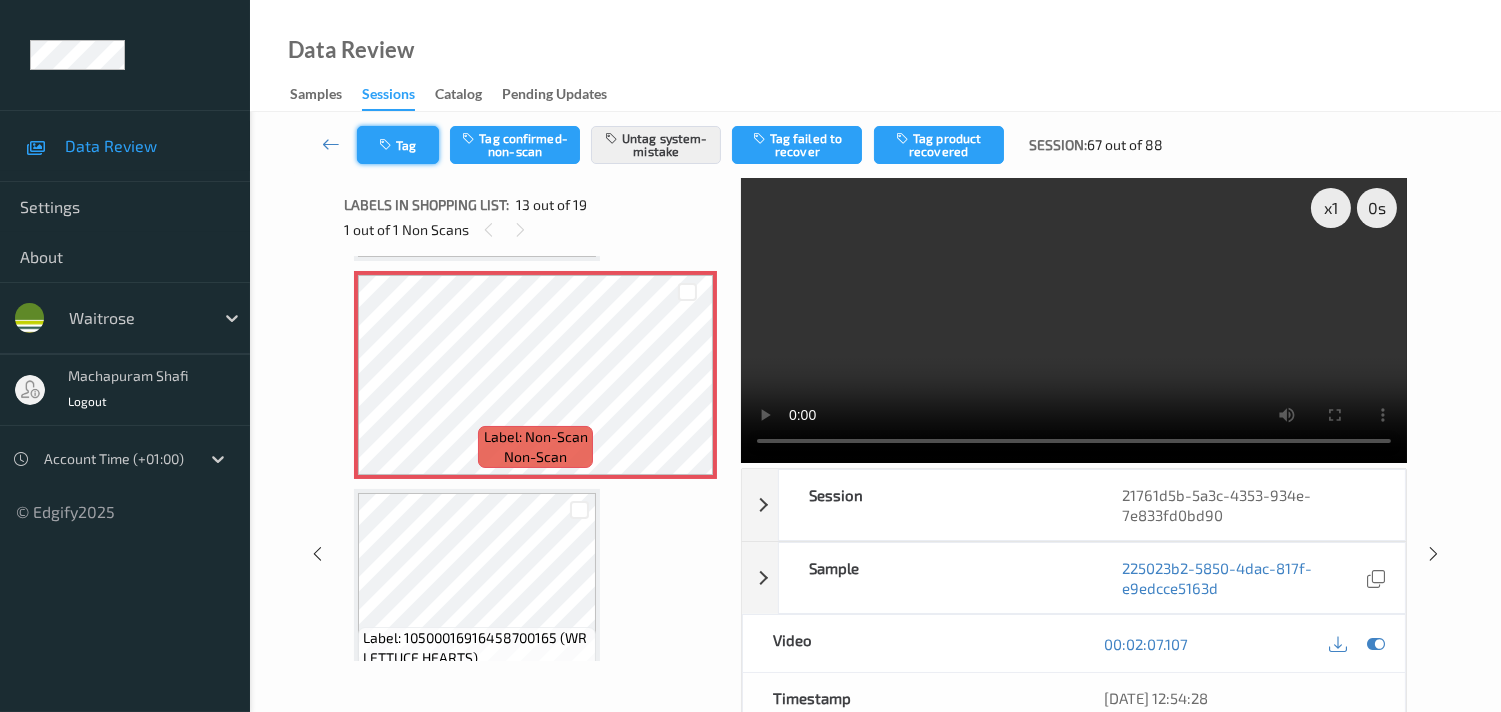 click at bounding box center [387, 145] 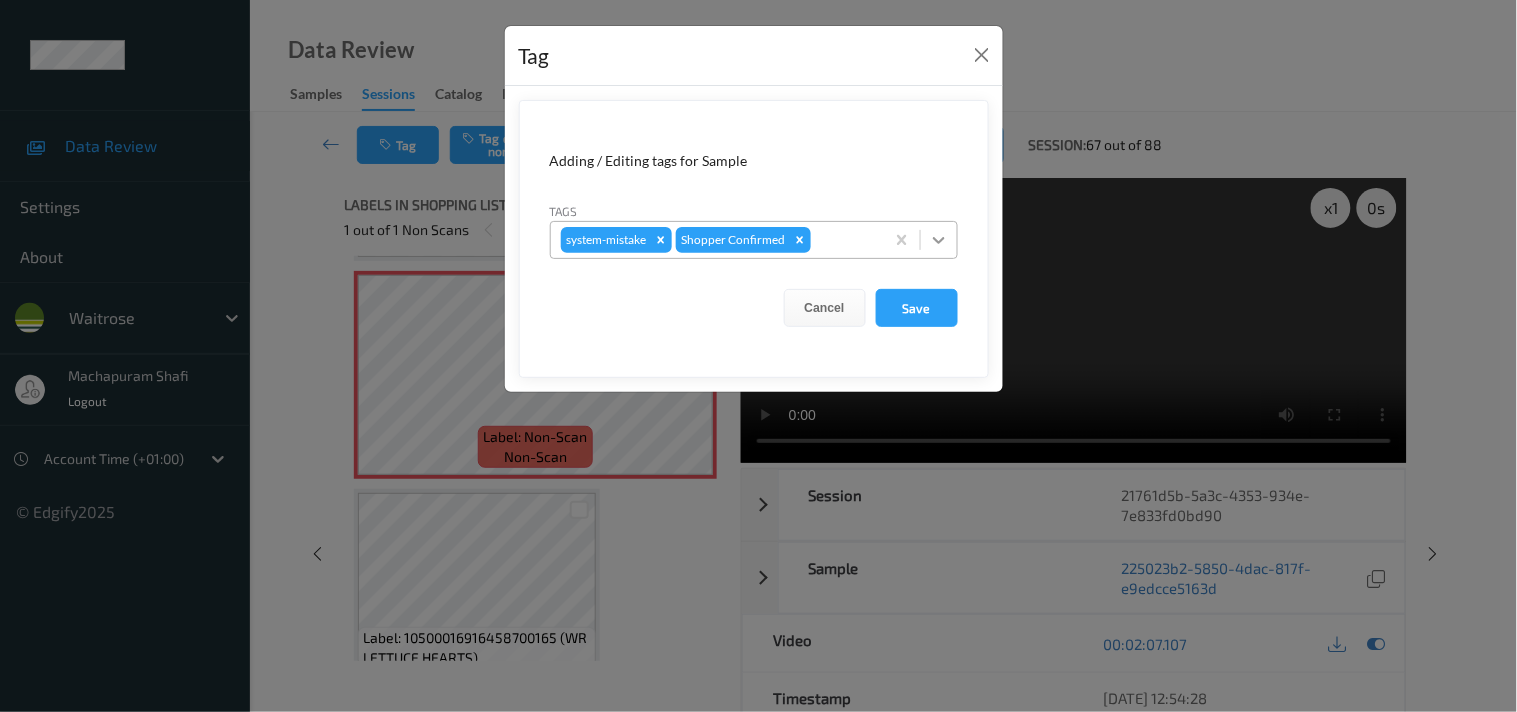 click 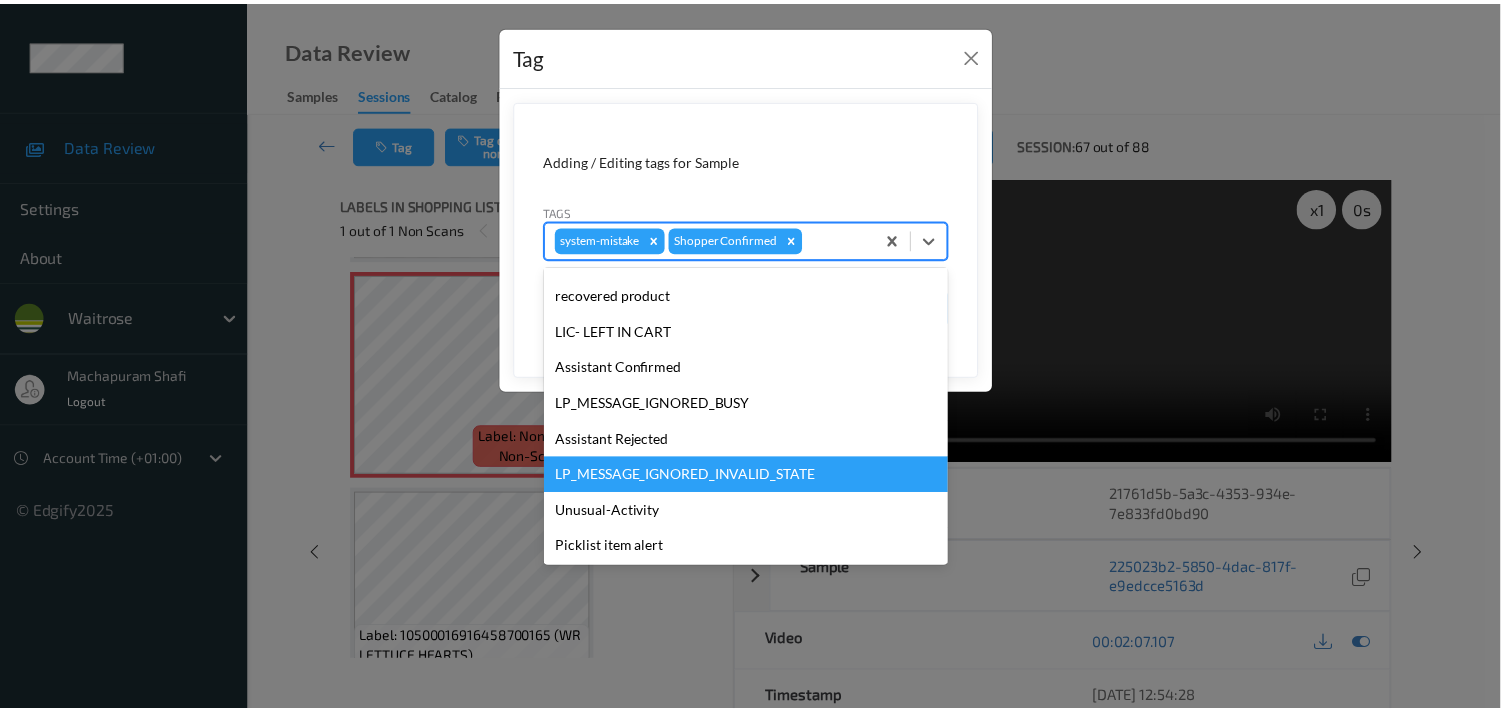 scroll, scrollTop: 318, scrollLeft: 0, axis: vertical 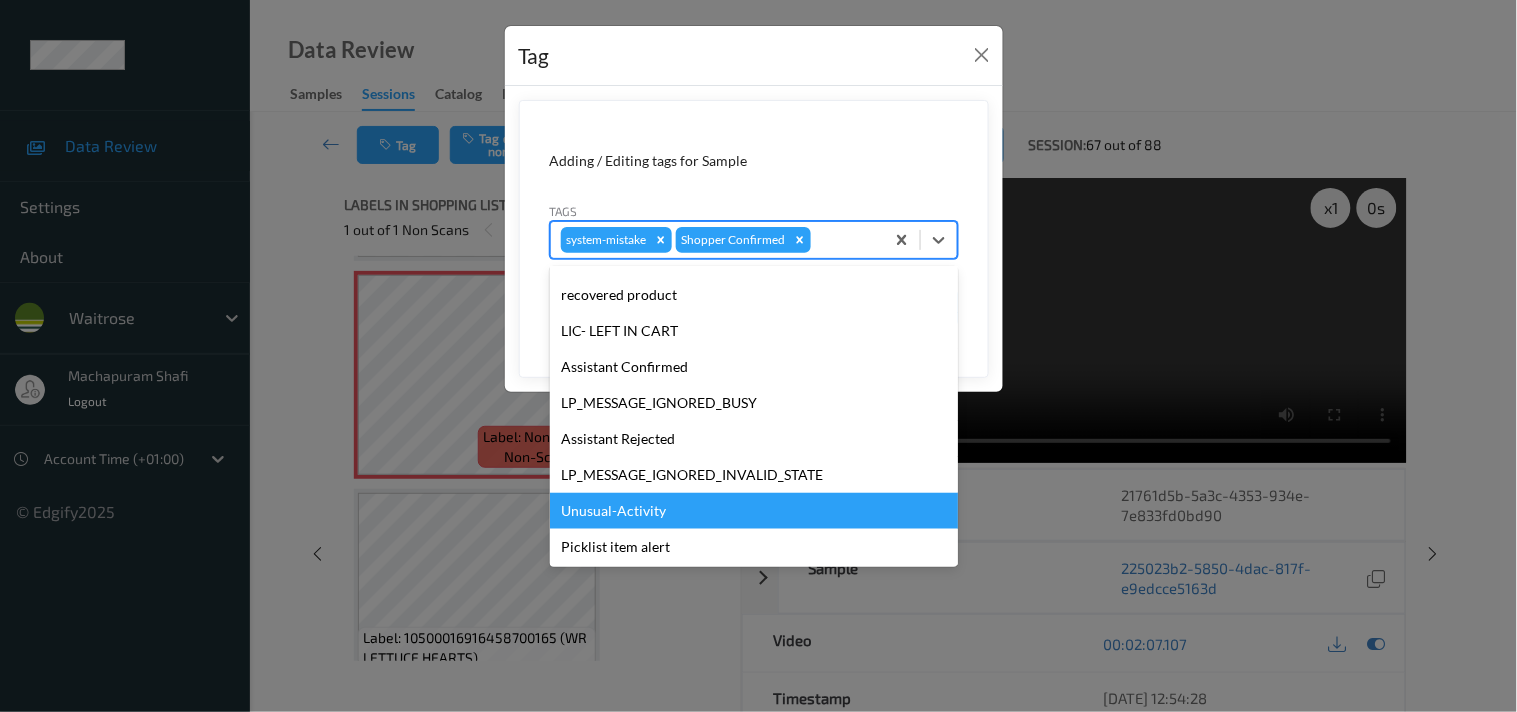 click on "Unusual-Activity" at bounding box center [754, 511] 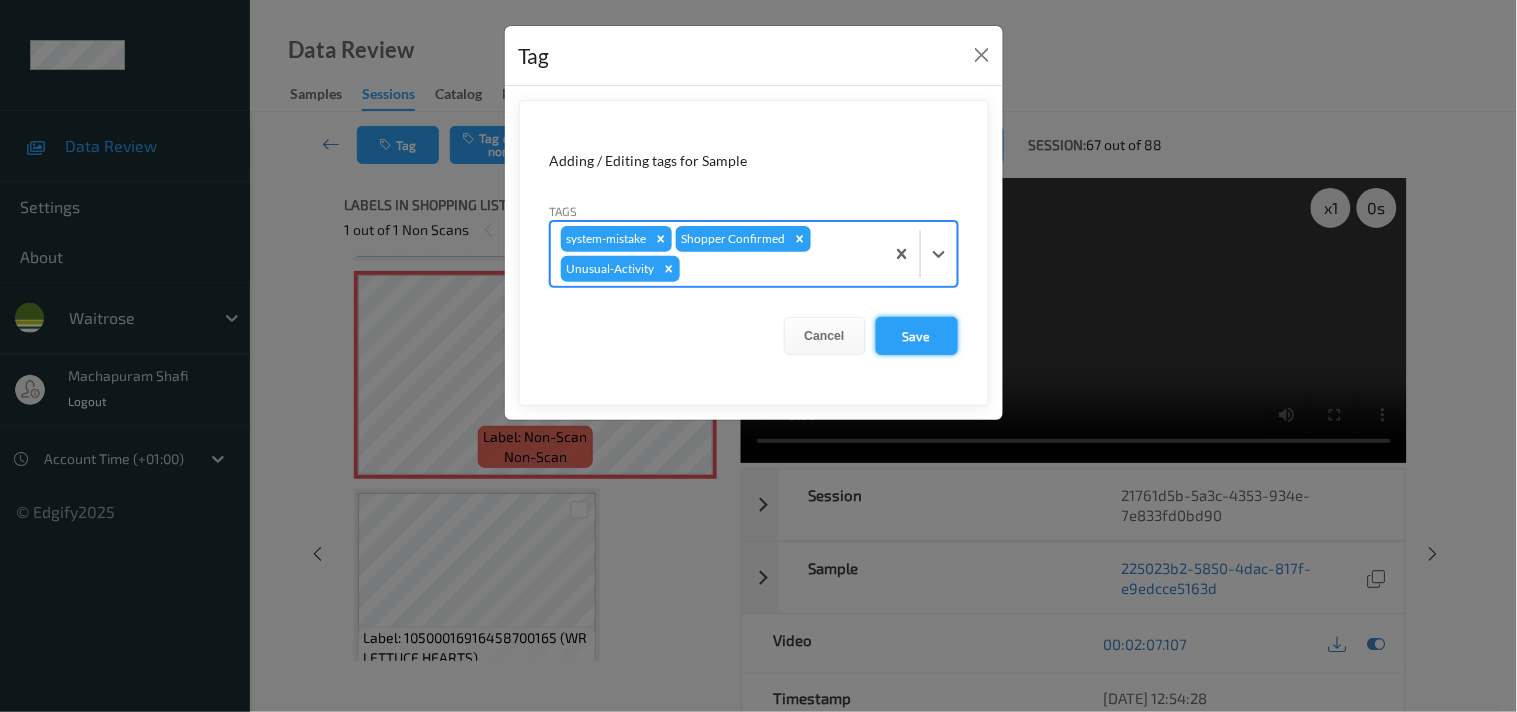 click on "Save" at bounding box center [917, 336] 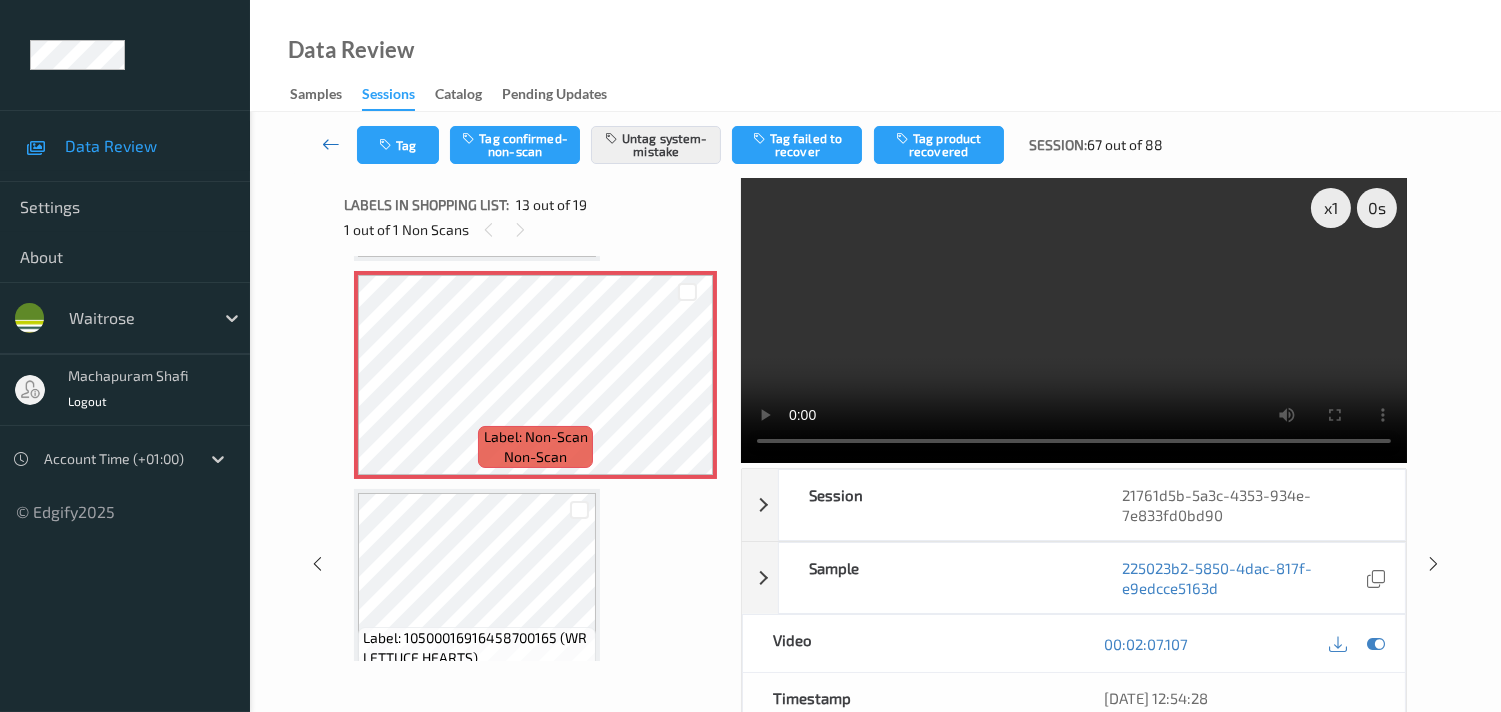 click at bounding box center (331, 144) 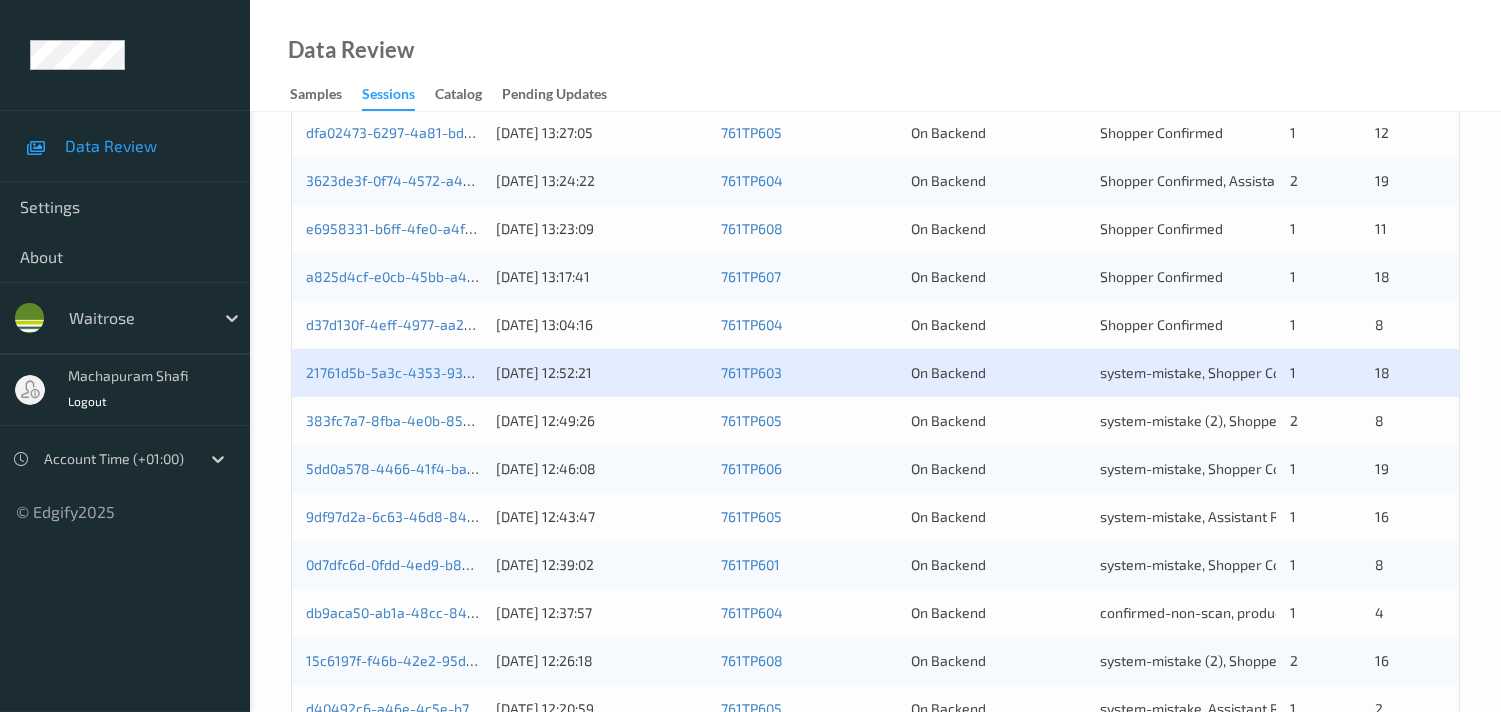 scroll, scrollTop: 555, scrollLeft: 0, axis: vertical 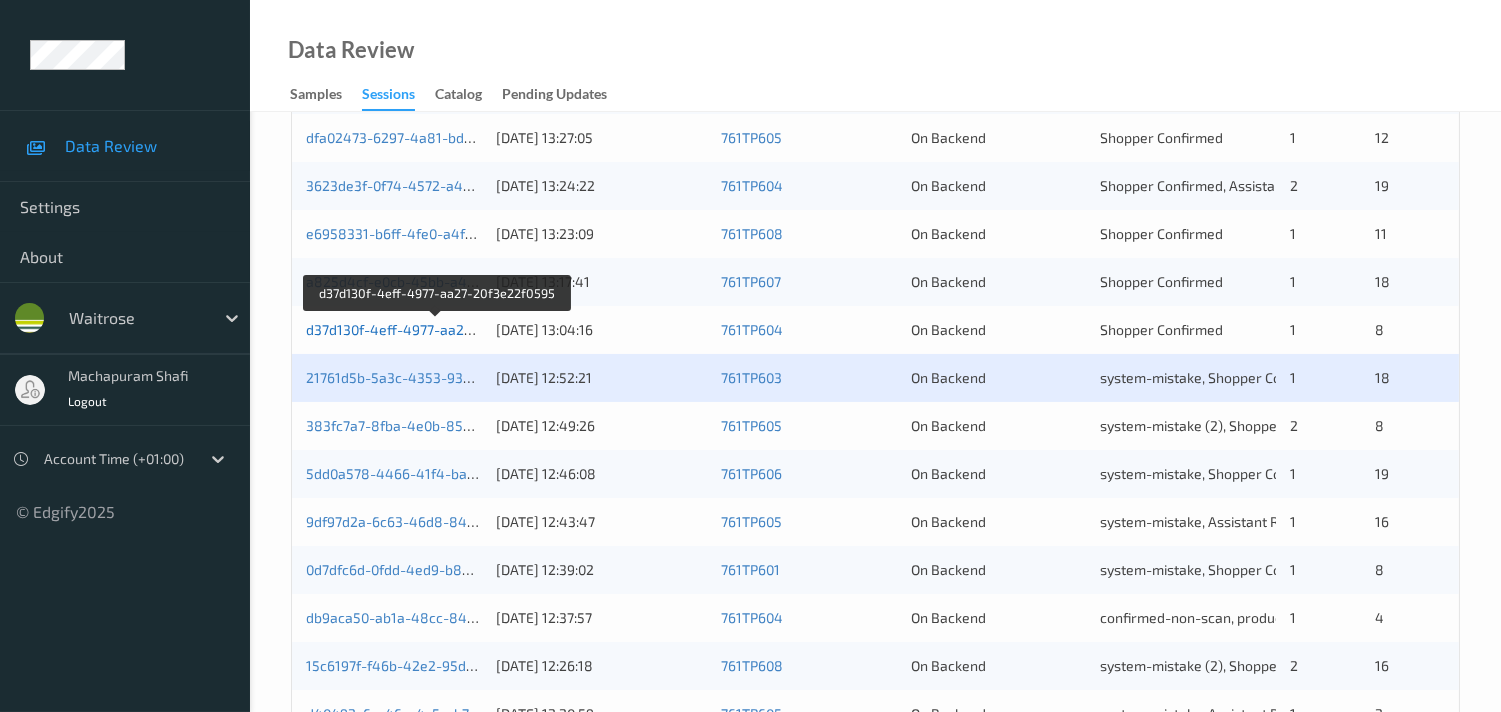 click on "d37d130f-4eff-4977-aa27-20f3e22f0595" at bounding box center (436, 329) 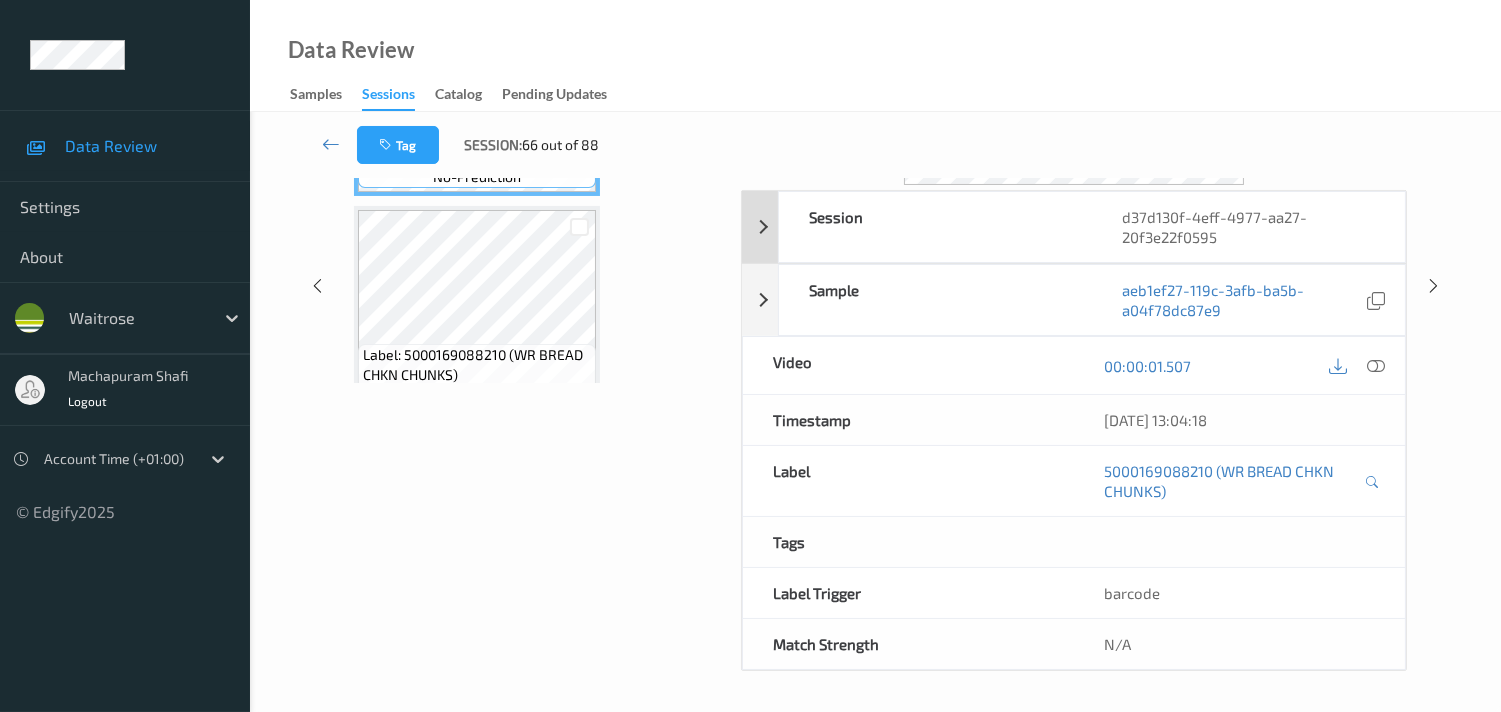 scroll, scrollTop: 57, scrollLeft: 0, axis: vertical 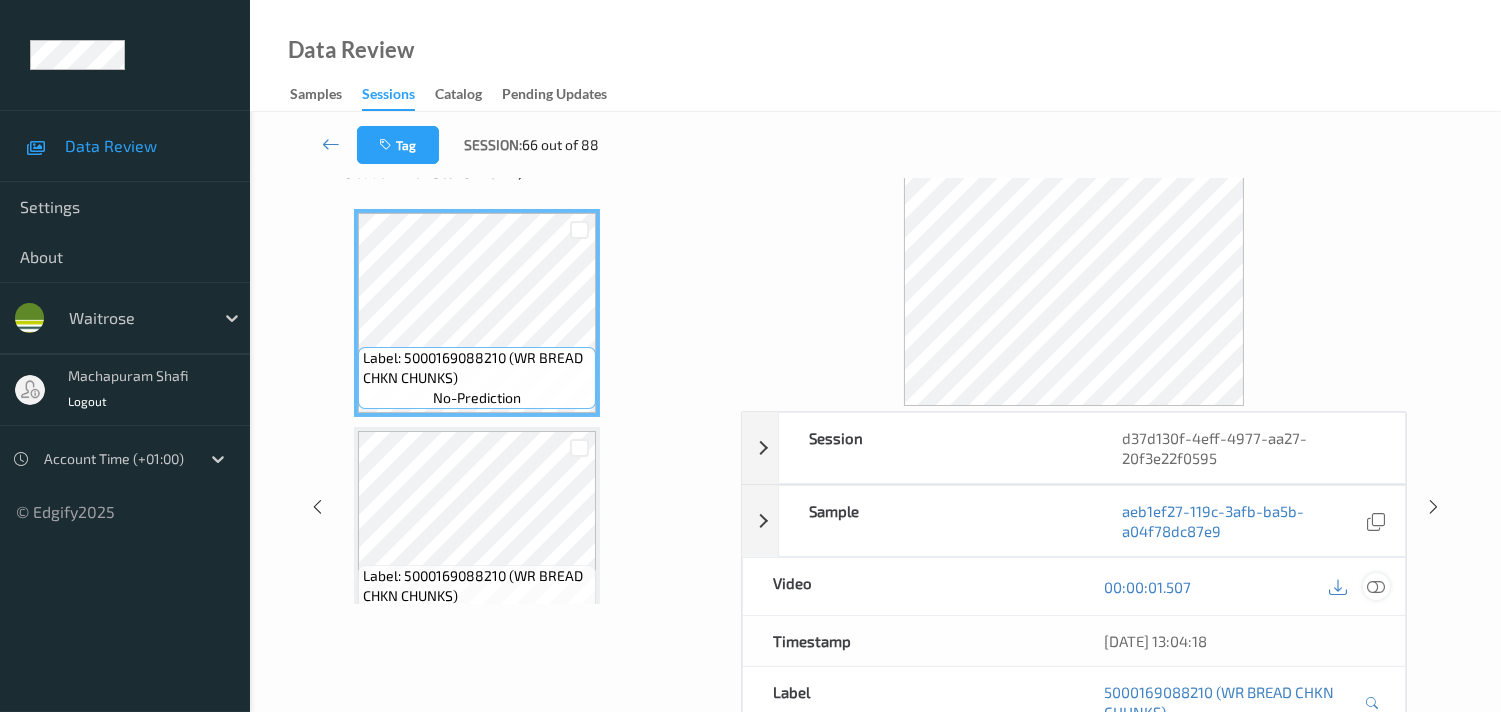 click at bounding box center [1376, 587] 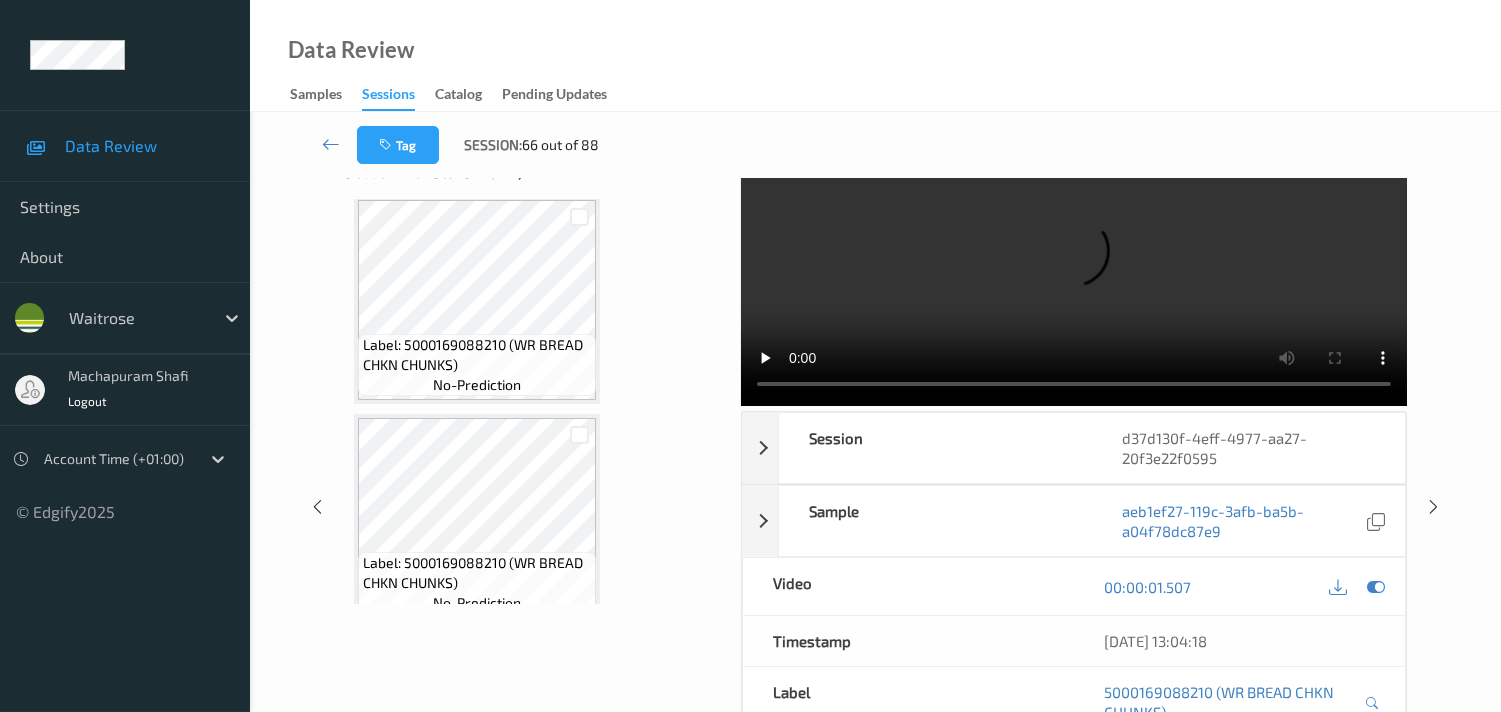 scroll, scrollTop: 221, scrollLeft: 0, axis: vertical 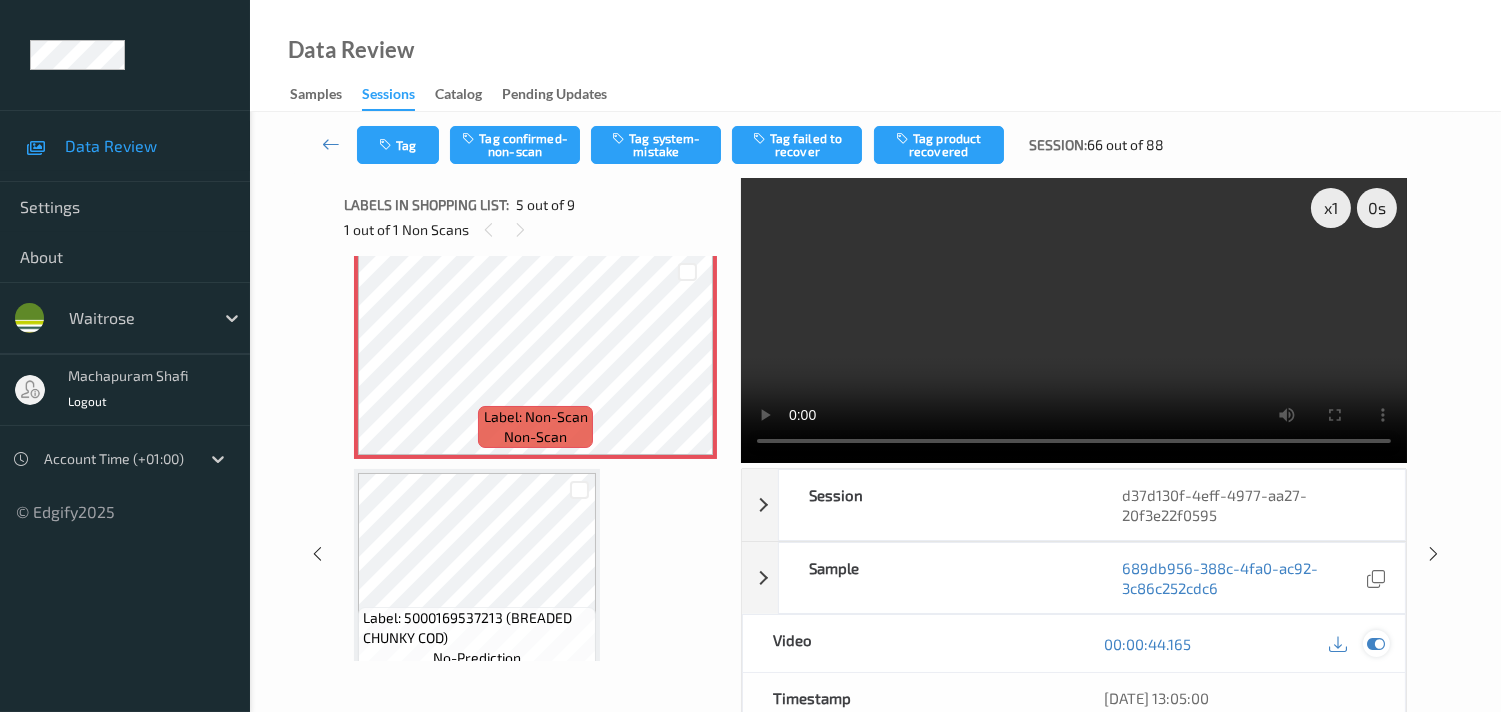 click at bounding box center (1376, 644) 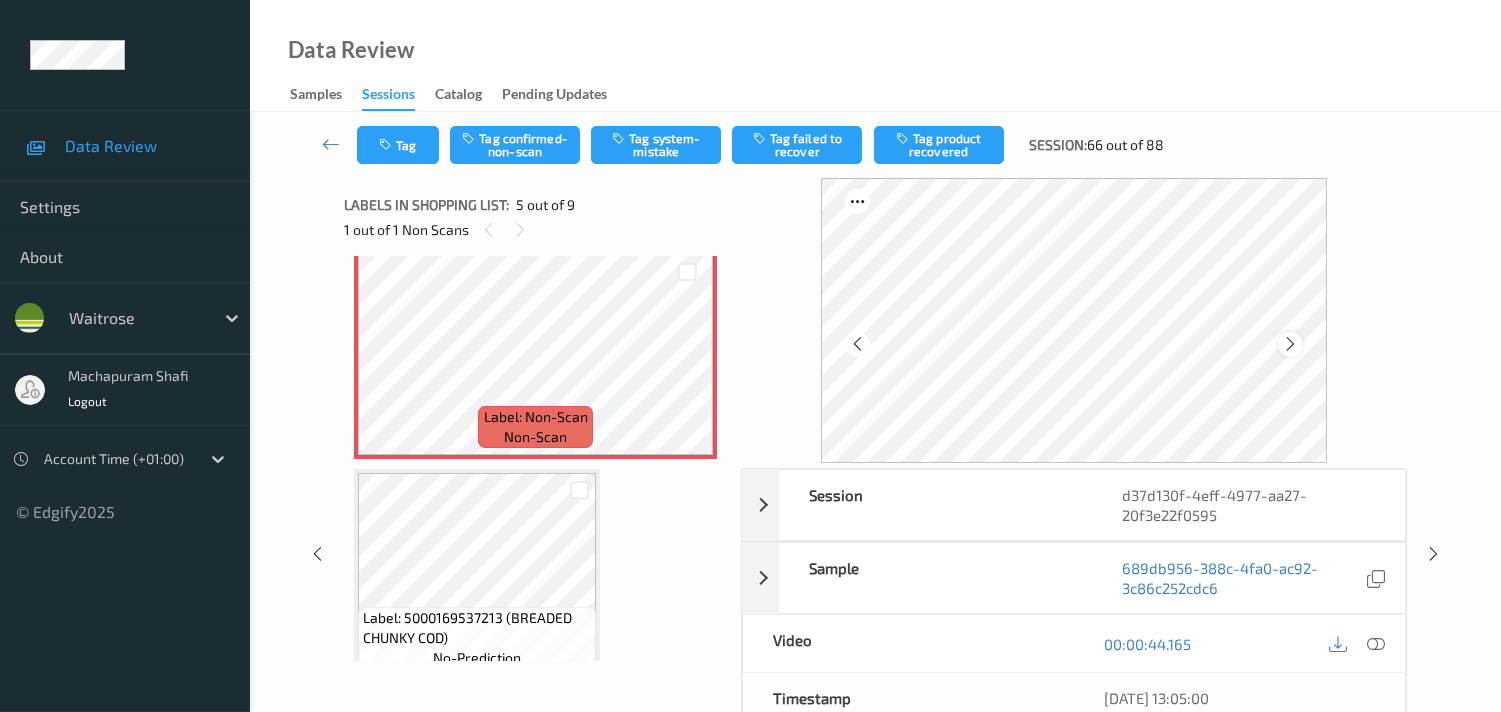 click at bounding box center [1290, 344] 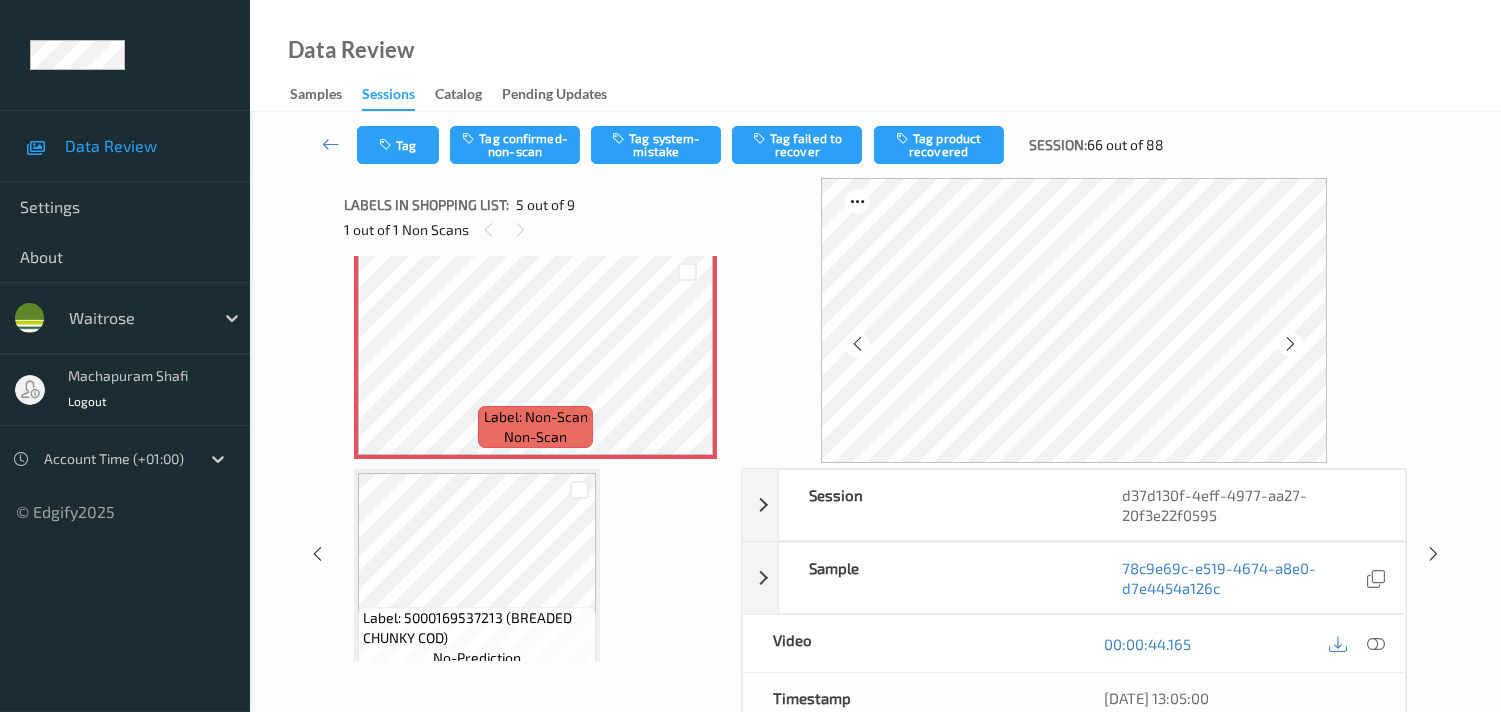 click at bounding box center [1290, 344] 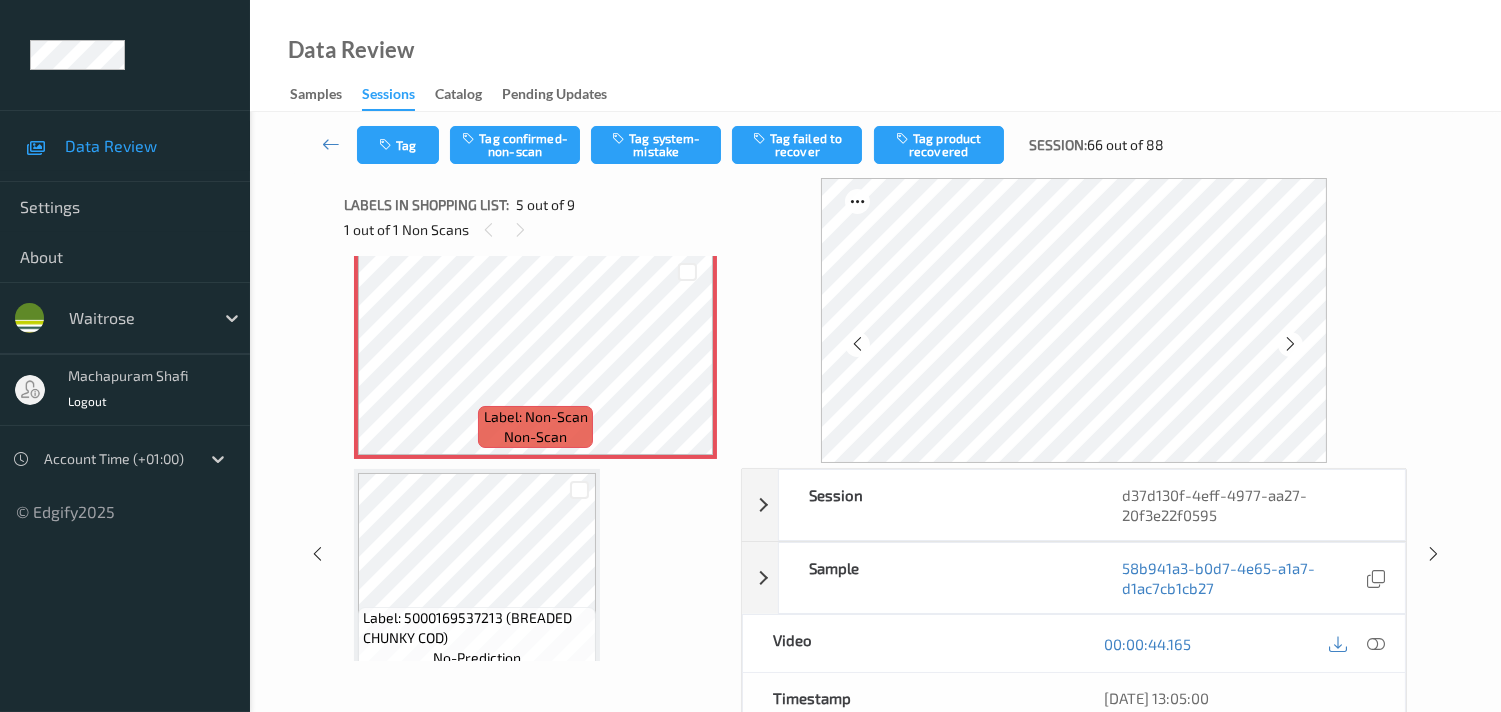 click at bounding box center (1290, 344) 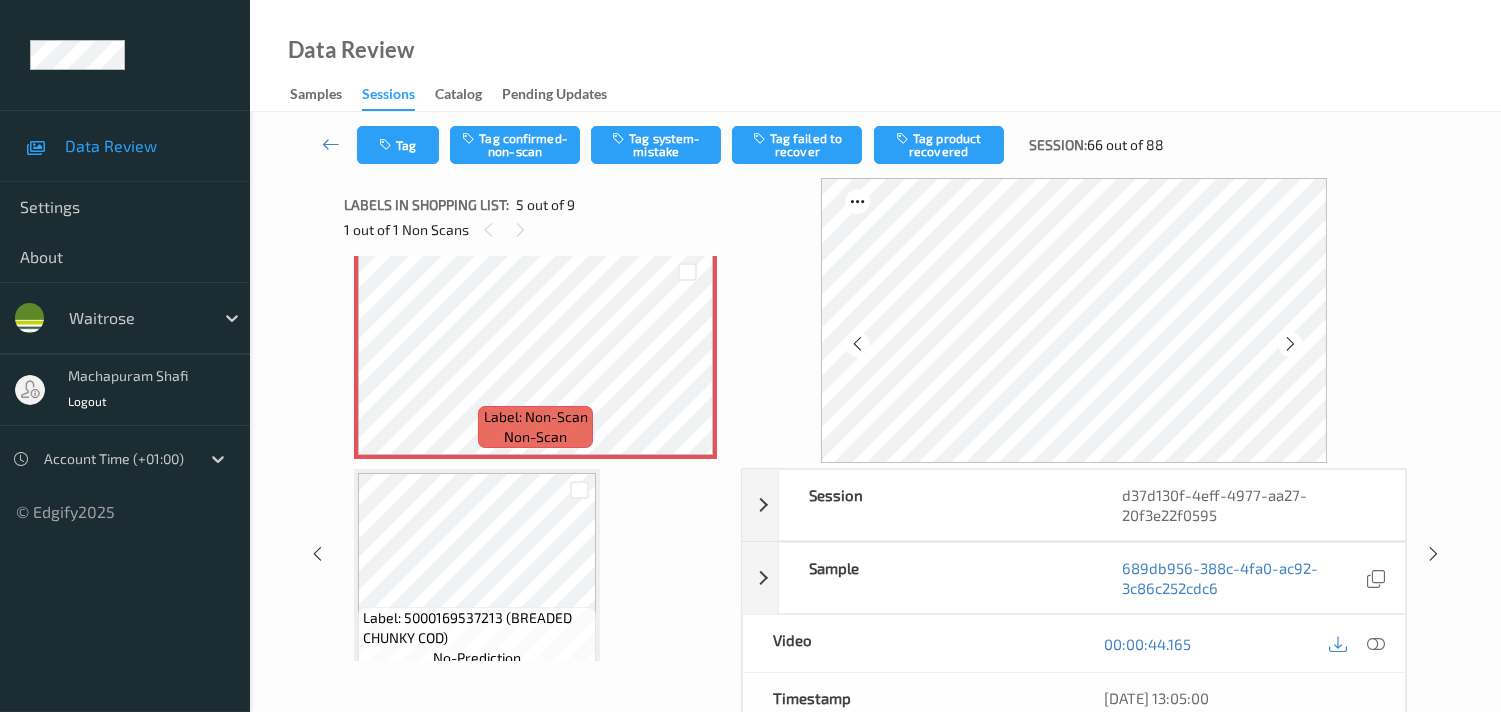 click at bounding box center [1290, 344] 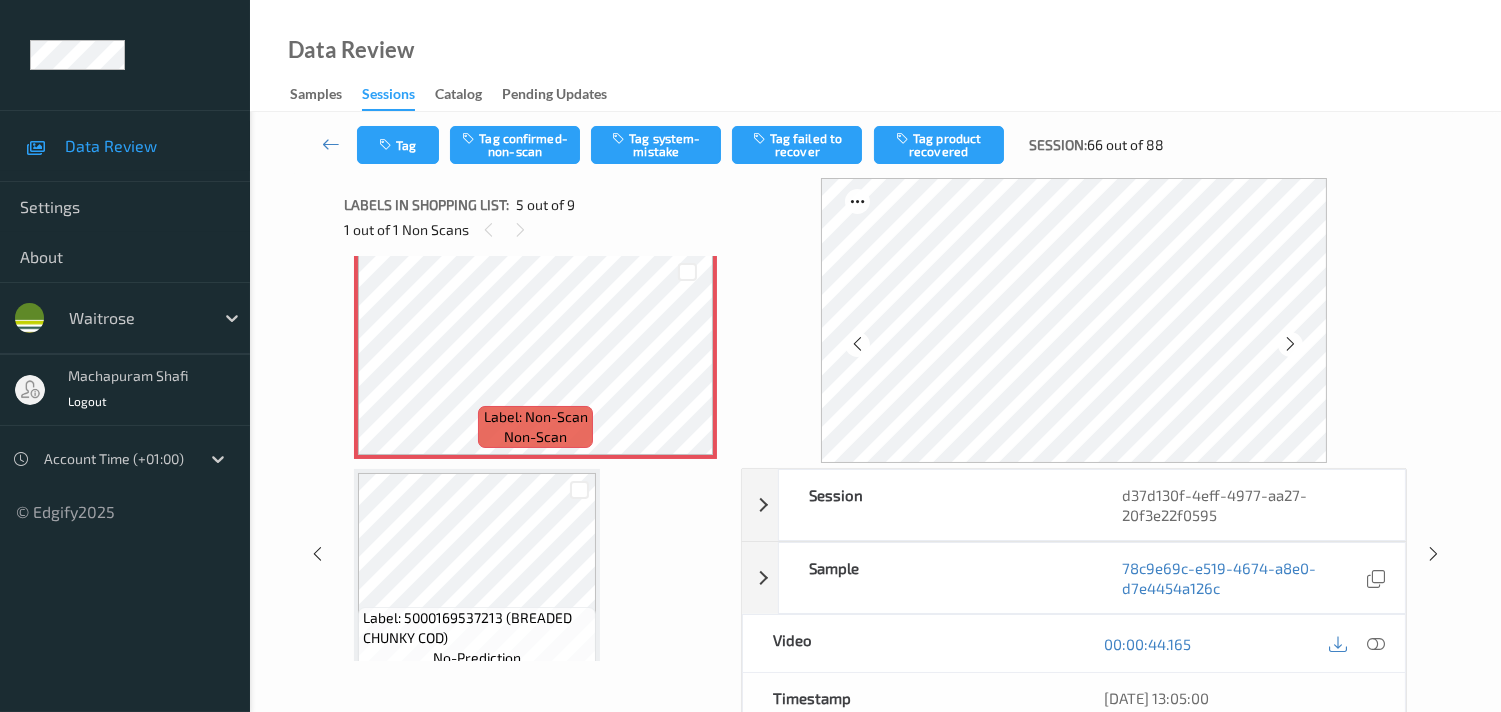 click at bounding box center (1290, 344) 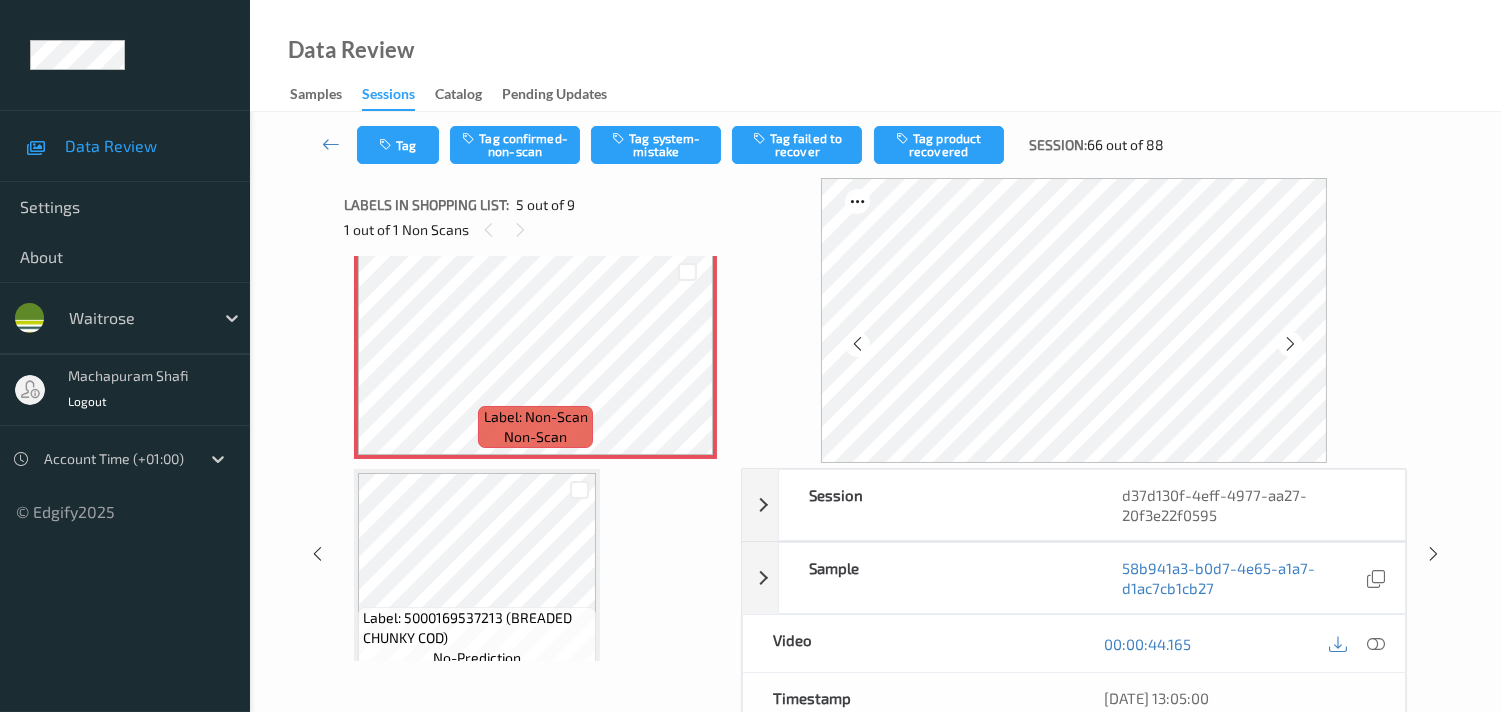 click at bounding box center [1290, 344] 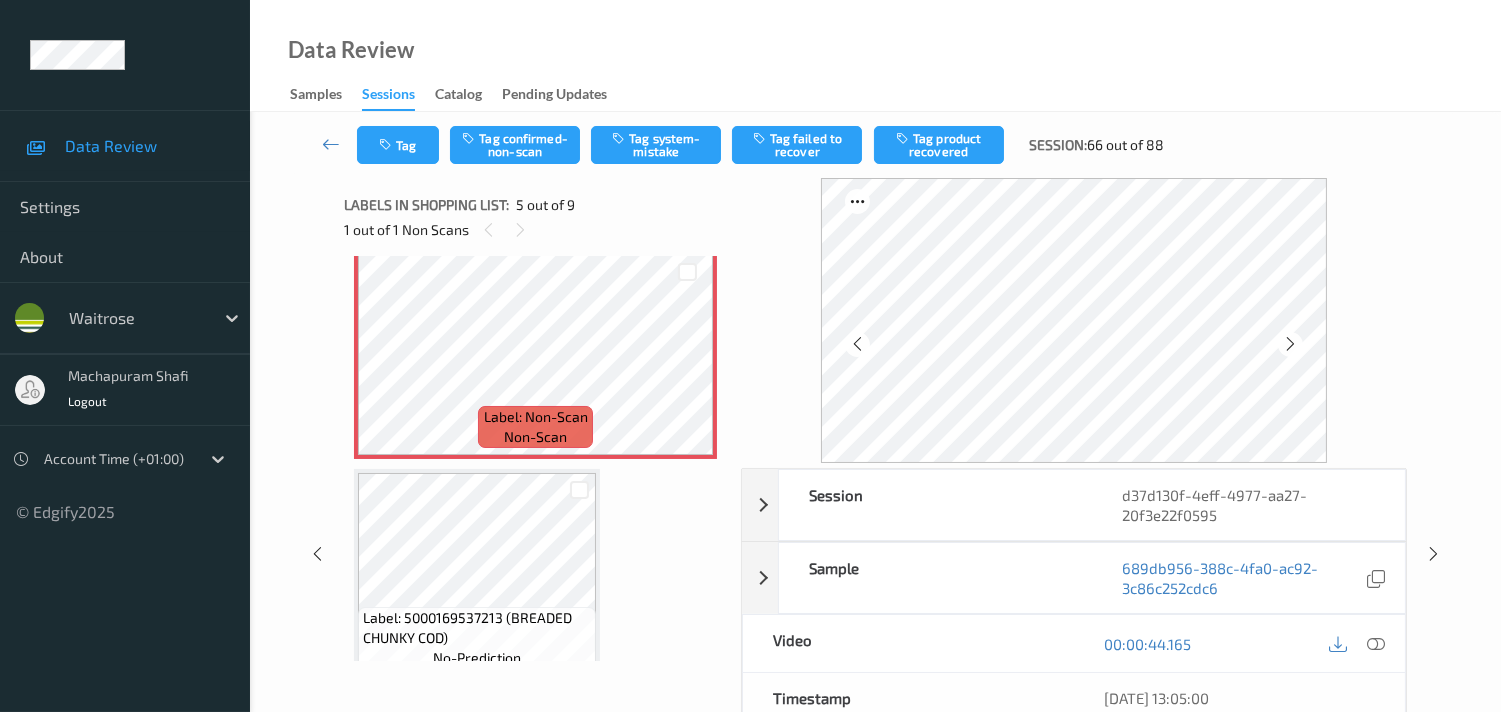 click at bounding box center (1290, 344) 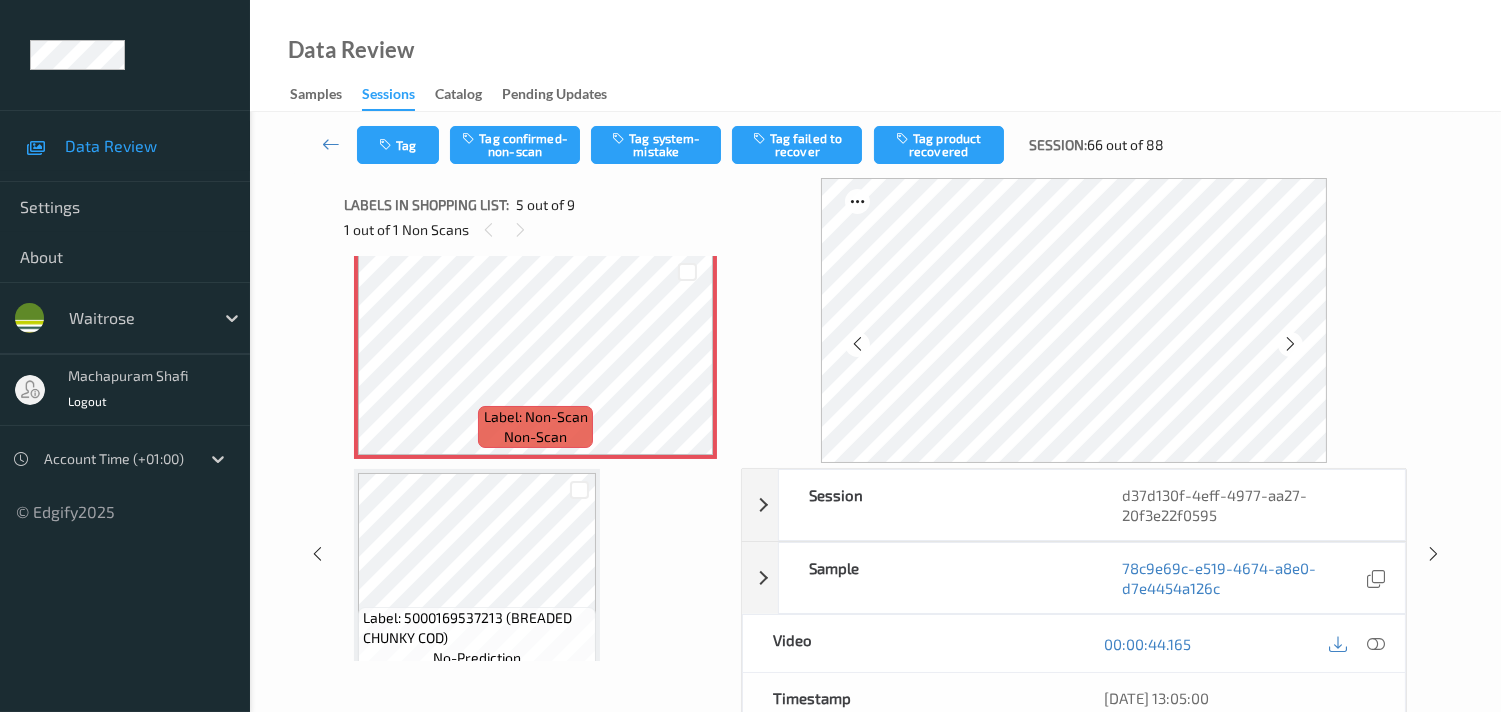 click at bounding box center [1290, 344] 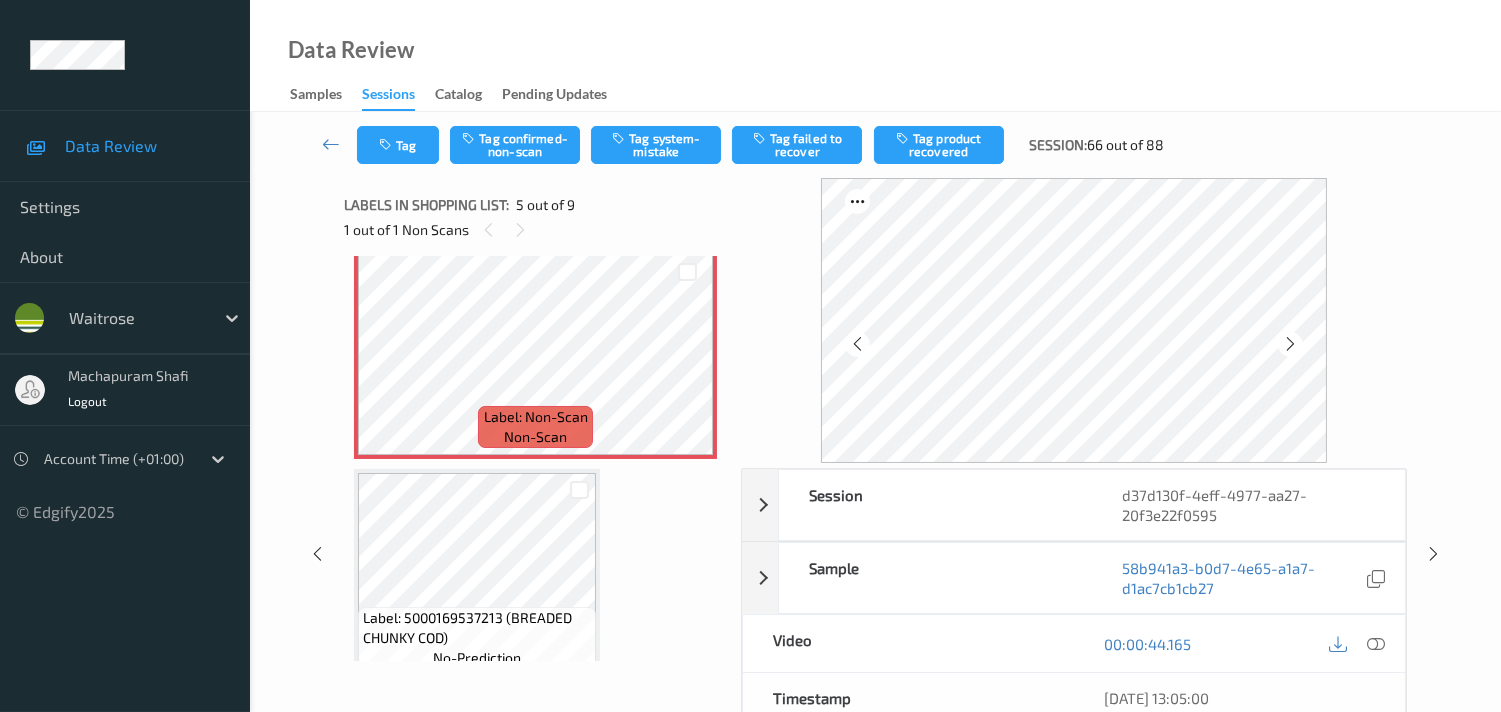 click at bounding box center (1290, 344) 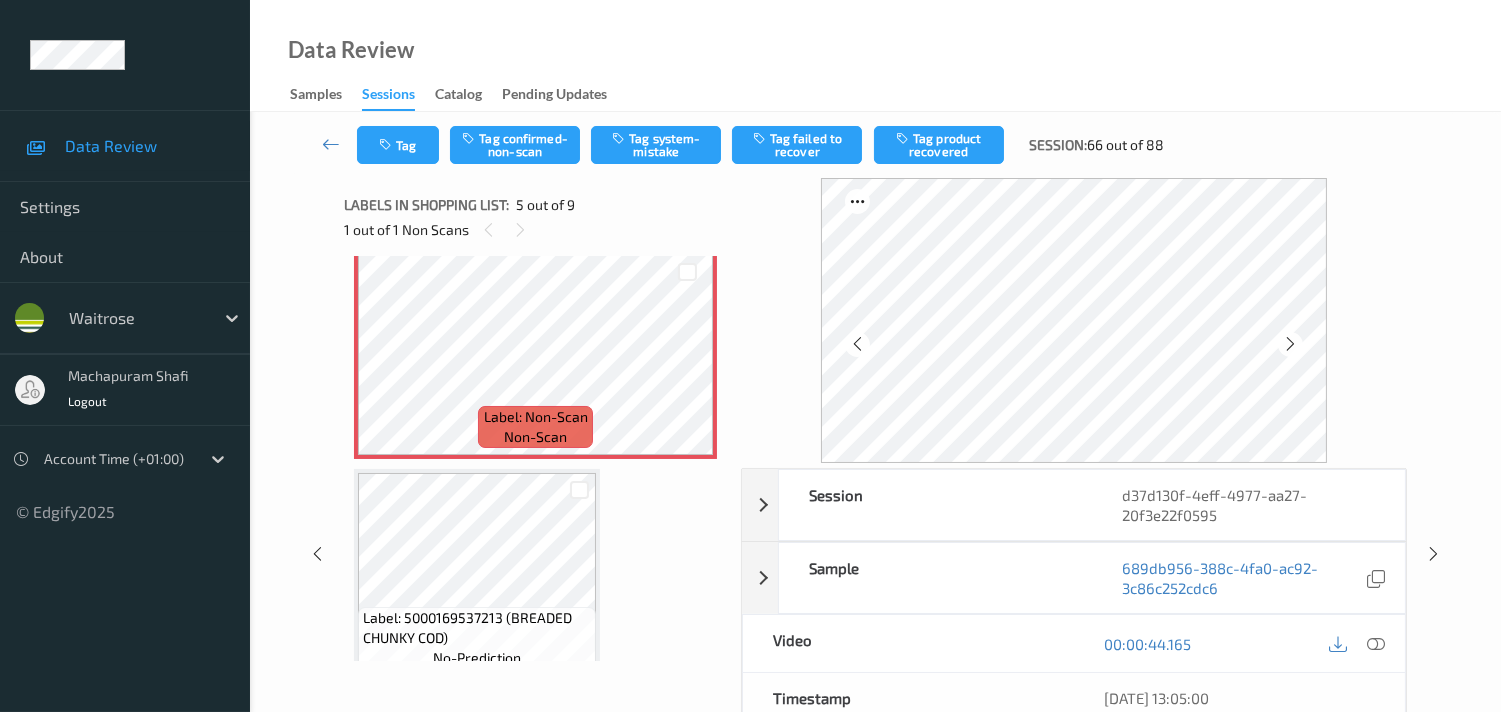 click at bounding box center [1290, 344] 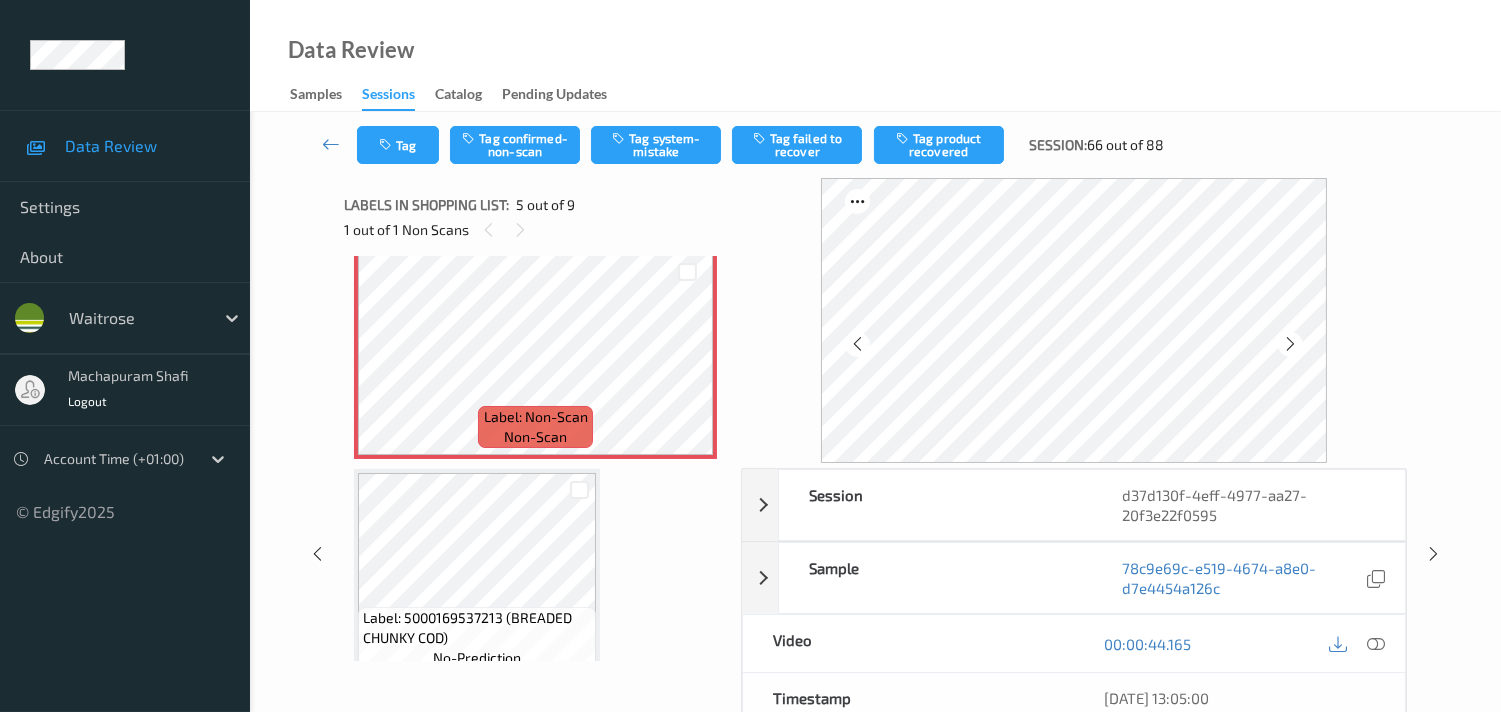 click at bounding box center (1290, 344) 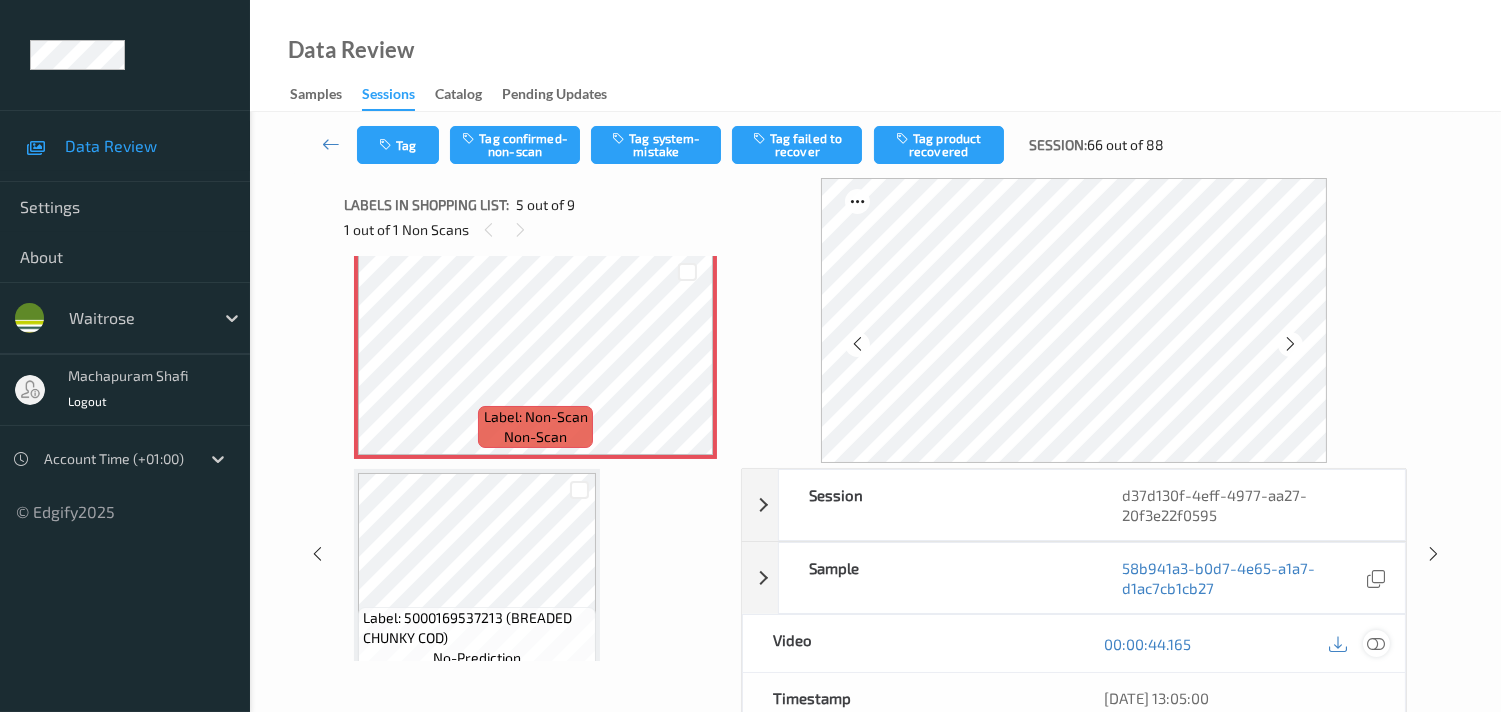 click at bounding box center [1376, 644] 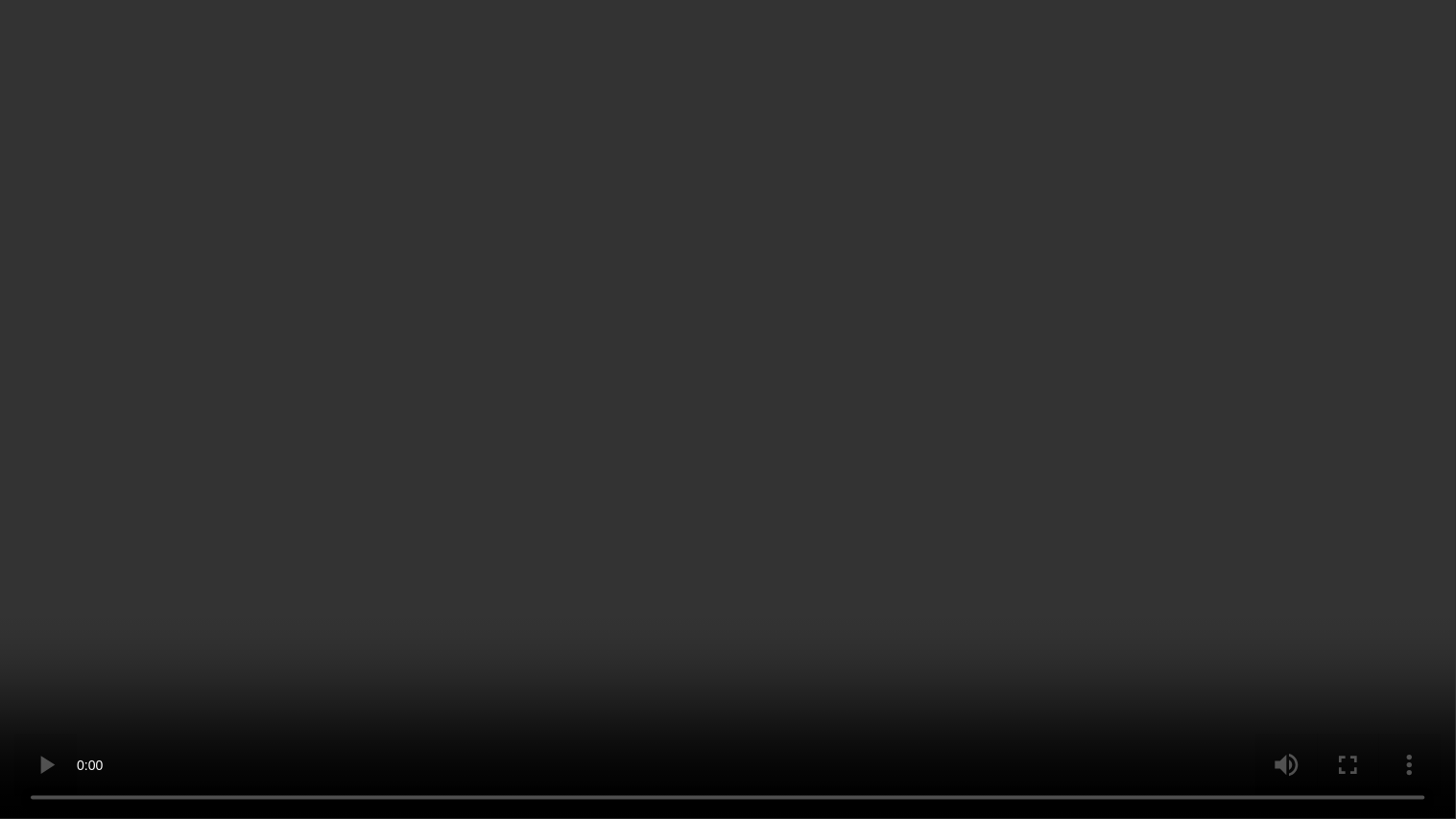 click at bounding box center (728, 409) 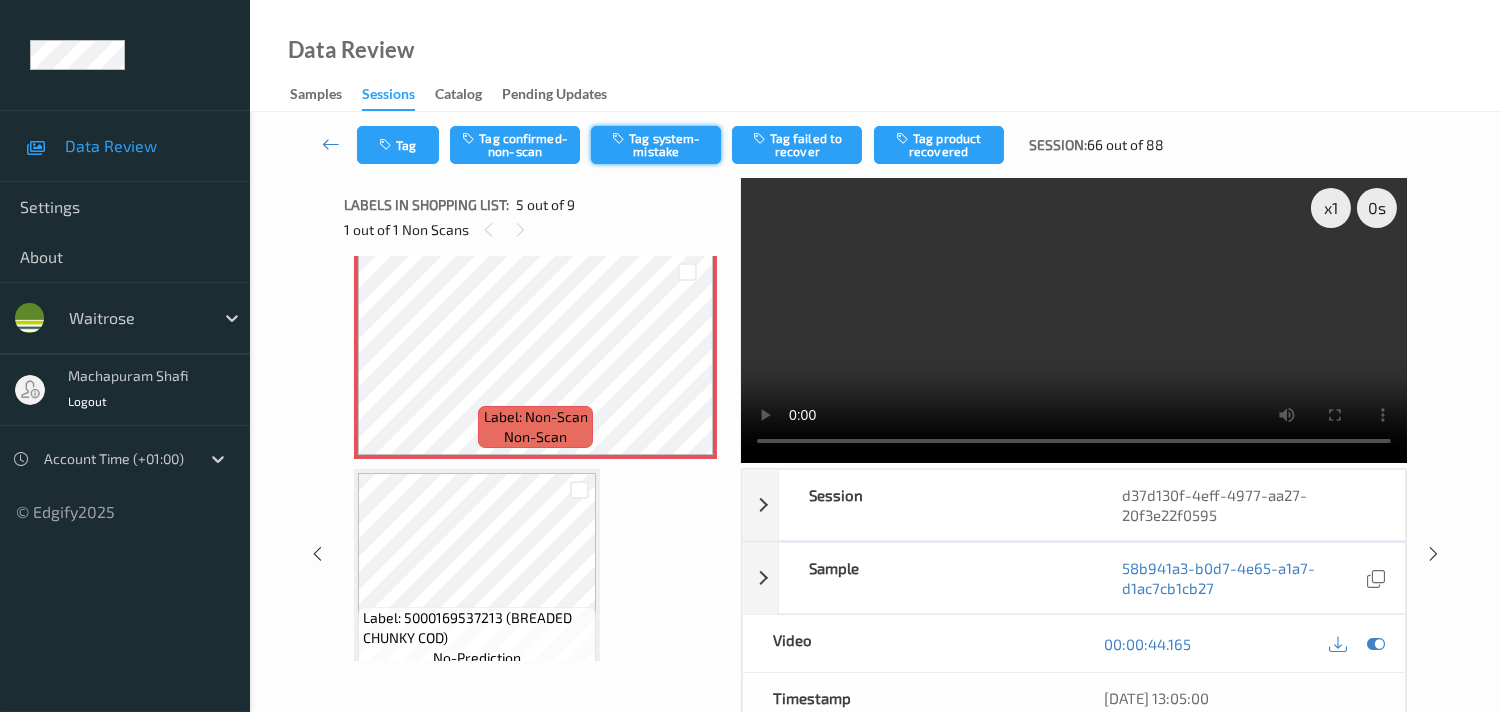 click on "Tag   system-mistake" at bounding box center (656, 145) 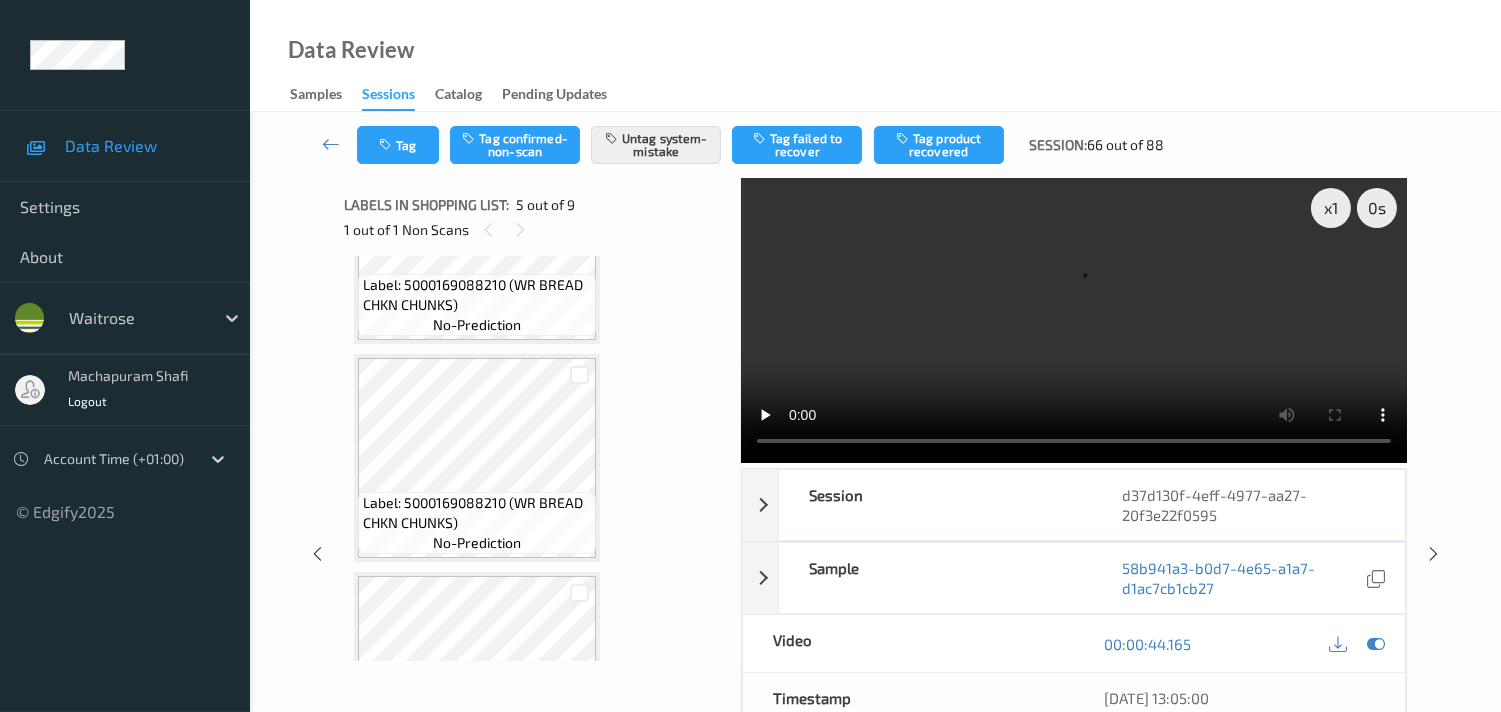 scroll, scrollTop: 332, scrollLeft: 0, axis: vertical 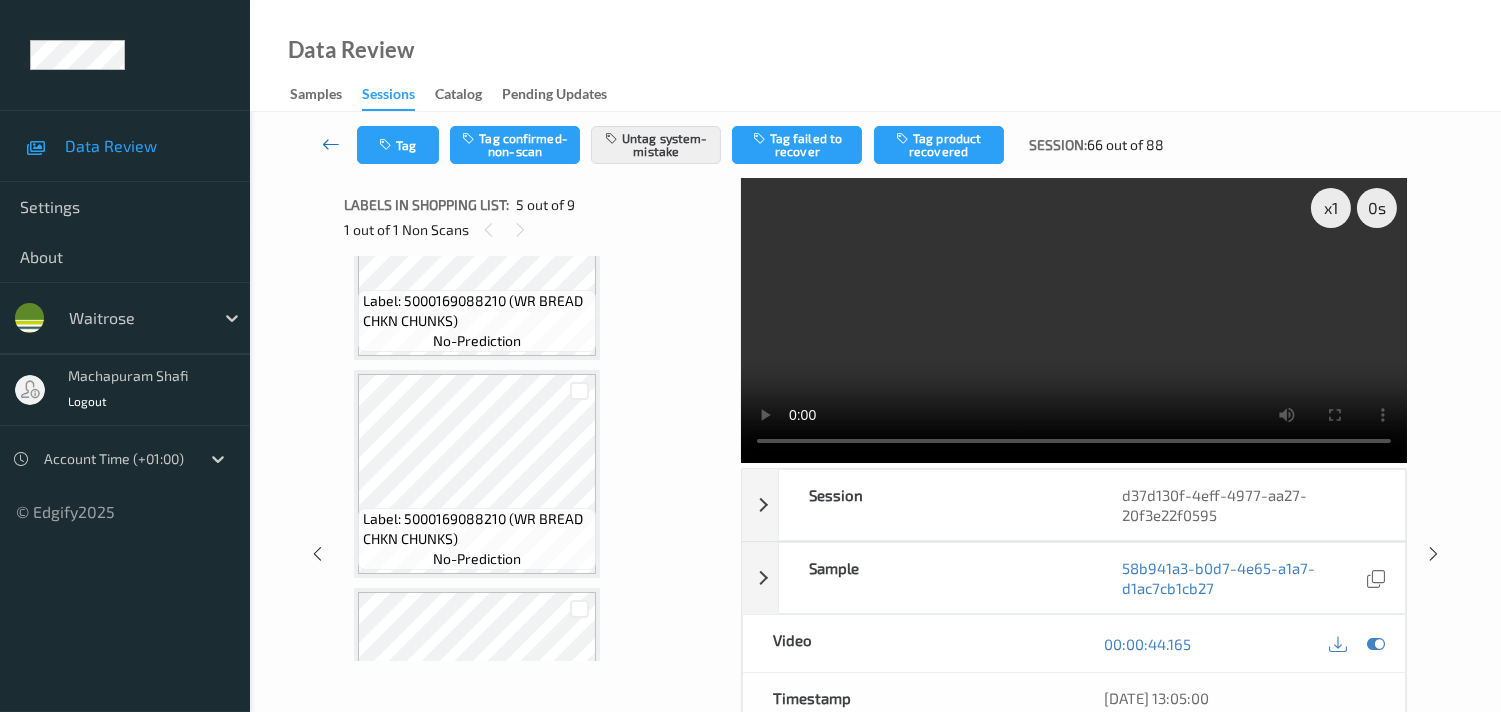 click at bounding box center [331, 144] 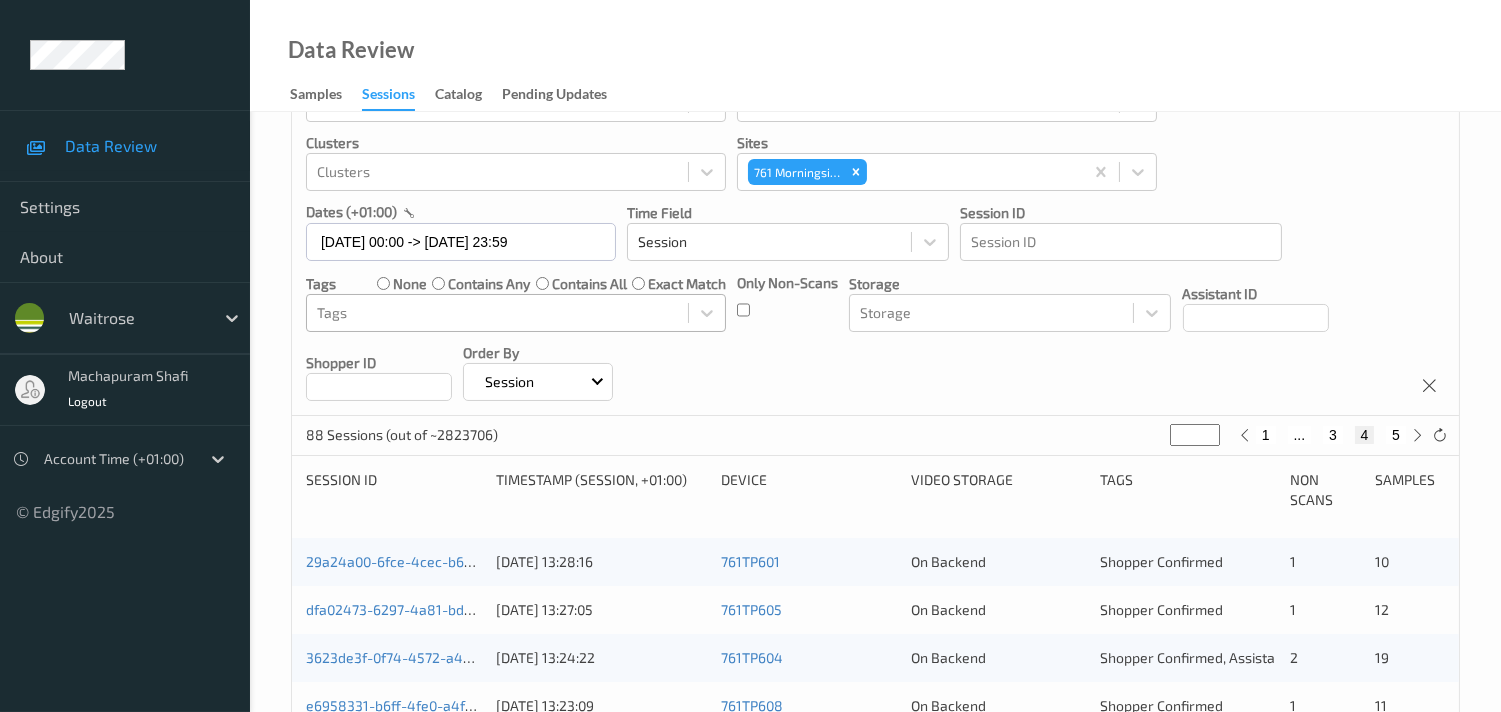 scroll, scrollTop: 333, scrollLeft: 0, axis: vertical 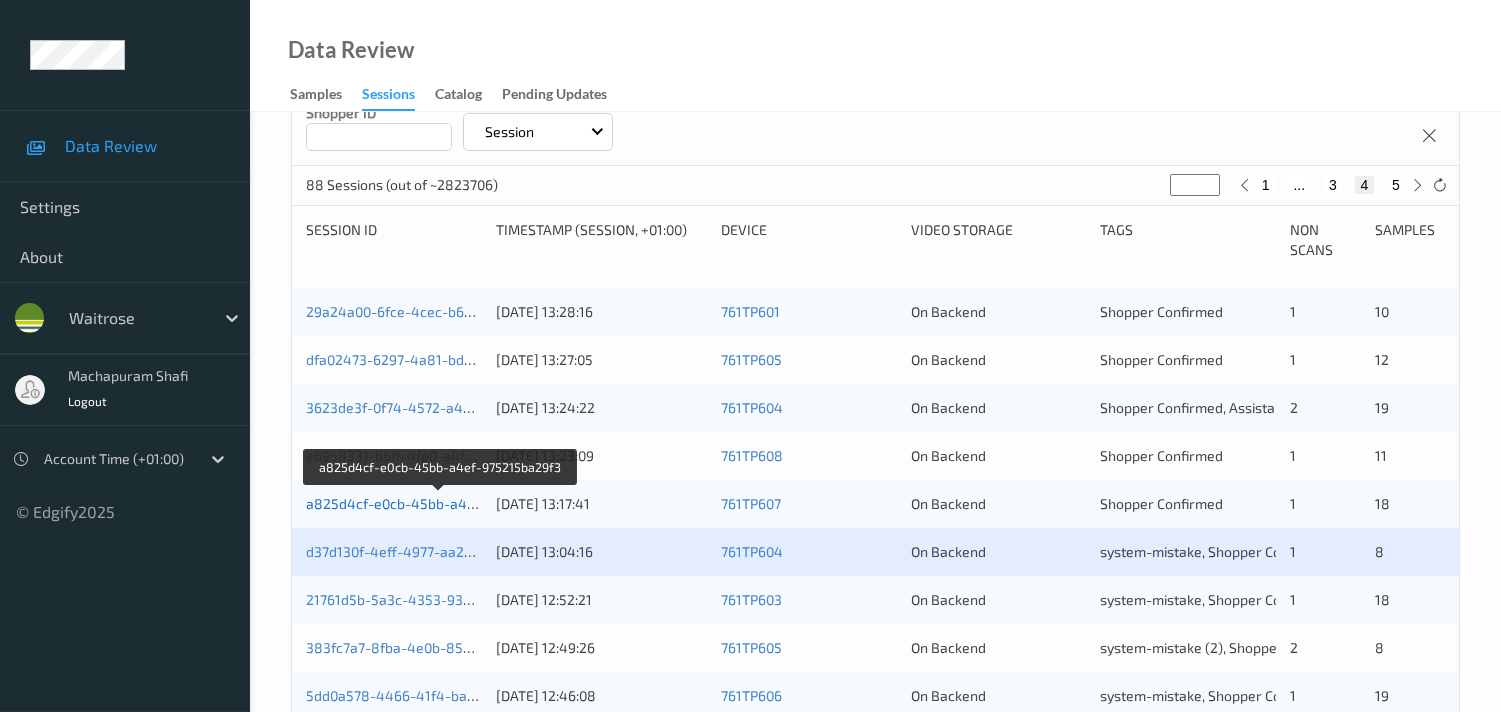 click on "a825d4cf-e0cb-45bb-a4ef-975215ba29f3" at bounding box center (441, 503) 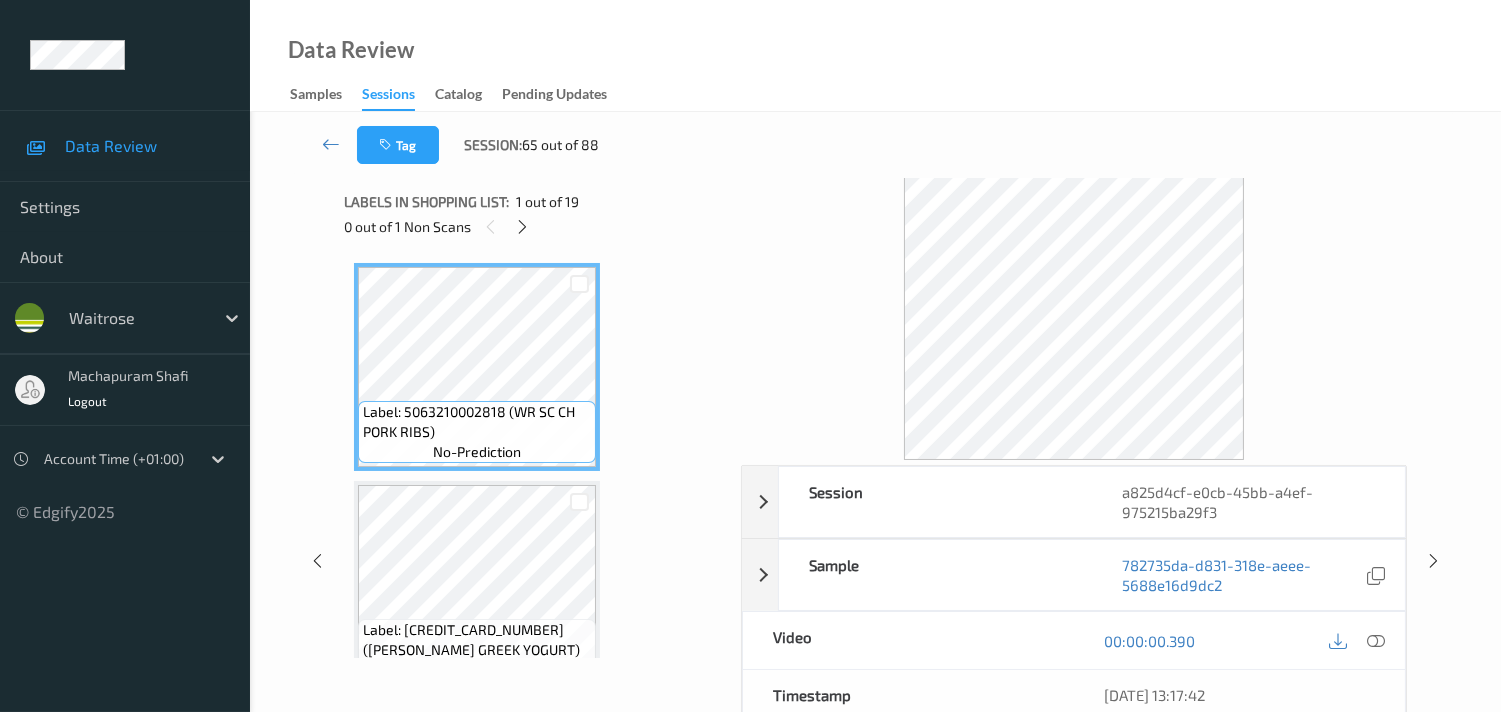 scroll, scrollTop: 0, scrollLeft: 0, axis: both 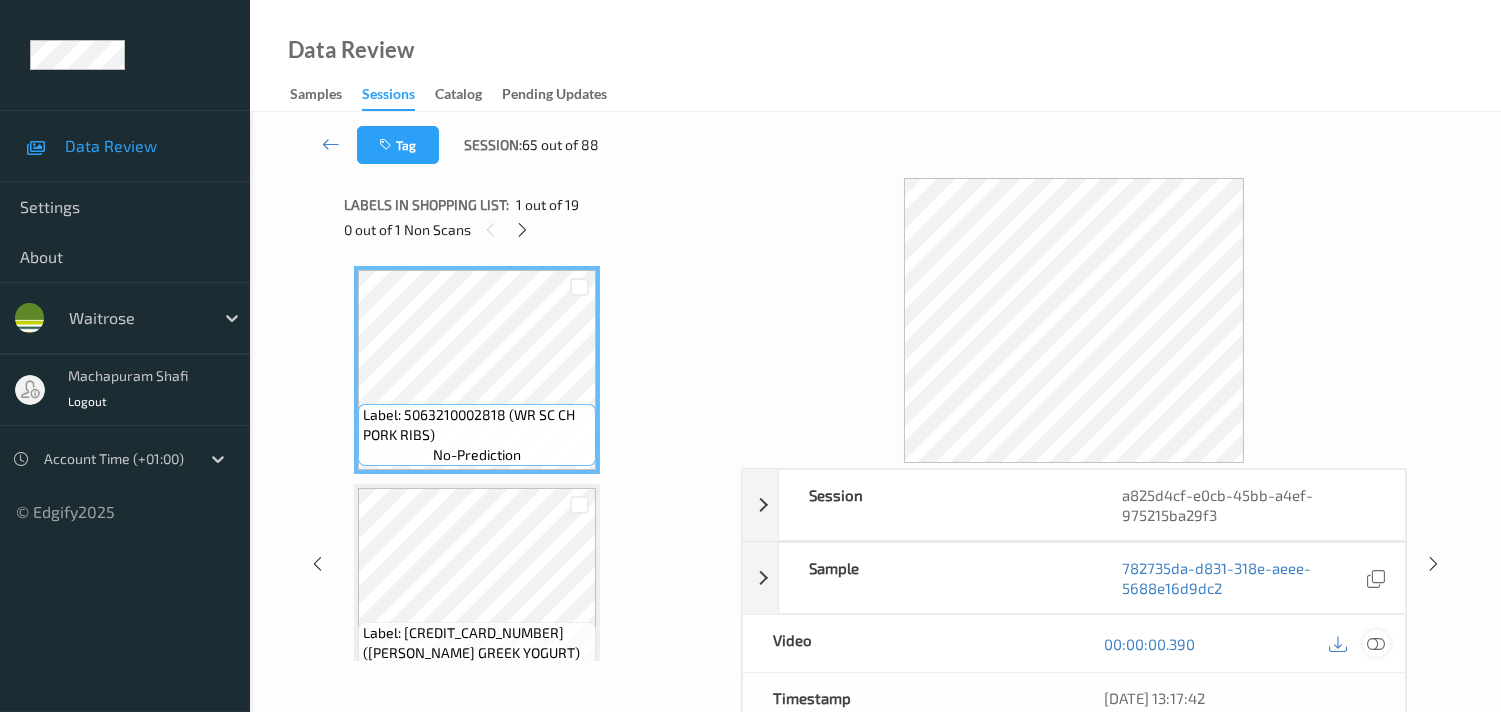 click at bounding box center [1376, 644] 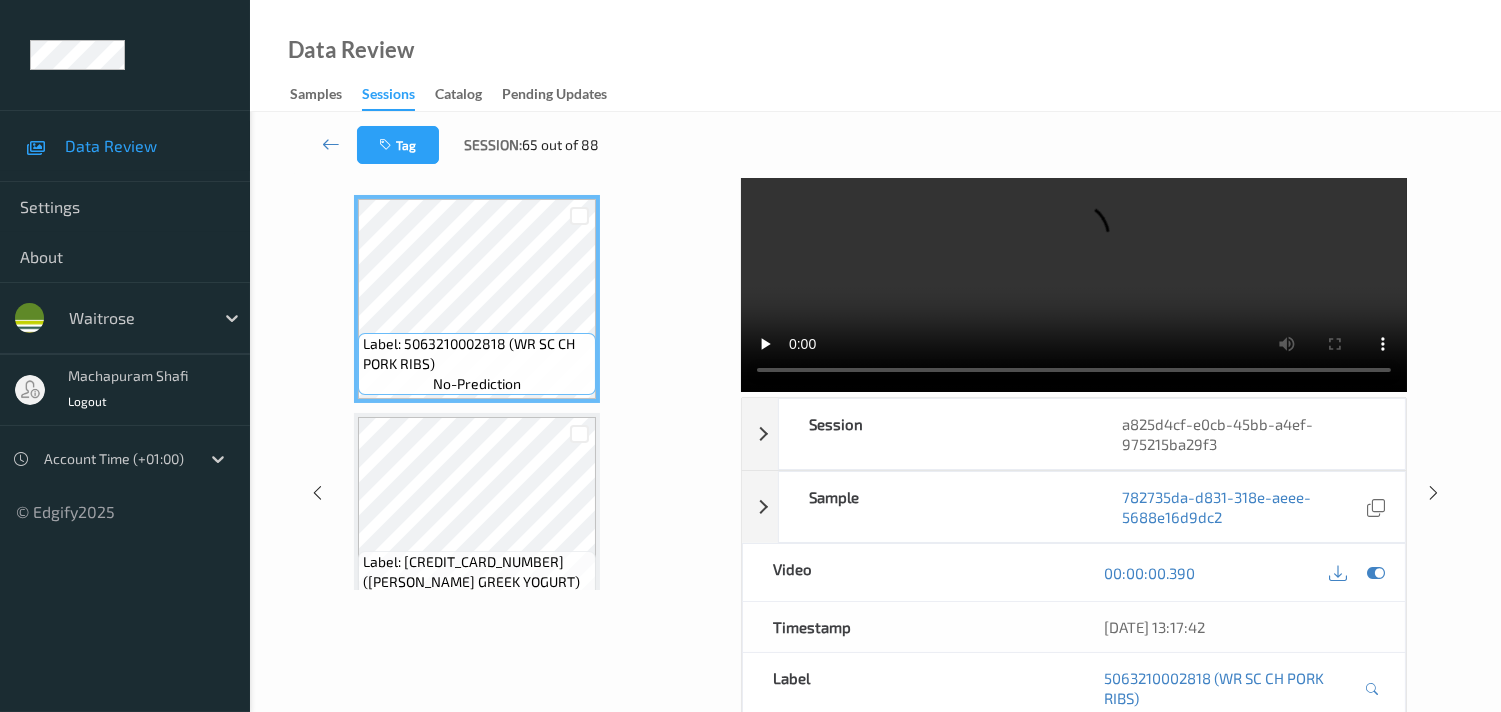 scroll, scrollTop: 111, scrollLeft: 0, axis: vertical 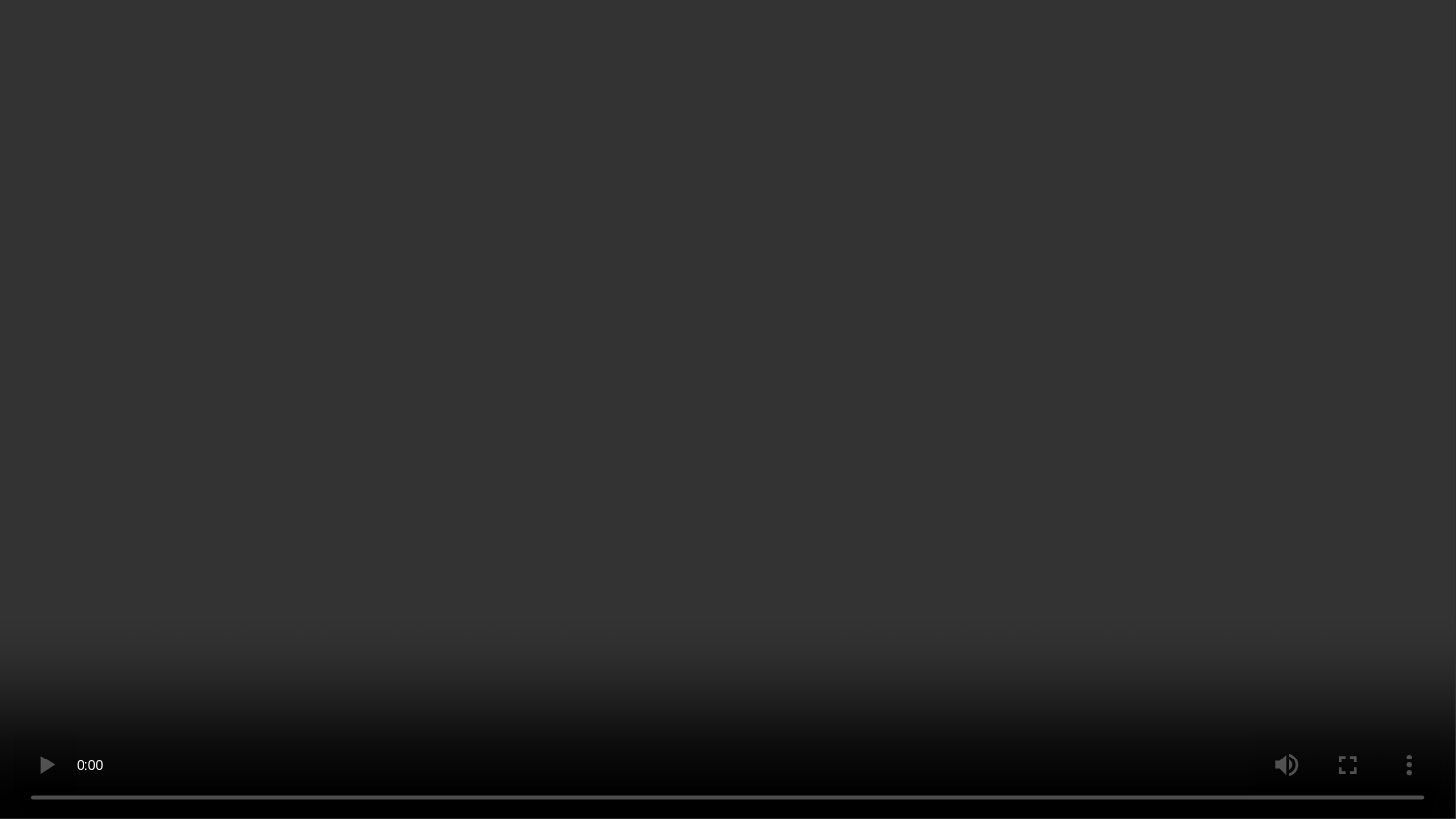 type 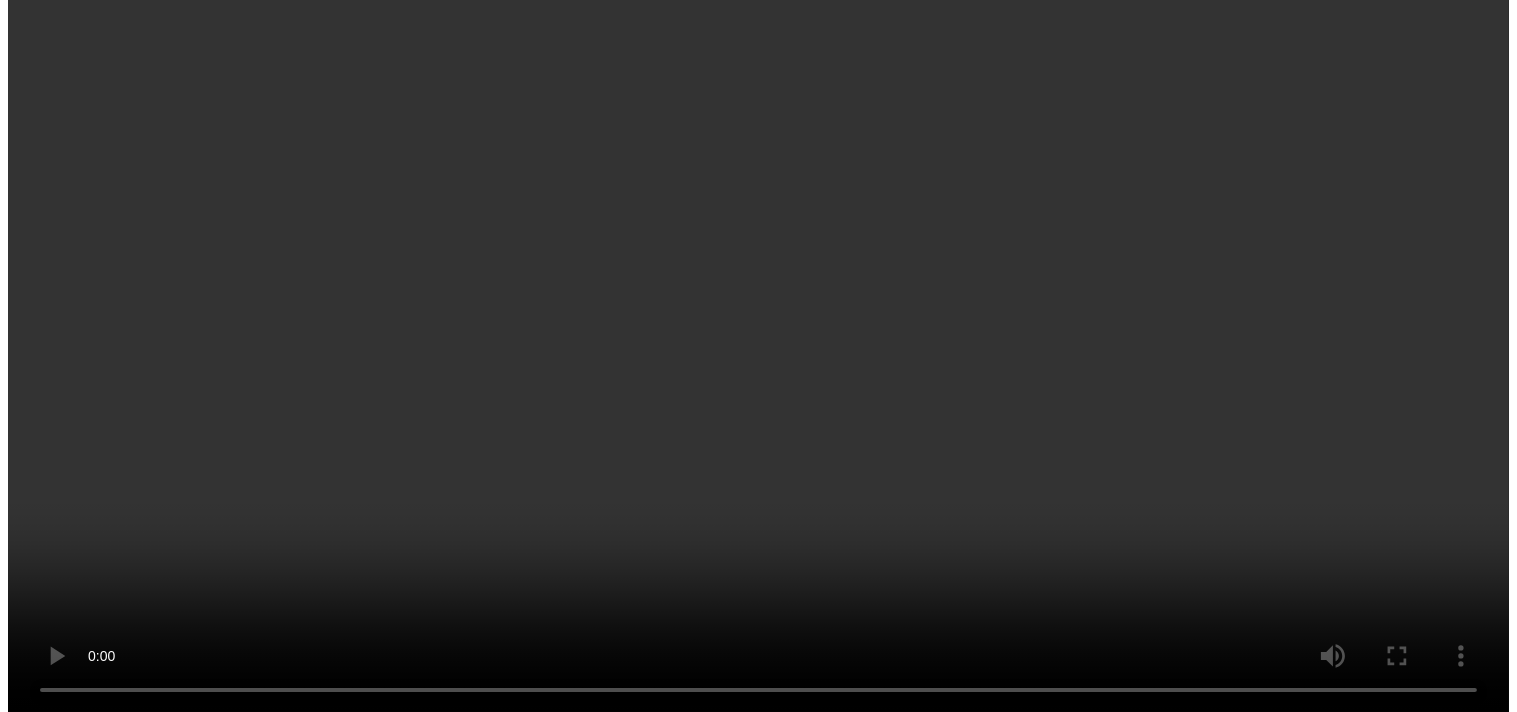 scroll, scrollTop: 3387, scrollLeft: 0, axis: vertical 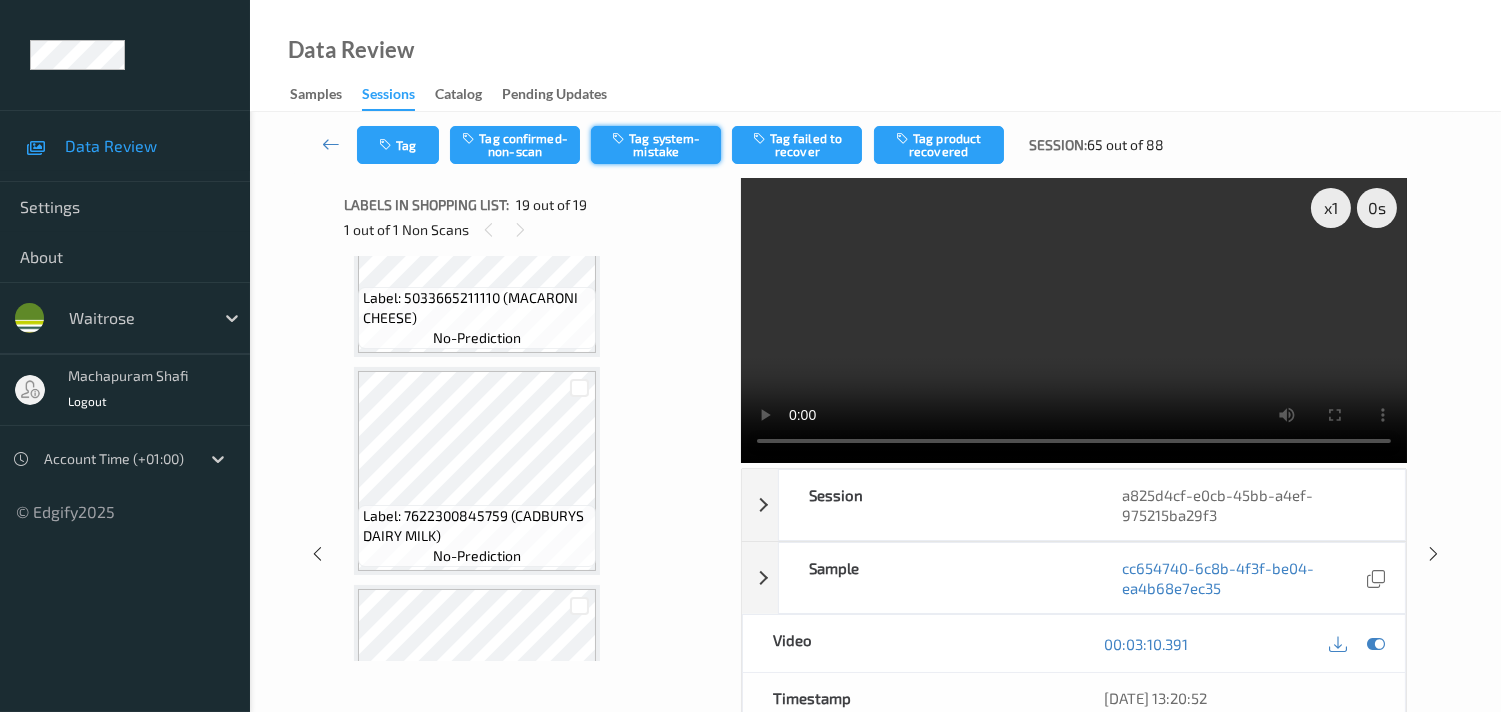 click on "Tag   system-mistake" at bounding box center [656, 145] 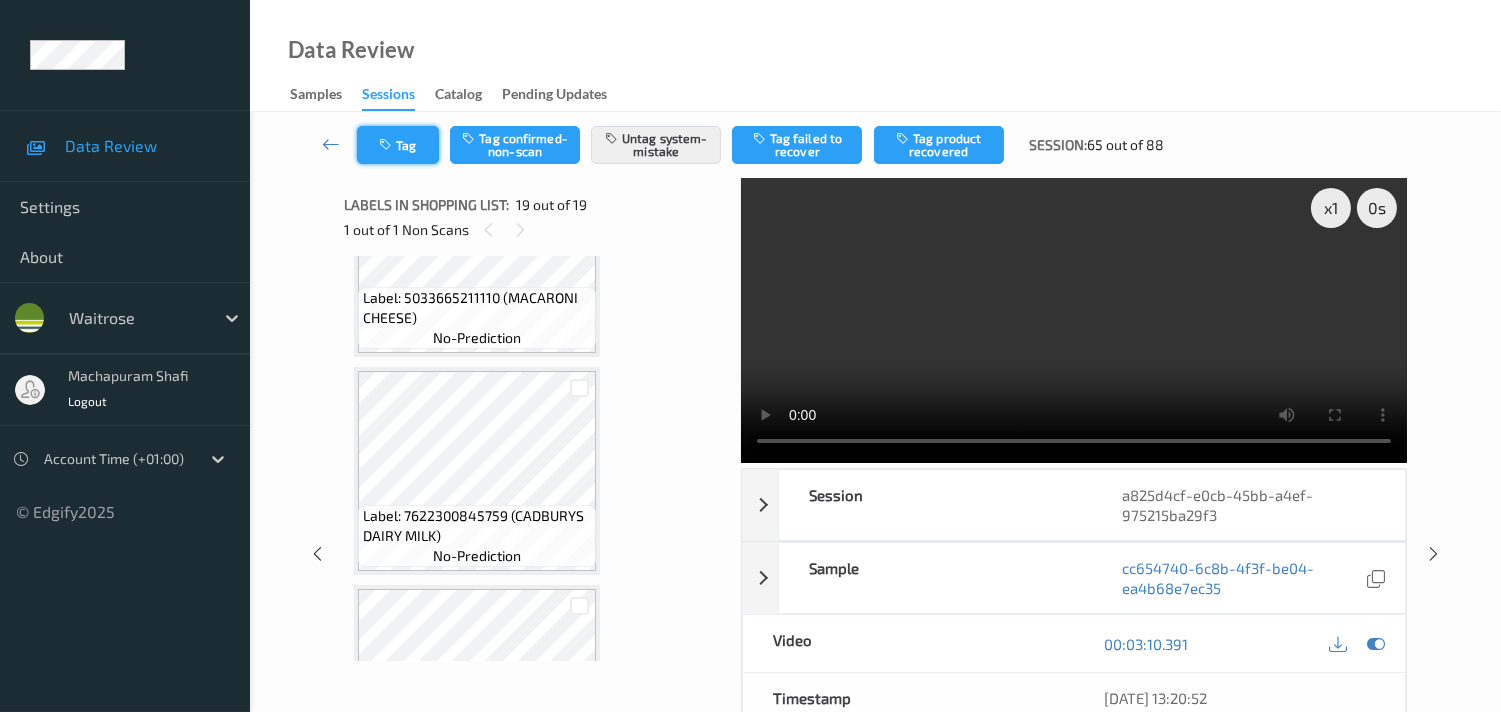 click on "Tag" at bounding box center (398, 145) 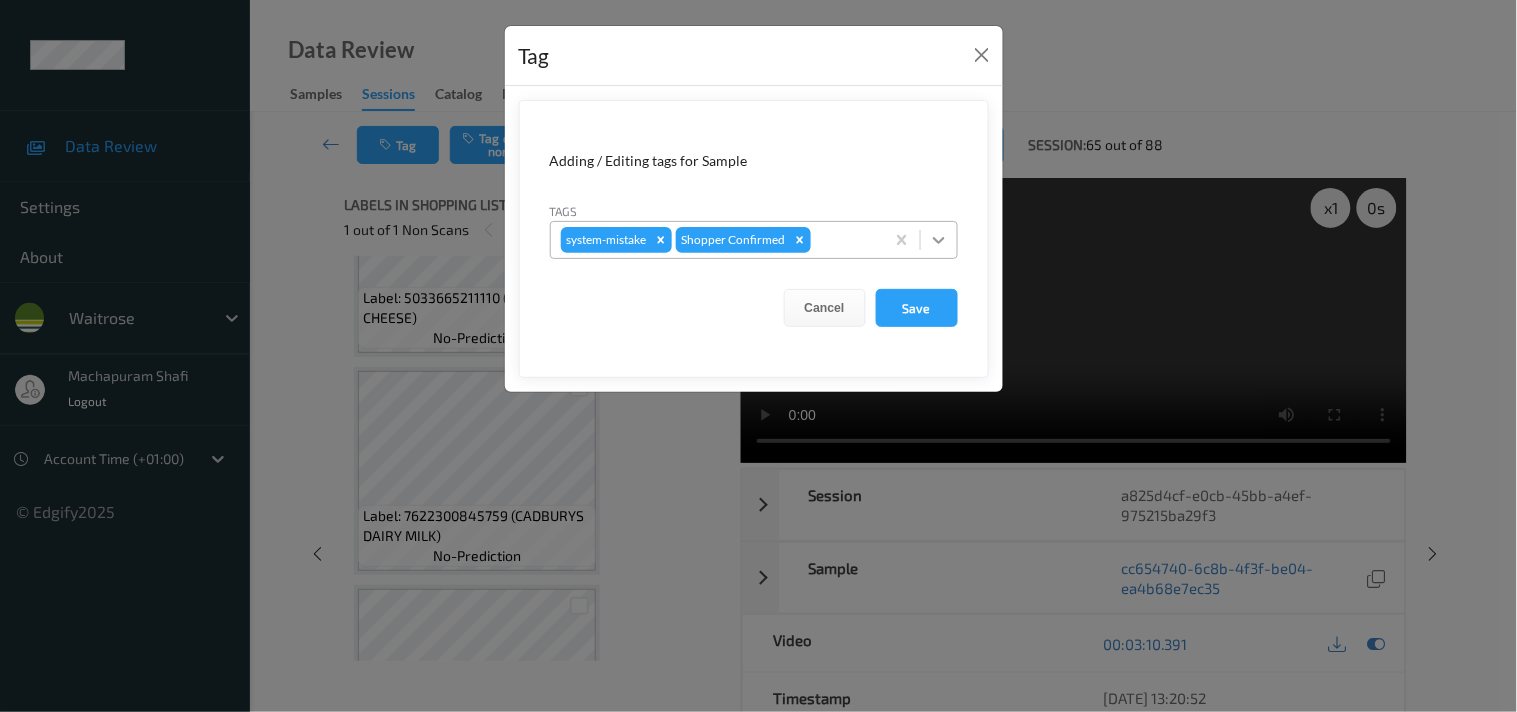 click 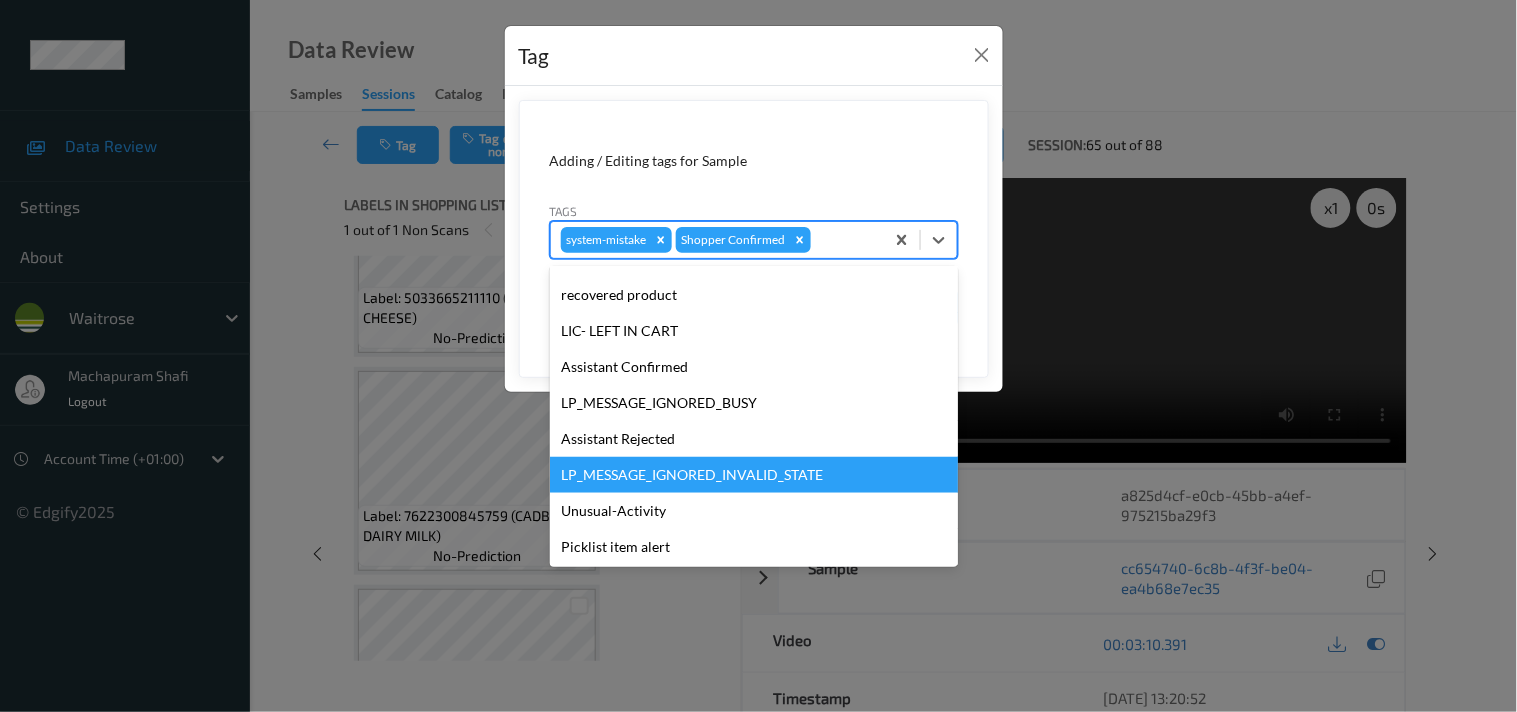 scroll, scrollTop: 320, scrollLeft: 0, axis: vertical 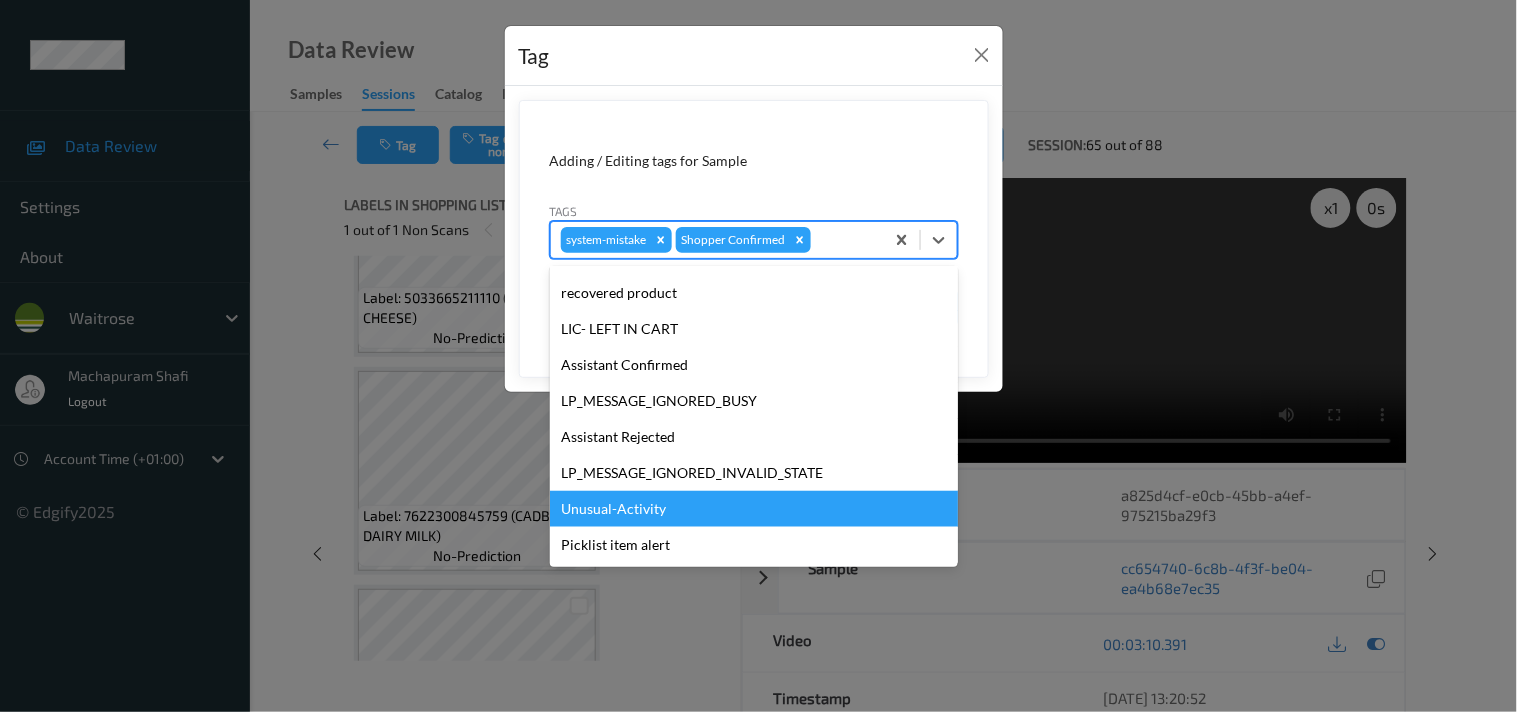 click on "Unusual-Activity" at bounding box center (754, 509) 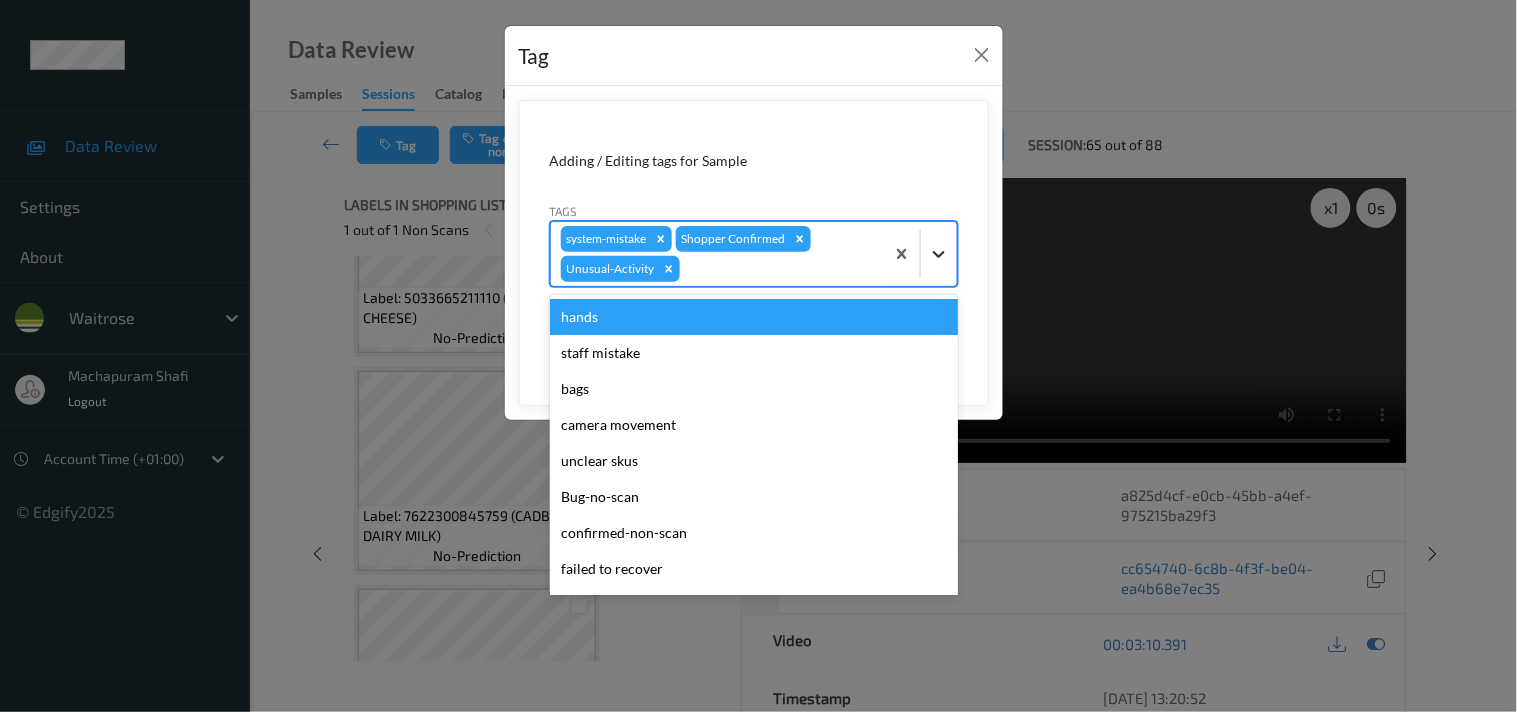 click 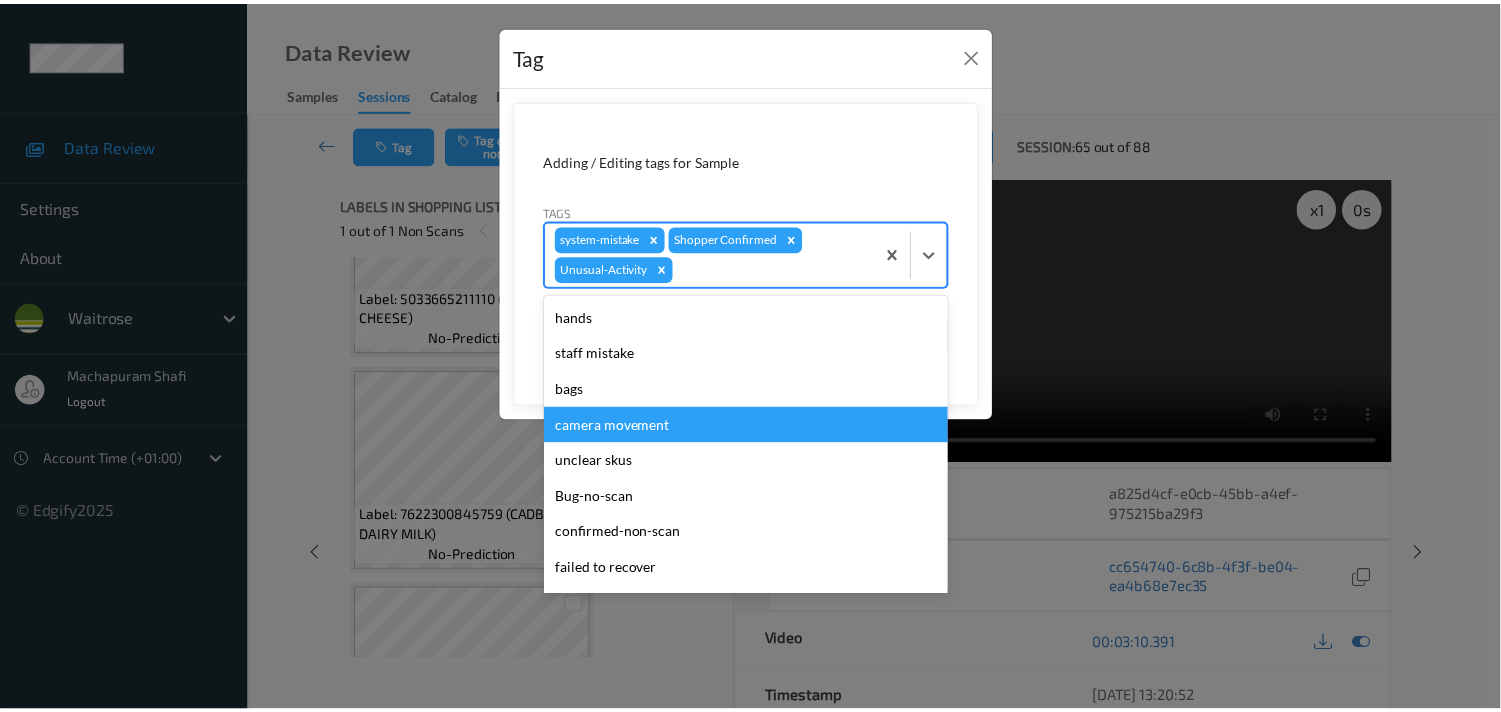 scroll, scrollTop: 283, scrollLeft: 0, axis: vertical 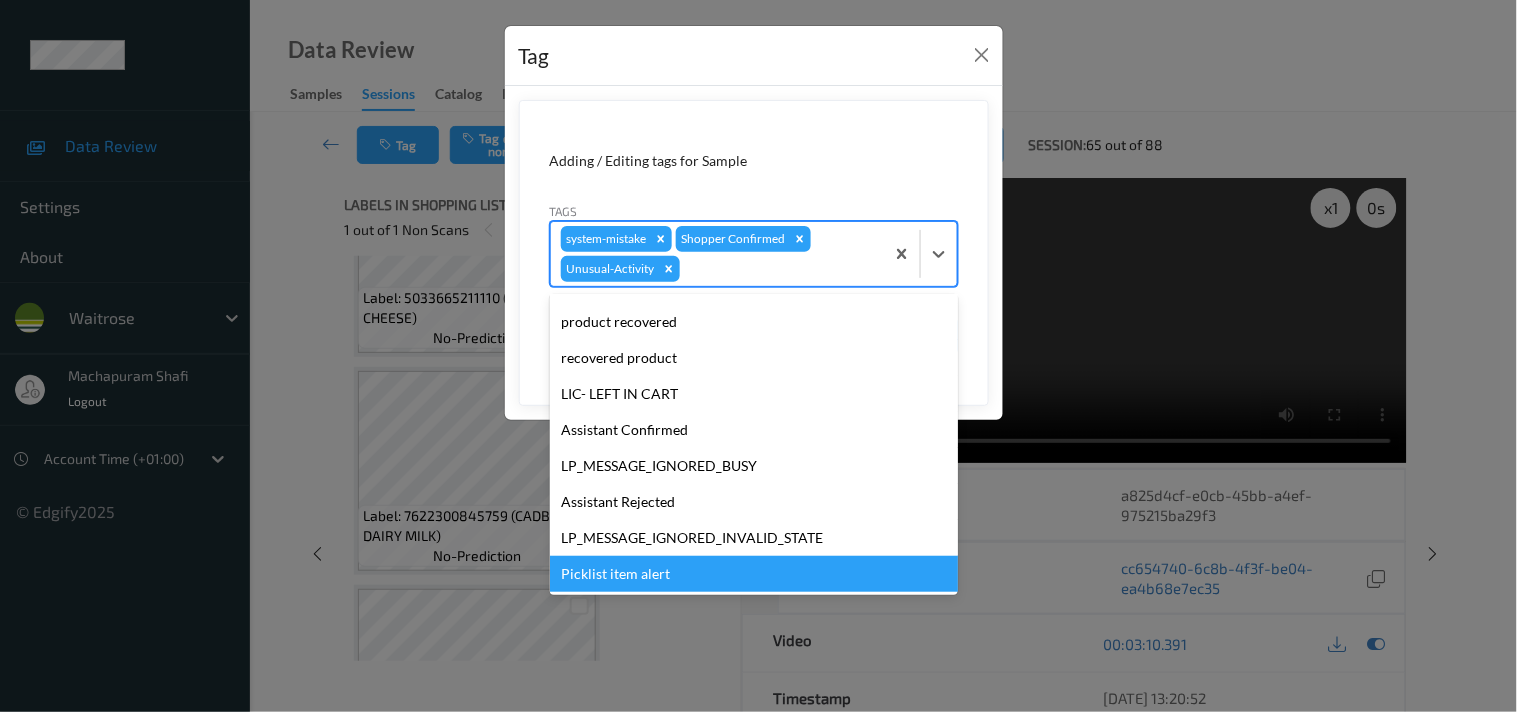 click on "Picklist item alert" at bounding box center [754, 574] 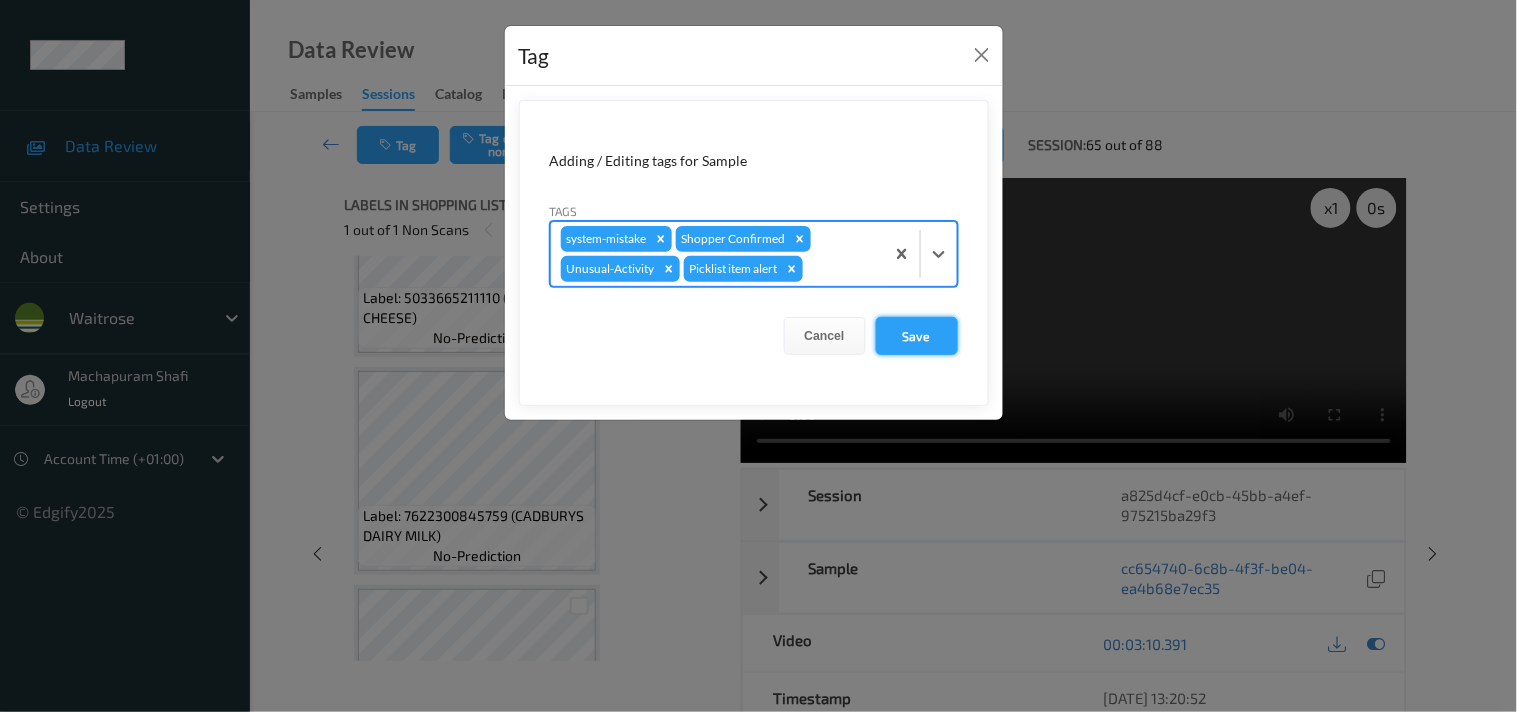 click on "Save" at bounding box center [917, 336] 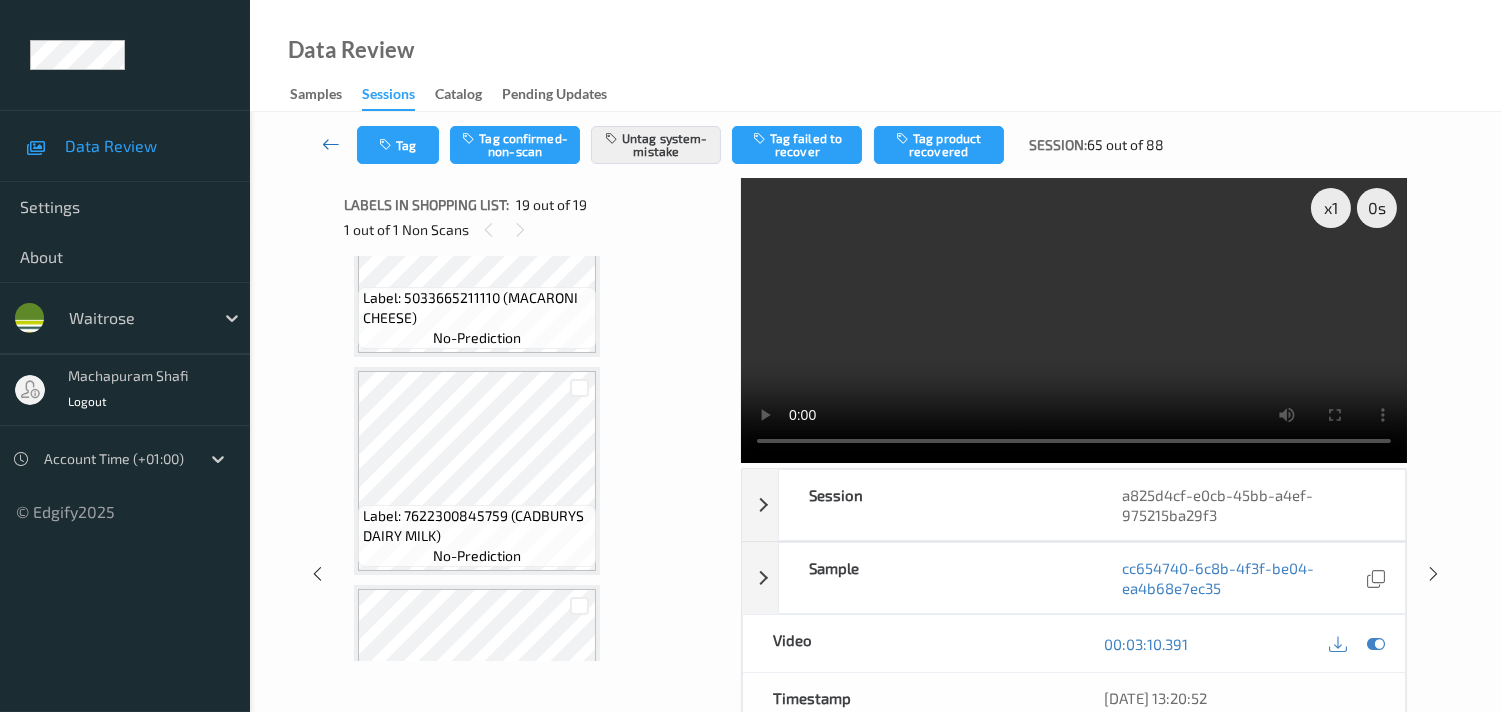 click at bounding box center (331, 144) 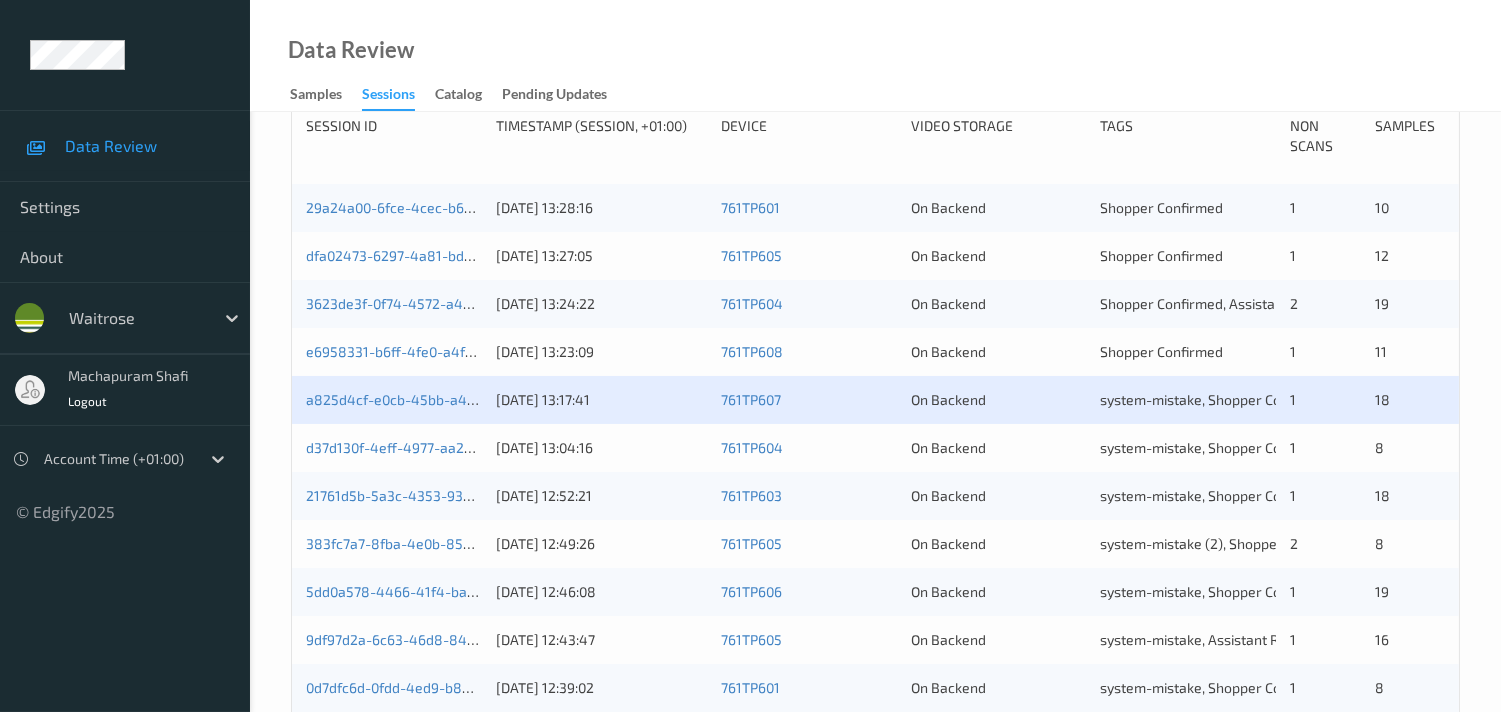 scroll, scrollTop: 444, scrollLeft: 0, axis: vertical 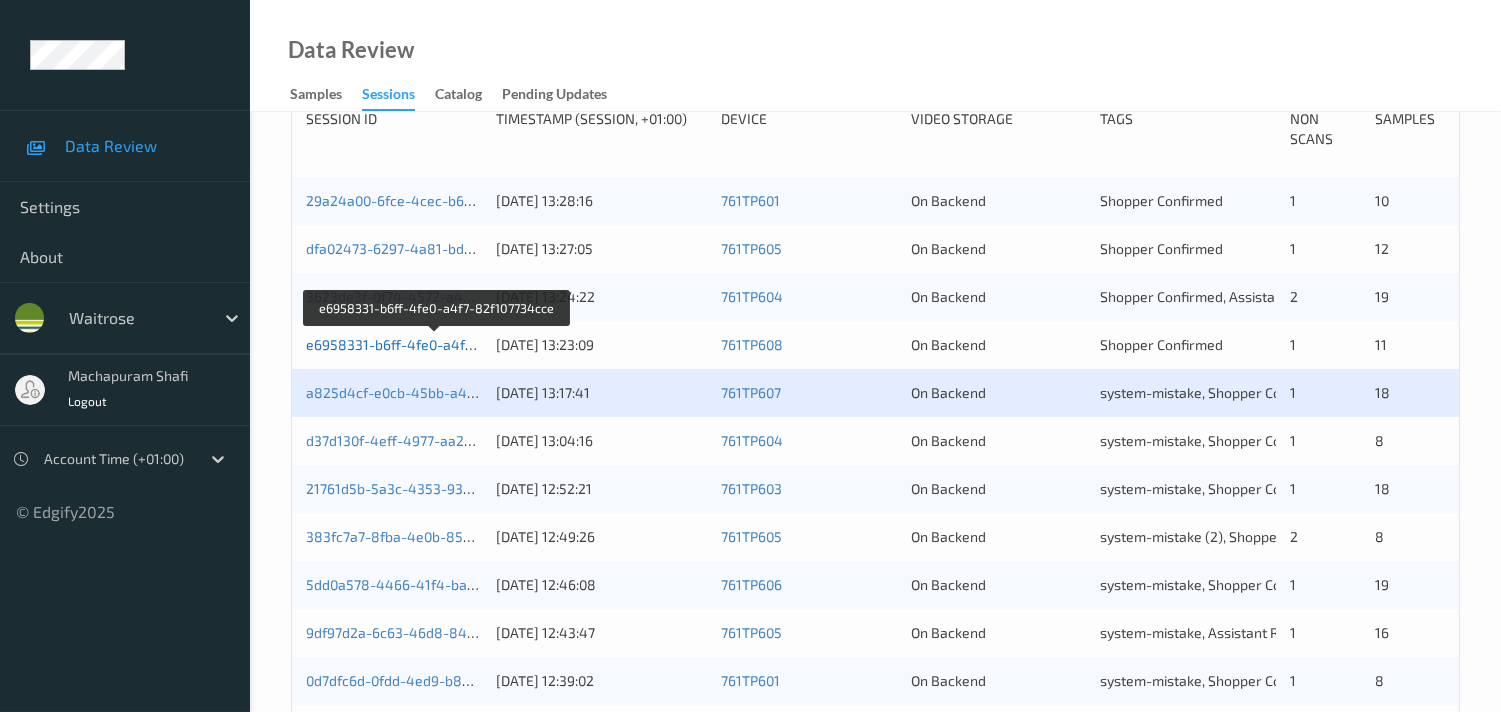 click on "e6958331-b6ff-4fe0-a4f7-82f107734cce" at bounding box center (436, 344) 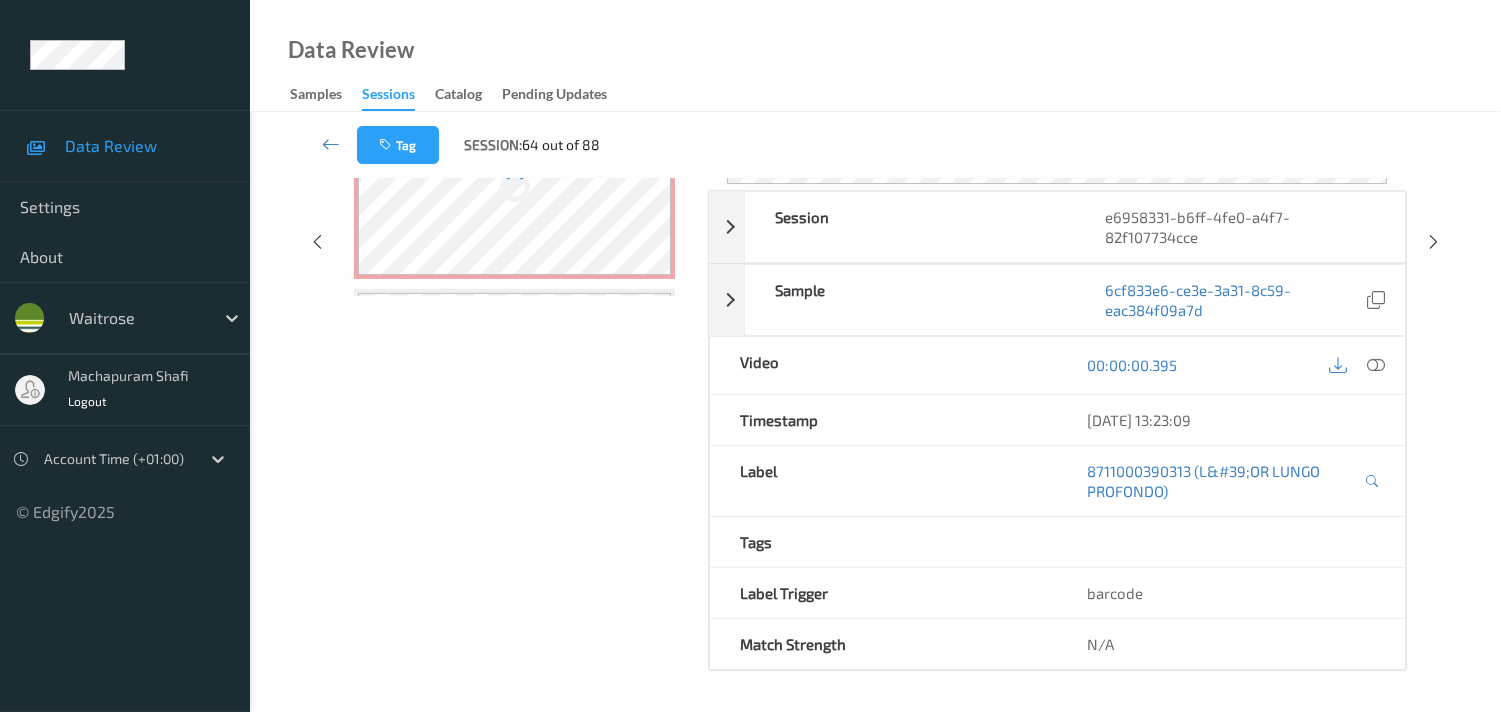 scroll, scrollTop: 364, scrollLeft: 0, axis: vertical 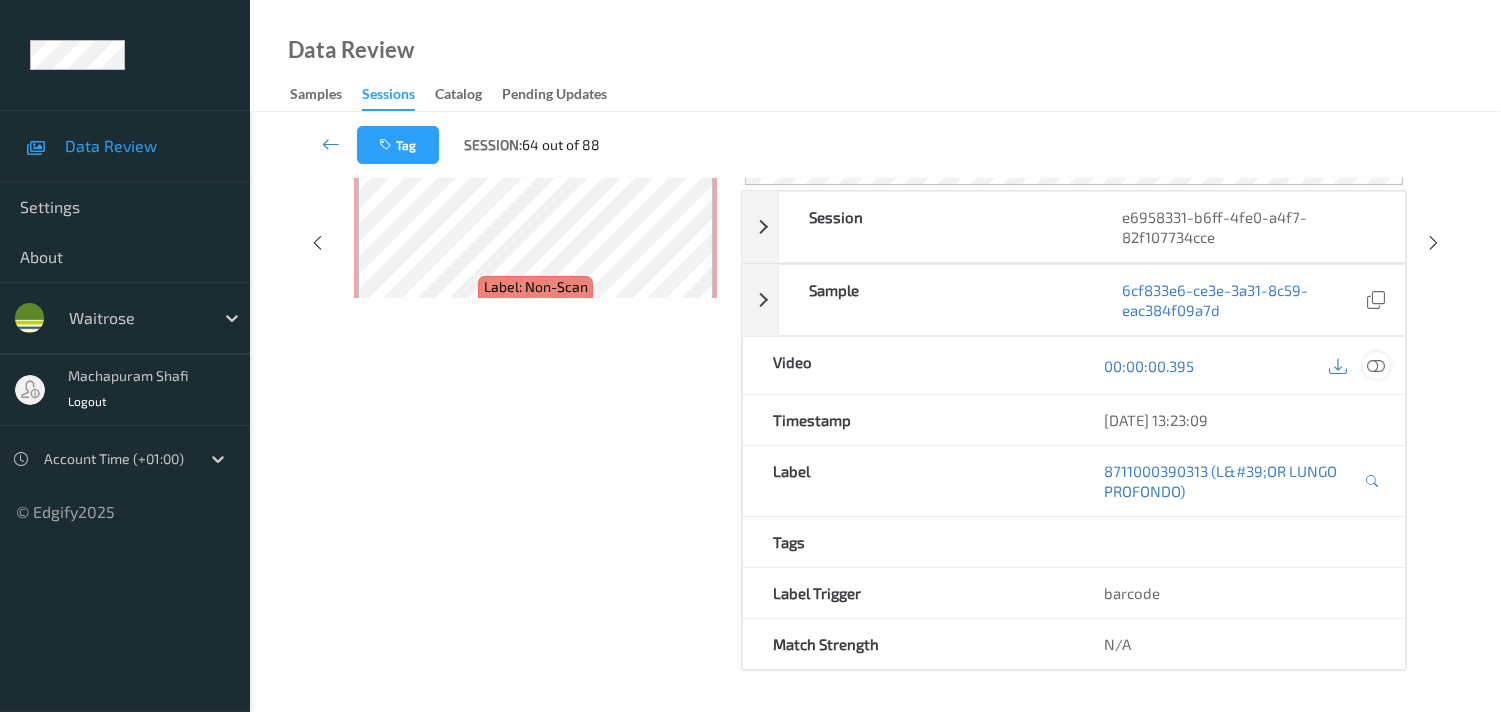 click at bounding box center (1376, 366) 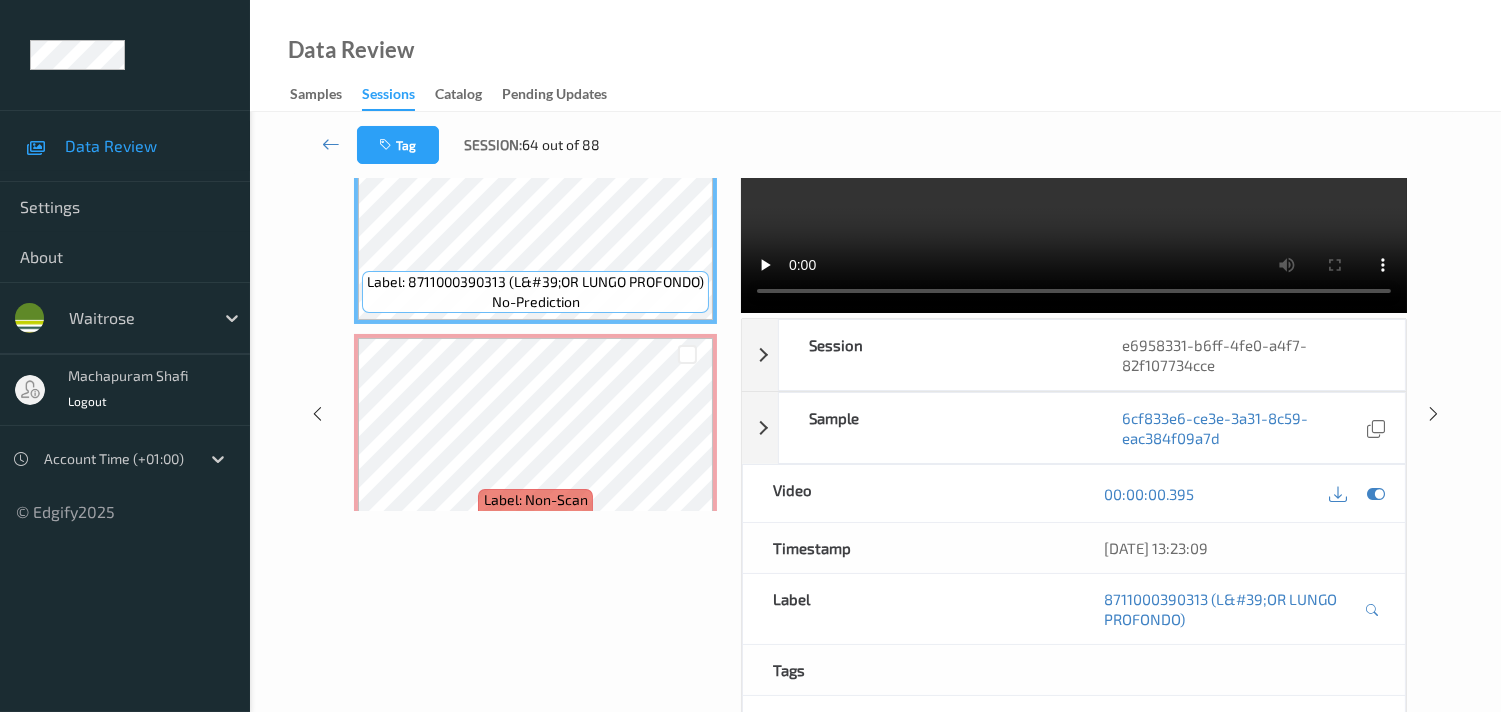 scroll, scrollTop: 0, scrollLeft: 0, axis: both 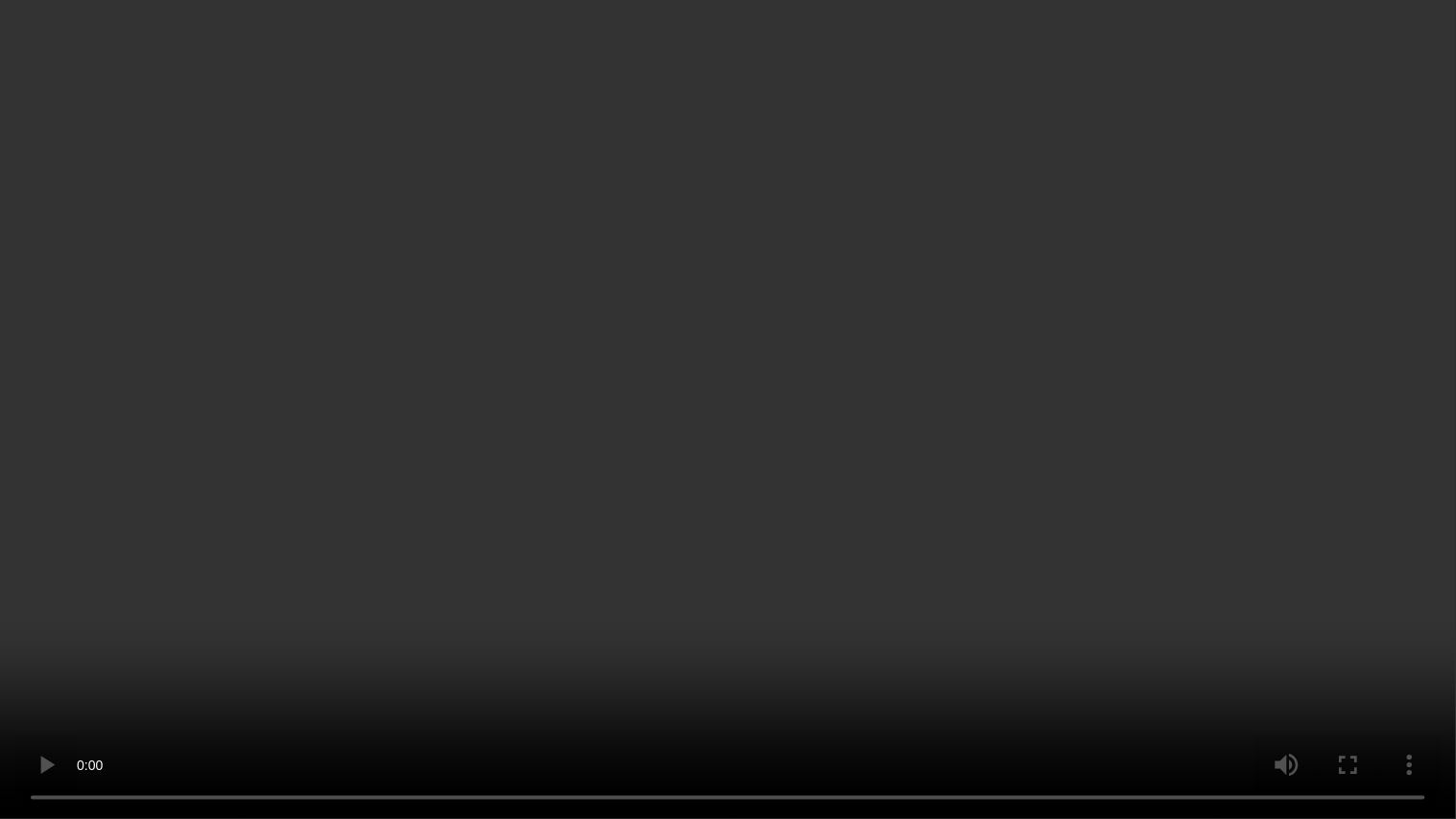 click at bounding box center (728, 409) 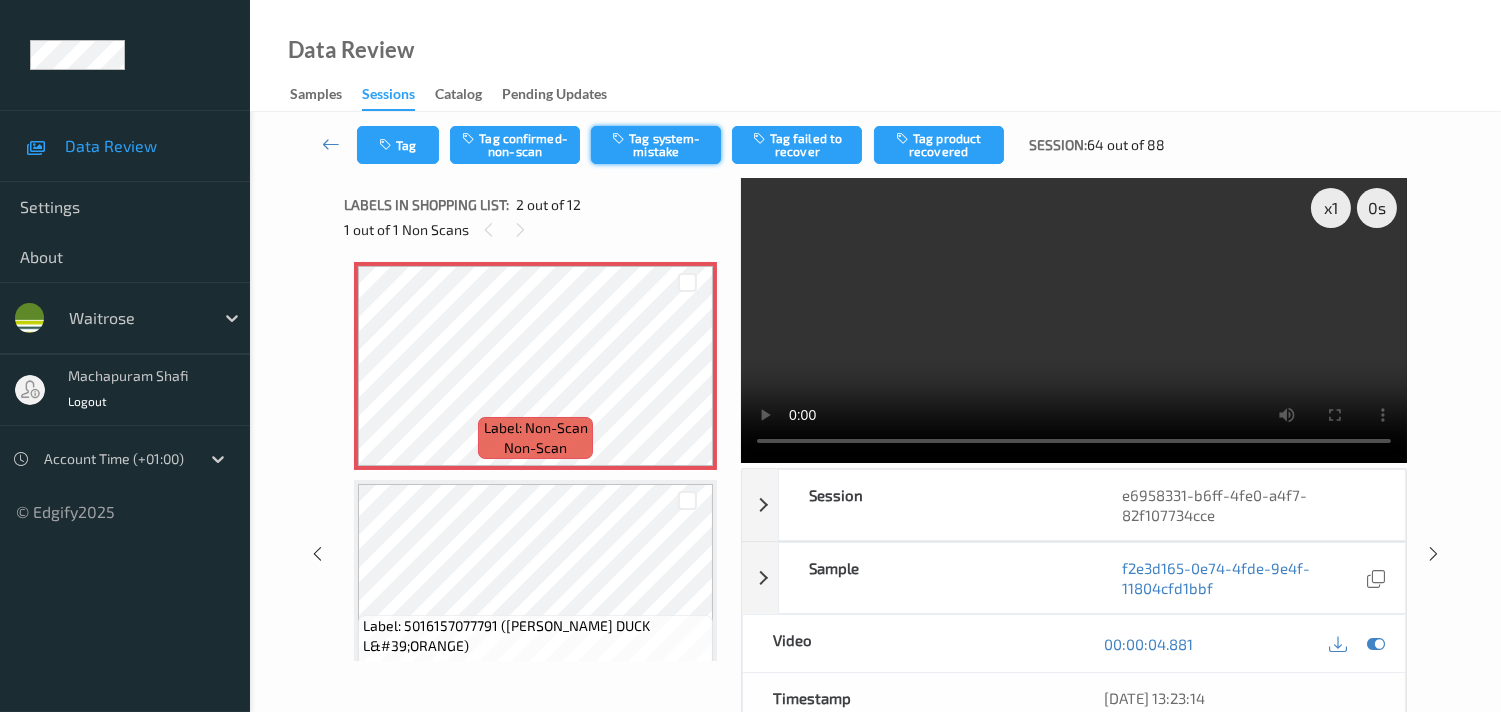 click on "Tag   system-mistake" at bounding box center (656, 145) 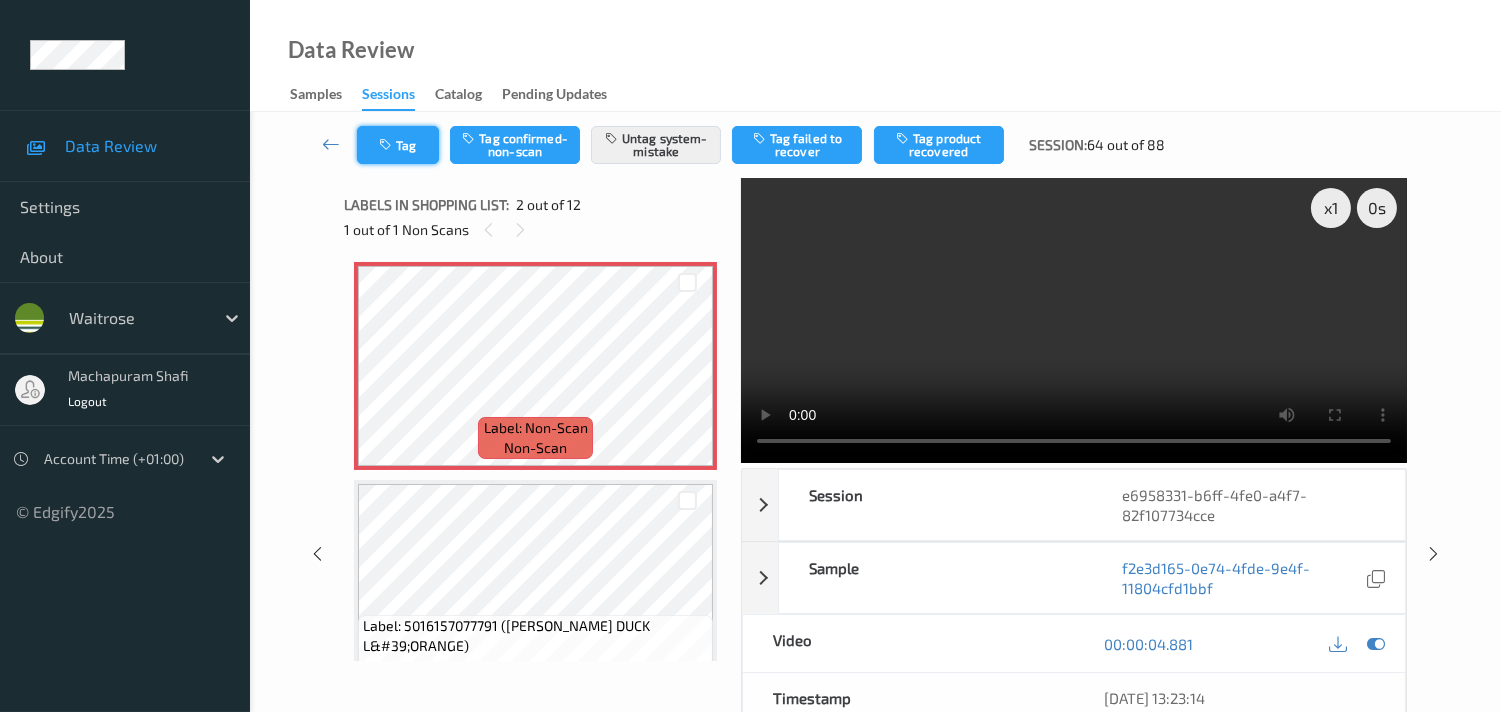 click on "Tag" at bounding box center [398, 145] 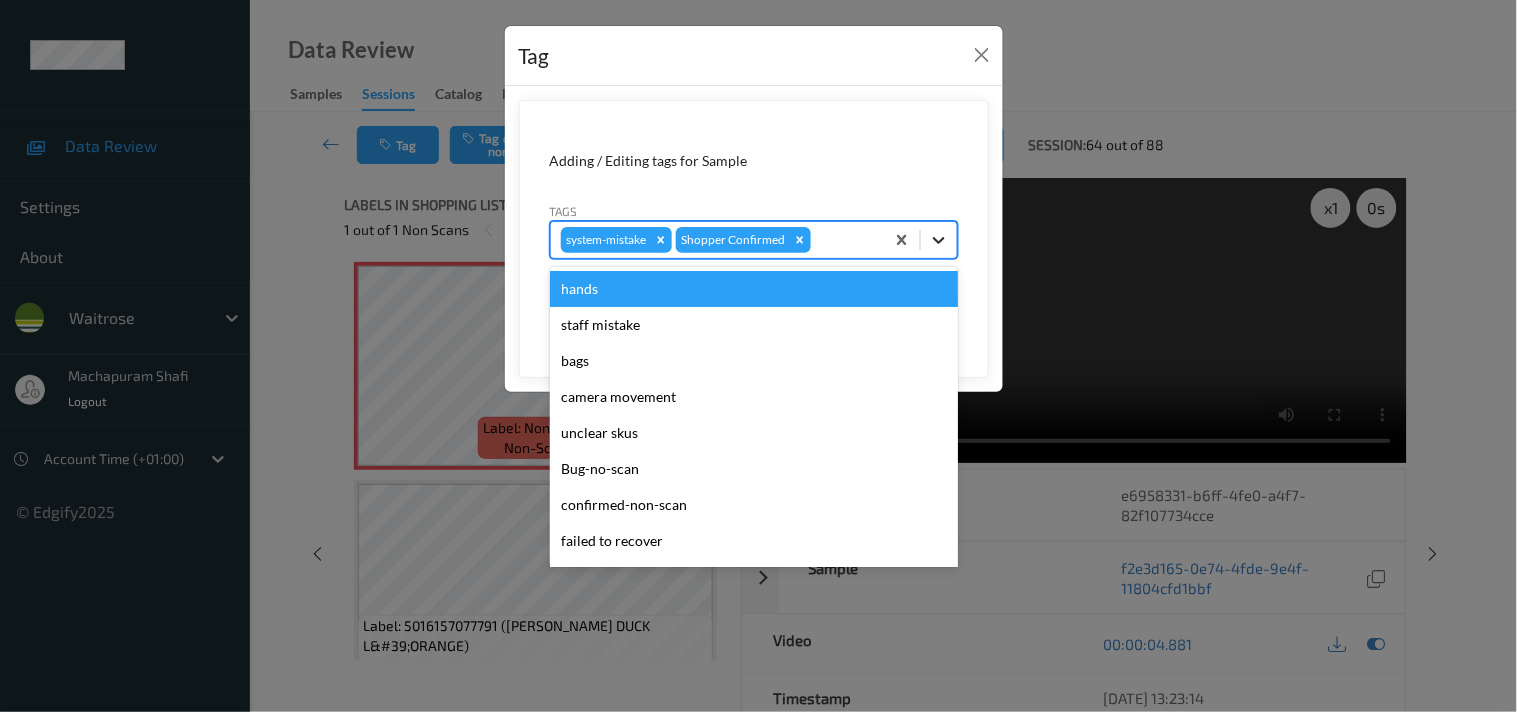 click 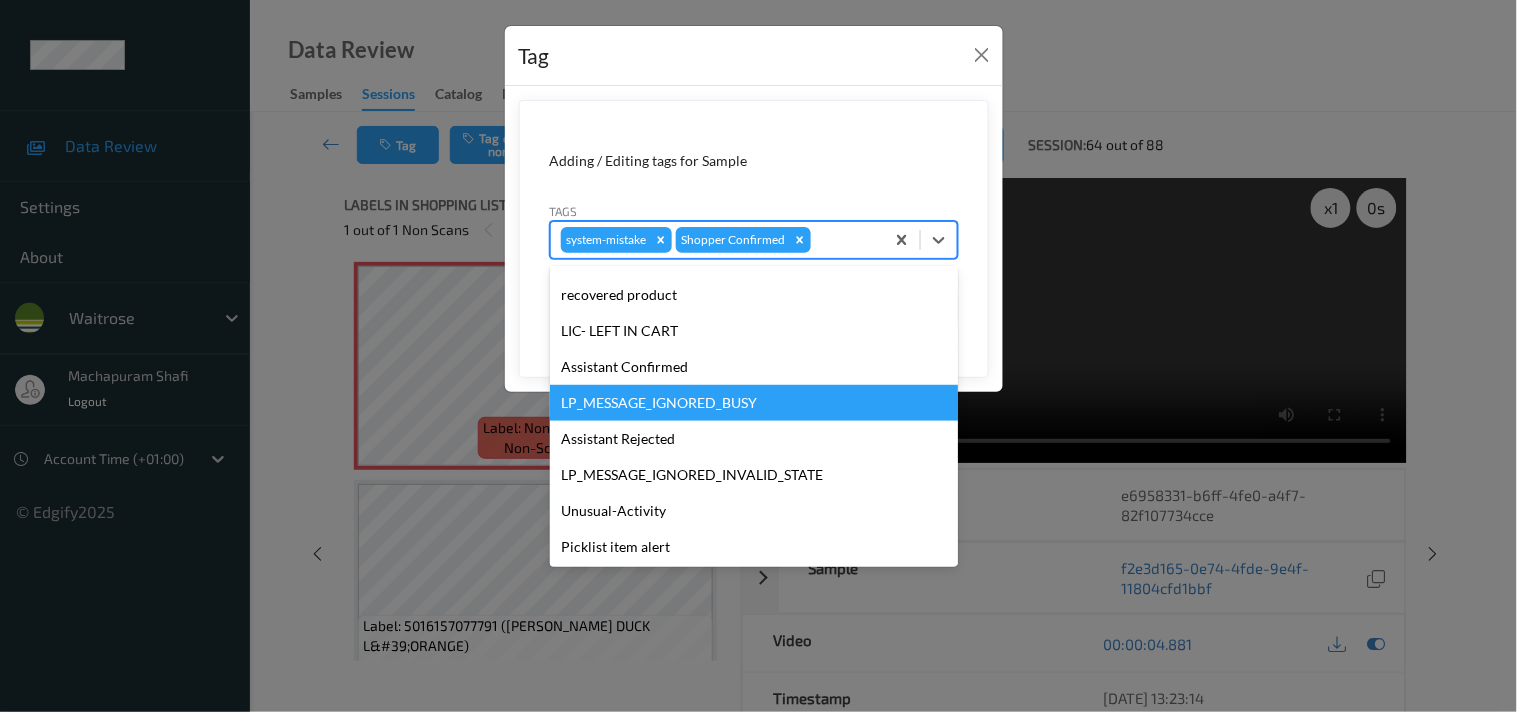 scroll, scrollTop: 320, scrollLeft: 0, axis: vertical 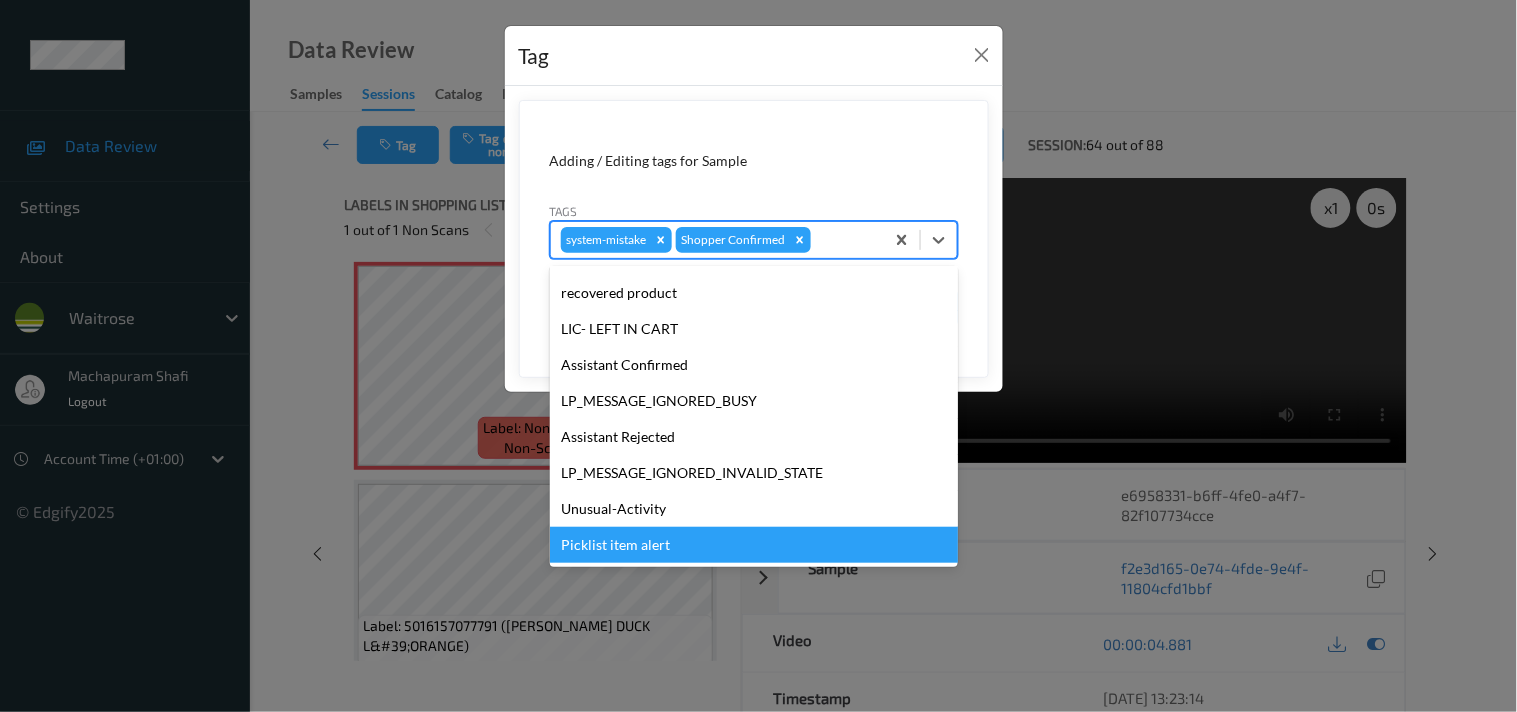 click on "Picklist item alert" at bounding box center [754, 545] 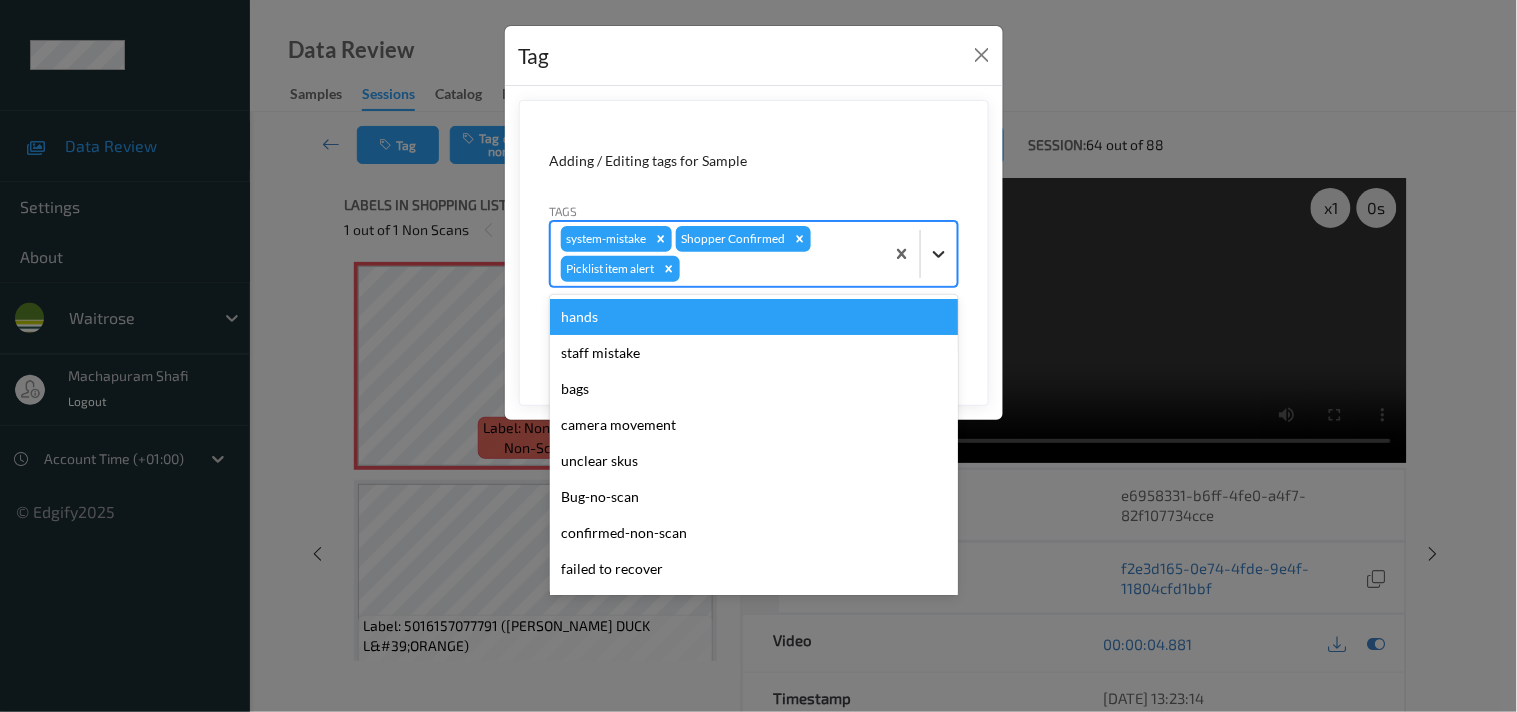 click 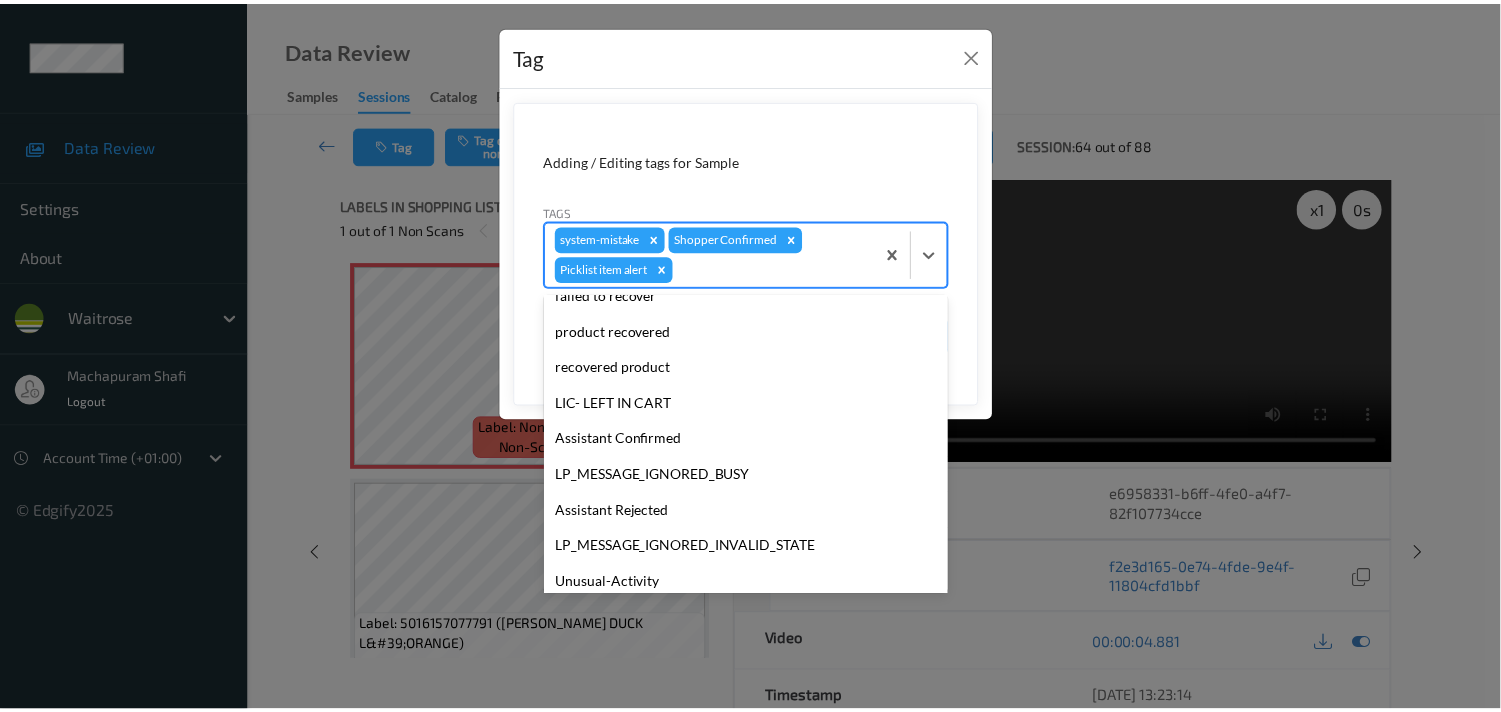 scroll, scrollTop: 283, scrollLeft: 0, axis: vertical 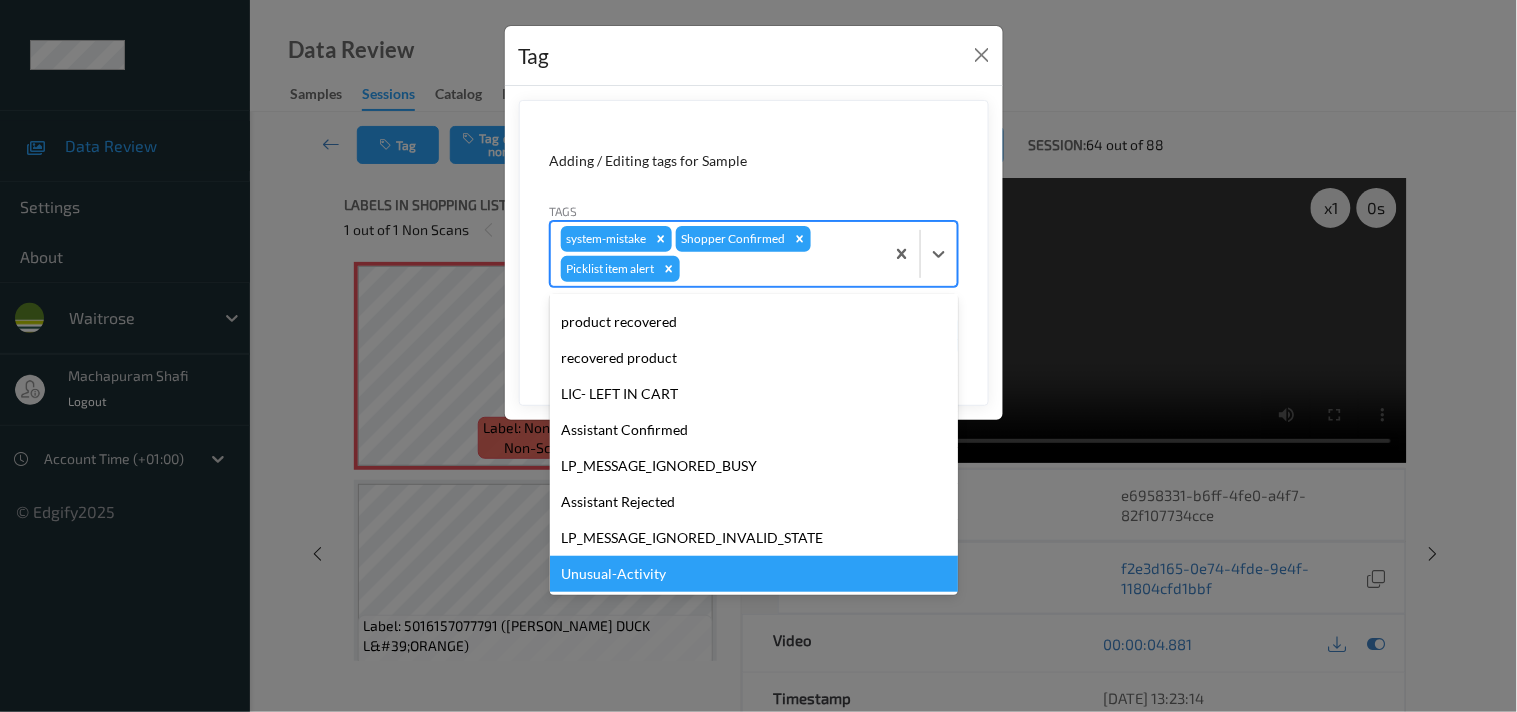 click on "Unusual-Activity" at bounding box center (754, 574) 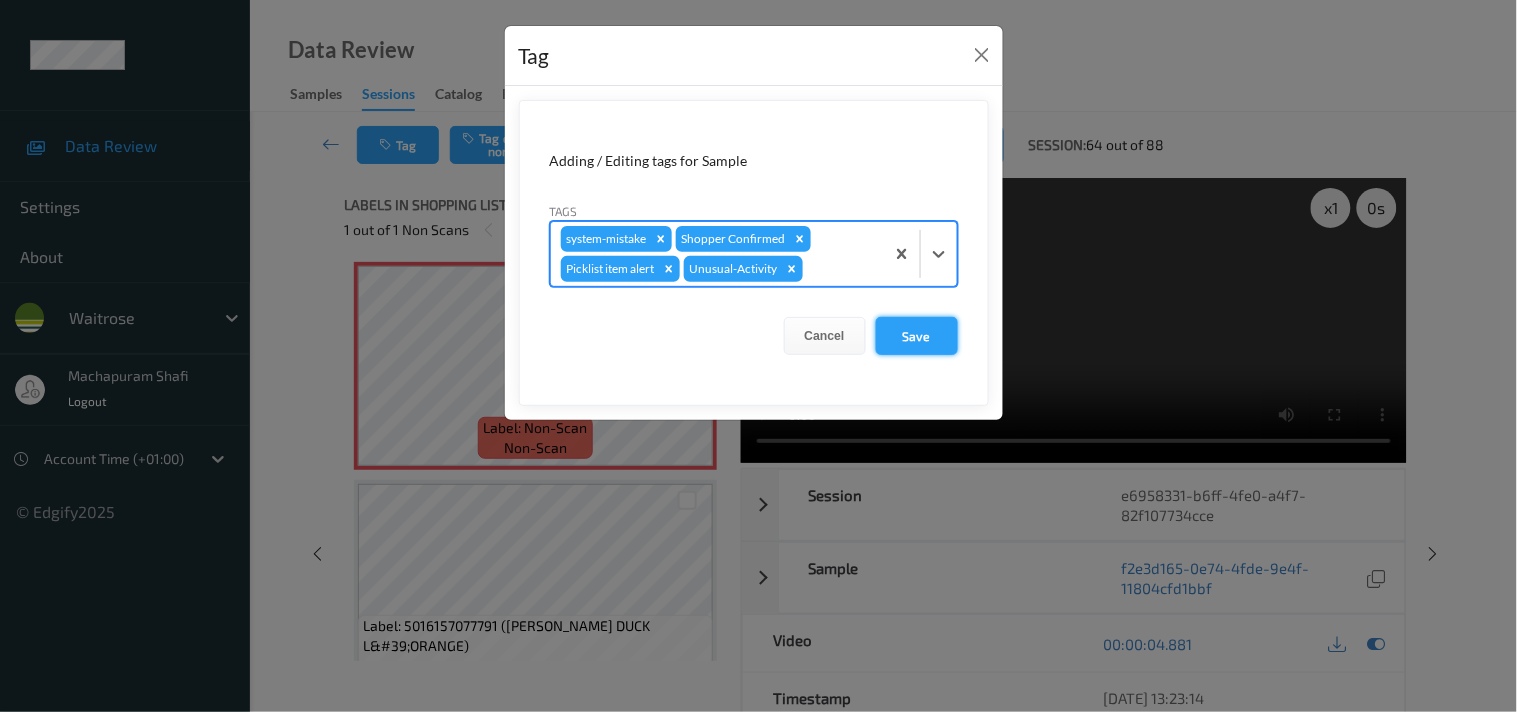 click on "Save" at bounding box center (917, 336) 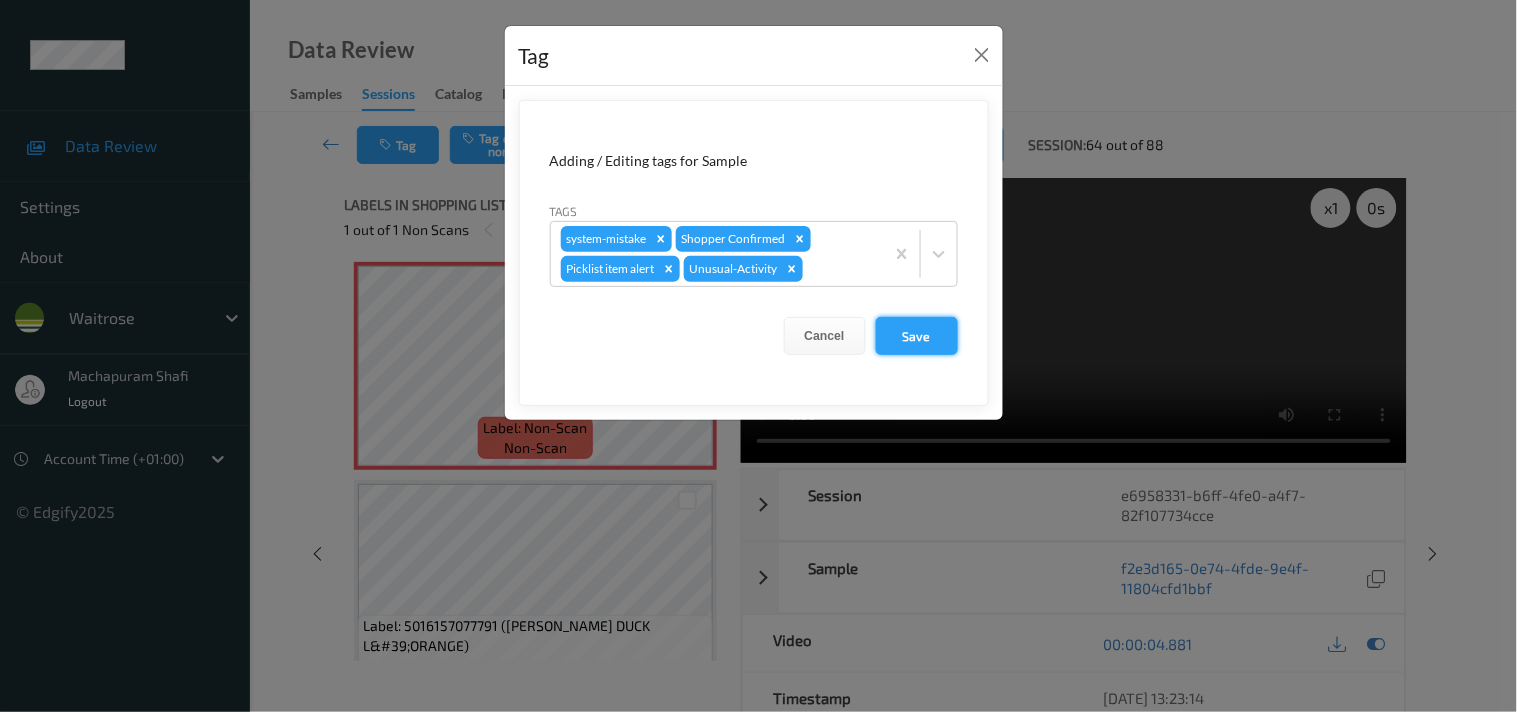 click on "Save" at bounding box center (917, 336) 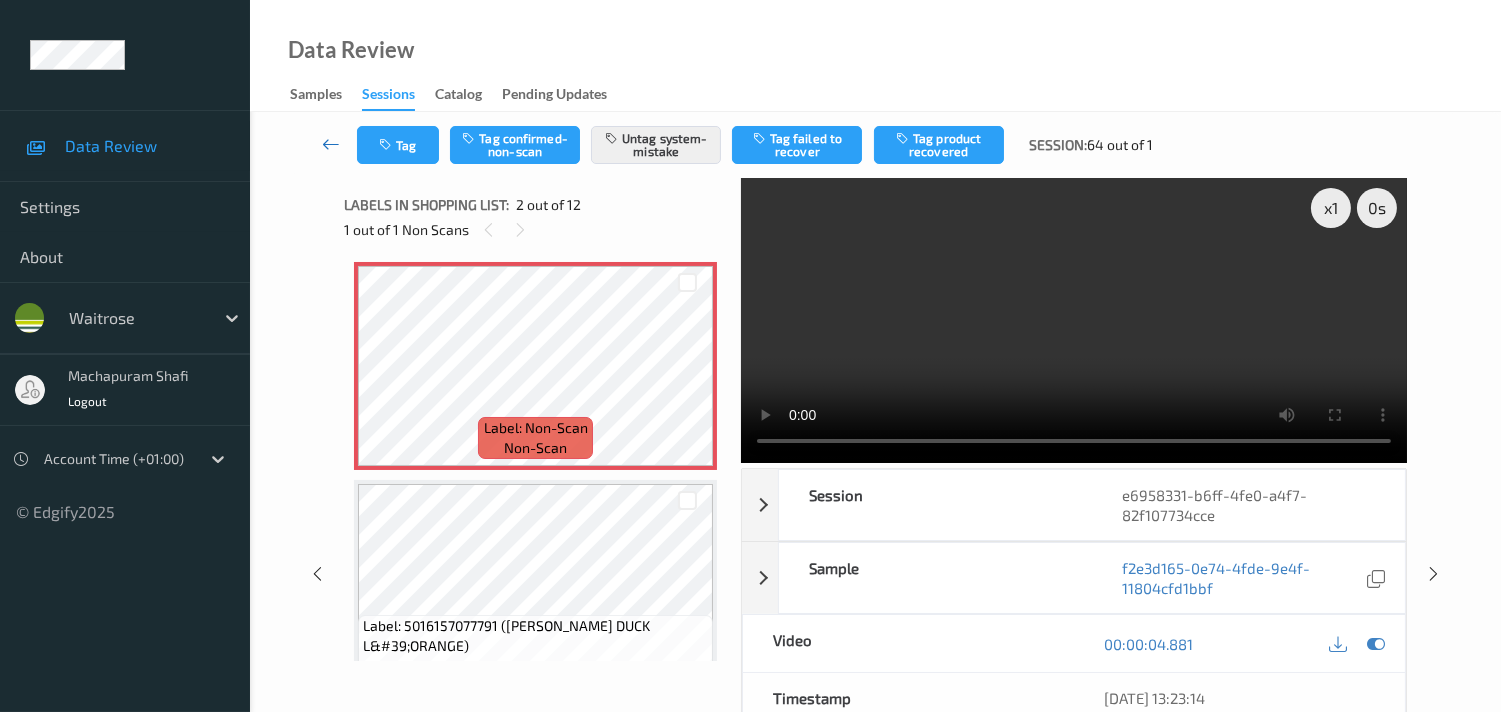 click at bounding box center (331, 144) 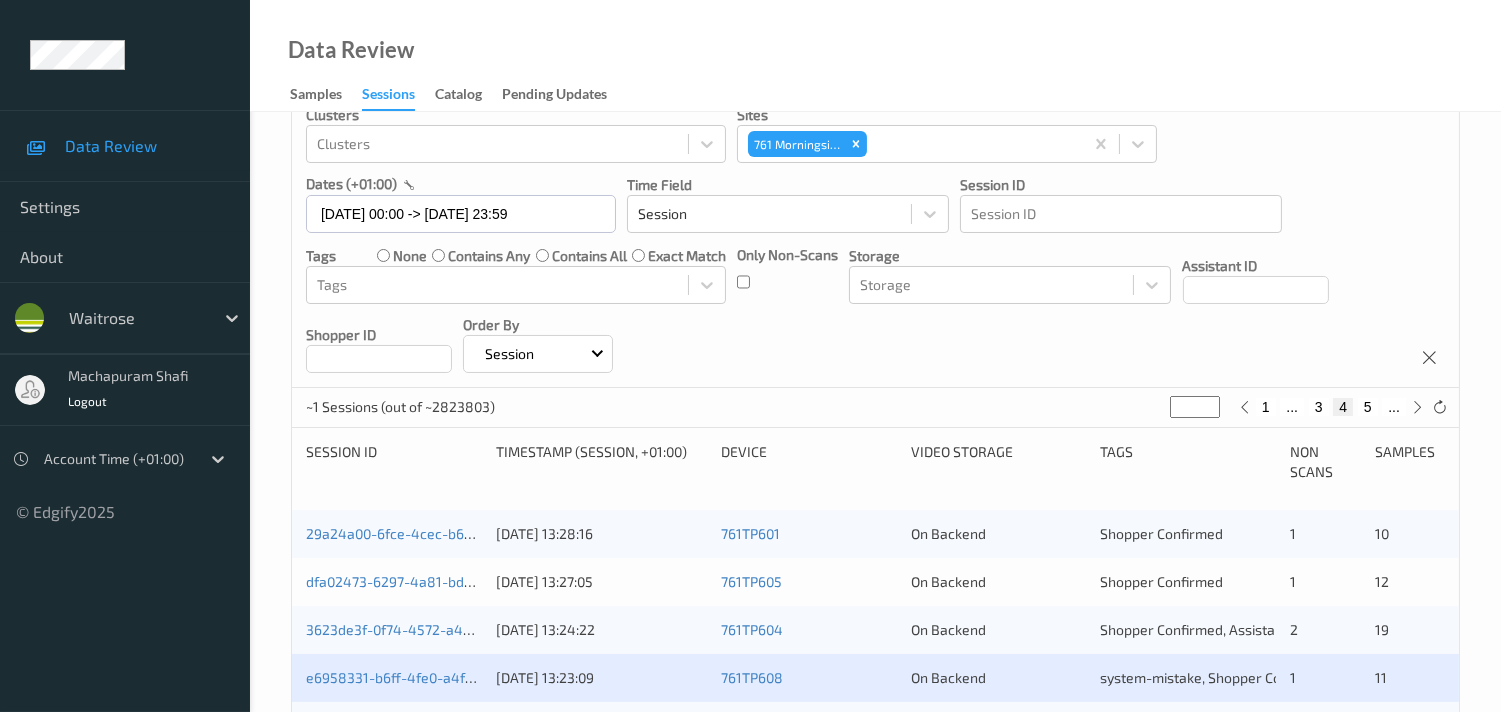 scroll, scrollTop: 333, scrollLeft: 0, axis: vertical 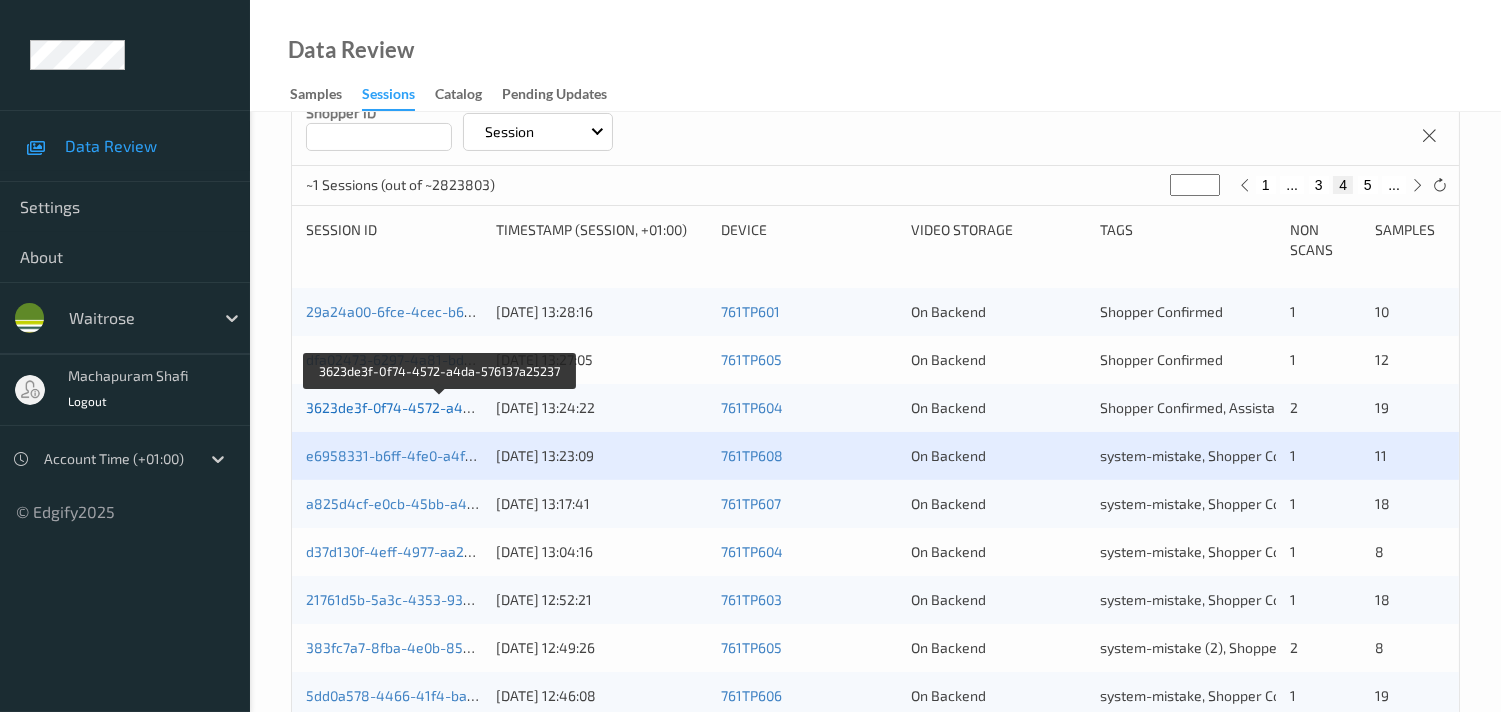 click on "3623de3f-0f74-4572-a4da-576137a25237" at bounding box center [441, 407] 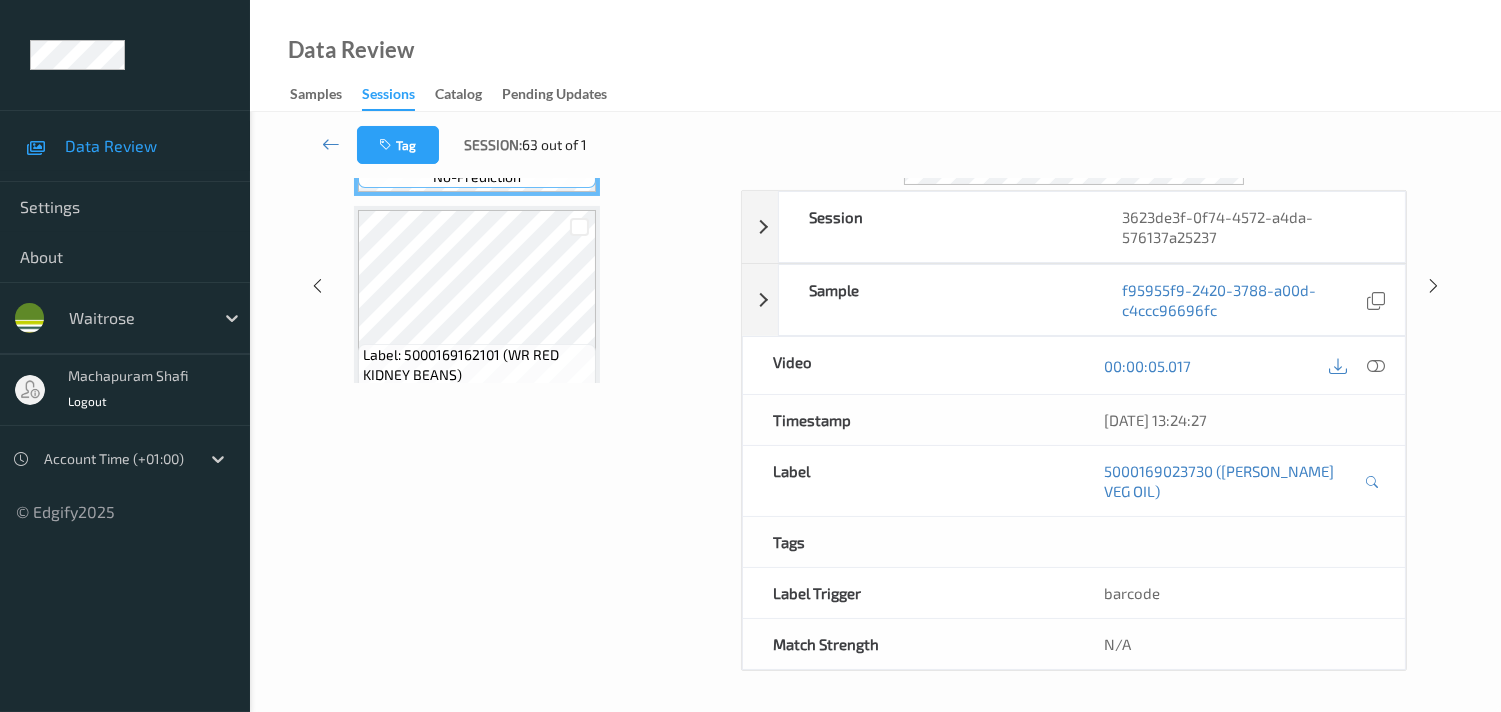 scroll, scrollTop: 260, scrollLeft: 0, axis: vertical 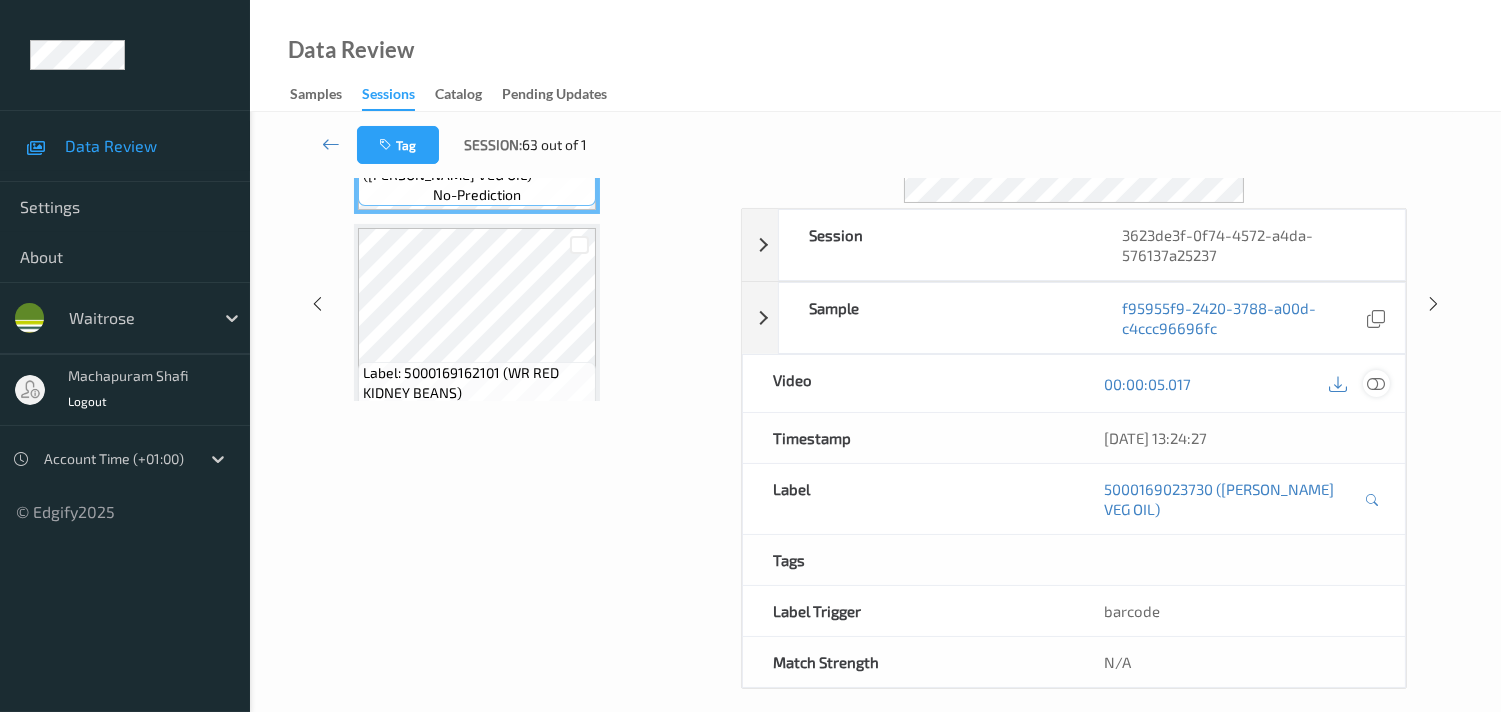 click at bounding box center [1376, 383] 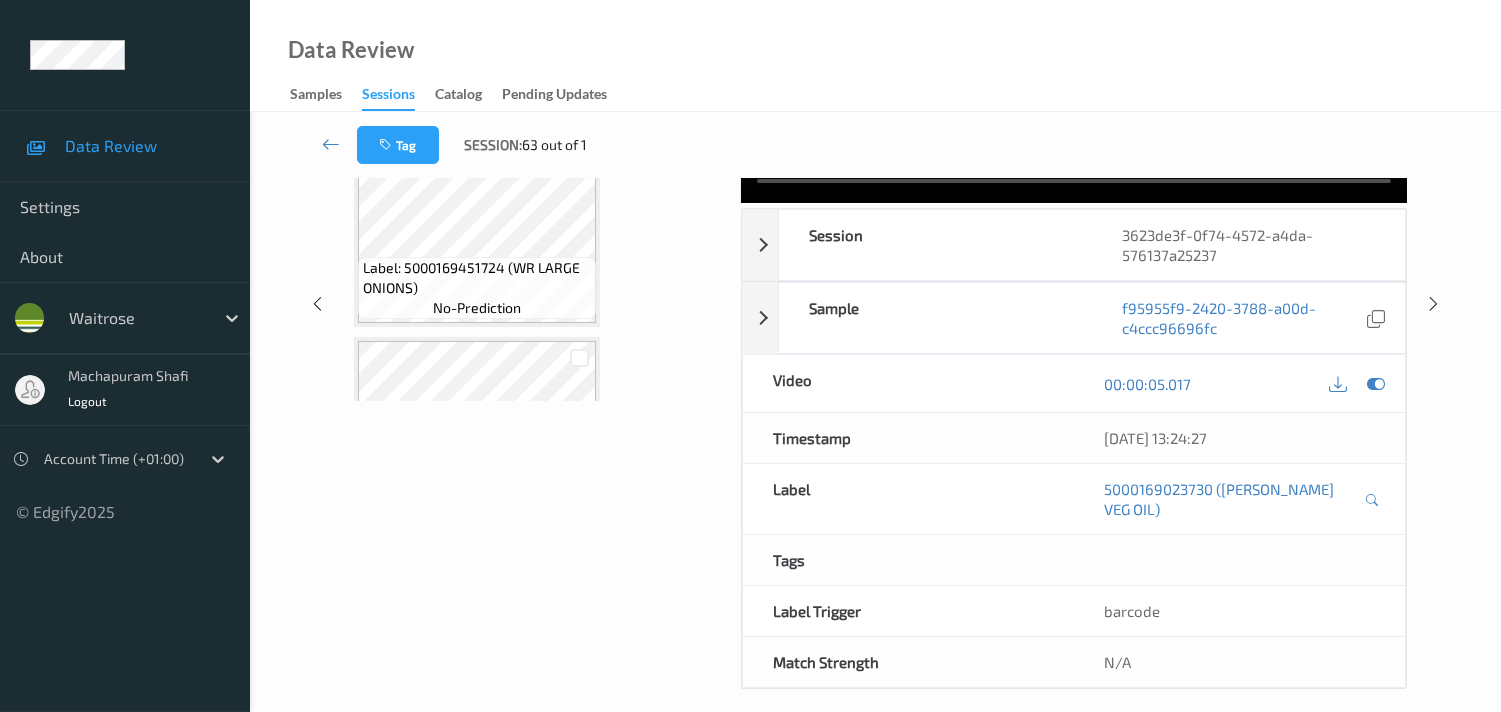 scroll, scrollTop: 931, scrollLeft: 0, axis: vertical 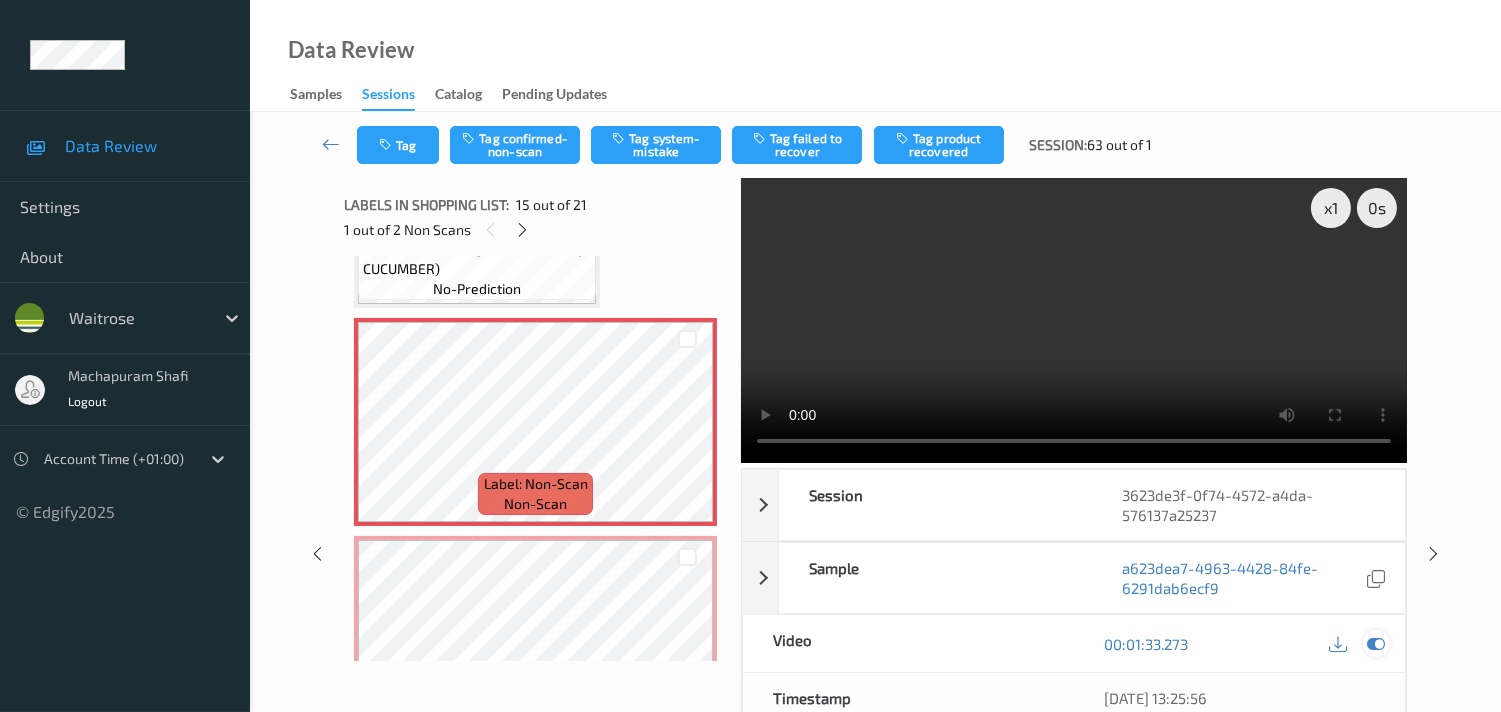 click at bounding box center [1376, 644] 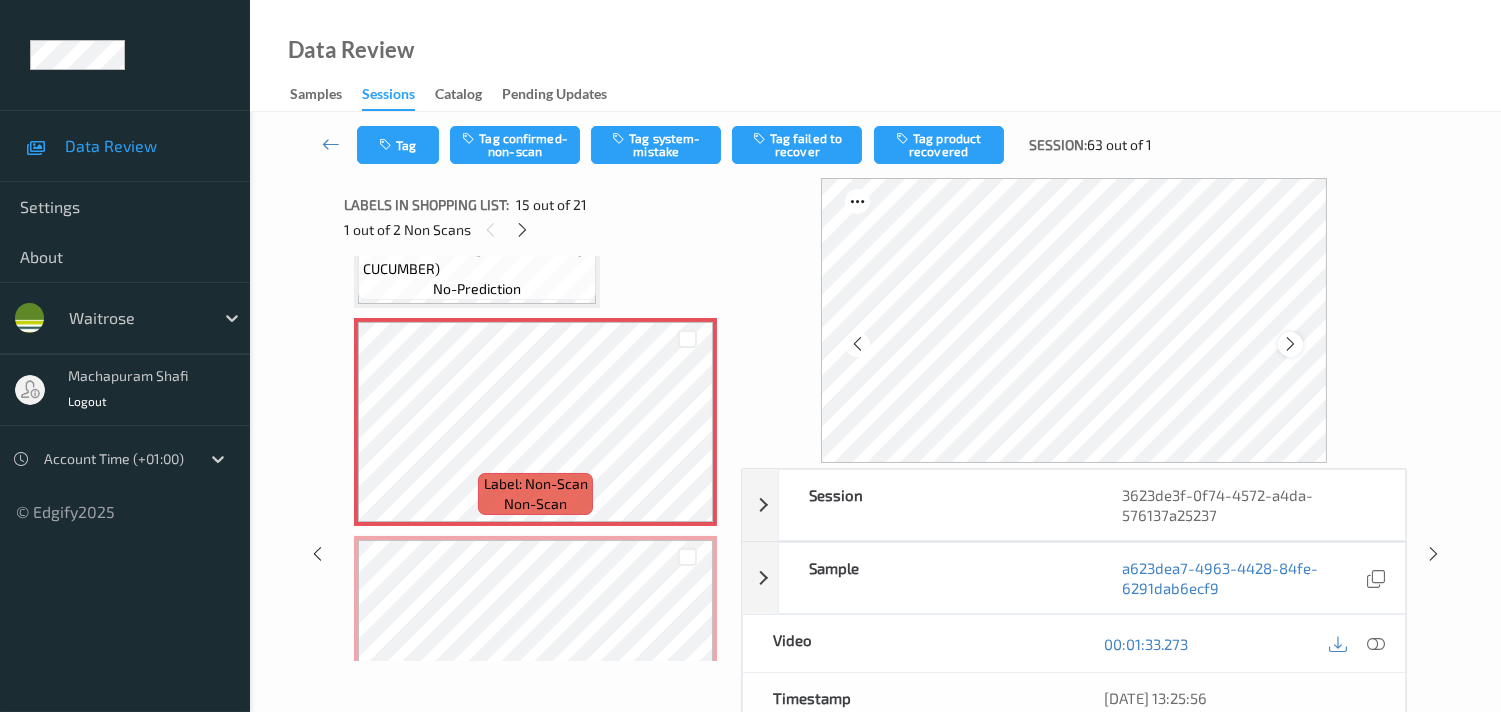 click at bounding box center (1290, 344) 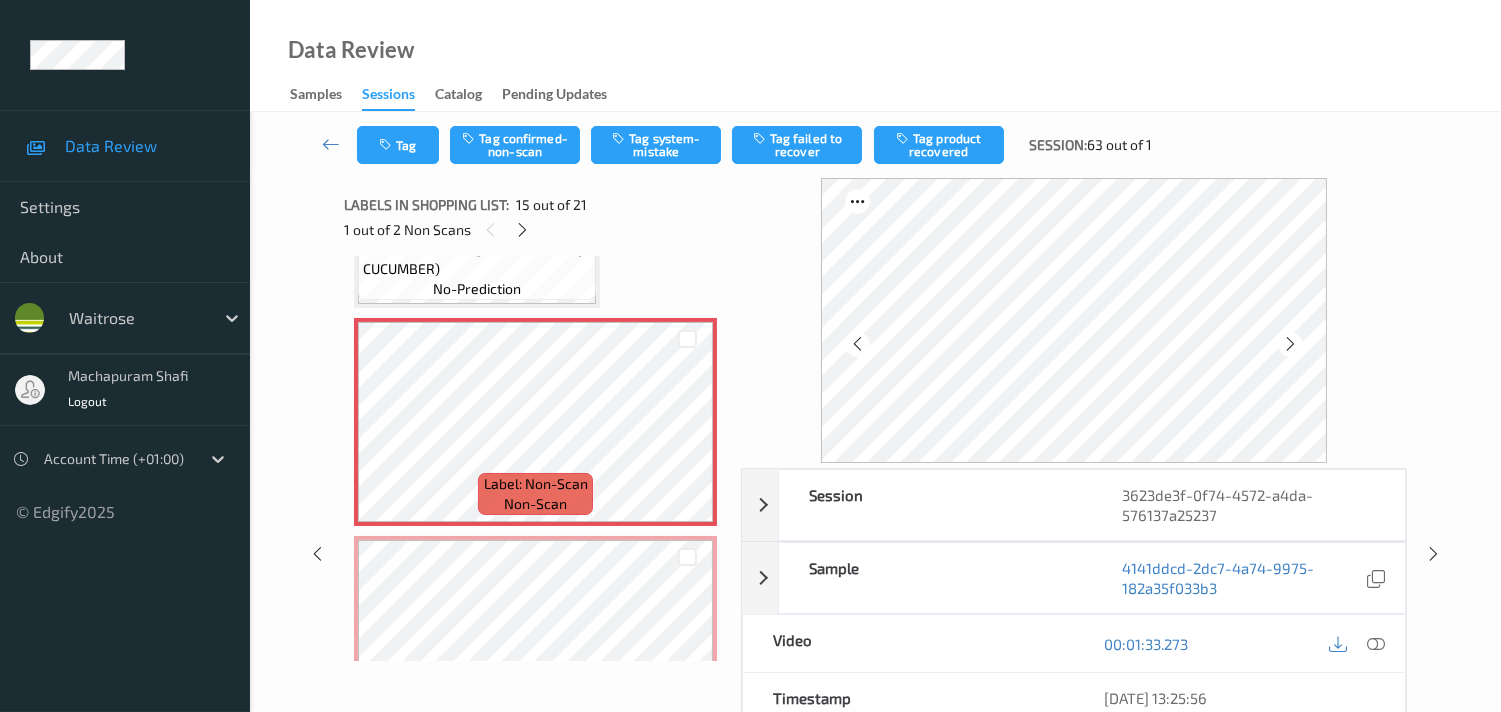 click at bounding box center [1290, 344] 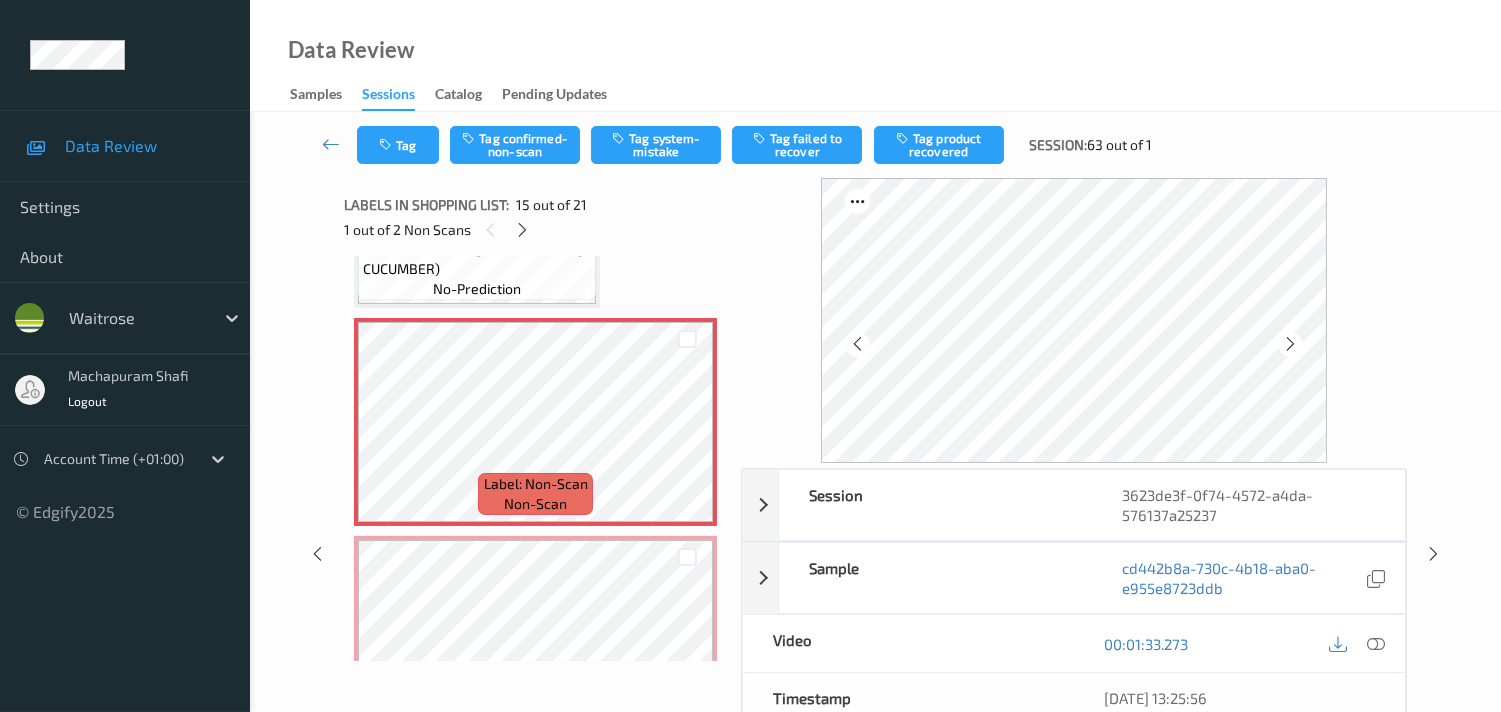click at bounding box center [1290, 344] 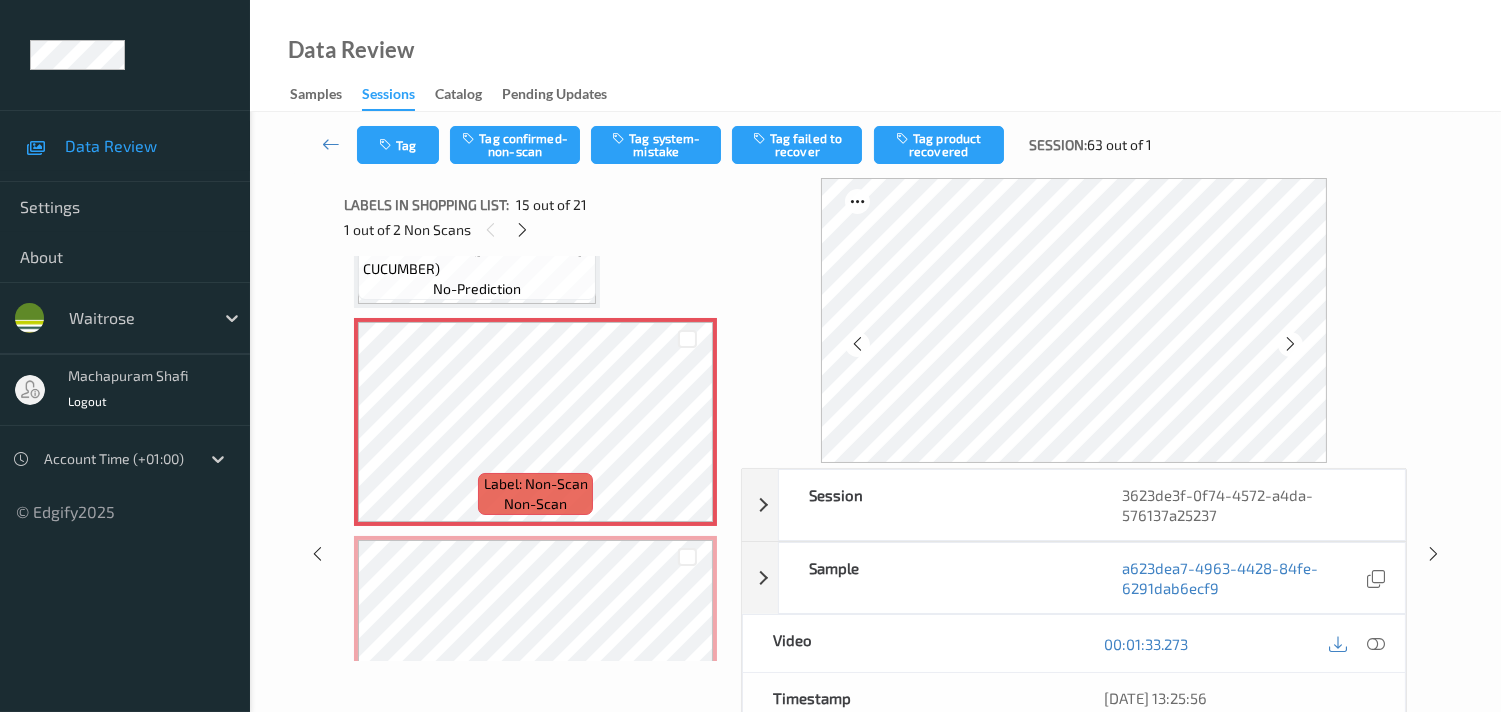 click at bounding box center [1290, 344] 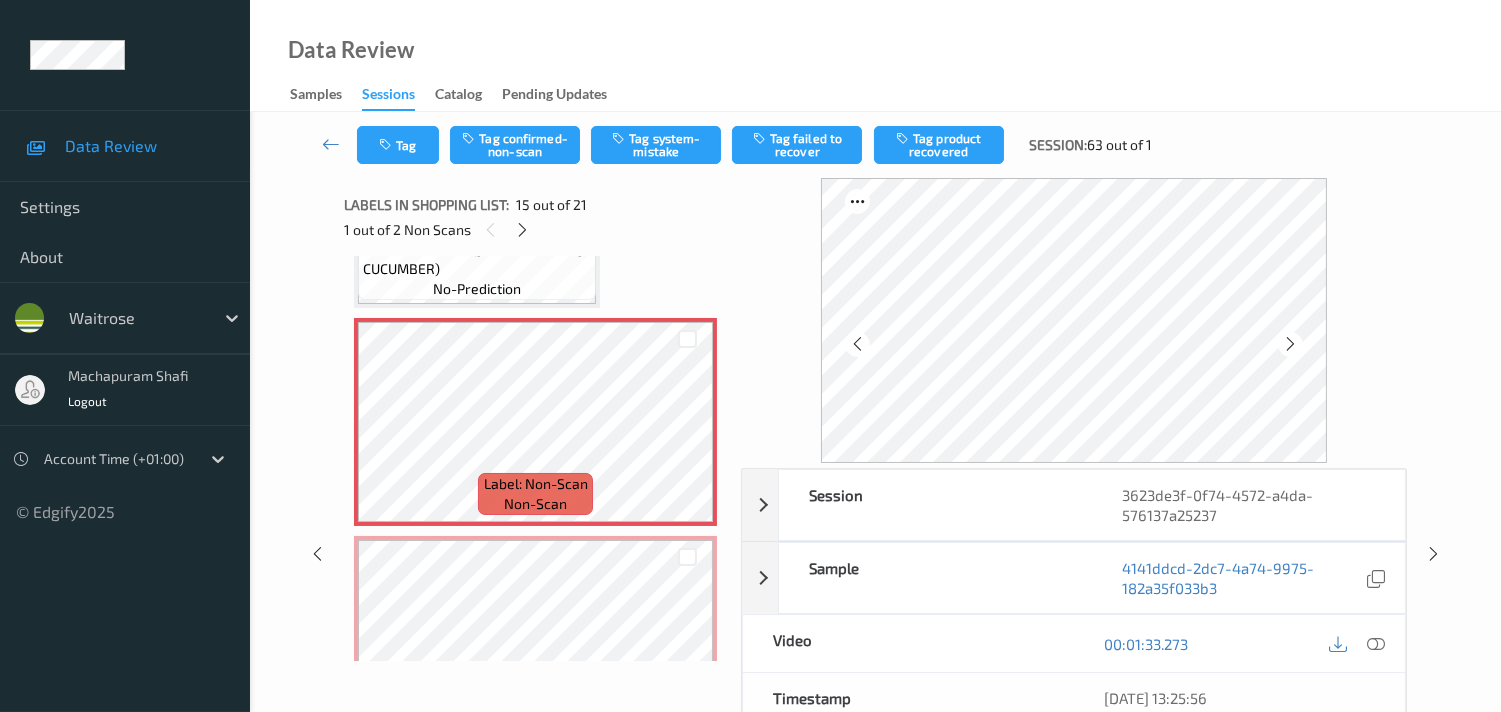 click at bounding box center [1290, 344] 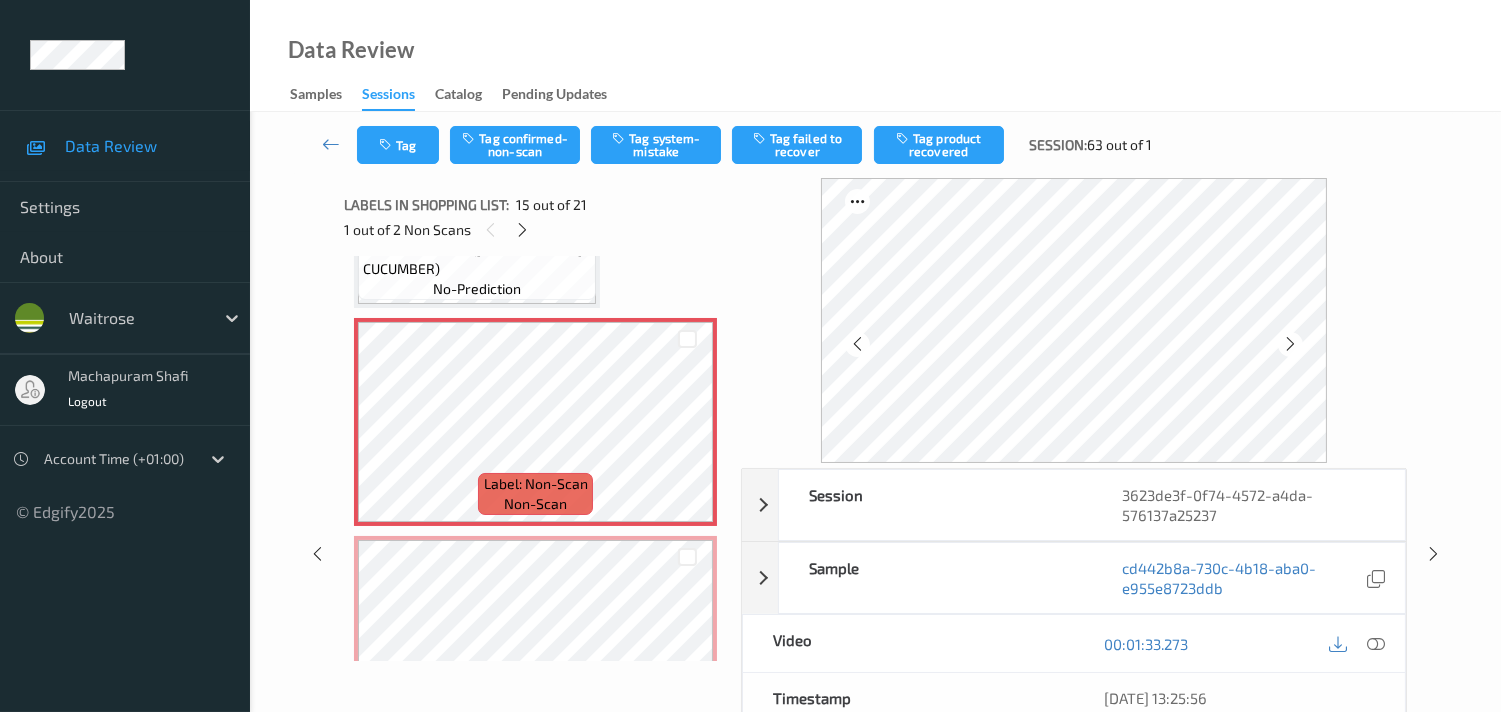 click at bounding box center [1290, 344] 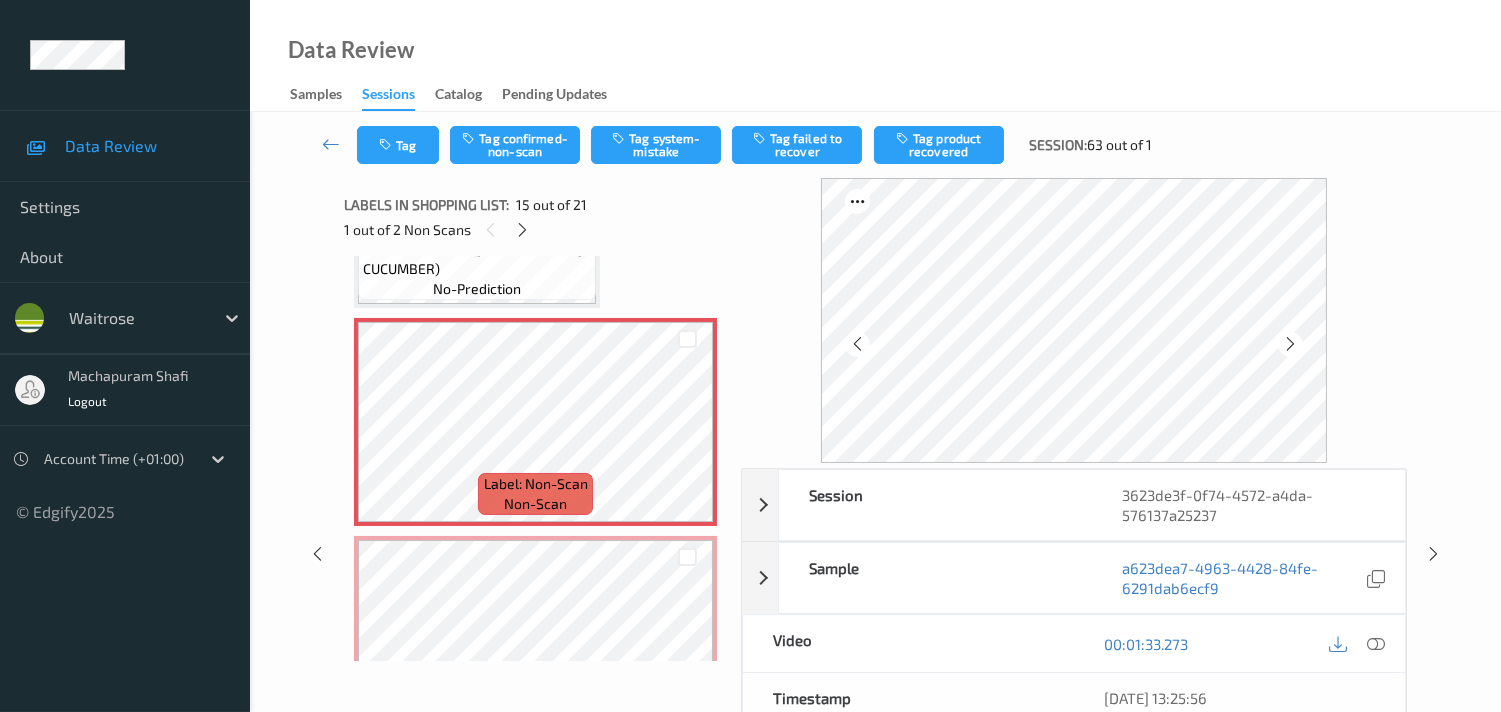 click at bounding box center [1290, 344] 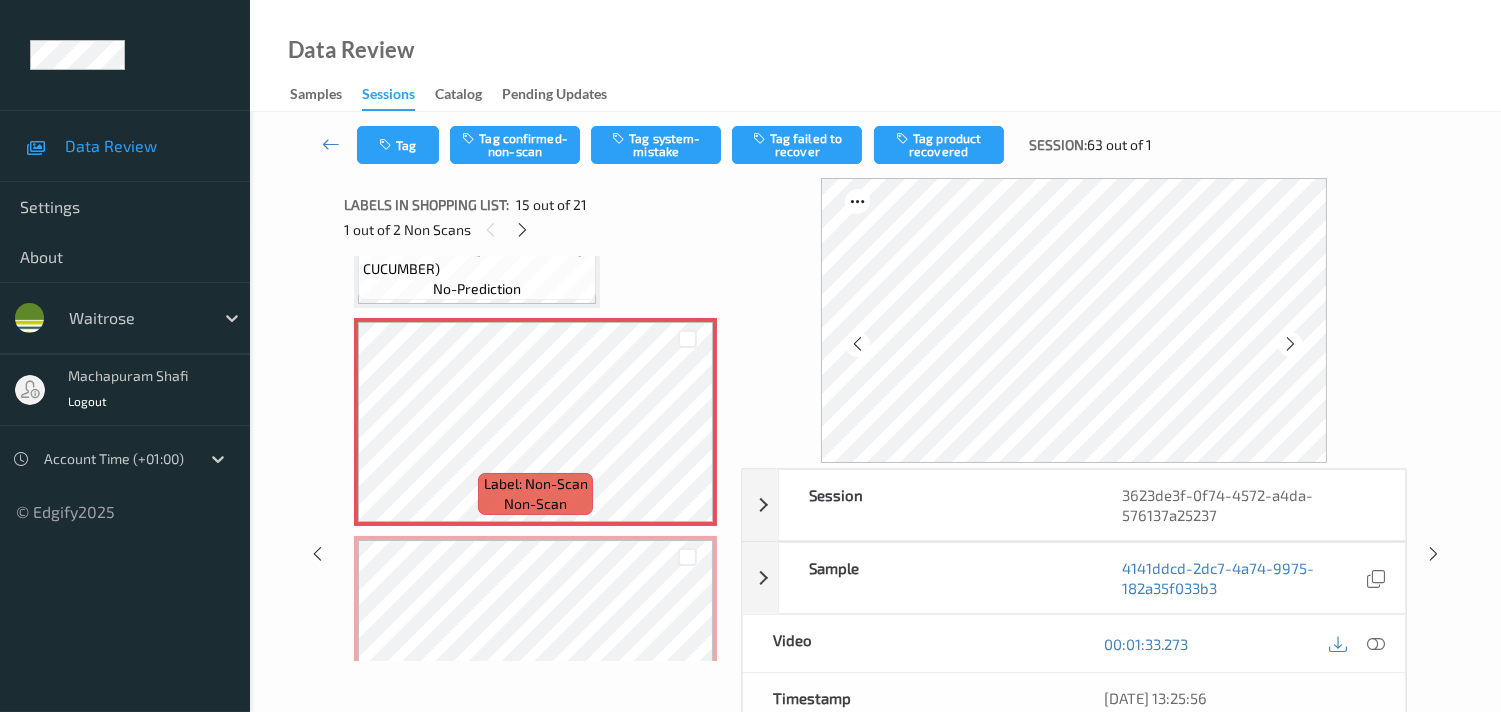 click at bounding box center (1290, 344) 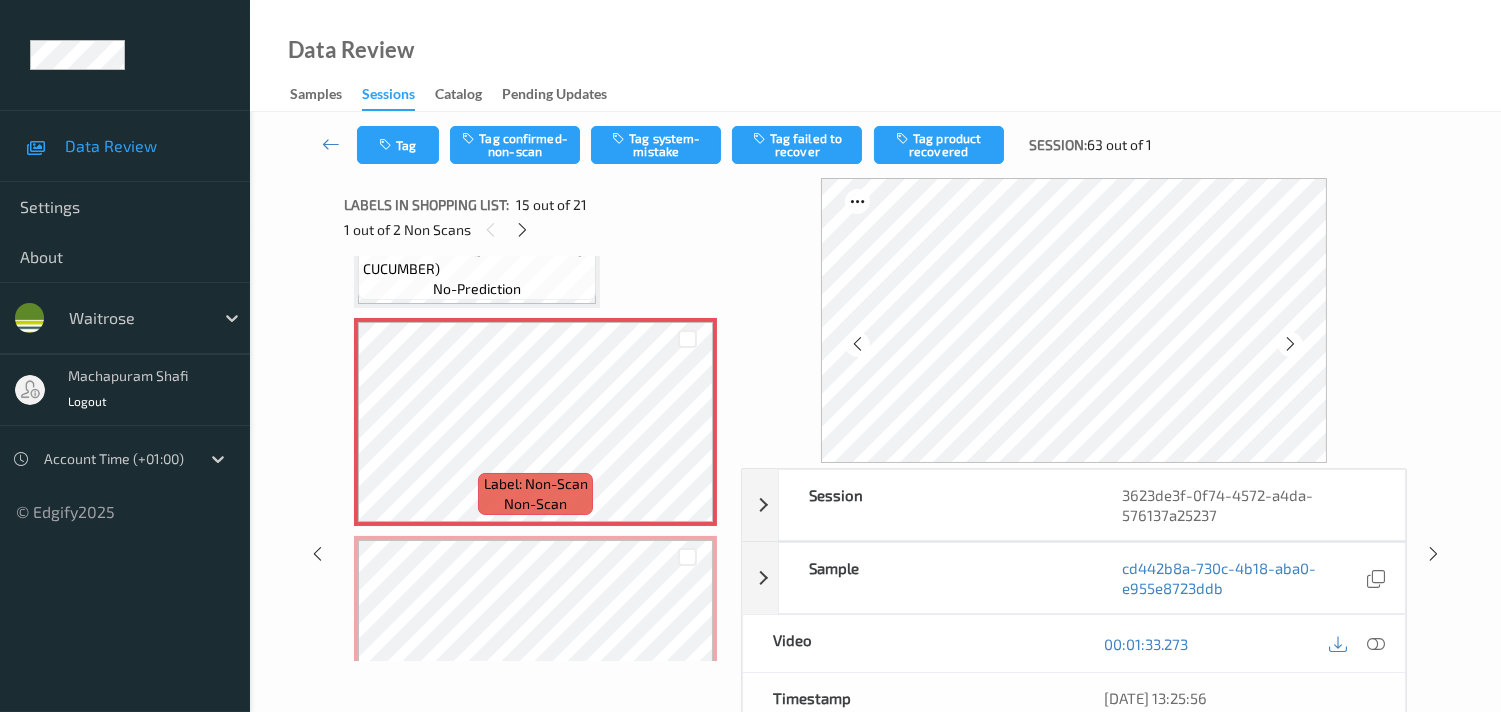 click at bounding box center [1290, 344] 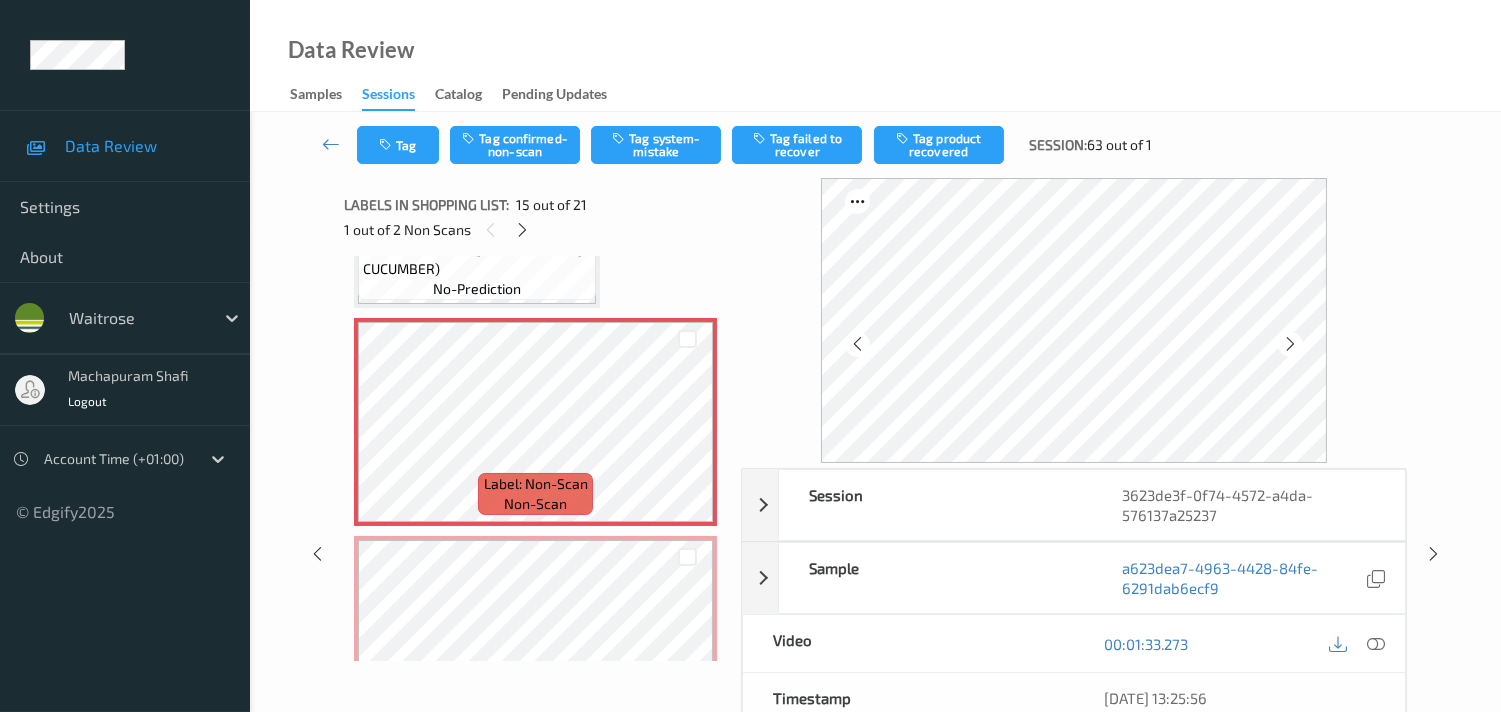 click at bounding box center (1290, 344) 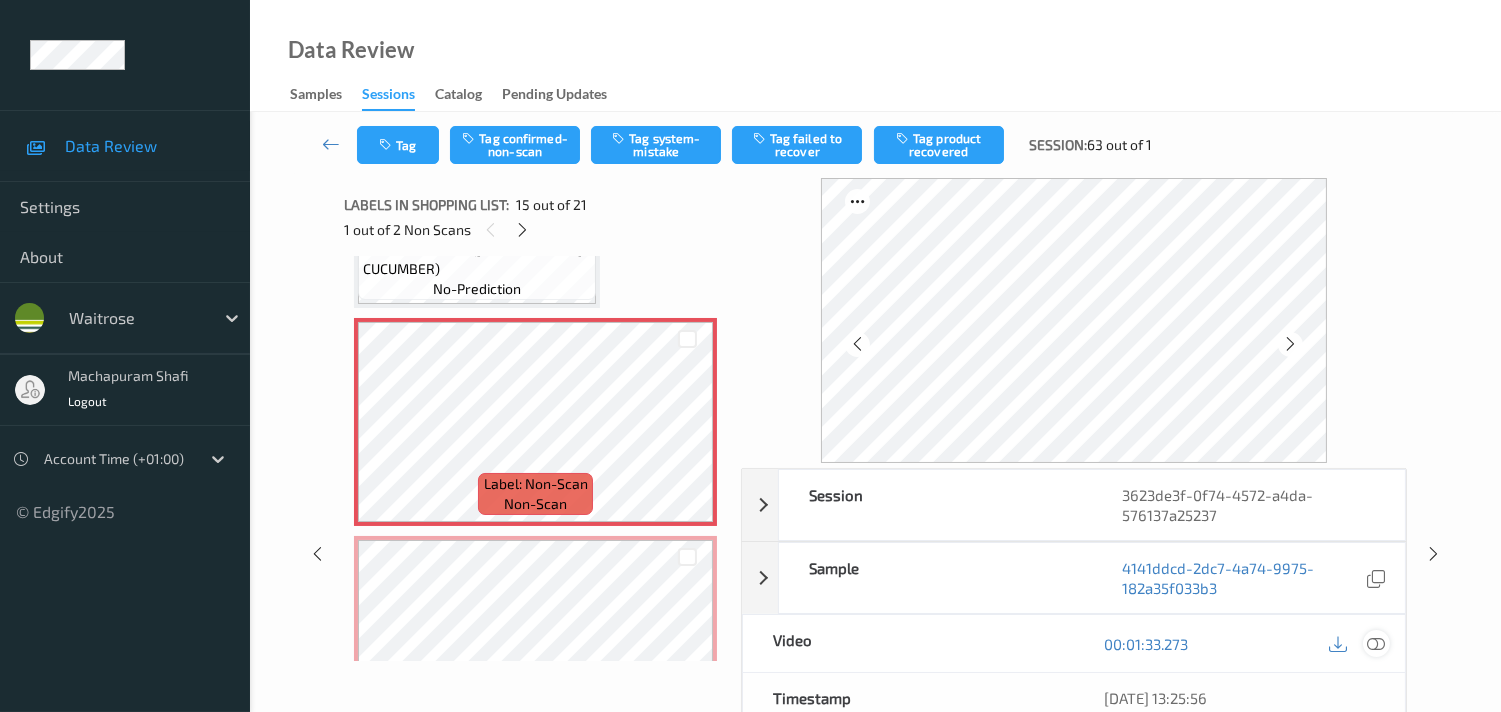 click at bounding box center (1376, 644) 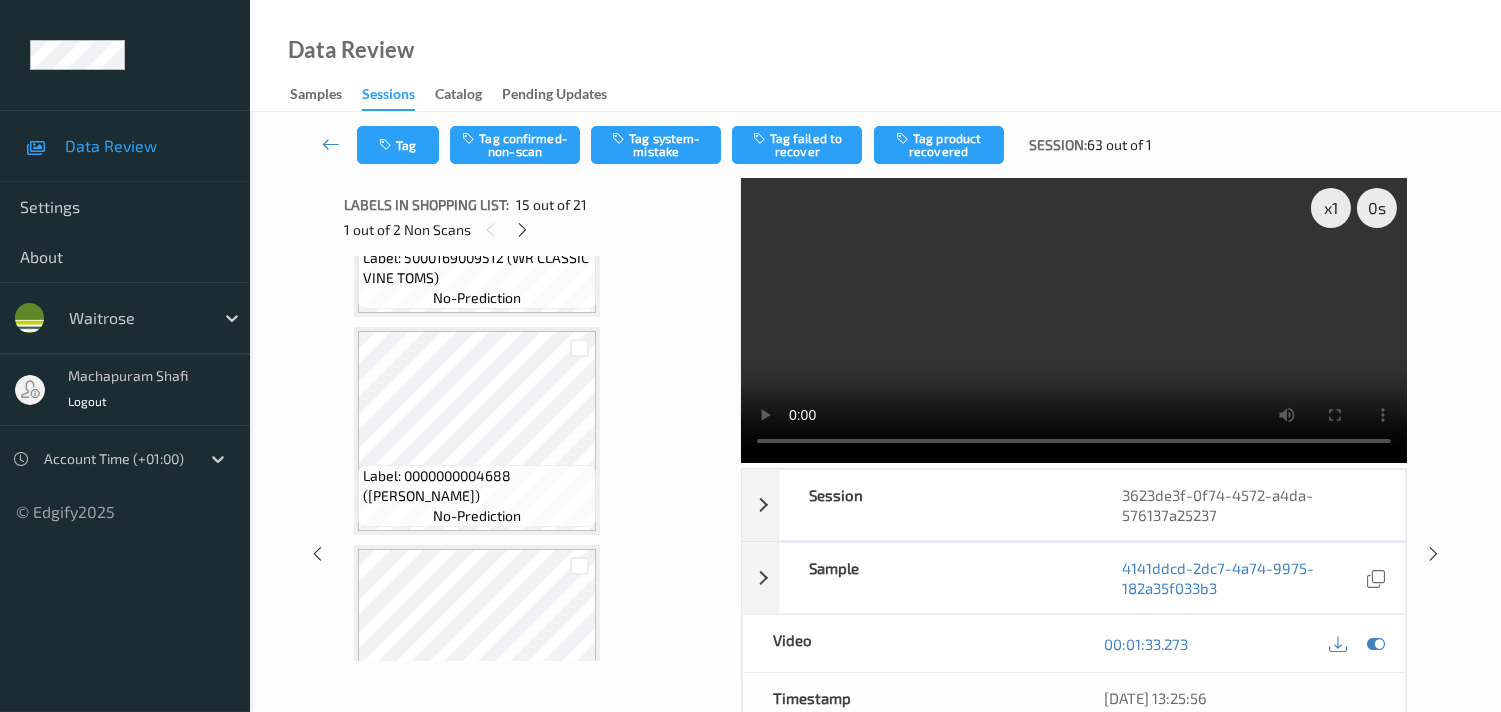 scroll, scrollTop: 2777, scrollLeft: 0, axis: vertical 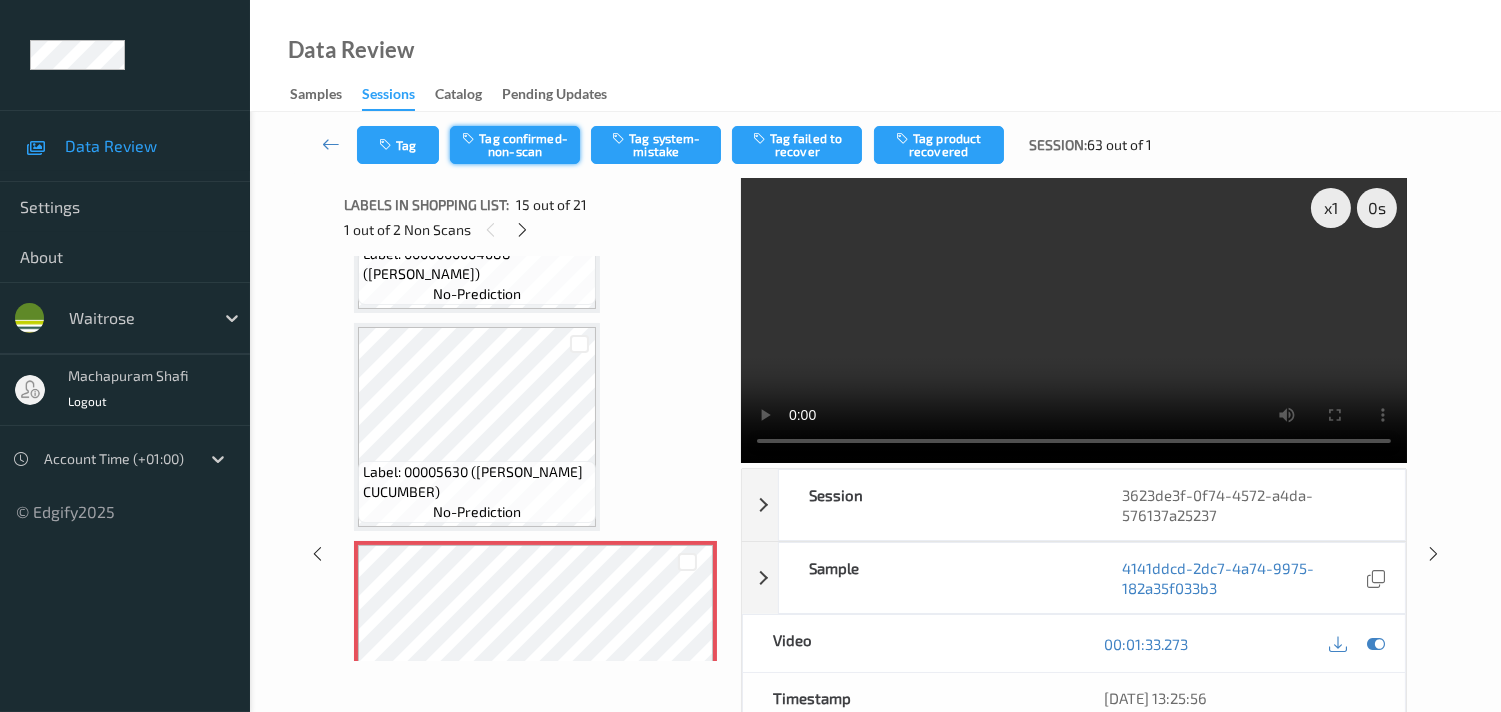 click on "Tag   confirmed-non-scan" at bounding box center (515, 145) 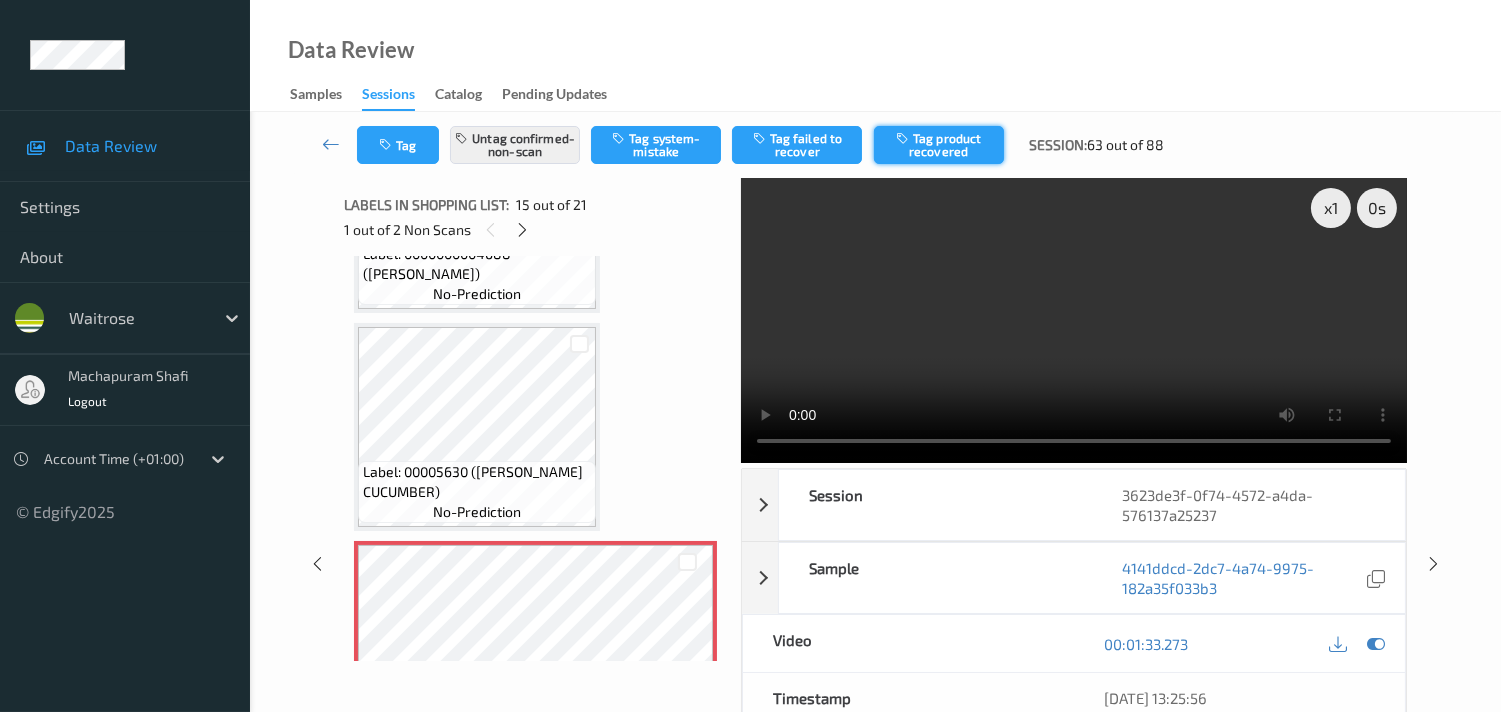 click on "Tag   product recovered" at bounding box center [939, 145] 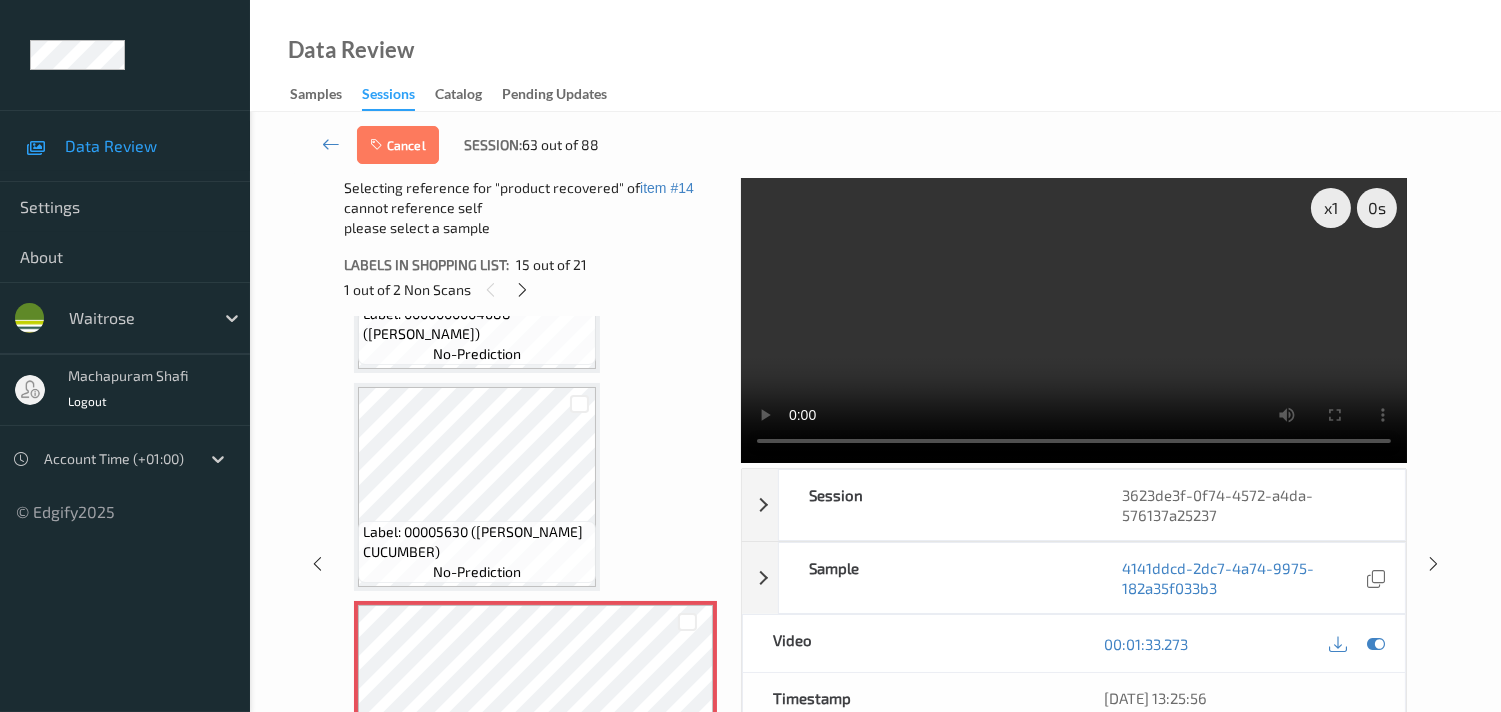 click at bounding box center (579, 403) 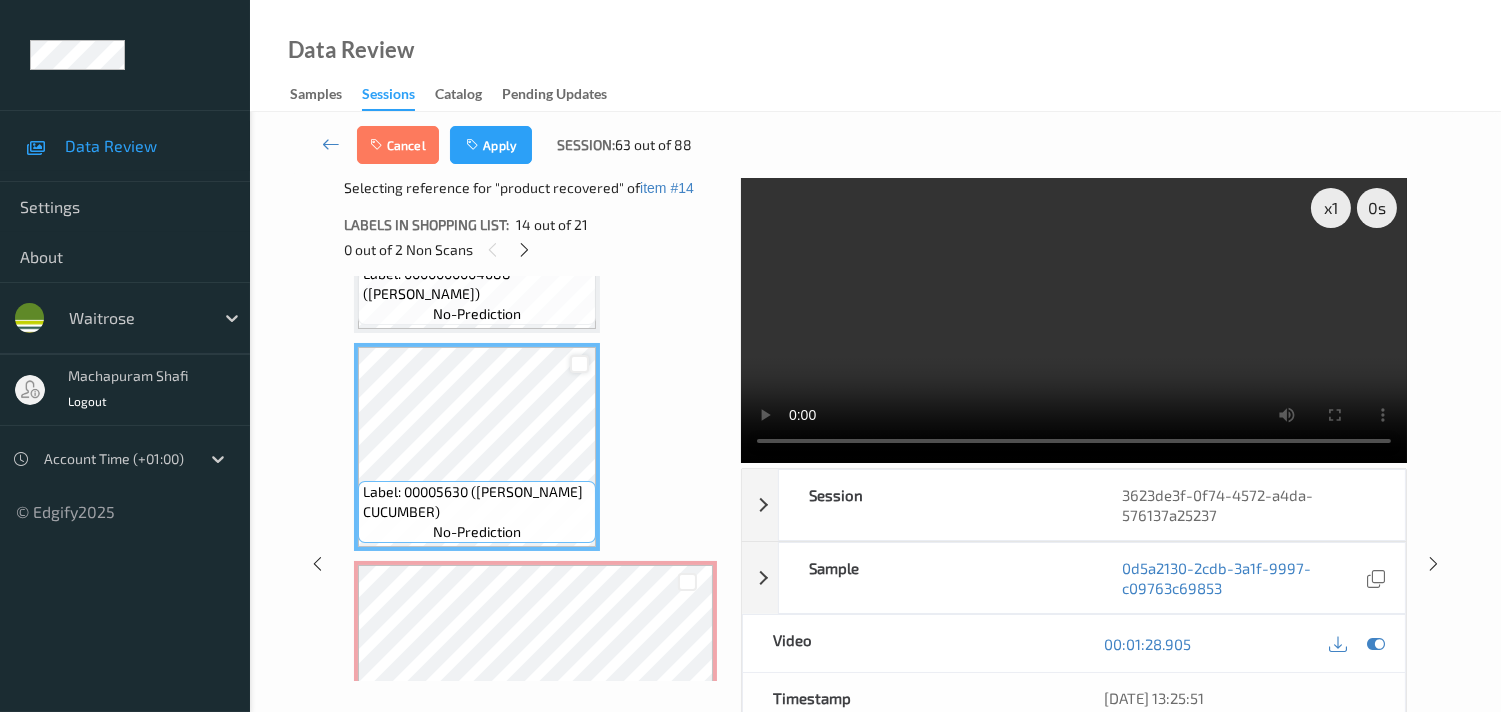 click at bounding box center [579, 364] 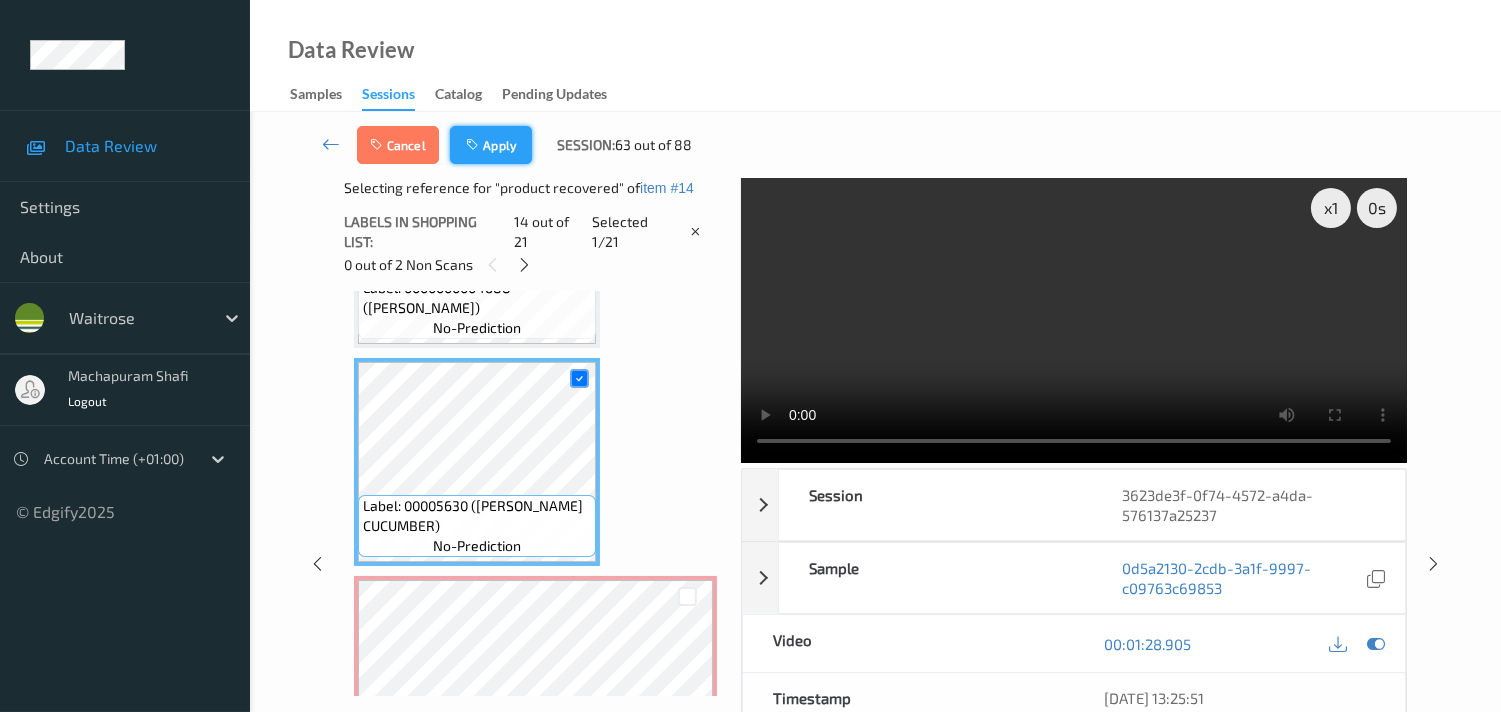 click on "Apply" at bounding box center (491, 145) 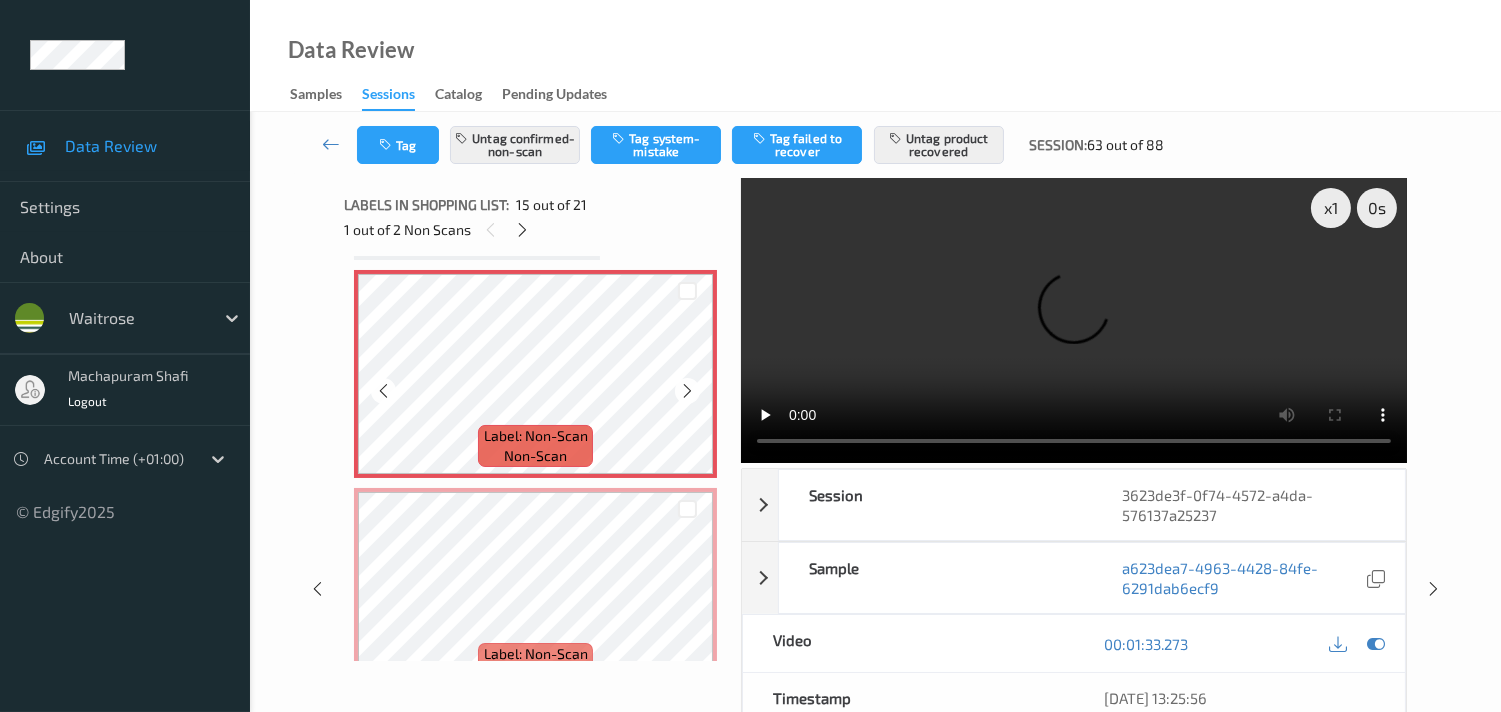 scroll, scrollTop: 3160, scrollLeft: 0, axis: vertical 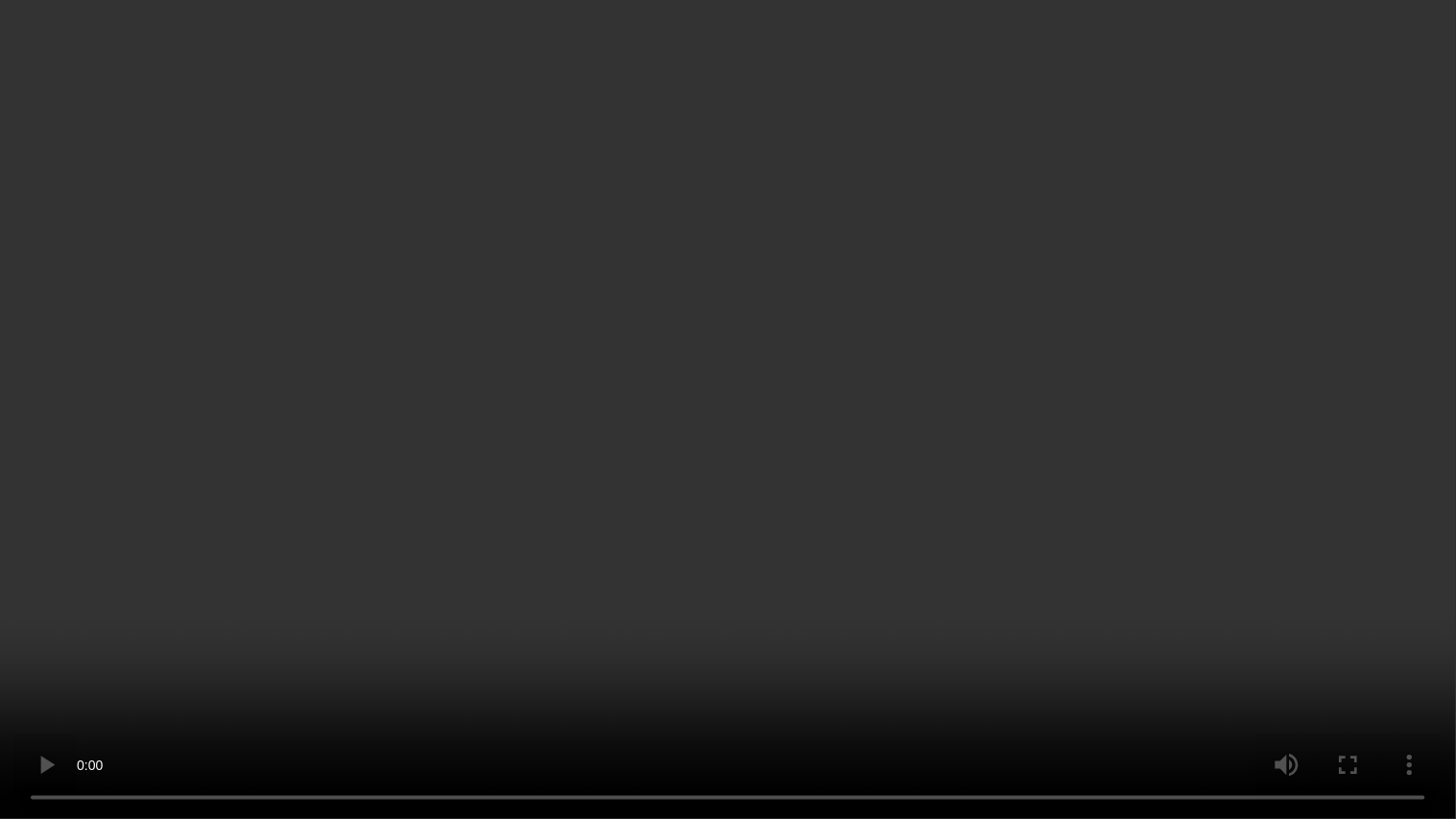 click at bounding box center (728, 409) 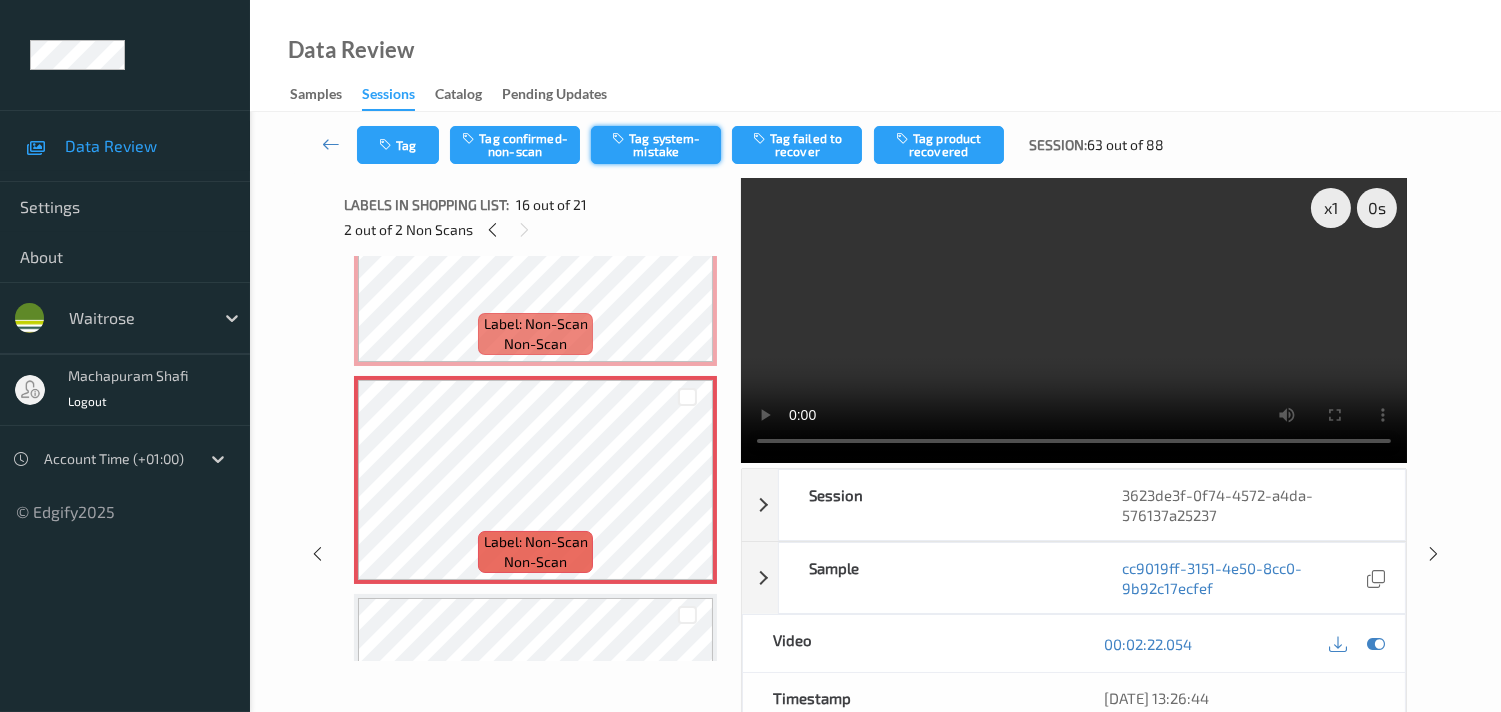 click on "Tag   system-mistake" at bounding box center [656, 145] 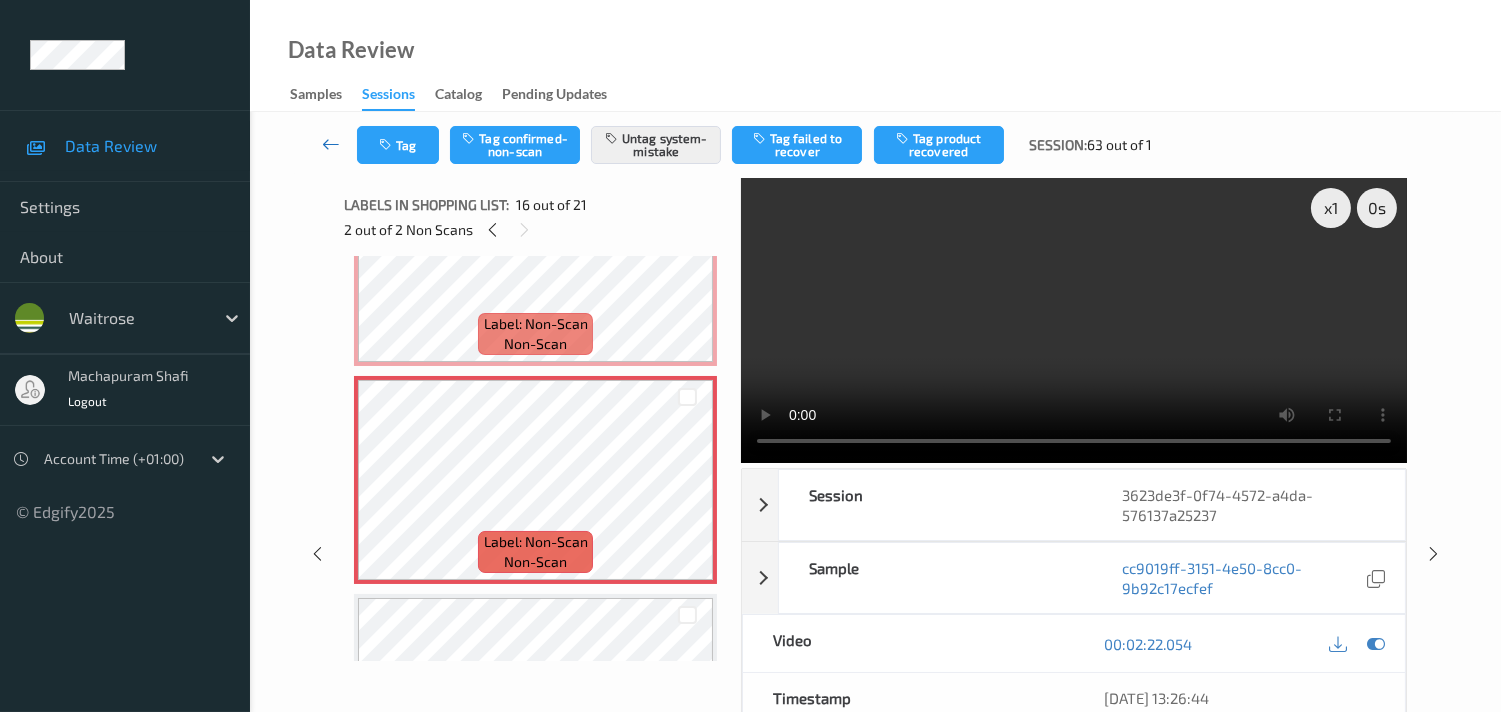 click at bounding box center (331, 144) 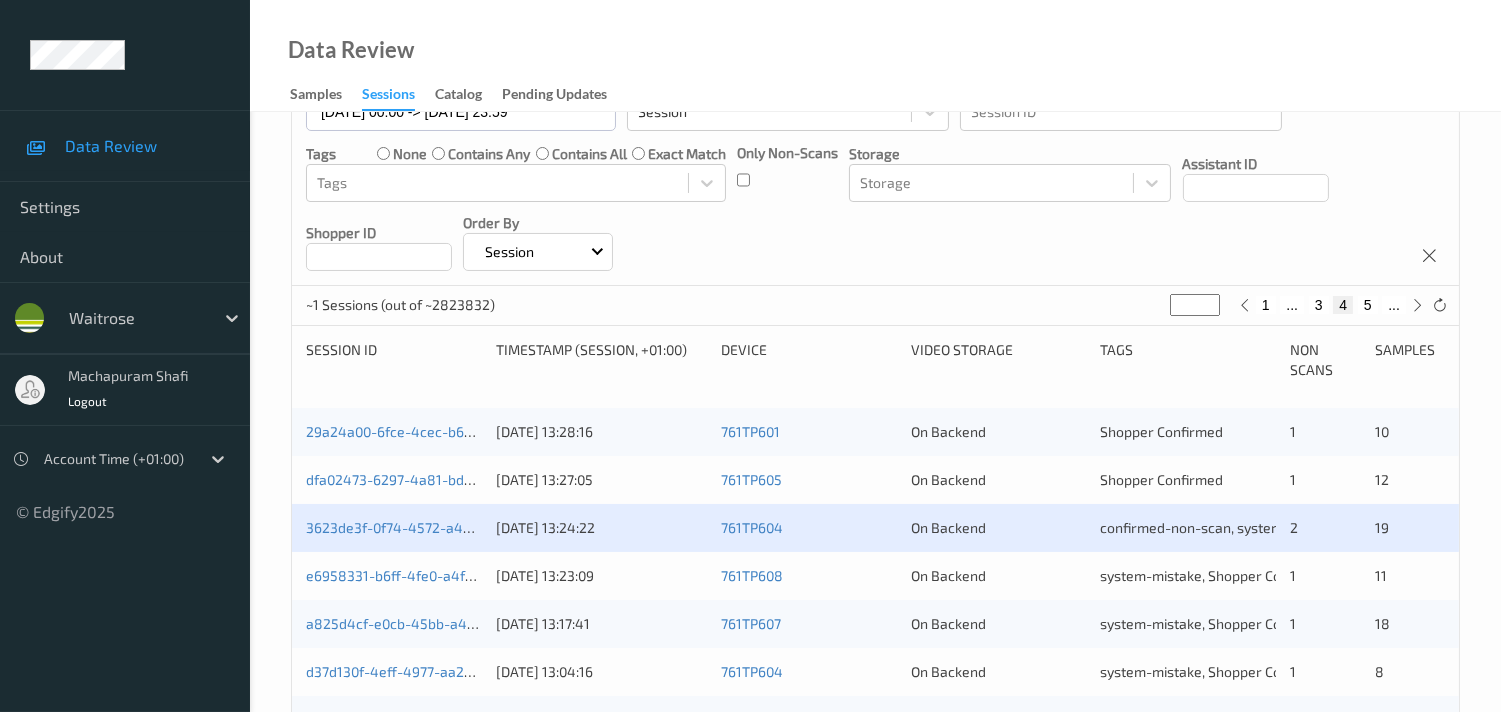 scroll, scrollTop: 222, scrollLeft: 0, axis: vertical 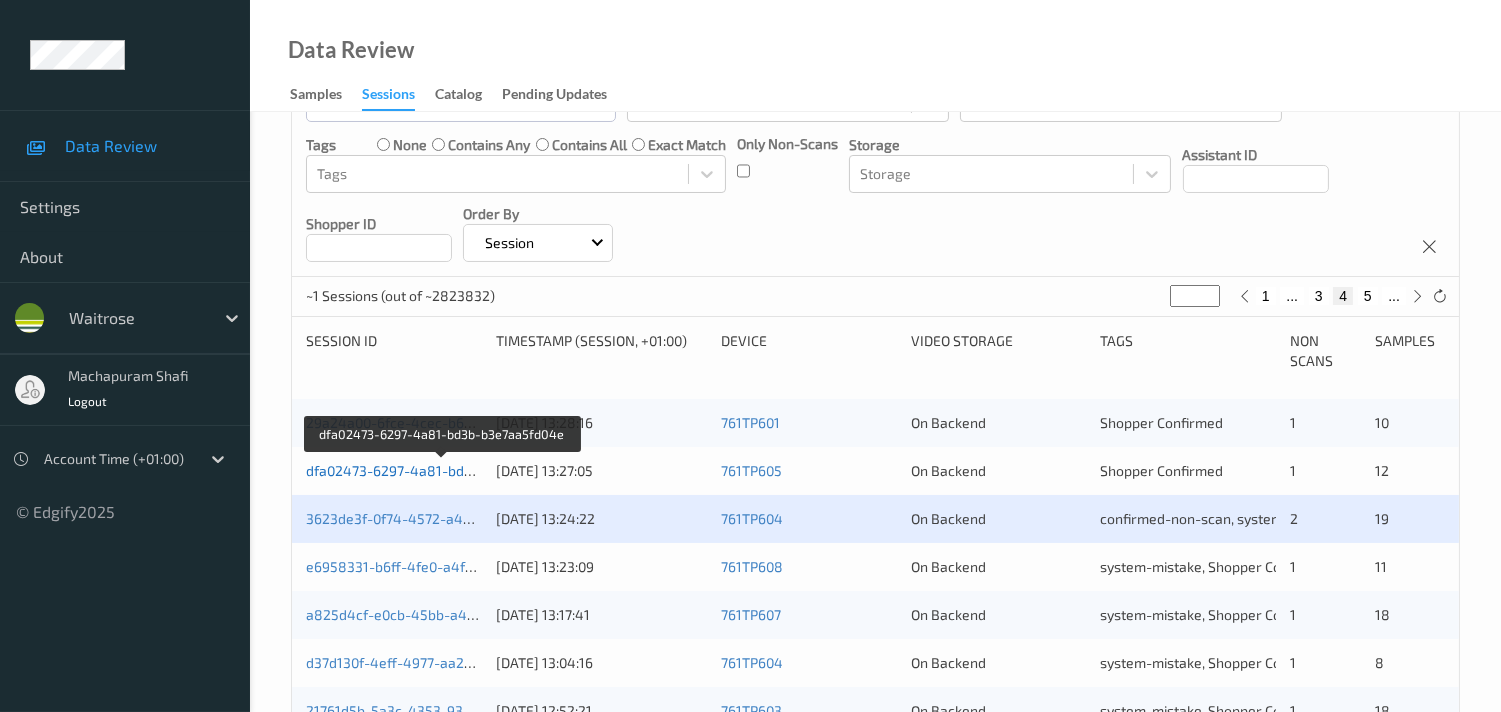 click on "dfa02473-6297-4a81-bd3b-b3e7aa5fd04e" at bounding box center (442, 470) 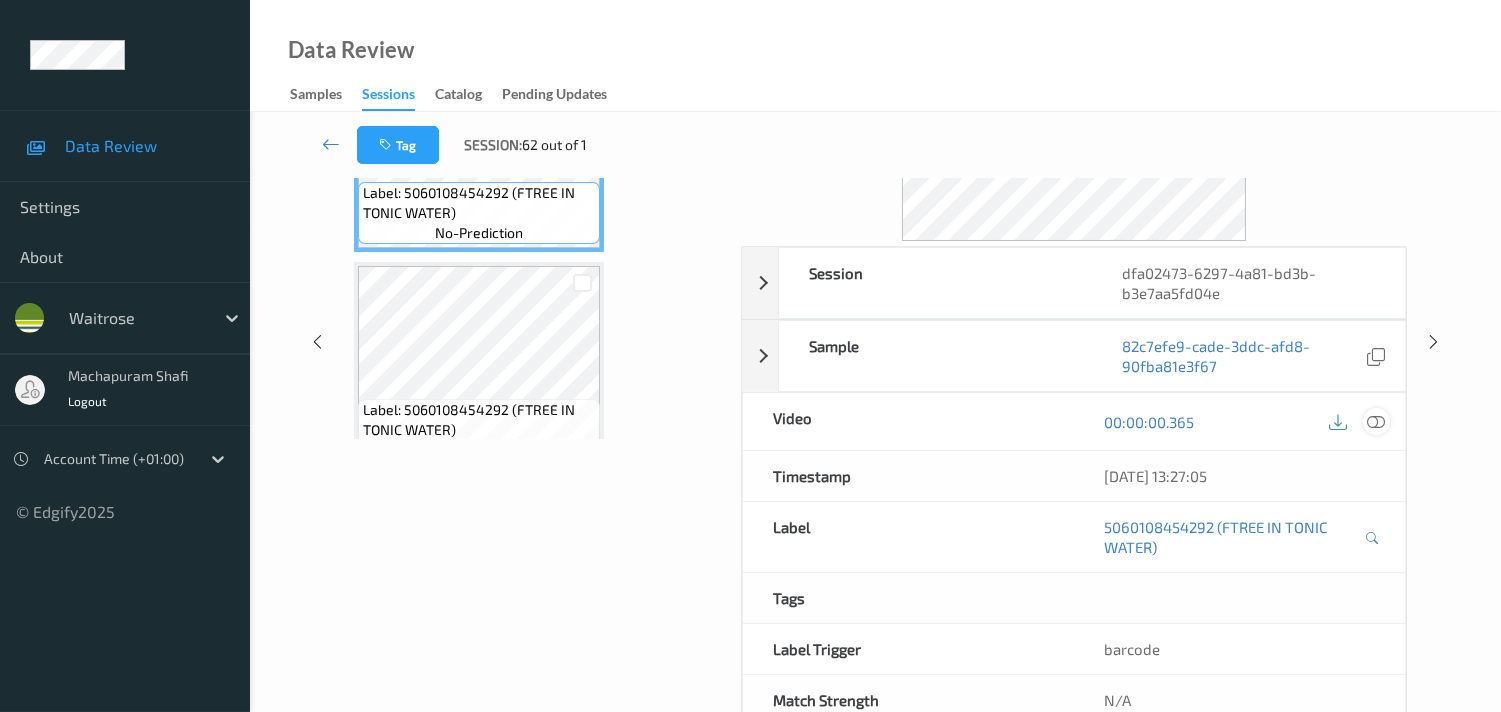 click at bounding box center (1376, 422) 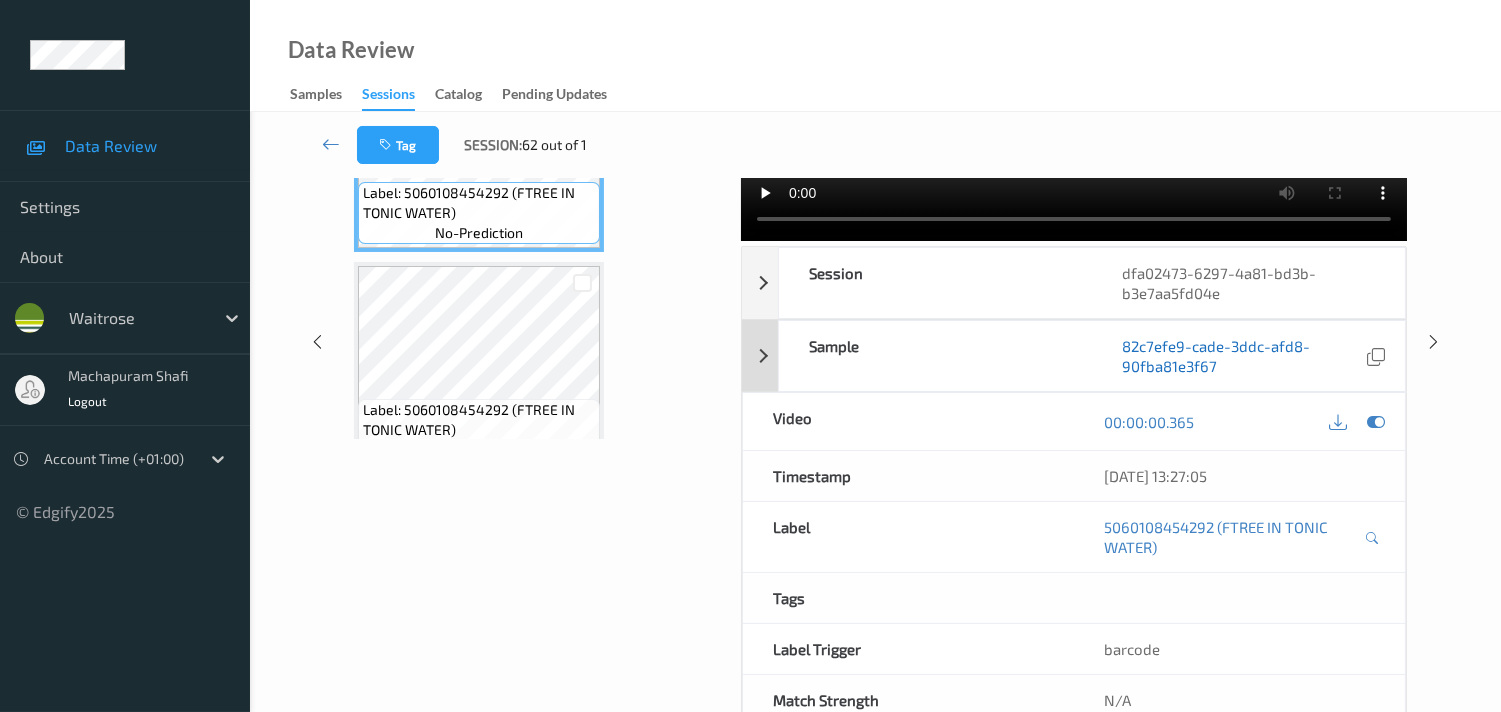 scroll, scrollTop: 0, scrollLeft: 0, axis: both 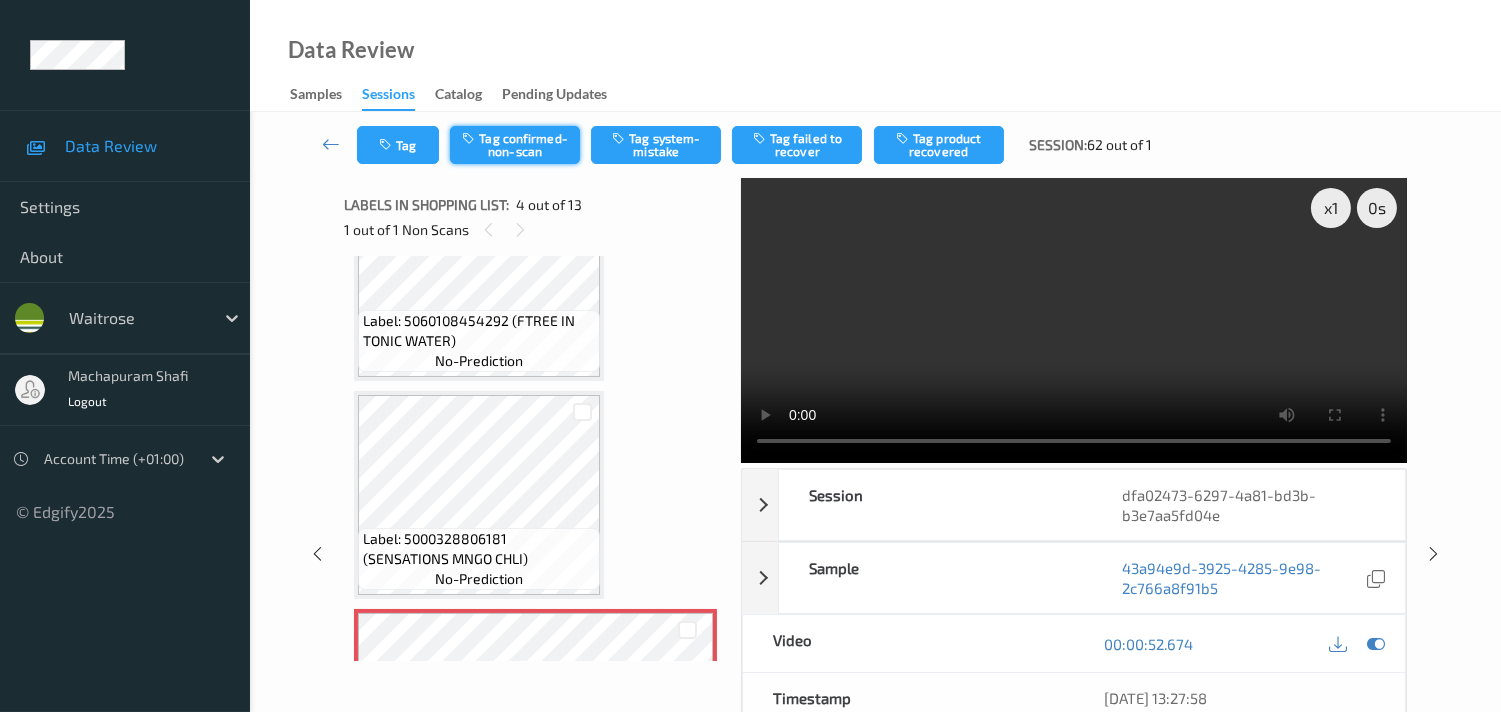 click on "Tag   confirmed-non-scan" at bounding box center [515, 145] 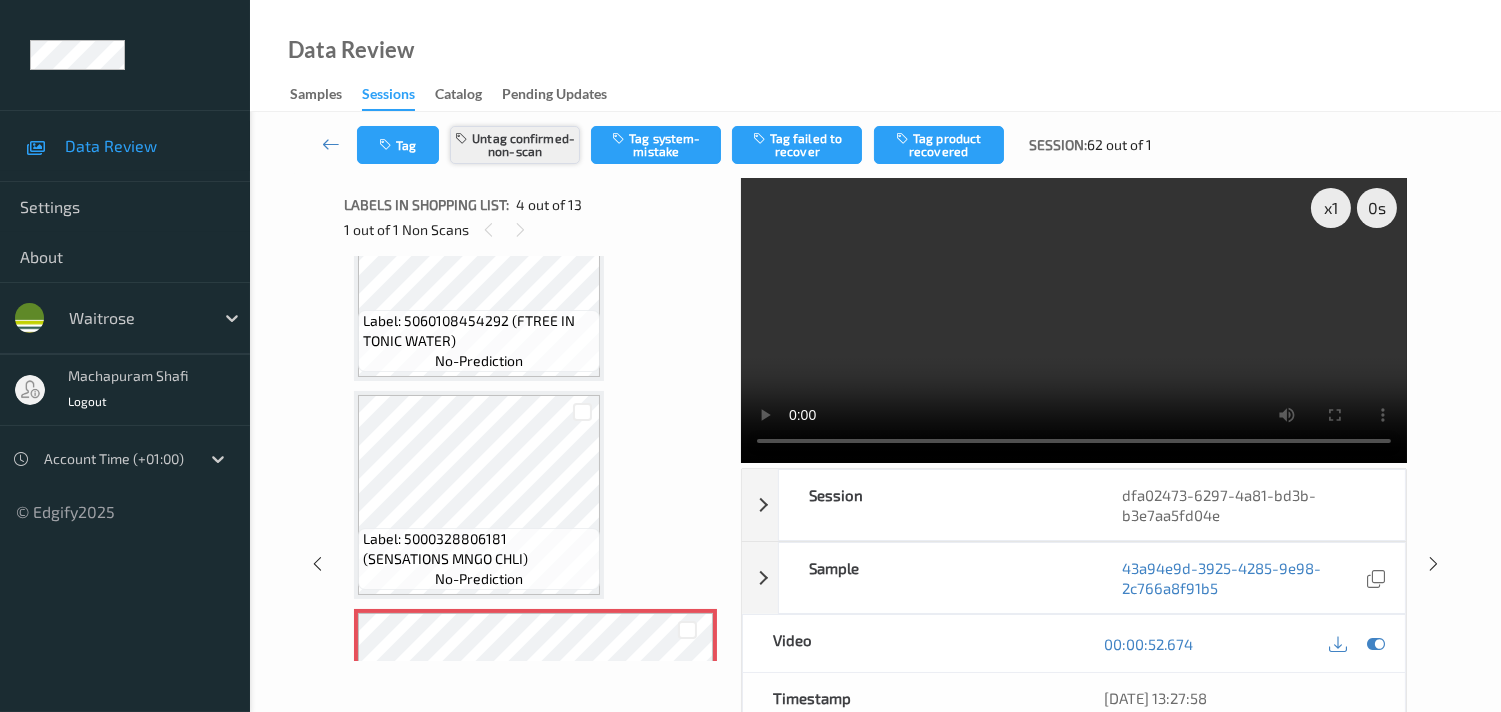 click on "Untag   confirmed-non-scan" at bounding box center [515, 145] 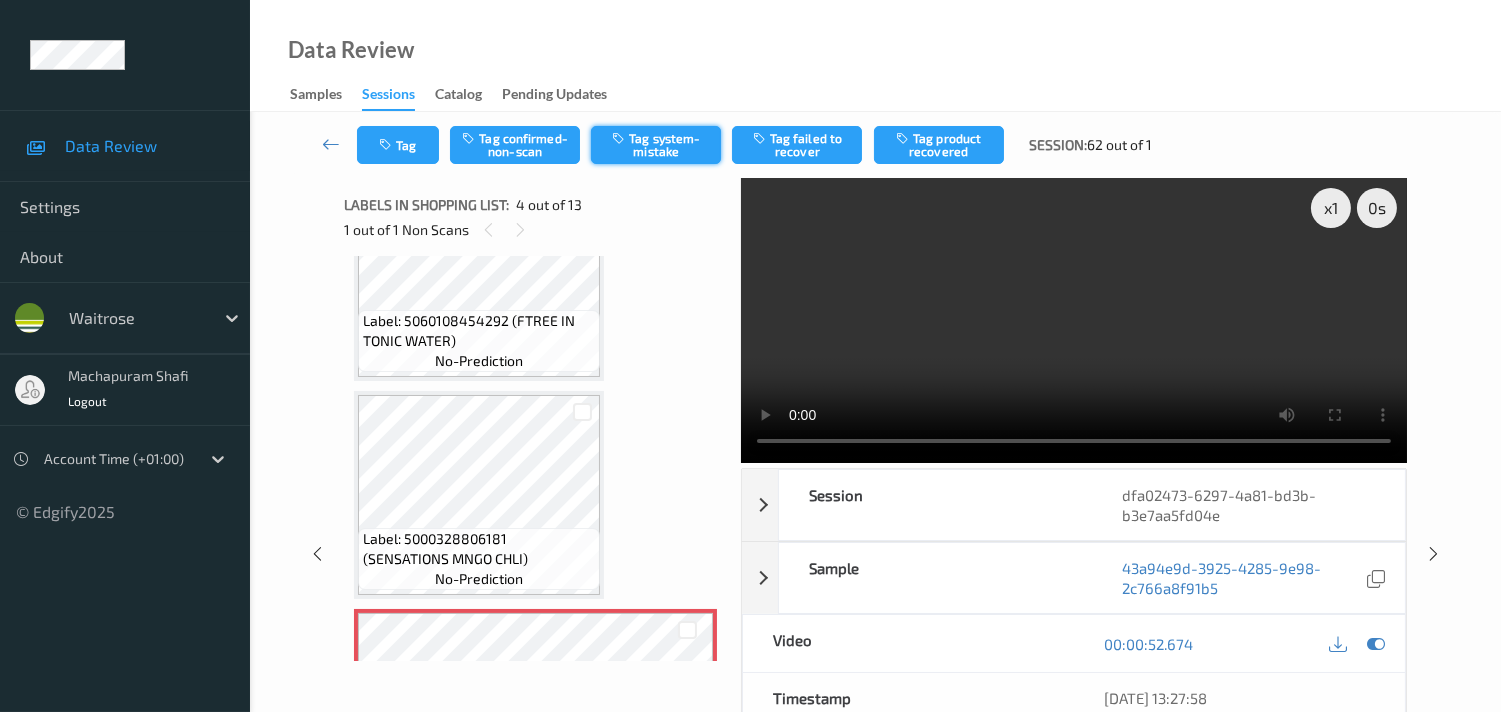 click on "Tag   system-mistake" at bounding box center (656, 145) 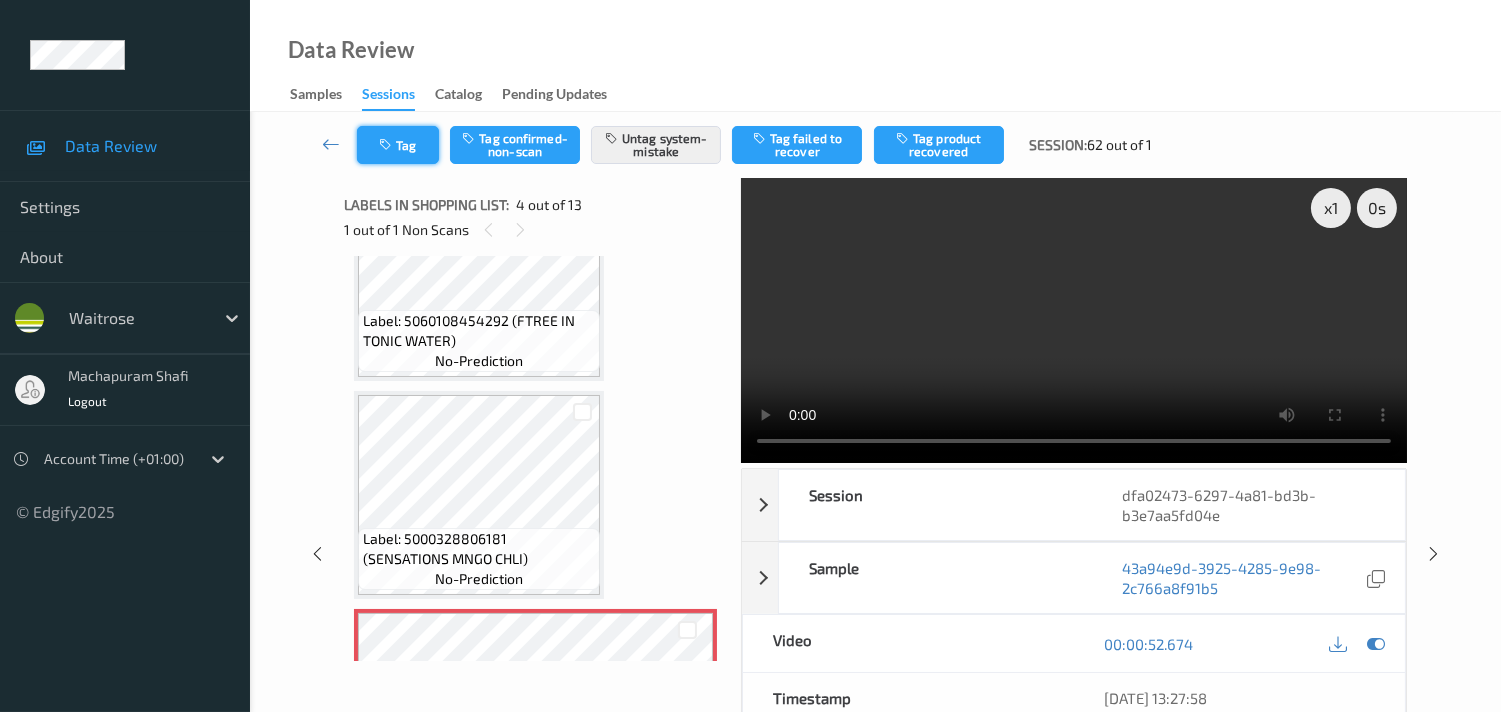 click at bounding box center [387, 145] 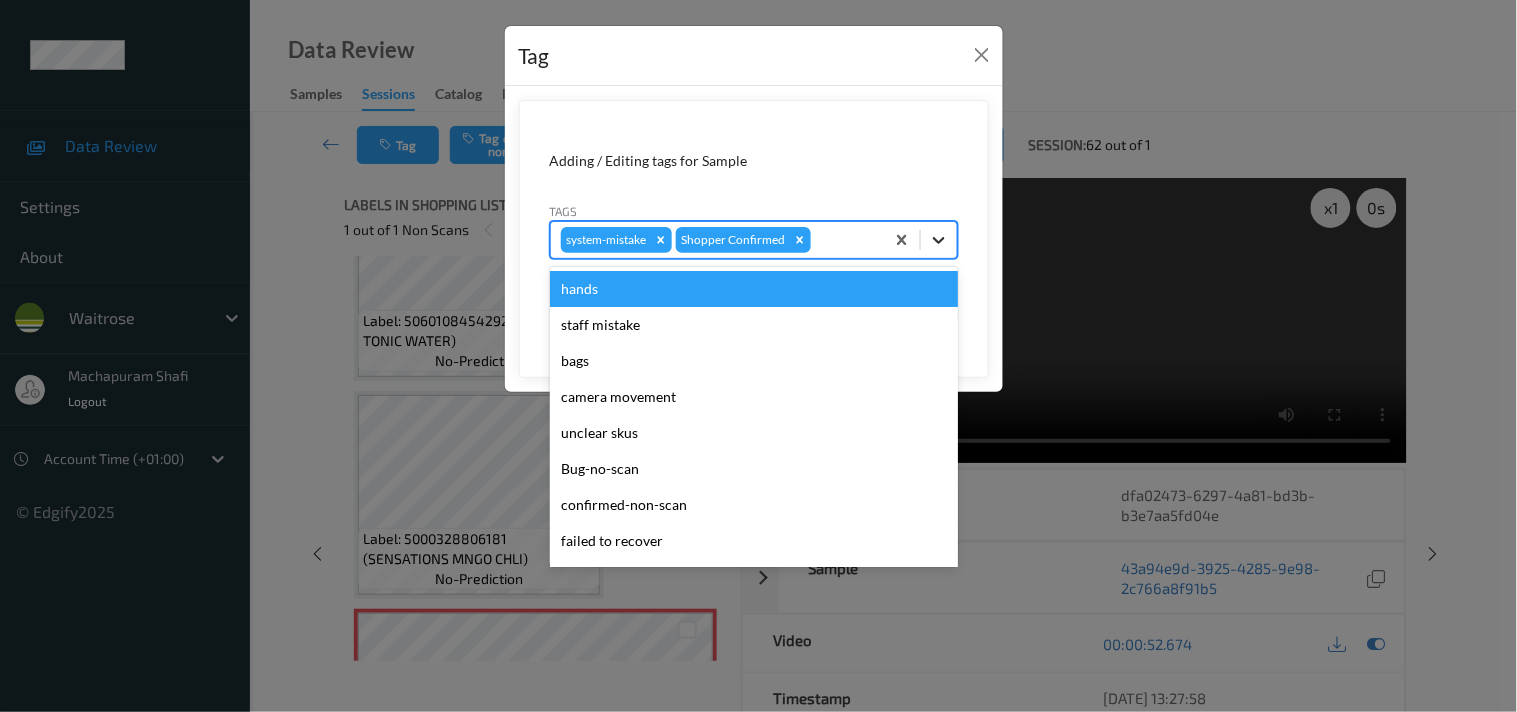 click 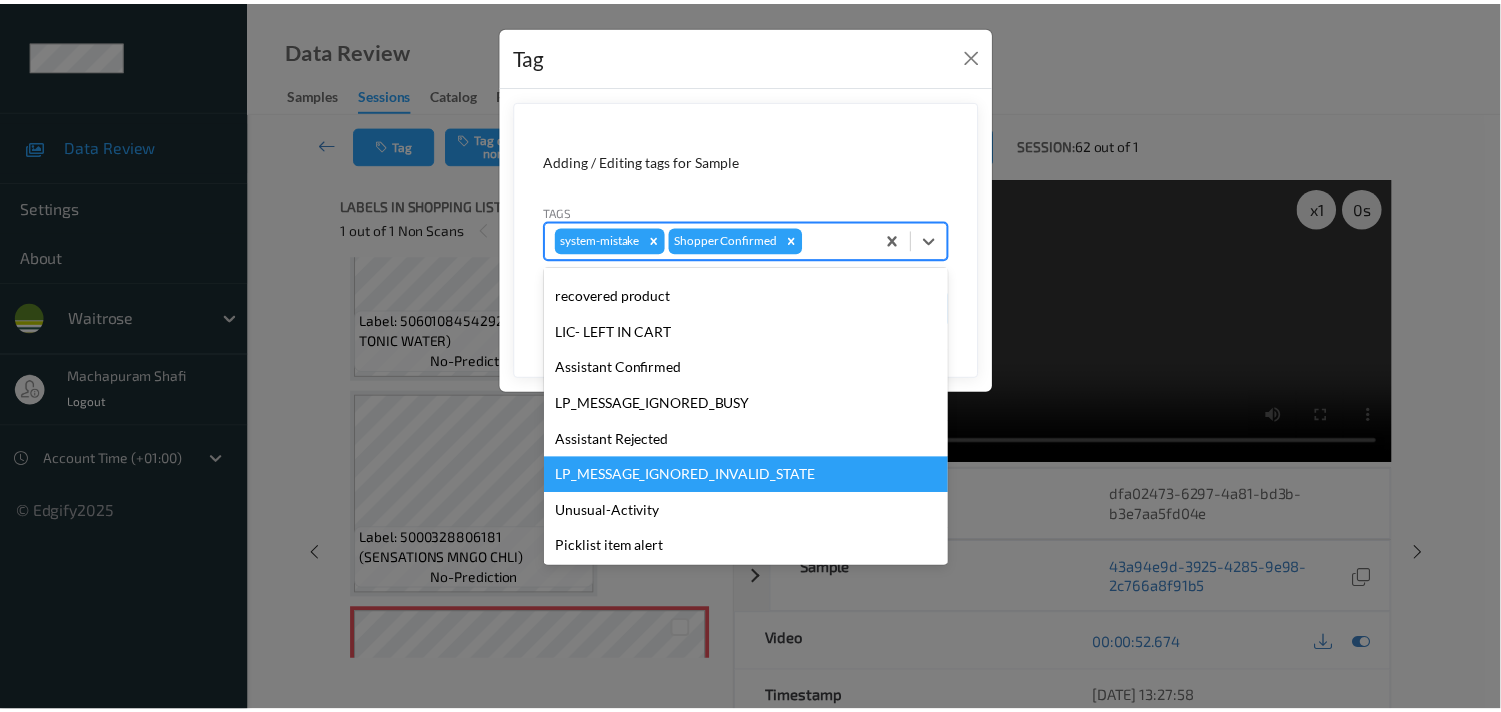 scroll, scrollTop: 320, scrollLeft: 0, axis: vertical 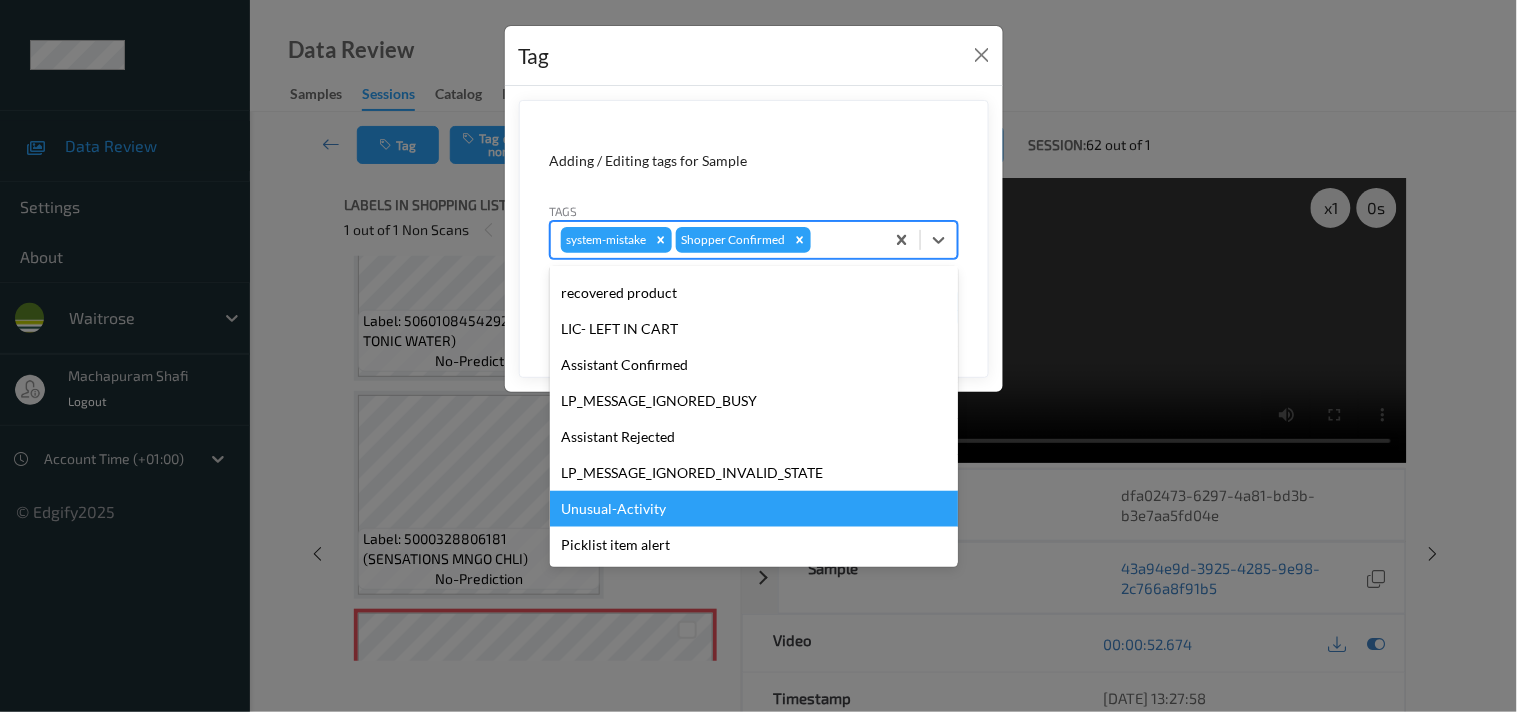 click on "Unusual-Activity" at bounding box center (754, 509) 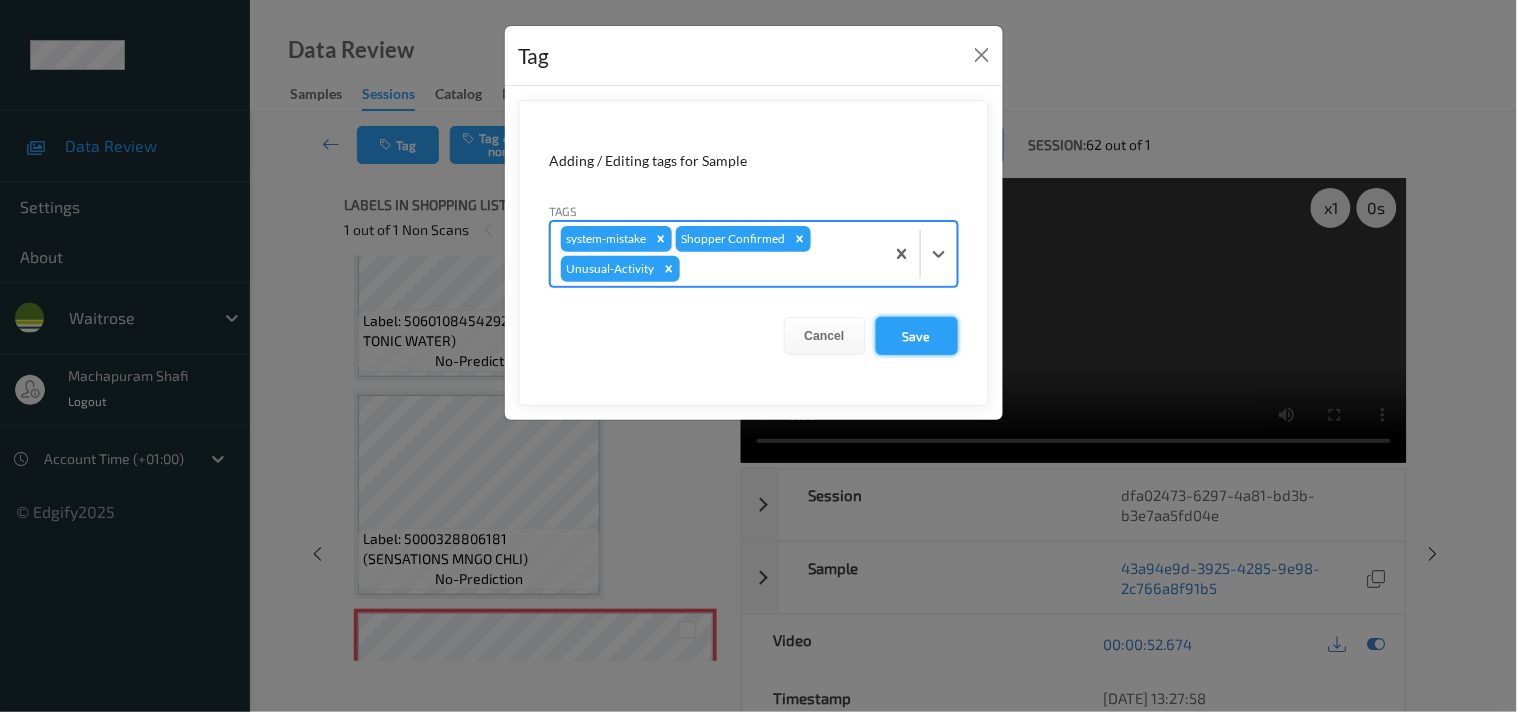 click on "Save" at bounding box center (917, 336) 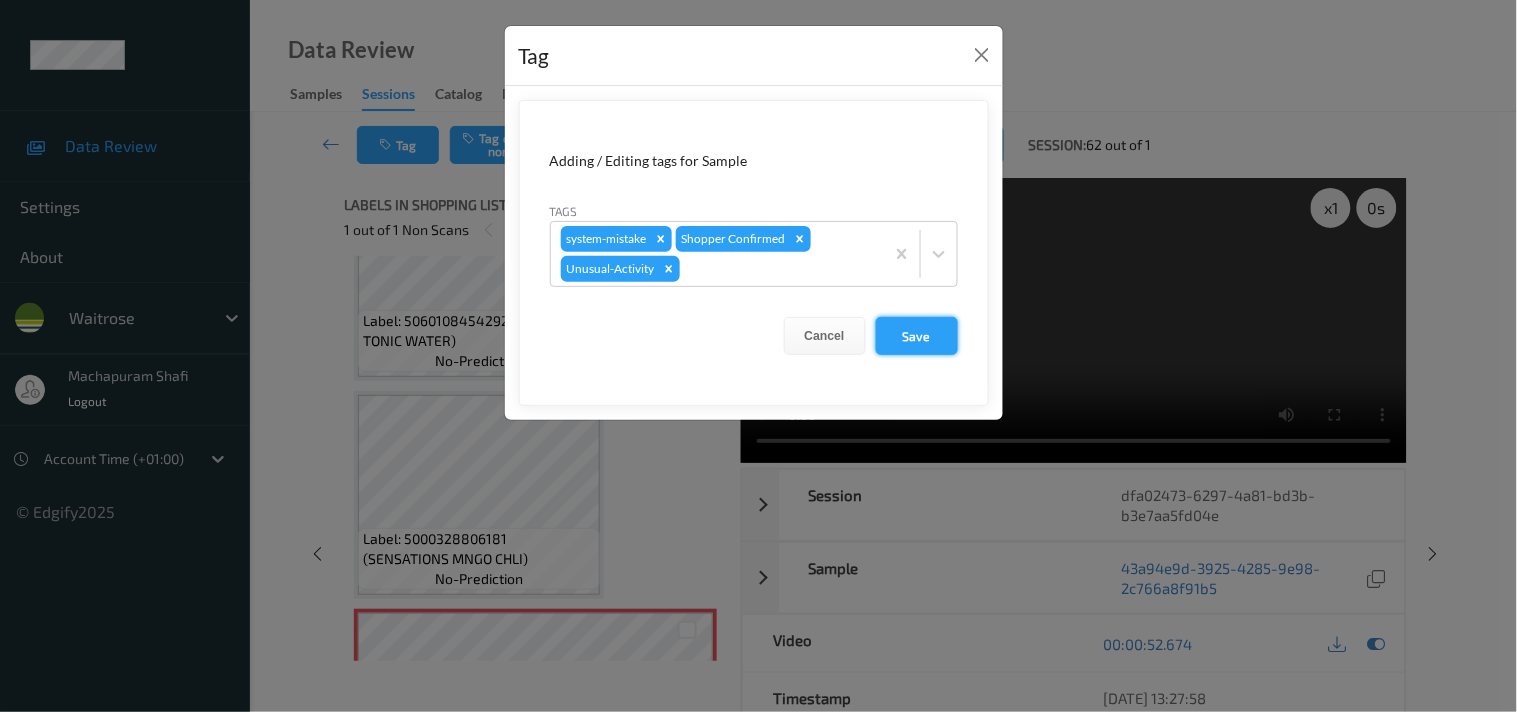 click on "Save" at bounding box center (917, 336) 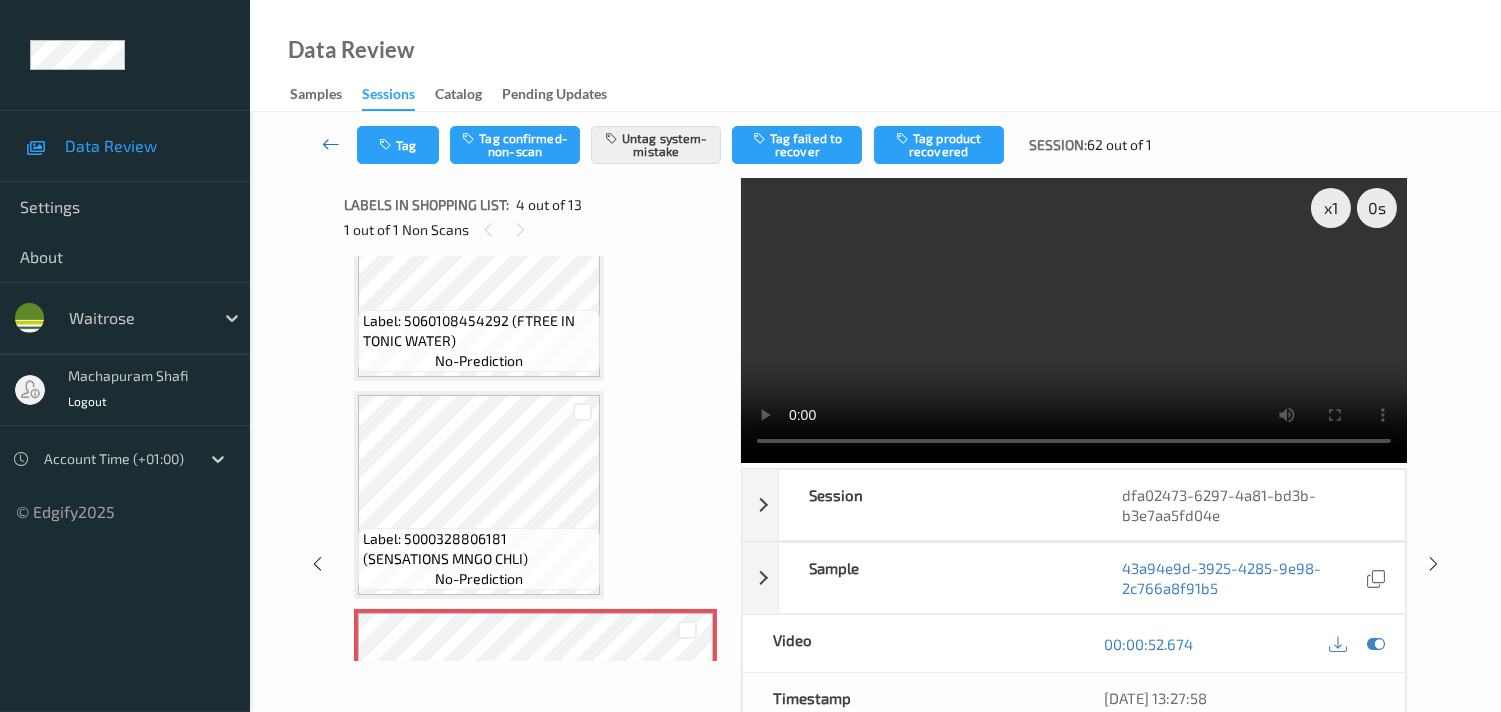 click at bounding box center [331, 144] 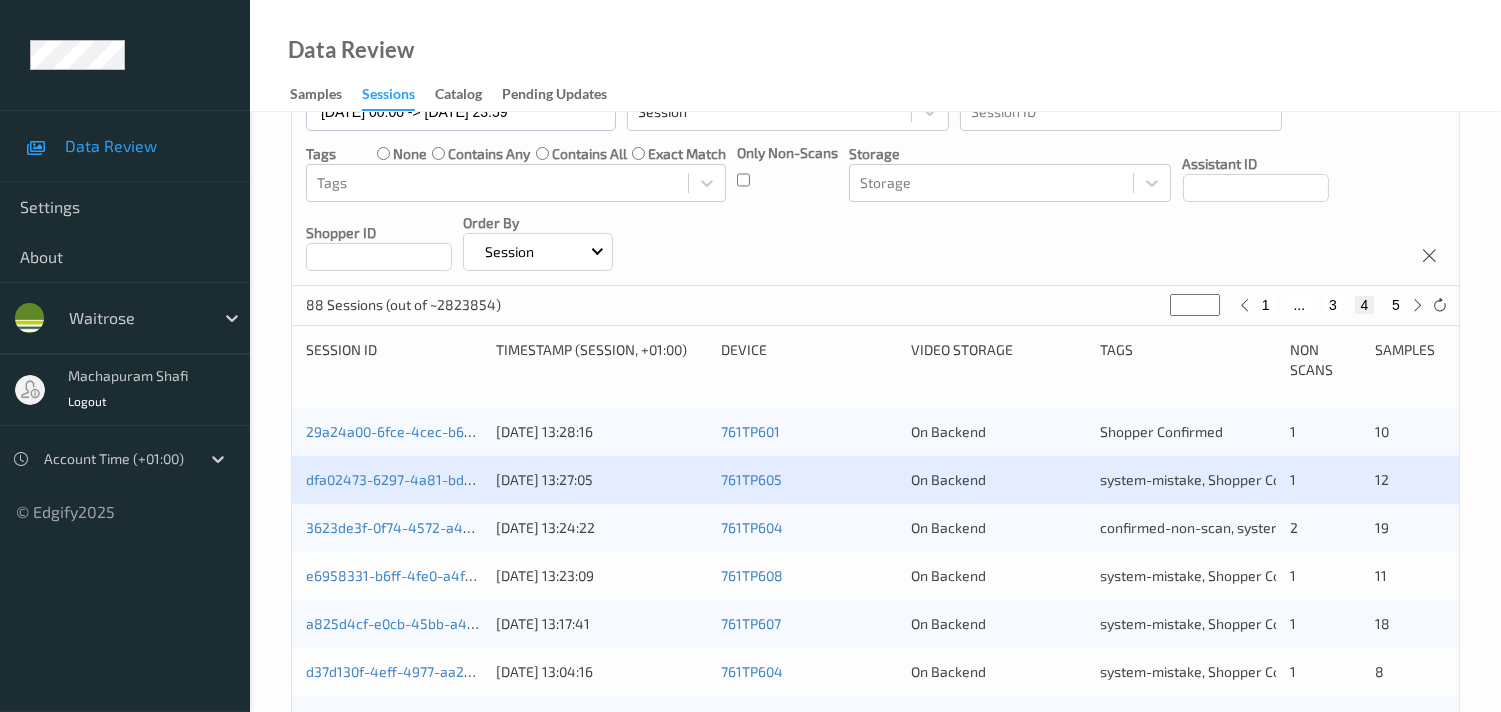 scroll, scrollTop: 222, scrollLeft: 0, axis: vertical 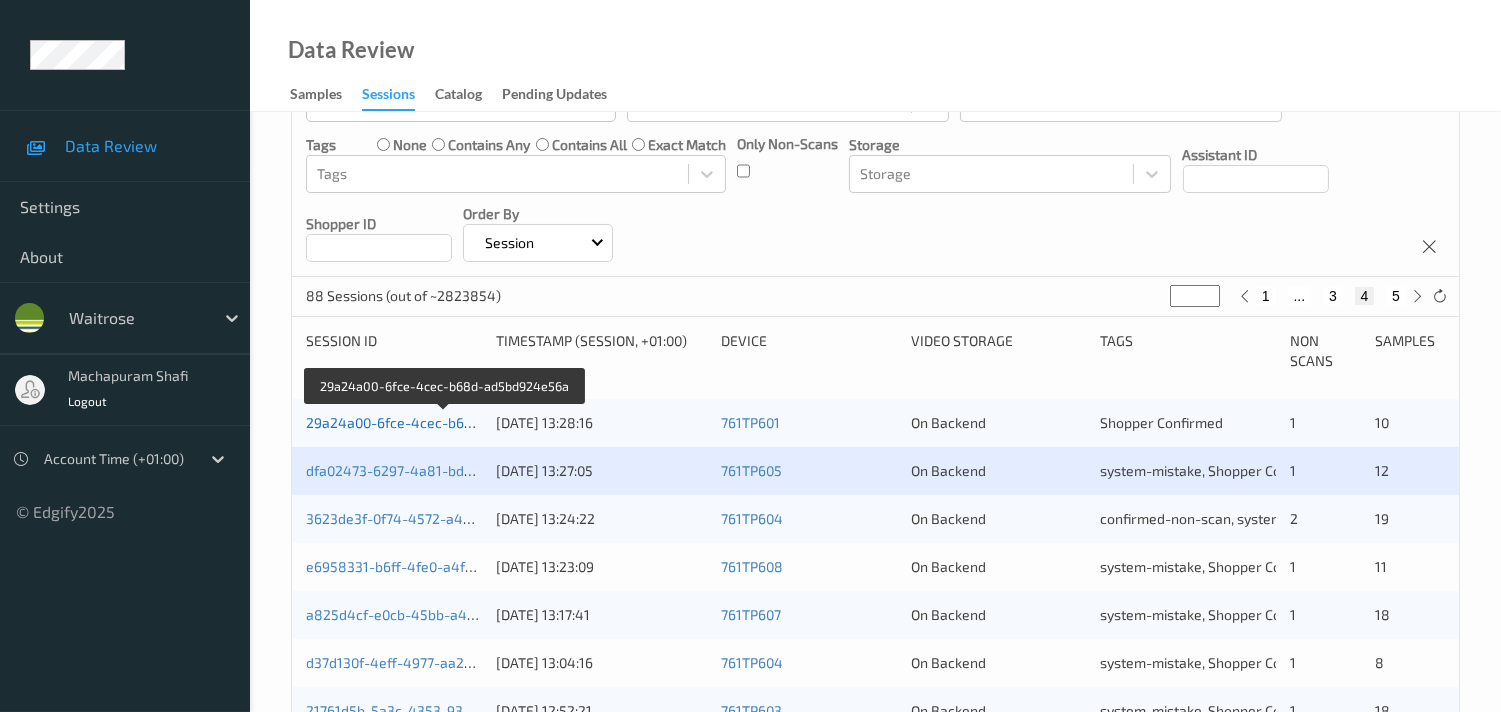 click on "29a24a00-6fce-4cec-b68d-ad5bd924e56a" at bounding box center (445, 422) 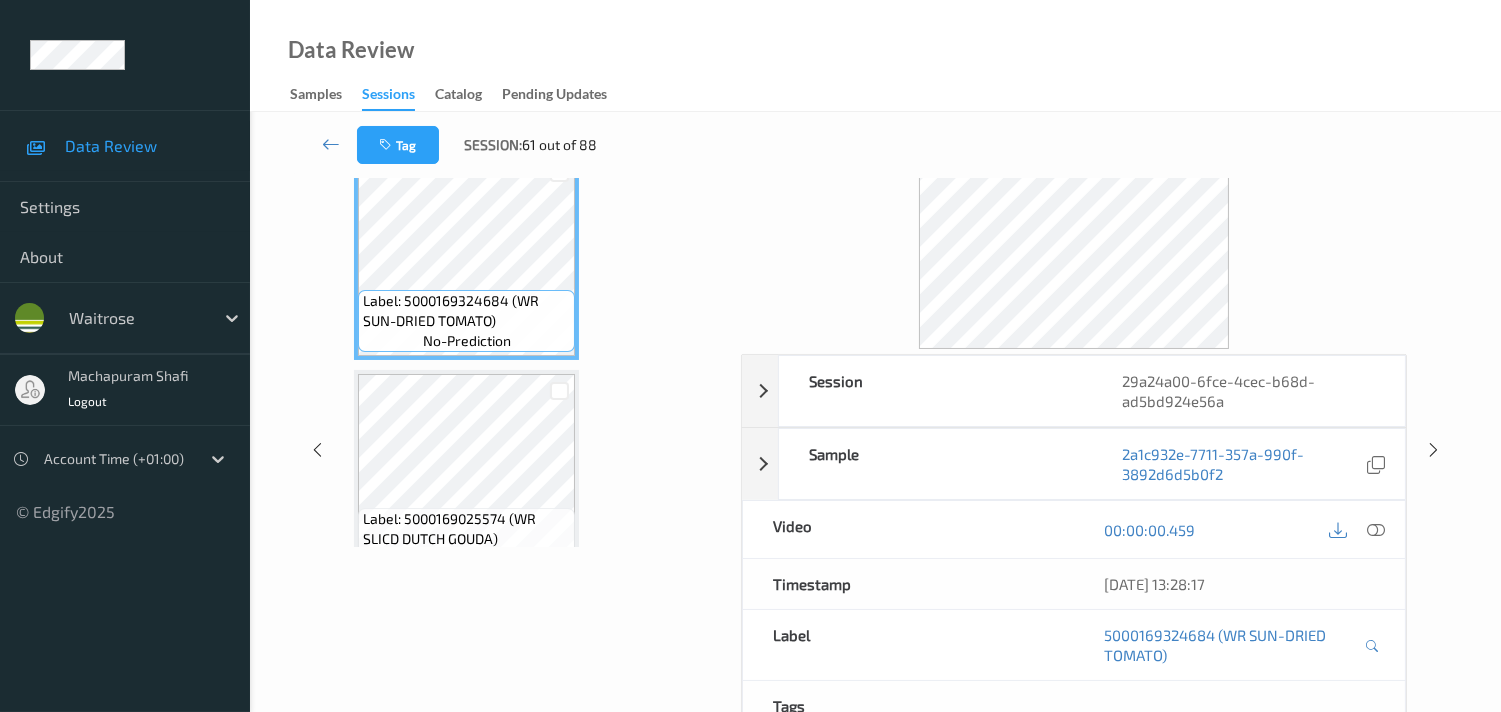scroll, scrollTop: 0, scrollLeft: 0, axis: both 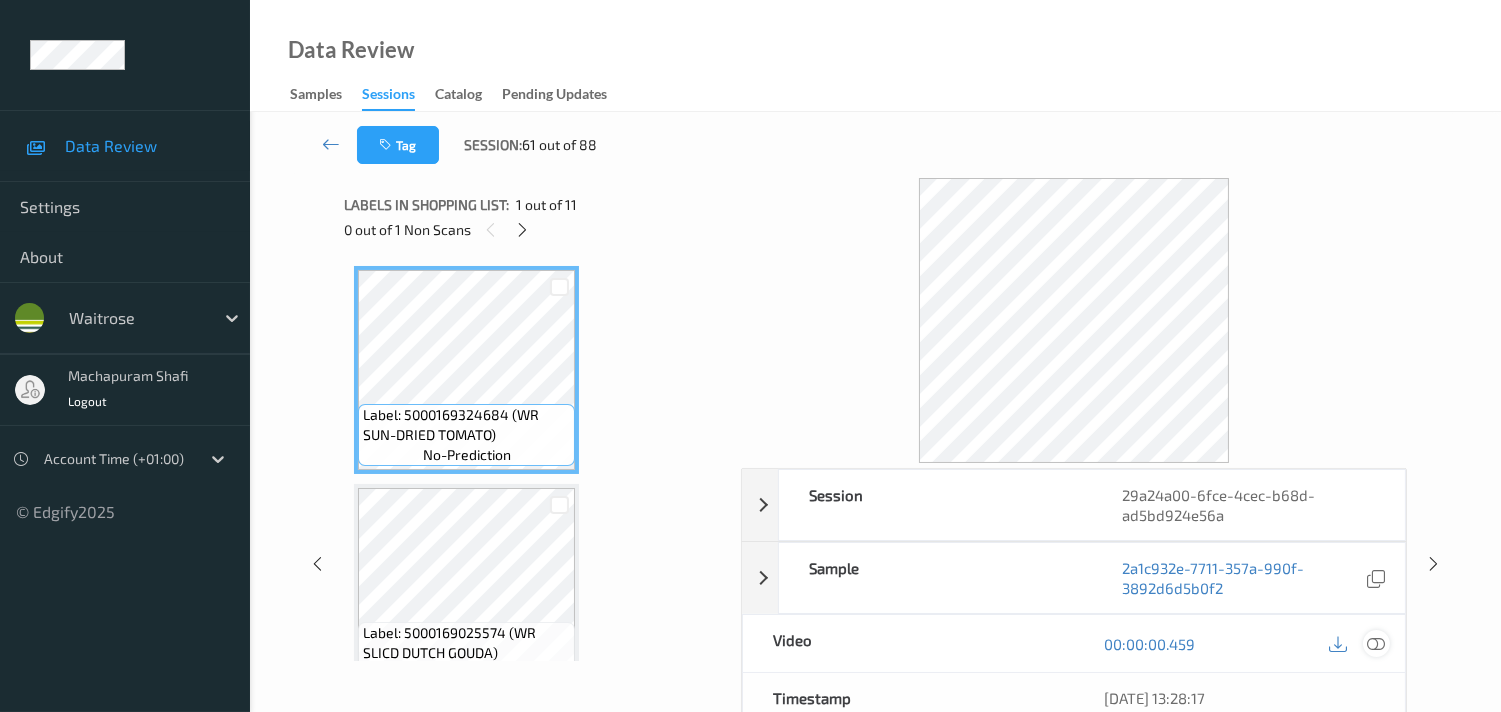 click at bounding box center (1376, 644) 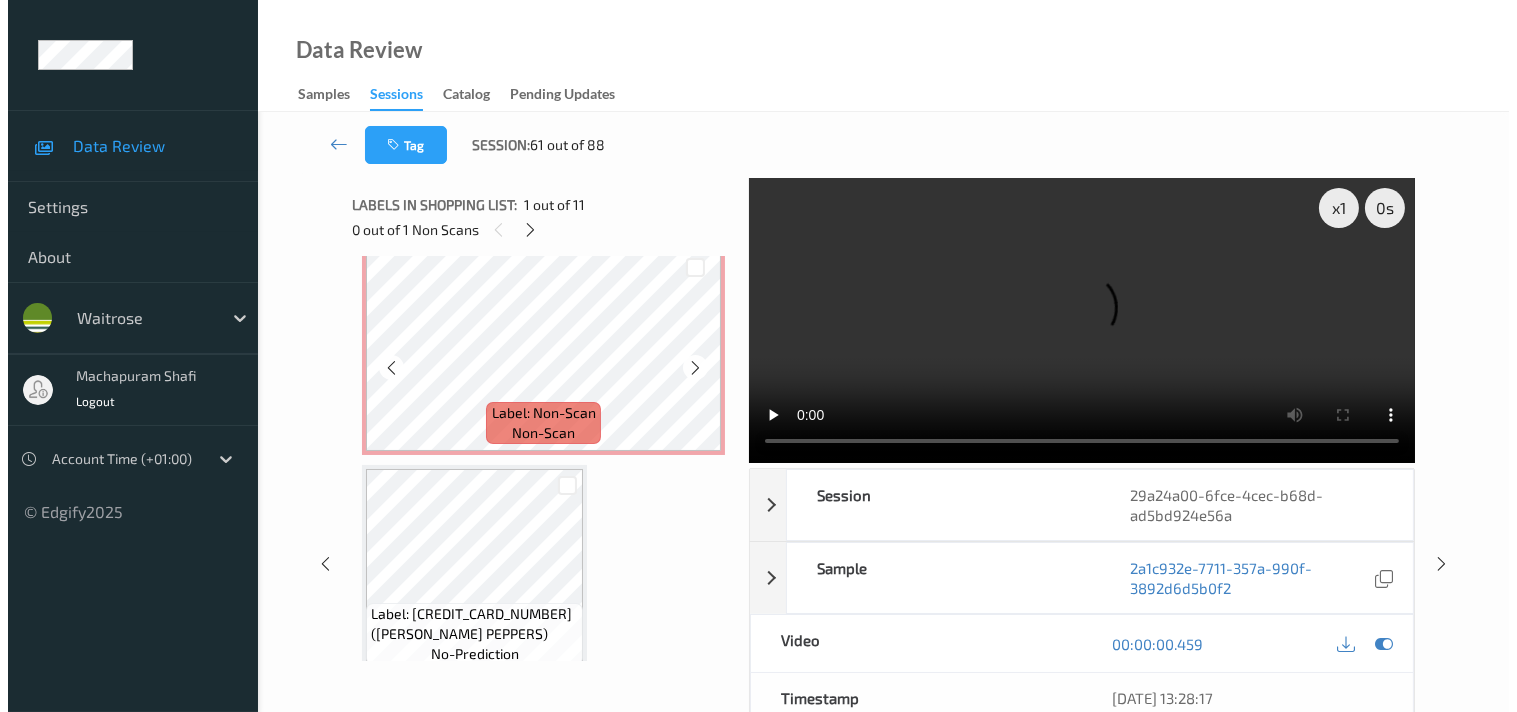 scroll, scrollTop: 1333, scrollLeft: 0, axis: vertical 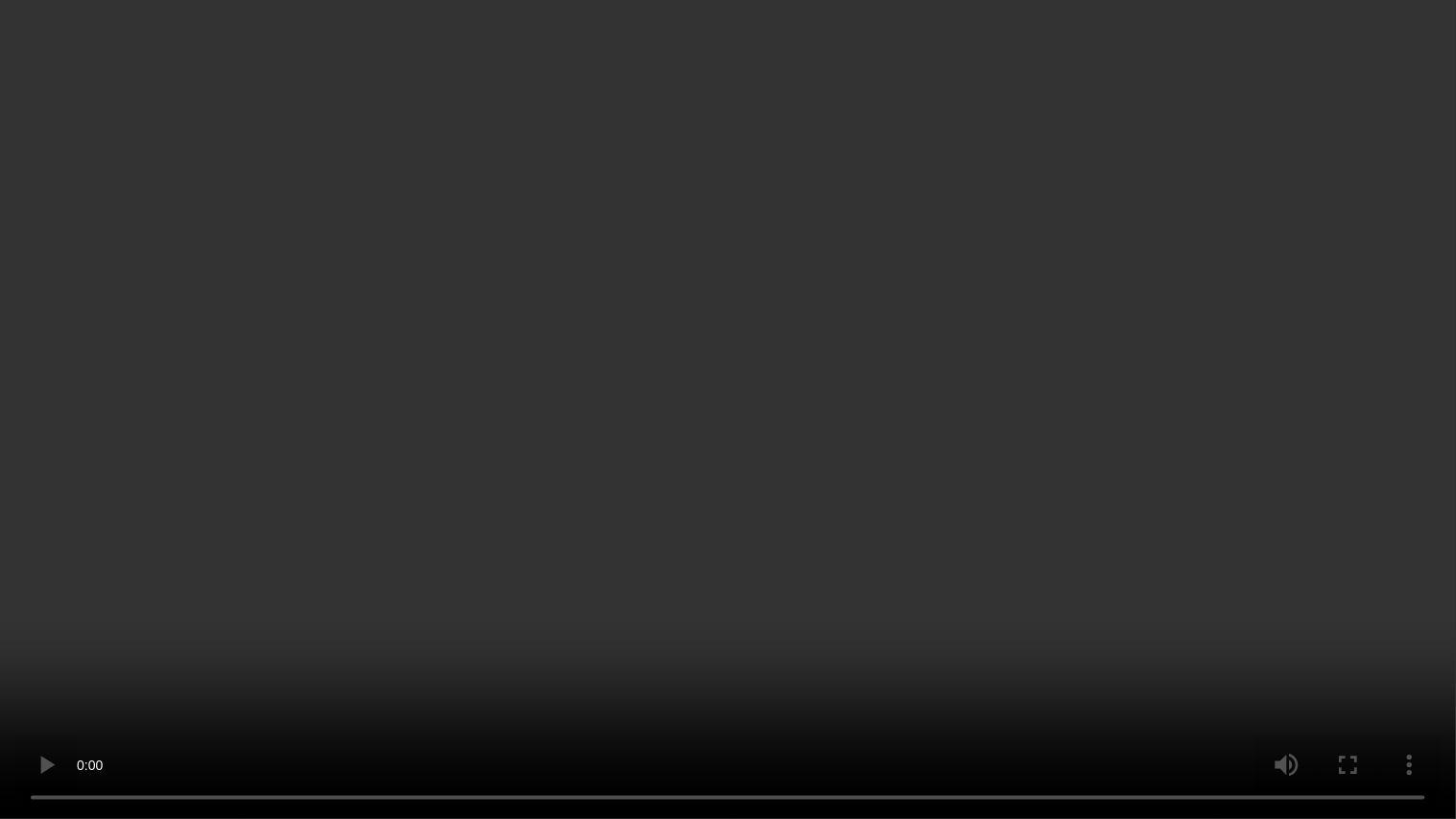 click at bounding box center (728, 409) 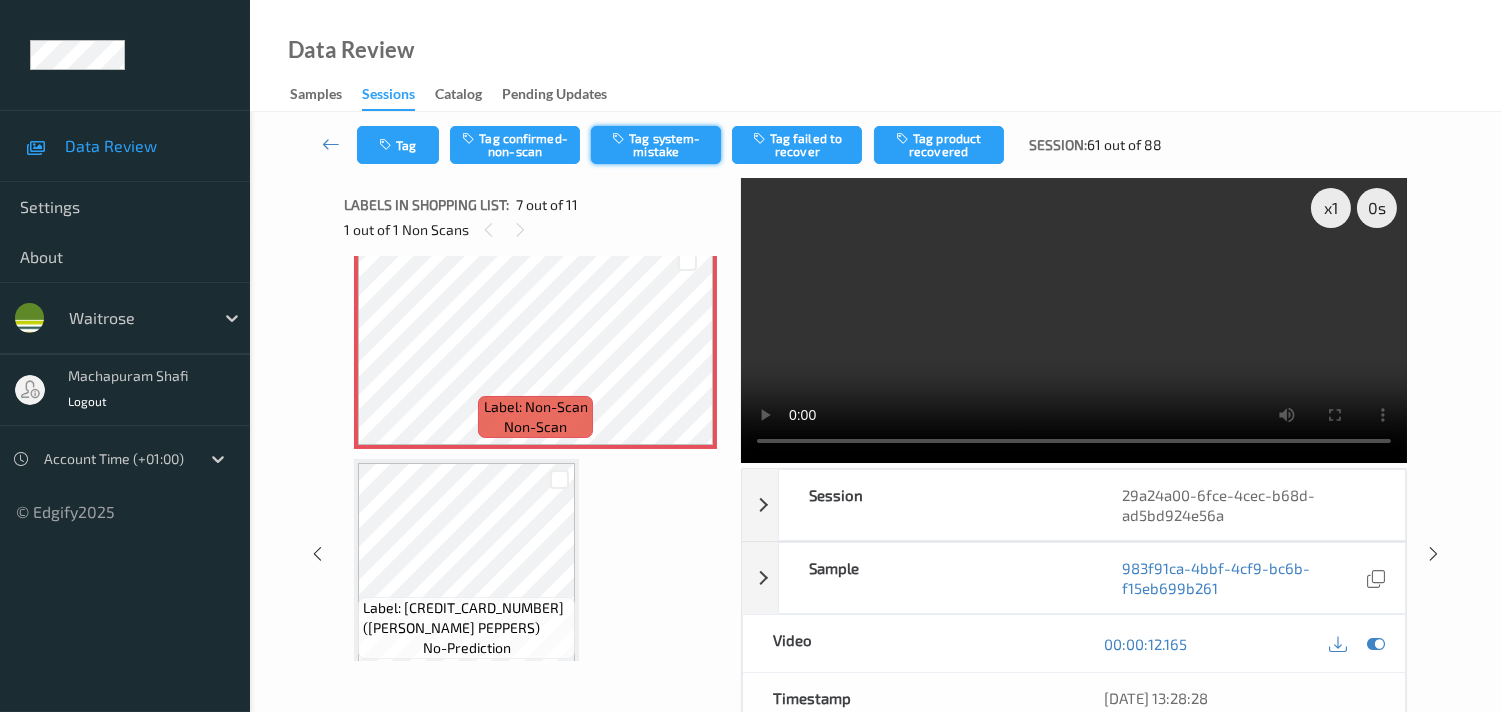 click on "Tag   system-mistake" at bounding box center (656, 145) 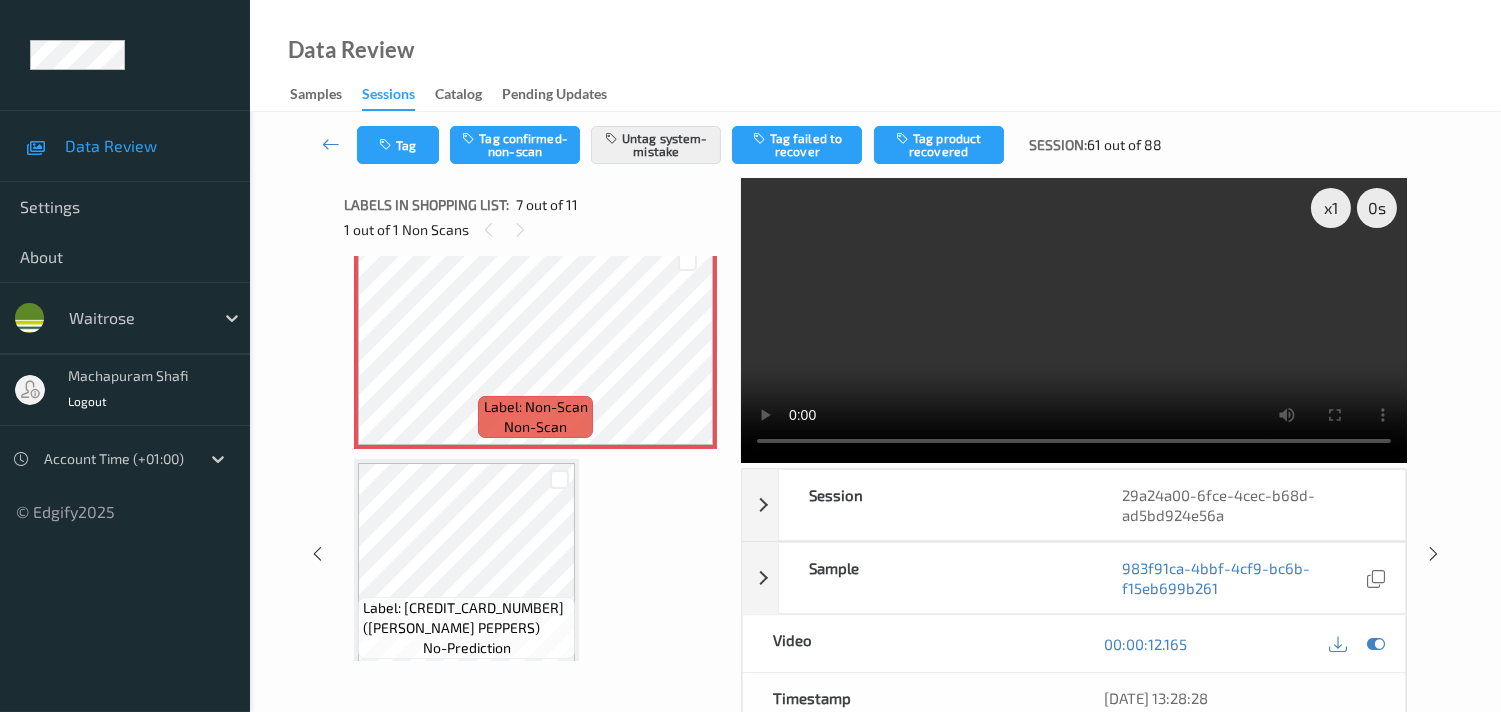click on "Tag Tag   confirmed-non-scan Untag   system-mistake Tag   failed to recover Tag   product recovered Session: 61 out of 88" at bounding box center [875, 145] 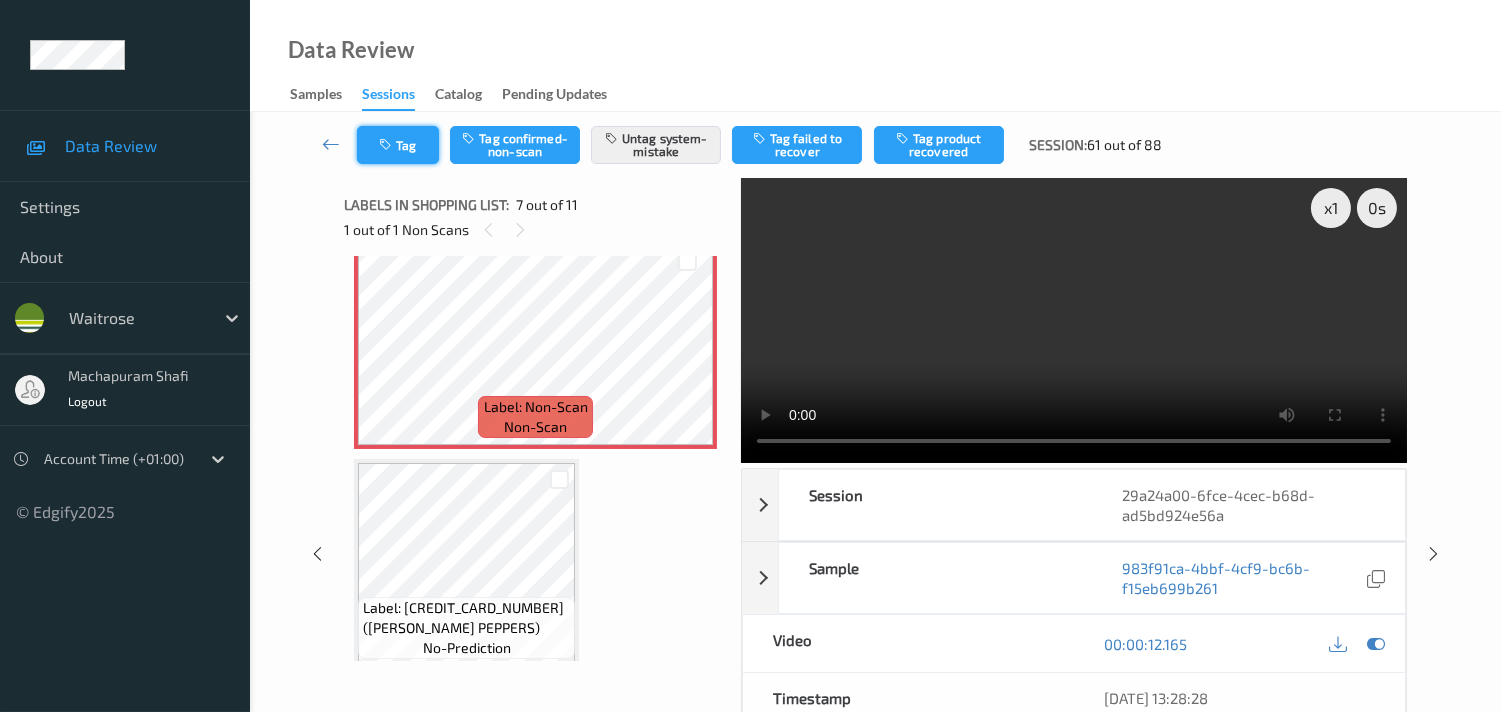 click on "Tag" at bounding box center (398, 145) 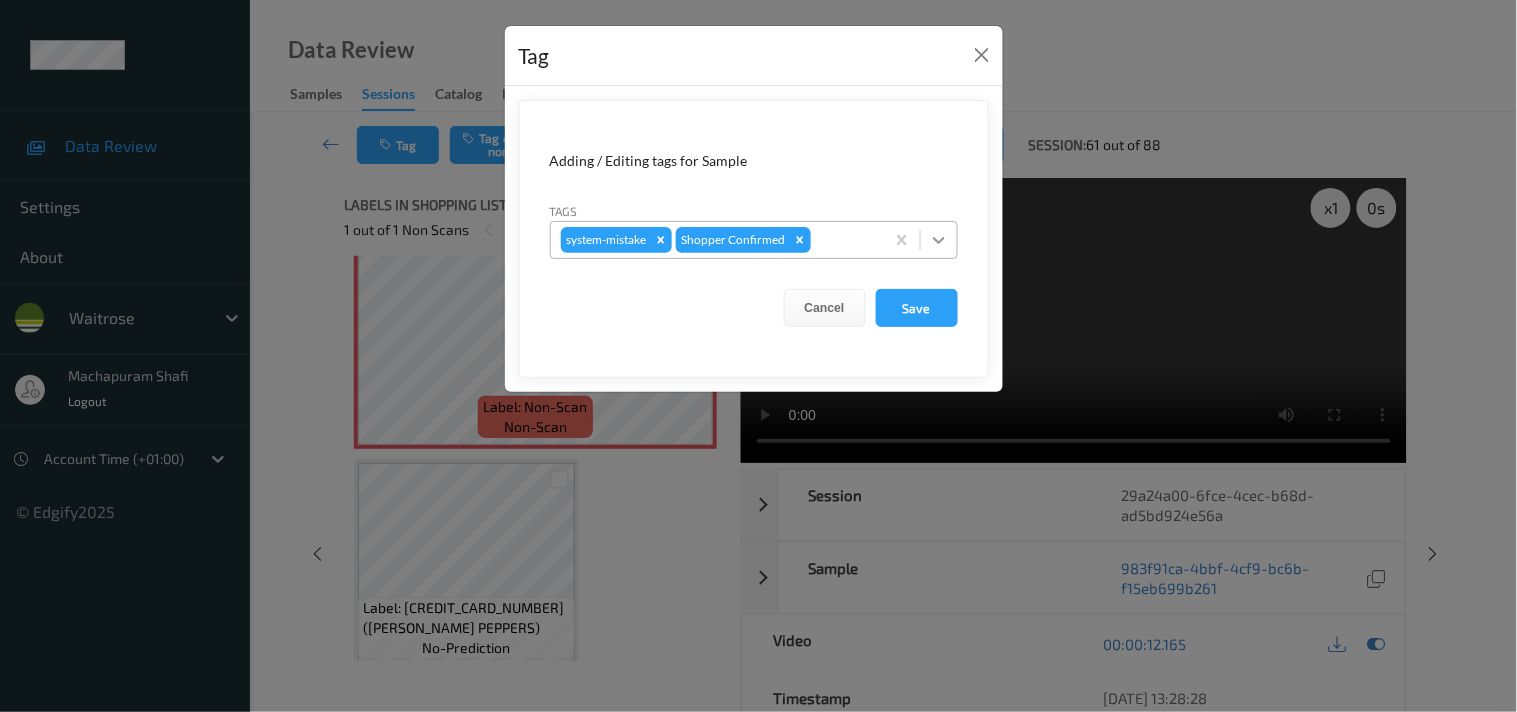 click 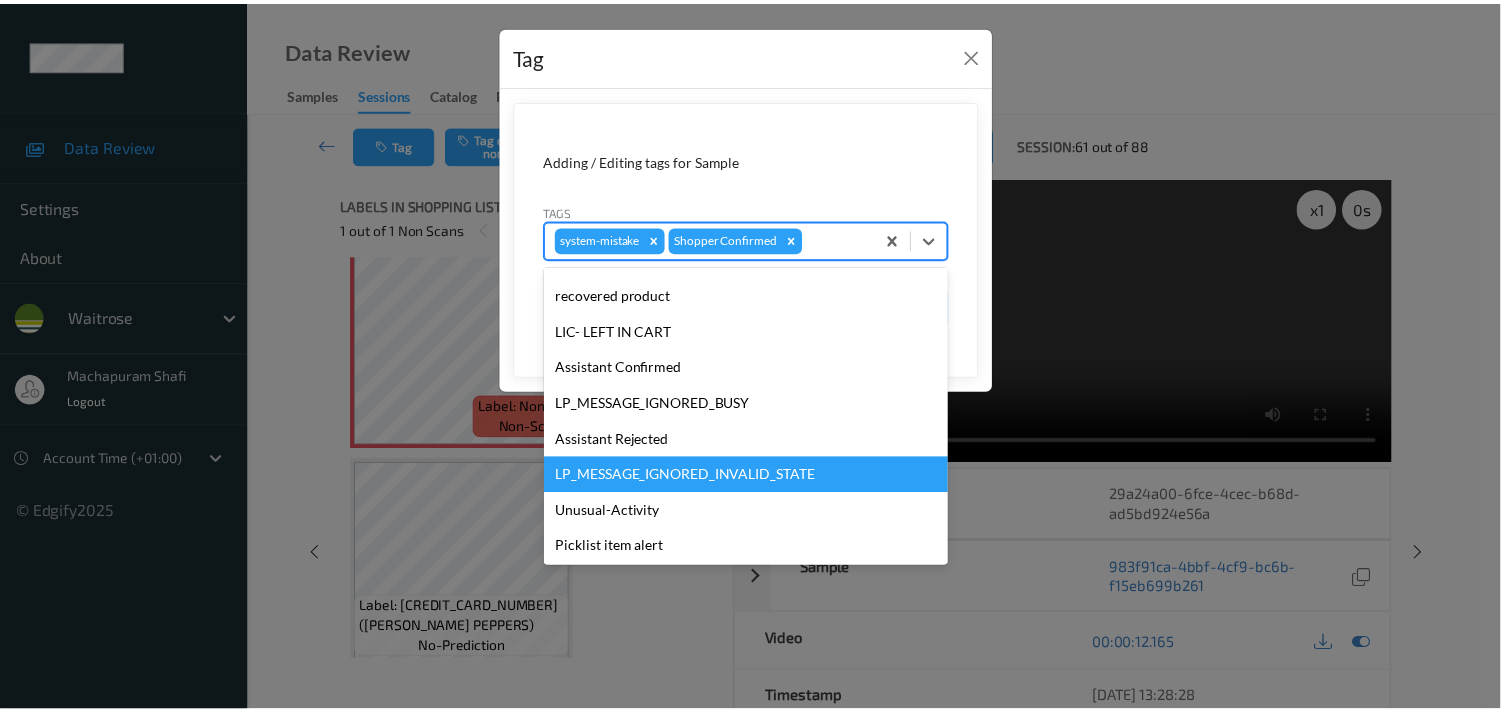 scroll, scrollTop: 320, scrollLeft: 0, axis: vertical 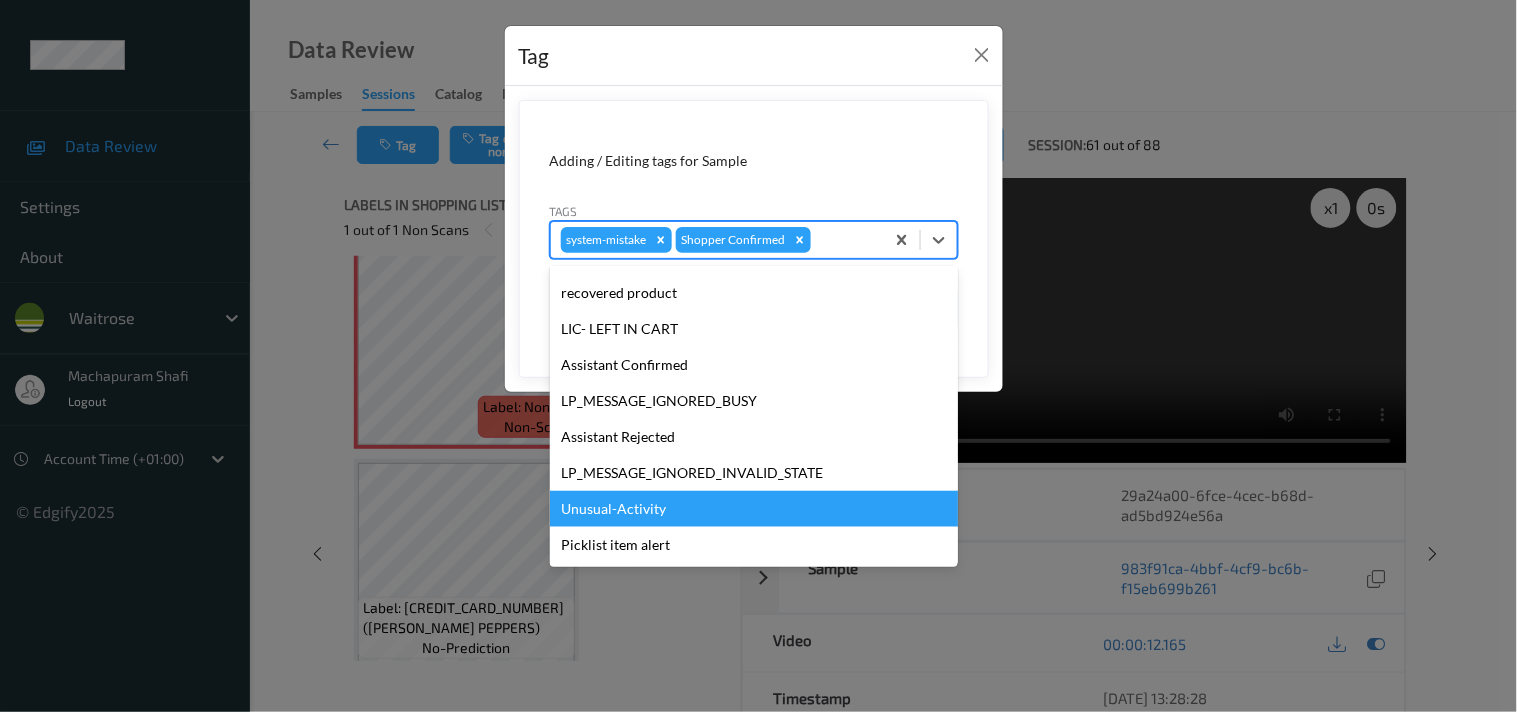 click on "Unusual-Activity" at bounding box center [754, 509] 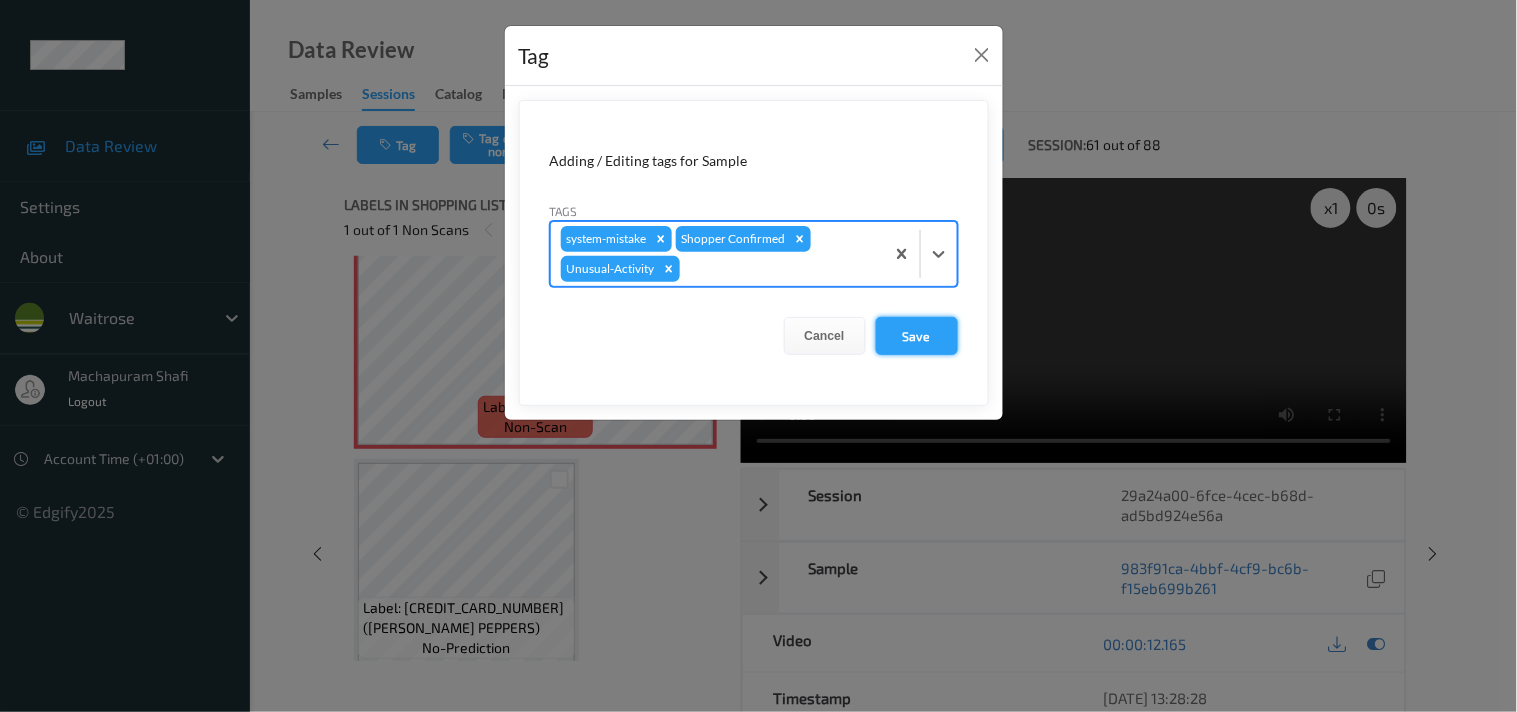 click on "Save" at bounding box center (917, 336) 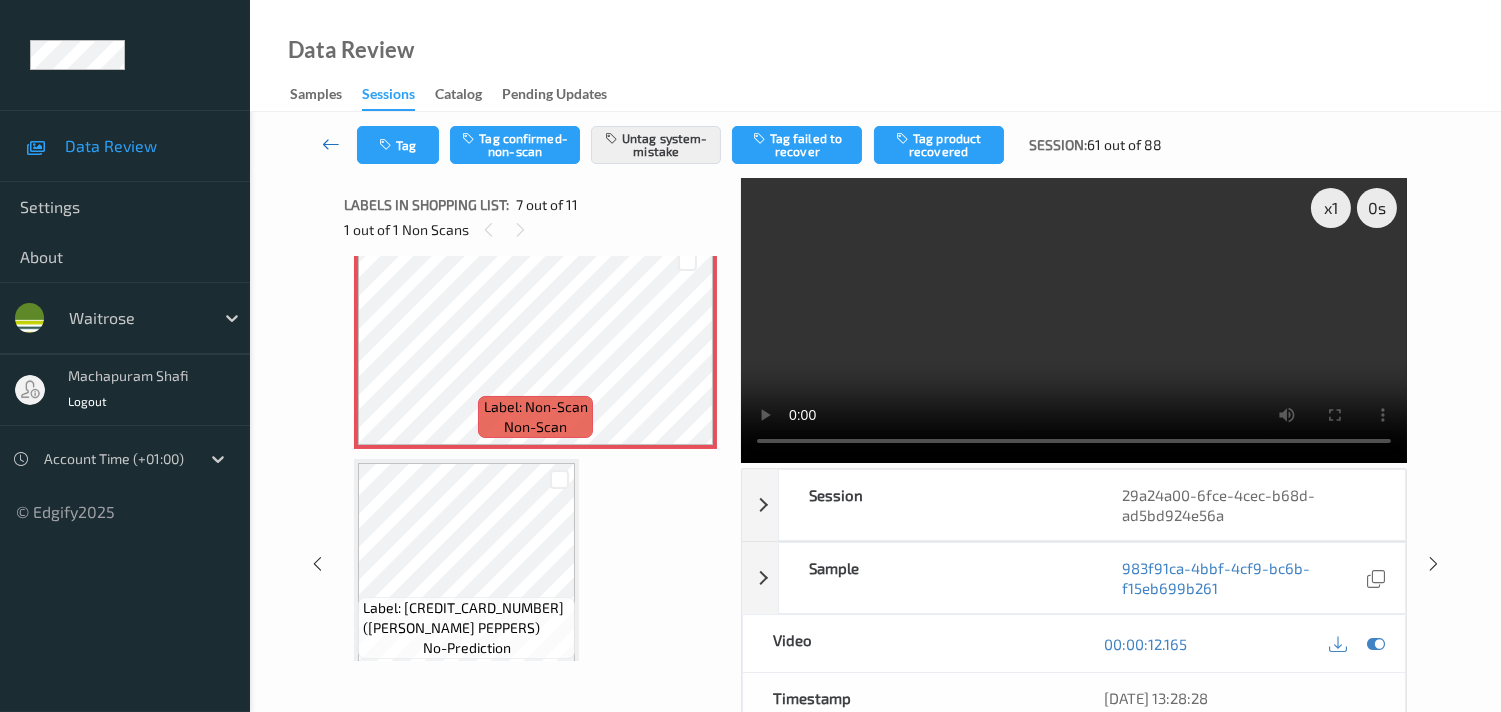 click at bounding box center [331, 144] 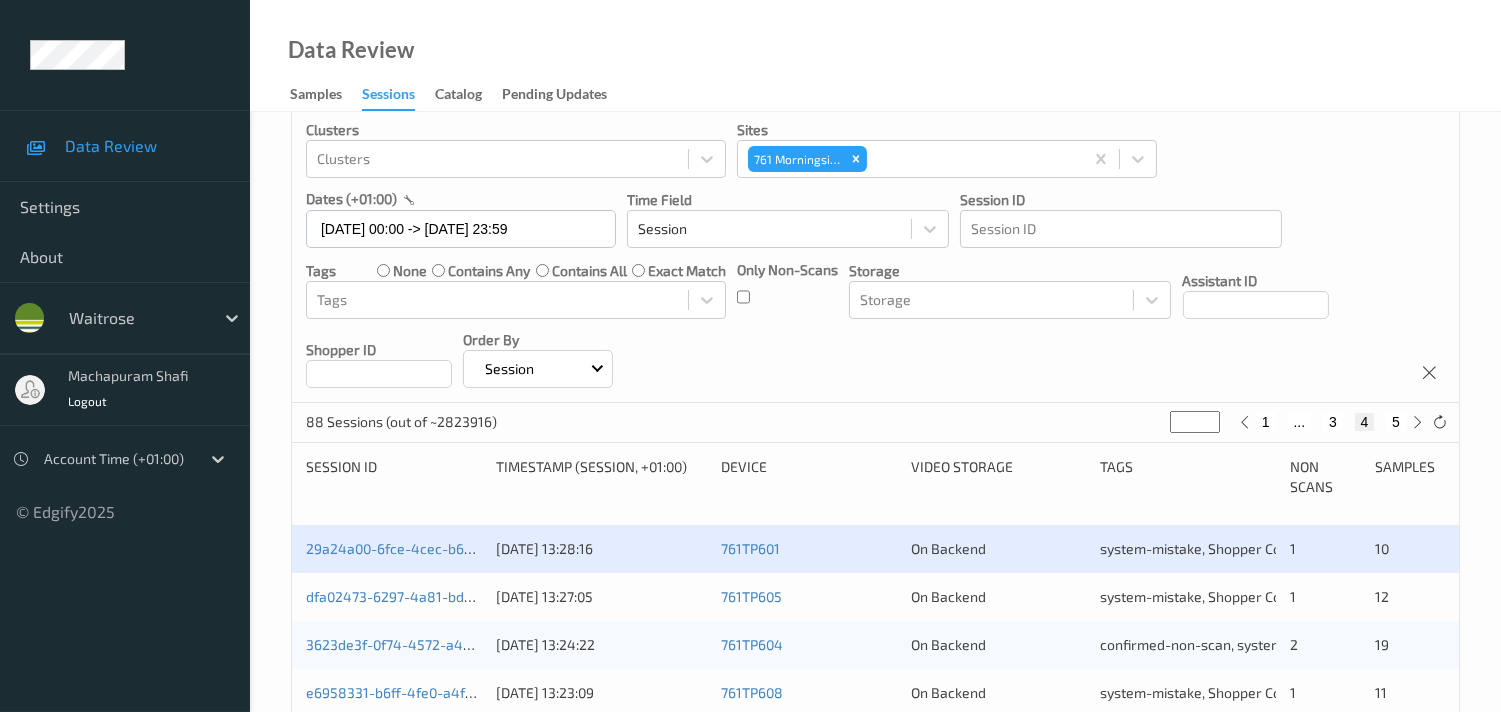 scroll, scrollTop: 0, scrollLeft: 0, axis: both 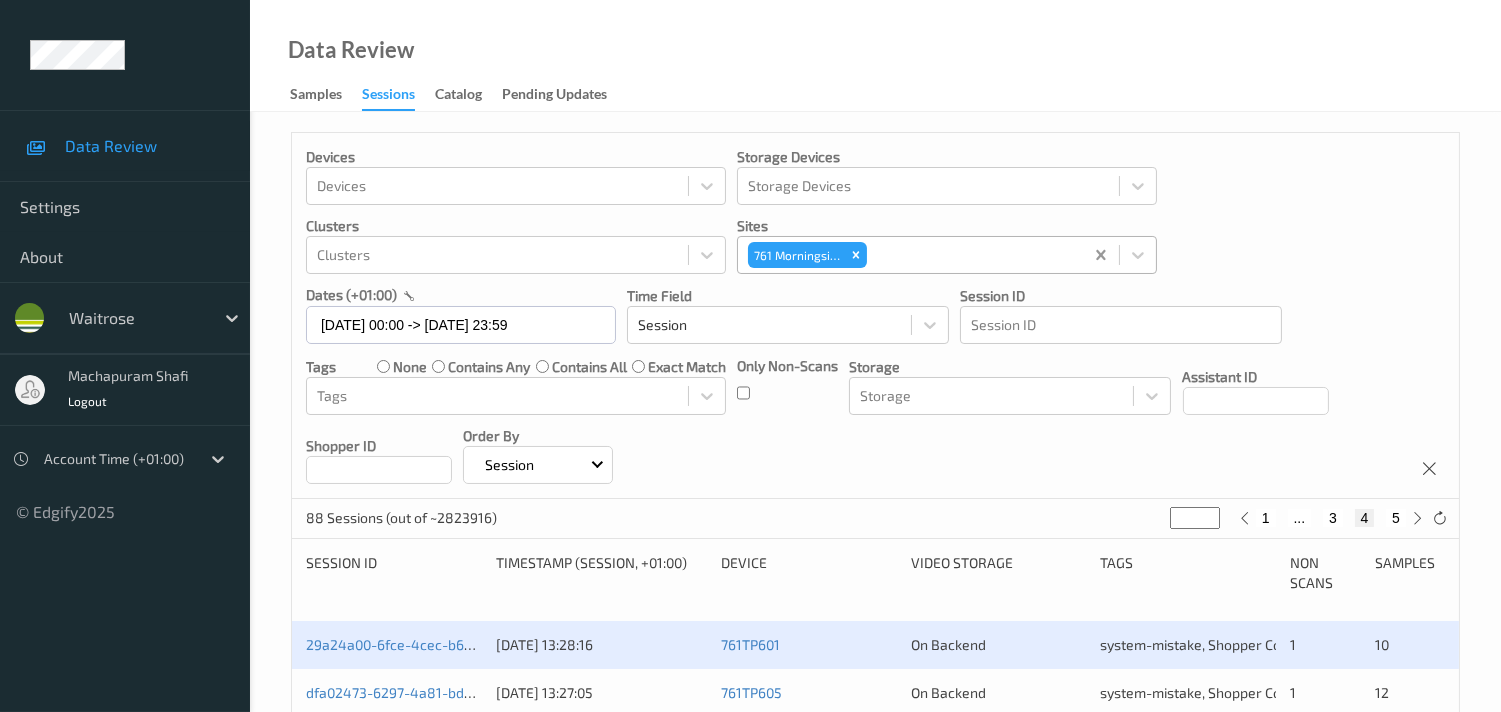 type on "*" 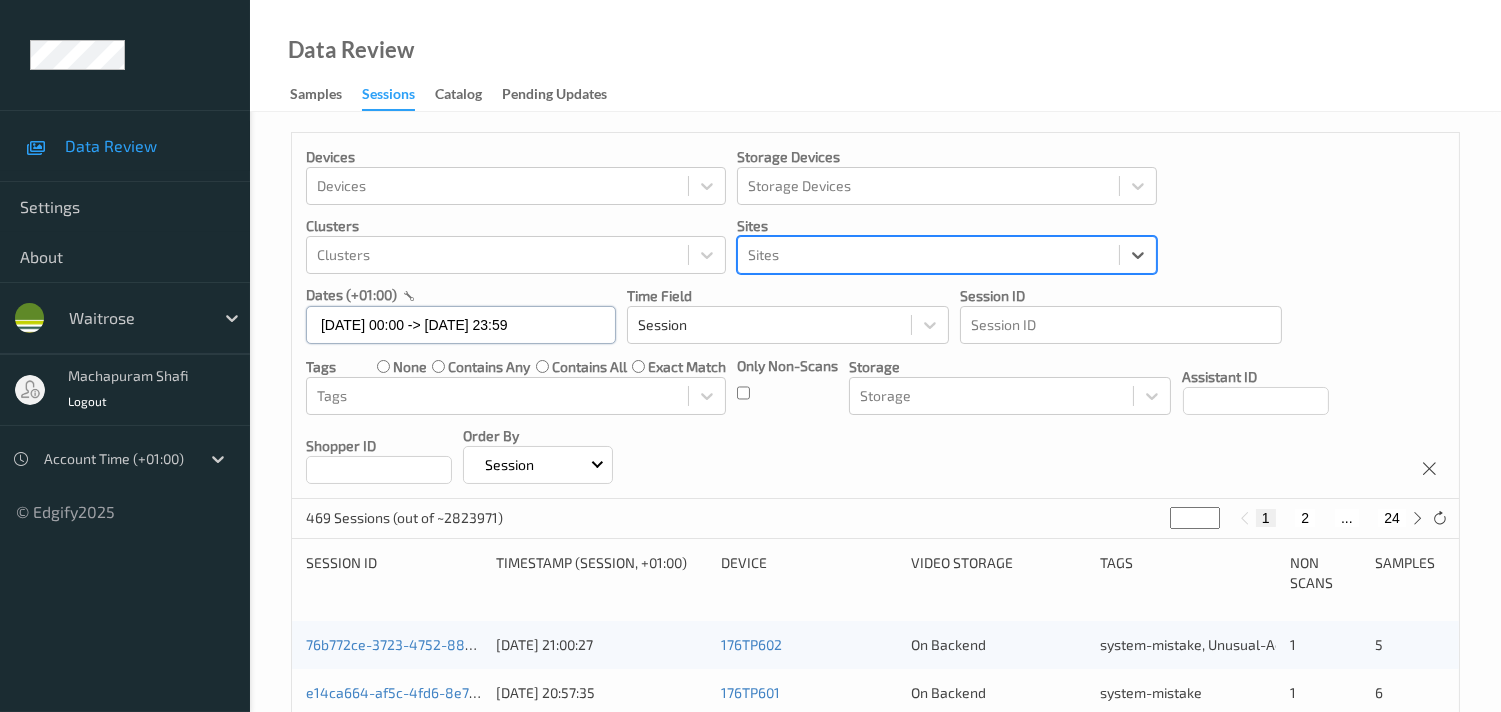 click on "[DATE] 00:00 -> [DATE] 23:59" at bounding box center (461, 325) 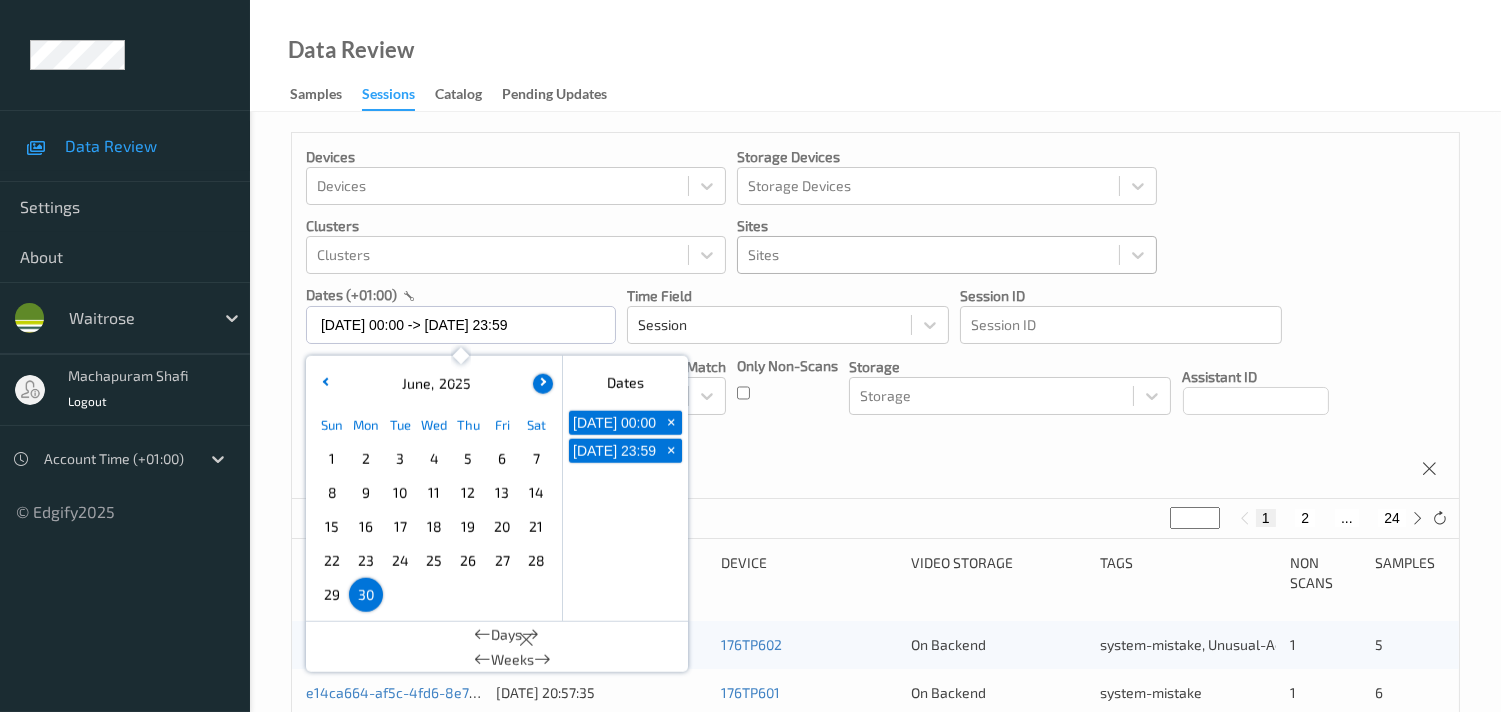 click at bounding box center [543, 384] 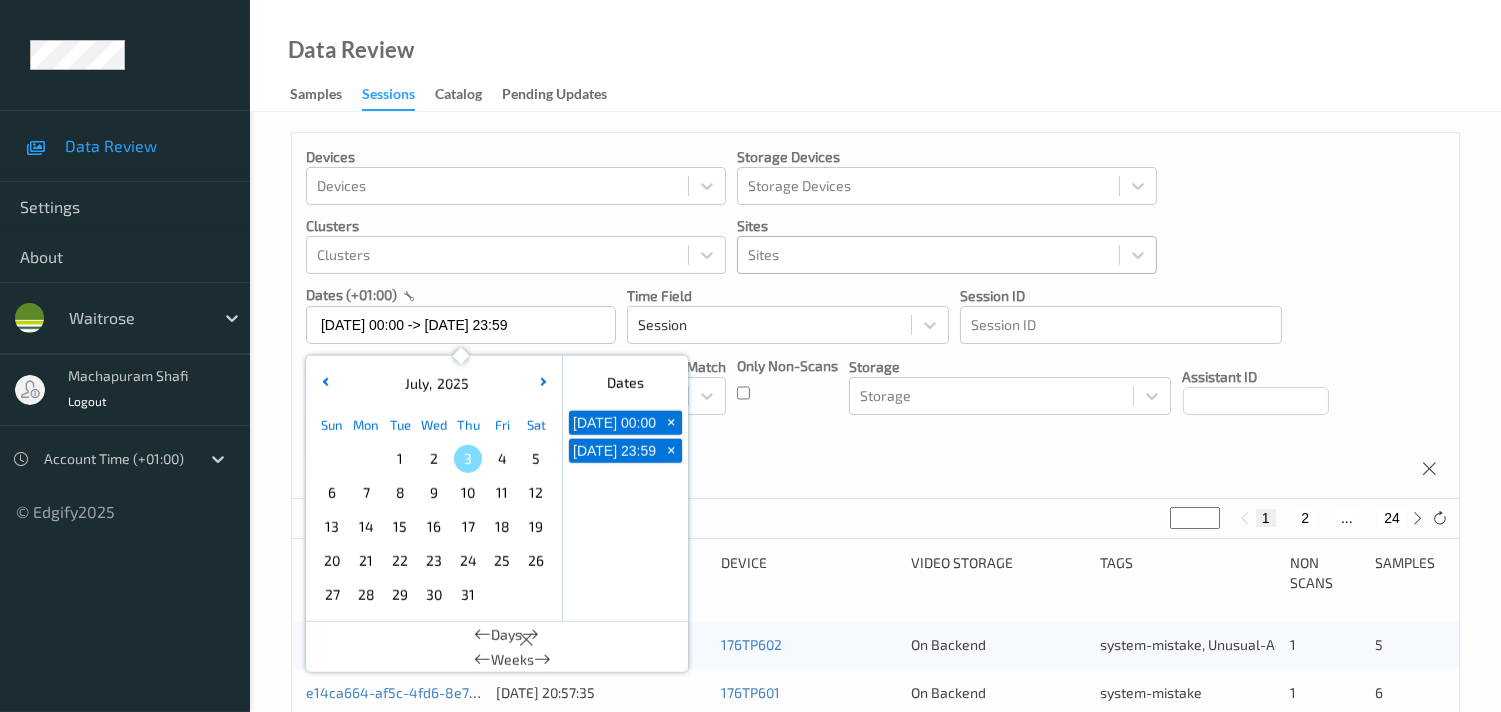click on "2" at bounding box center (434, 459) 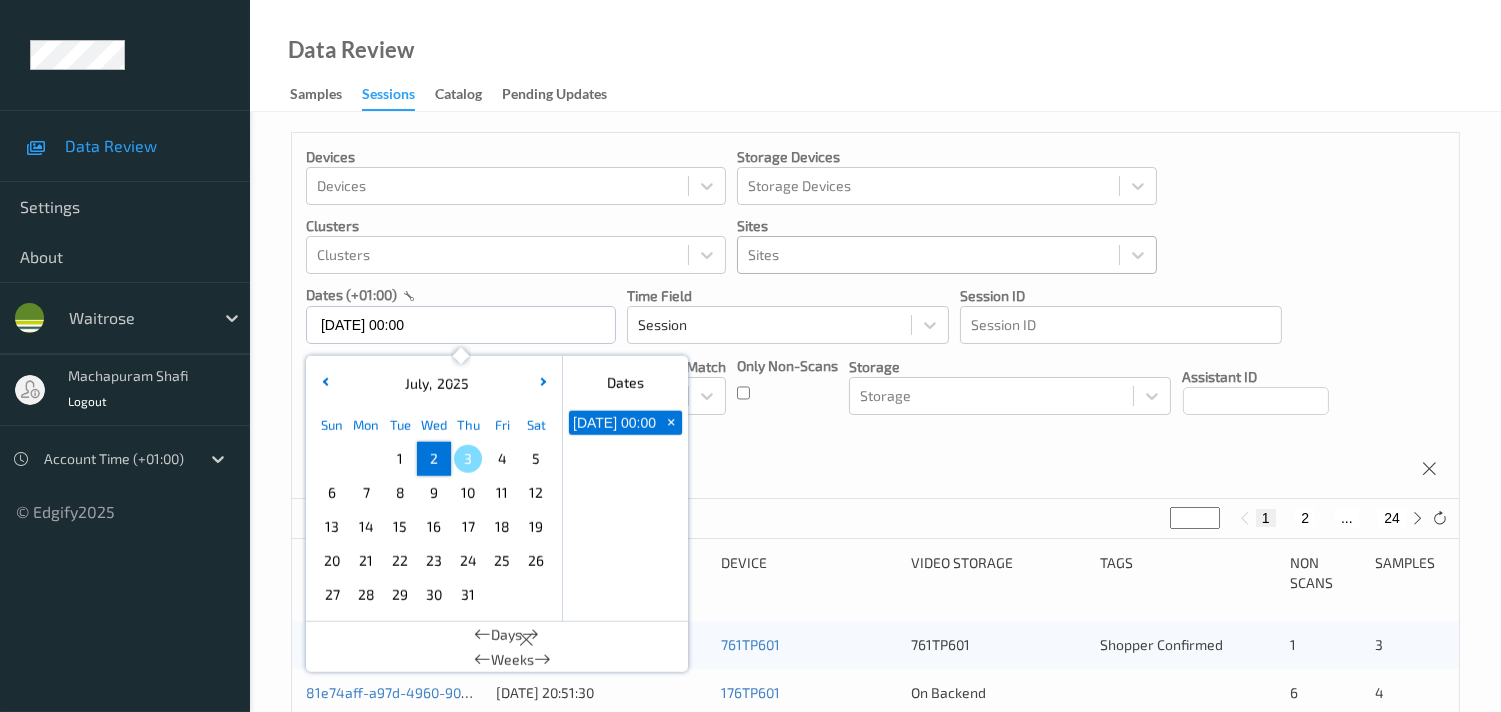 click on "2" at bounding box center (434, 459) 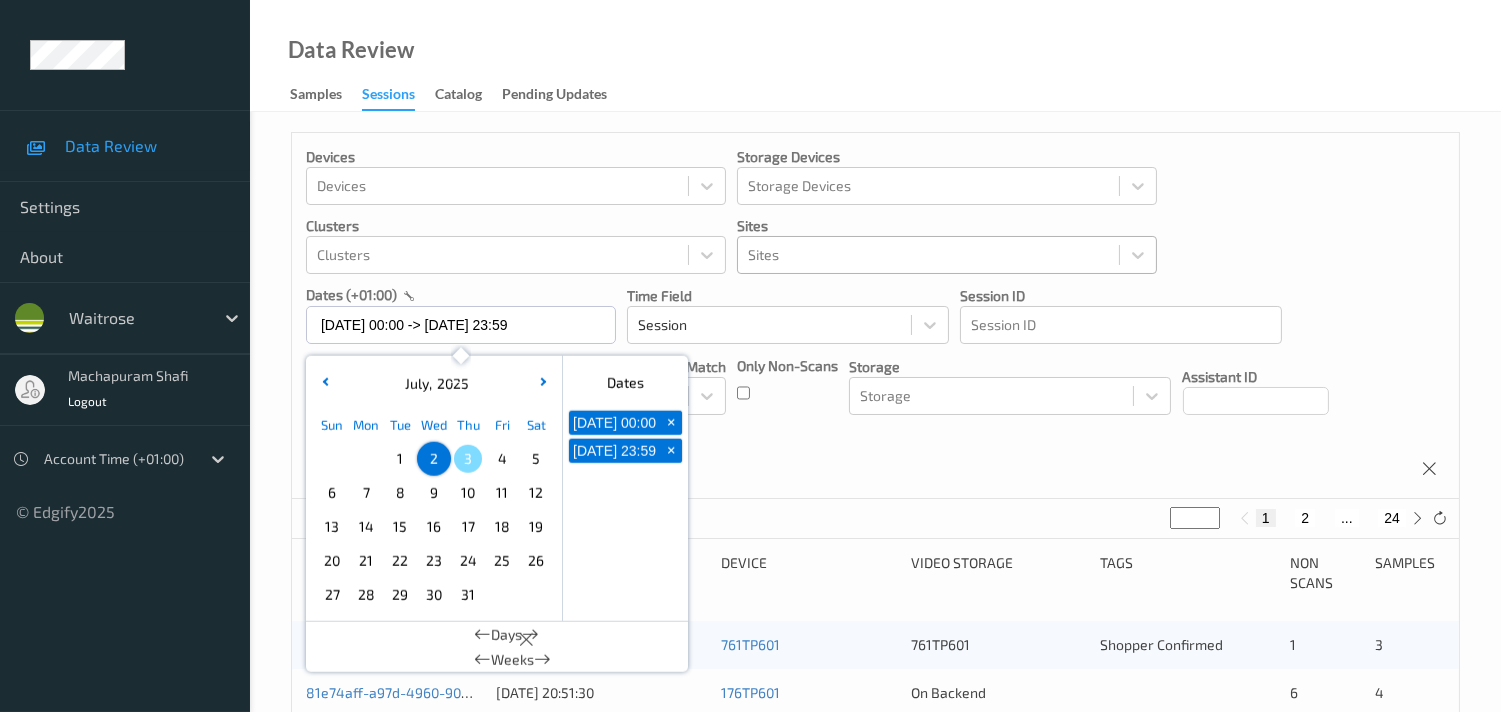click at bounding box center (928, 255) 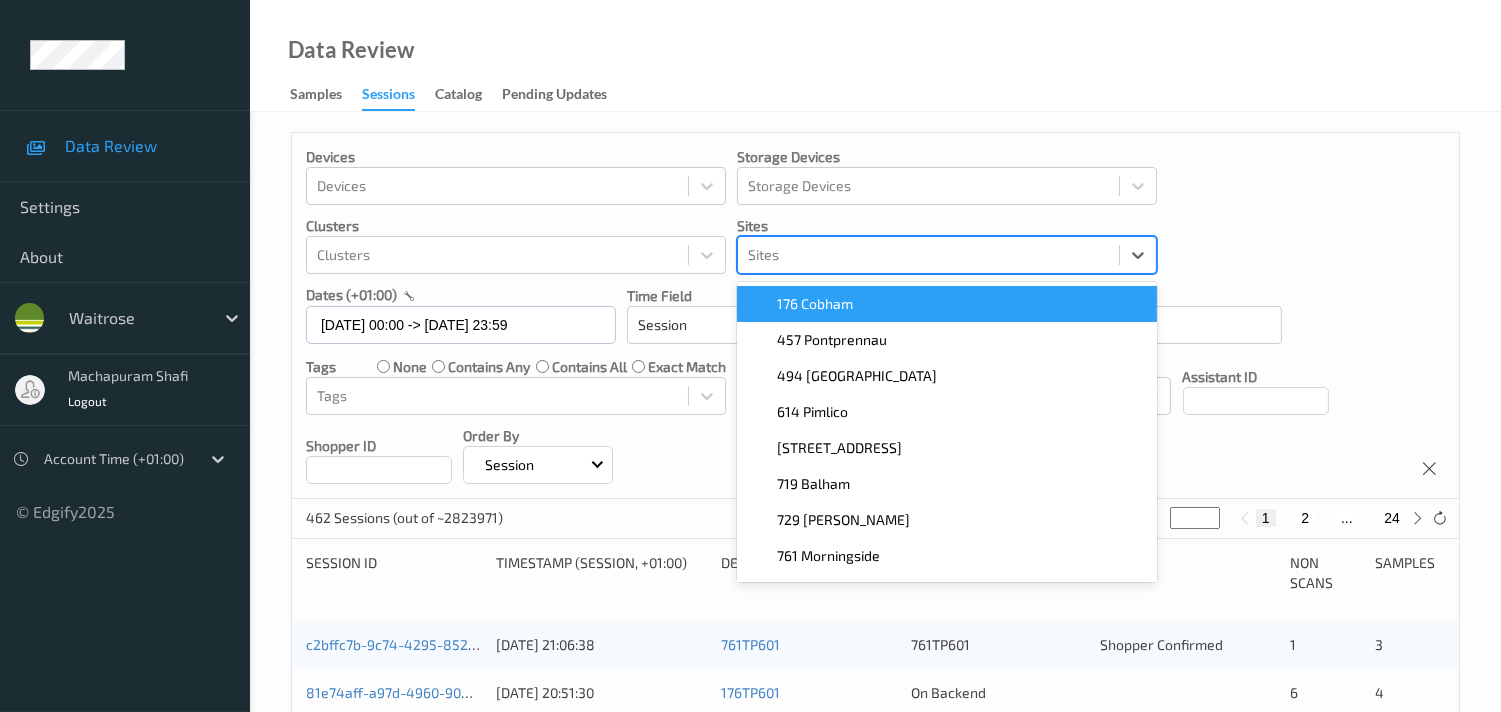 paste on "[STREET_ADDRESS]" 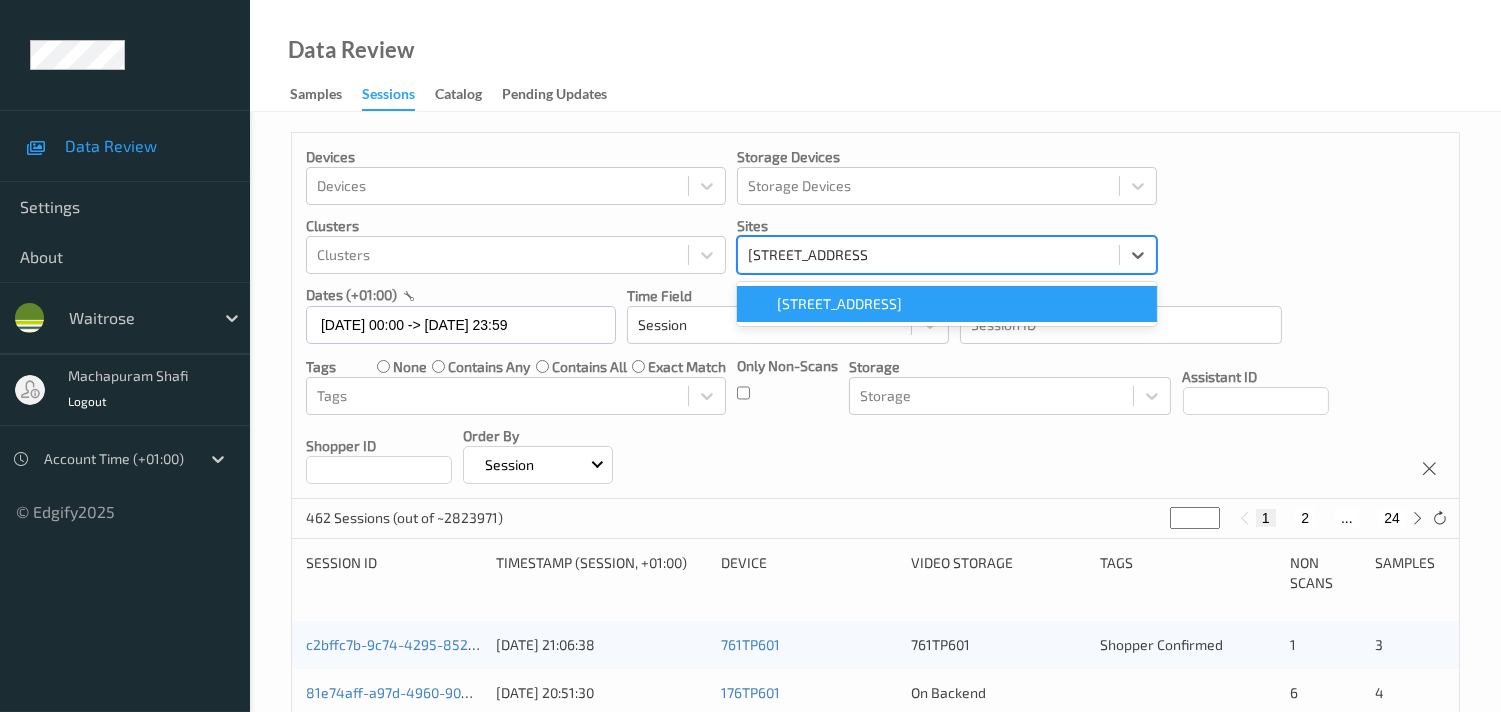 click on "[STREET_ADDRESS]" at bounding box center [947, 304] 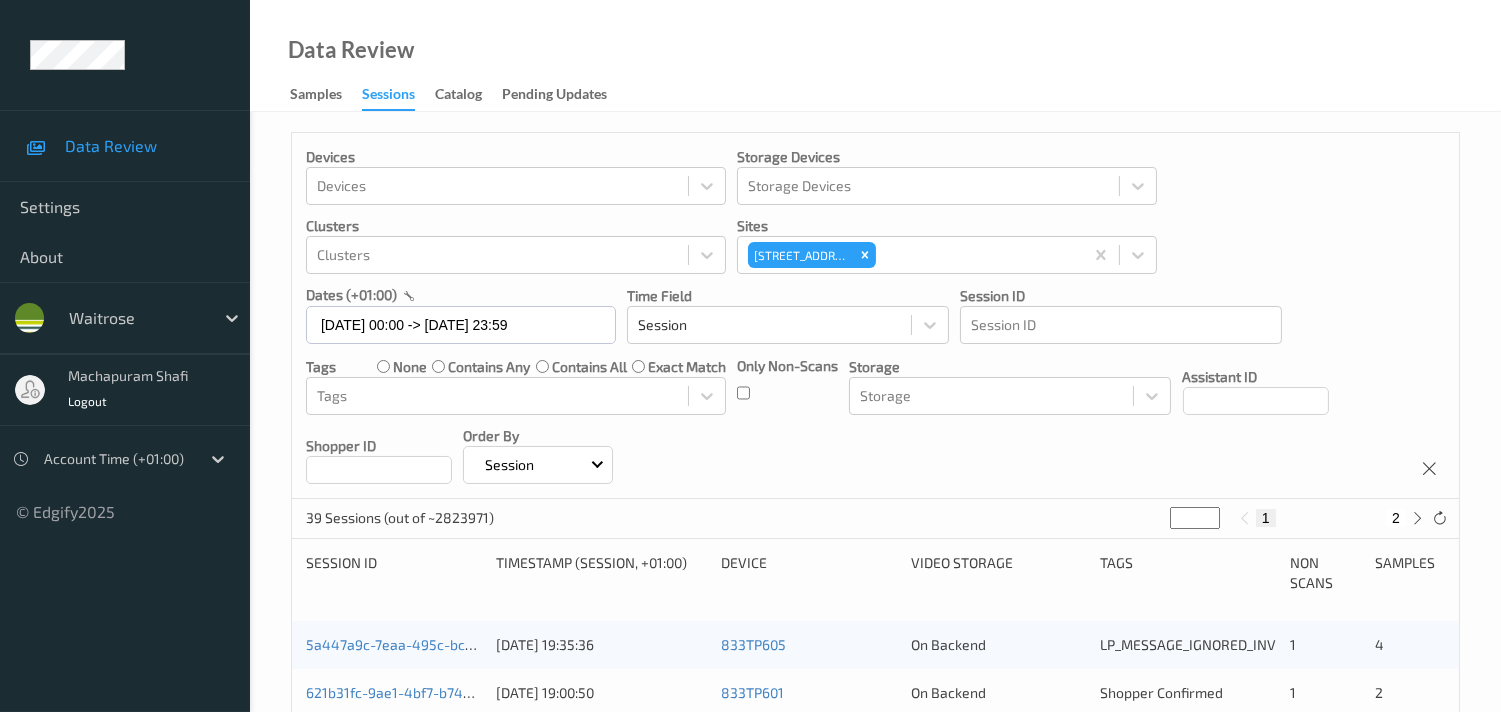 click on "Devices Devices Storage Devices Storage Devices Clusters Clusters Sites [STREET_ADDRESS] dates (+01:00) [DATE] 00:00 -> [DATE] 23:59 Time Field Session Session ID Session ID Tags none contains any contains all exact match Tags Only Non-Scans Storage Storage Assistant ID Shopper ID Order By Session" at bounding box center (875, 316) 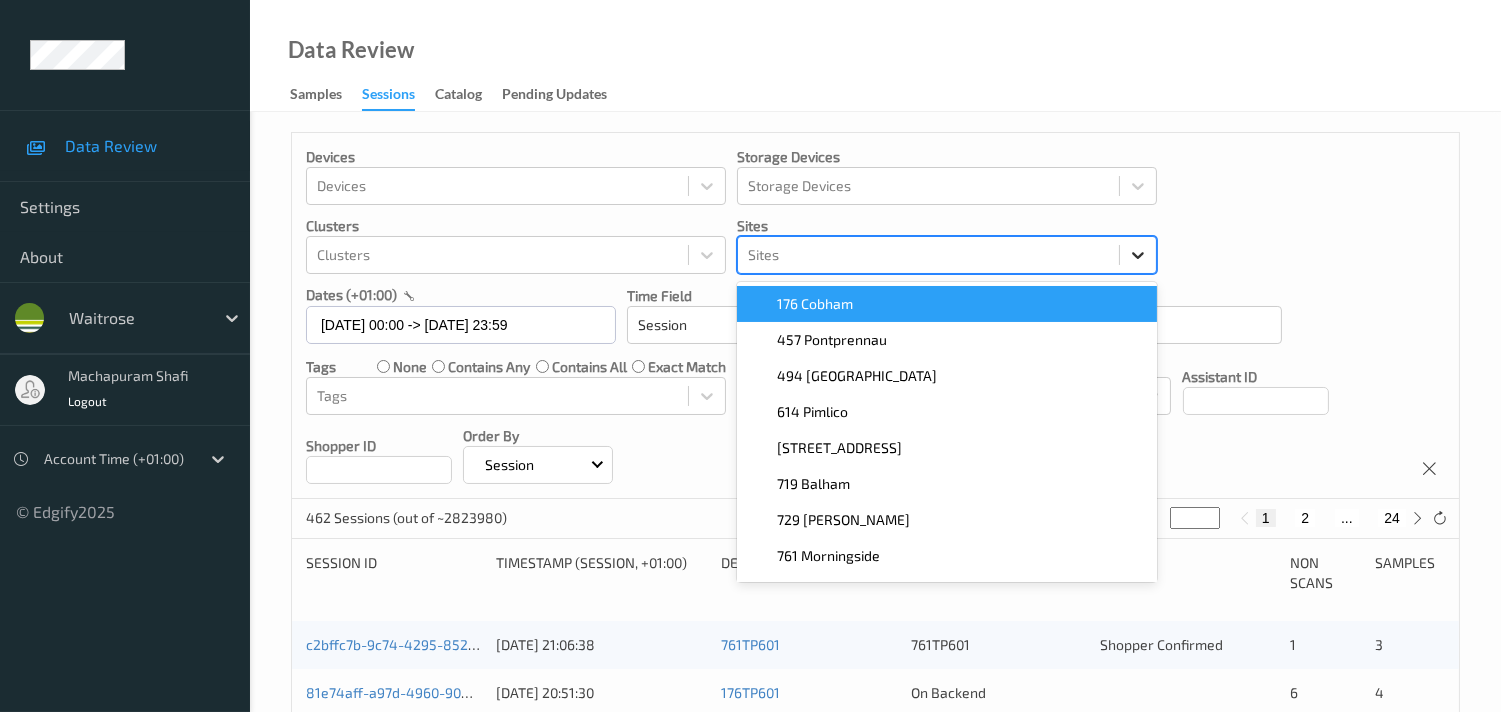 click 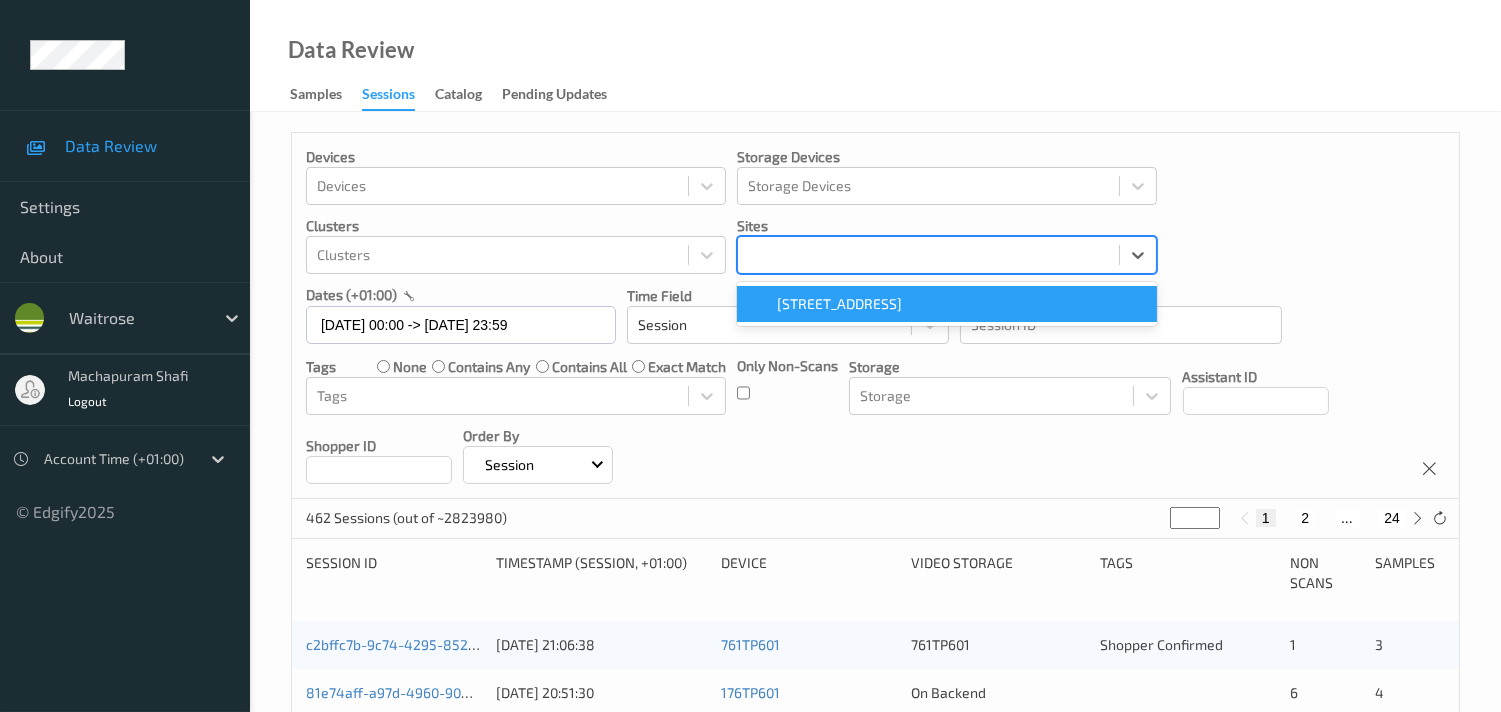 click at bounding box center (928, 255) 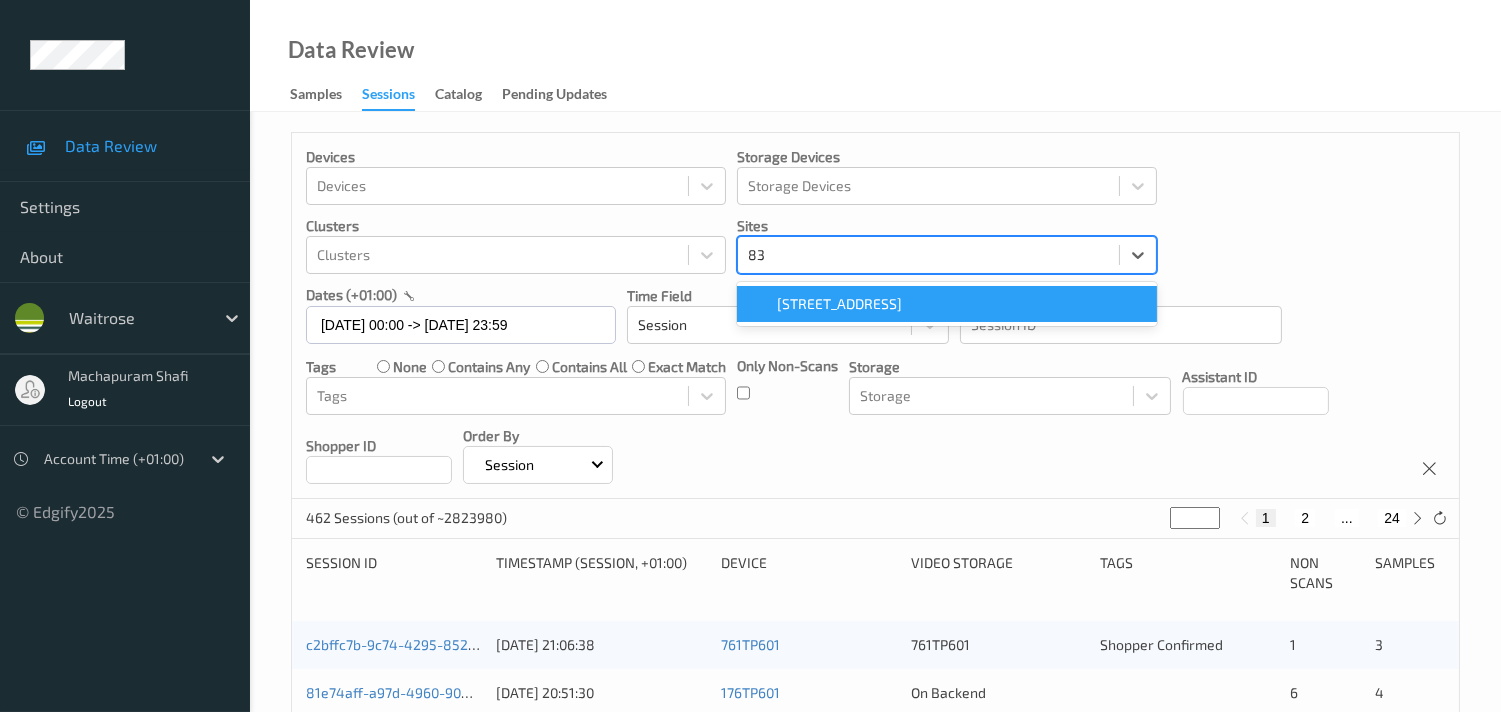 type on "833" 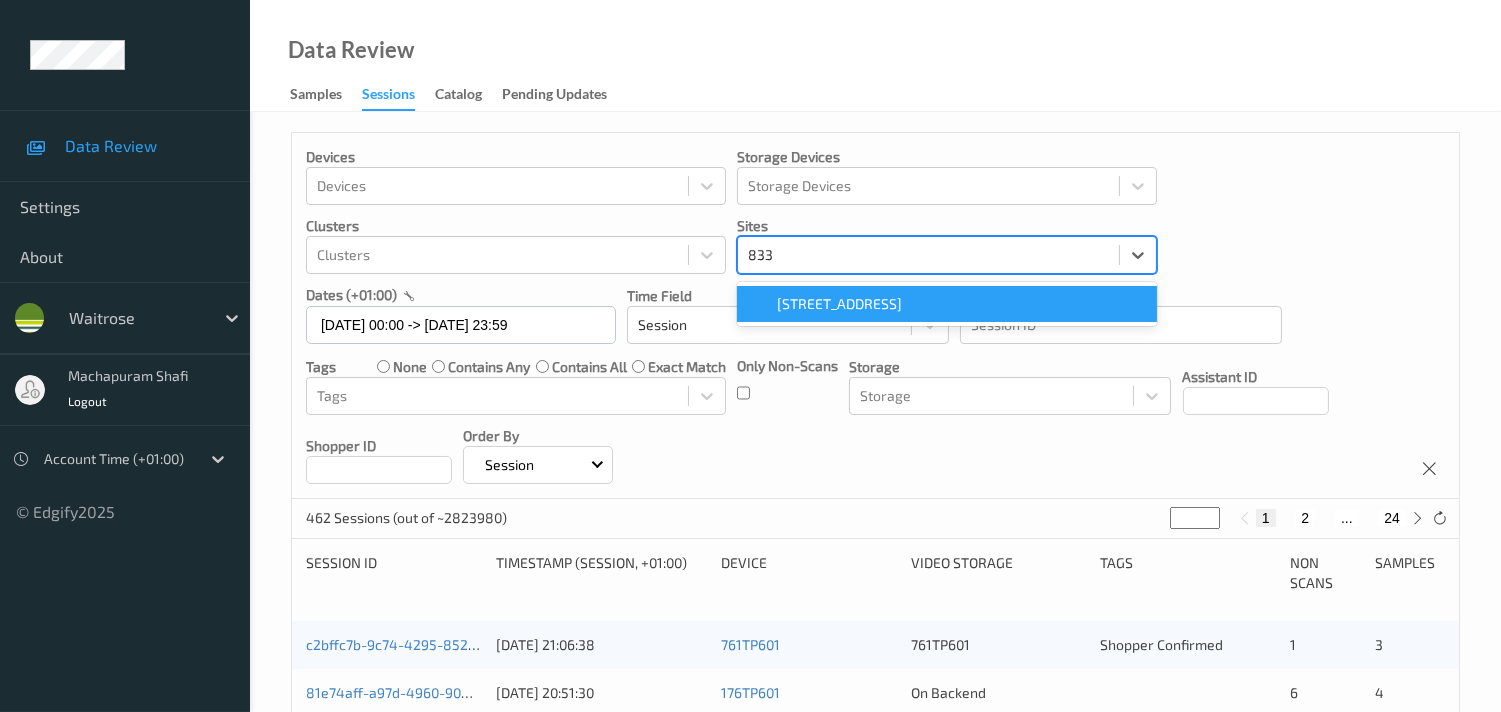click on "[STREET_ADDRESS]" at bounding box center [947, 304] 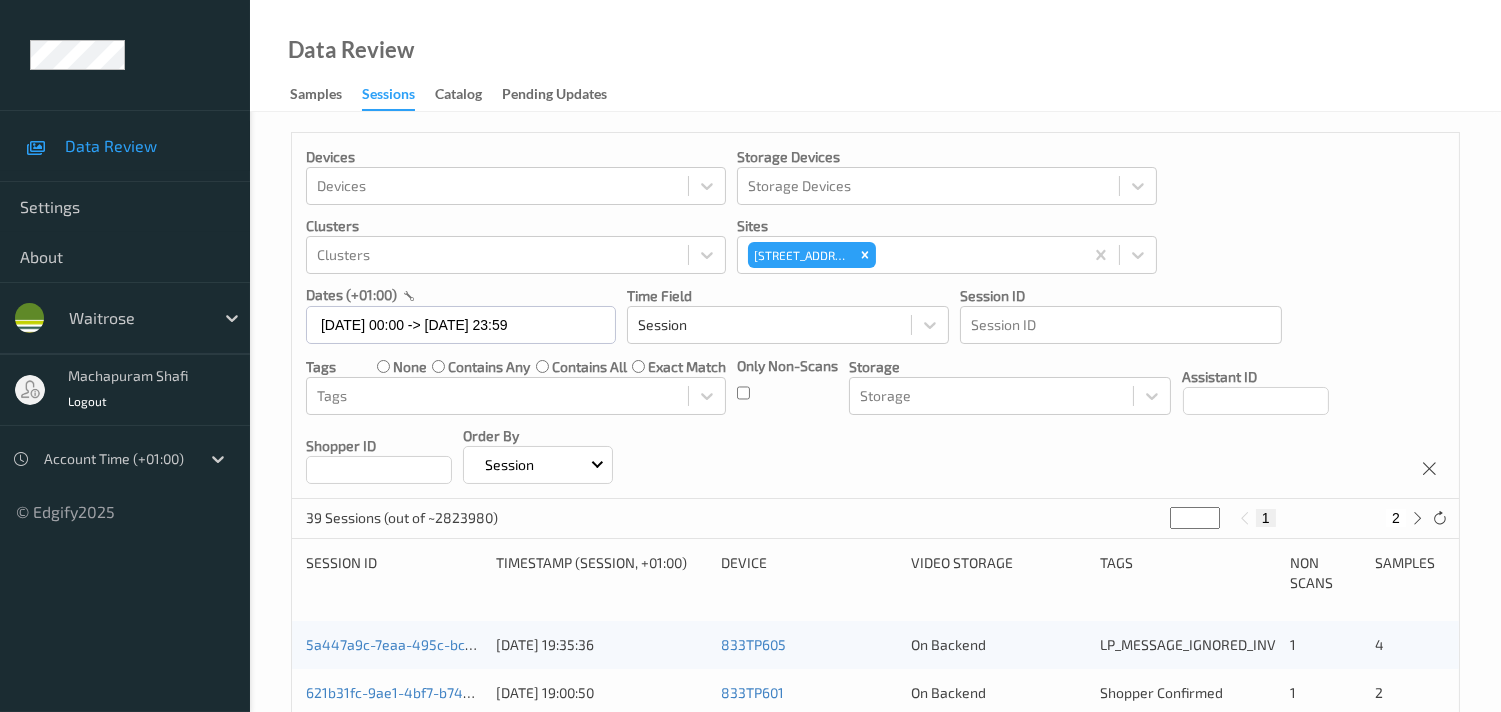 click on "Devices Devices Storage Devices Storage Devices Clusters Clusters Sites [STREET_ADDRESS] dates (+01:00) [DATE] 00:00 -> [DATE] 23:59 Time Field Session Session ID Session ID Tags none contains any contains all exact match Tags Only Non-Scans Storage Storage Assistant ID Shopper ID Order By Session" at bounding box center [875, 316] 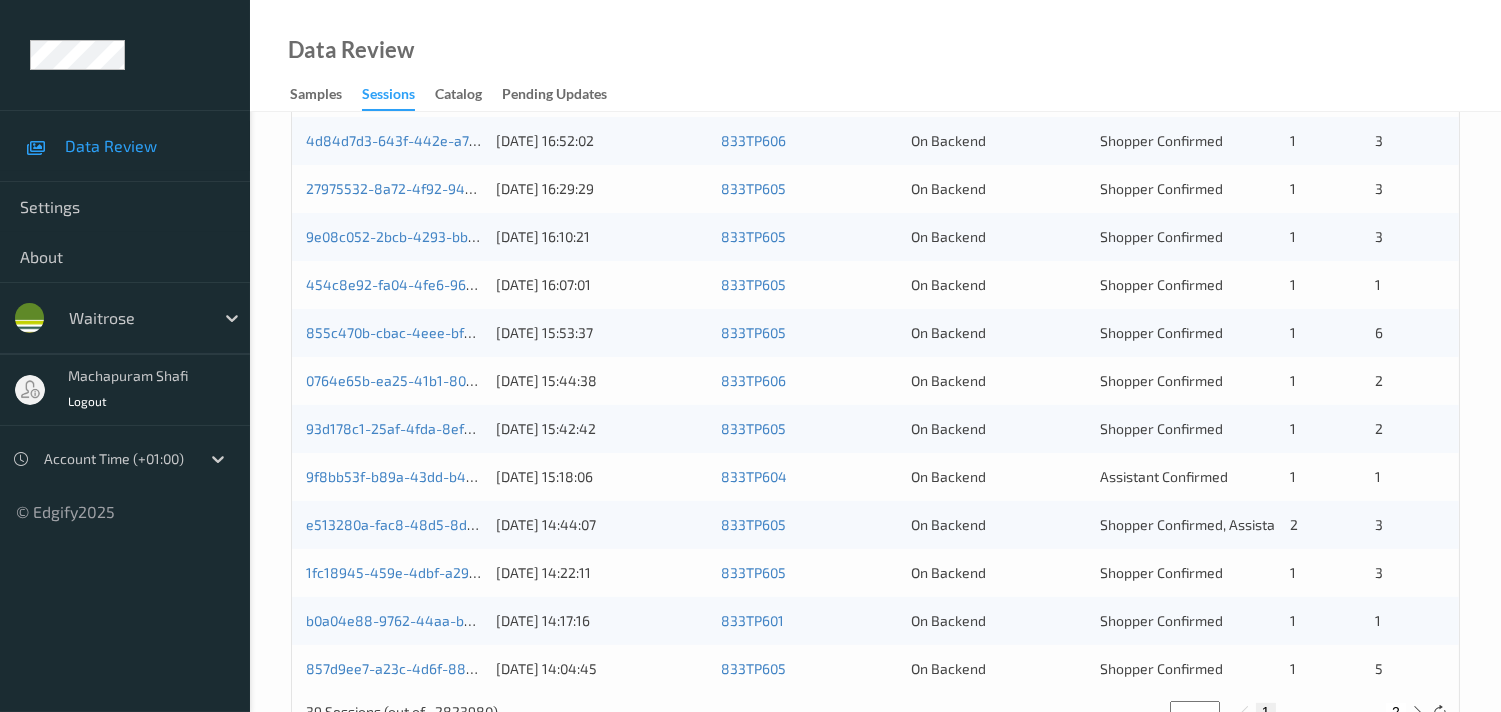 scroll, scrollTop: 951, scrollLeft: 0, axis: vertical 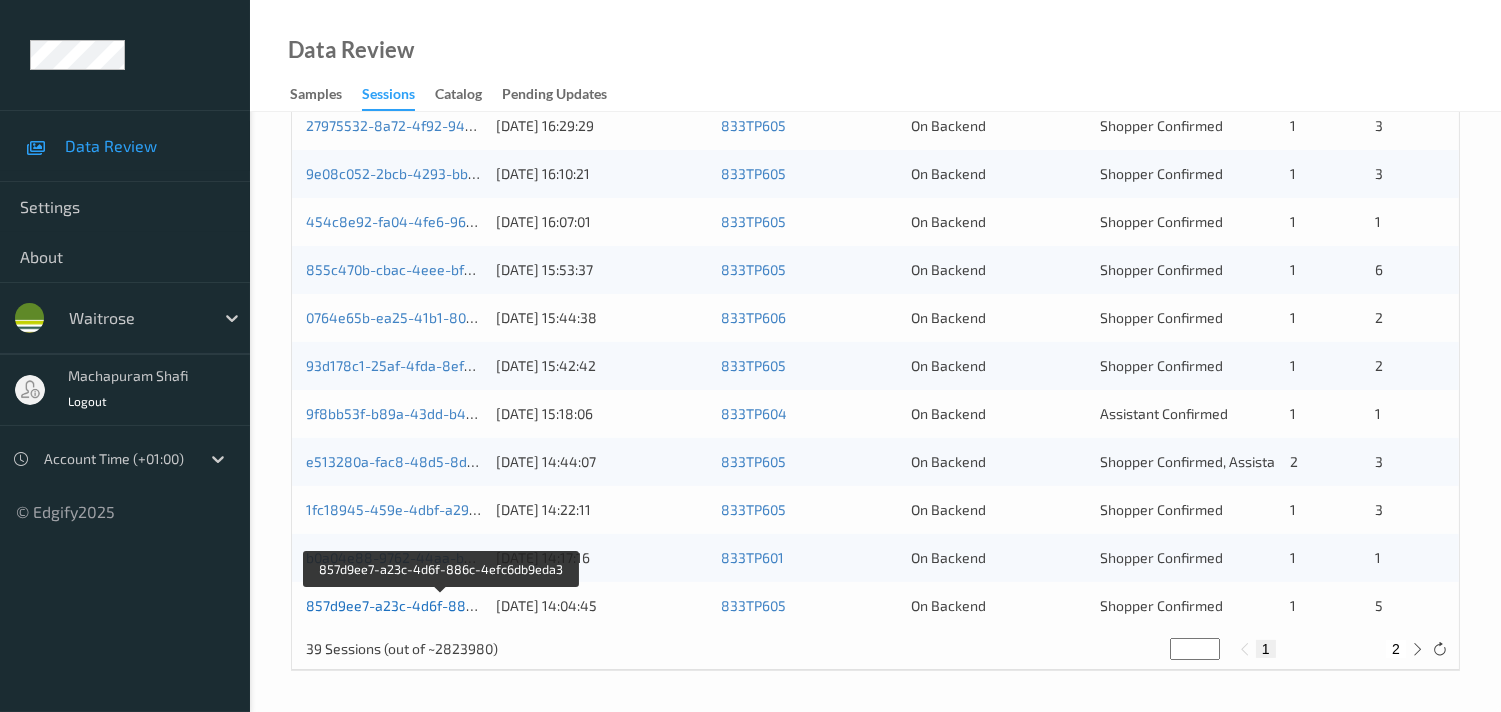 click on "857d9ee7-a23c-4d6f-886c-4efc6db9eda3" at bounding box center (443, 605) 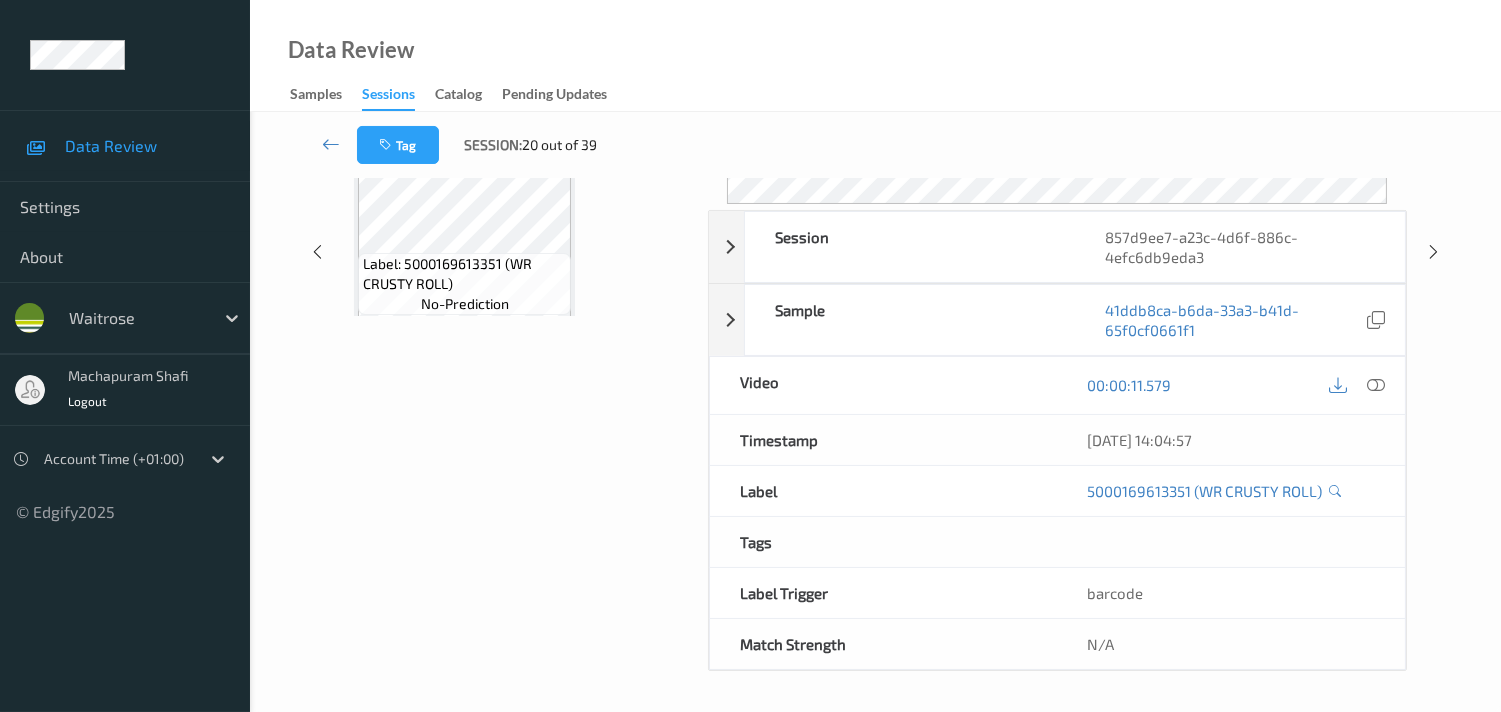 scroll, scrollTop: 260, scrollLeft: 0, axis: vertical 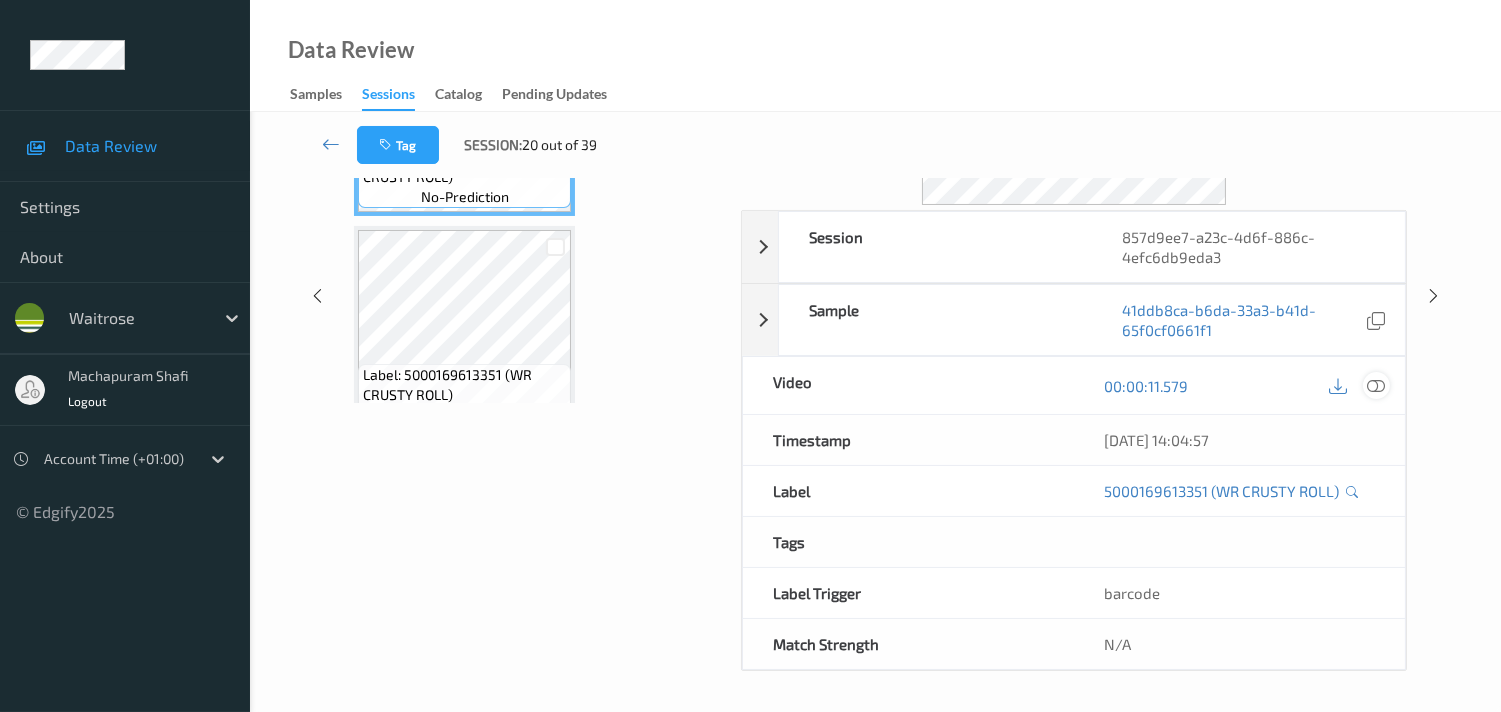 click at bounding box center [1376, 386] 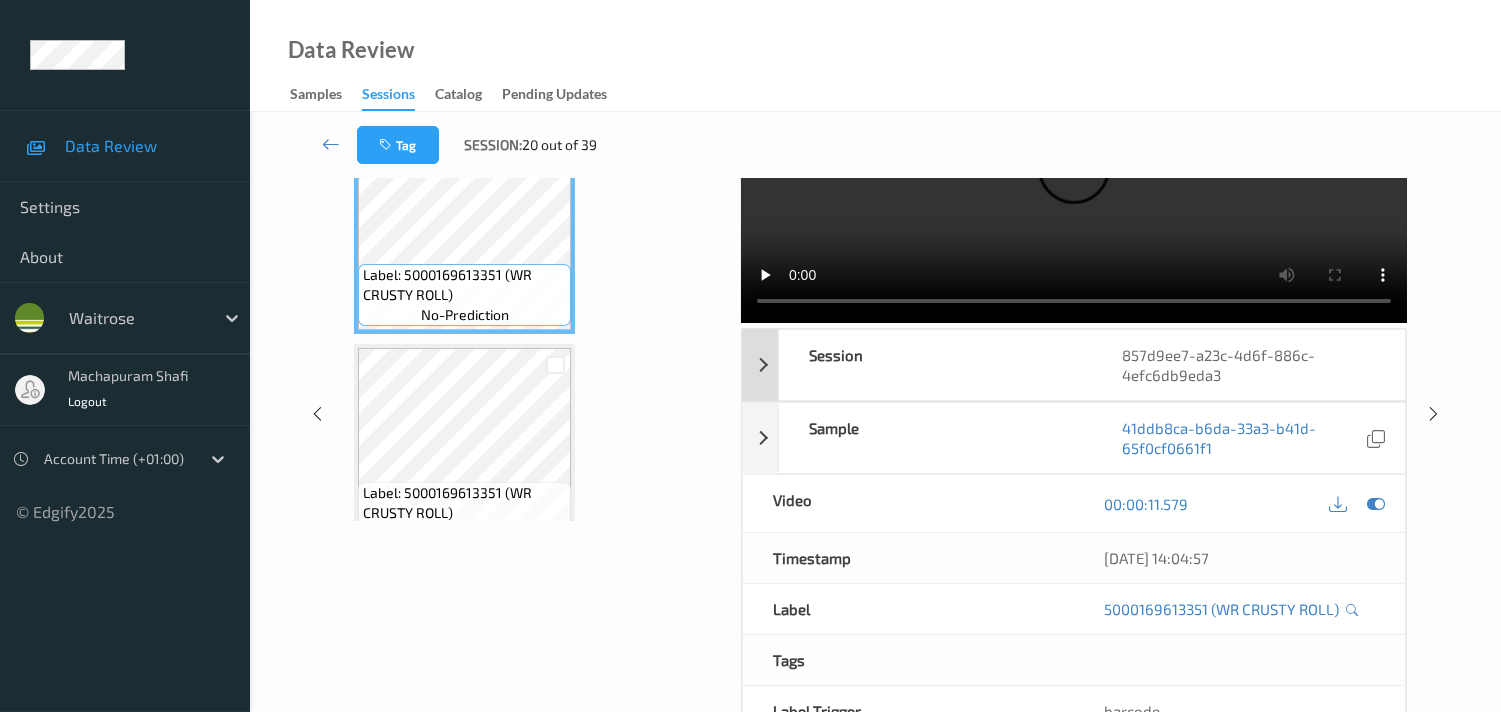 scroll, scrollTop: 0, scrollLeft: 0, axis: both 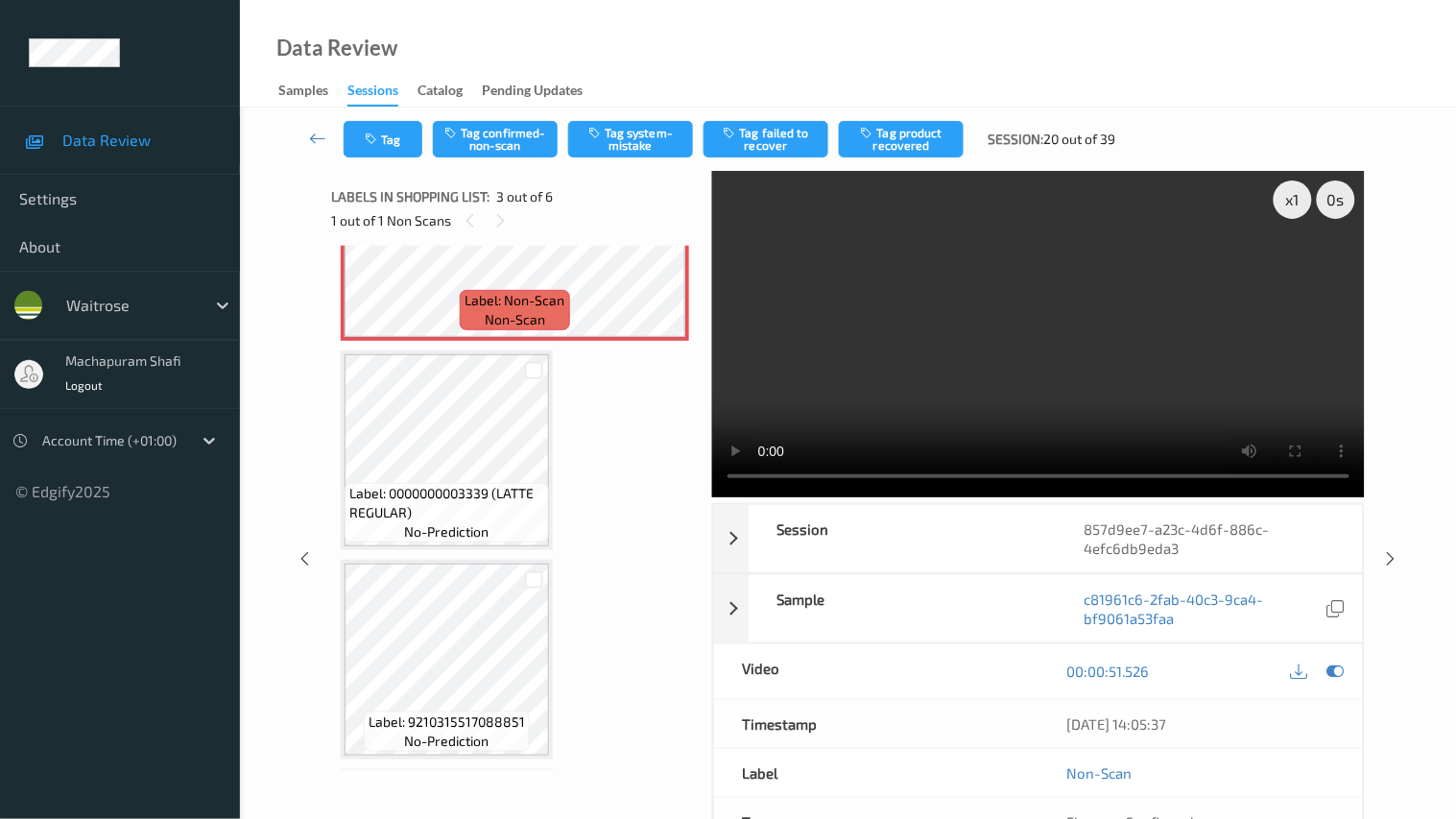 type 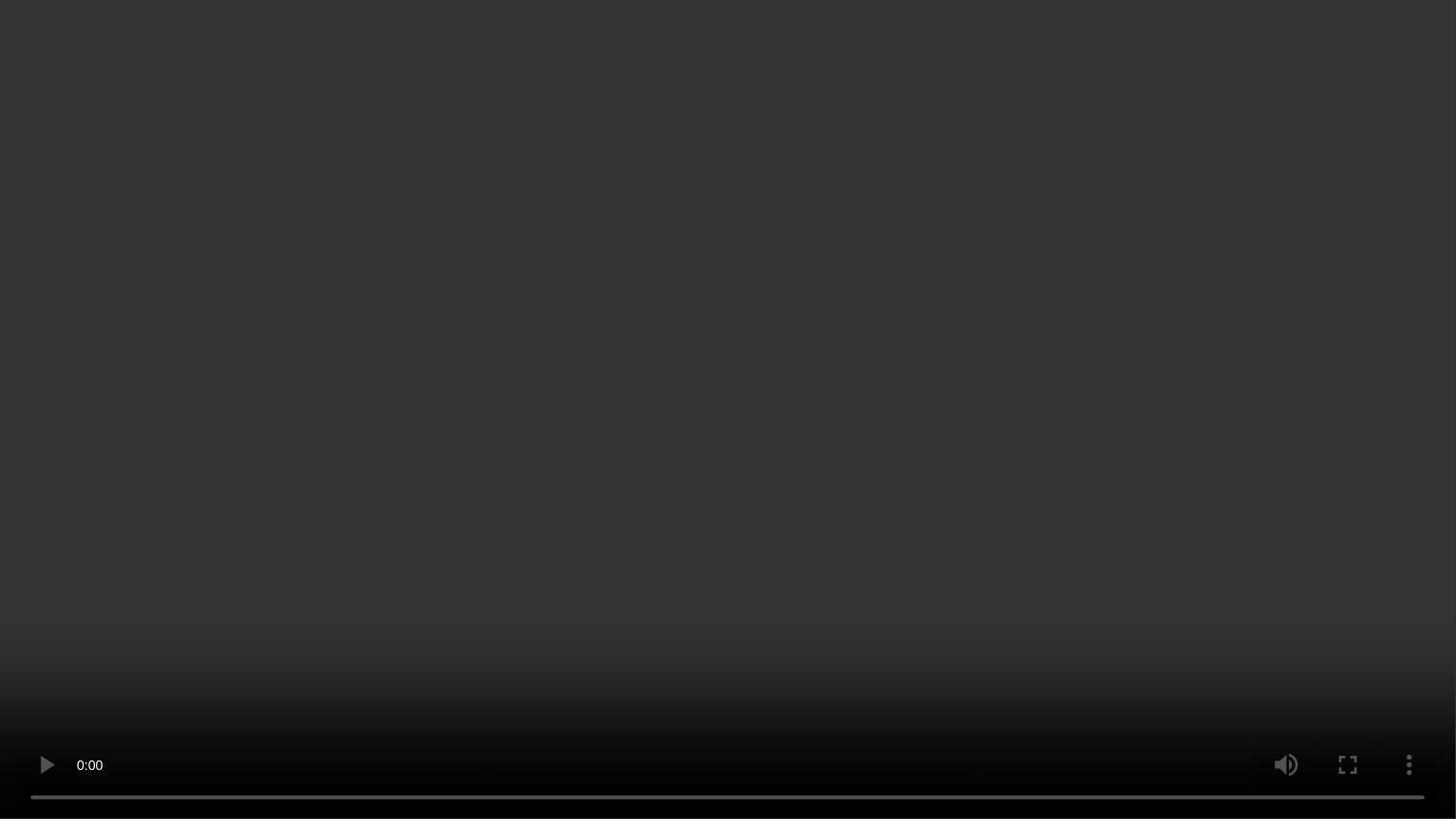 click at bounding box center (728, 409) 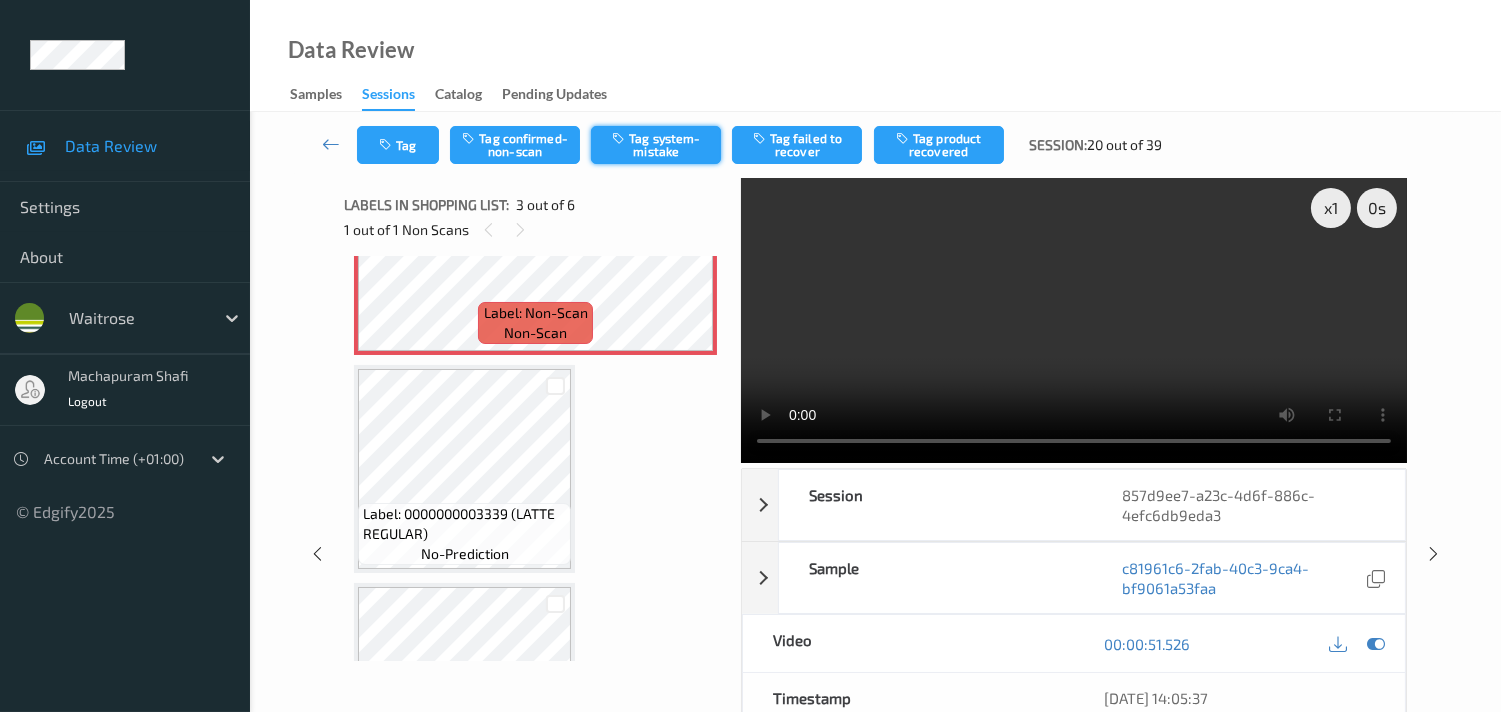 click on "Tag   system-mistake" at bounding box center [656, 145] 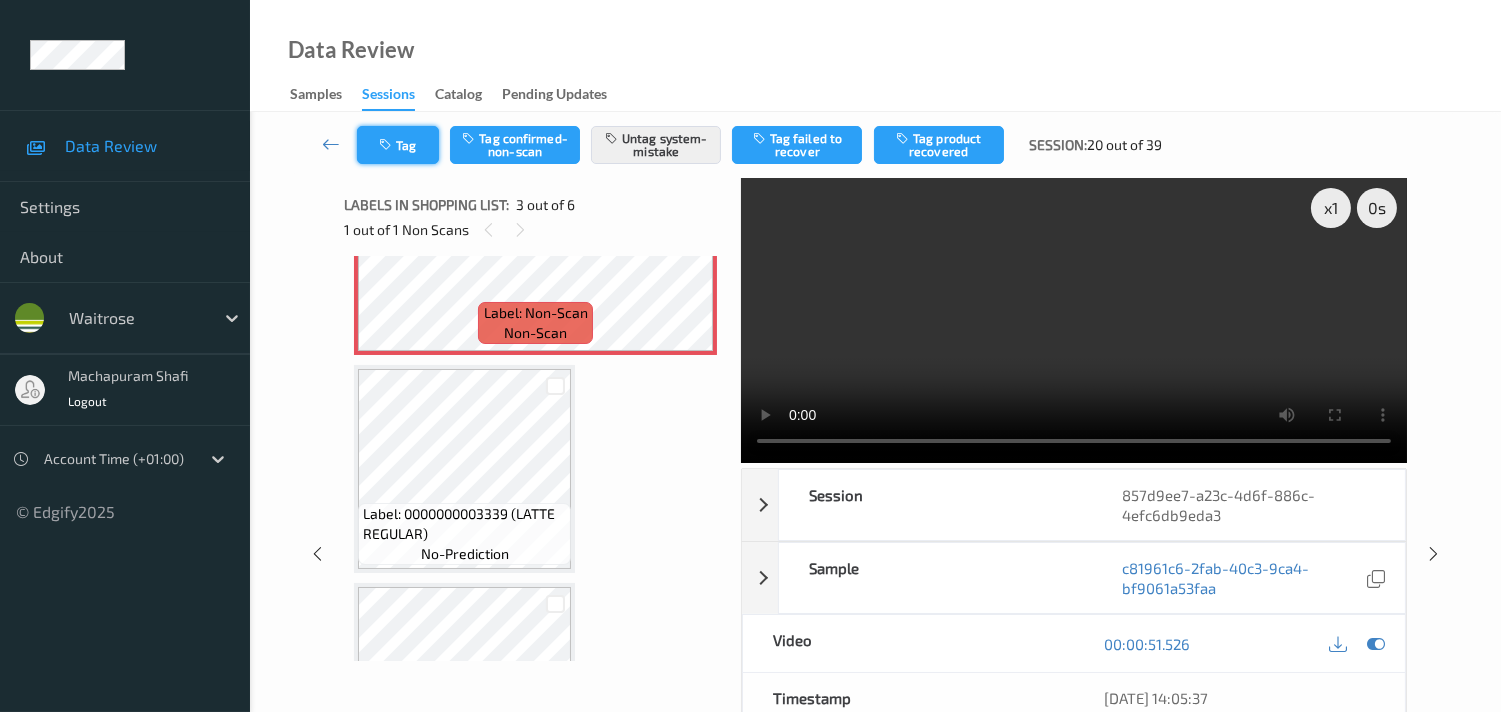click on "Tag" at bounding box center [398, 145] 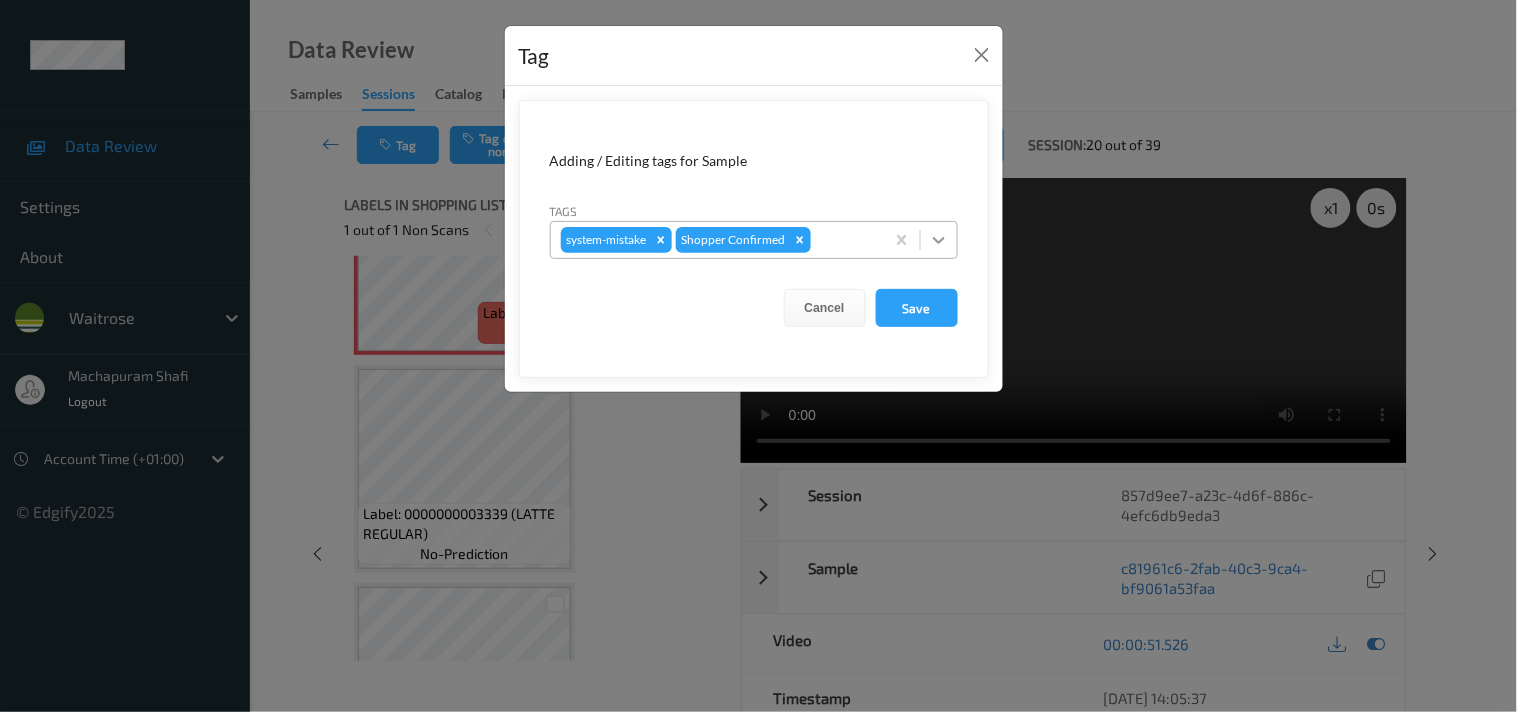 click 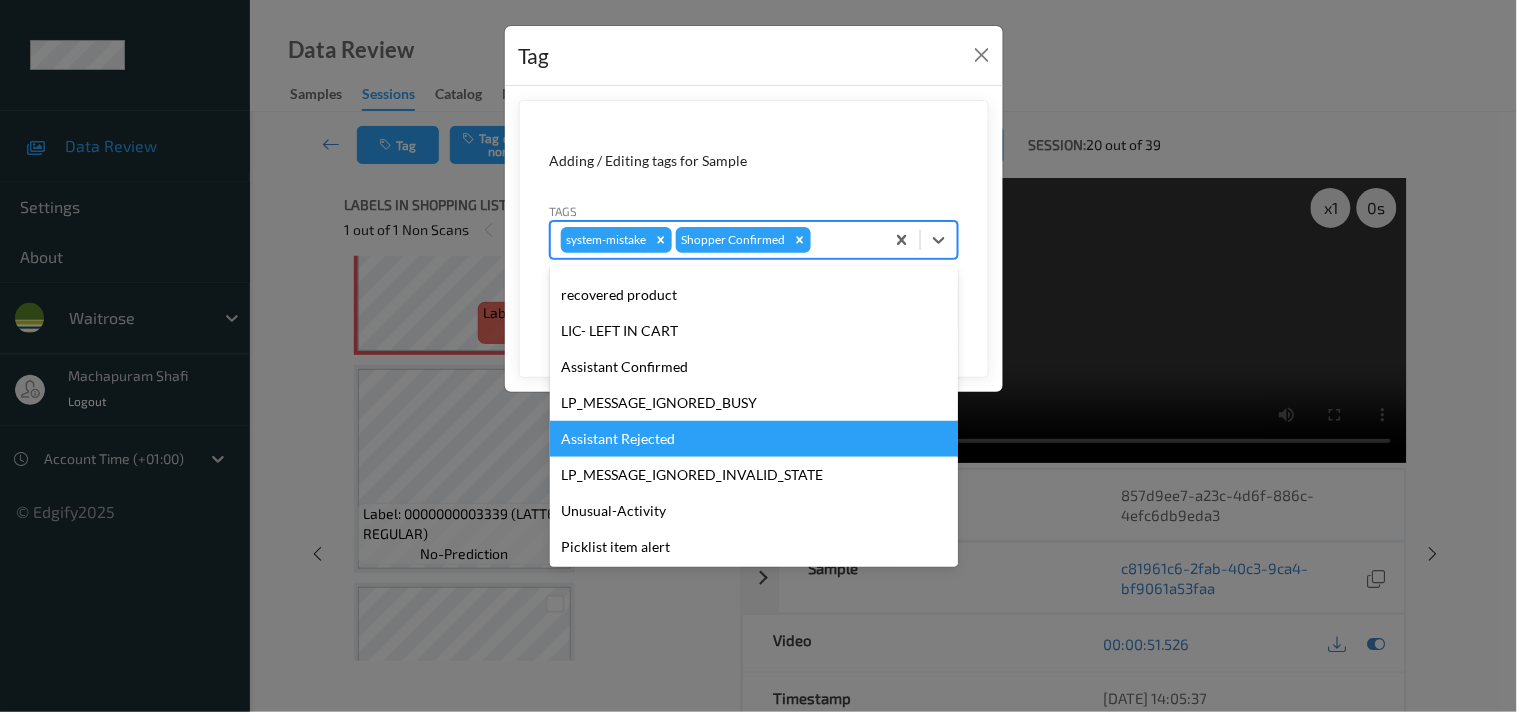 scroll, scrollTop: 320, scrollLeft: 0, axis: vertical 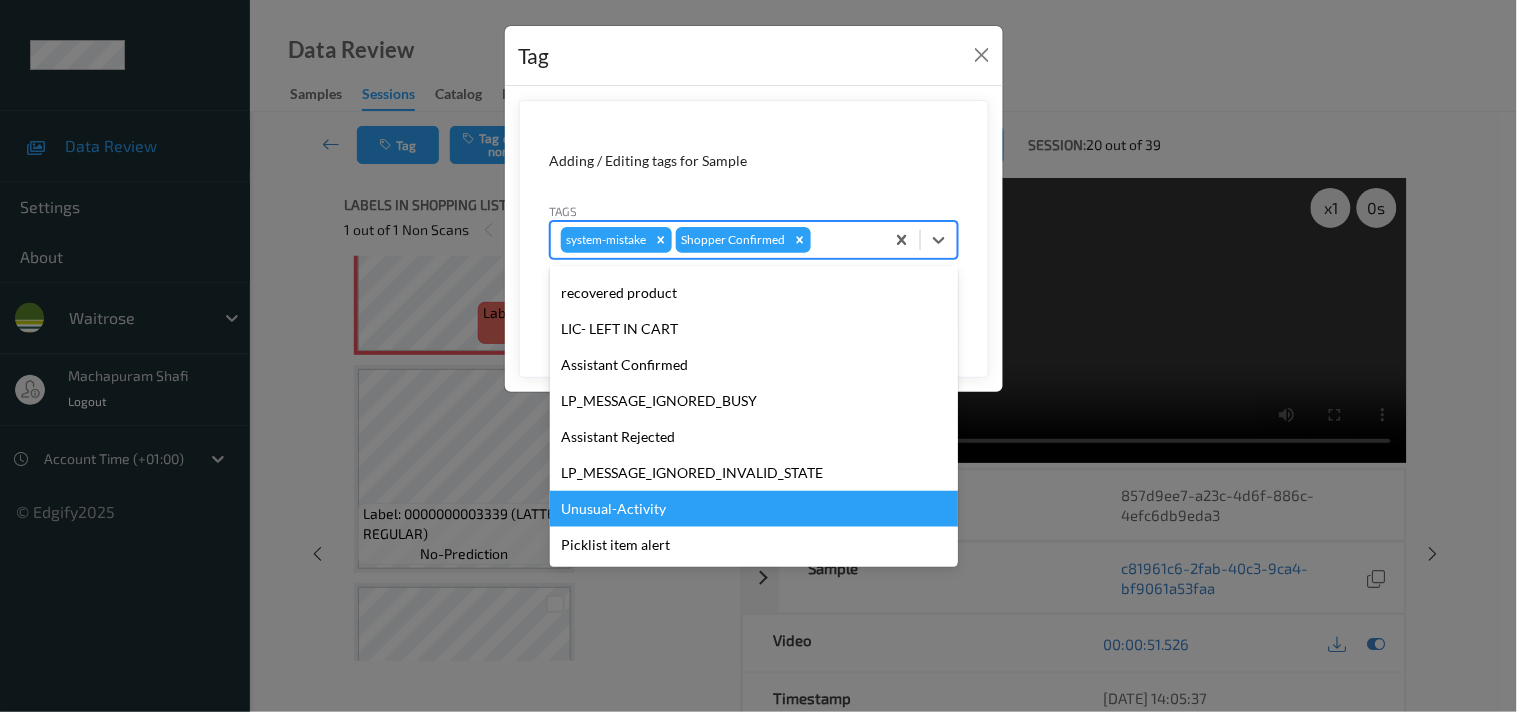 click on "Unusual-Activity" at bounding box center (754, 509) 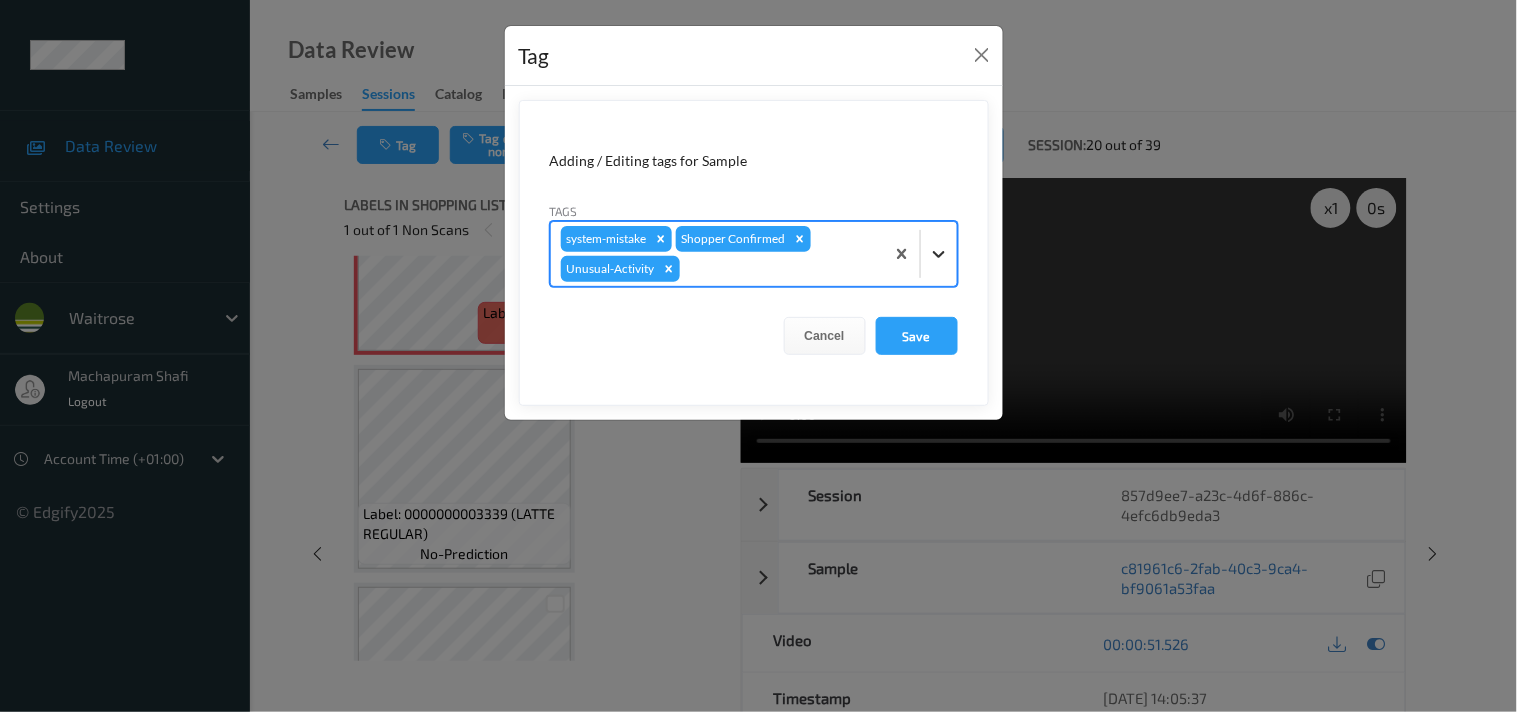 click 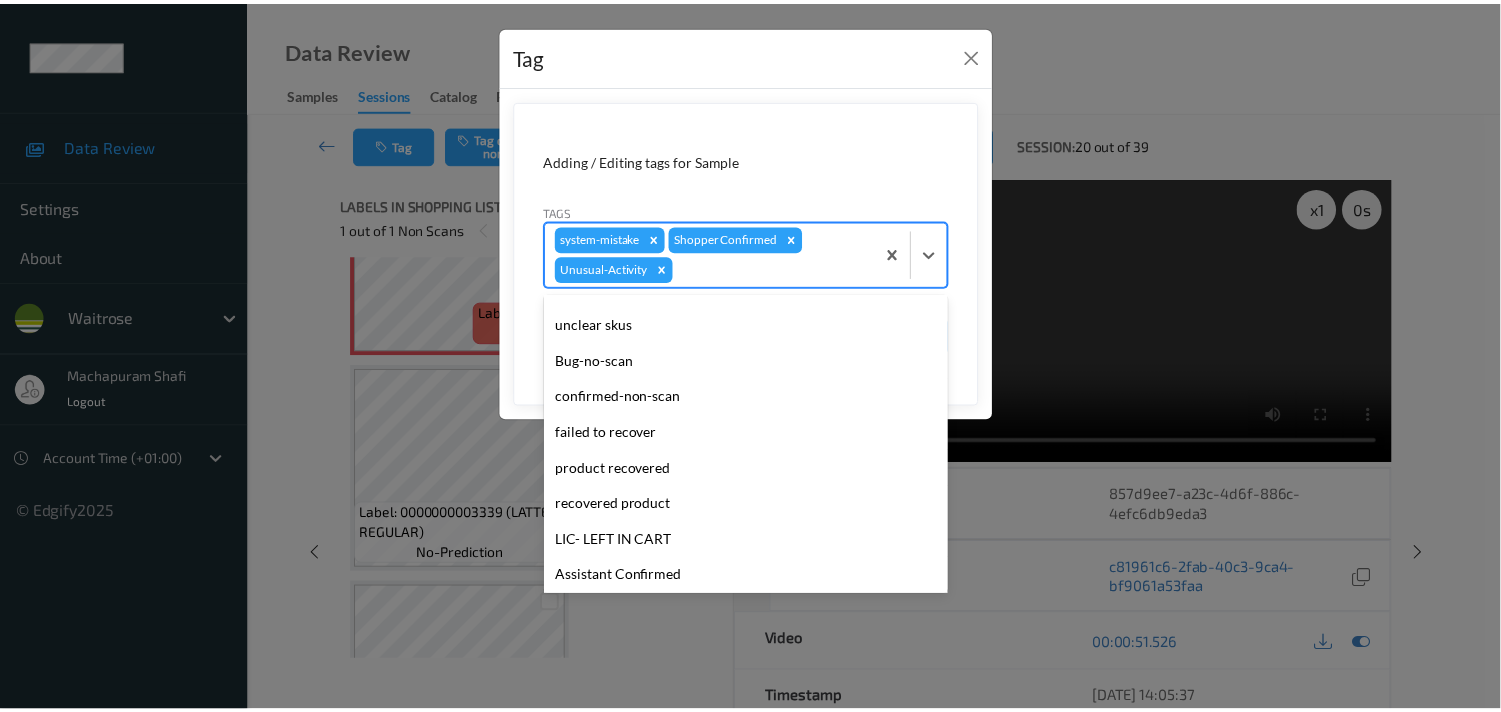 scroll, scrollTop: 283, scrollLeft: 0, axis: vertical 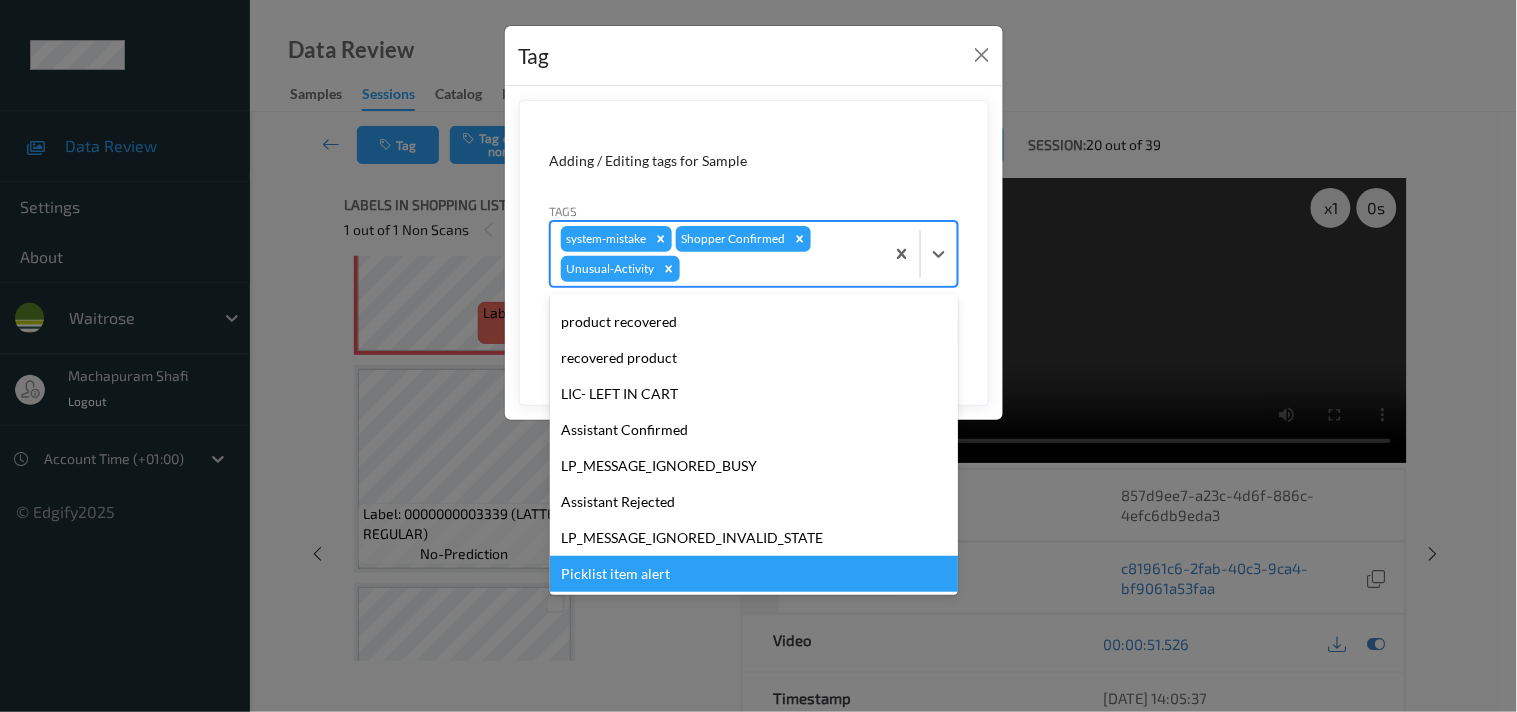click on "Picklist item alert" at bounding box center (754, 574) 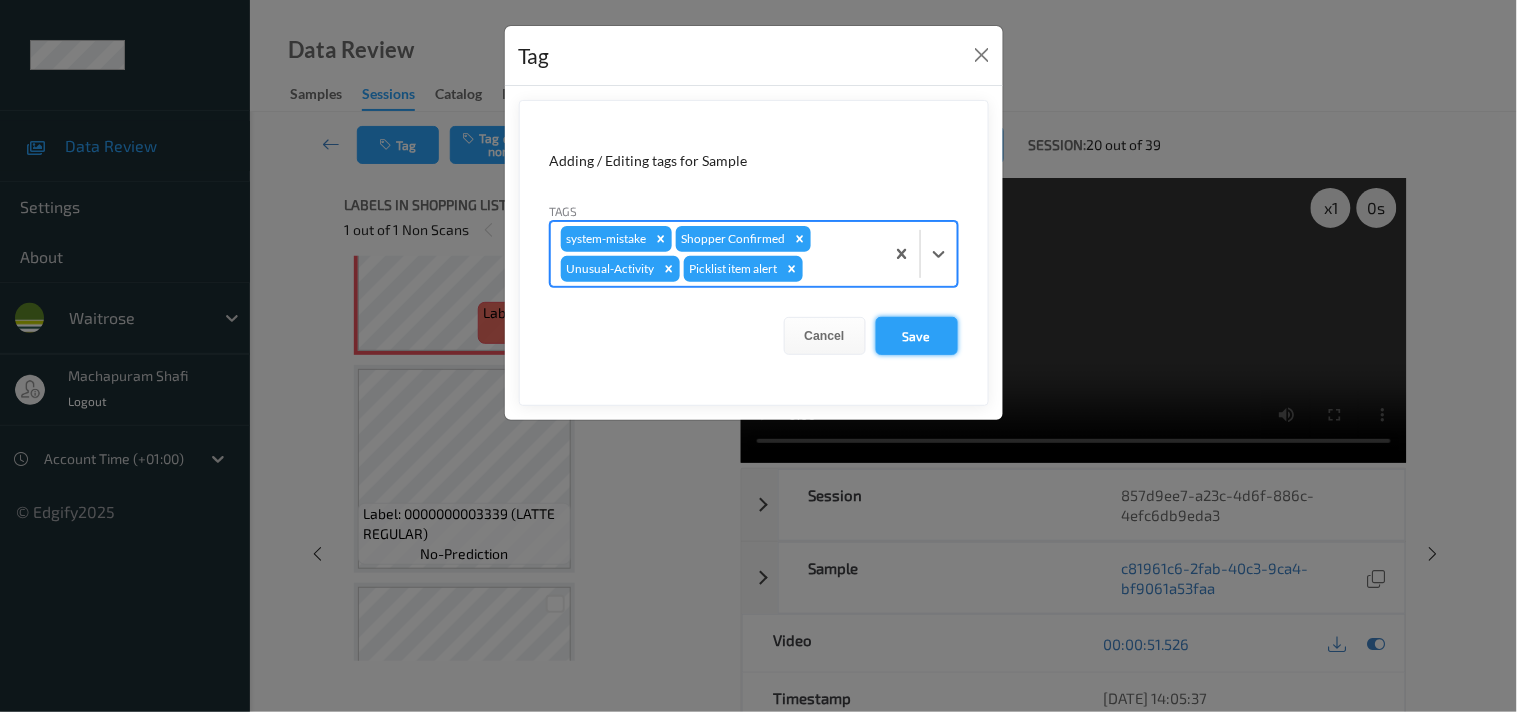 click on "Save" at bounding box center (917, 336) 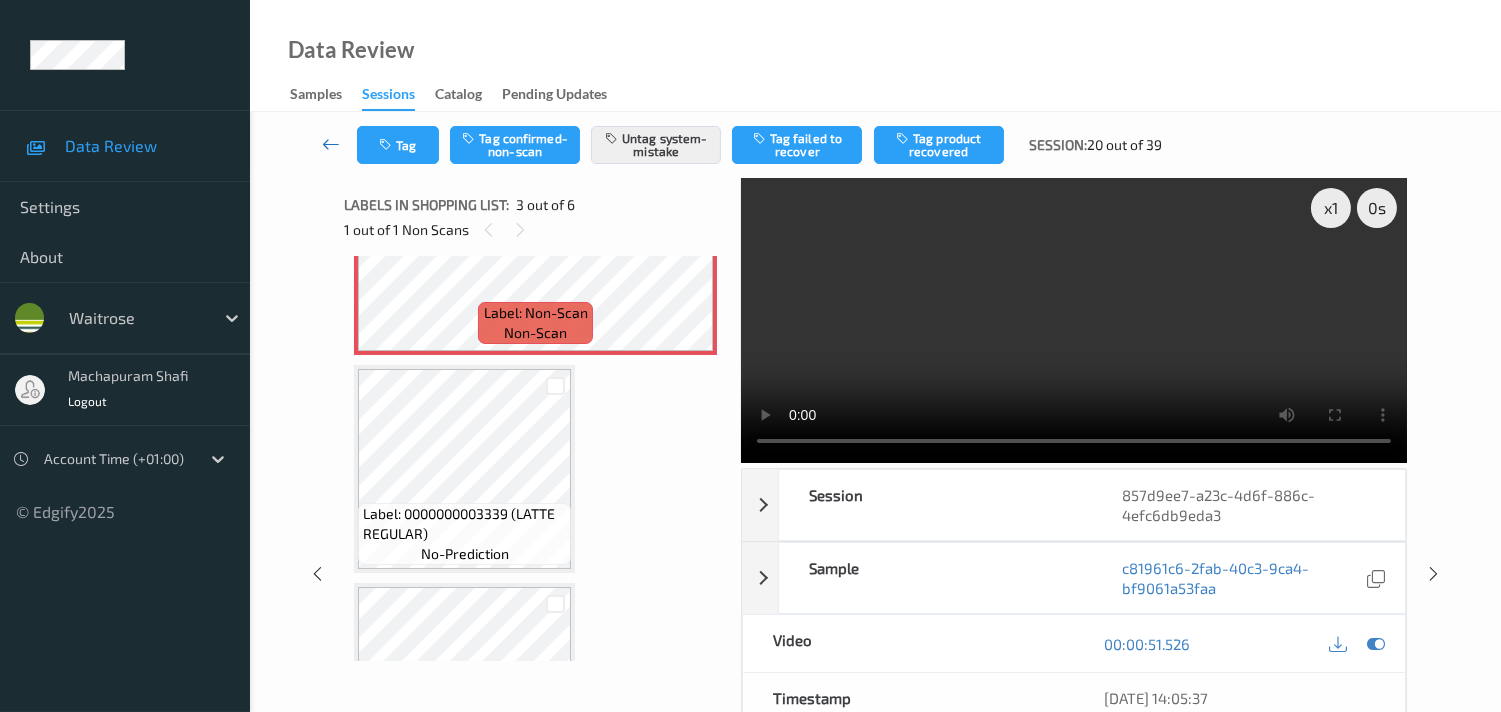 click at bounding box center [331, 144] 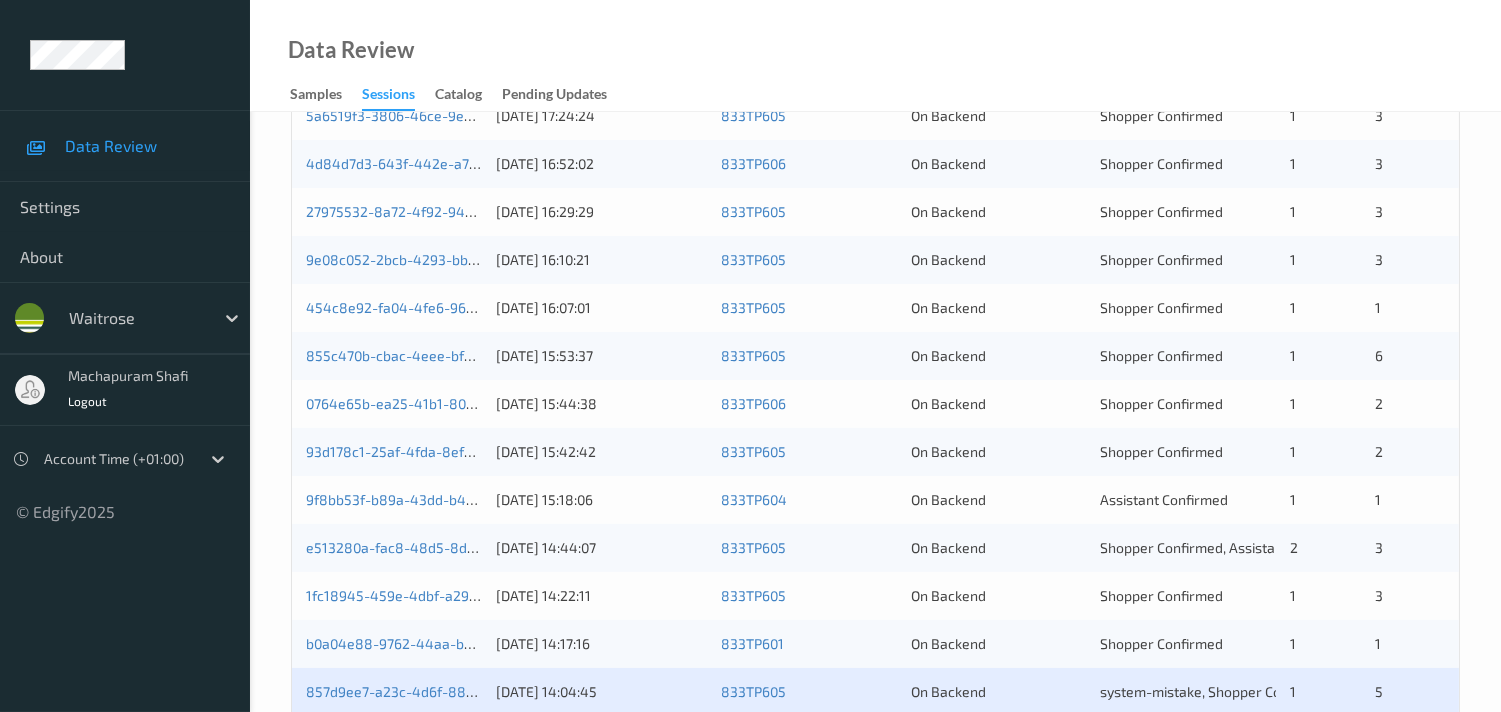 scroll, scrollTop: 951, scrollLeft: 0, axis: vertical 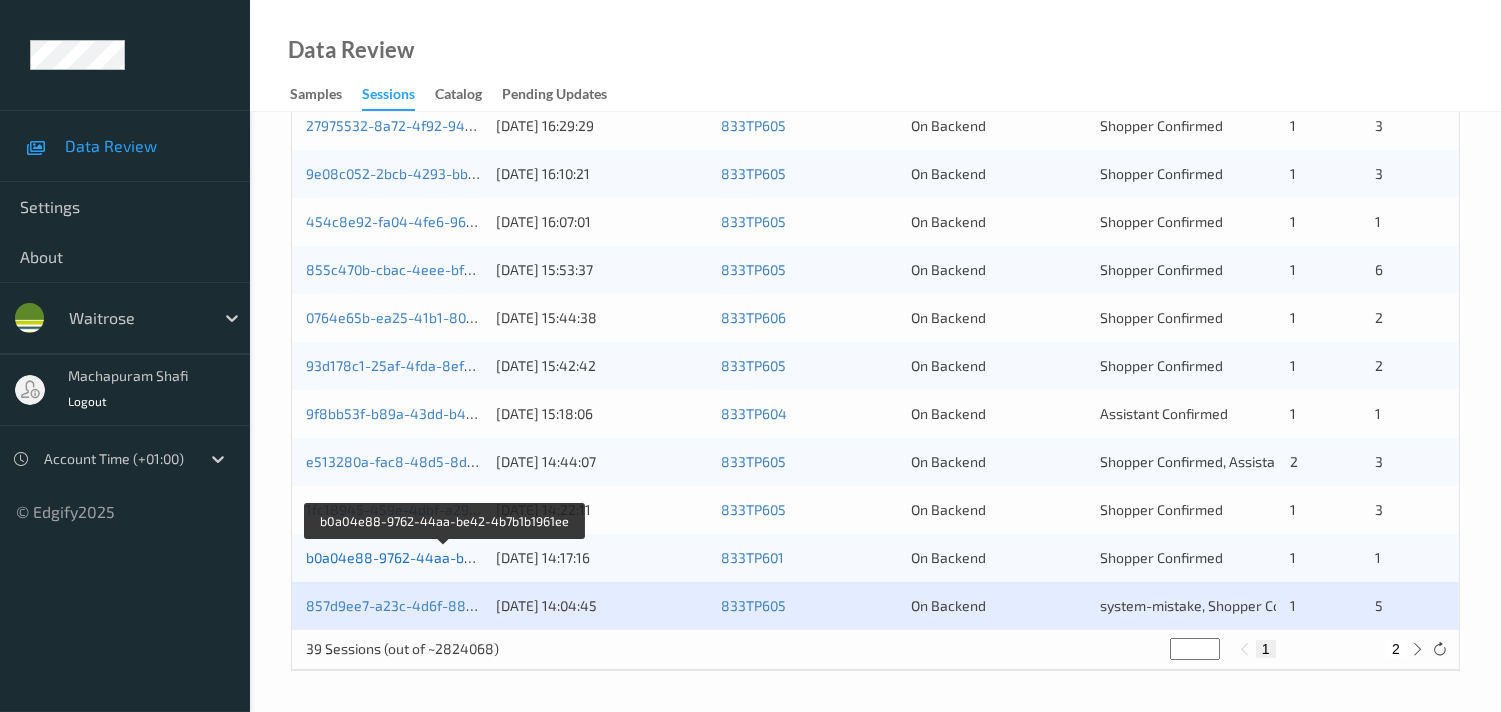 click on "b0a04e88-9762-44aa-be42-4b7b1b1961ee" at bounding box center (445, 557) 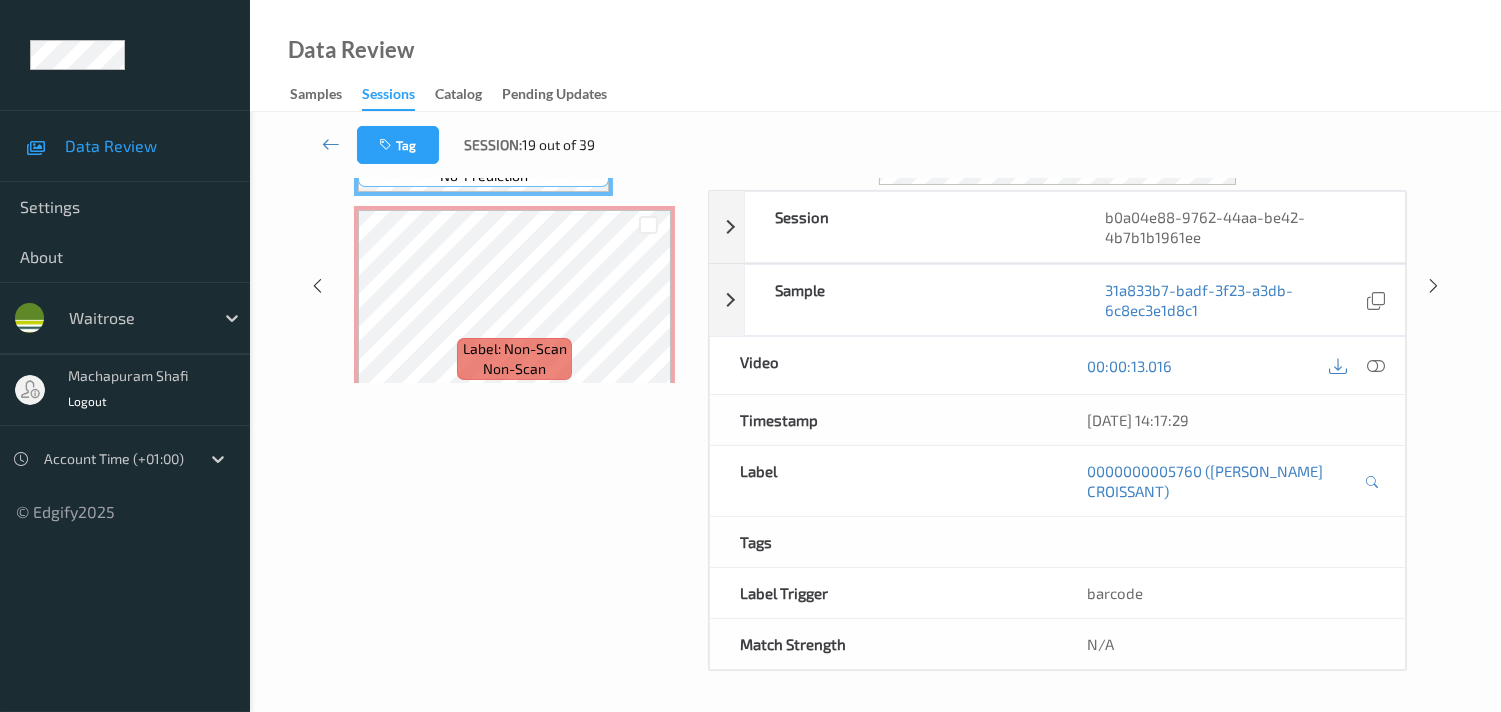 scroll, scrollTop: 280, scrollLeft: 0, axis: vertical 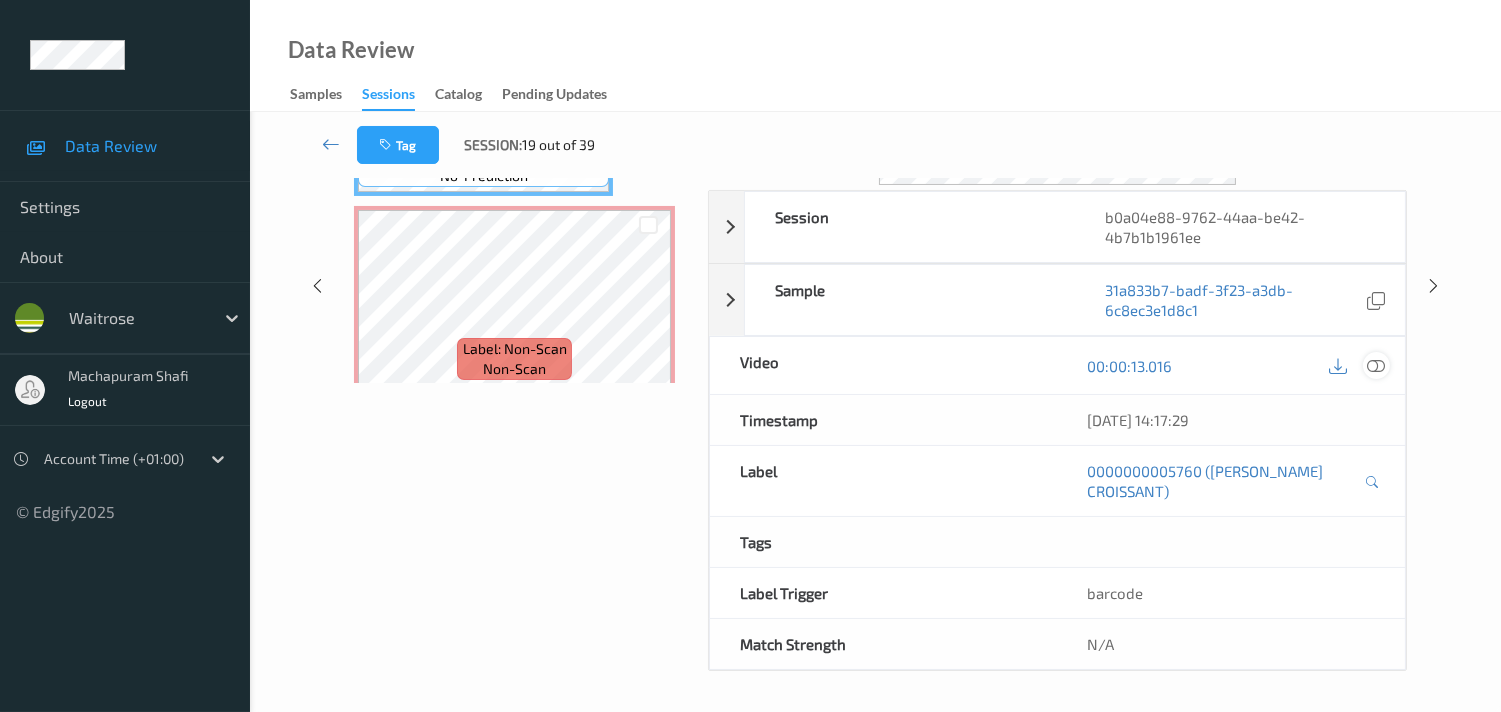 click at bounding box center [1376, 366] 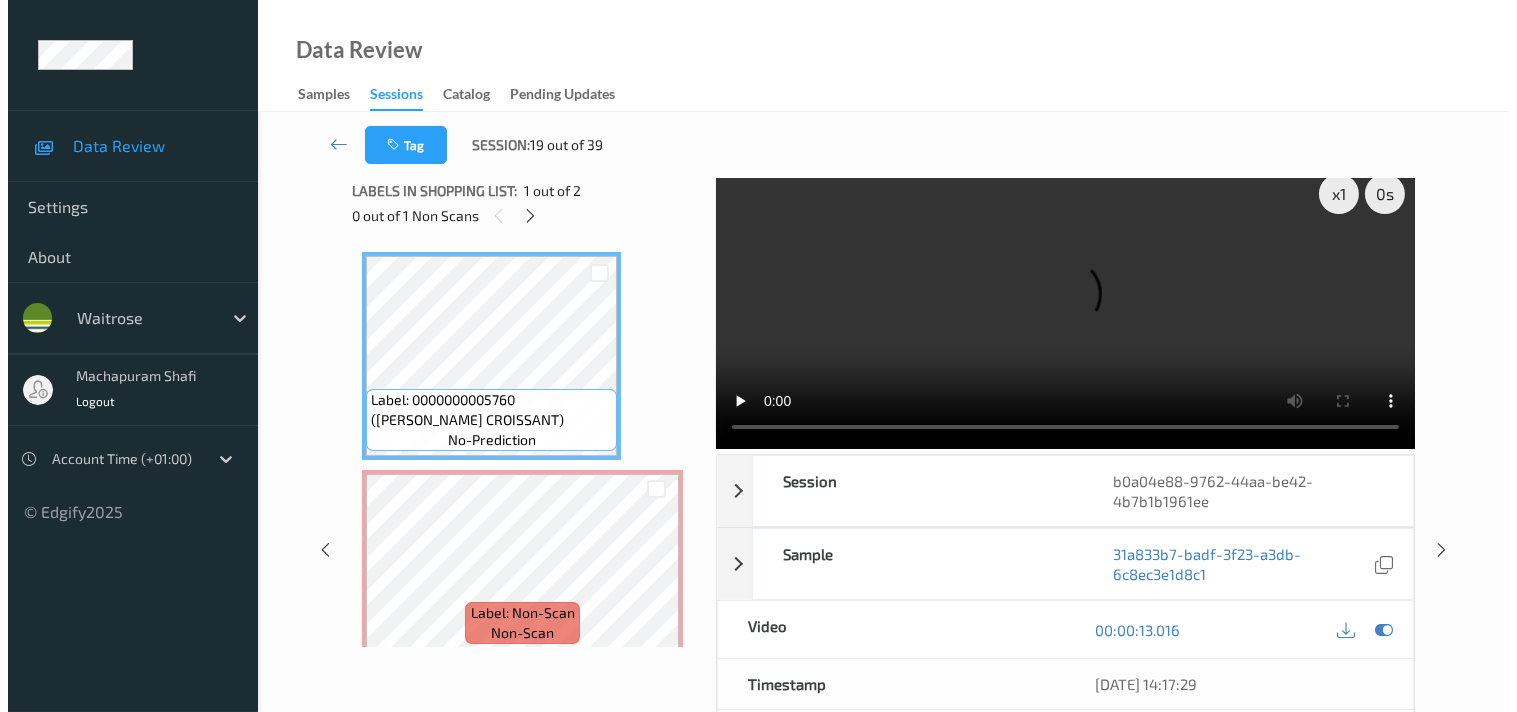 scroll, scrollTop: 0, scrollLeft: 0, axis: both 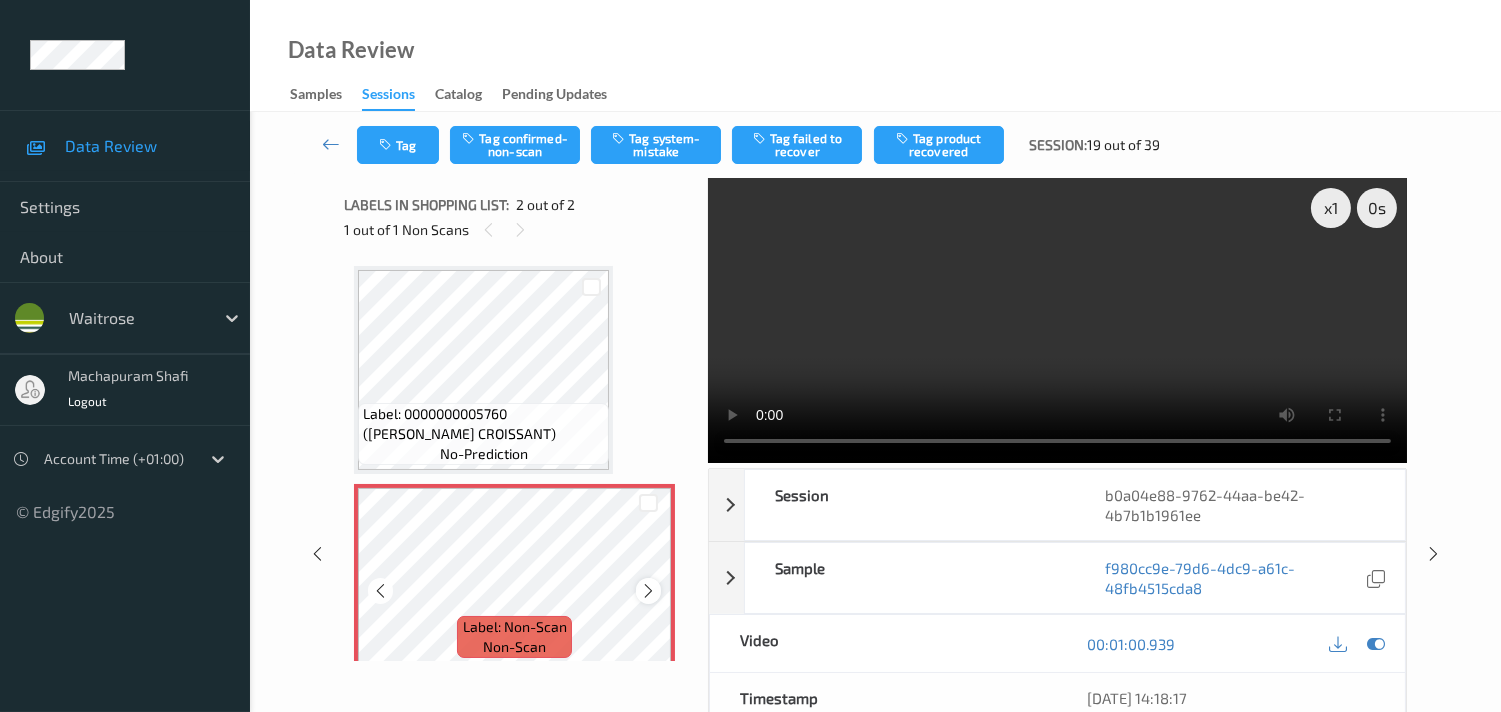 click at bounding box center (648, 591) 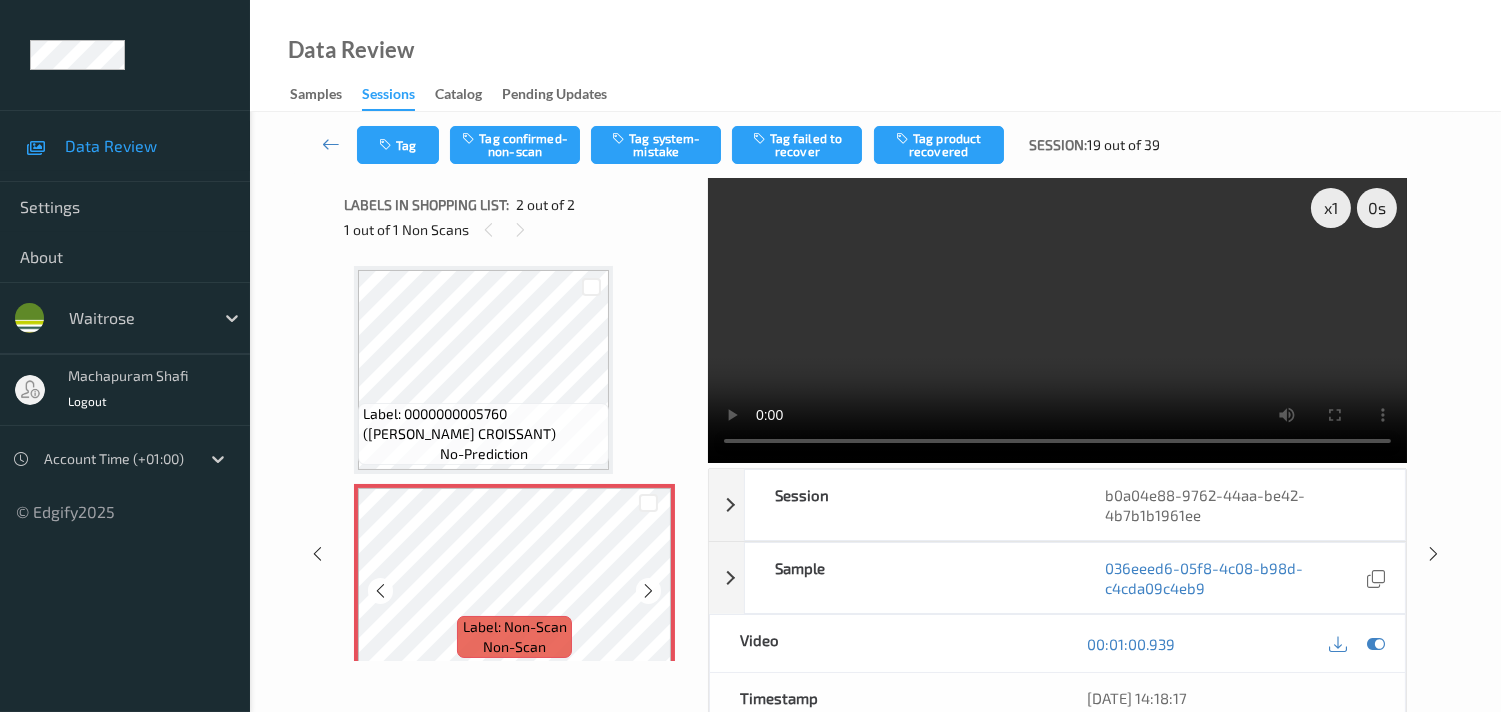 click at bounding box center (648, 591) 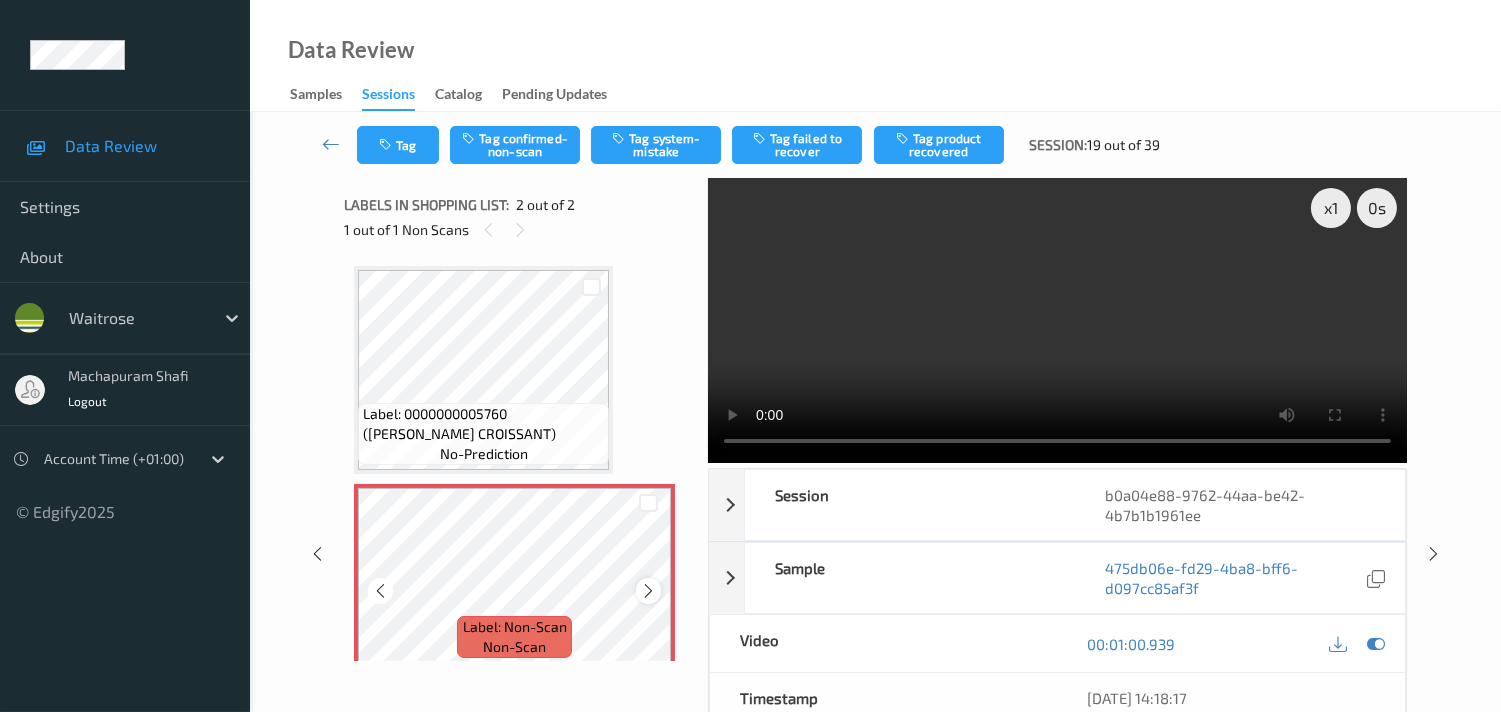 click at bounding box center (648, 591) 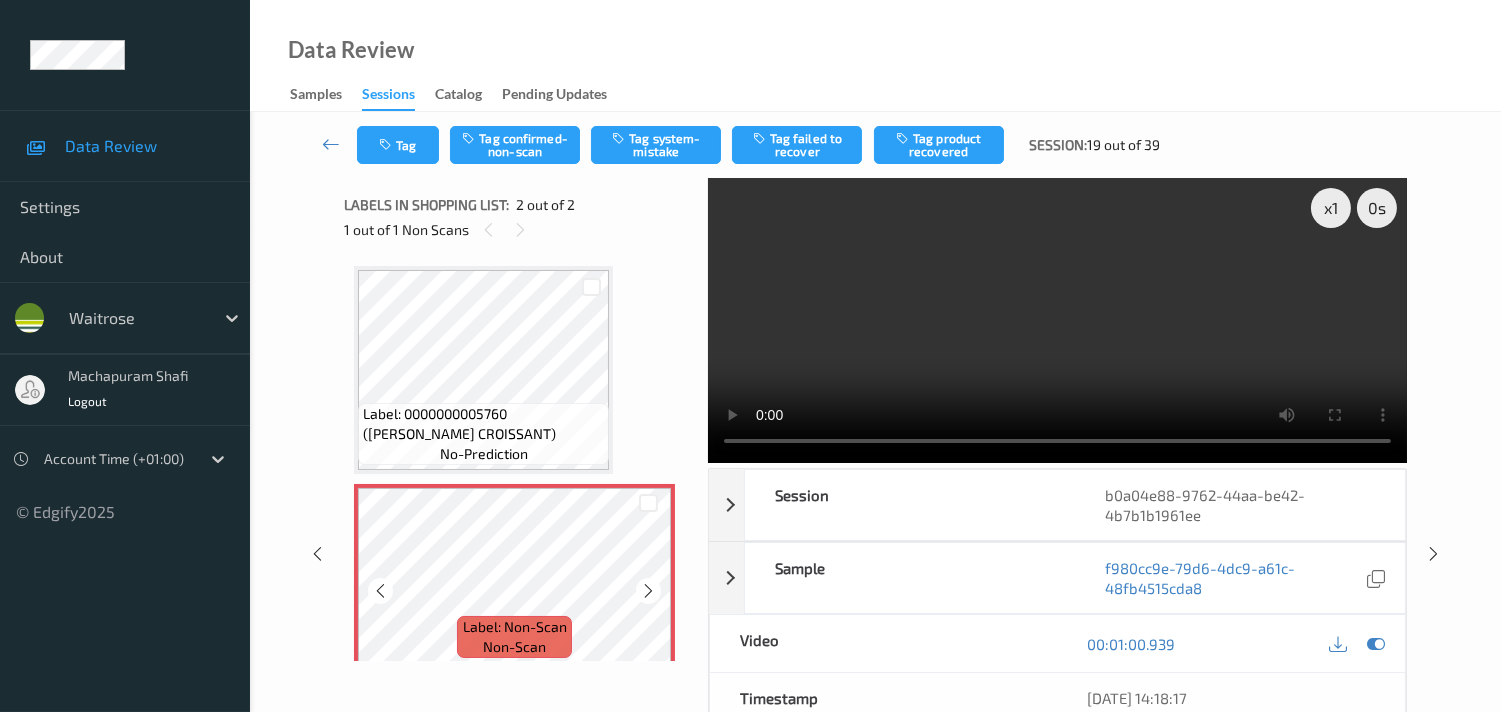click at bounding box center (648, 591) 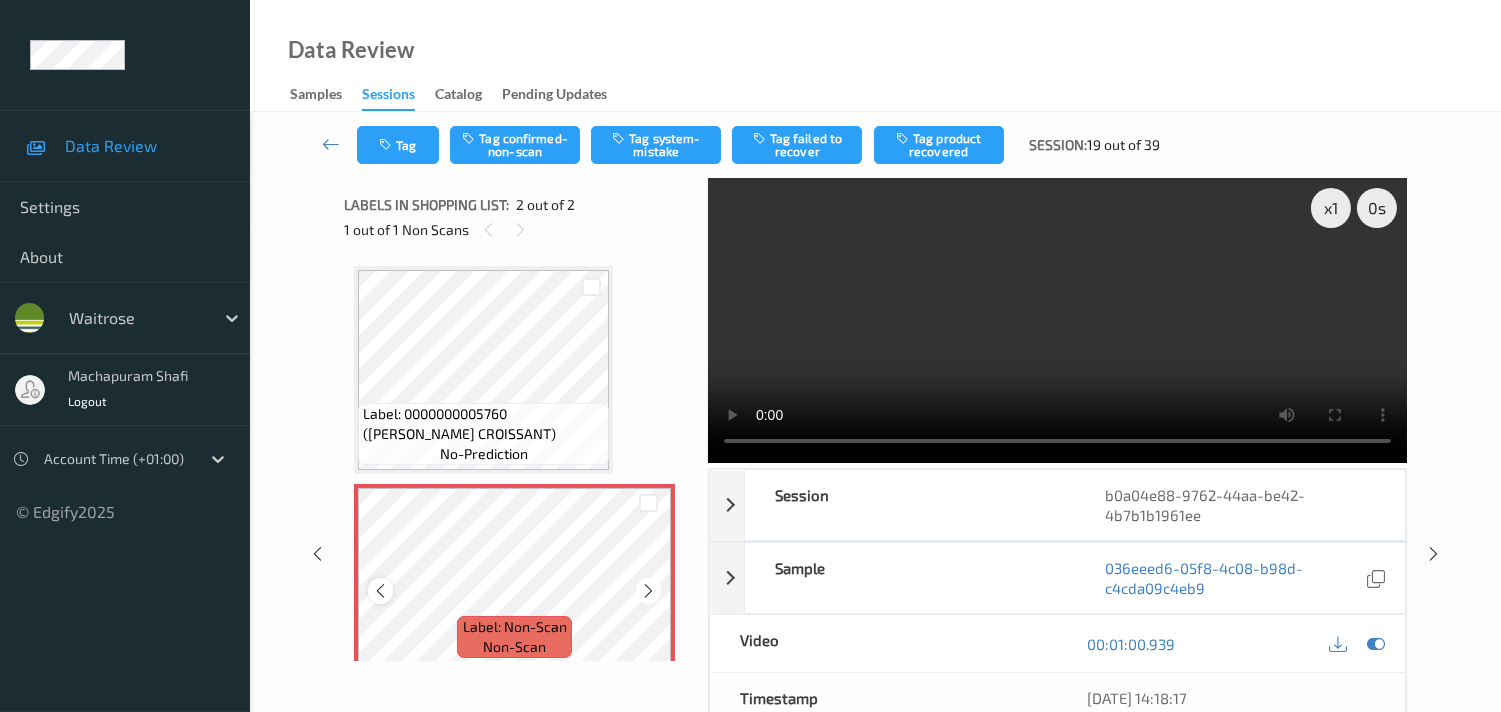 click at bounding box center (380, 590) 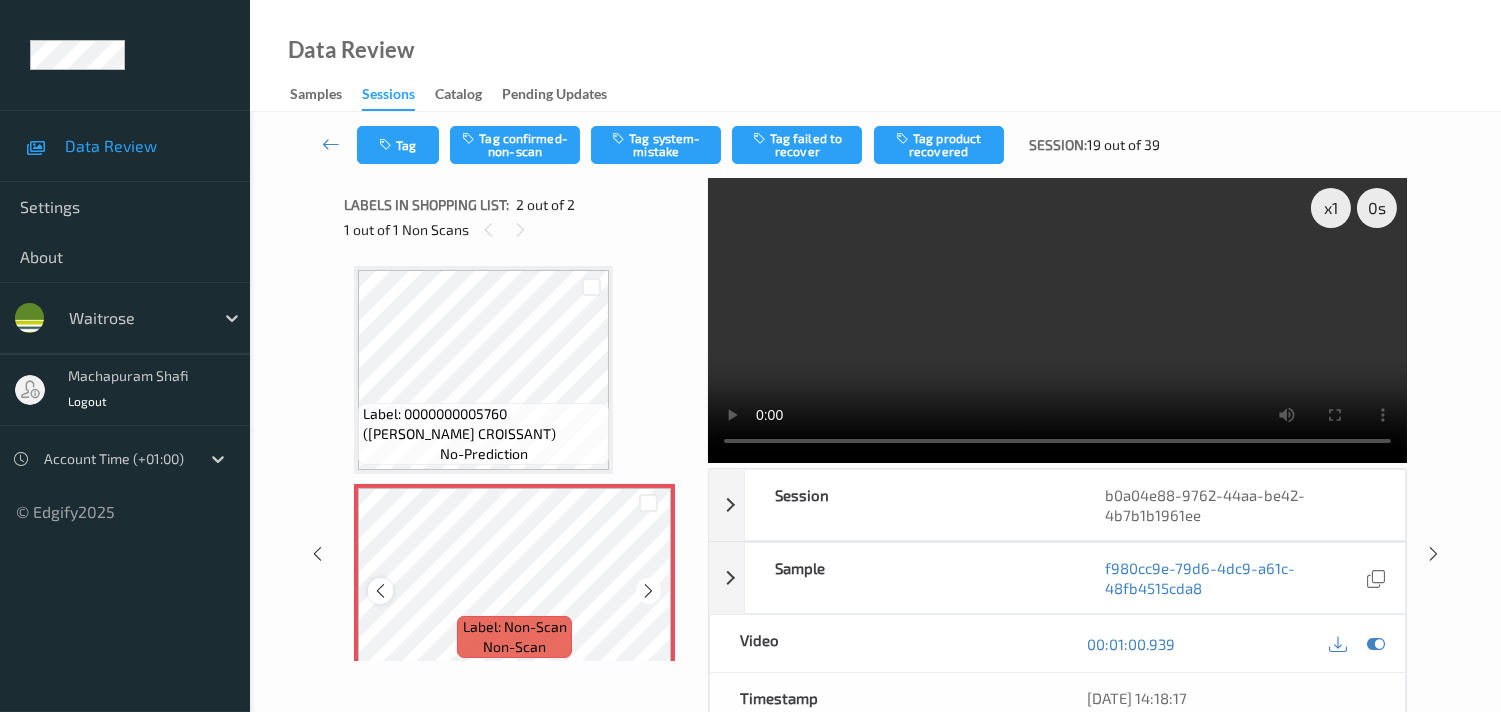 click at bounding box center (380, 591) 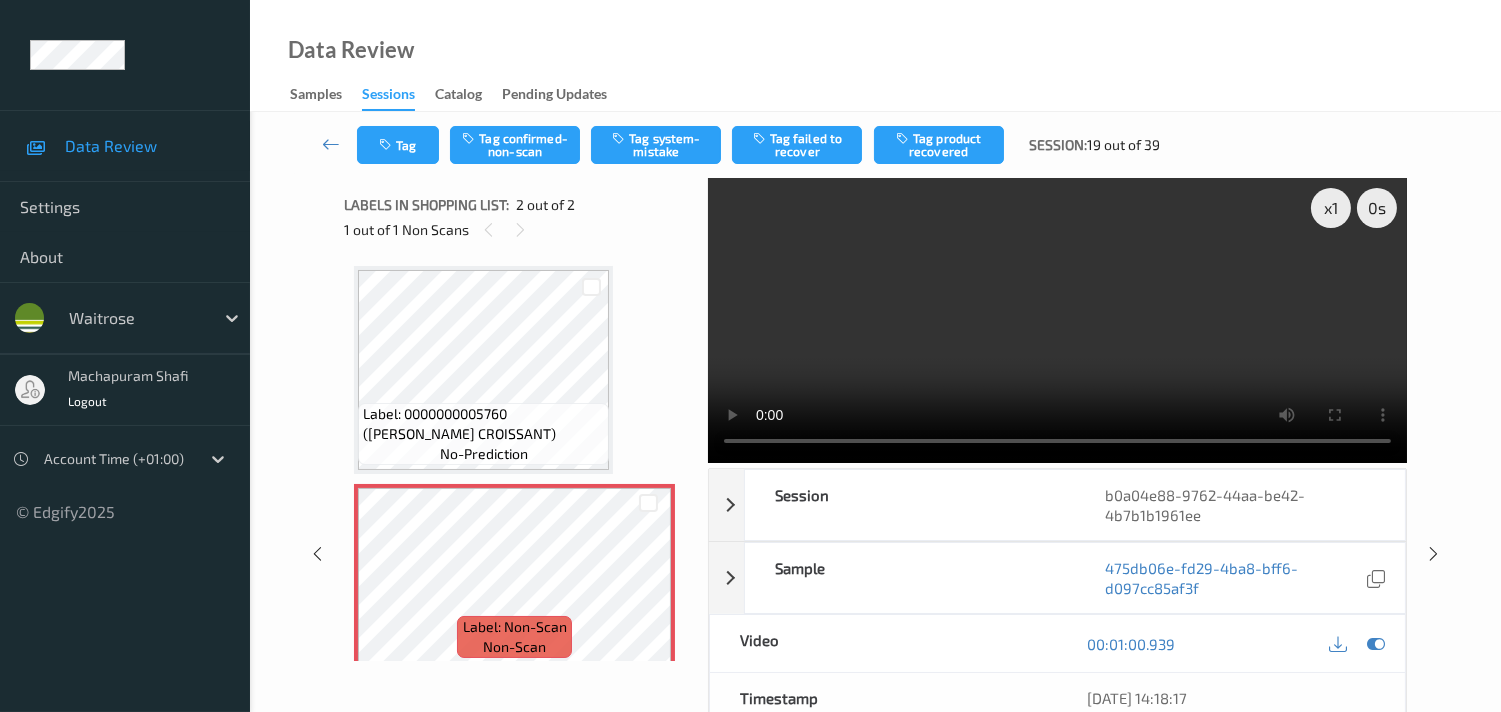 click at bounding box center (1057, 320) 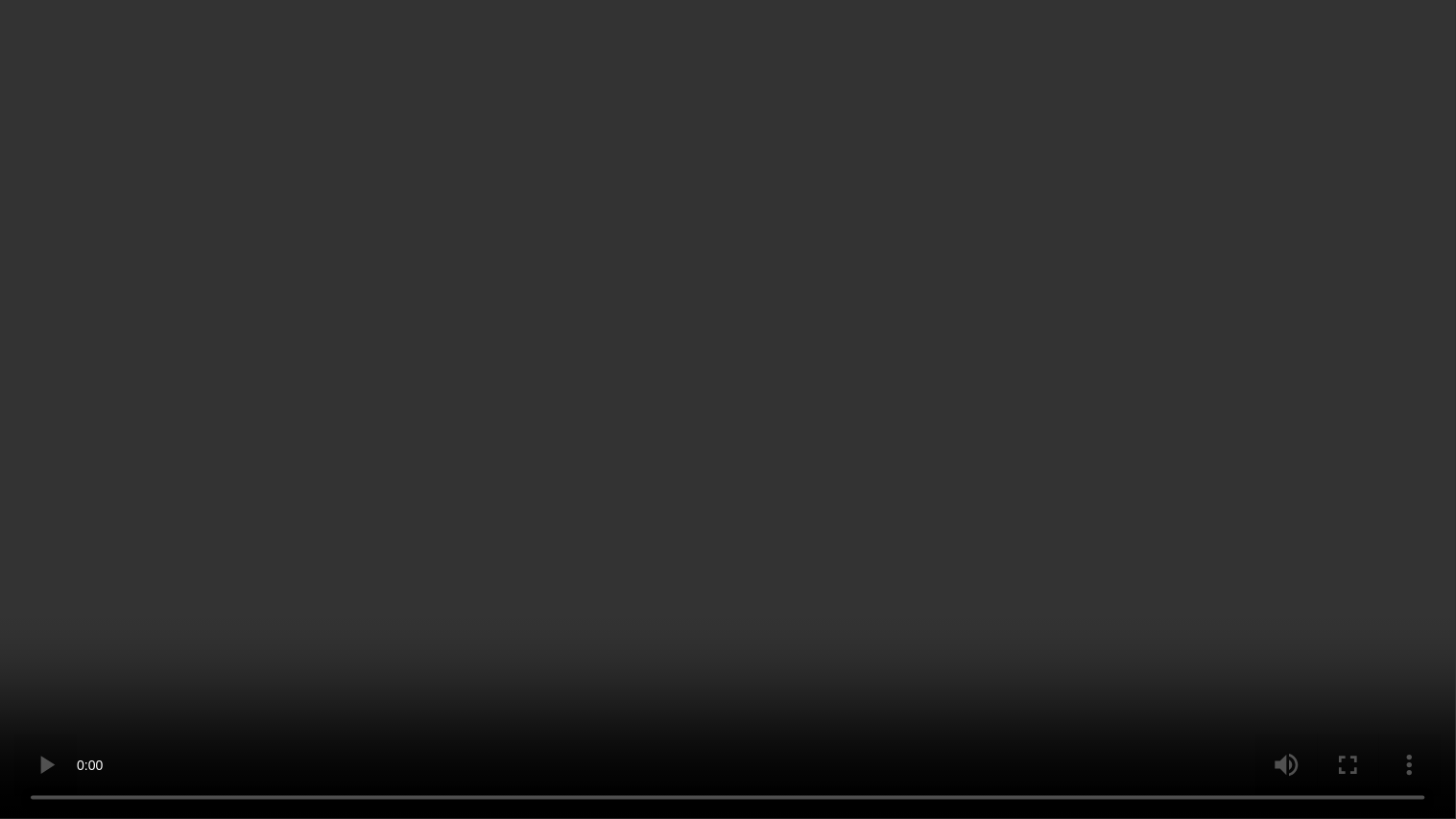 type 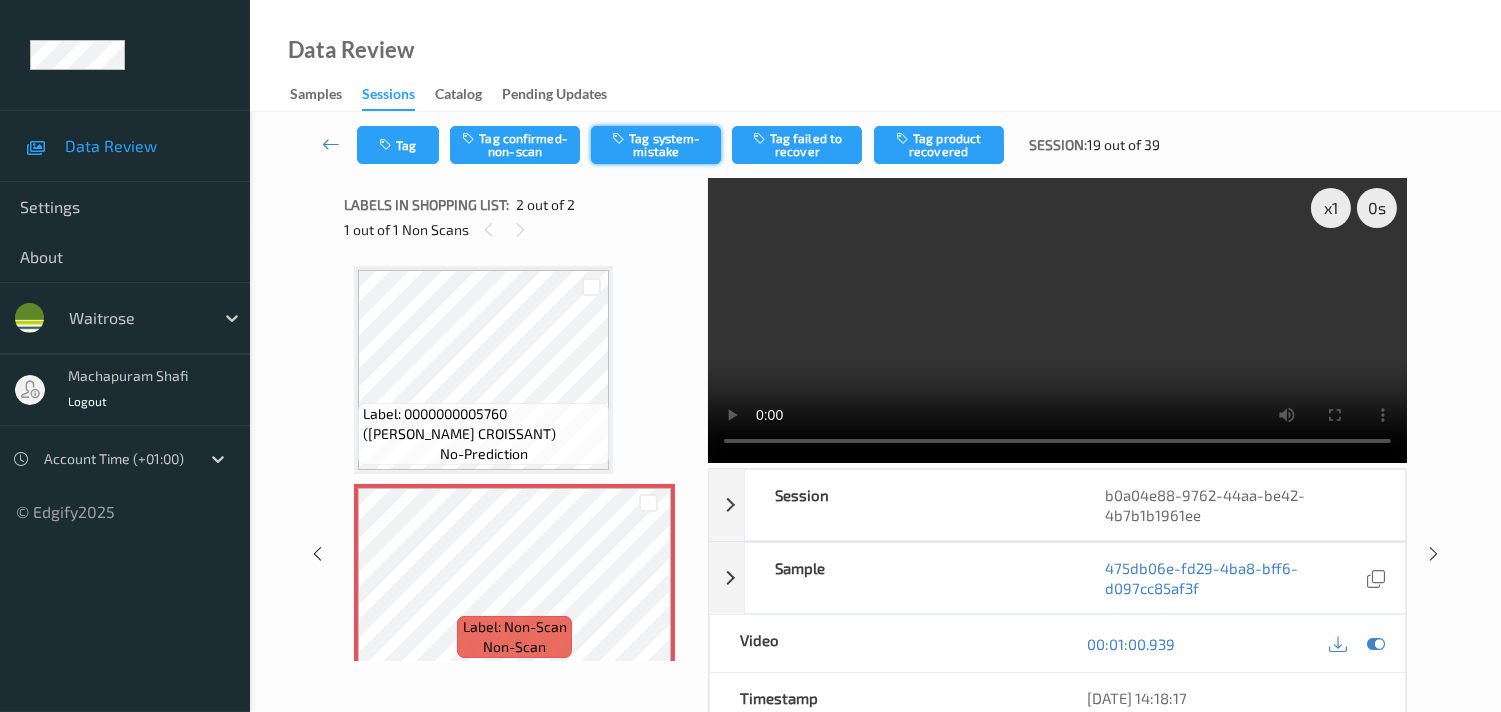 click on "Tag   system-mistake" at bounding box center [656, 145] 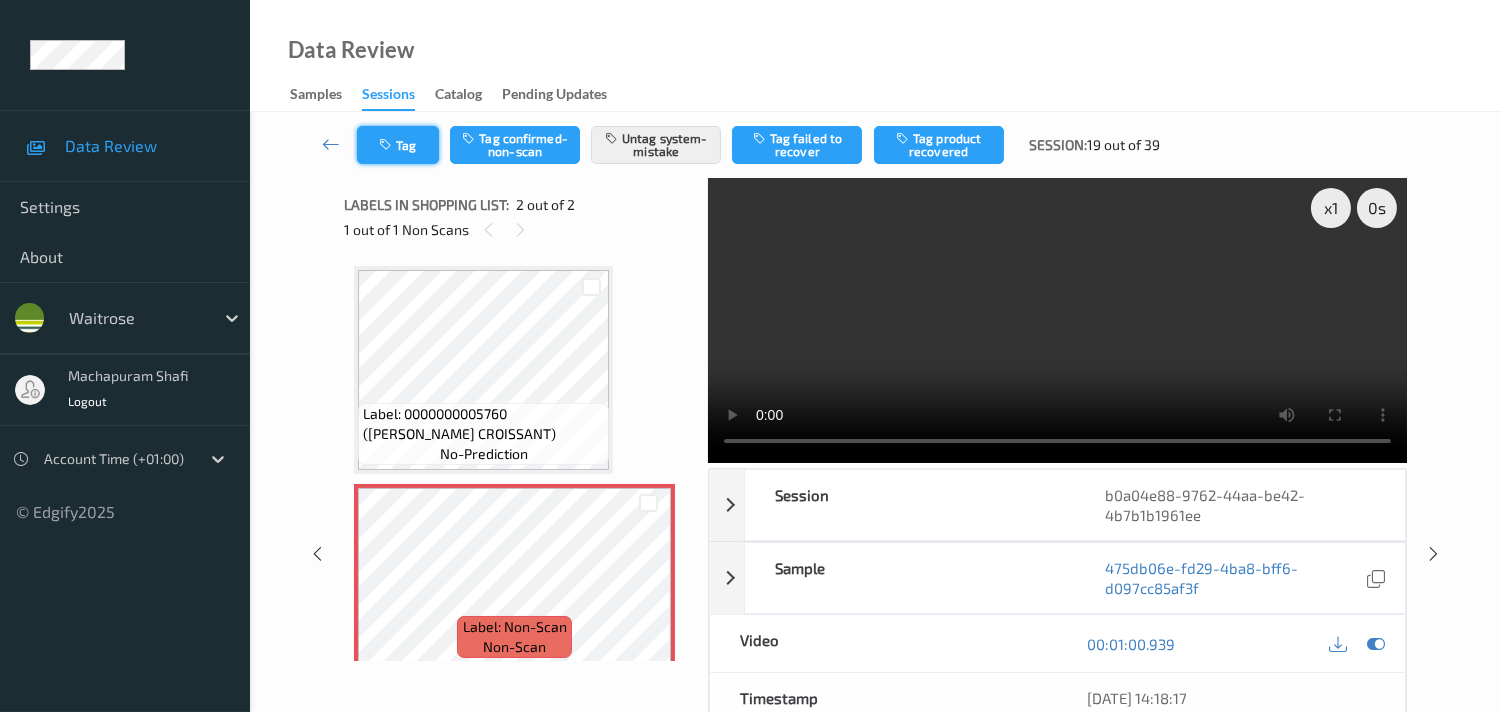 click at bounding box center (387, 145) 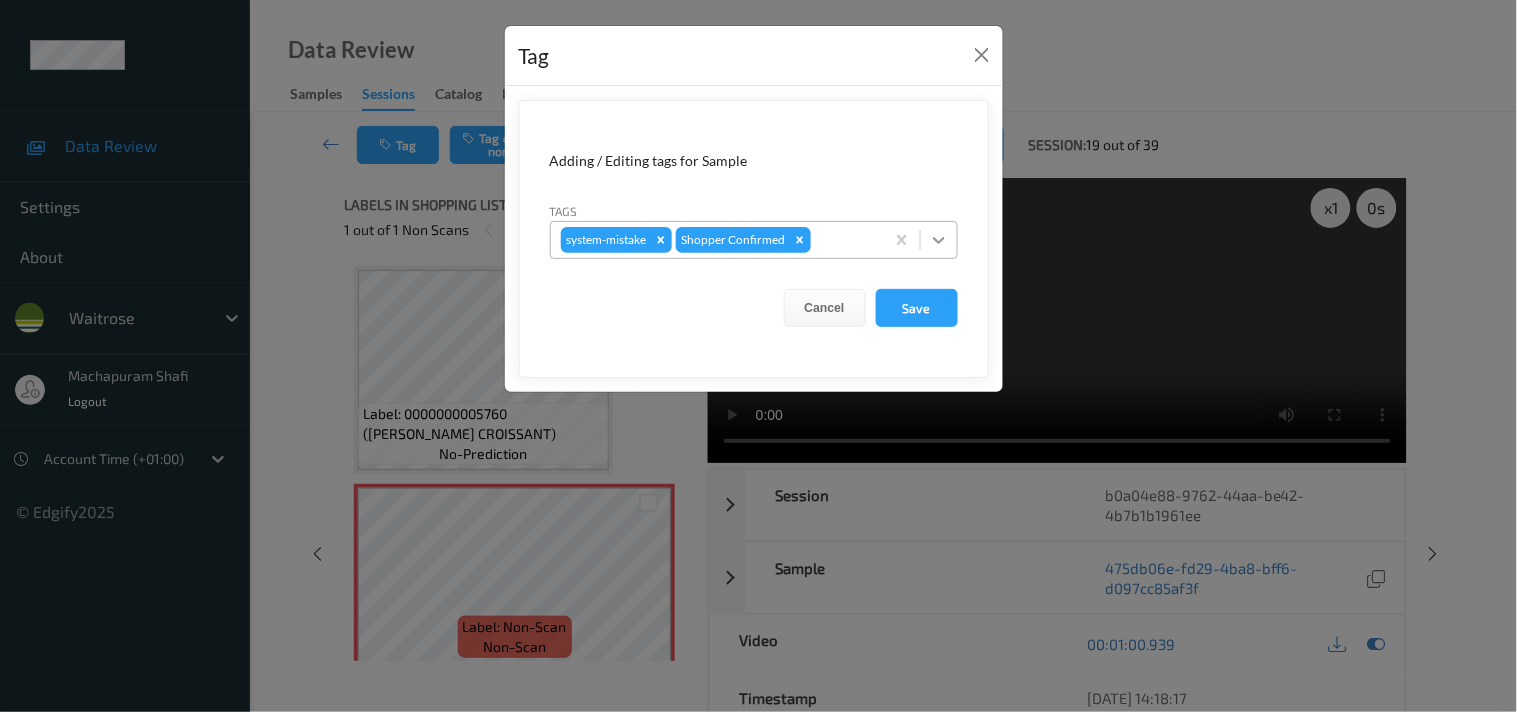 click 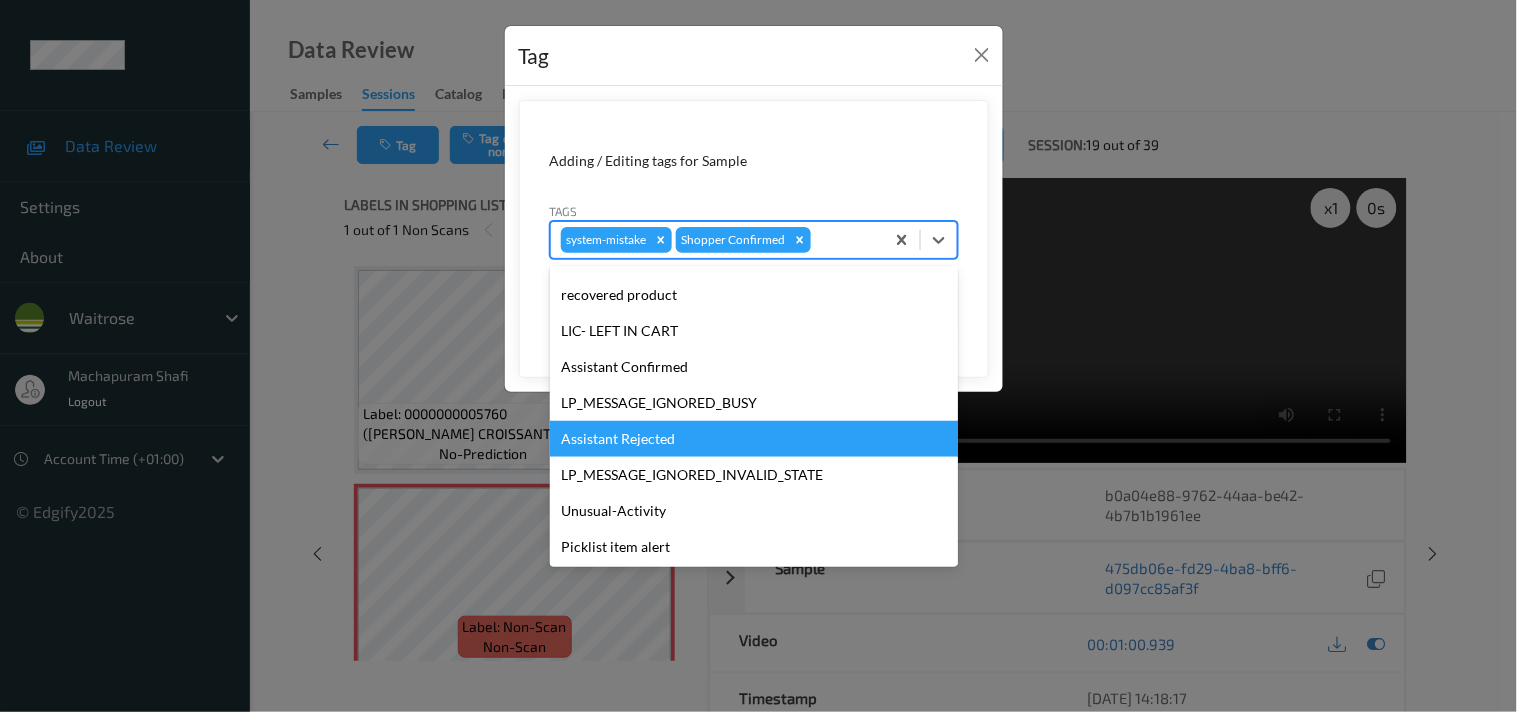 scroll, scrollTop: 318, scrollLeft: 0, axis: vertical 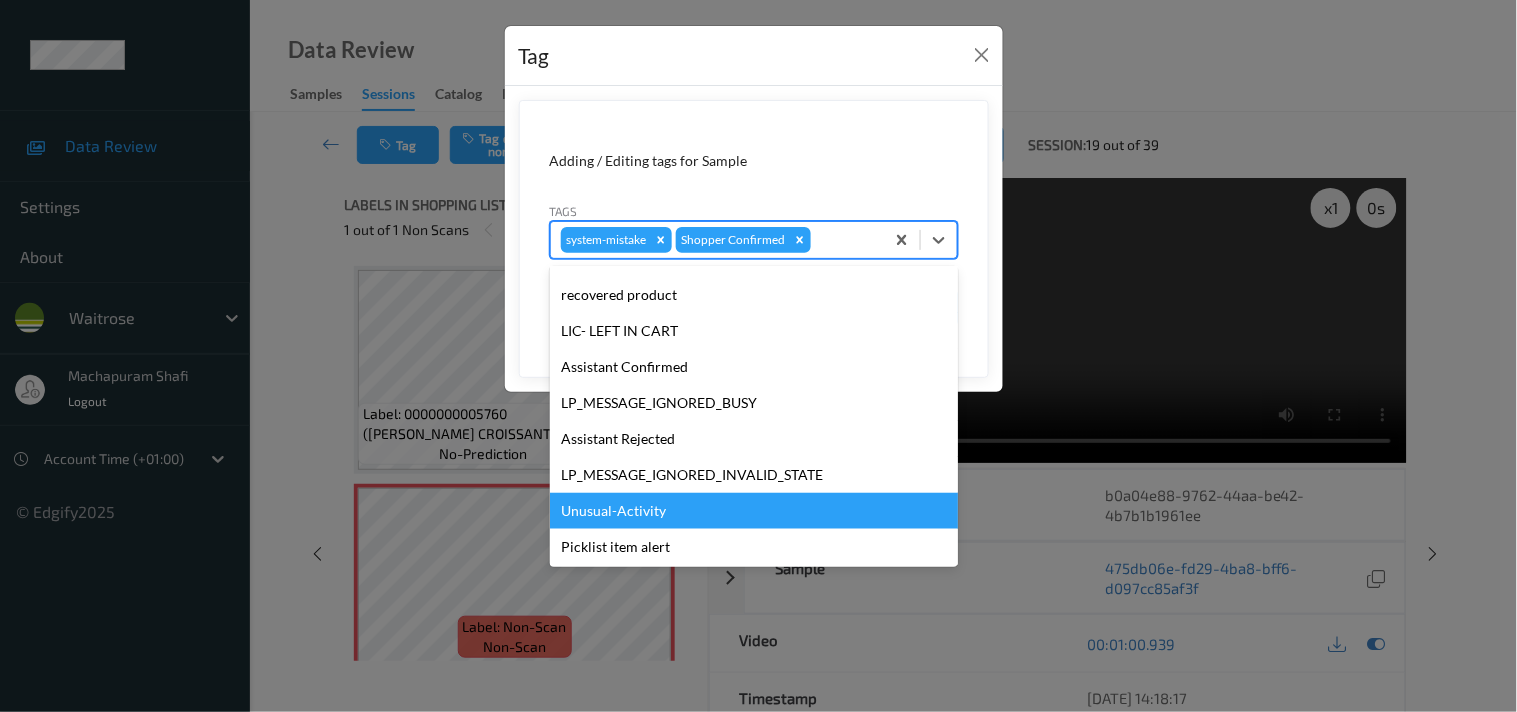 click on "Unusual-Activity" at bounding box center (754, 511) 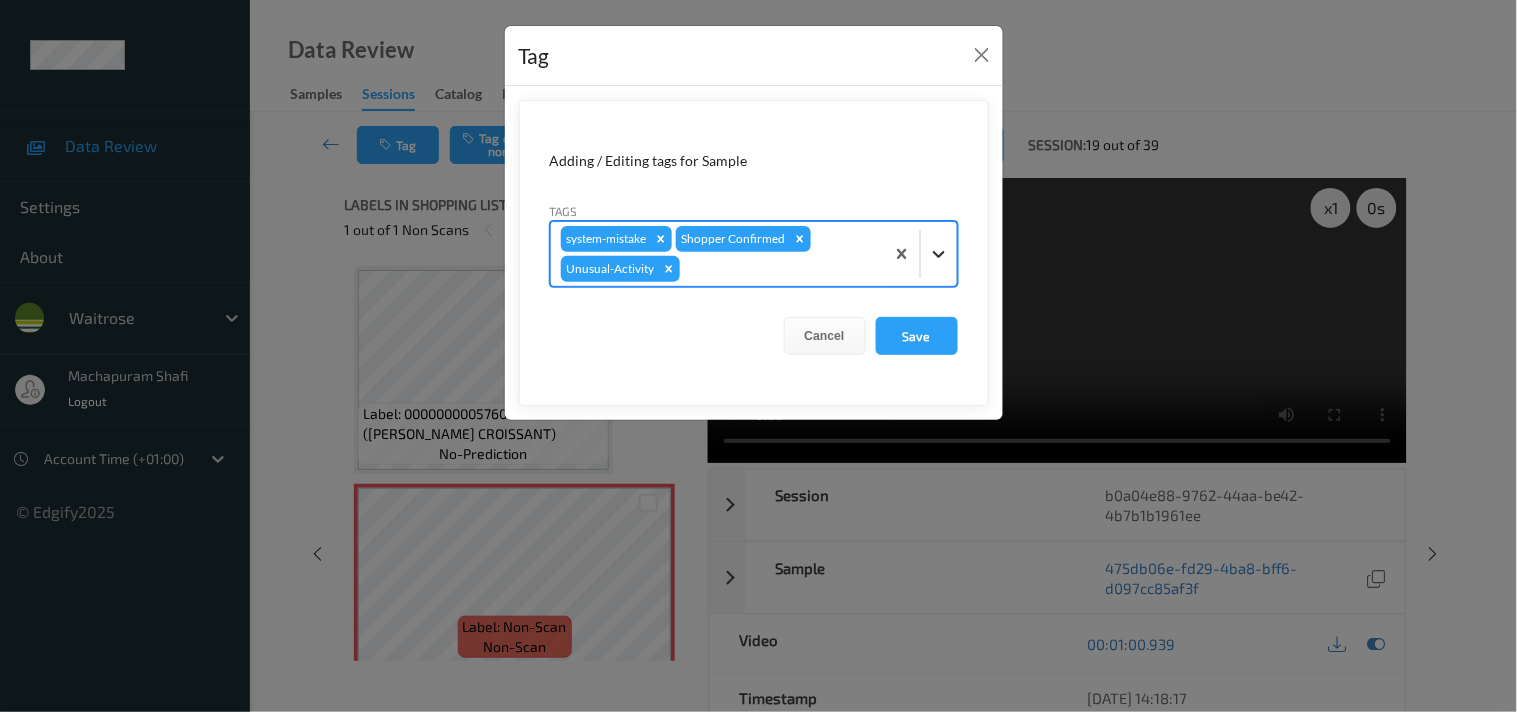 click 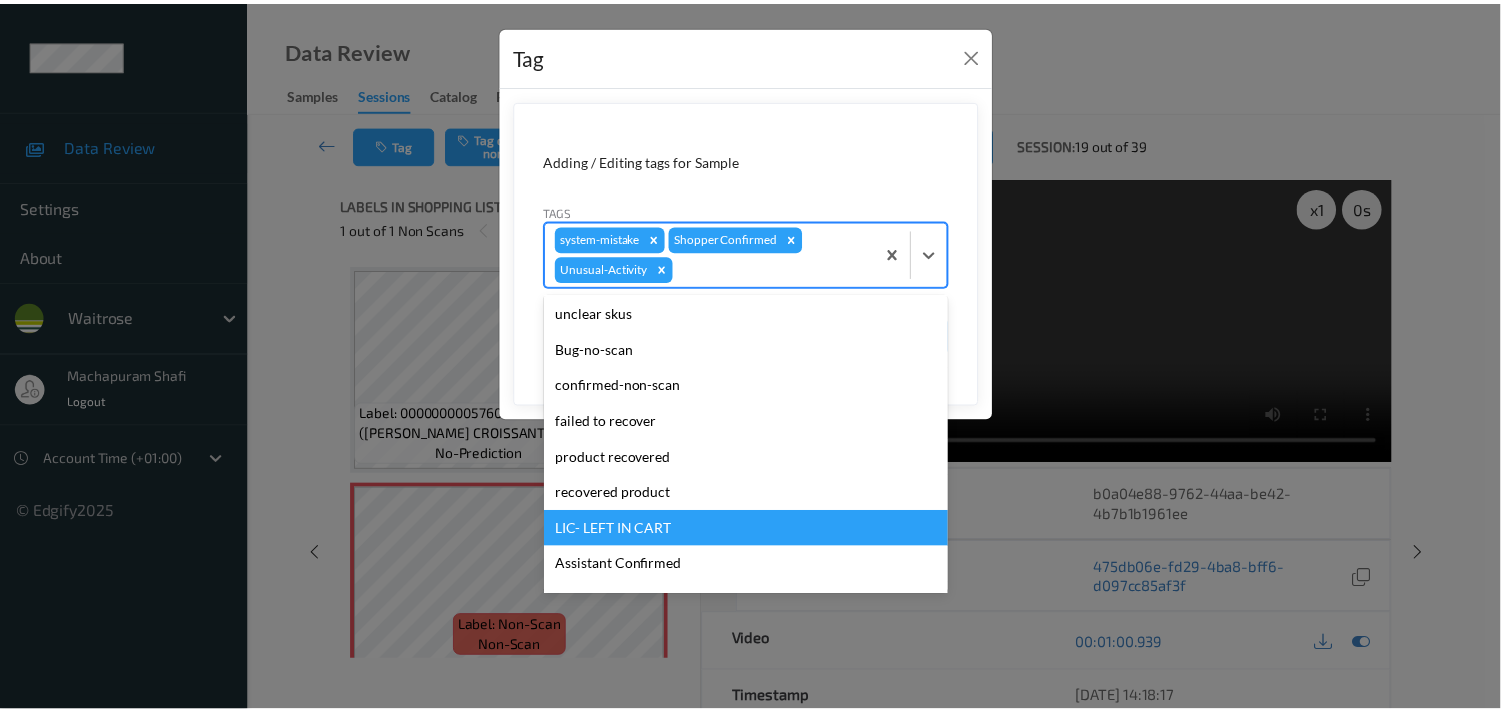 scroll, scrollTop: 283, scrollLeft: 0, axis: vertical 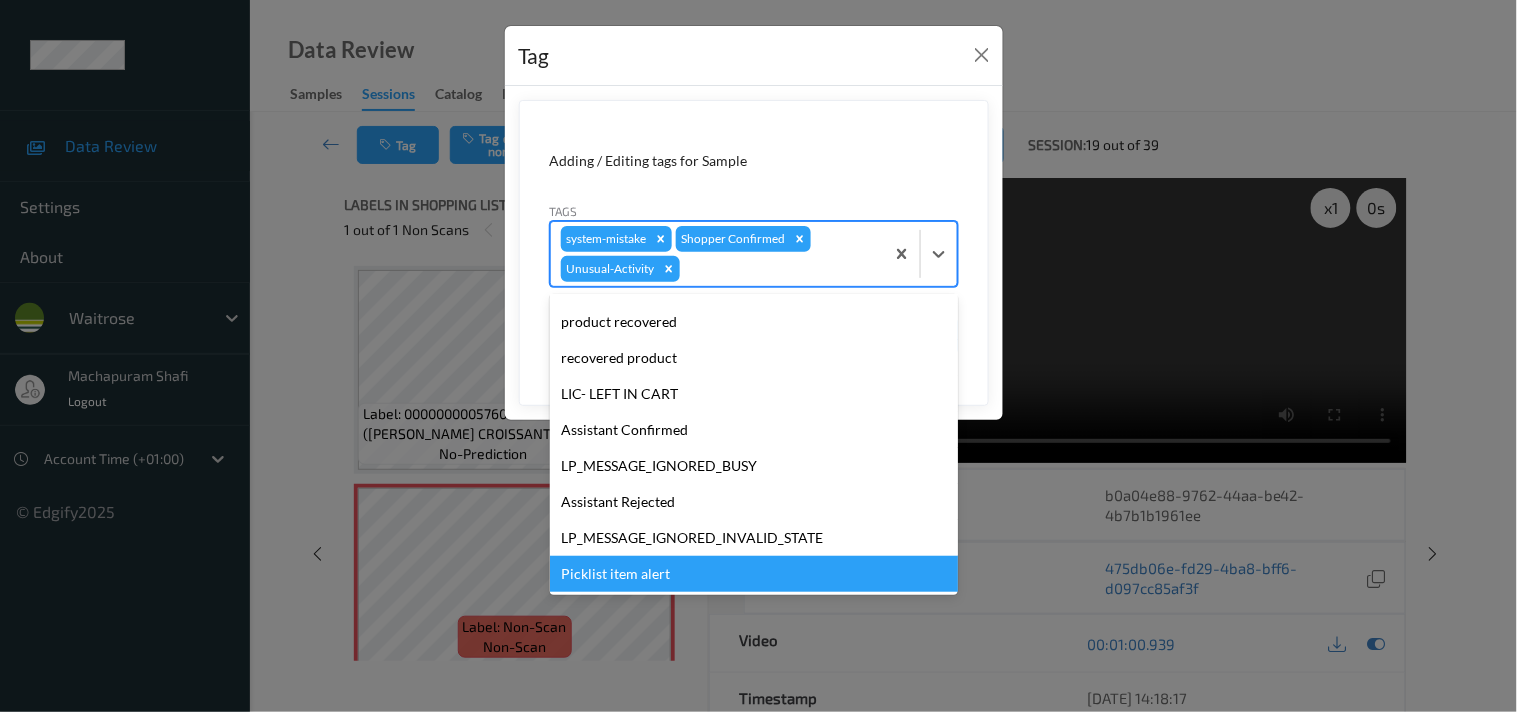 click on "Picklist item alert" at bounding box center (754, 574) 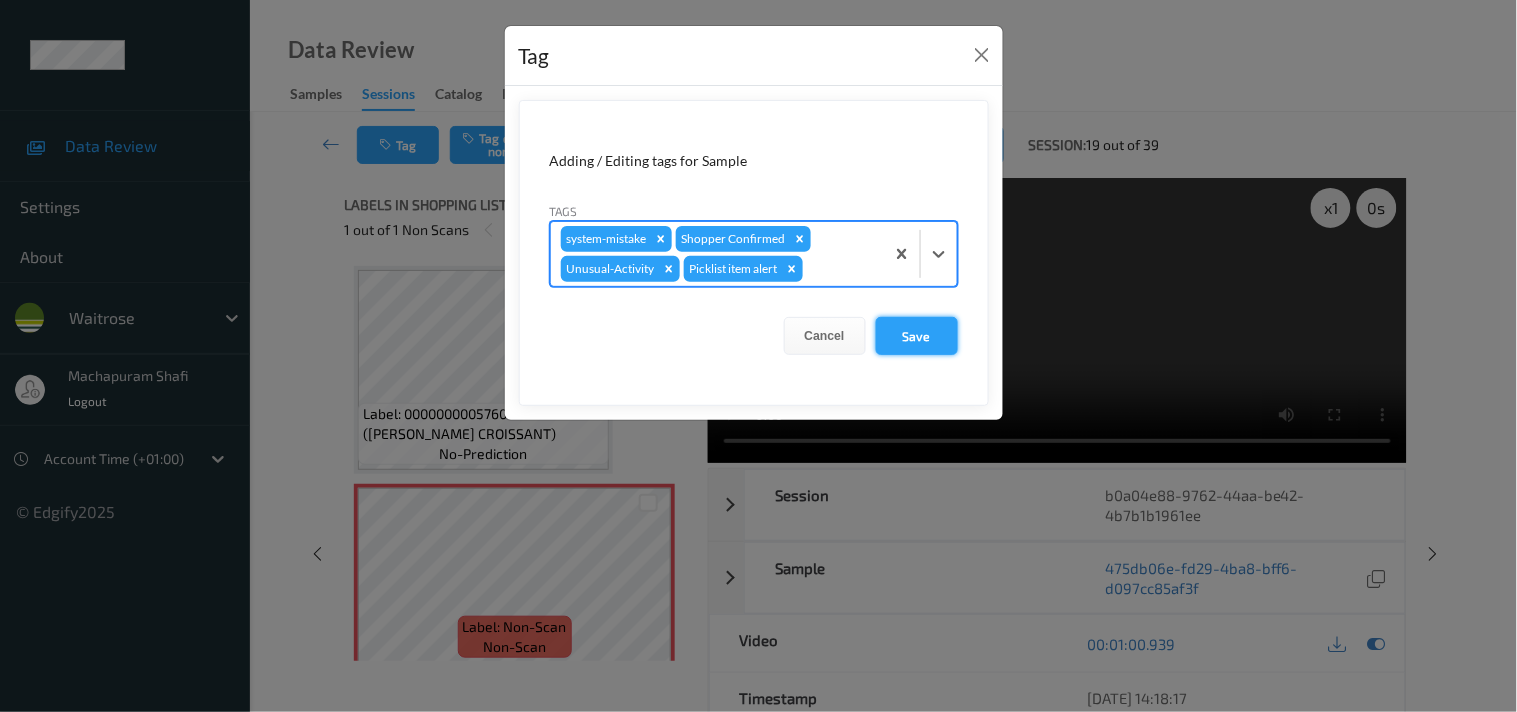click on "Save" at bounding box center (917, 336) 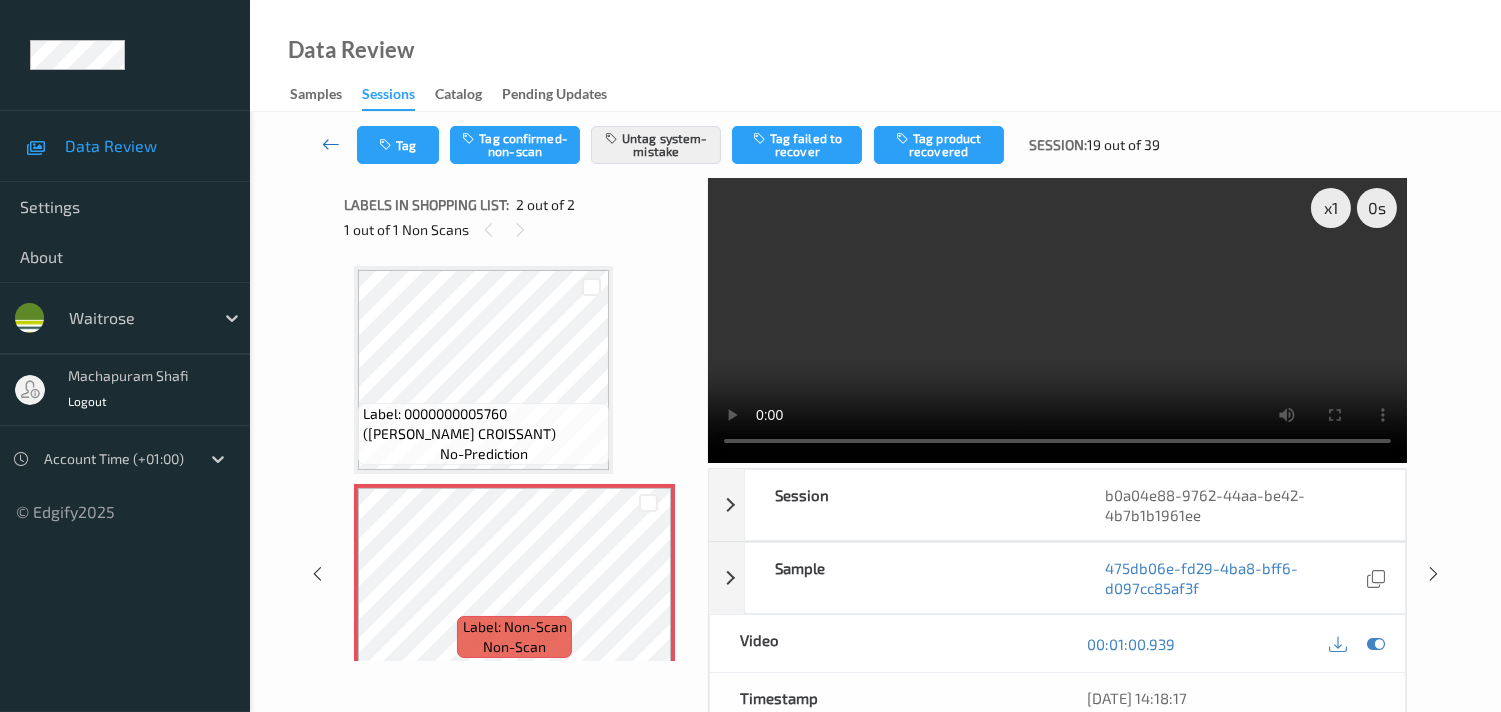 click at bounding box center (331, 145) 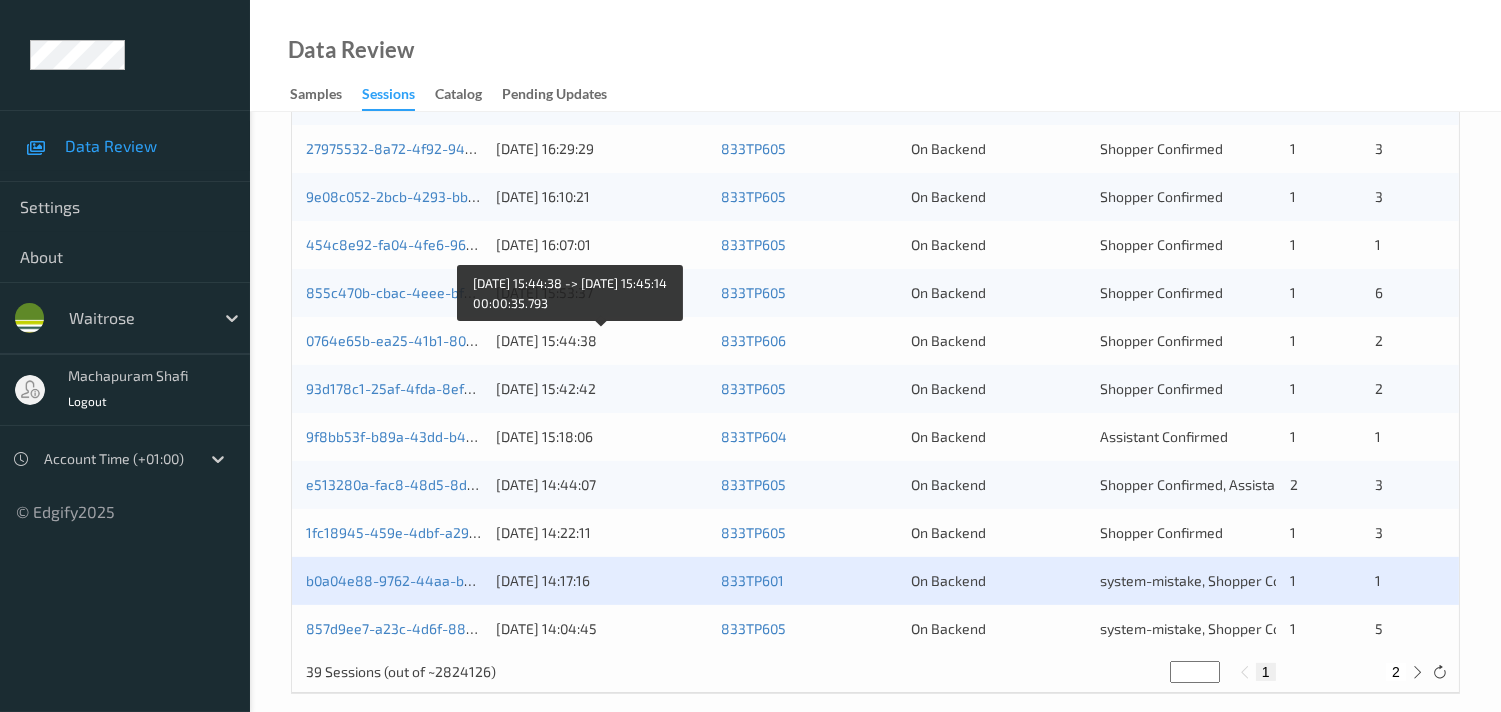 scroll, scrollTop: 951, scrollLeft: 0, axis: vertical 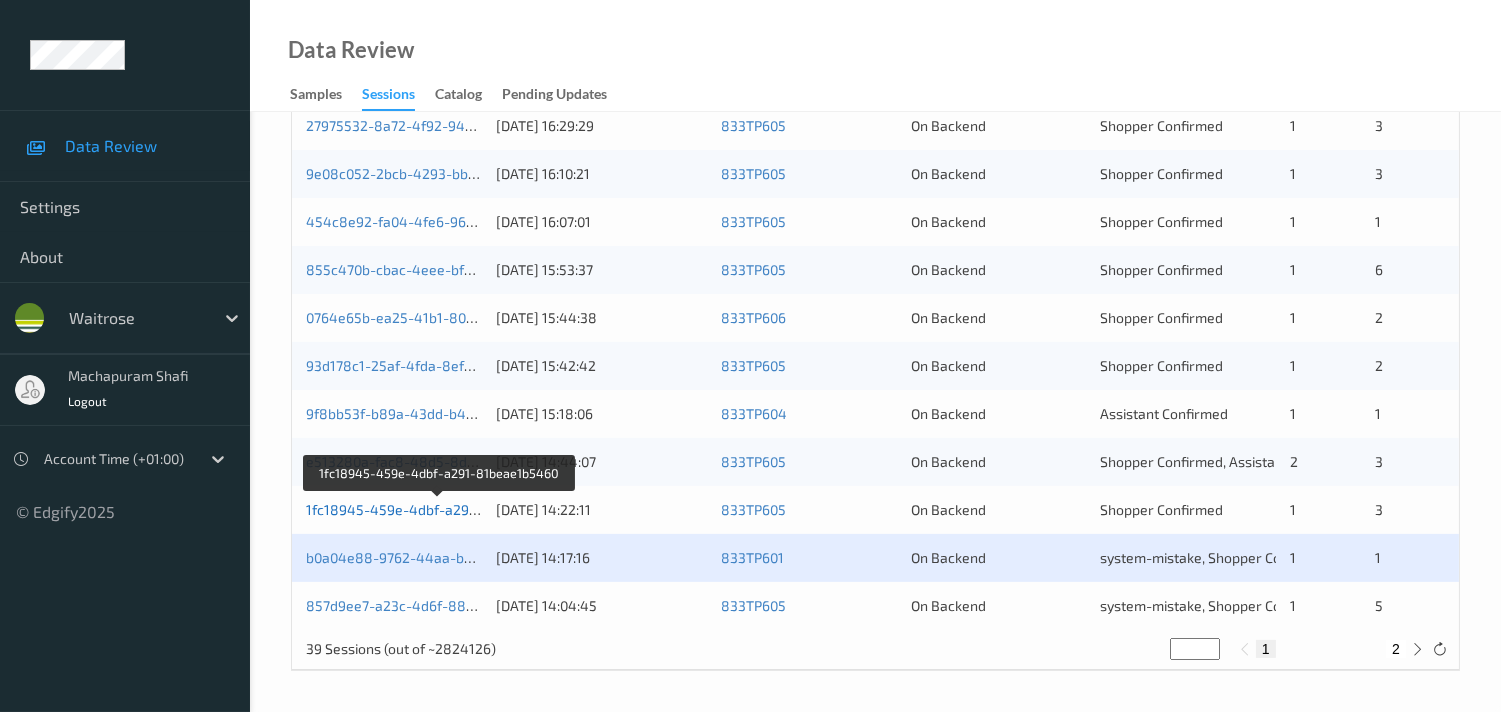 click on "1fc18945-459e-4dbf-a291-81beae1b5460" at bounding box center [440, 509] 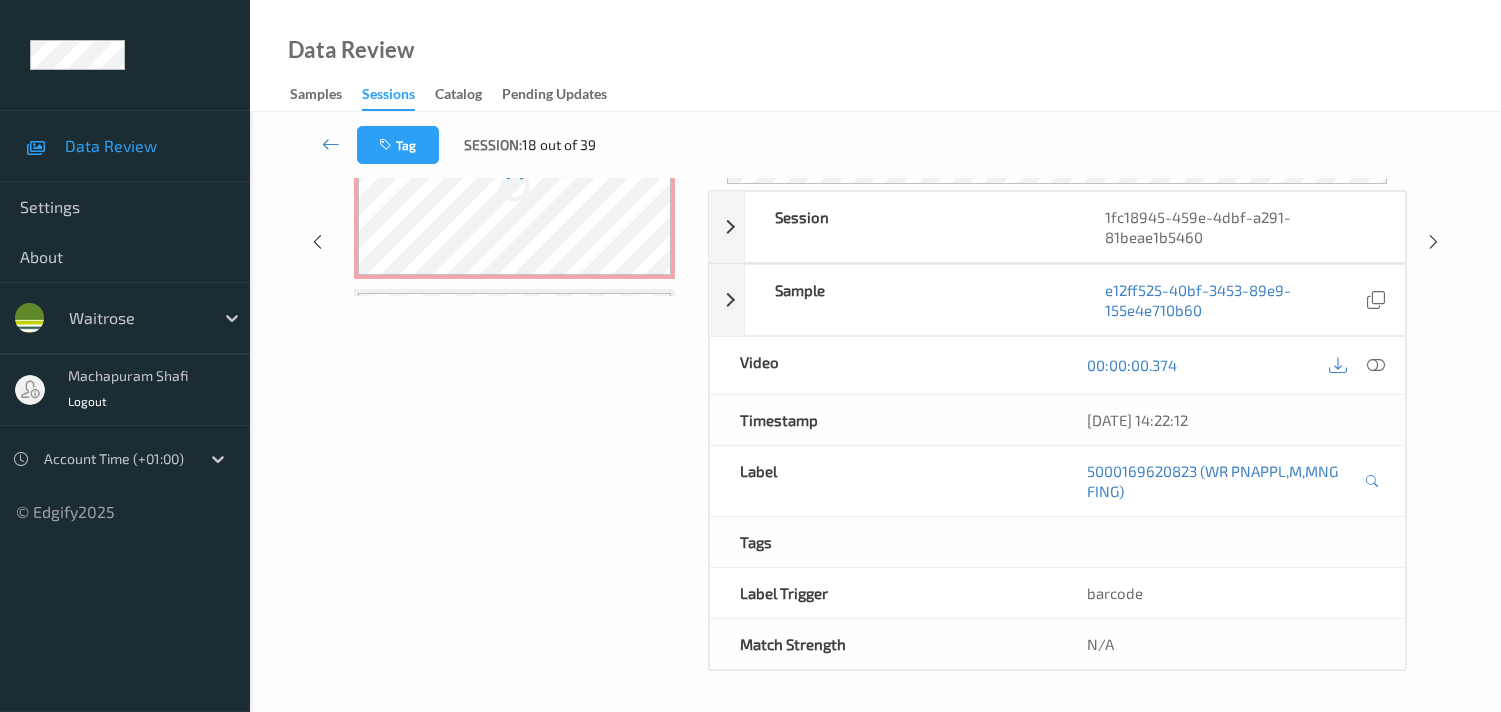 scroll, scrollTop: 280, scrollLeft: 0, axis: vertical 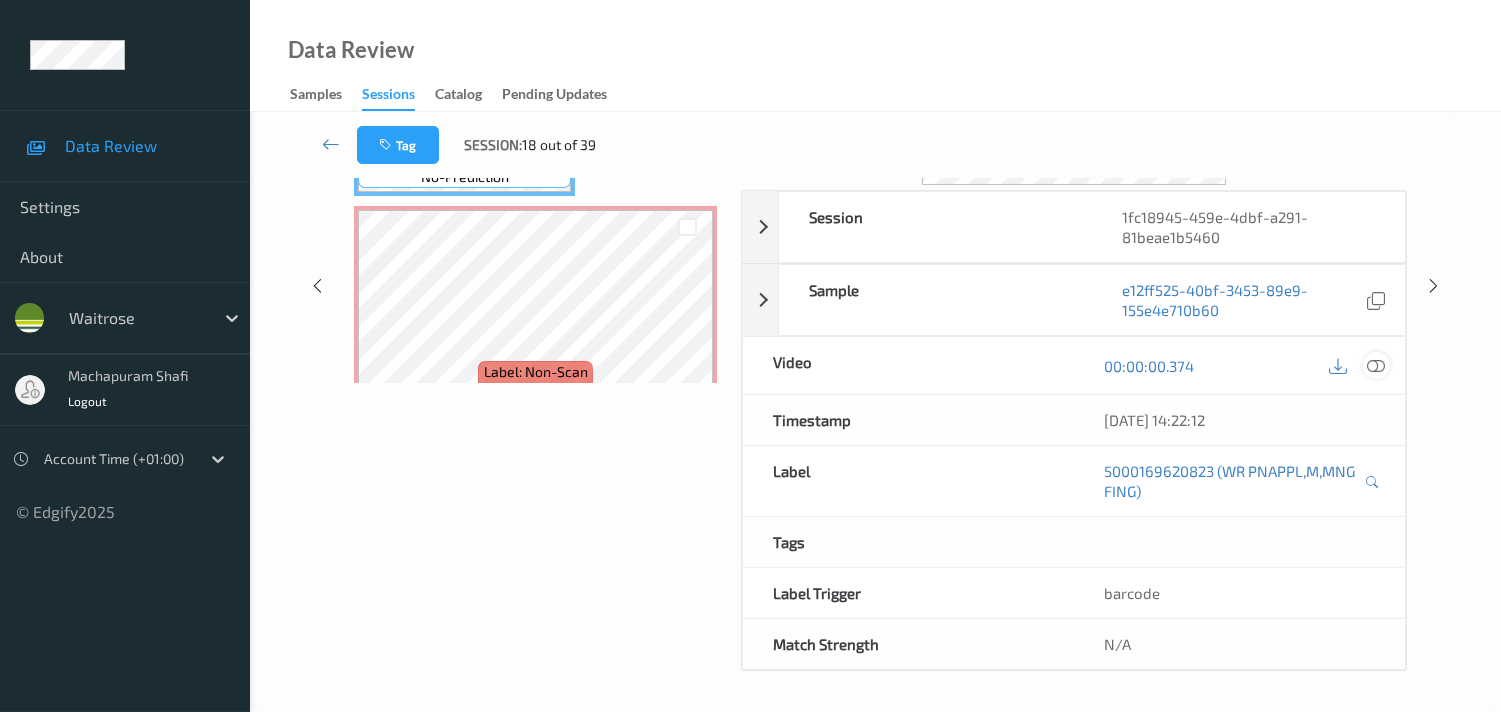 click at bounding box center (1376, 366) 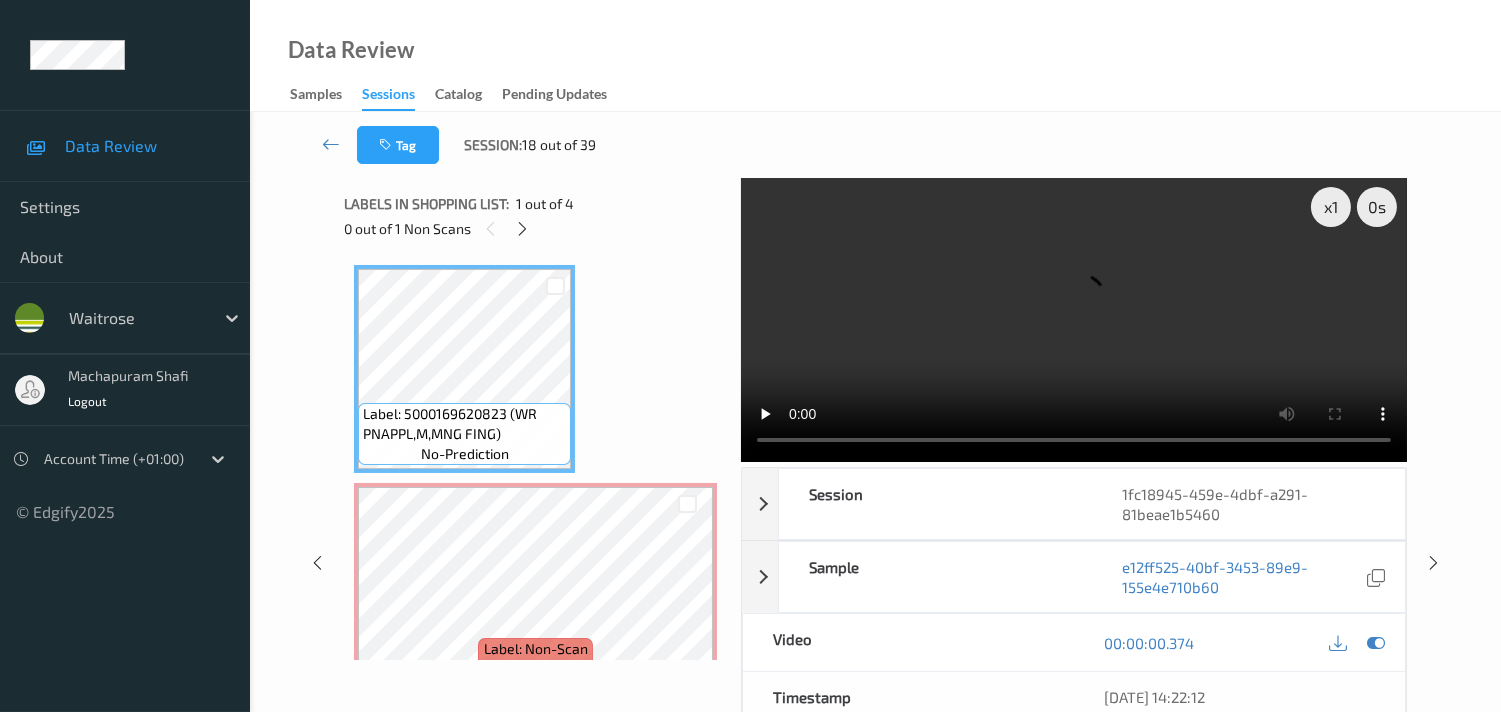 scroll, scrollTop: 0, scrollLeft: 0, axis: both 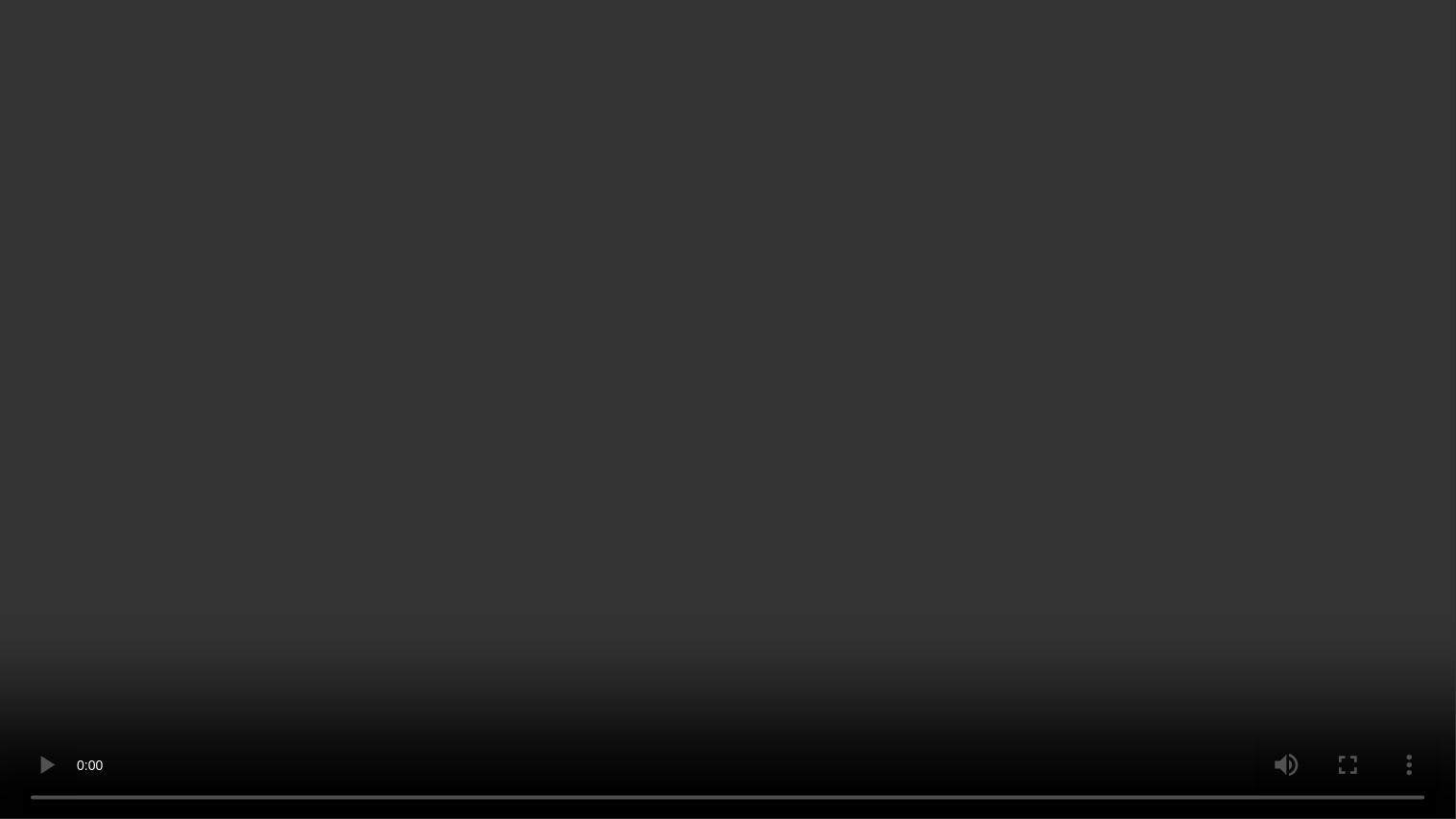 click at bounding box center [728, 409] 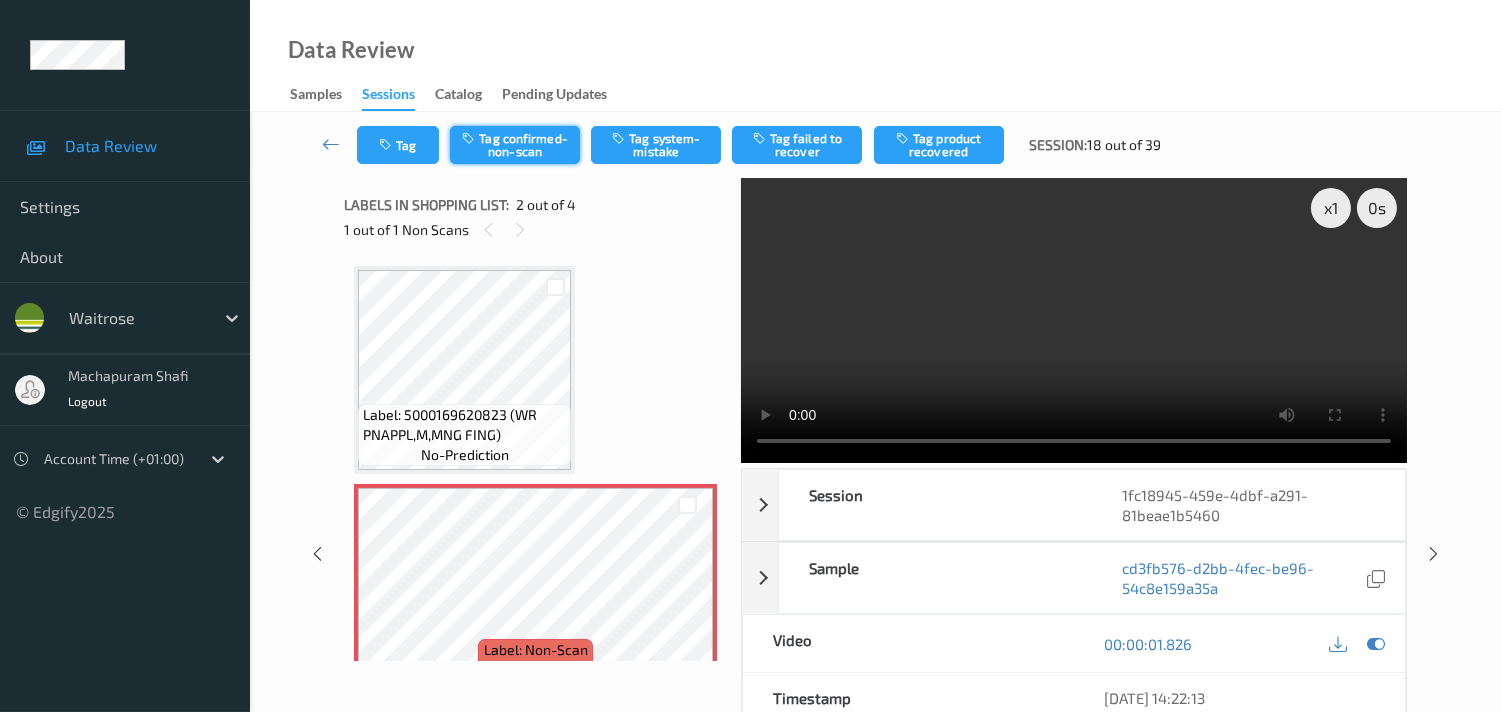 click on "Tag   confirmed-non-scan" at bounding box center [515, 145] 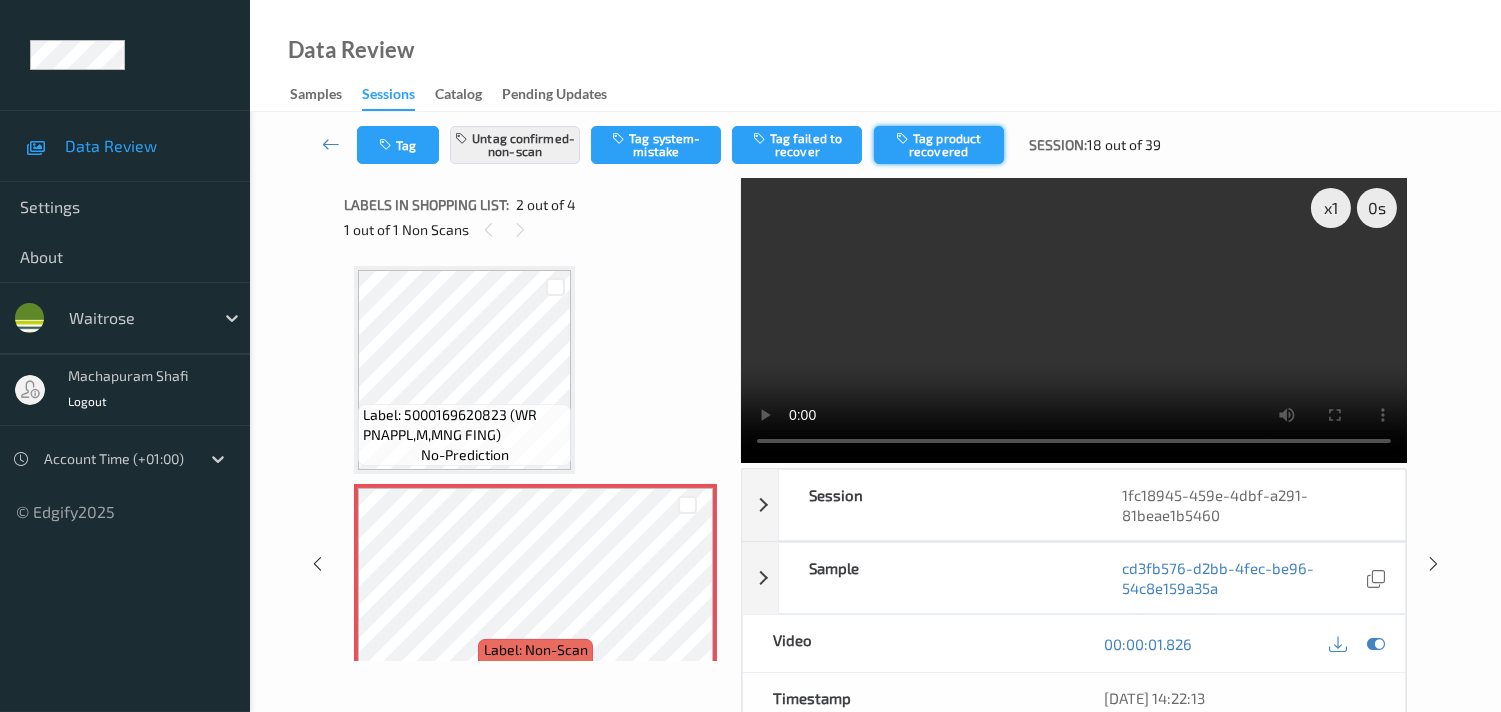 click on "Tag   product recovered" at bounding box center (939, 145) 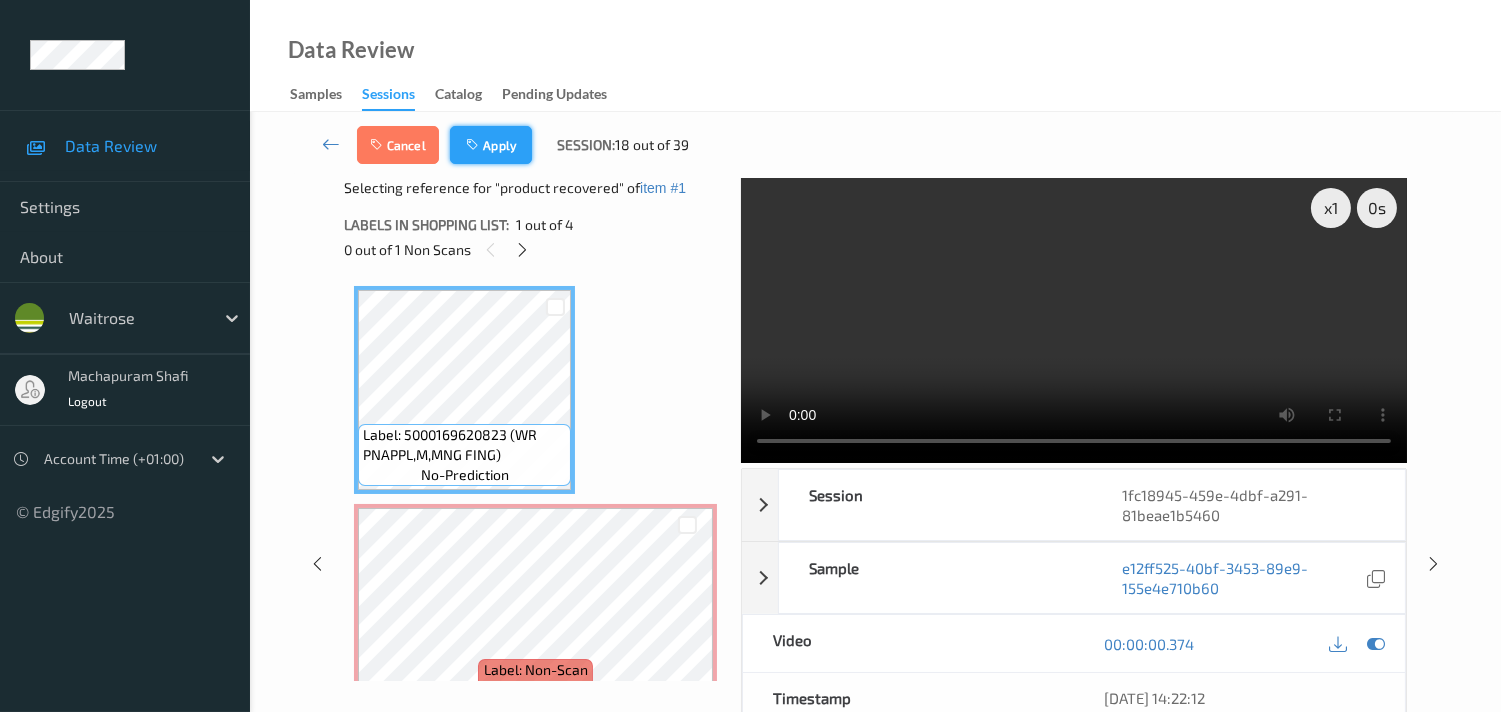 click on "Apply" at bounding box center (491, 145) 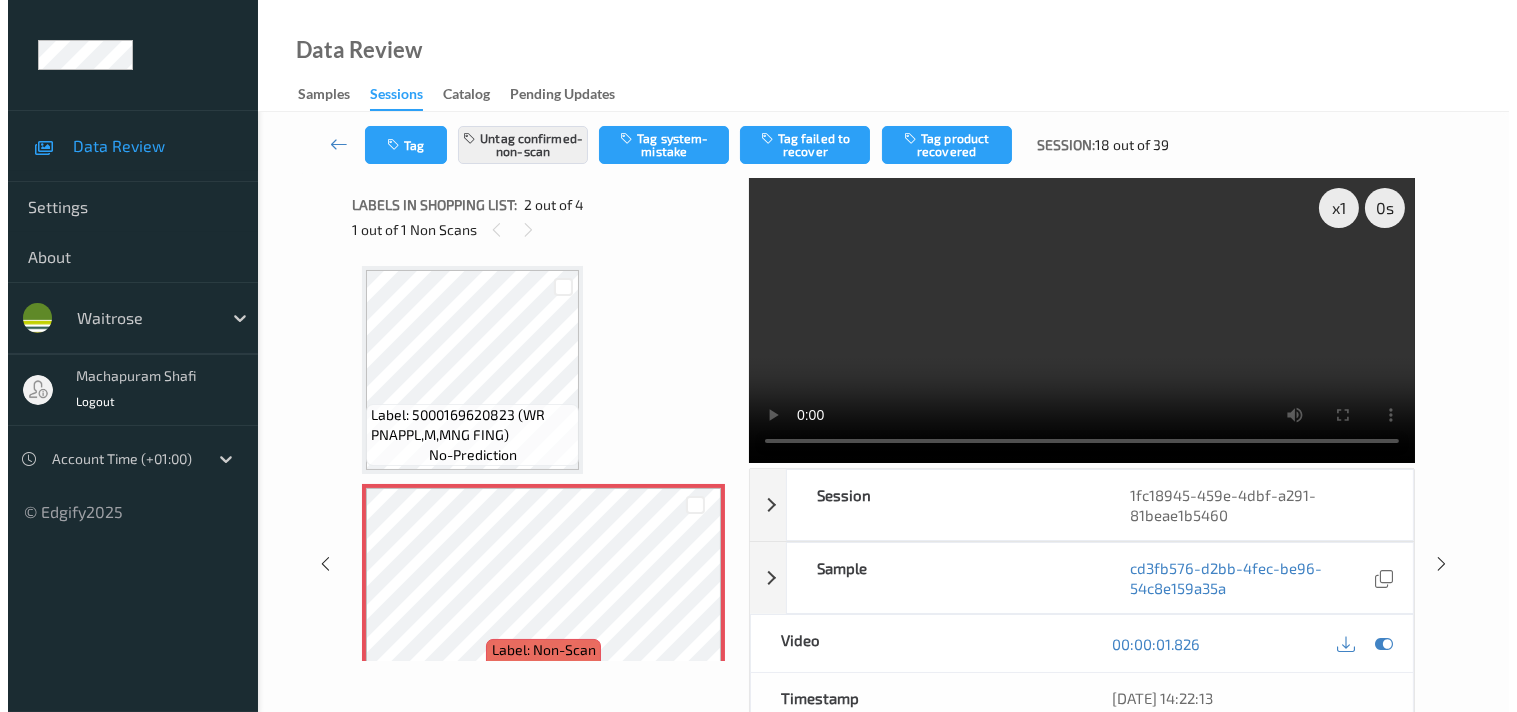 scroll, scrollTop: 10, scrollLeft: 0, axis: vertical 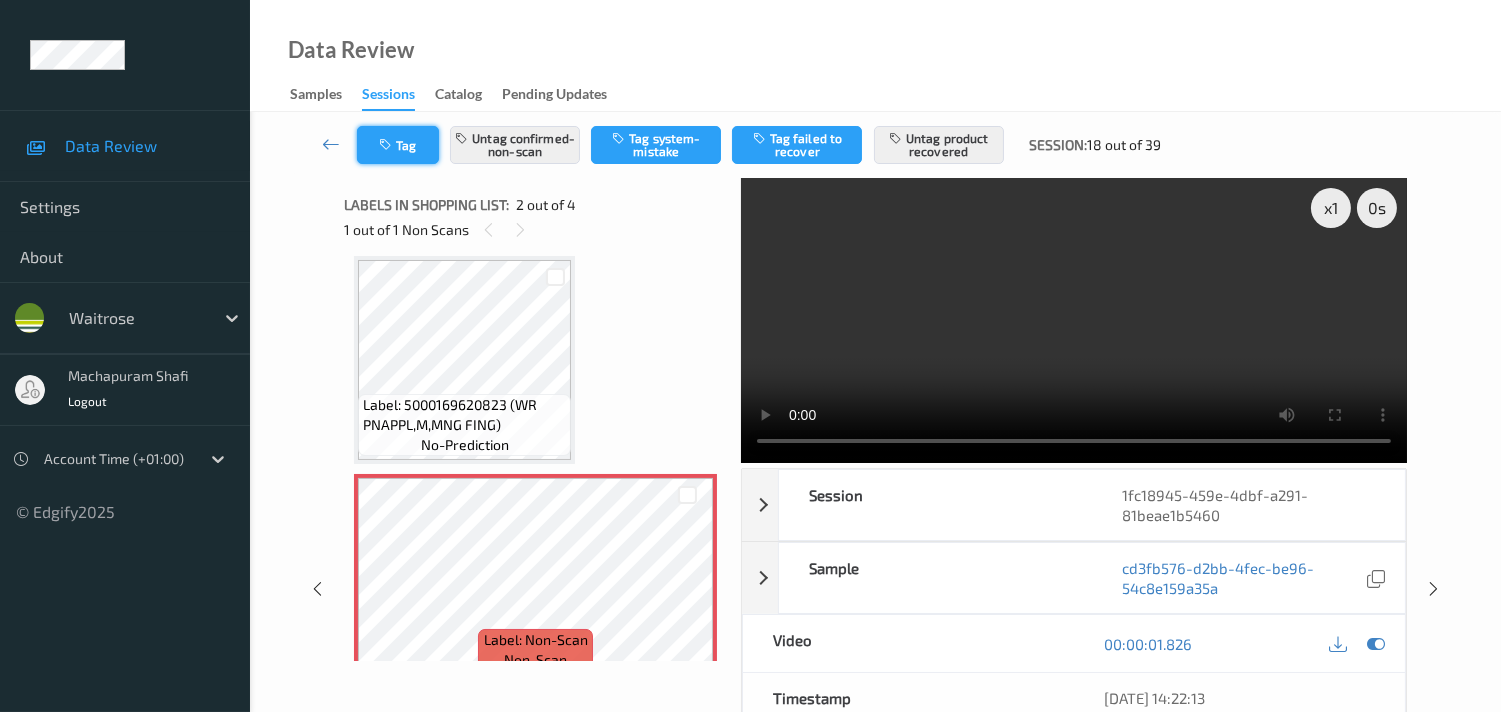 click on "Tag" at bounding box center (398, 145) 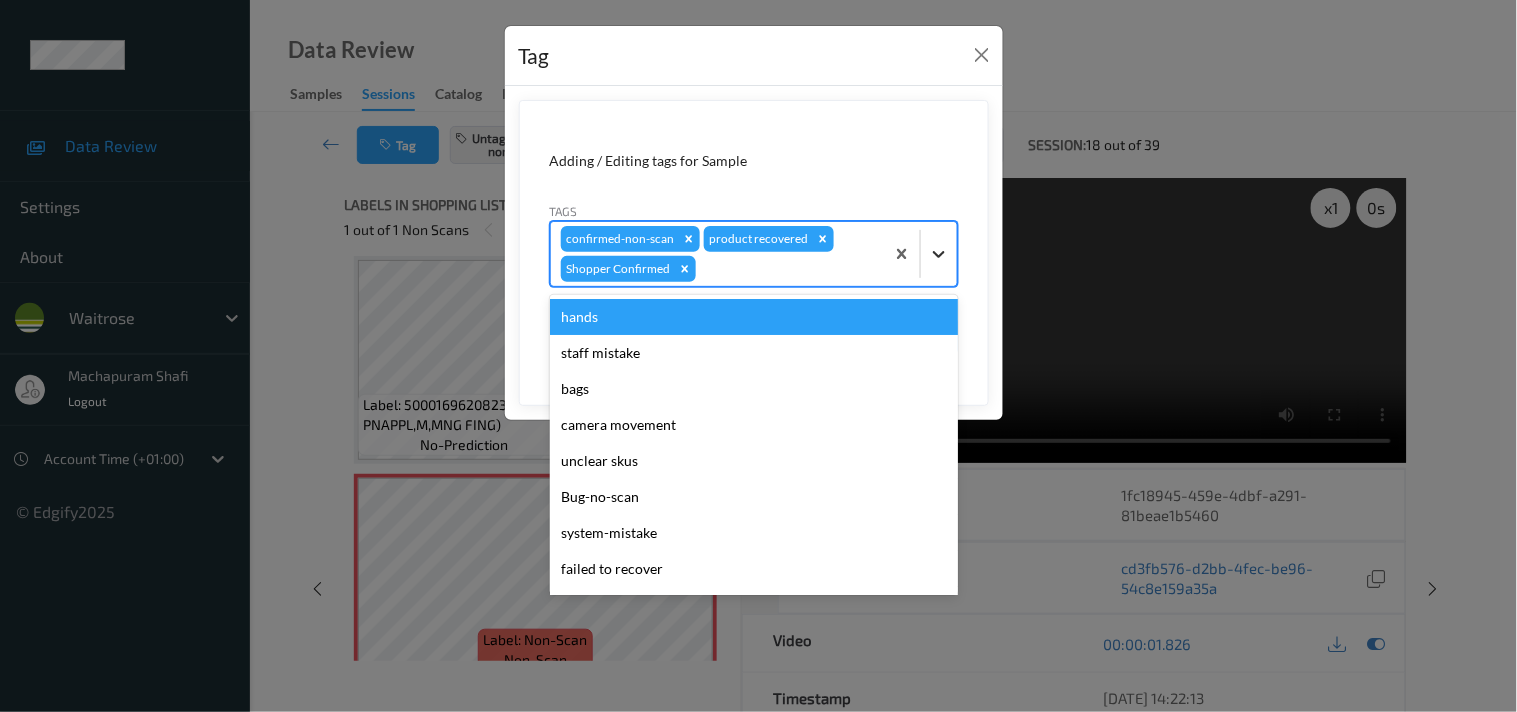 click 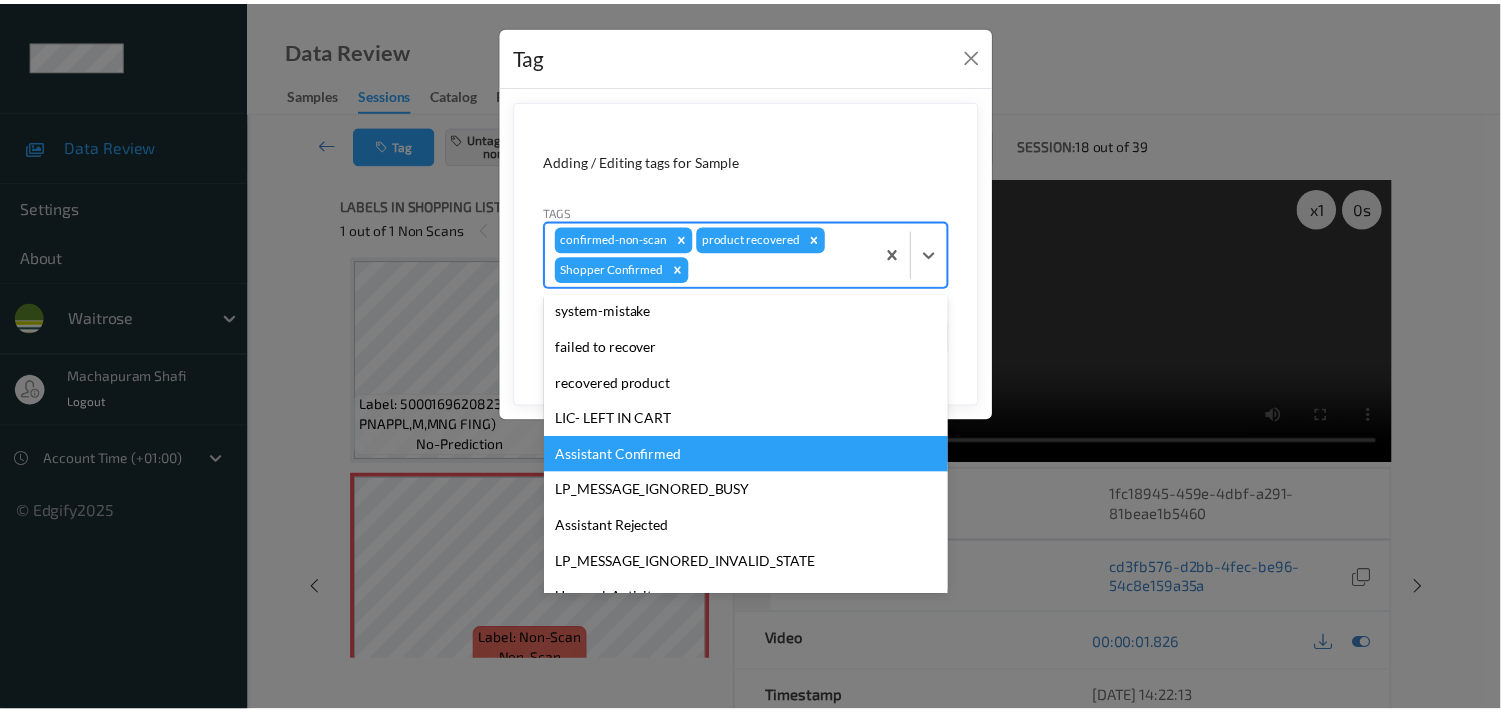 scroll, scrollTop: 283, scrollLeft: 0, axis: vertical 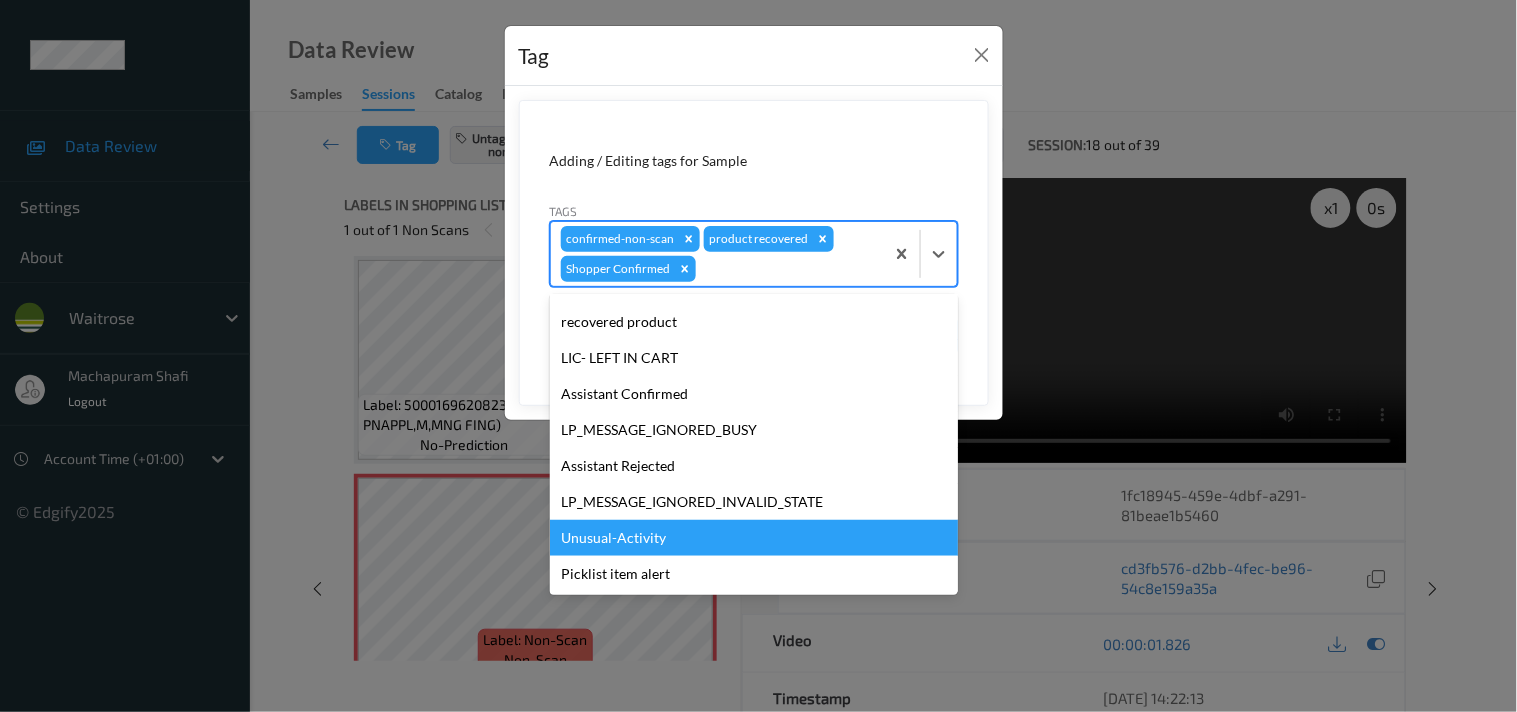 click on "Unusual-Activity" at bounding box center (754, 538) 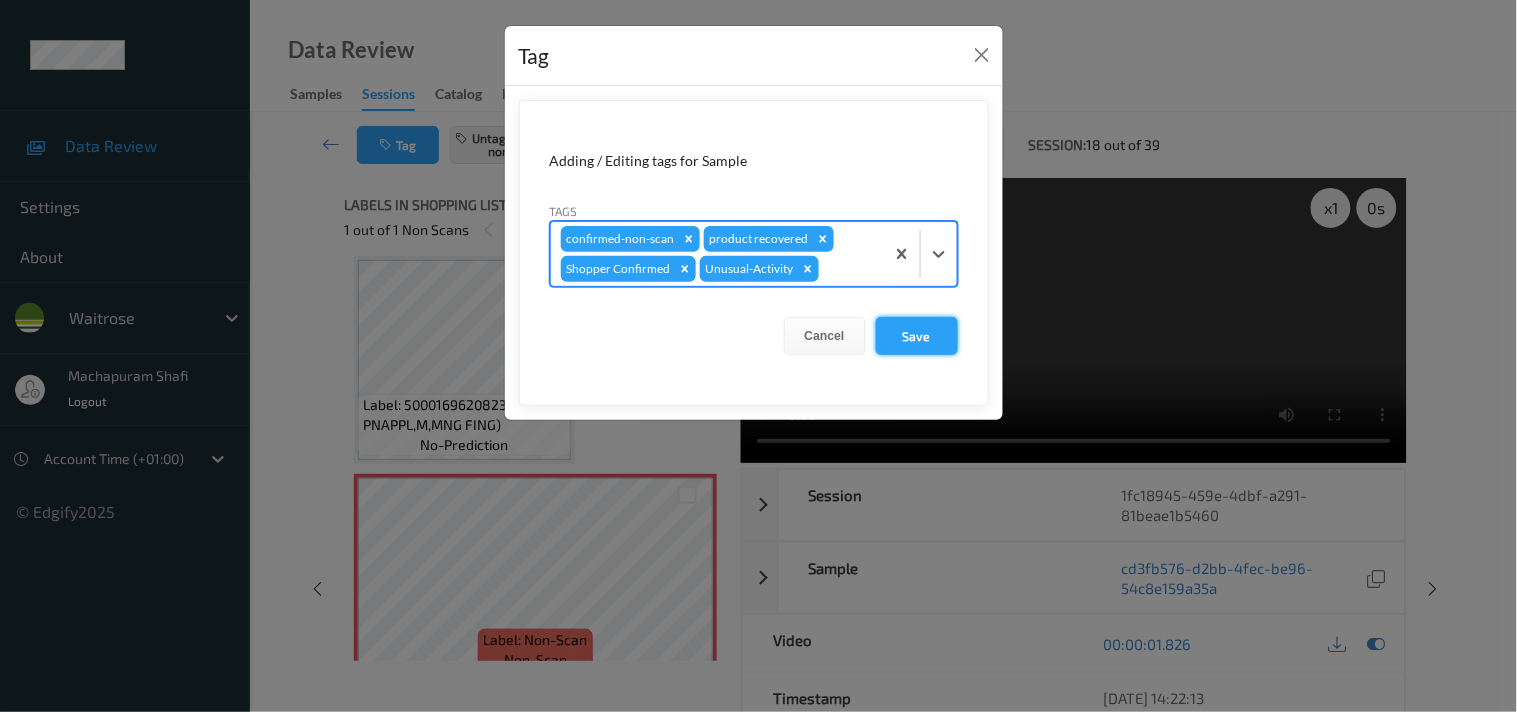 click on "Save" at bounding box center (917, 336) 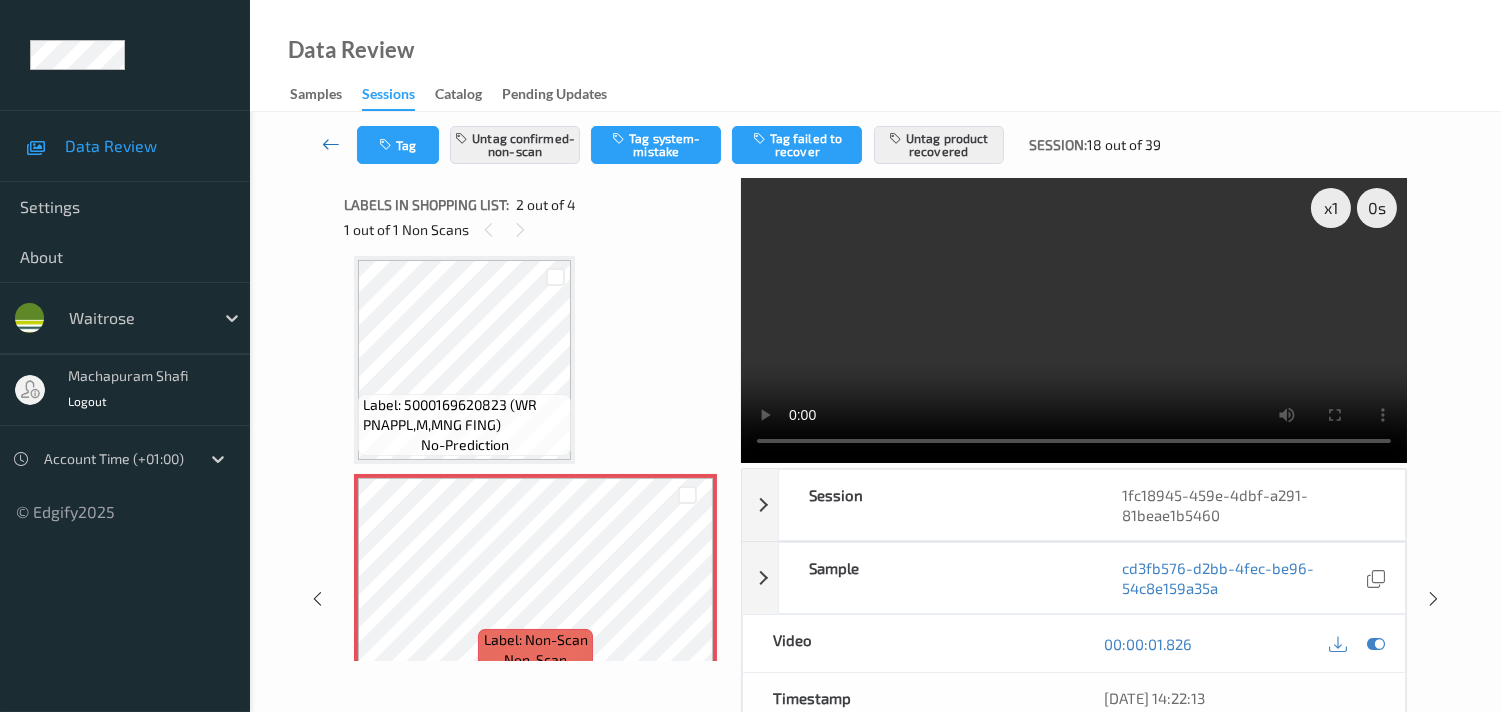 click at bounding box center [331, 144] 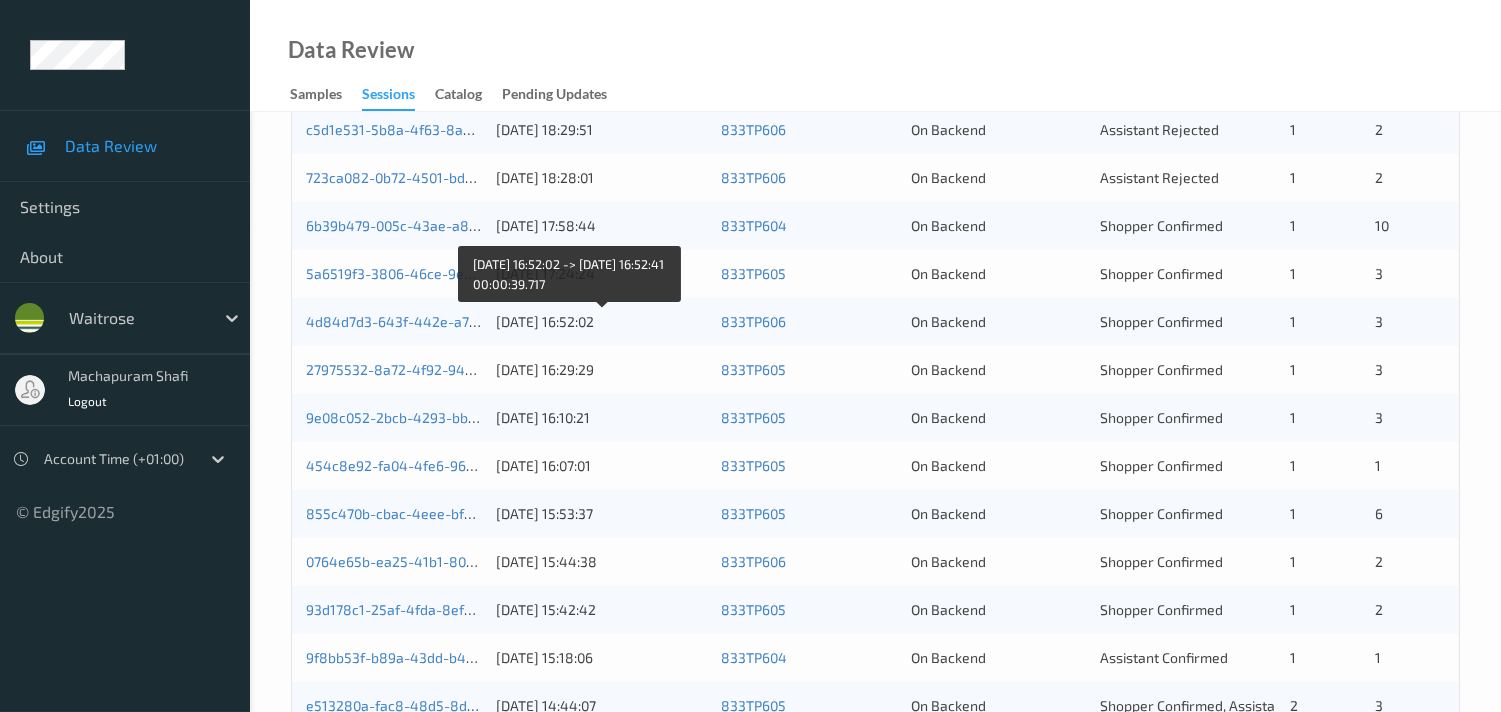 scroll, scrollTop: 951, scrollLeft: 0, axis: vertical 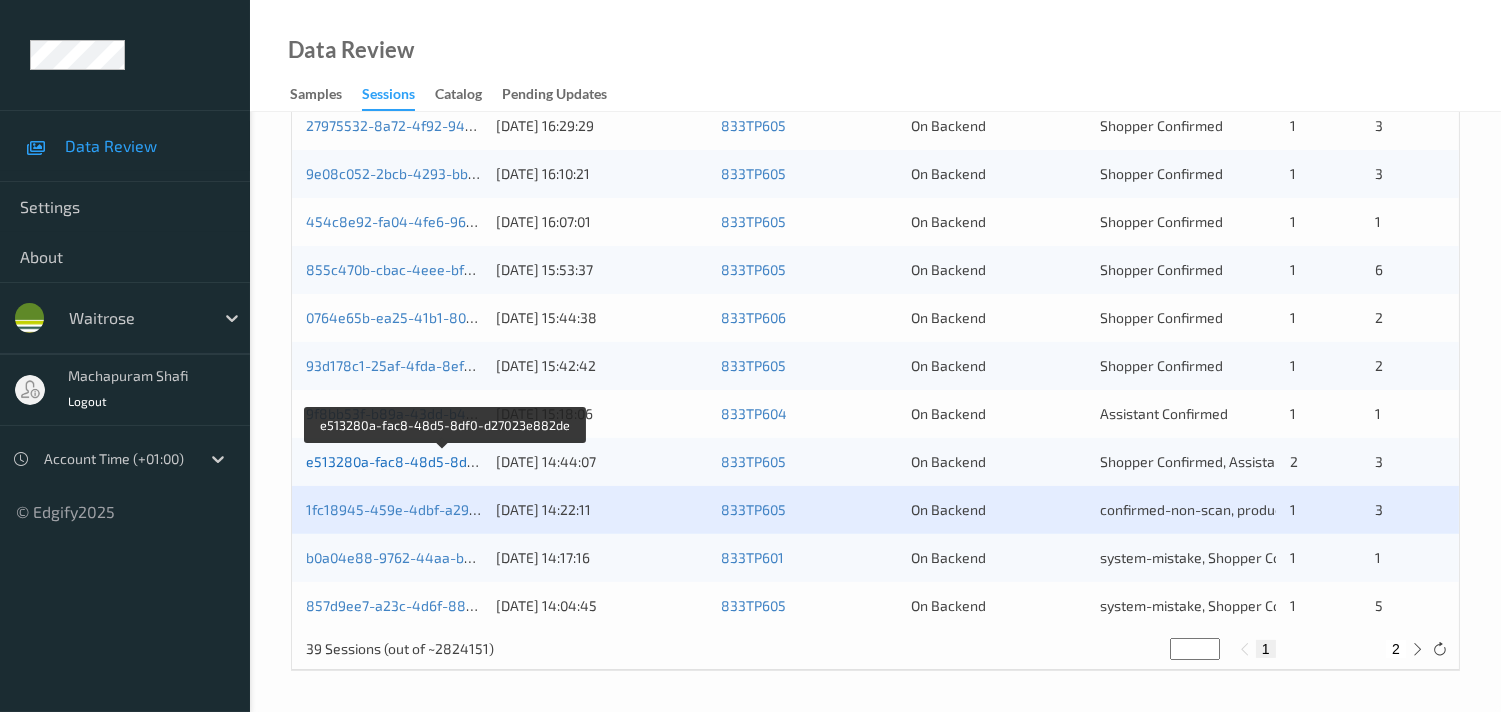 click on "e513280a-fac8-48d5-8df0-d27023e882de" at bounding box center [444, 461] 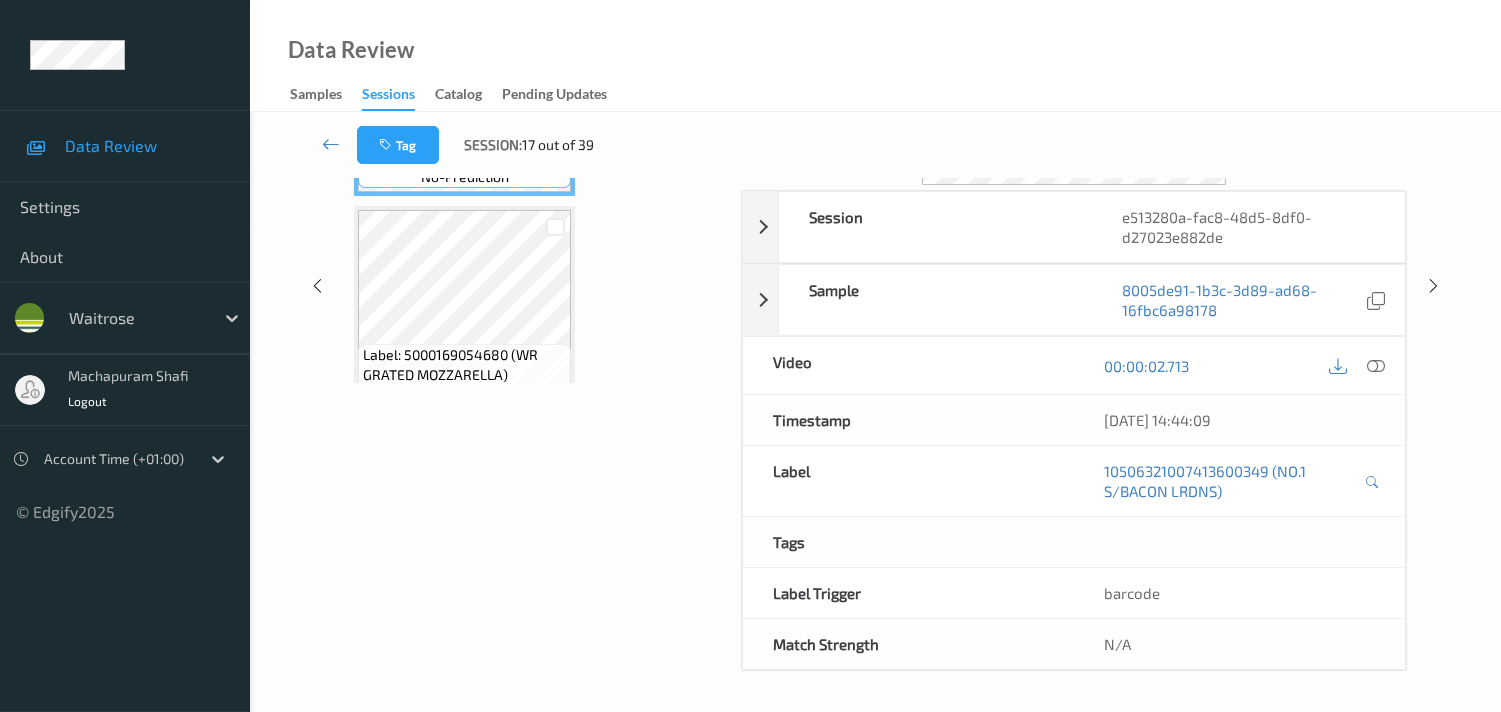 scroll, scrollTop: 280, scrollLeft: 0, axis: vertical 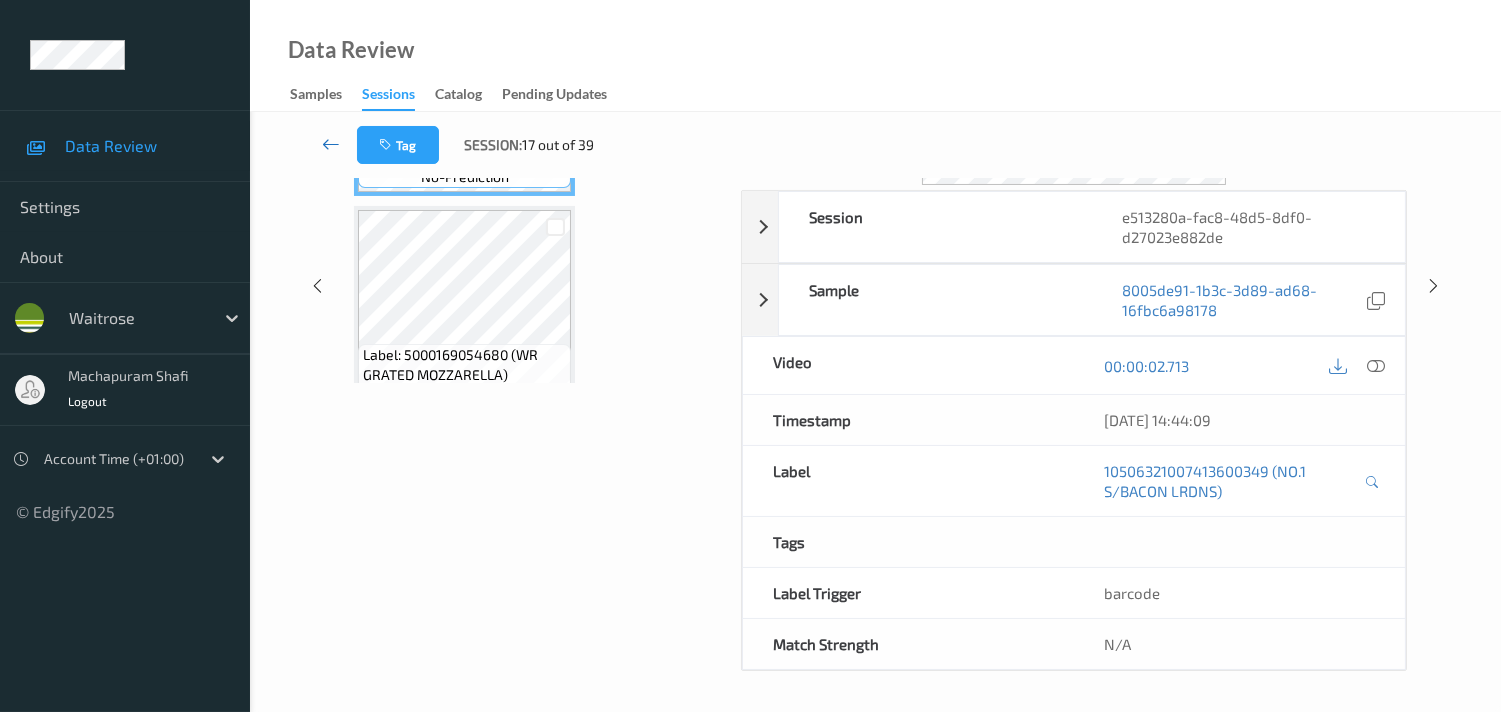 click at bounding box center (331, 144) 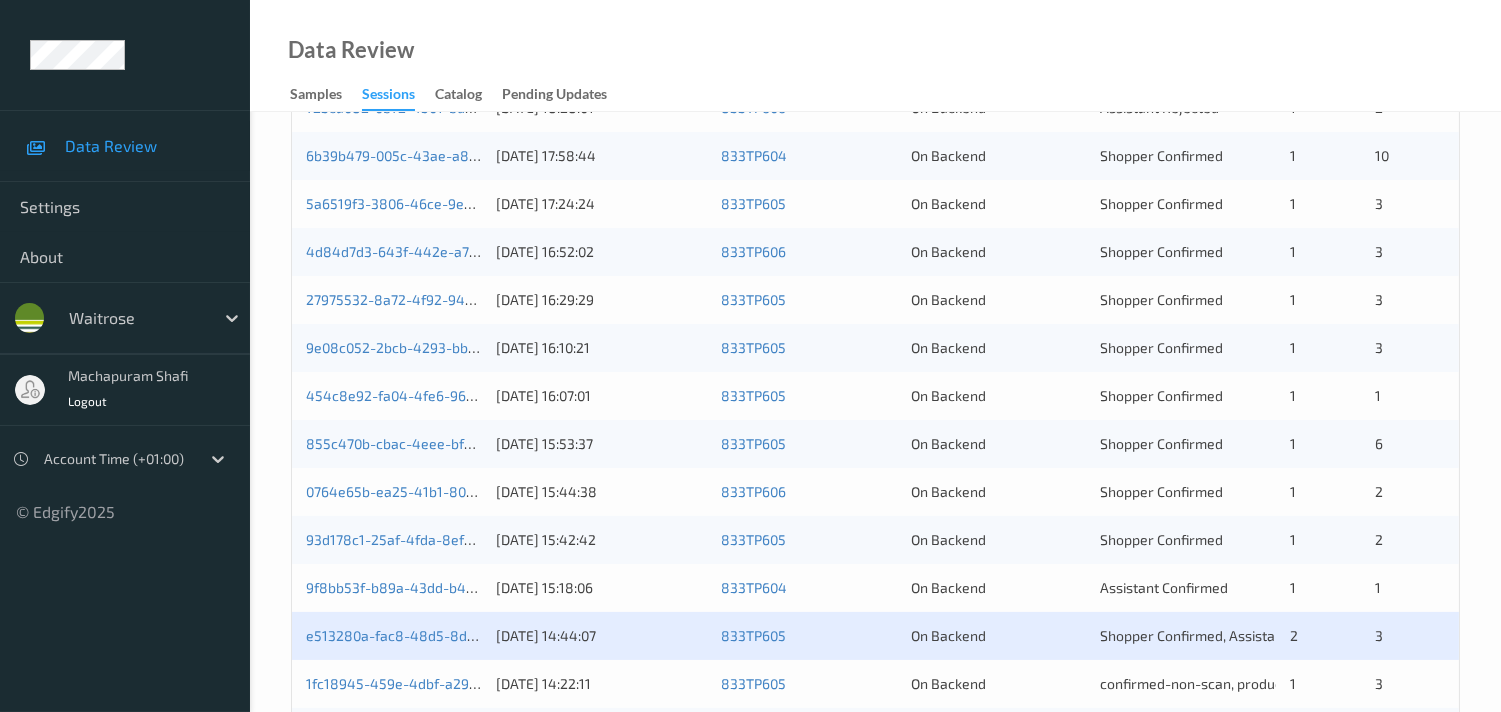 scroll, scrollTop: 951, scrollLeft: 0, axis: vertical 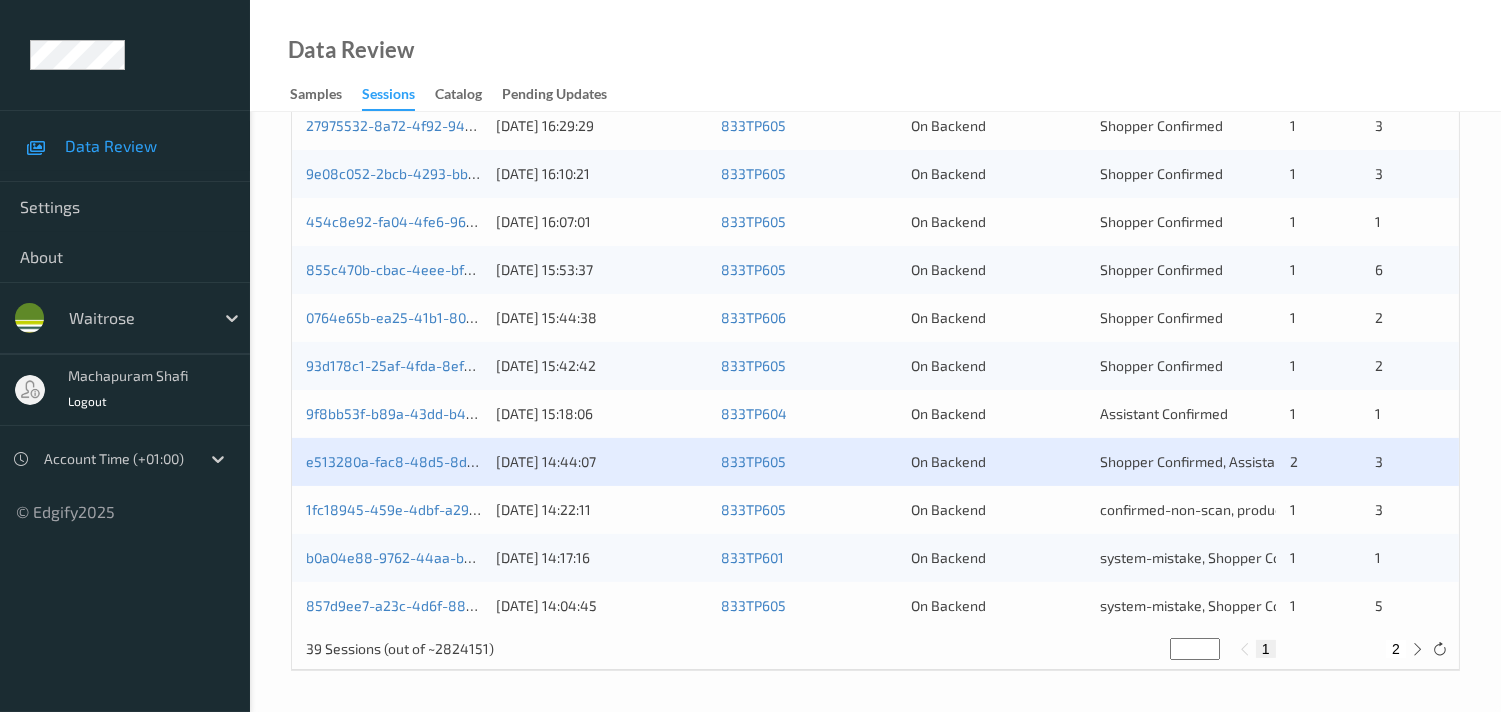 click on "1fc18945-459e-4dbf-a291-81beae1b5460" at bounding box center [394, 510] 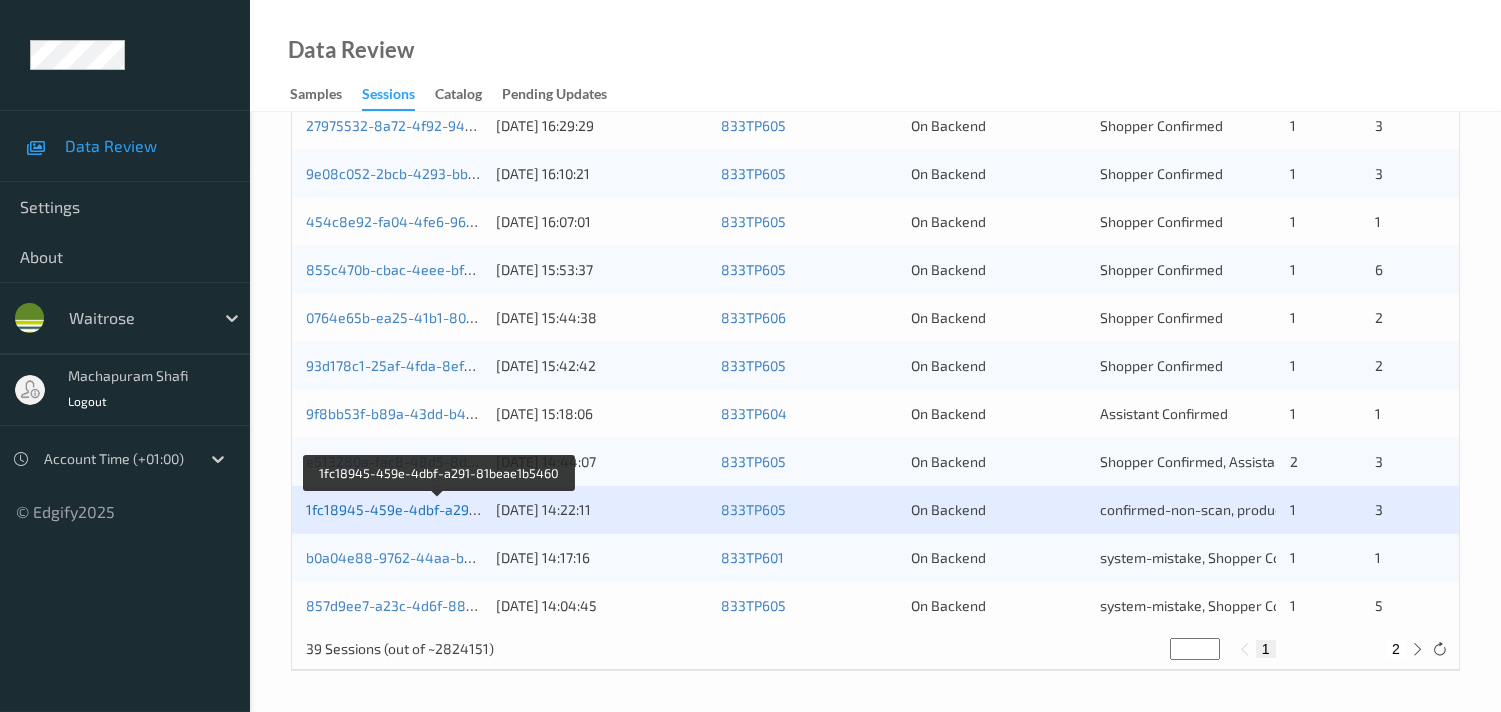 click on "1fc18945-459e-4dbf-a291-81beae1b5460" at bounding box center [440, 509] 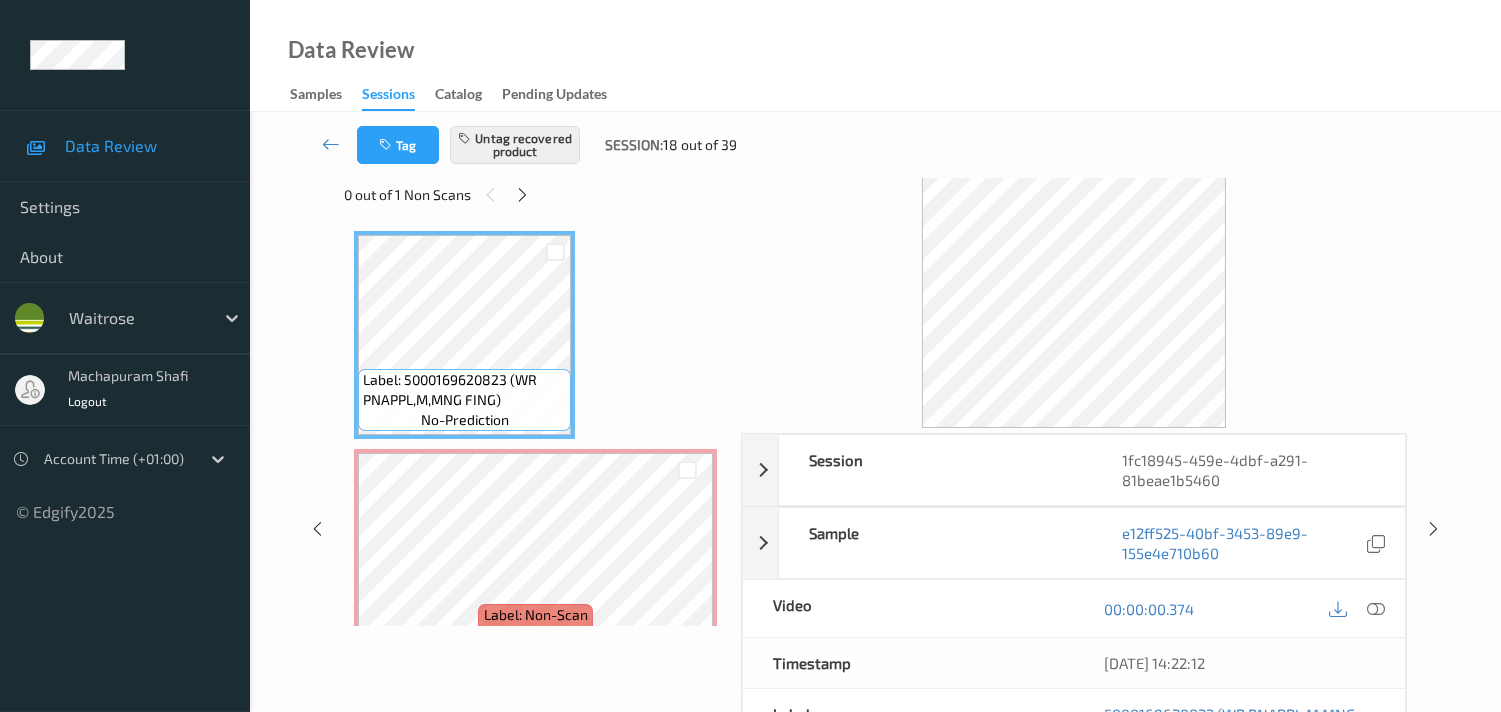 scroll, scrollTop: 0, scrollLeft: 0, axis: both 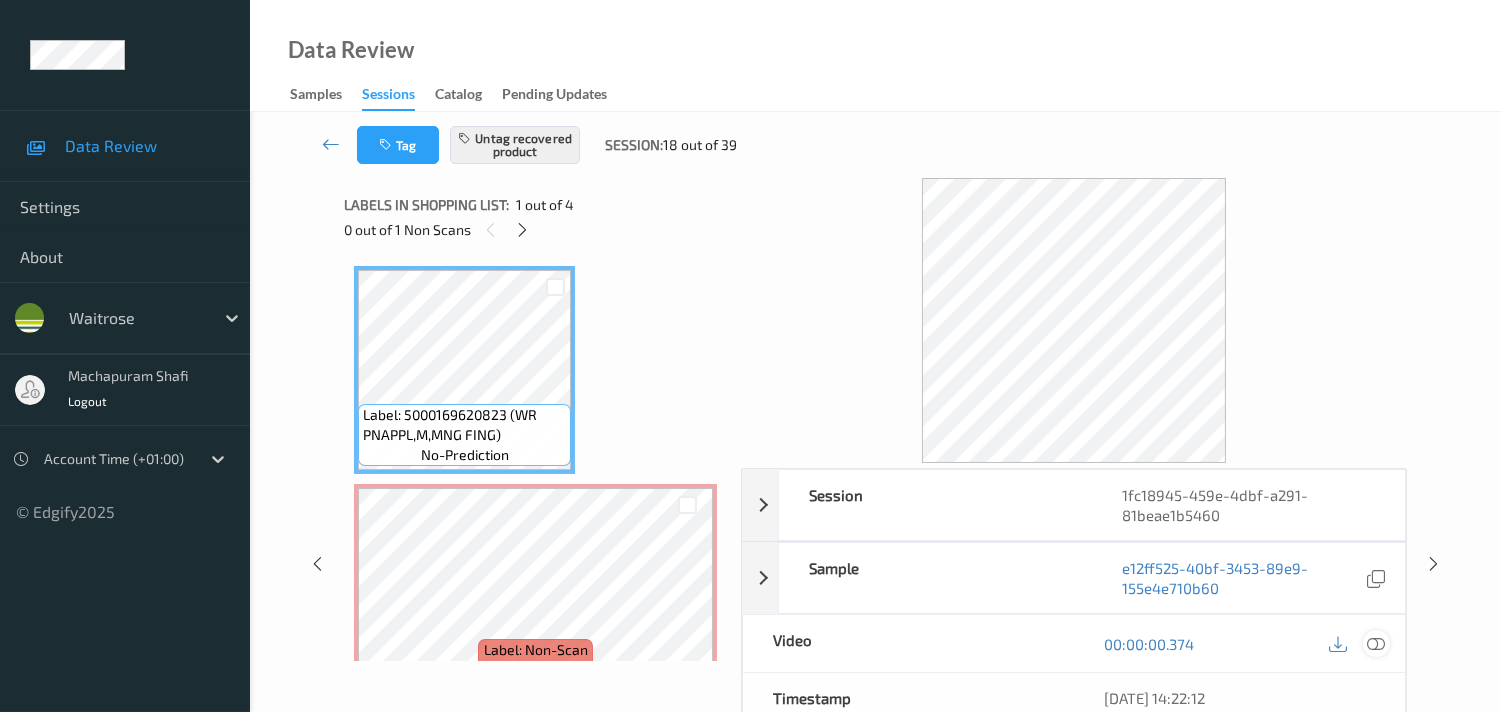 click at bounding box center [1376, 644] 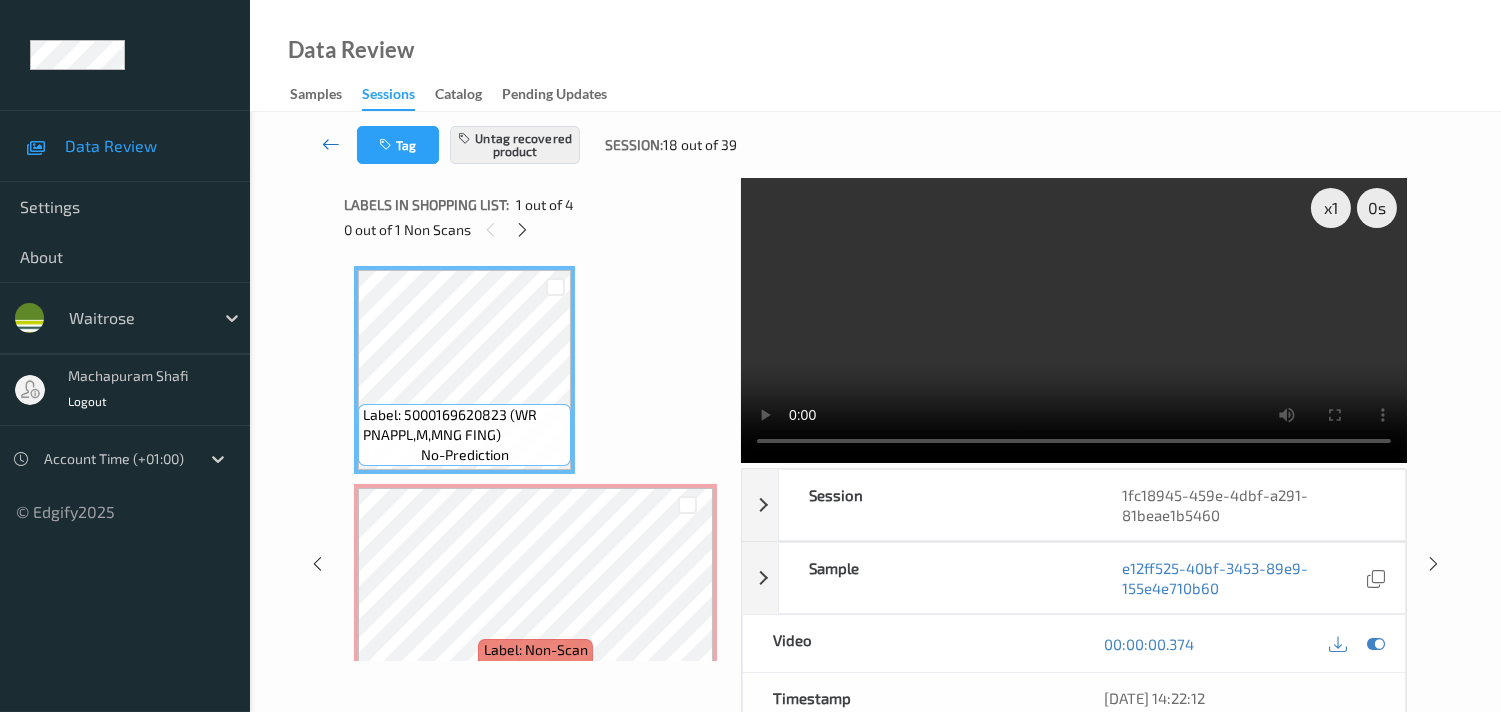 click at bounding box center (331, 145) 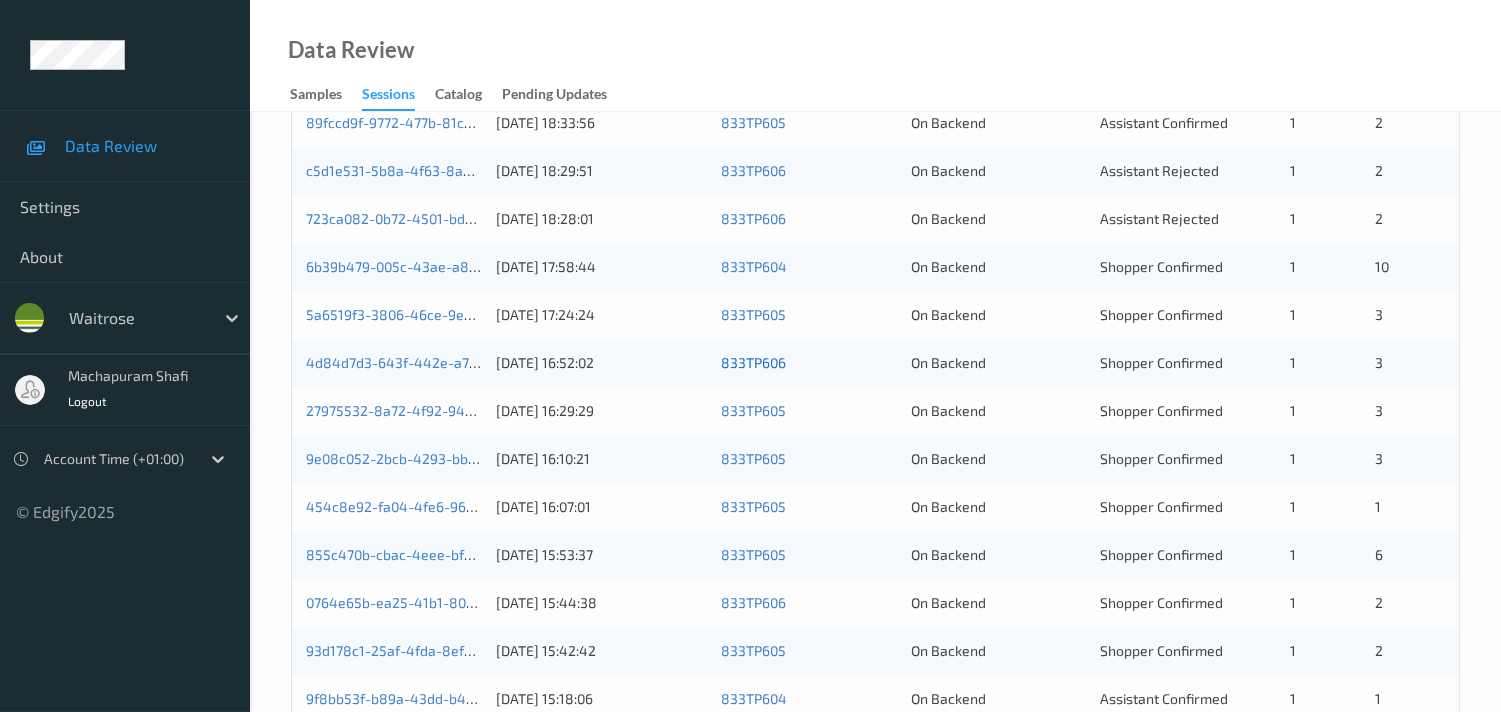 scroll, scrollTop: 951, scrollLeft: 0, axis: vertical 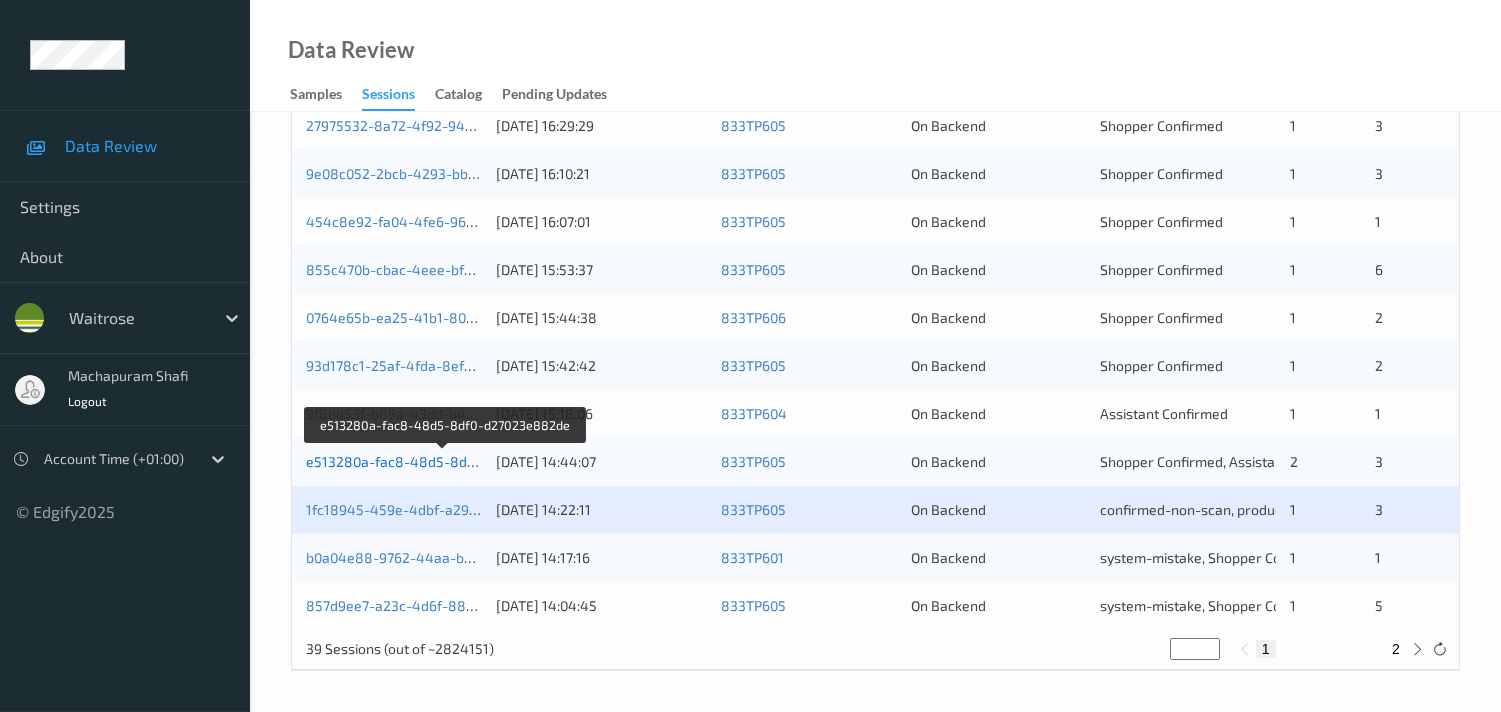 click on "e513280a-fac8-48d5-8df0-d27023e882de" at bounding box center [444, 461] 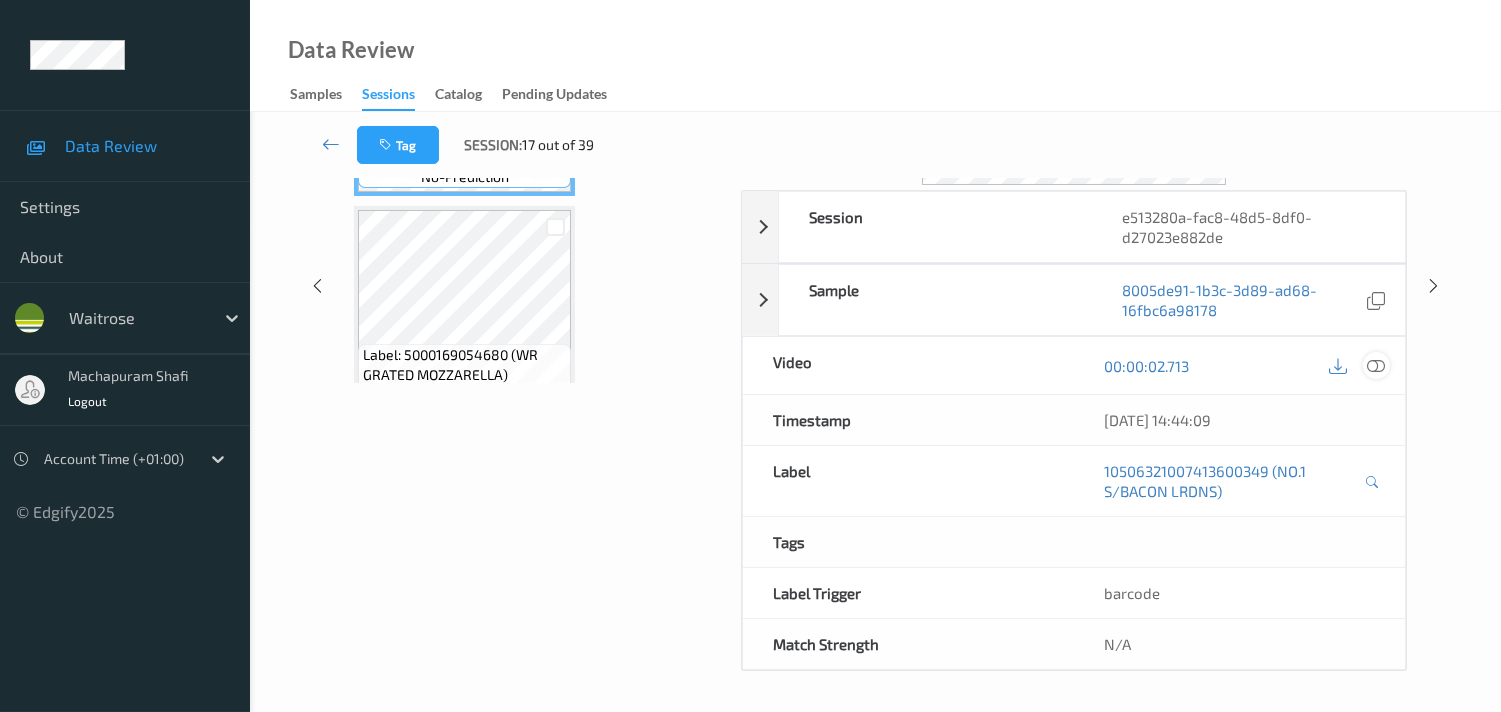 click at bounding box center (1376, 366) 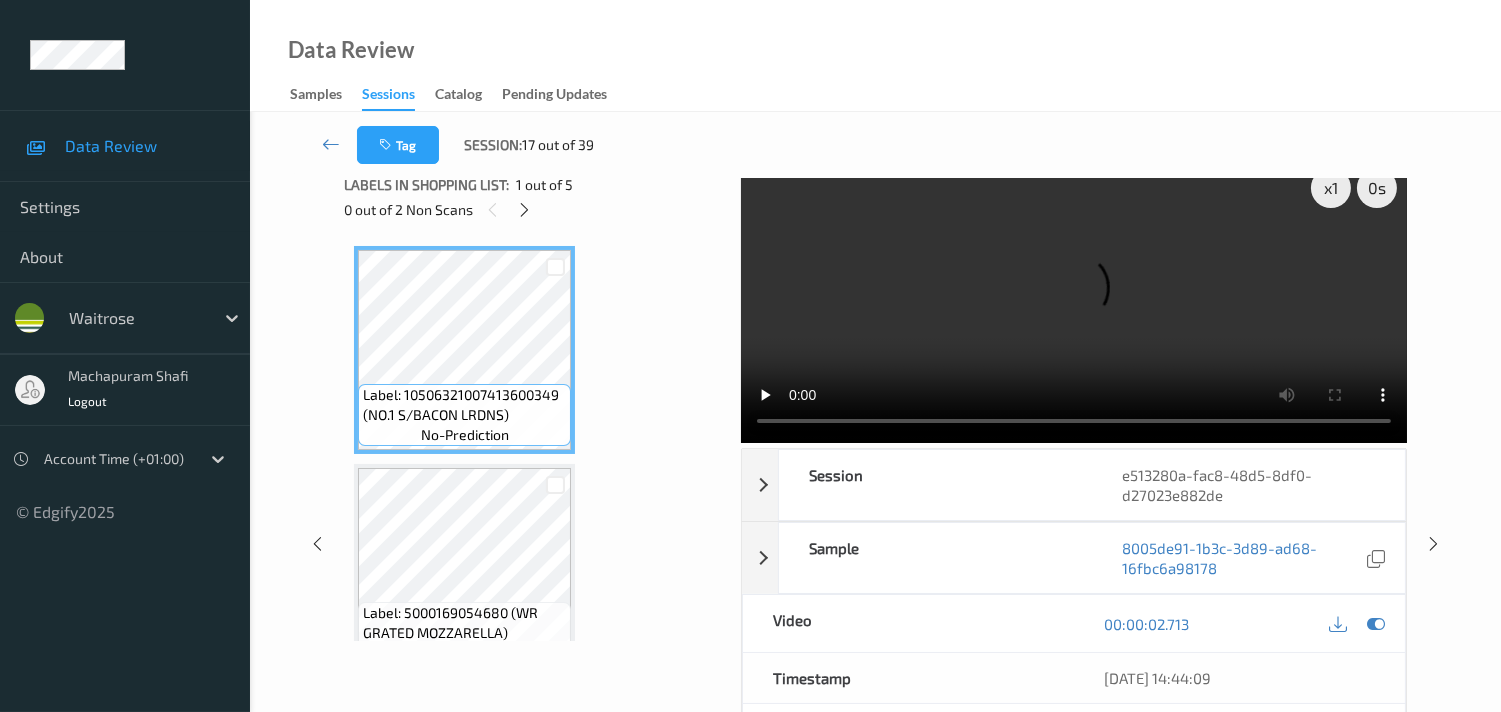 scroll, scrollTop: 0, scrollLeft: 0, axis: both 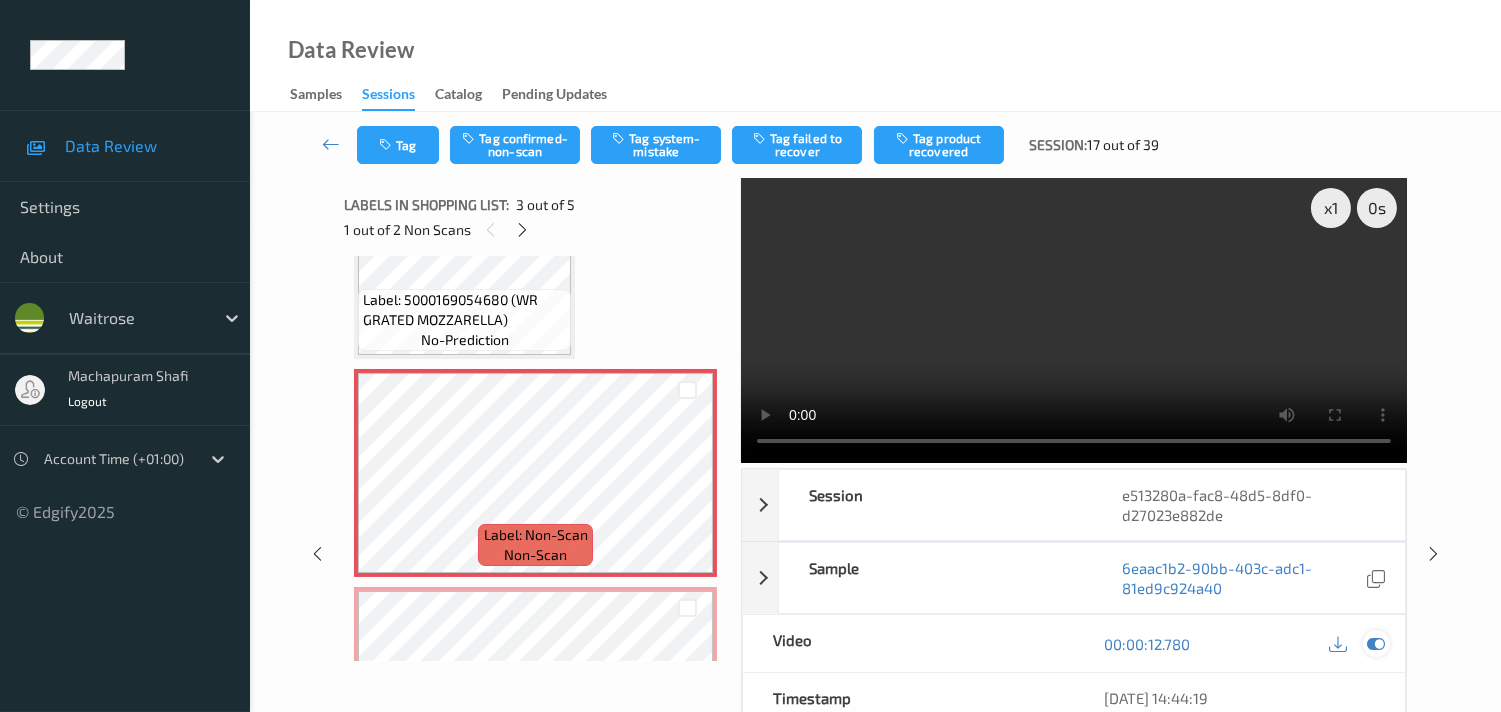 click at bounding box center [1376, 644] 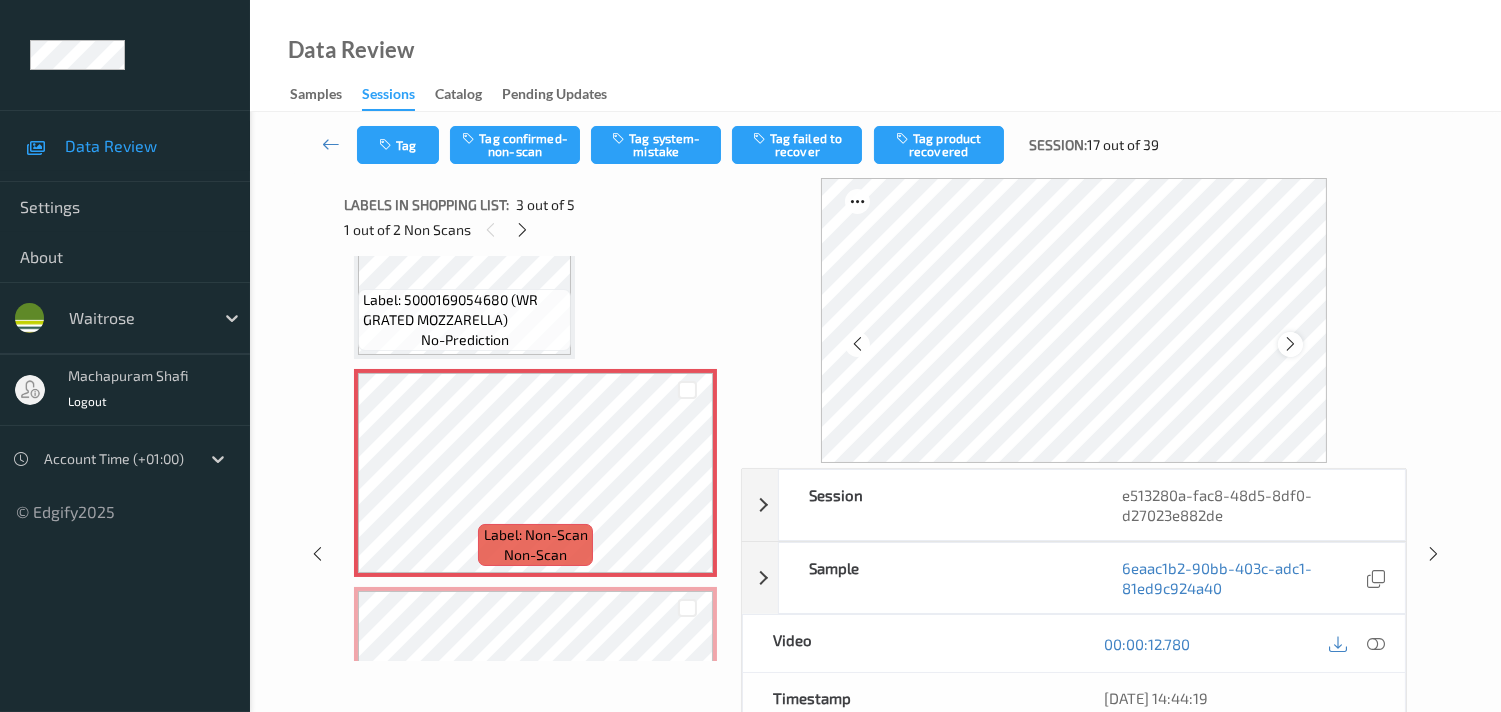 click at bounding box center [1290, 344] 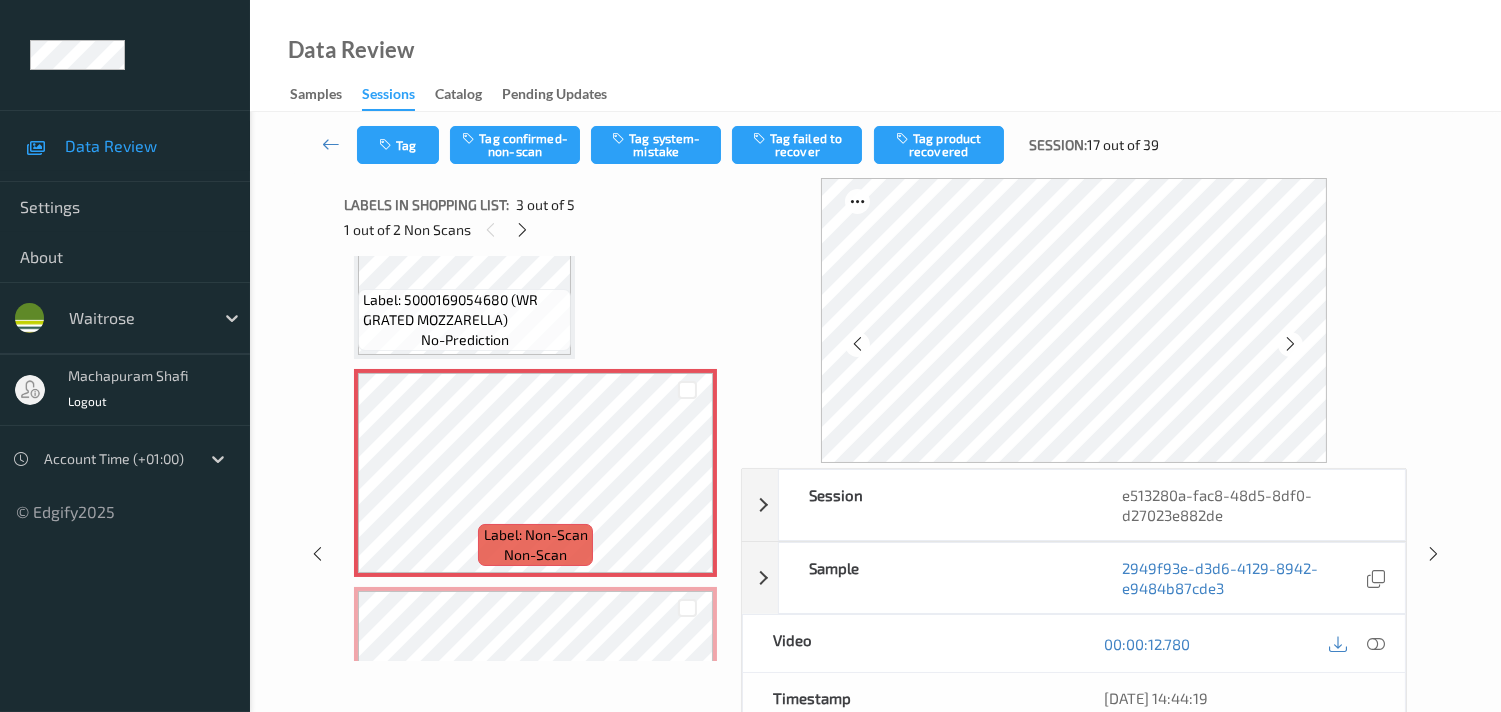 click at bounding box center [1290, 344] 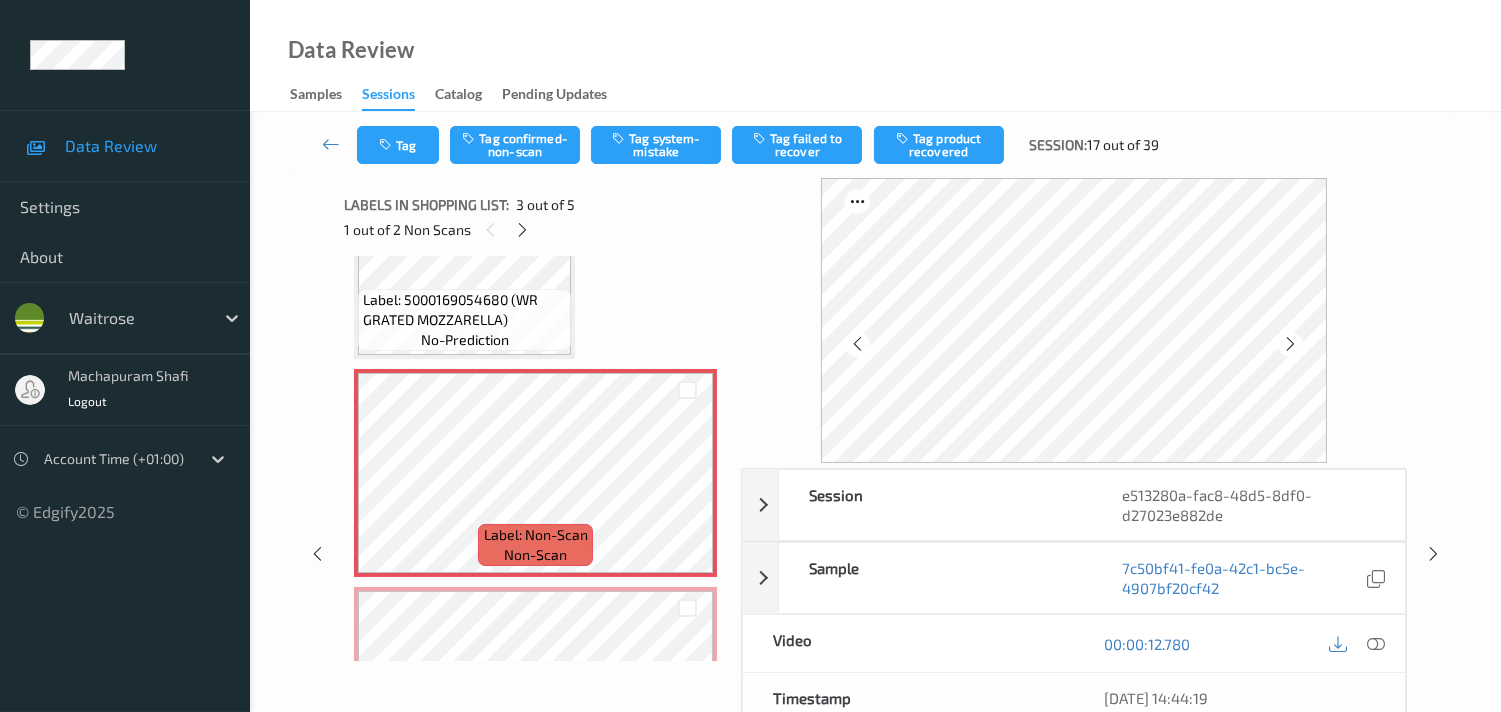 click at bounding box center [1290, 344] 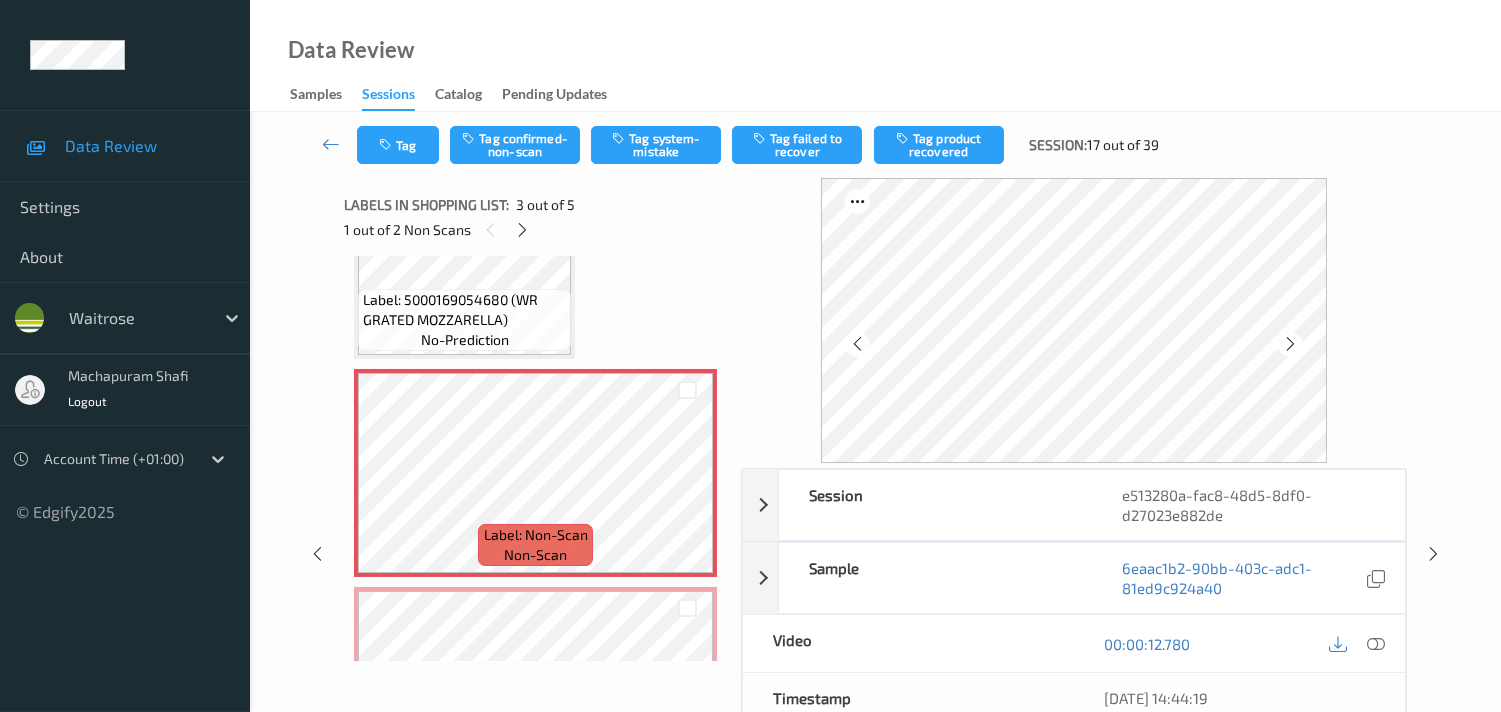 click at bounding box center [1290, 344] 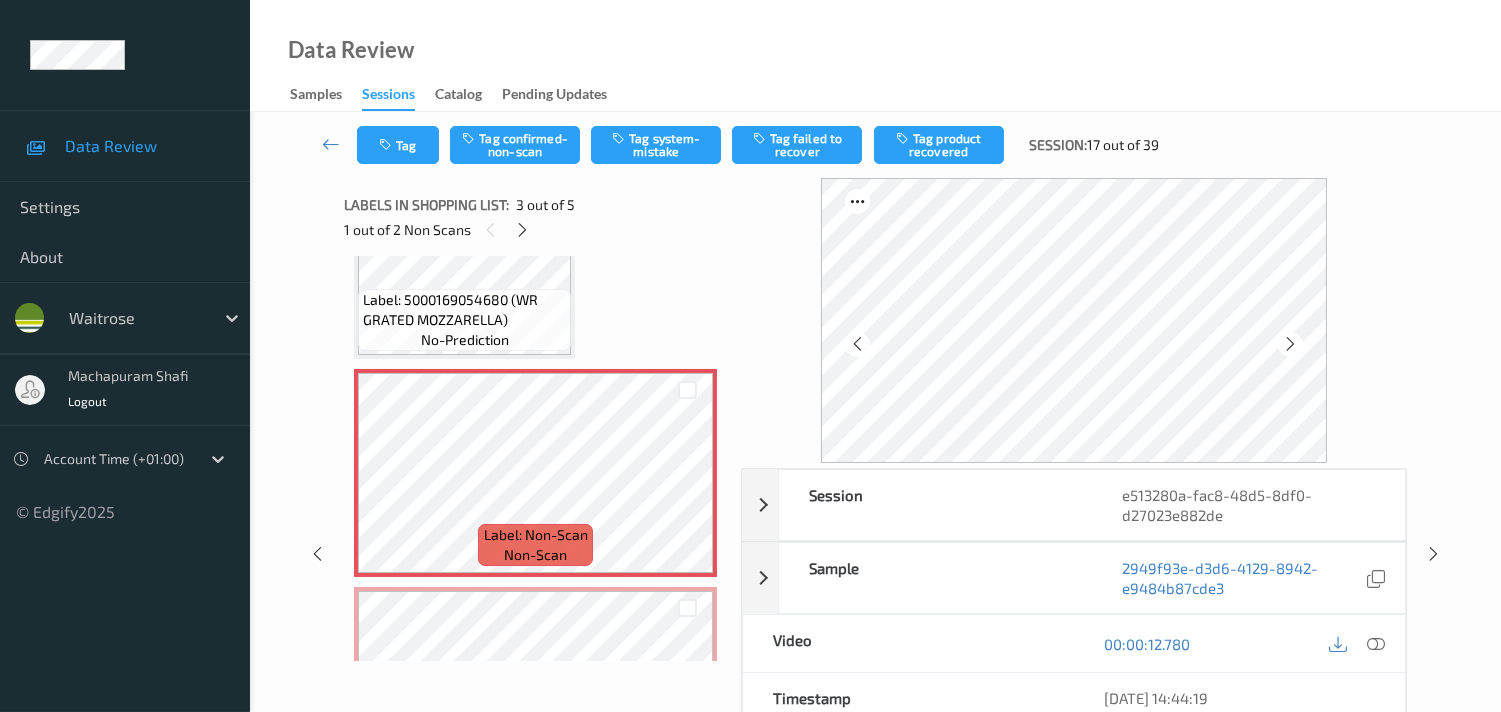 click at bounding box center [1290, 344] 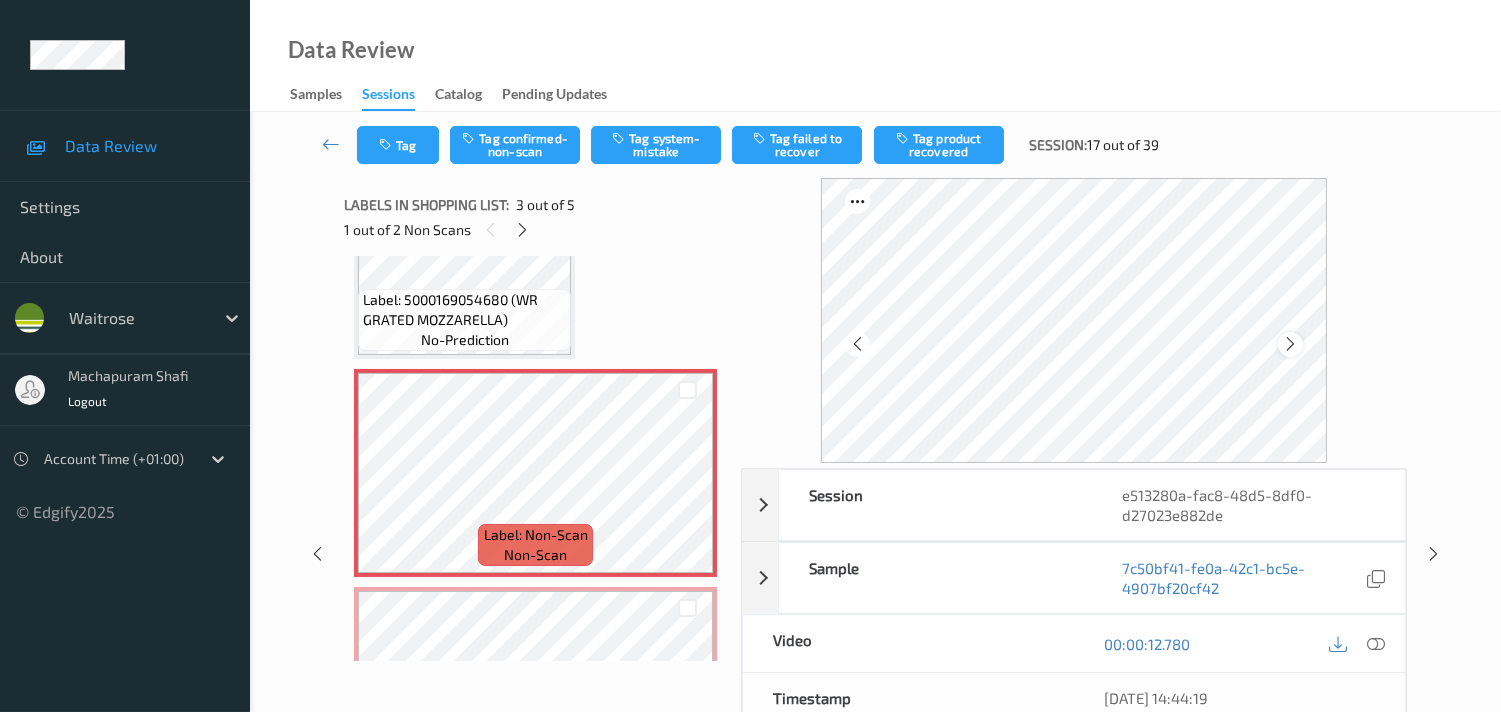 click at bounding box center (1290, 344) 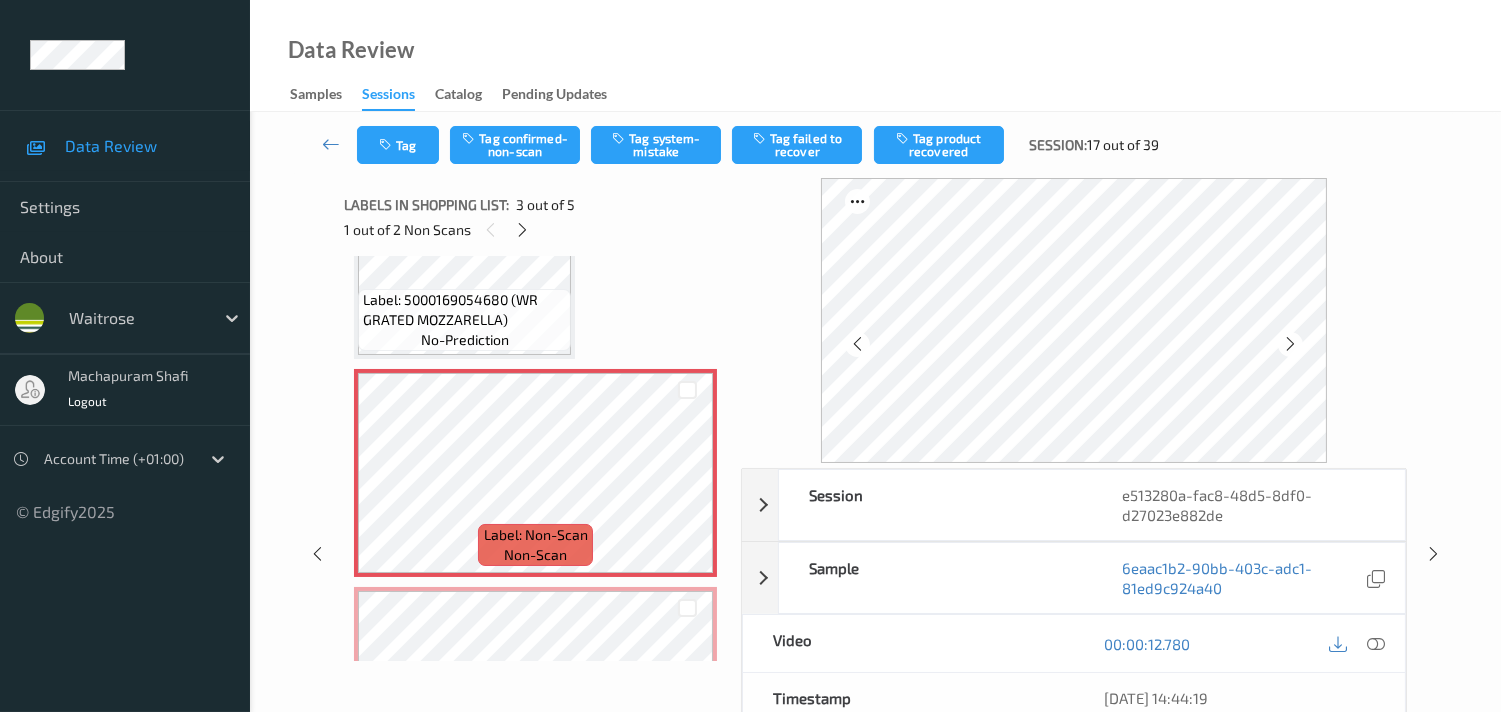 click at bounding box center (1290, 344) 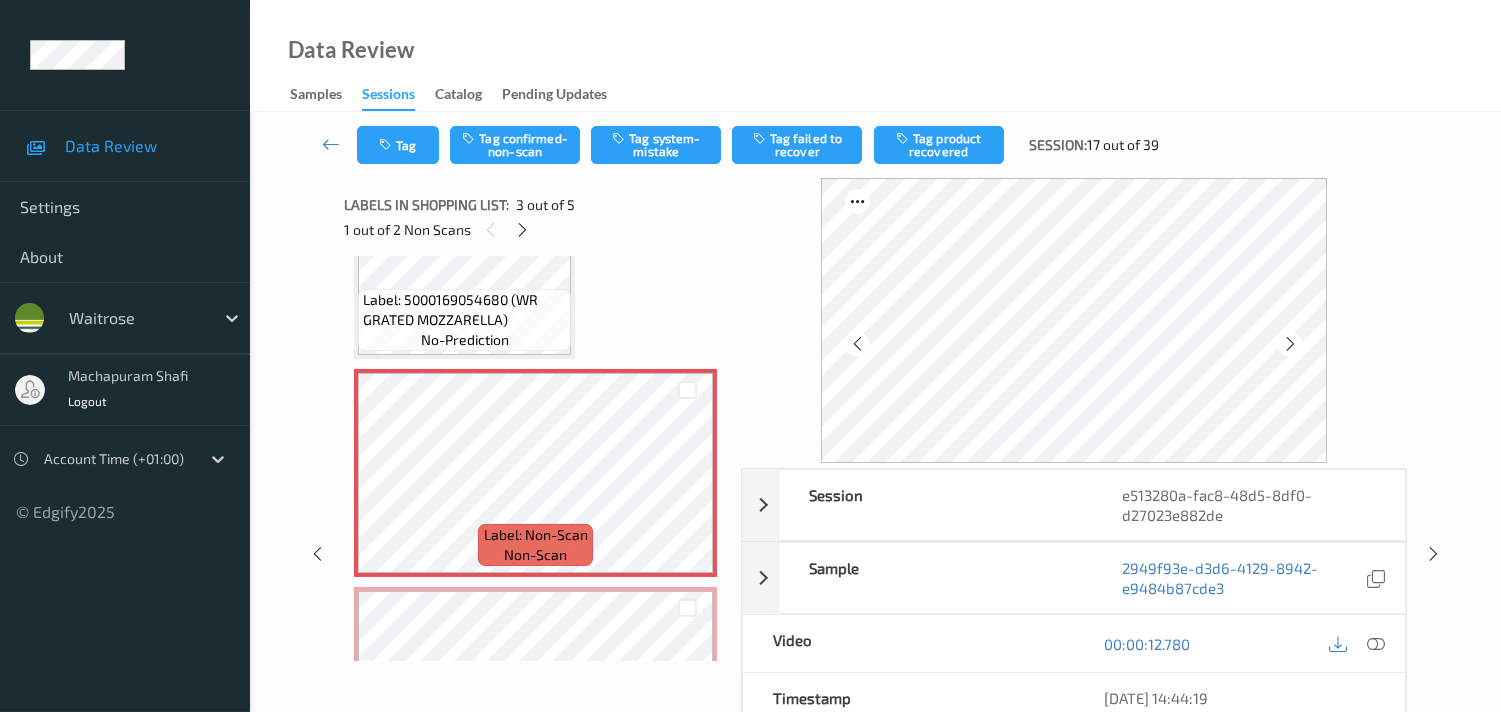 click at bounding box center (1290, 344) 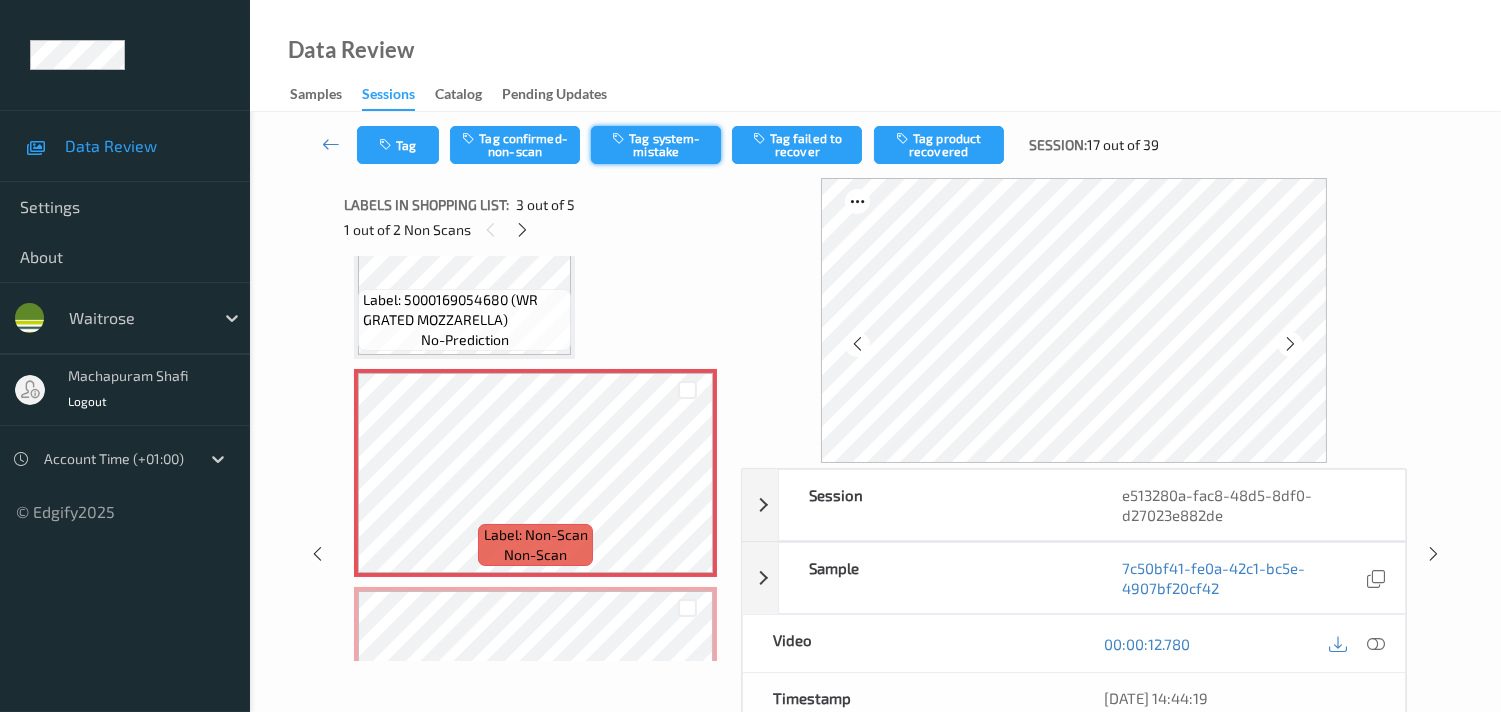 click on "Tag   system-mistake" at bounding box center [656, 145] 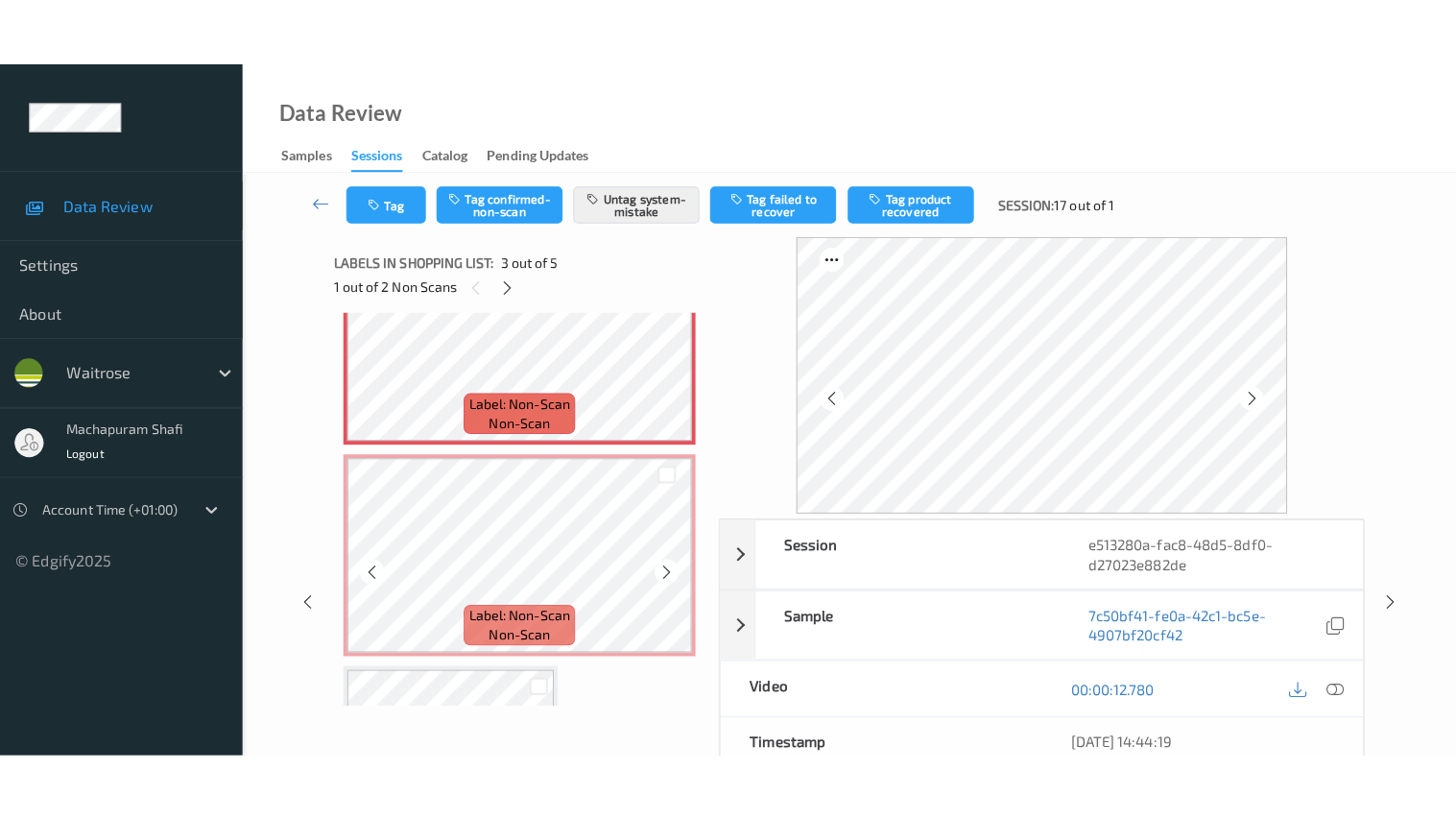 scroll, scrollTop: 533, scrollLeft: 0, axis: vertical 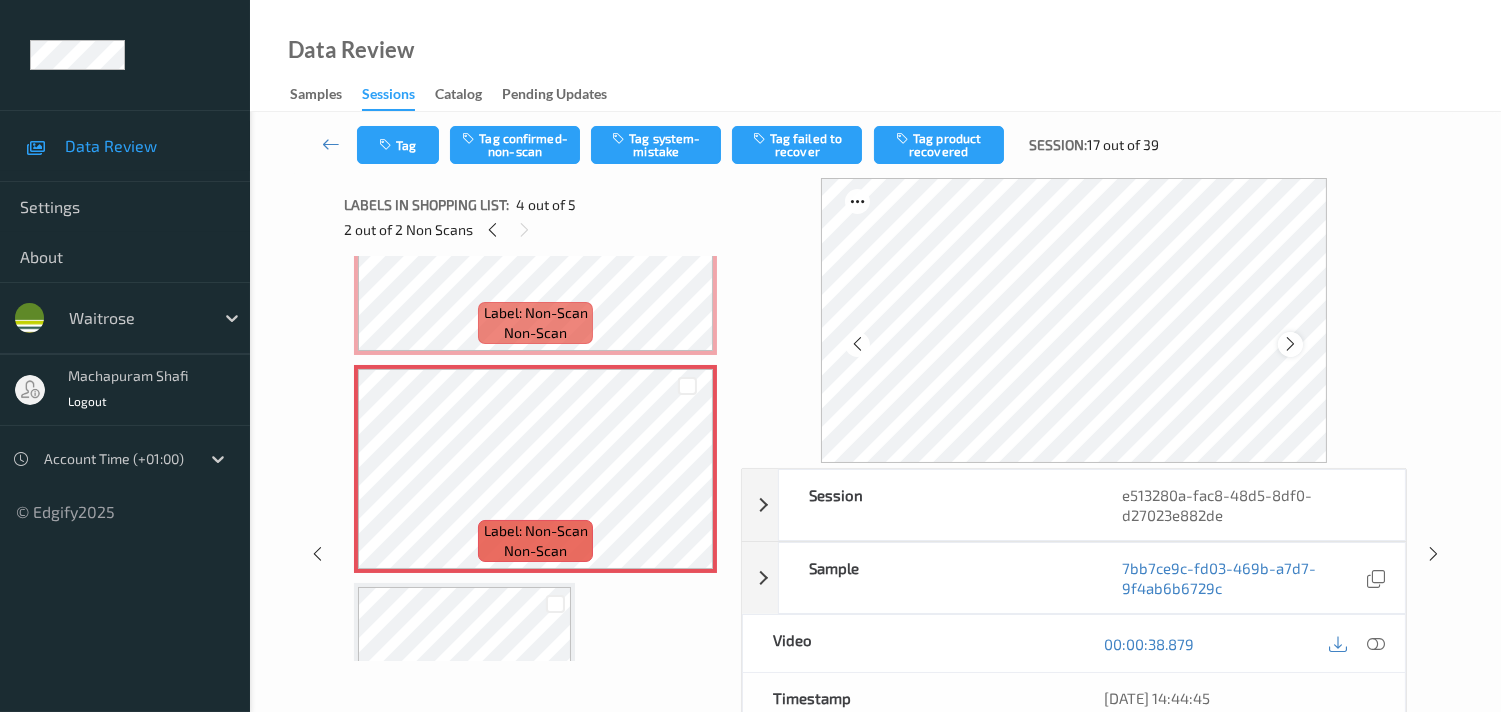 click at bounding box center (1290, 344) 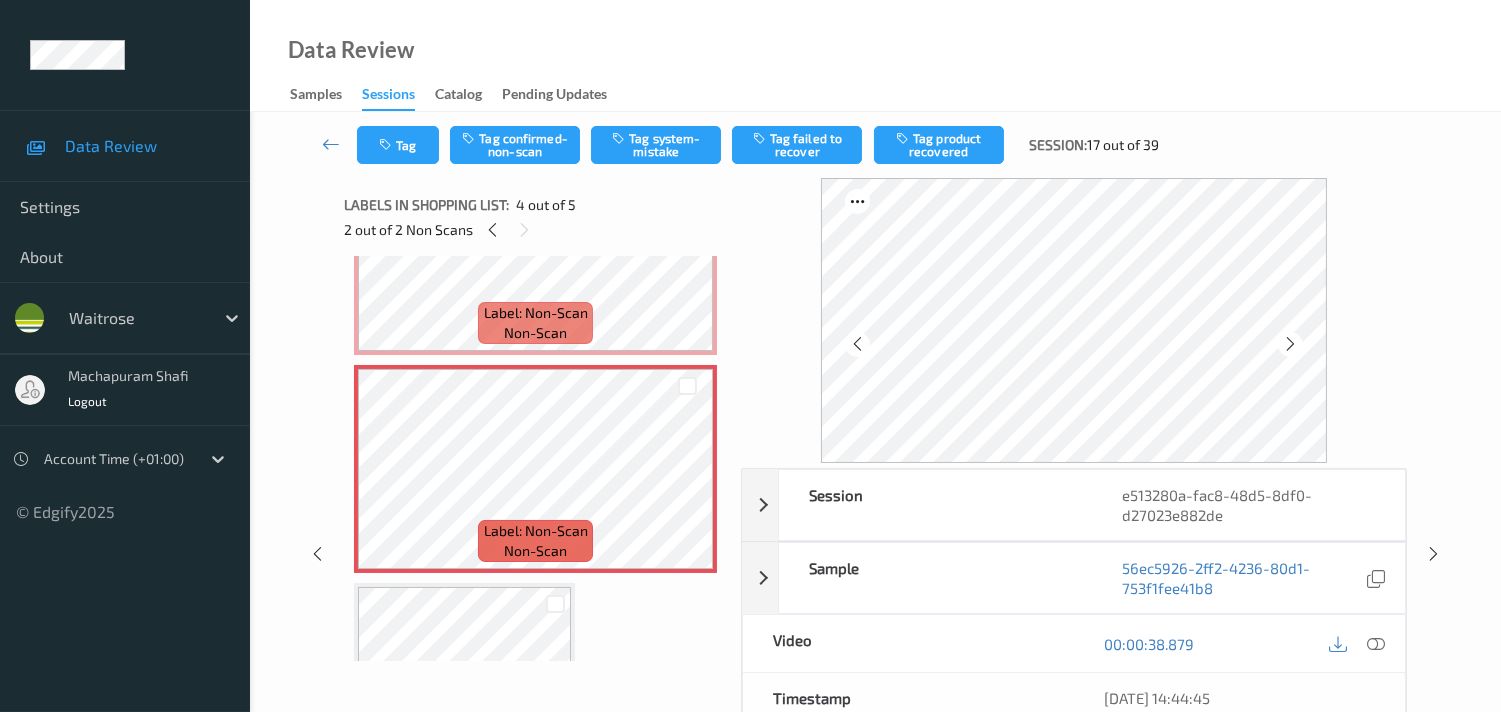 click at bounding box center (1290, 344) 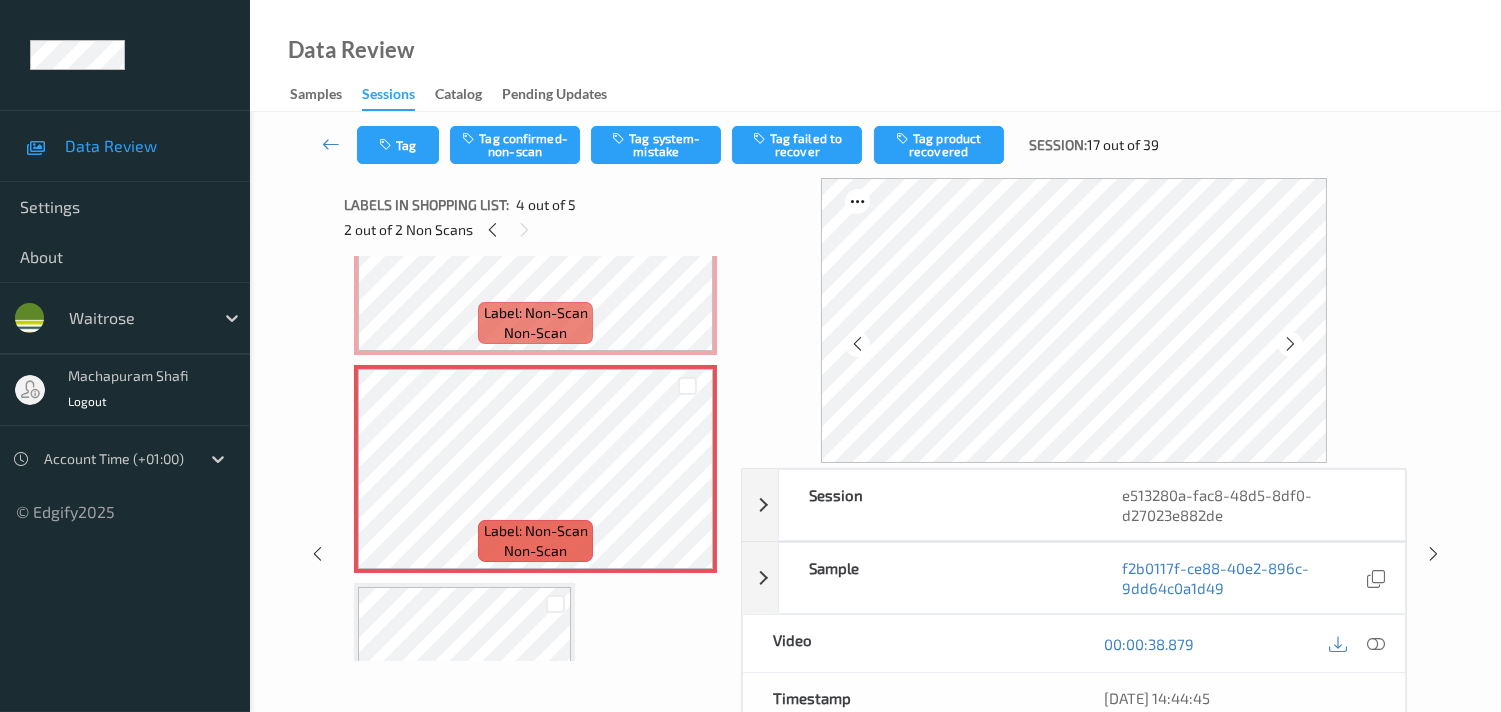 click at bounding box center [1290, 344] 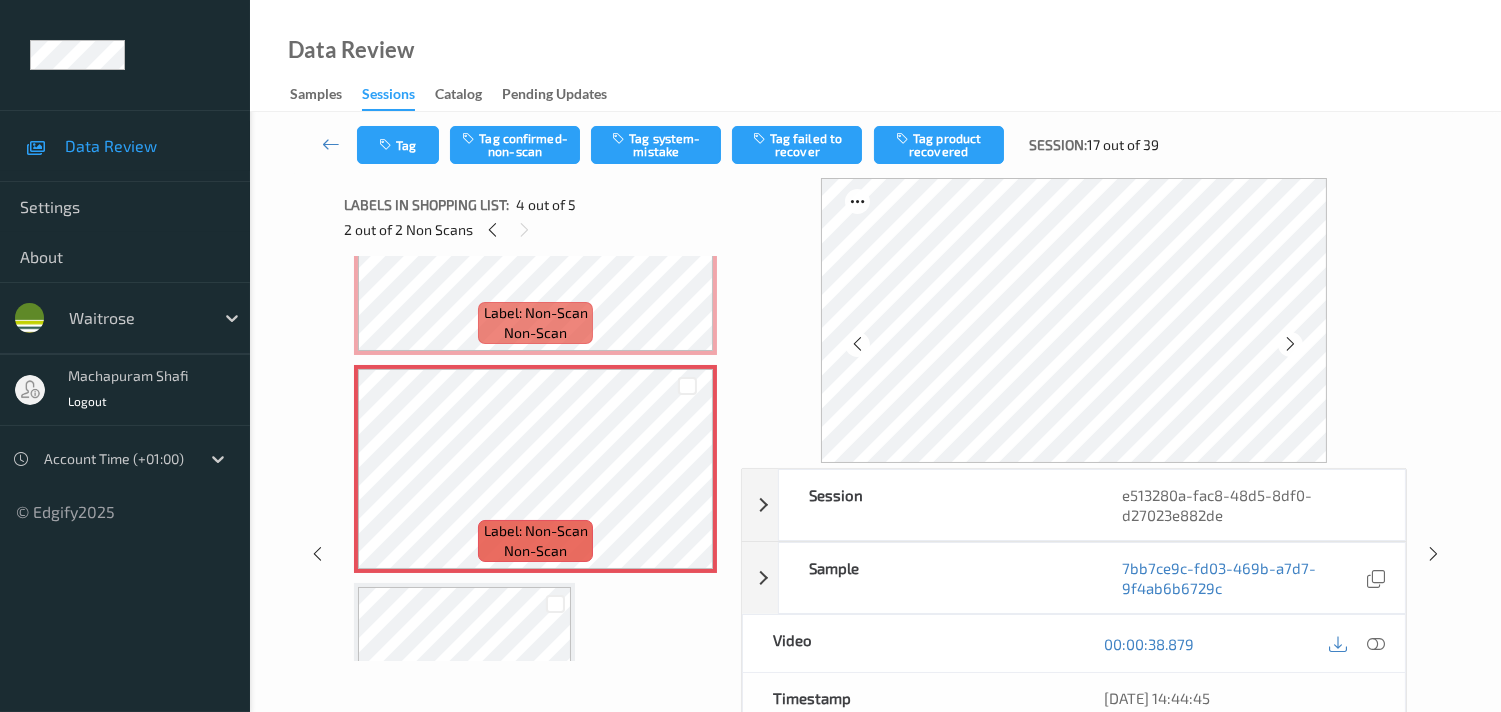 click at bounding box center (1290, 344) 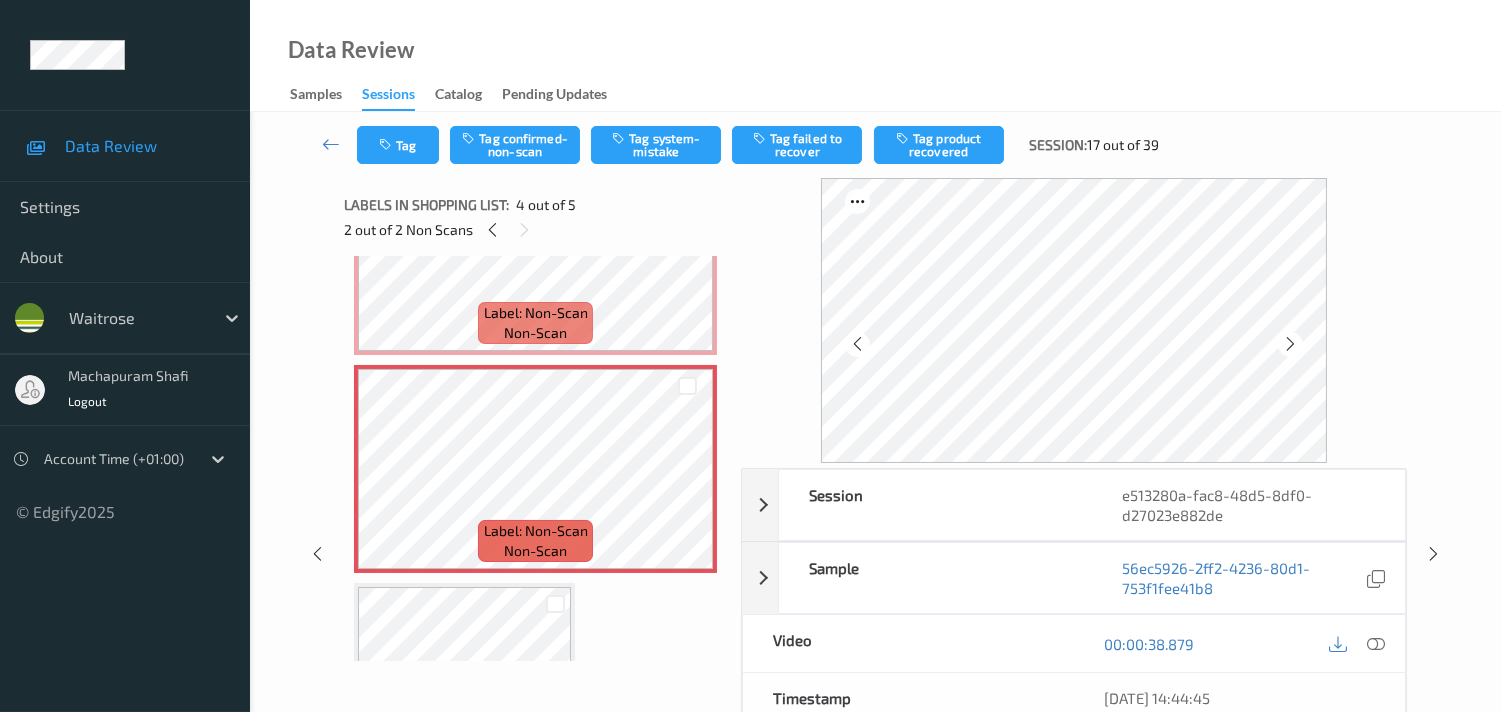 click at bounding box center (1290, 344) 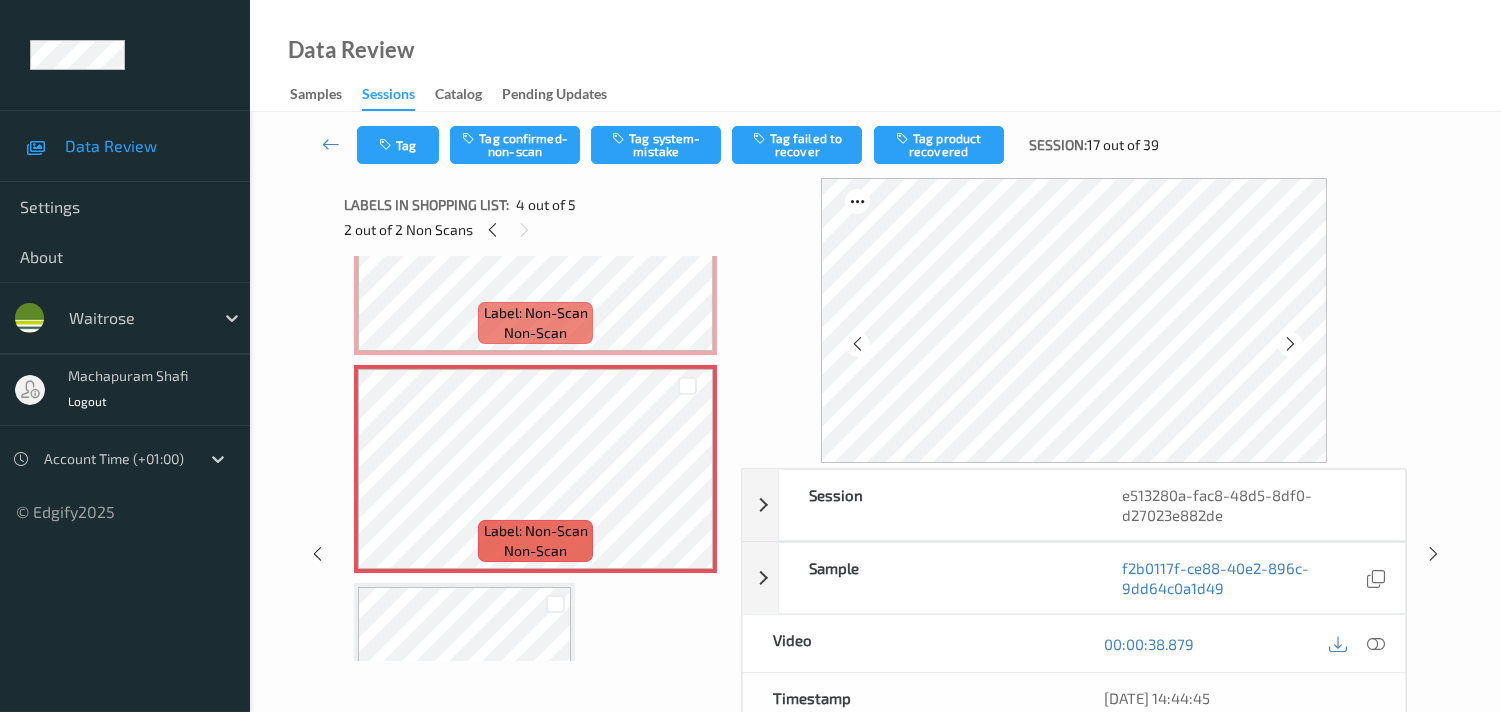 click at bounding box center (1290, 344) 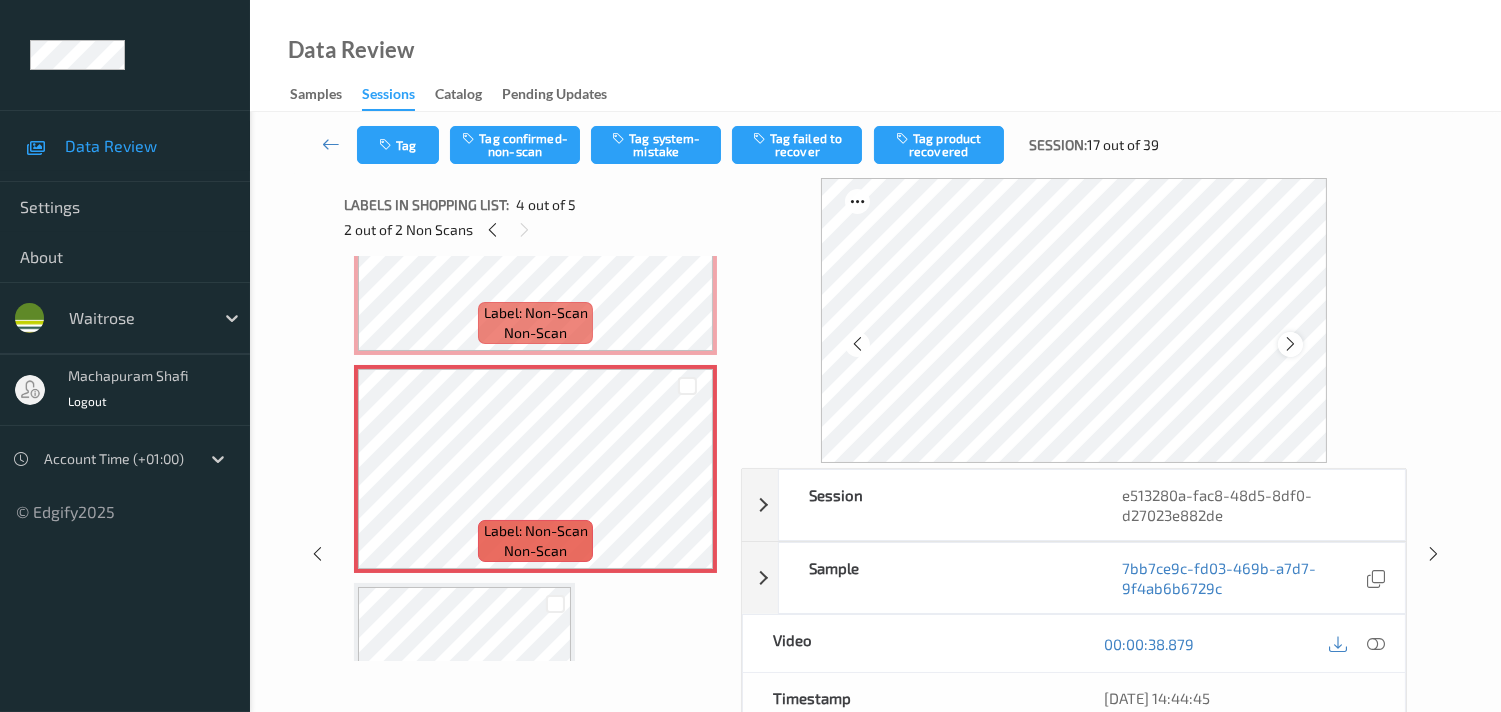 click at bounding box center [1290, 344] 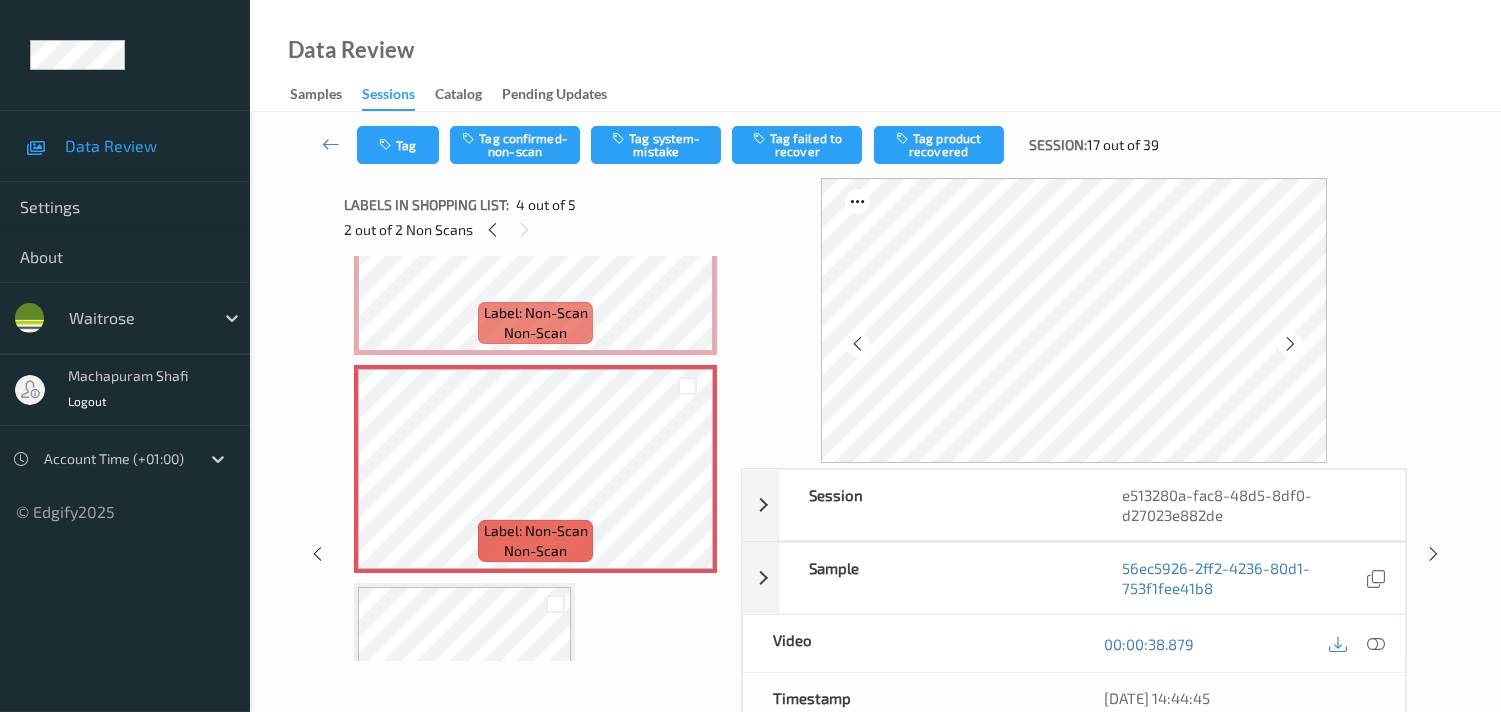 click at bounding box center [1290, 344] 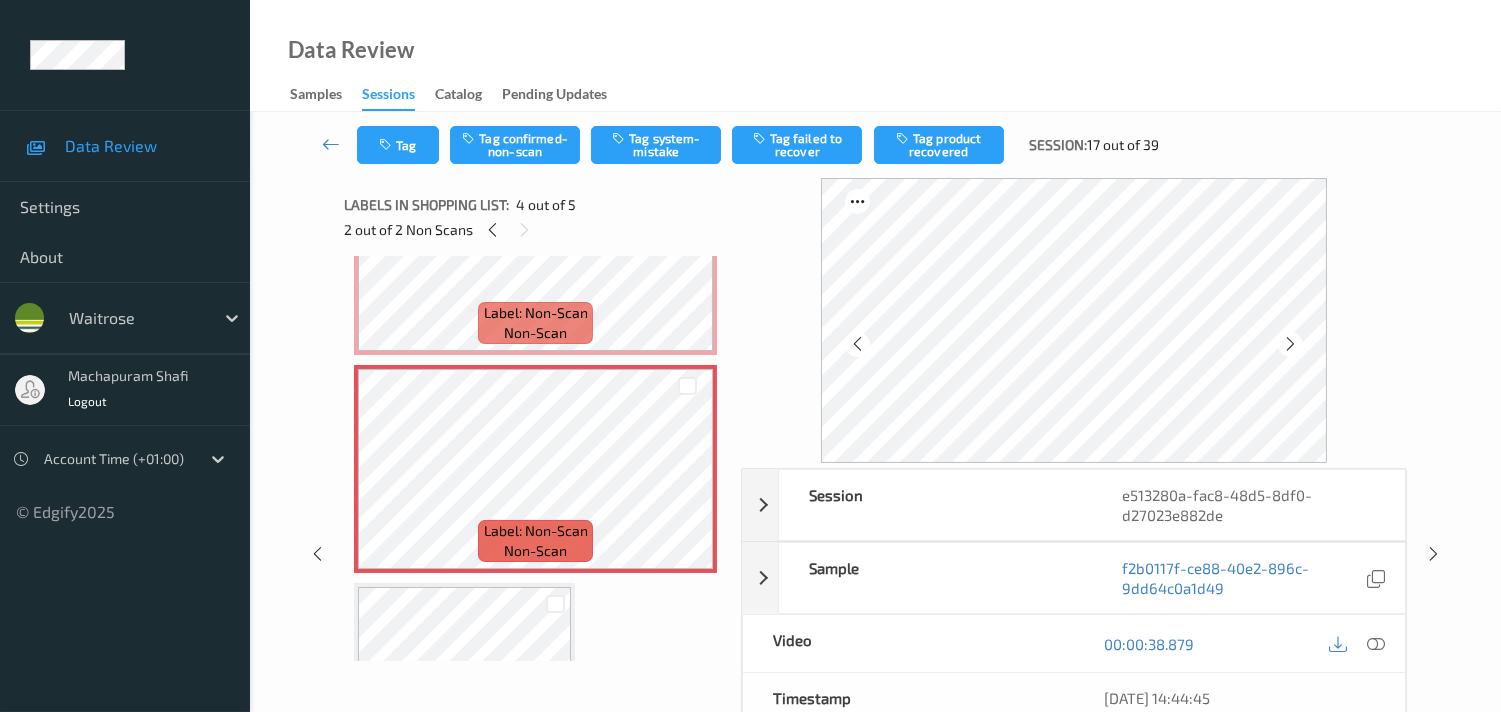 click at bounding box center (1290, 344) 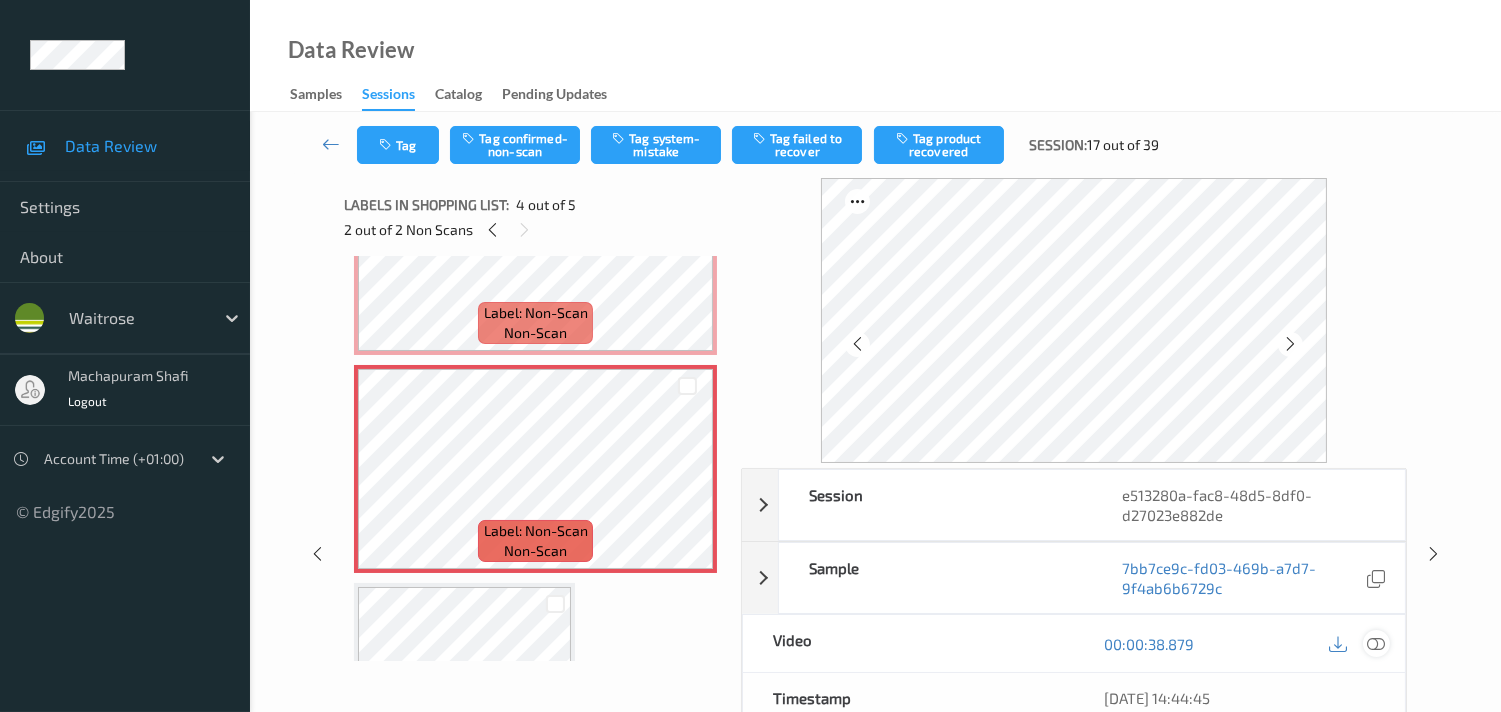 click at bounding box center (1376, 644) 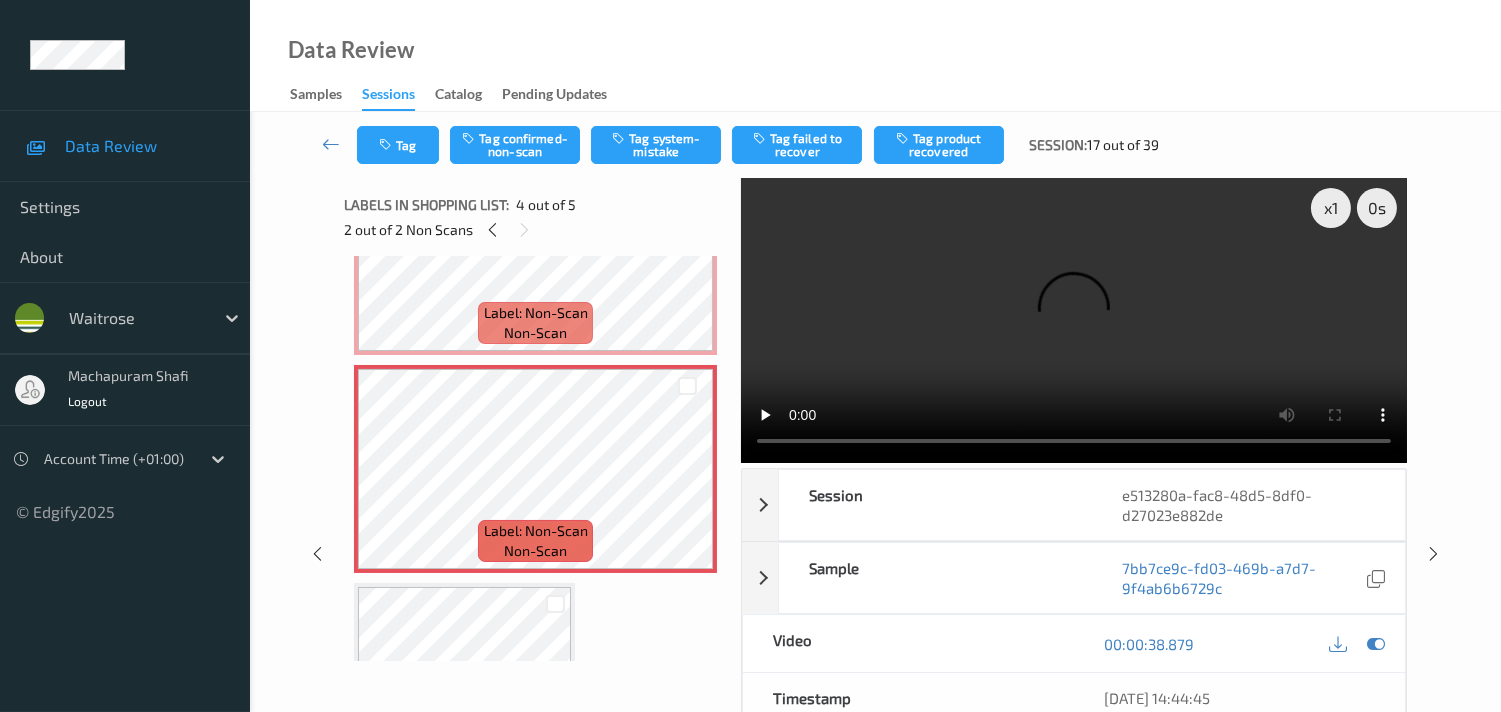 scroll, scrollTop: 546, scrollLeft: 0, axis: vertical 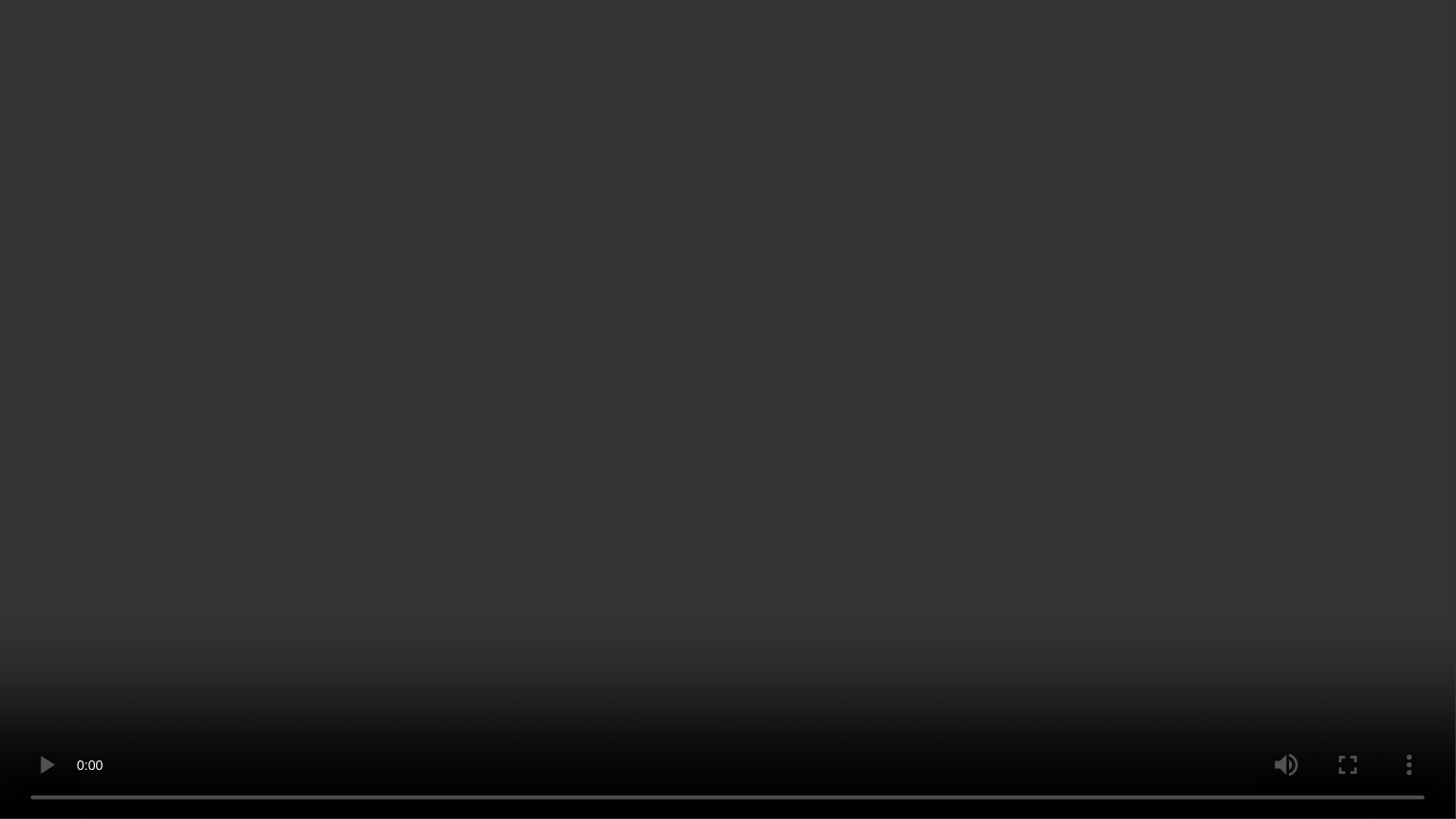 click at bounding box center (728, 409) 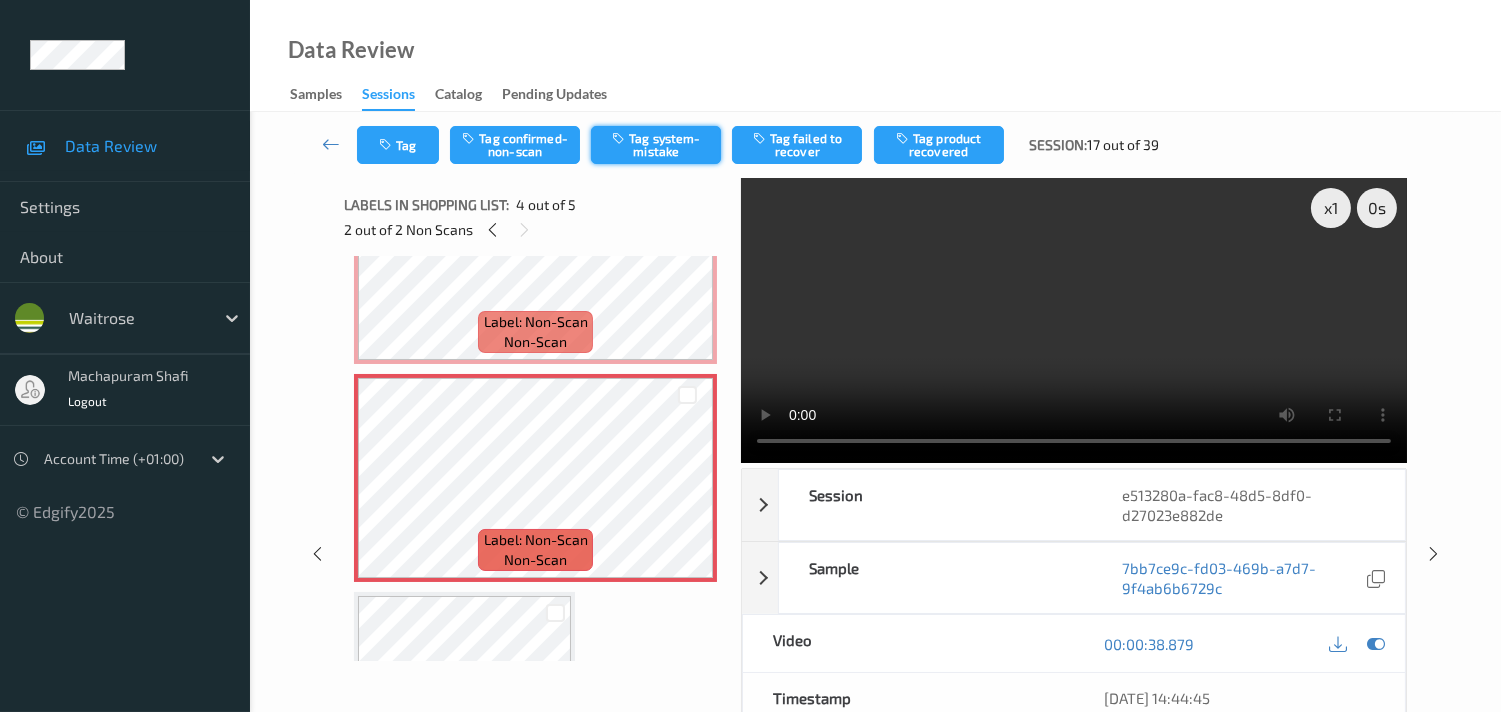 click on "Tag   system-mistake" at bounding box center [656, 145] 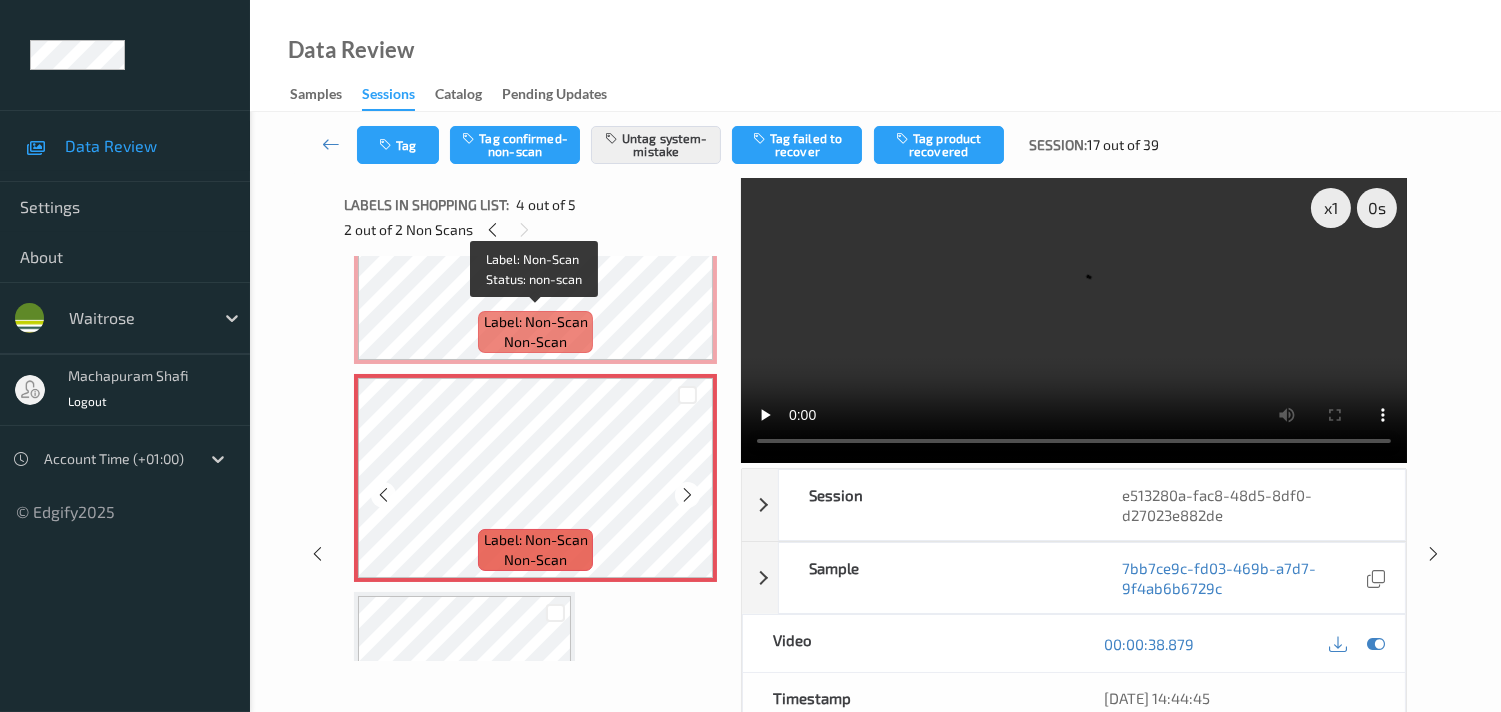 scroll, scrollTop: 687, scrollLeft: 0, axis: vertical 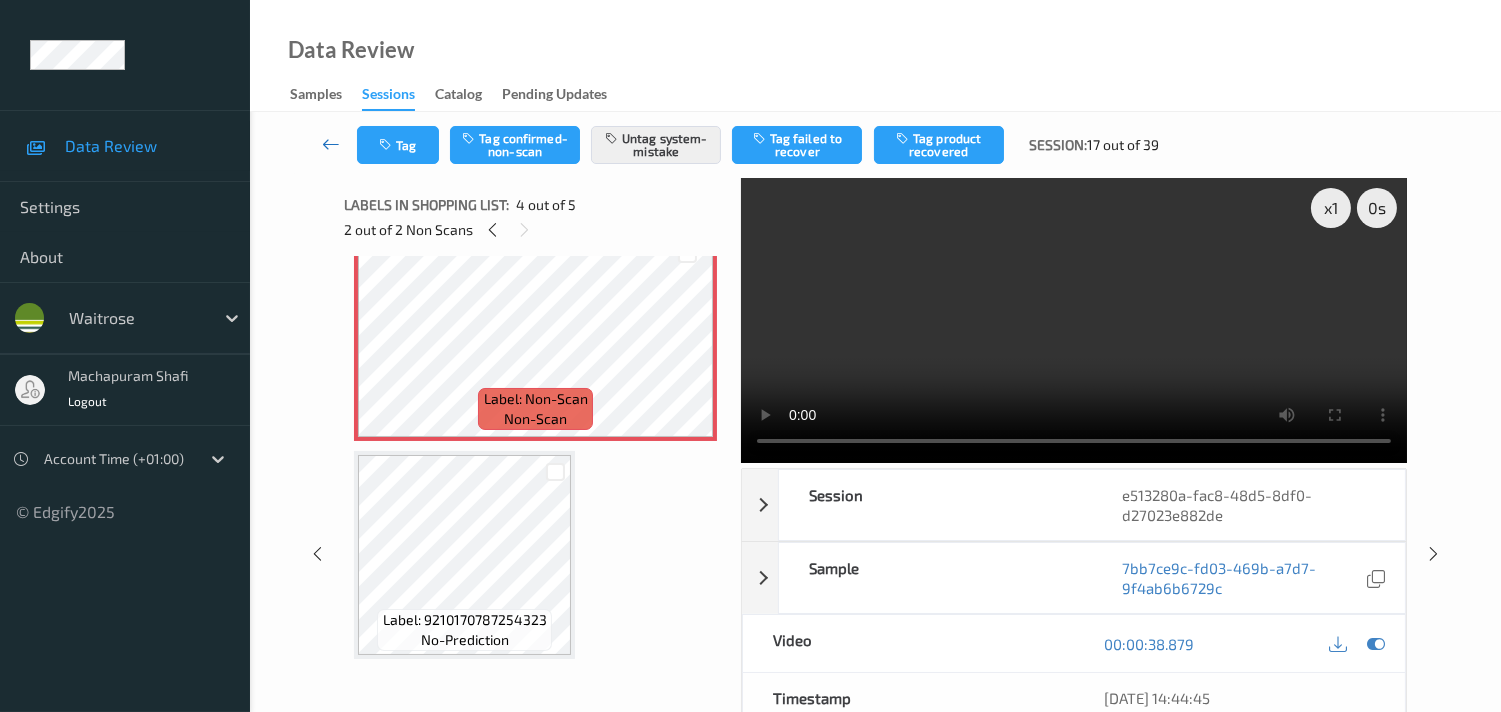 click at bounding box center (331, 144) 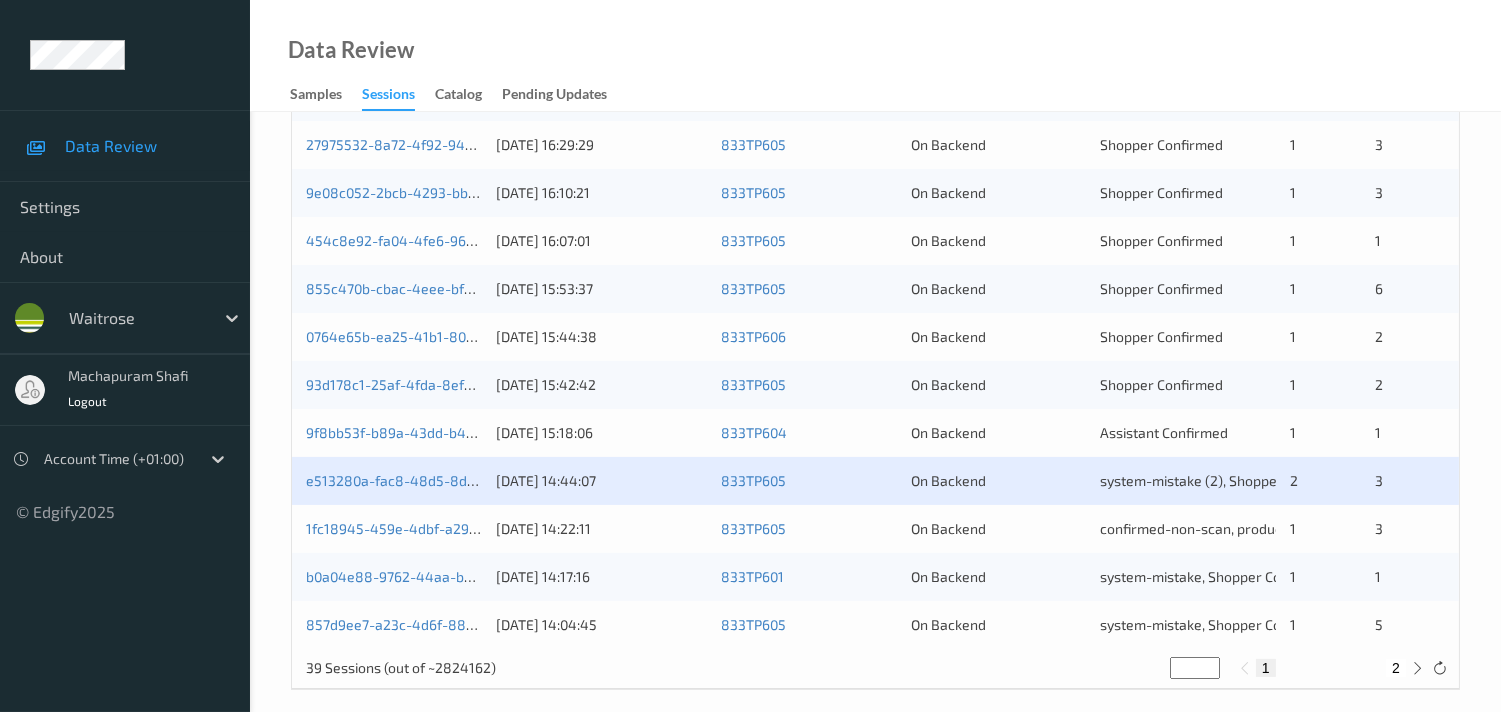 scroll, scrollTop: 951, scrollLeft: 0, axis: vertical 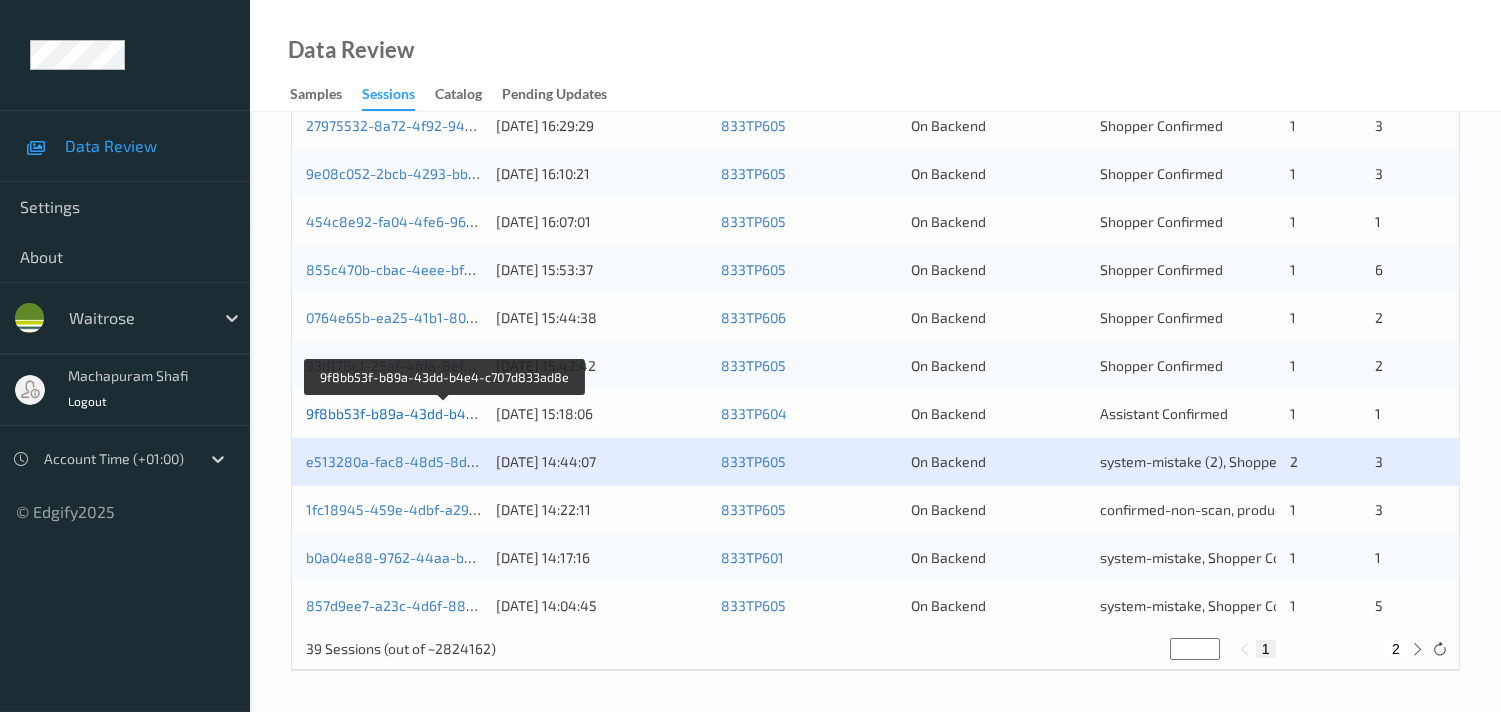 click on "9f8bb53f-b89a-43dd-b4e4-c707d833ad8e" at bounding box center (445, 413) 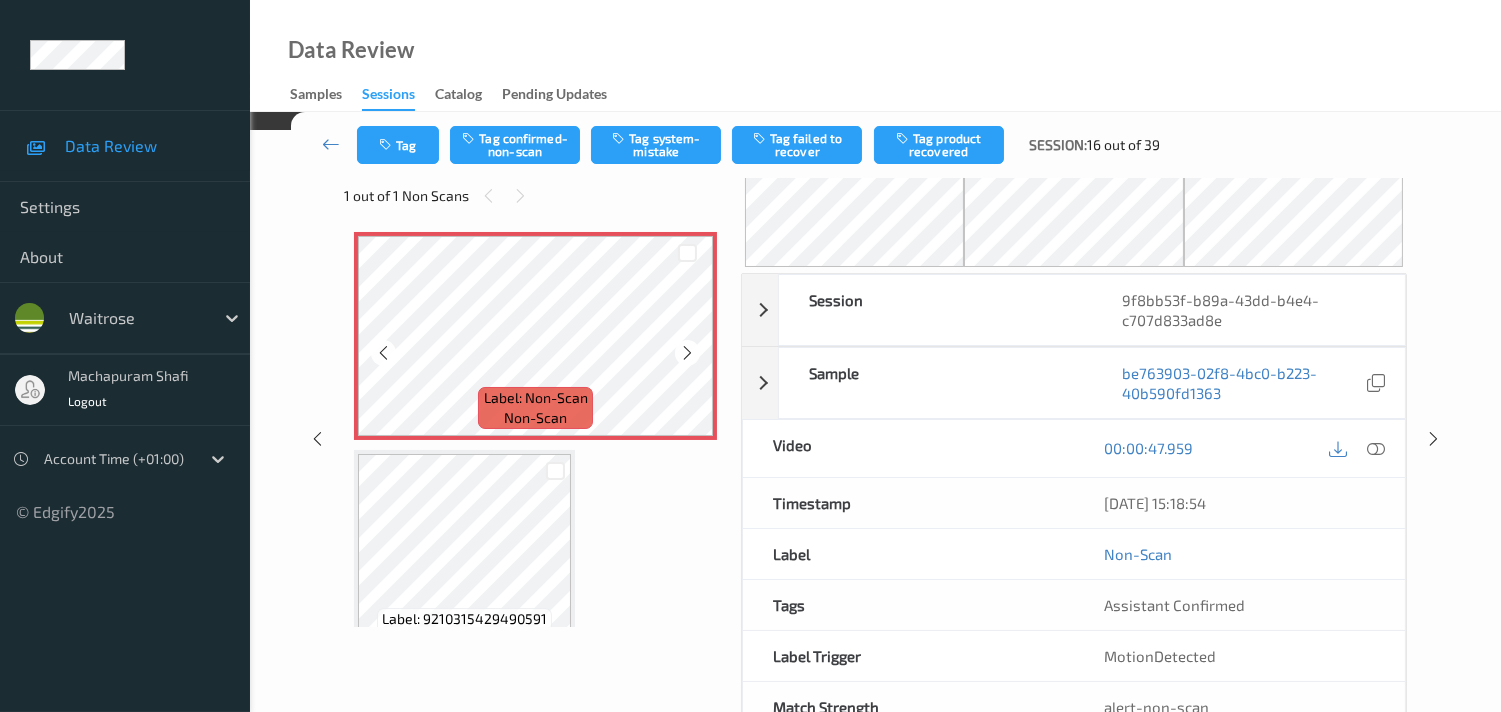 scroll, scrollTop: 0, scrollLeft: 0, axis: both 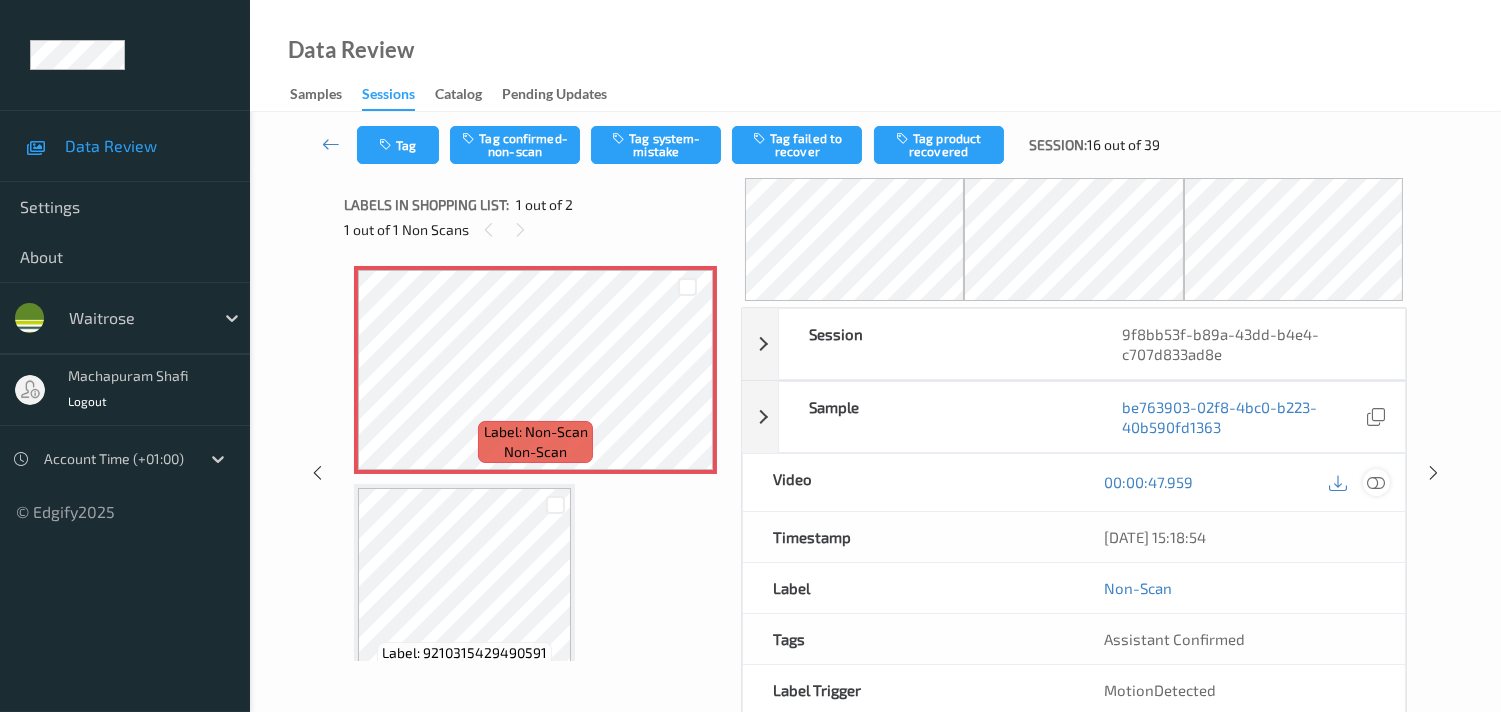 click at bounding box center (1376, 482) 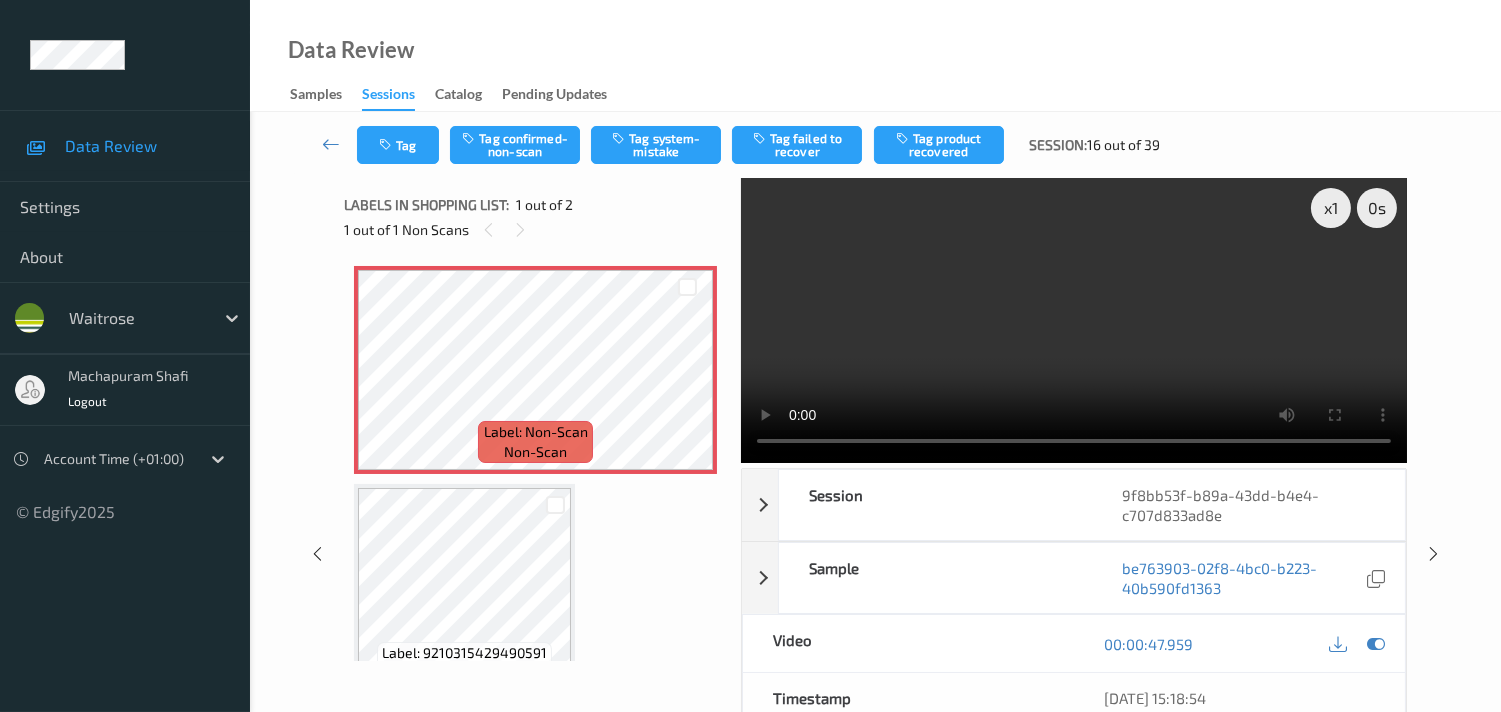 click at bounding box center (1074, 320) 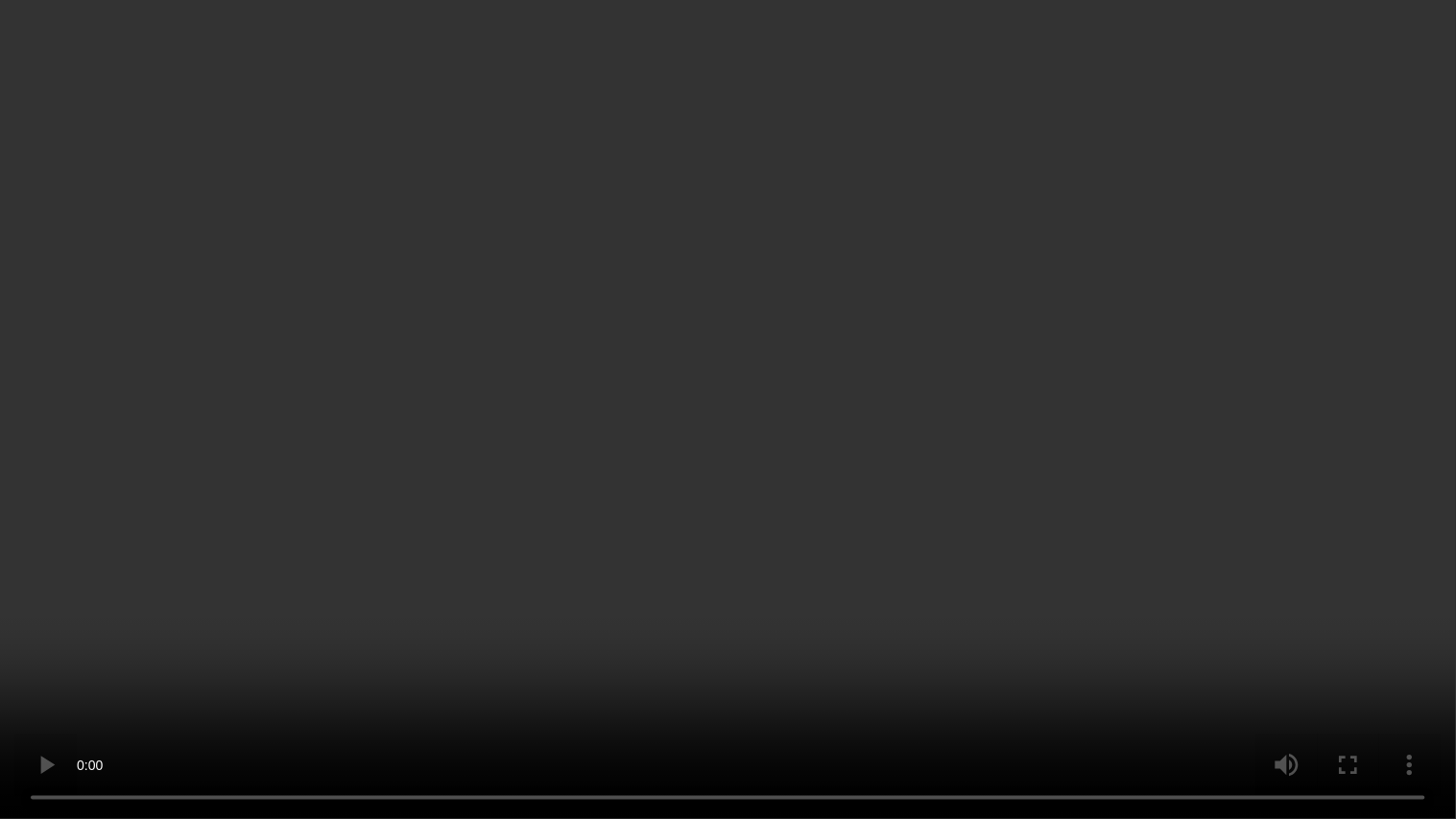 type 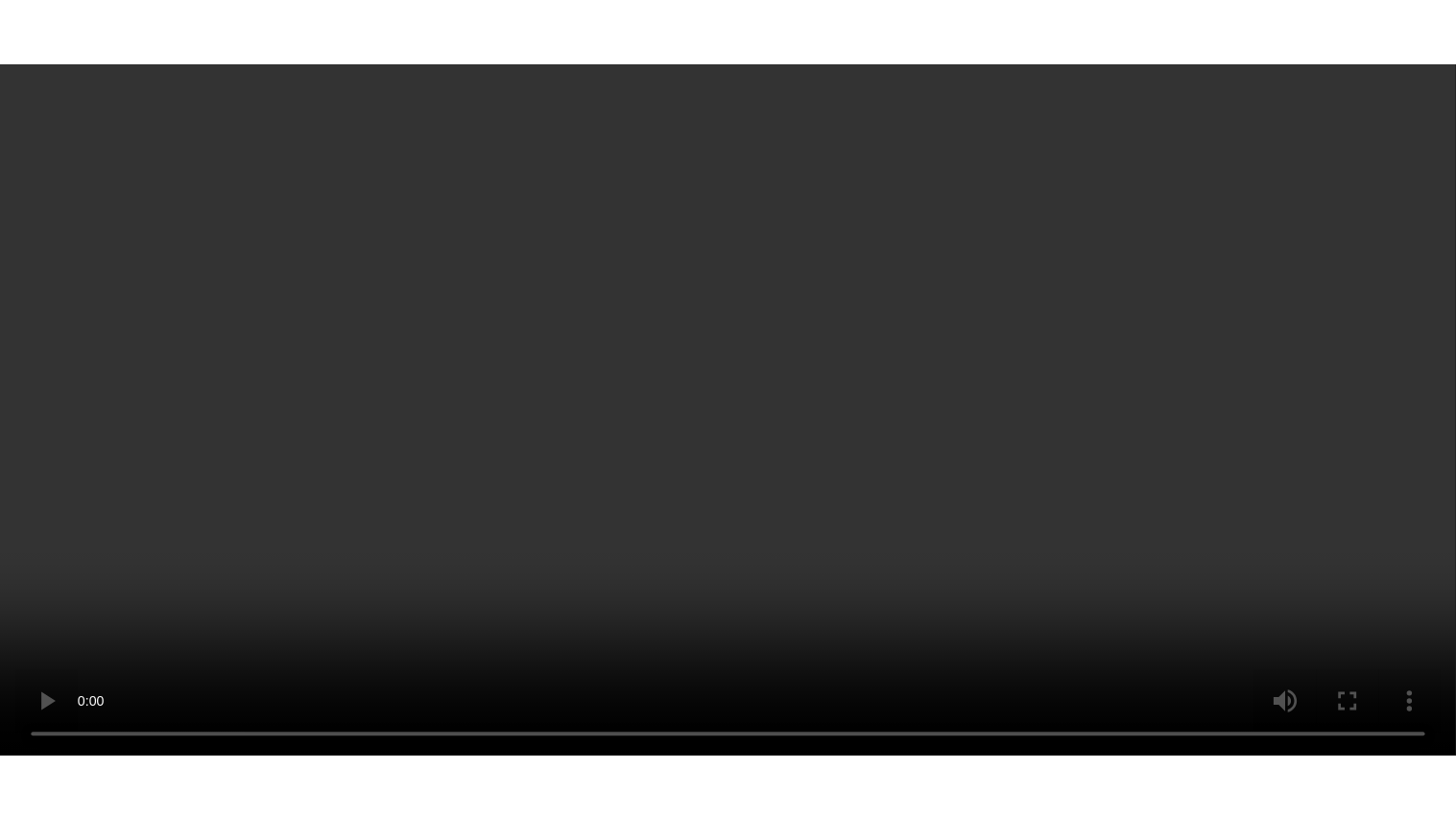 scroll, scrollTop: 36, scrollLeft: 0, axis: vertical 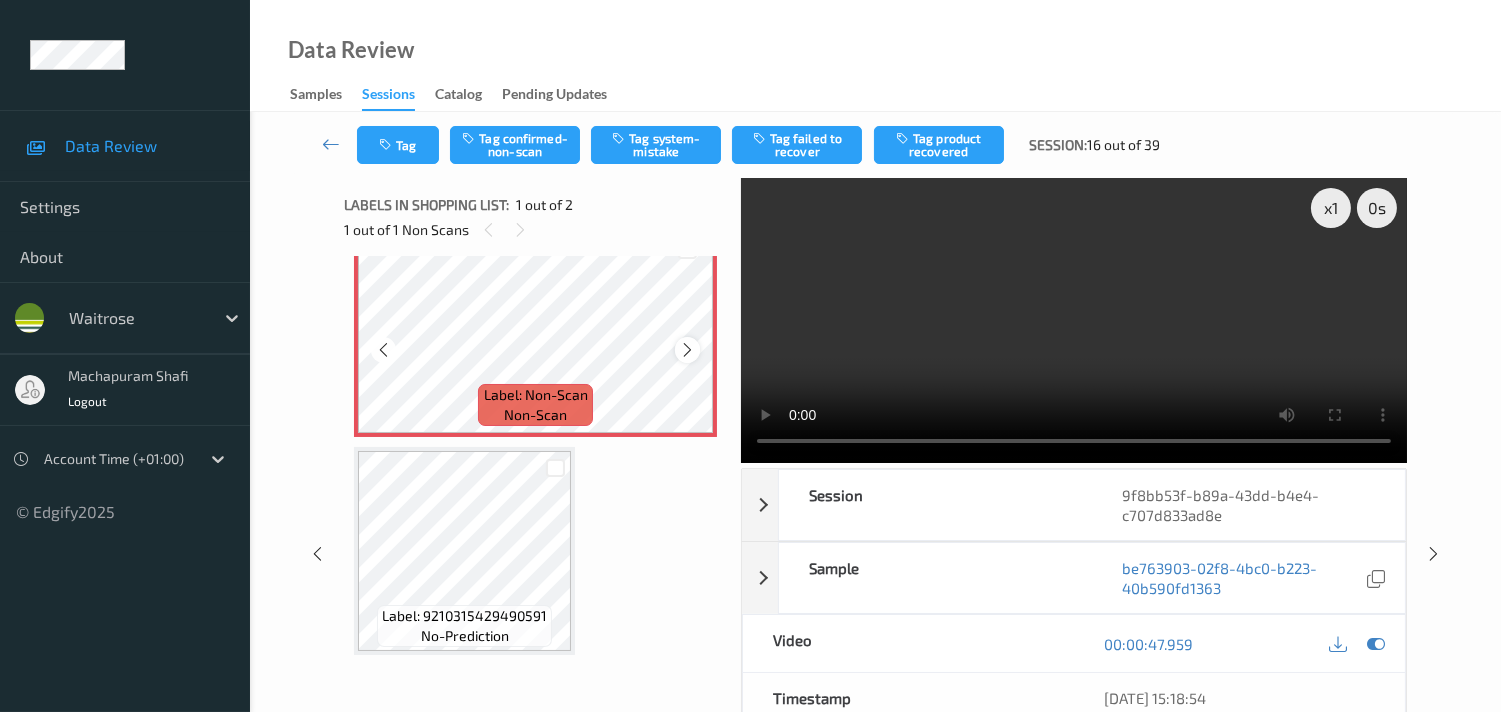 click at bounding box center [687, 350] 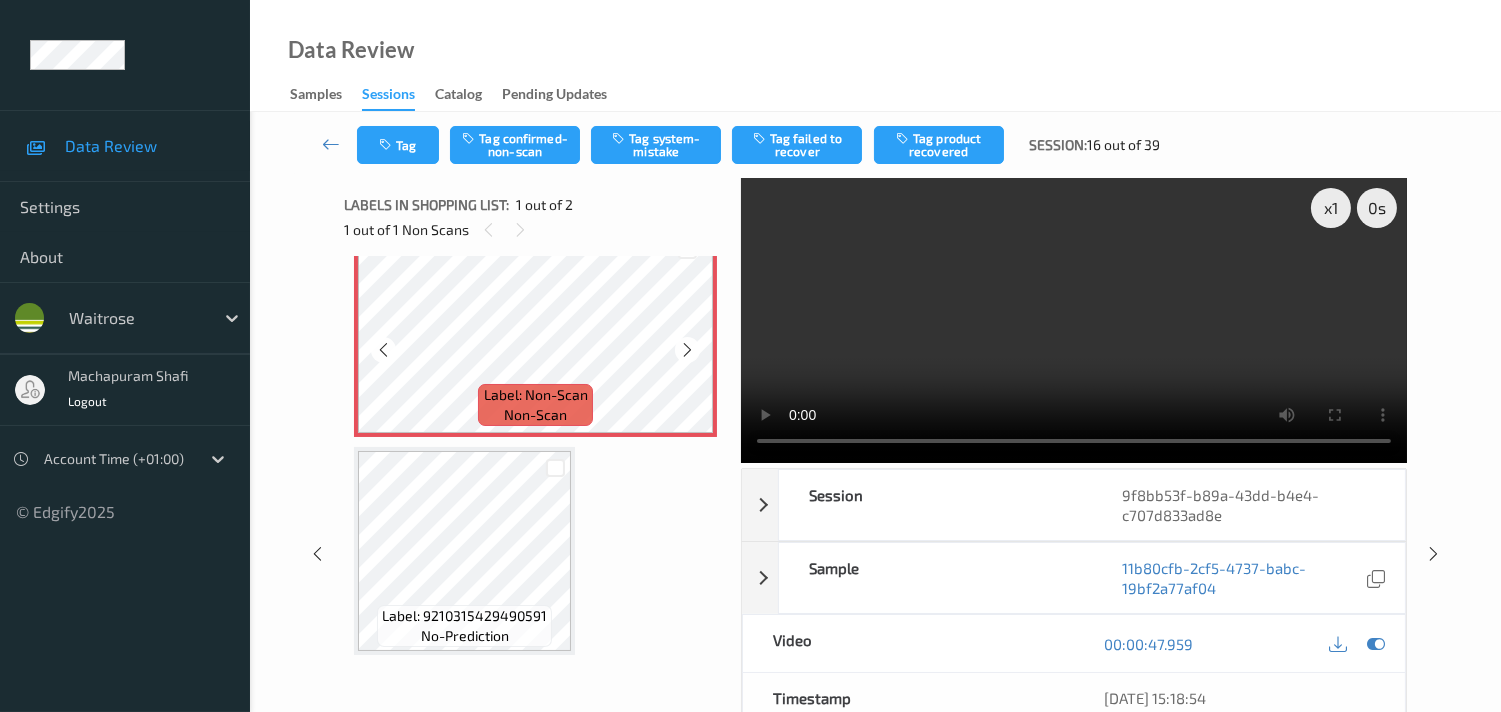 click at bounding box center (687, 350) 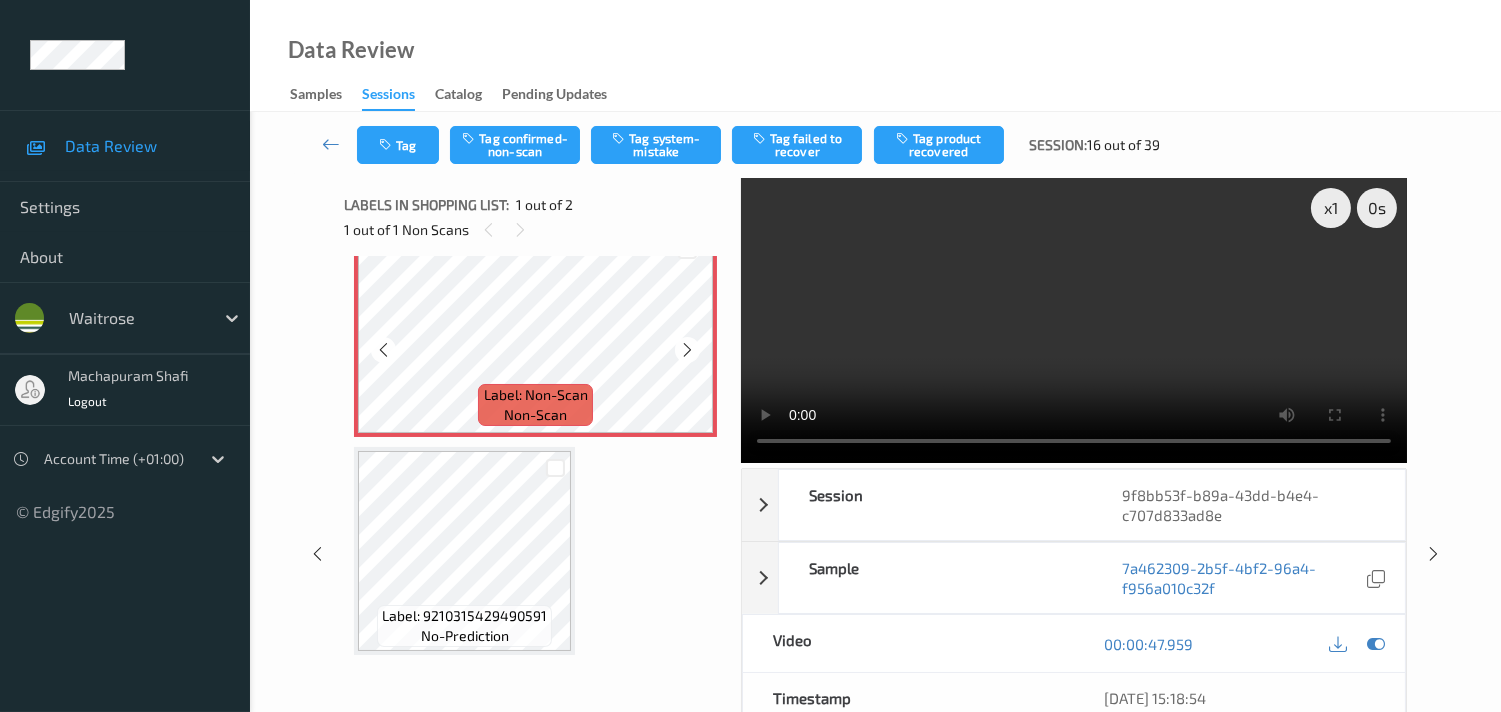 click at bounding box center [687, 350] 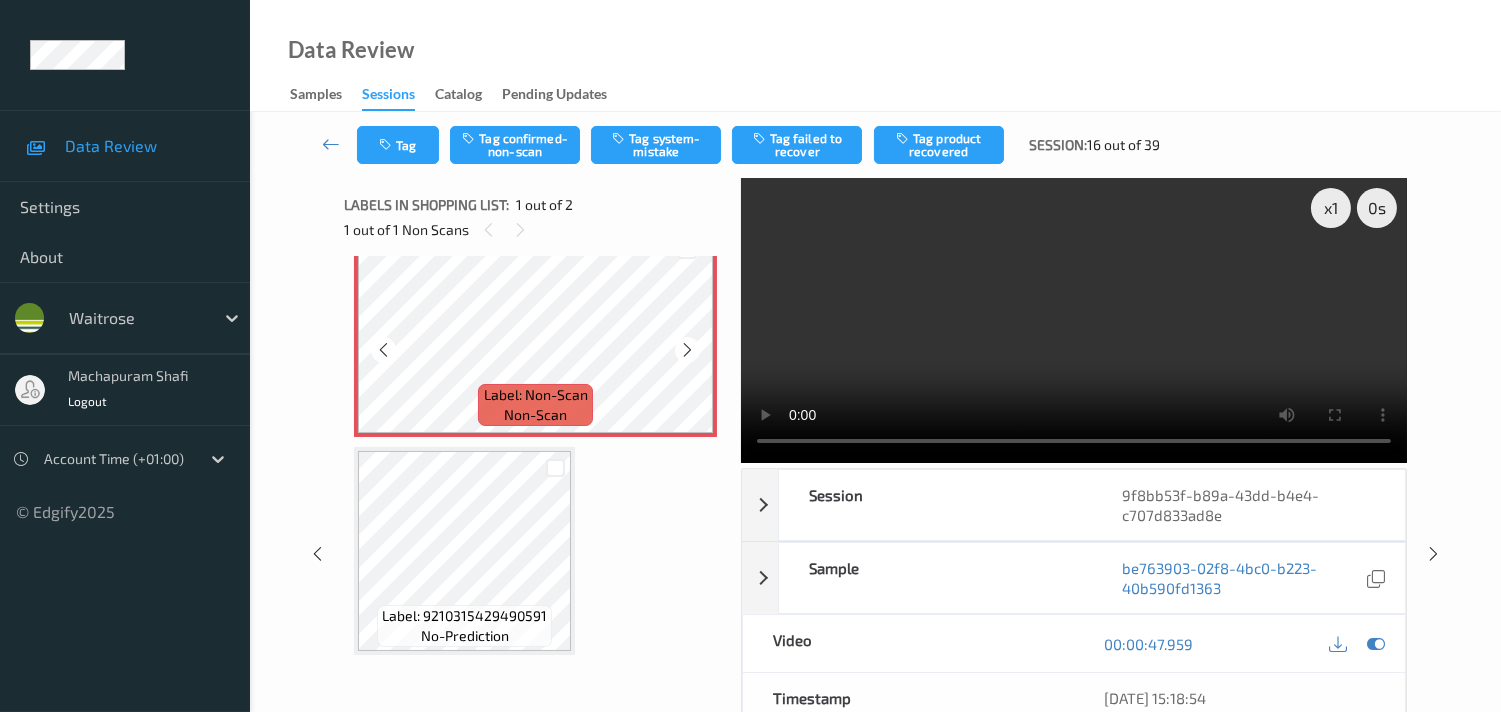 click at bounding box center (687, 350) 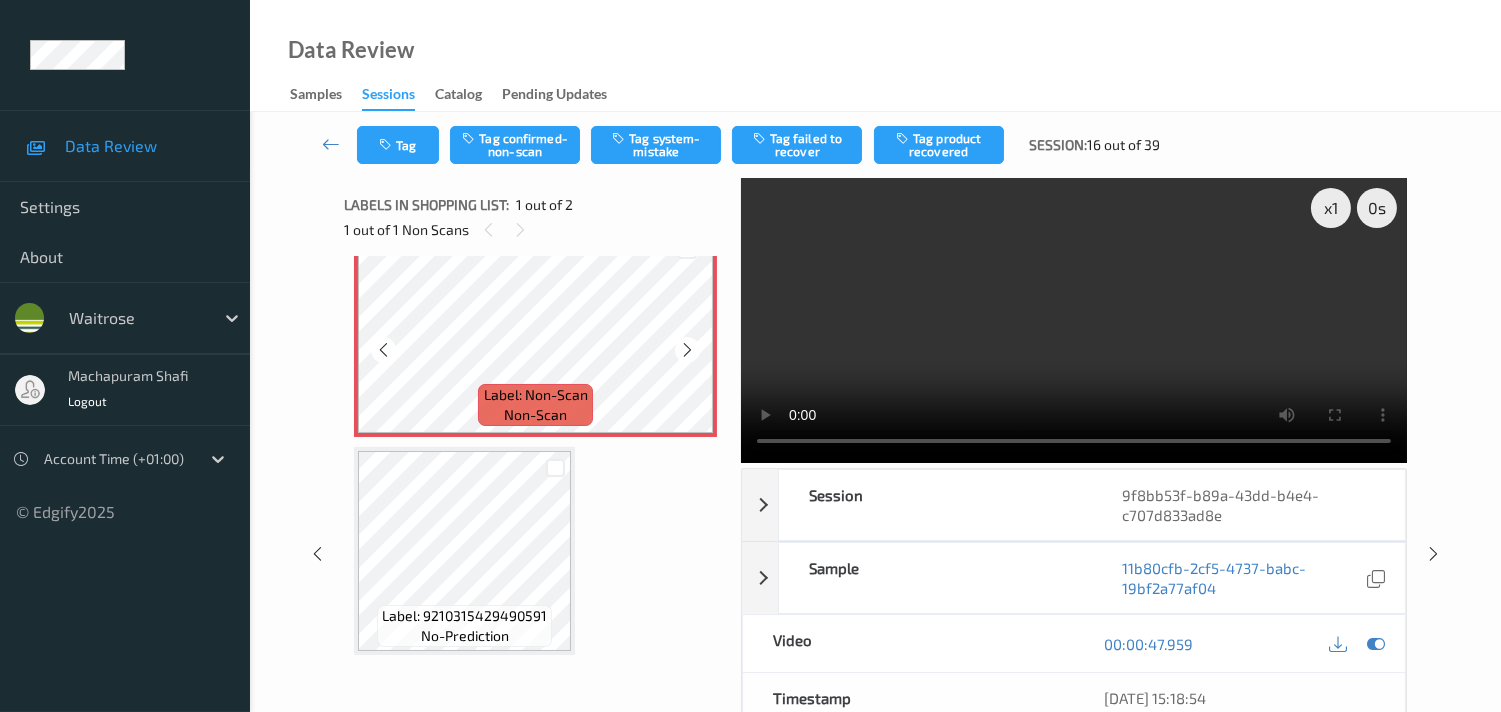 click at bounding box center [687, 350] 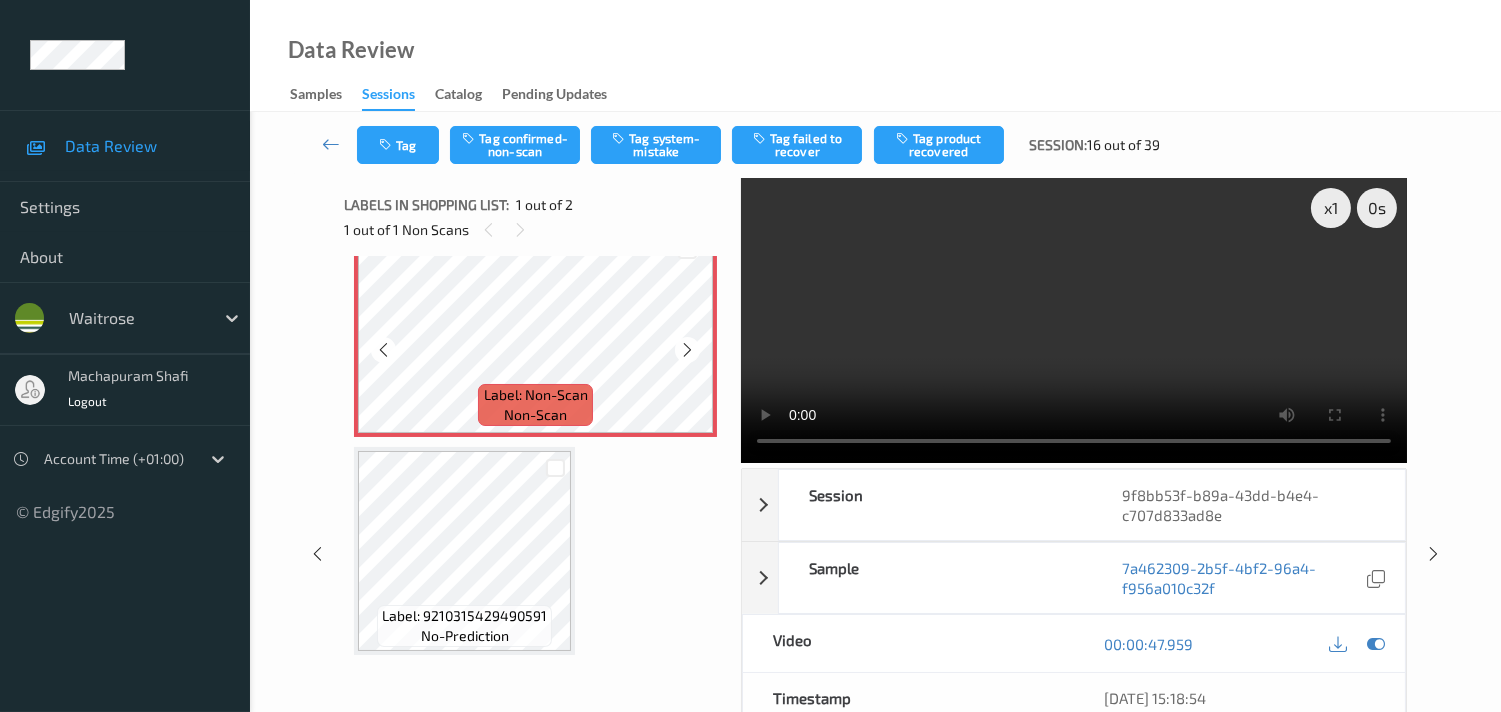 click at bounding box center (687, 350) 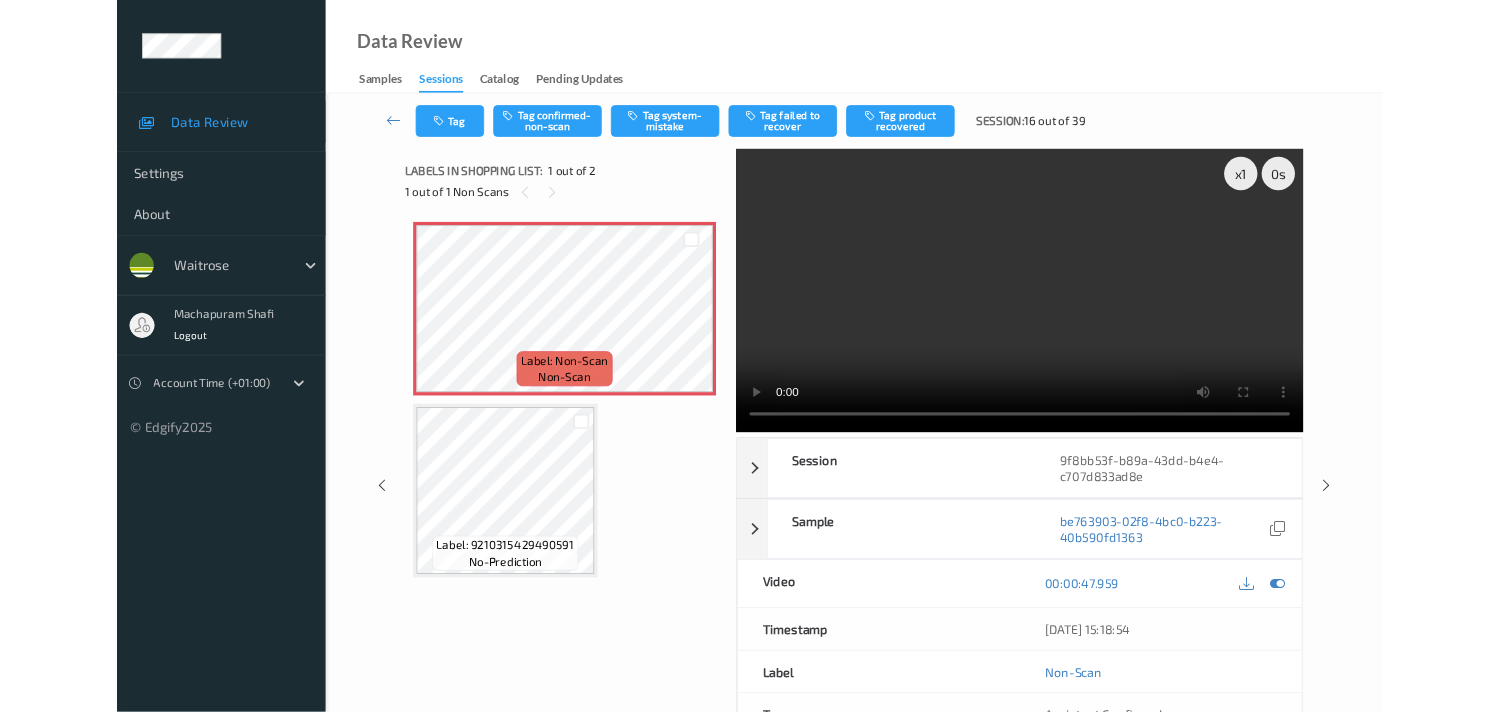 scroll, scrollTop: 0, scrollLeft: 0, axis: both 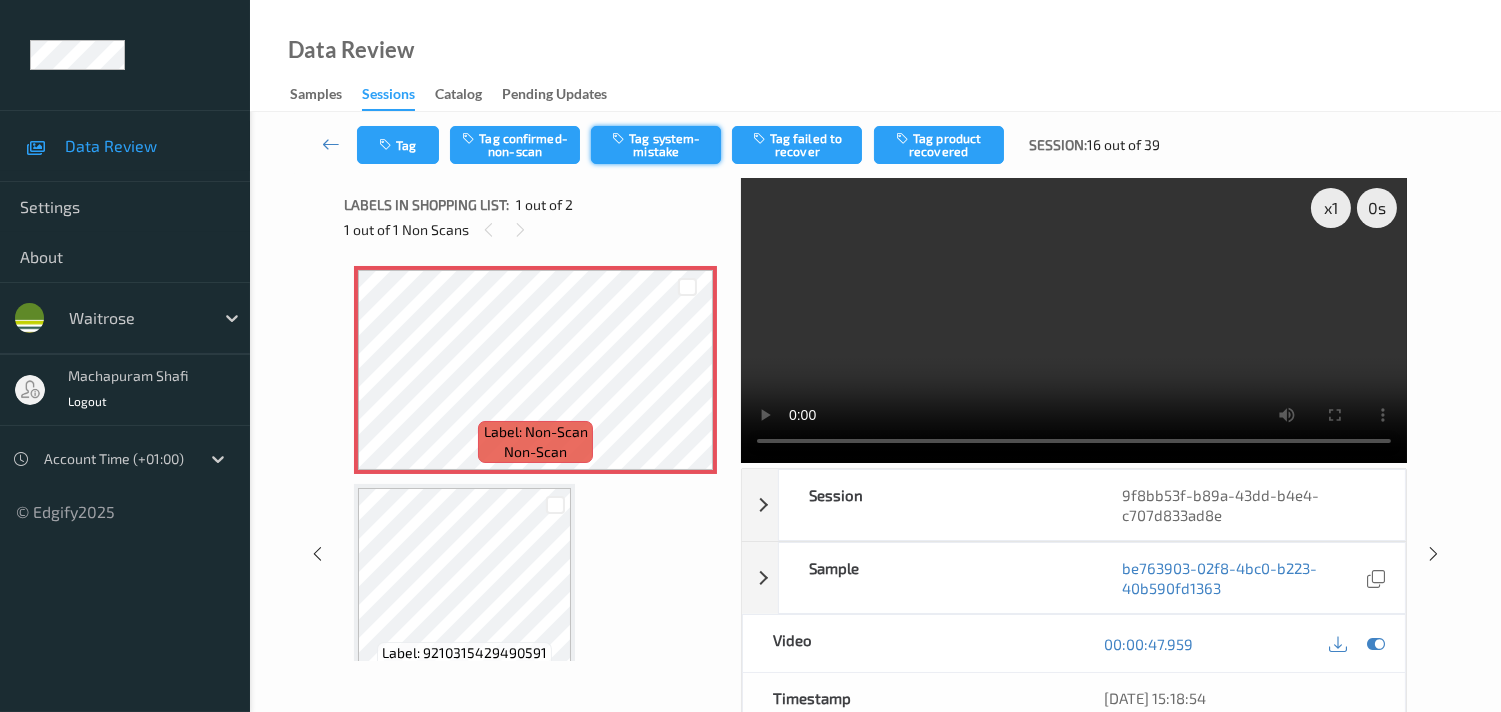 click on "Tag   system-mistake" at bounding box center (656, 145) 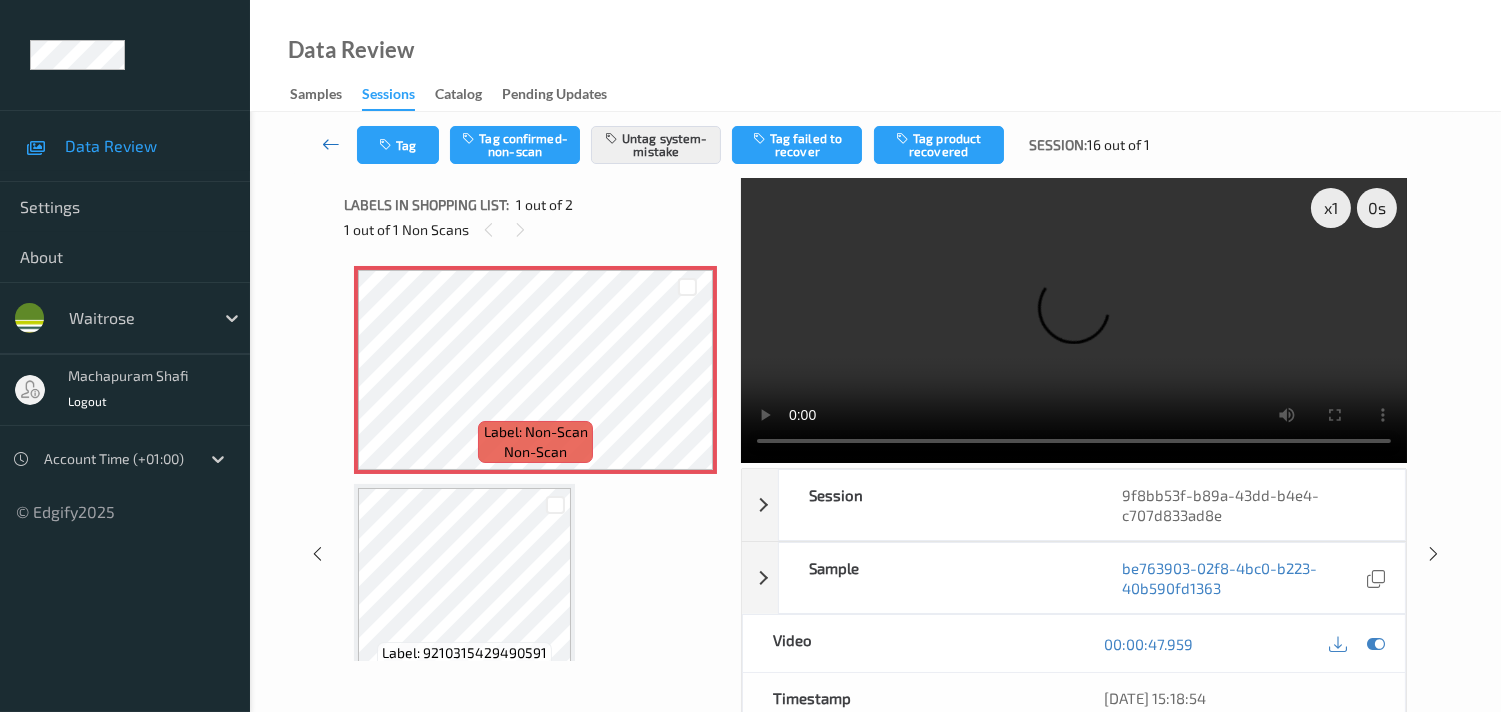 click at bounding box center (331, 144) 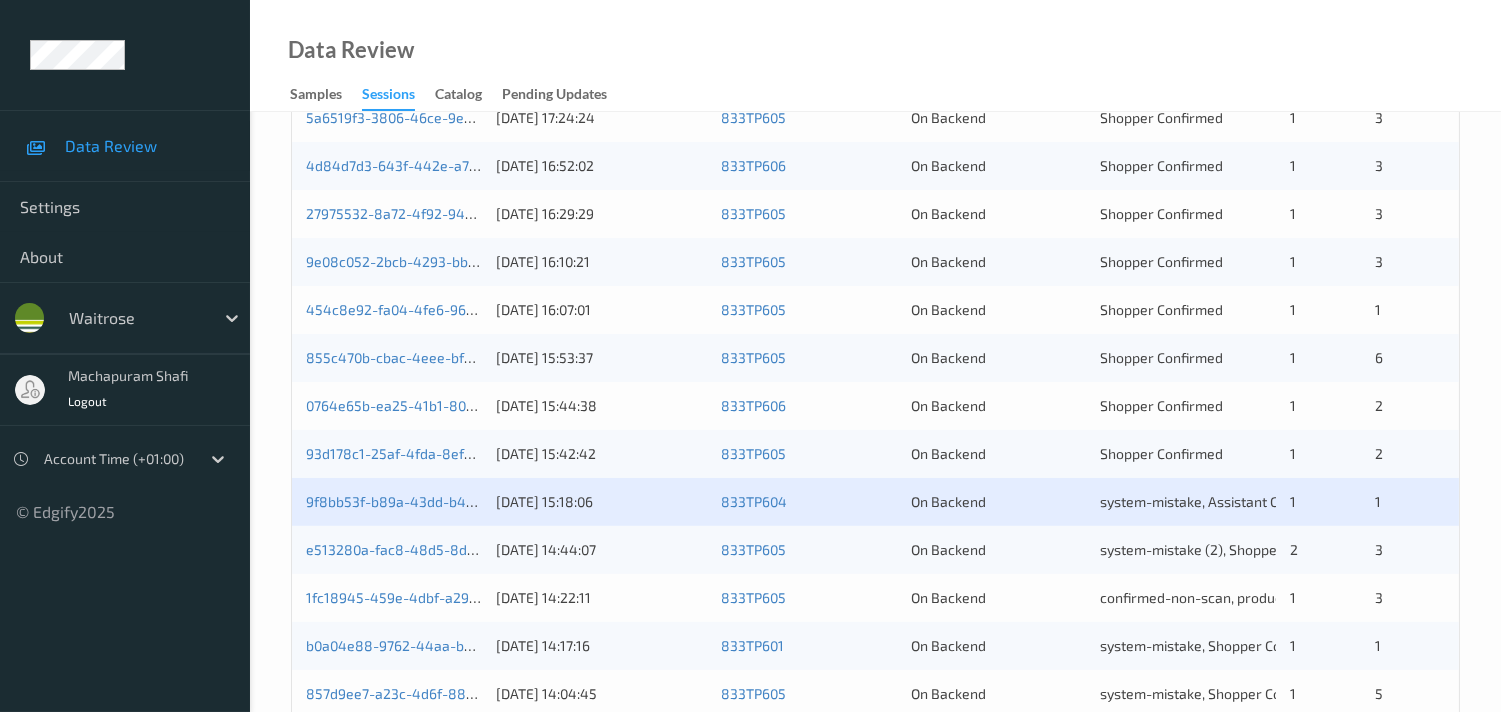 scroll, scrollTop: 951, scrollLeft: 0, axis: vertical 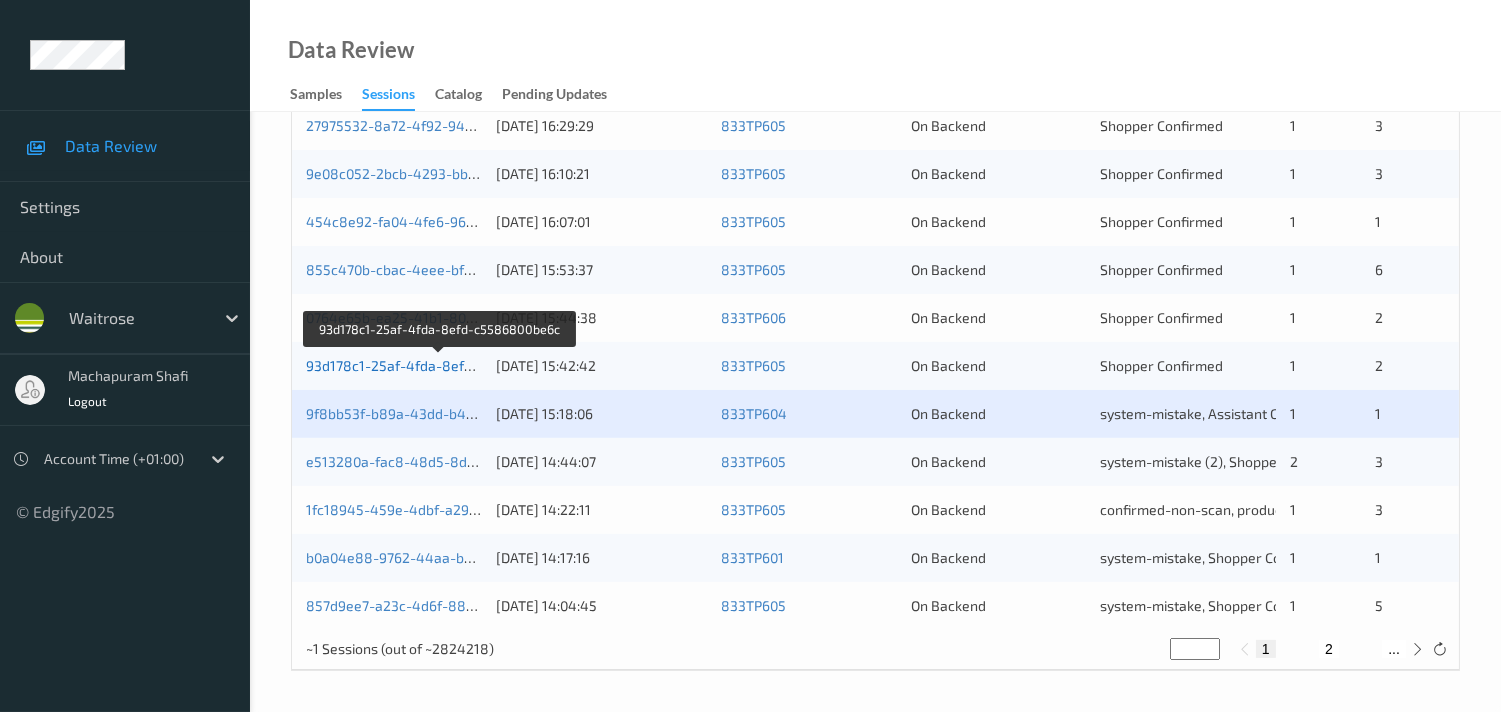 click on "93d178c1-25af-4fda-8efd-c5586800be6c" at bounding box center [440, 365] 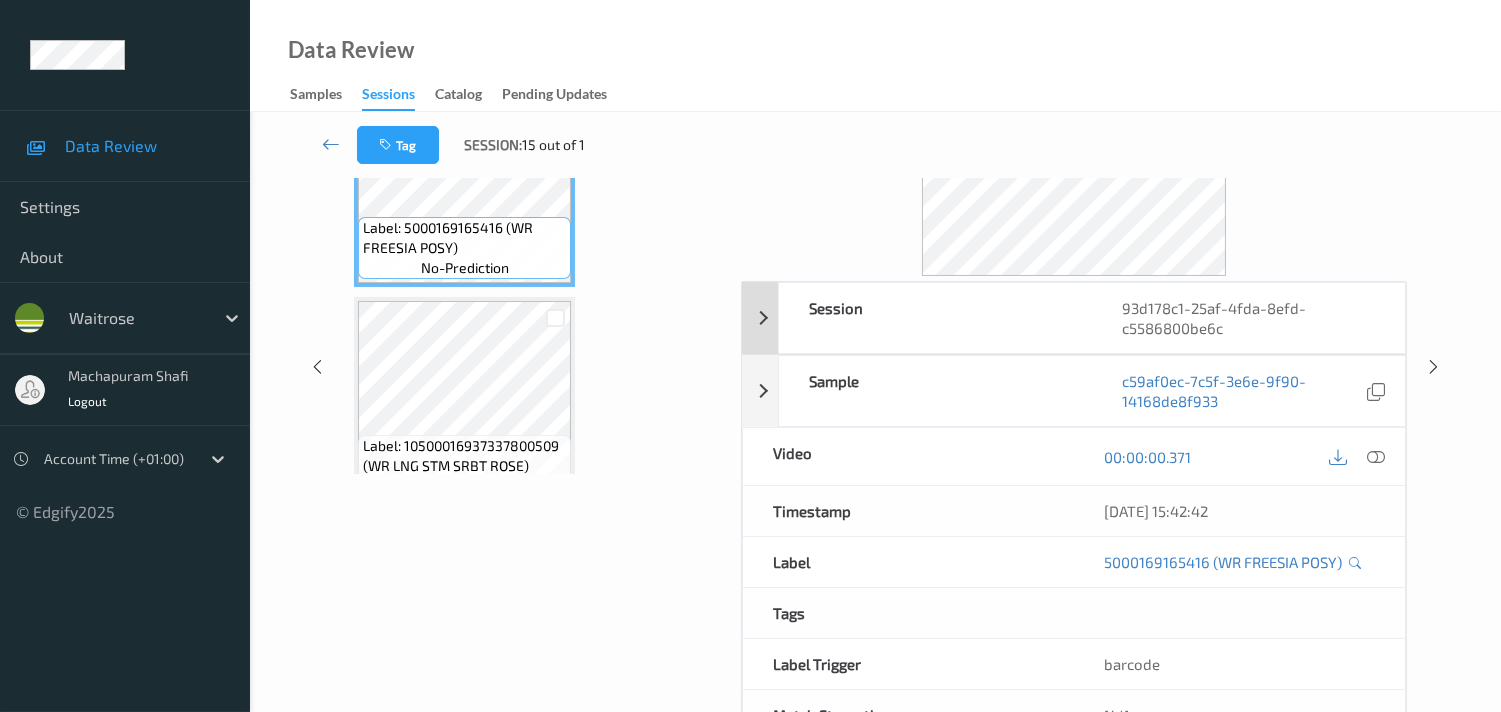 scroll, scrollTop: 148, scrollLeft: 0, axis: vertical 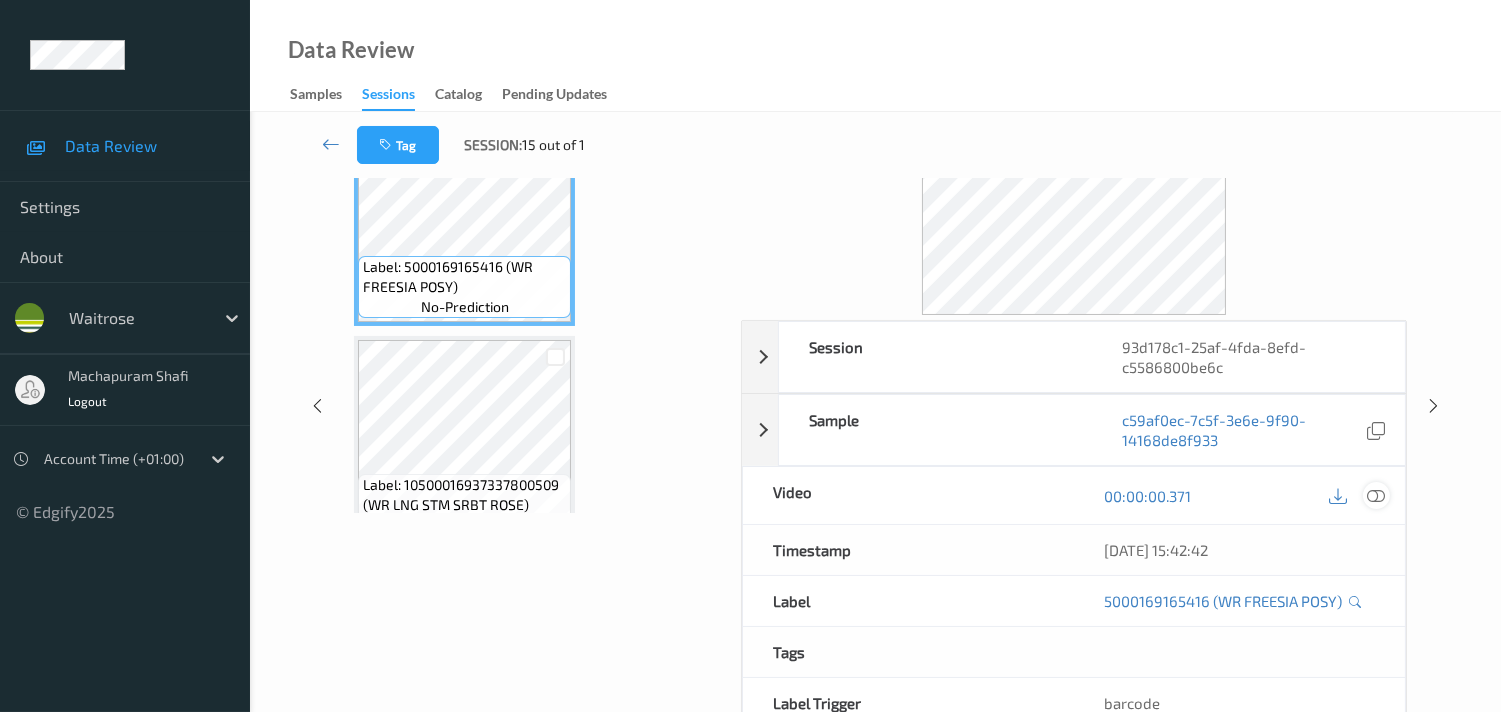click at bounding box center [1376, 496] 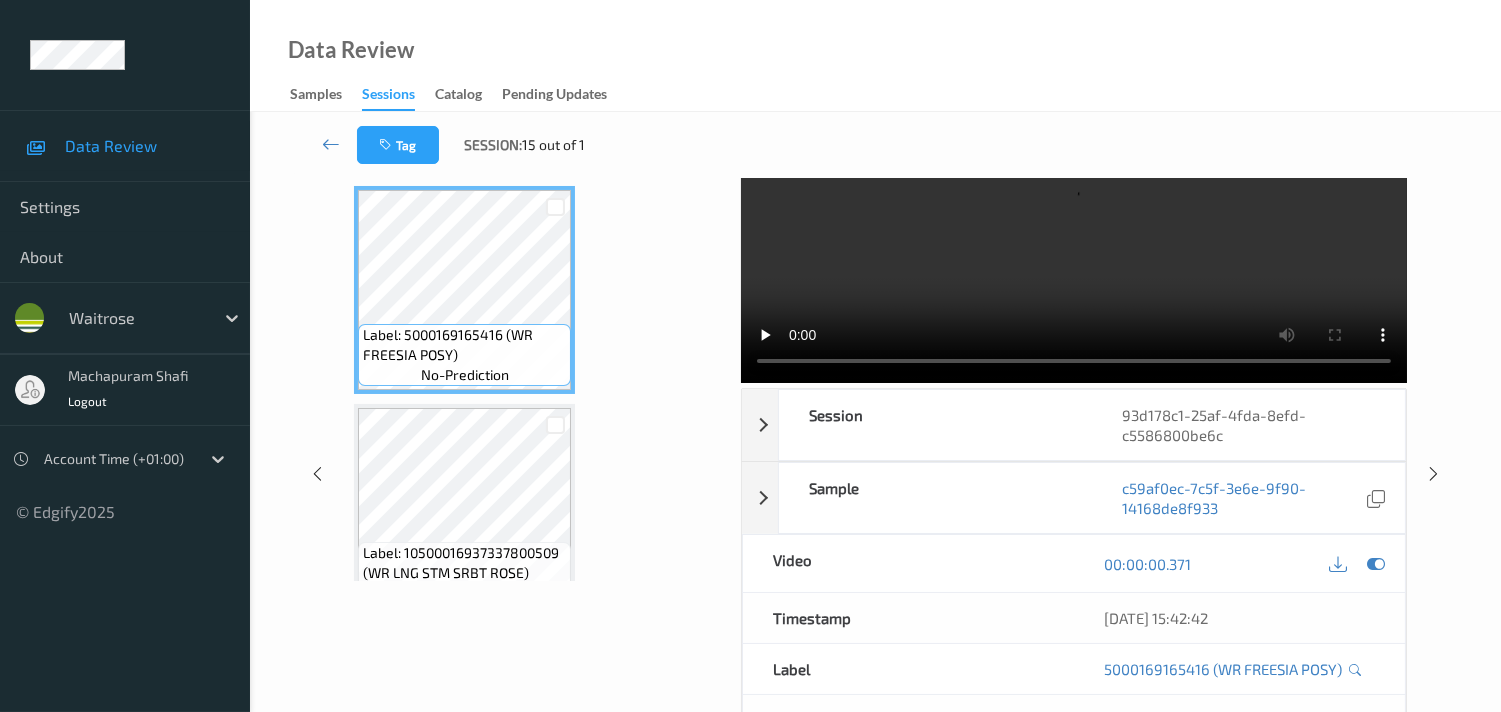 scroll, scrollTop: 0, scrollLeft: 0, axis: both 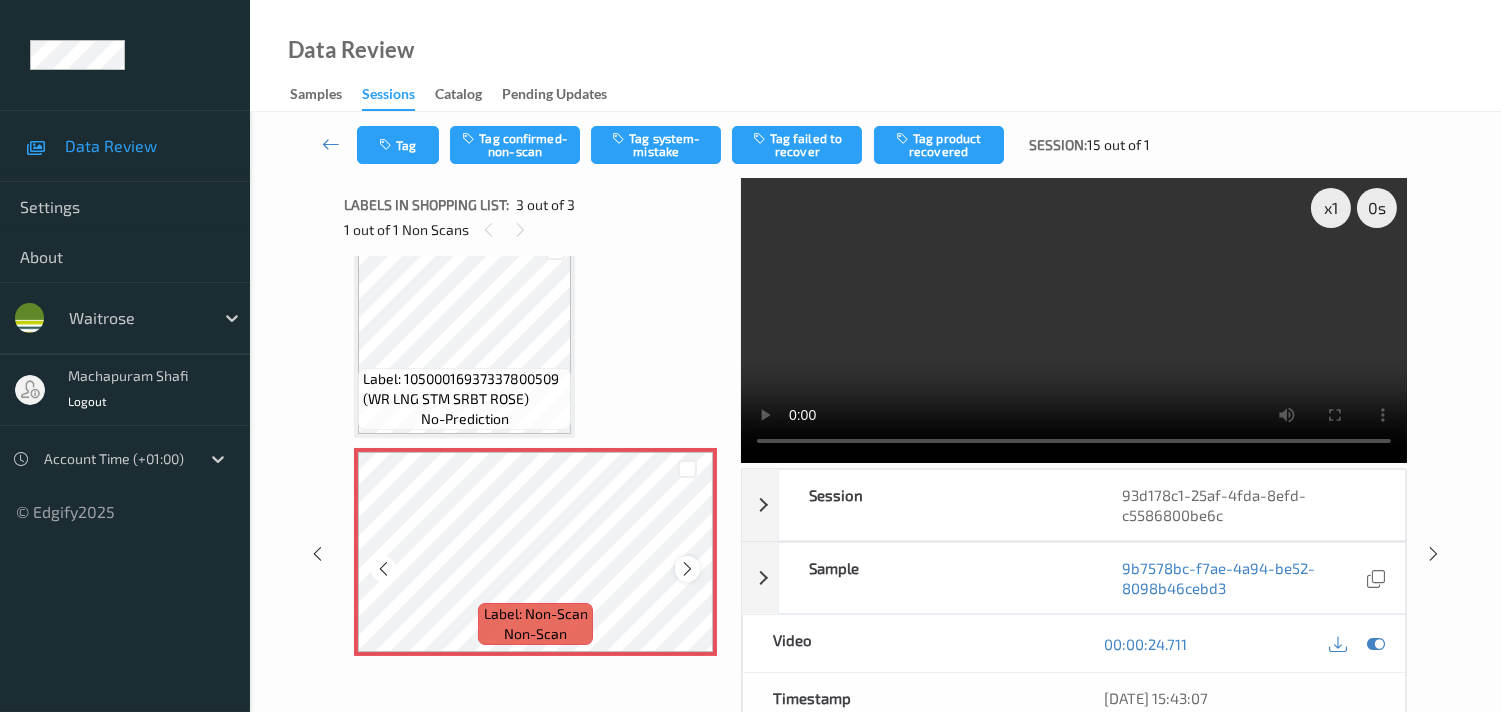 click at bounding box center (687, 569) 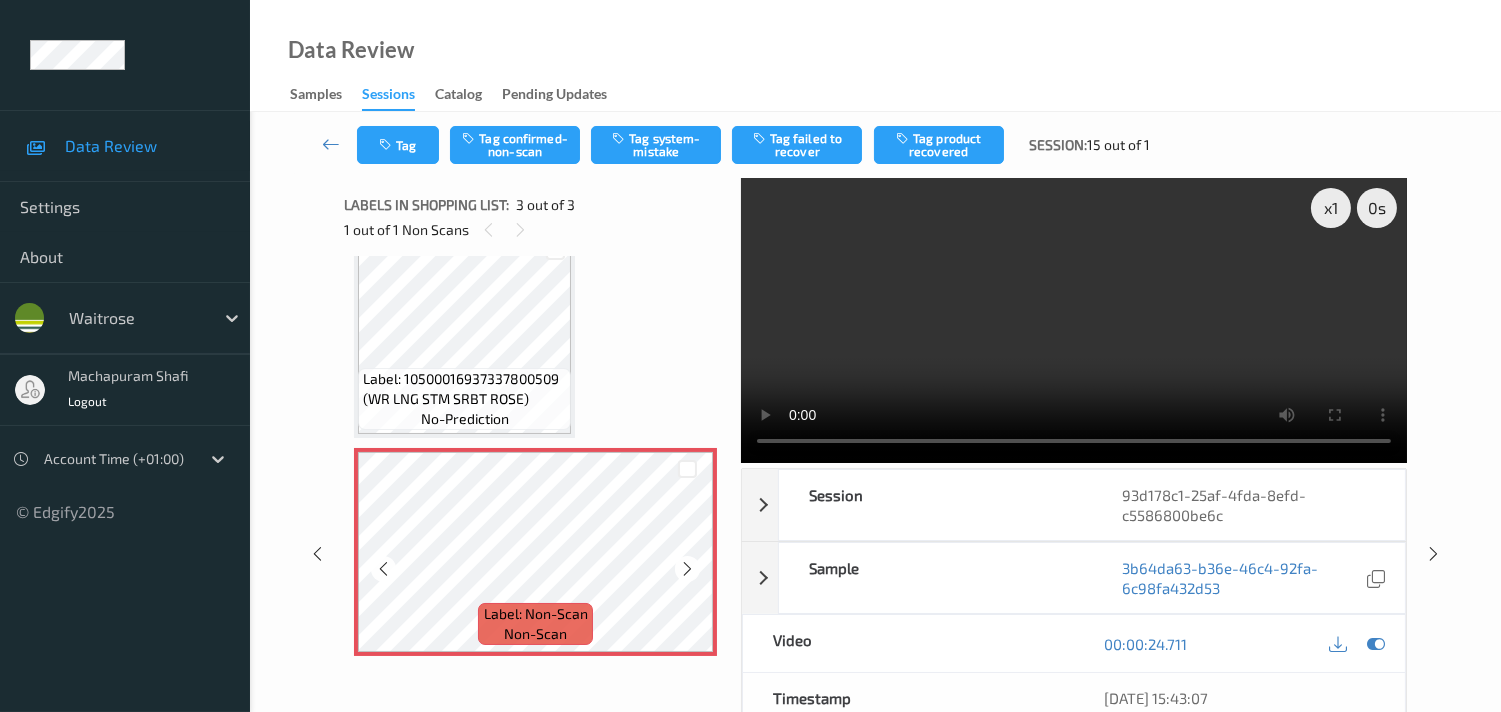 click at bounding box center (687, 569) 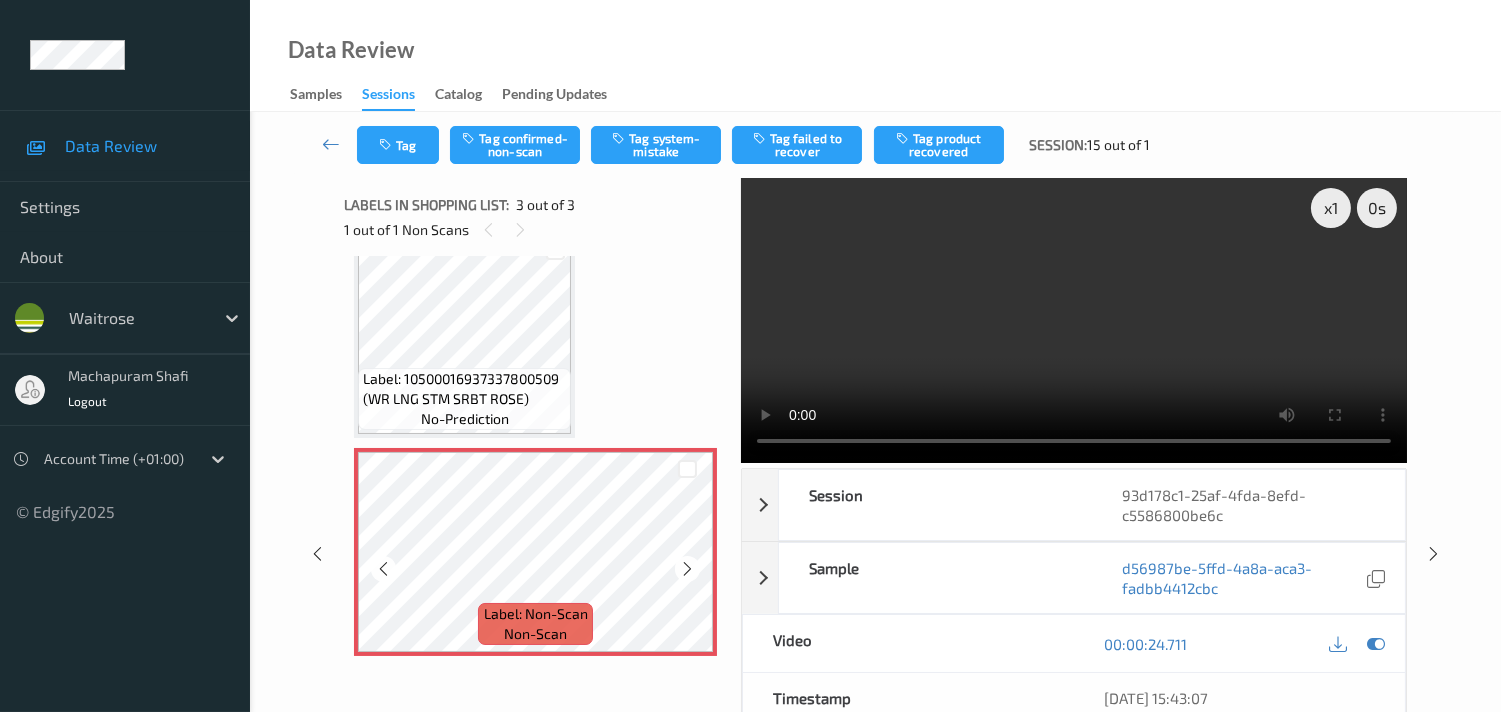 click at bounding box center [687, 569] 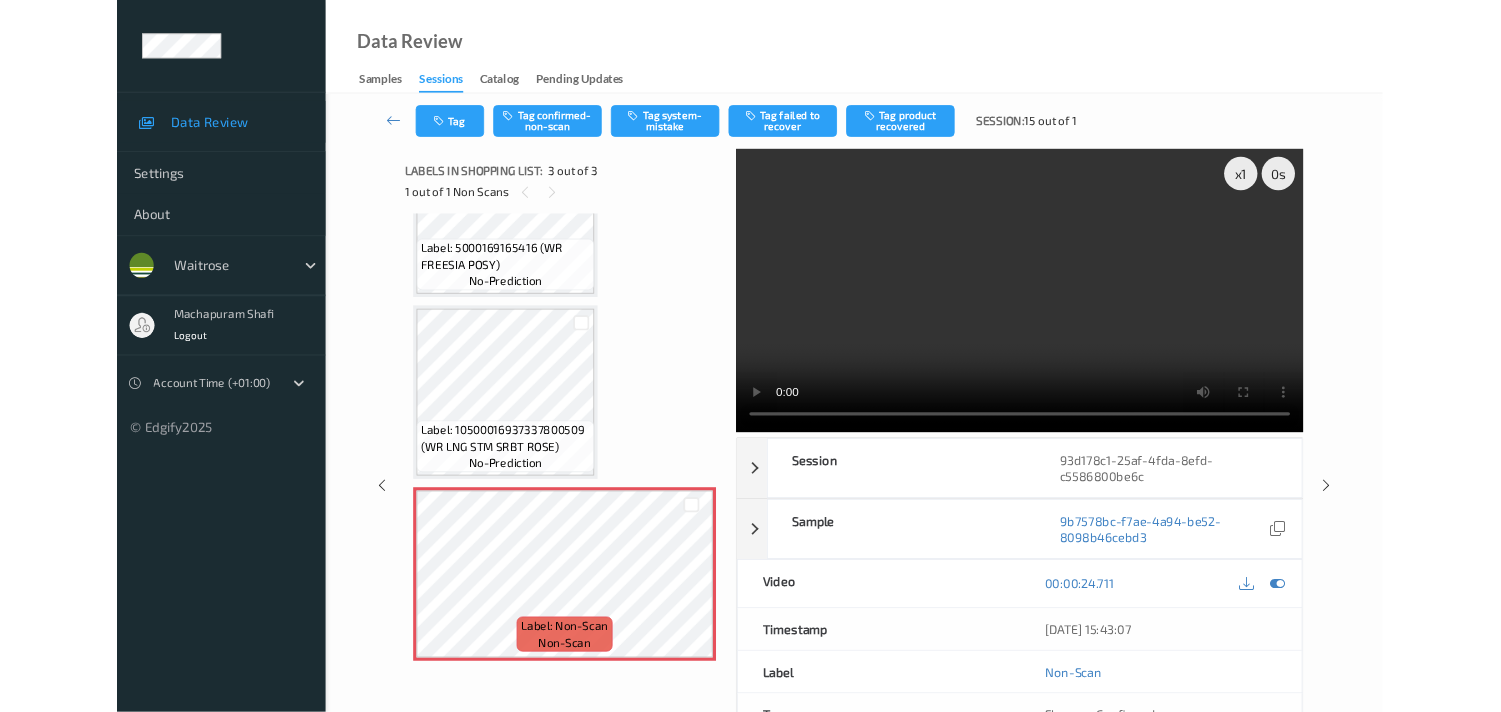scroll, scrollTop: 113, scrollLeft: 0, axis: vertical 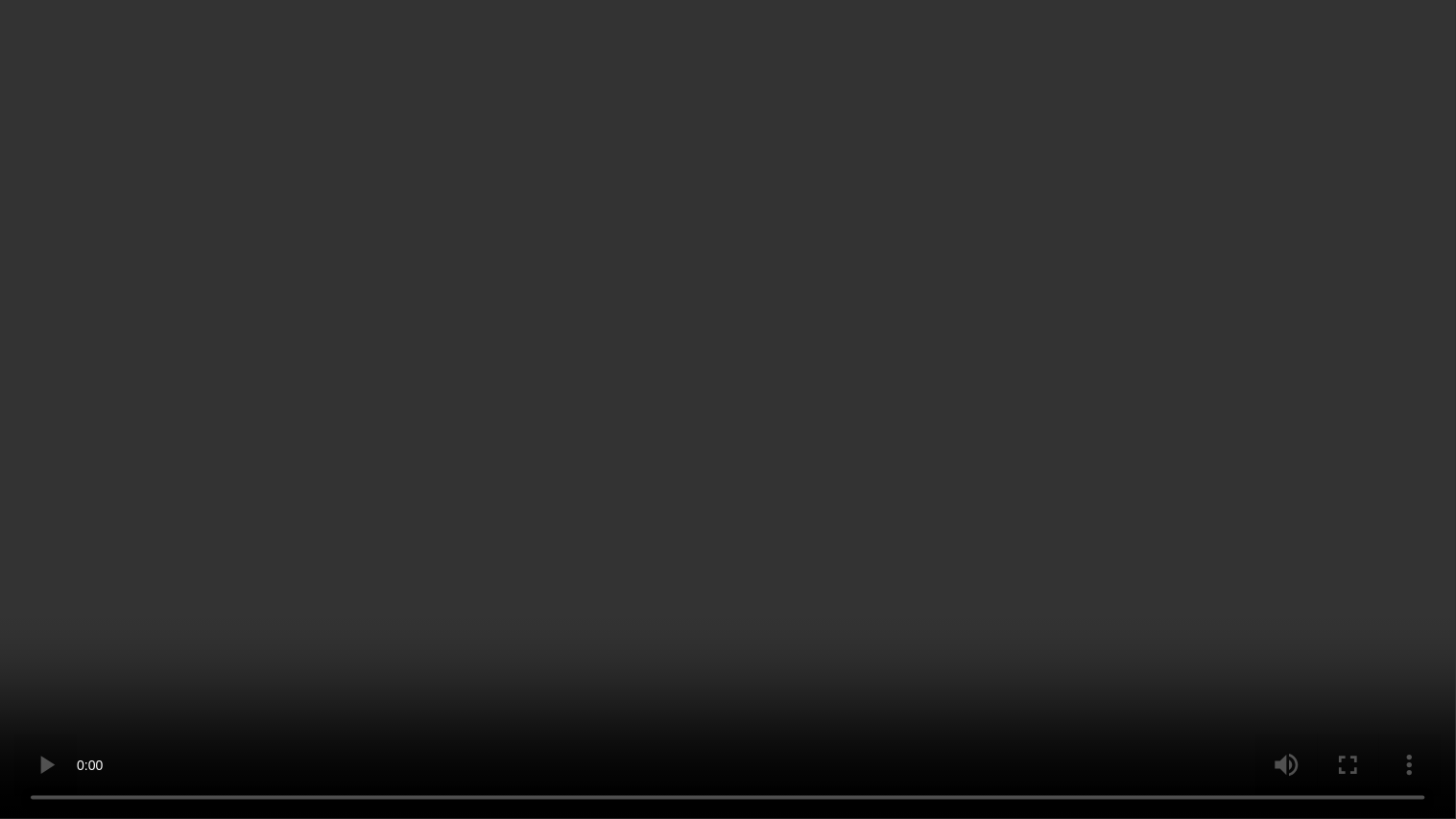 click at bounding box center [728, 409] 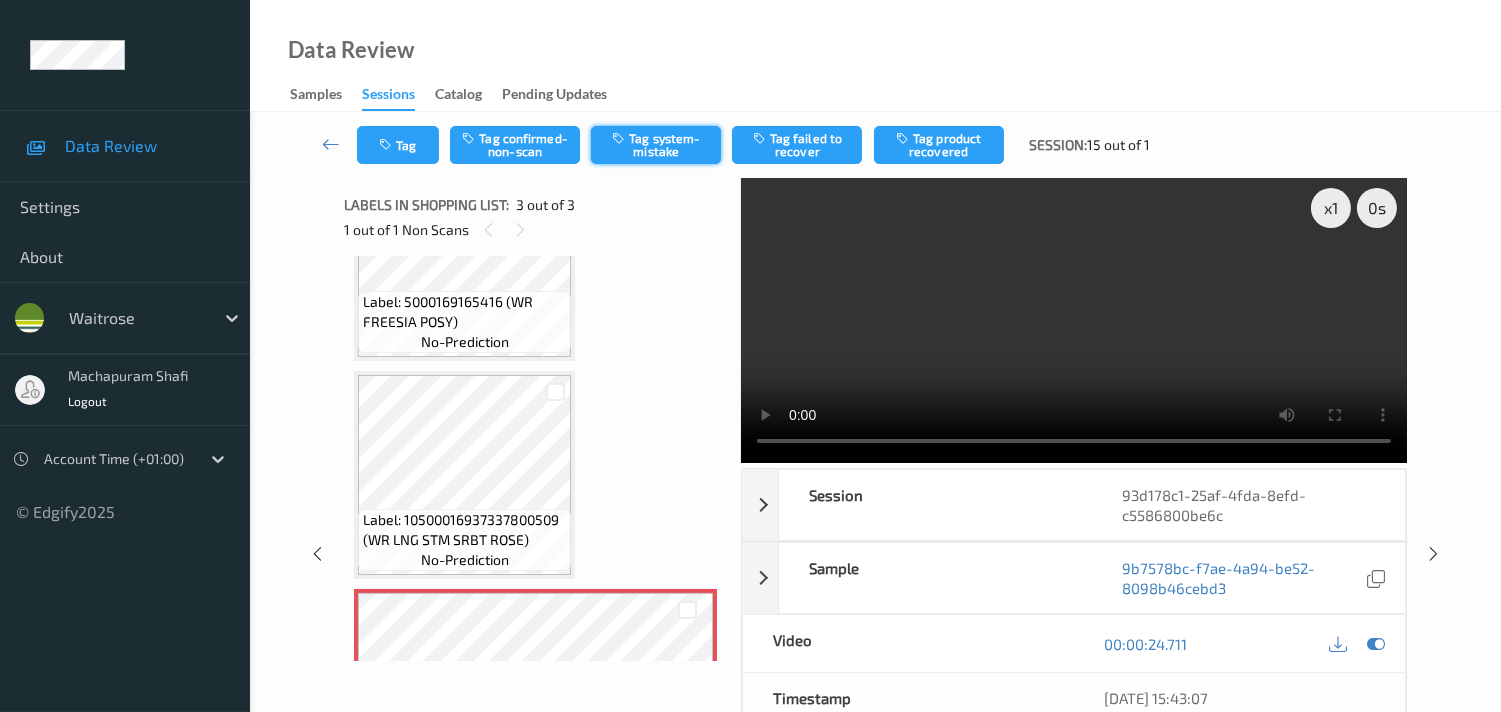 click on "Tag   system-mistake" at bounding box center (656, 145) 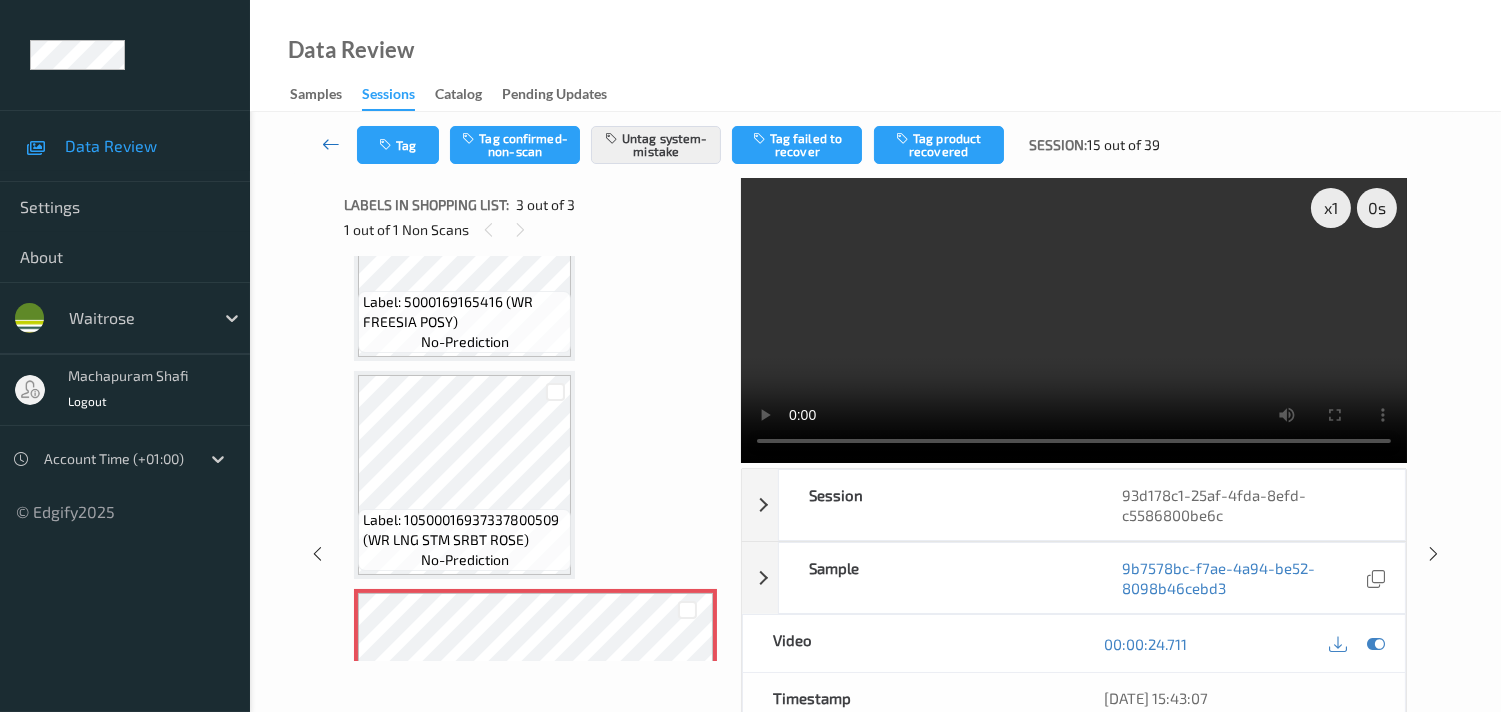 click at bounding box center (331, 144) 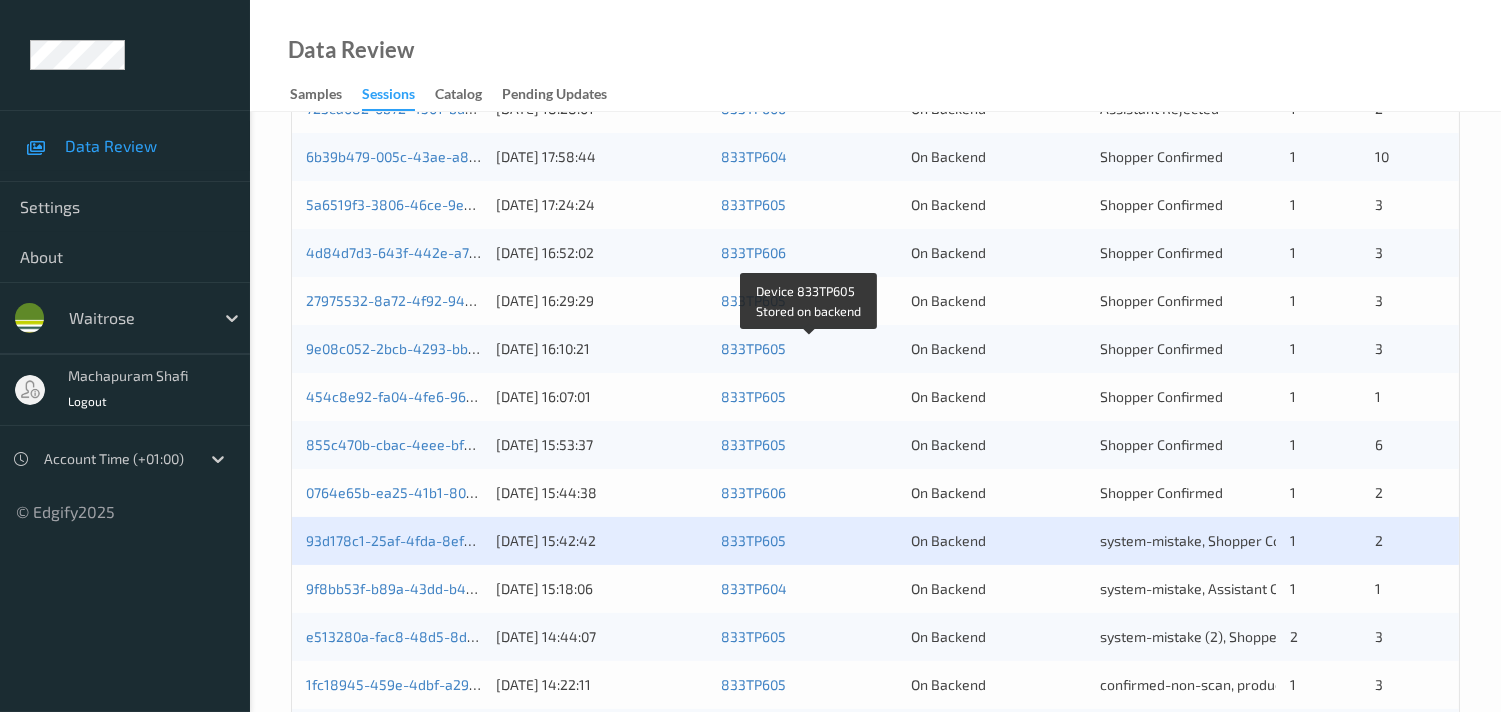 scroll, scrollTop: 777, scrollLeft: 0, axis: vertical 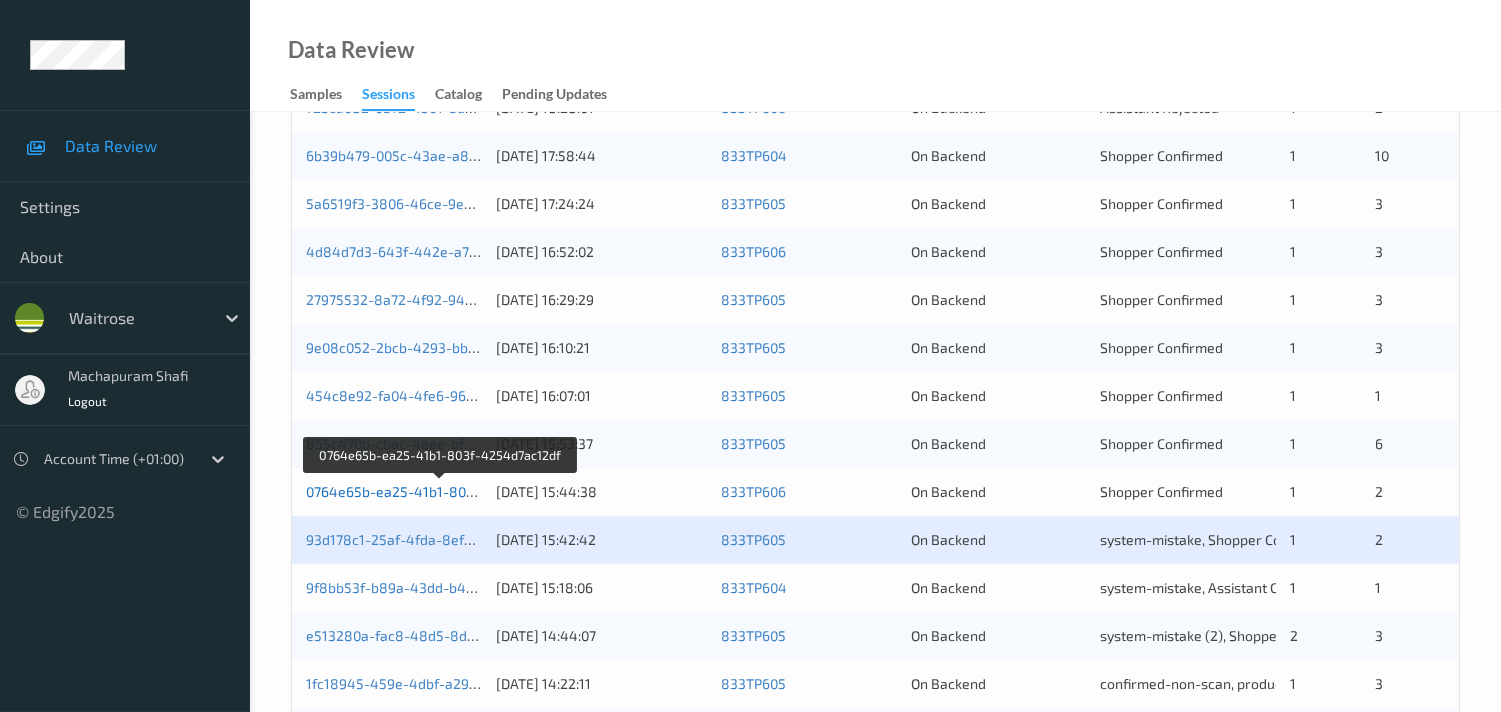 click on "0764e65b-ea25-41b1-803f-4254d7ac12df" at bounding box center (441, 491) 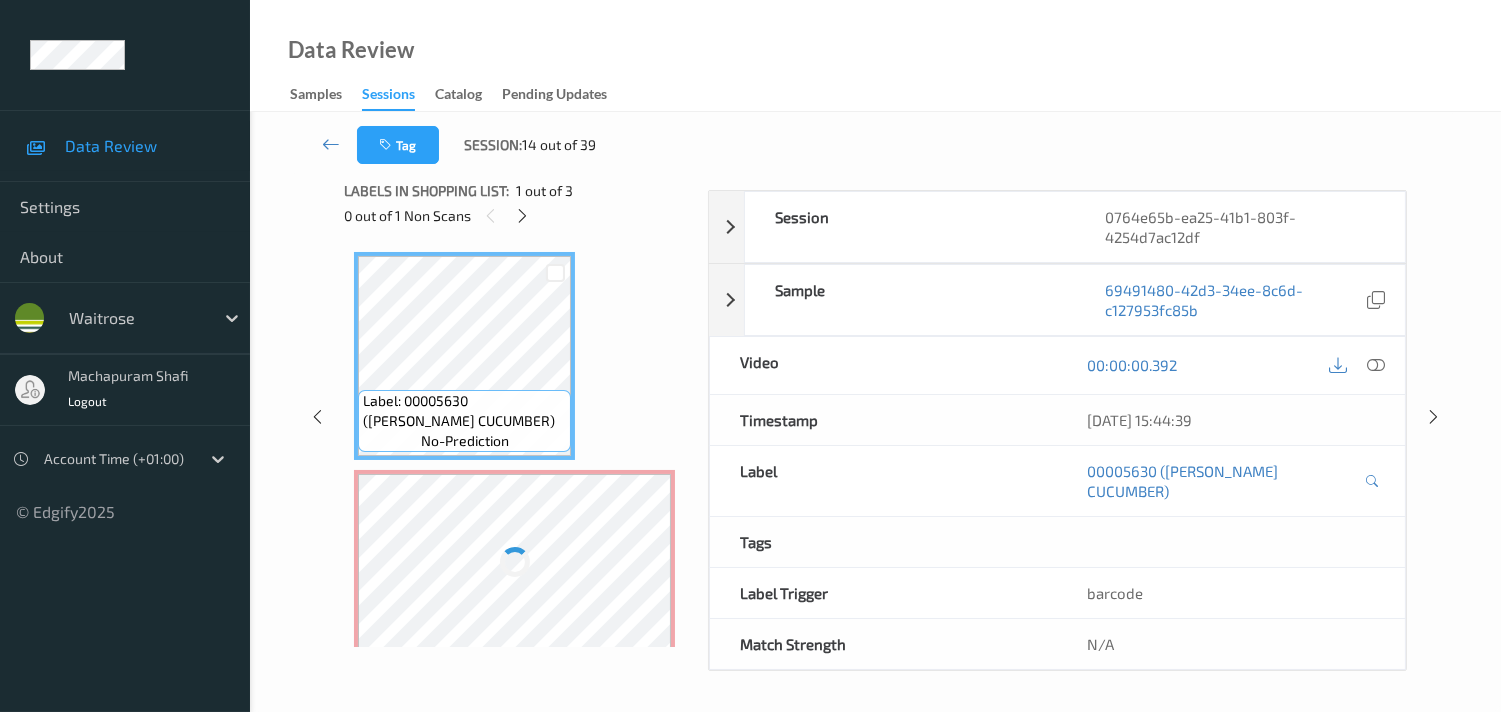 scroll, scrollTop: 260, scrollLeft: 0, axis: vertical 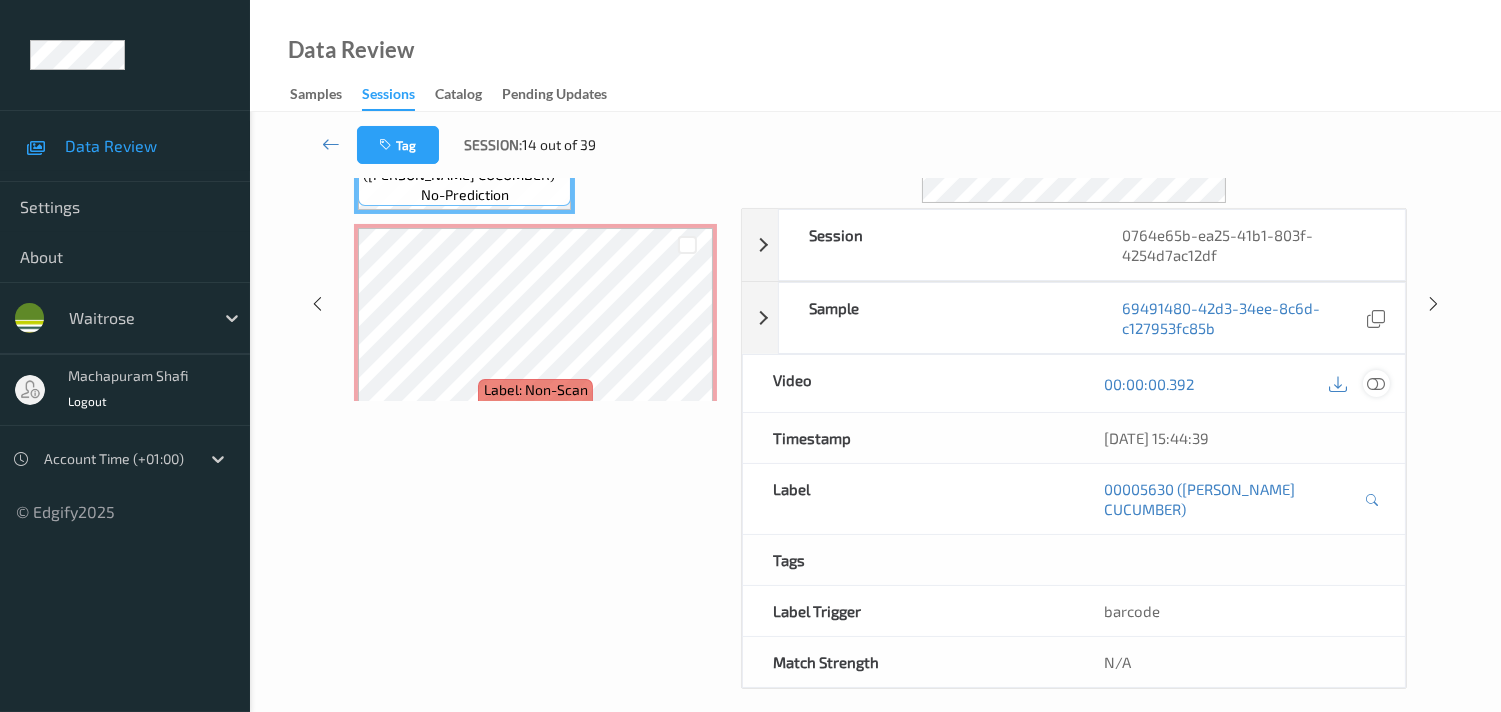 click at bounding box center (1376, 384) 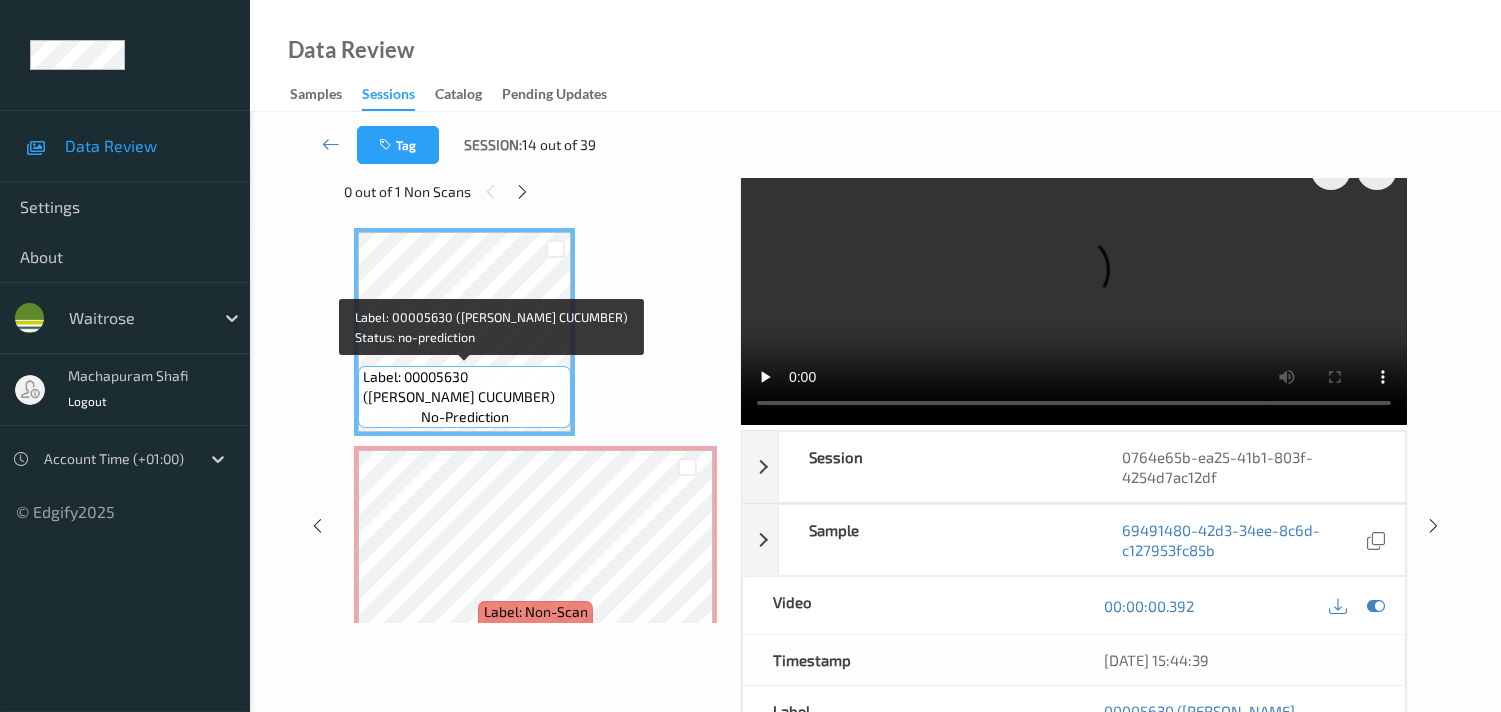 scroll, scrollTop: 0, scrollLeft: 0, axis: both 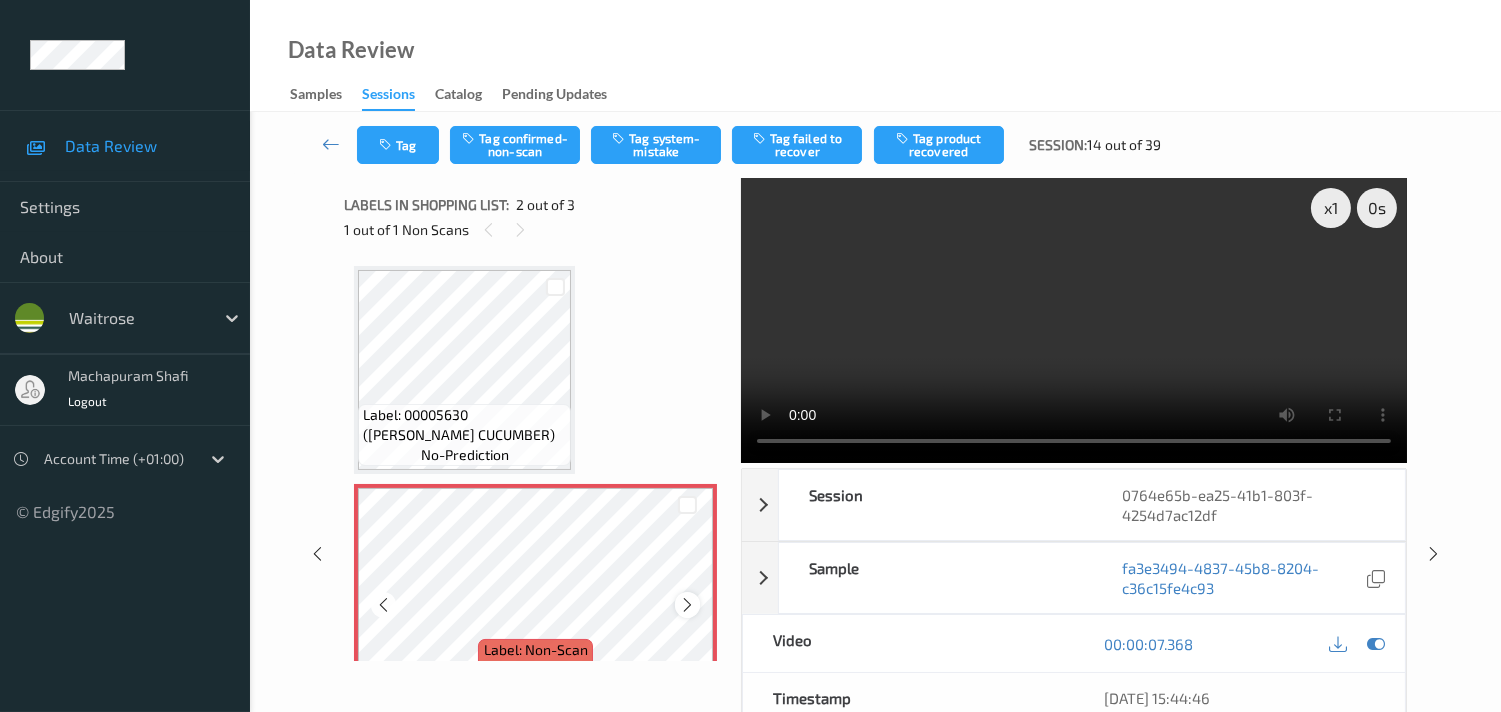 click at bounding box center [687, 605] 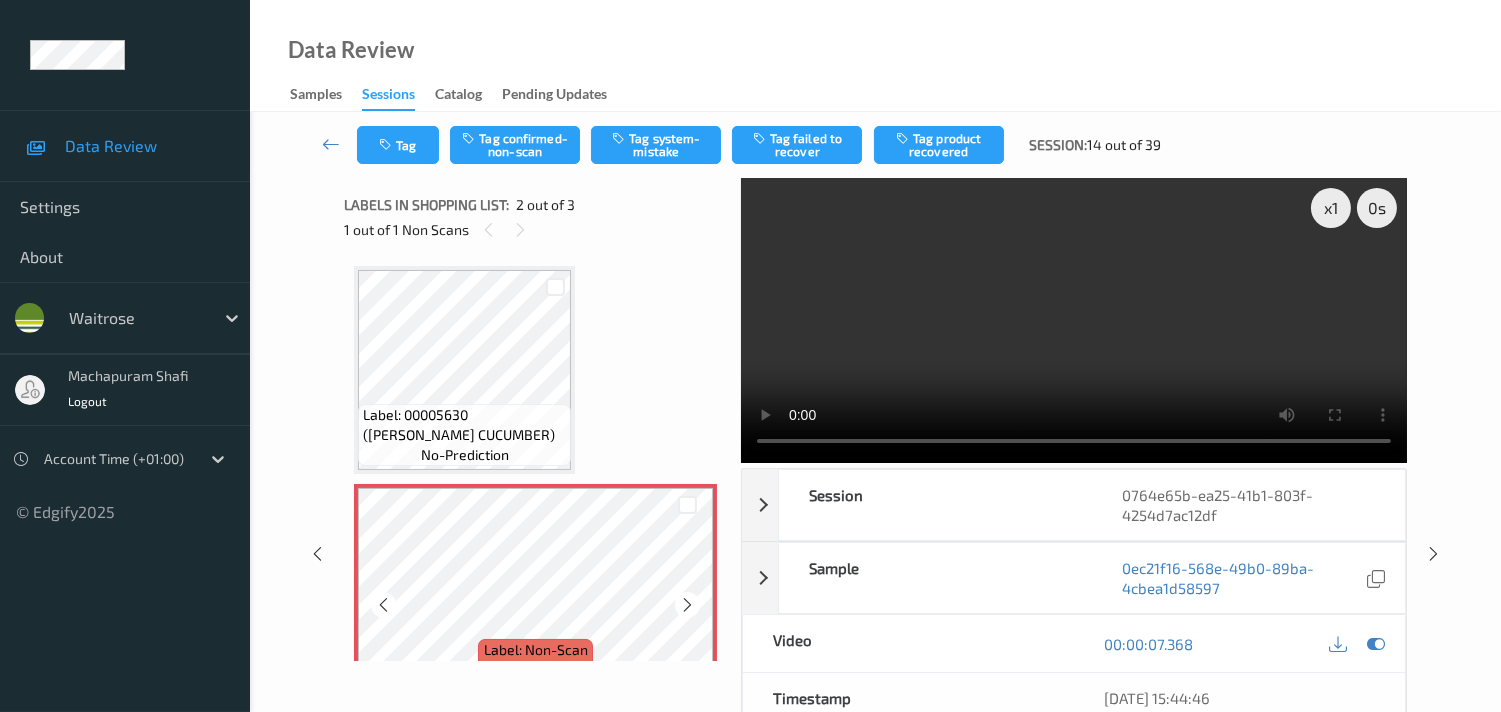 click at bounding box center (687, 605) 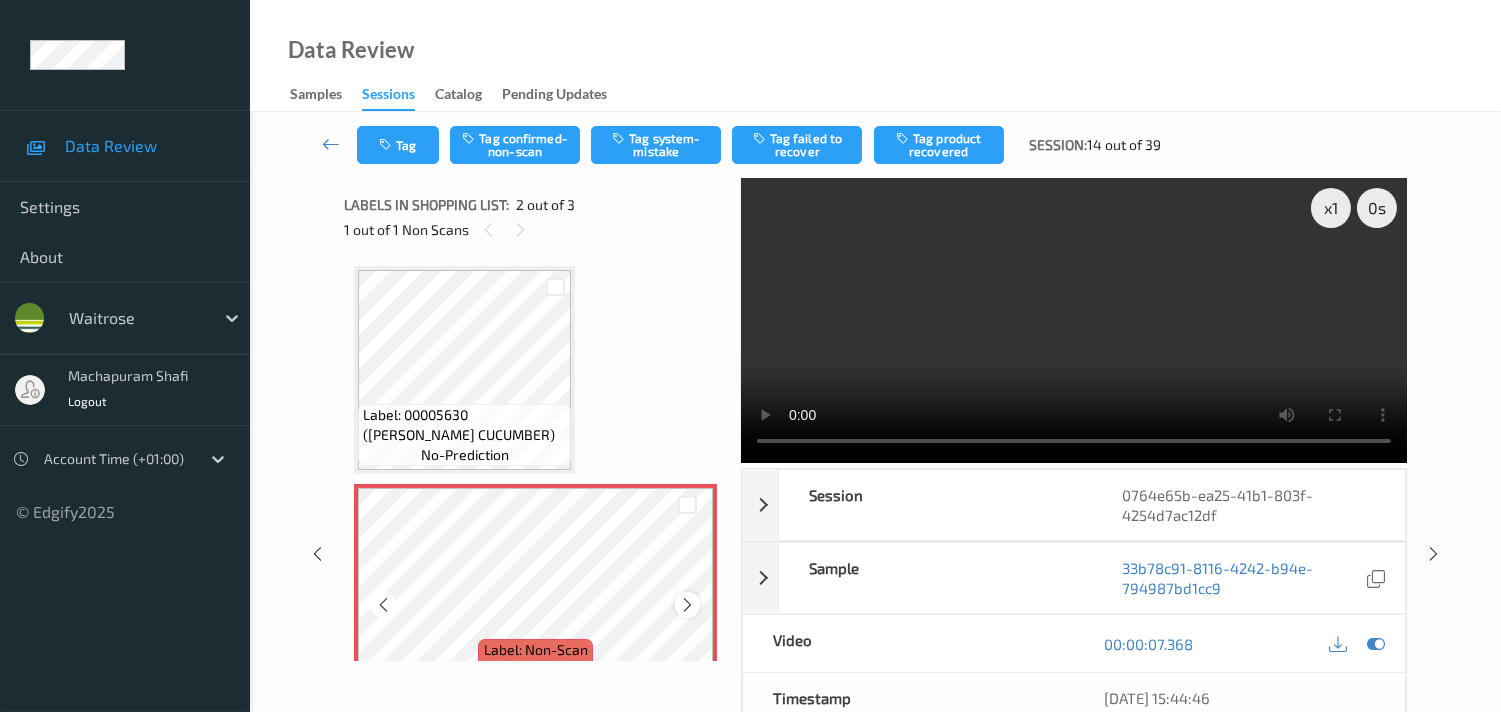 click at bounding box center (687, 605) 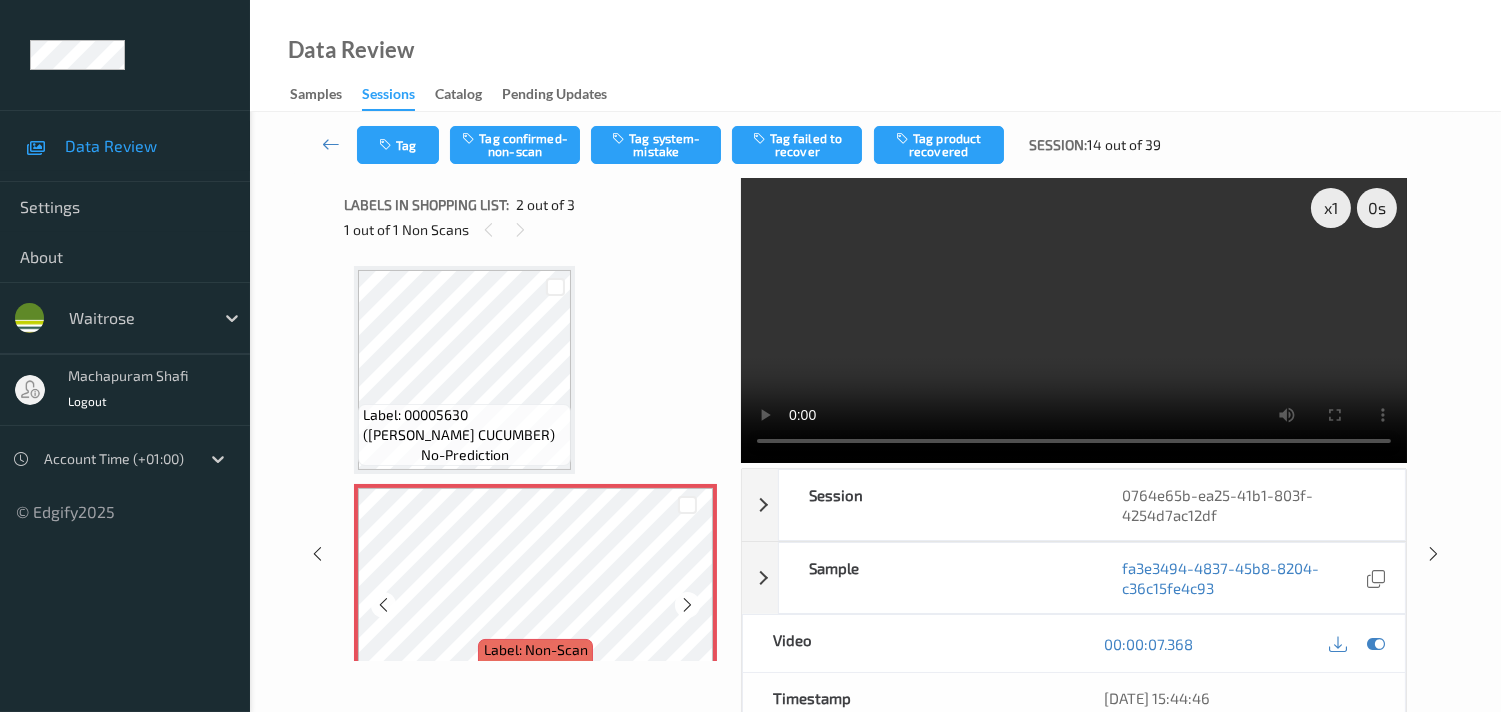 click at bounding box center [687, 605] 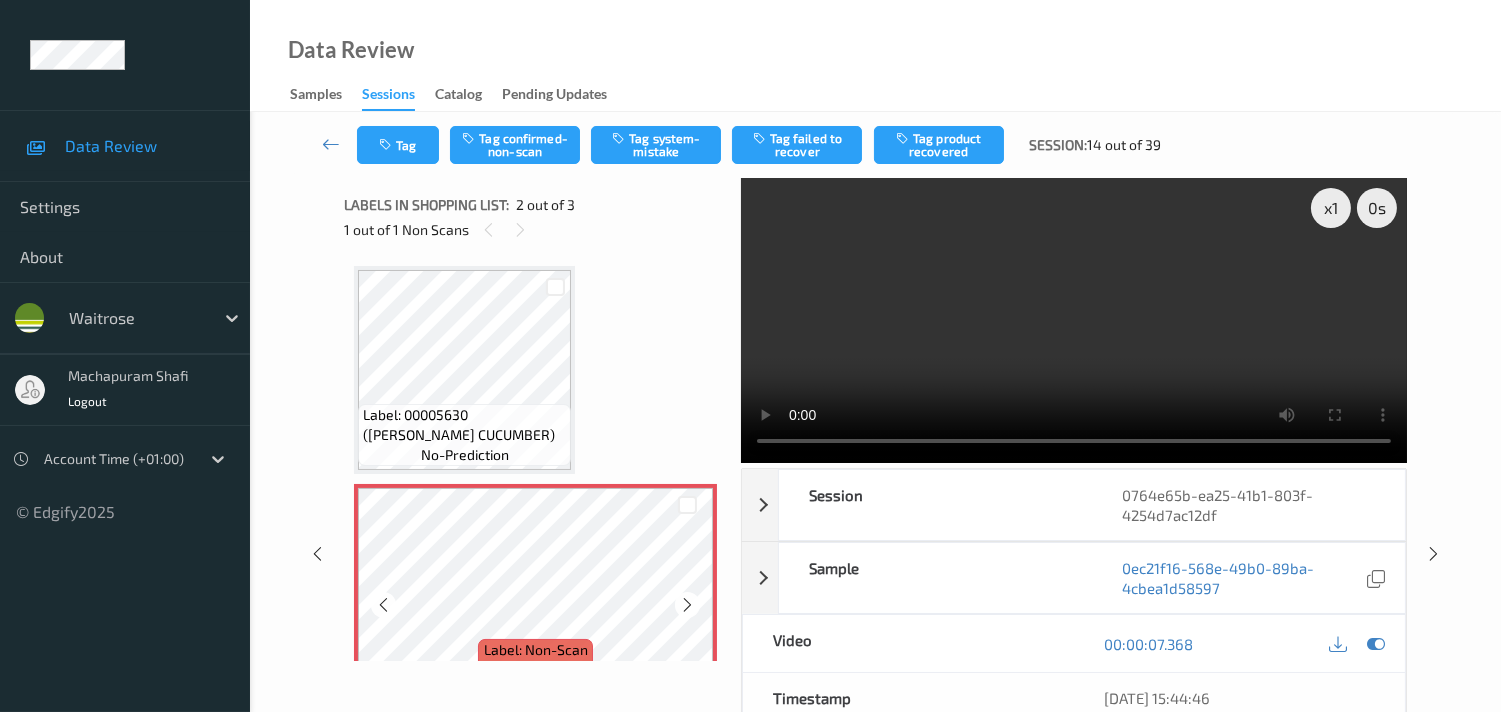 click at bounding box center (687, 605) 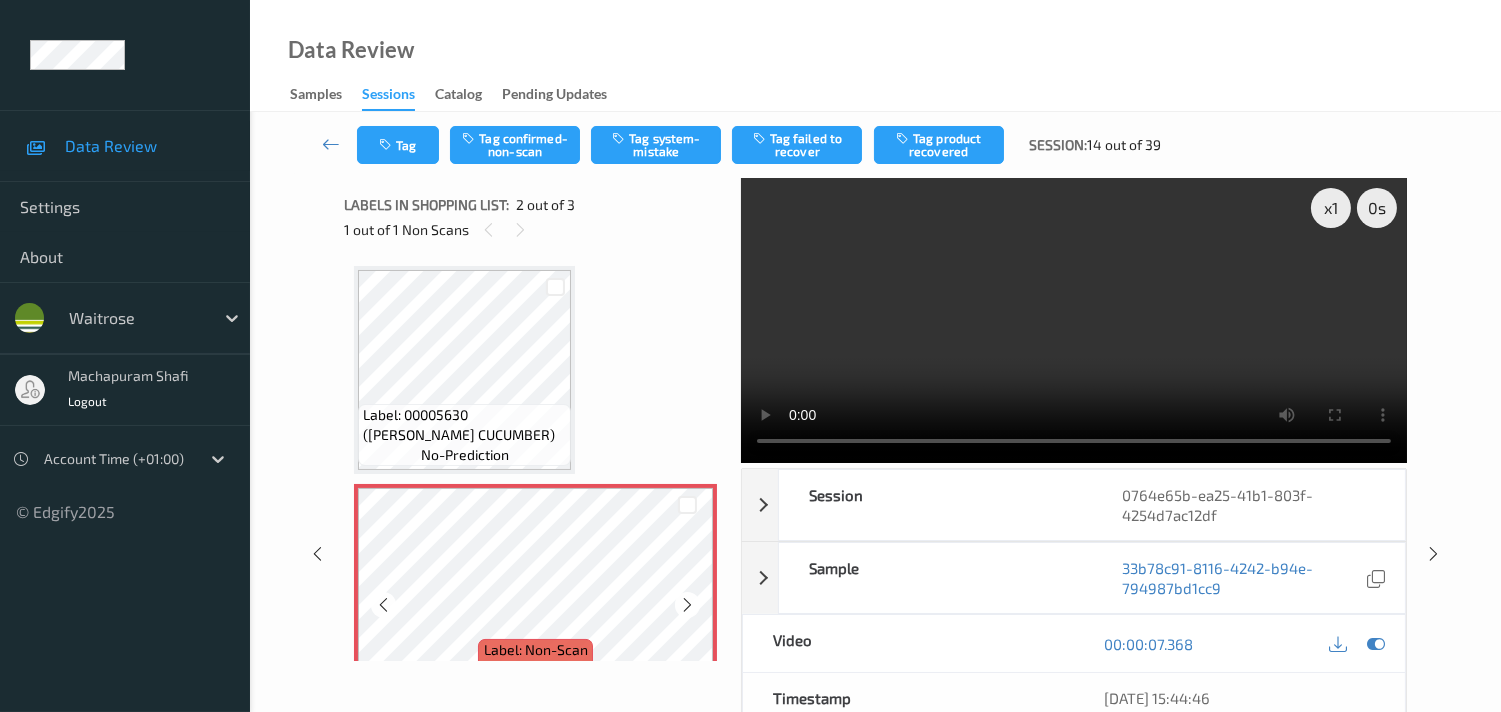 click at bounding box center (687, 605) 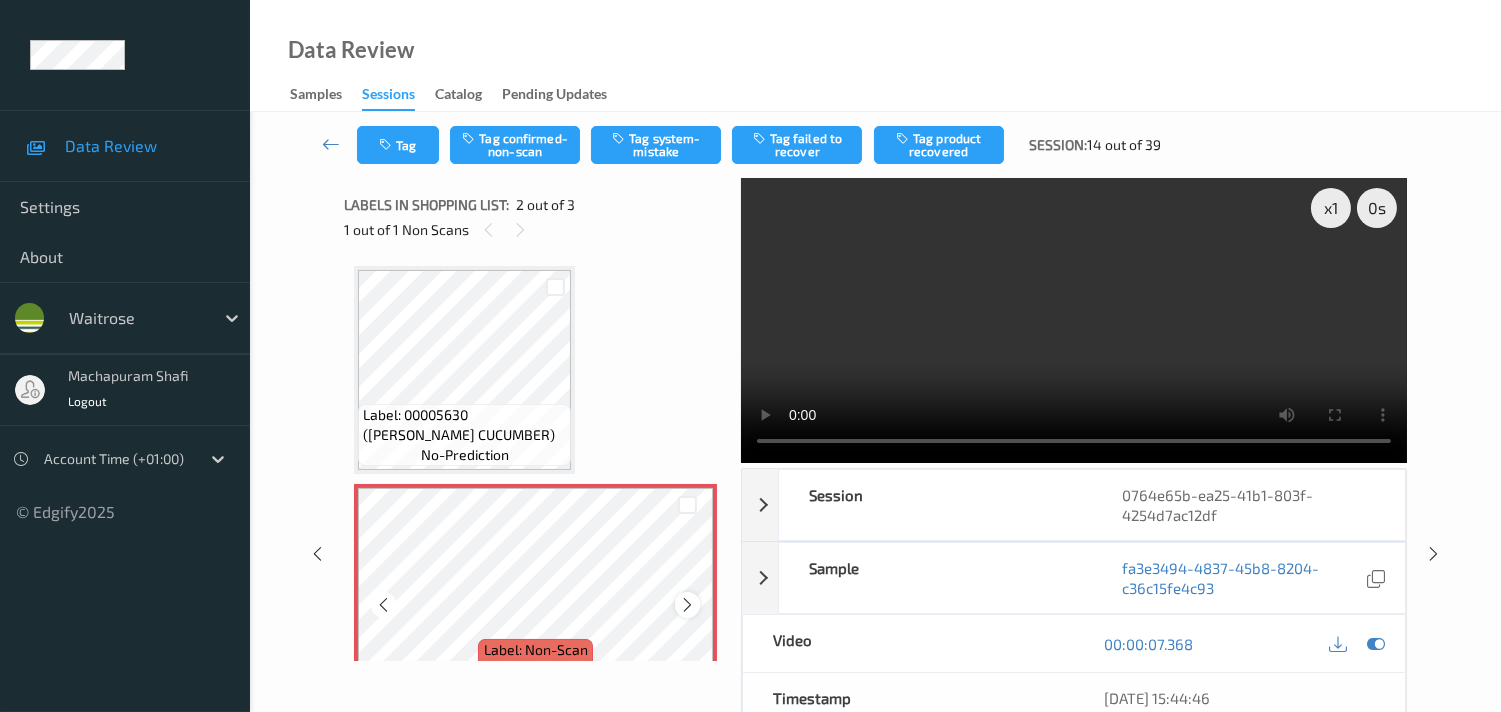 click at bounding box center (687, 605) 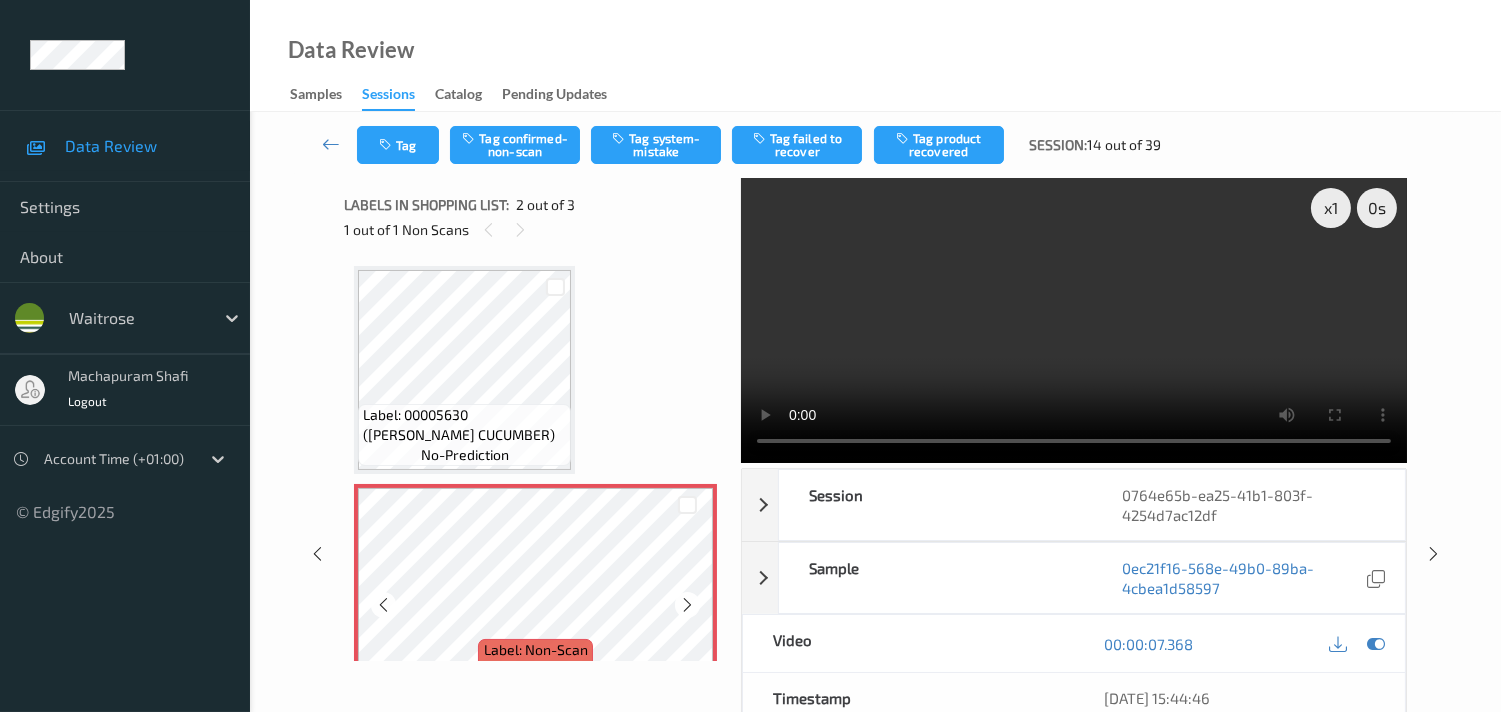 click at bounding box center (687, 605) 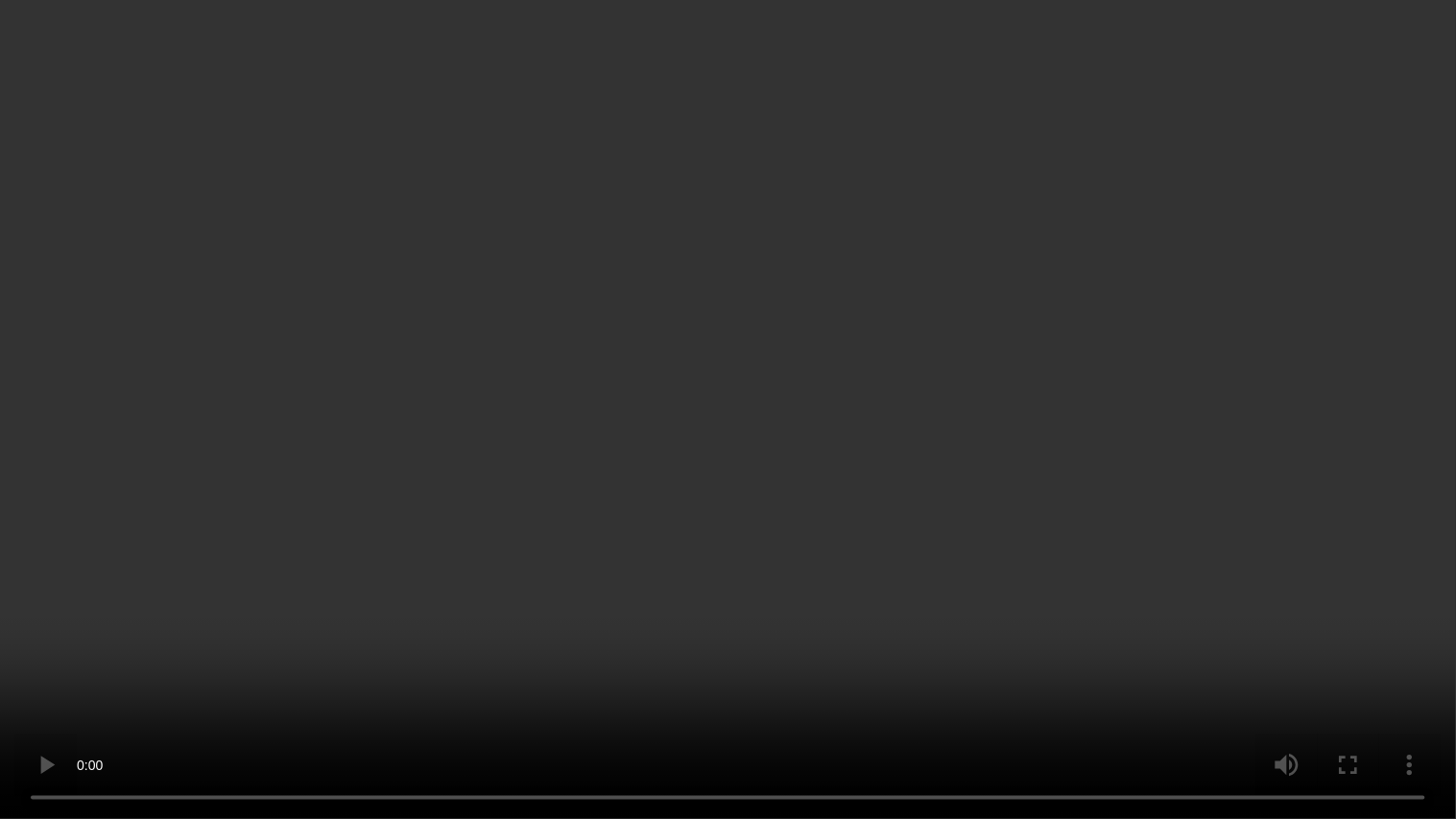 click at bounding box center (728, 409) 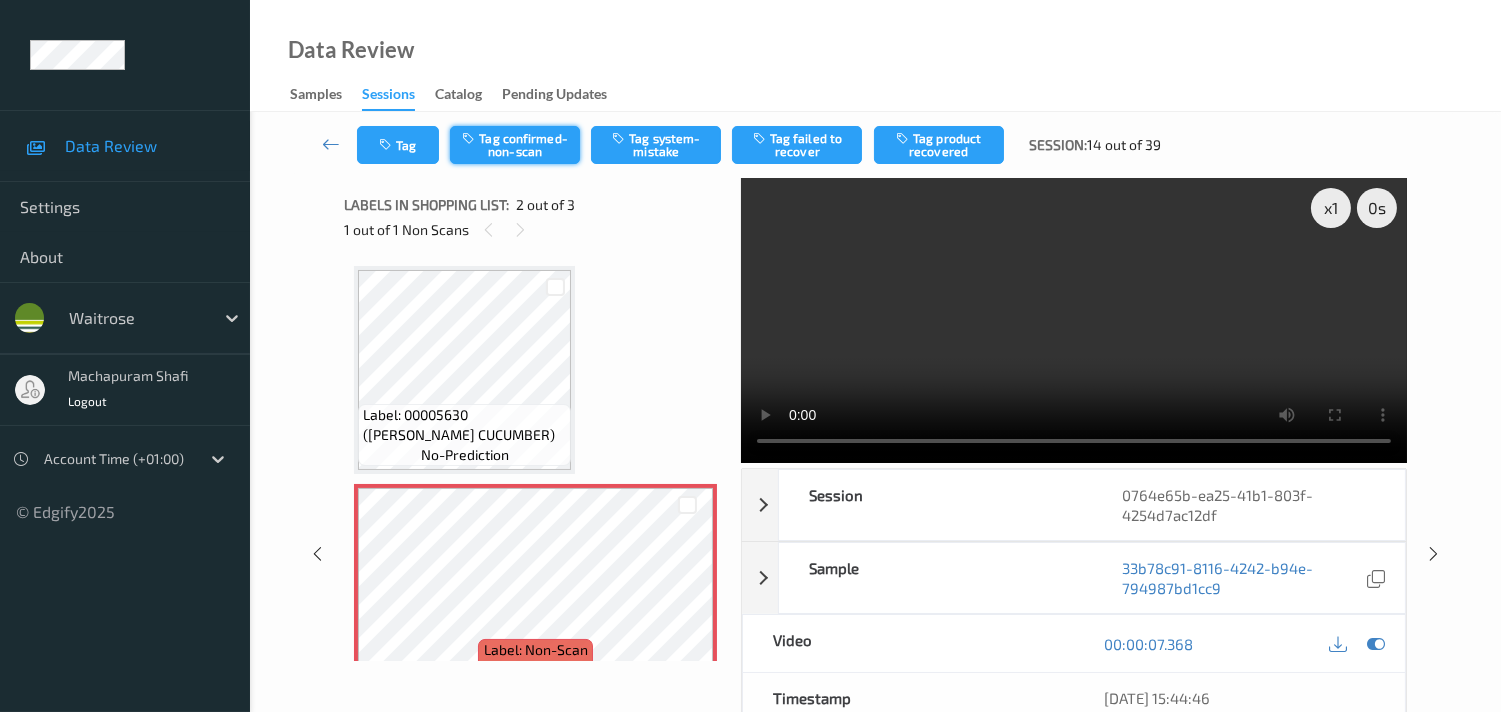 click on "Tag   confirmed-non-scan" at bounding box center [515, 145] 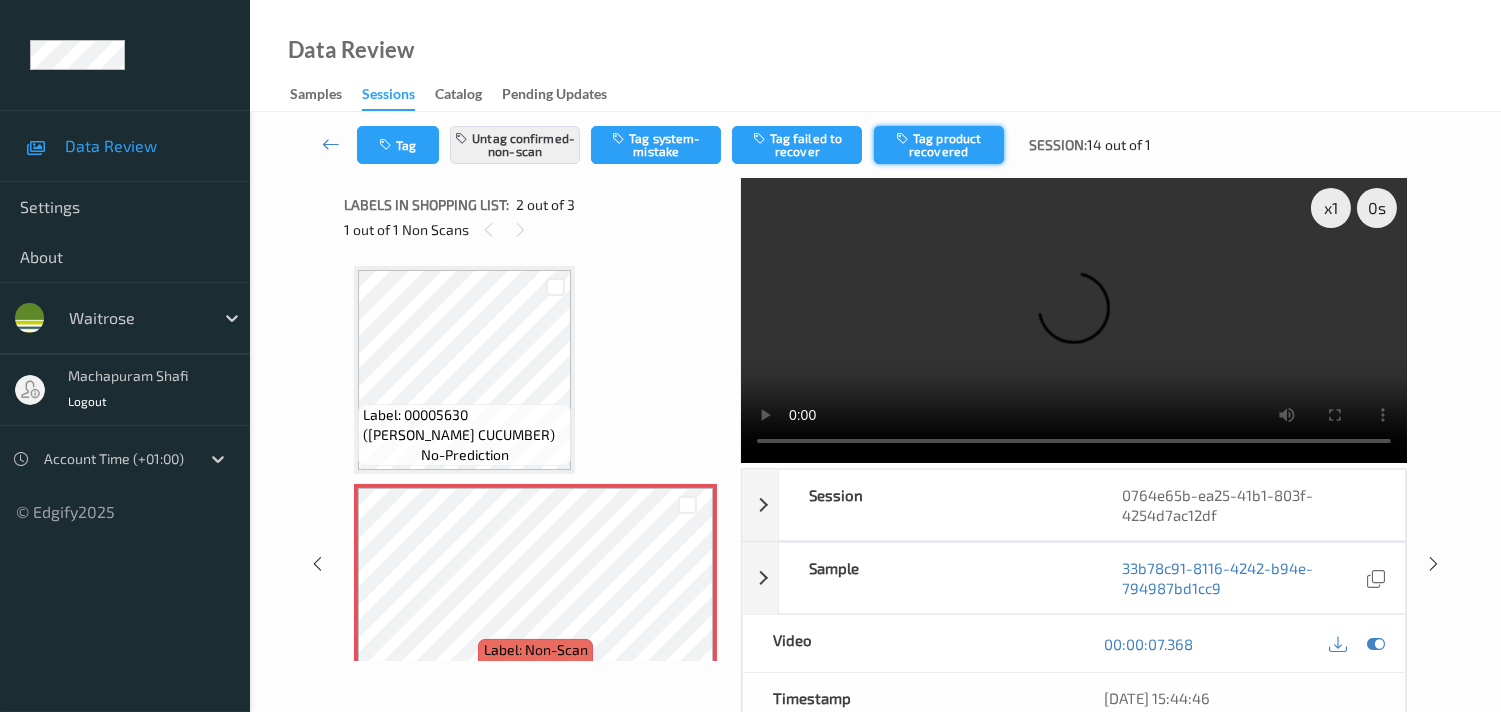 click on "Tag   product recovered" at bounding box center (939, 145) 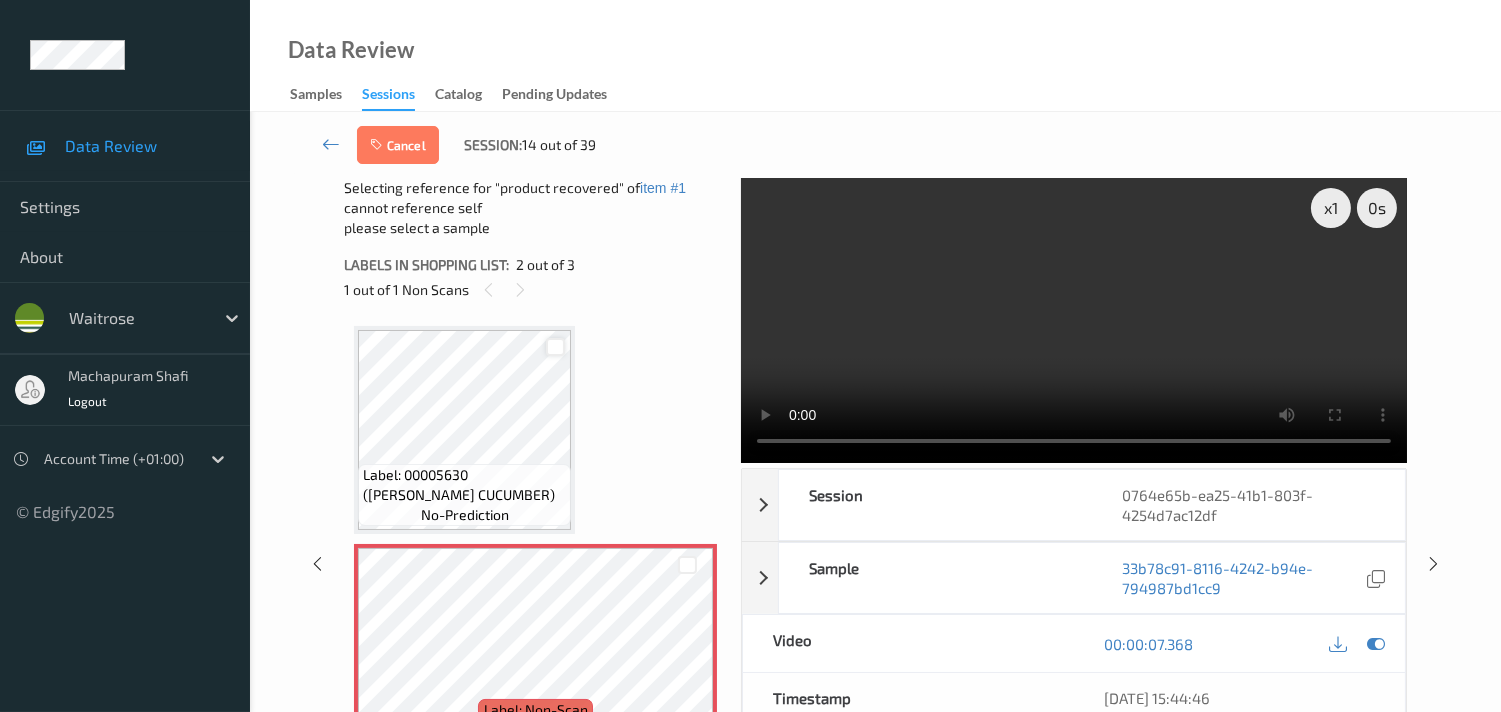 click at bounding box center (555, 347) 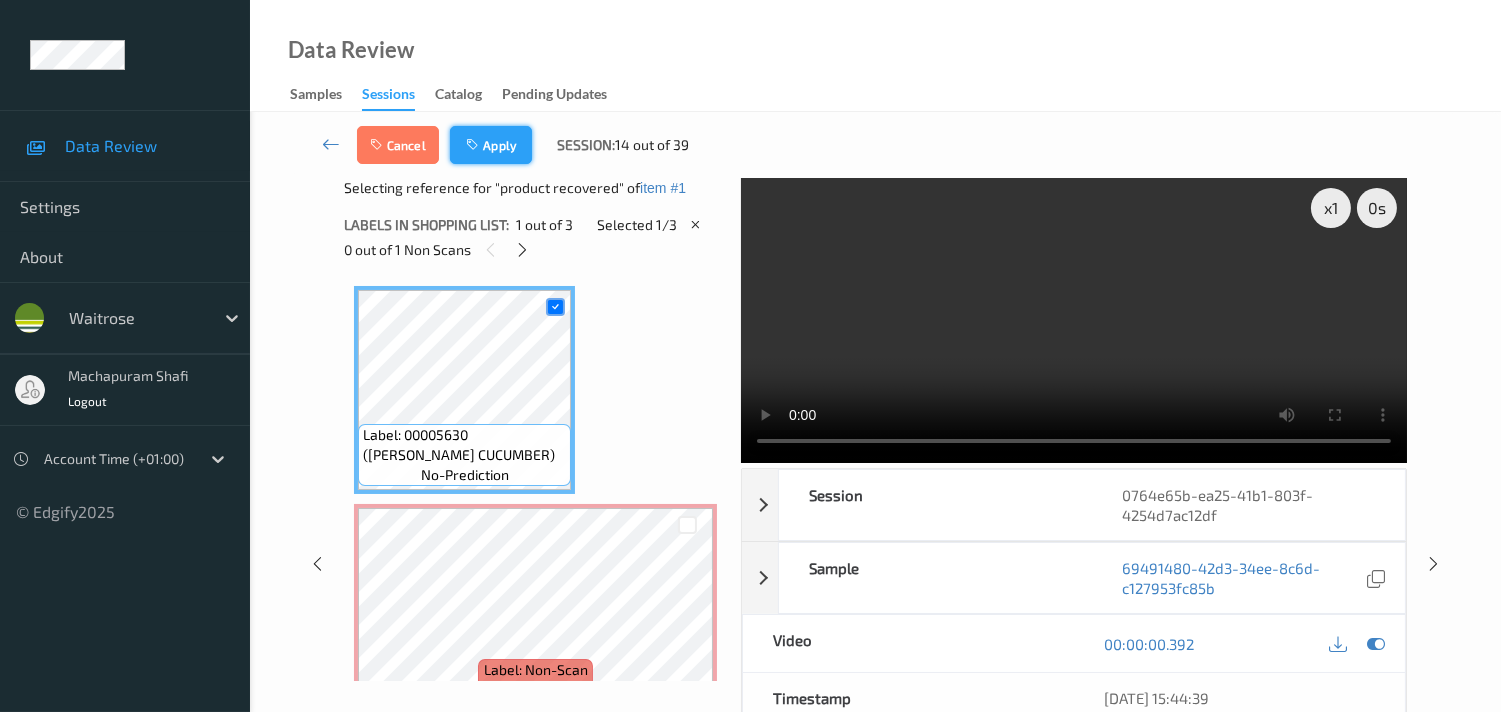 click on "Apply" at bounding box center (491, 145) 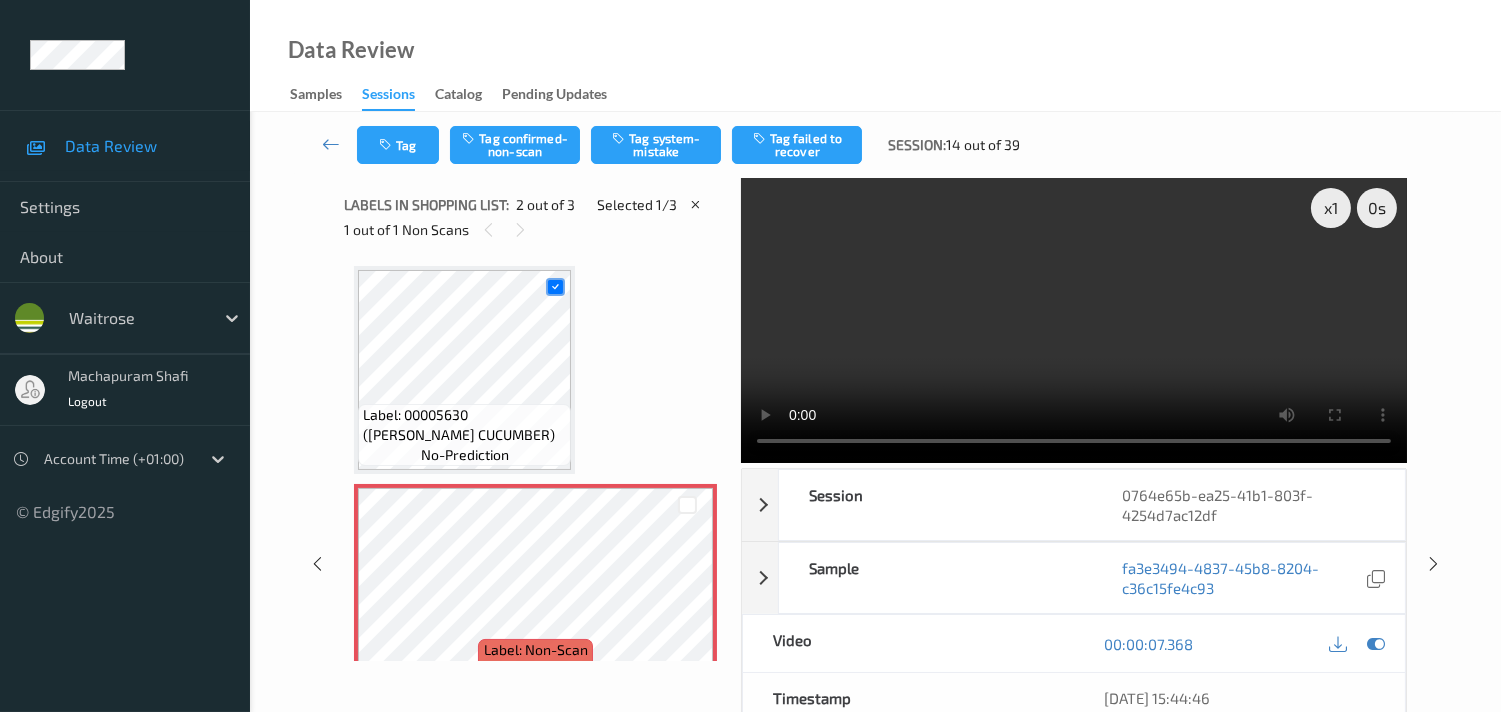 scroll, scrollTop: 10, scrollLeft: 0, axis: vertical 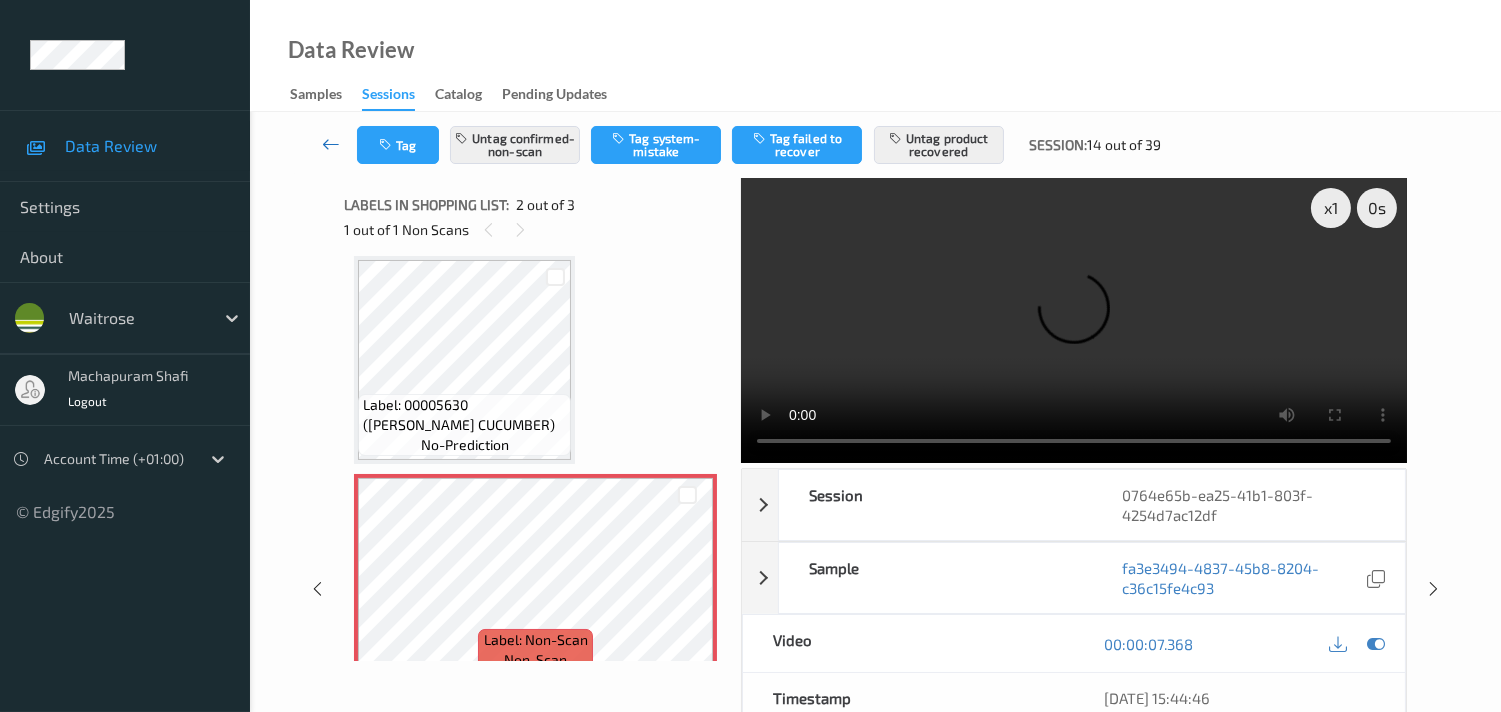 click at bounding box center [331, 144] 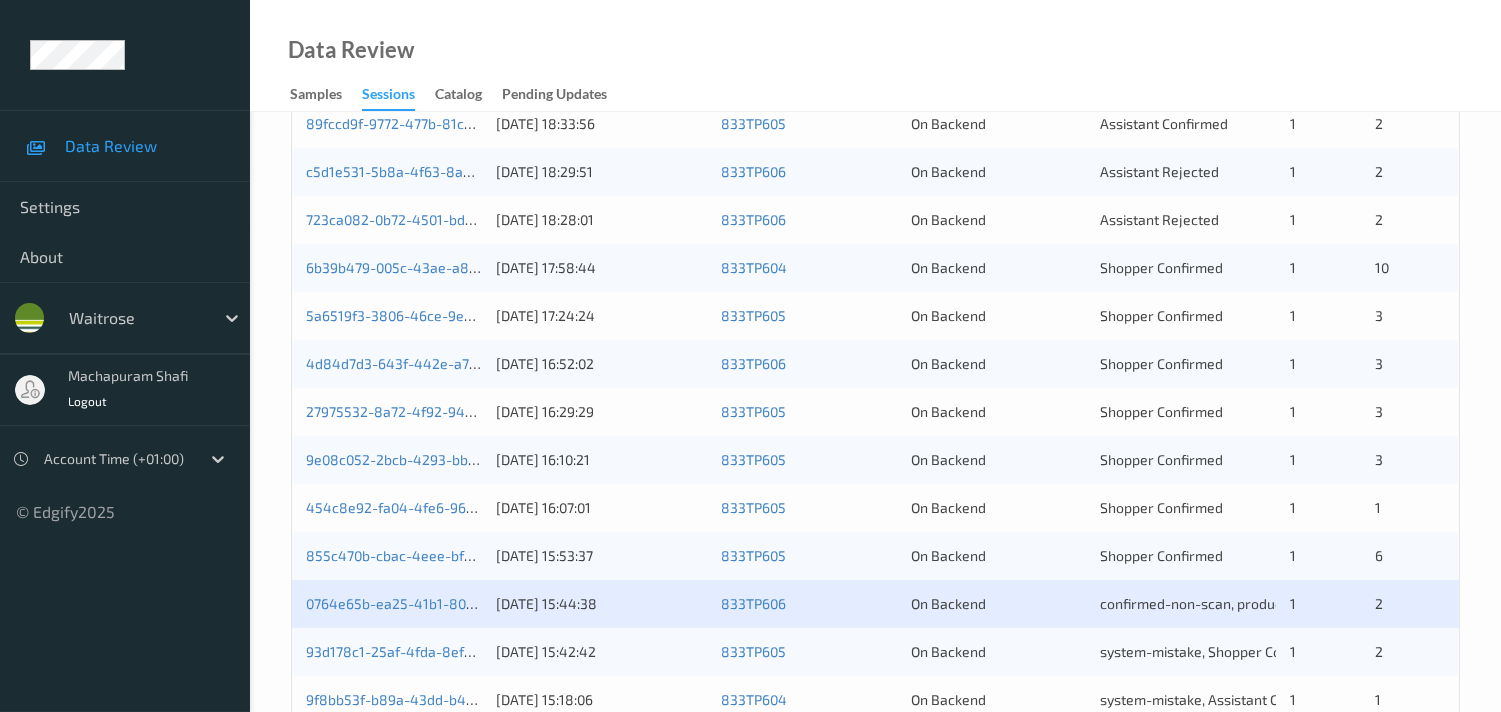 scroll, scrollTop: 666, scrollLeft: 0, axis: vertical 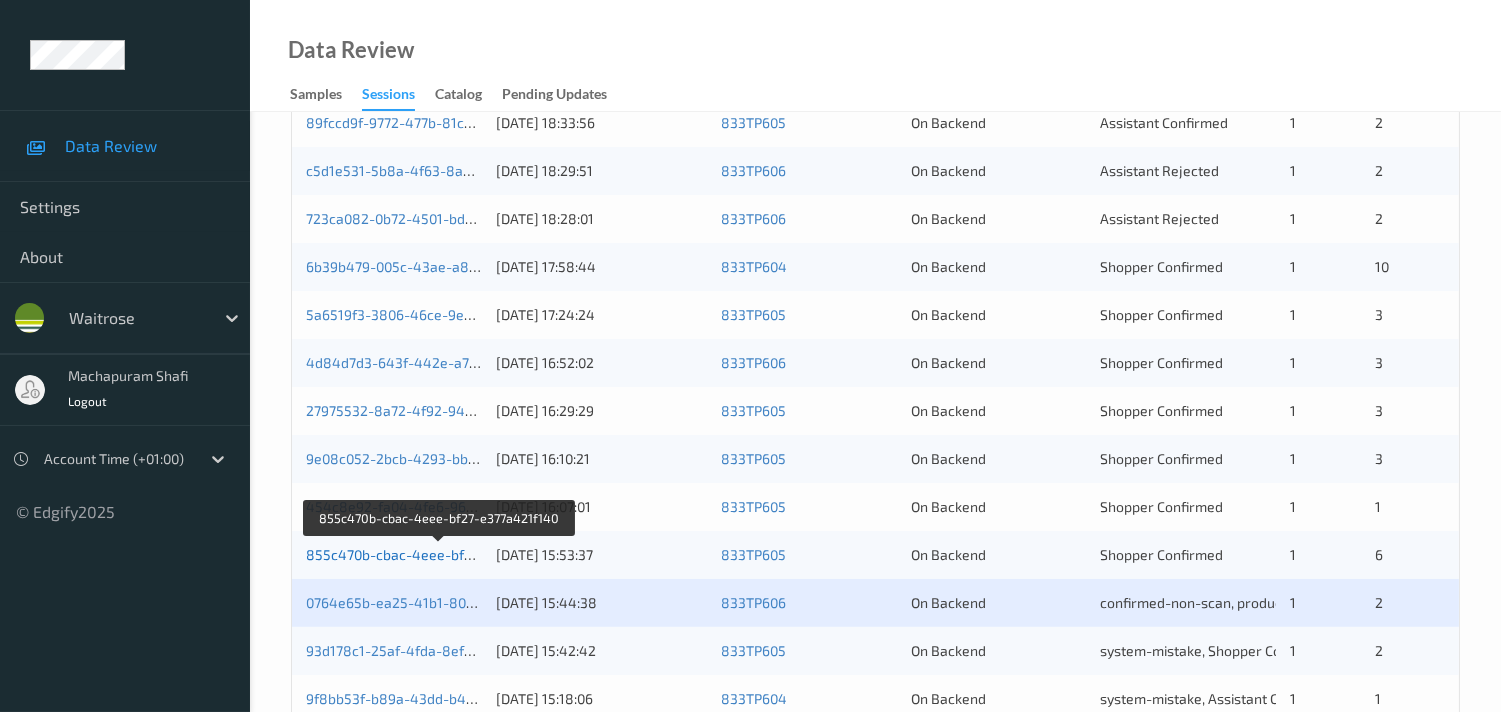 click on "855c470b-cbac-4eee-bf27-e377a421f140" at bounding box center [440, 554] 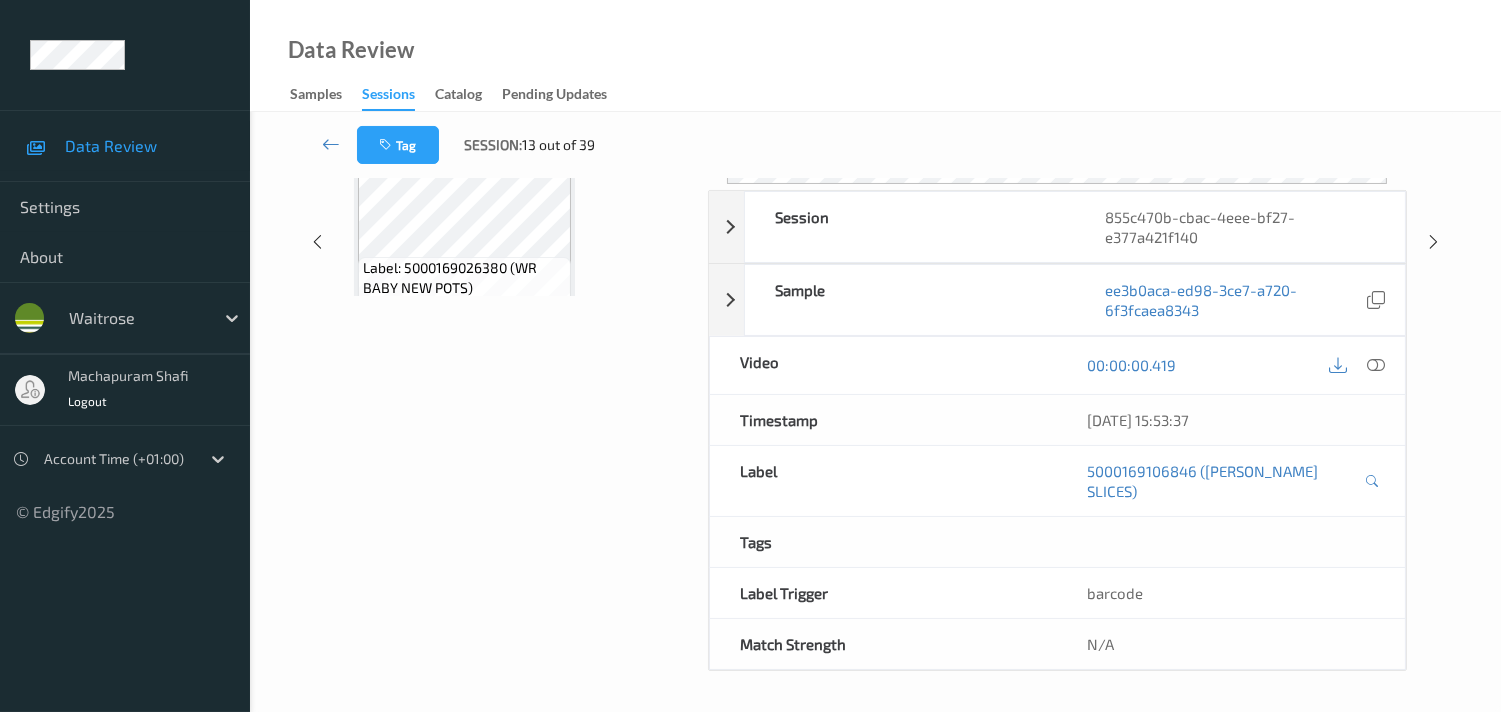 scroll, scrollTop: 280, scrollLeft: 0, axis: vertical 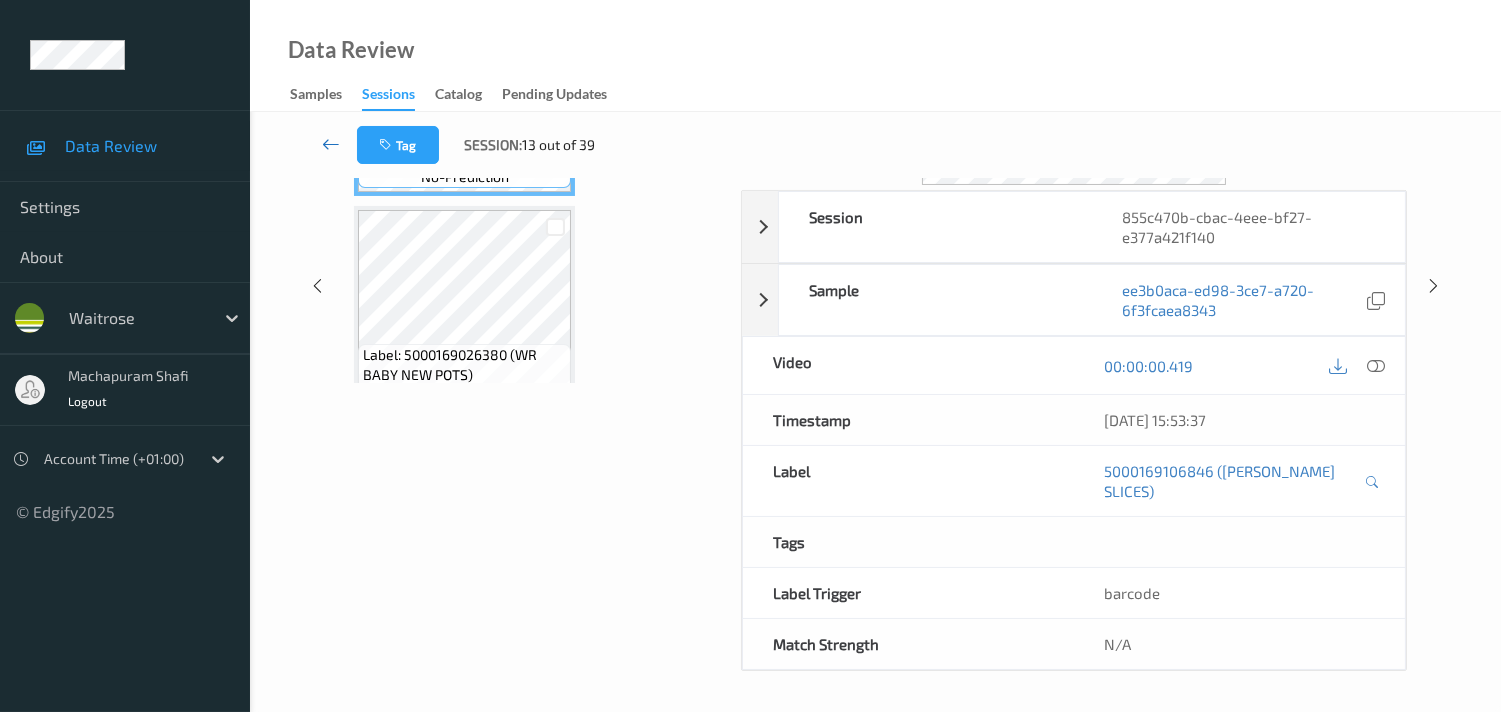 click at bounding box center (331, 144) 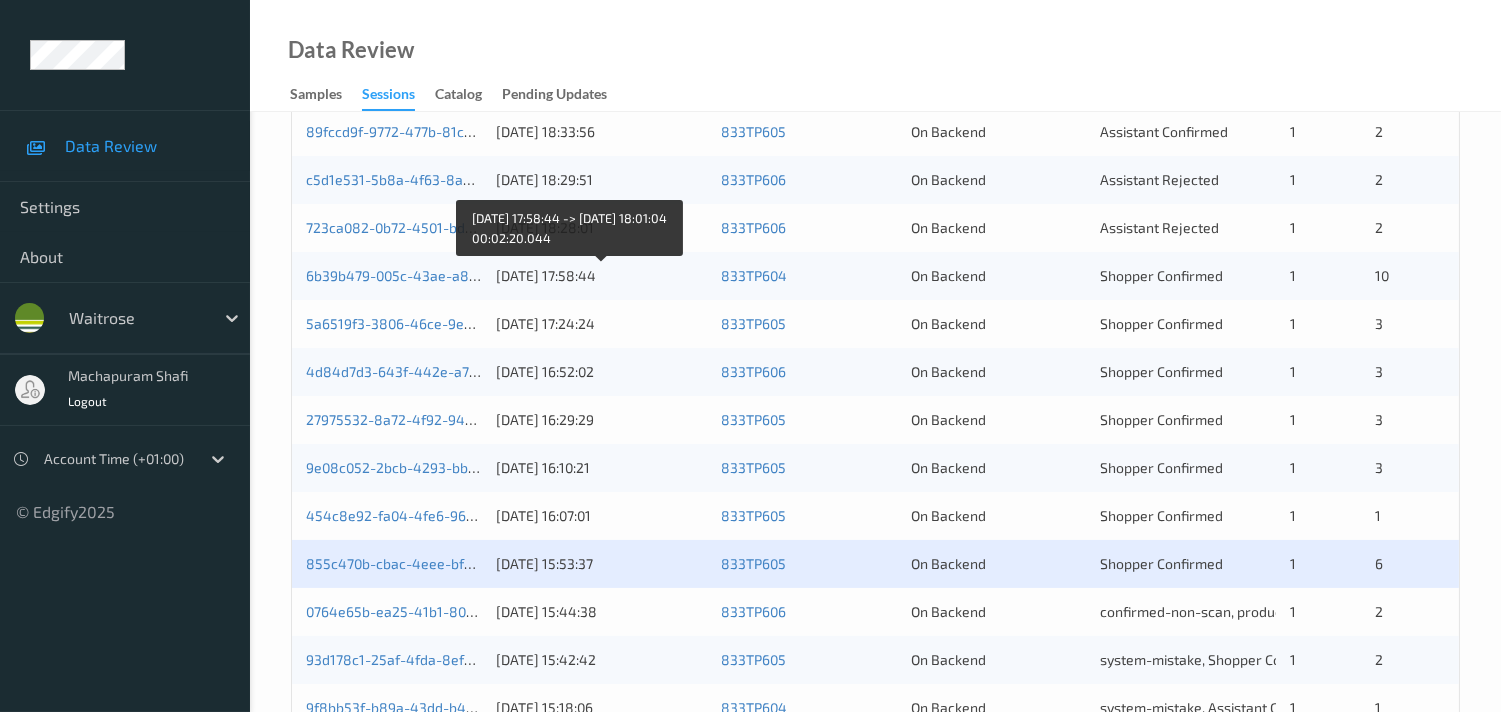 scroll, scrollTop: 666, scrollLeft: 0, axis: vertical 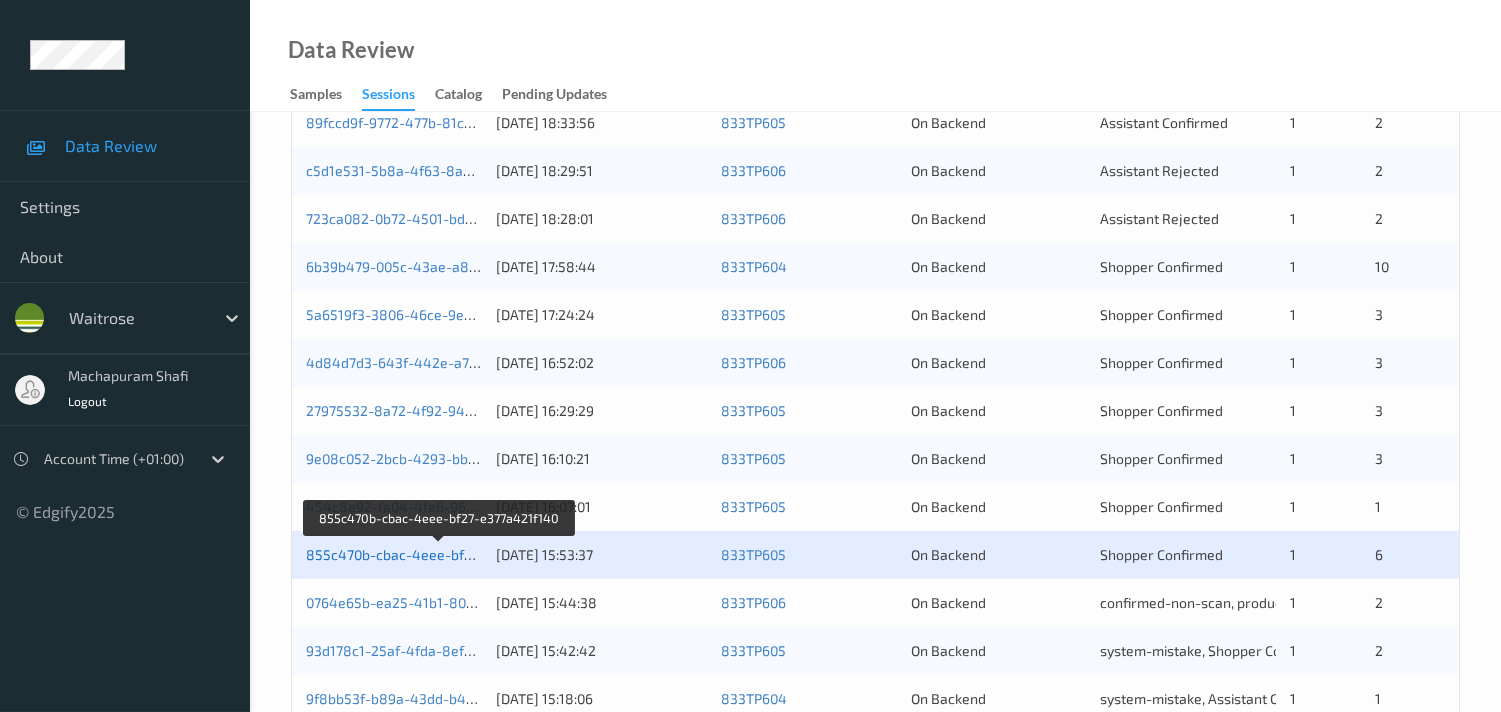 click on "855c470b-cbac-4eee-bf27-e377a421f140" at bounding box center (440, 554) 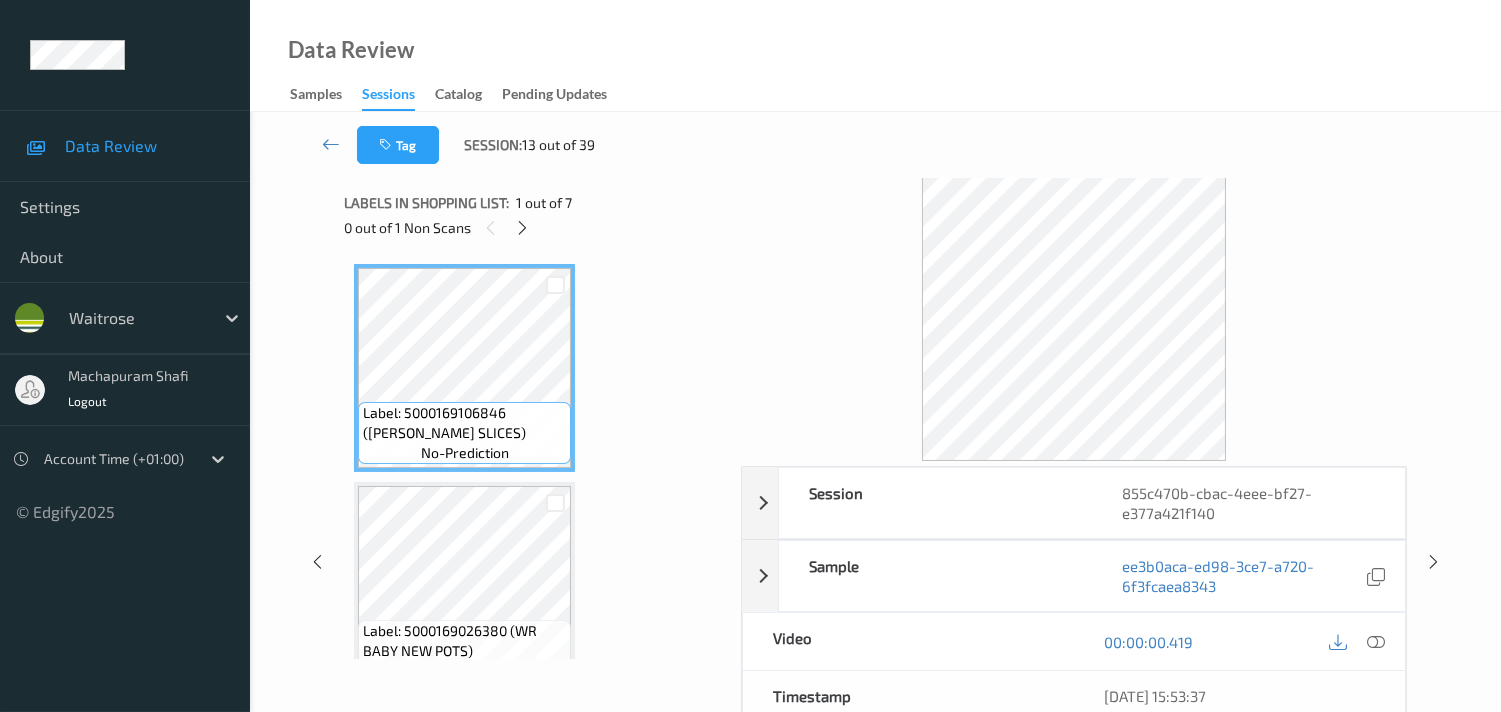 scroll, scrollTop: 0, scrollLeft: 0, axis: both 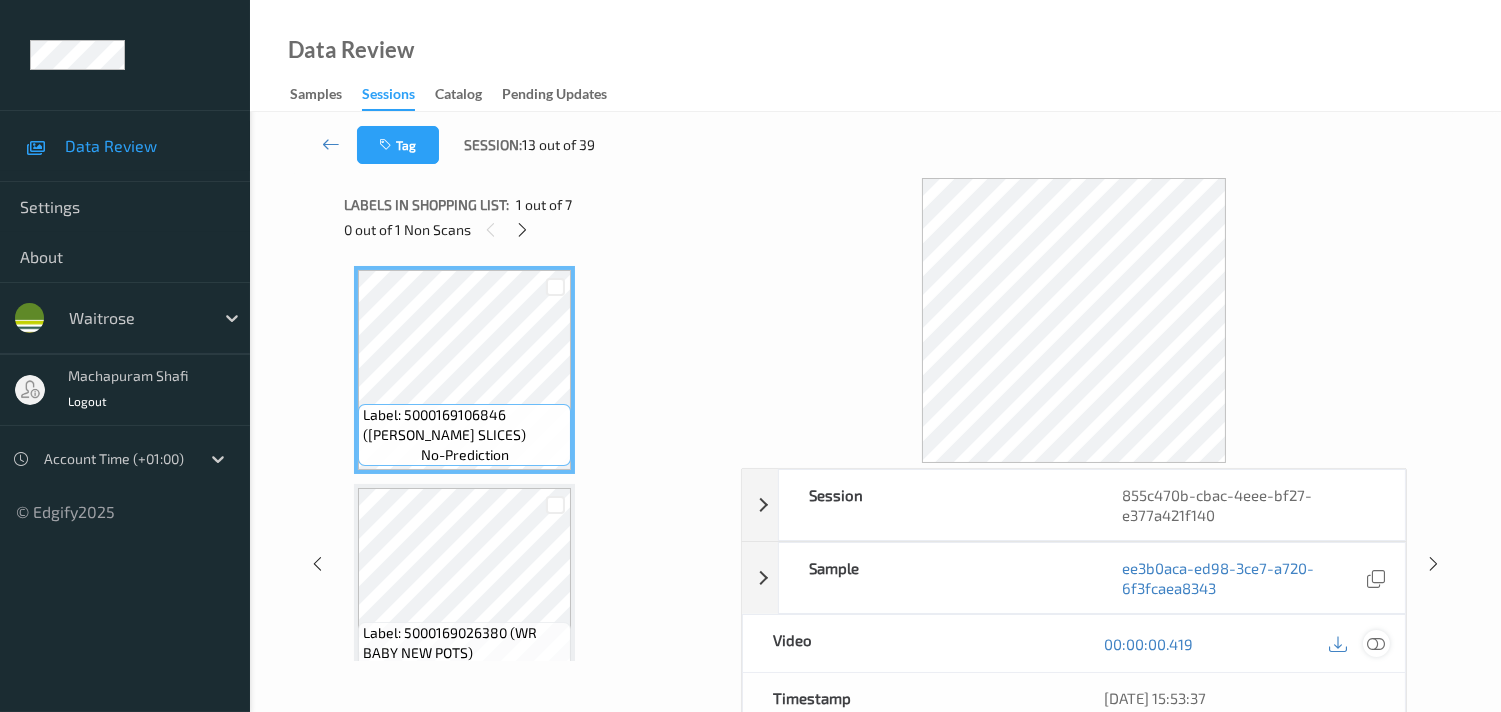 click at bounding box center [1376, 644] 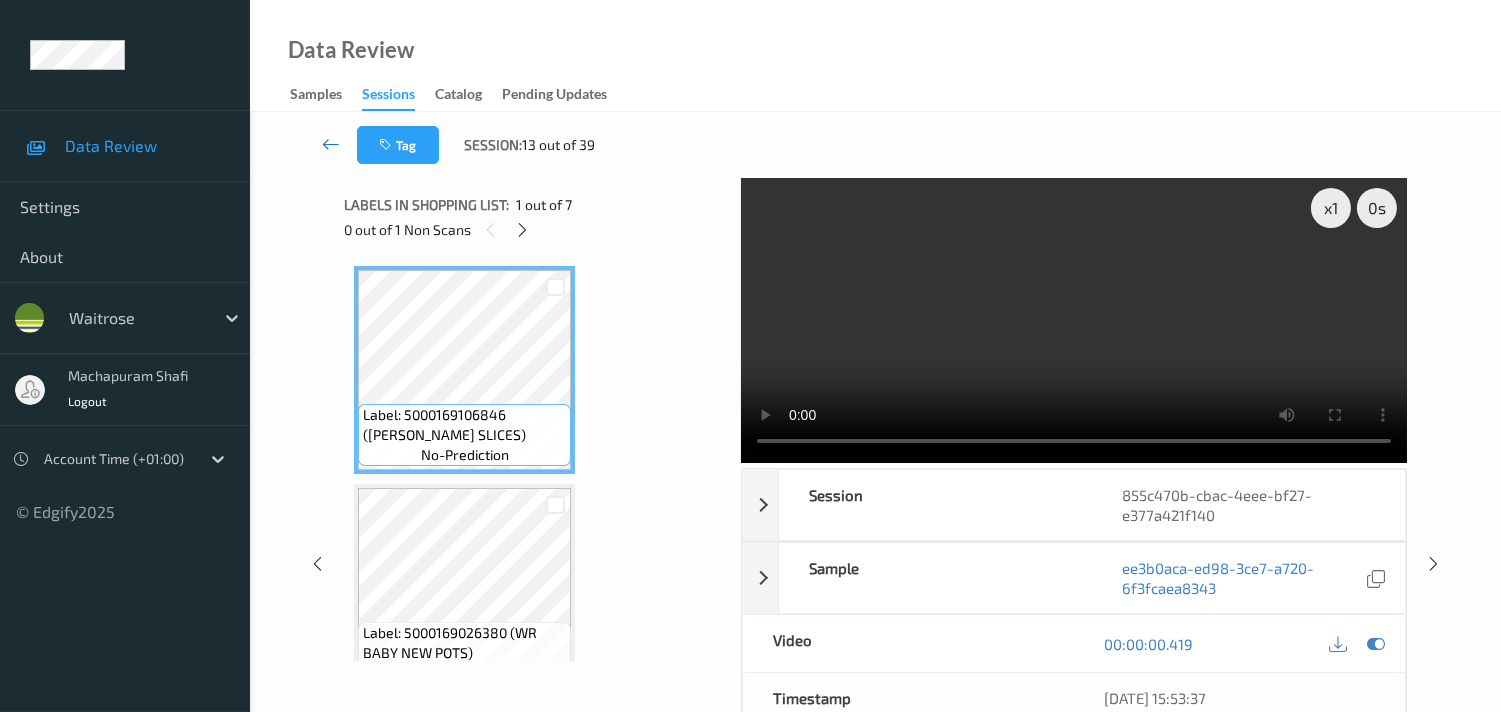 click at bounding box center [331, 144] 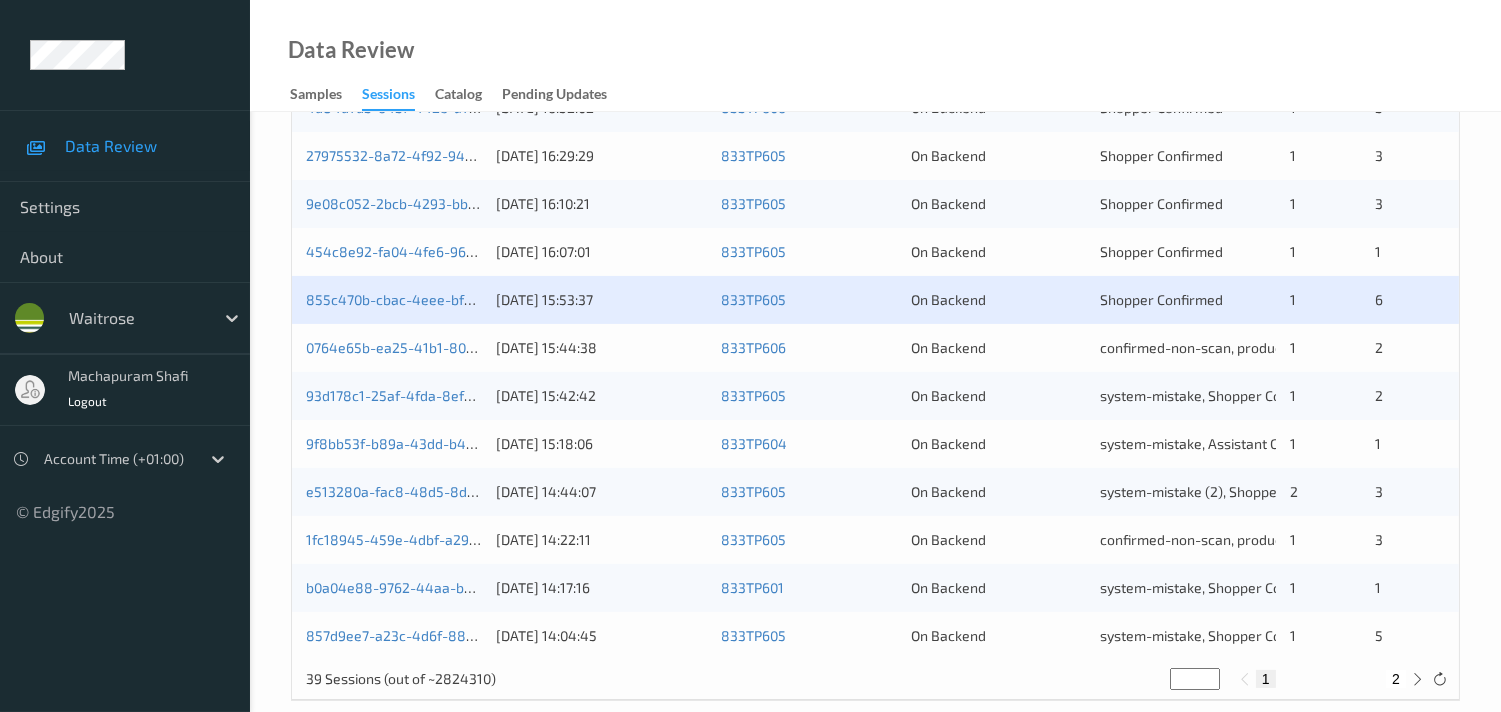 scroll, scrollTop: 951, scrollLeft: 0, axis: vertical 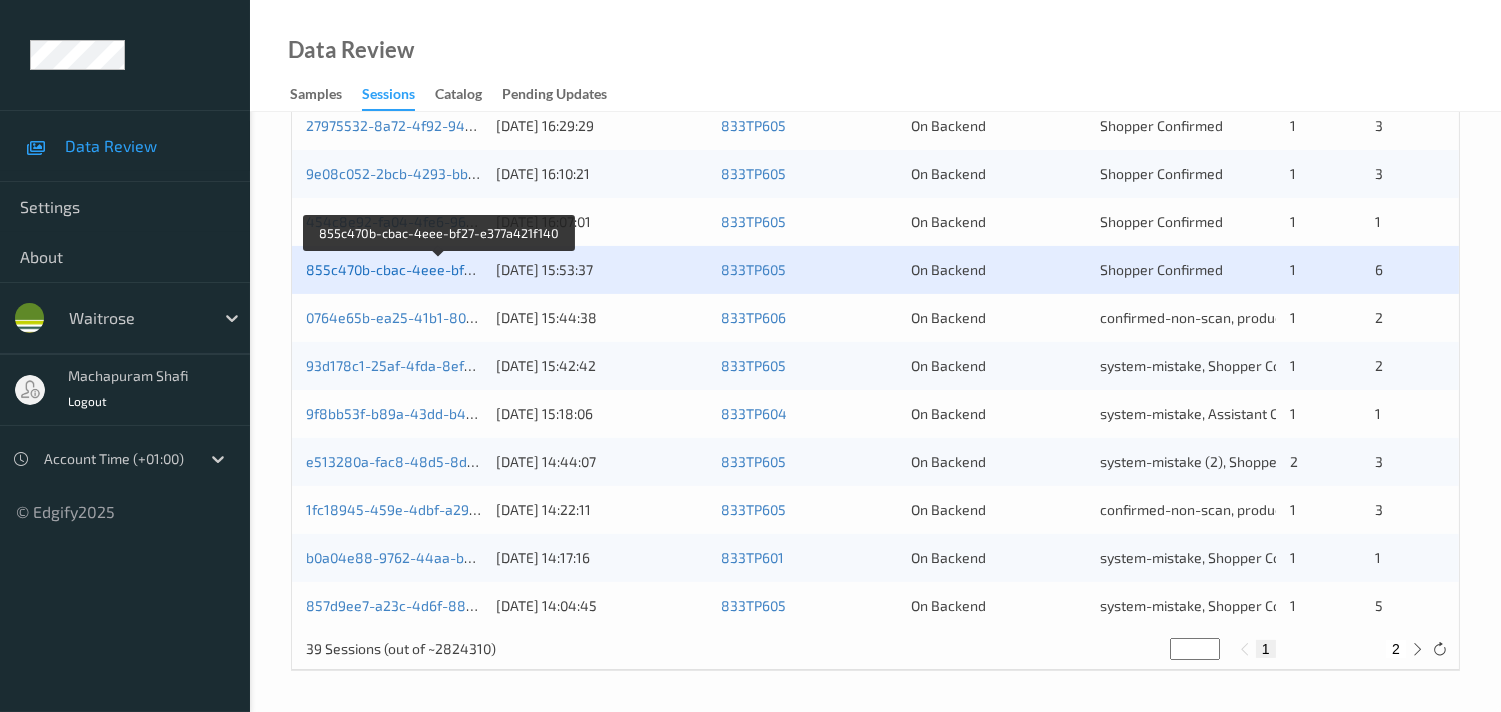 click on "855c470b-cbac-4eee-bf27-e377a421f140" at bounding box center [440, 269] 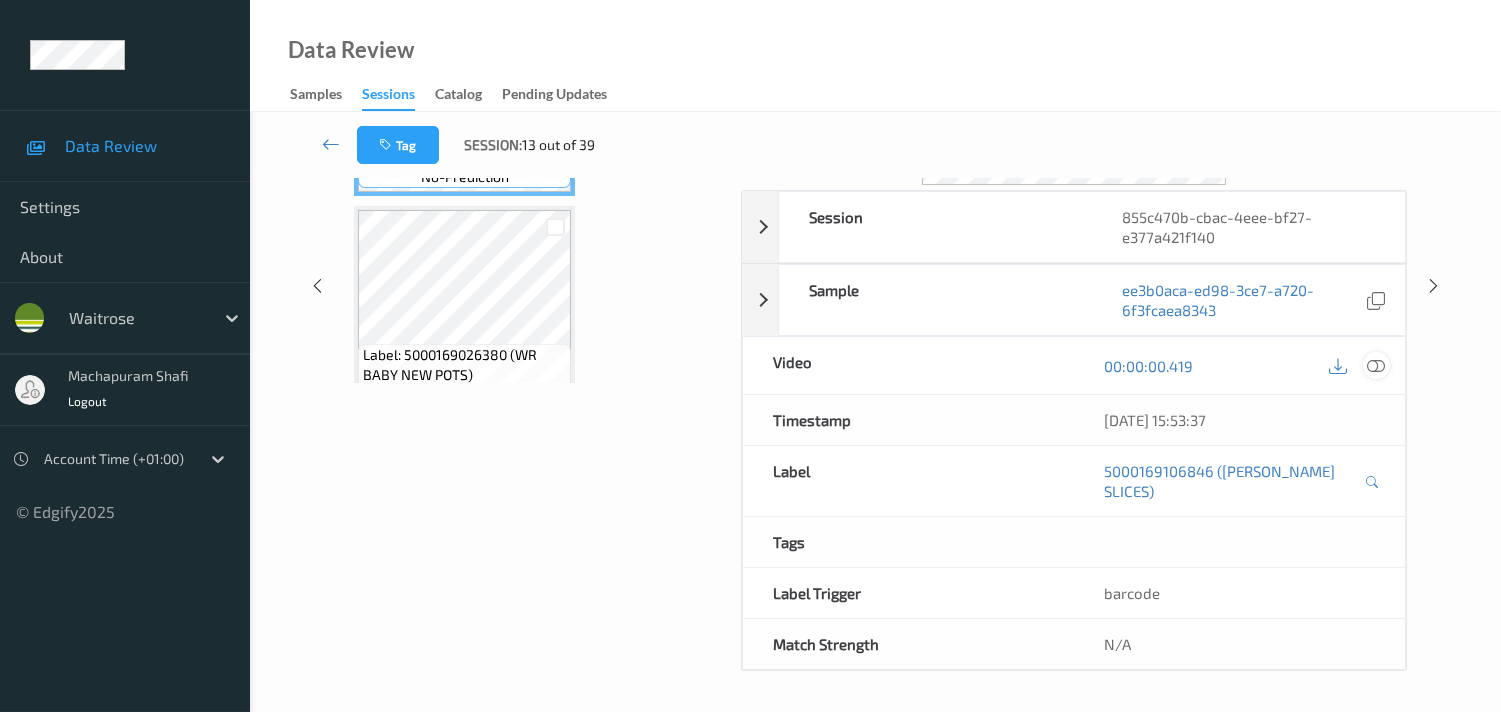 click at bounding box center (1376, 366) 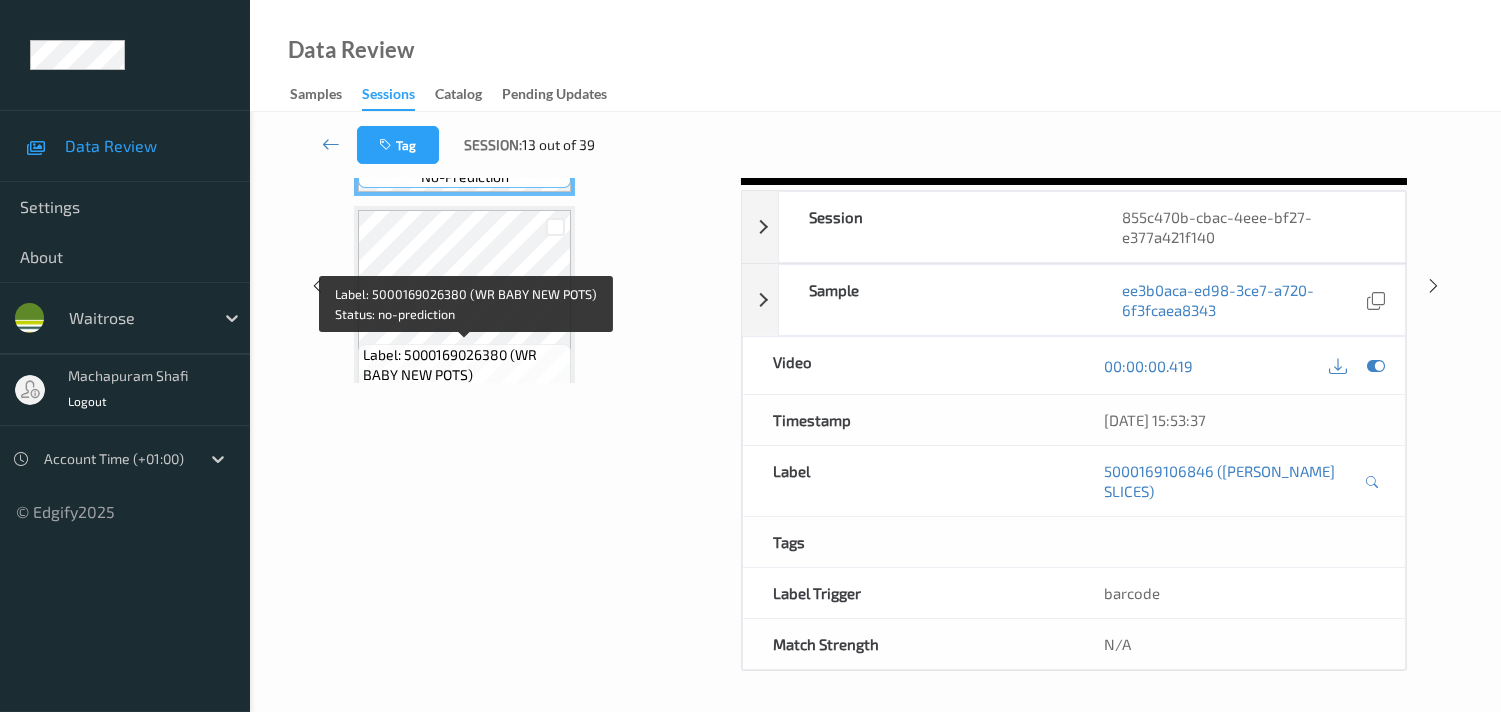 scroll, scrollTop: 0, scrollLeft: 0, axis: both 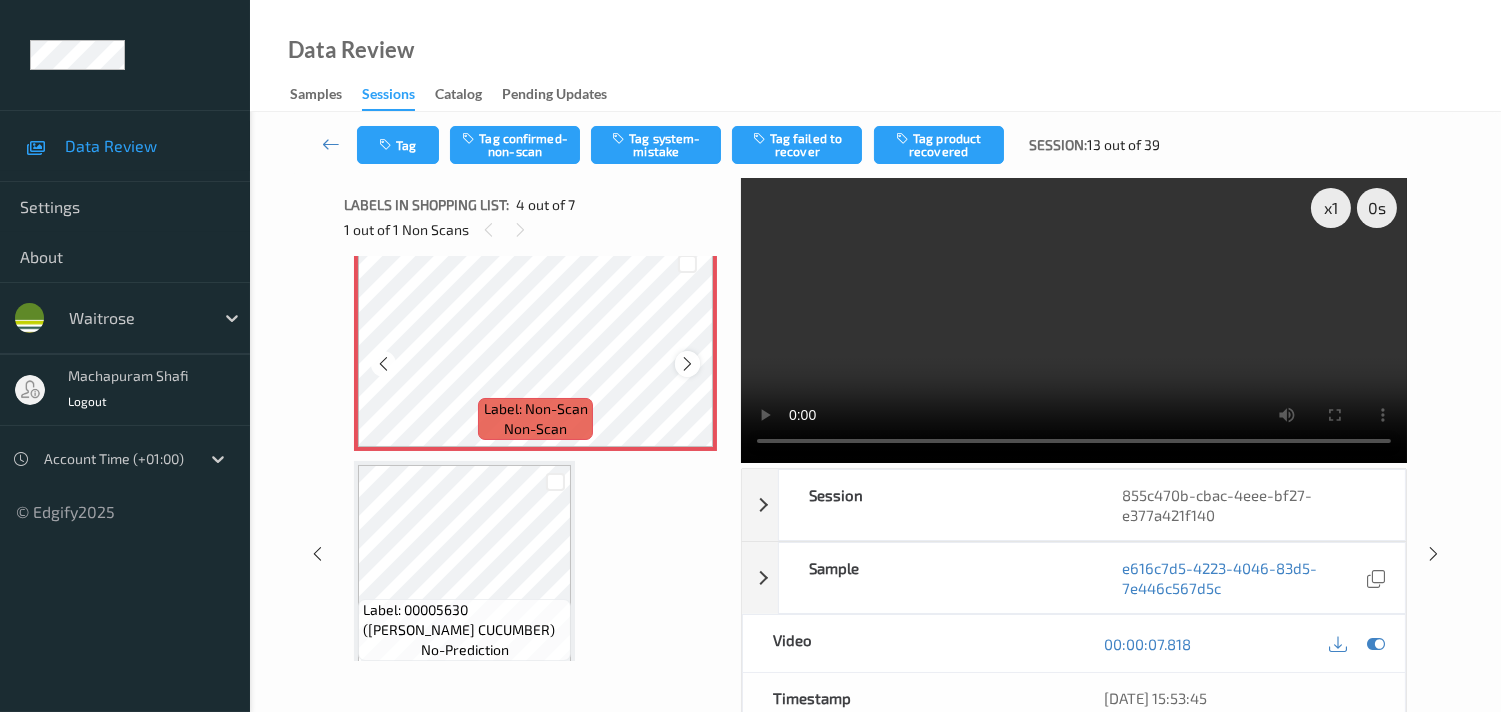 click at bounding box center (687, 364) 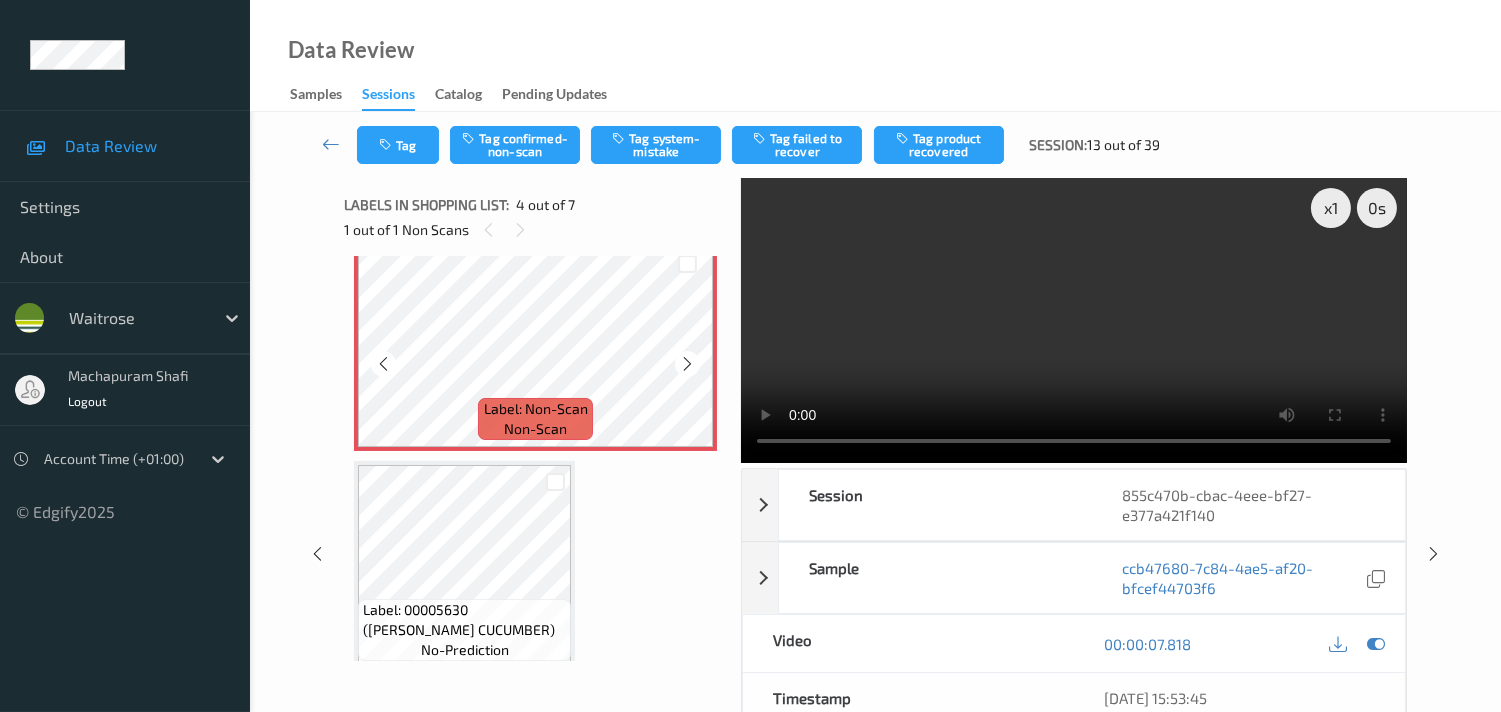 click at bounding box center (687, 364) 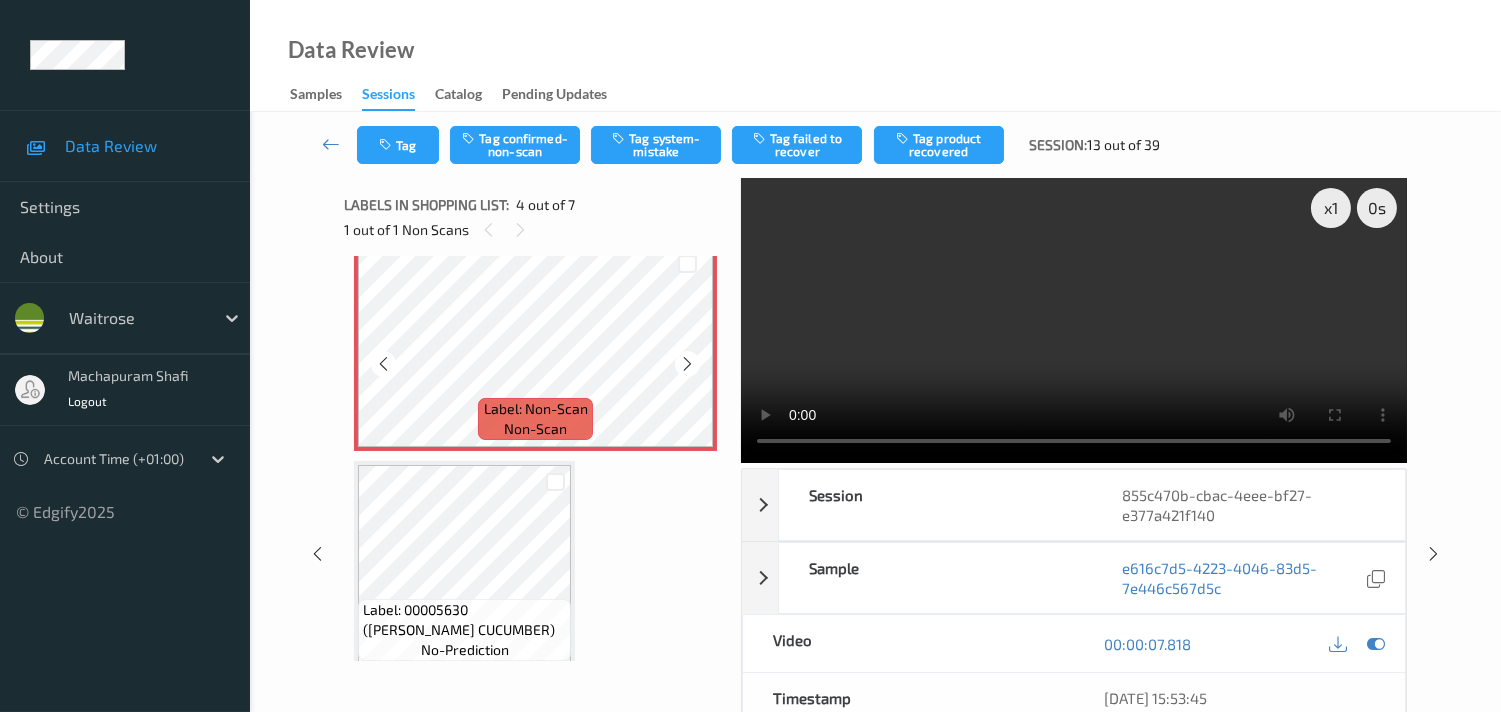 click at bounding box center [687, 364] 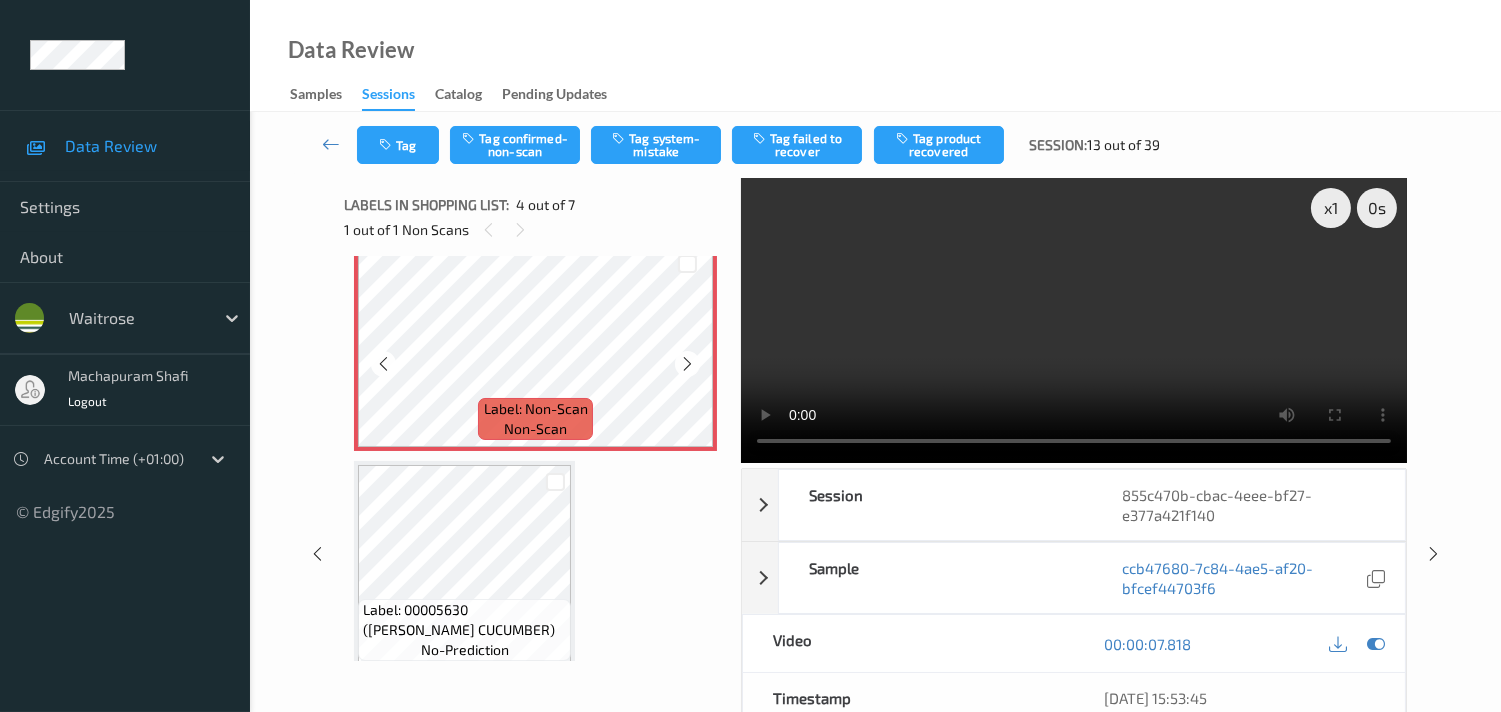 click at bounding box center (687, 364) 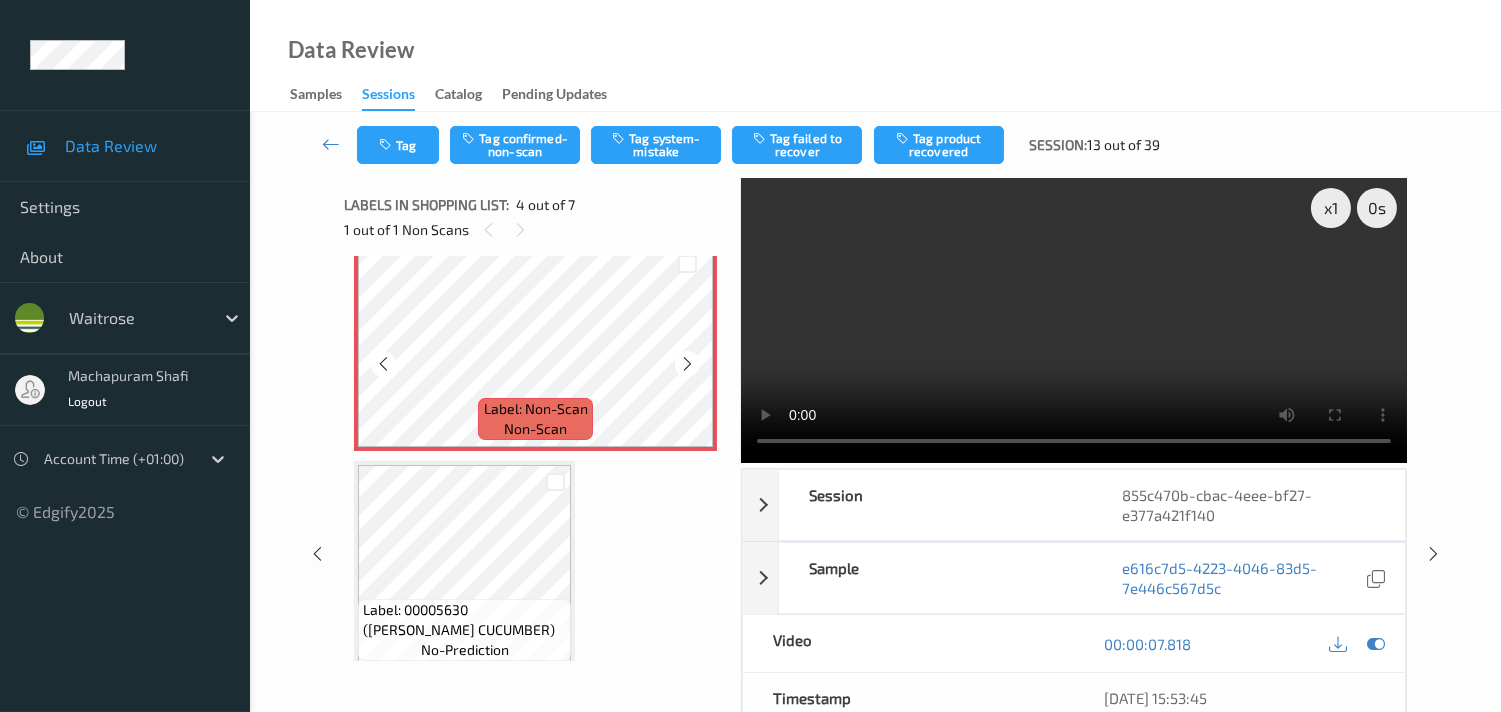 click at bounding box center [687, 364] 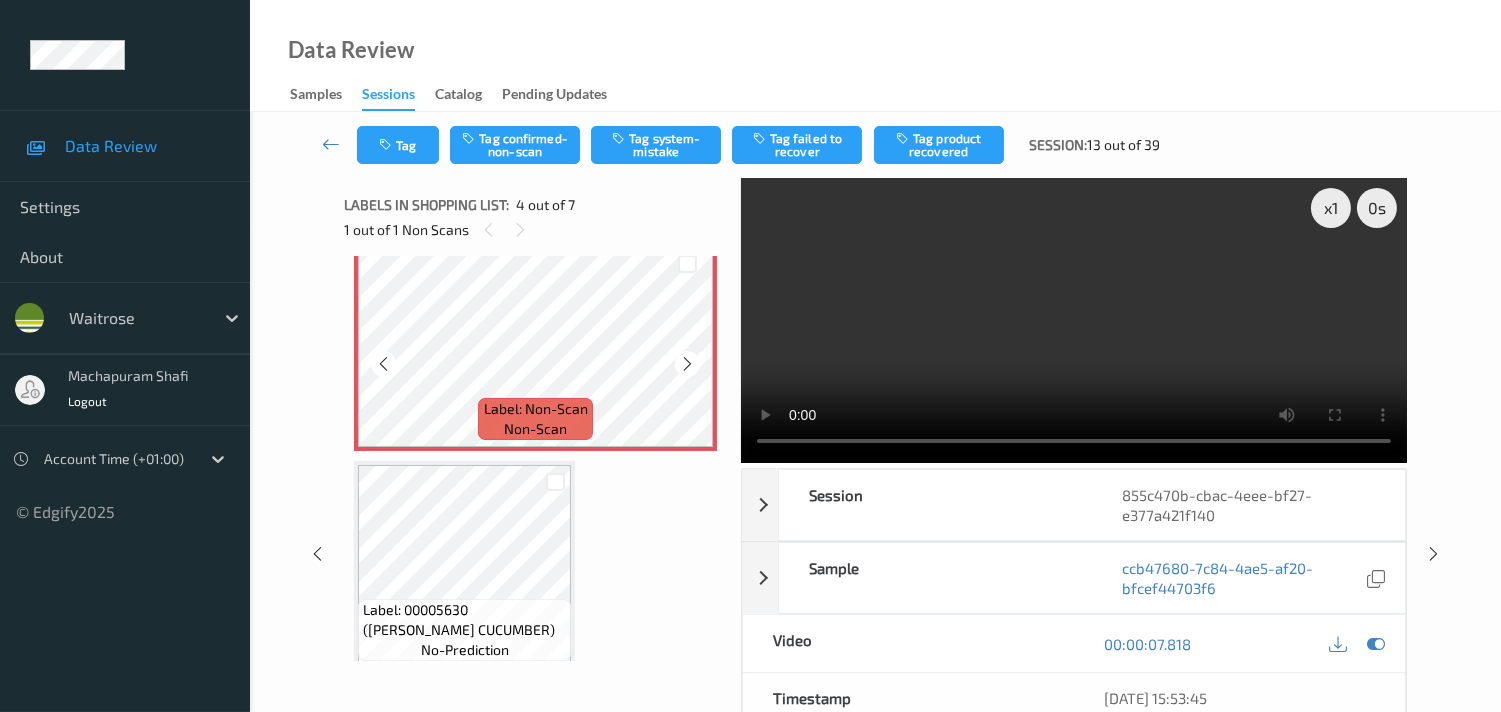click at bounding box center [687, 364] 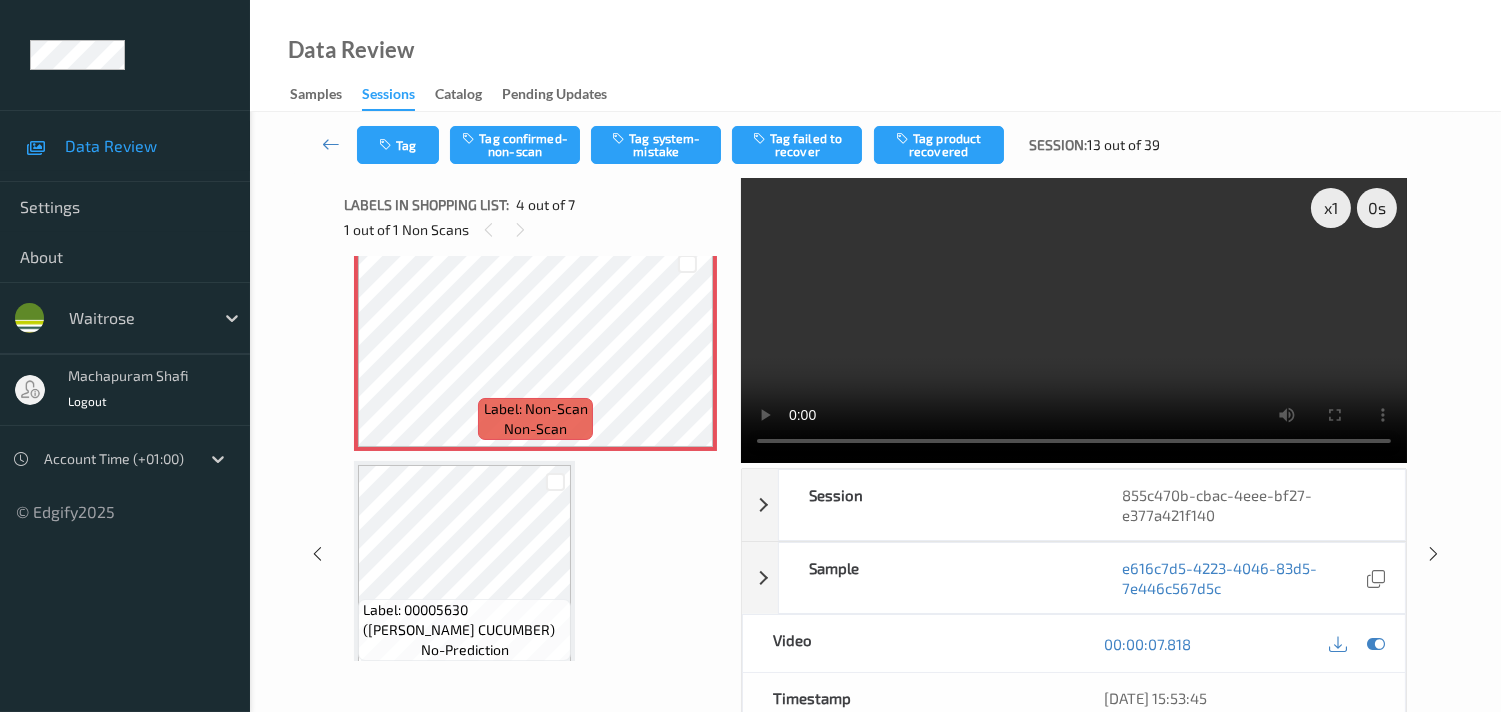 click at bounding box center [1074, 320] 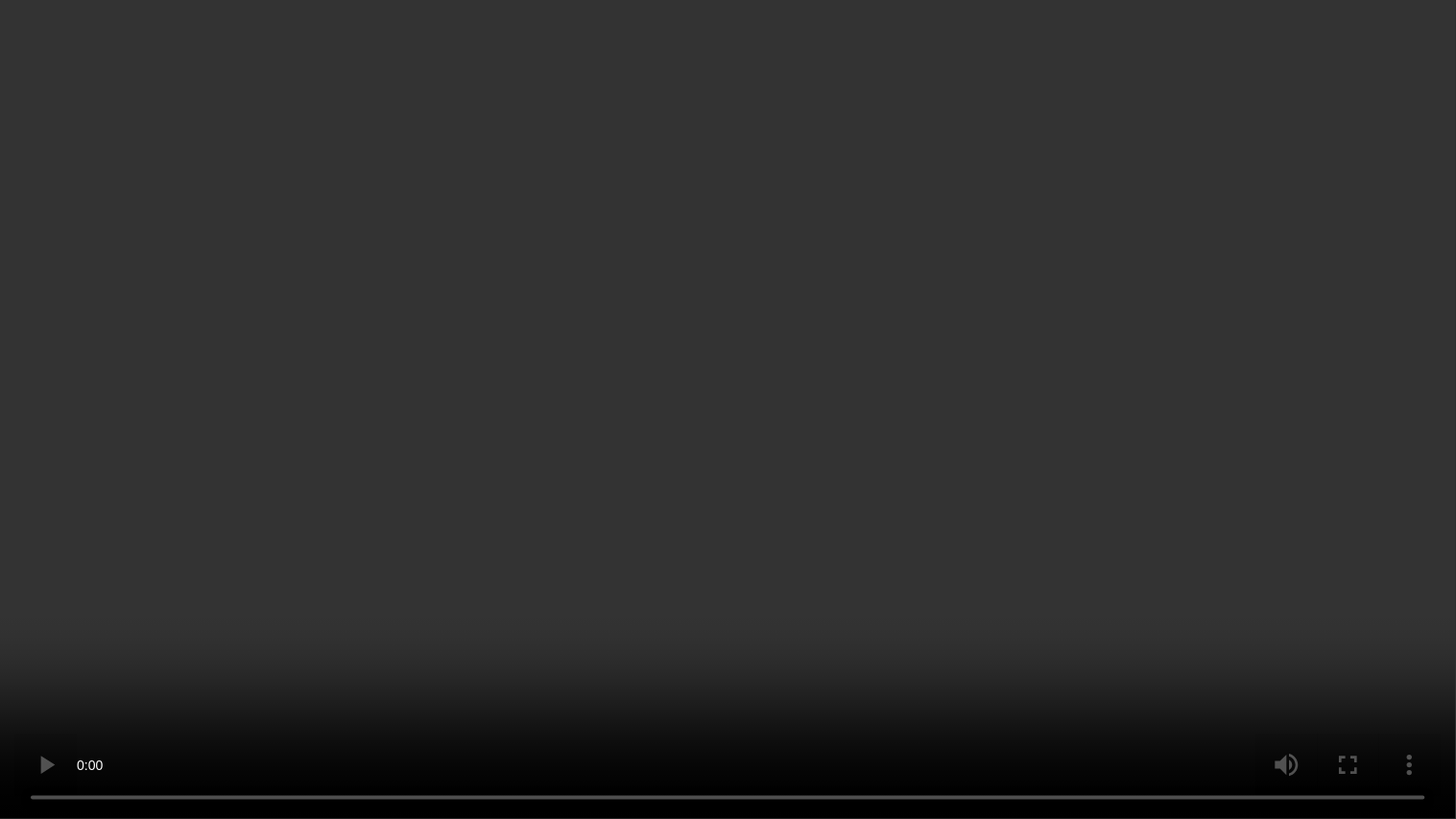 click at bounding box center (728, 409) 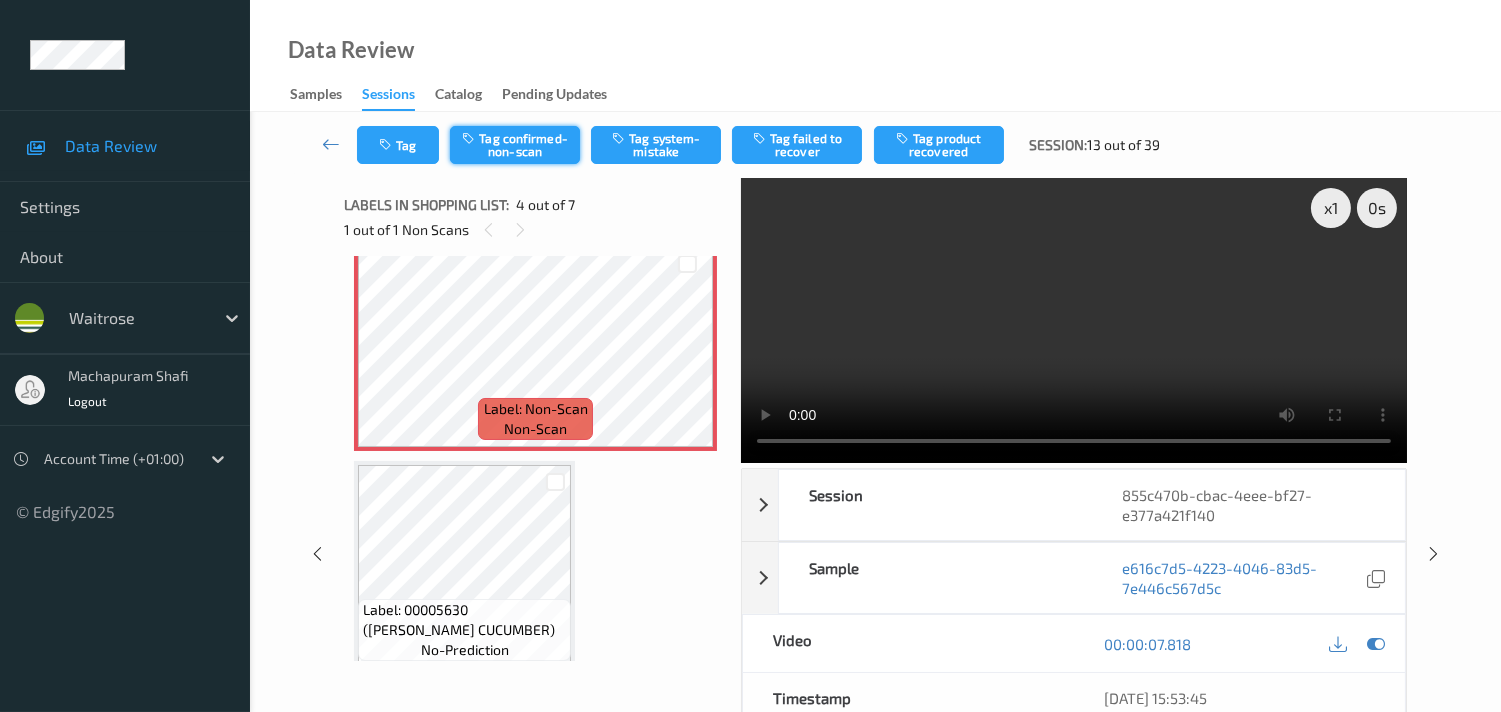 click on "Tag   confirmed-non-scan" at bounding box center [515, 145] 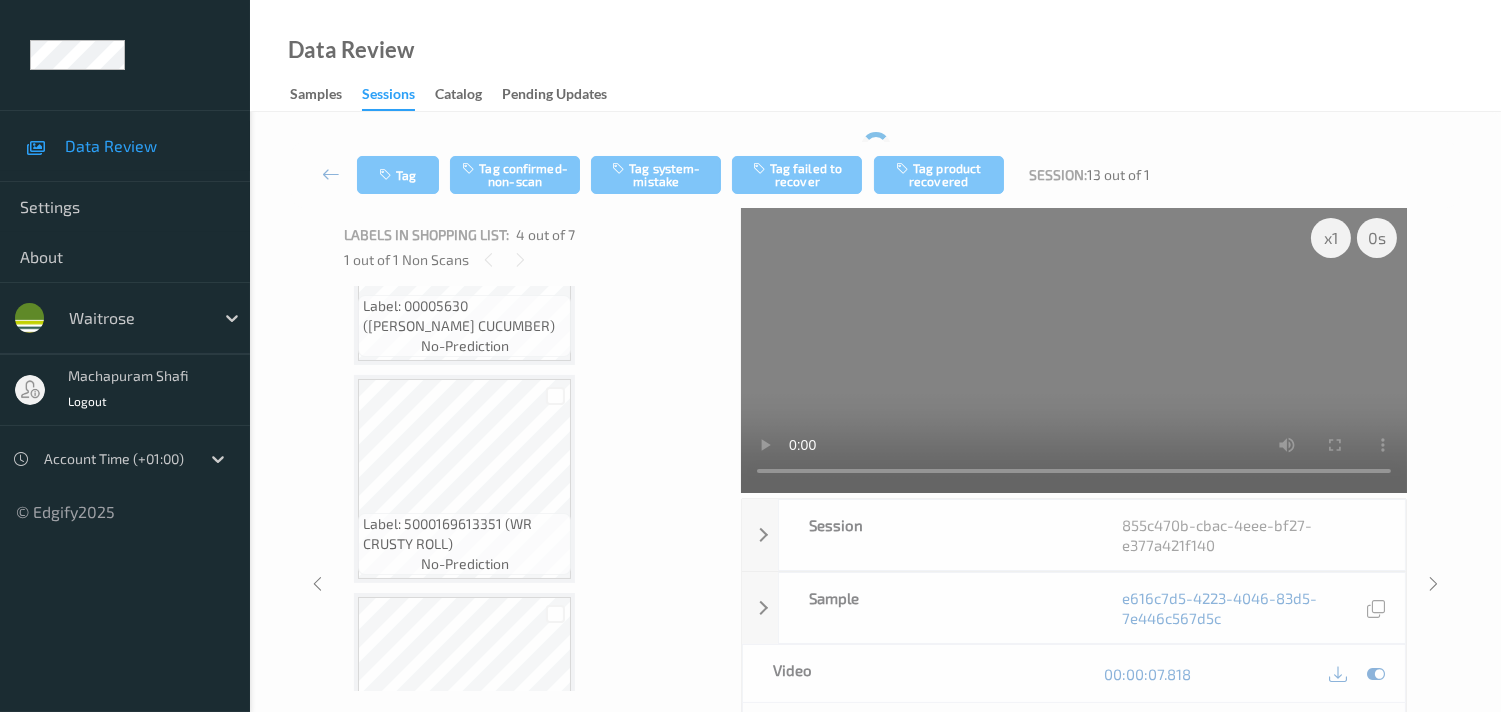 scroll, scrollTop: 1121, scrollLeft: 0, axis: vertical 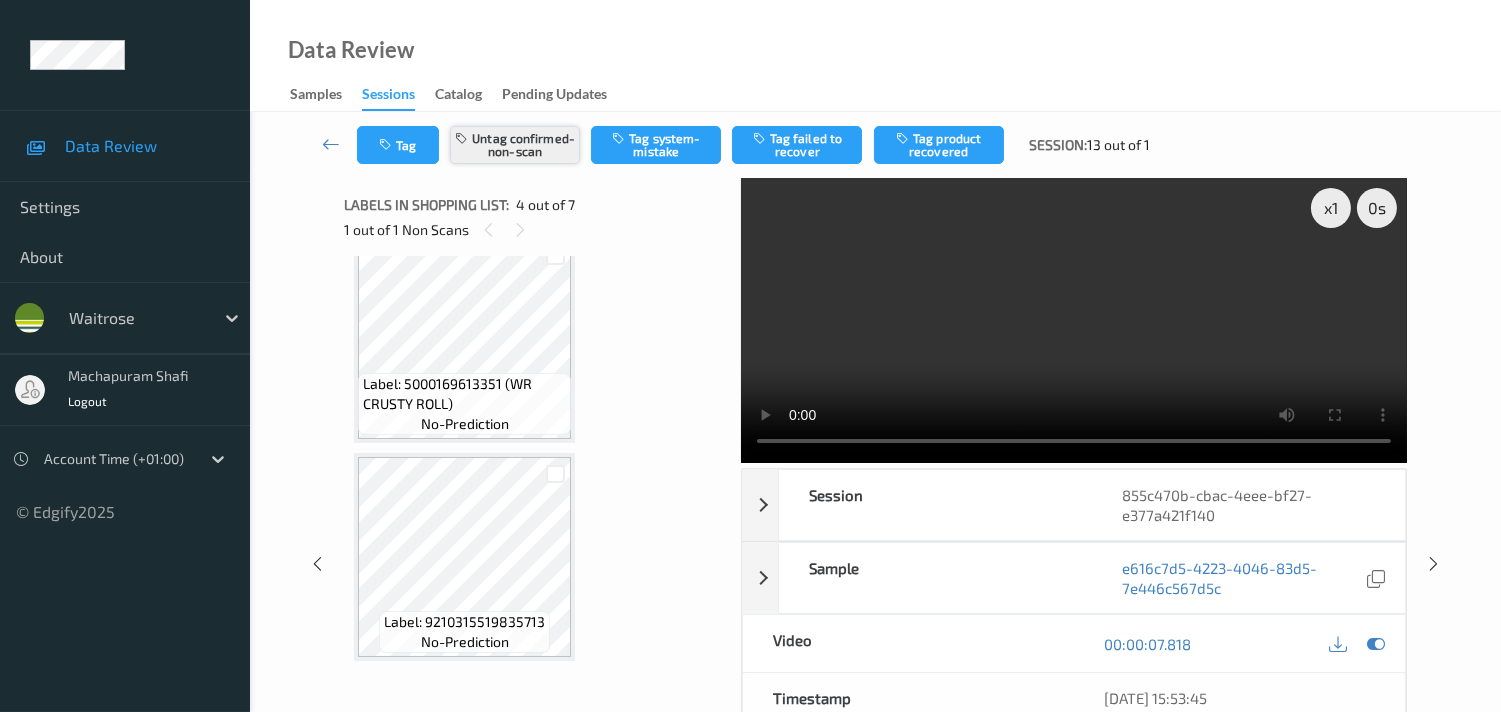 click on "Untag   confirmed-non-scan" at bounding box center (515, 145) 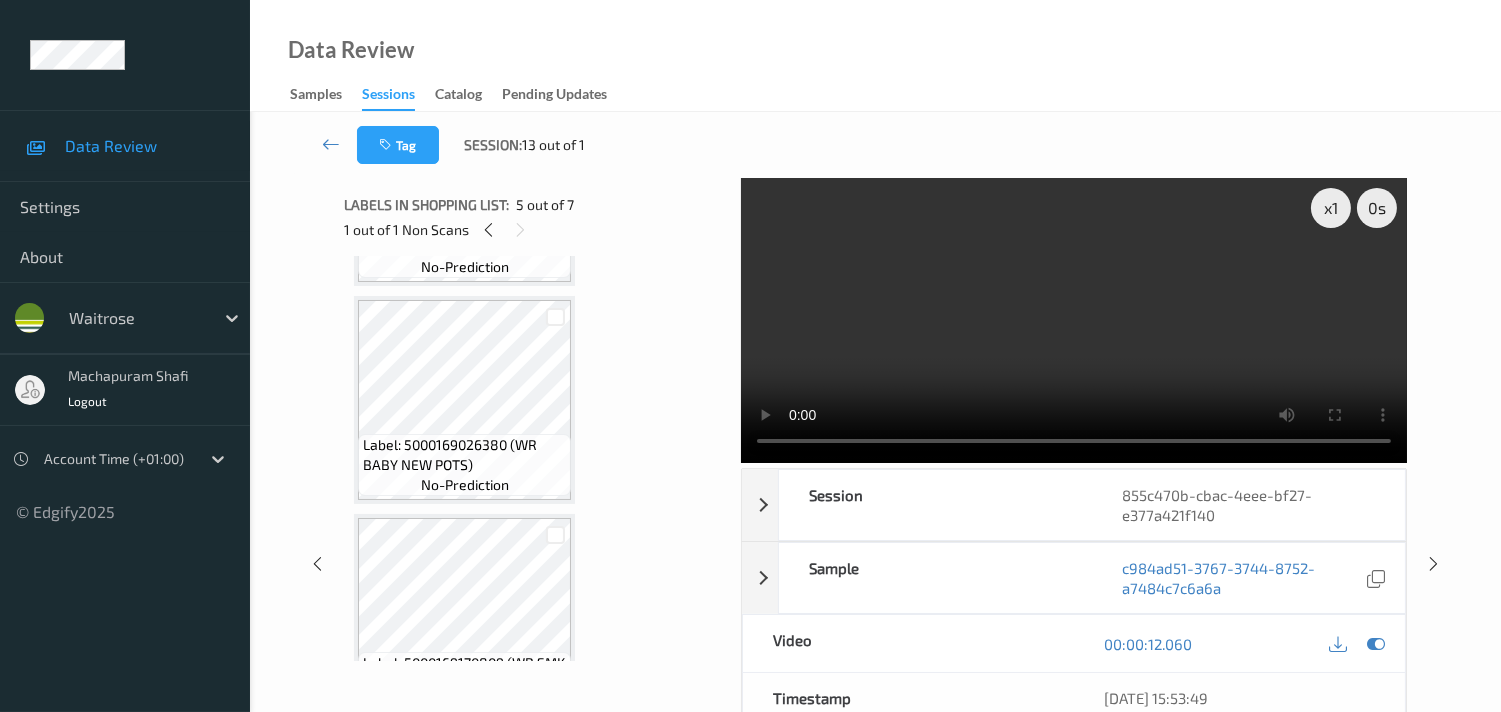 scroll, scrollTop: 121, scrollLeft: 0, axis: vertical 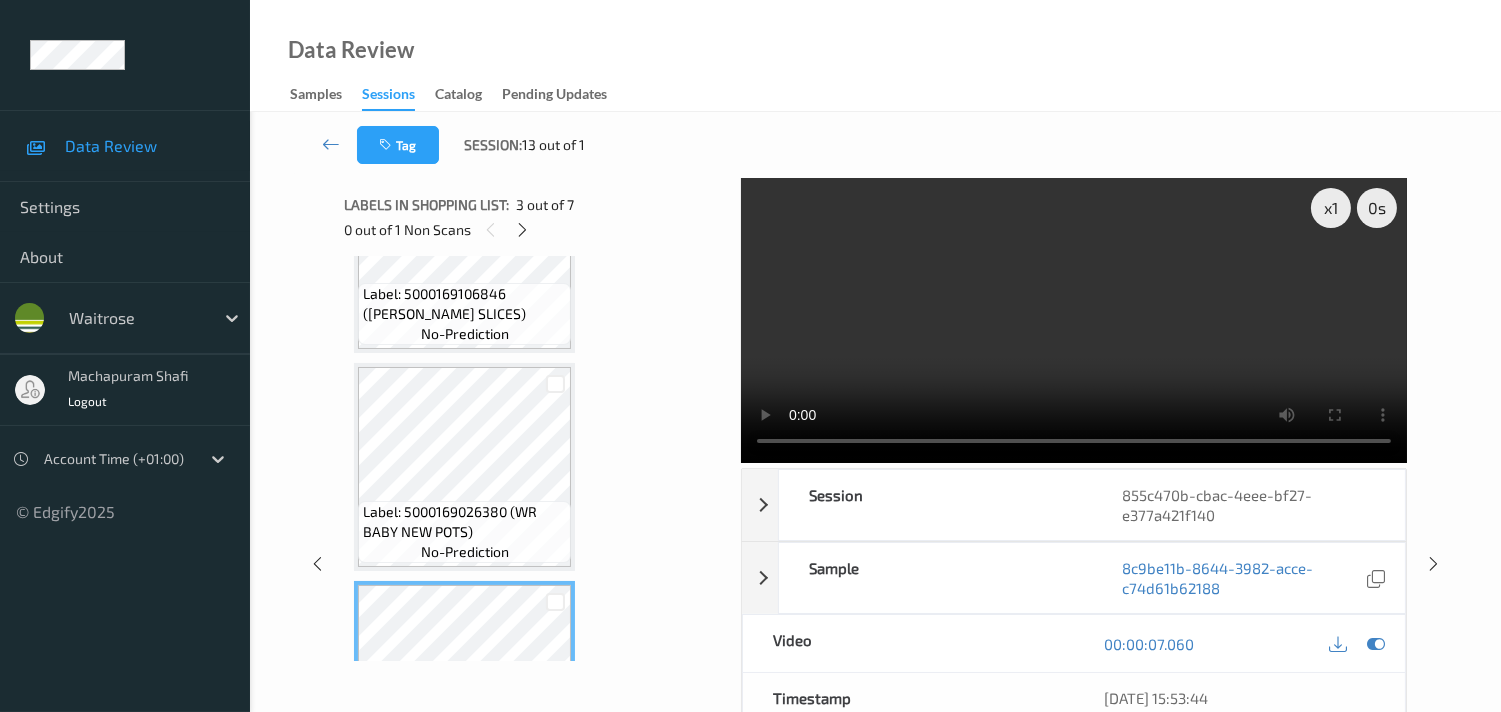 click at bounding box center [1074, 320] 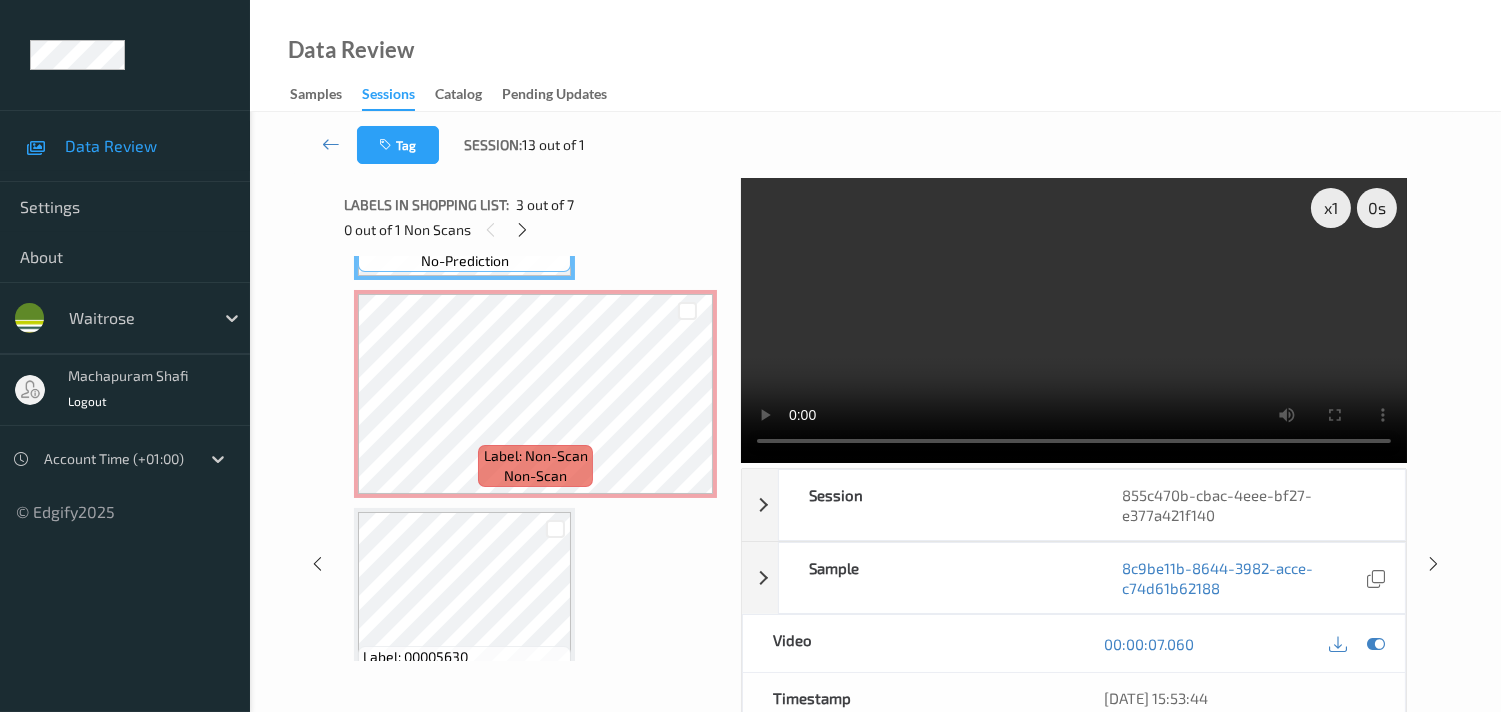 scroll, scrollTop: 666, scrollLeft: 0, axis: vertical 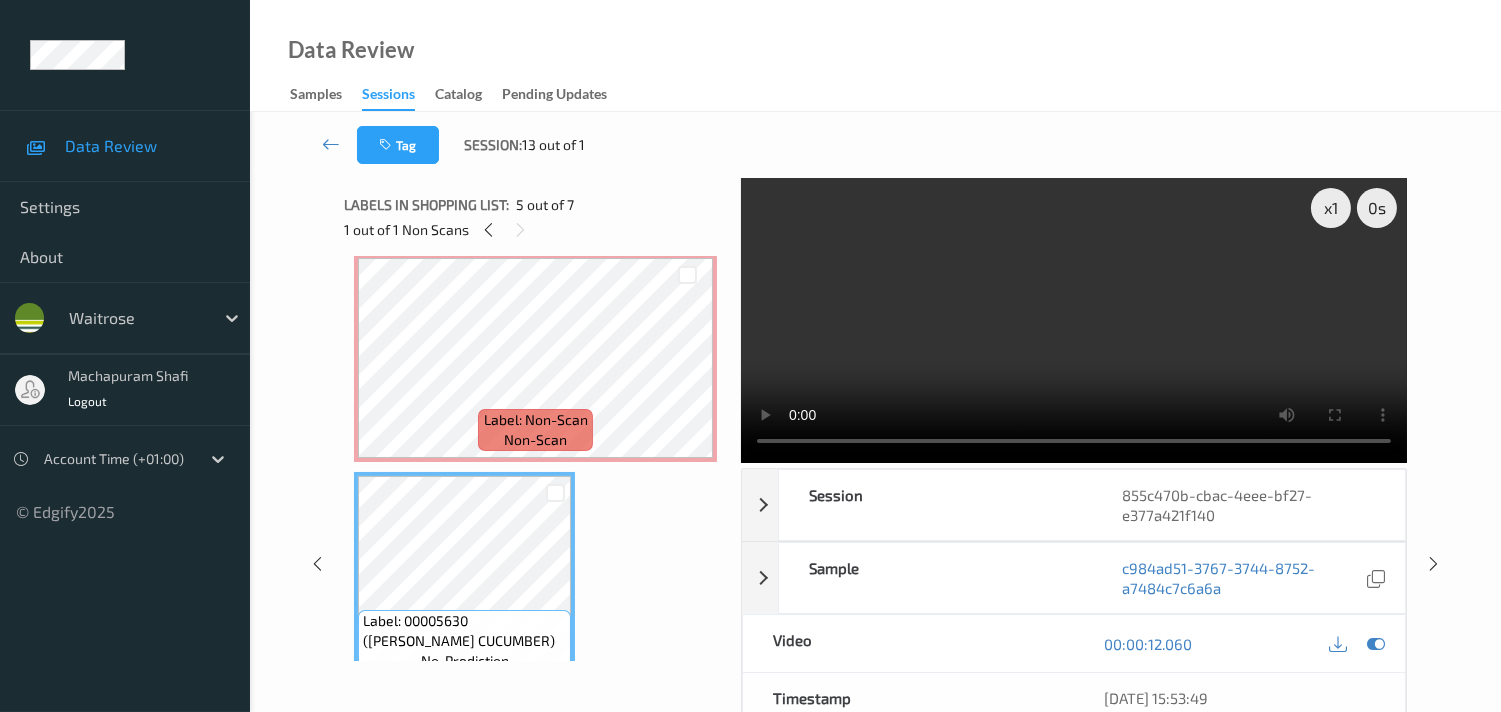 click at bounding box center (1074, 320) 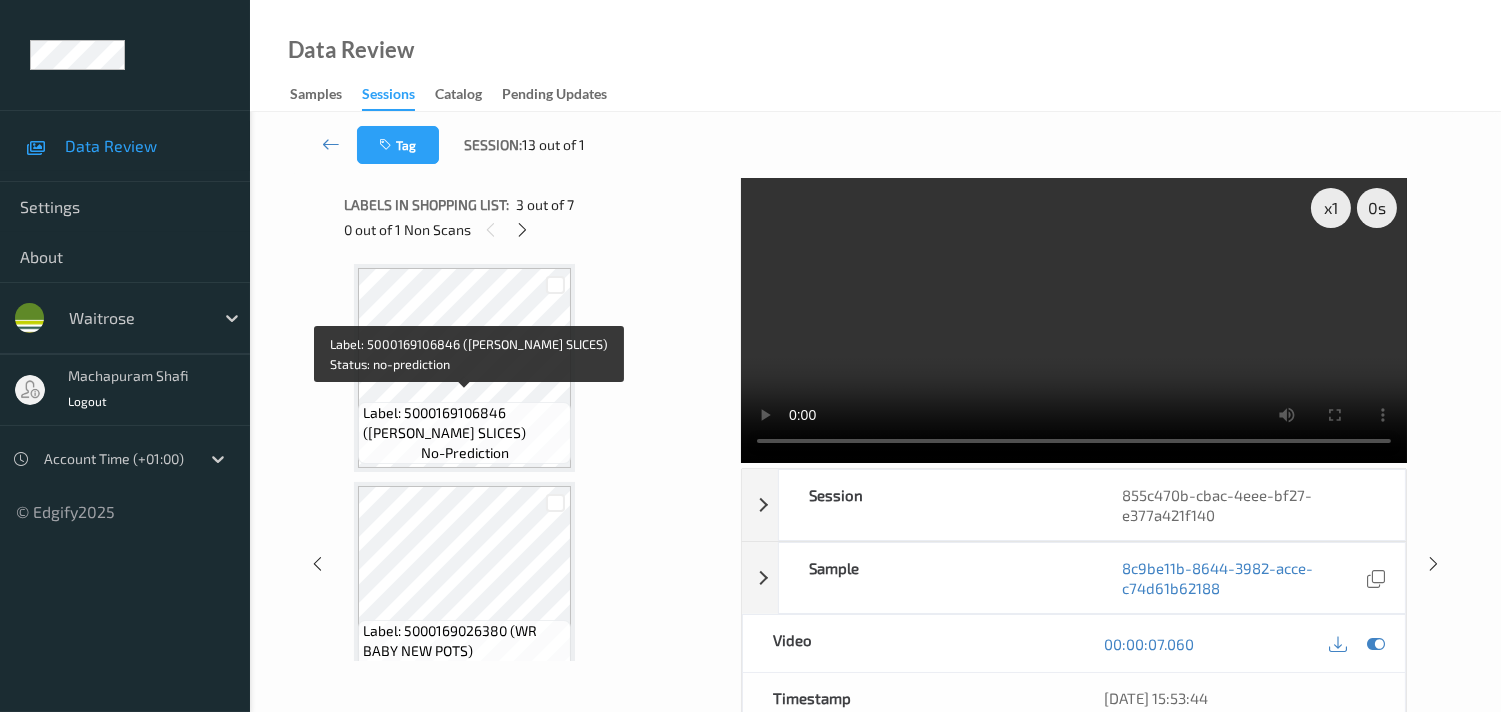 scroll, scrollTop: 0, scrollLeft: 0, axis: both 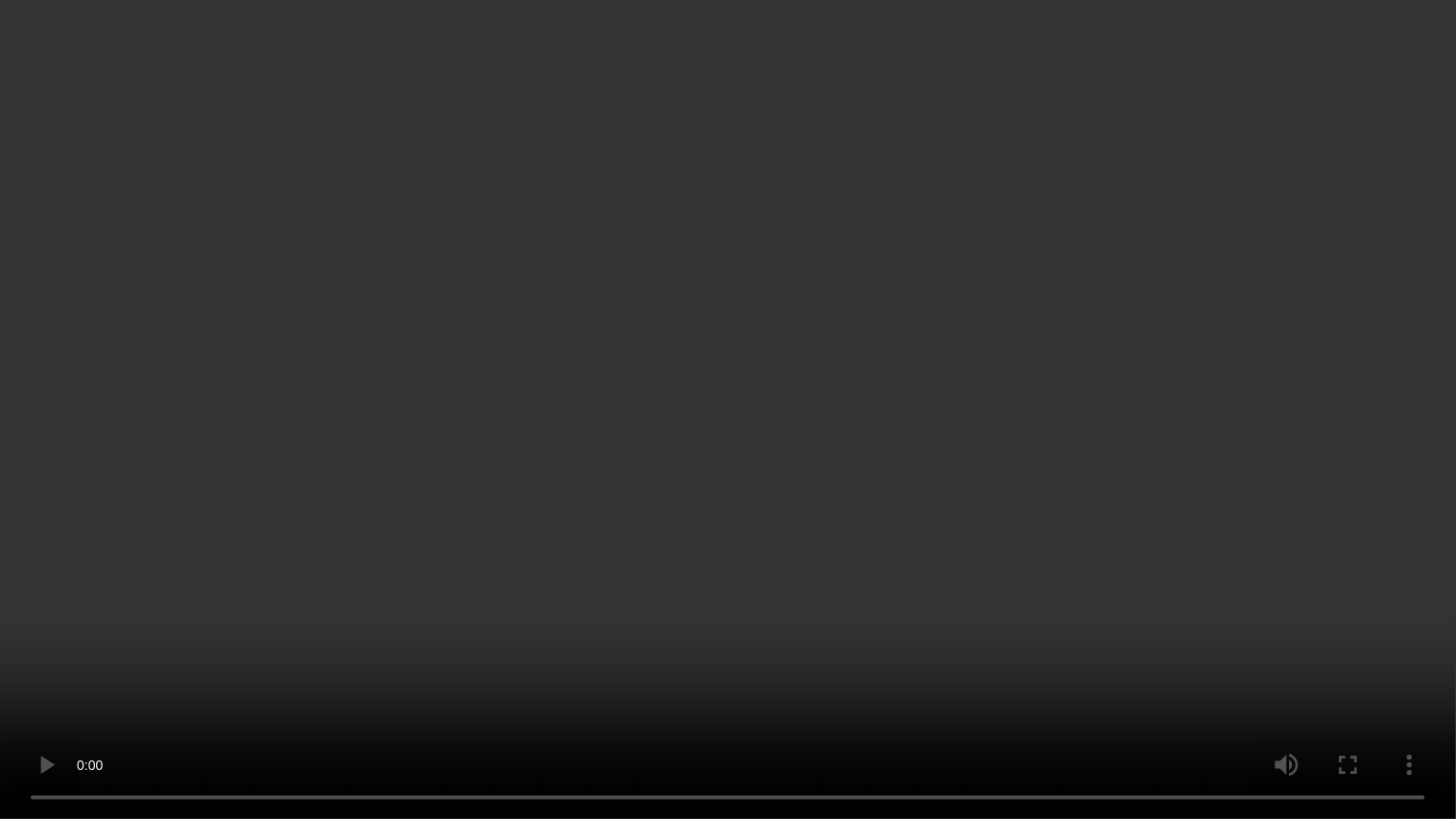 click at bounding box center [728, 409] 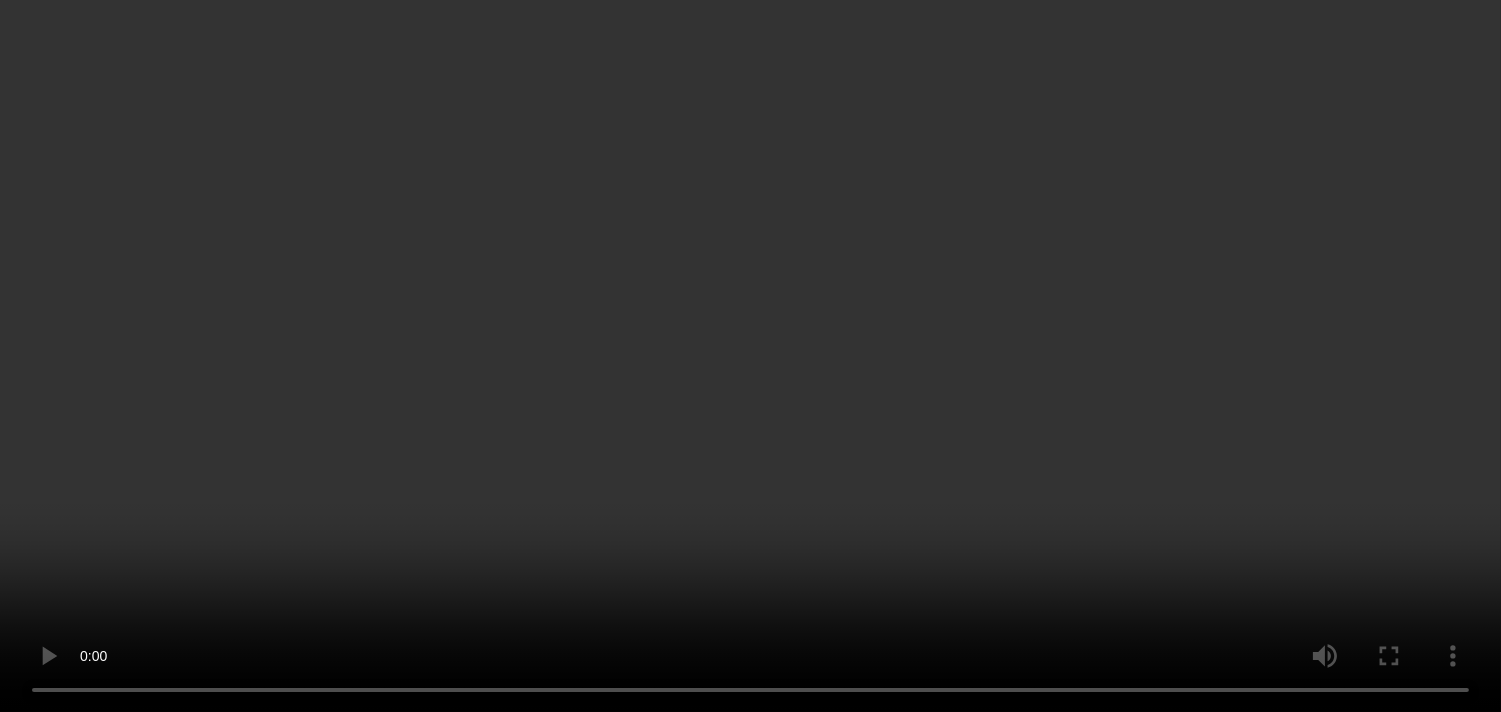 scroll, scrollTop: 444, scrollLeft: 0, axis: vertical 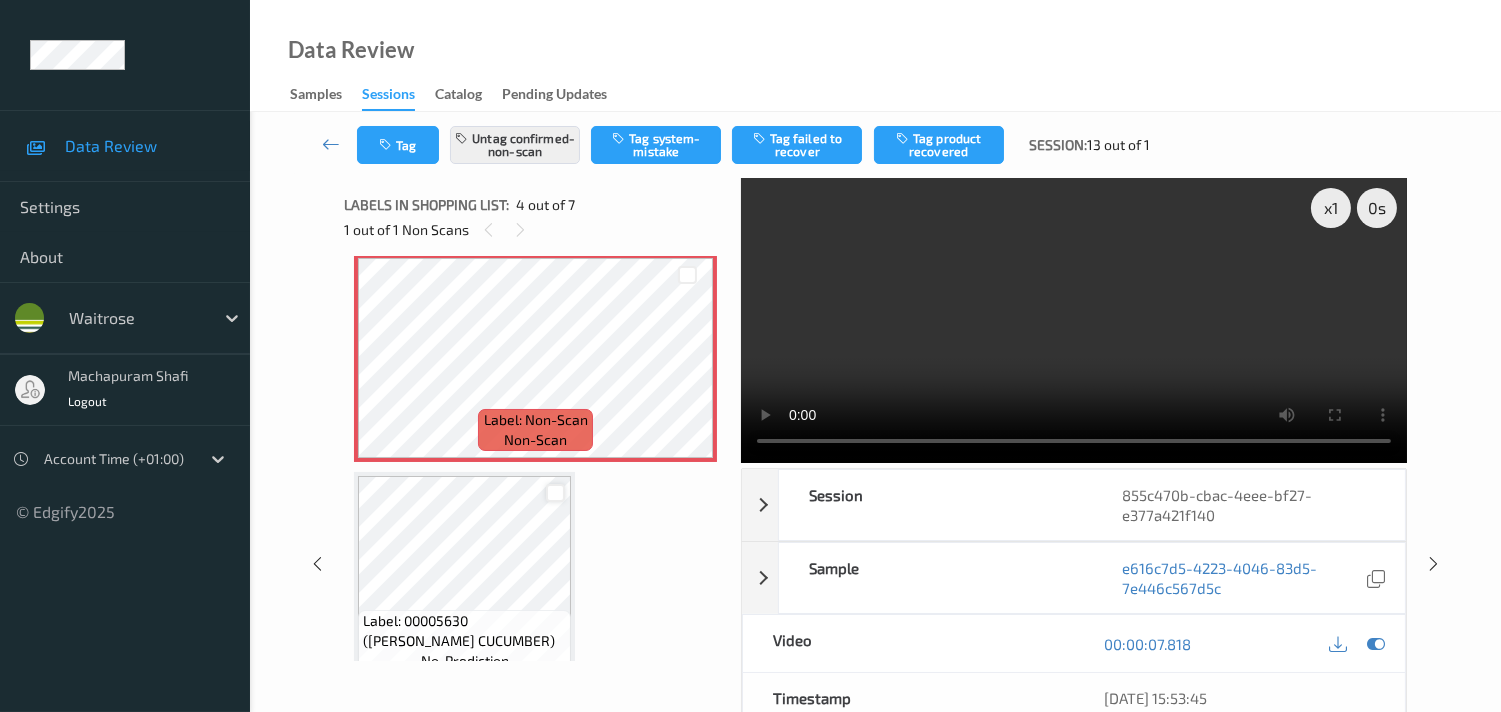 click at bounding box center [555, 493] 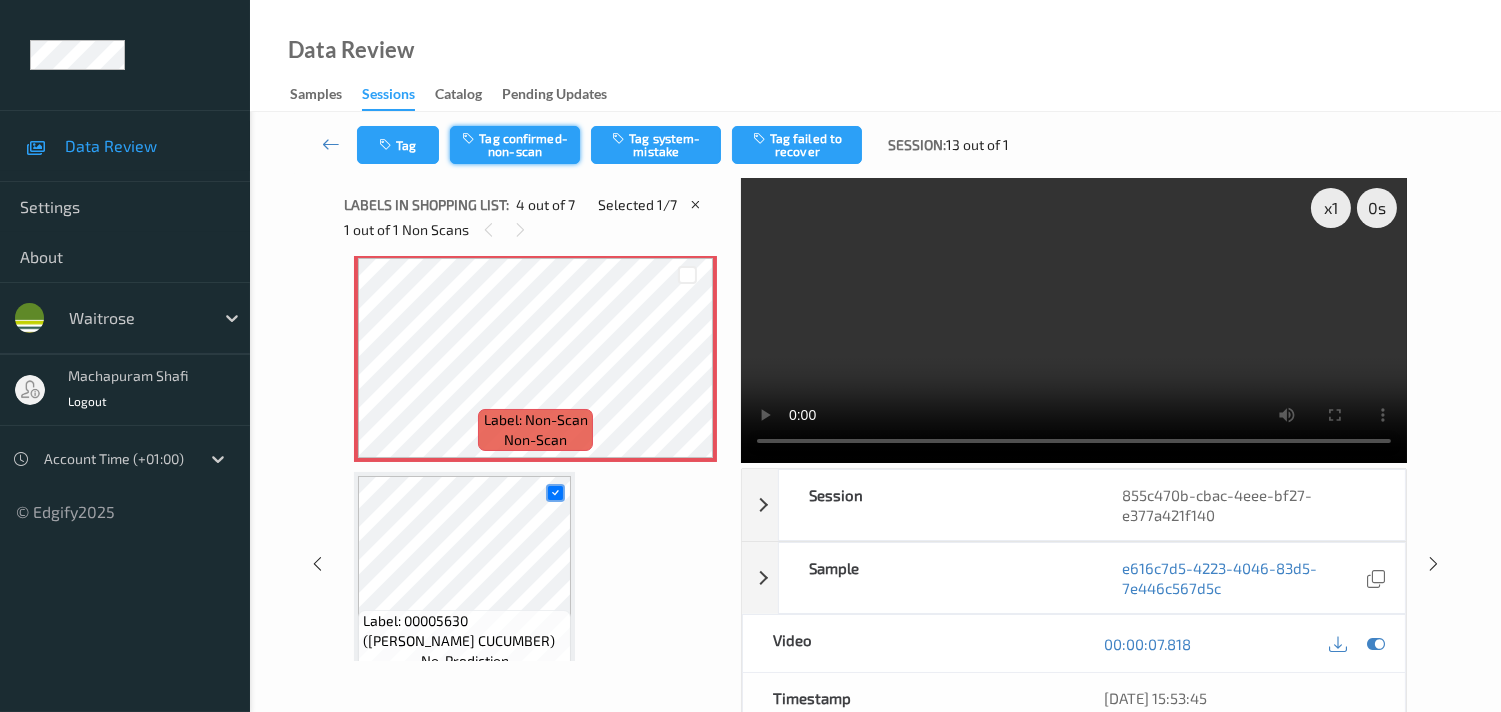 click on "Tag   confirmed-non-scan" at bounding box center (515, 145) 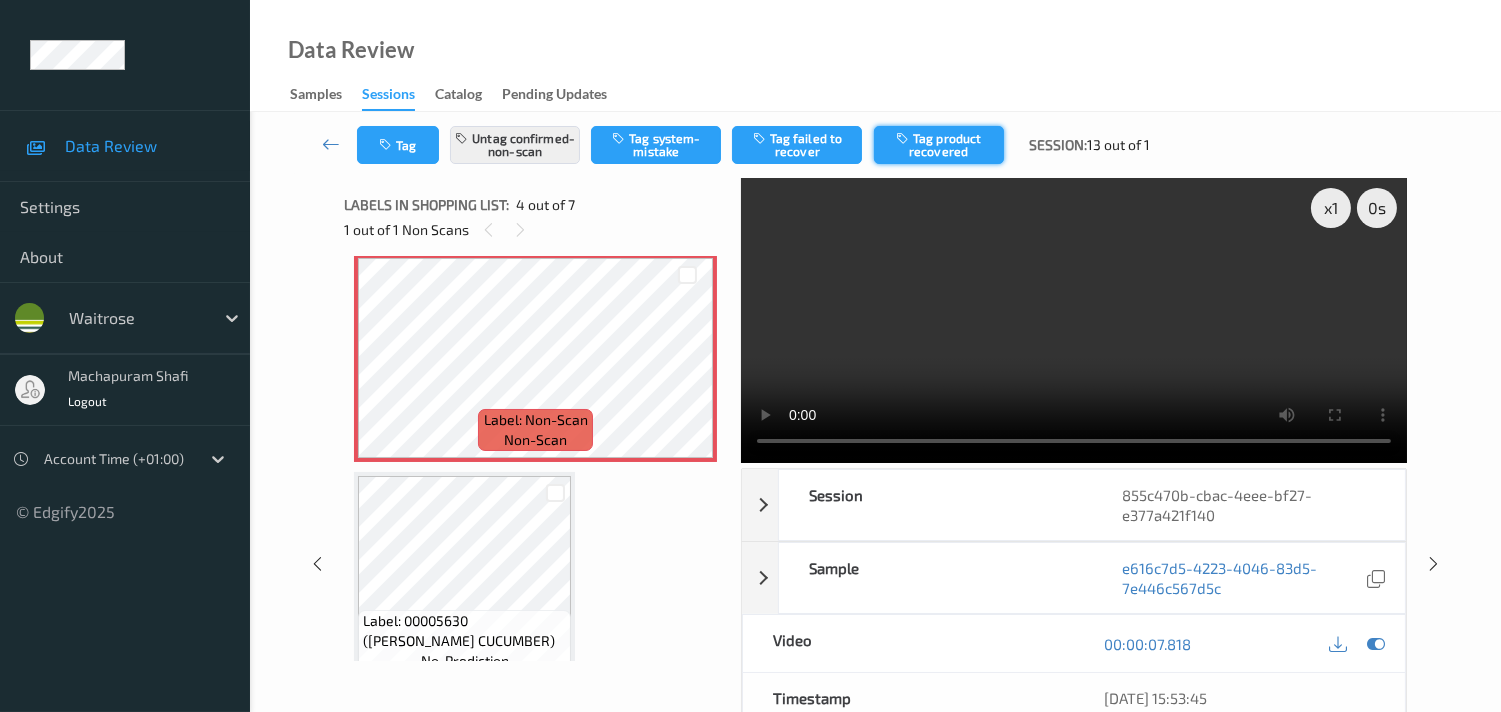 click on "Tag   product recovered" at bounding box center (939, 145) 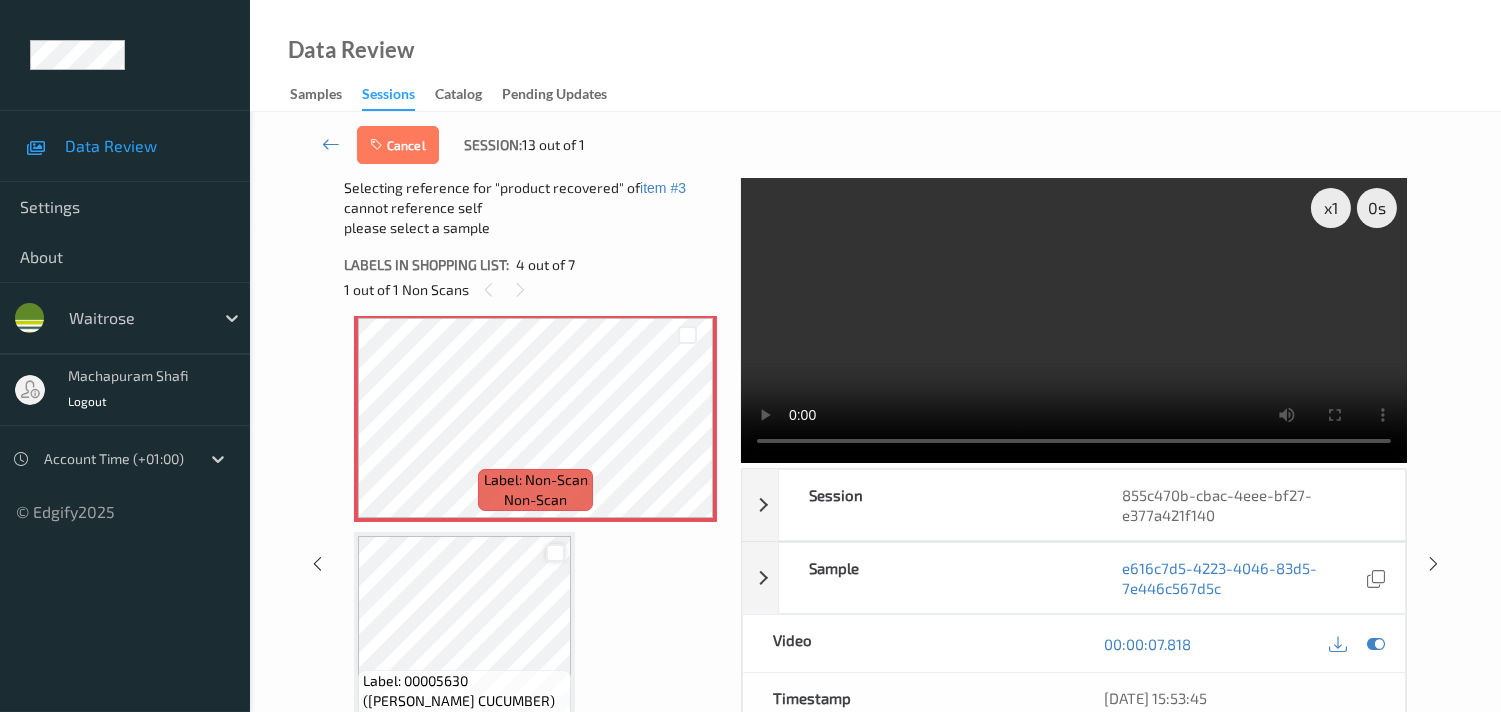 click at bounding box center [555, 553] 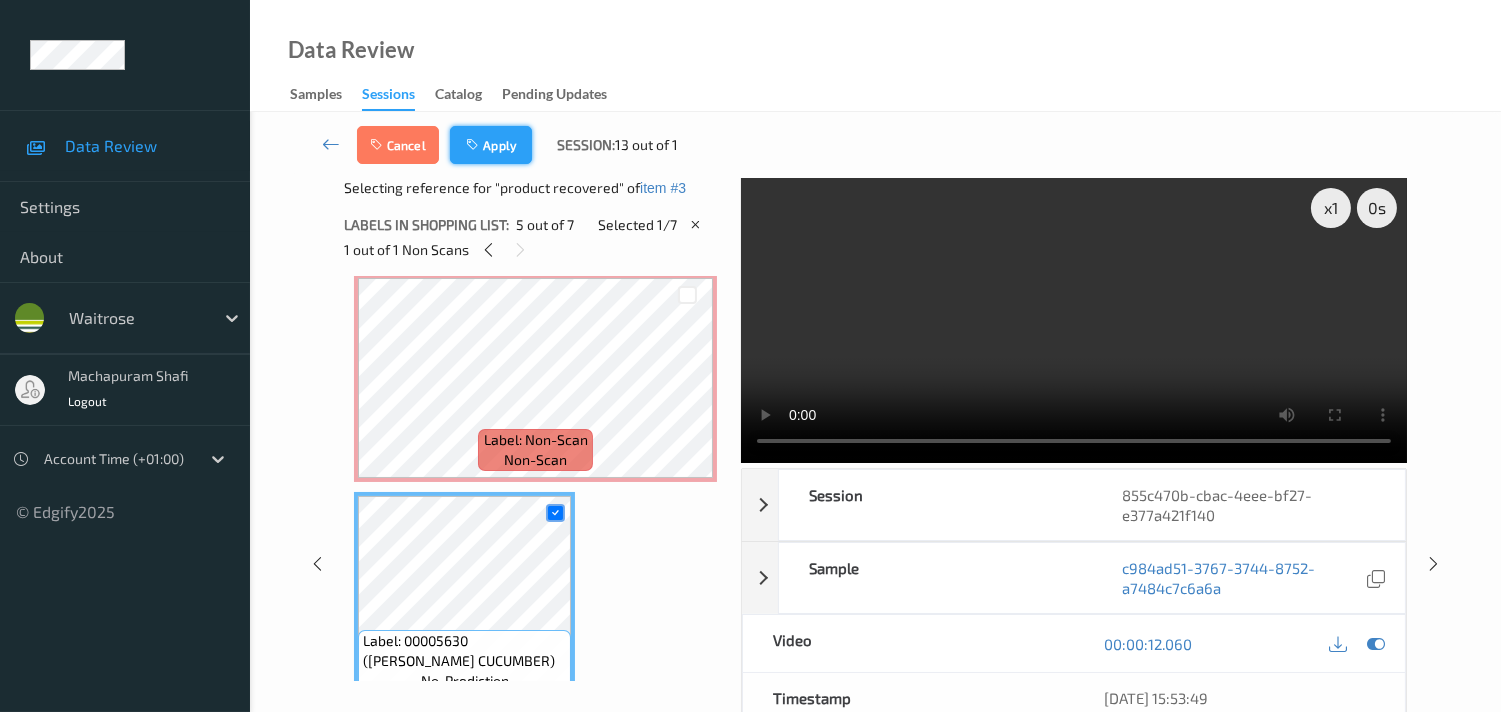 click on "Apply" at bounding box center [491, 145] 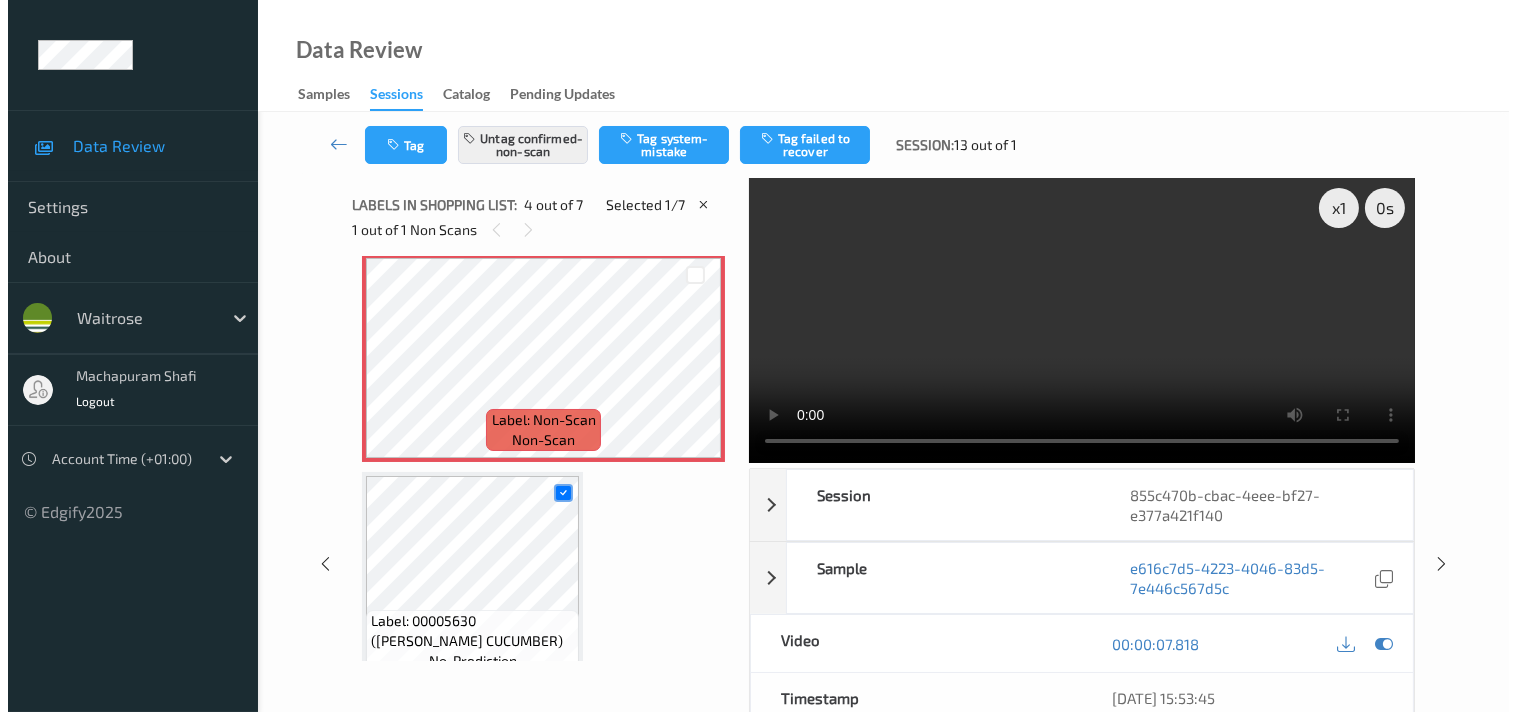 scroll, scrollTop: 443, scrollLeft: 0, axis: vertical 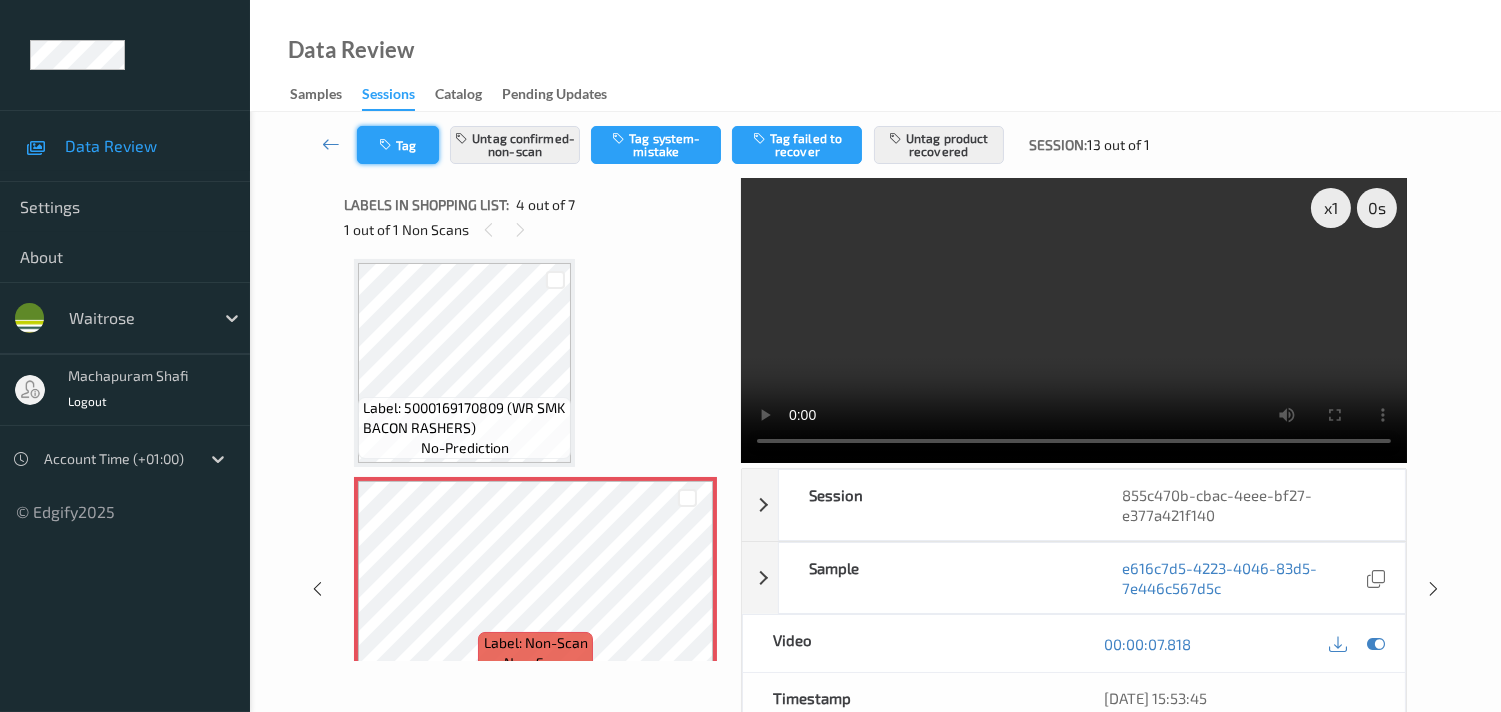 click at bounding box center [387, 145] 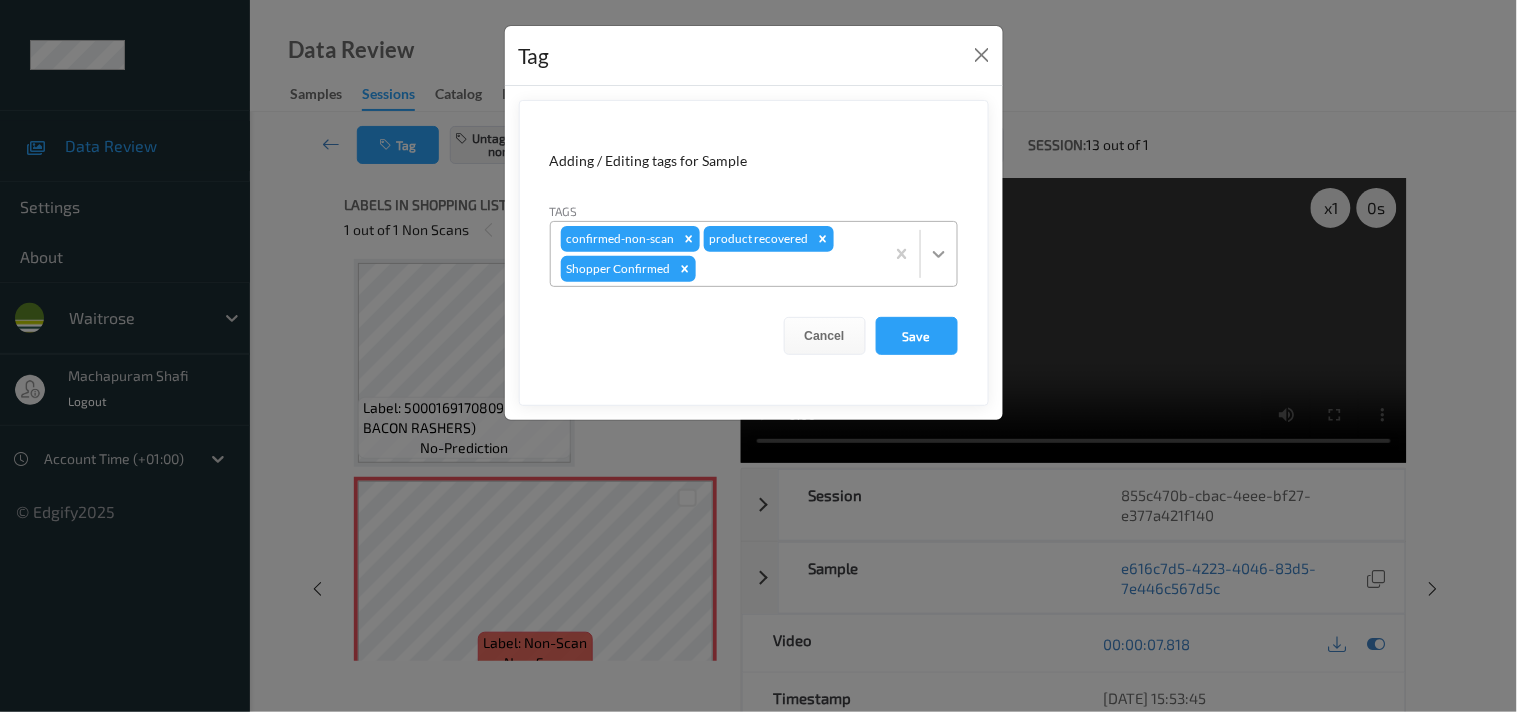 click 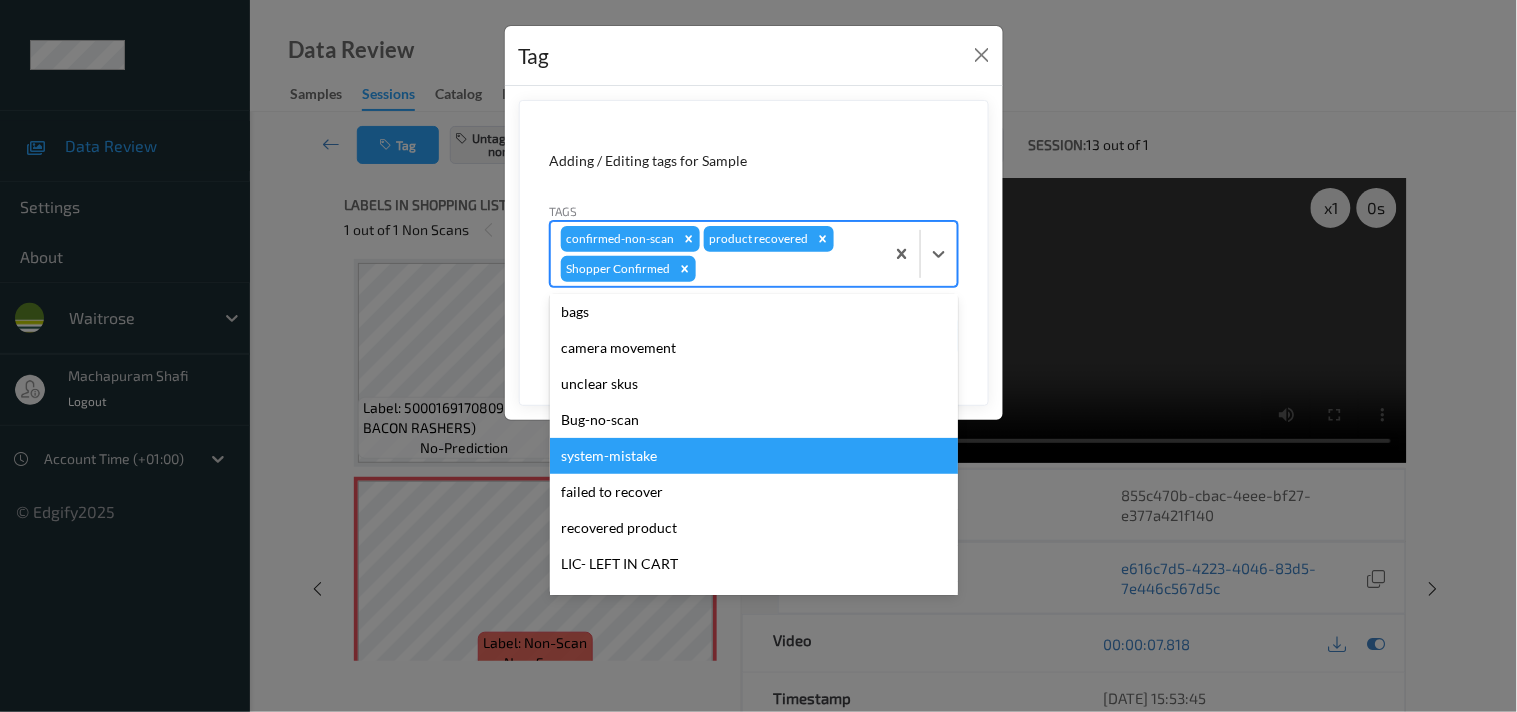scroll, scrollTop: 283, scrollLeft: 0, axis: vertical 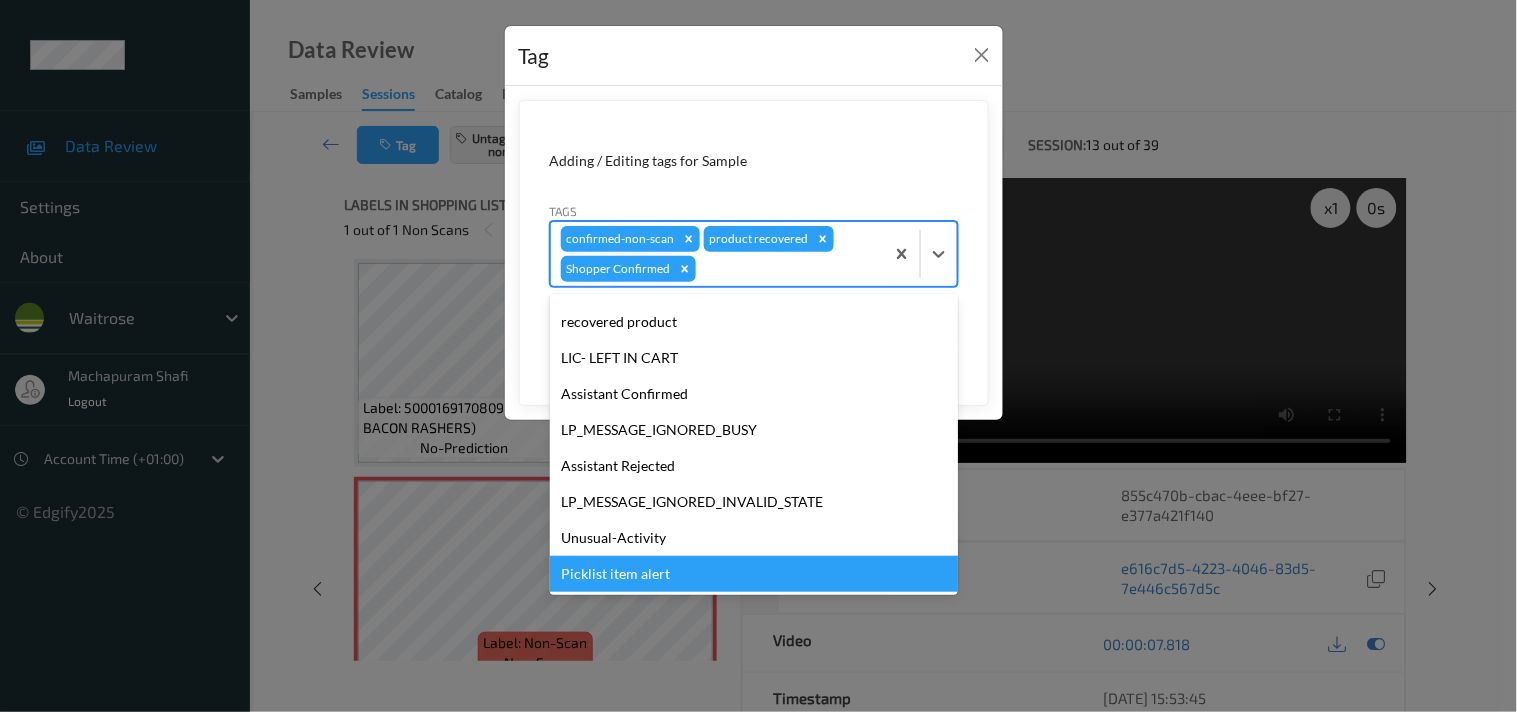 click on "Picklist item alert" at bounding box center (754, 574) 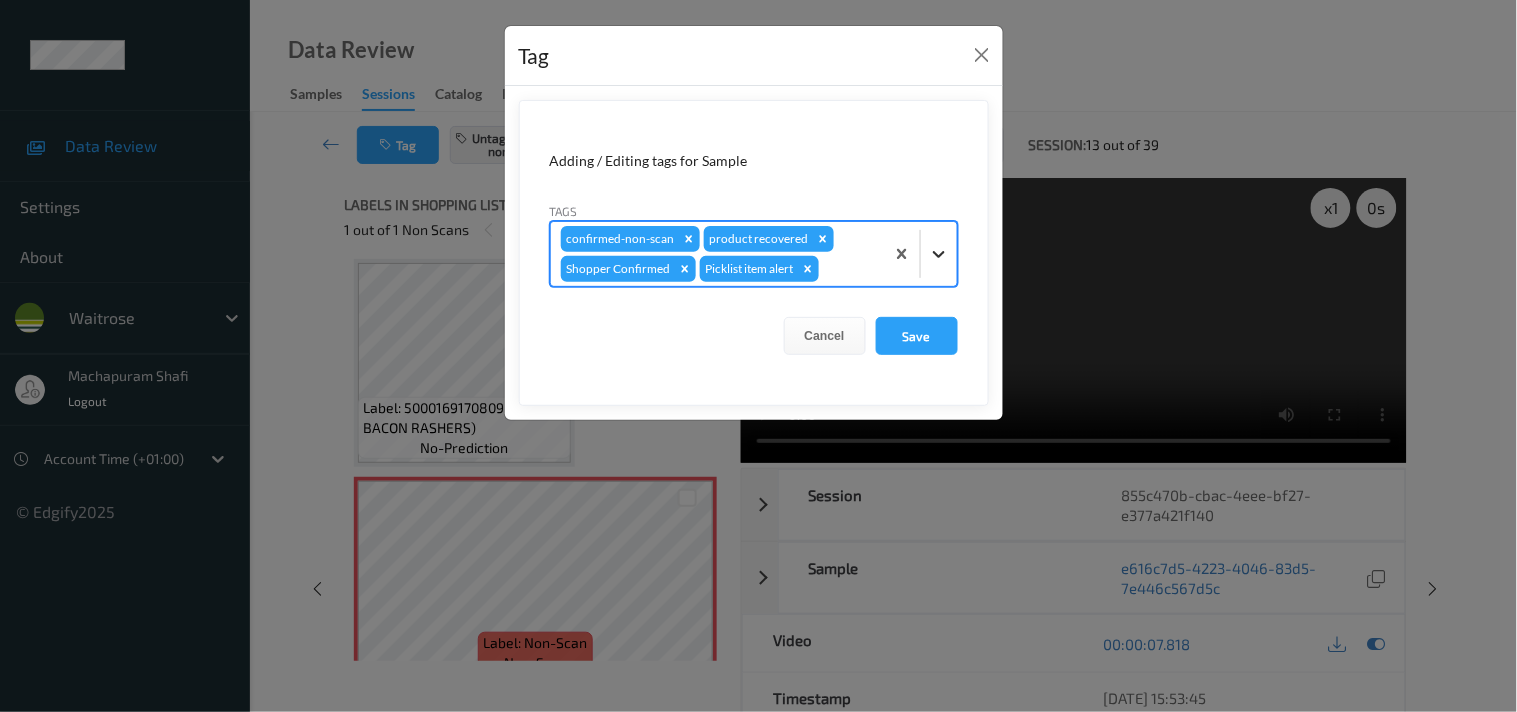click 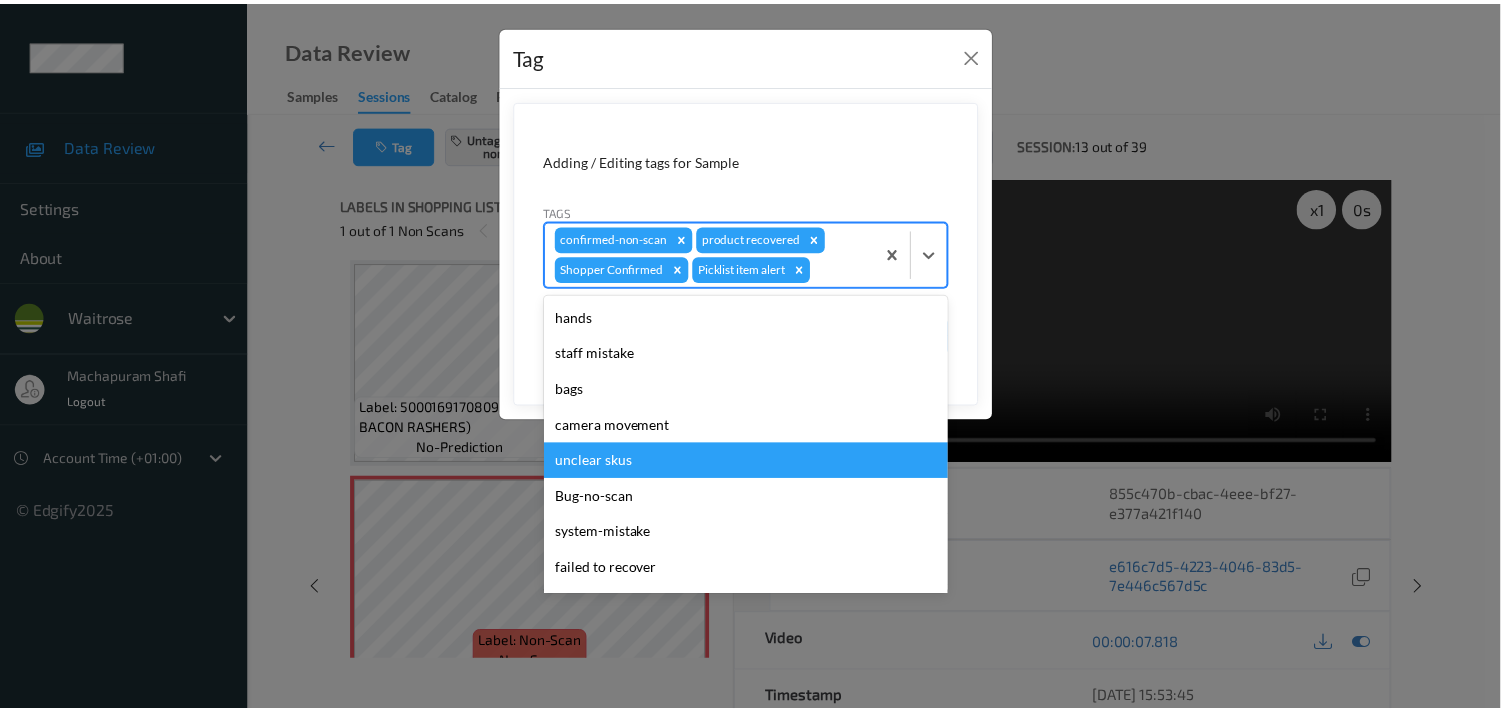 scroll, scrollTop: 247, scrollLeft: 0, axis: vertical 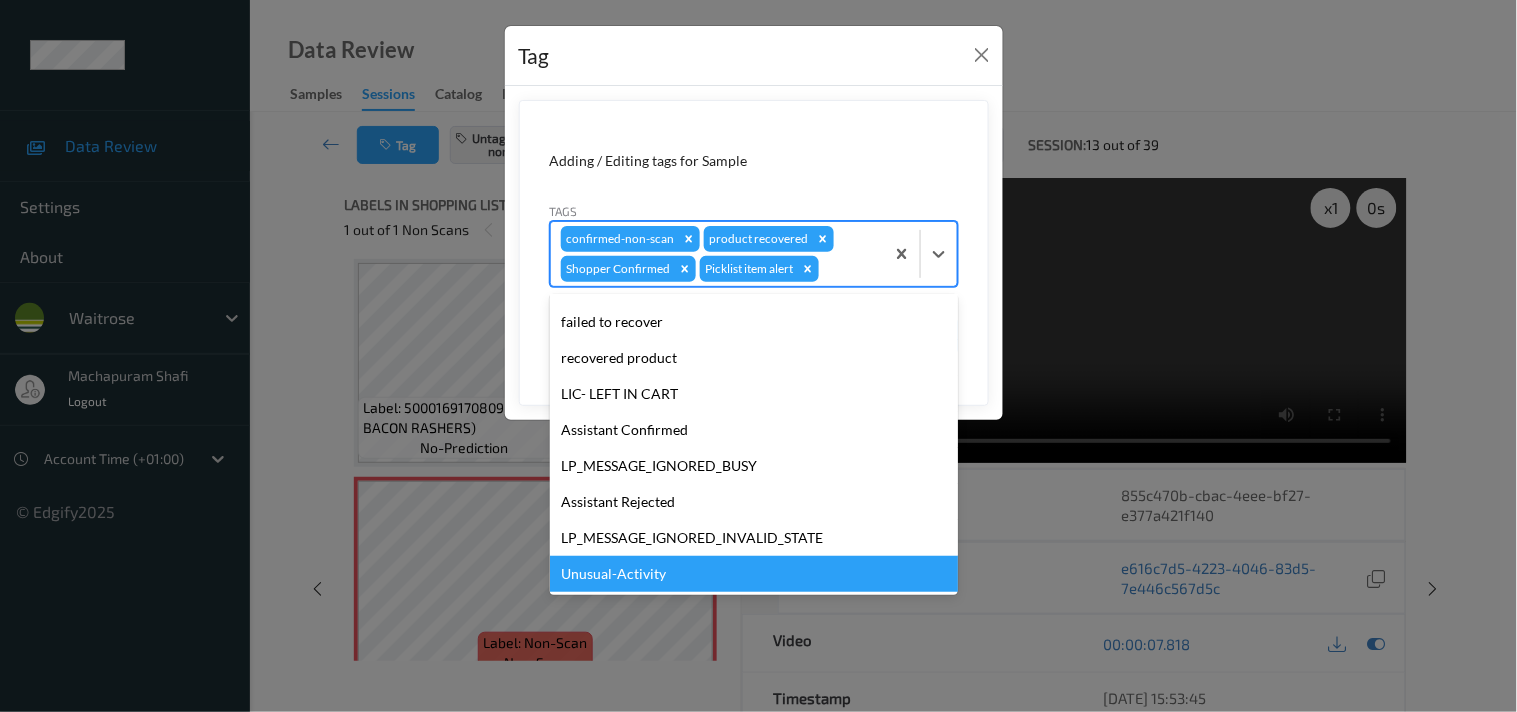 click on "Unusual-Activity" at bounding box center (754, 574) 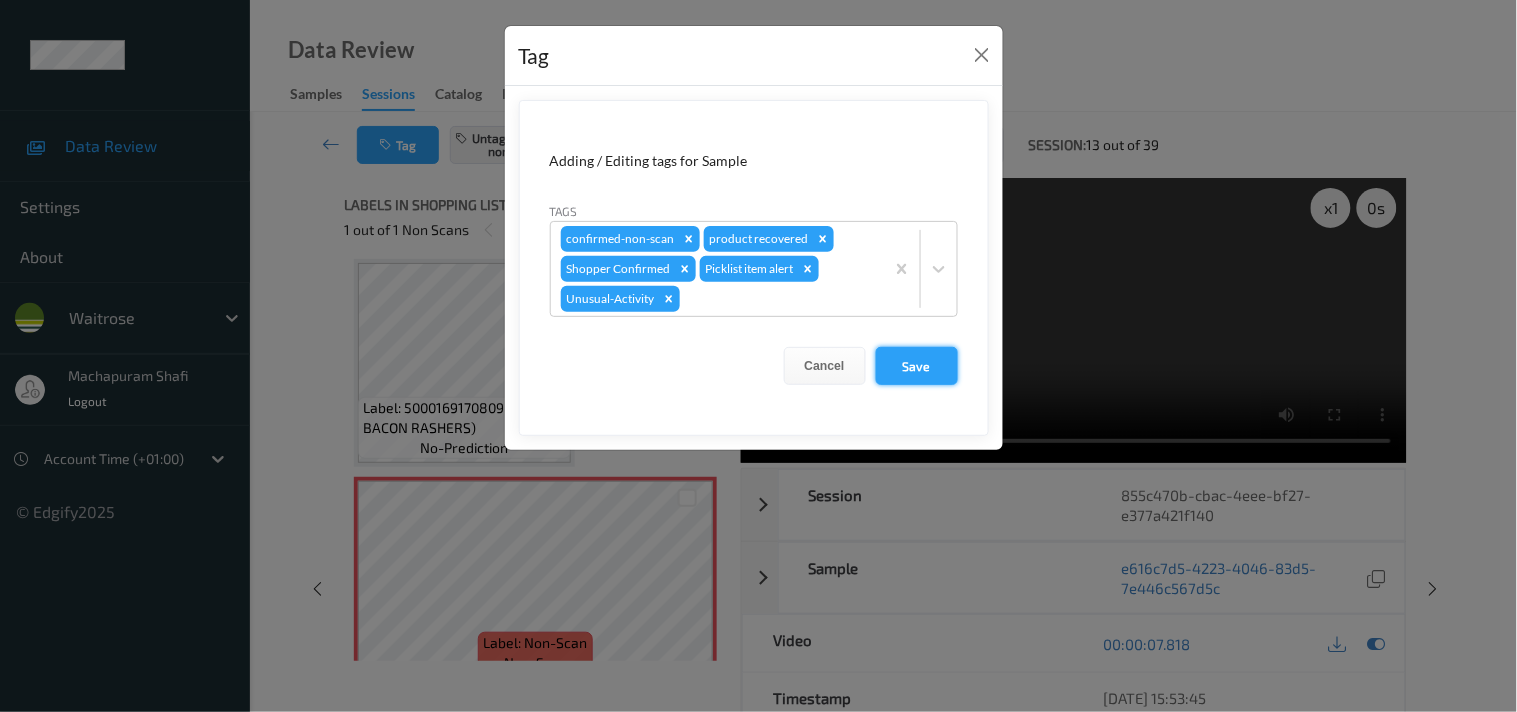 click on "Save" at bounding box center [917, 366] 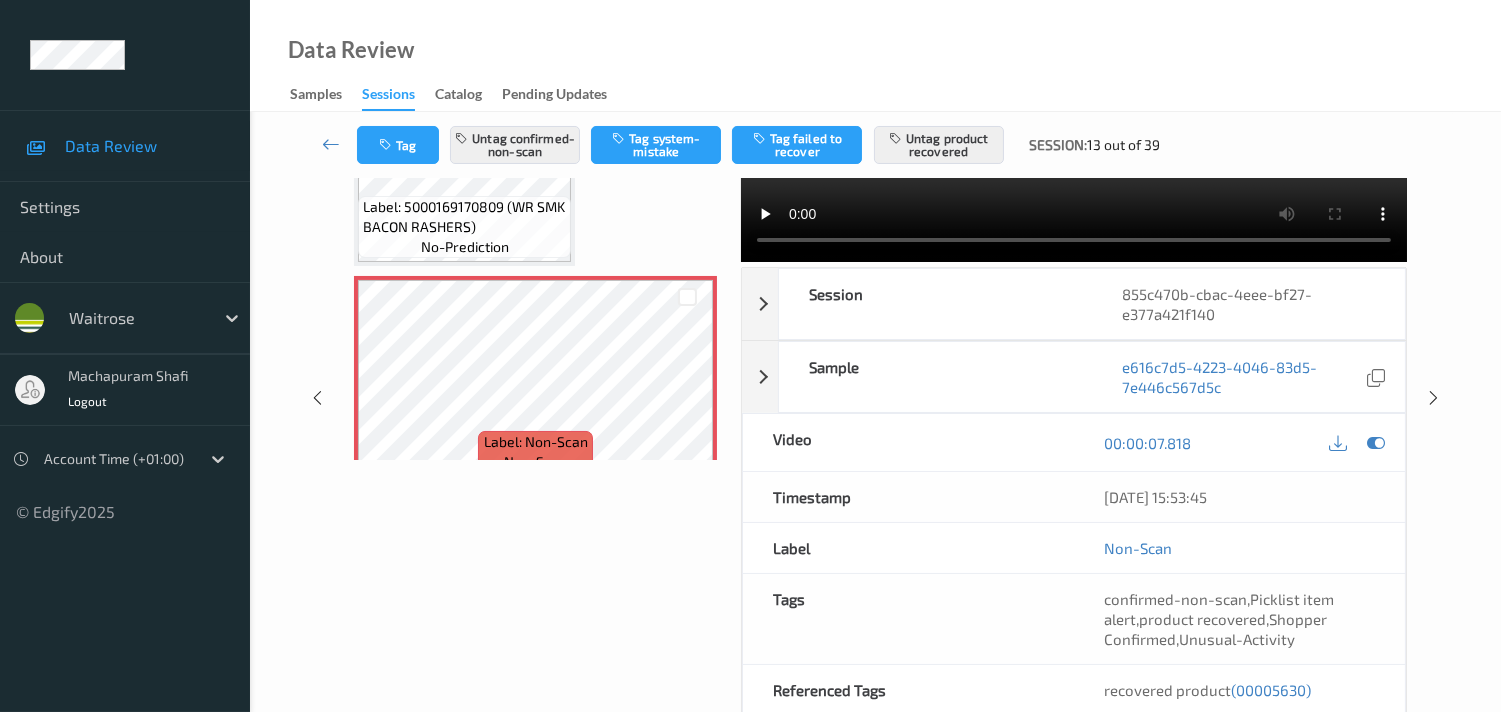 scroll, scrollTop: 0, scrollLeft: 0, axis: both 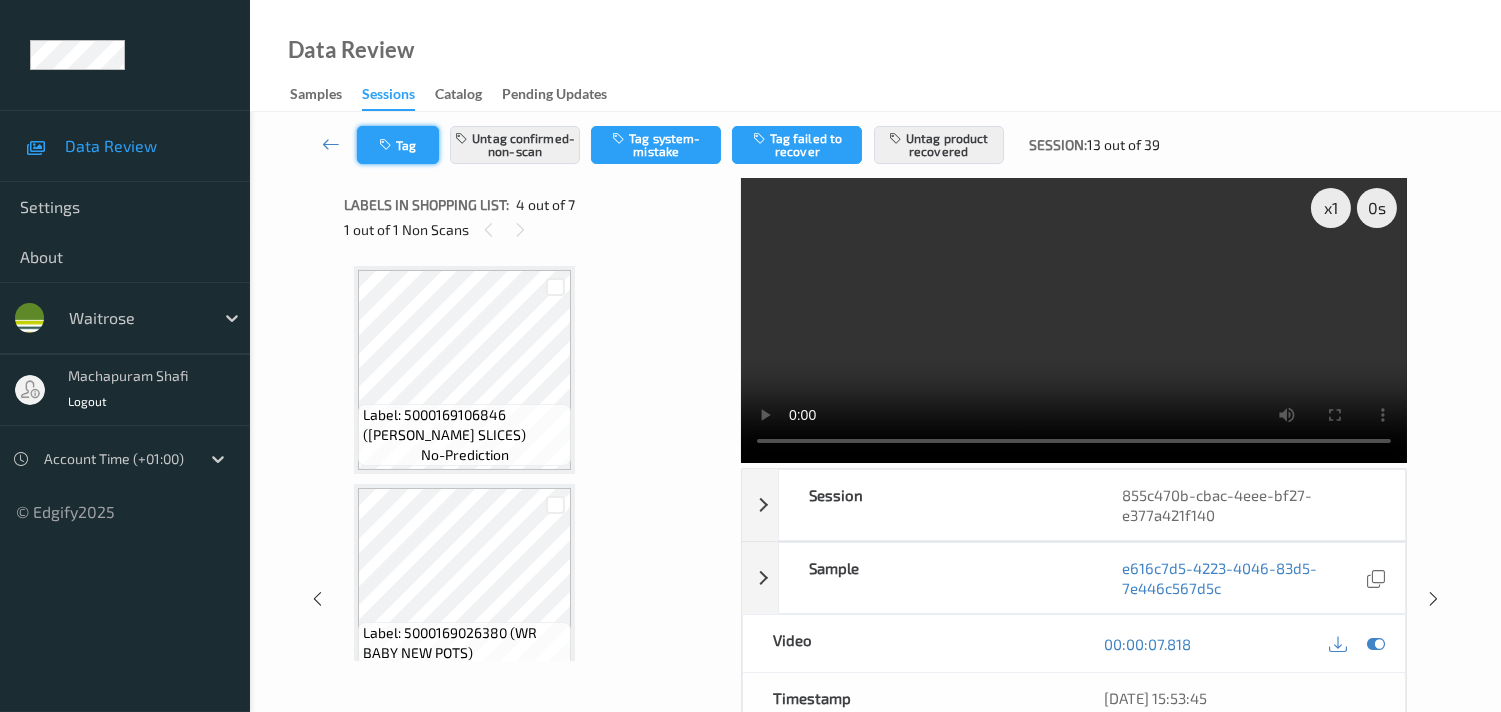 click at bounding box center [387, 145] 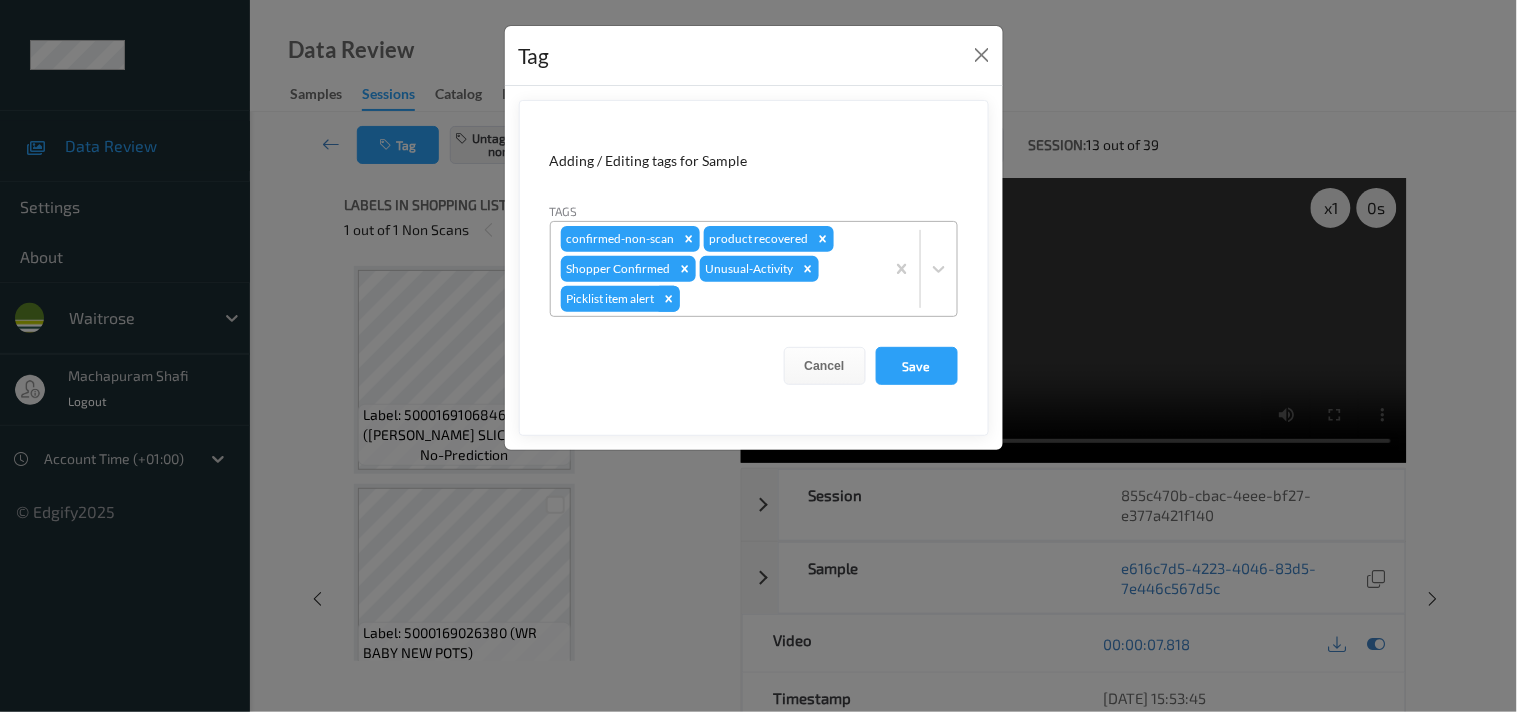 click 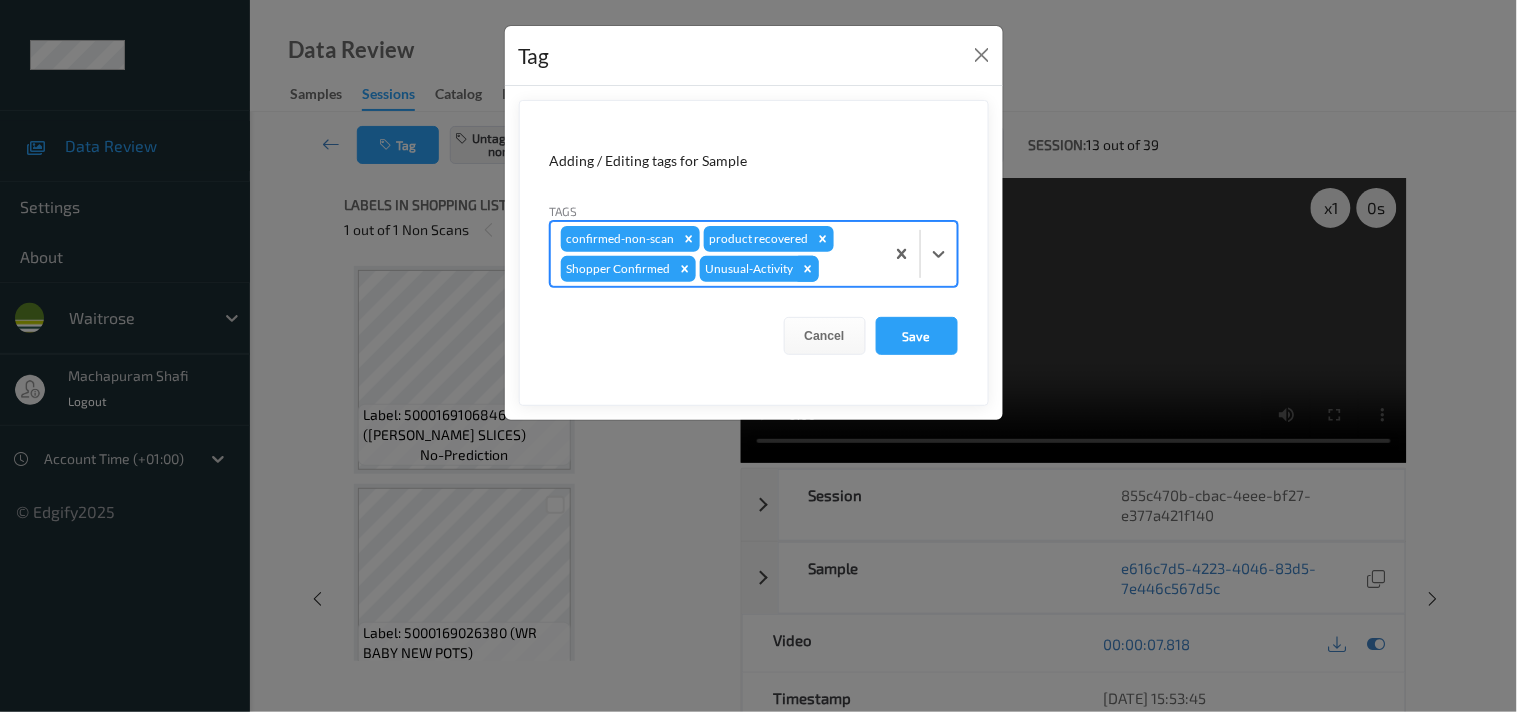 click 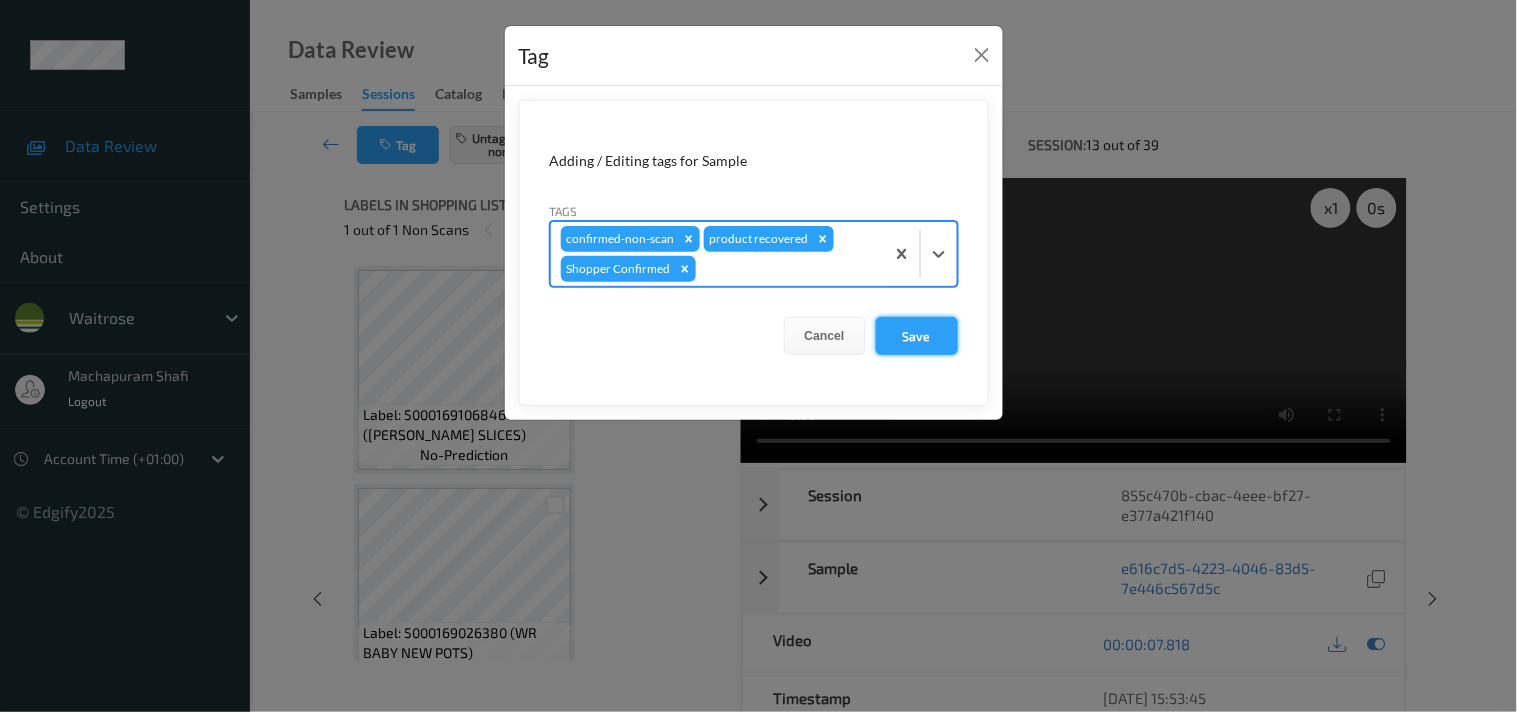 click on "Save" at bounding box center [917, 336] 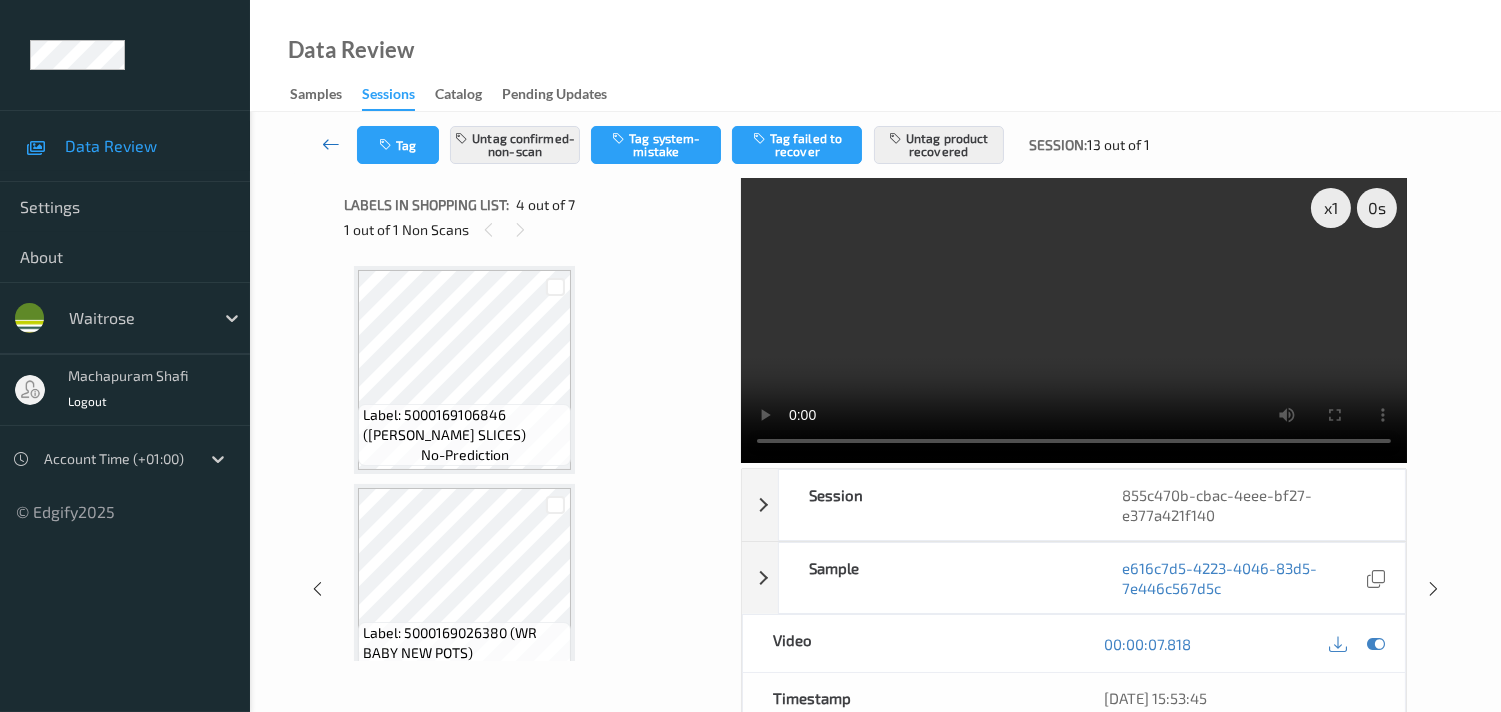 click at bounding box center (331, 144) 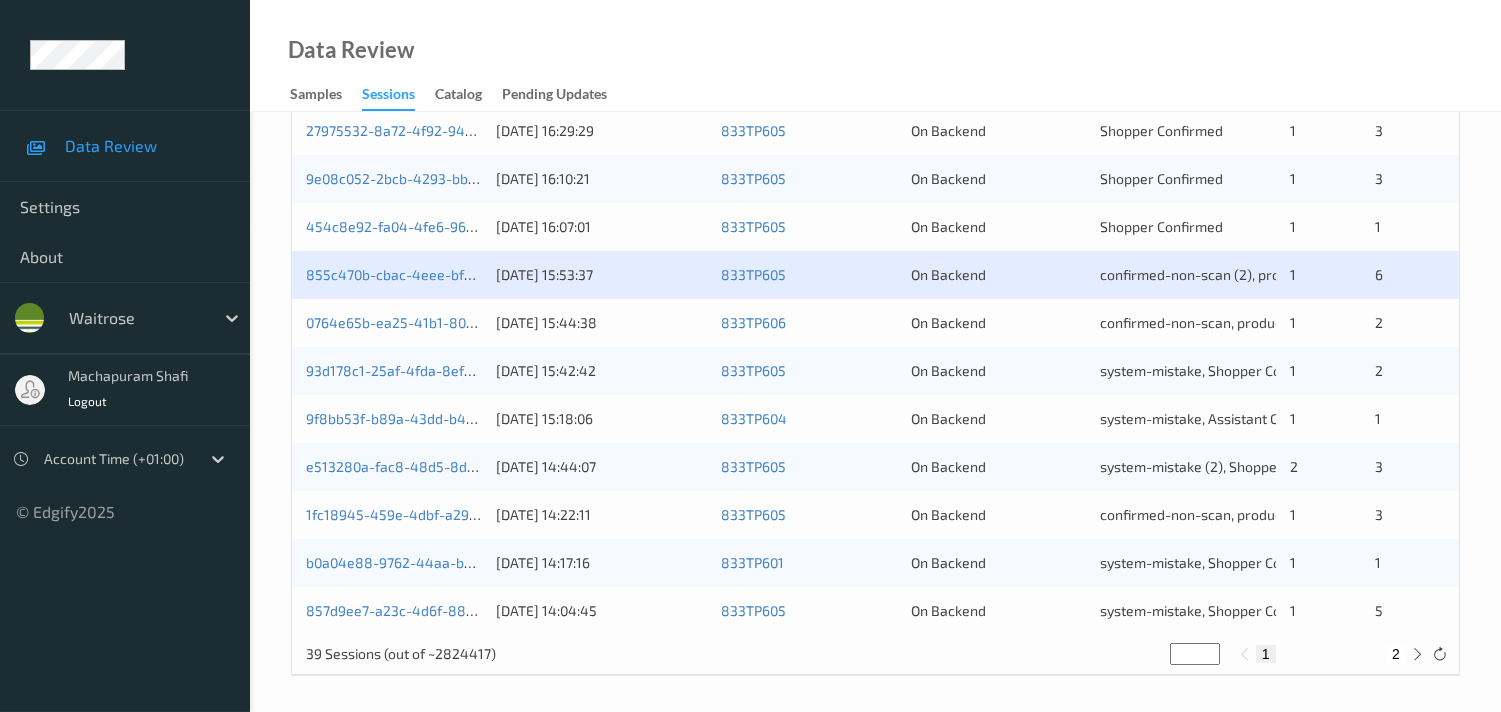 scroll, scrollTop: 951, scrollLeft: 0, axis: vertical 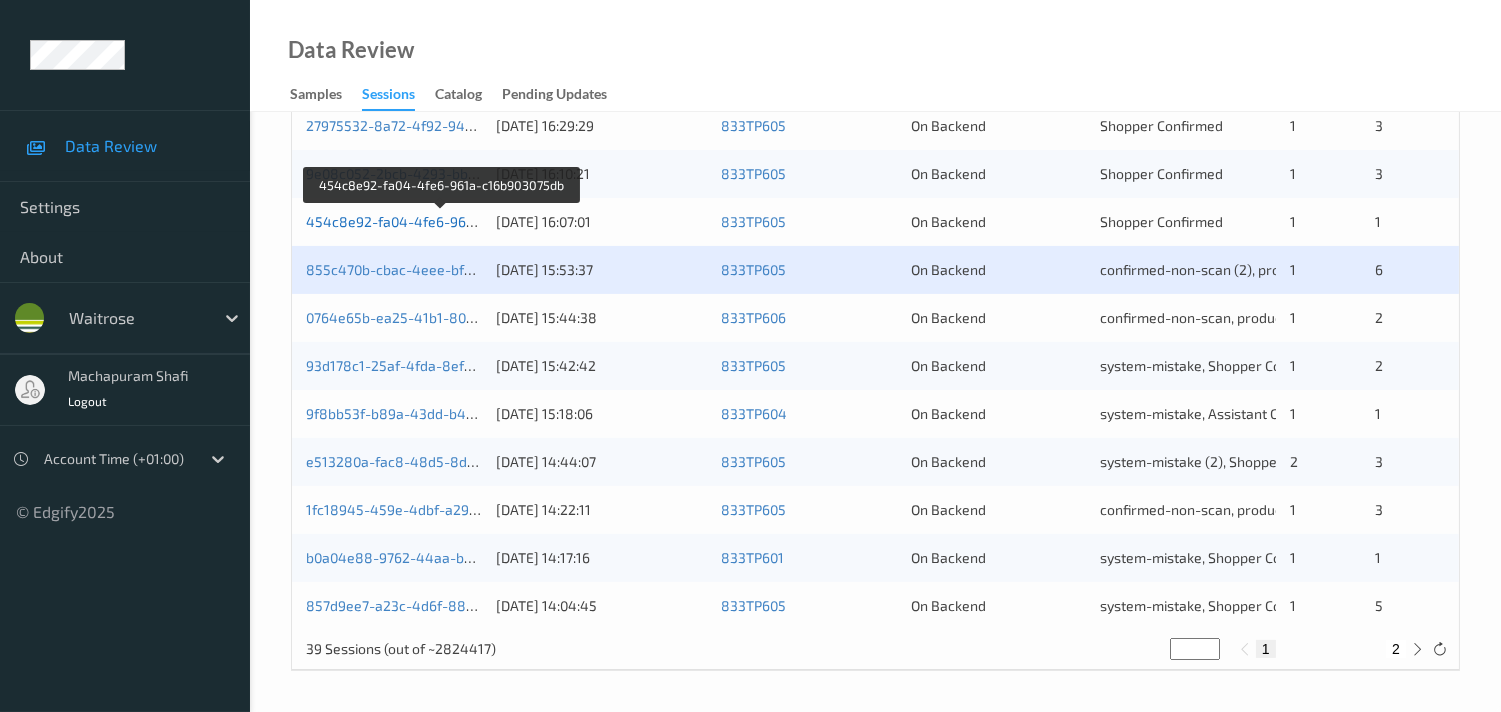 click on "454c8e92-fa04-4fe6-961a-c16b903075db" at bounding box center [442, 221] 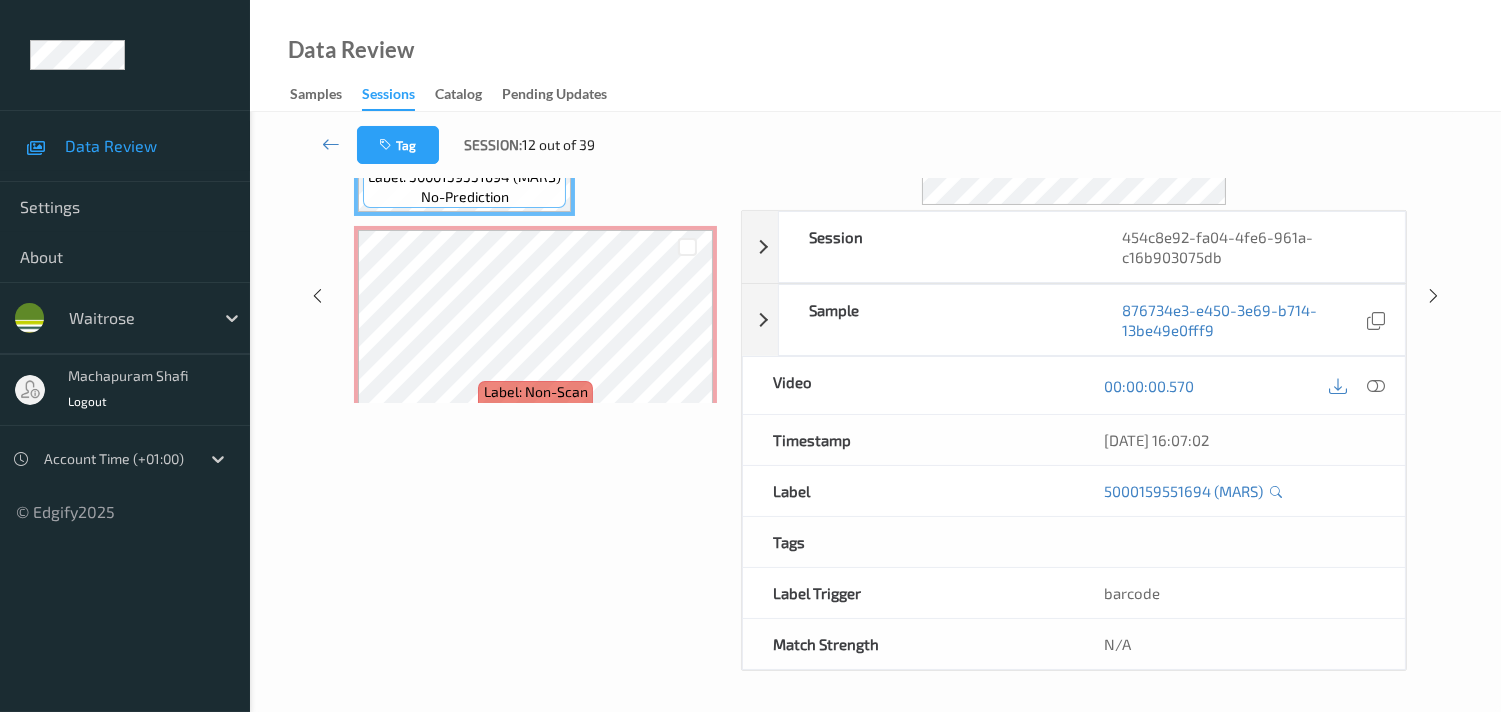 scroll, scrollTop: 260, scrollLeft: 0, axis: vertical 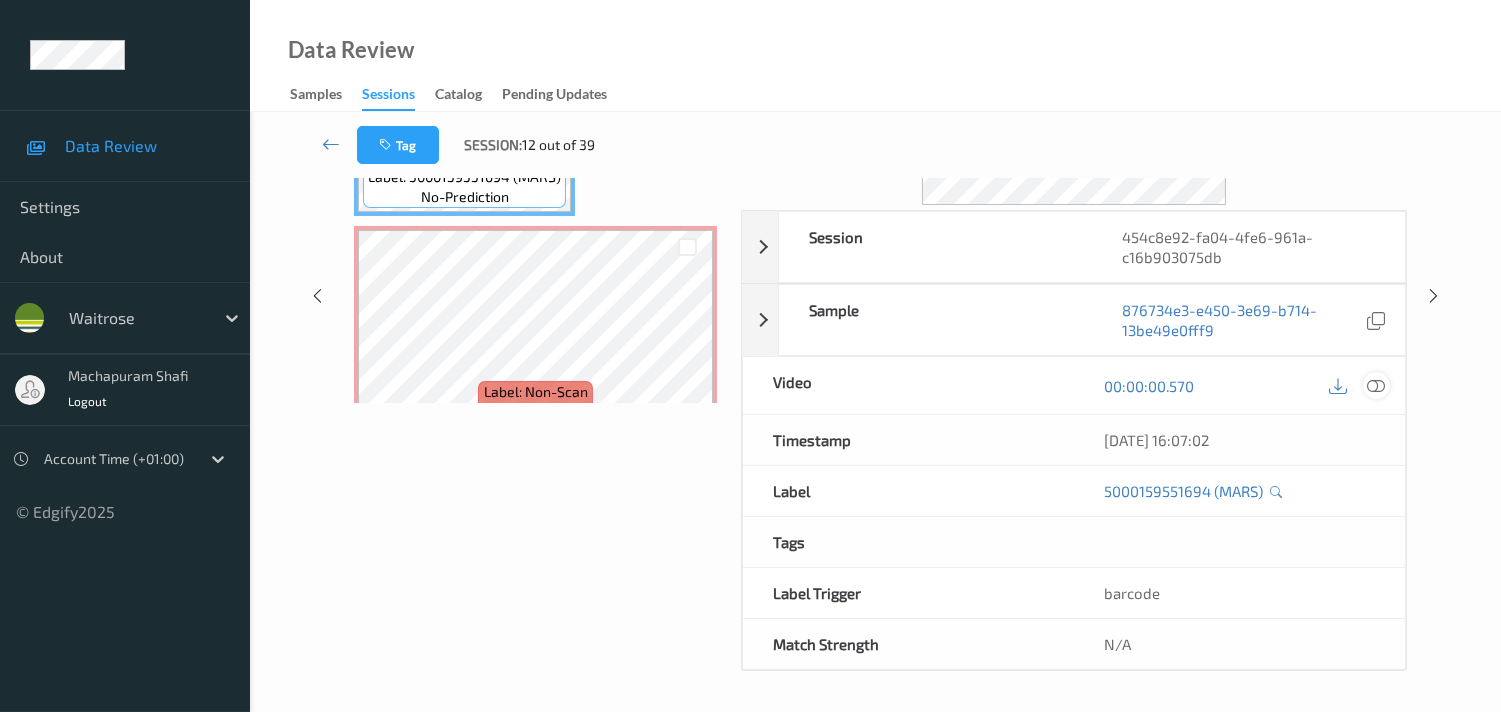 click at bounding box center (1376, 385) 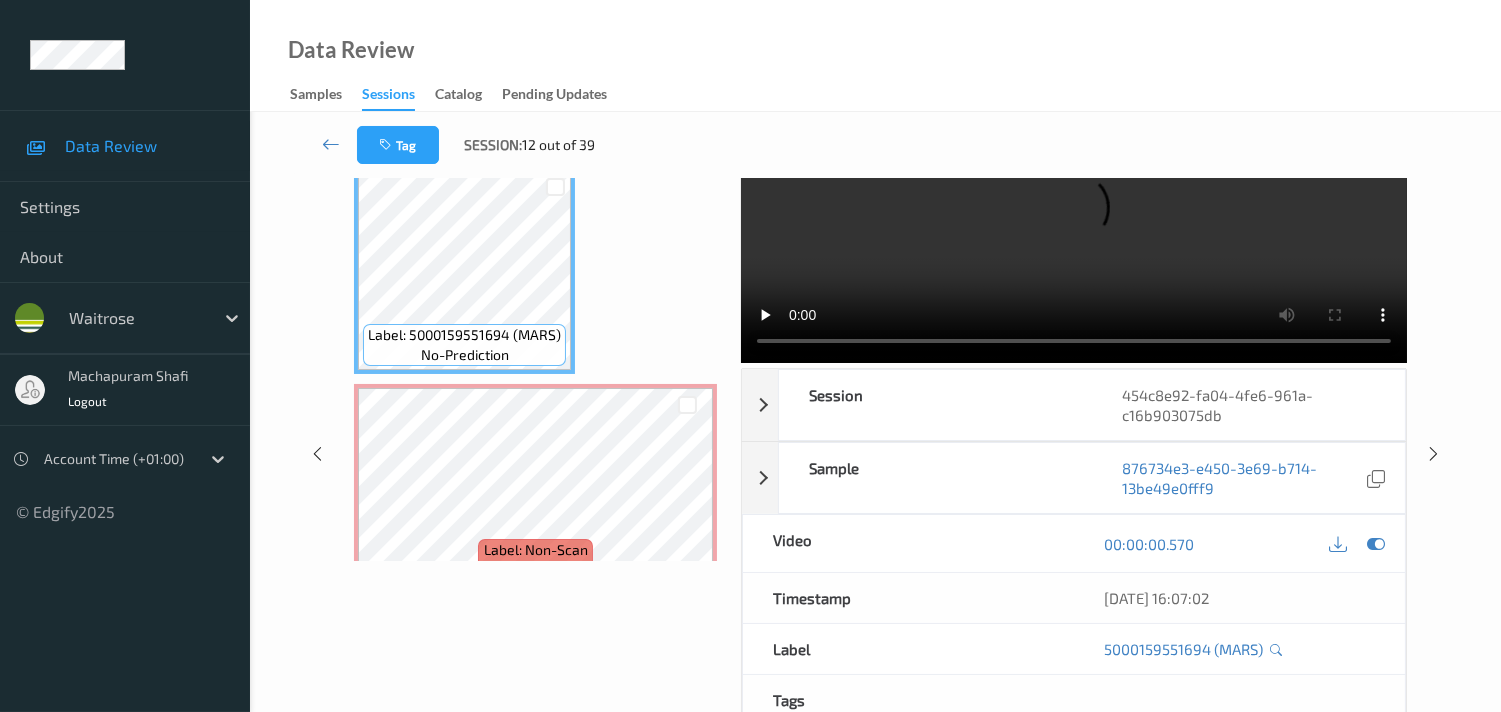 scroll, scrollTop: 0, scrollLeft: 0, axis: both 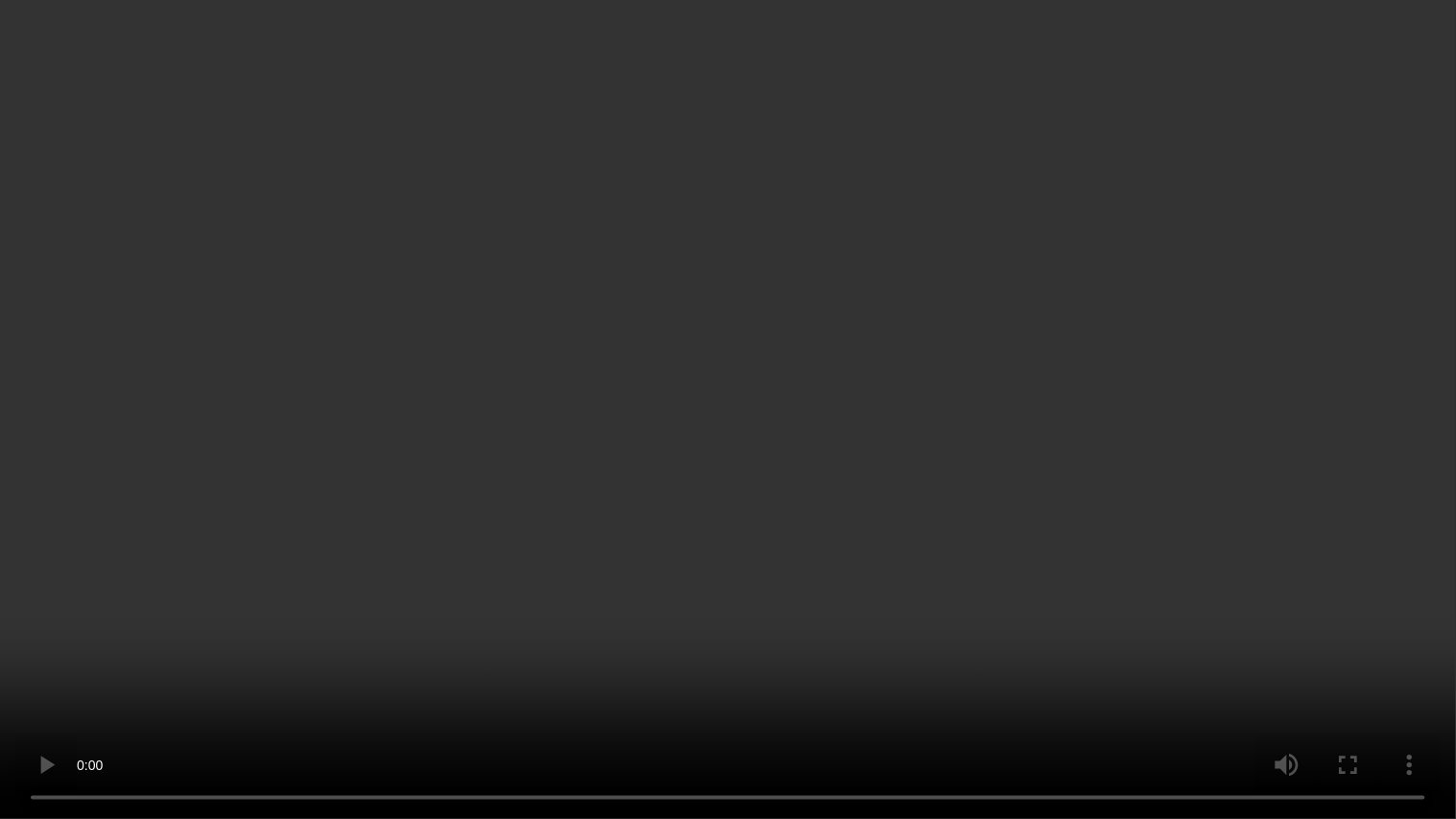 click at bounding box center [728, 409] 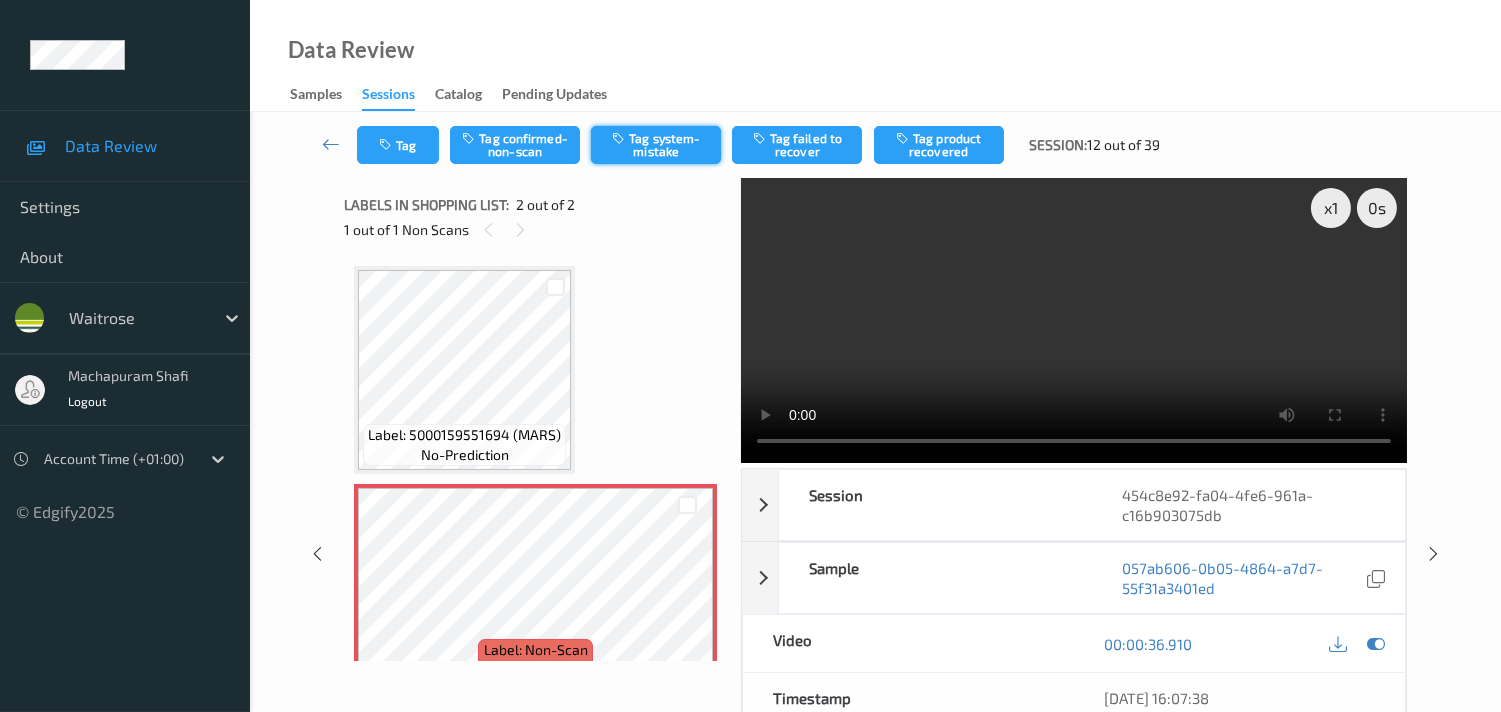 click on "Tag   system-mistake" at bounding box center [656, 145] 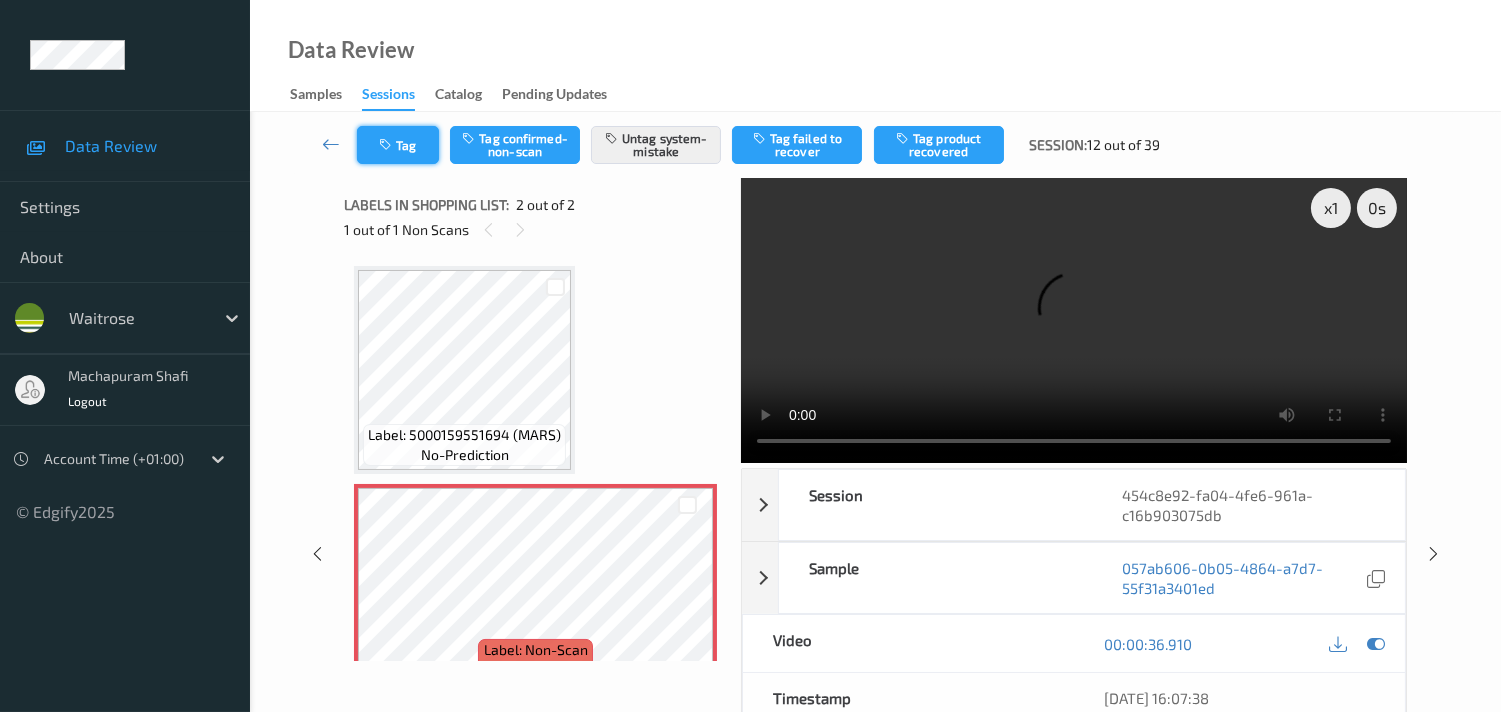 click on "Tag" at bounding box center [398, 145] 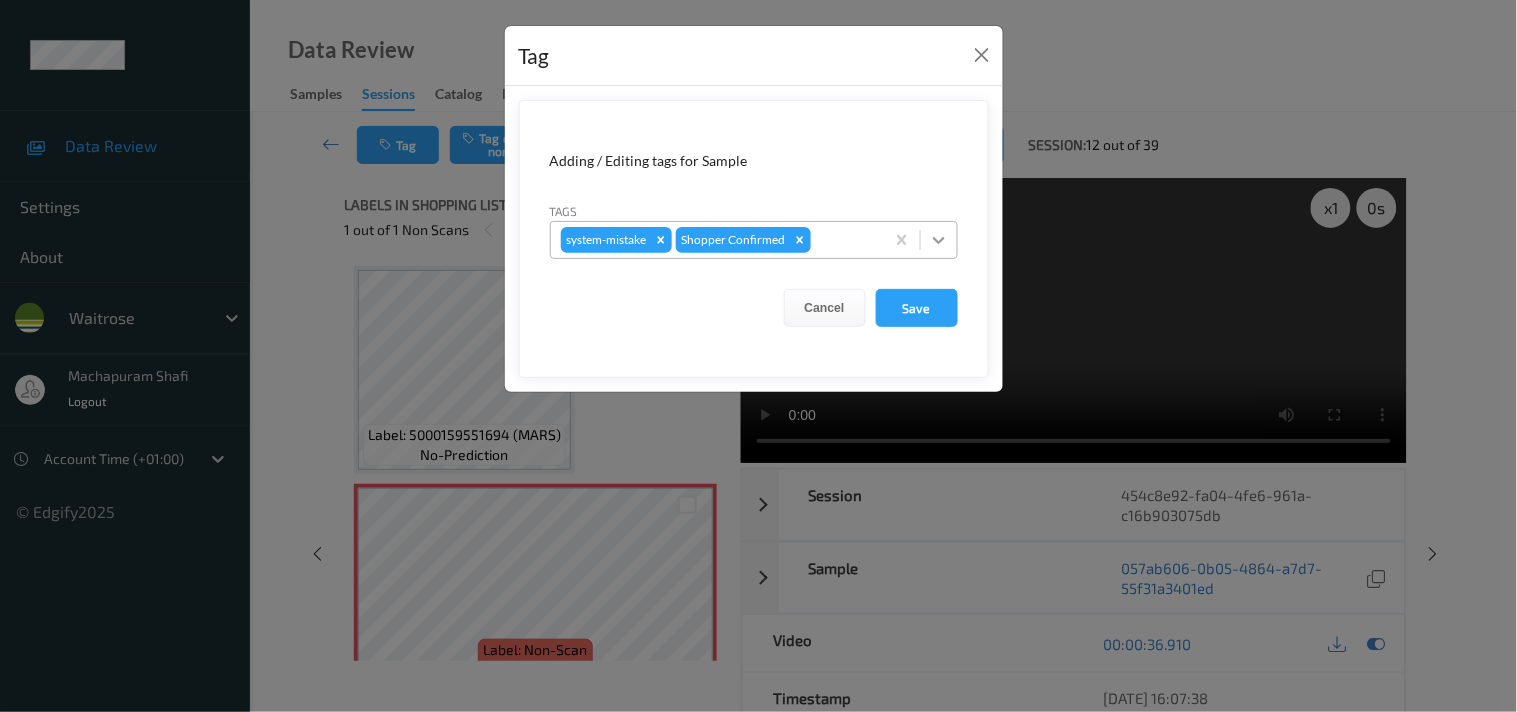 click 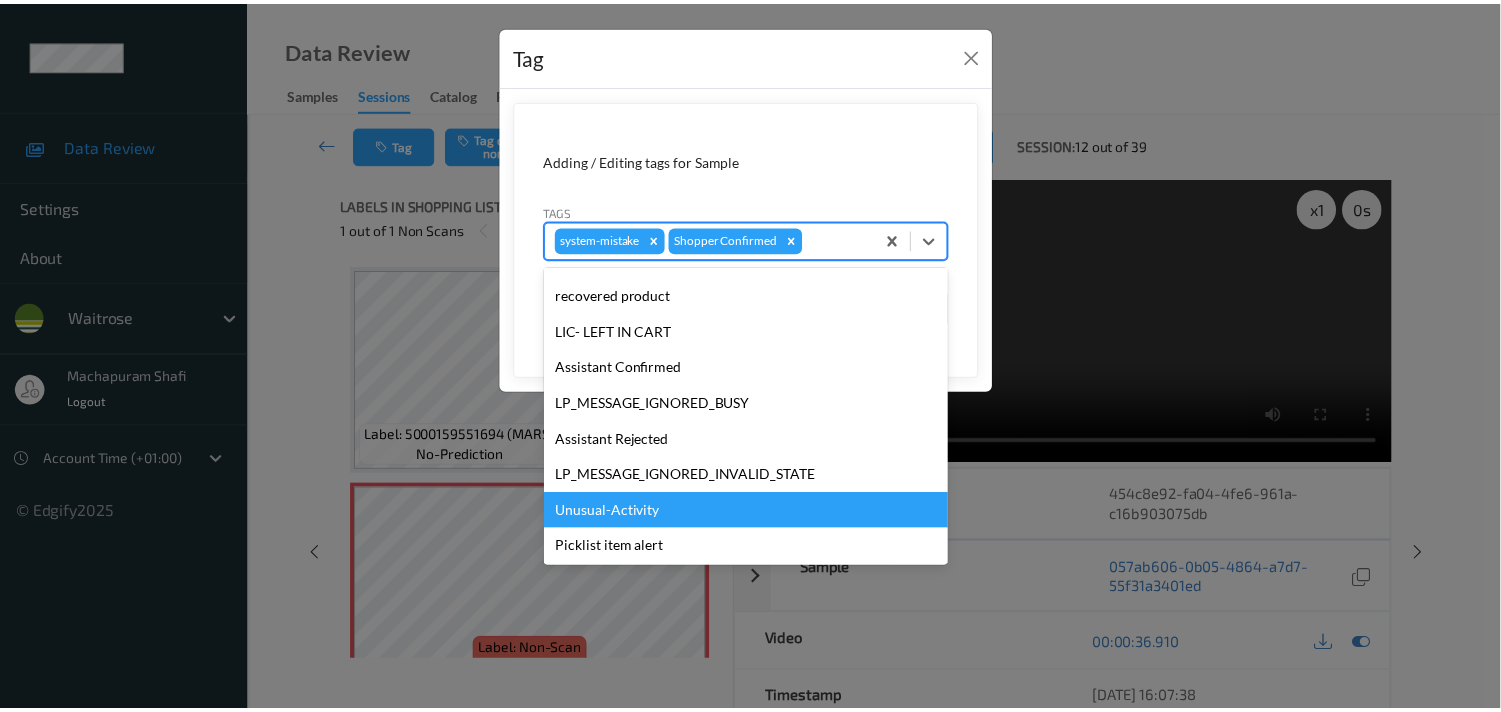 scroll, scrollTop: 320, scrollLeft: 0, axis: vertical 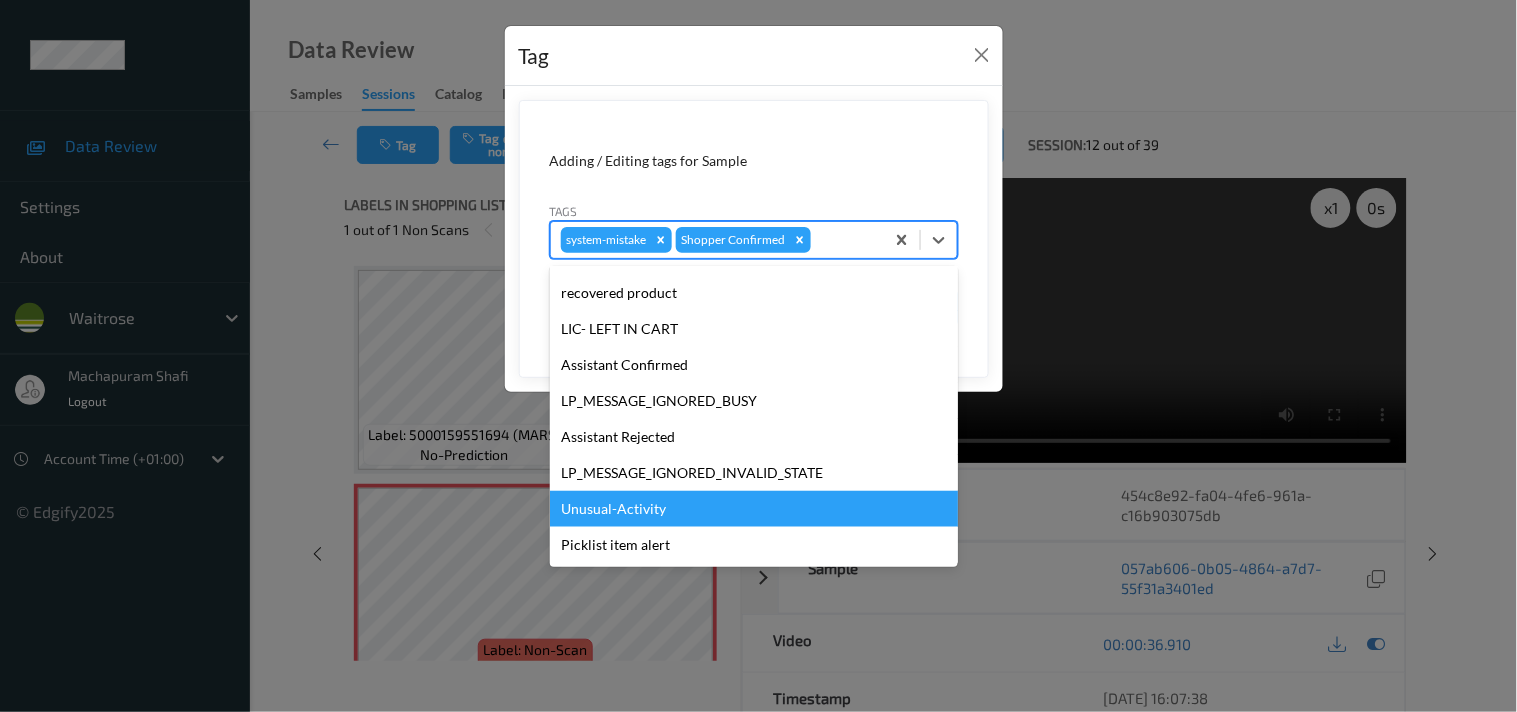 click on "Unusual-Activity" at bounding box center [754, 509] 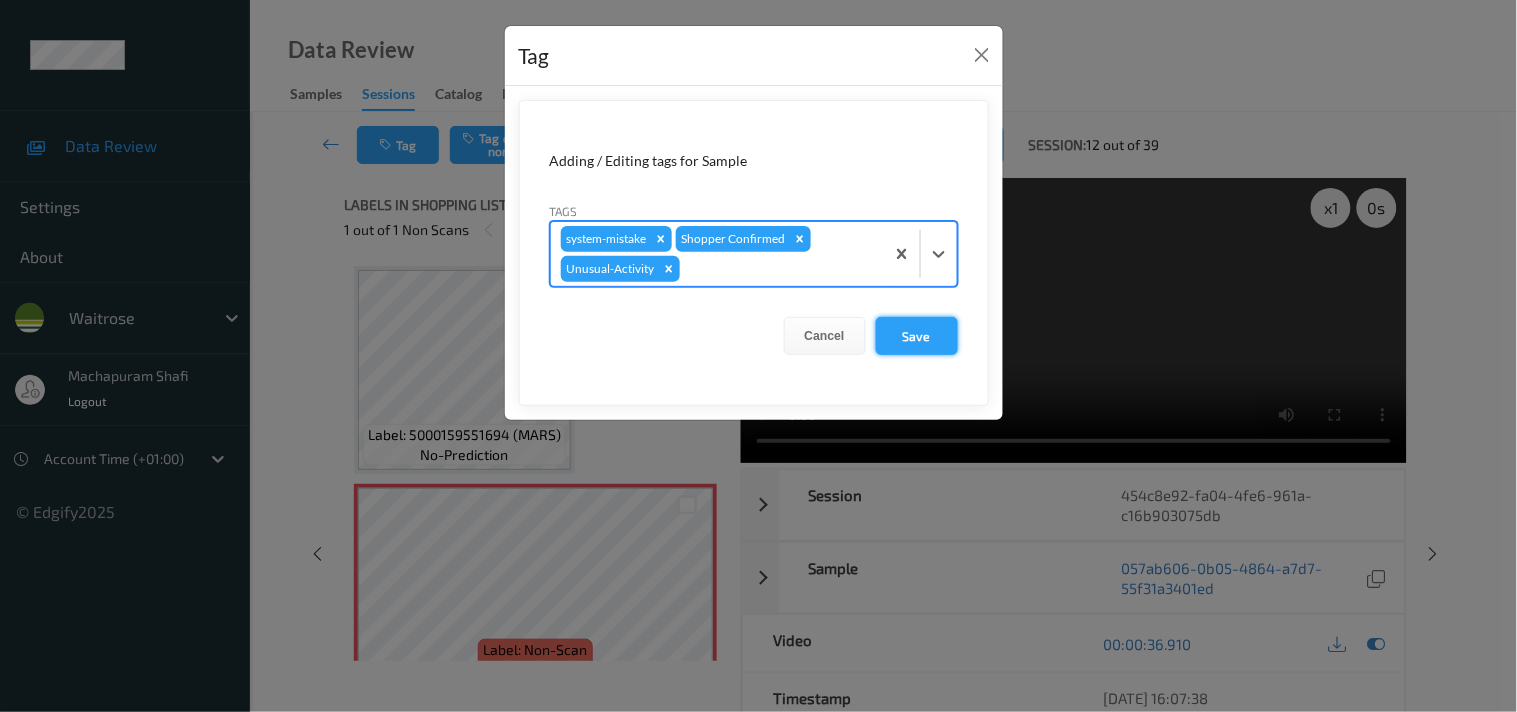 click on "Save" at bounding box center (917, 336) 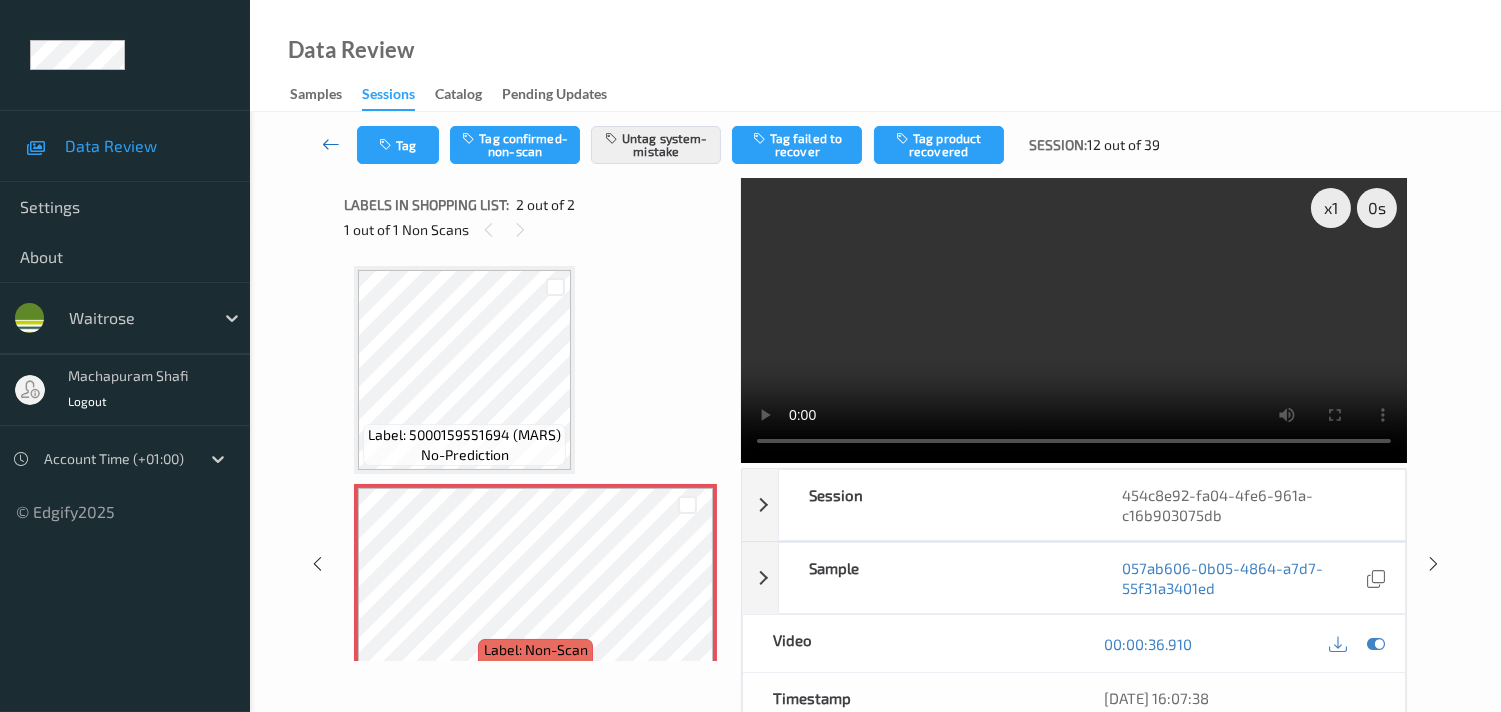 click at bounding box center [331, 144] 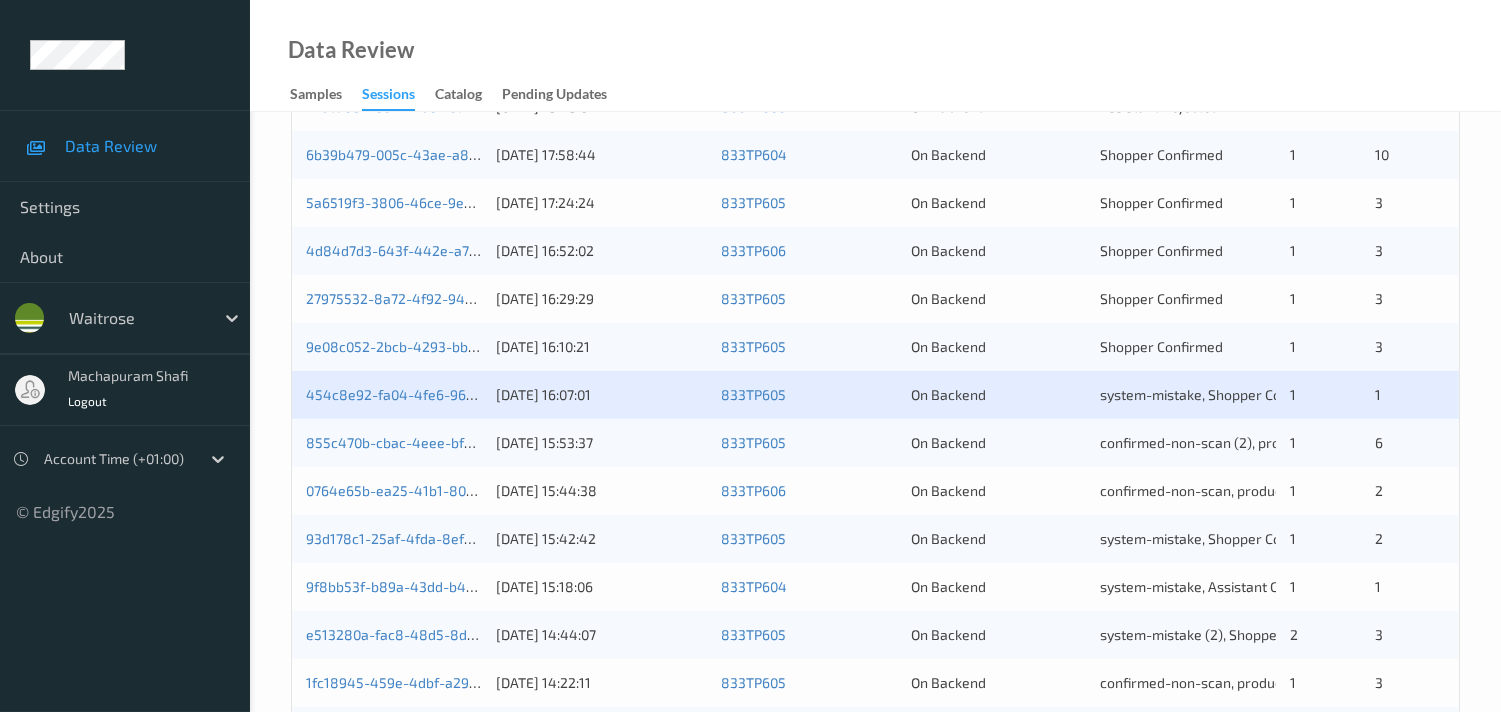 scroll, scrollTop: 728, scrollLeft: 0, axis: vertical 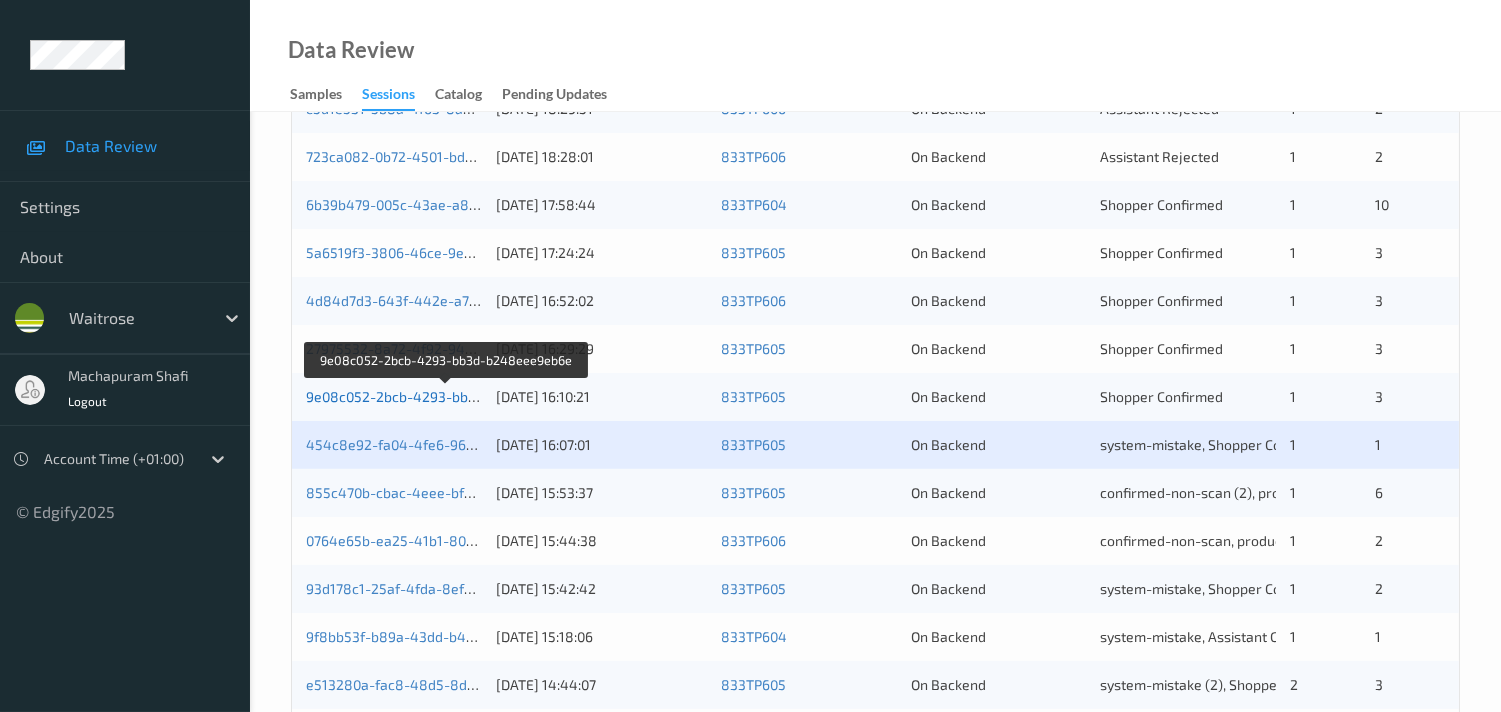 click on "9e08c052-2bcb-4293-bb3d-b248eee9eb6e" at bounding box center [447, 396] 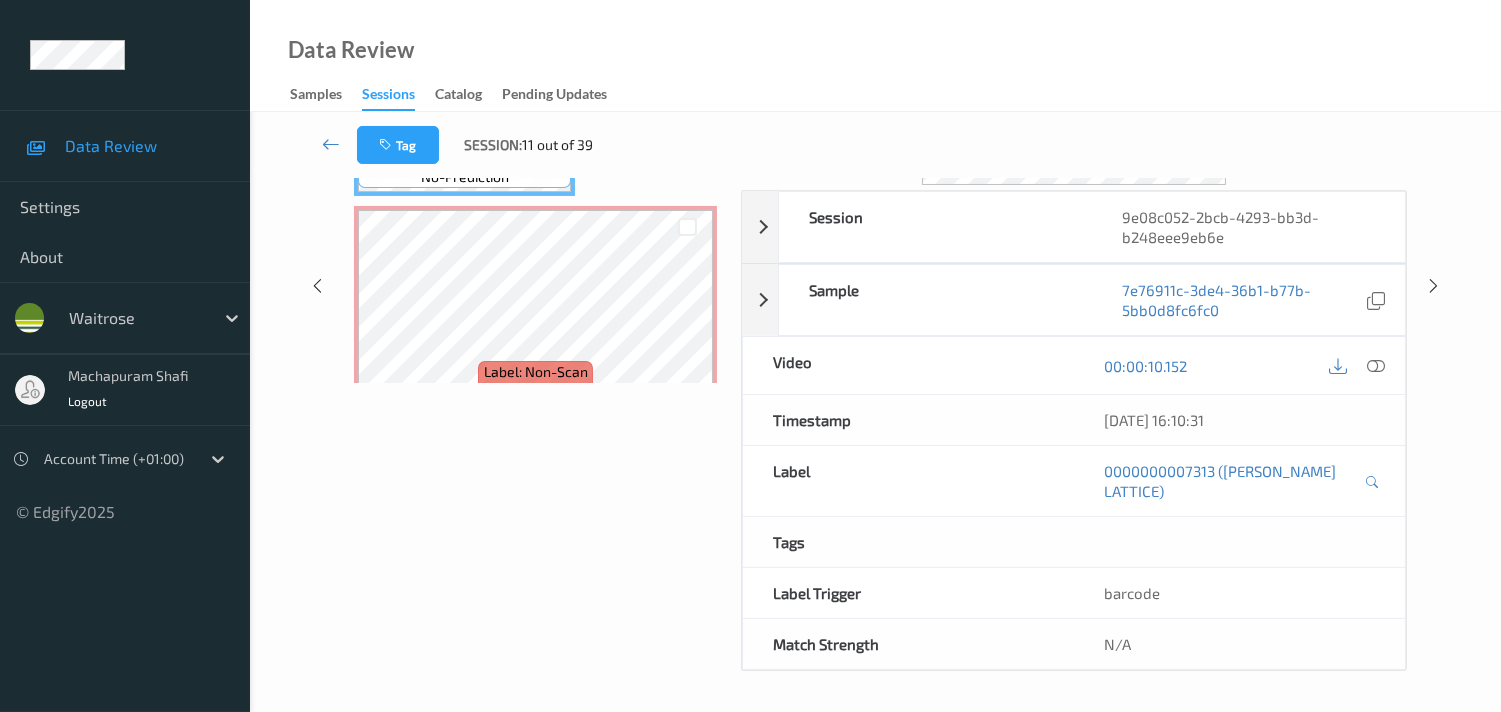 scroll, scrollTop: 280, scrollLeft: 0, axis: vertical 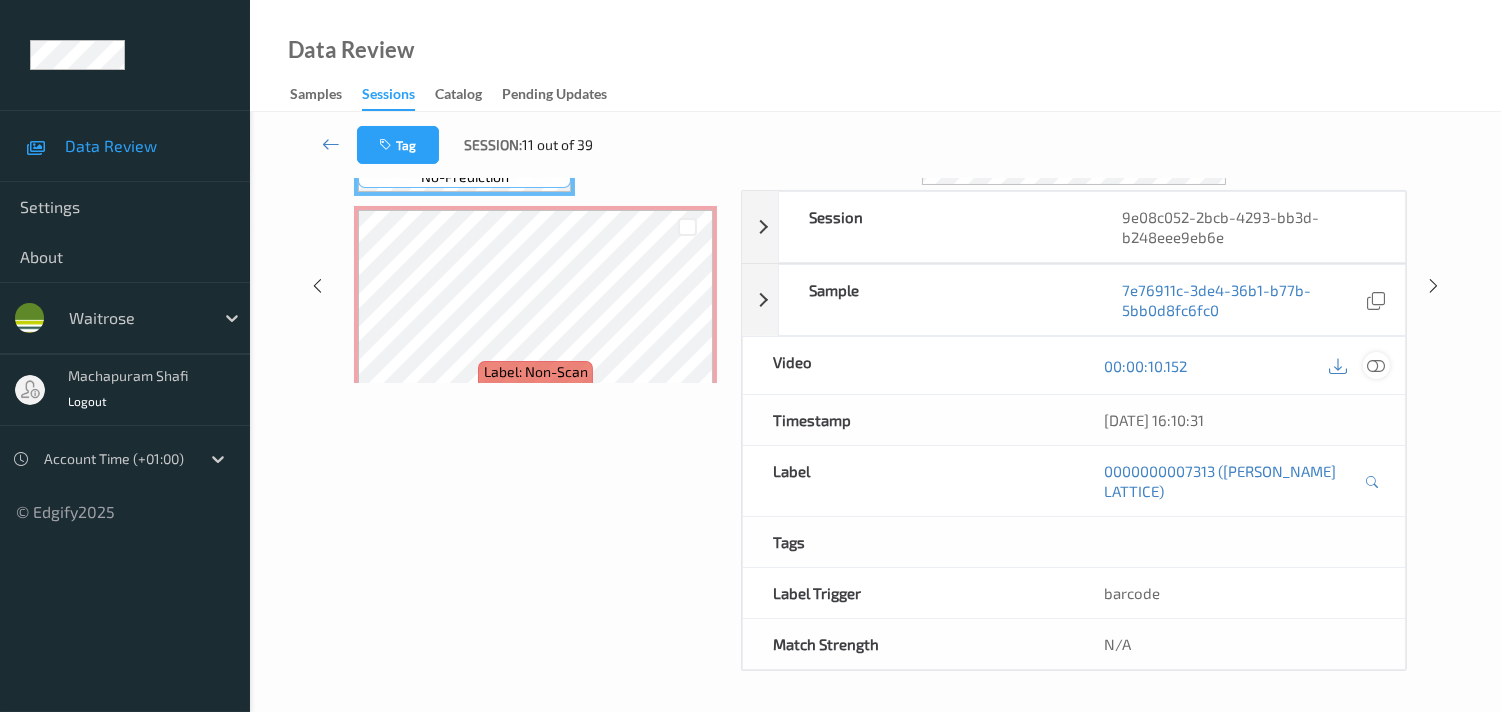 click at bounding box center [1376, 366] 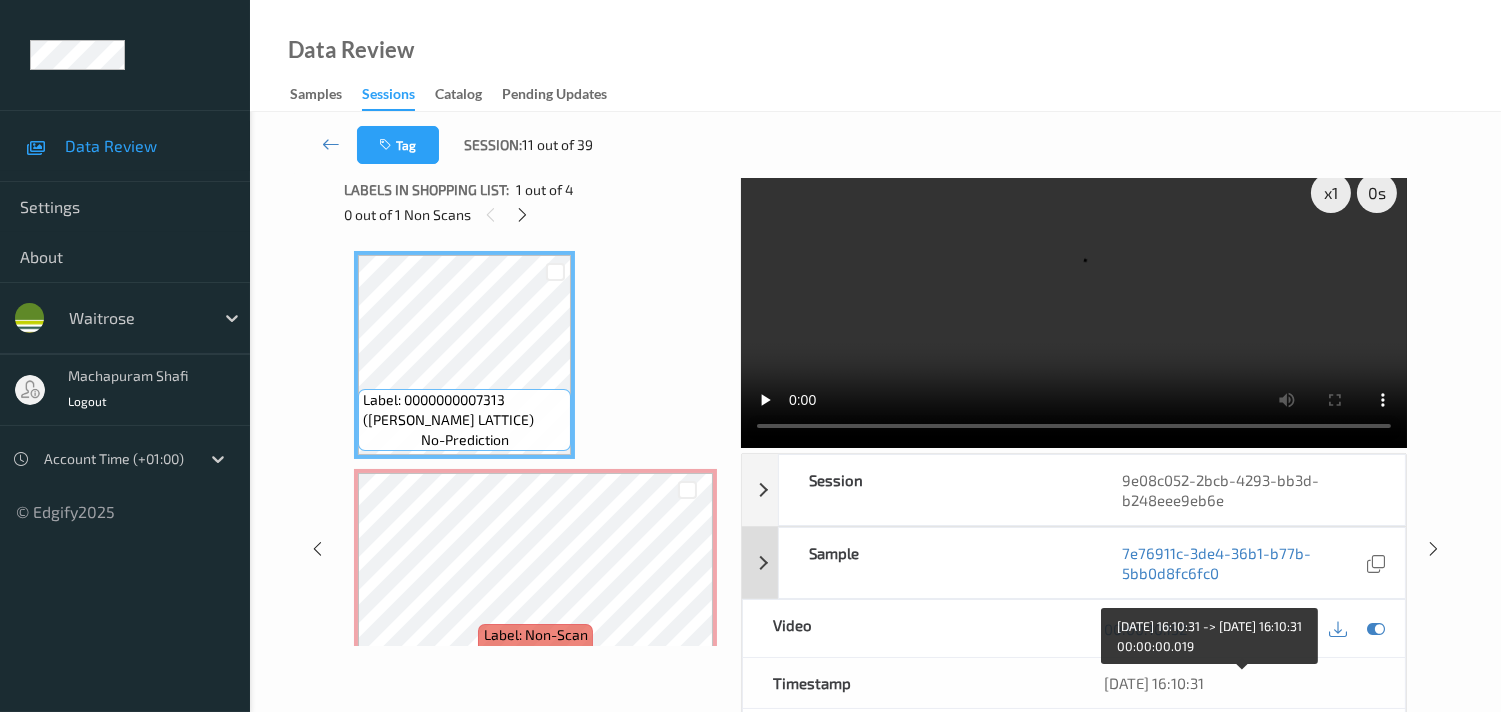 scroll, scrollTop: 0, scrollLeft: 0, axis: both 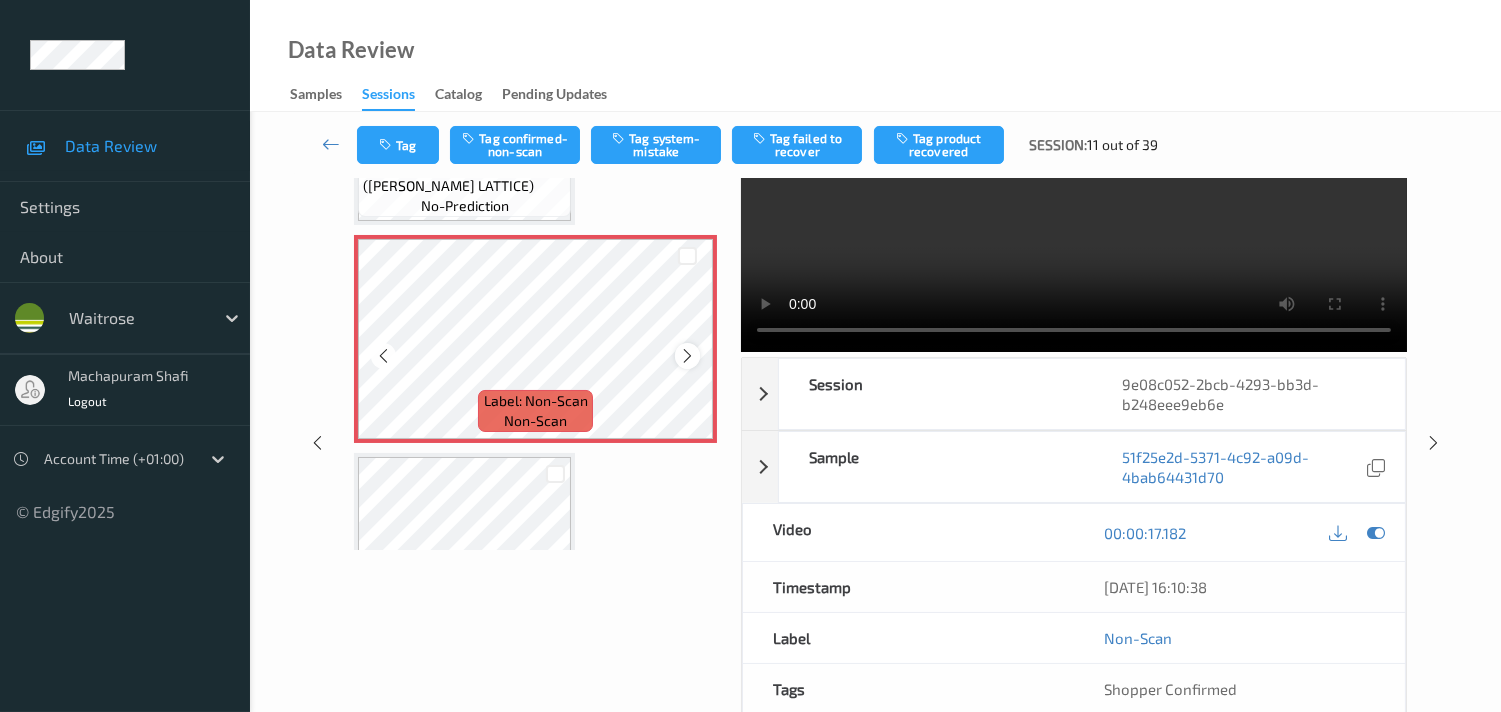 click at bounding box center [687, 356] 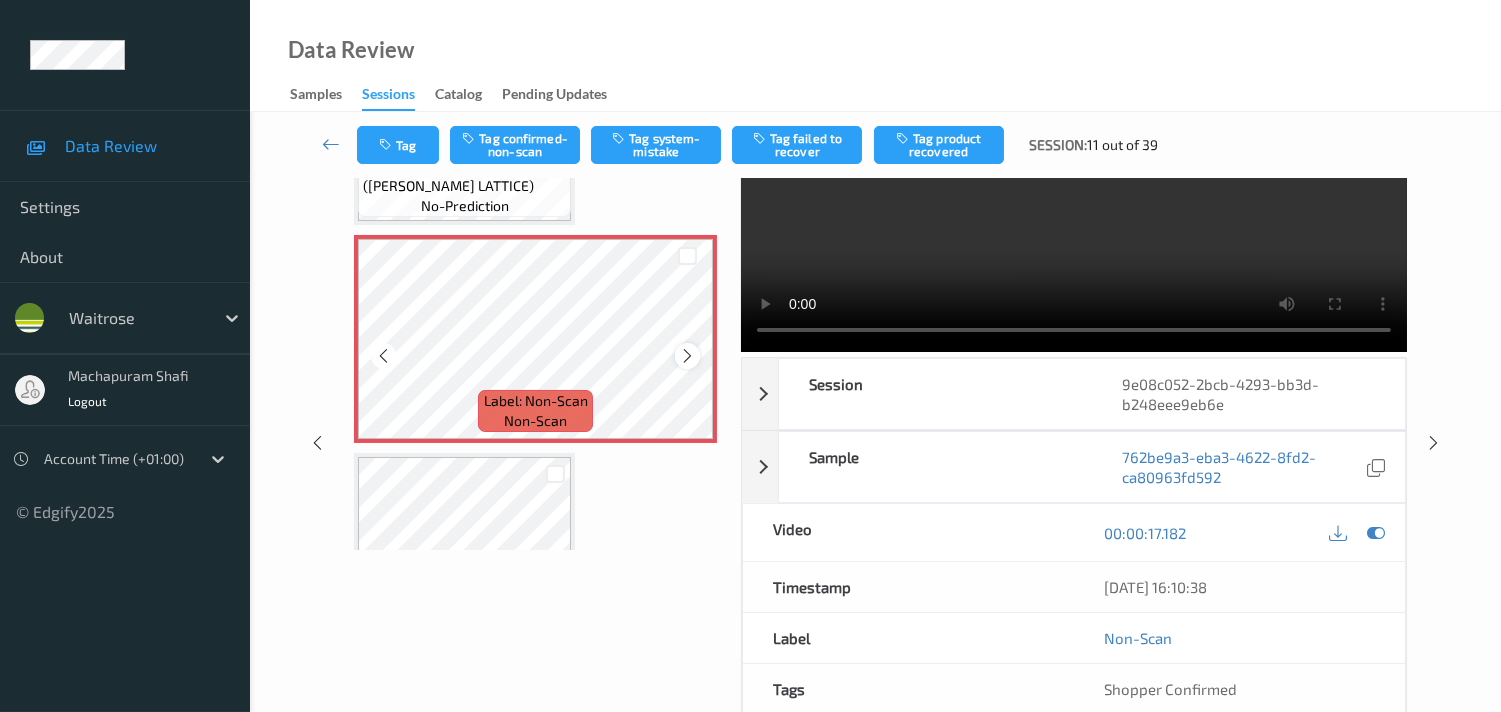 click at bounding box center (687, 356) 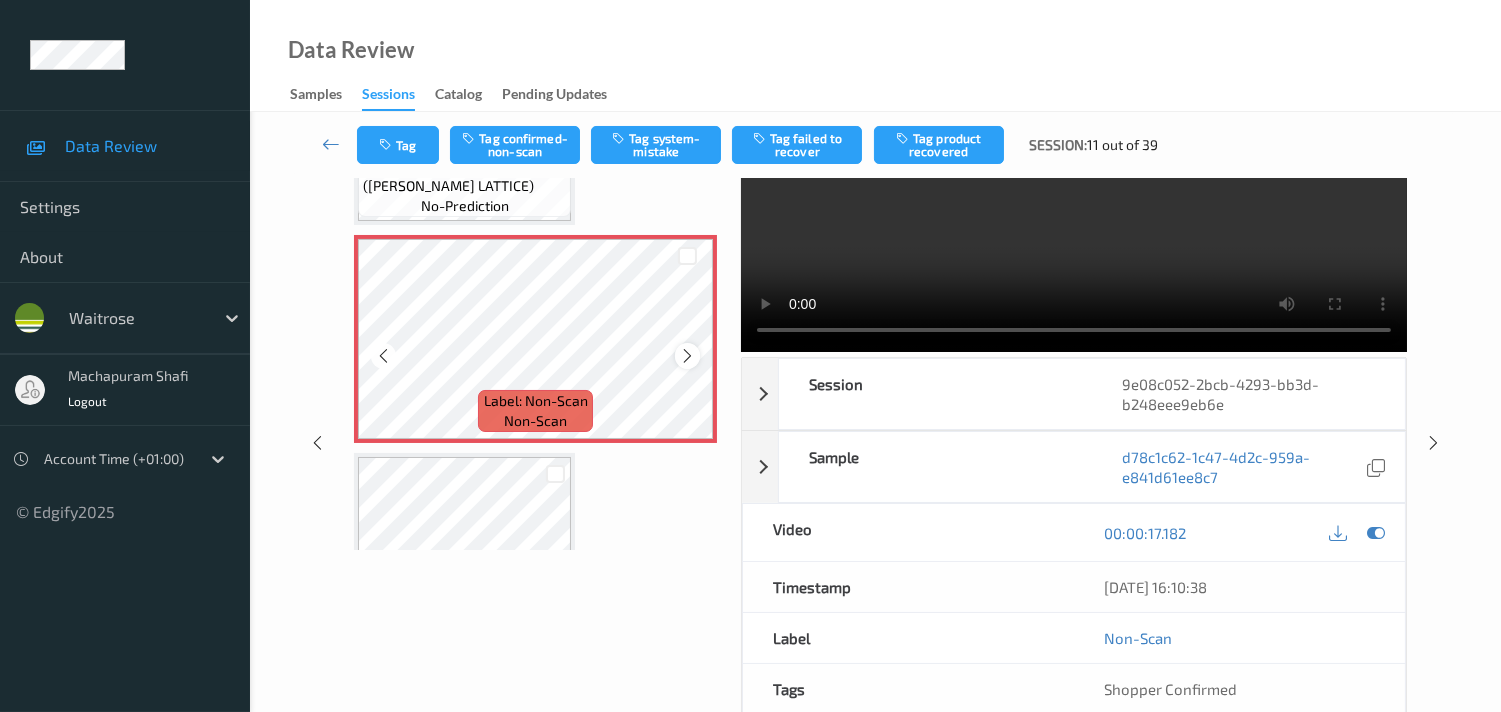 click at bounding box center (687, 356) 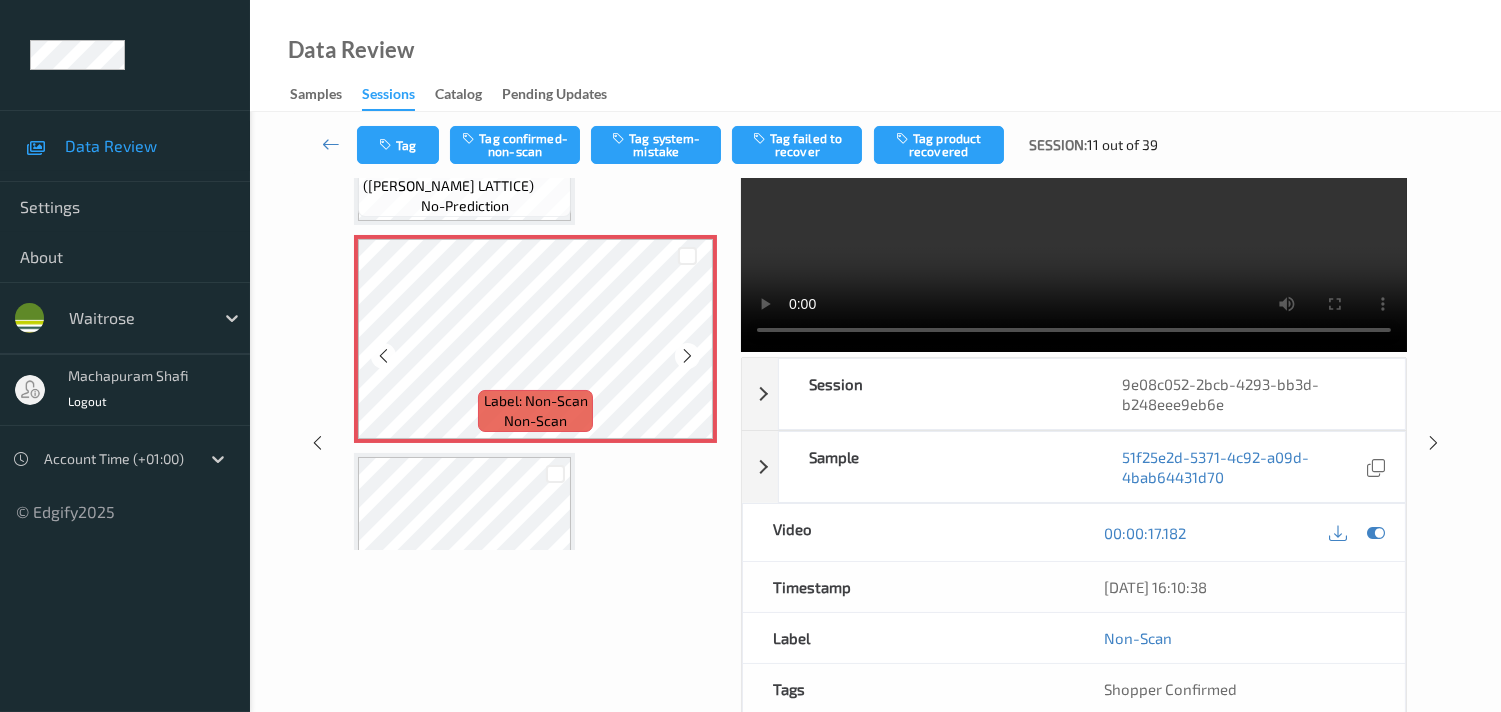 click at bounding box center [687, 356] 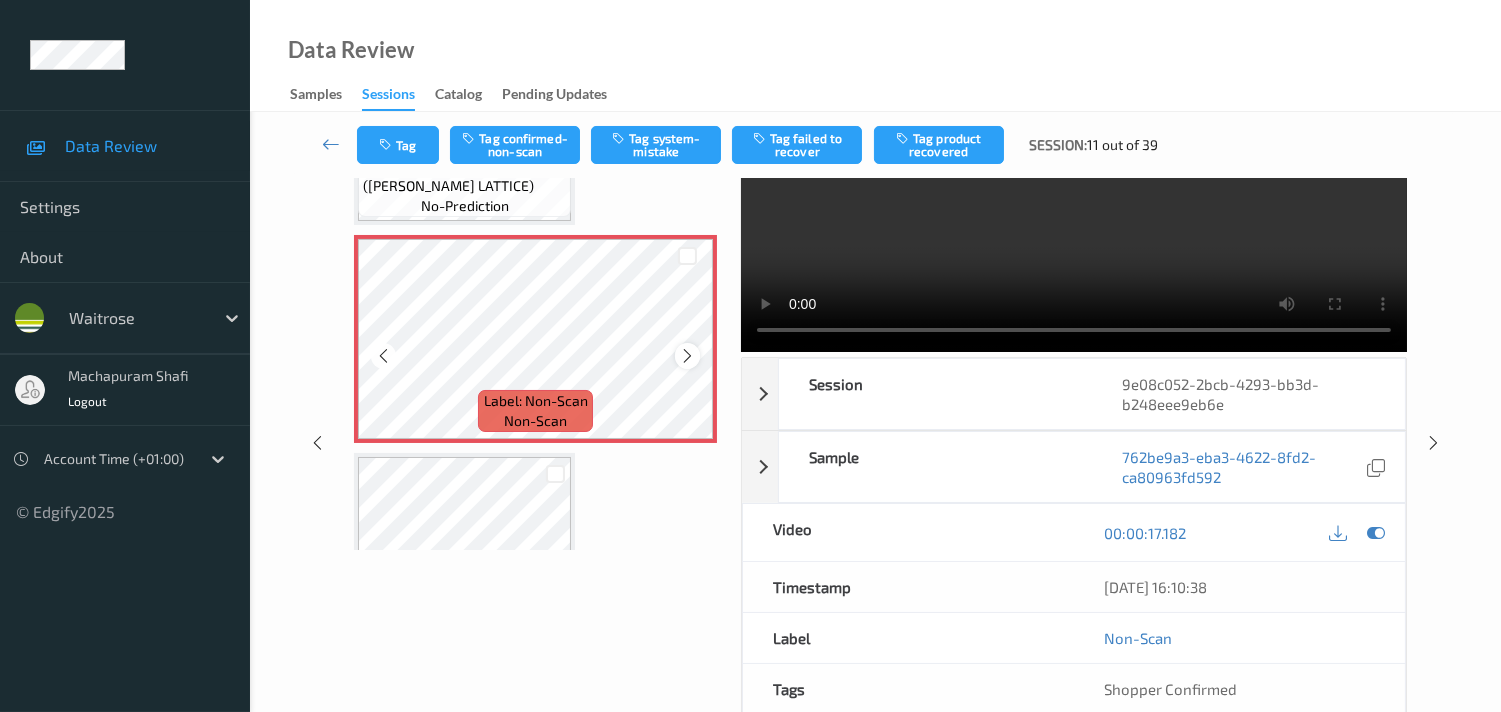 click at bounding box center [687, 356] 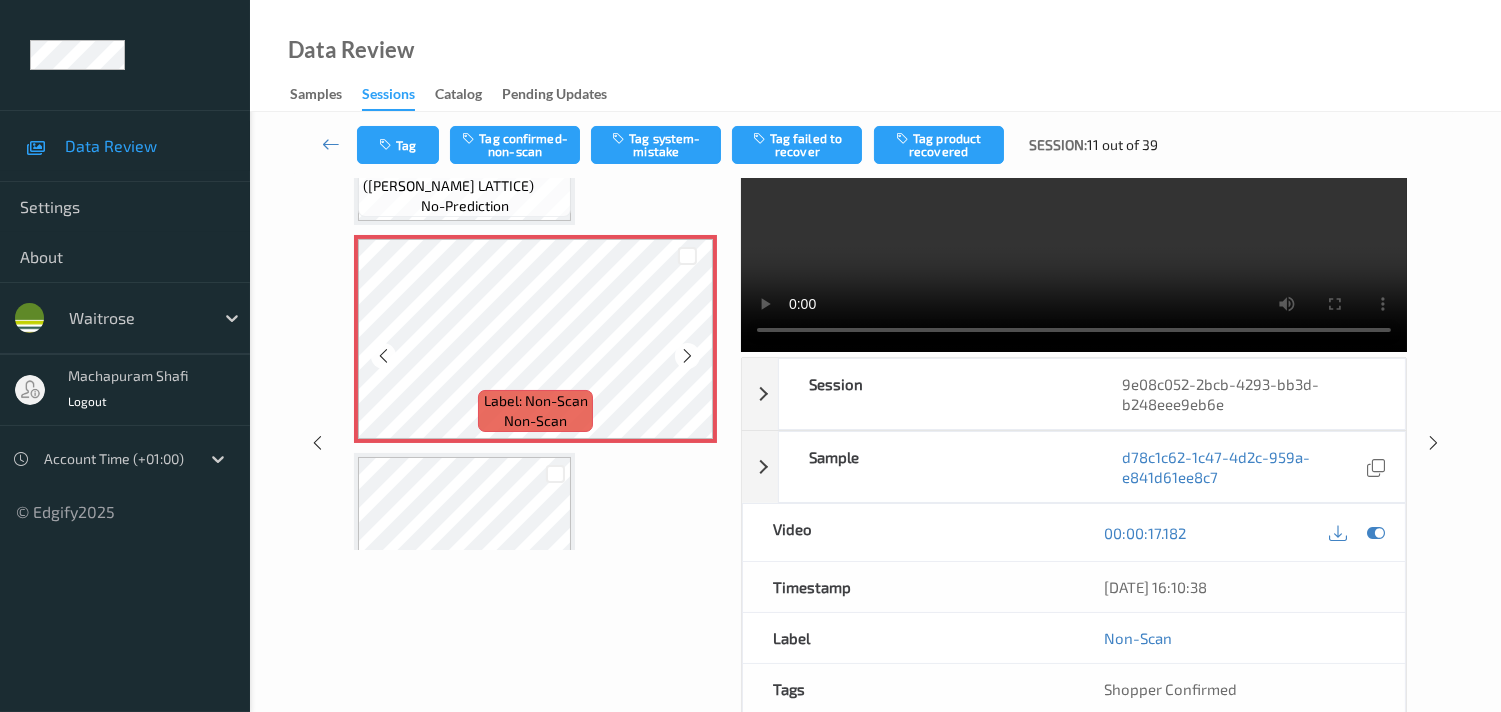 click at bounding box center [687, 356] 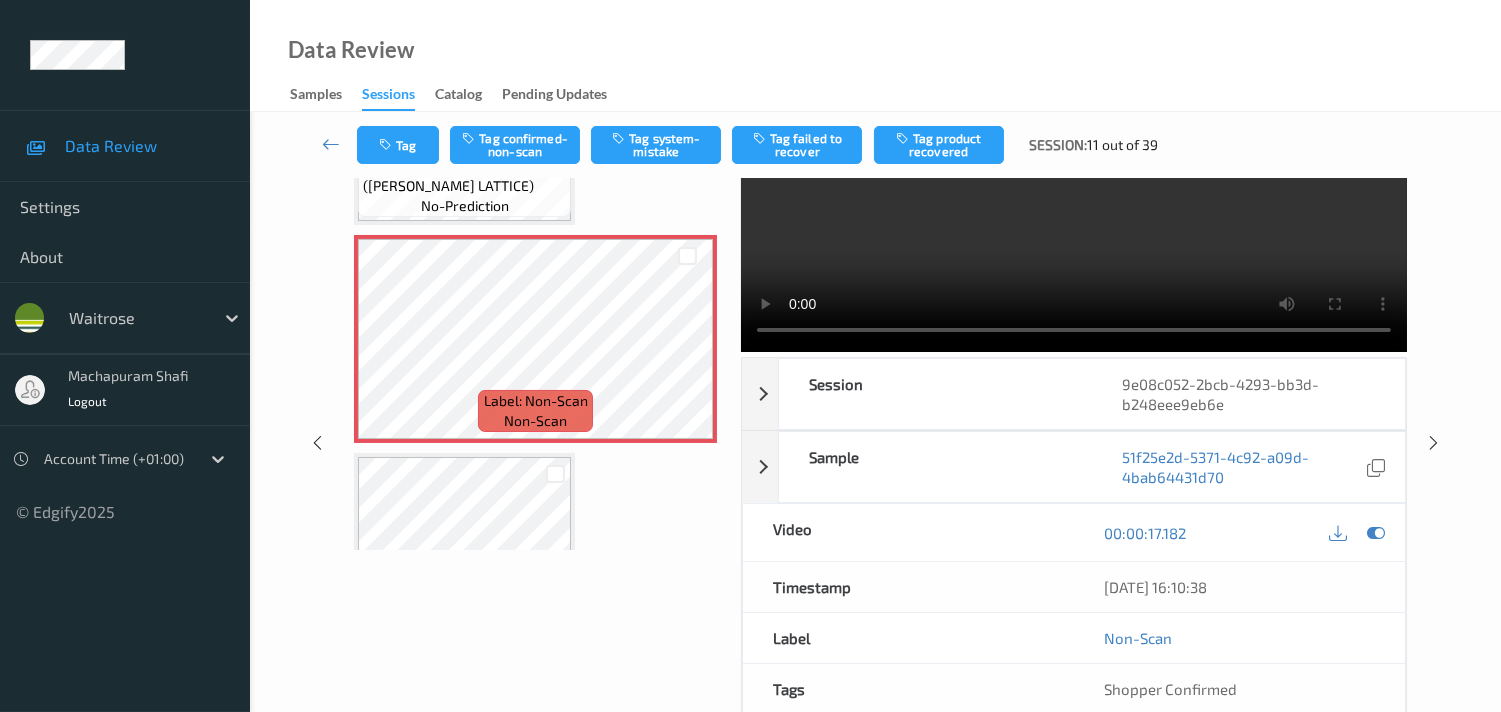 scroll, scrollTop: 0, scrollLeft: 0, axis: both 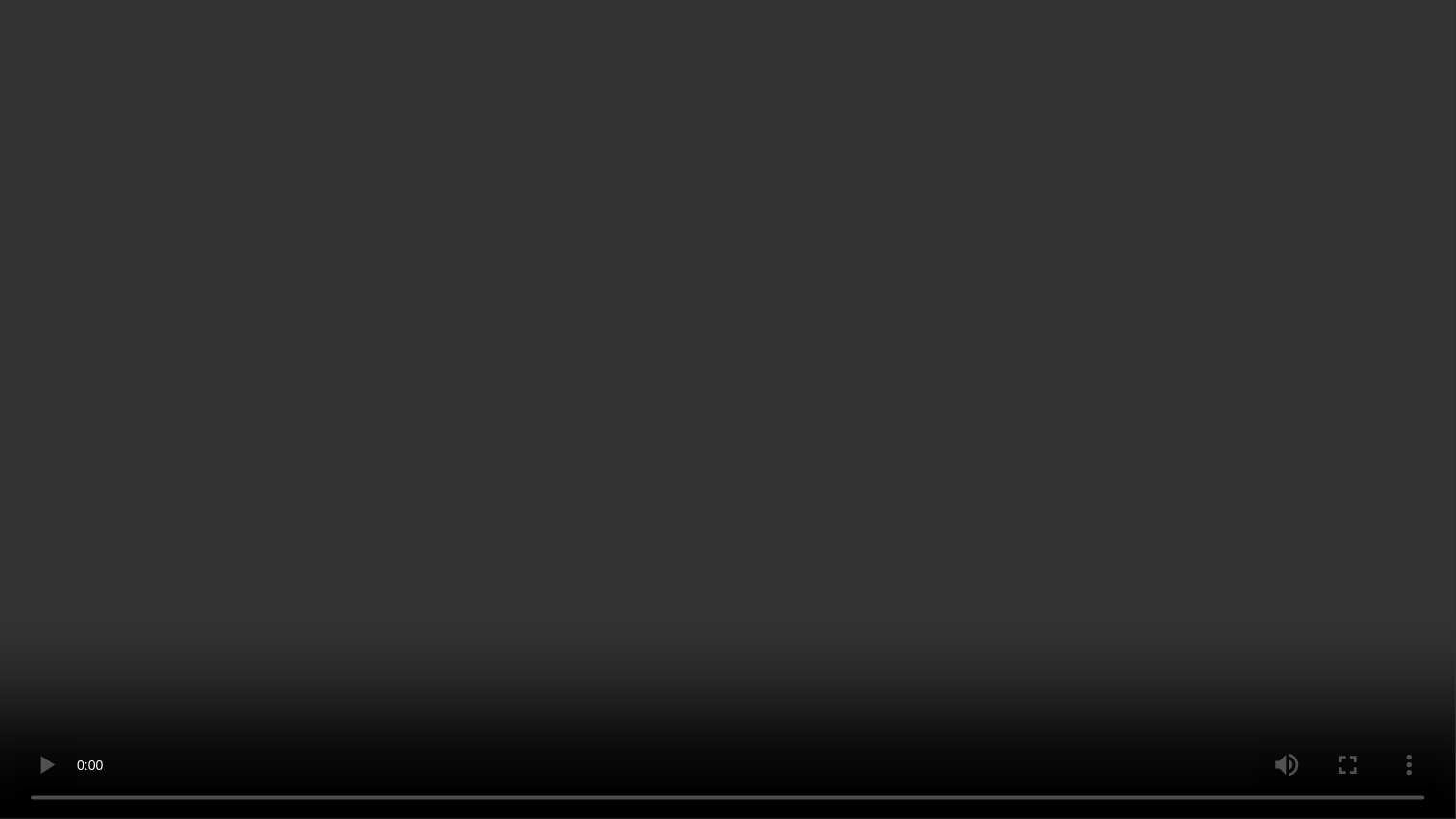 click at bounding box center [728, 409] 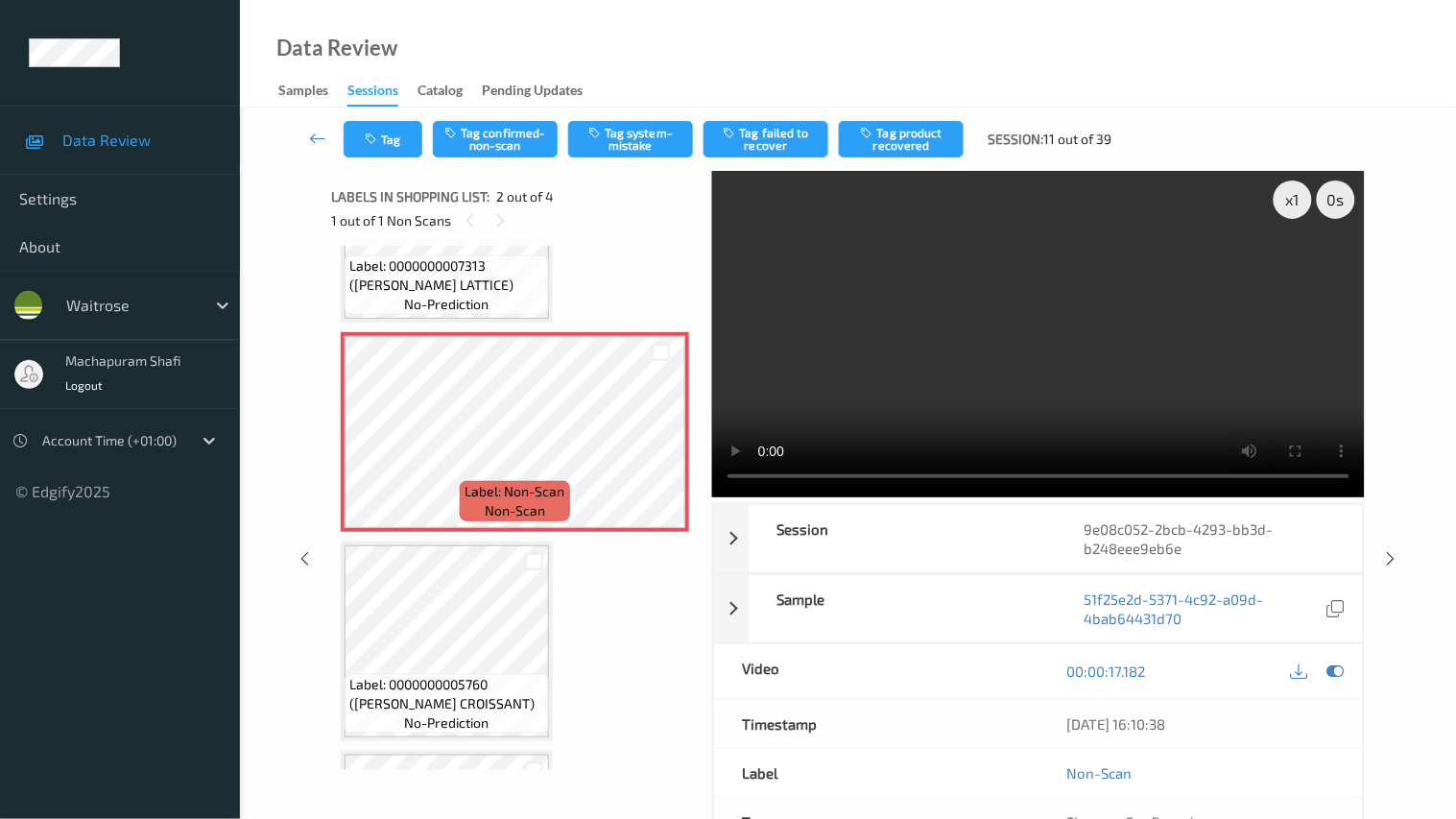 click at bounding box center (1038, 334) 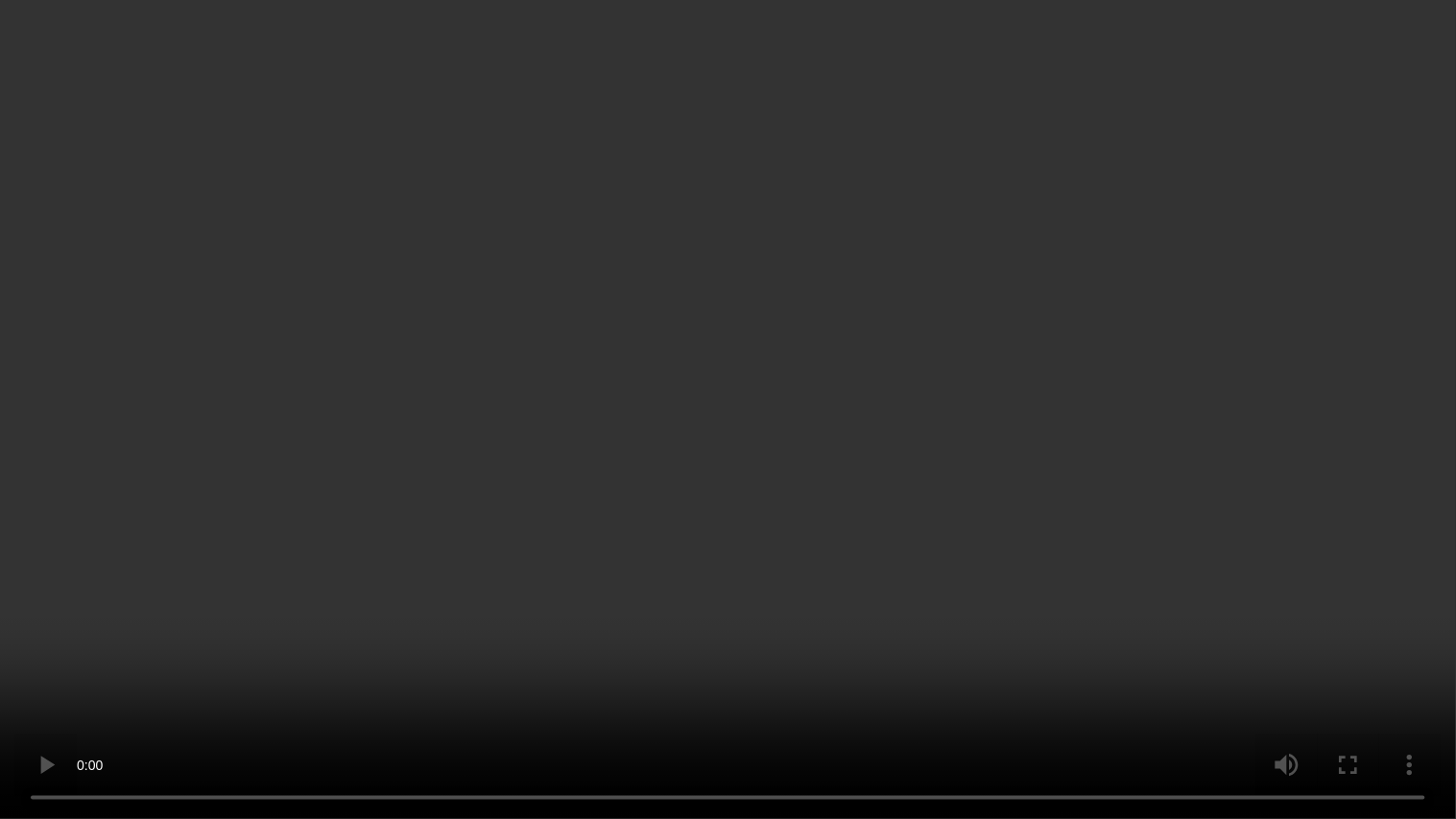 type 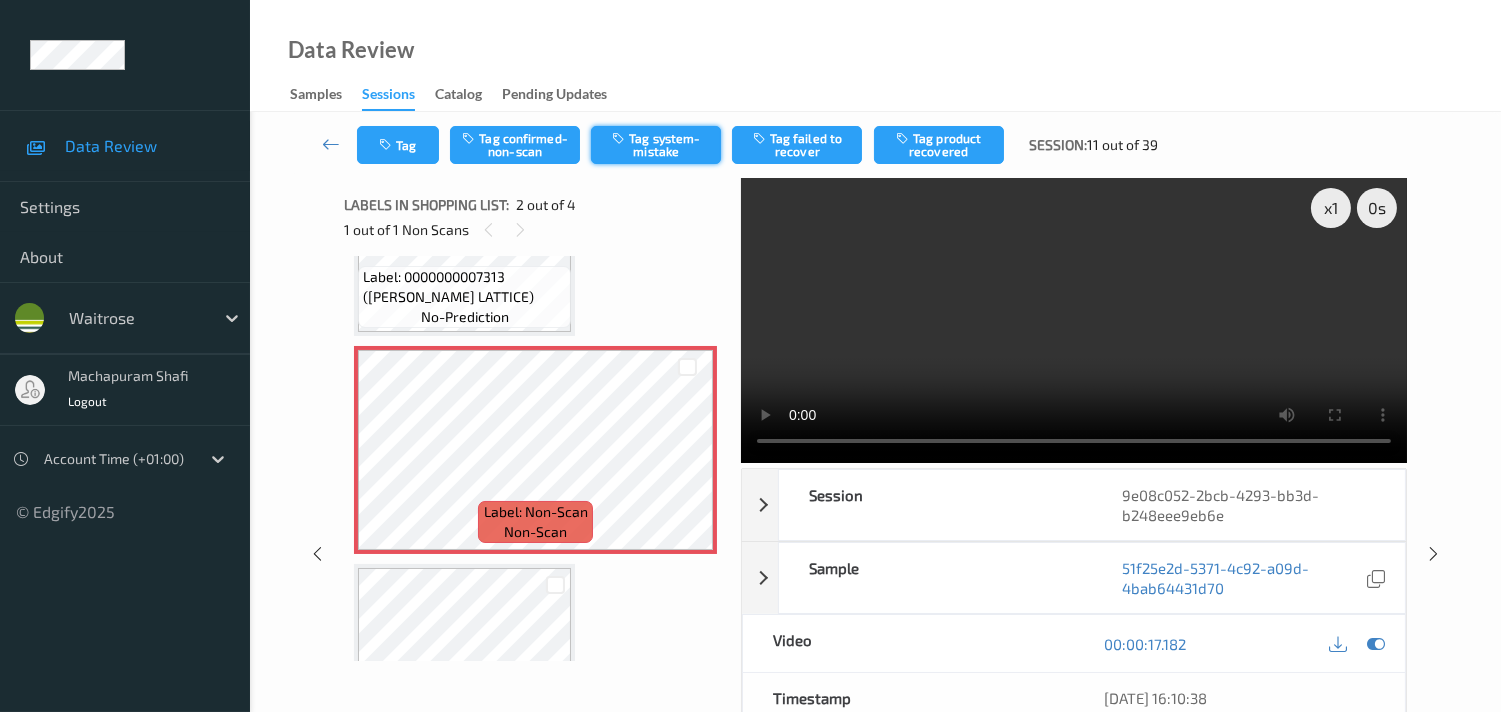 click on "Tag   system-mistake" at bounding box center (656, 145) 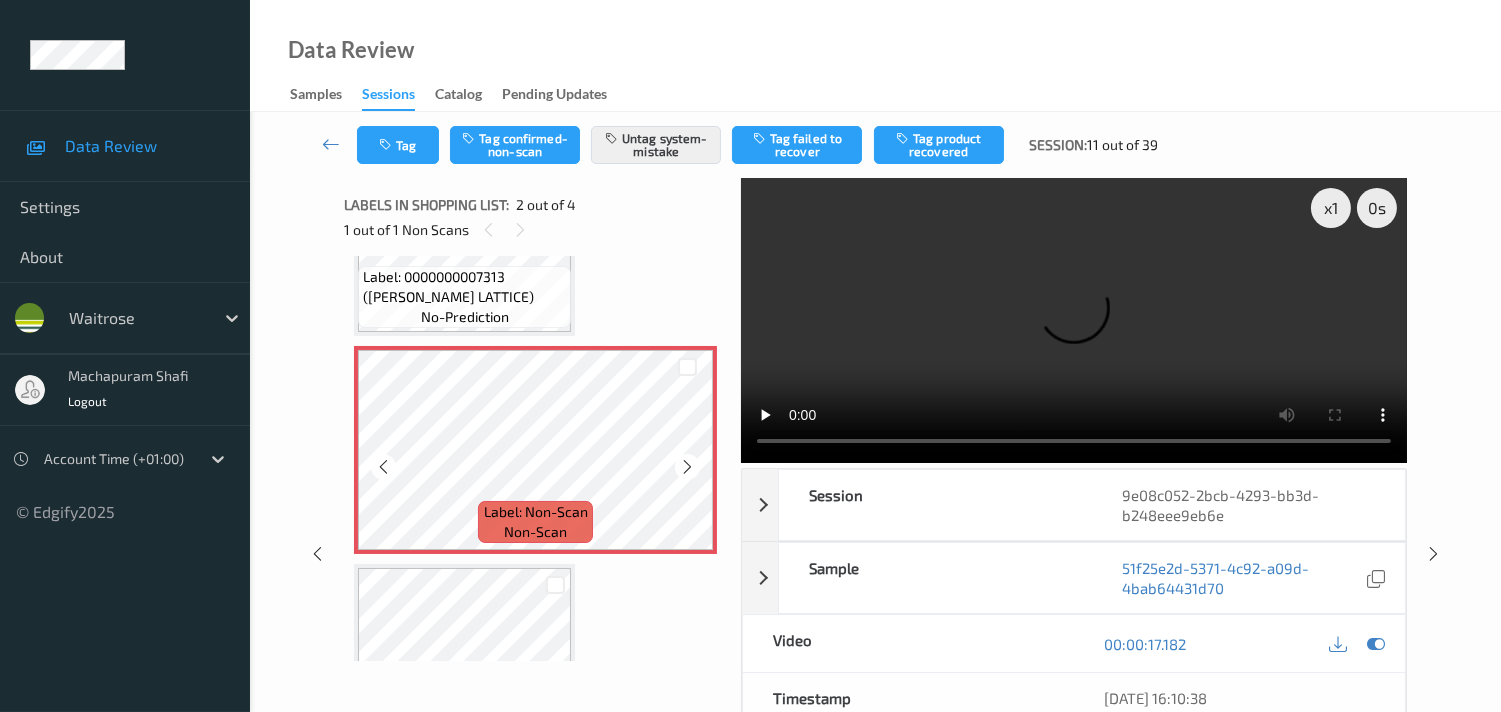 scroll, scrollTop: 0, scrollLeft: 0, axis: both 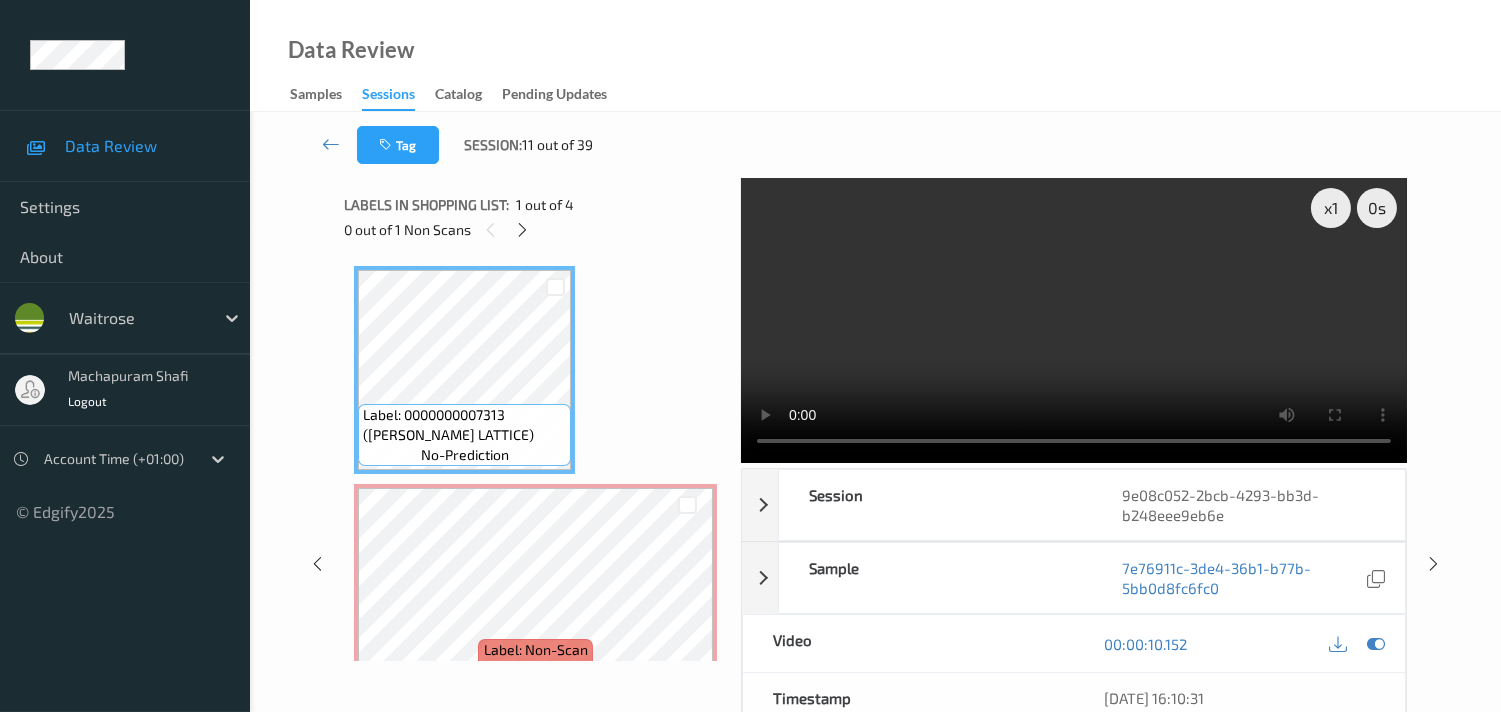 click at bounding box center [1074, 320] 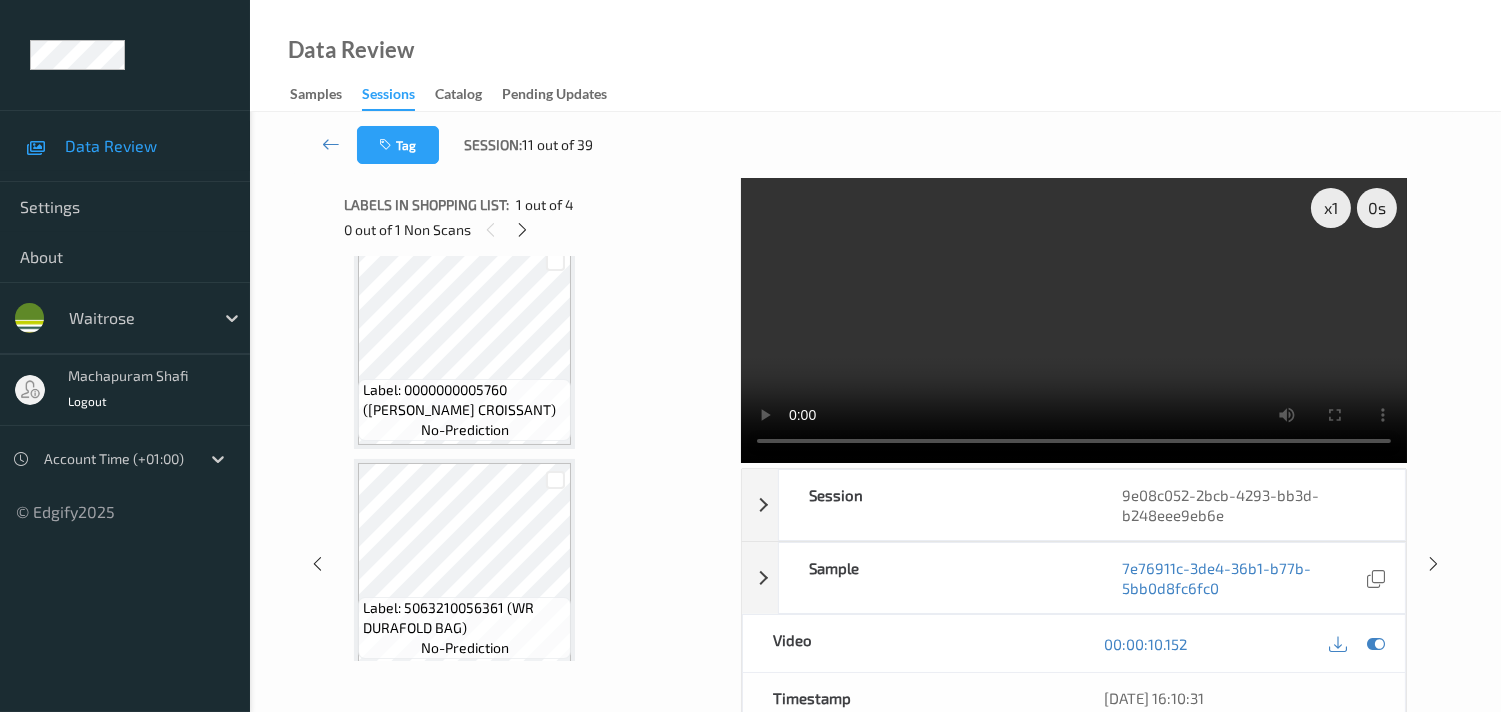 scroll, scrollTop: 471, scrollLeft: 0, axis: vertical 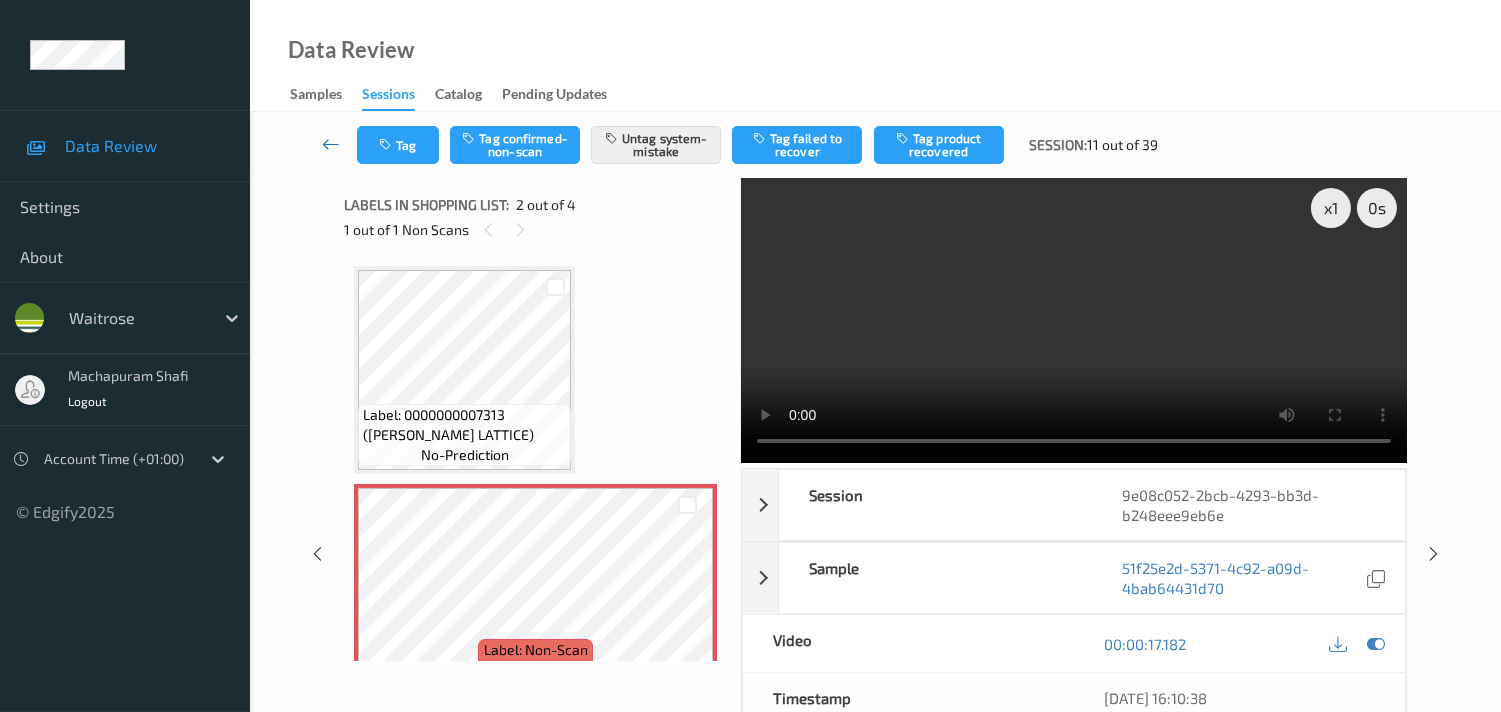 click at bounding box center (331, 145) 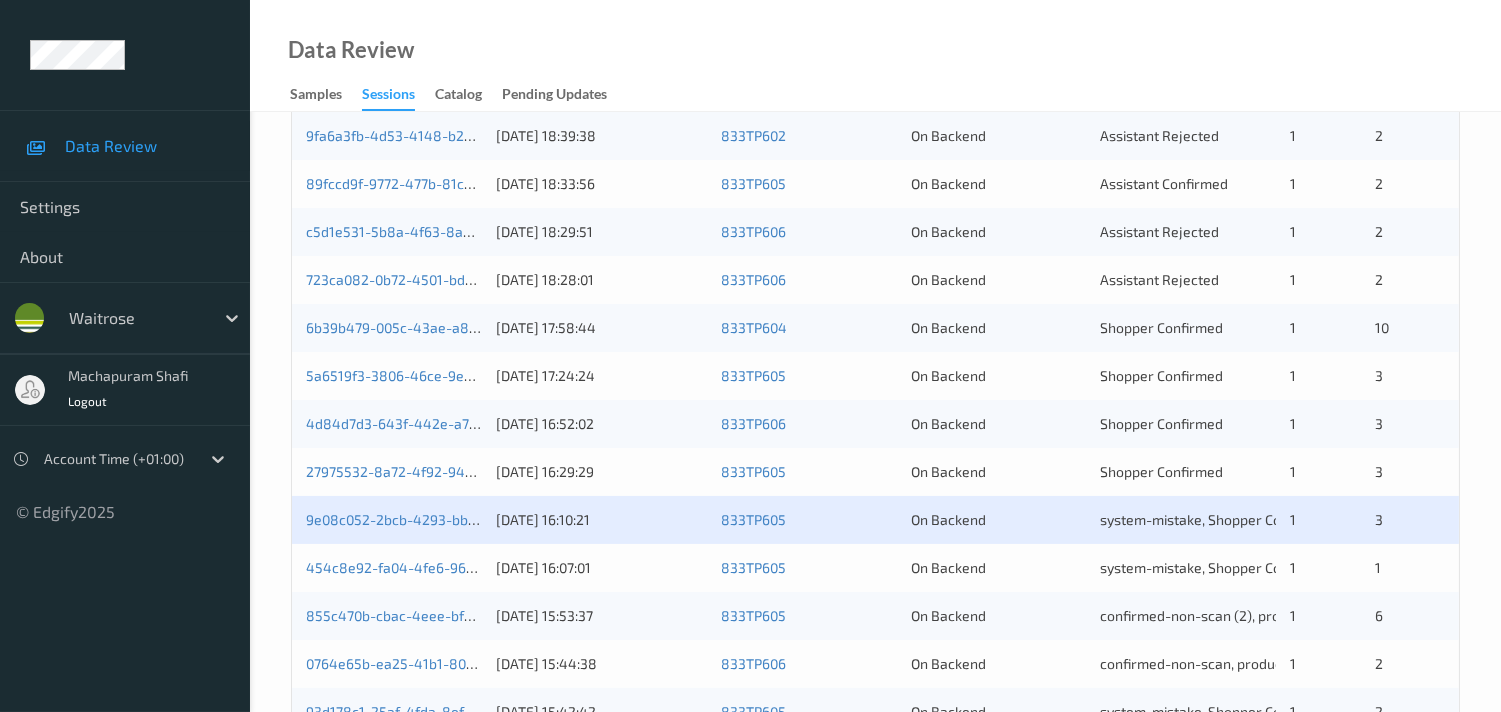 scroll, scrollTop: 777, scrollLeft: 0, axis: vertical 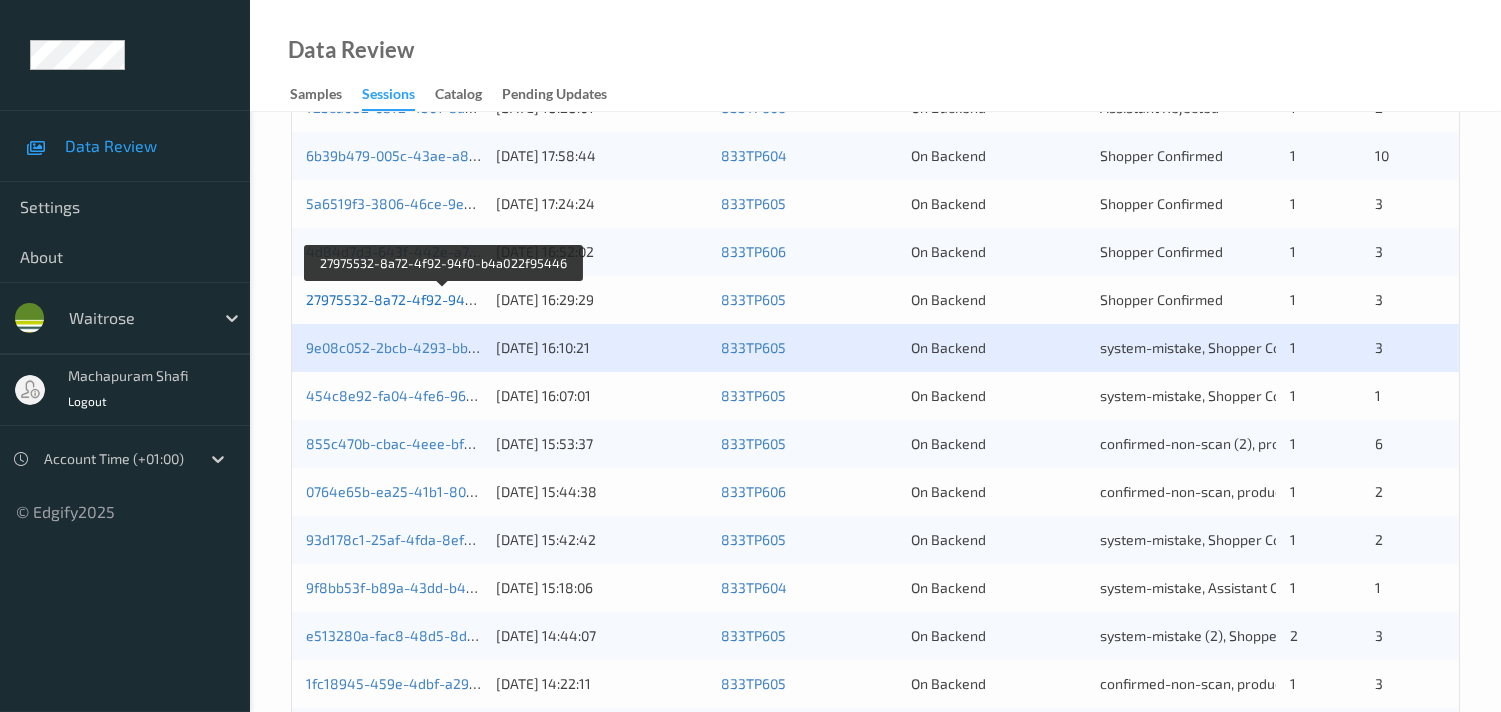 click on "27975532-8a72-4f92-94f0-b4a022f95446" at bounding box center (443, 299) 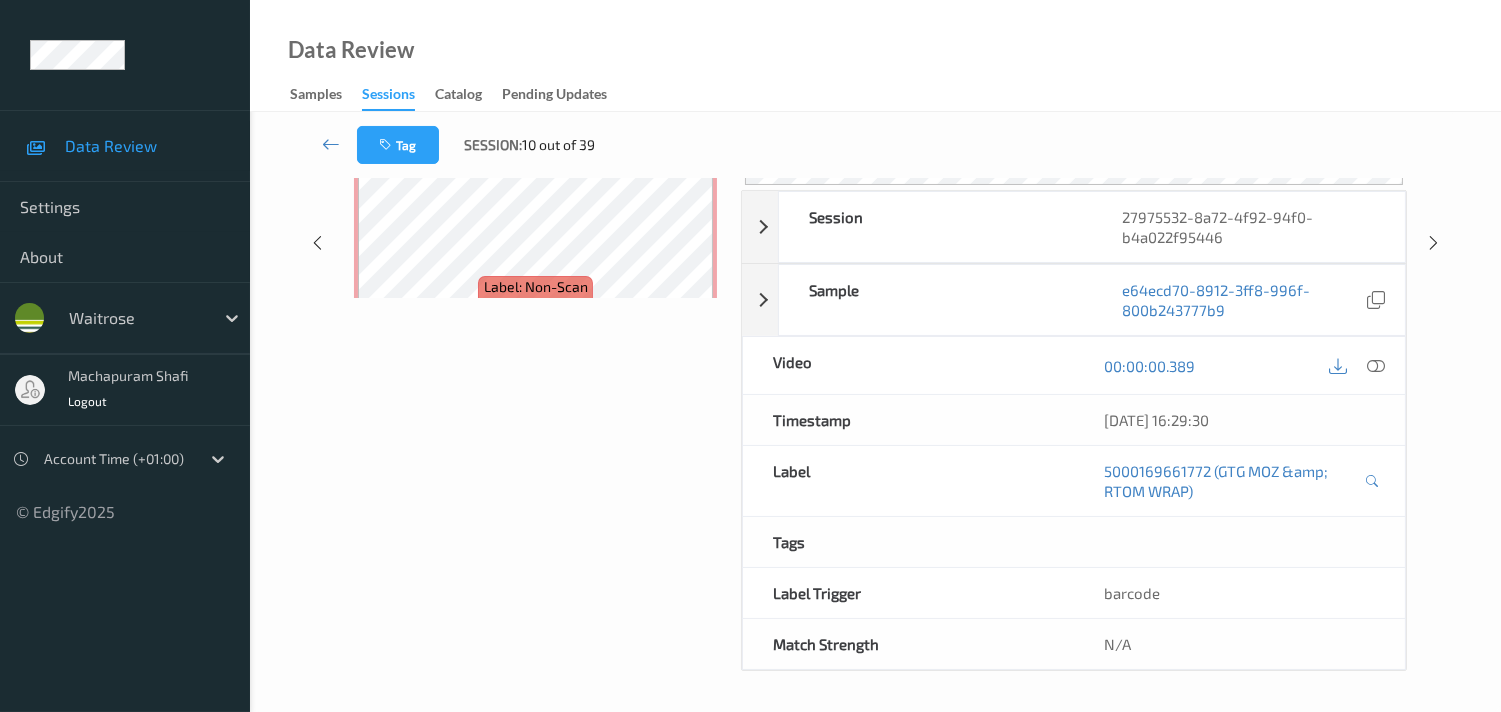 scroll, scrollTop: 280, scrollLeft: 0, axis: vertical 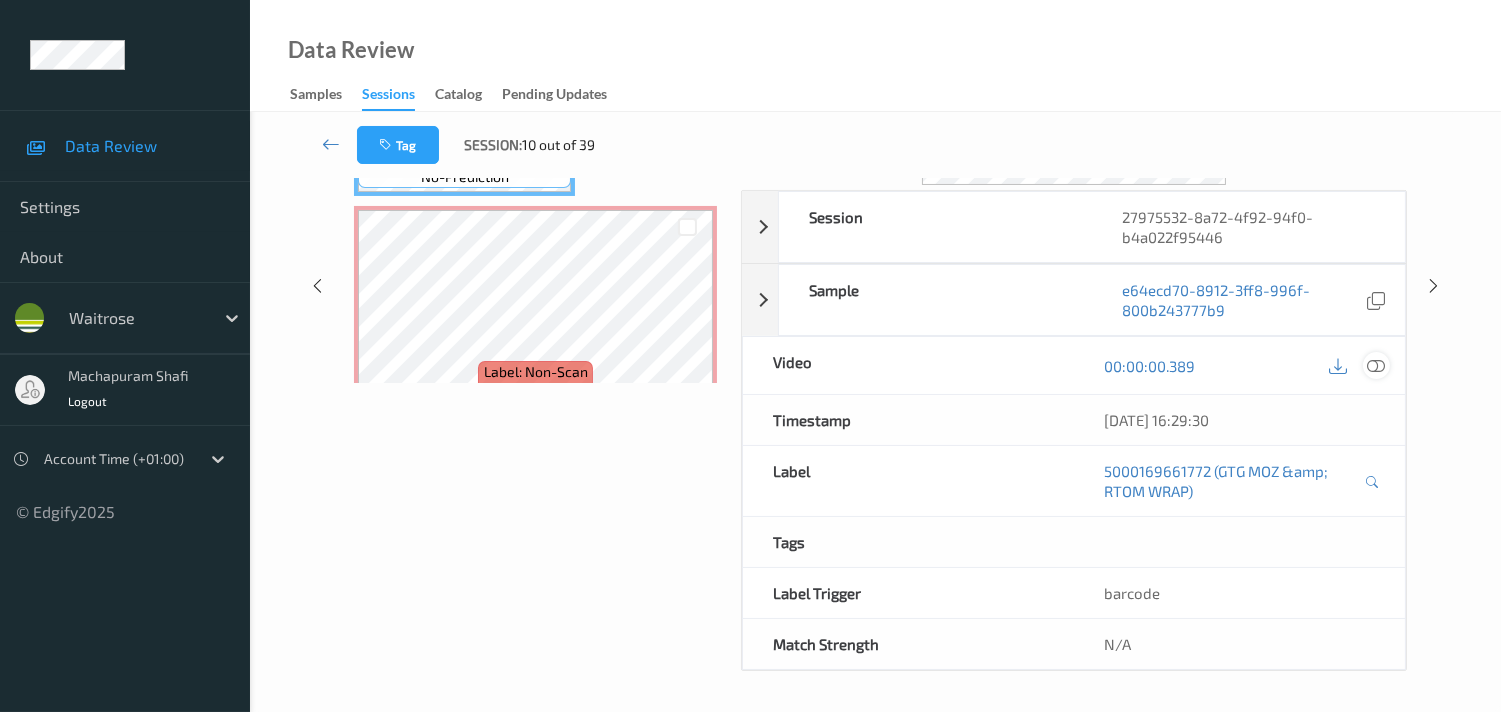 click at bounding box center (1376, 366) 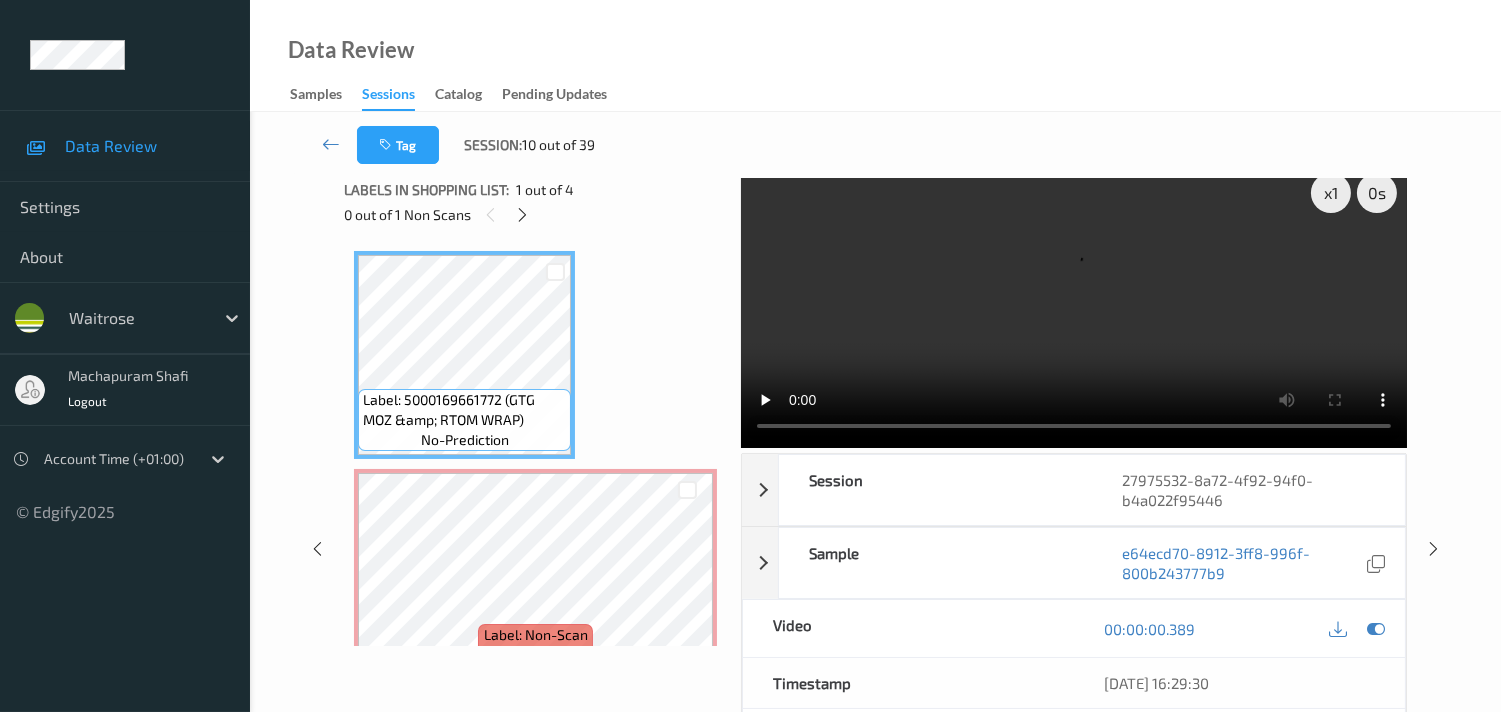 scroll, scrollTop: 0, scrollLeft: 0, axis: both 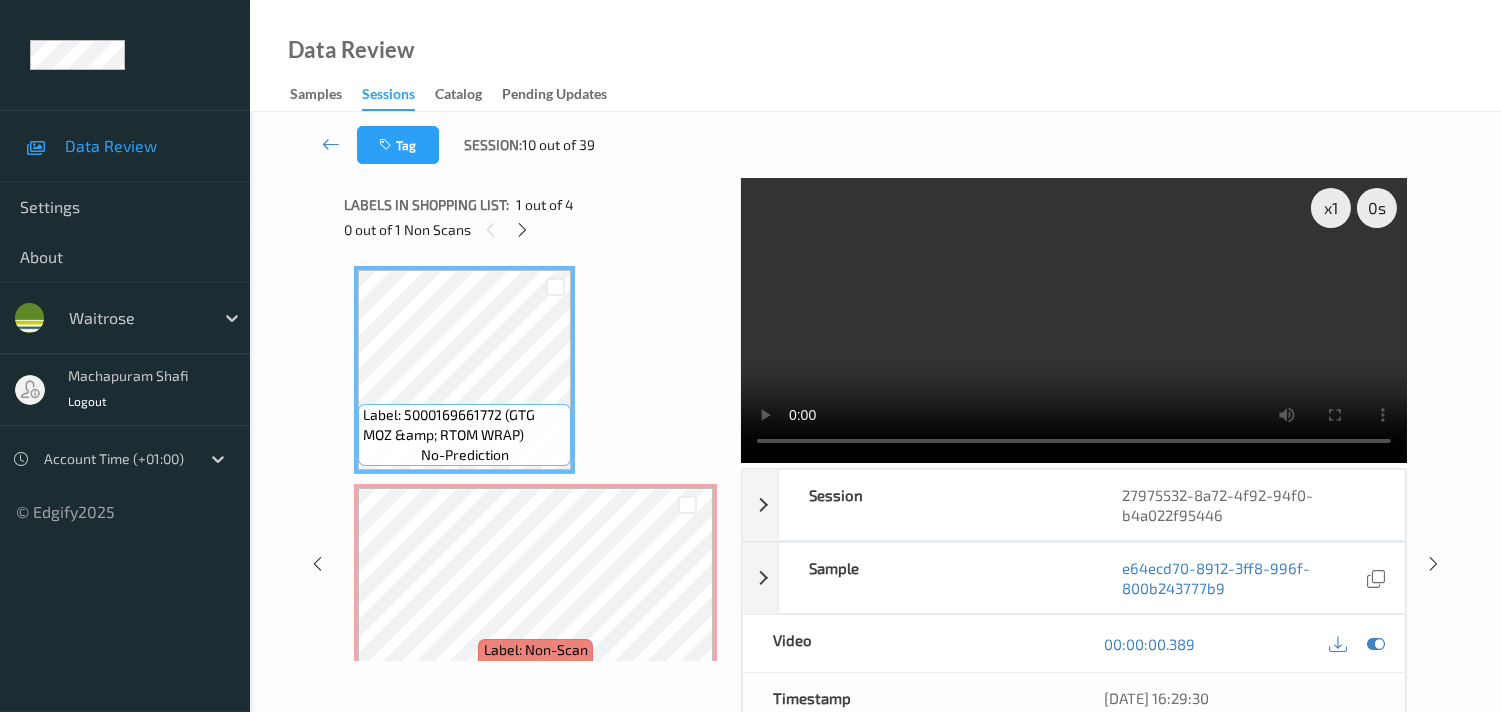 click at bounding box center [1074, 320] 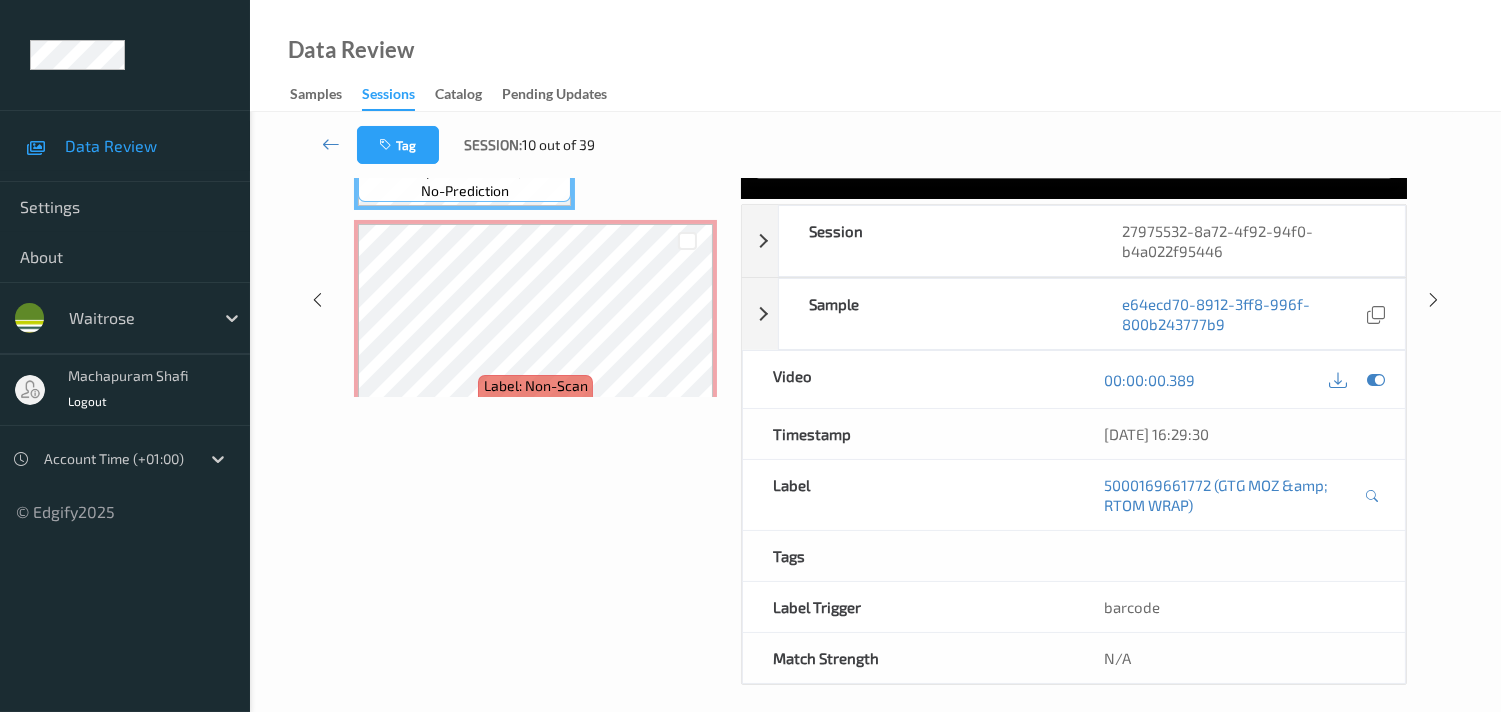scroll, scrollTop: 0, scrollLeft: 0, axis: both 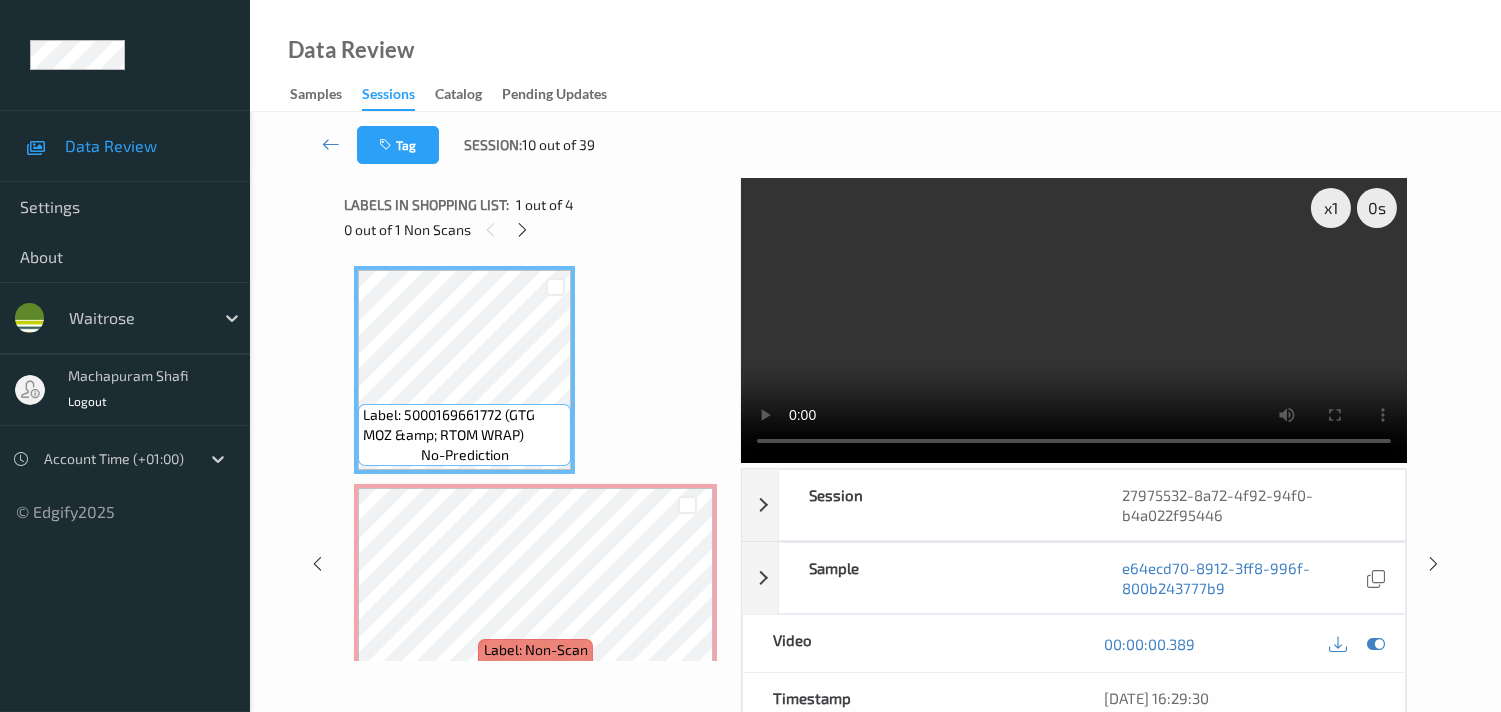 click at bounding box center [1074, 320] 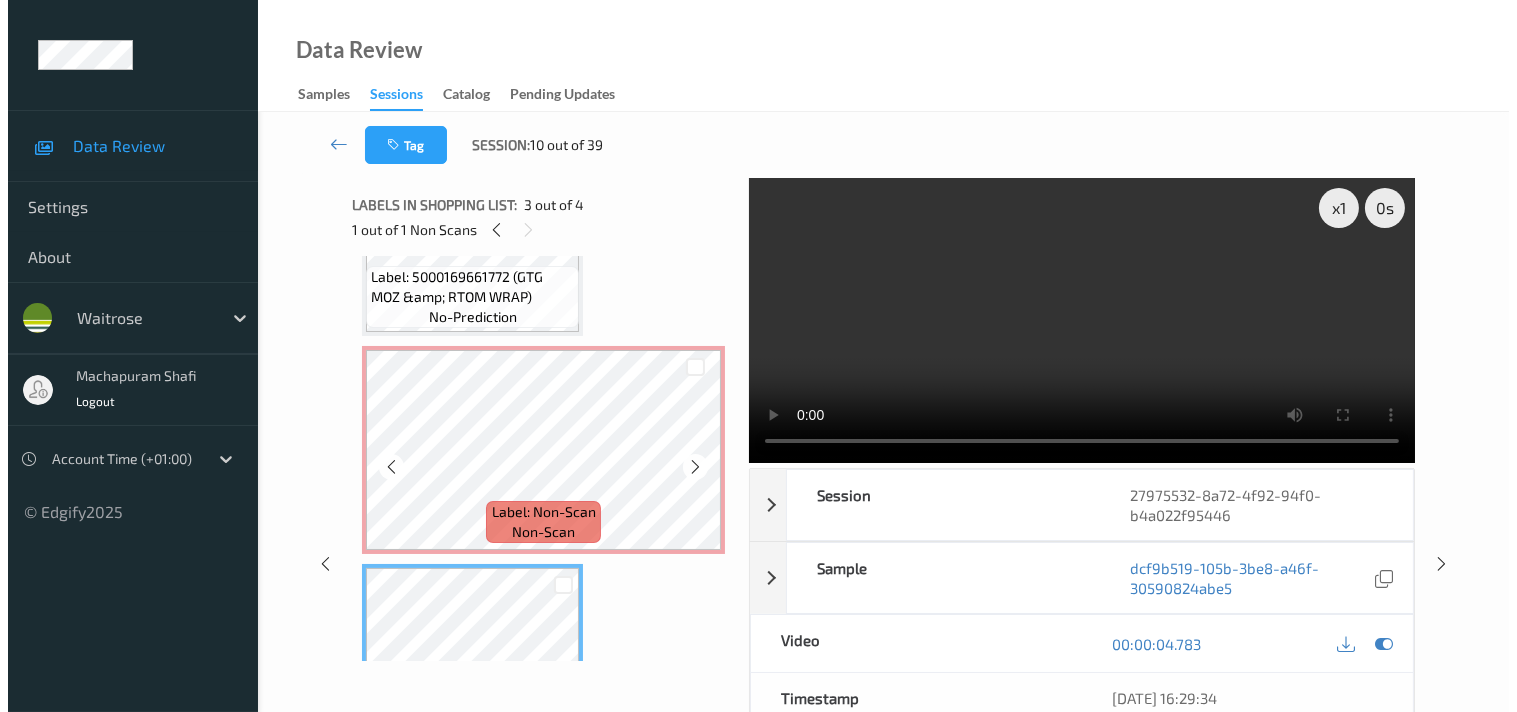 scroll, scrollTop: 137, scrollLeft: 0, axis: vertical 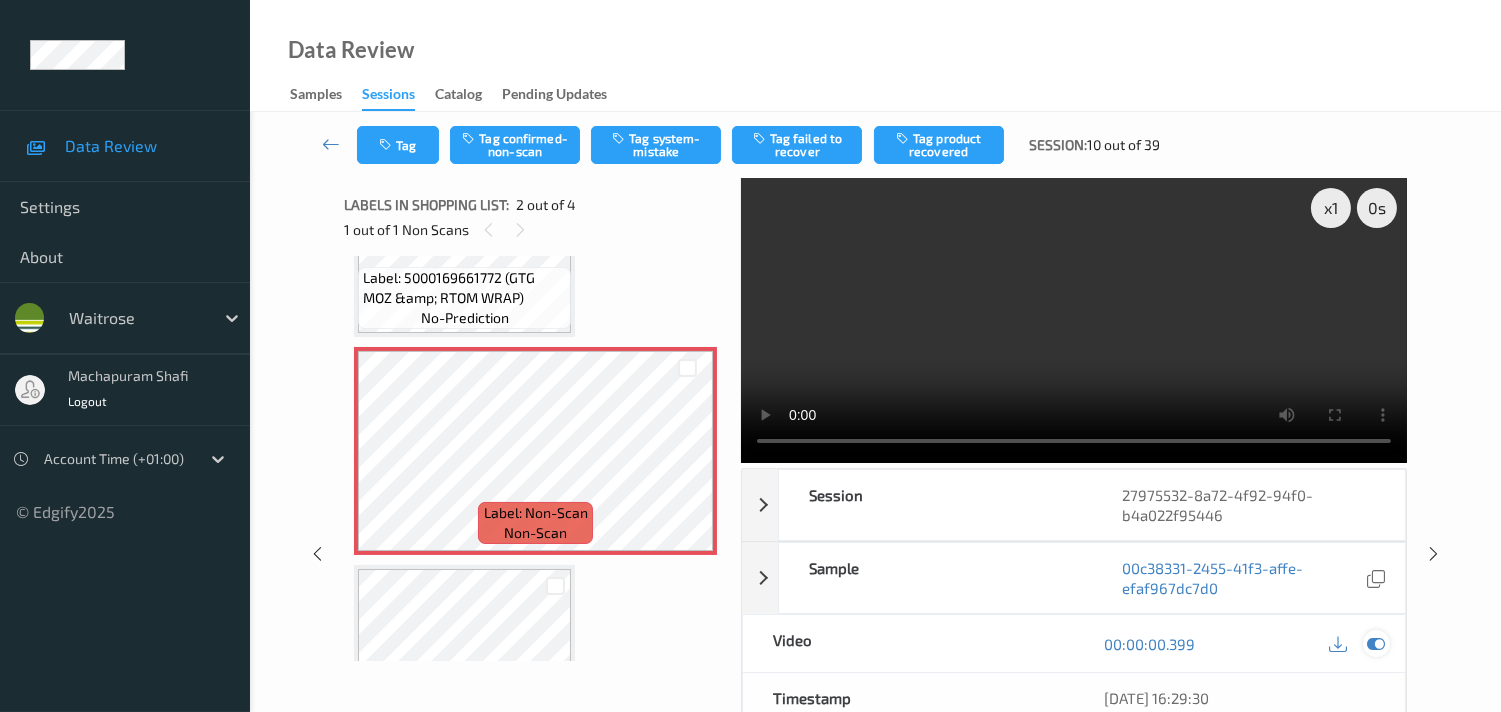 click at bounding box center [1376, 644] 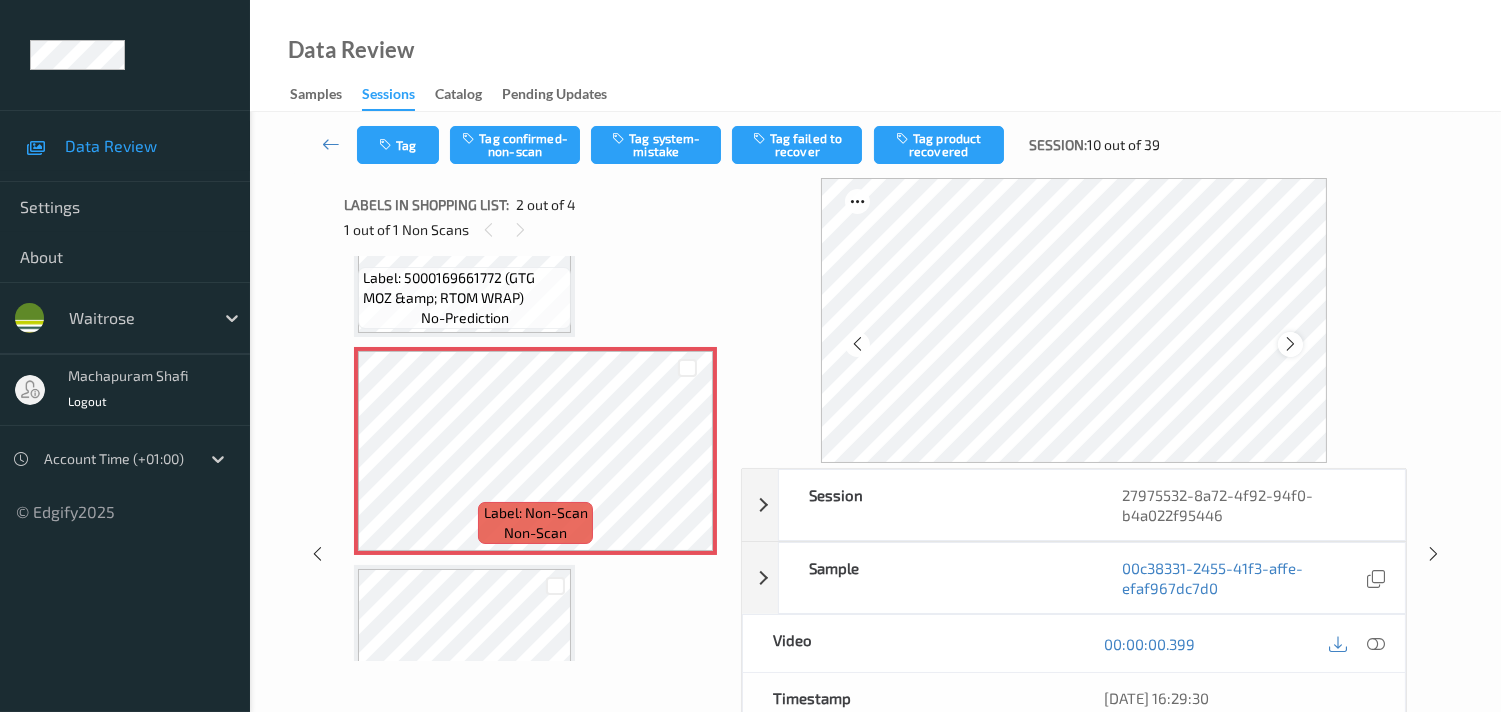 click at bounding box center [1290, 344] 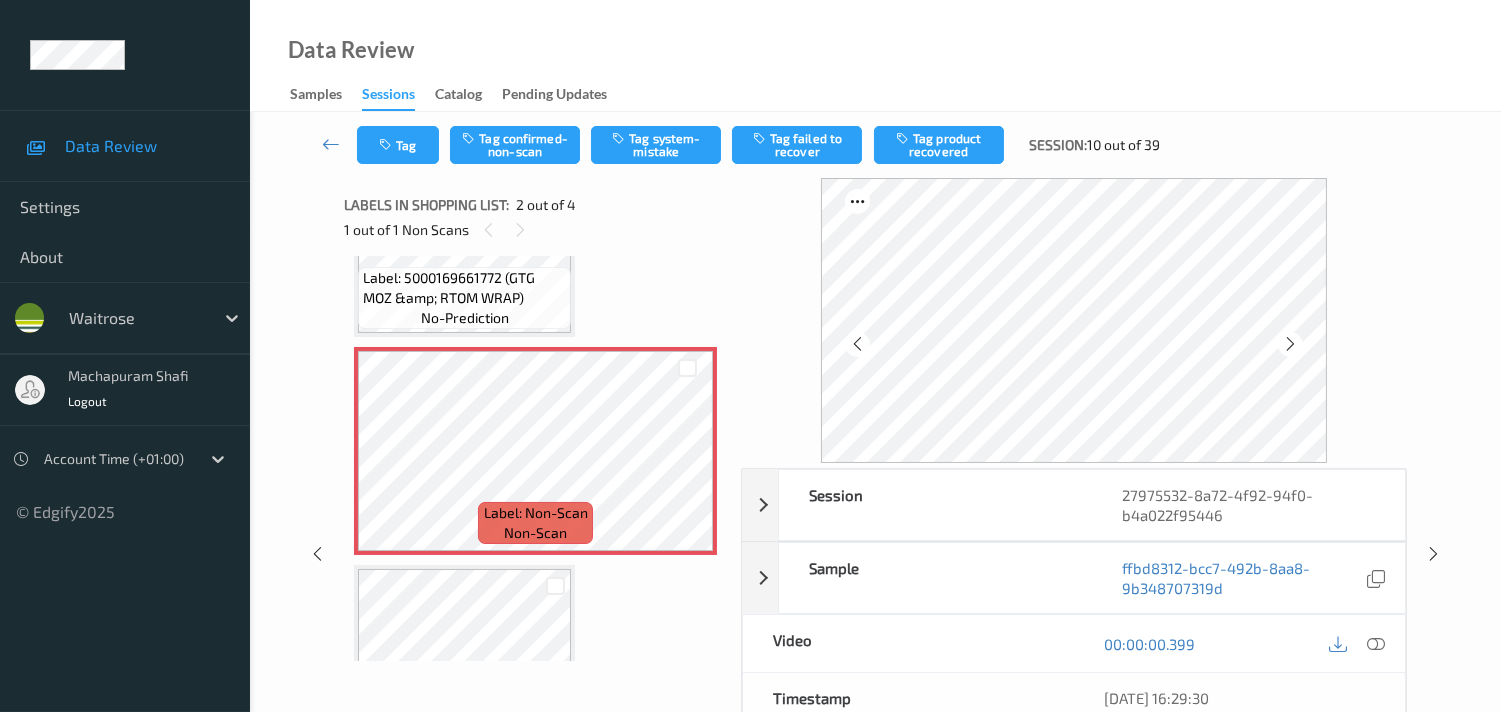 click at bounding box center (1290, 344) 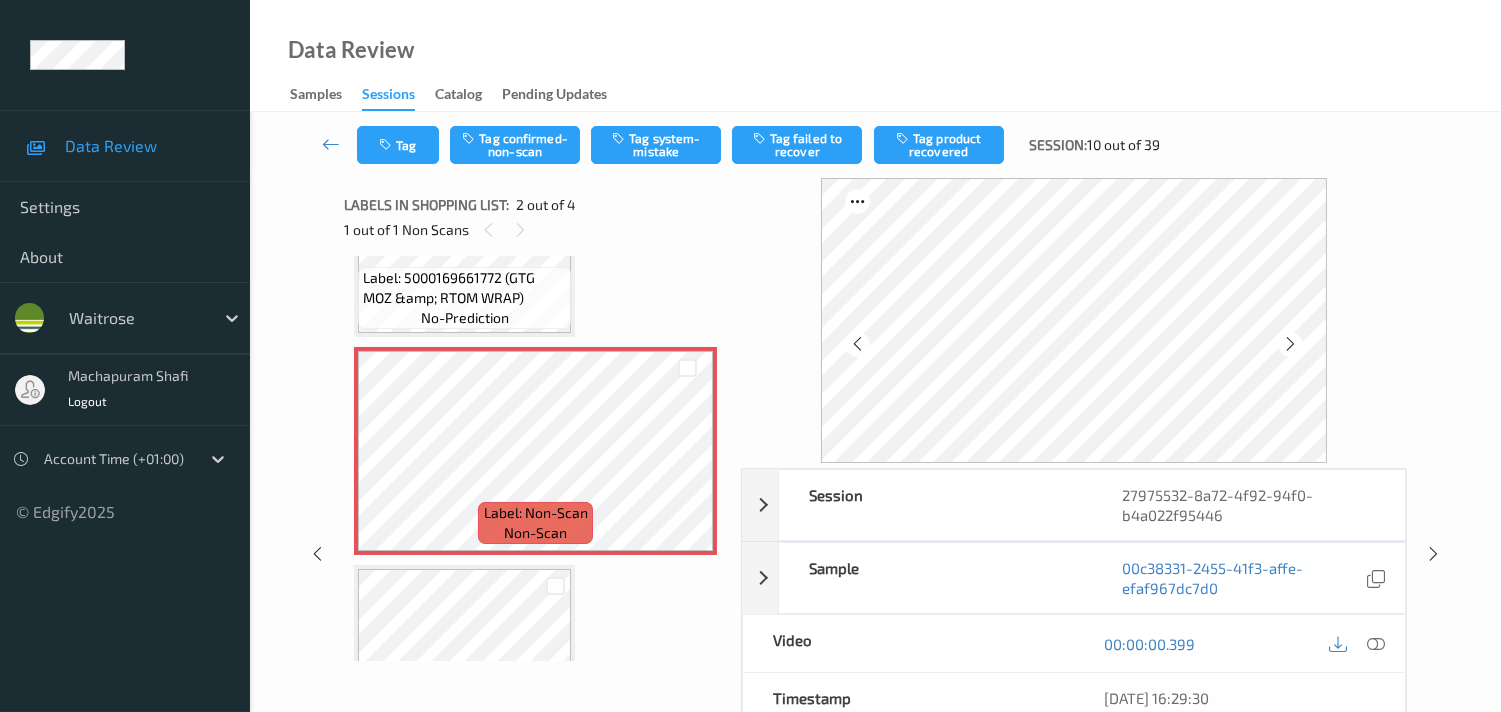 click at bounding box center [1290, 344] 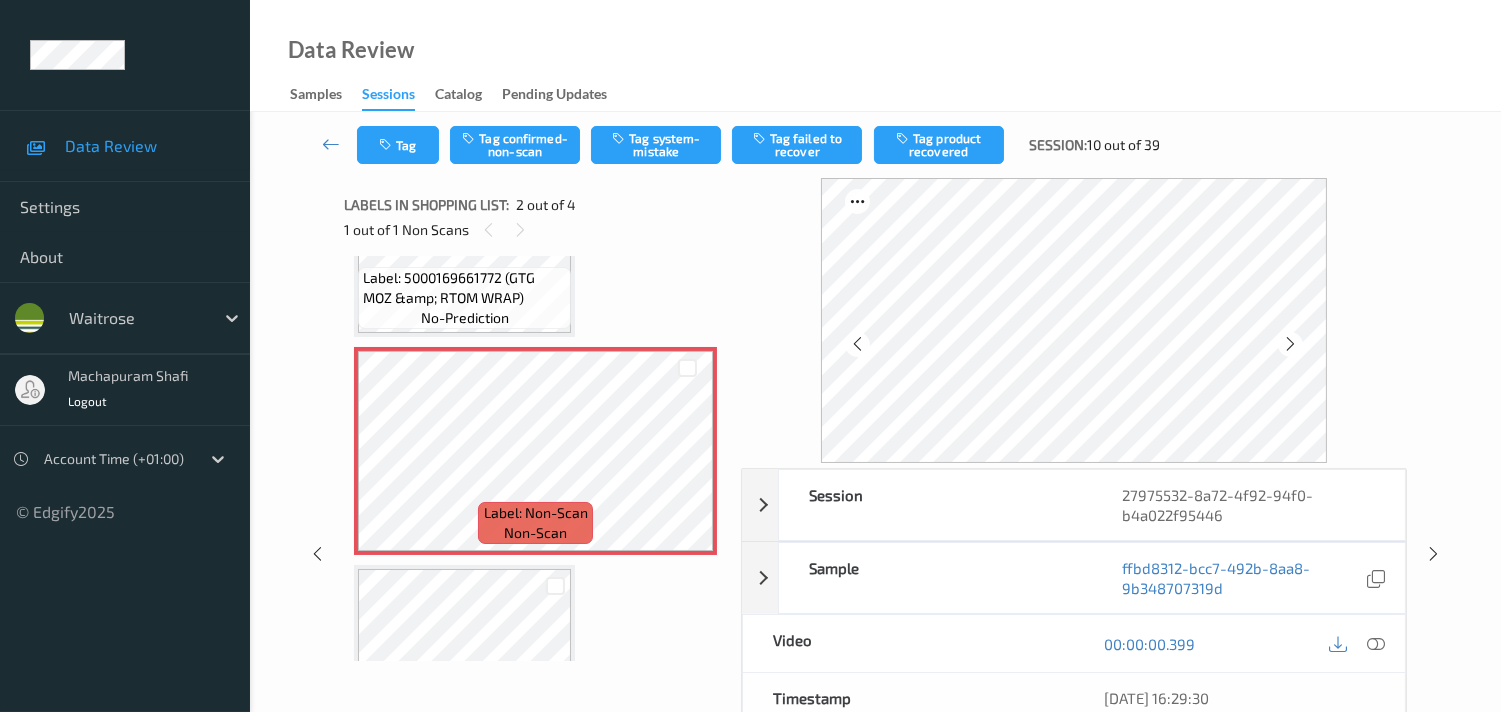 click at bounding box center [1290, 344] 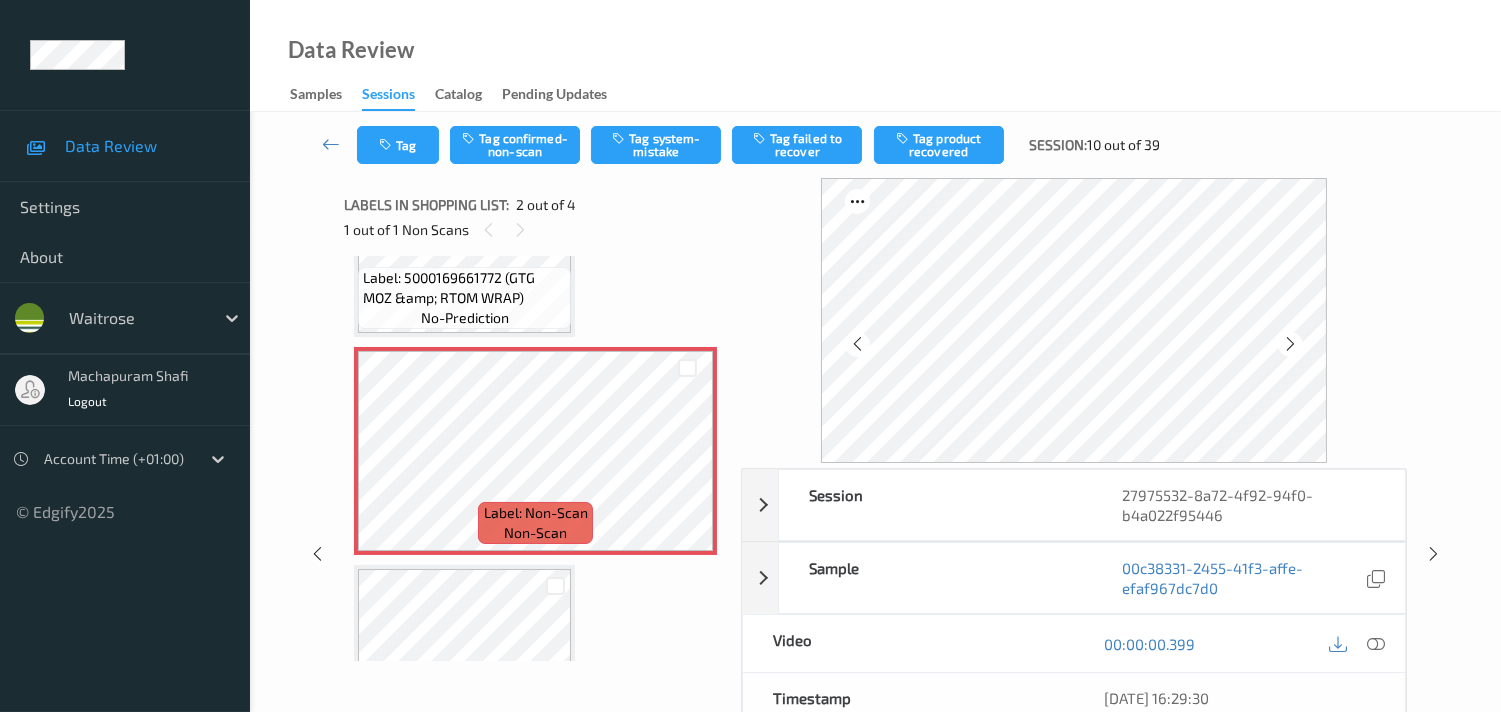 click at bounding box center [1290, 344] 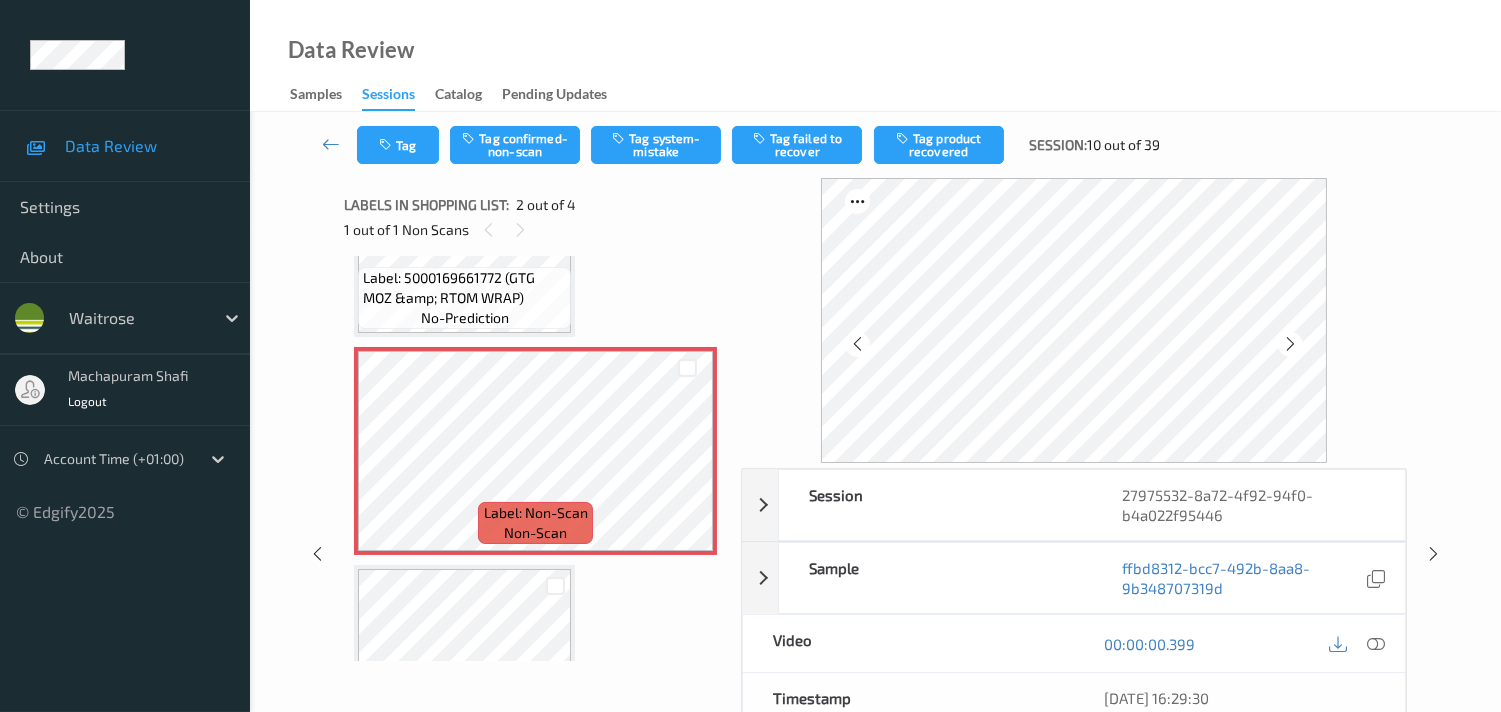click at bounding box center (1290, 344) 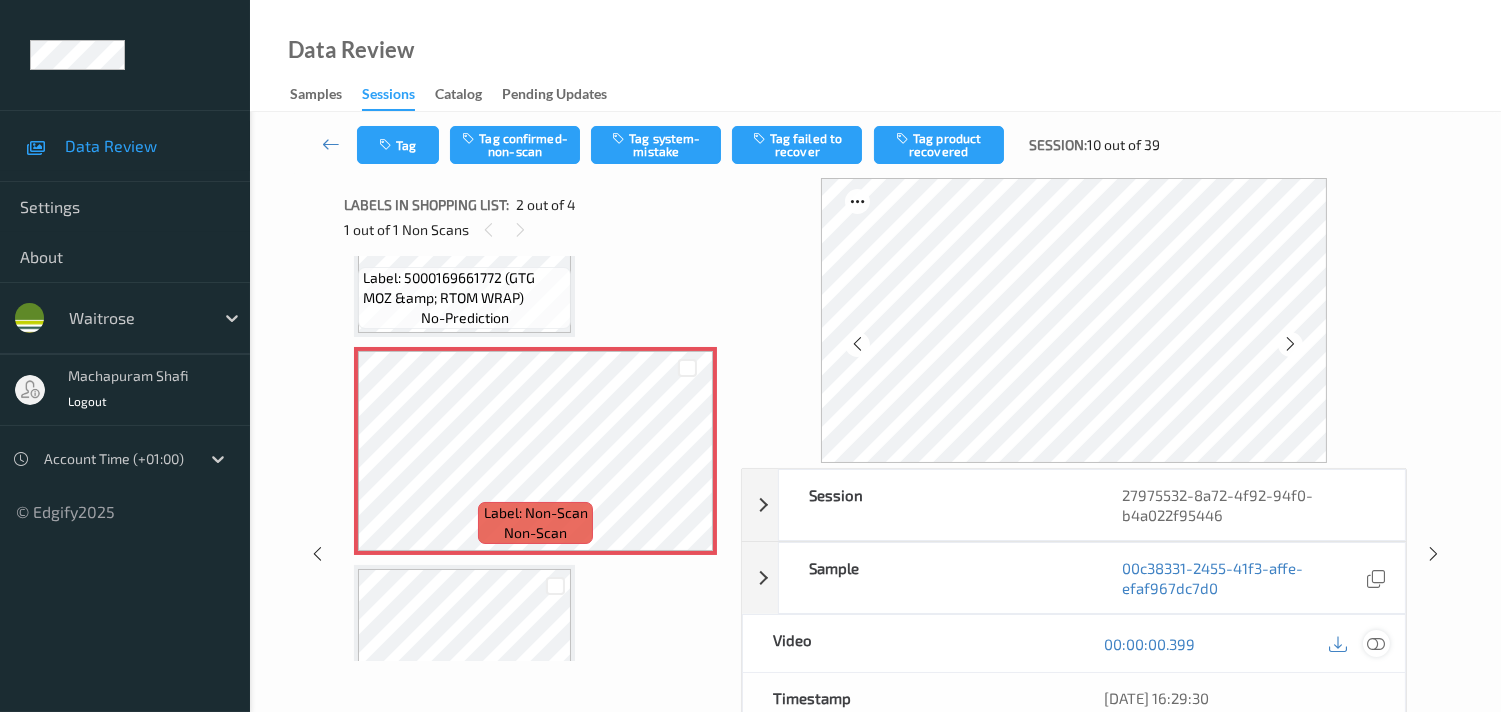 click at bounding box center [1376, 644] 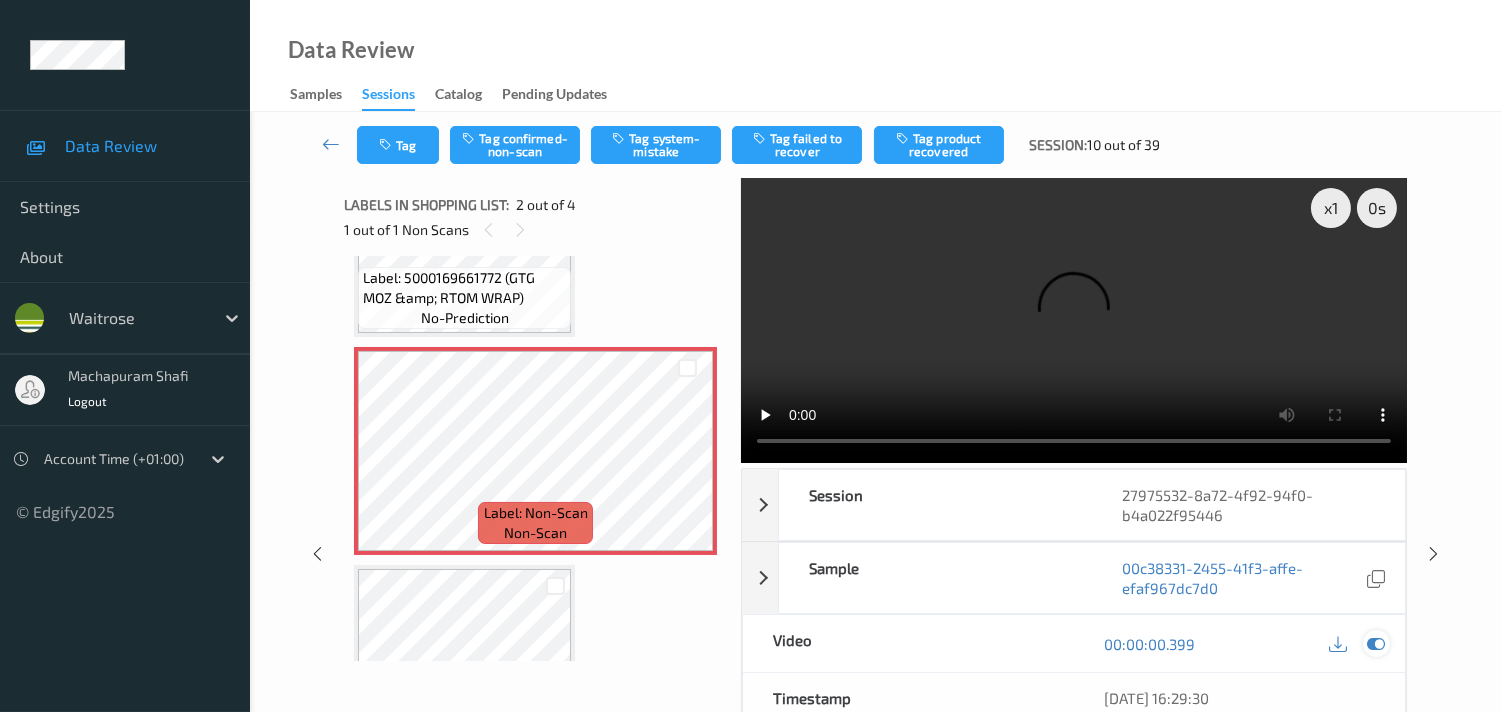 click at bounding box center [1376, 644] 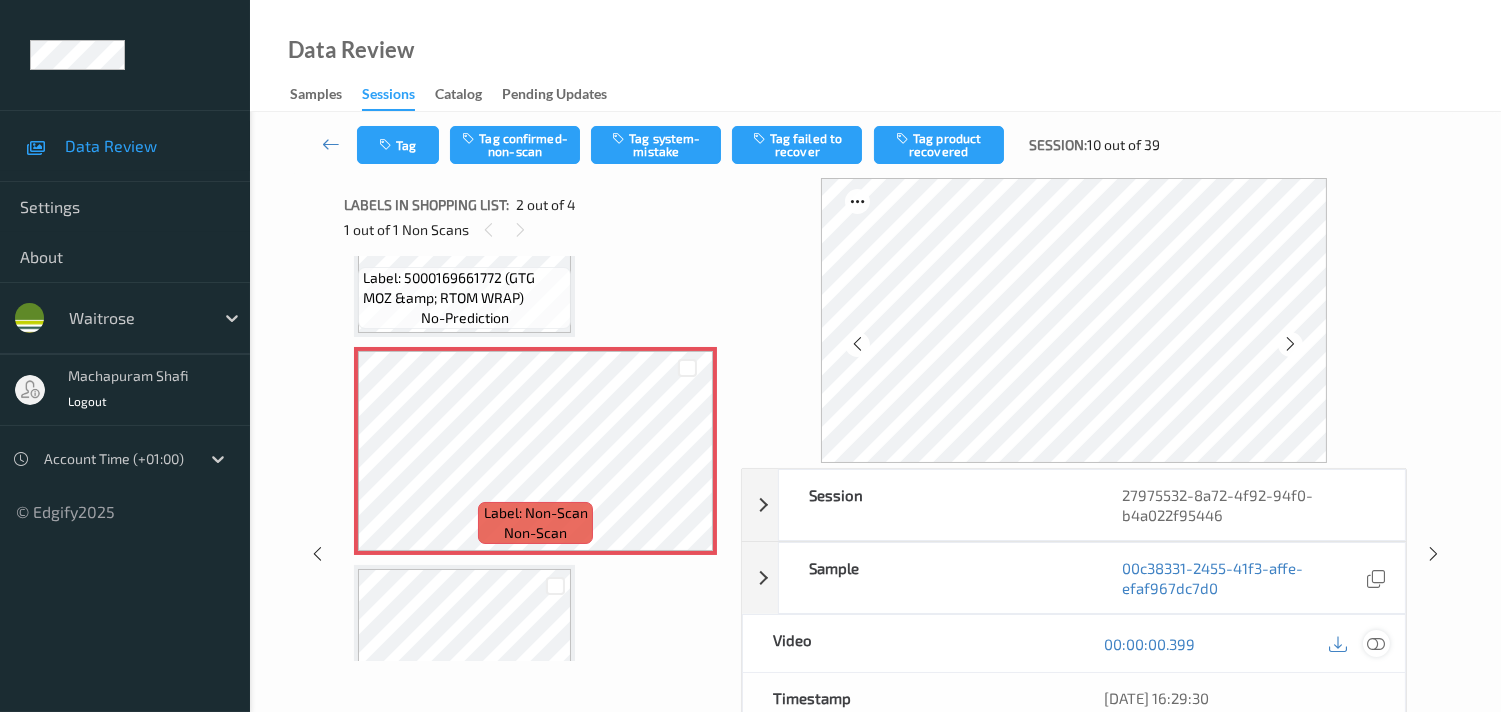 click at bounding box center (1376, 644) 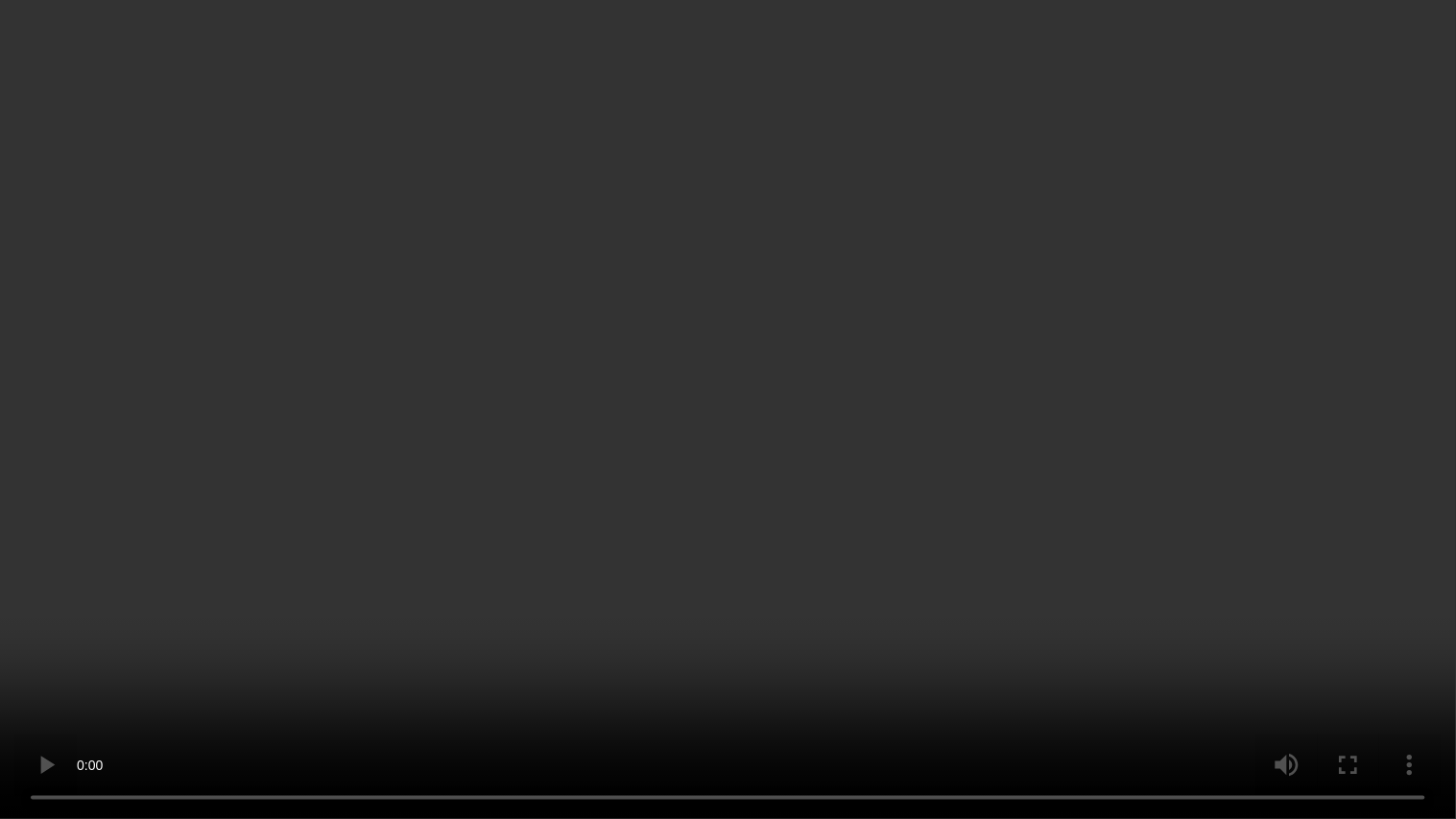 click at bounding box center [728, 409] 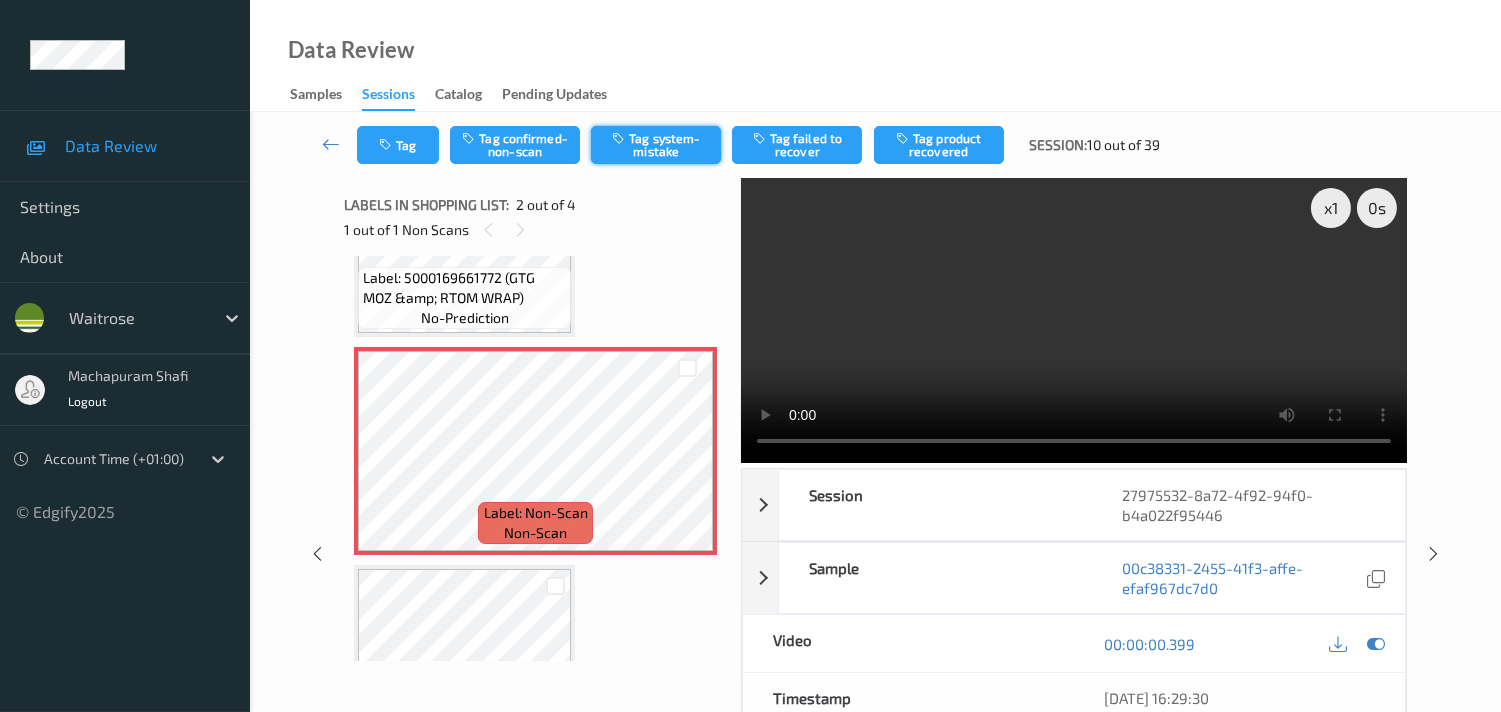 click on "Tag   system-mistake" at bounding box center [656, 145] 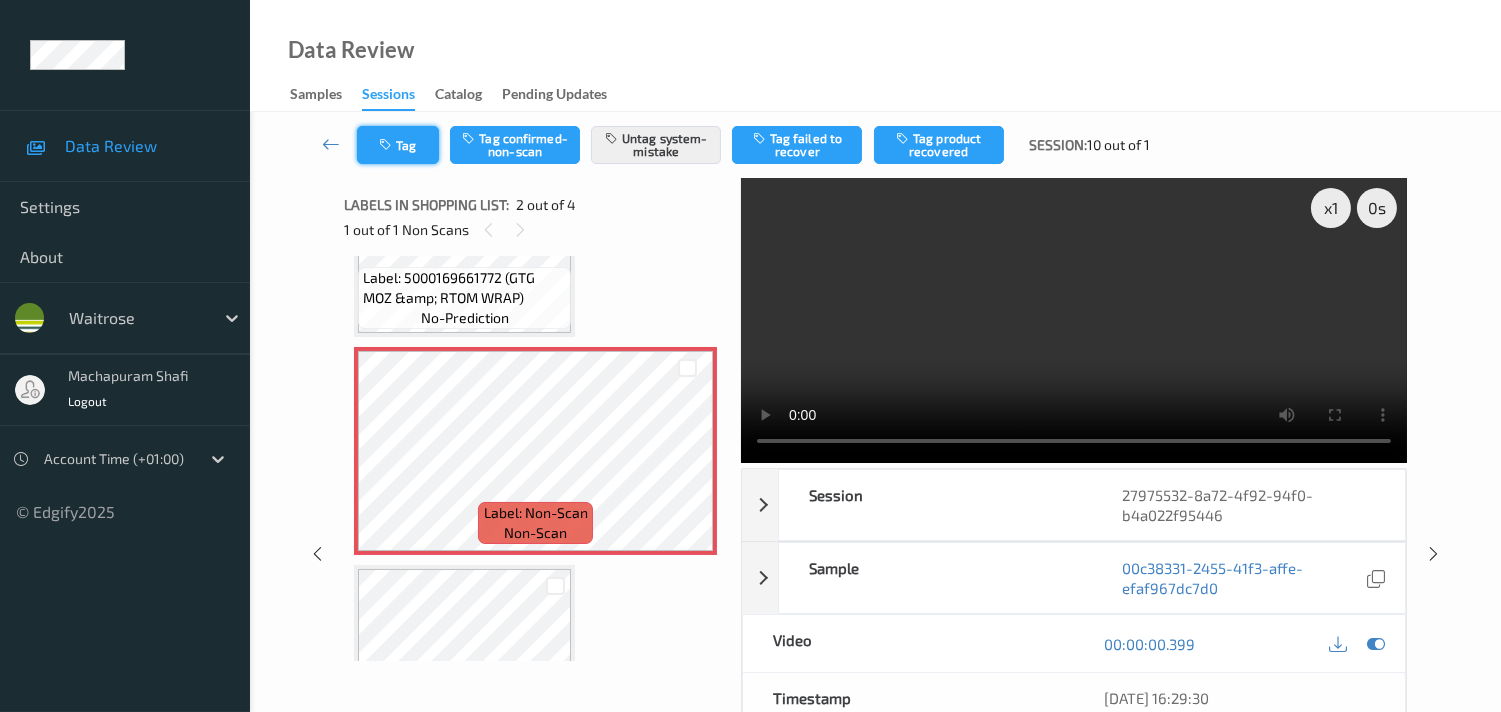 click at bounding box center (387, 145) 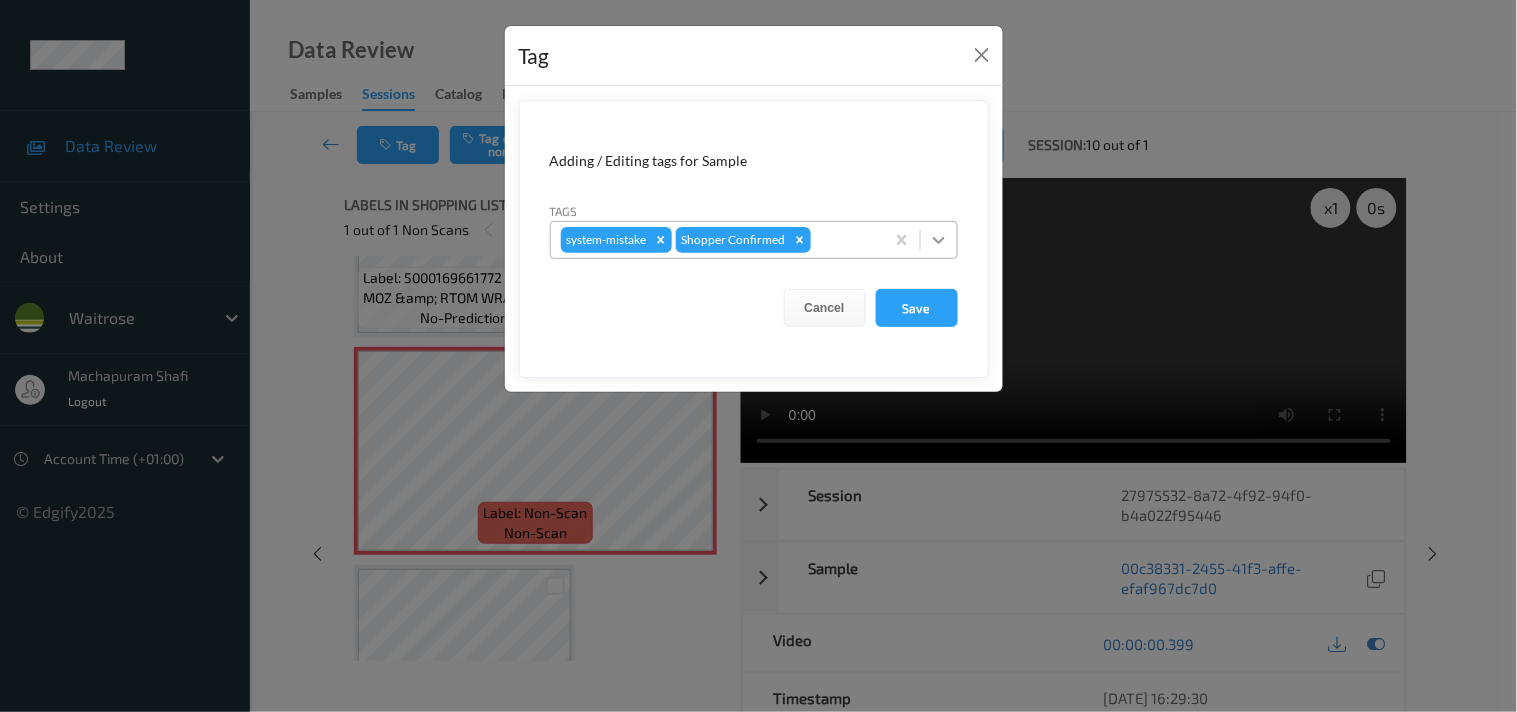 click at bounding box center [939, 240] 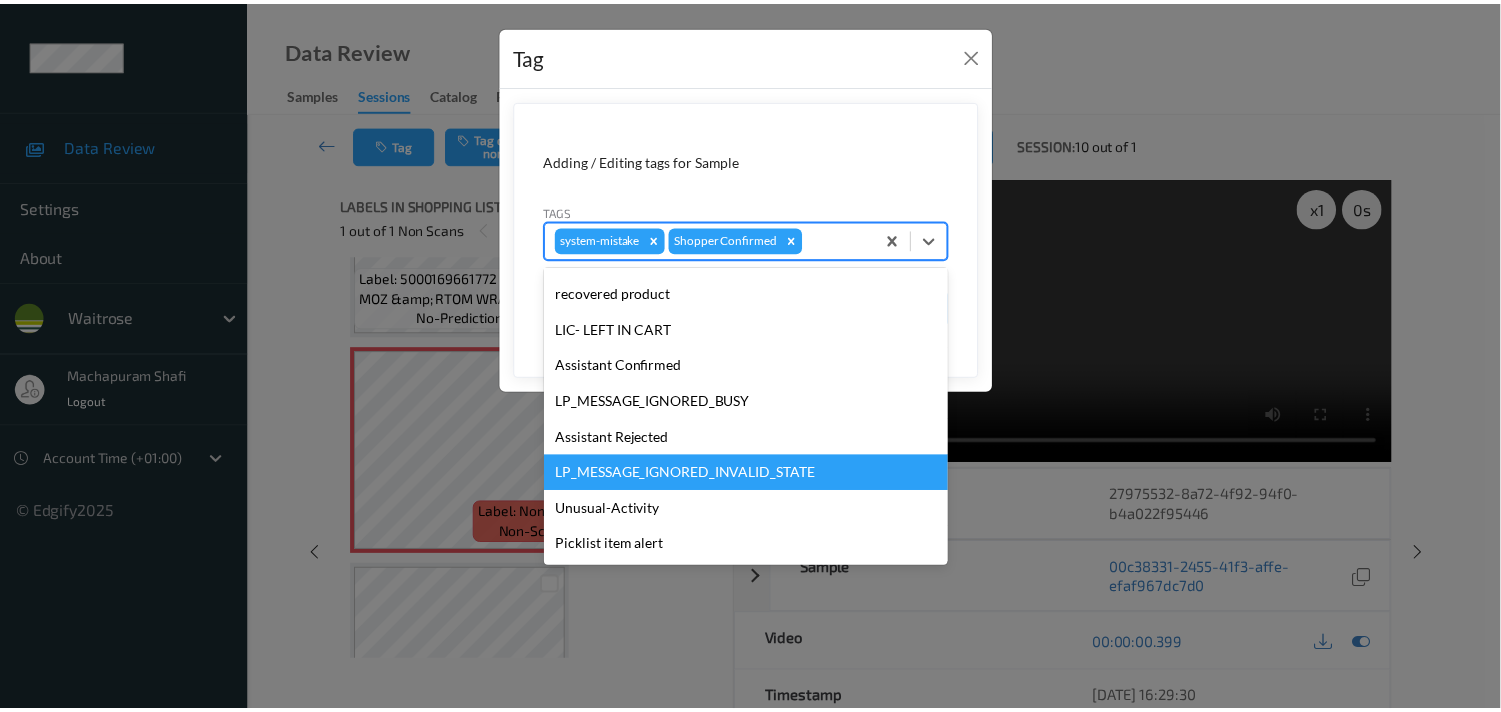 scroll, scrollTop: 318, scrollLeft: 0, axis: vertical 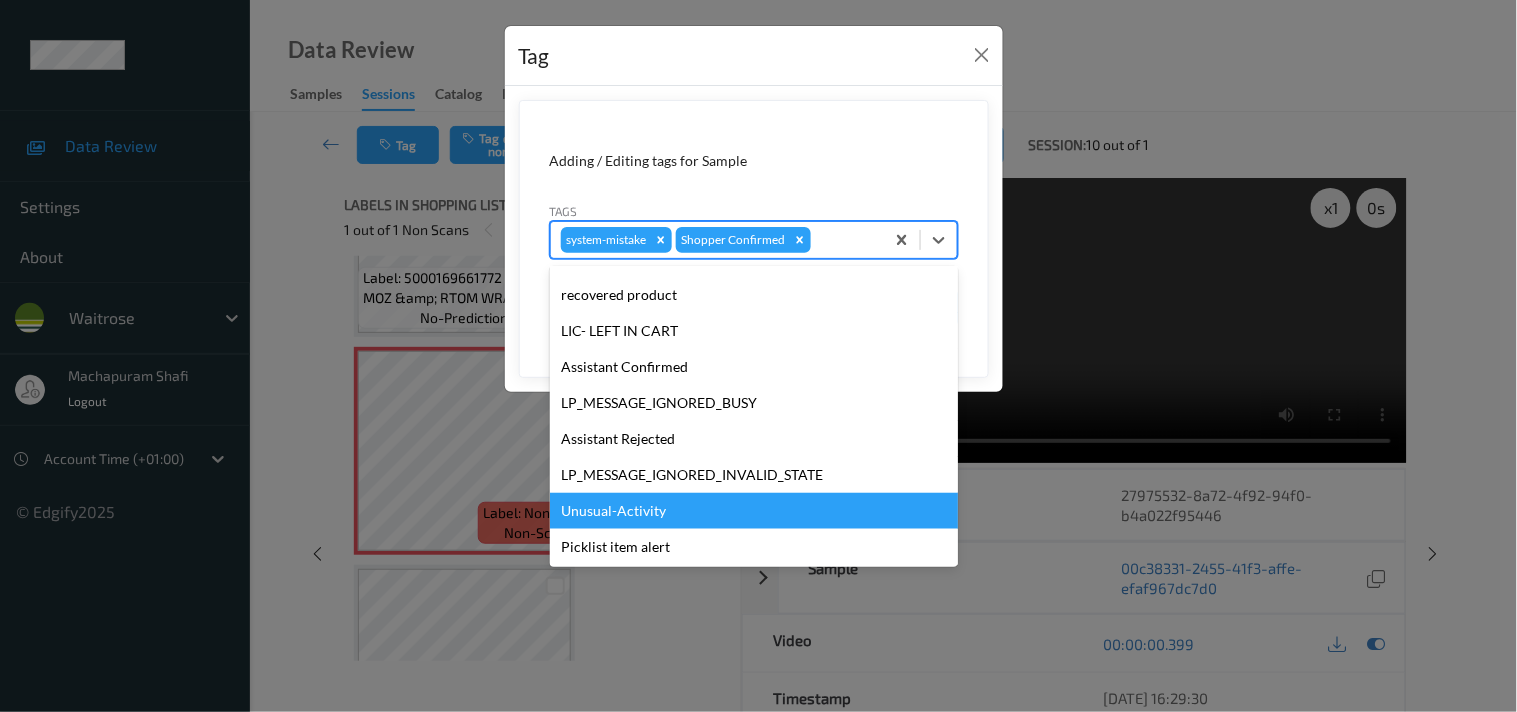 click on "Unusual-Activity" at bounding box center [754, 511] 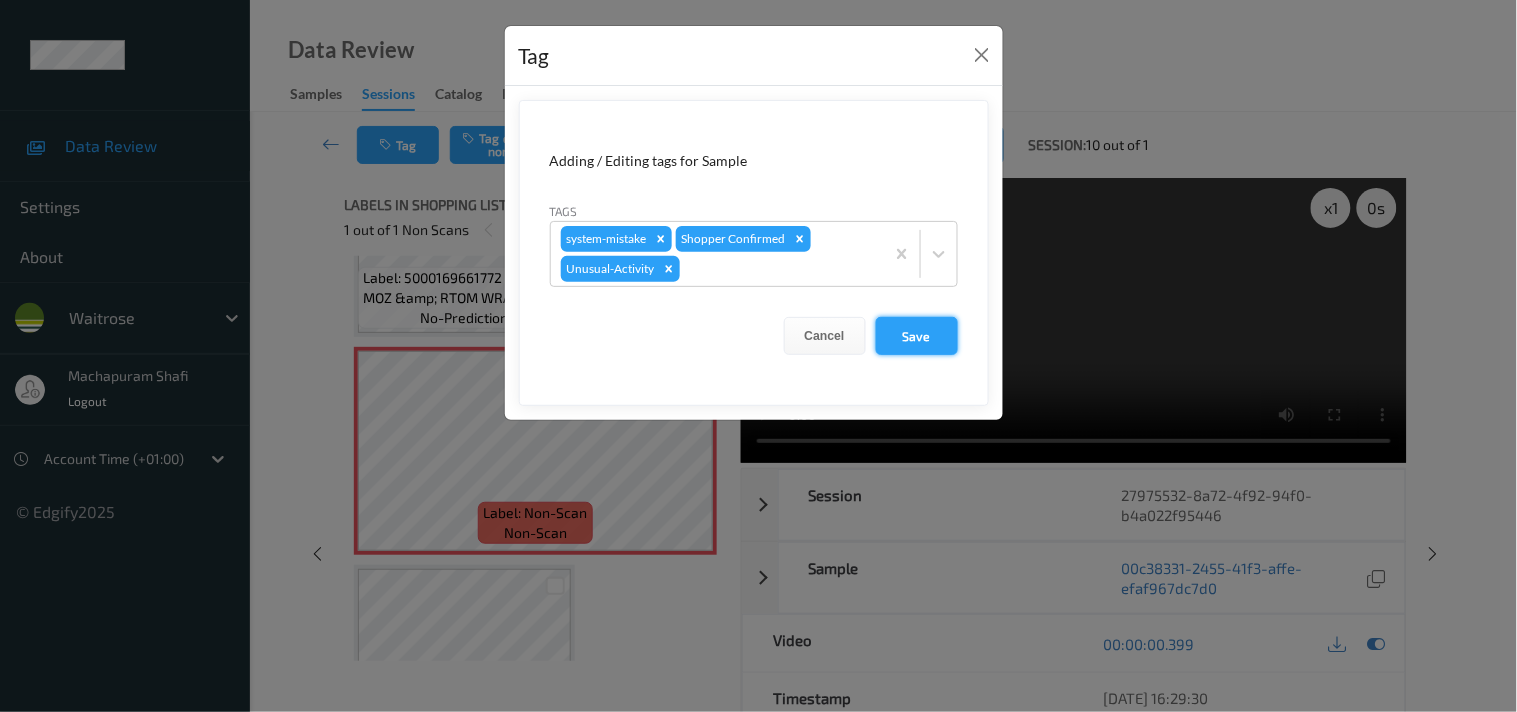 click on "Save" at bounding box center (917, 336) 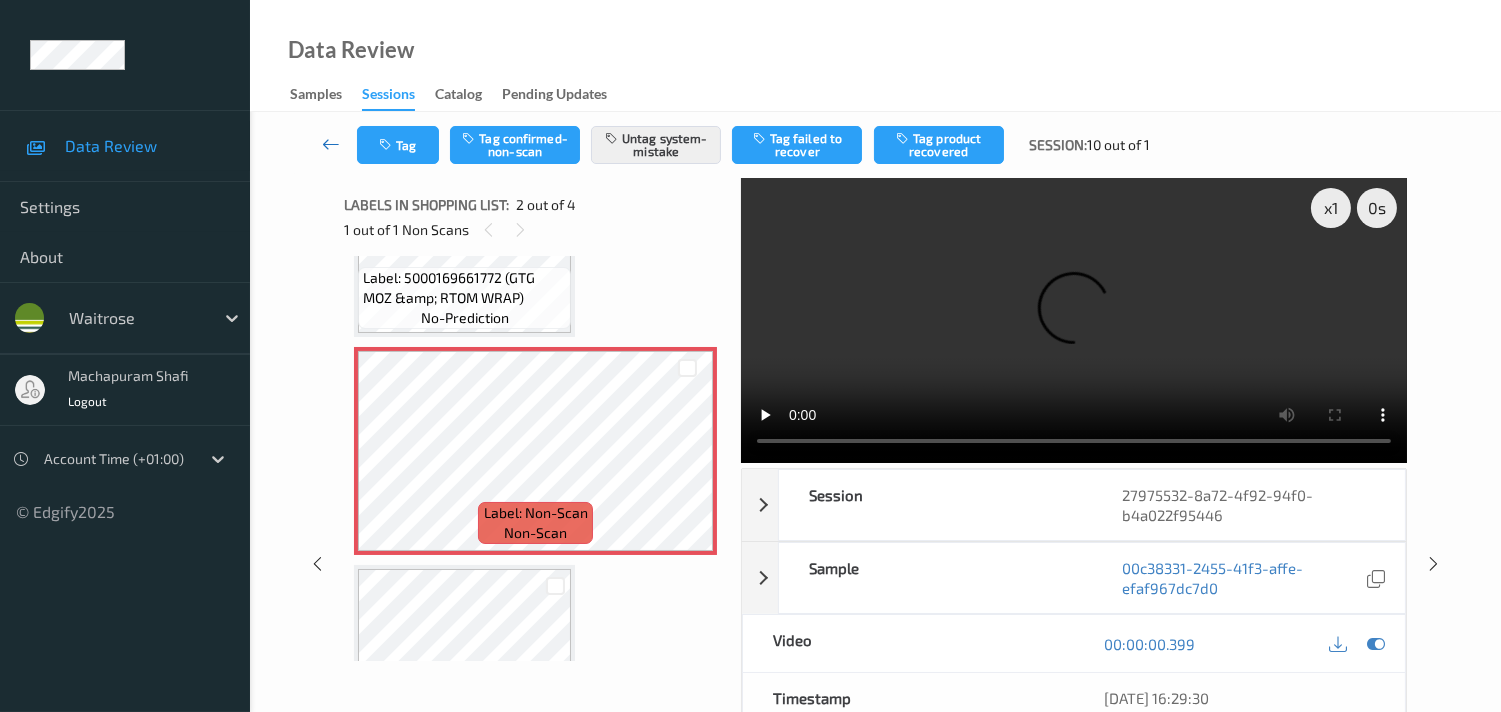 click at bounding box center (331, 144) 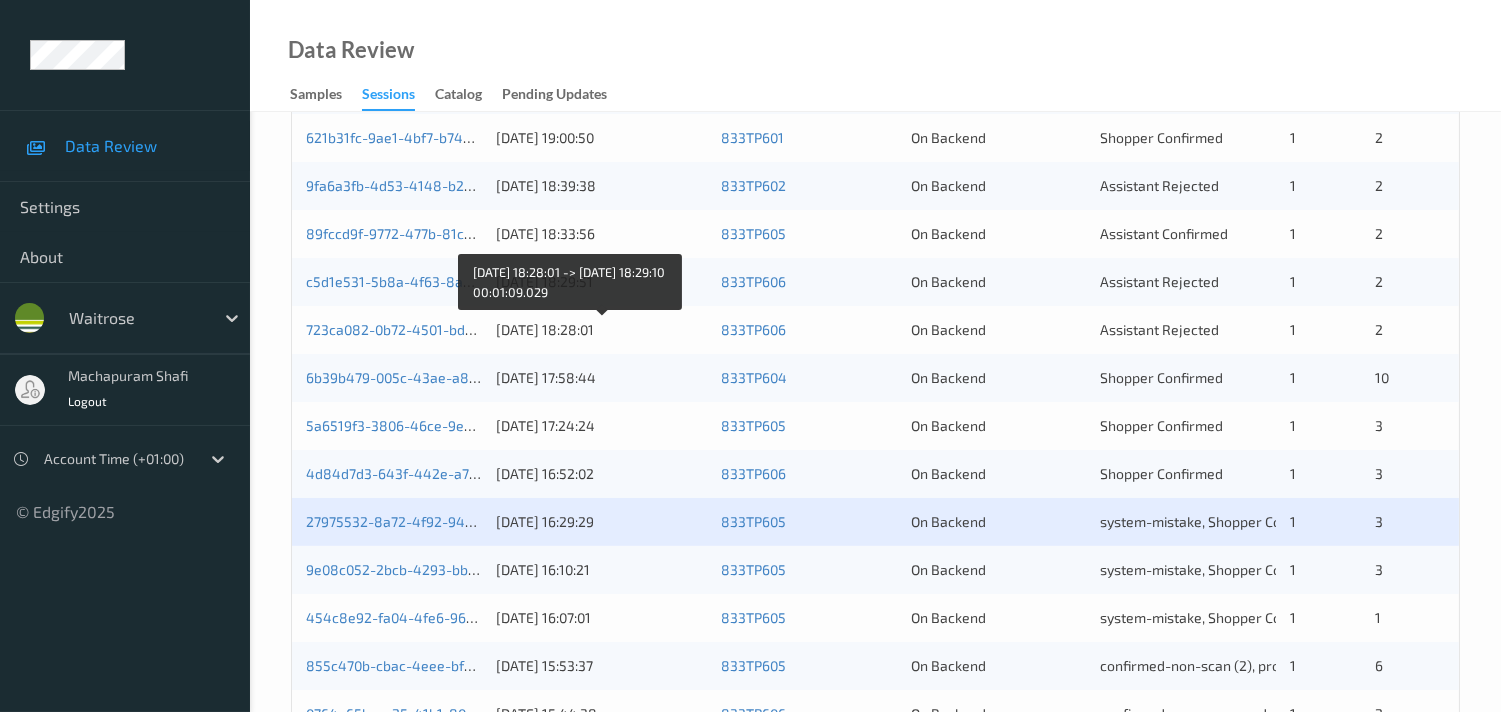 scroll, scrollTop: 666, scrollLeft: 0, axis: vertical 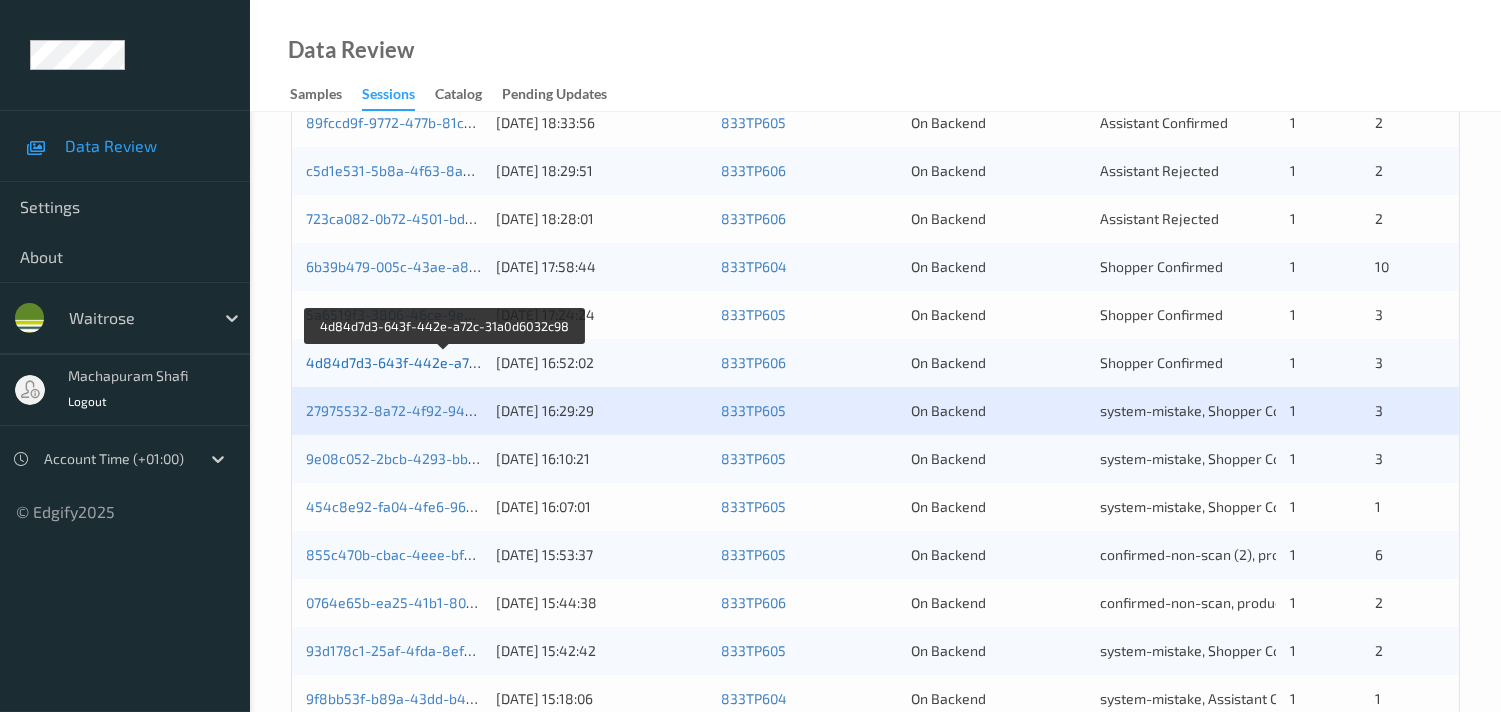 click on "4d84d7d3-643f-442e-a72c-31a0d6032c98" at bounding box center (445, 362) 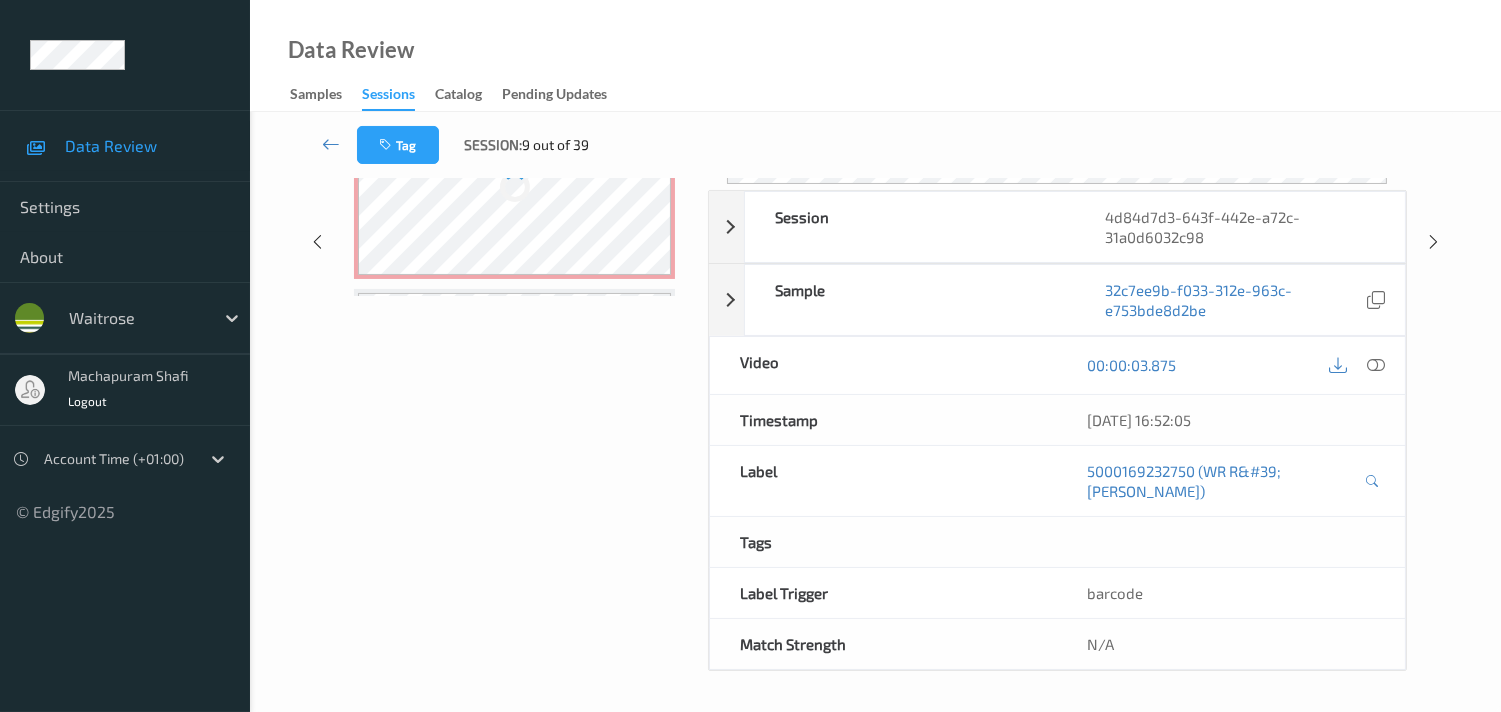 scroll, scrollTop: 280, scrollLeft: 0, axis: vertical 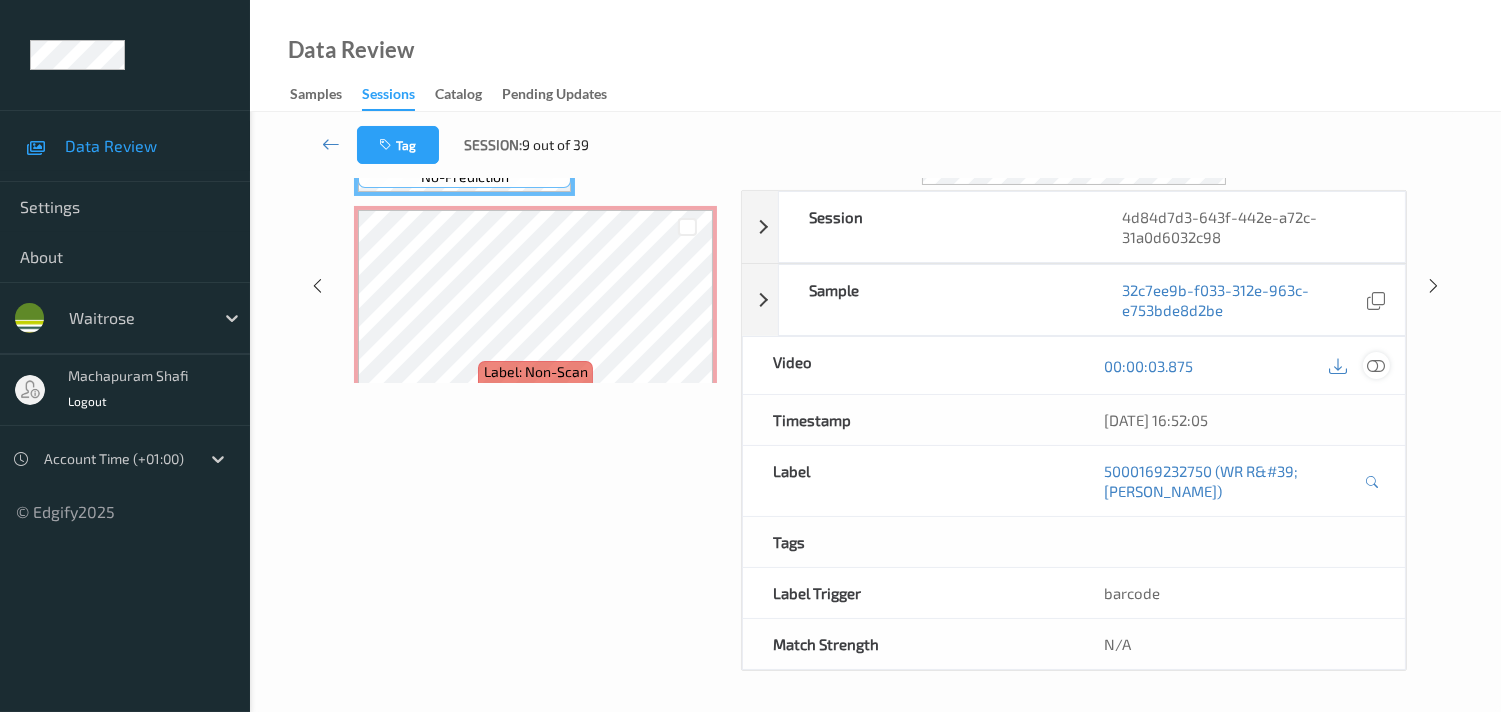 click at bounding box center [1376, 366] 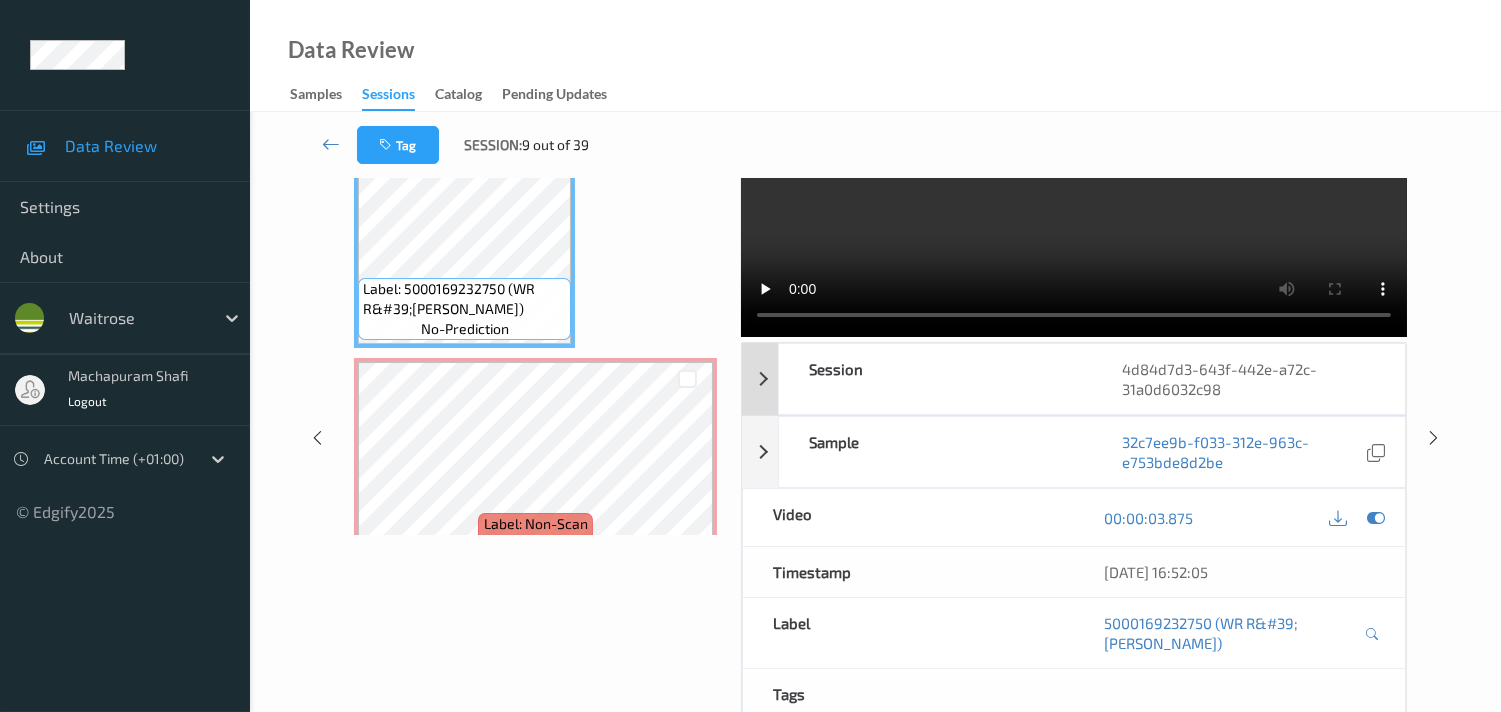 scroll, scrollTop: 0, scrollLeft: 0, axis: both 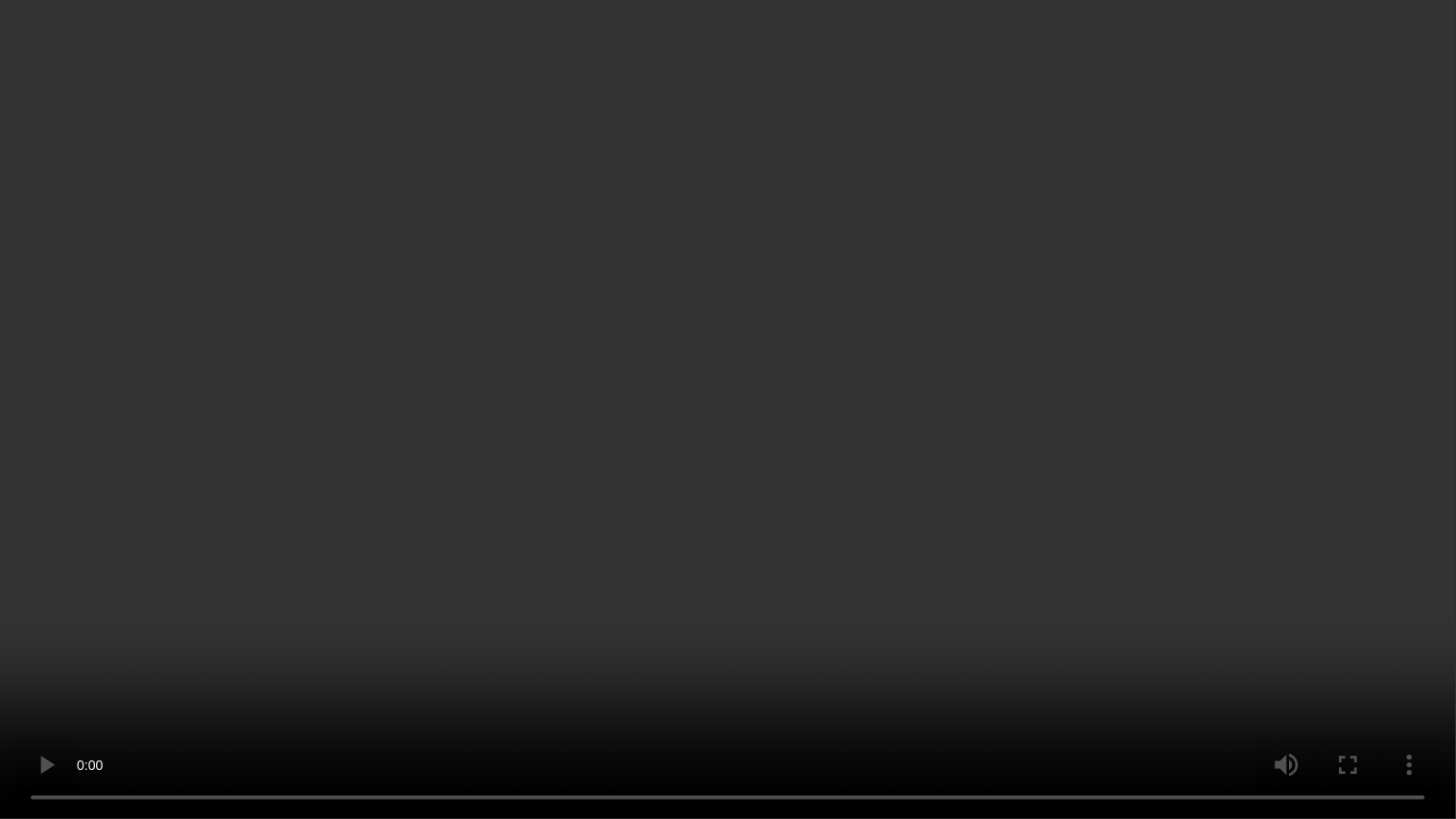 click at bounding box center [728, 409] 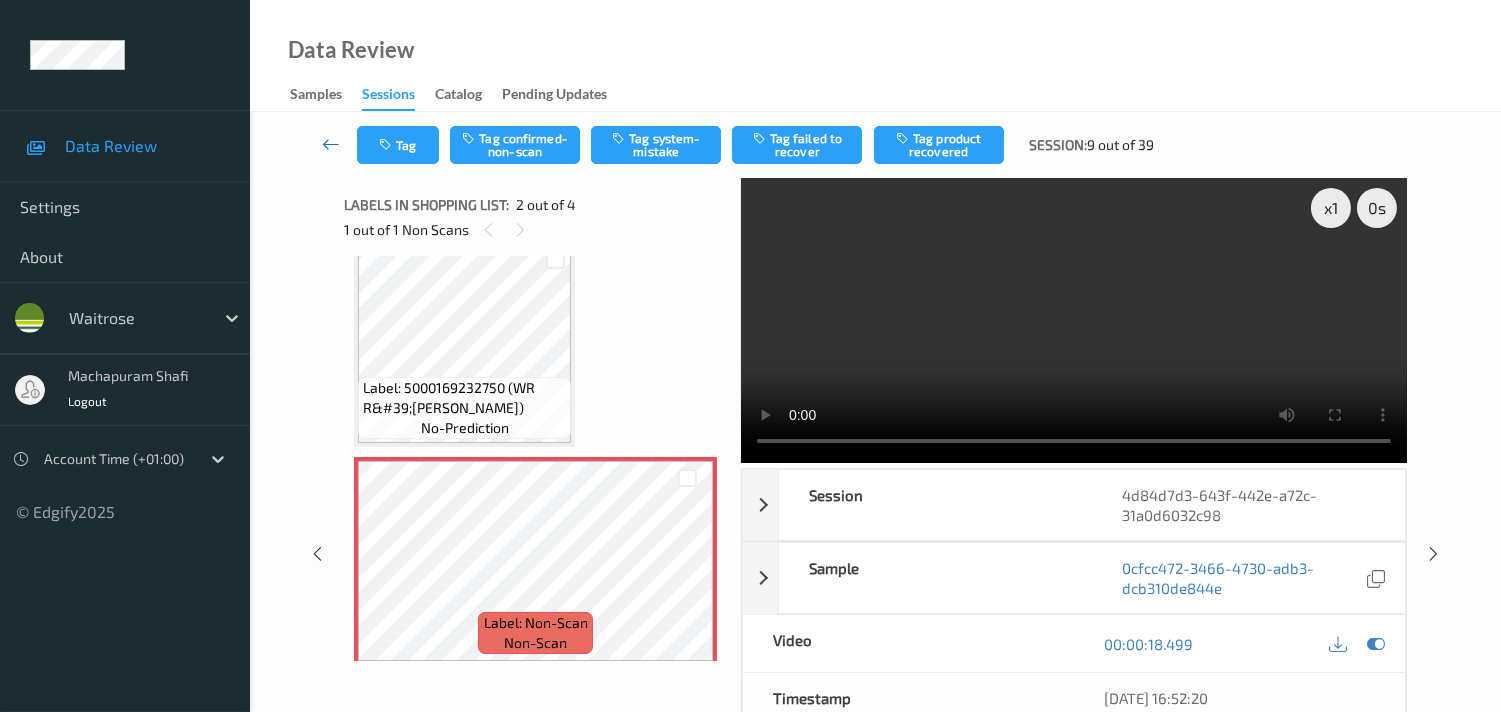click at bounding box center [331, 145] 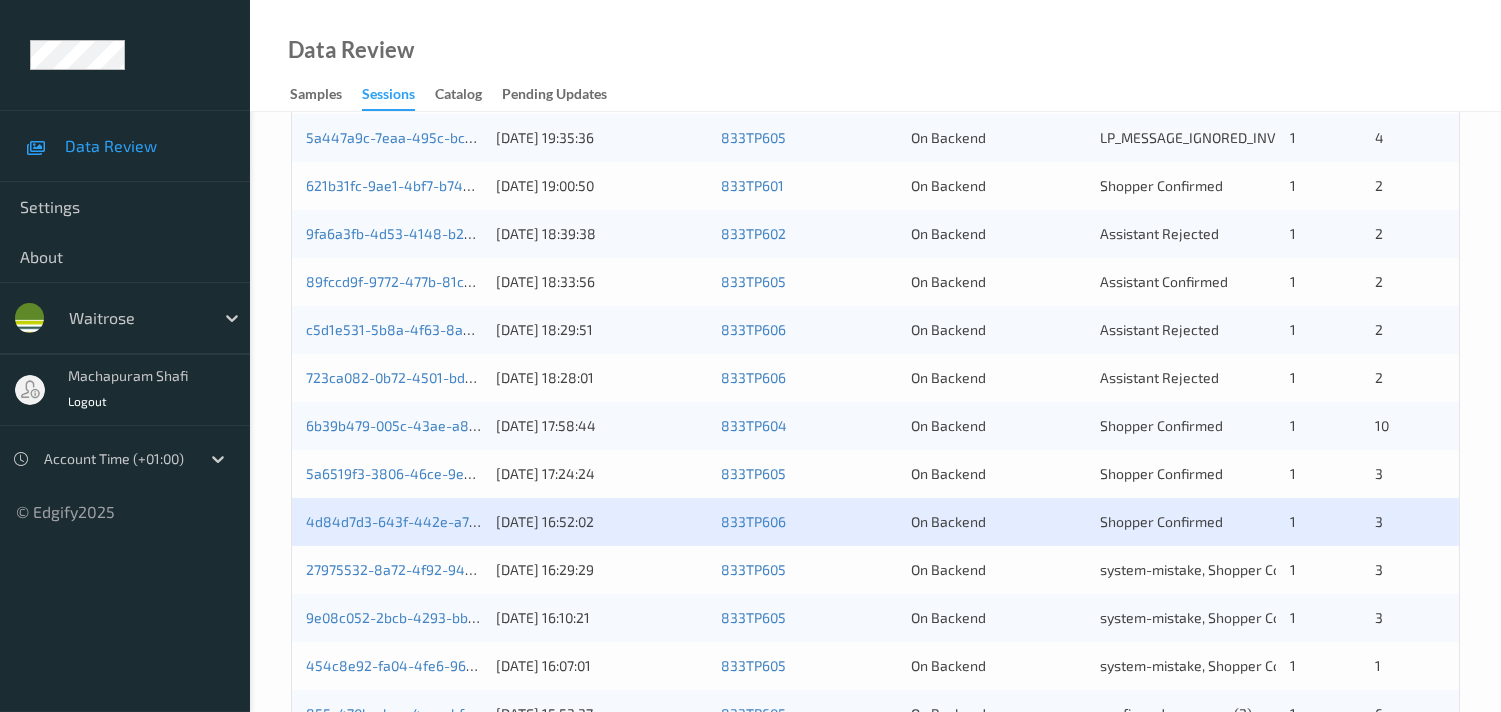 scroll, scrollTop: 506, scrollLeft: 0, axis: vertical 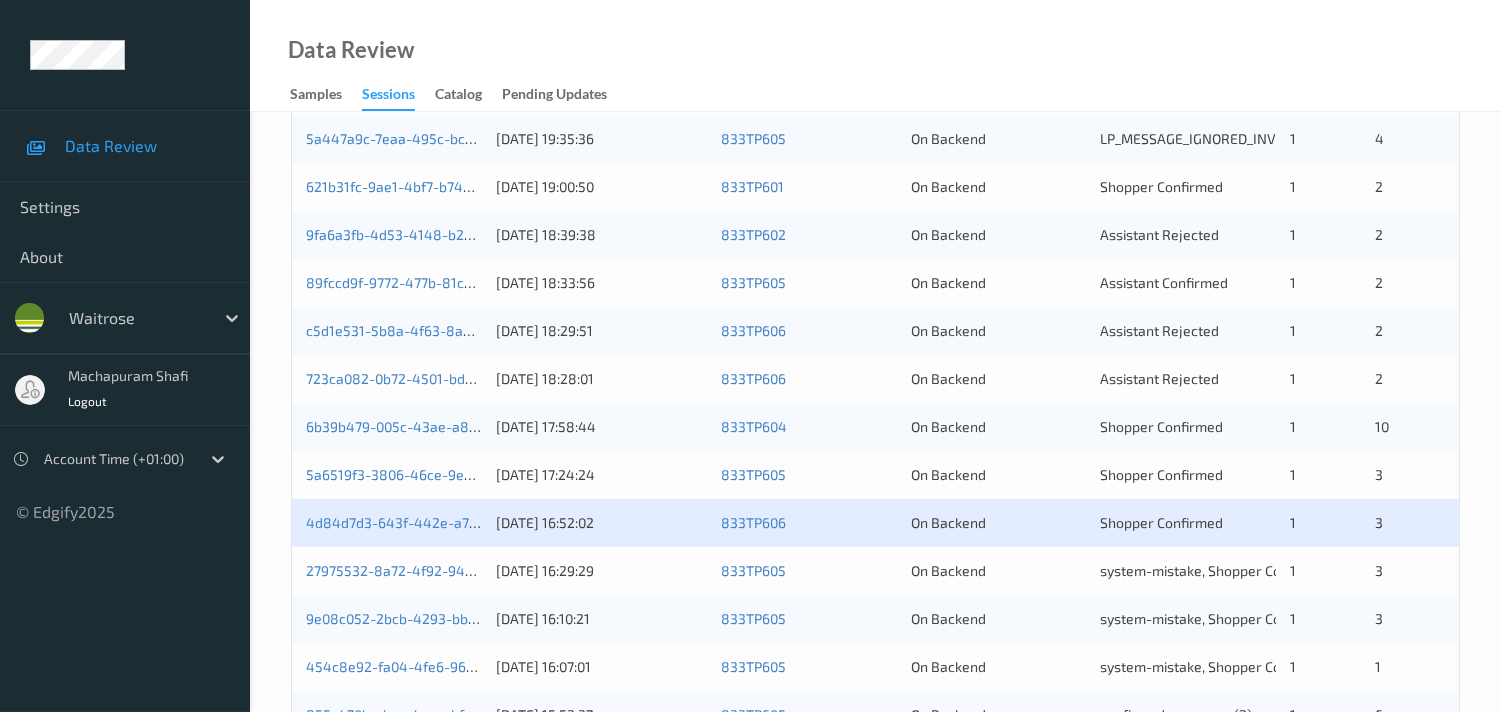 click on "4d84d7d3-643f-442e-a72c-31a0d6032c98" at bounding box center [394, 523] 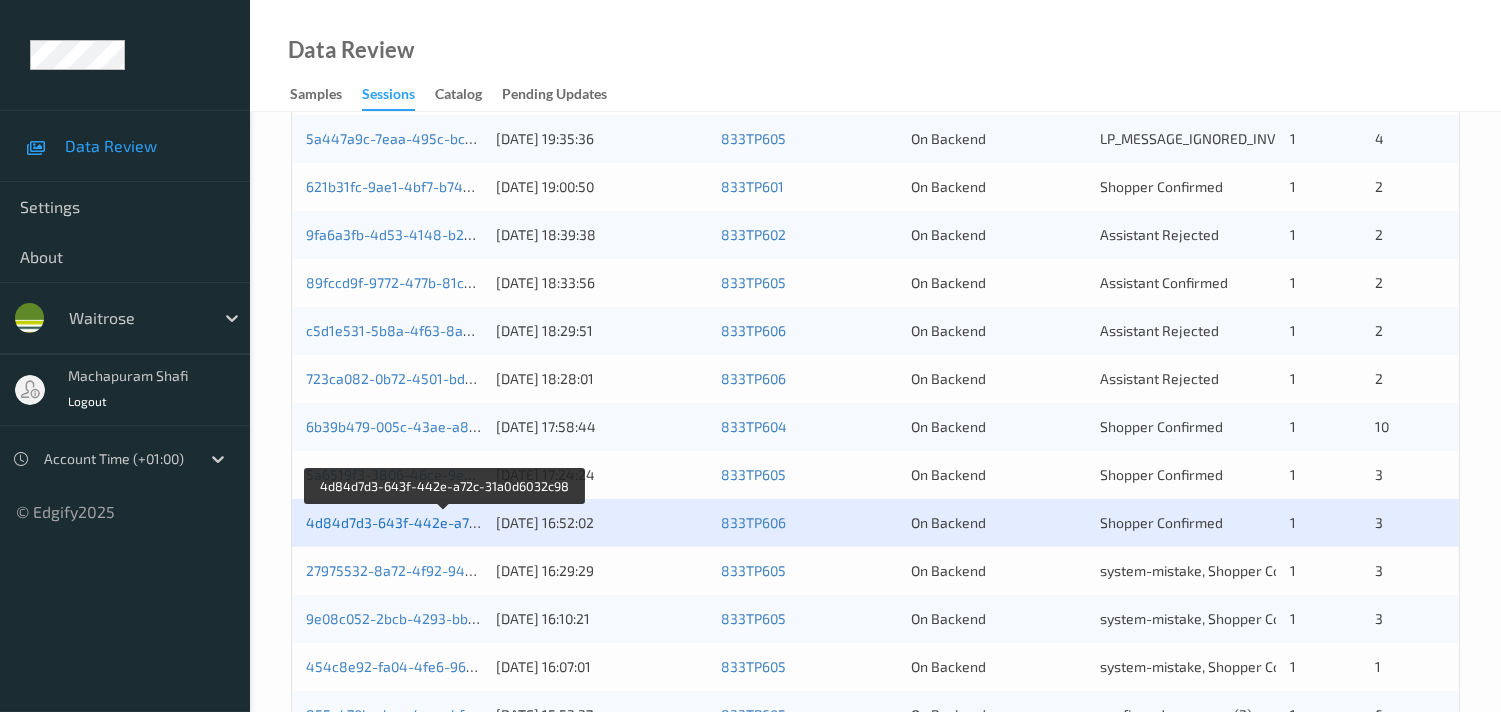click on "4d84d7d3-643f-442e-a72c-31a0d6032c98" at bounding box center (445, 522) 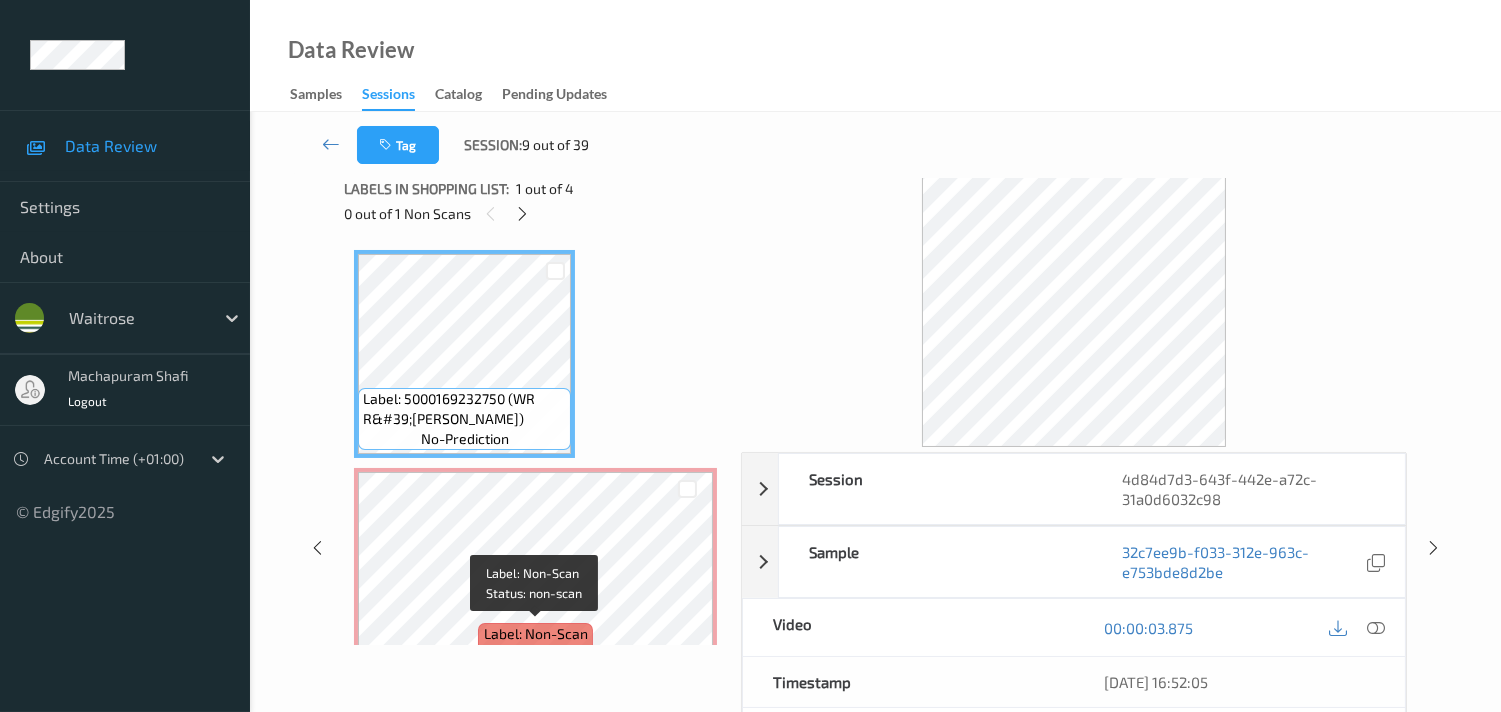 scroll, scrollTop: 0, scrollLeft: 0, axis: both 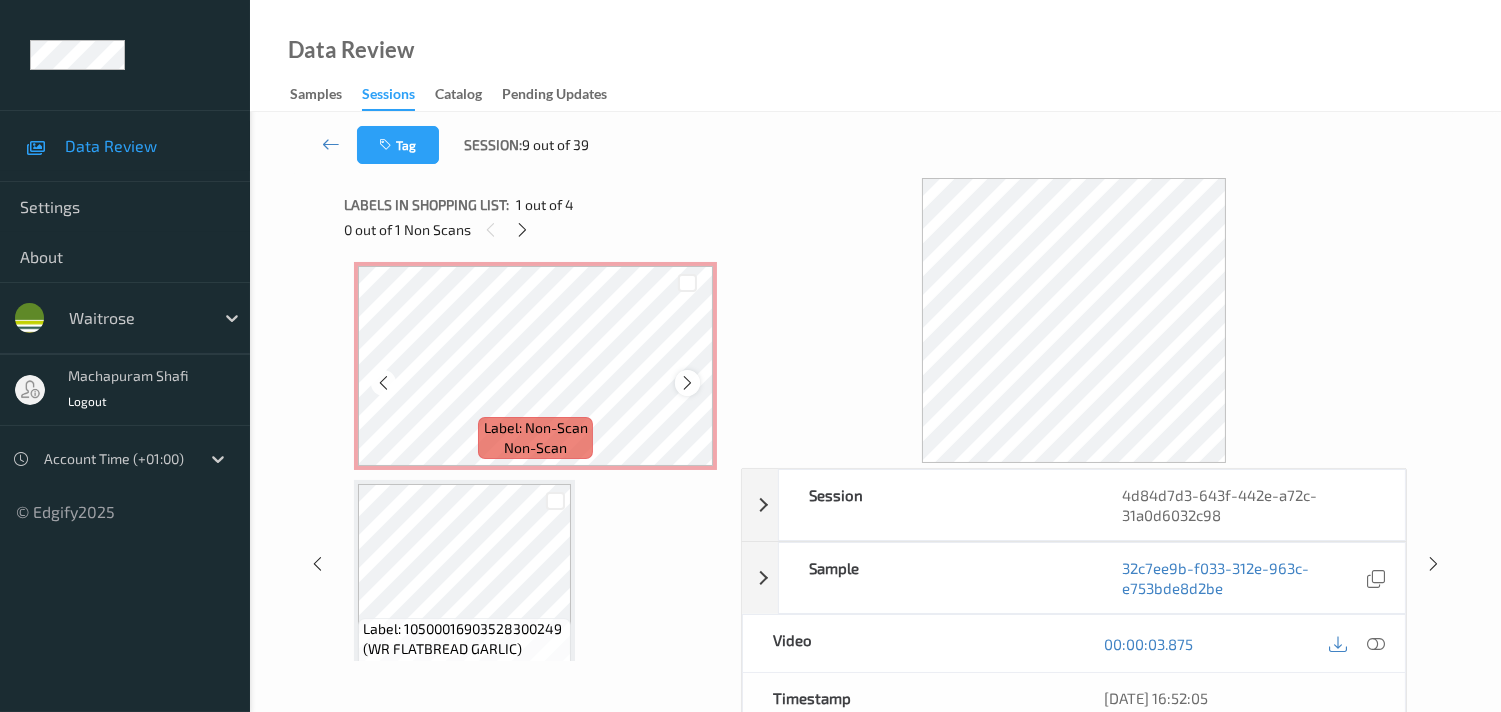 click at bounding box center [687, 383] 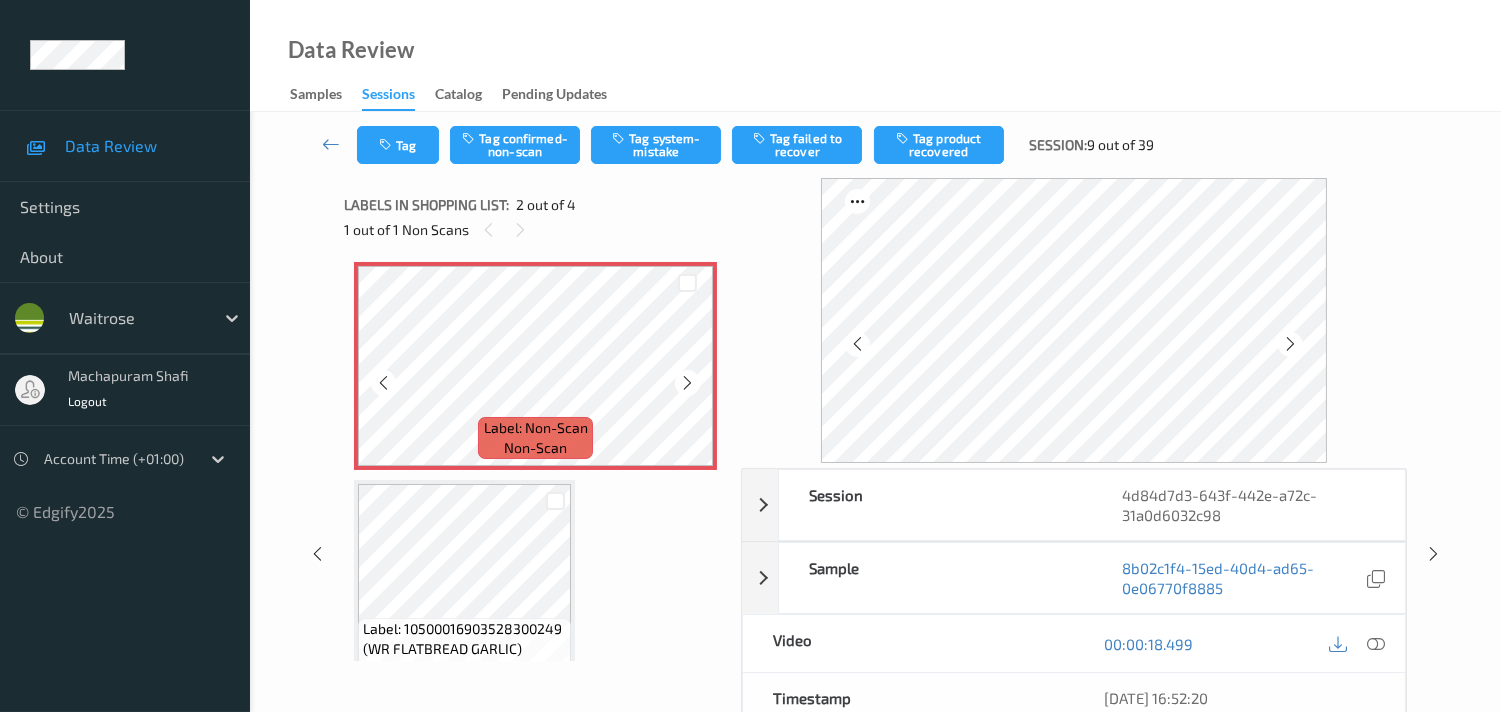 click at bounding box center (687, 383) 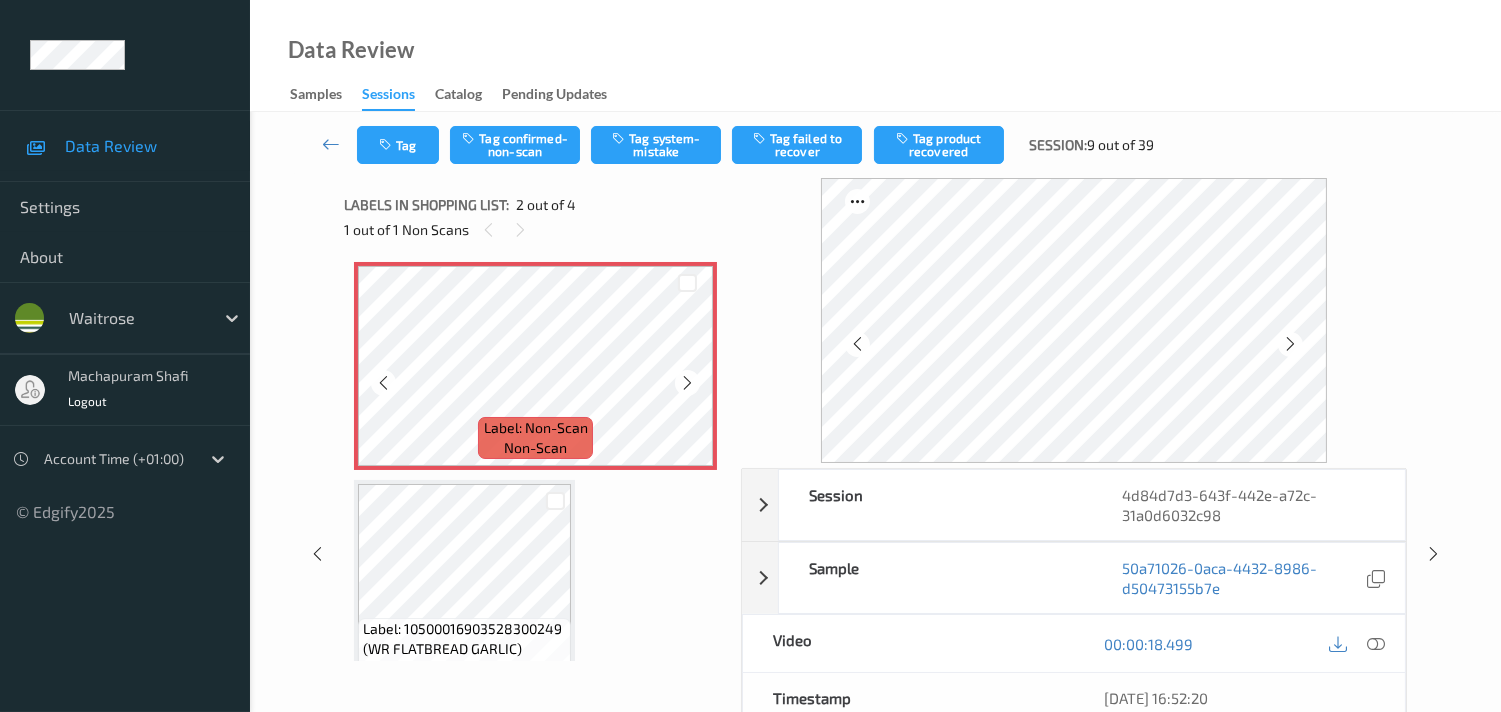 click at bounding box center [687, 383] 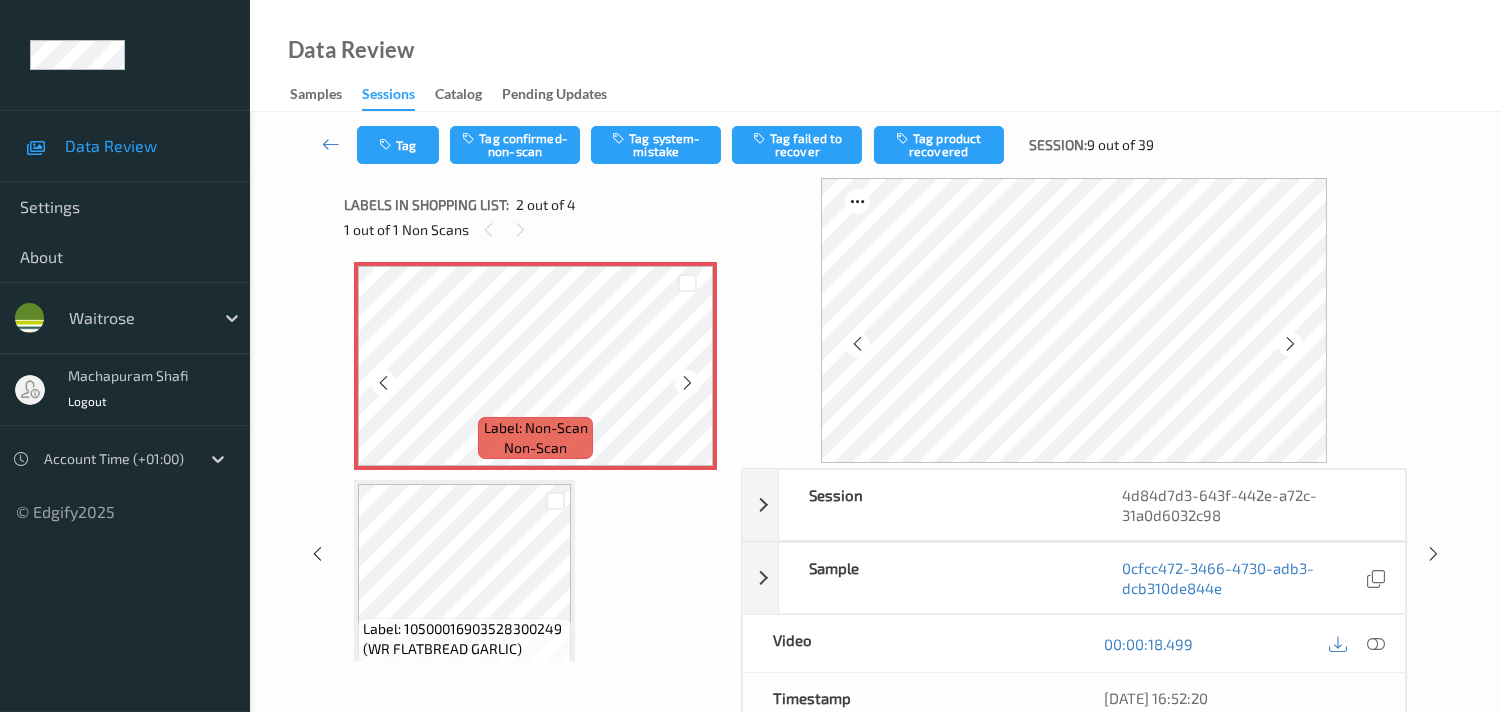 click at bounding box center [687, 383] 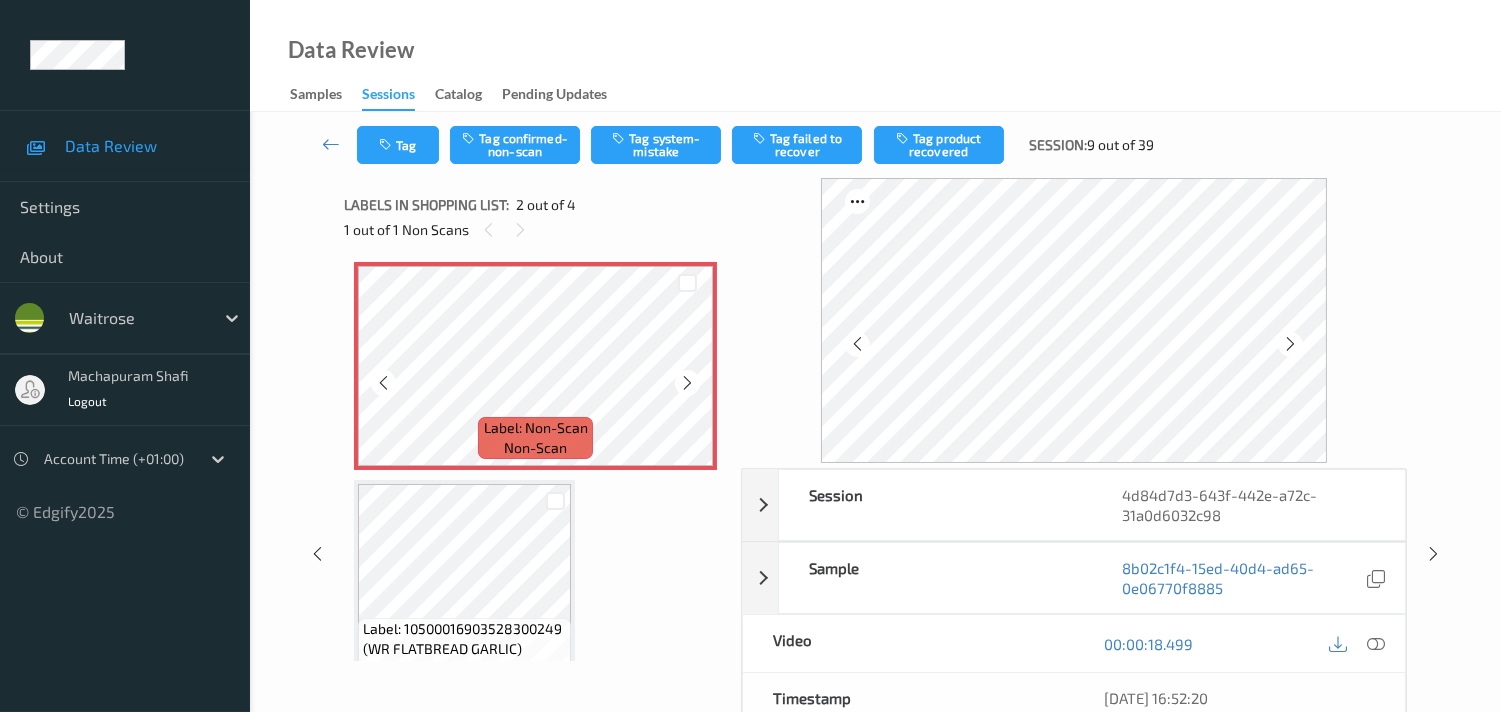 click at bounding box center [687, 383] 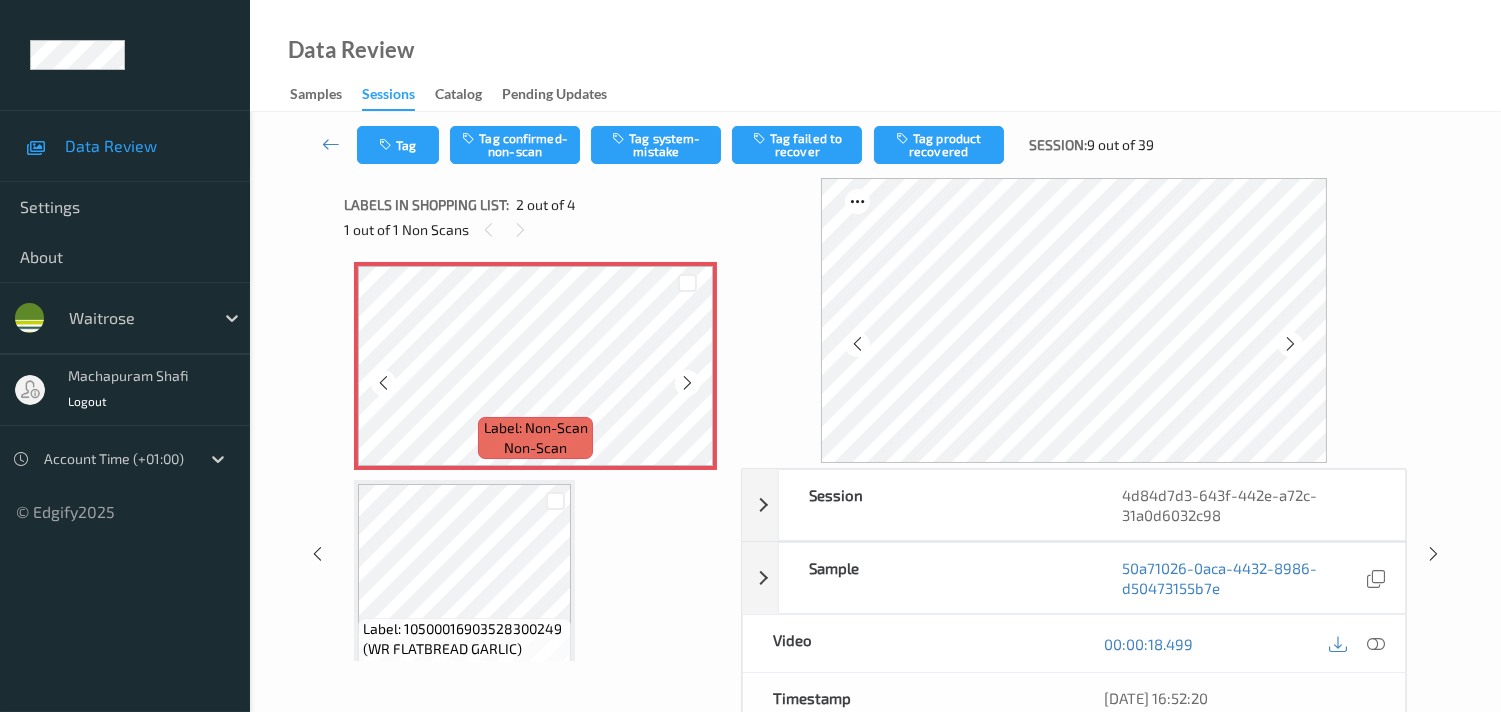 click at bounding box center (687, 383) 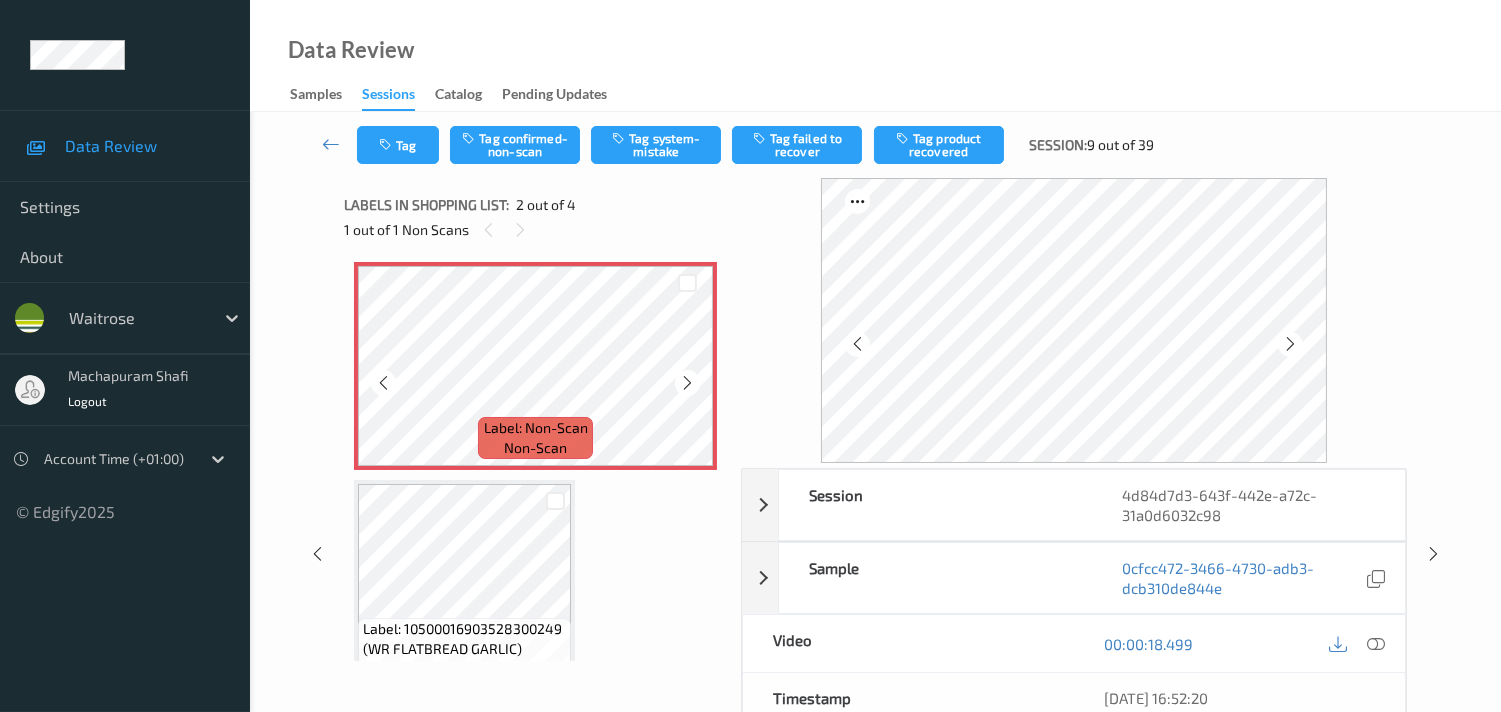 click at bounding box center (687, 383) 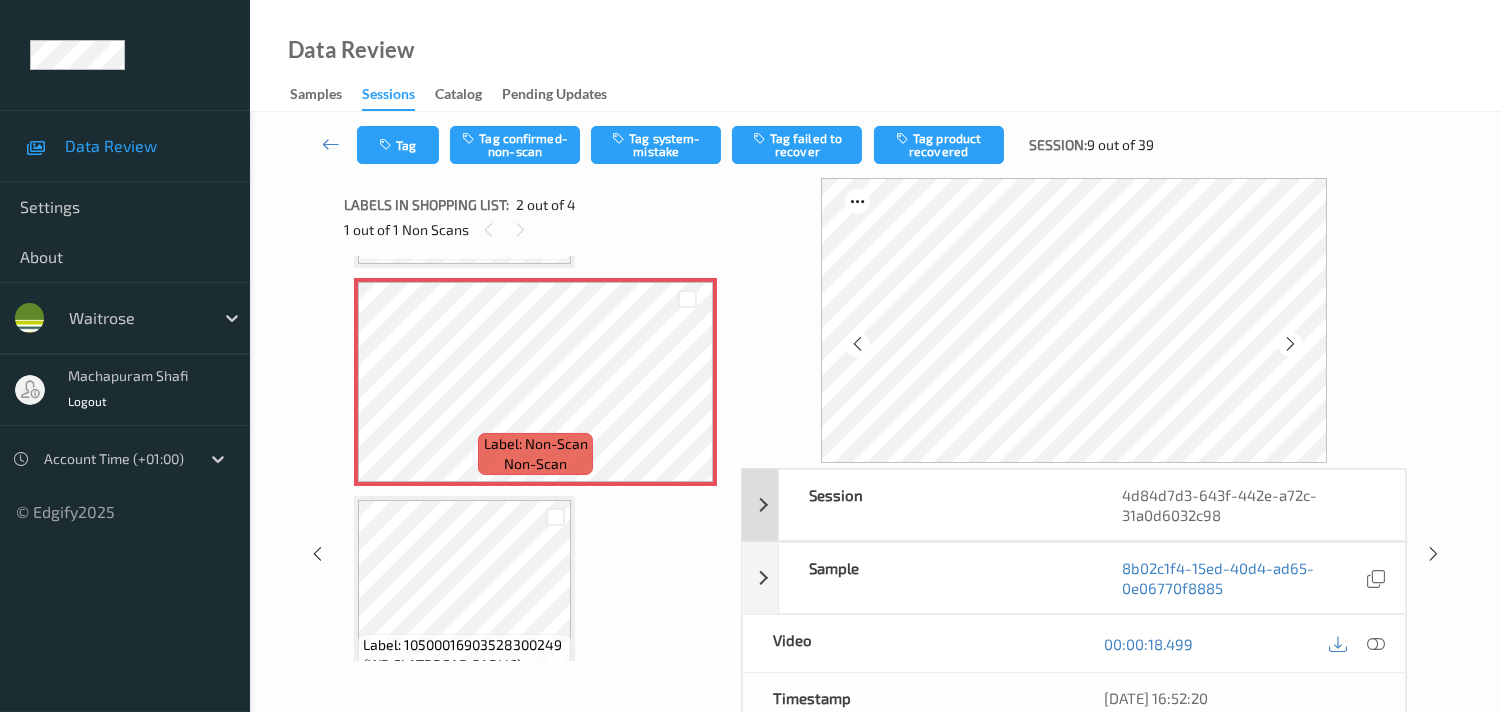 scroll, scrollTop: 222, scrollLeft: 0, axis: vertical 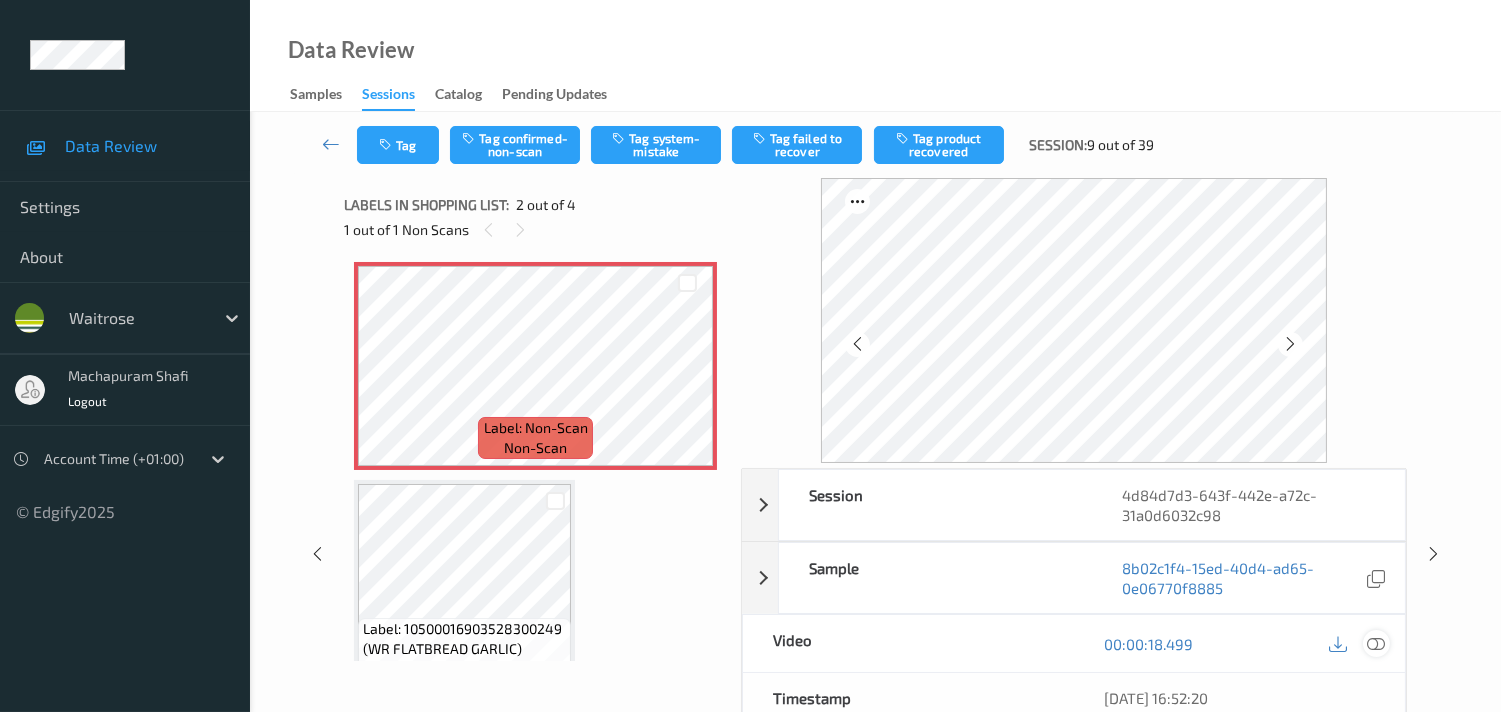 click at bounding box center (1376, 644) 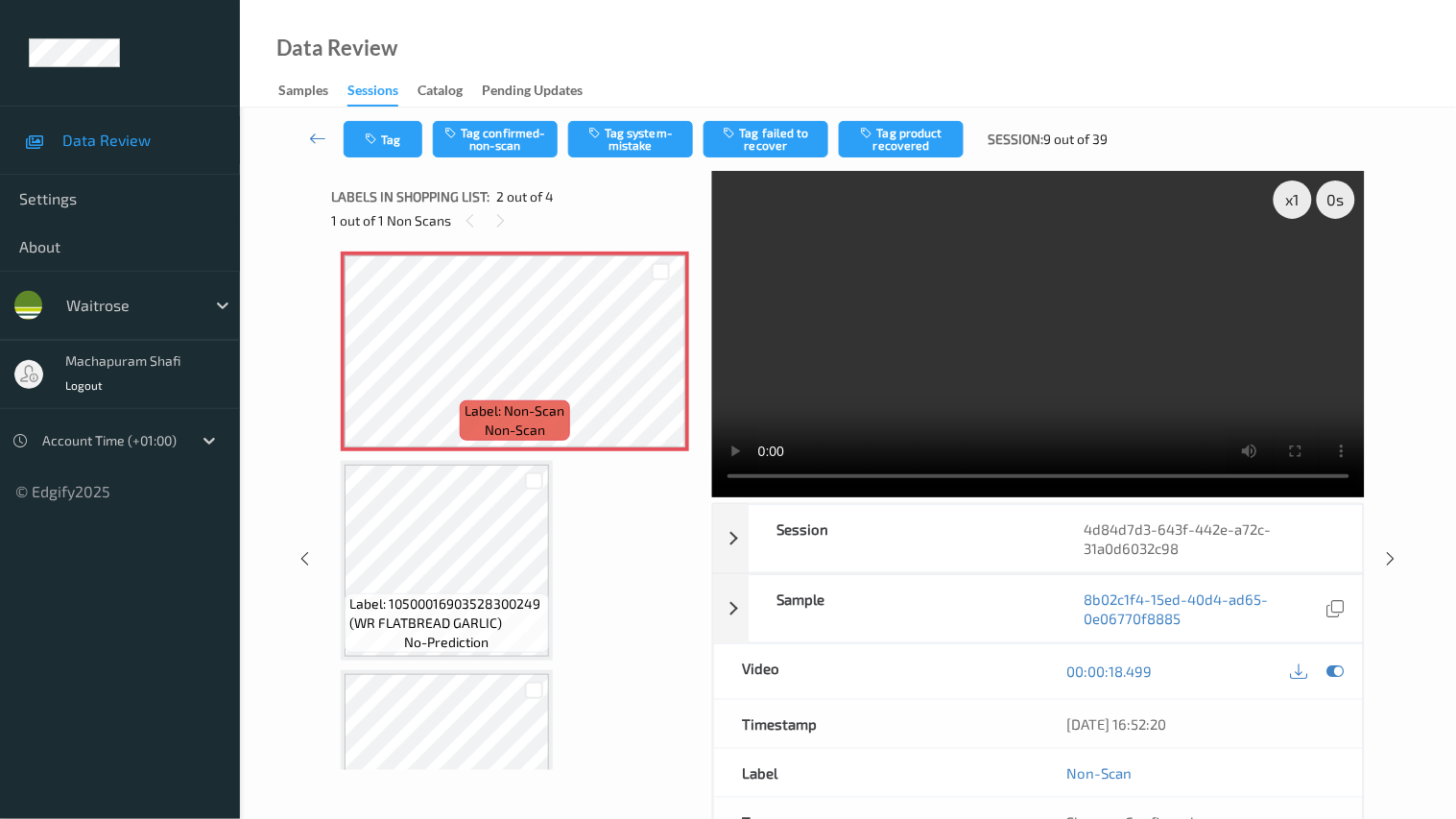 type 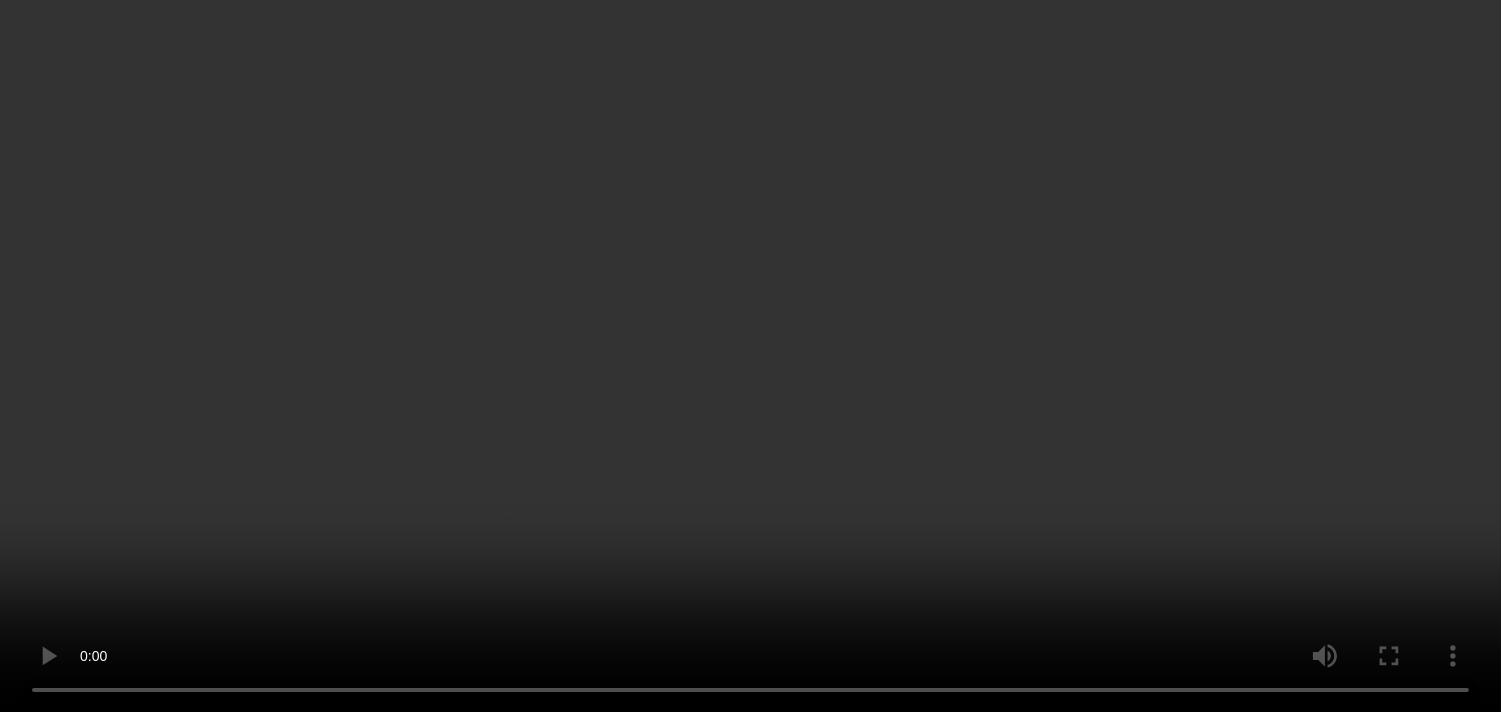 scroll, scrollTop: 0, scrollLeft: 0, axis: both 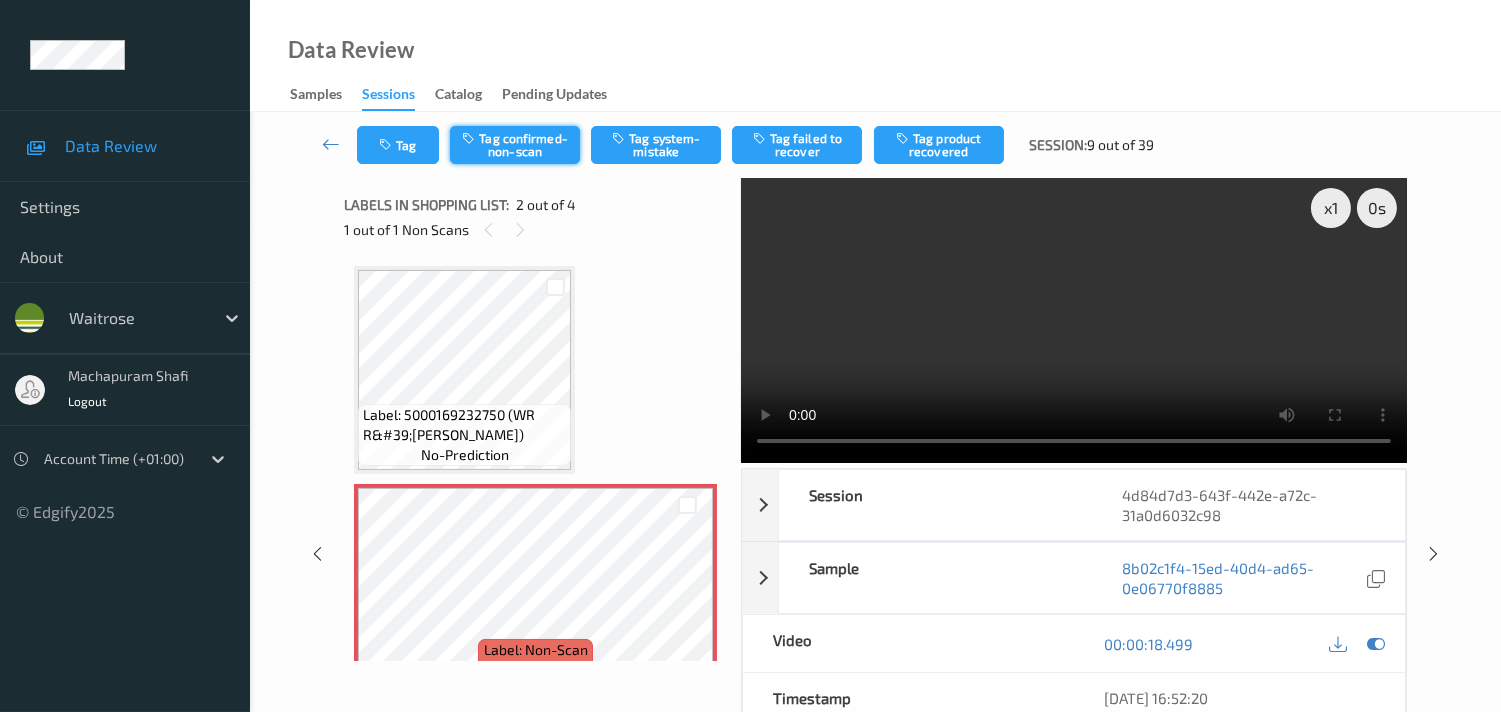 click on "Tag   confirmed-non-scan" at bounding box center [515, 145] 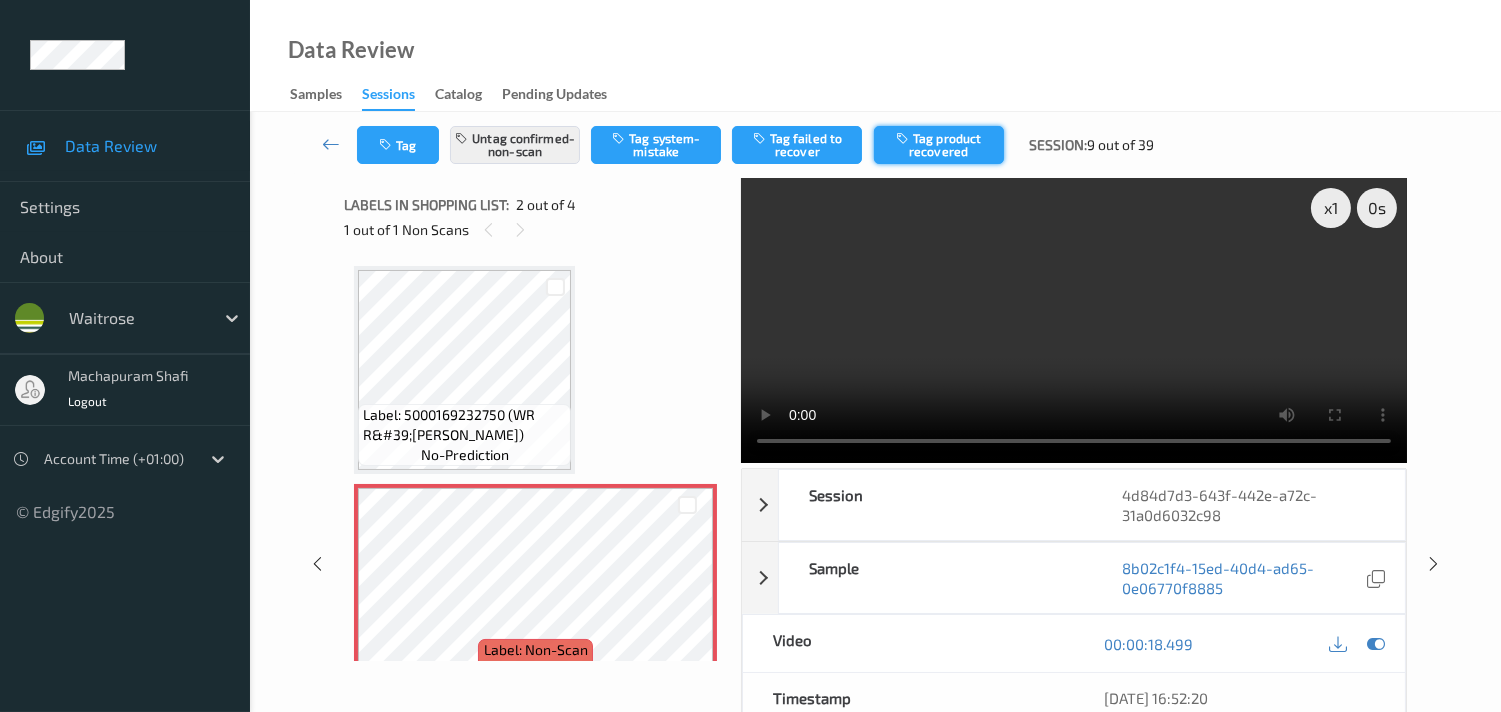 click on "Tag   product recovered" at bounding box center [939, 145] 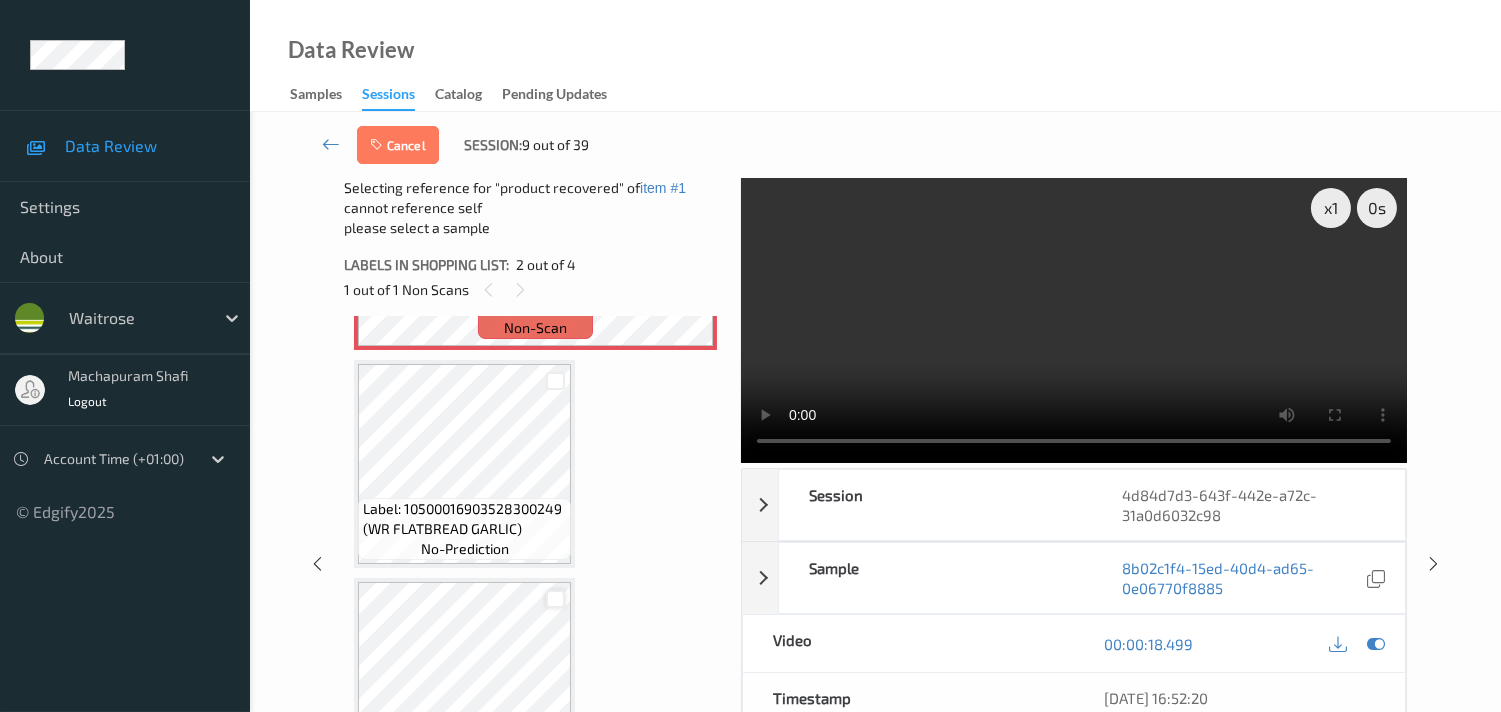 scroll, scrollTop: 471, scrollLeft: 0, axis: vertical 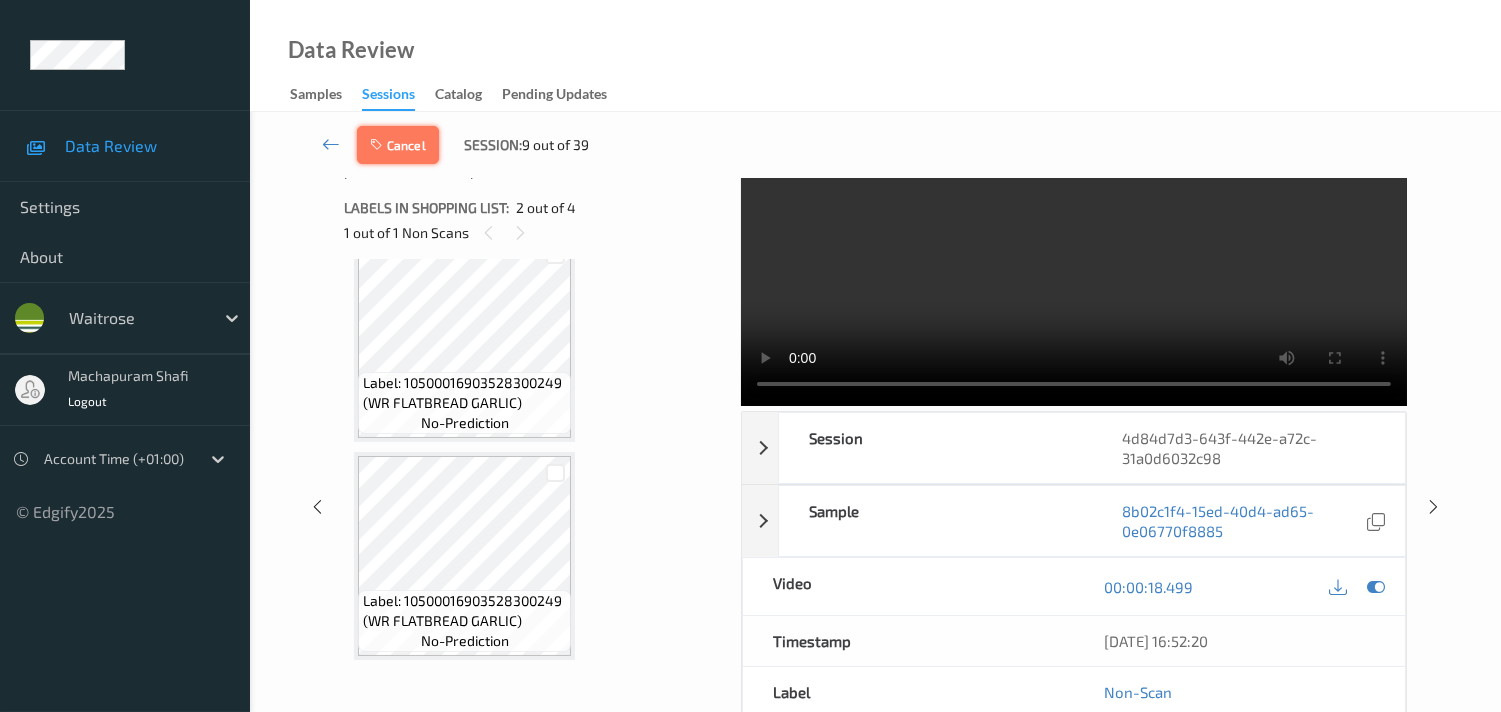 click on "Cancel" at bounding box center [398, 145] 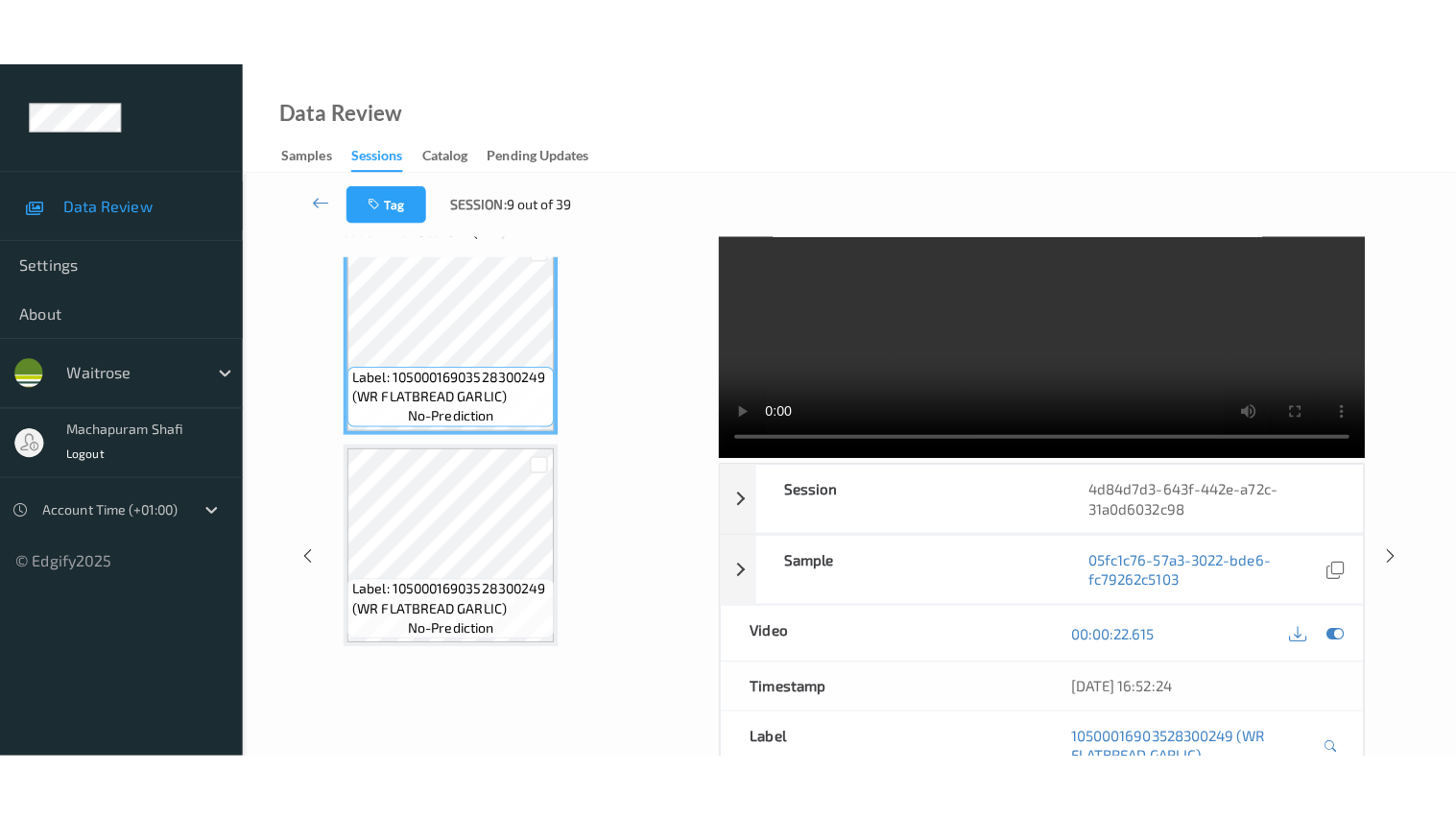 scroll, scrollTop: 0, scrollLeft: 0, axis: both 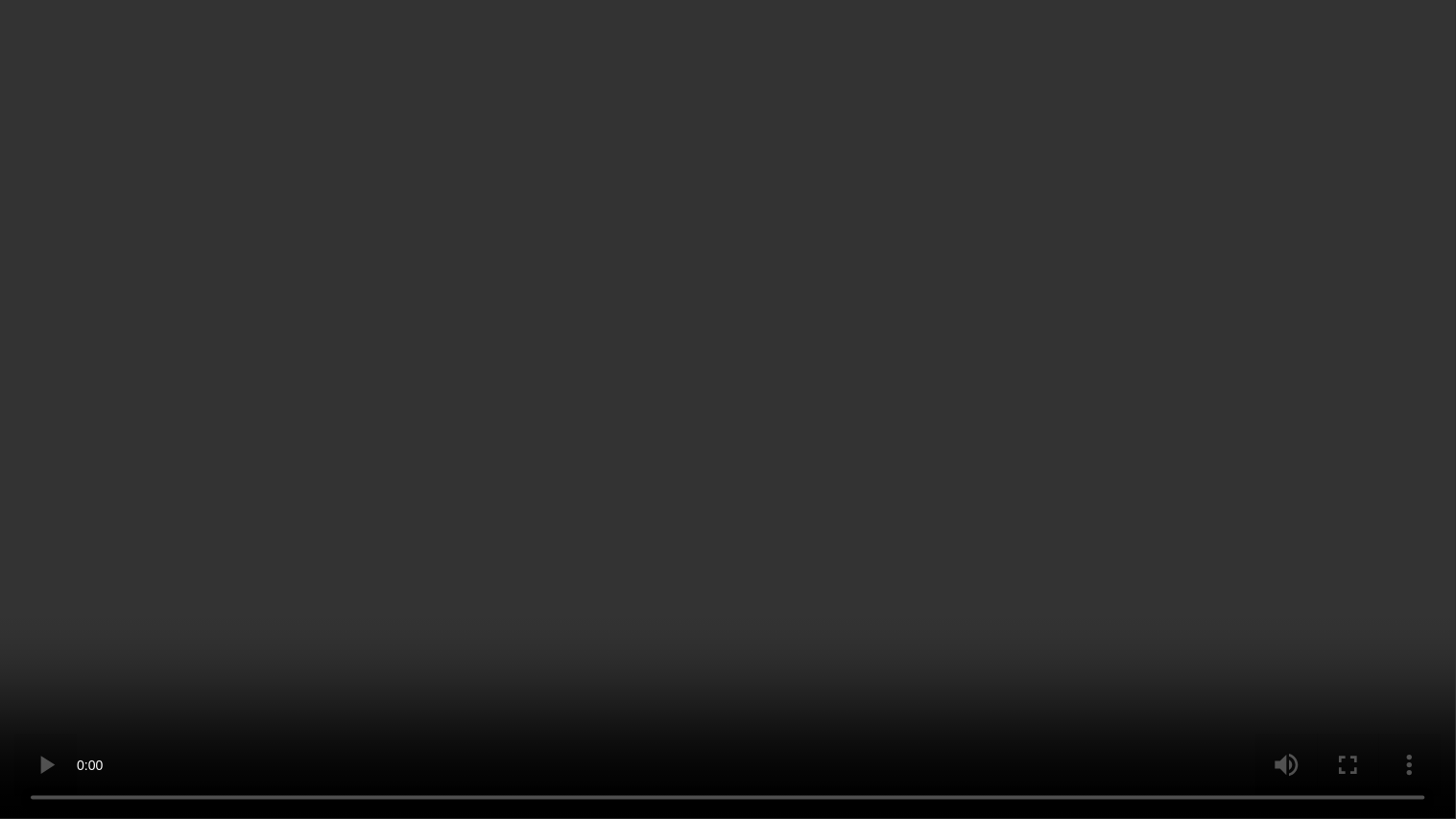 click at bounding box center [728, 409] 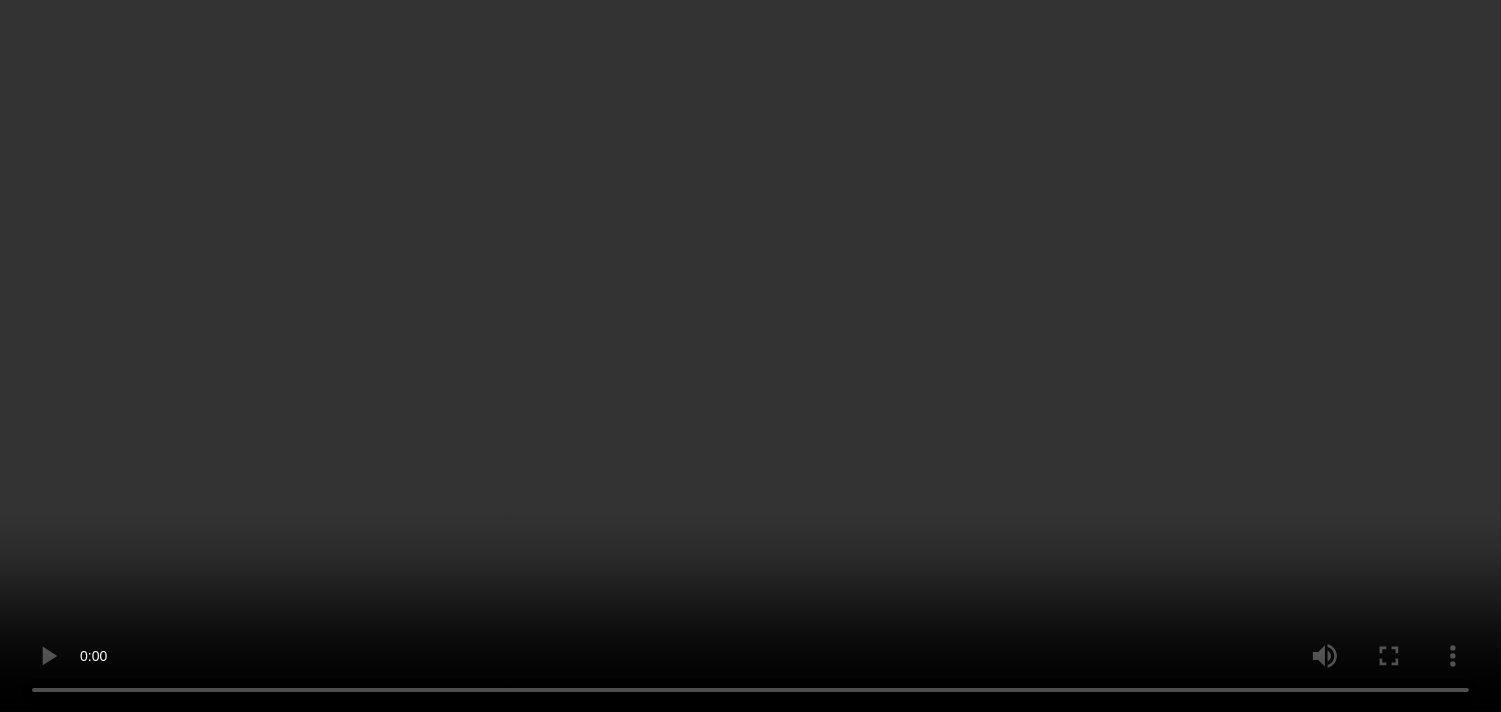 scroll, scrollTop: 111, scrollLeft: 0, axis: vertical 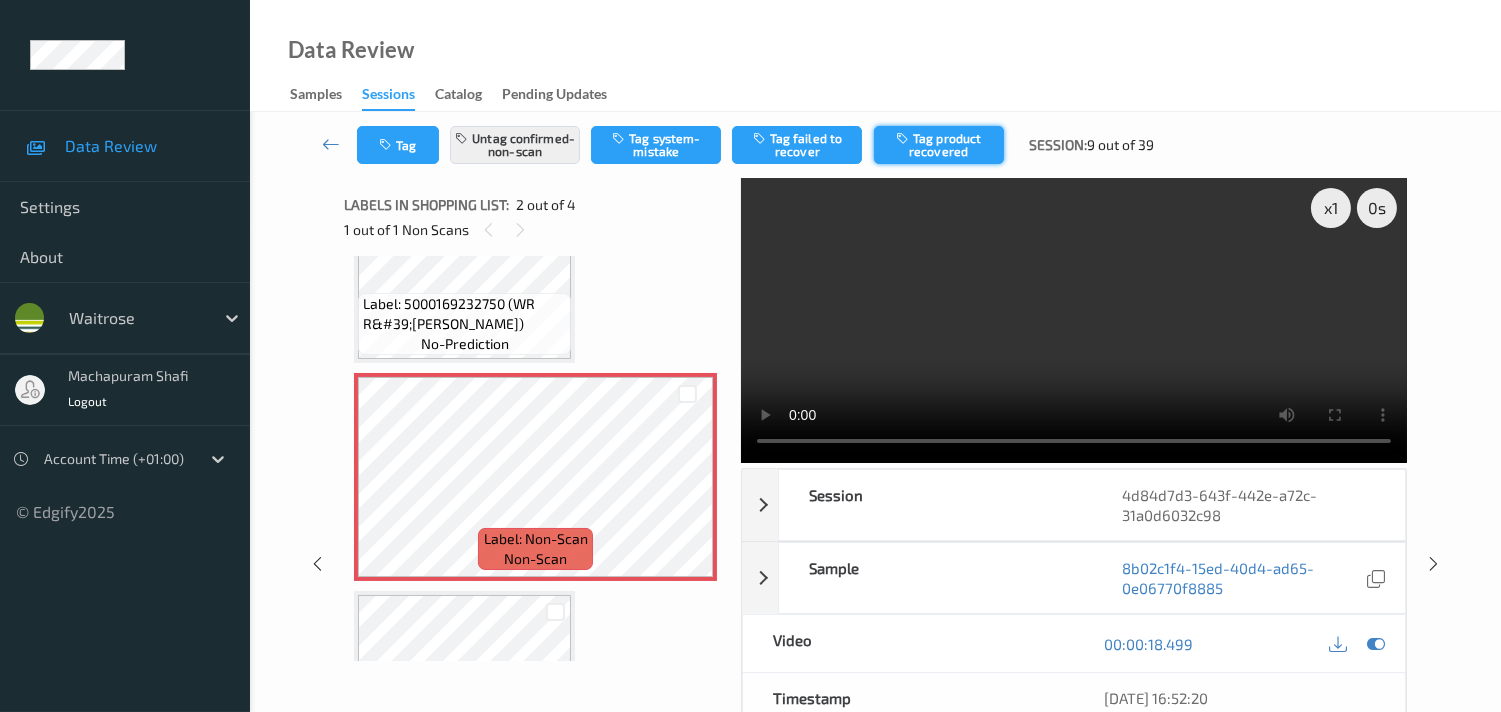 click on "Tag   product recovered" at bounding box center (939, 145) 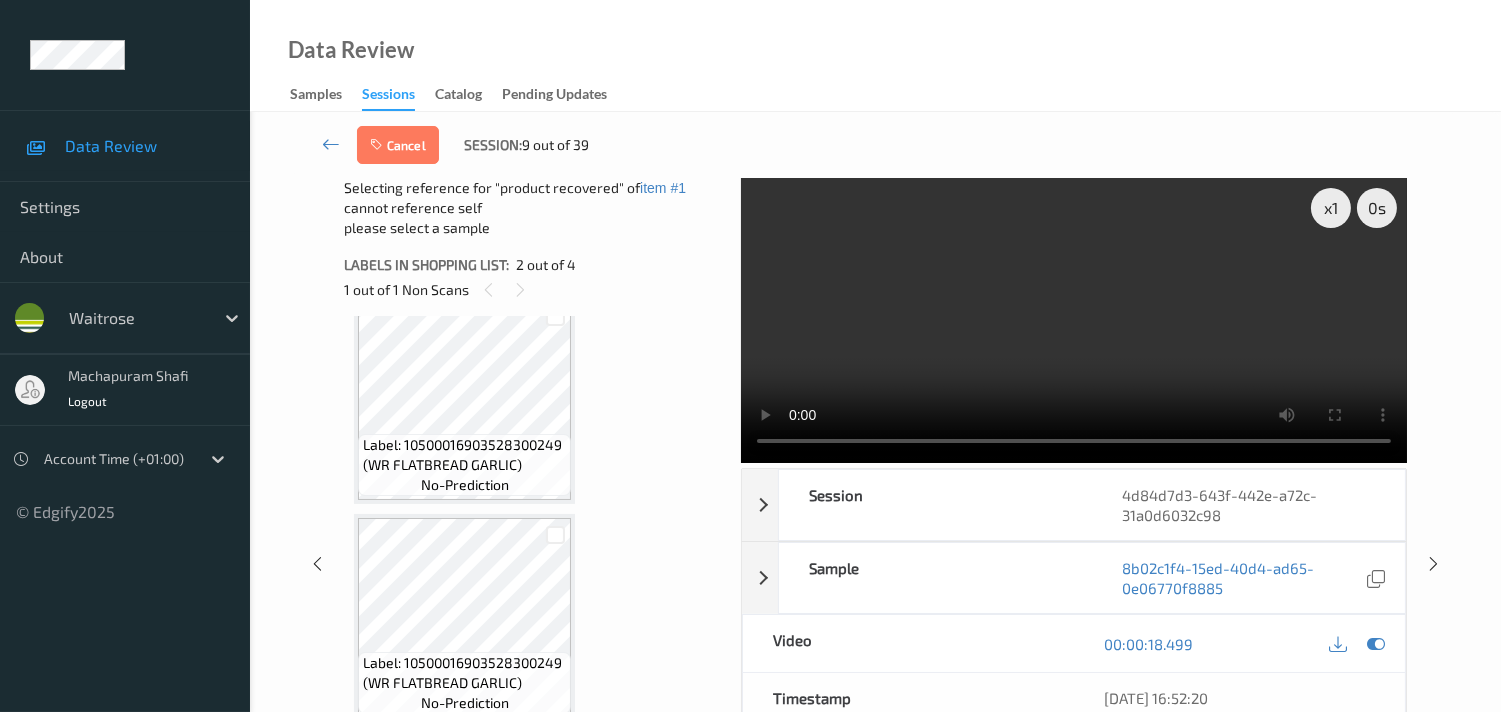 scroll, scrollTop: 471, scrollLeft: 0, axis: vertical 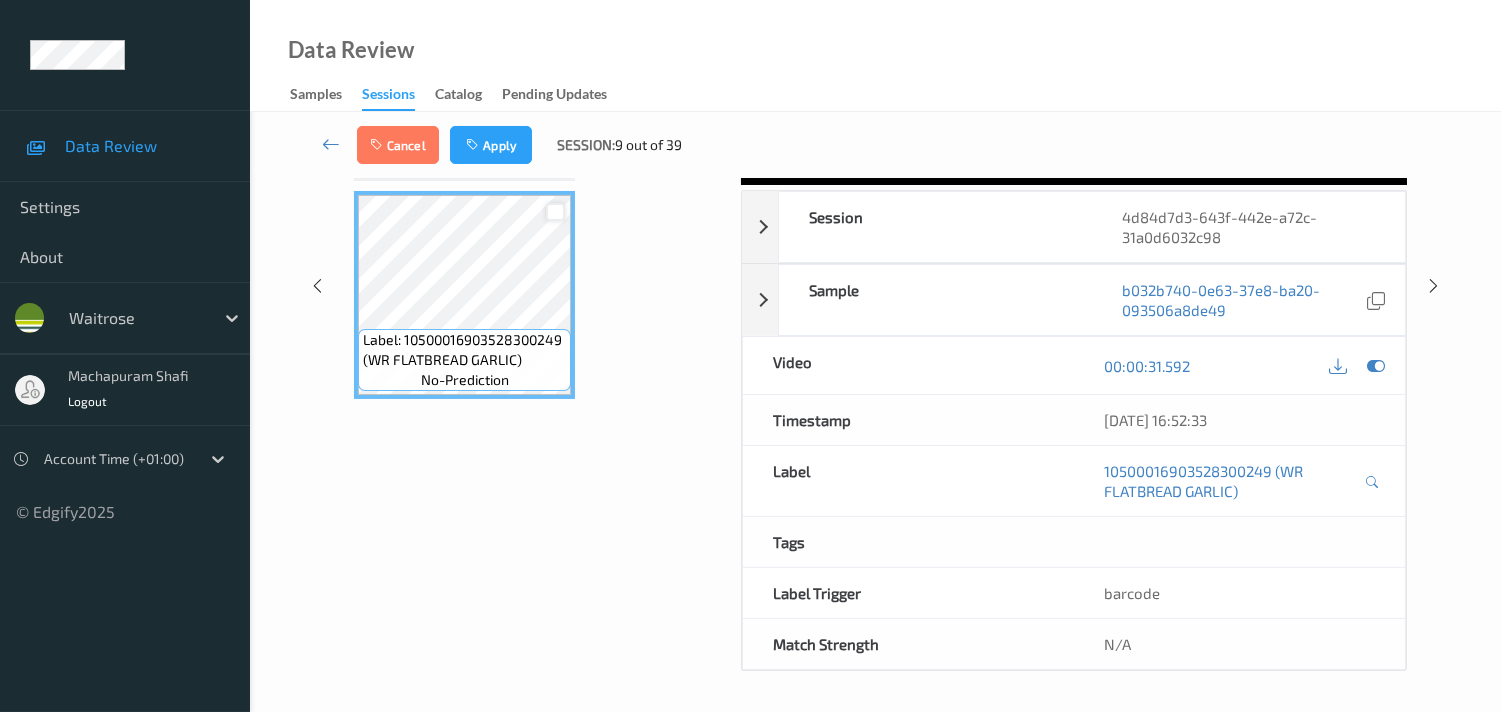 click at bounding box center (555, 212) 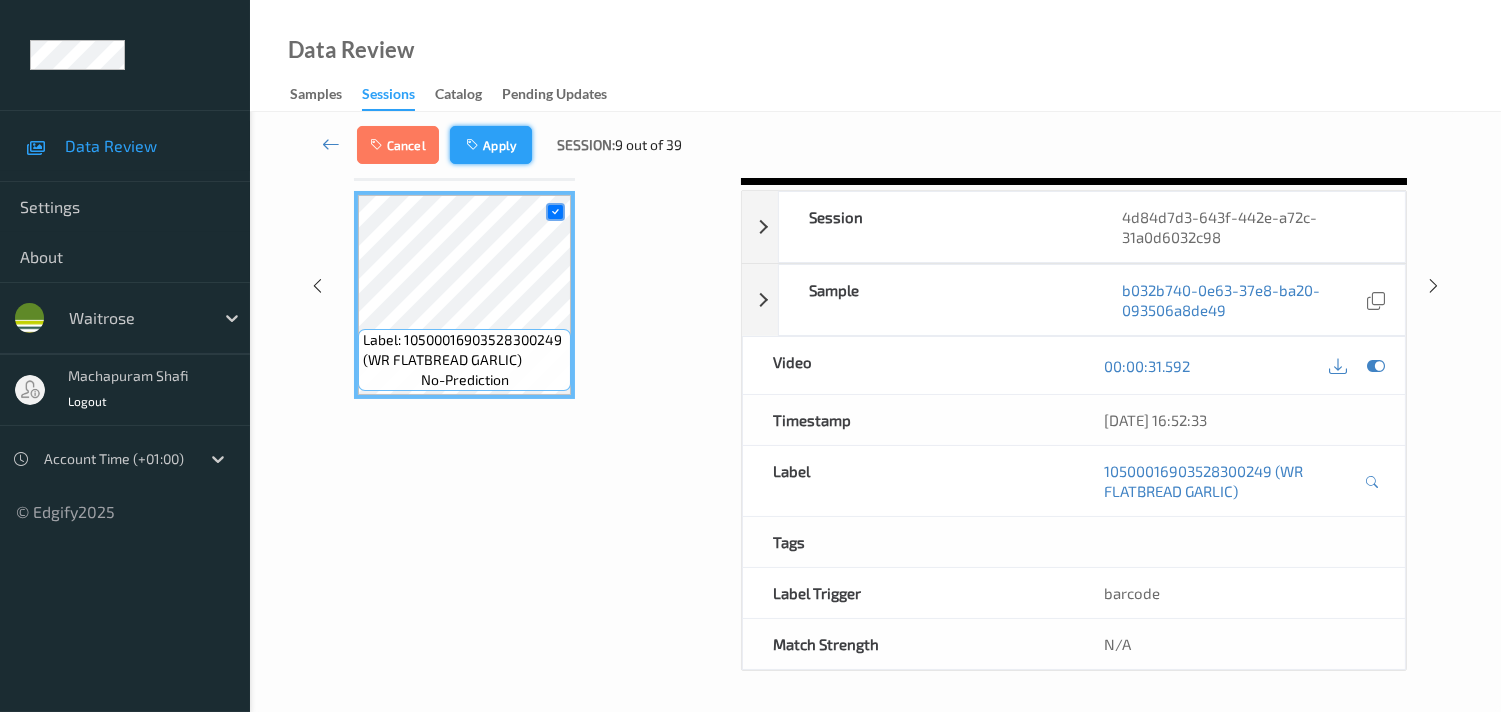 click on "Apply" at bounding box center [491, 145] 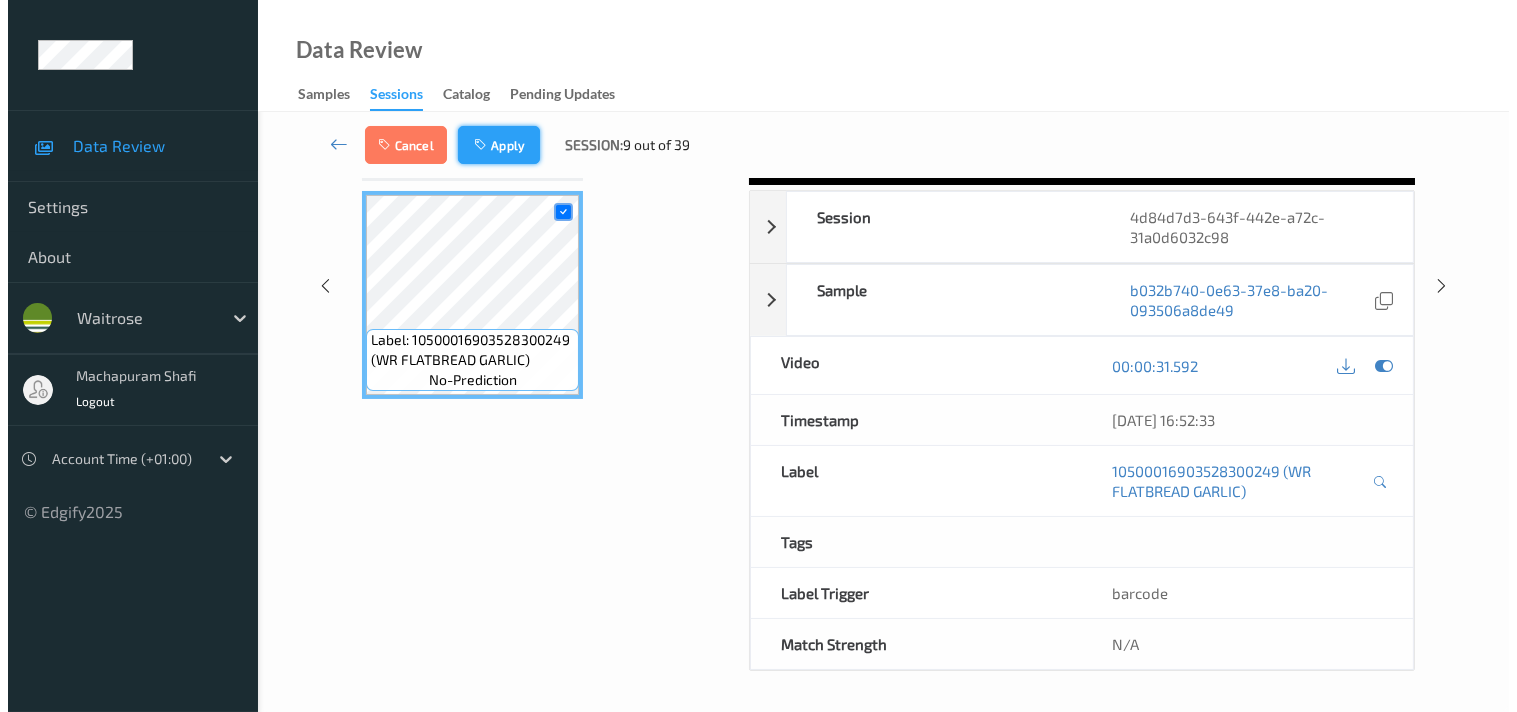 scroll, scrollTop: 10, scrollLeft: 0, axis: vertical 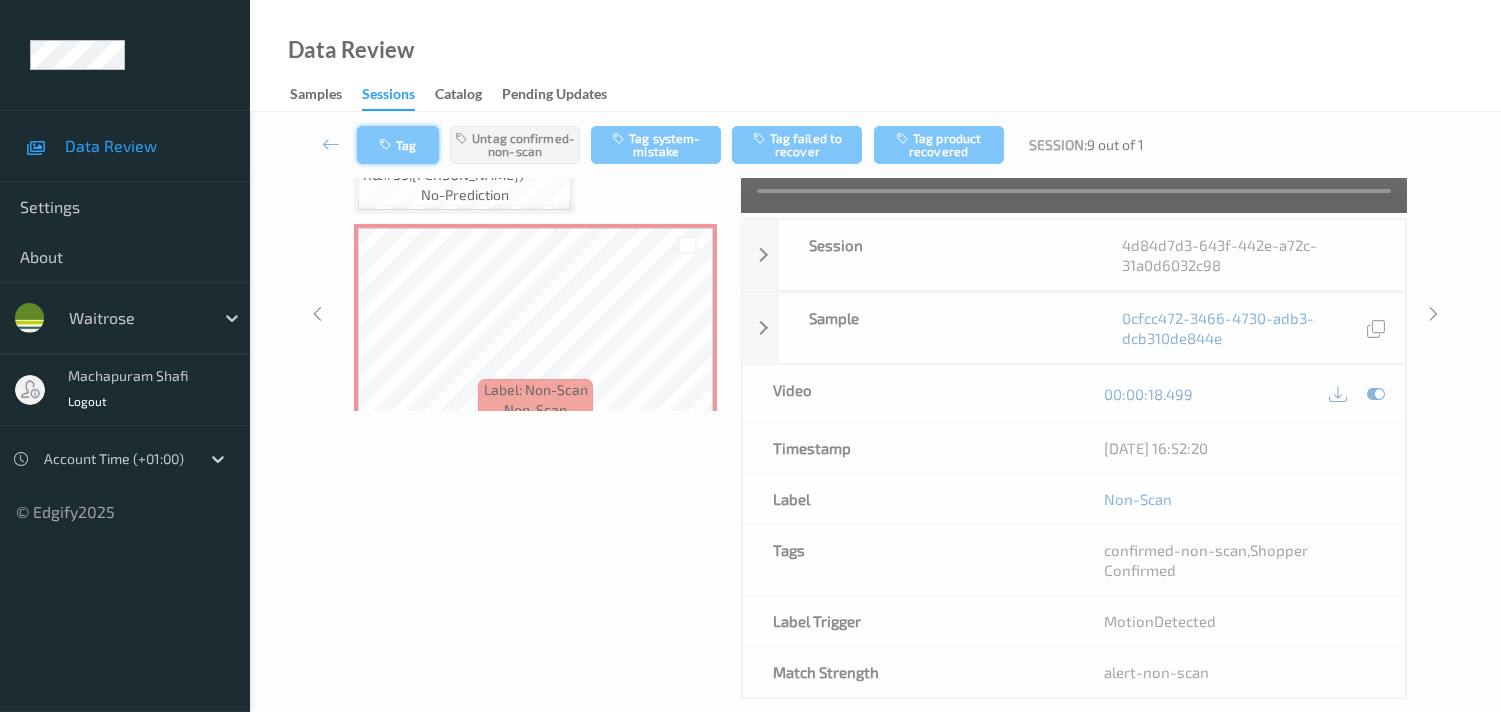 click at bounding box center [387, 145] 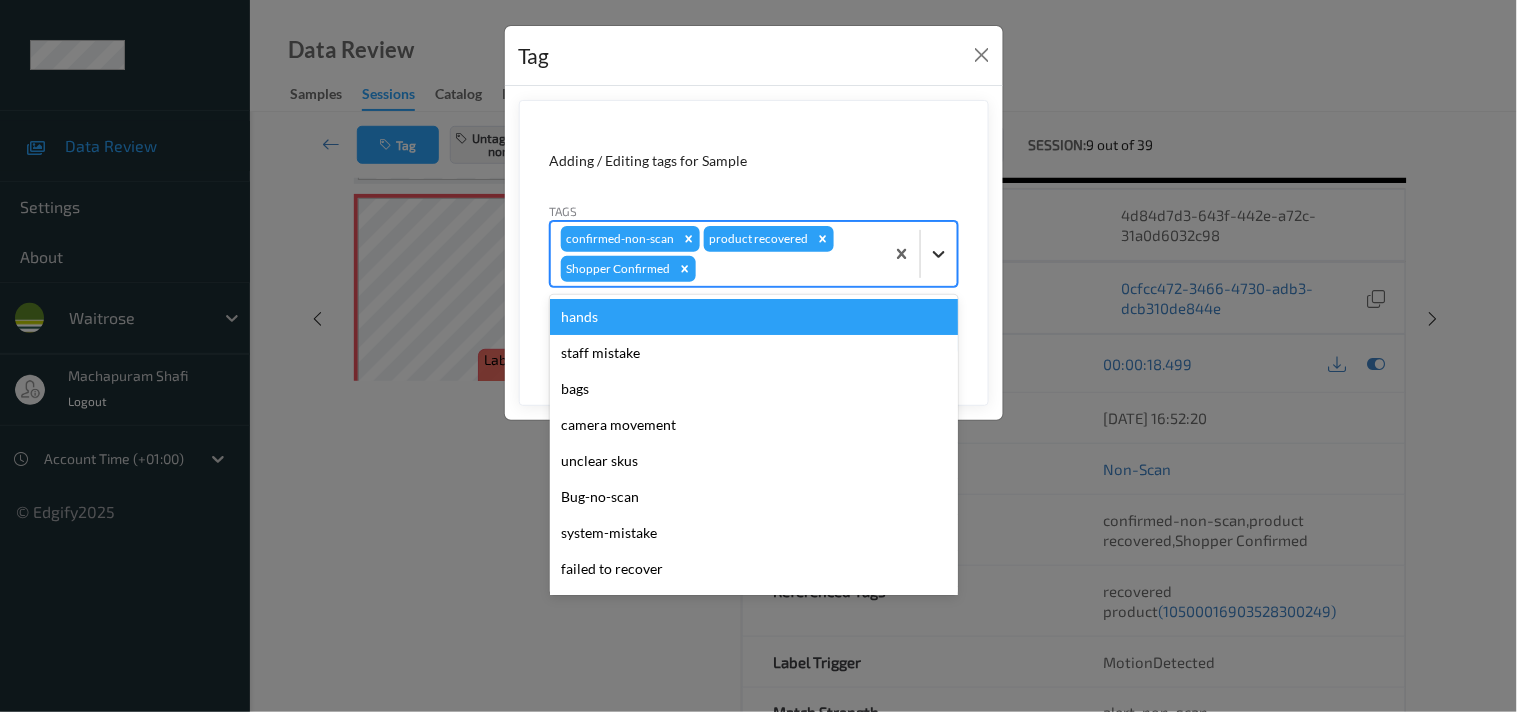 click 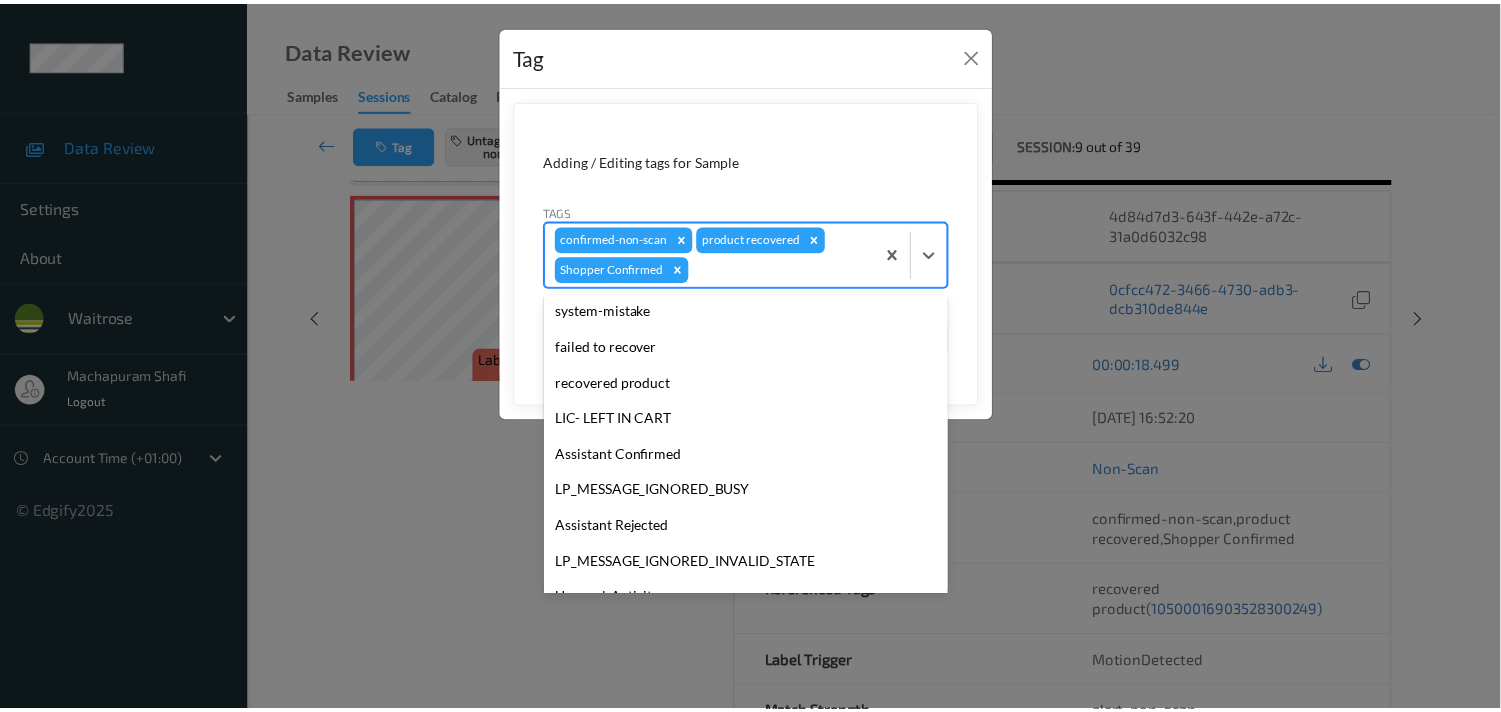 scroll, scrollTop: 283, scrollLeft: 0, axis: vertical 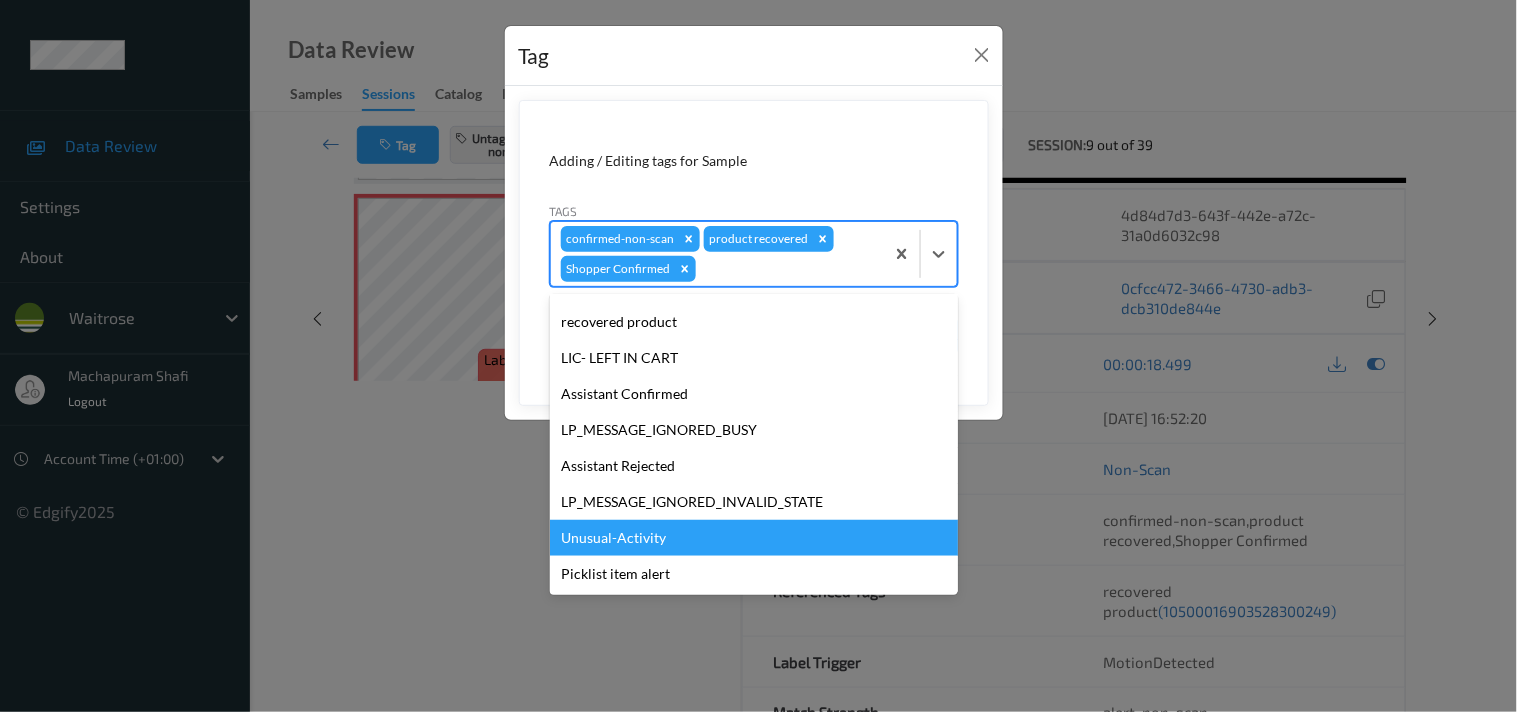 click on "Unusual-Activity" at bounding box center [754, 538] 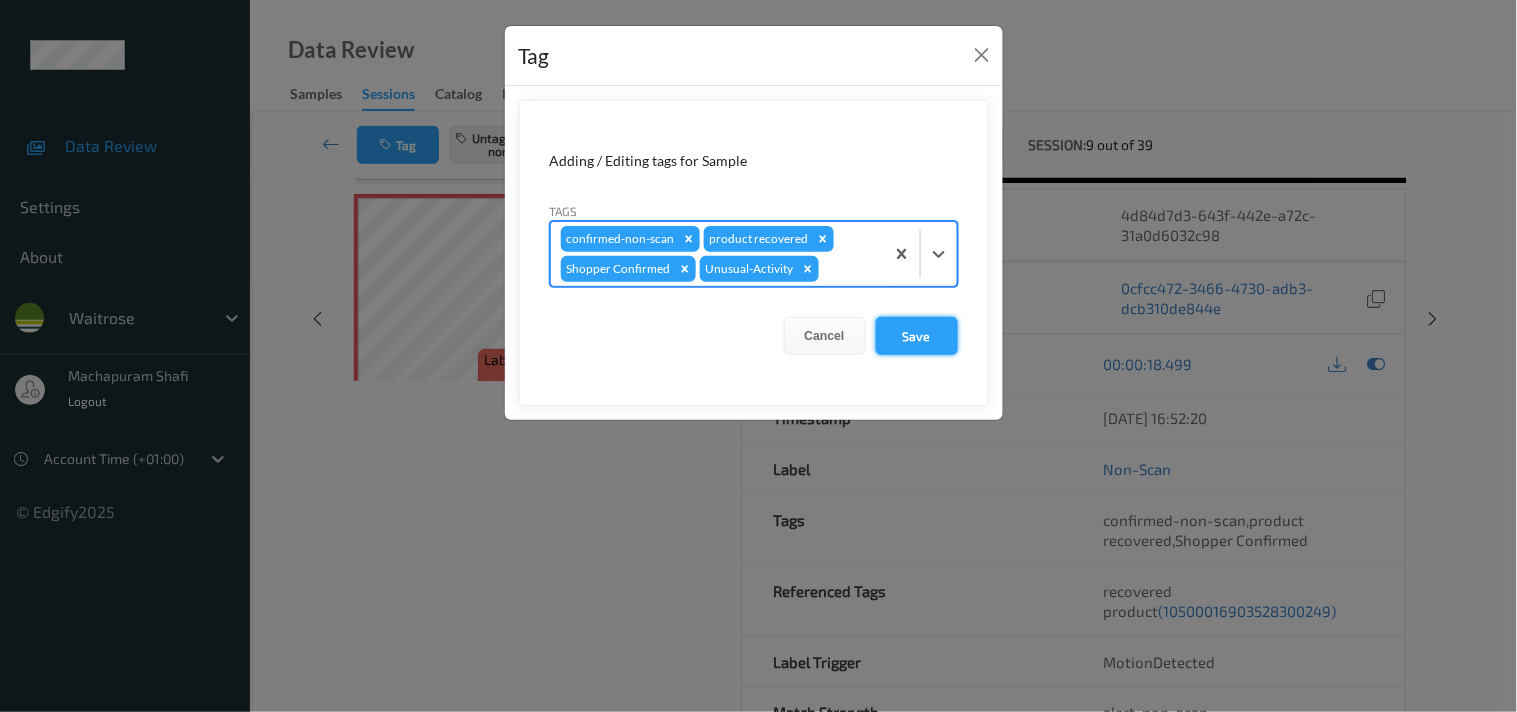 click on "Save" at bounding box center [917, 336] 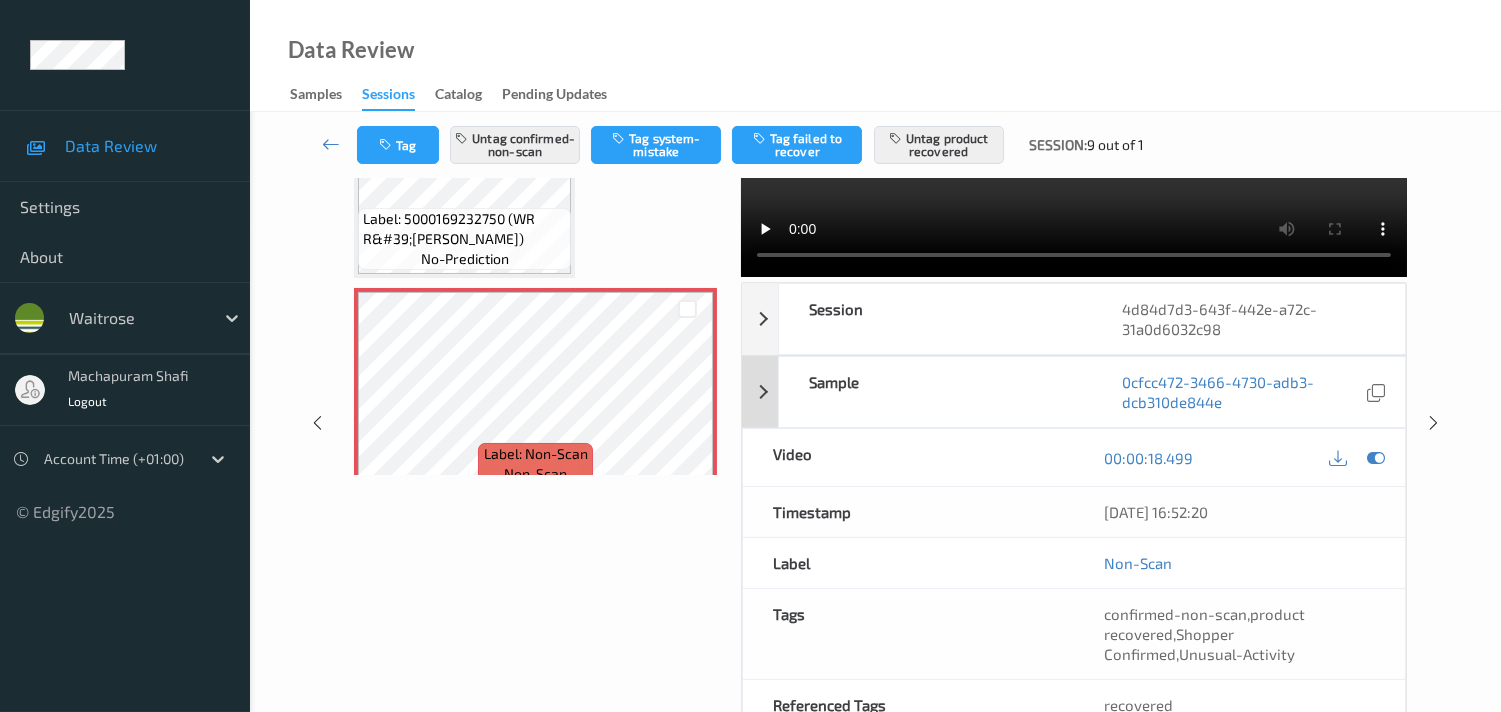 scroll, scrollTop: 0, scrollLeft: 0, axis: both 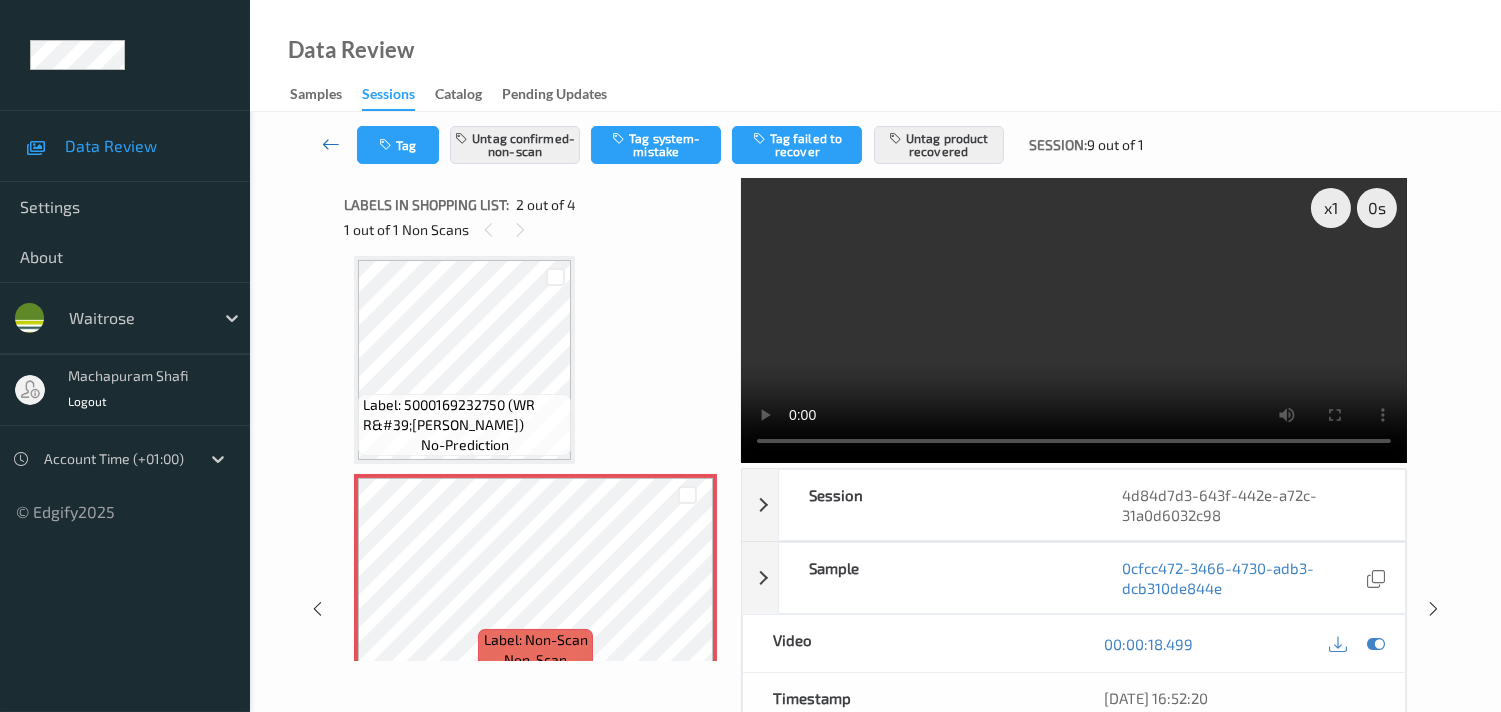 click at bounding box center (331, 145) 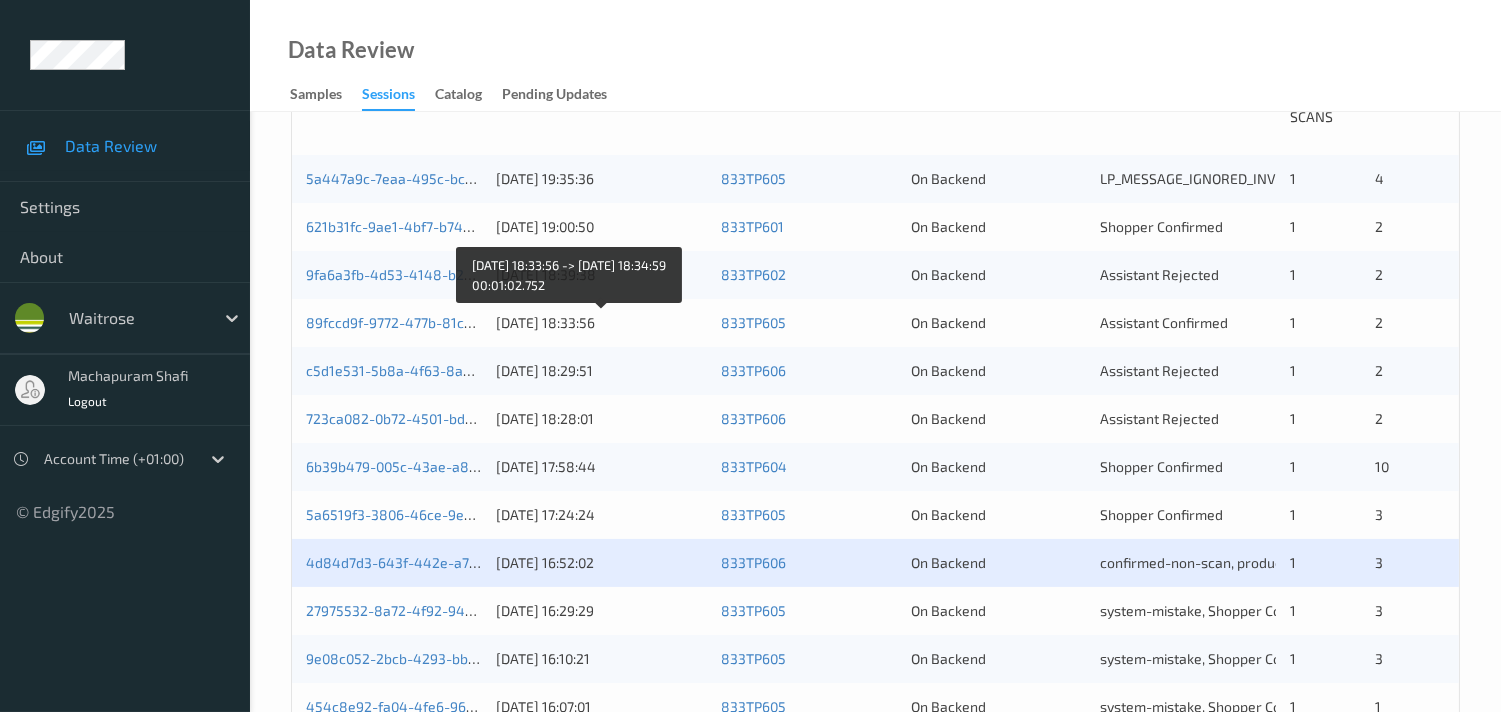 scroll, scrollTop: 506, scrollLeft: 0, axis: vertical 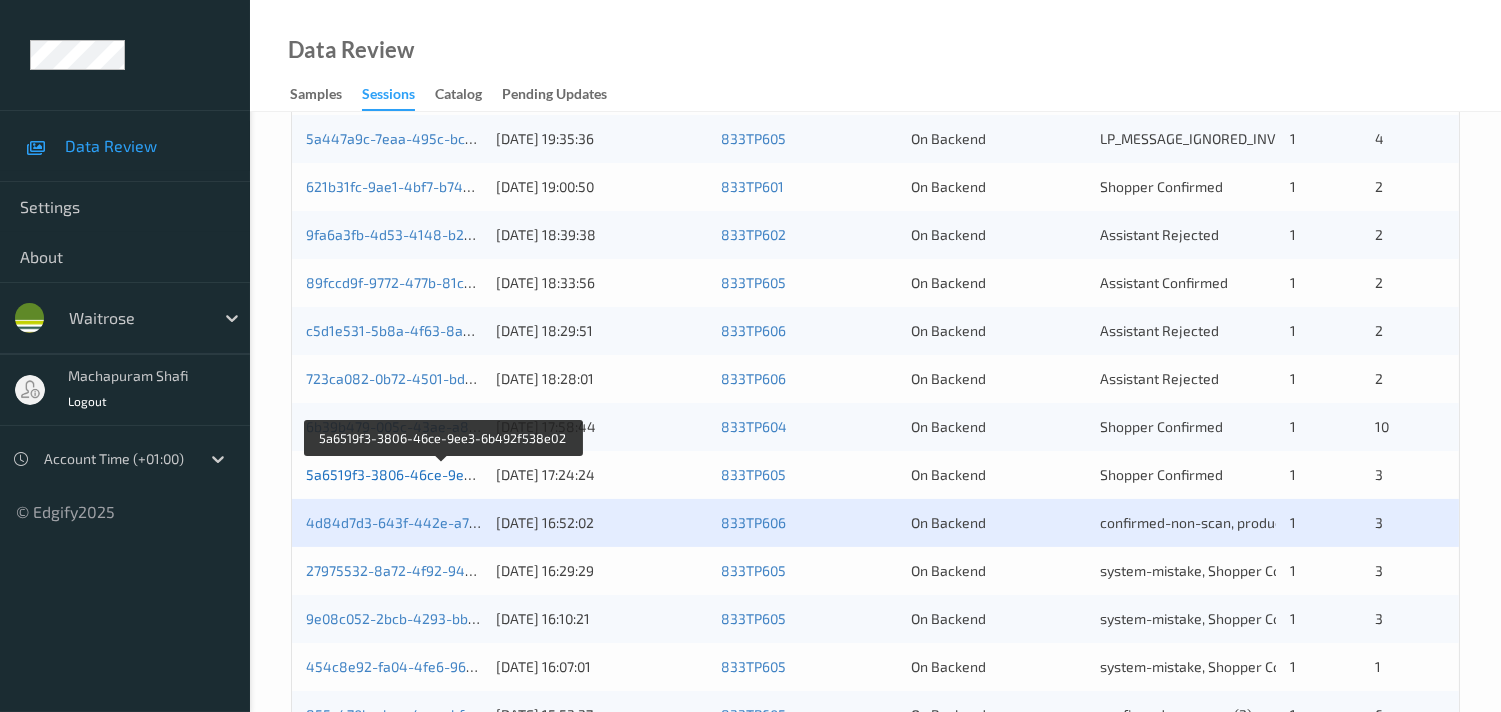 click on "5a6519f3-3806-46ce-9ee3-6b492f538e02" at bounding box center [443, 474] 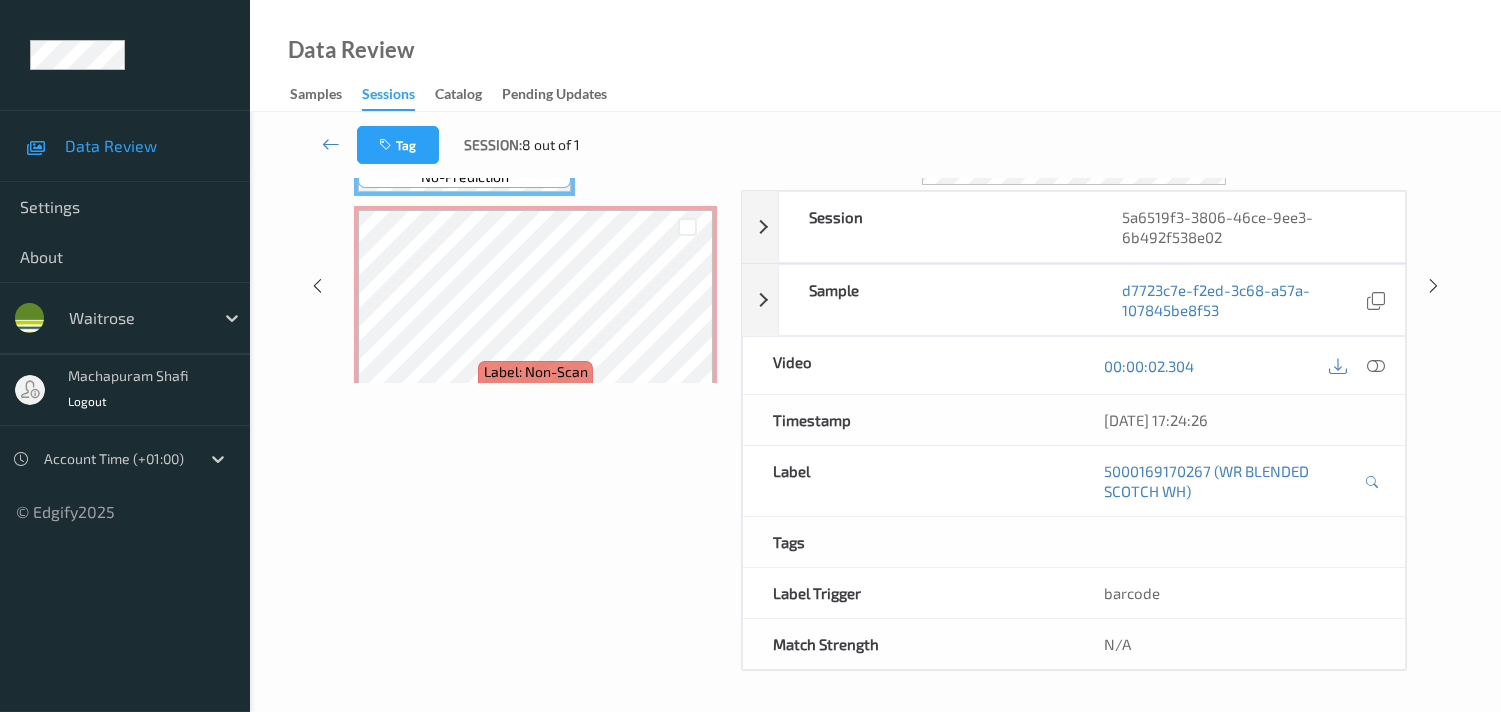 scroll, scrollTop: 280, scrollLeft: 0, axis: vertical 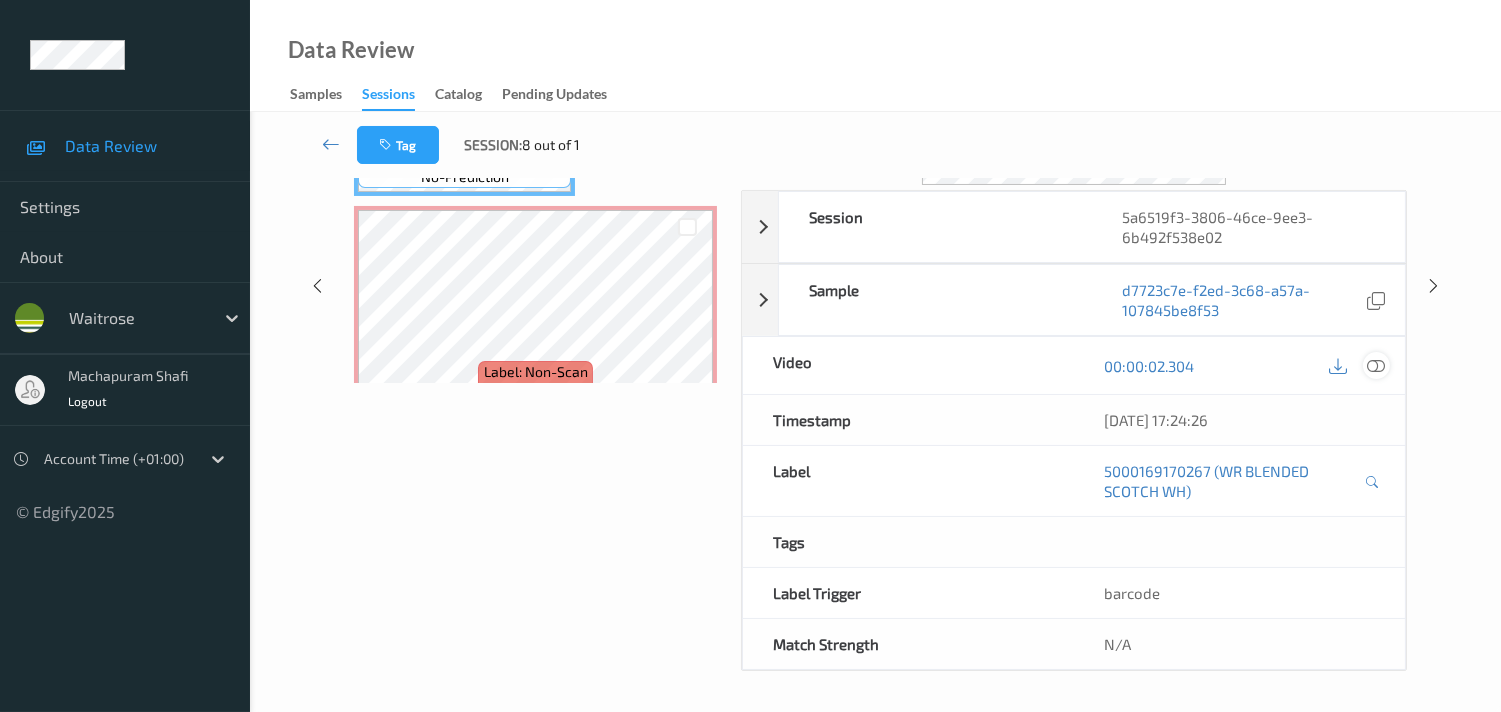click at bounding box center [1376, 366] 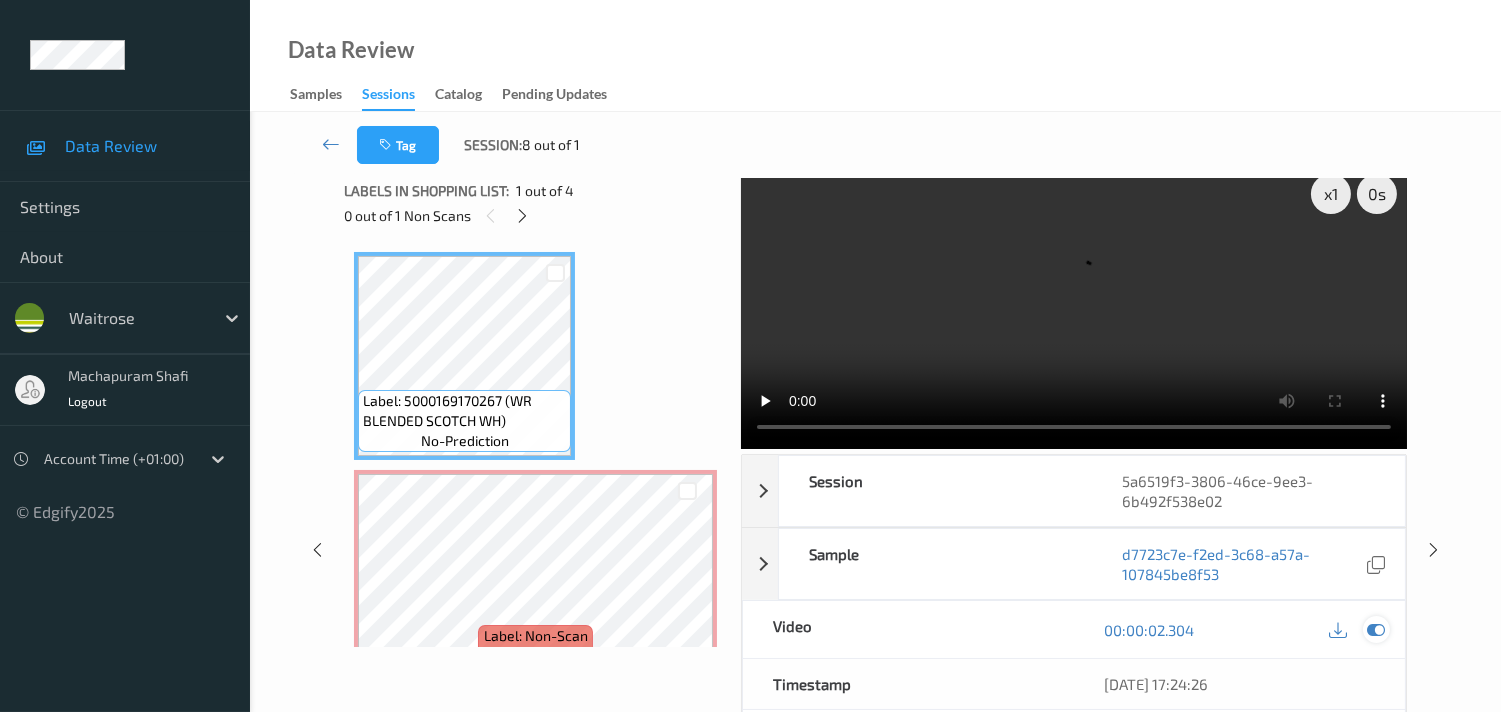 scroll, scrollTop: 0, scrollLeft: 0, axis: both 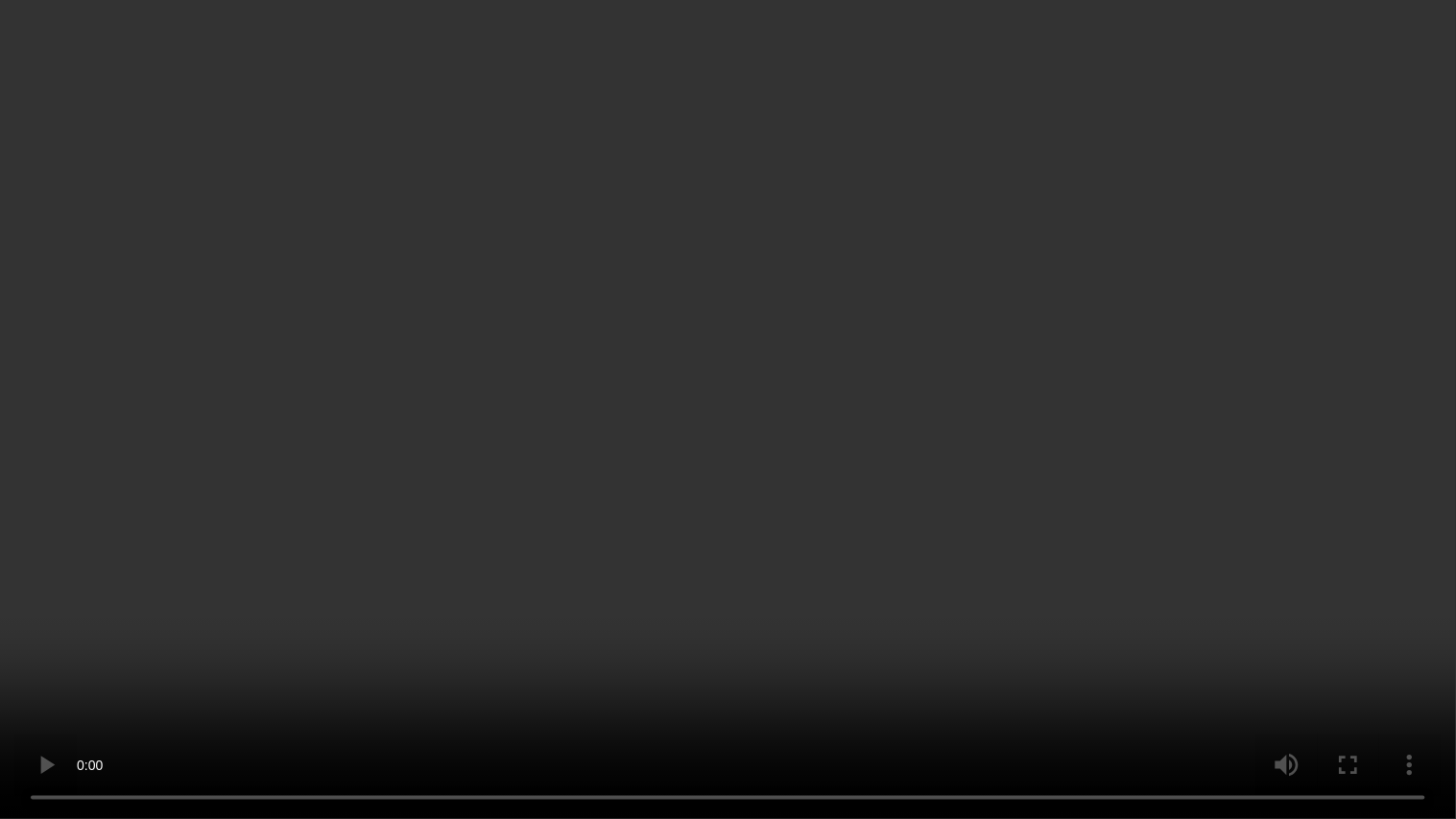 click at bounding box center (728, 409) 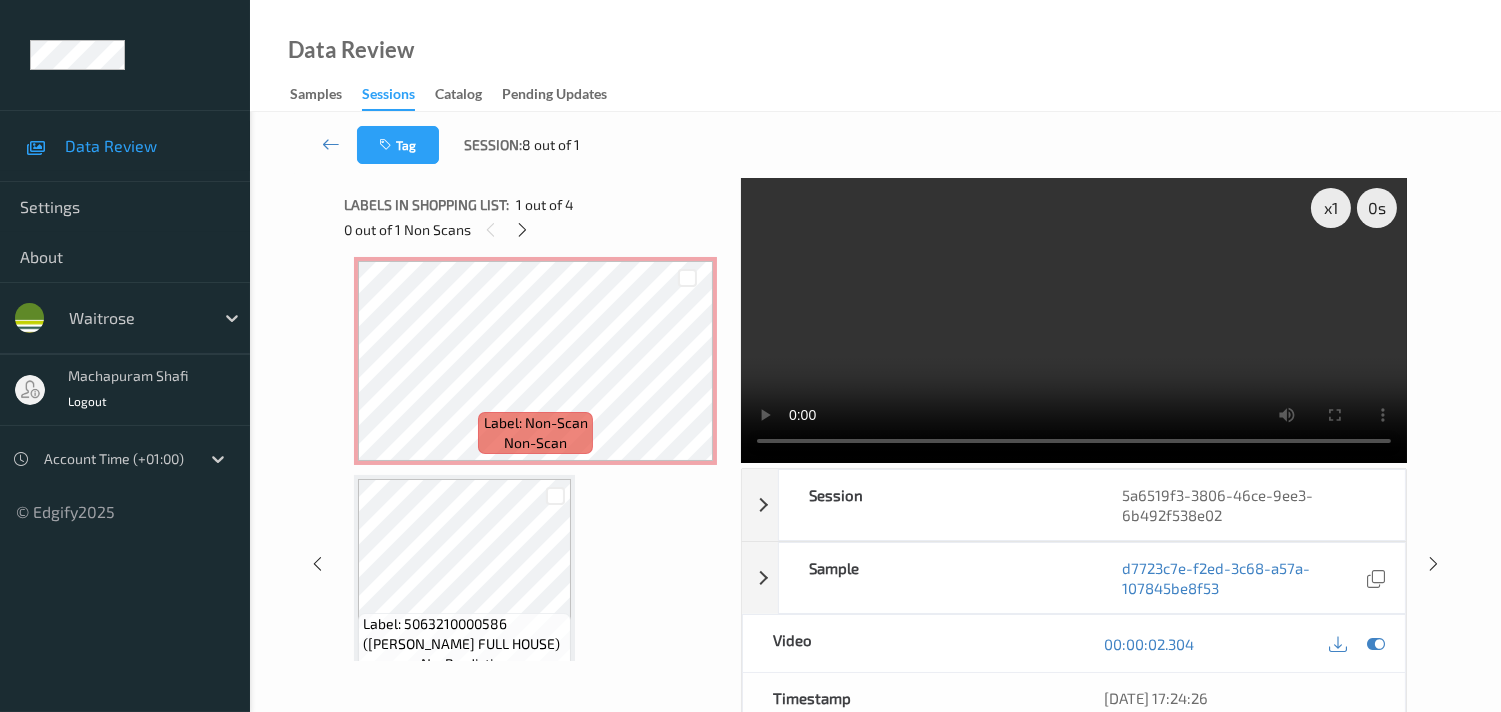scroll, scrollTop: 27, scrollLeft: 0, axis: vertical 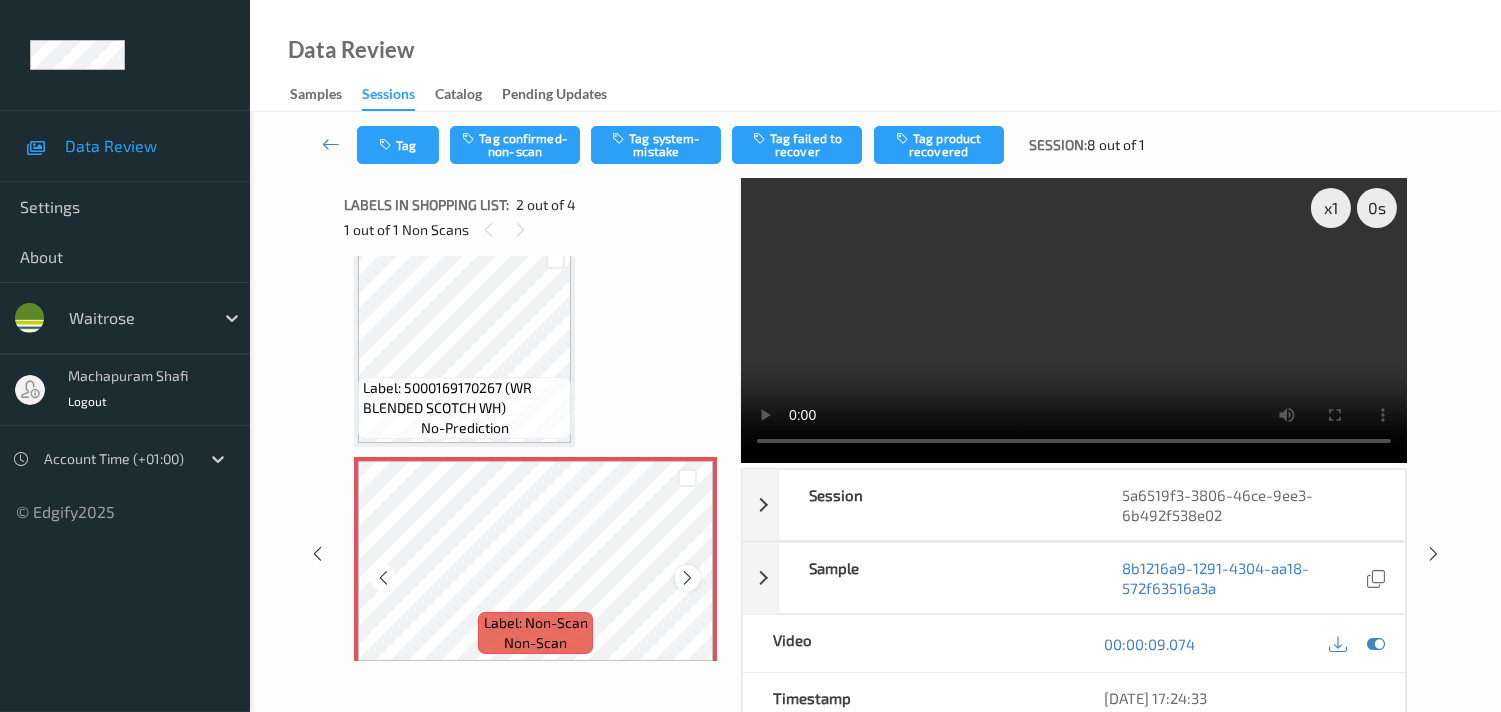 click at bounding box center (687, 578) 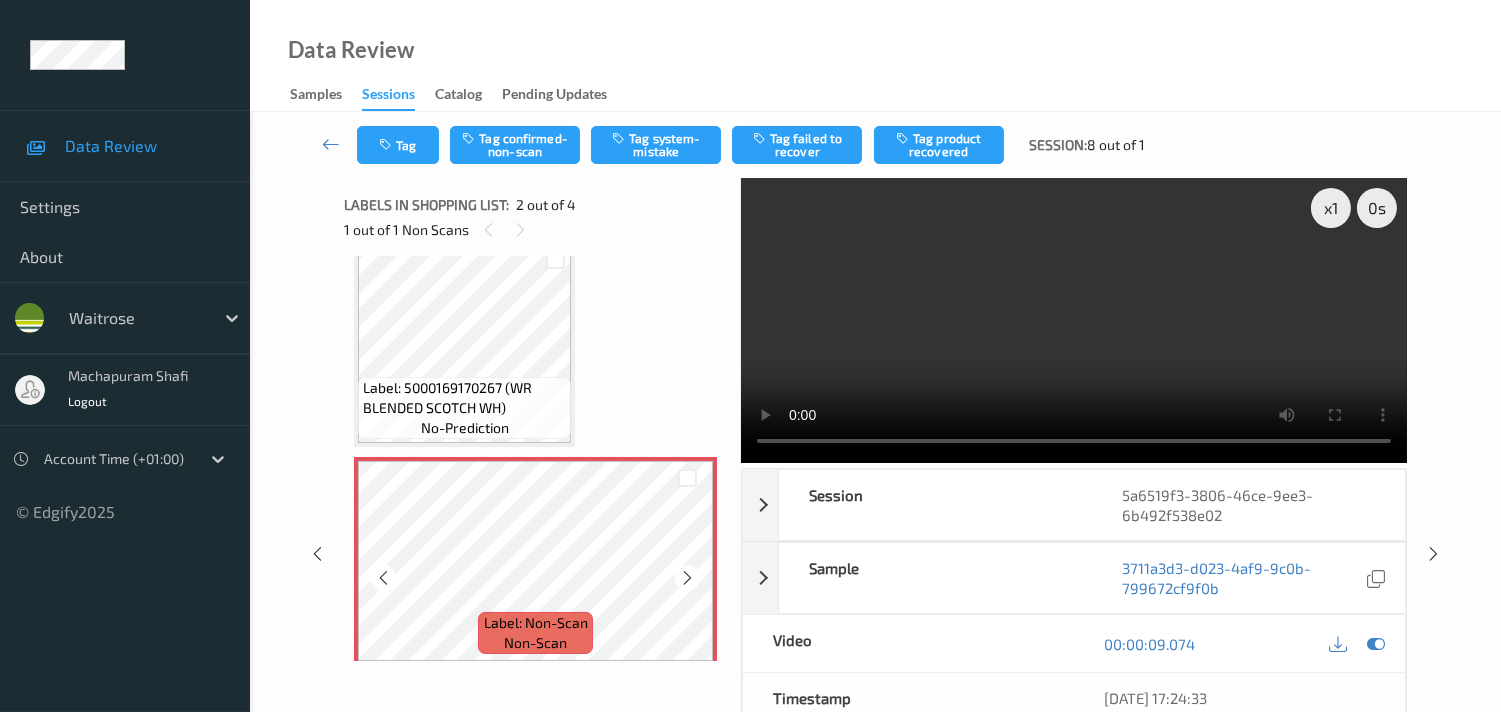click at bounding box center [687, 578] 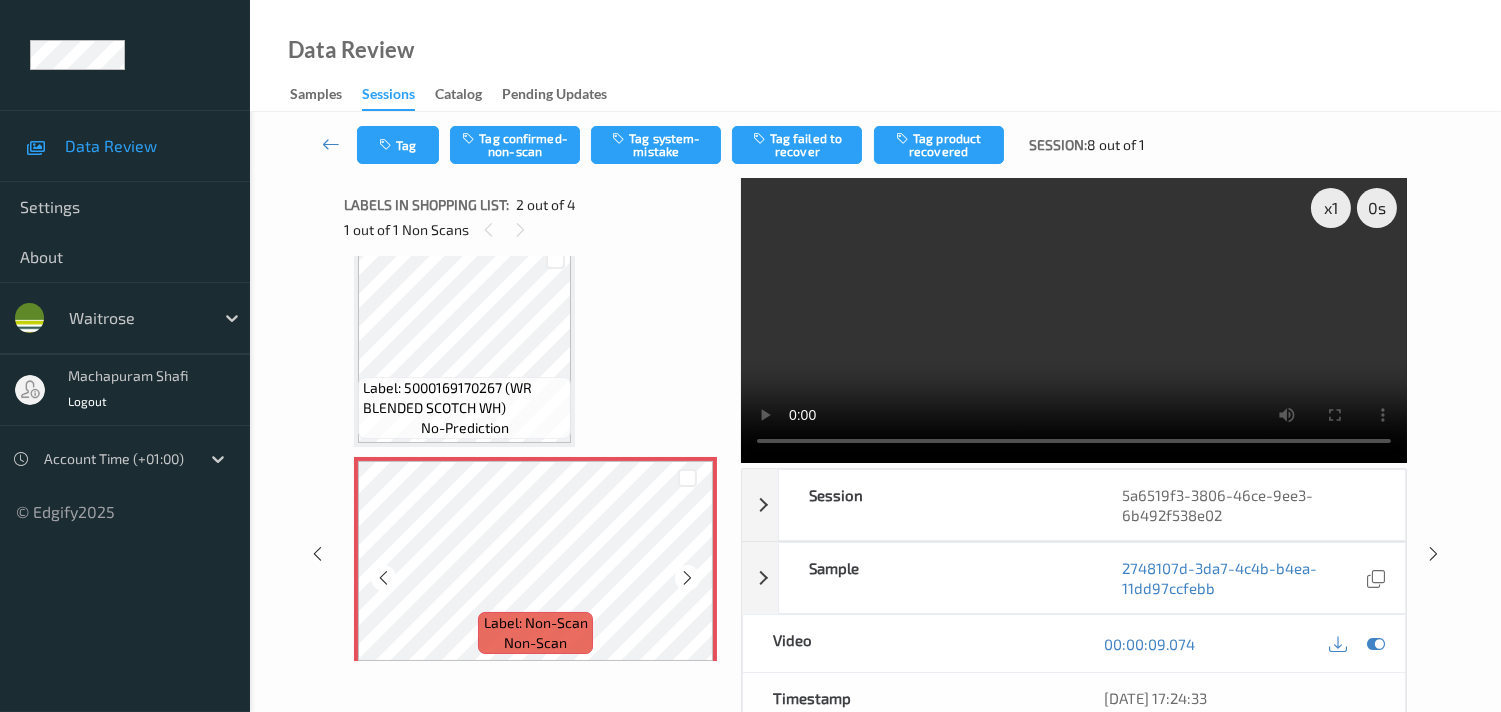 click at bounding box center (687, 578) 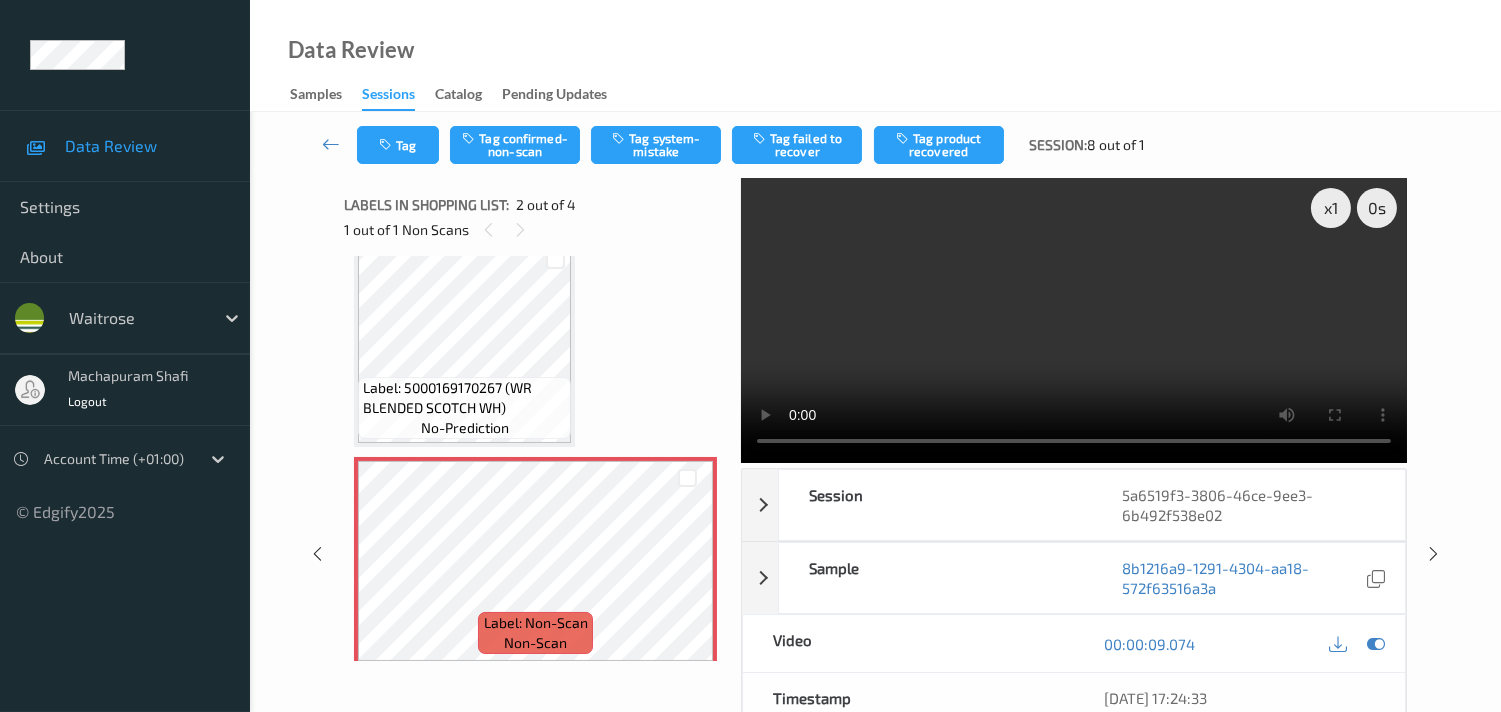 click at bounding box center (1074, 320) 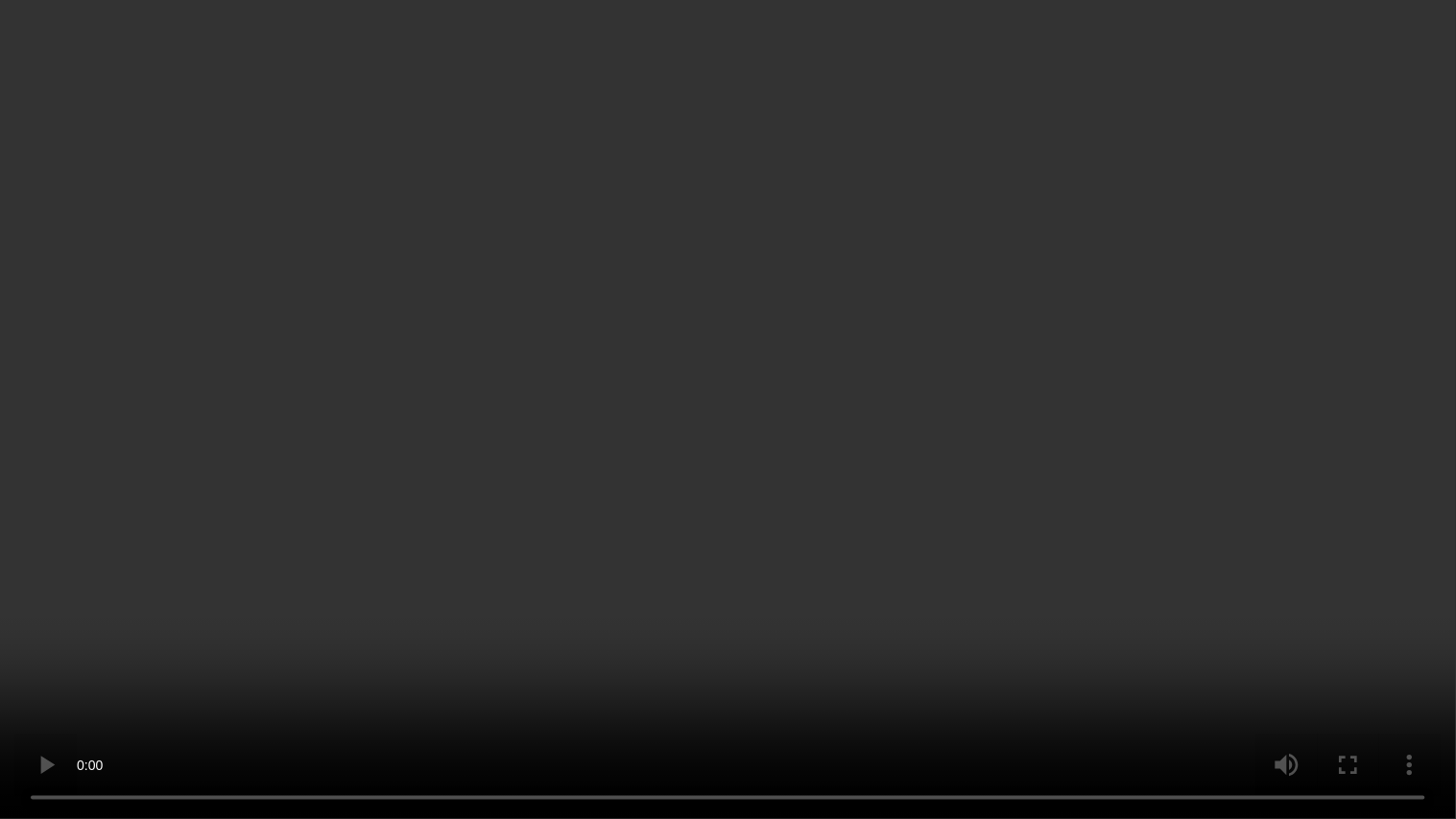 type 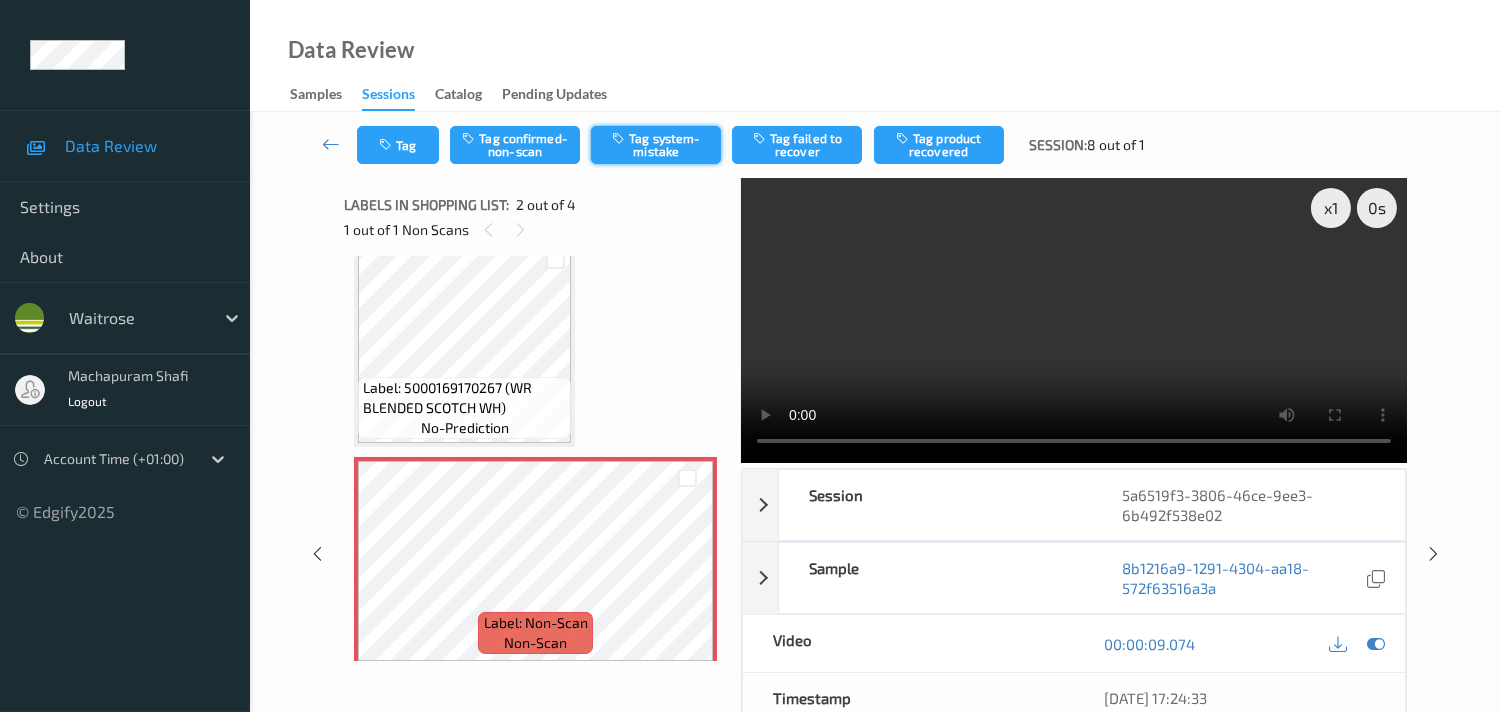 click on "Tag   system-mistake" at bounding box center (656, 145) 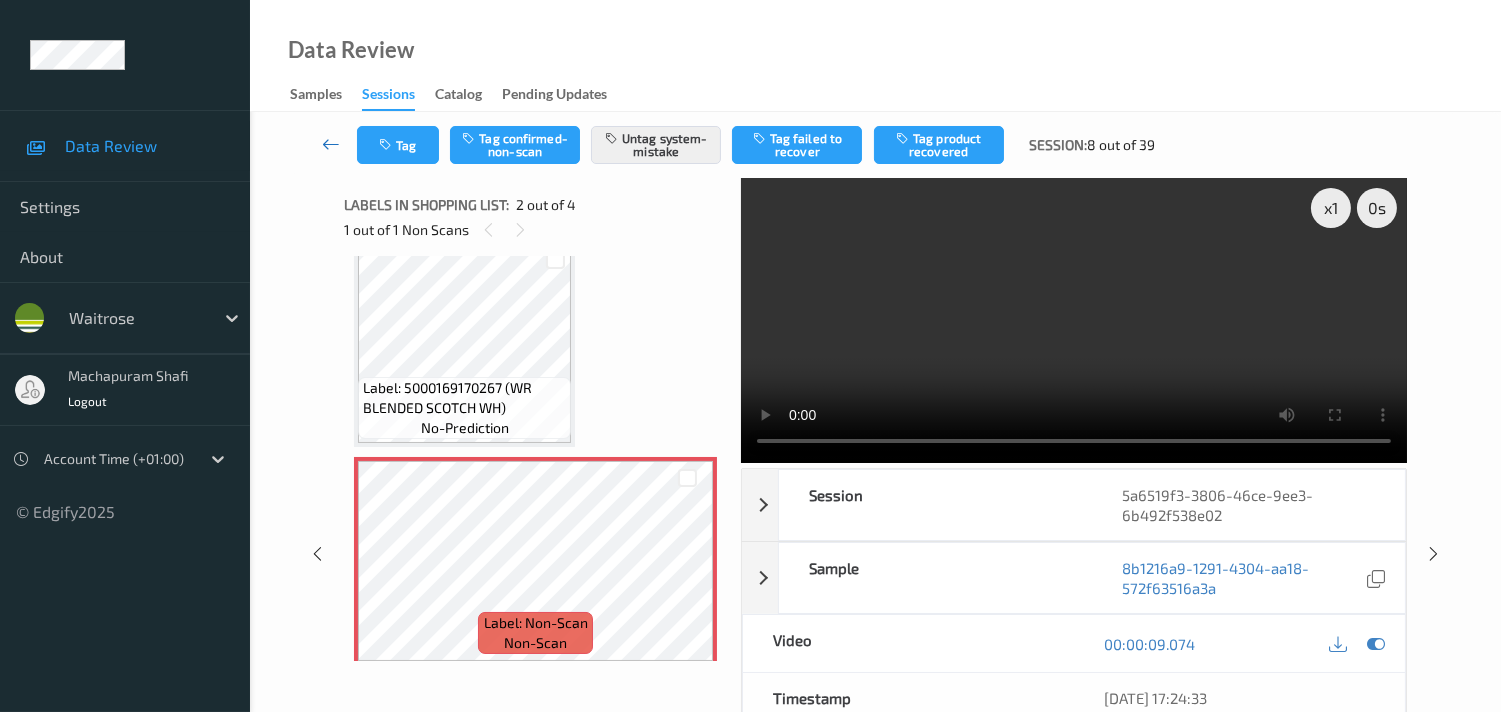 click at bounding box center (331, 144) 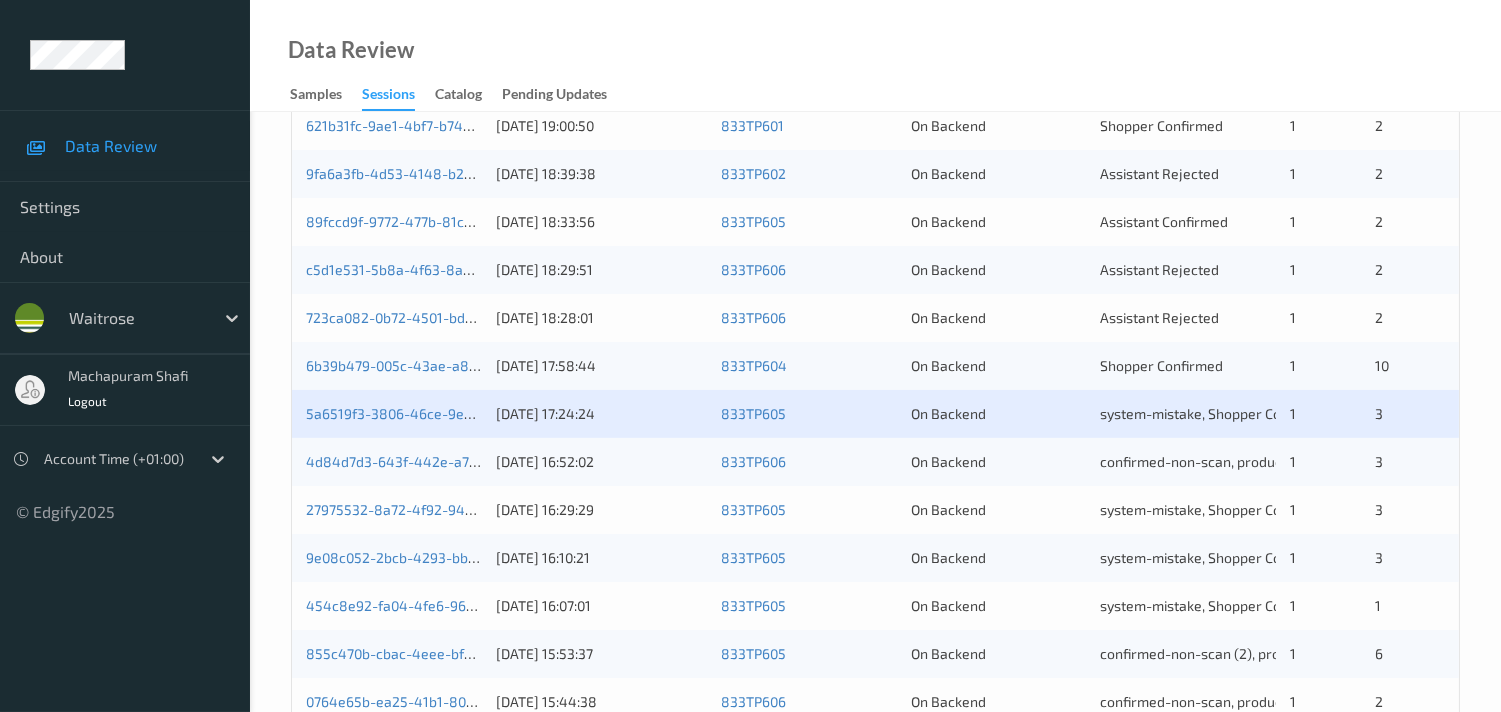 scroll, scrollTop: 555, scrollLeft: 0, axis: vertical 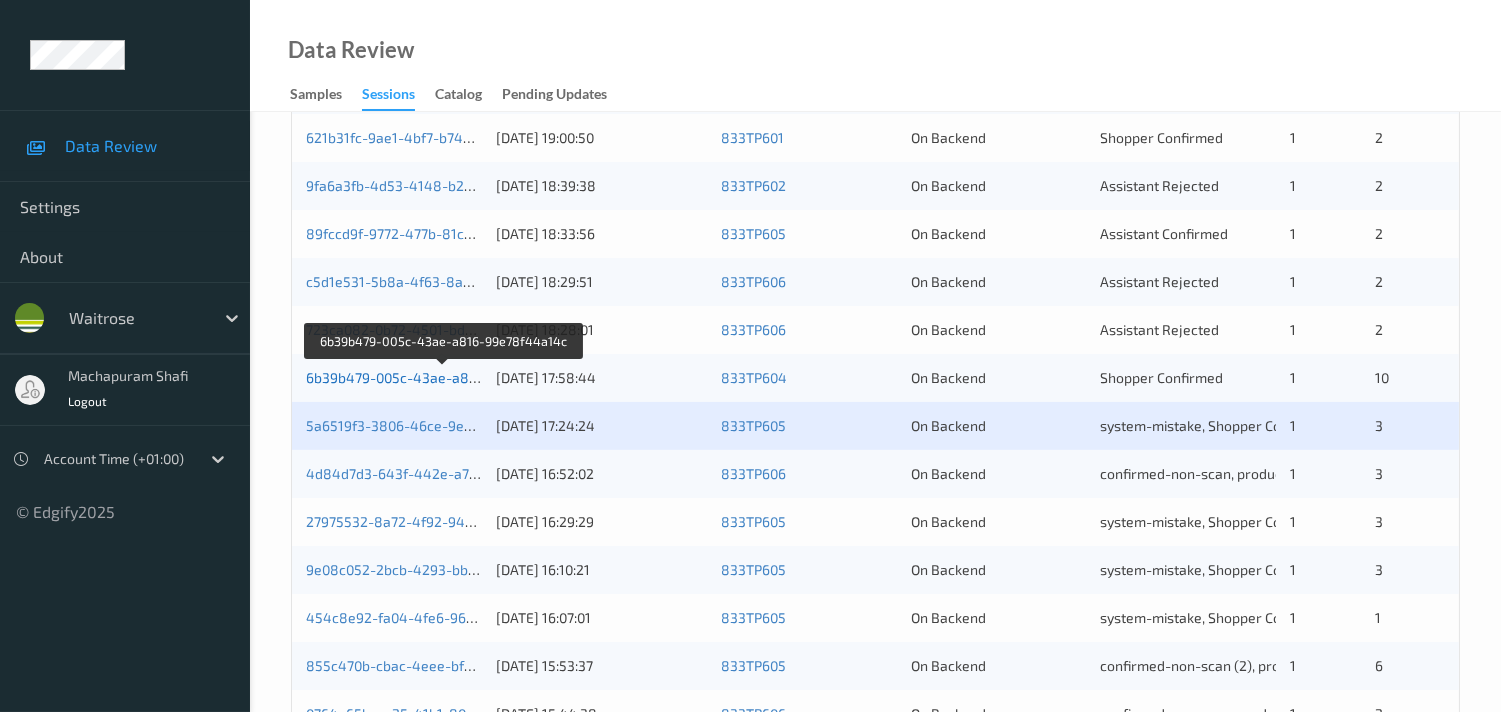 click on "6b39b479-005c-43ae-a816-99e78f44a14c" at bounding box center (444, 377) 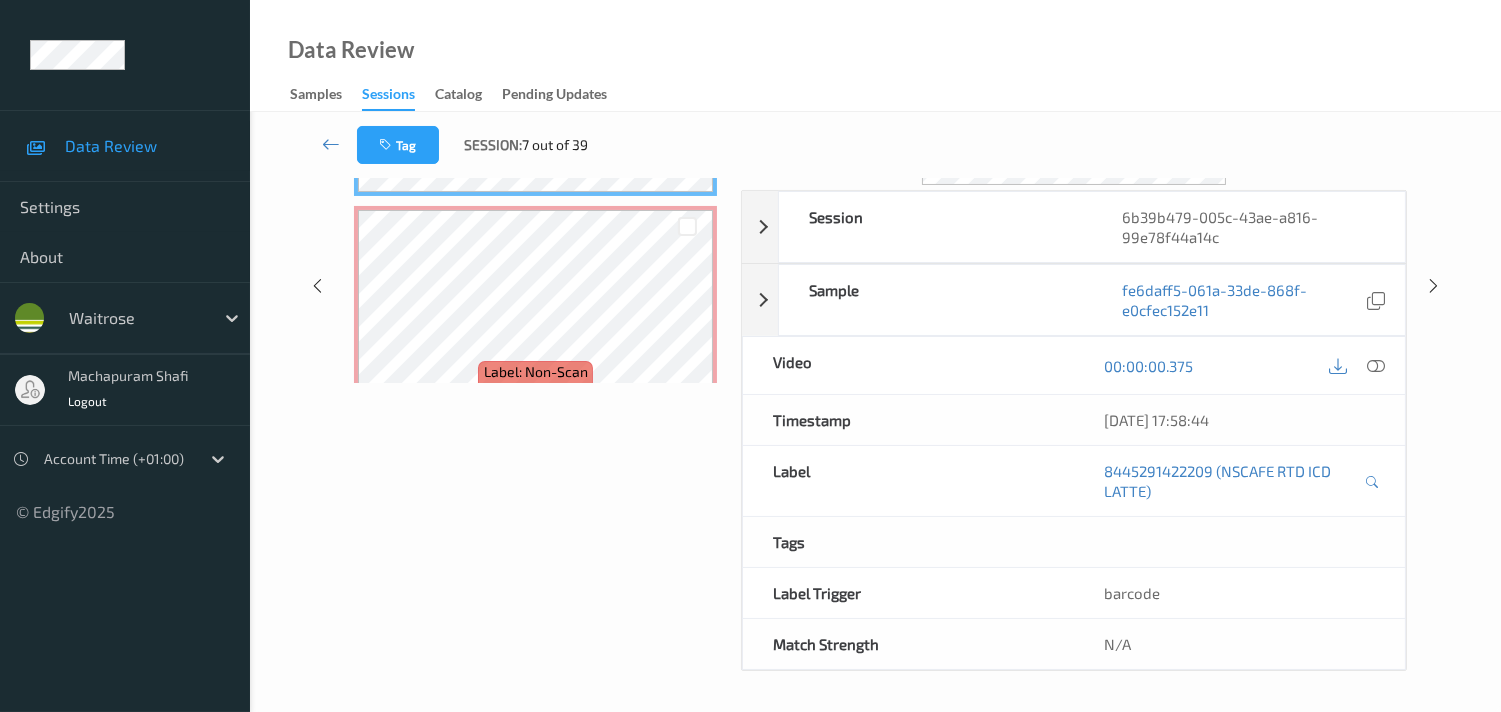 scroll, scrollTop: 280, scrollLeft: 0, axis: vertical 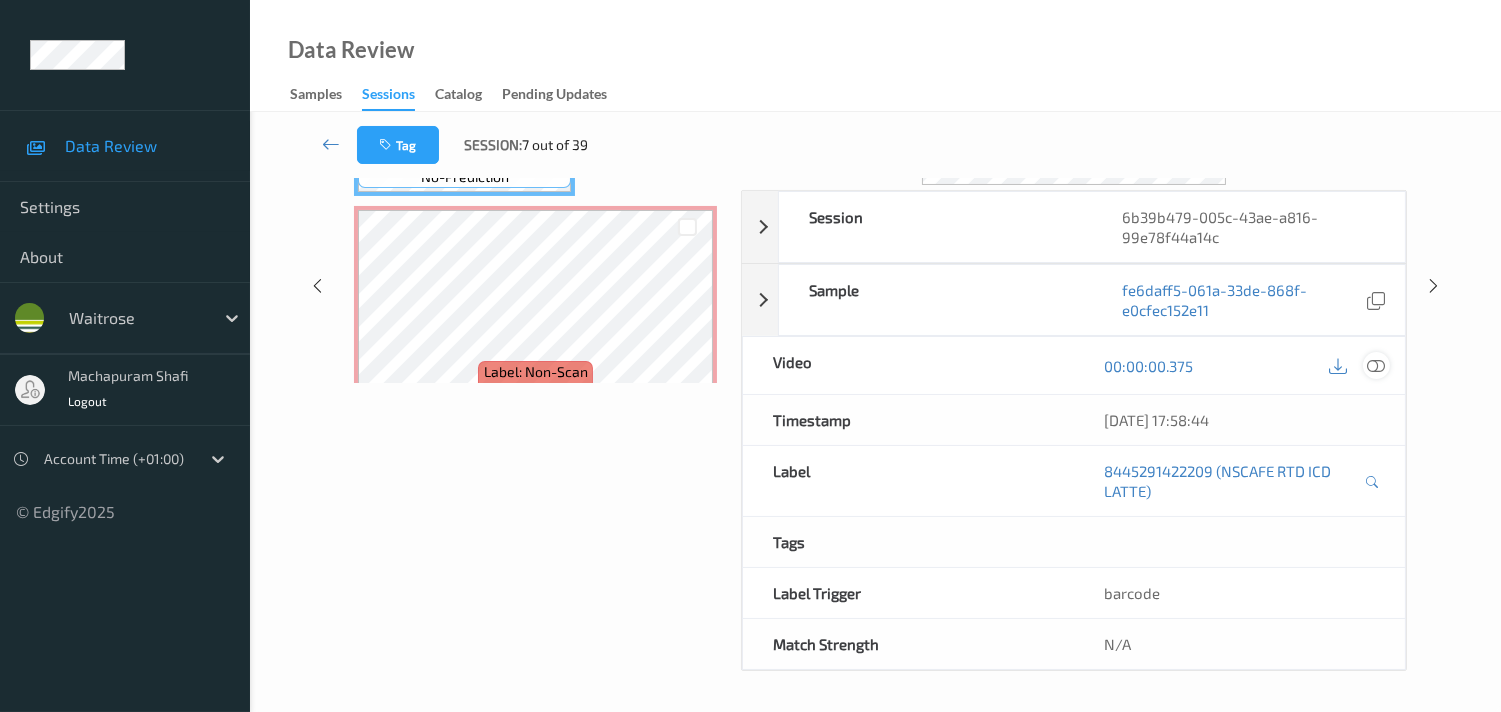 click at bounding box center [1376, 366] 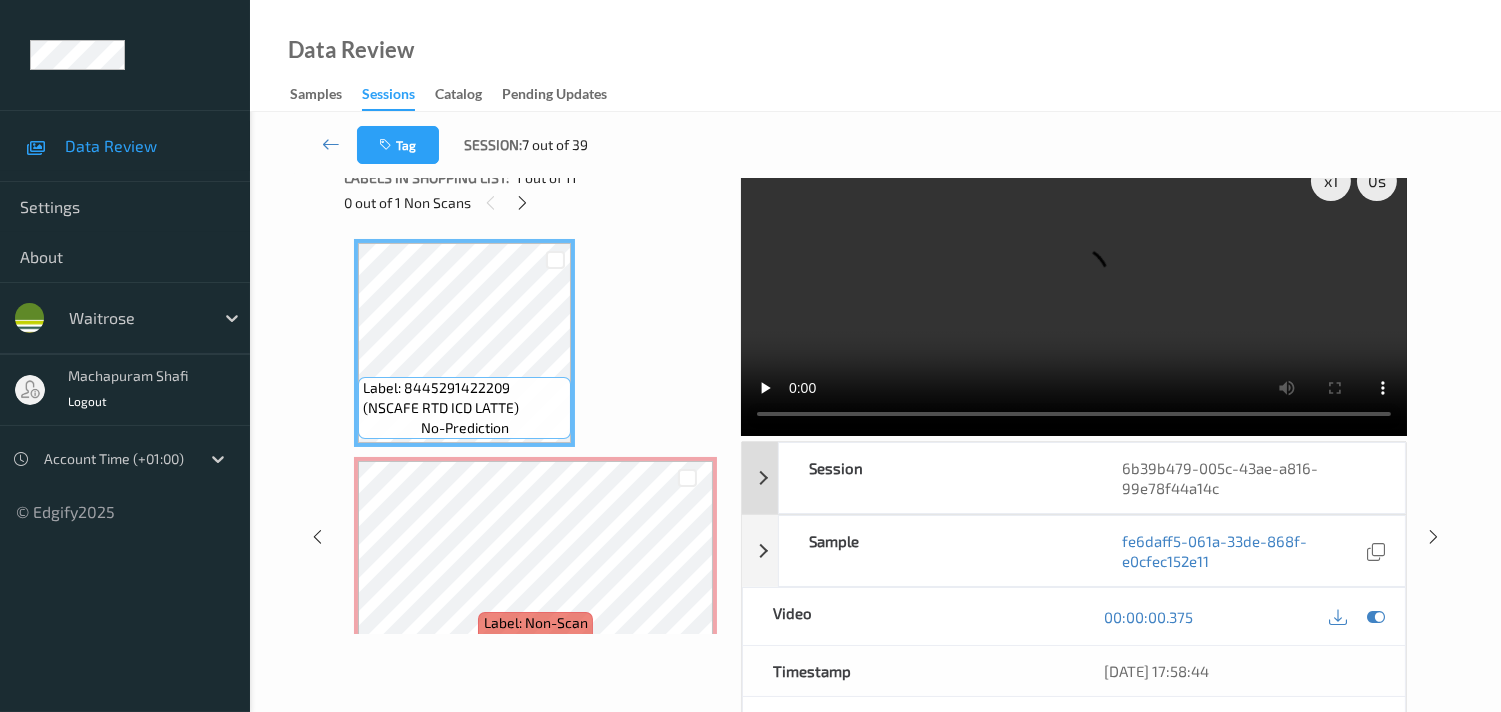 scroll, scrollTop: 0, scrollLeft: 0, axis: both 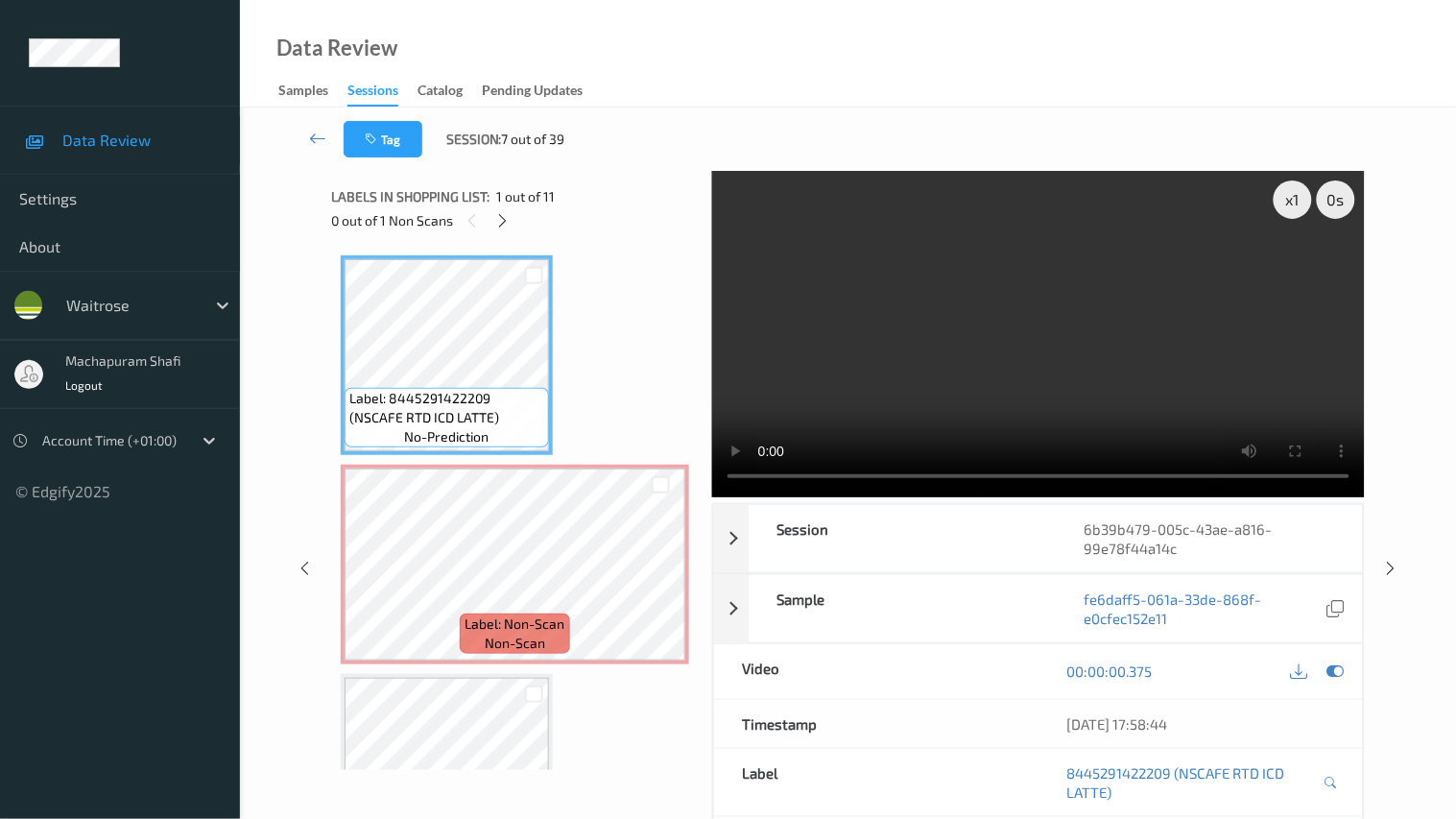 type 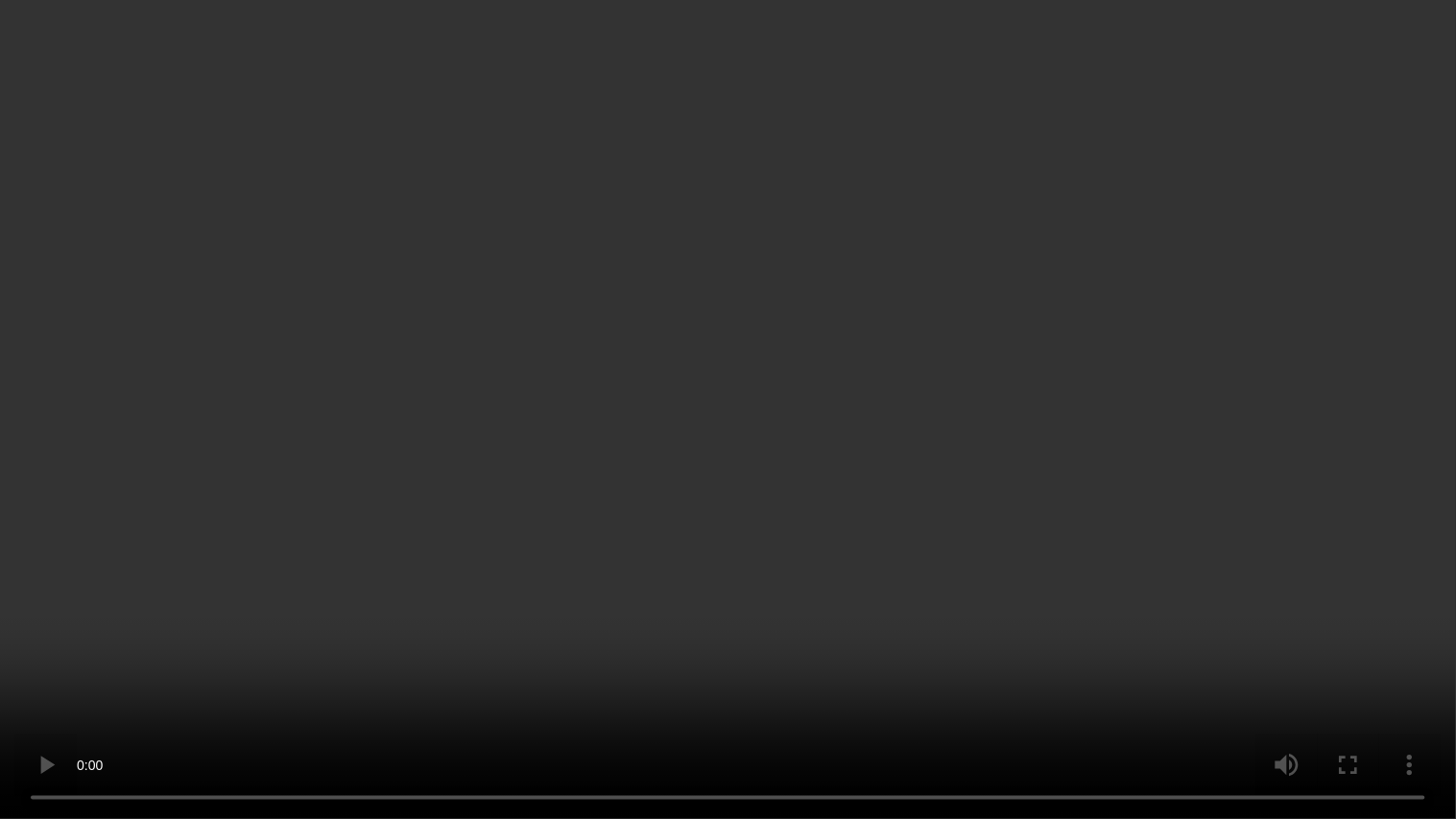 click at bounding box center [728, 409] 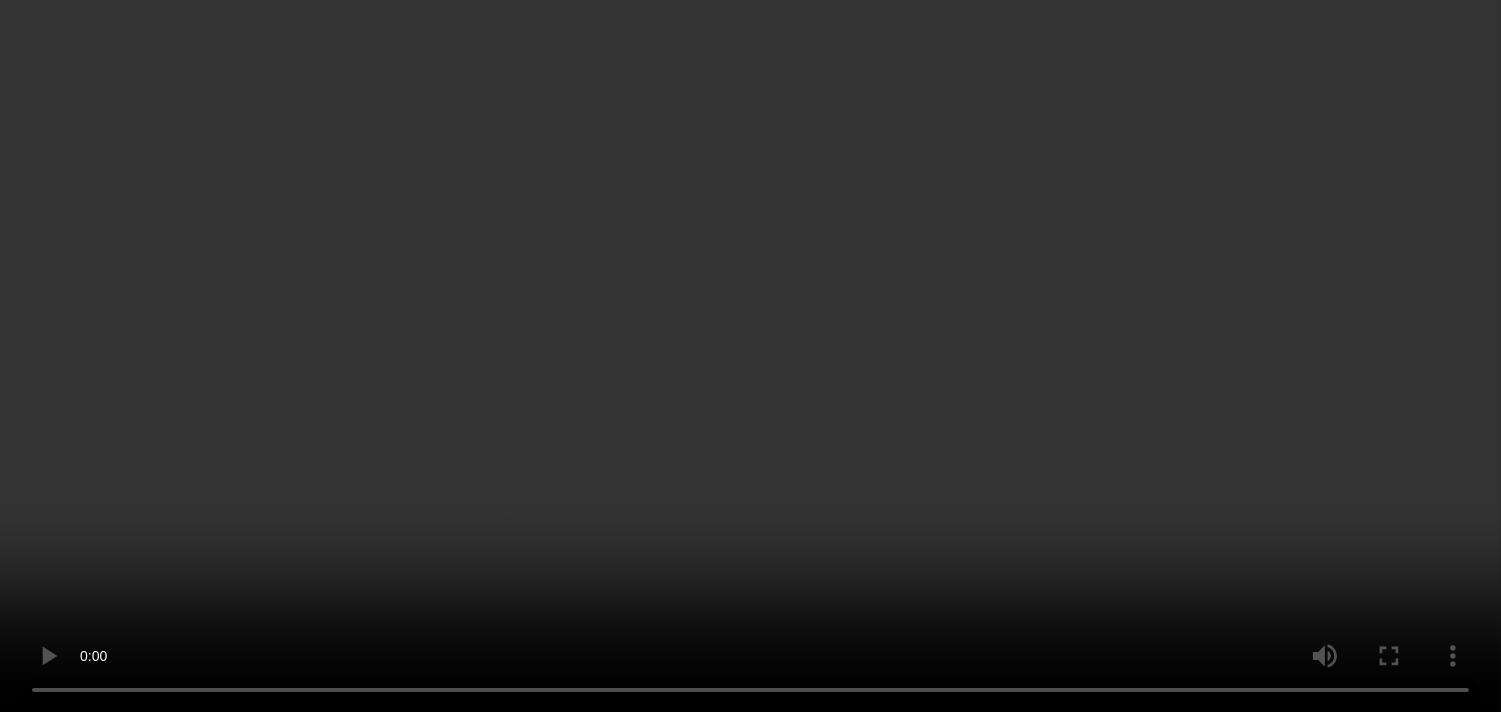 scroll, scrollTop: 111, scrollLeft: 0, axis: vertical 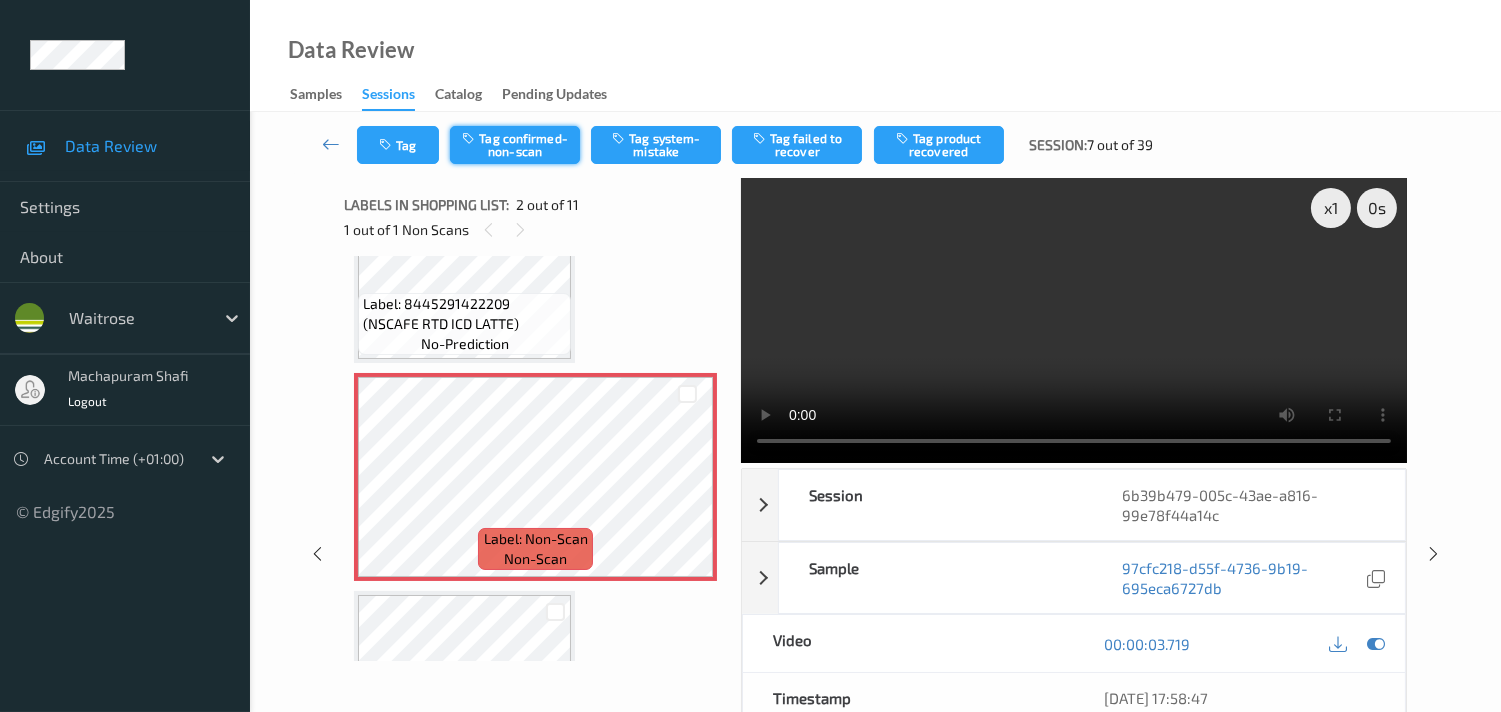 click on "Tag   confirmed-non-scan" at bounding box center [515, 145] 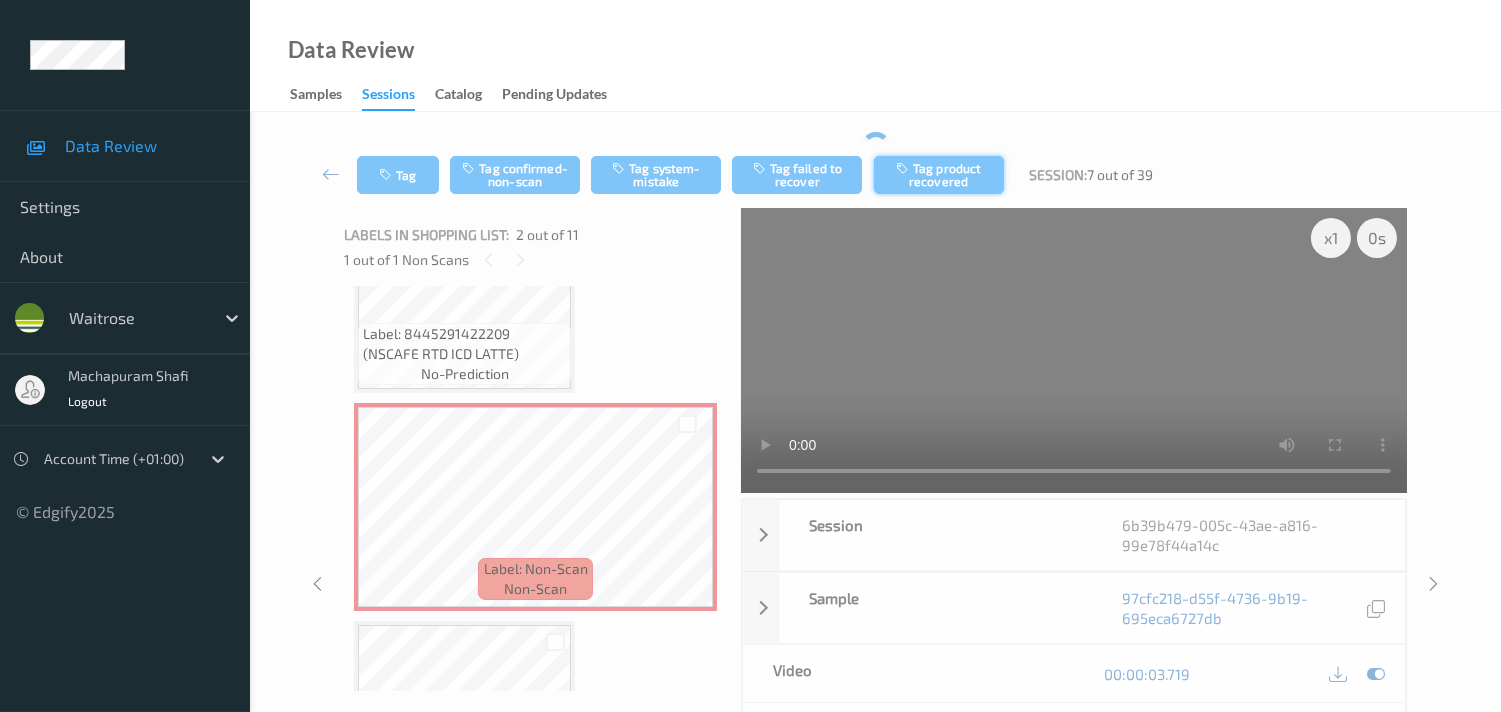 click on "Tag   product recovered" at bounding box center (939, 175) 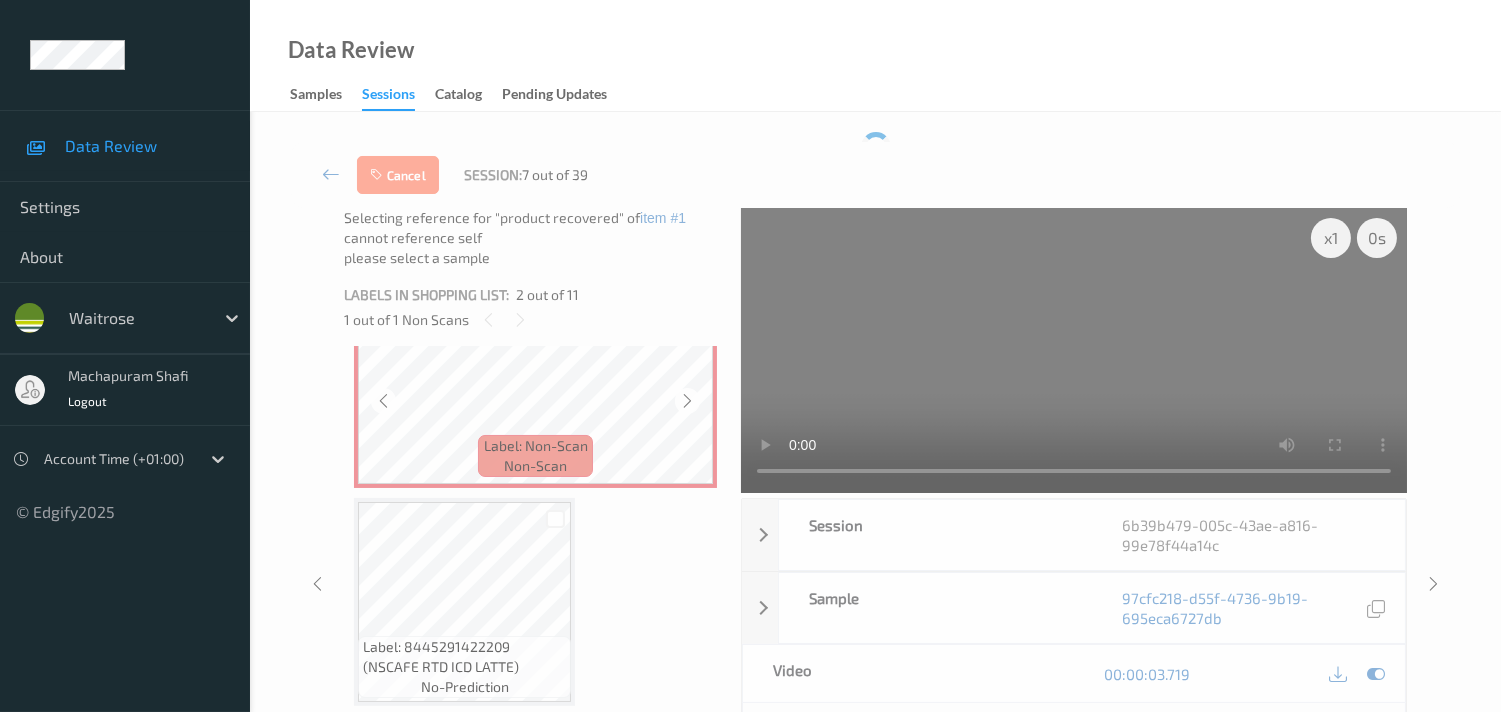 scroll, scrollTop: 333, scrollLeft: 0, axis: vertical 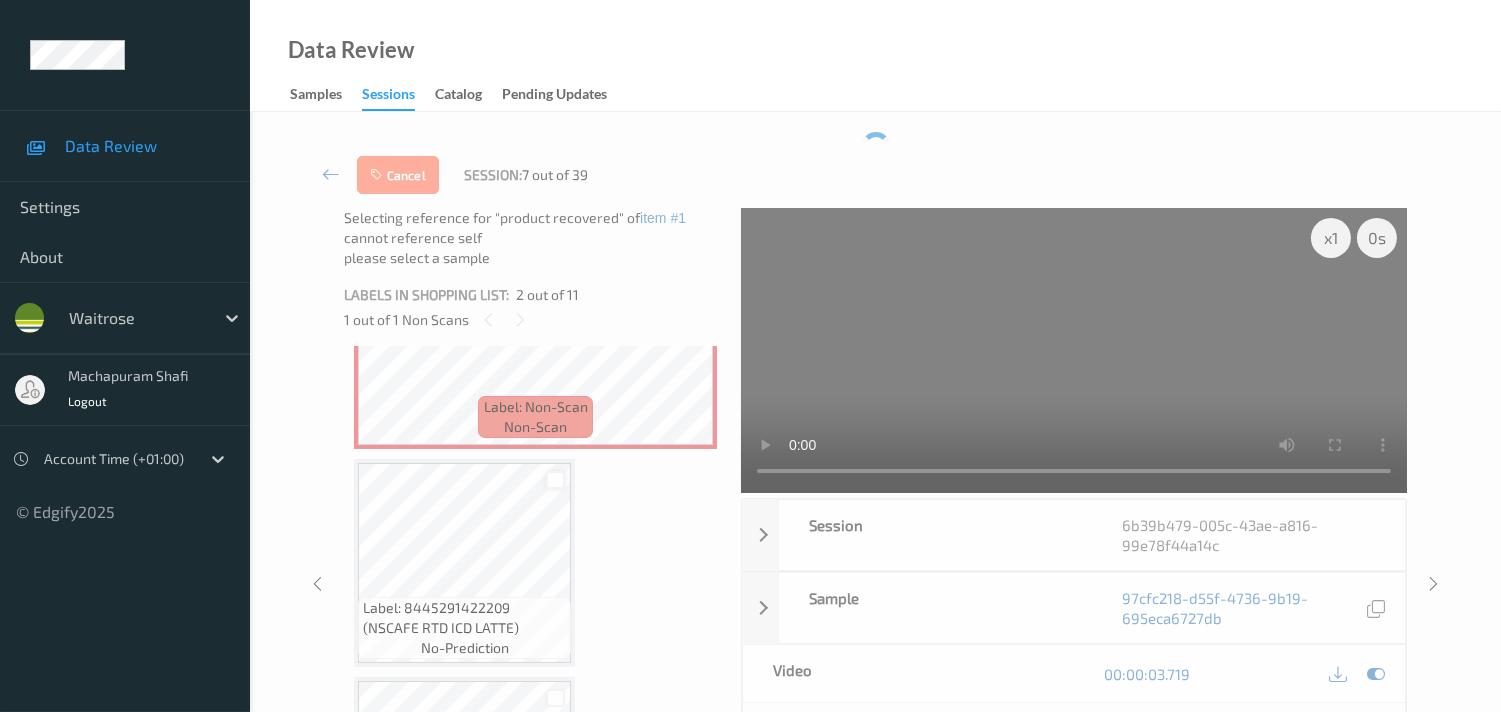 click at bounding box center [555, 480] 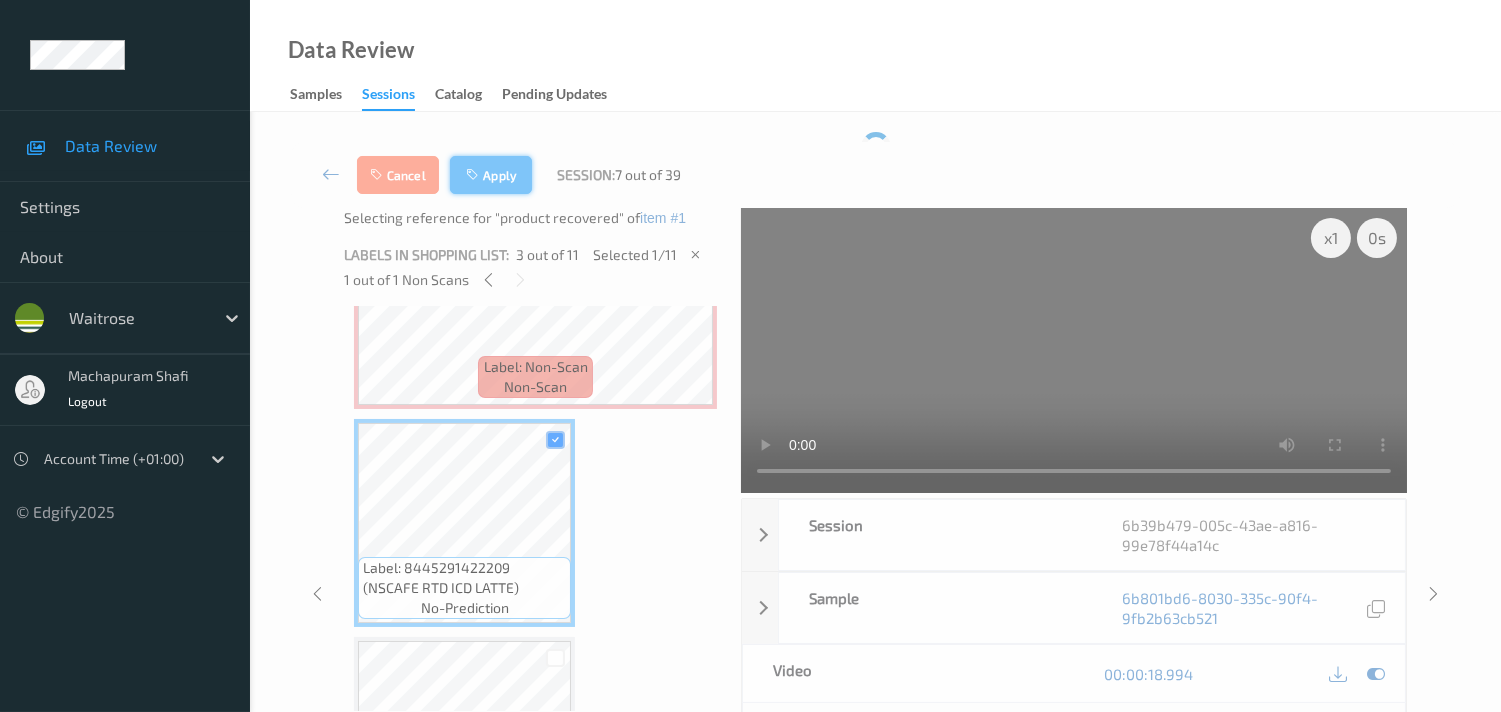 click on "Apply" at bounding box center (491, 175) 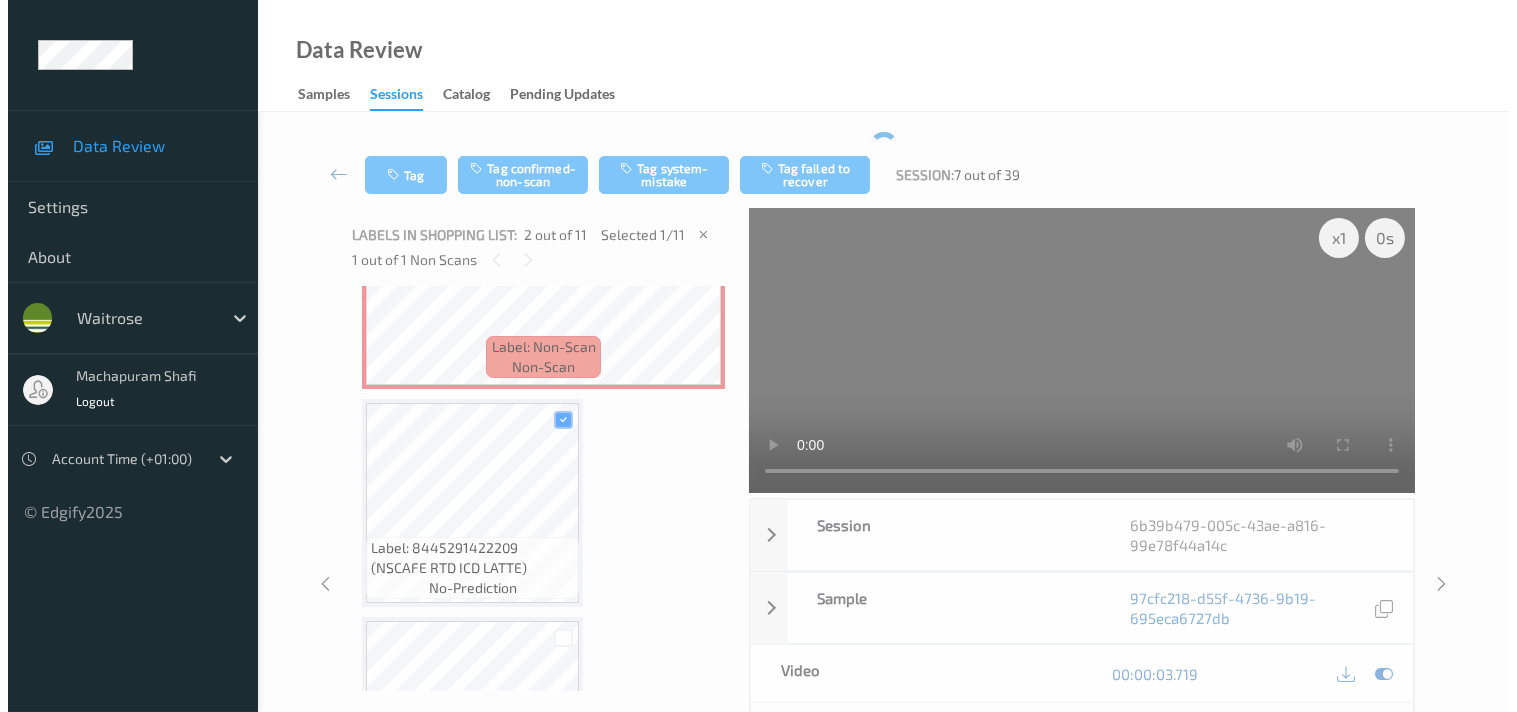 scroll, scrollTop: 10, scrollLeft: 0, axis: vertical 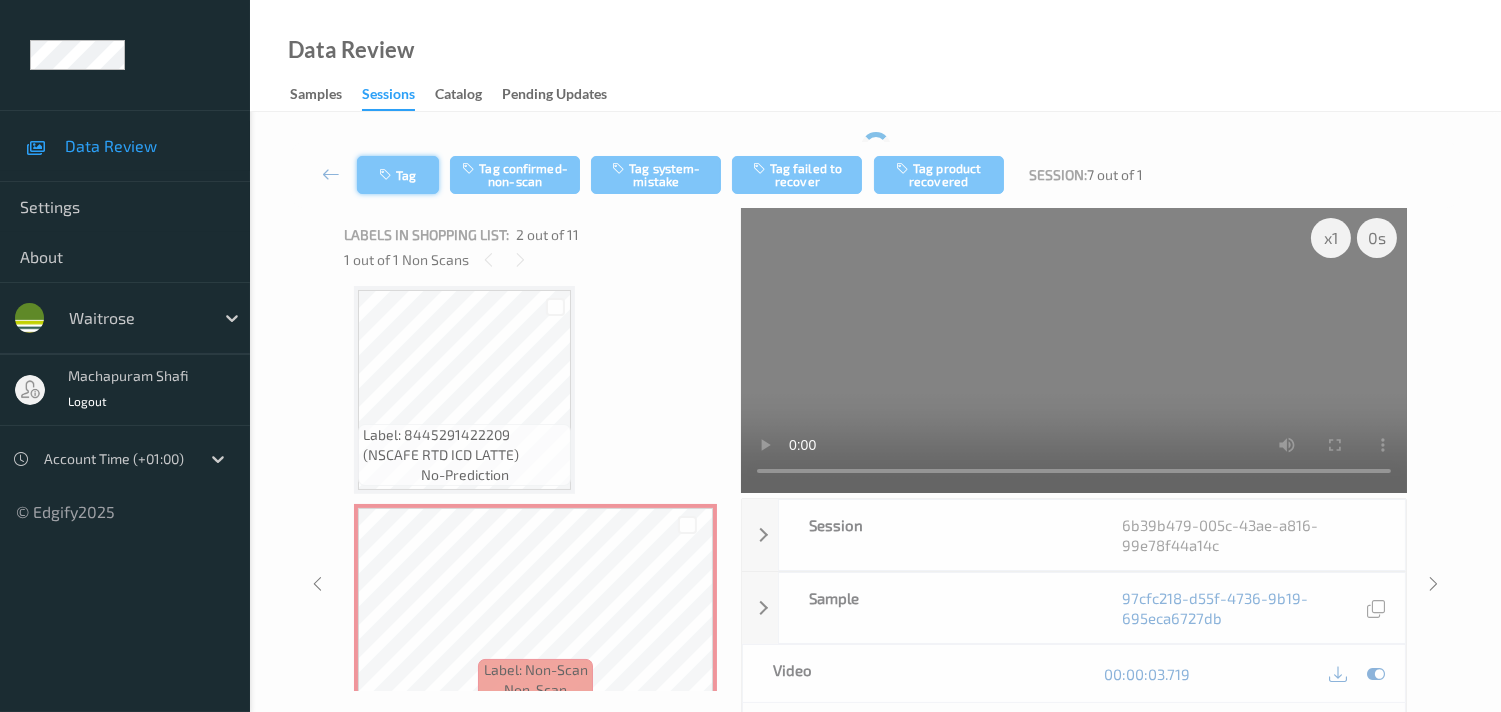 click on "Tag" at bounding box center (398, 175) 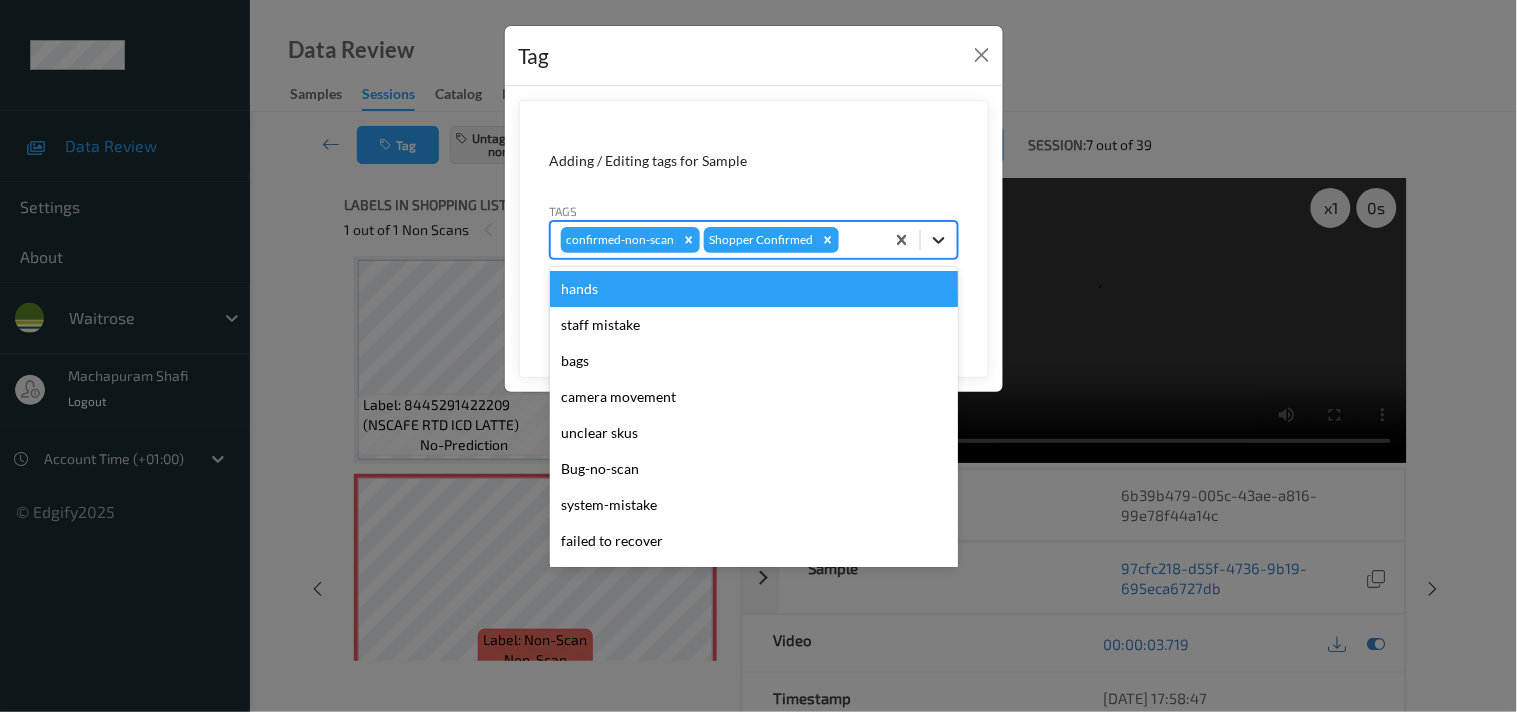 click 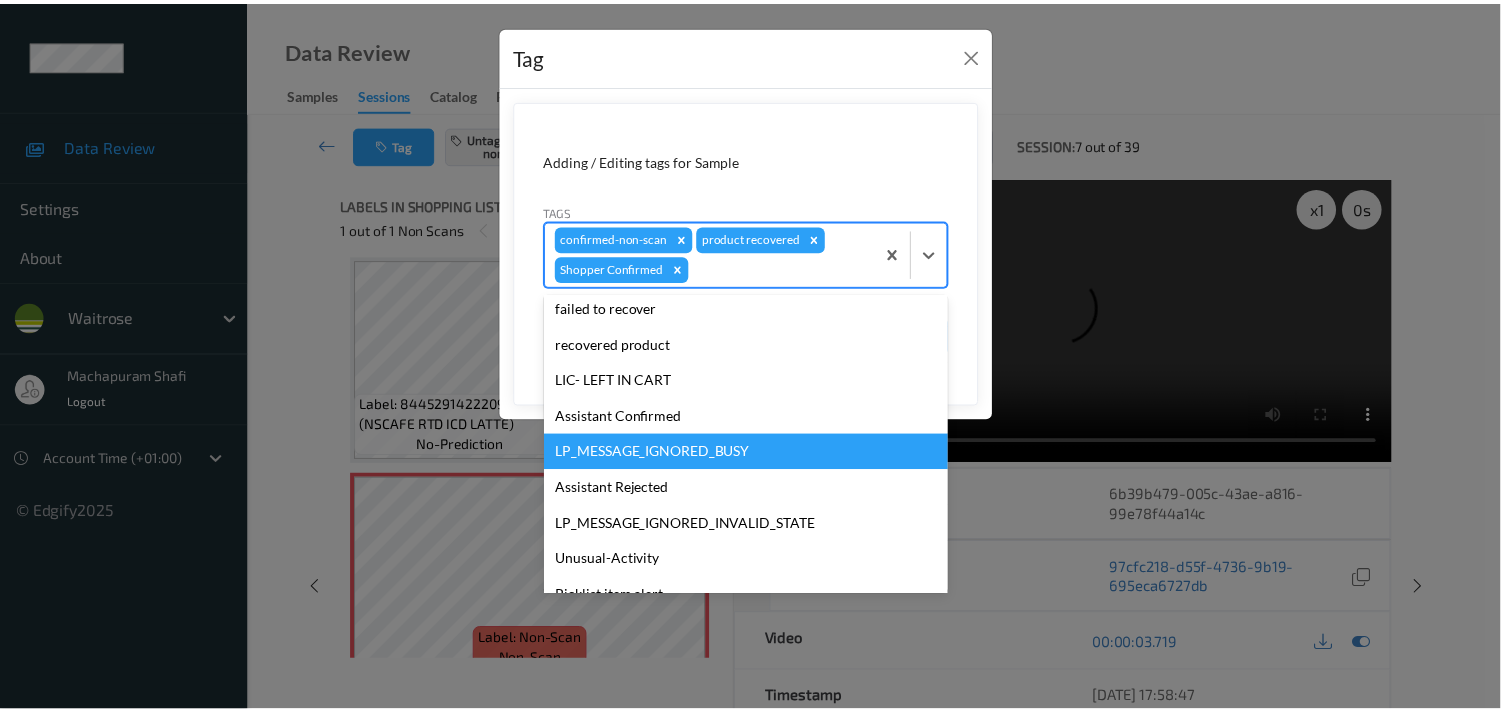 scroll, scrollTop: 283, scrollLeft: 0, axis: vertical 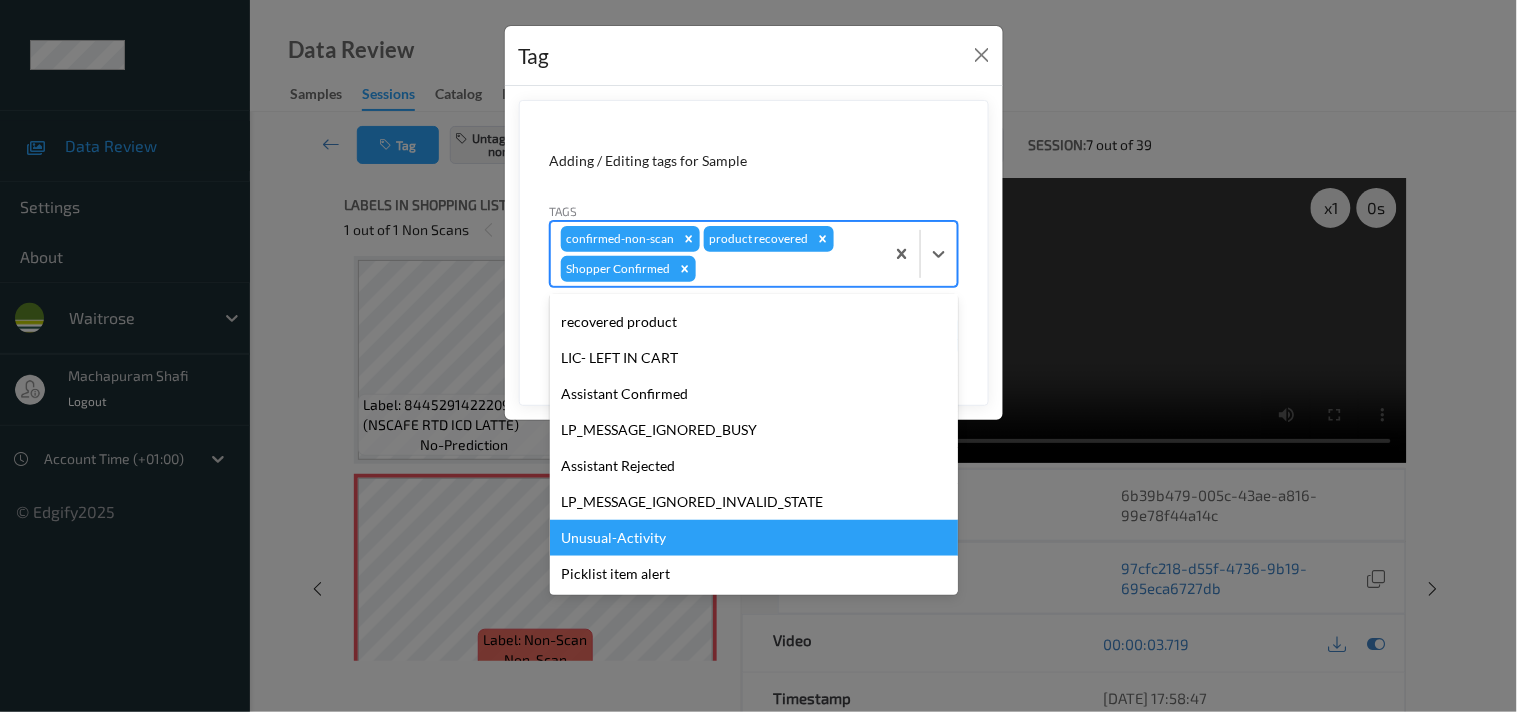 click on "Unusual-Activity" at bounding box center [754, 538] 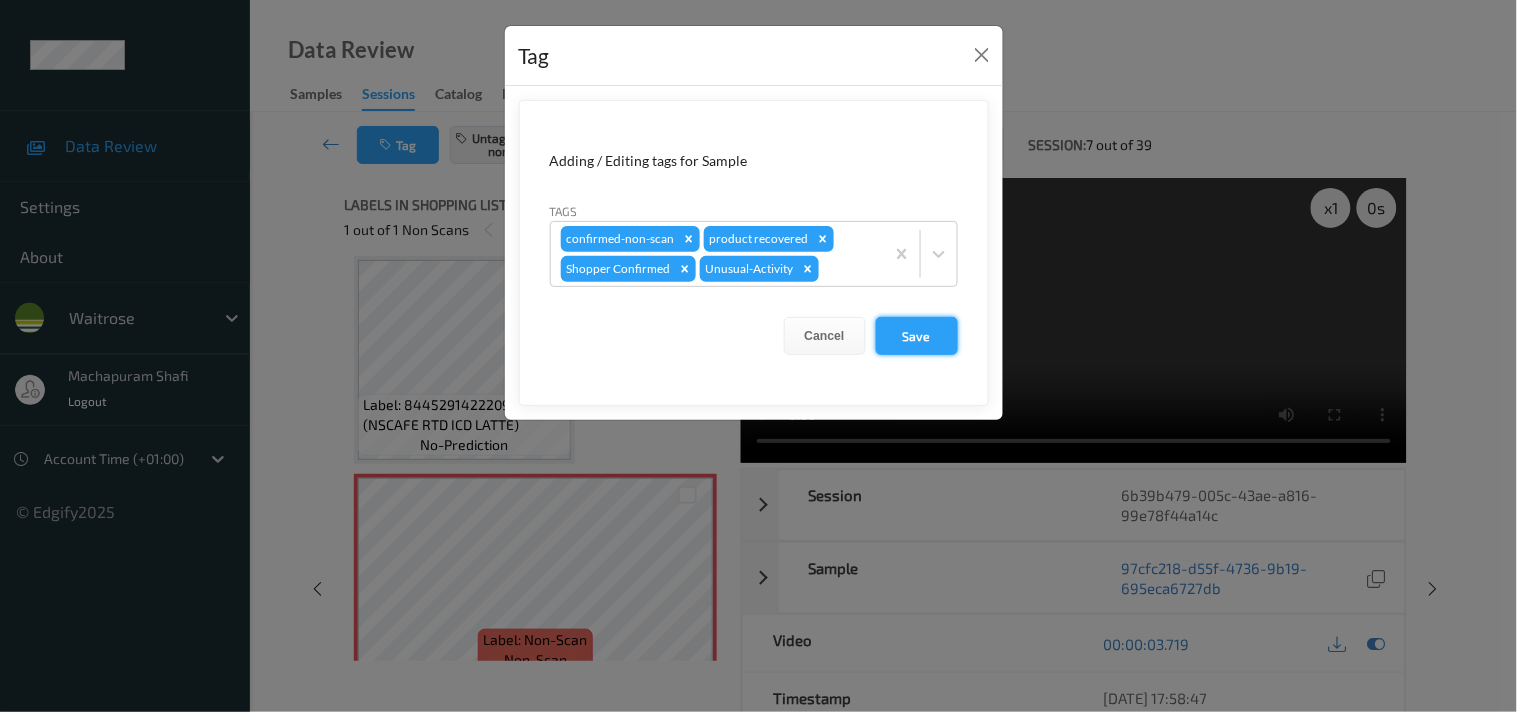 click on "Save" at bounding box center (917, 336) 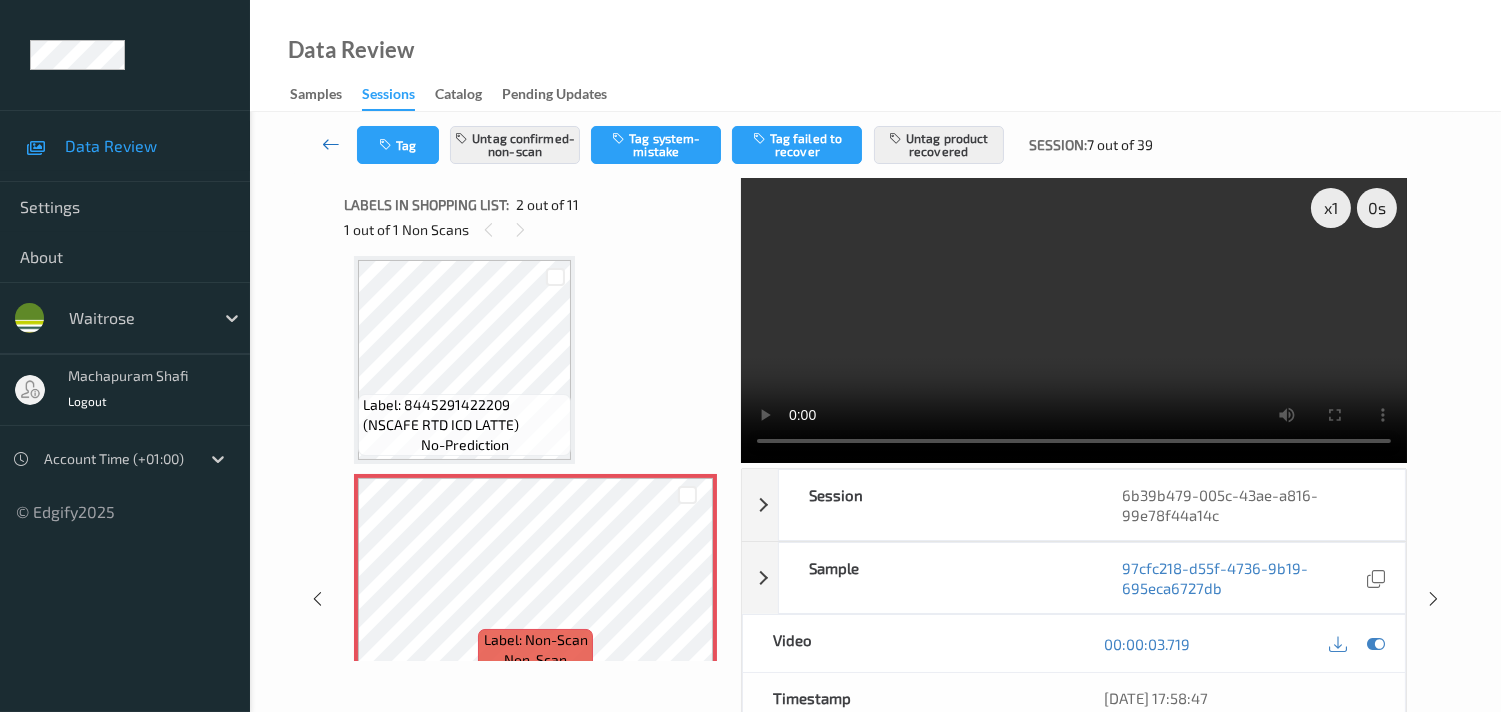 click at bounding box center [331, 144] 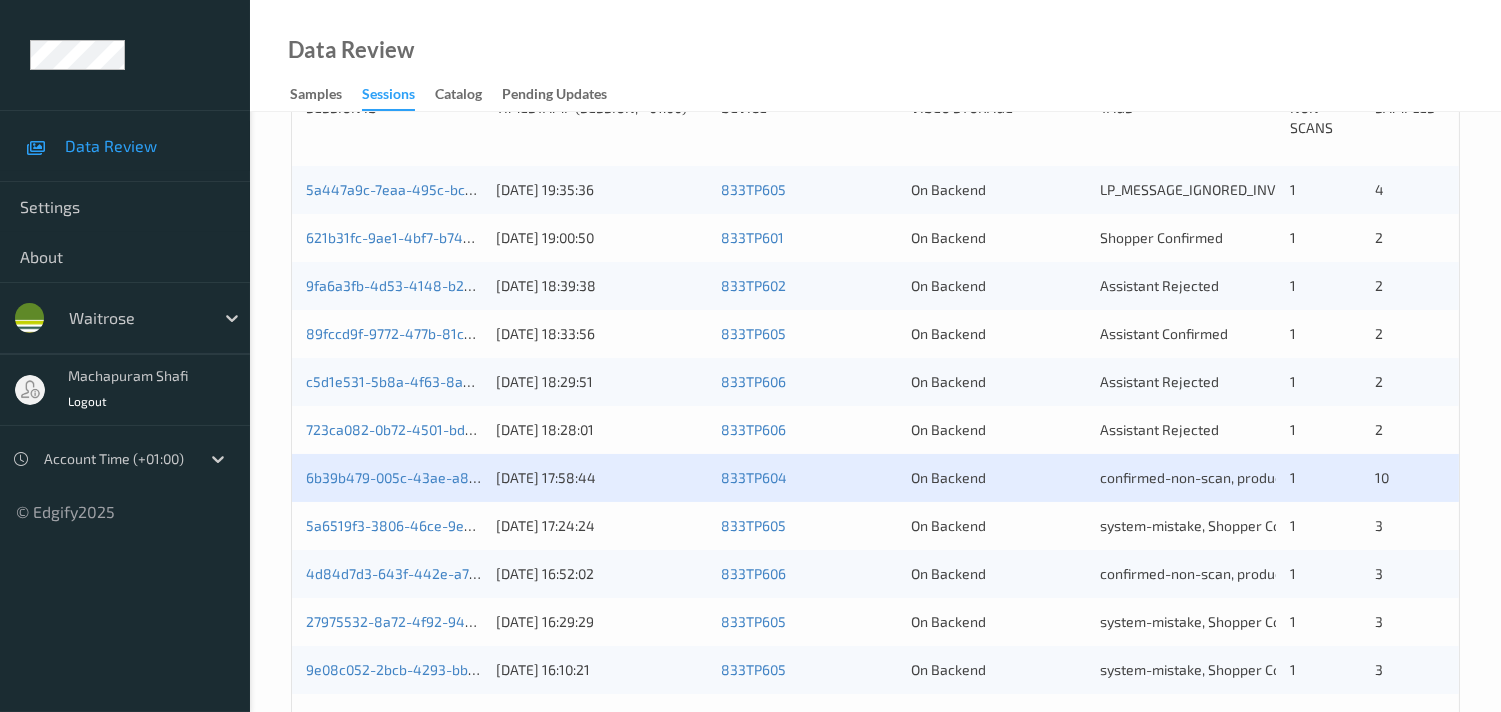 scroll, scrollTop: 555, scrollLeft: 0, axis: vertical 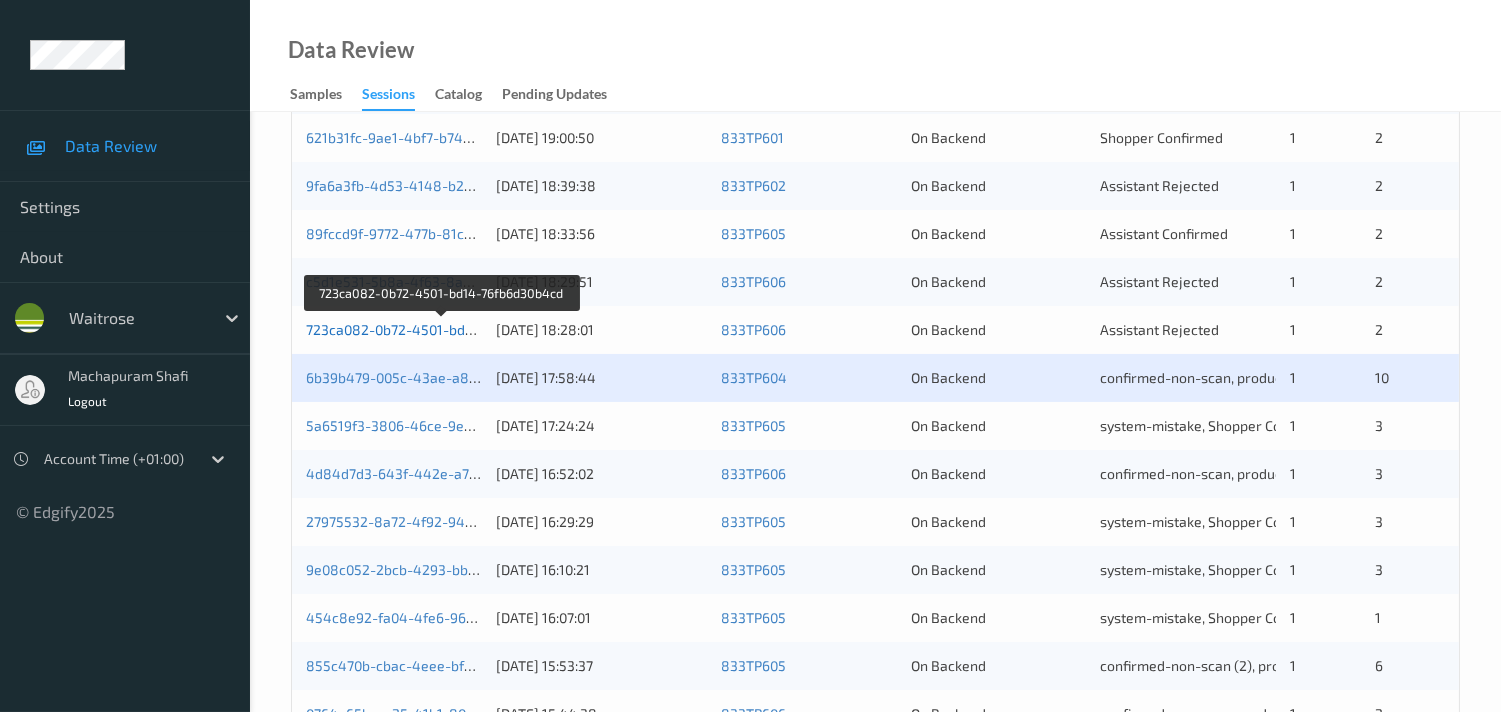 click on "723ca082-0b72-4501-bd14-76fb6d30b4cd" at bounding box center [441, 329] 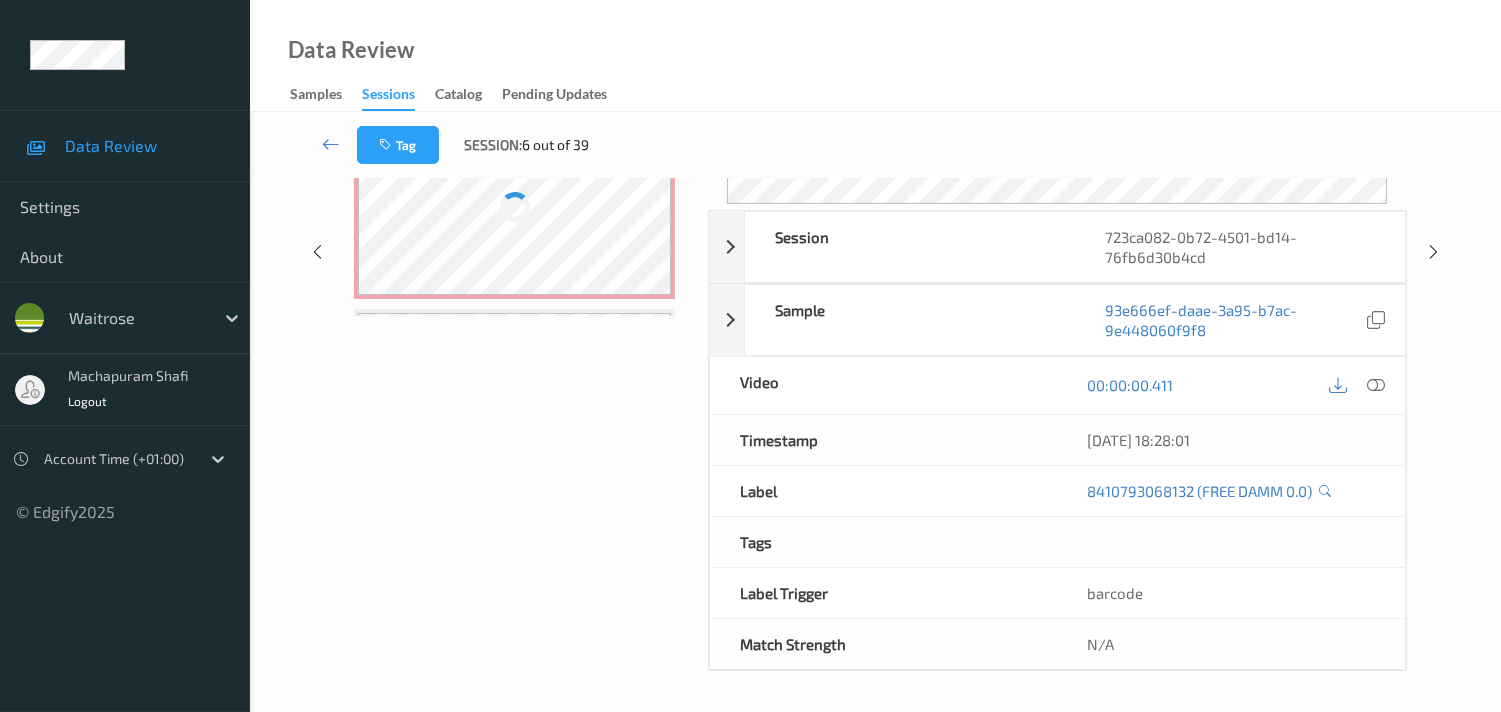 scroll, scrollTop: 260, scrollLeft: 0, axis: vertical 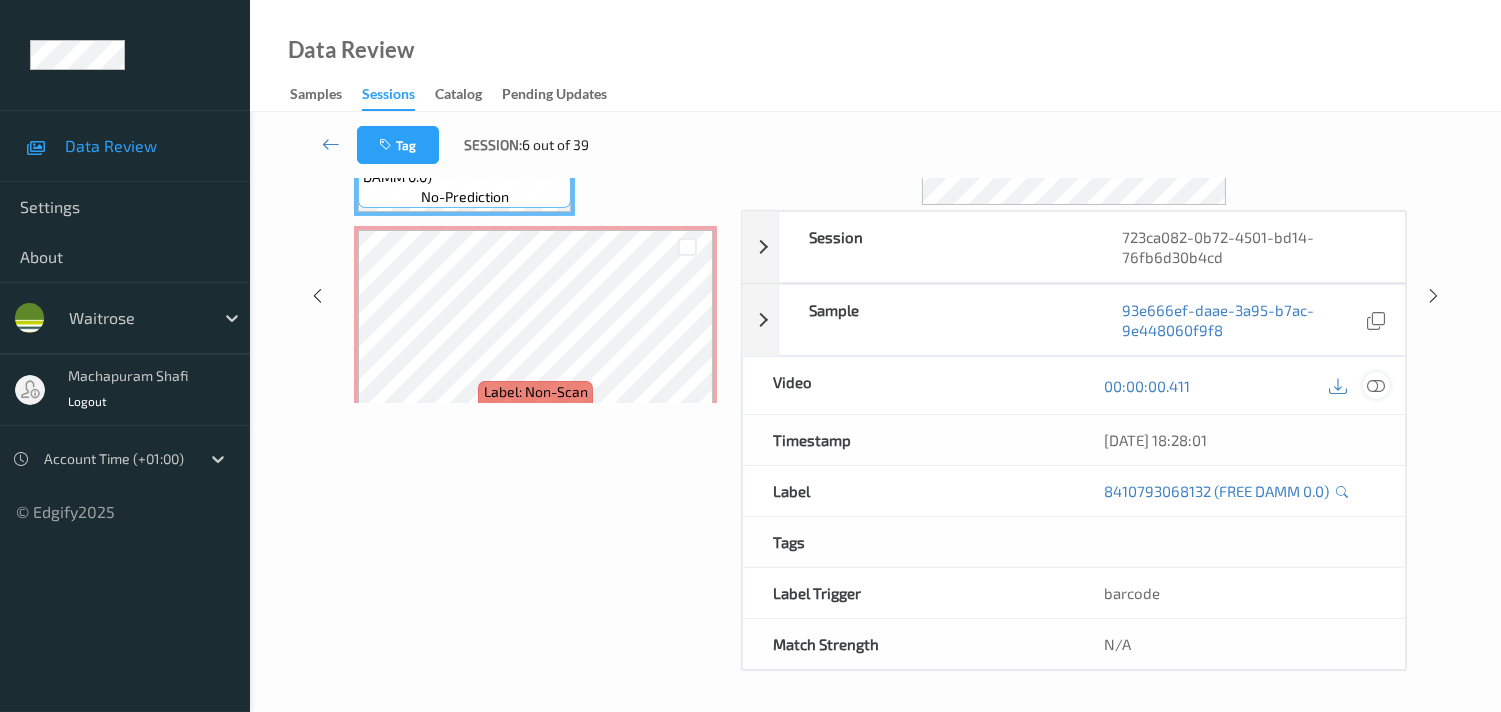 click at bounding box center [1376, 386] 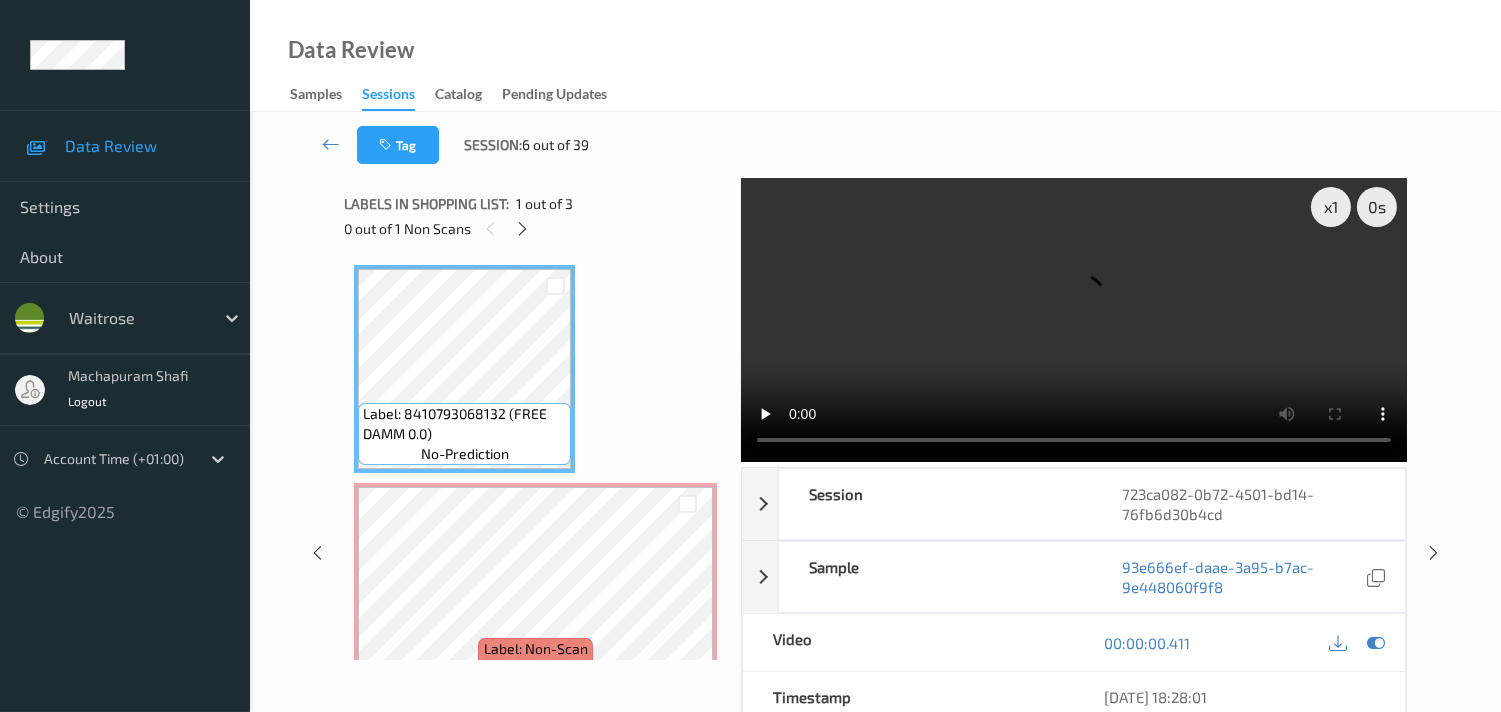 scroll, scrollTop: 0, scrollLeft: 0, axis: both 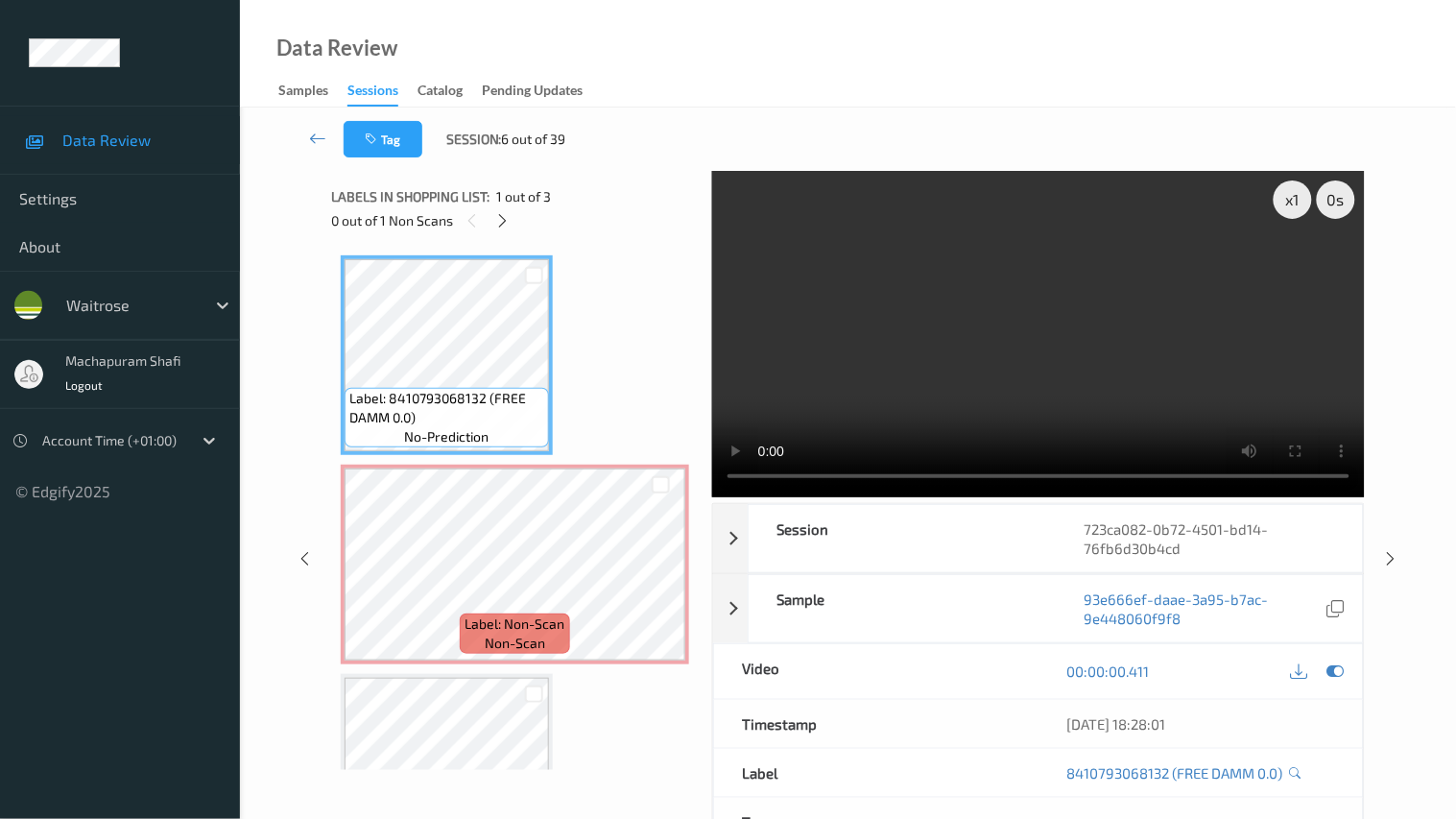 type 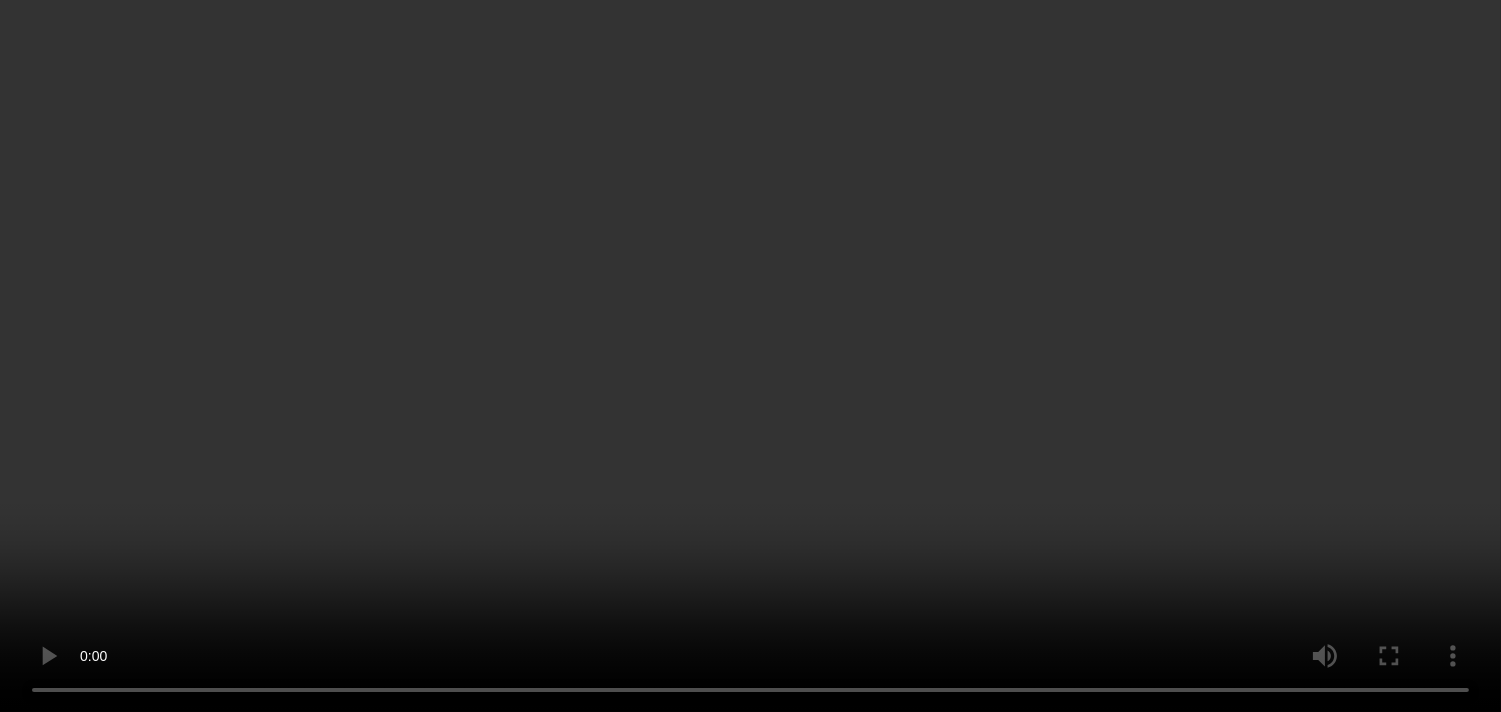 scroll, scrollTop: 254, scrollLeft: 0, axis: vertical 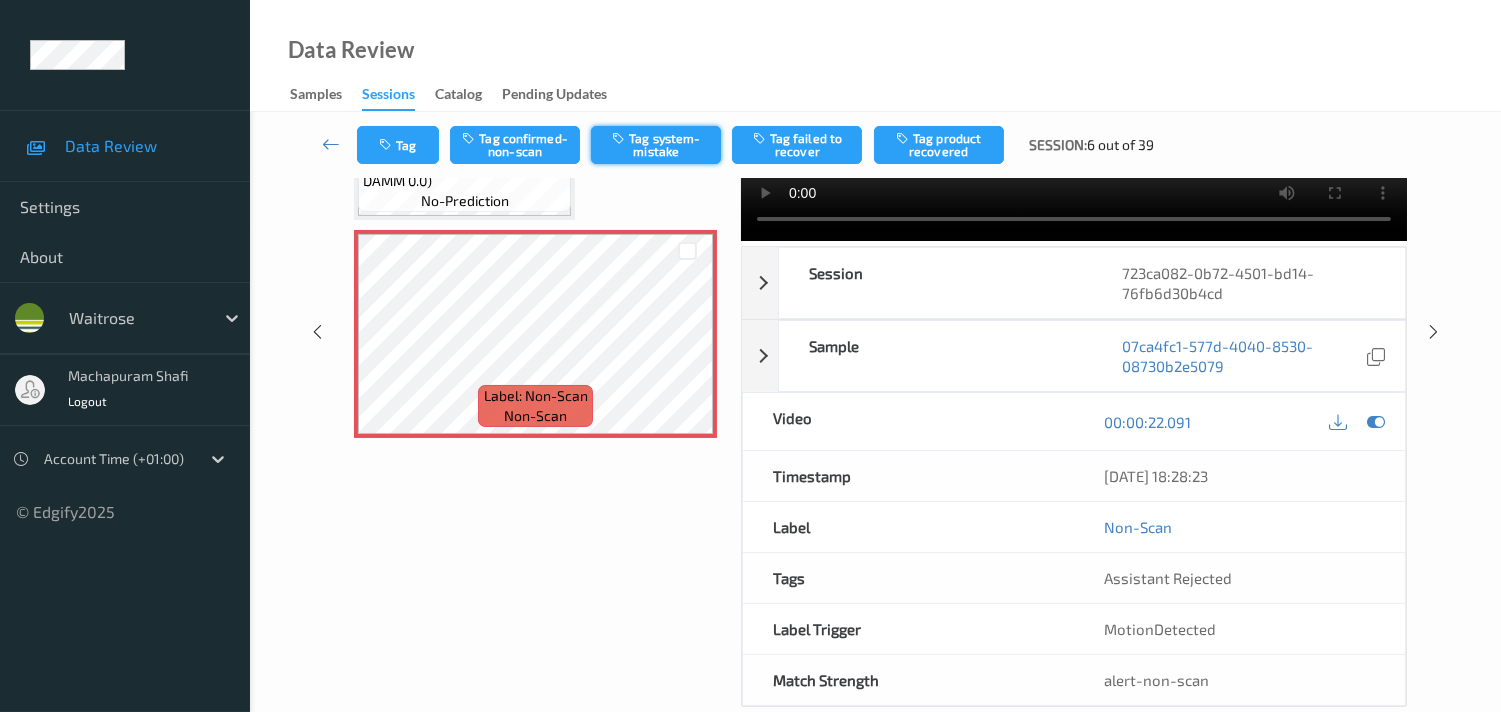 click on "Tag   system-mistake" at bounding box center [656, 145] 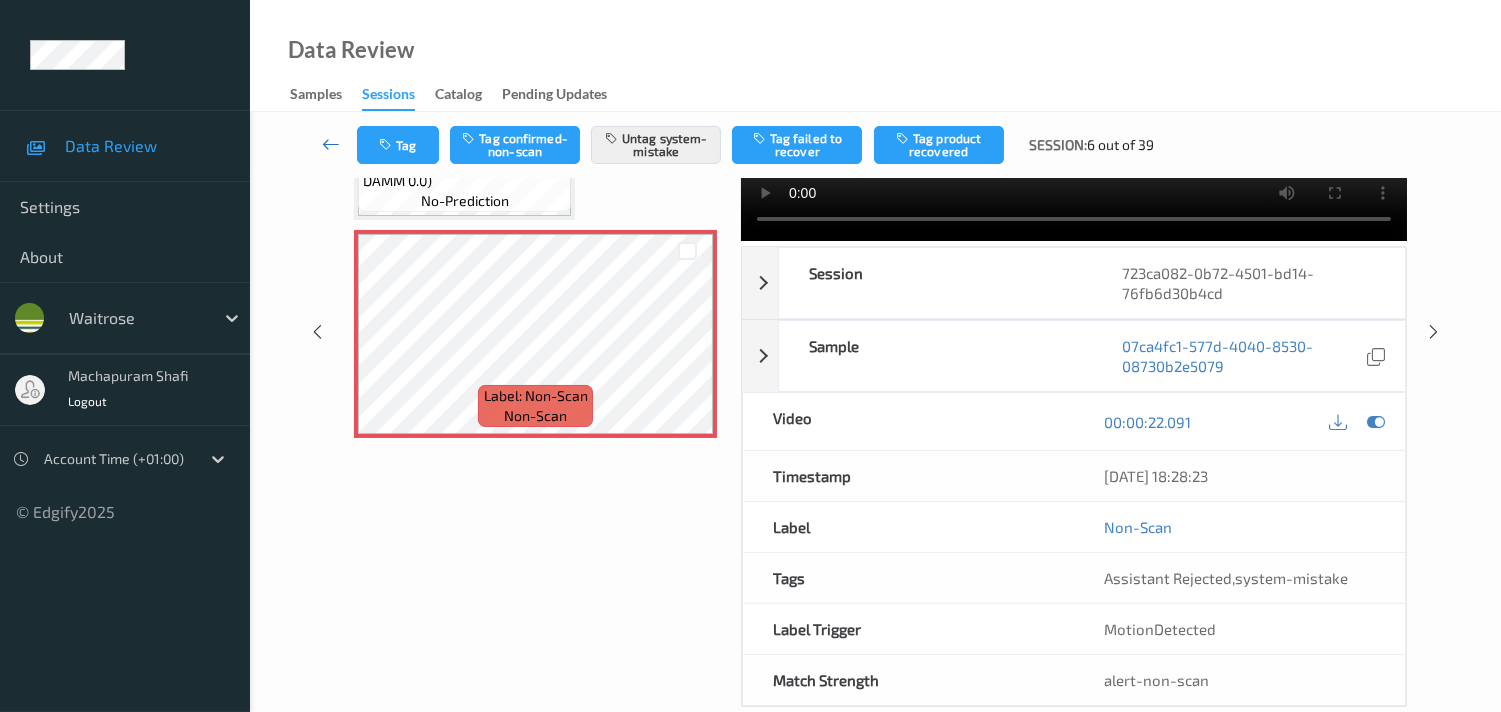click at bounding box center (331, 144) 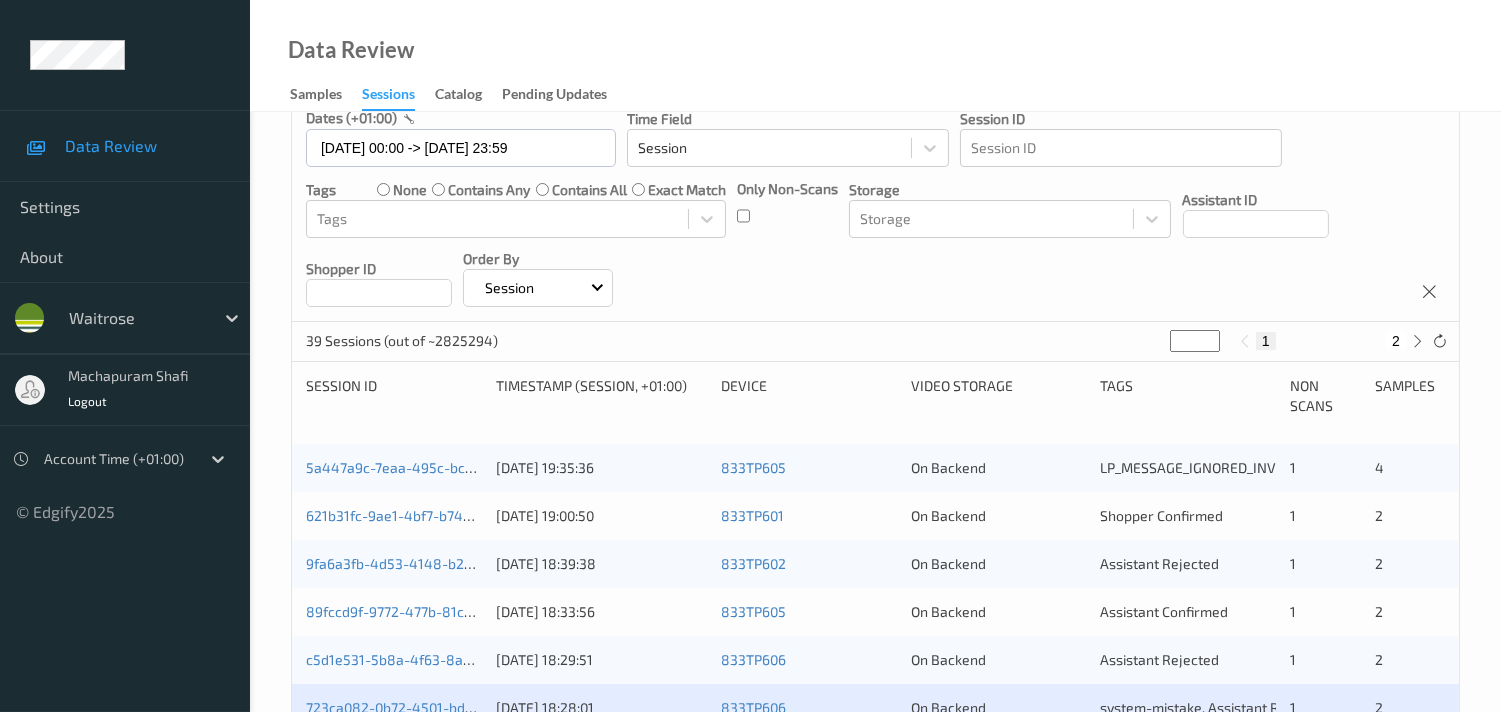 scroll, scrollTop: 444, scrollLeft: 0, axis: vertical 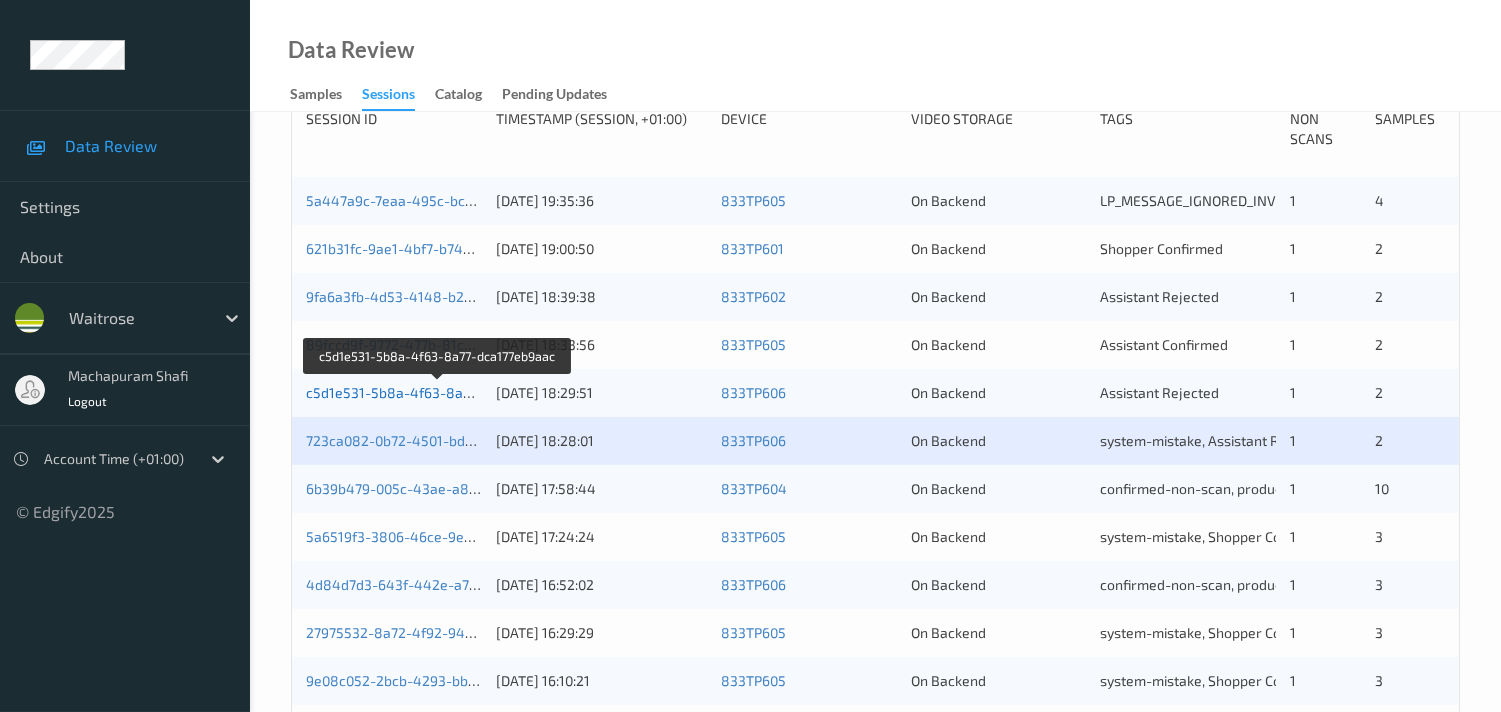 click on "c5d1e531-5b8a-4f63-8a77-dca177eb9aac" at bounding box center [439, 392] 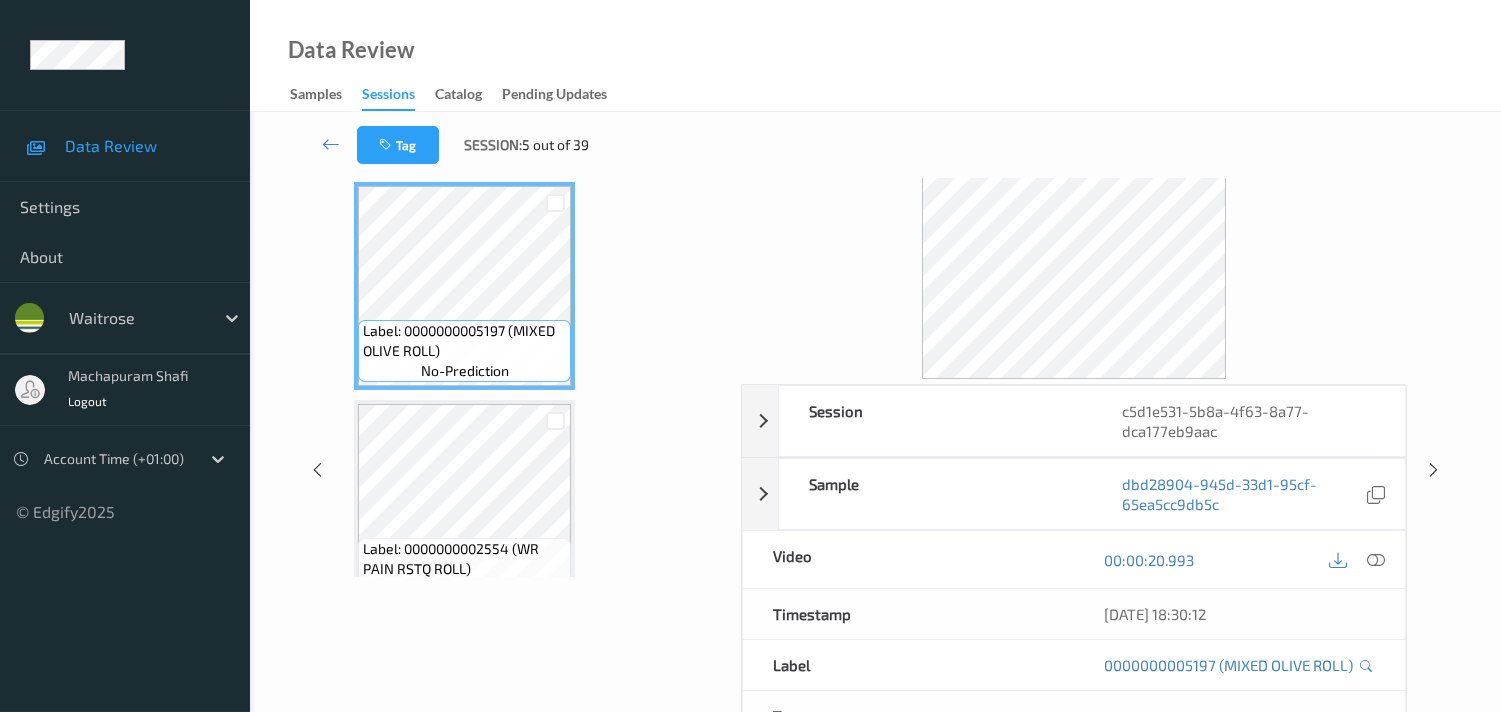 scroll, scrollTop: 124, scrollLeft: 0, axis: vertical 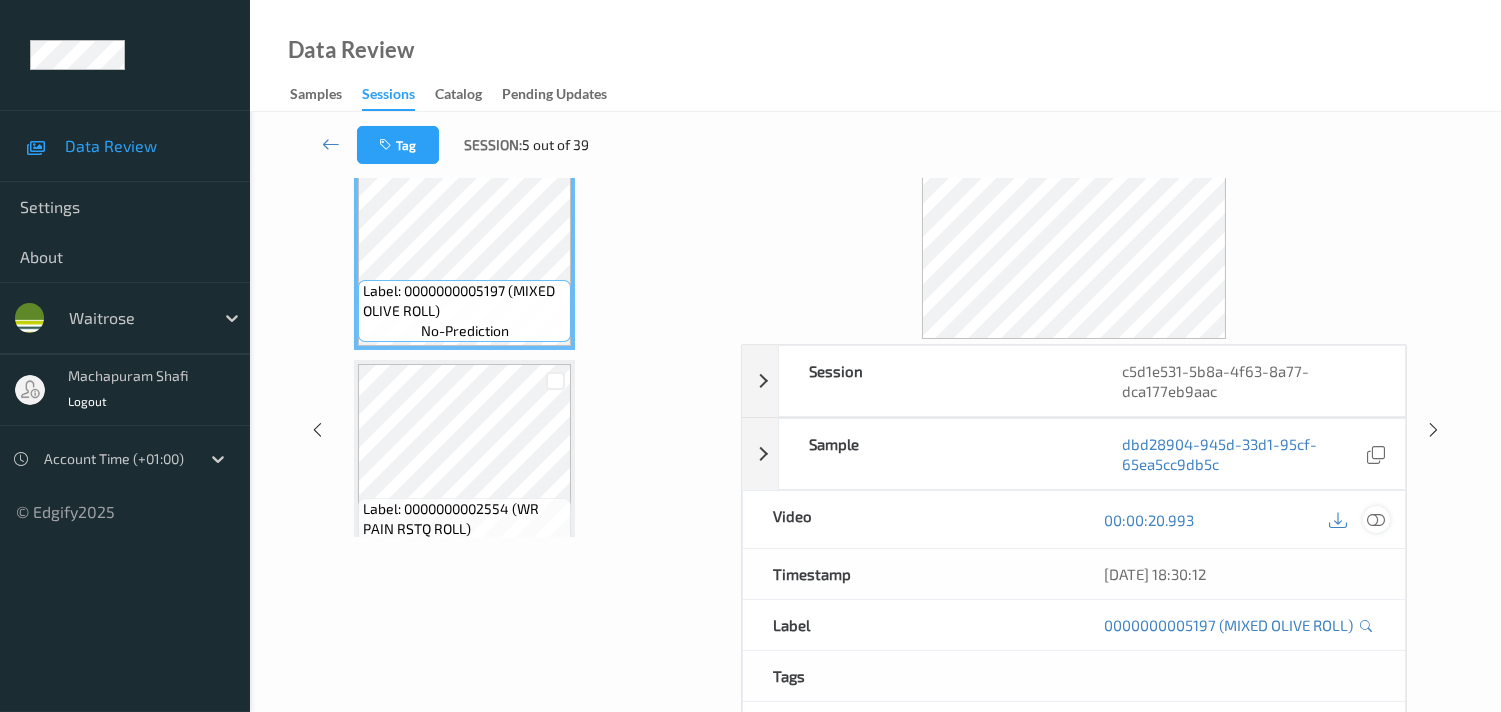 click at bounding box center (1376, 520) 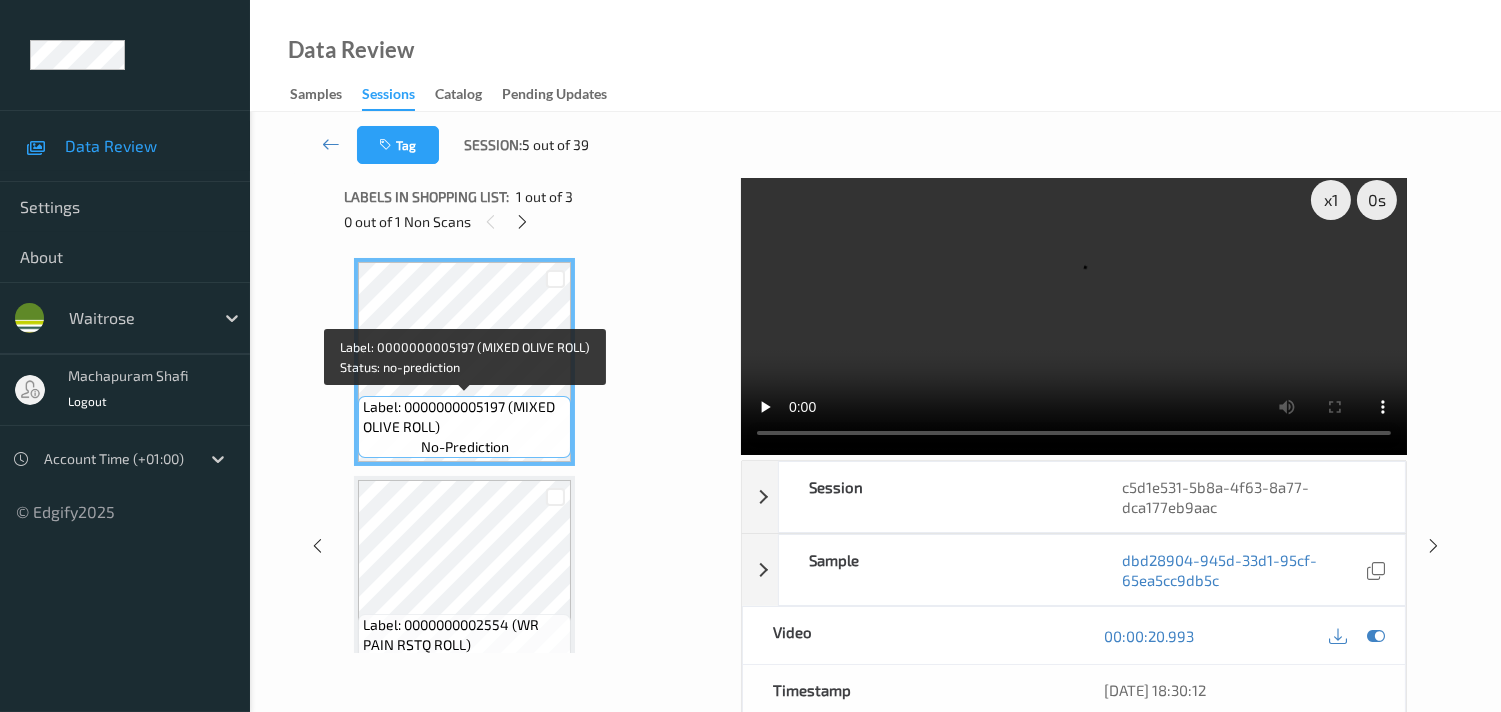 scroll, scrollTop: 0, scrollLeft: 0, axis: both 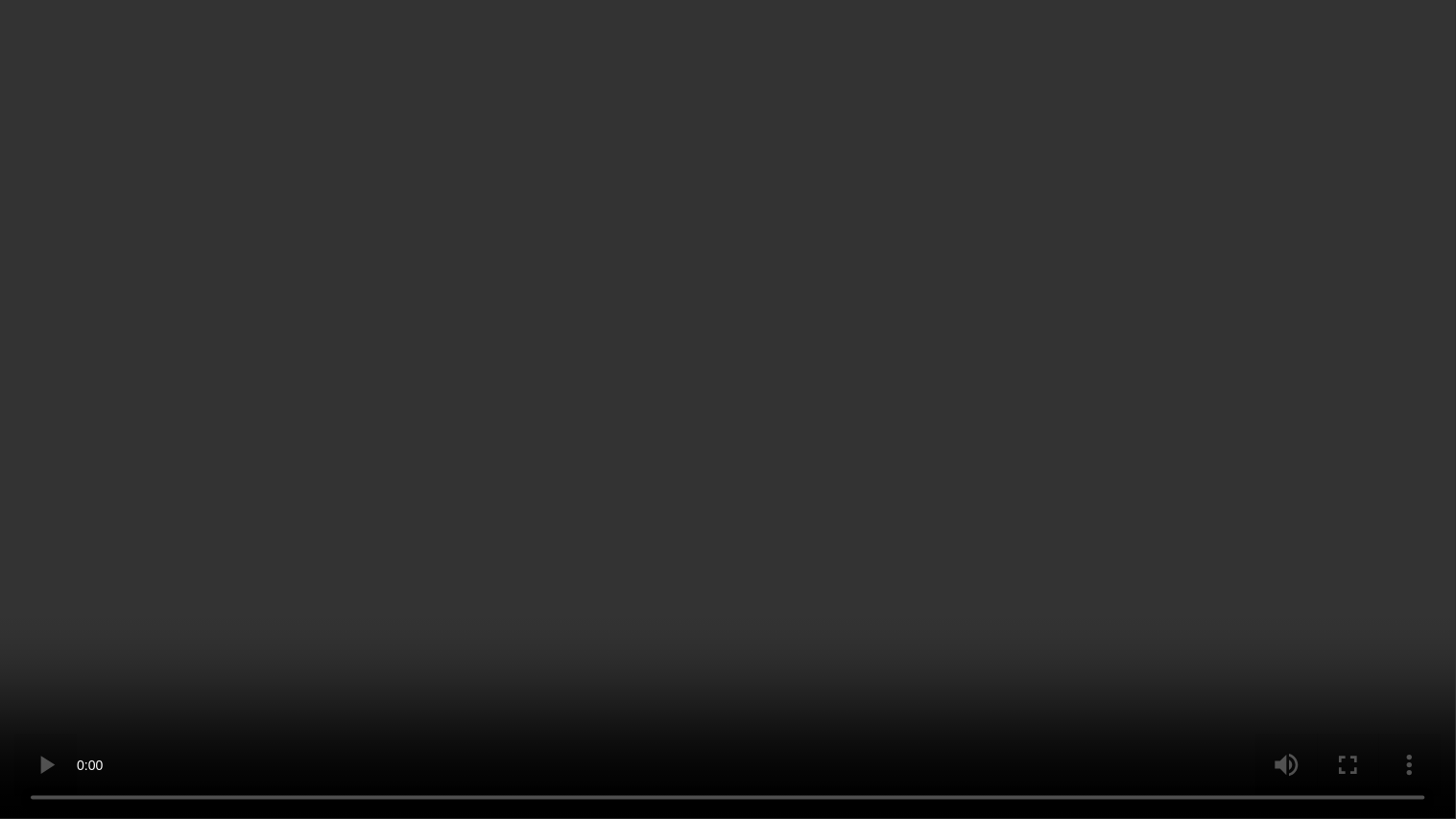 type 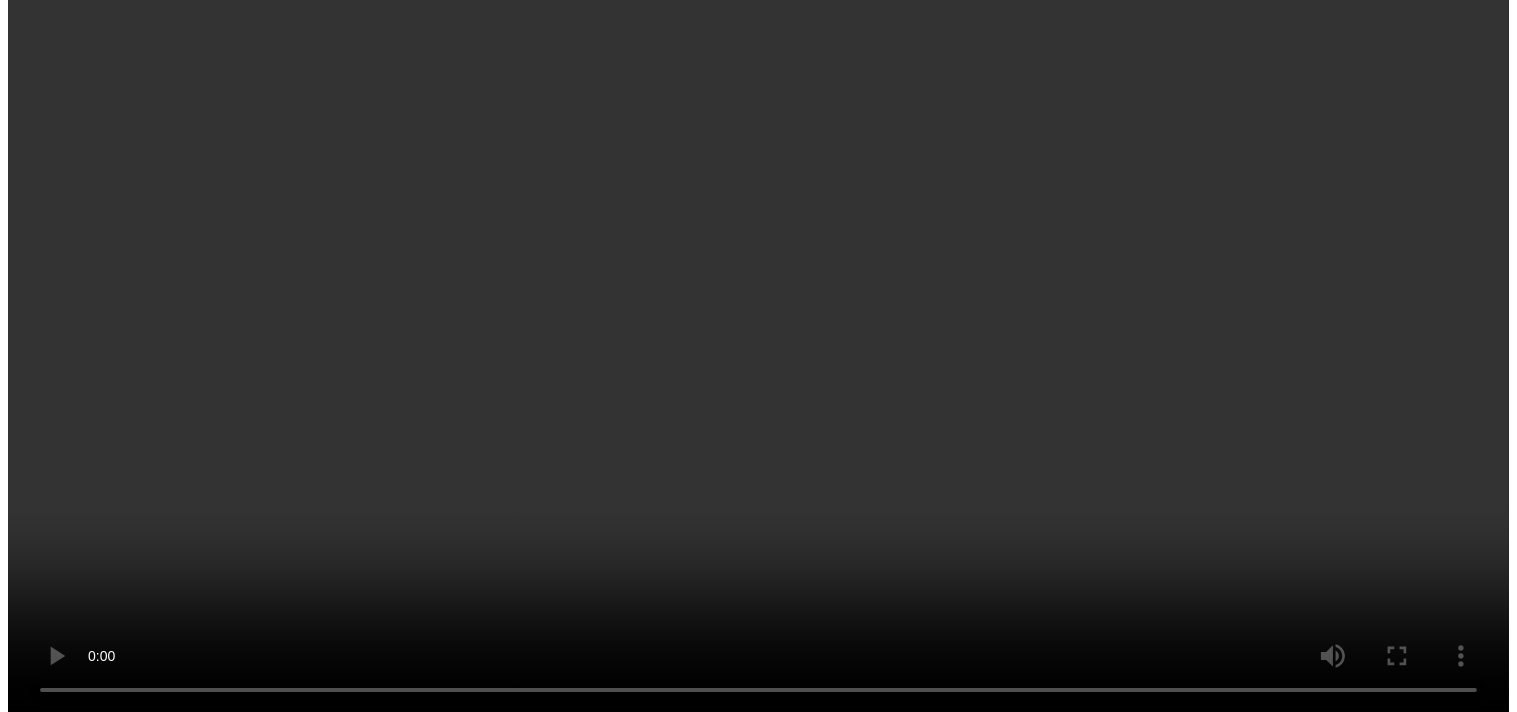 scroll, scrollTop: 254, scrollLeft: 0, axis: vertical 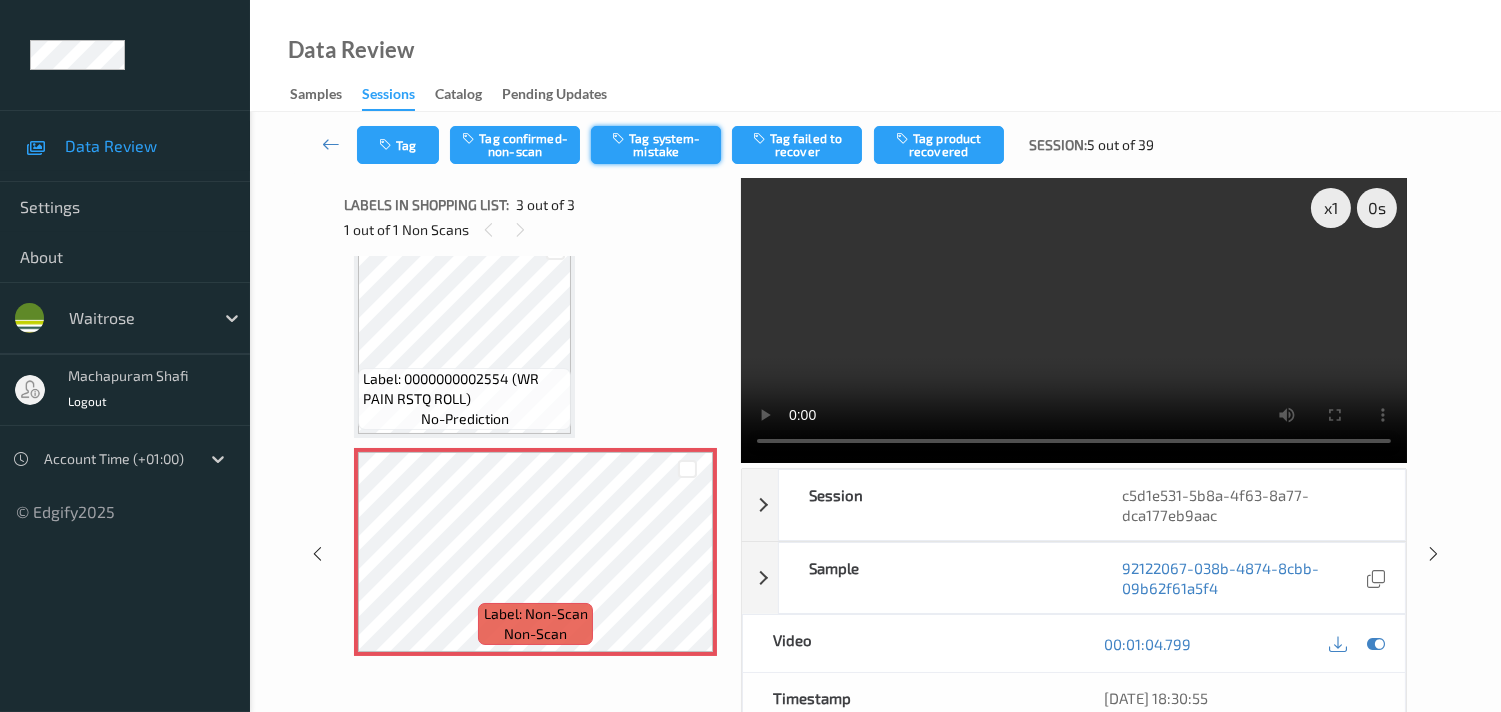 click on "Tag   system-mistake" at bounding box center [656, 145] 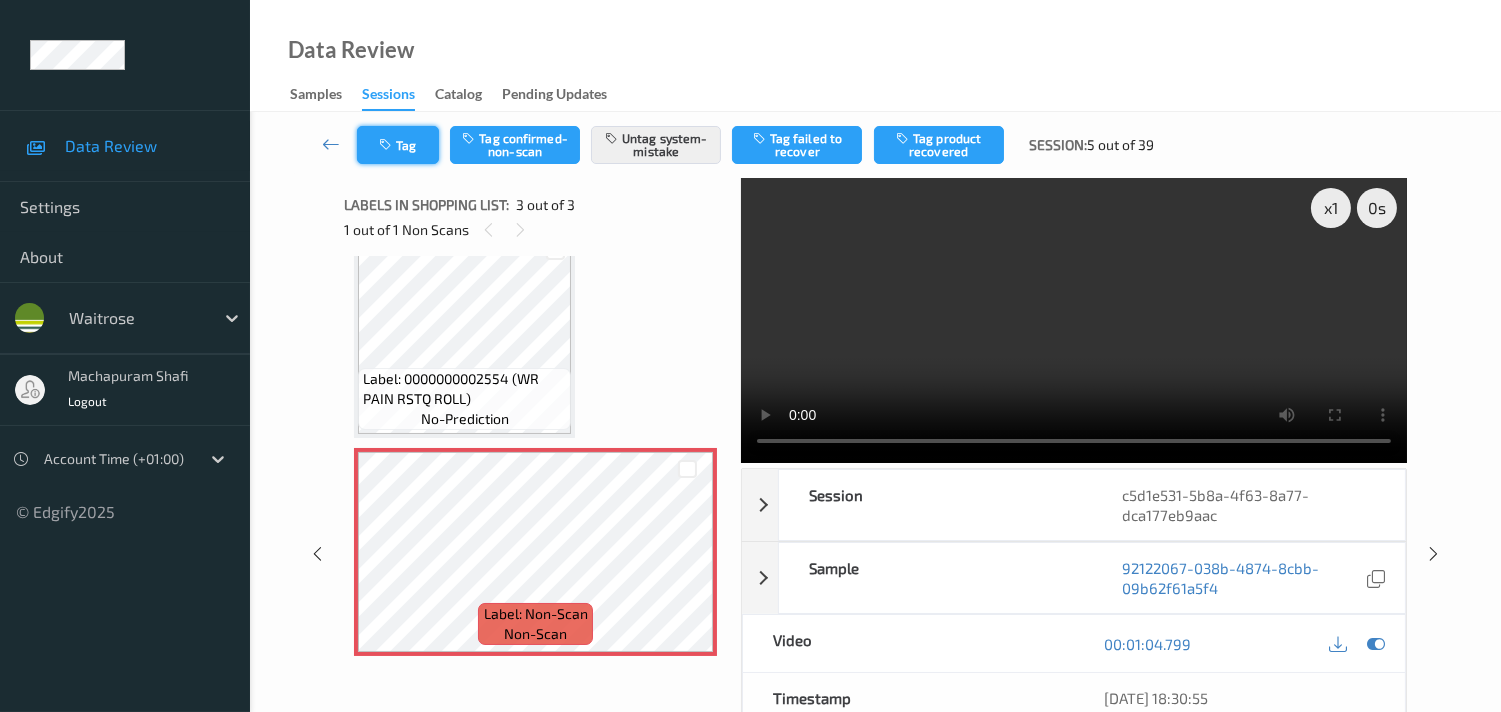 click on "Tag" at bounding box center (398, 145) 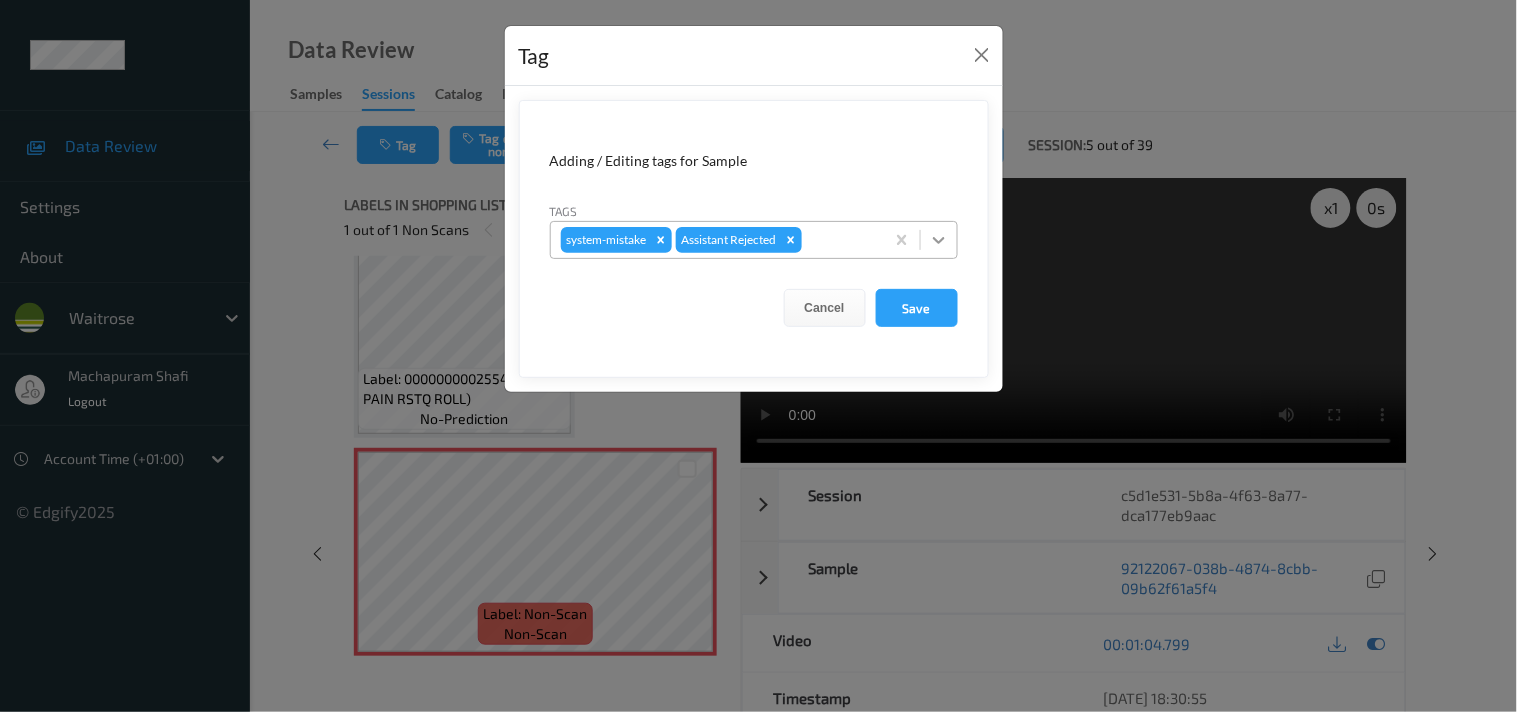 click 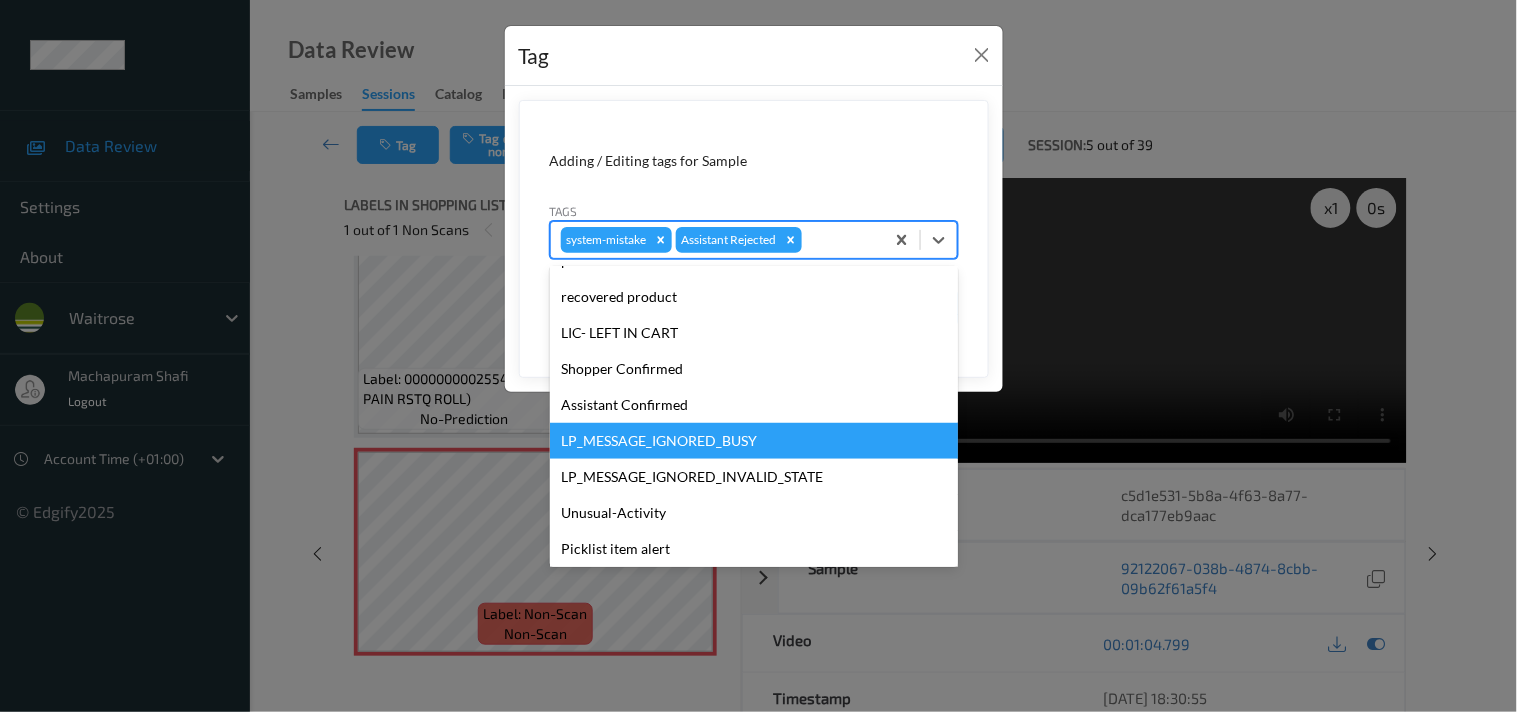 scroll, scrollTop: 320, scrollLeft: 0, axis: vertical 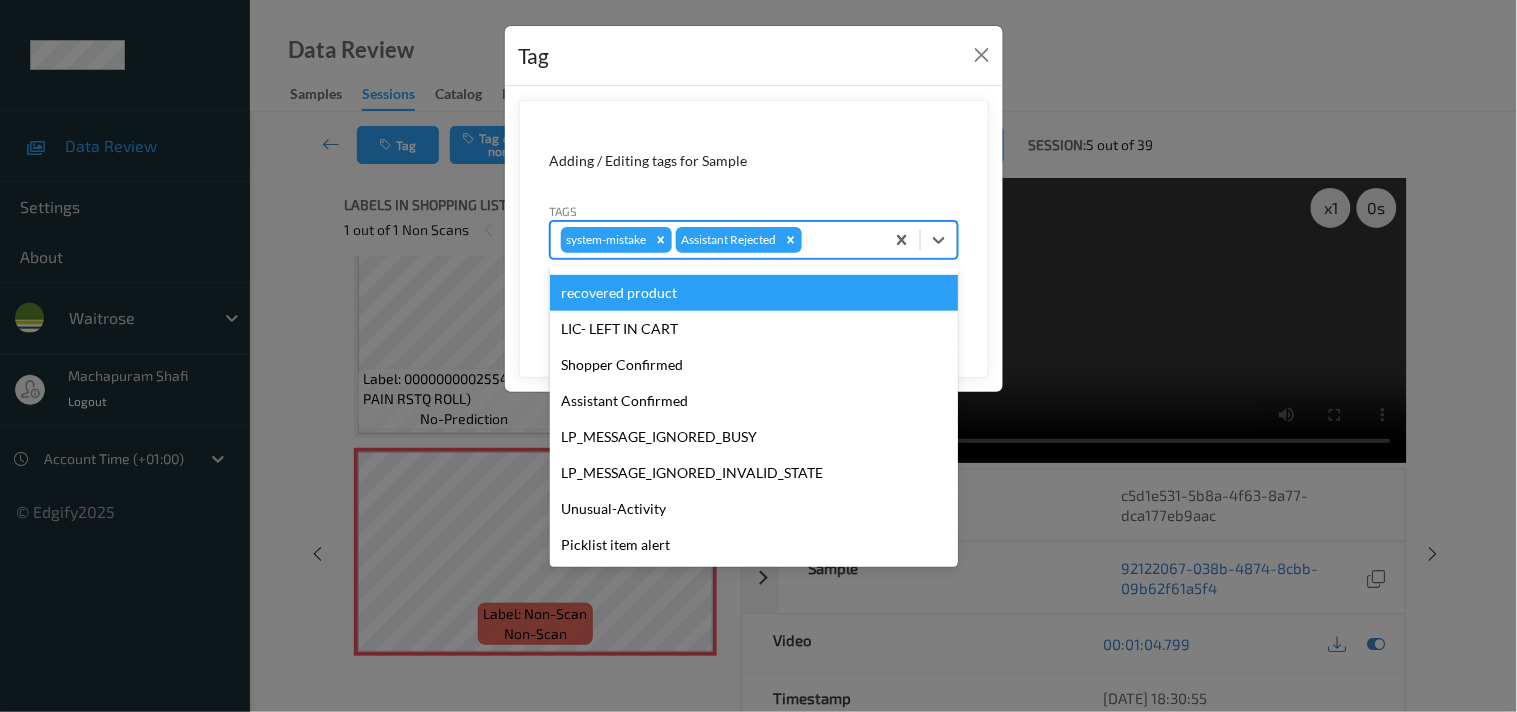 click on "Tag Adding / Editing tags for Sample   Tags option recovered product focused, 10 of 17. 17 results available. Use Up and Down to choose options, press Enter to select the currently focused option, press Escape to exit the menu, press Tab to select the option and exit the menu. system-mistake Assistant Rejected hands staff mistake  bags camera movement unclear skus Bug-no-scan confirmed-non-scan failed to recover product recovered recovered product LIC- LEFT IN CART Shopper Confirmed Assistant Confirmed LP_MESSAGE_IGNORED_BUSY LP_MESSAGE_IGNORED_INVALID_STATE Unusual-Activity Picklist item alert Cancel Save" at bounding box center [758, 356] 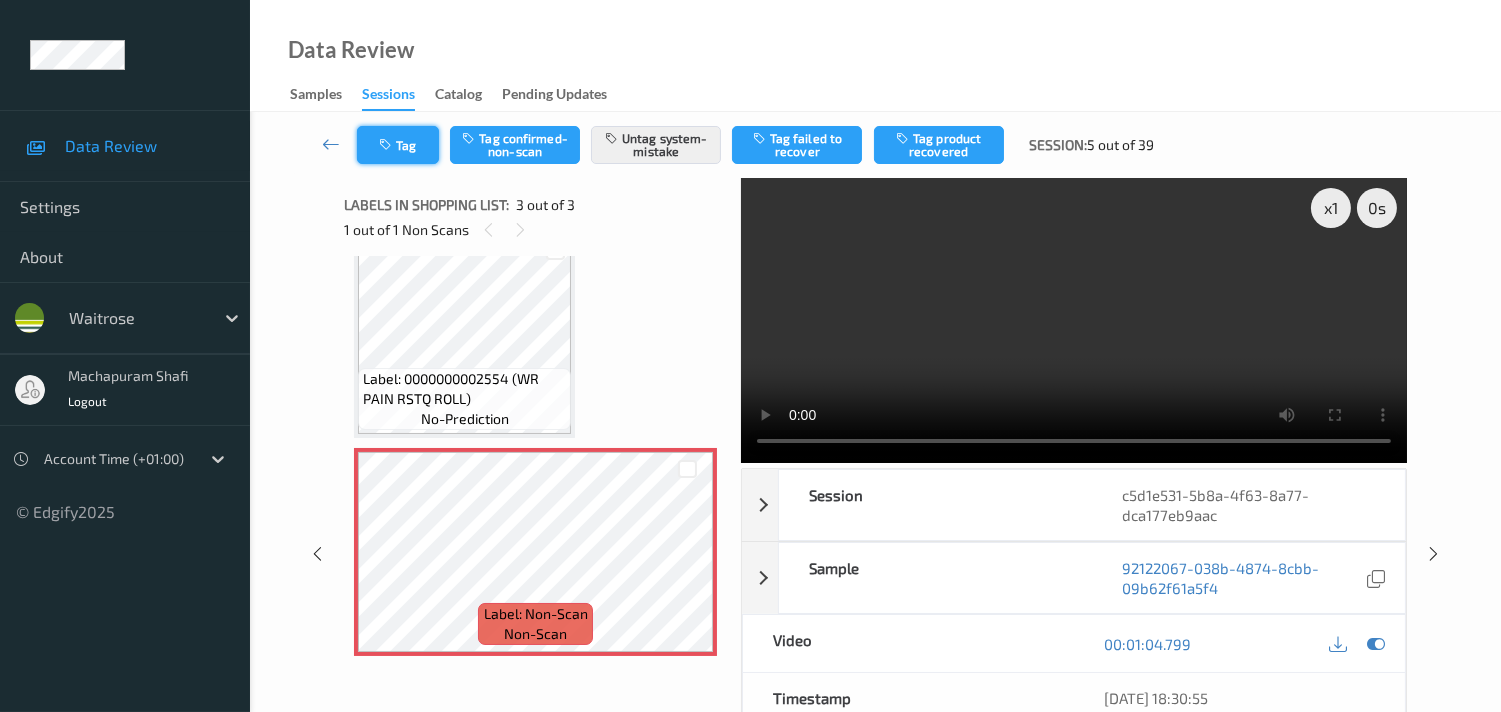 click on "Tag" at bounding box center [398, 145] 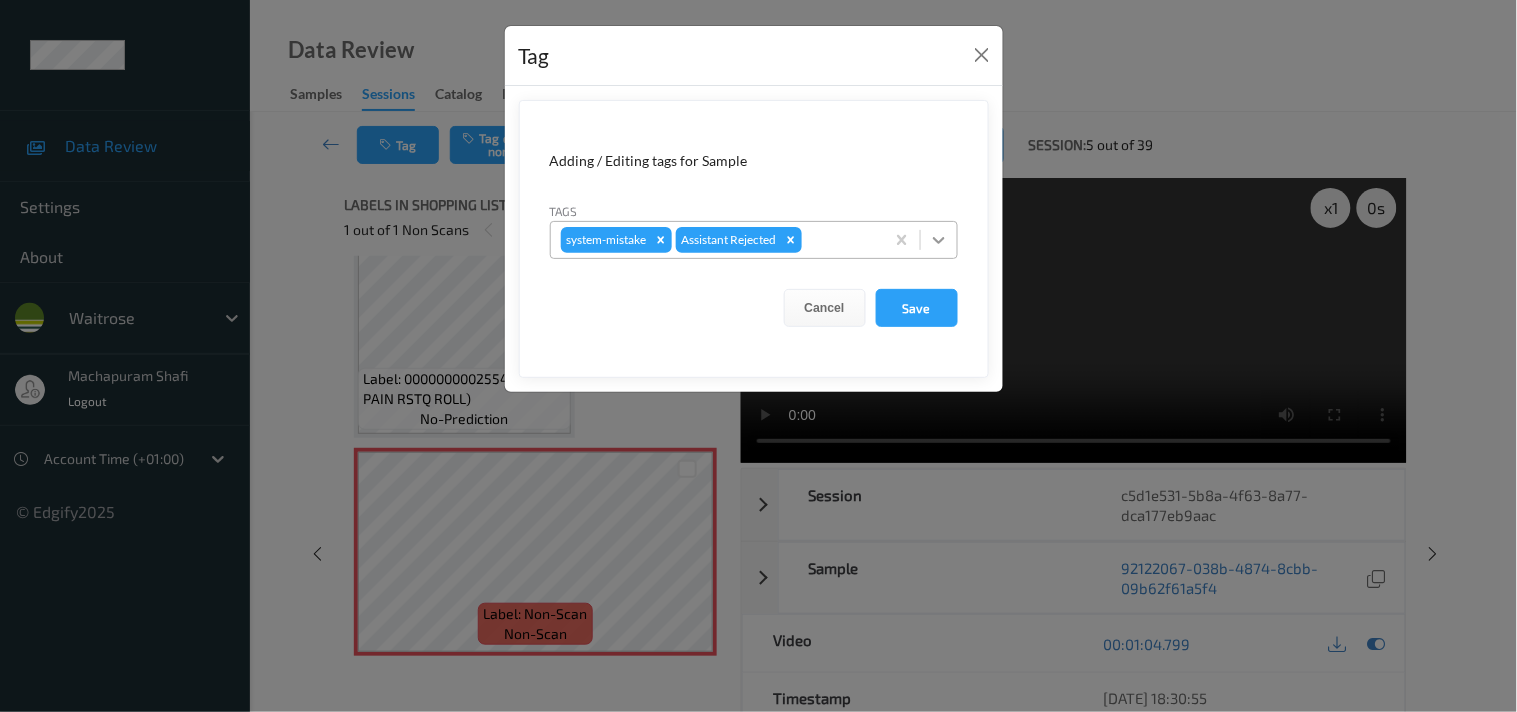 click 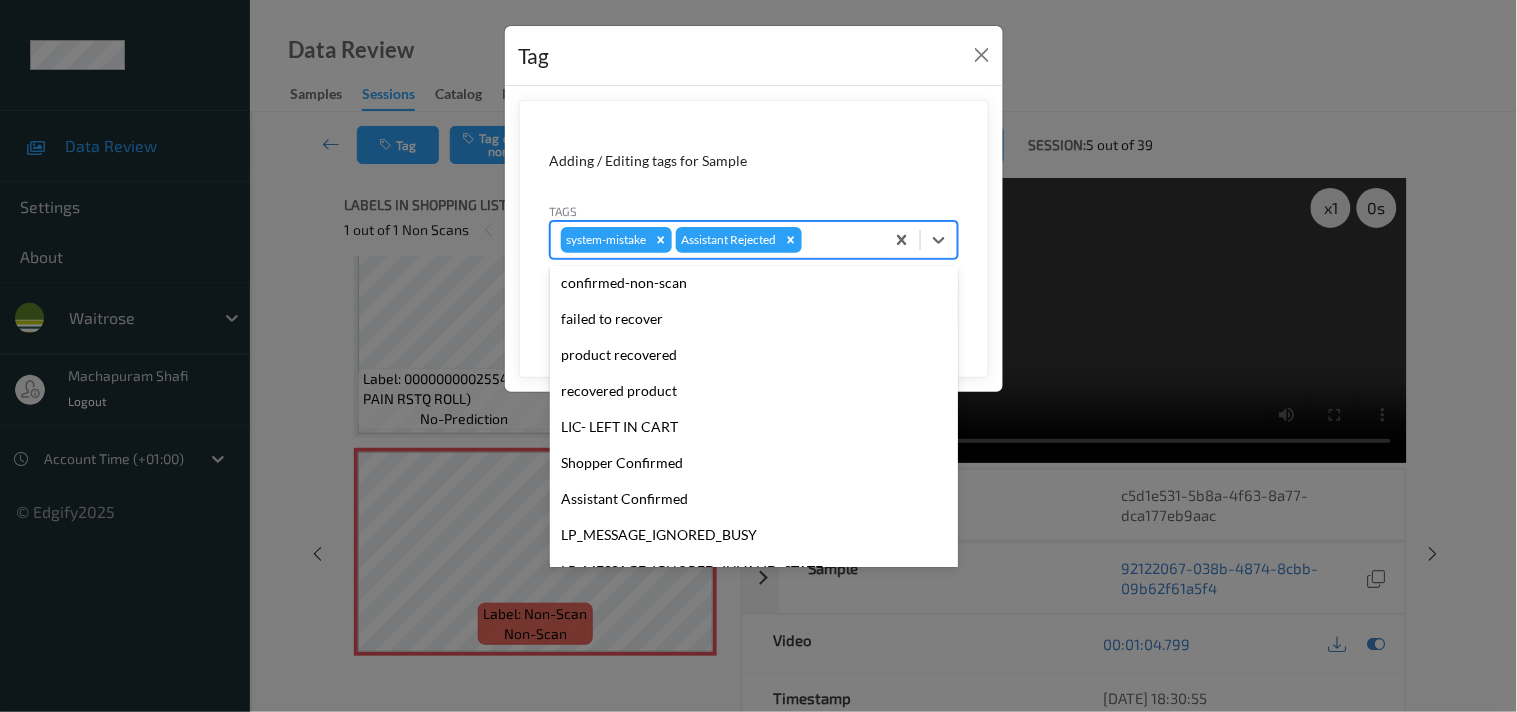 scroll, scrollTop: 320, scrollLeft: 0, axis: vertical 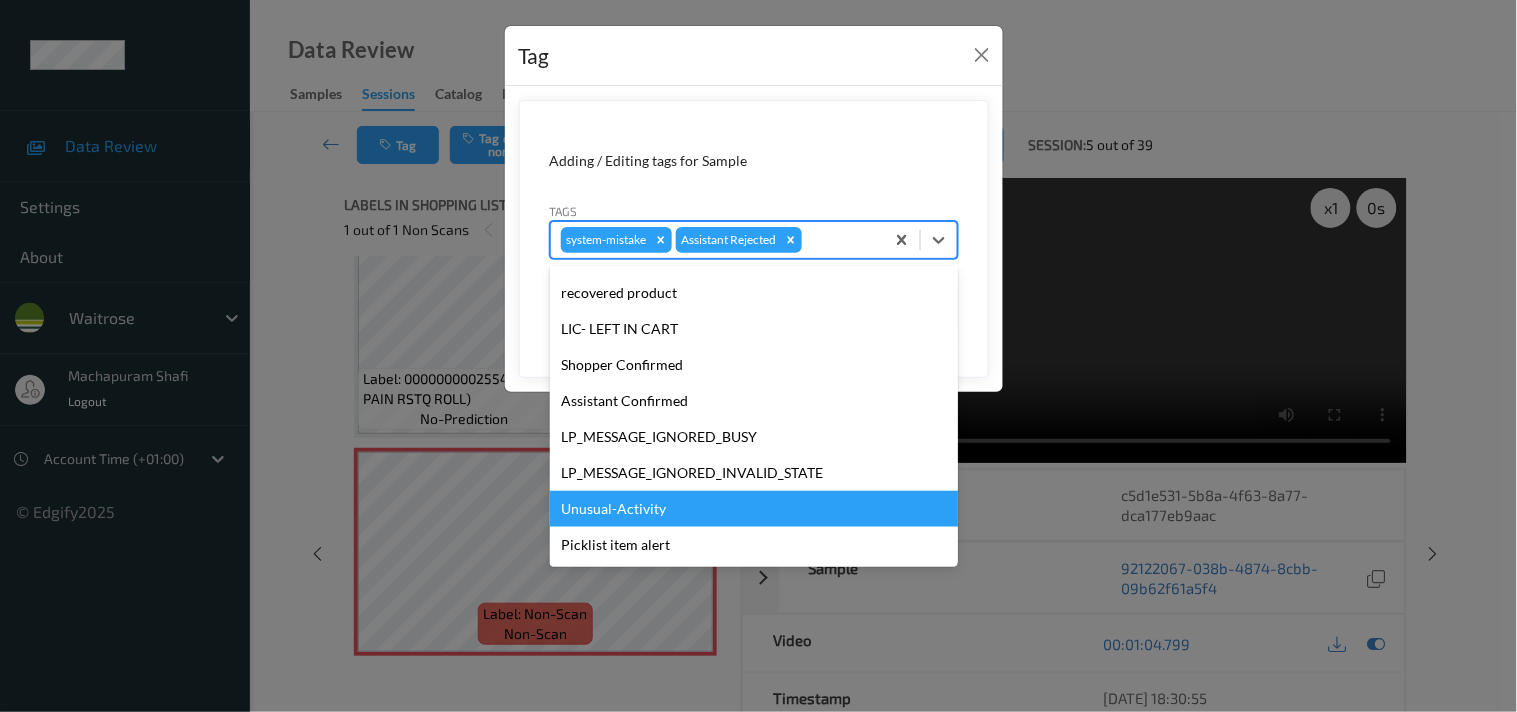 click on "Unusual-Activity" at bounding box center [754, 509] 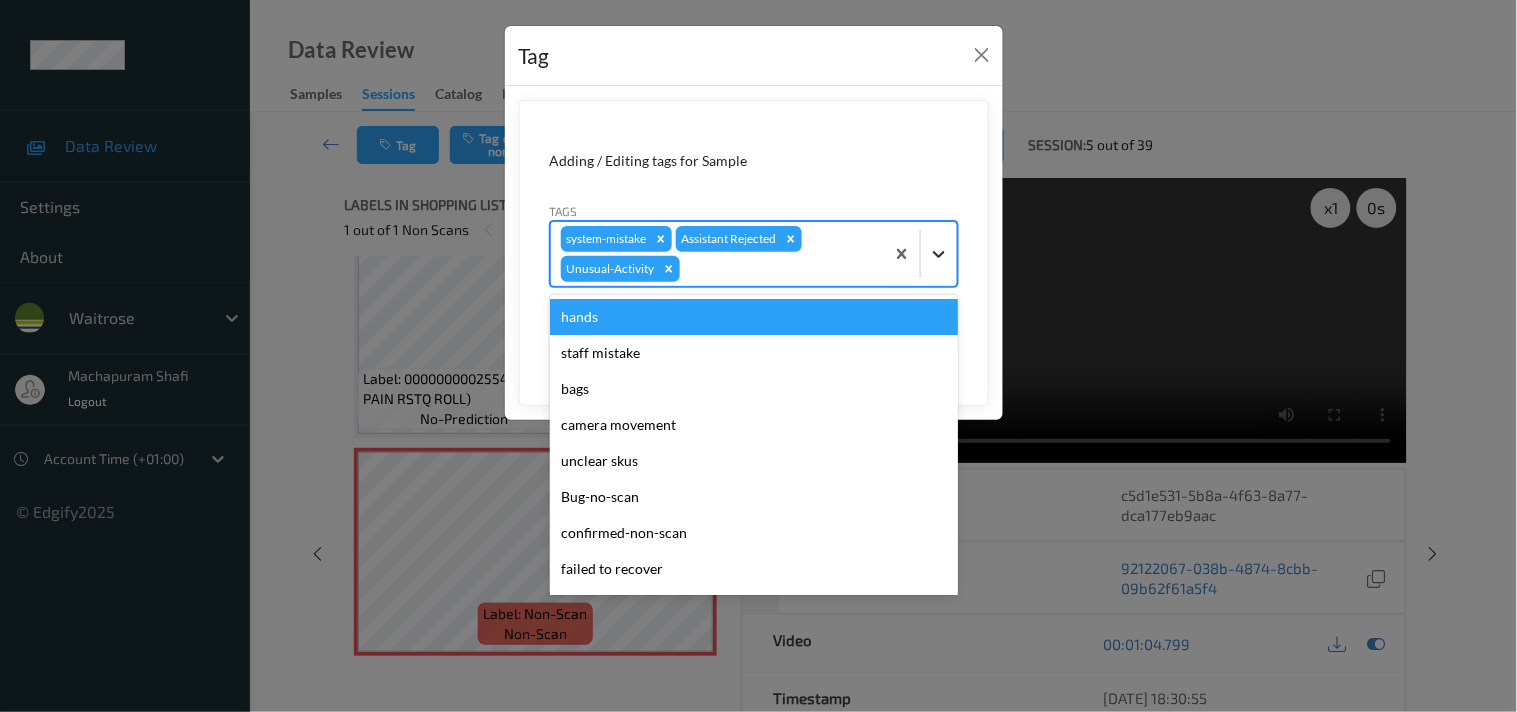 click at bounding box center (939, 254) 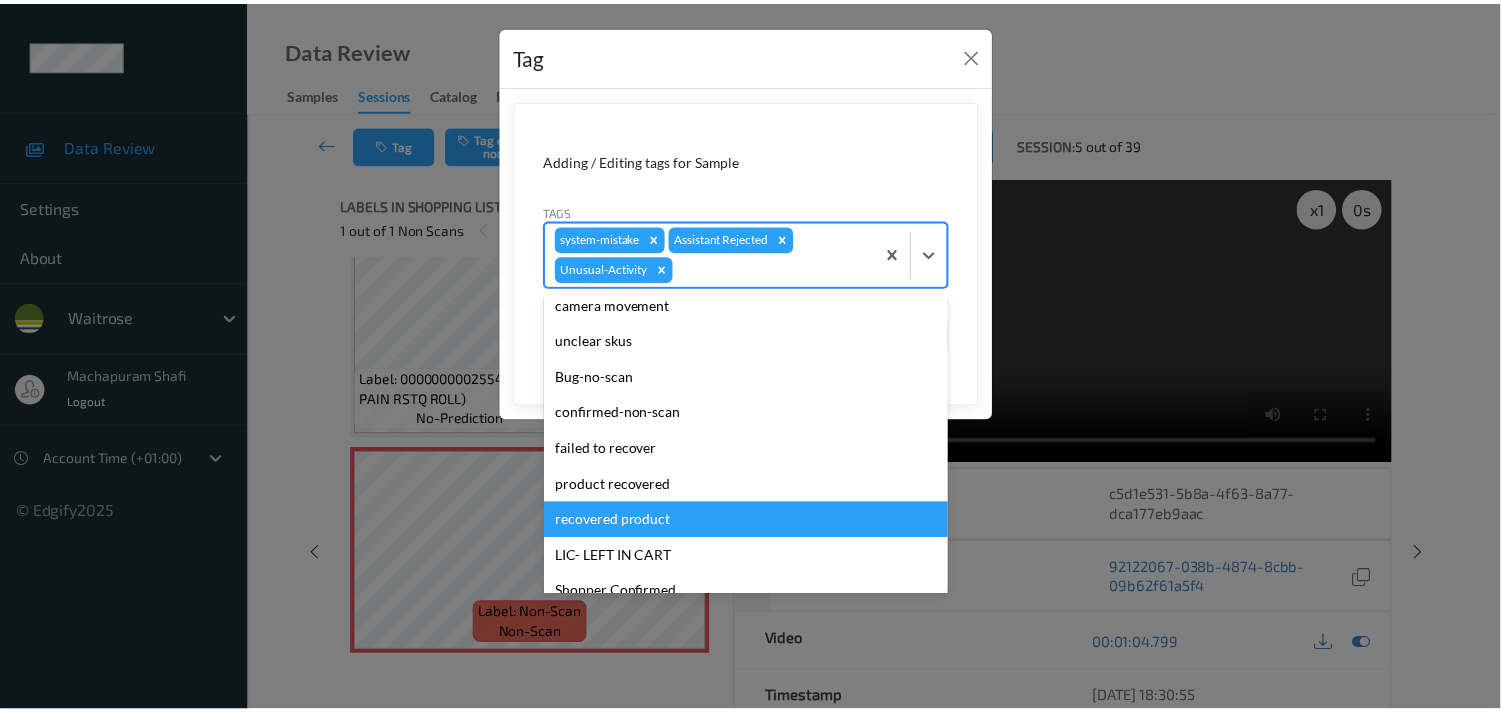 scroll, scrollTop: 283, scrollLeft: 0, axis: vertical 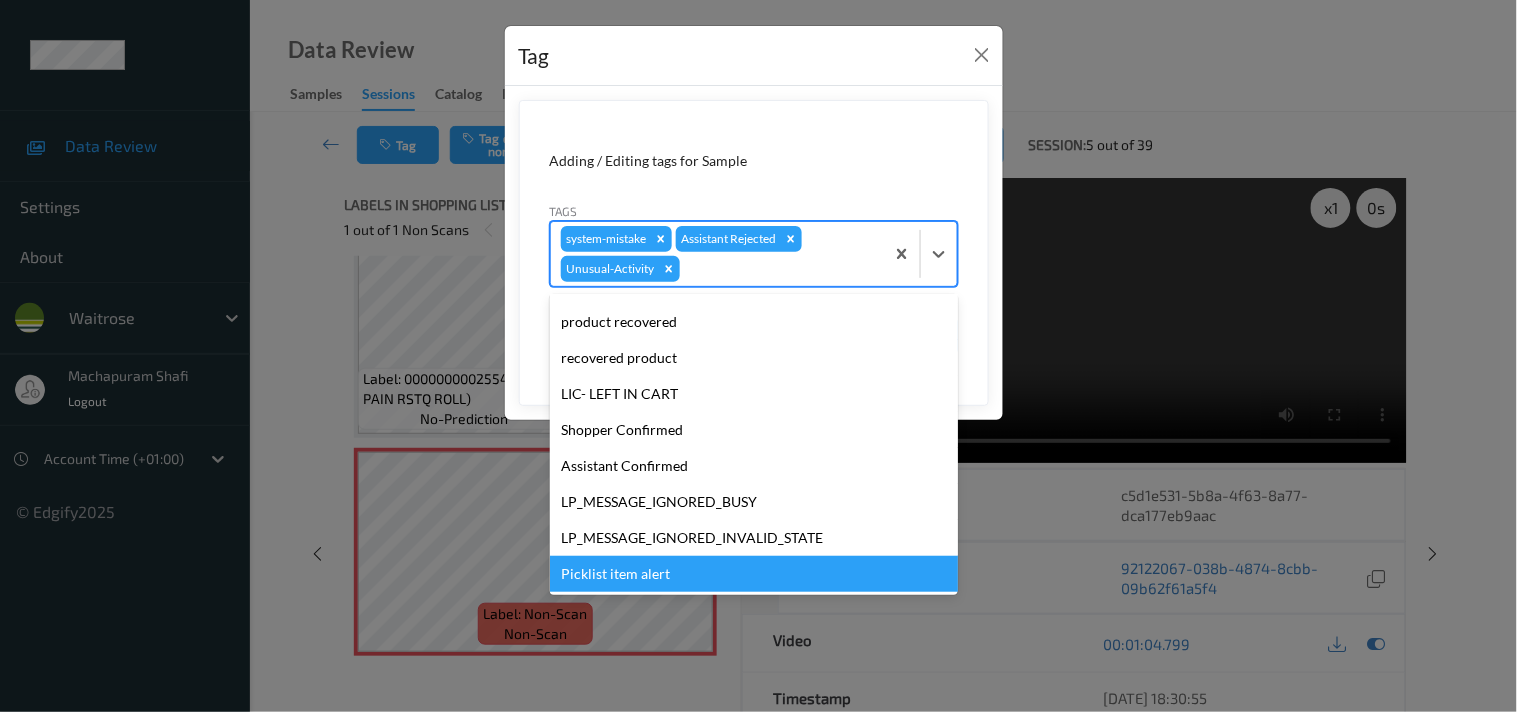 click on "Picklist item alert" at bounding box center [754, 574] 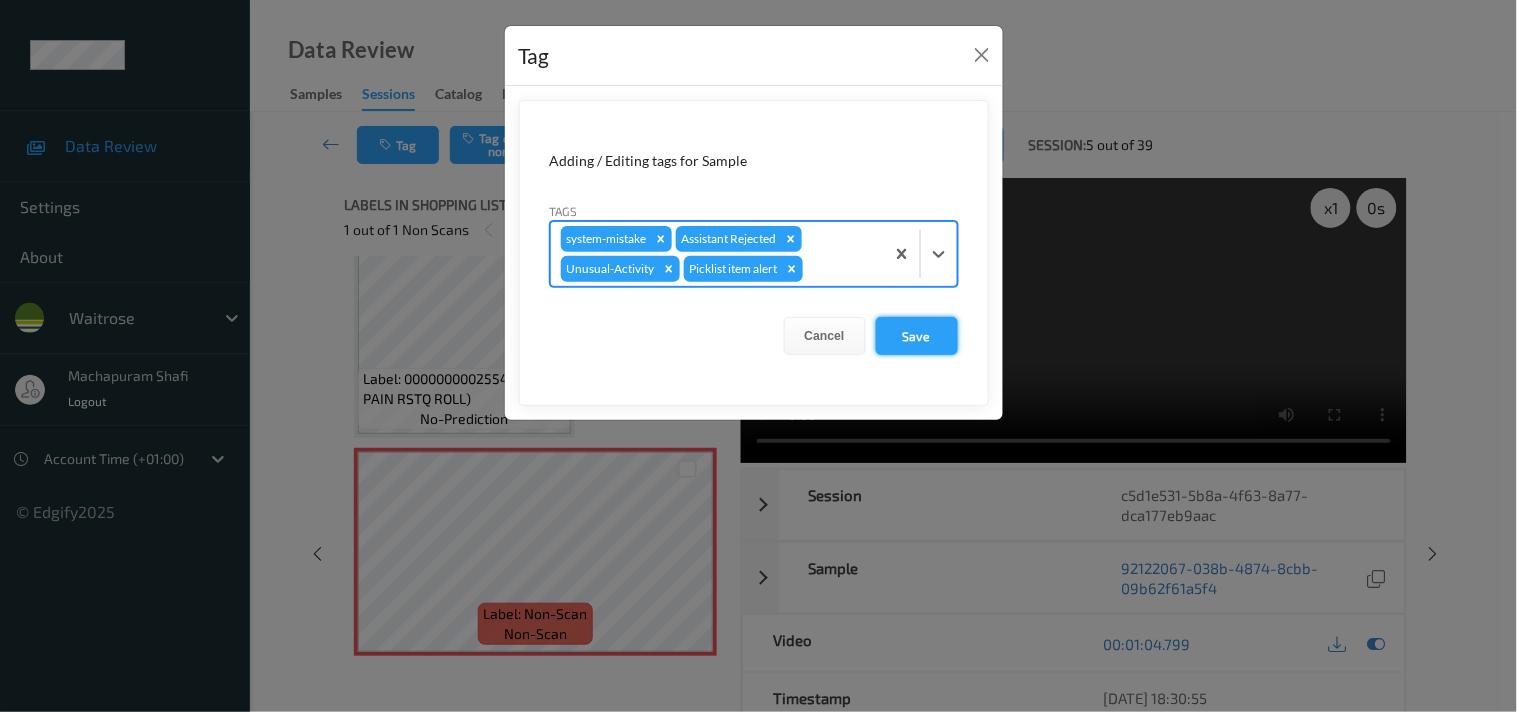 click on "Save" at bounding box center [917, 336] 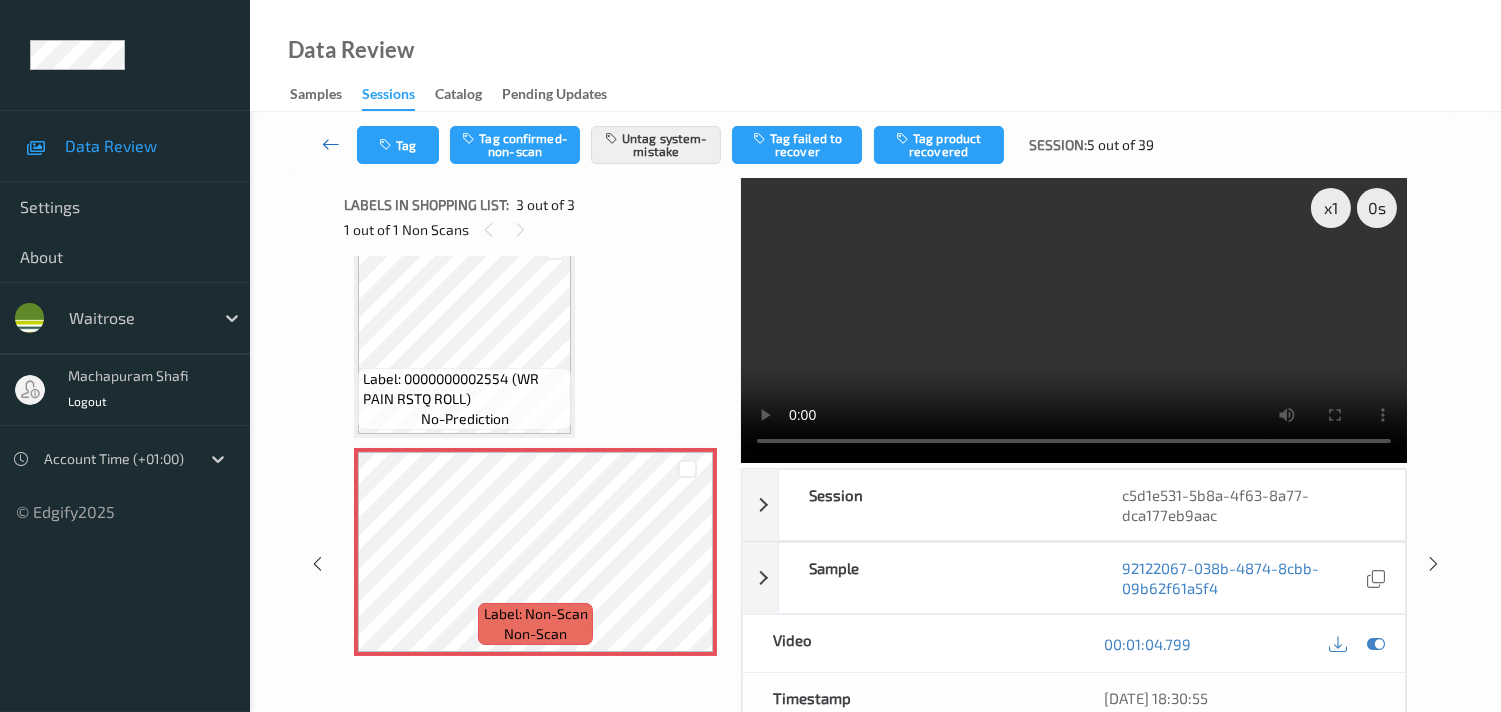 click at bounding box center (331, 144) 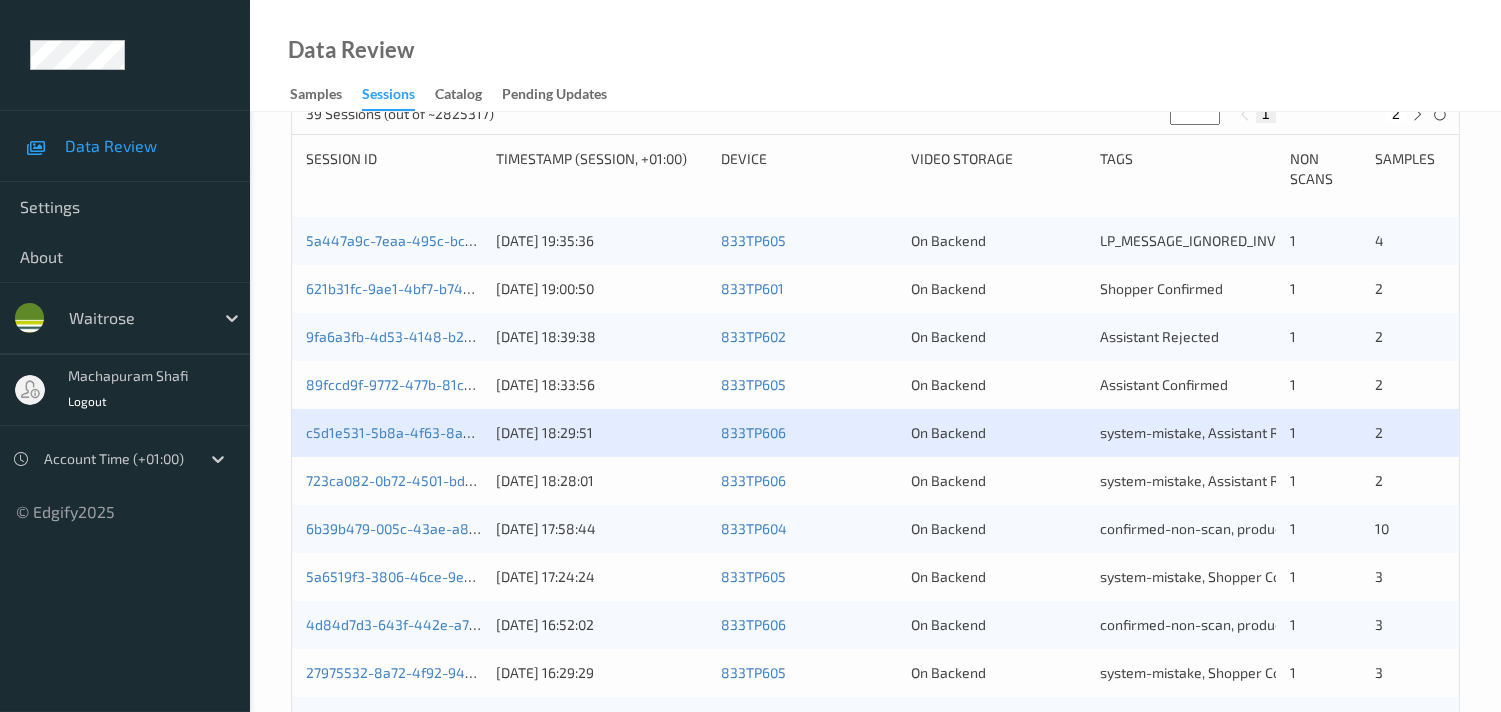 scroll, scrollTop: 444, scrollLeft: 0, axis: vertical 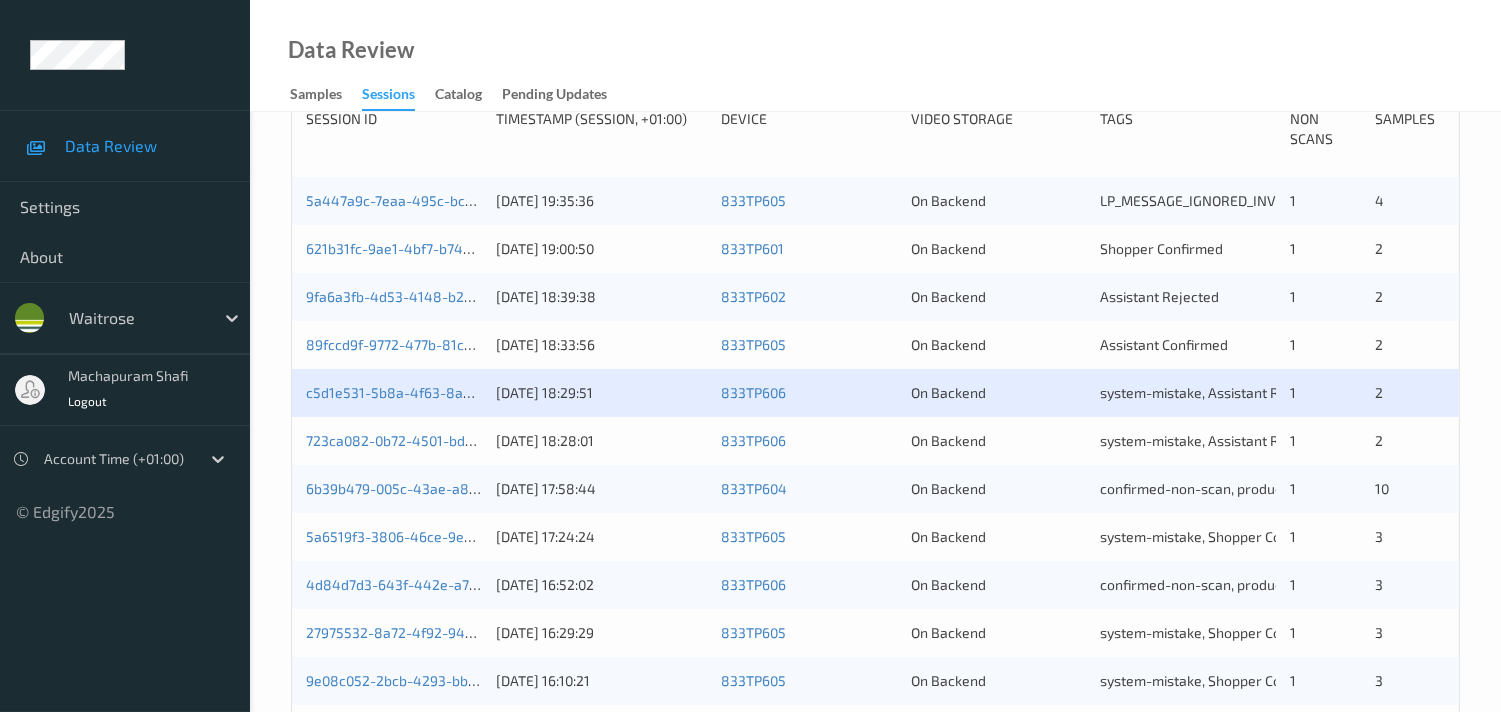 click on "89fccd9f-9772-477b-81c3-6736ecbb62d4" at bounding box center [394, 345] 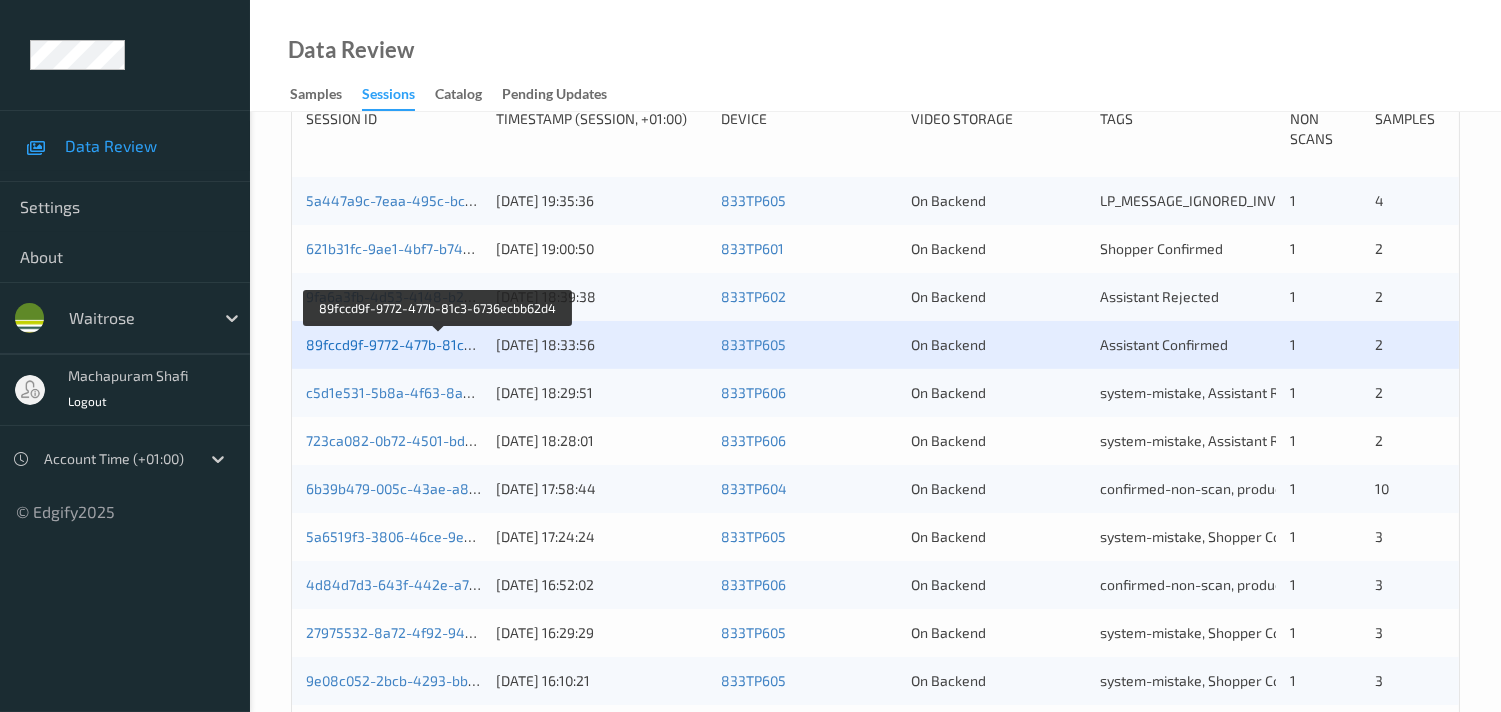 click on "89fccd9f-9772-477b-81c3-6736ecbb62d4" at bounding box center [439, 344] 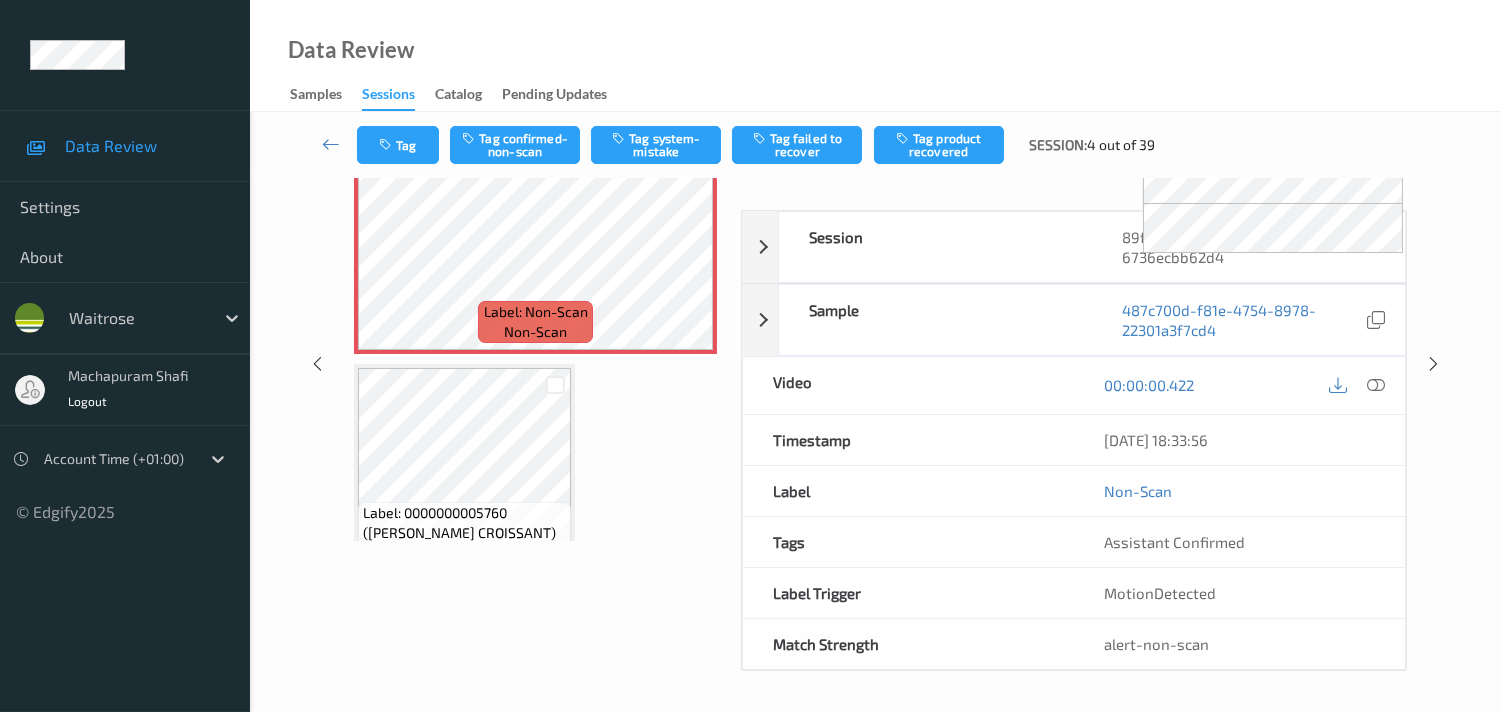 scroll, scrollTop: 97, scrollLeft: 0, axis: vertical 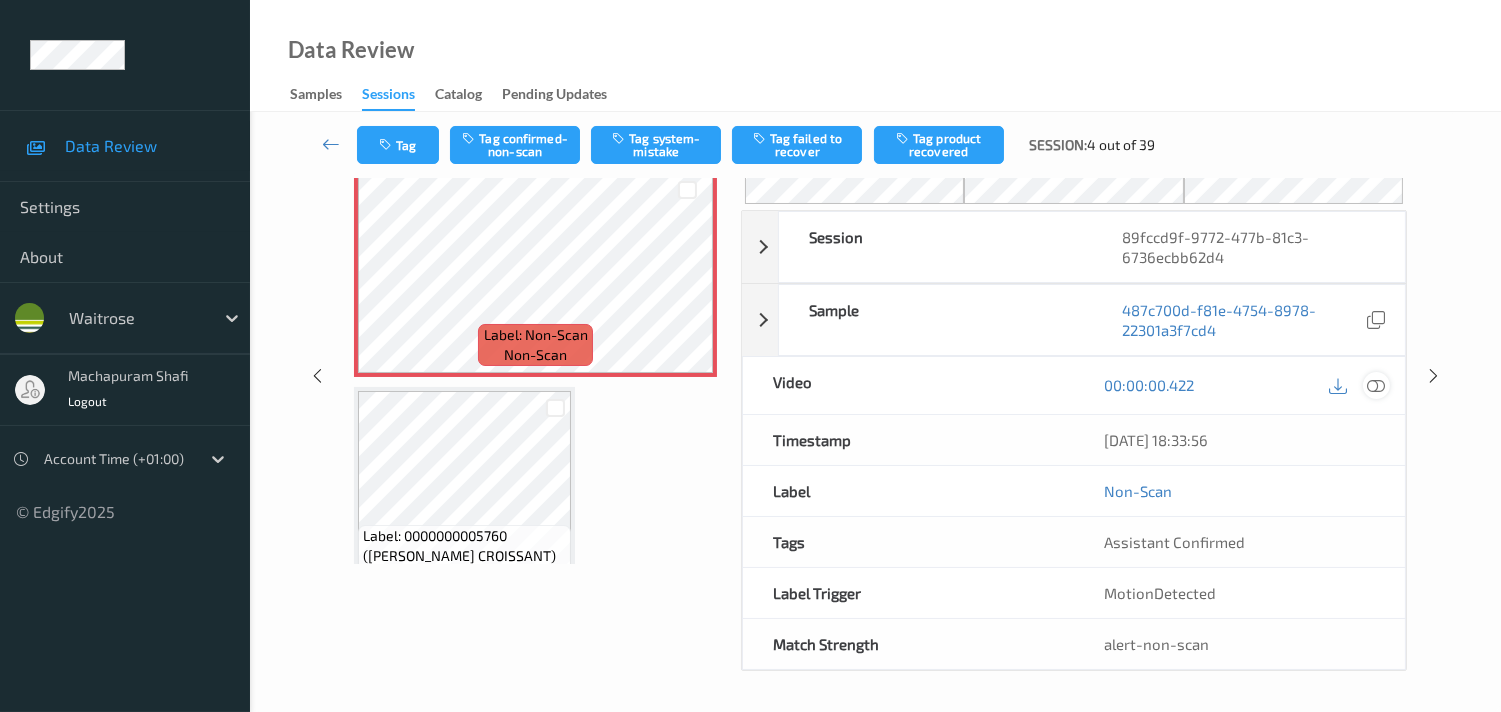 click at bounding box center [1376, 385] 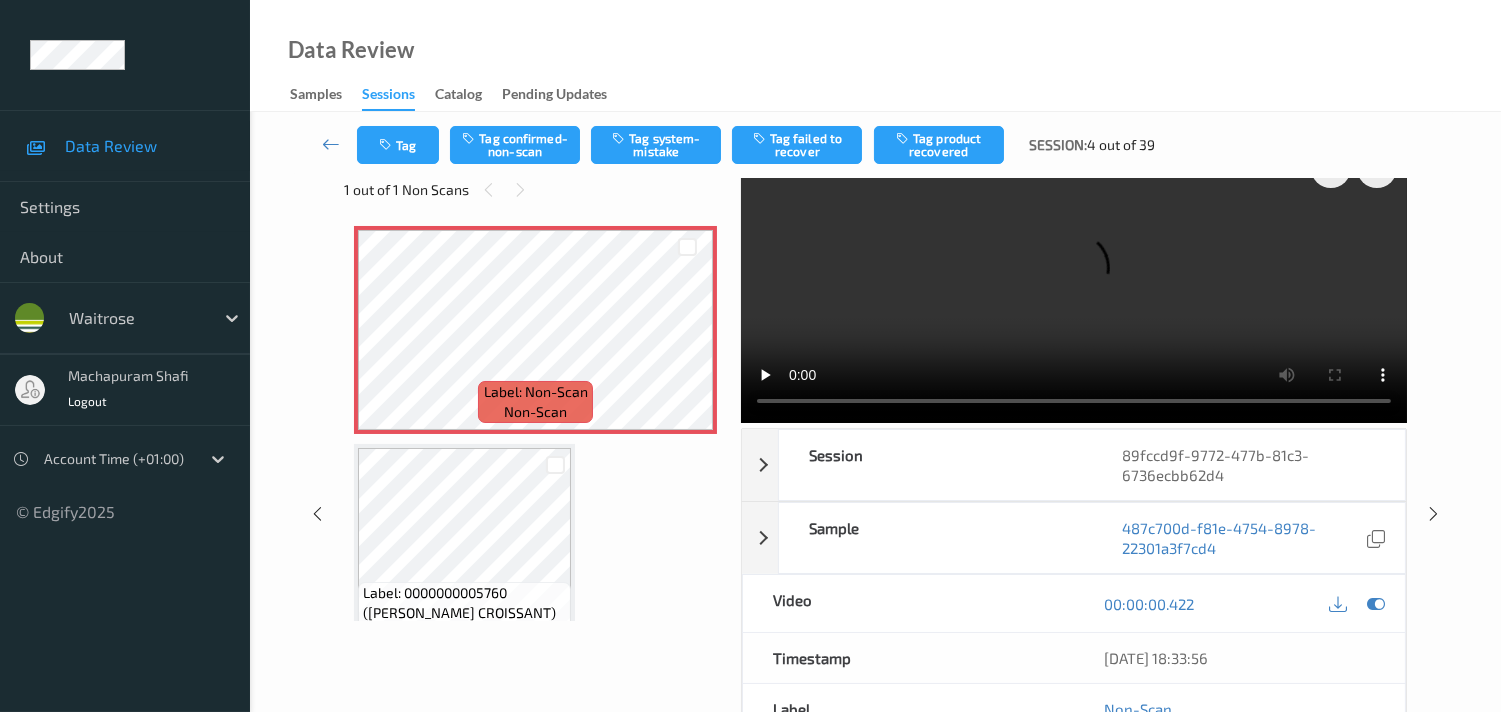 scroll, scrollTop: 0, scrollLeft: 0, axis: both 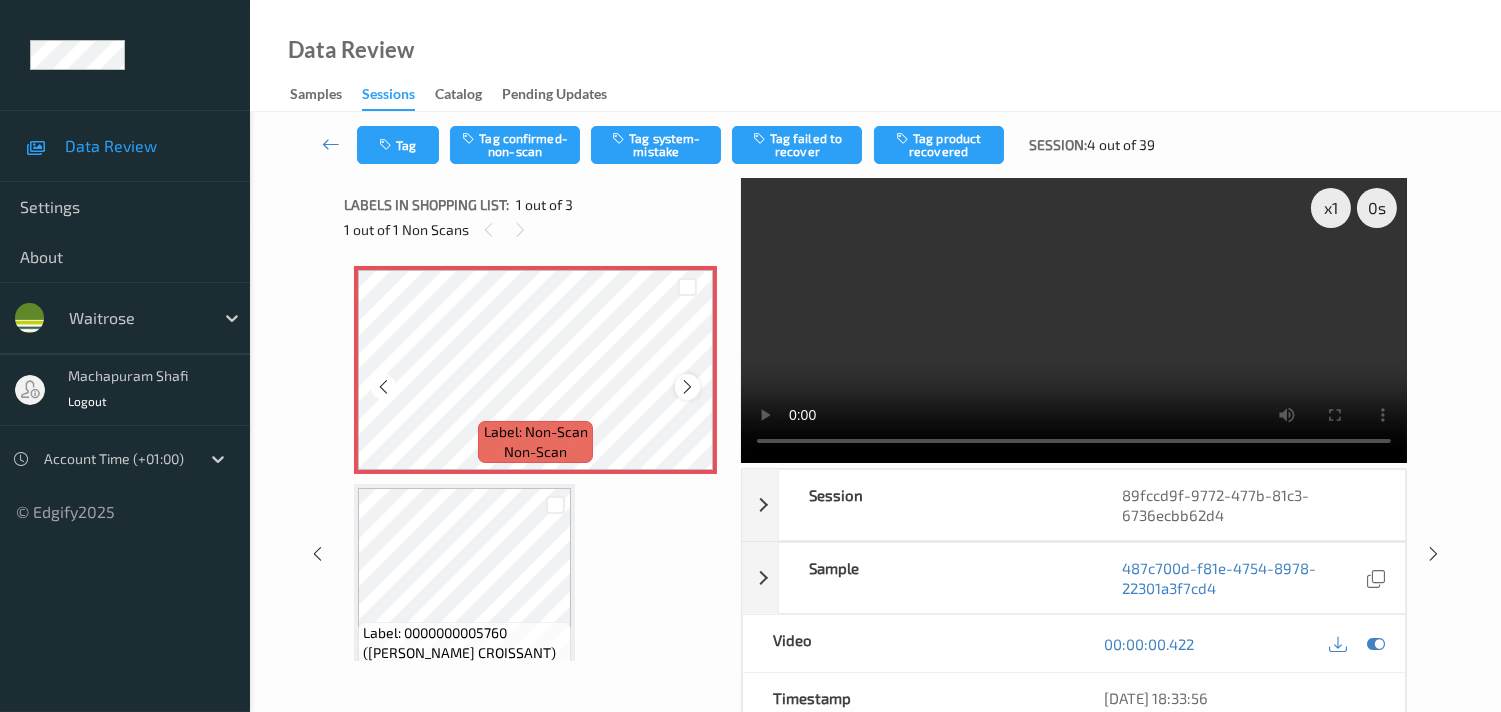 click at bounding box center [687, 387] 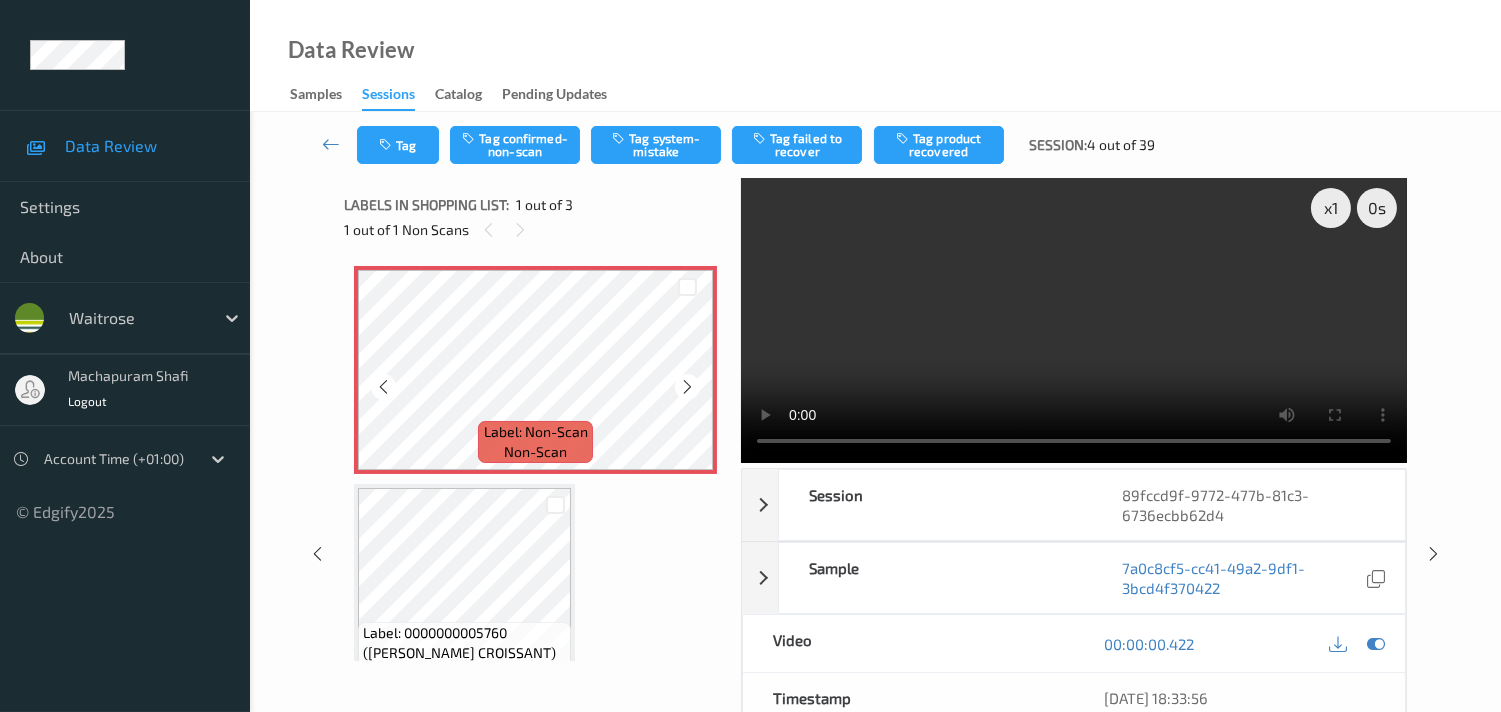 click at bounding box center [687, 387] 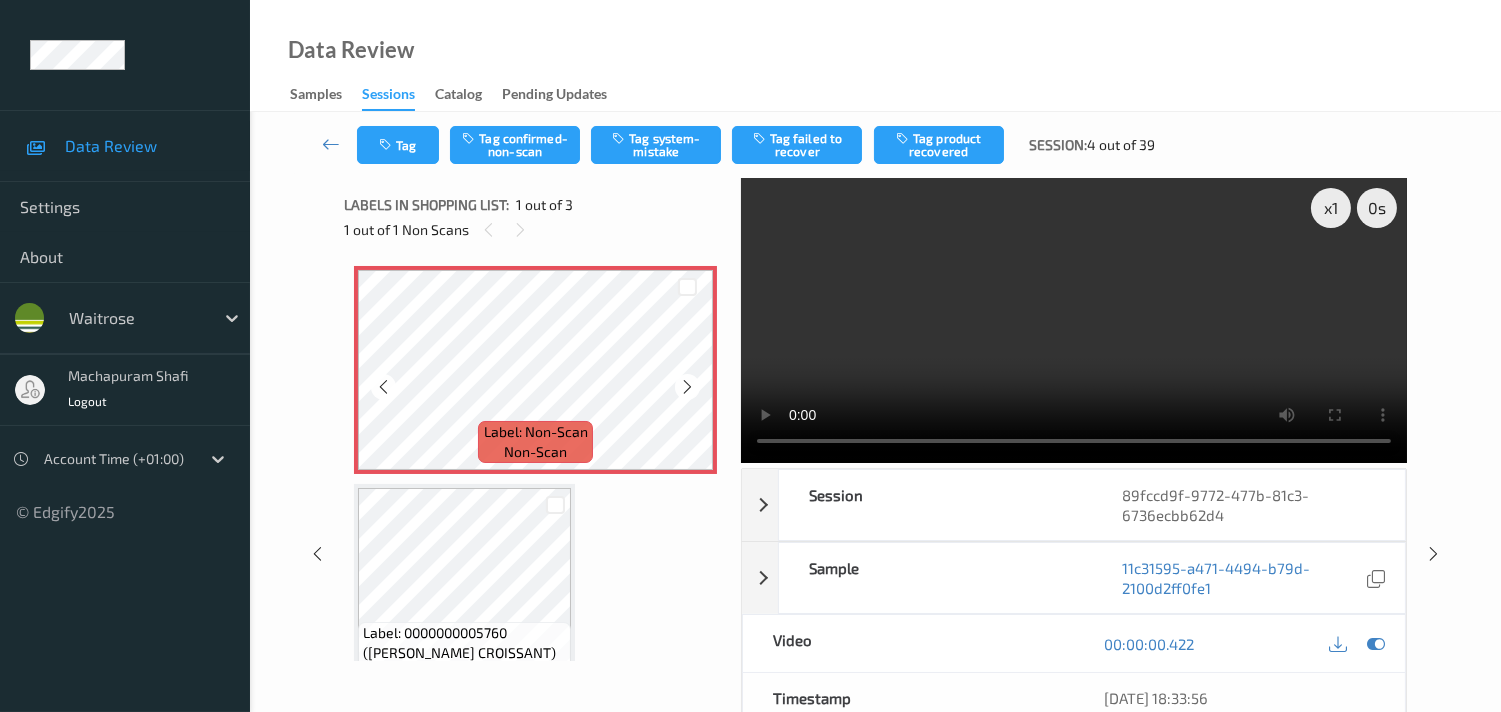 click at bounding box center (687, 387) 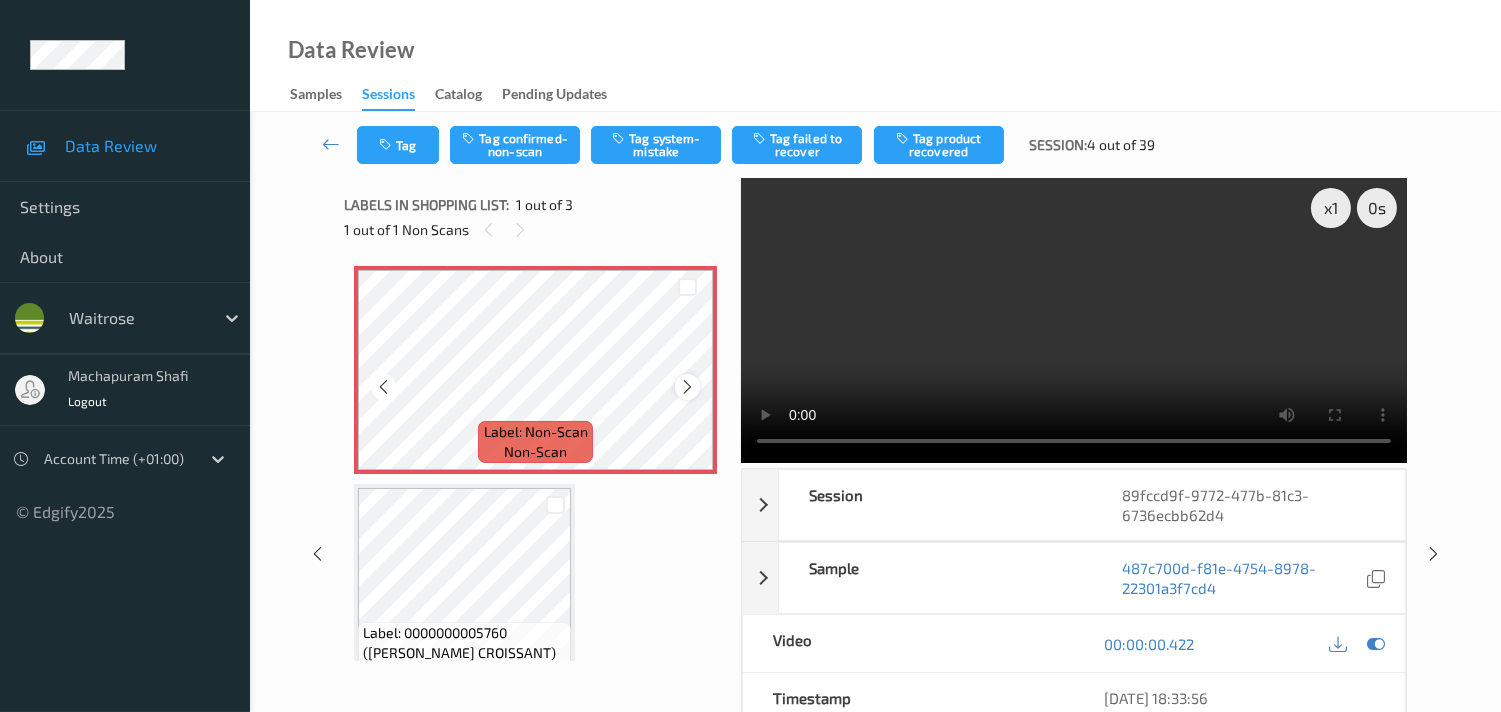 click at bounding box center [687, 387] 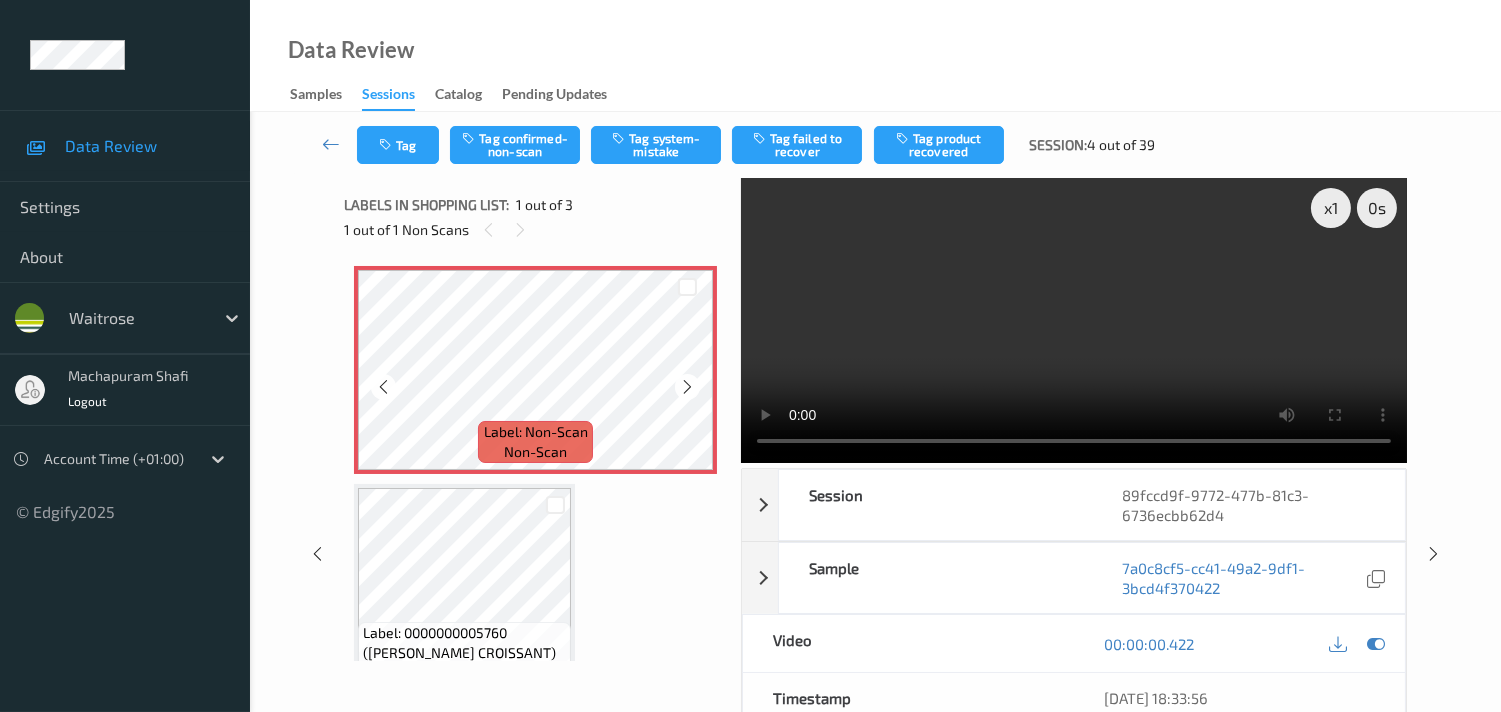 click at bounding box center (687, 387) 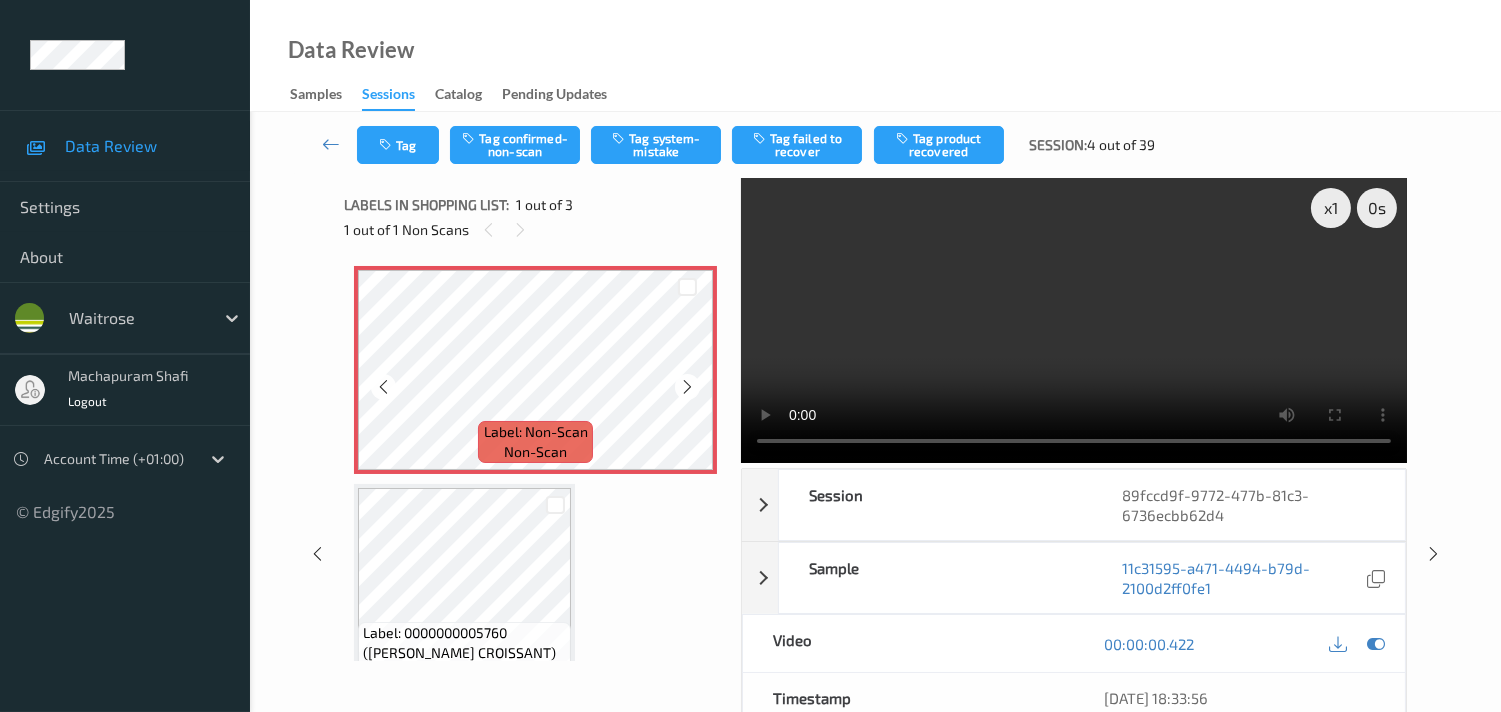 click at bounding box center (687, 387) 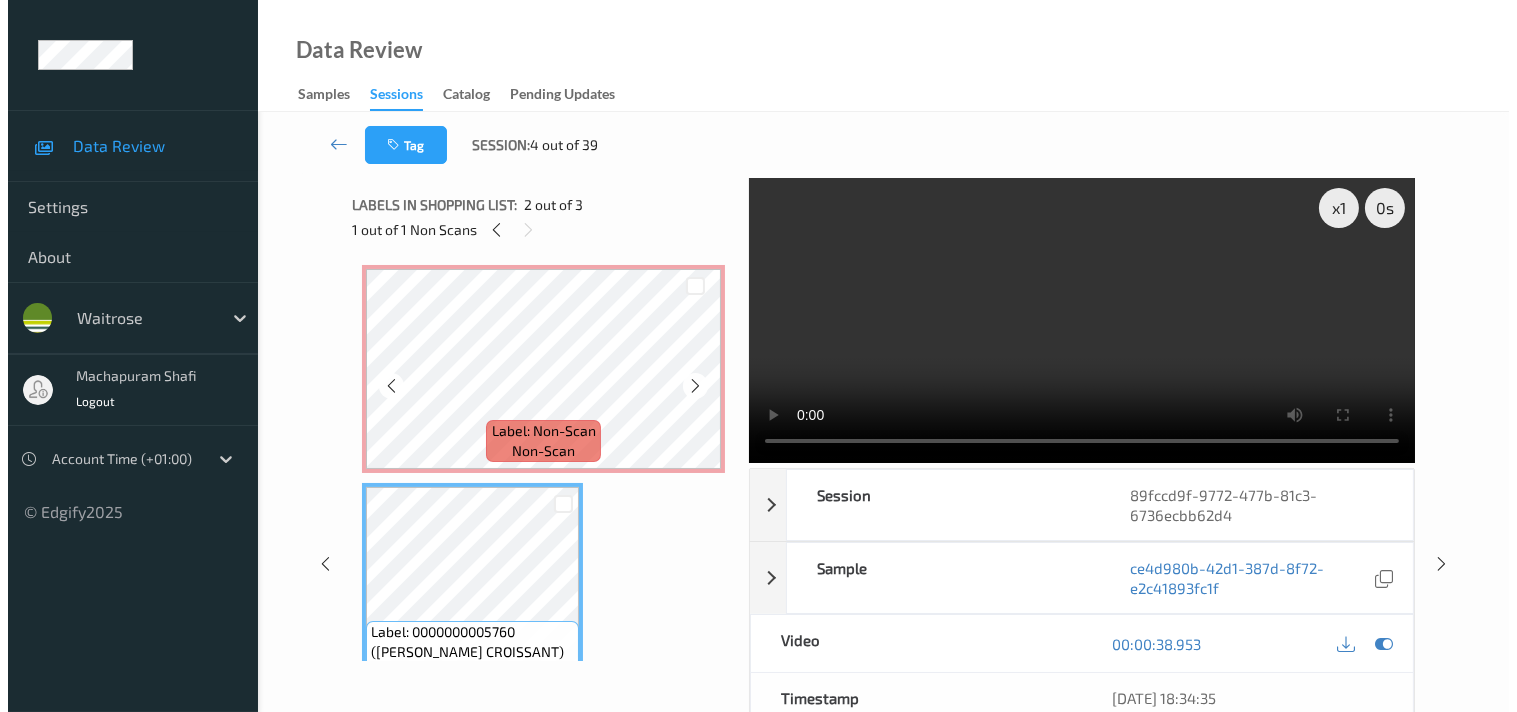 scroll, scrollTop: 0, scrollLeft: 0, axis: both 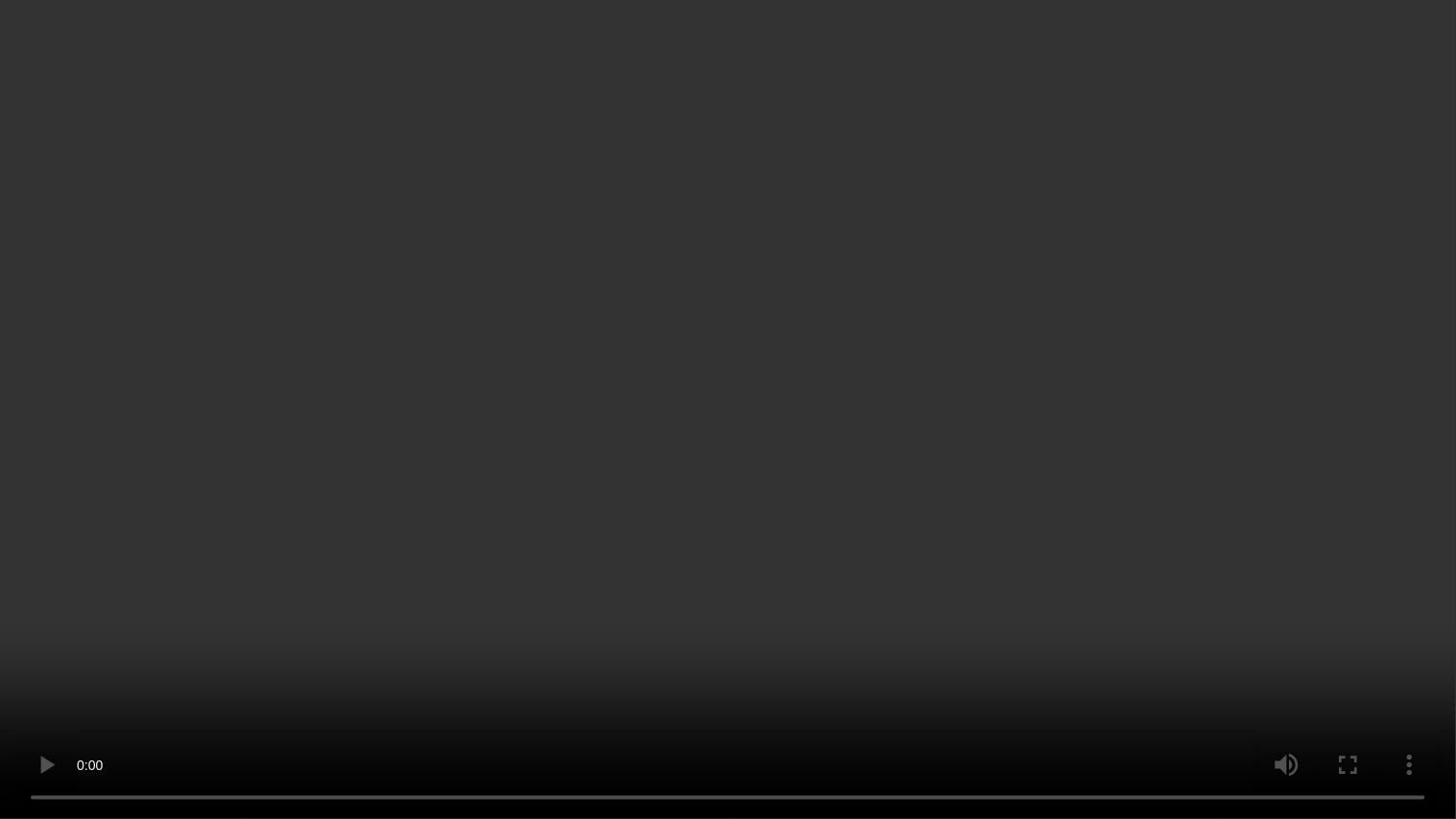 type 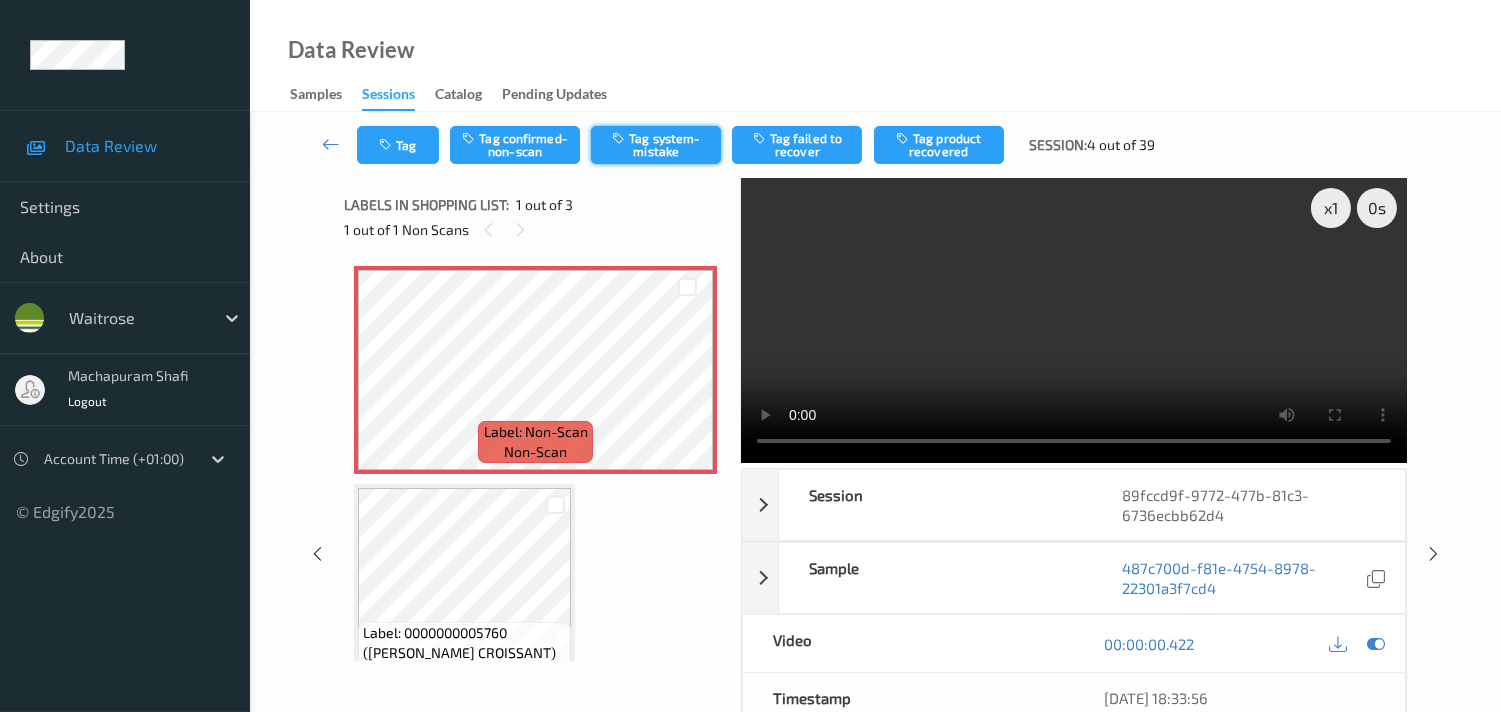click on "Tag   system-mistake" at bounding box center (656, 145) 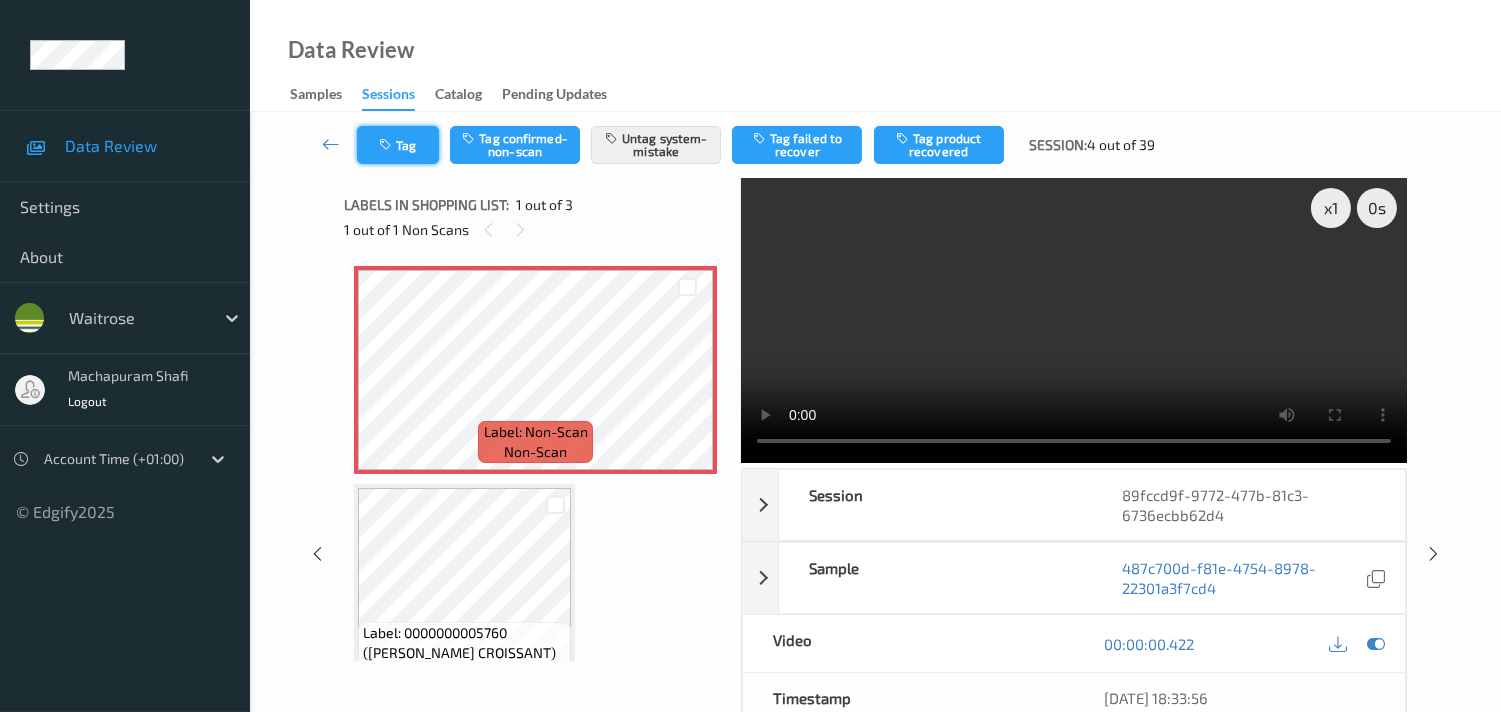 click on "Tag" at bounding box center [398, 145] 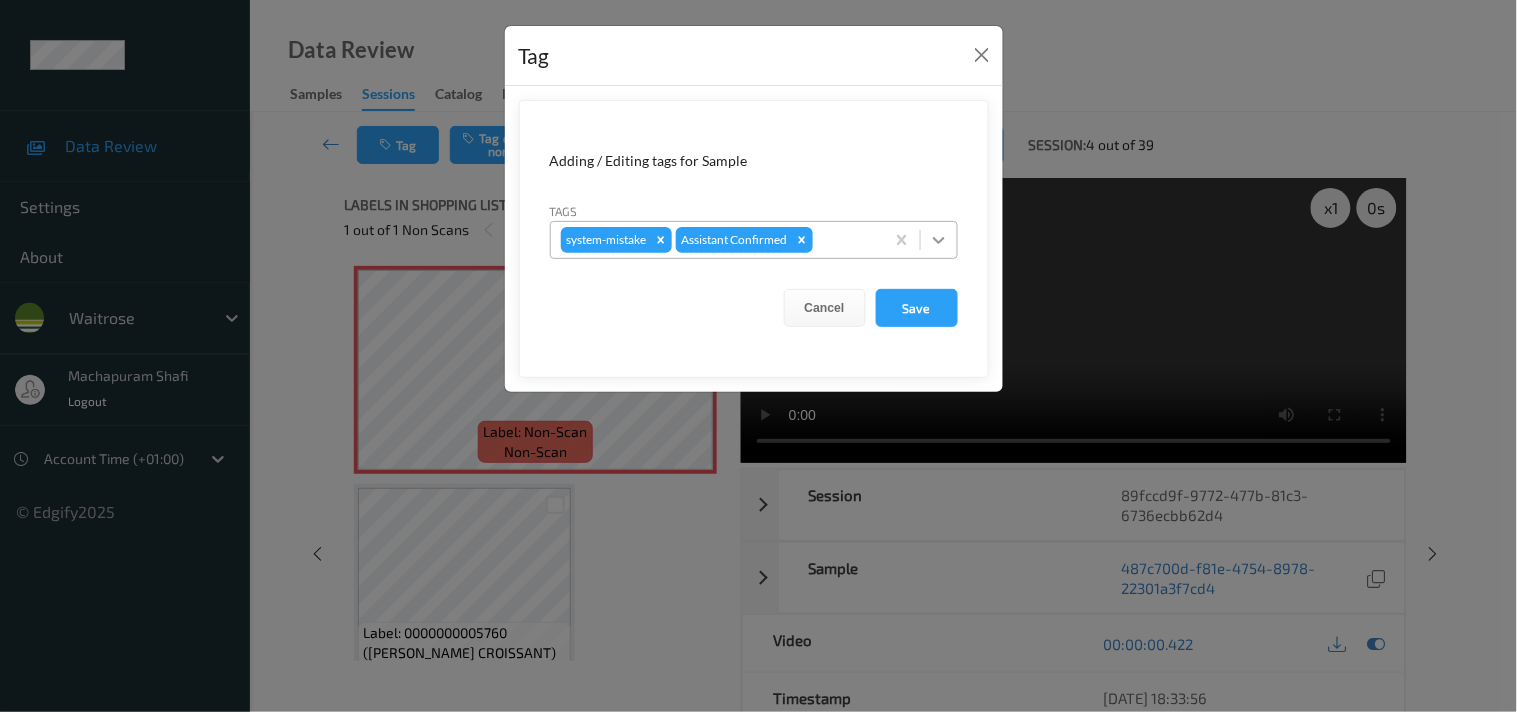 click 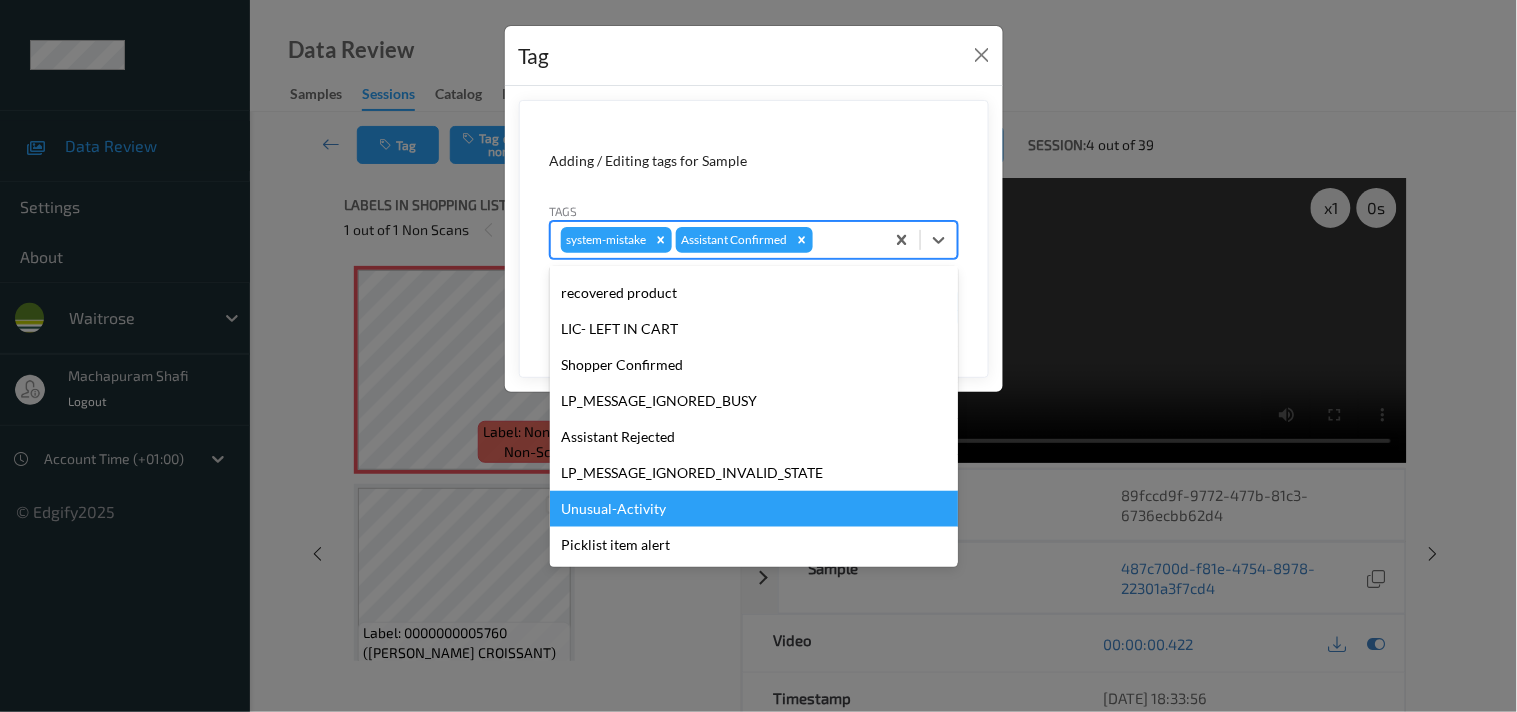 scroll, scrollTop: 320, scrollLeft: 0, axis: vertical 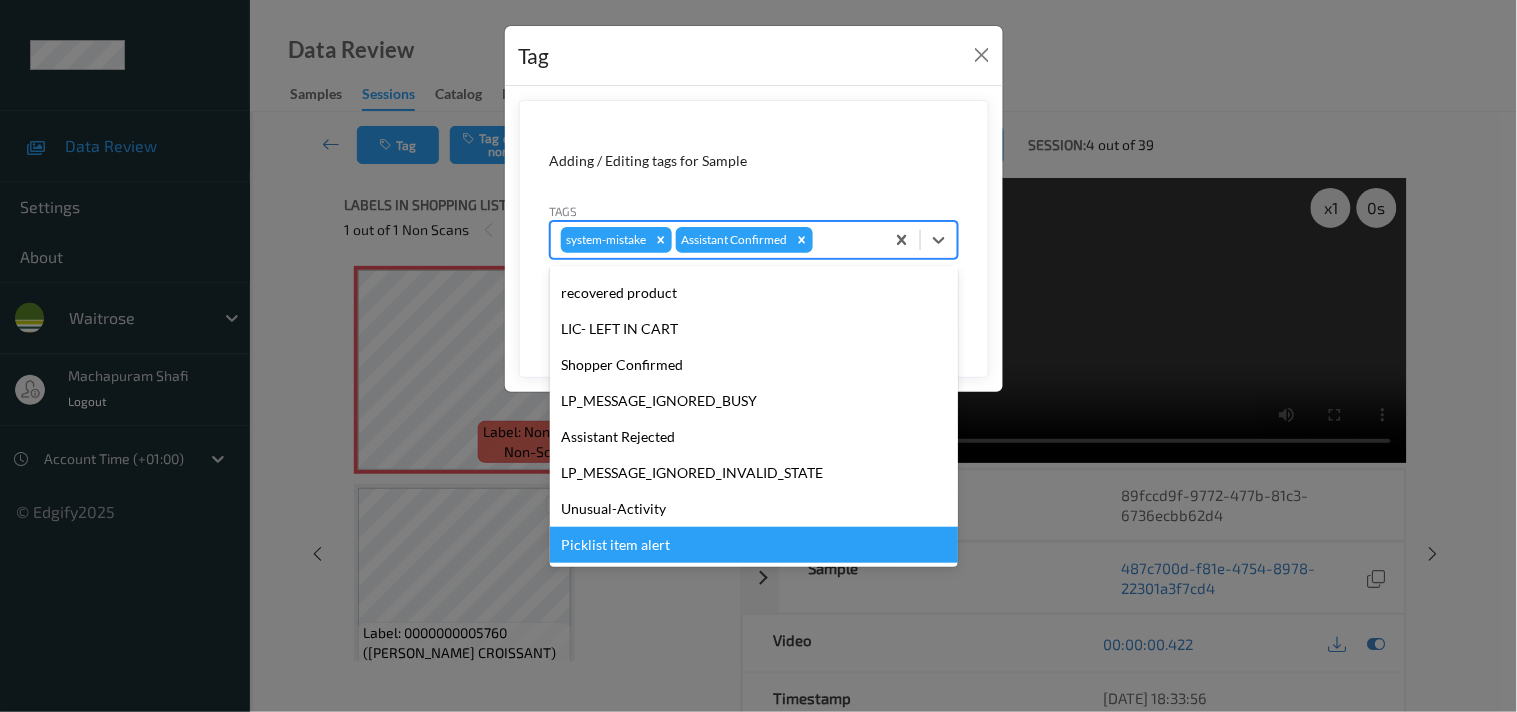 click on "Picklist item alert" at bounding box center (754, 545) 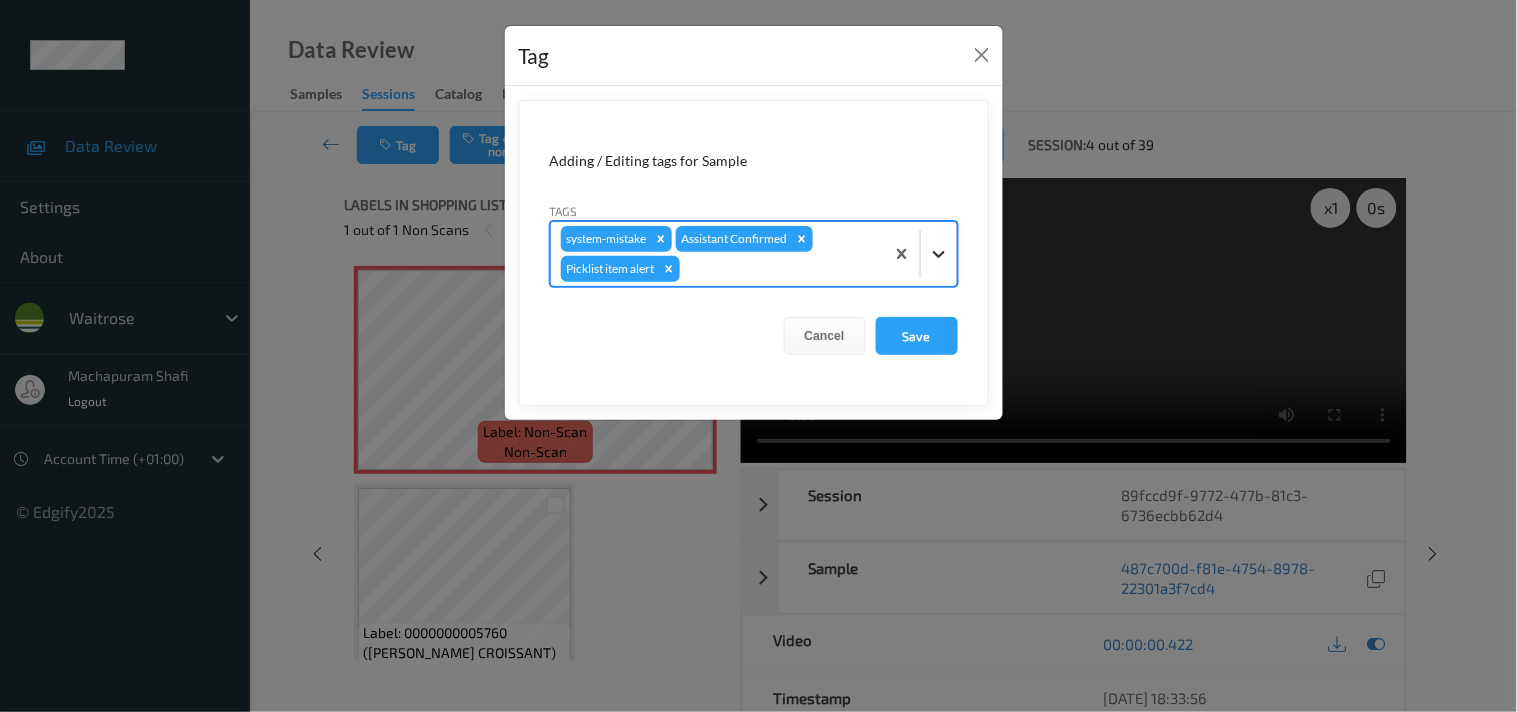 click 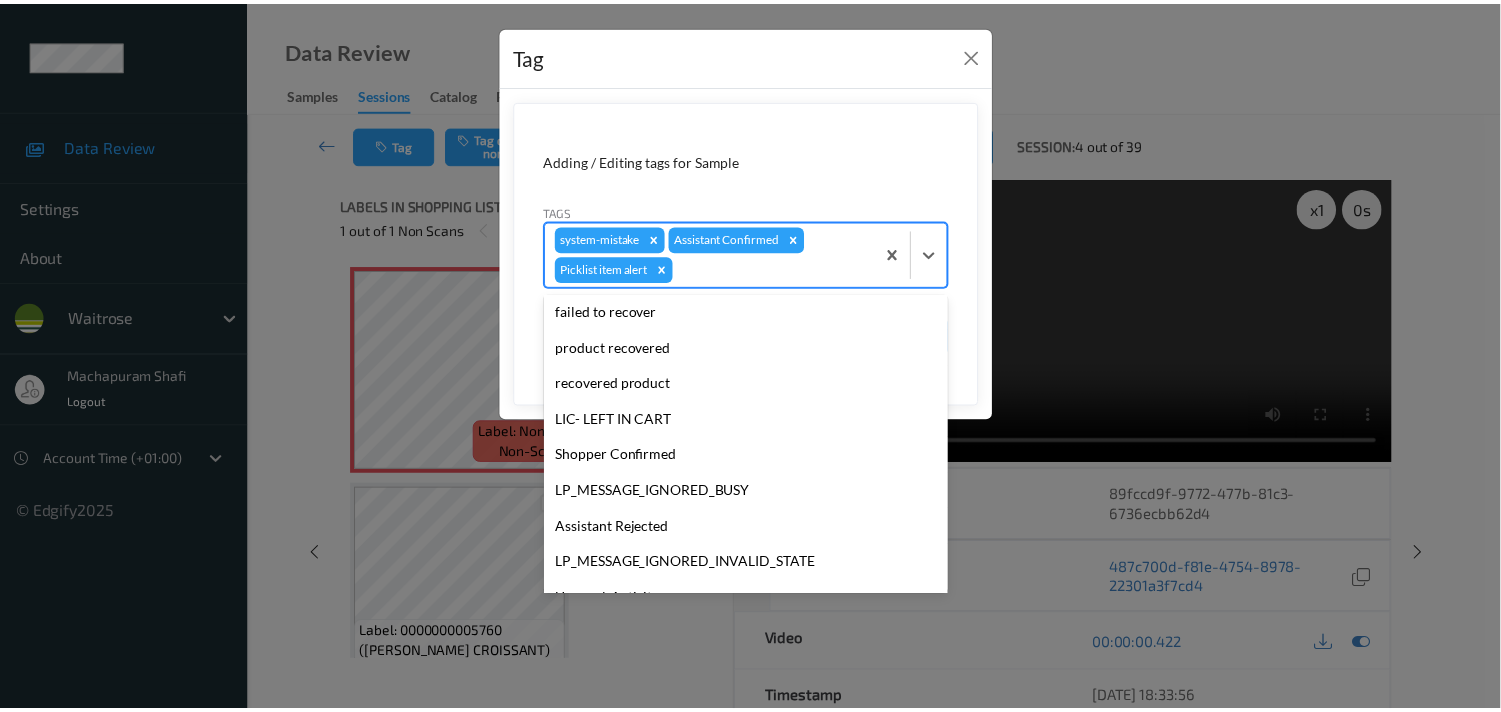 scroll, scrollTop: 283, scrollLeft: 0, axis: vertical 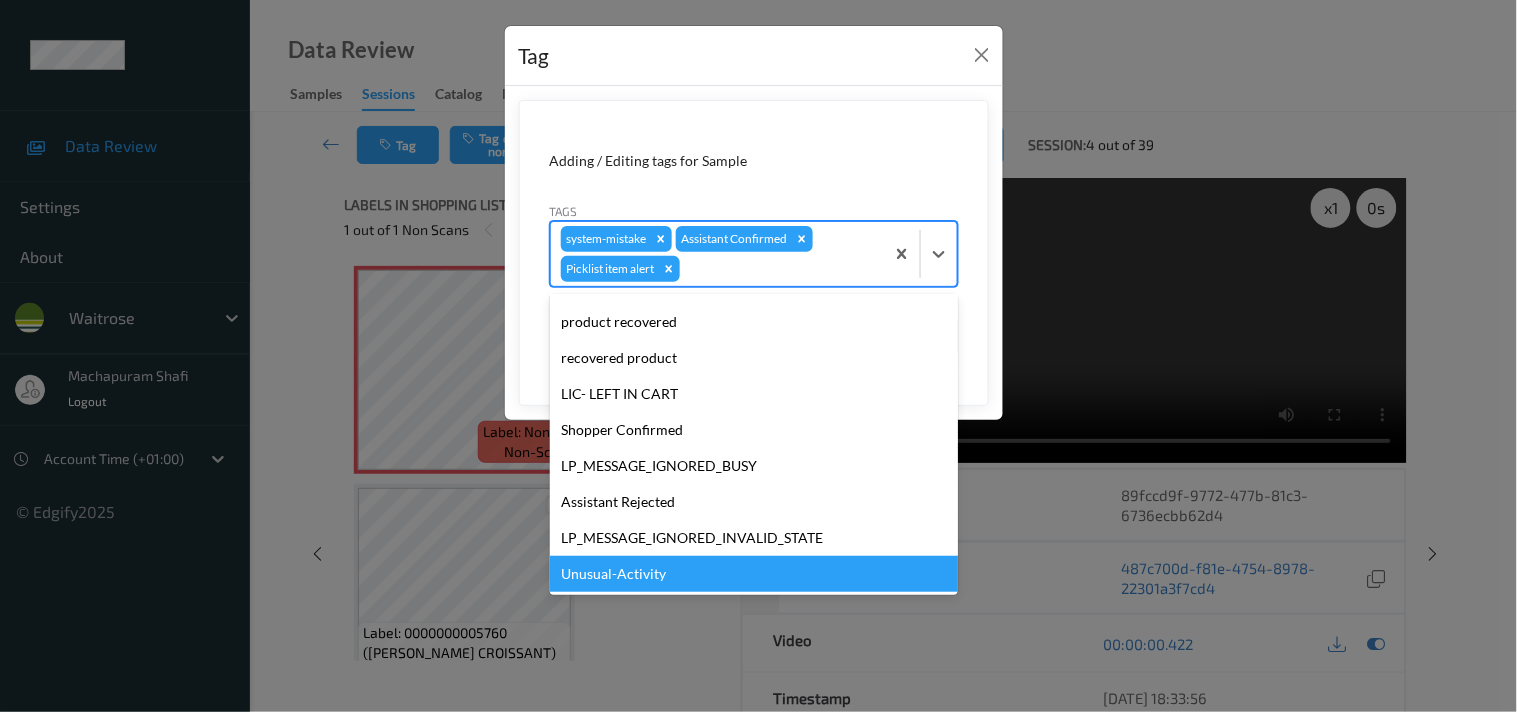 click on "Unusual-Activity" at bounding box center [754, 574] 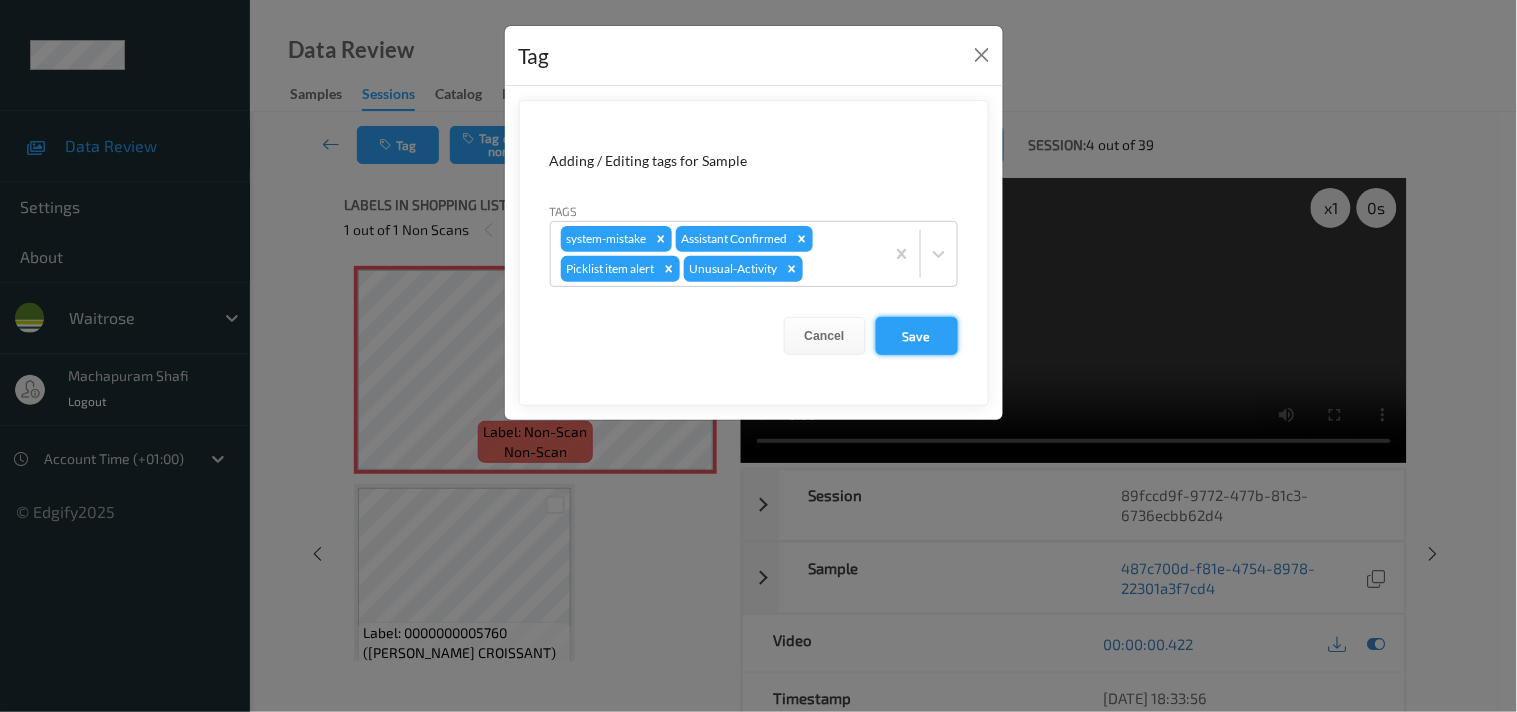 click on "Save" at bounding box center (917, 336) 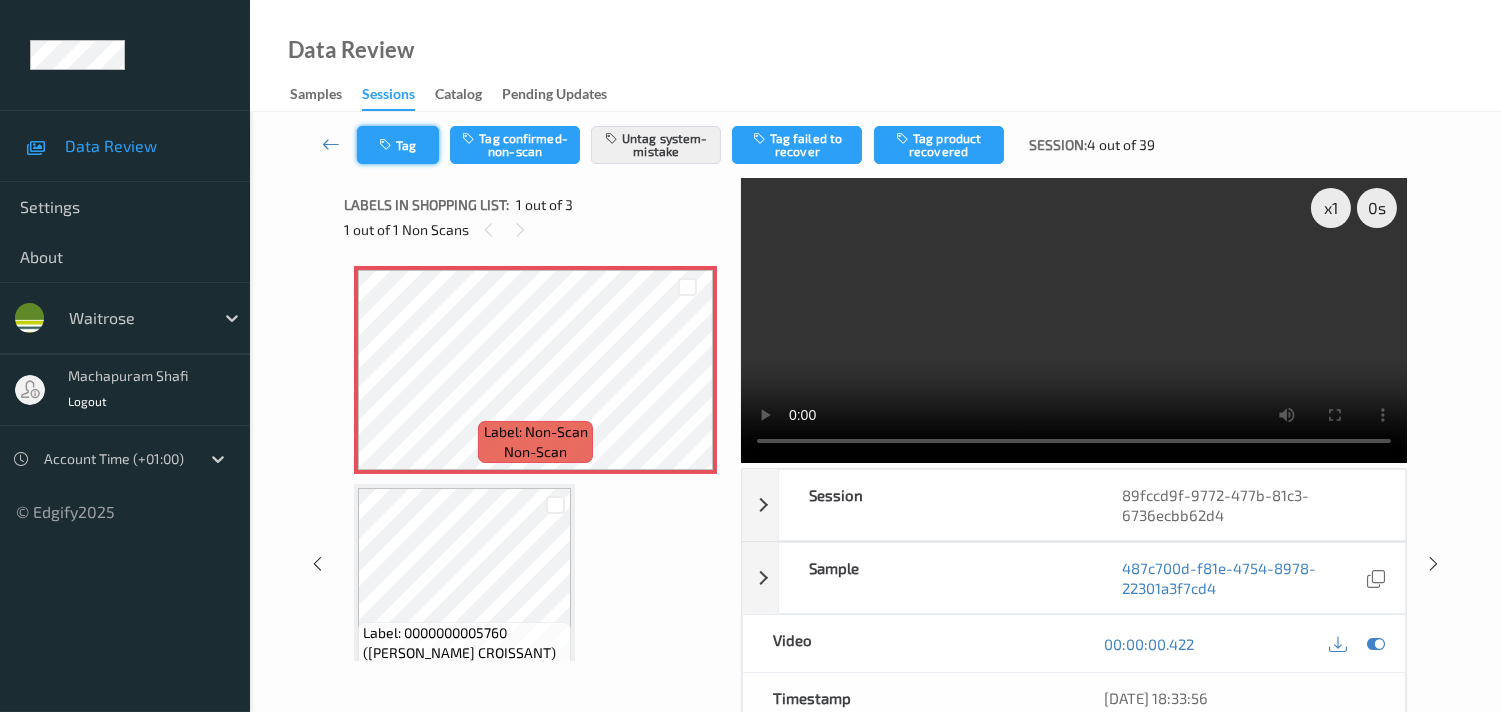 click on "Tag" at bounding box center [398, 145] 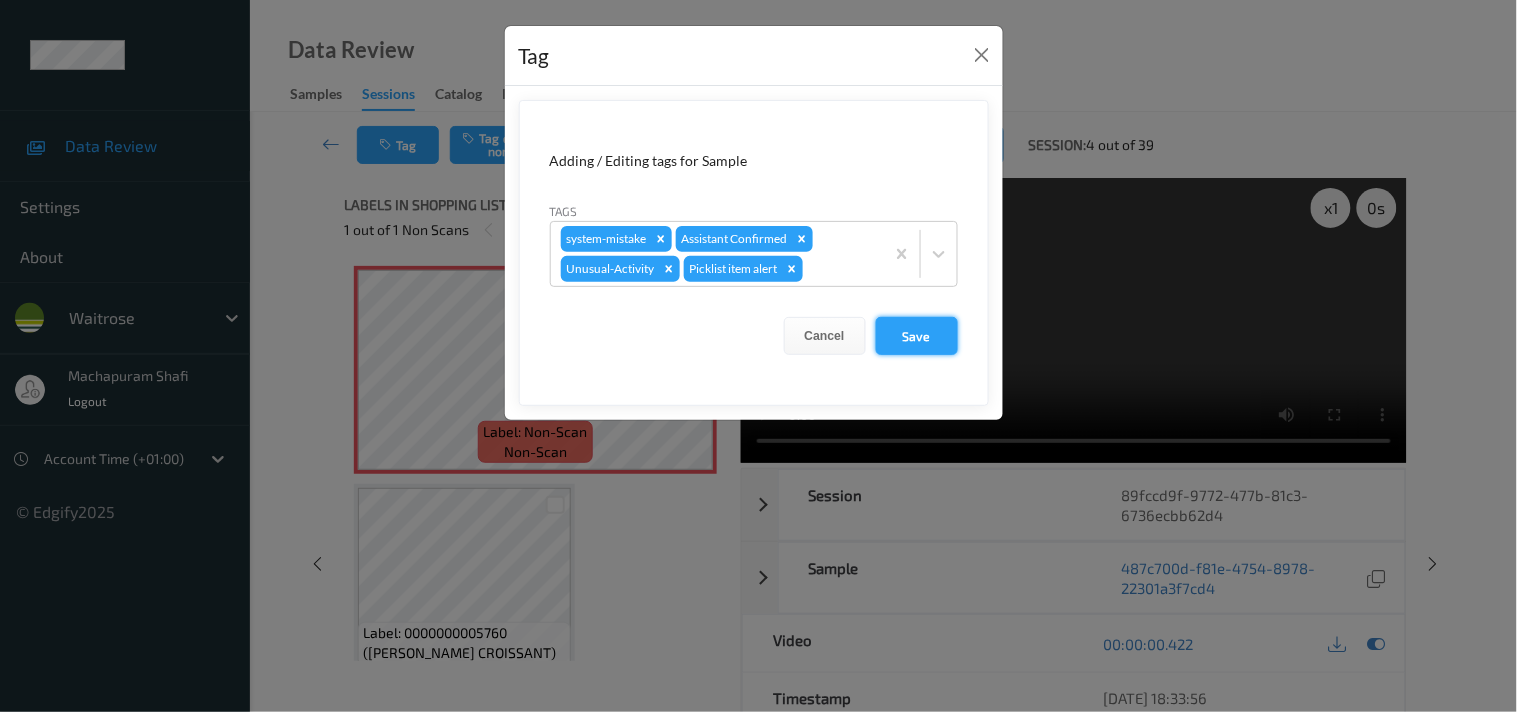 click on "Save" at bounding box center [917, 336] 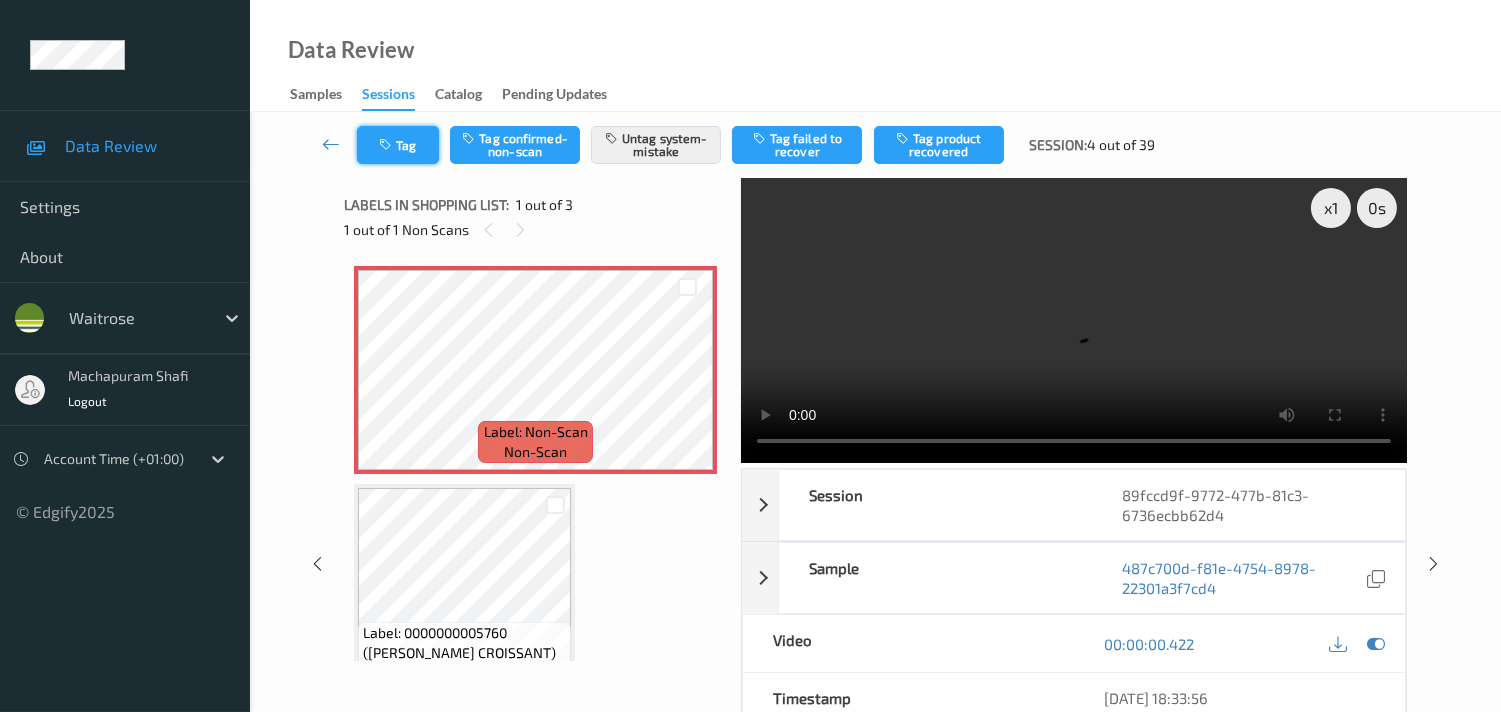 click on "Tag" at bounding box center [398, 145] 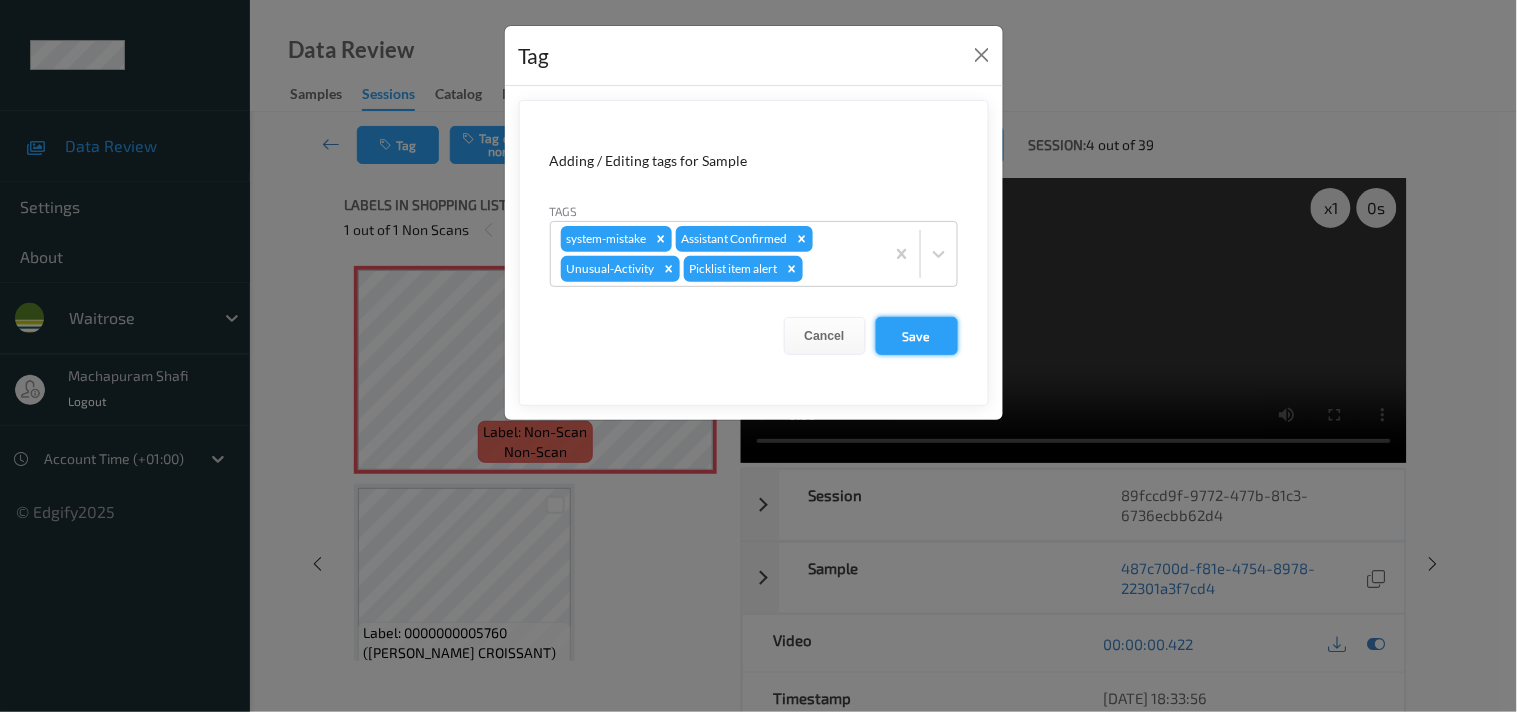 click on "Save" at bounding box center [917, 336] 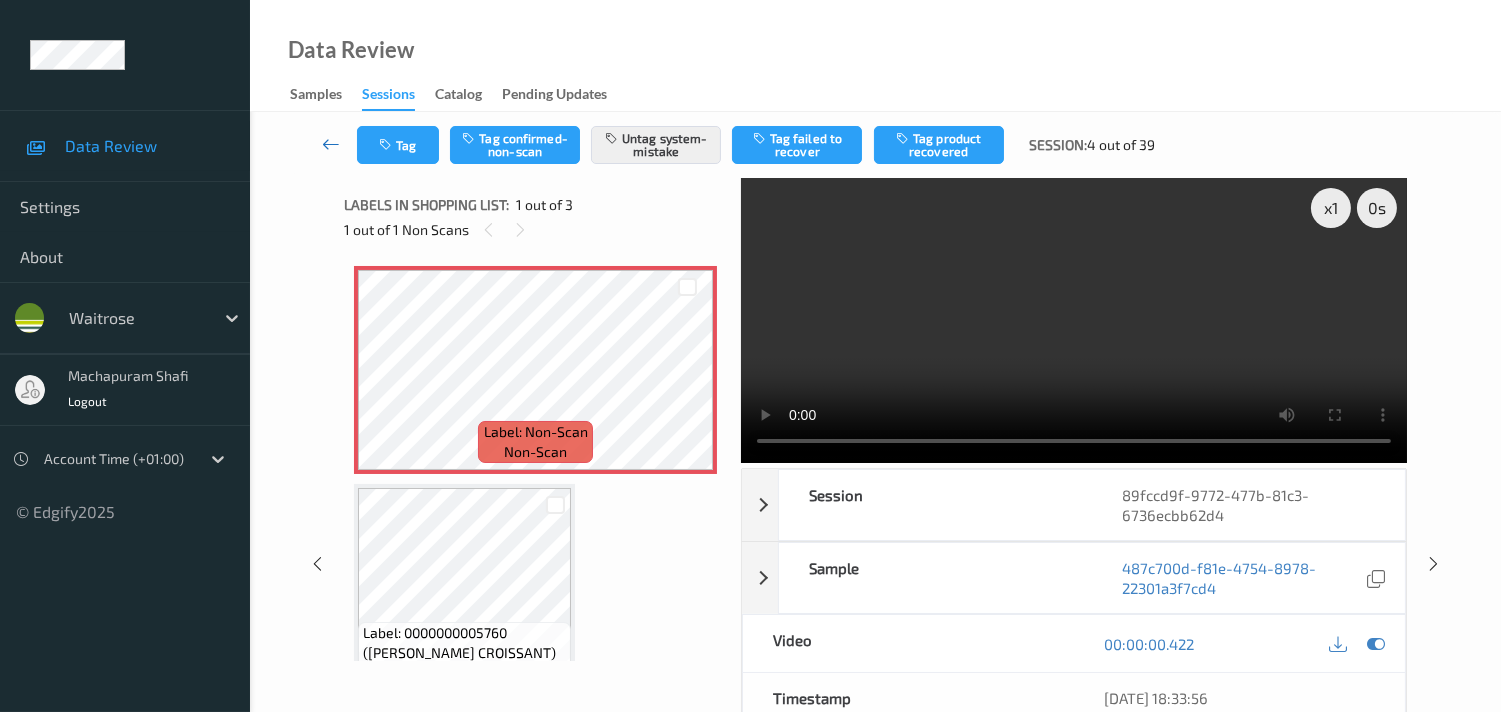 click at bounding box center (331, 144) 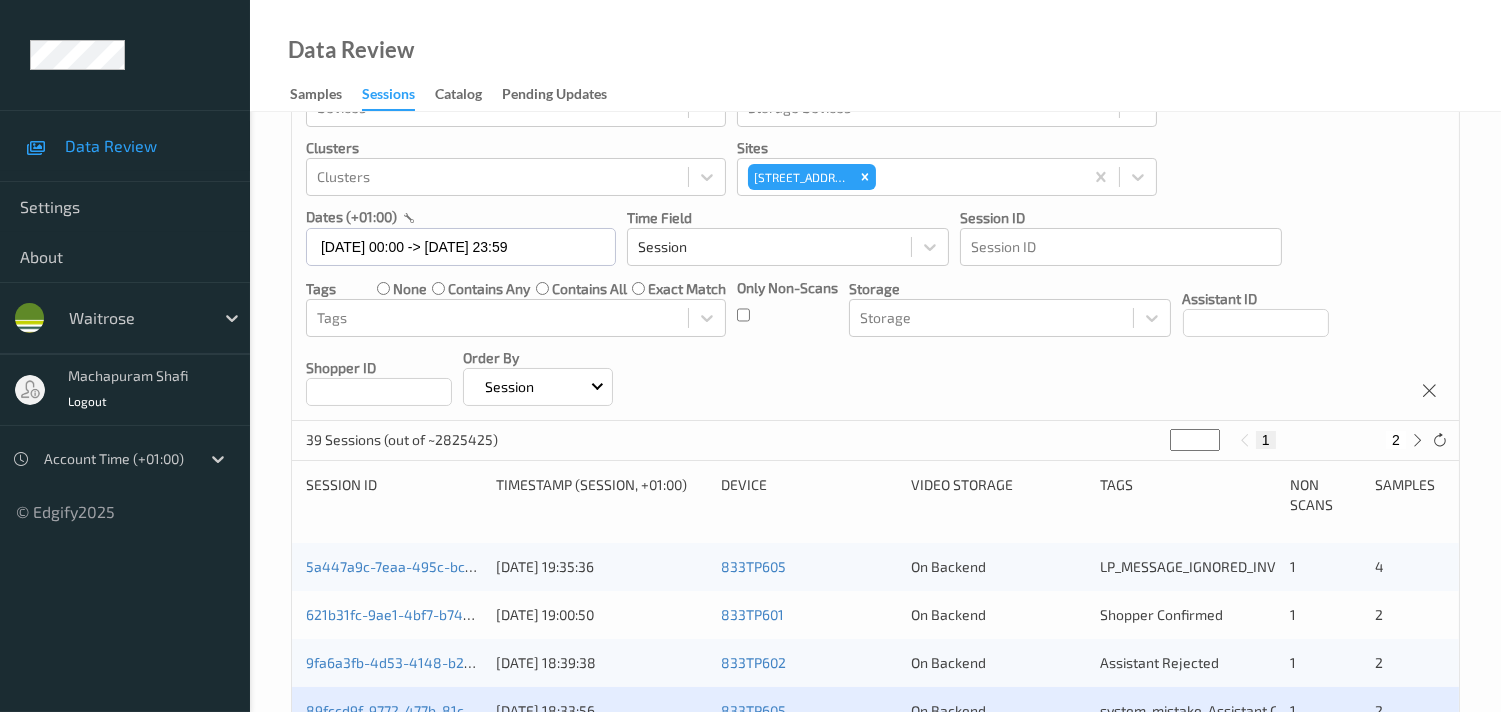 scroll, scrollTop: 222, scrollLeft: 0, axis: vertical 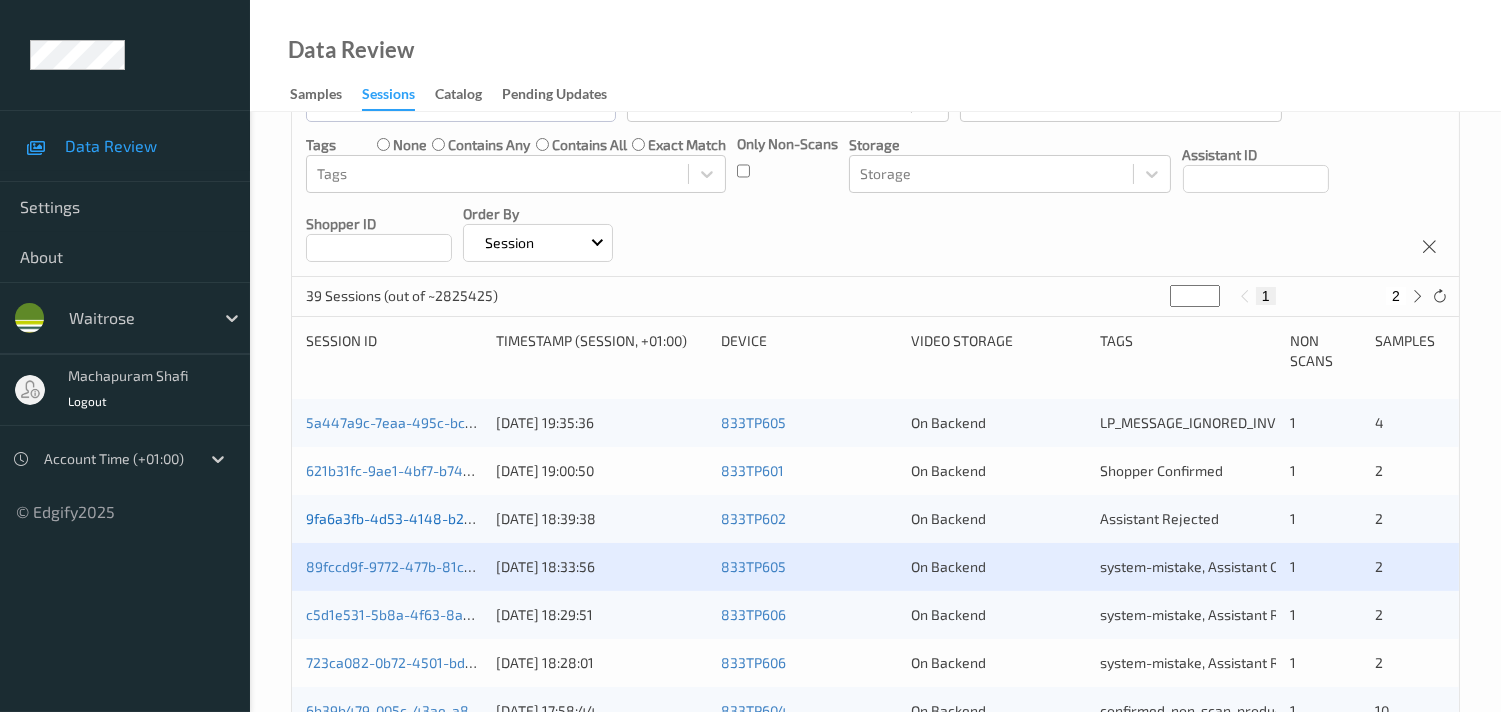 click on "9fa6a3fb-4d53-4148-b201-b844576300b4" at bounding box center [444, 518] 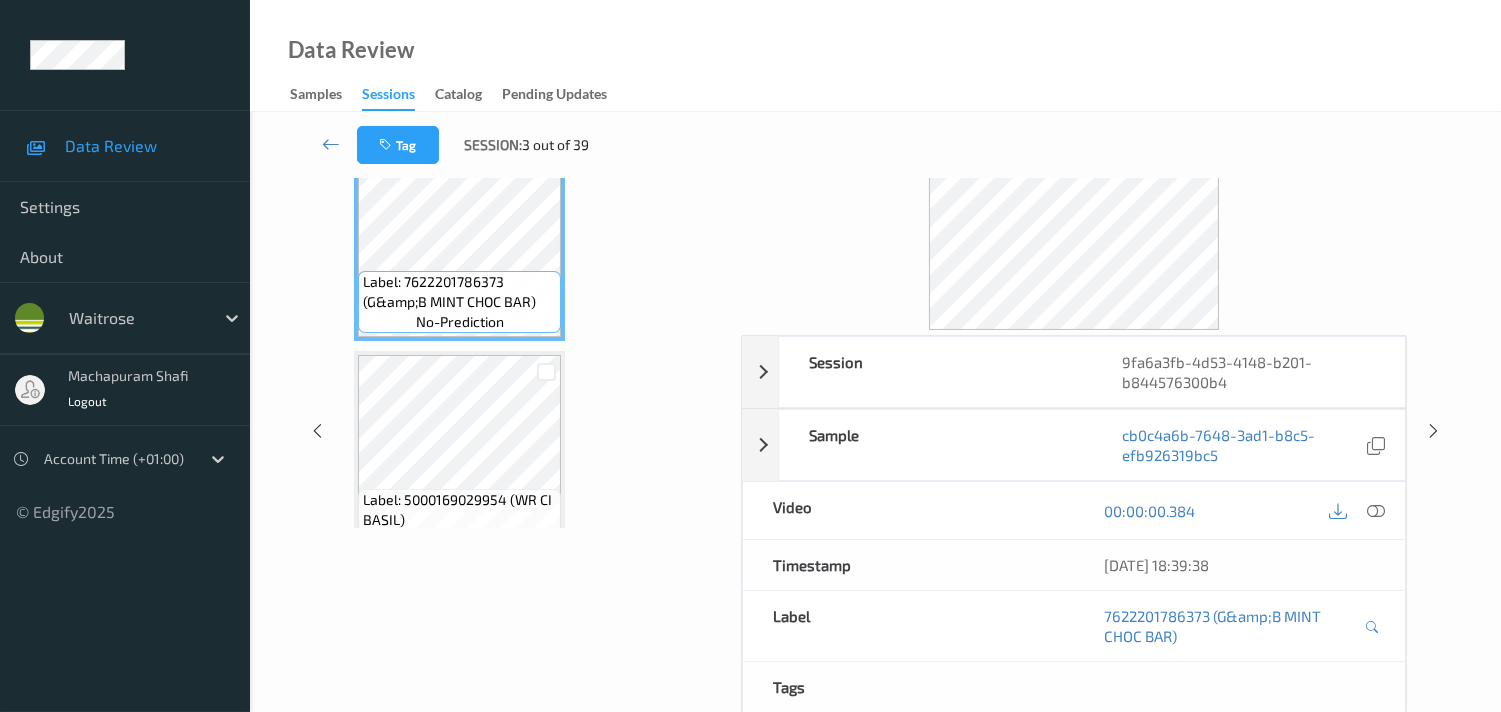 scroll, scrollTop: 280, scrollLeft: 0, axis: vertical 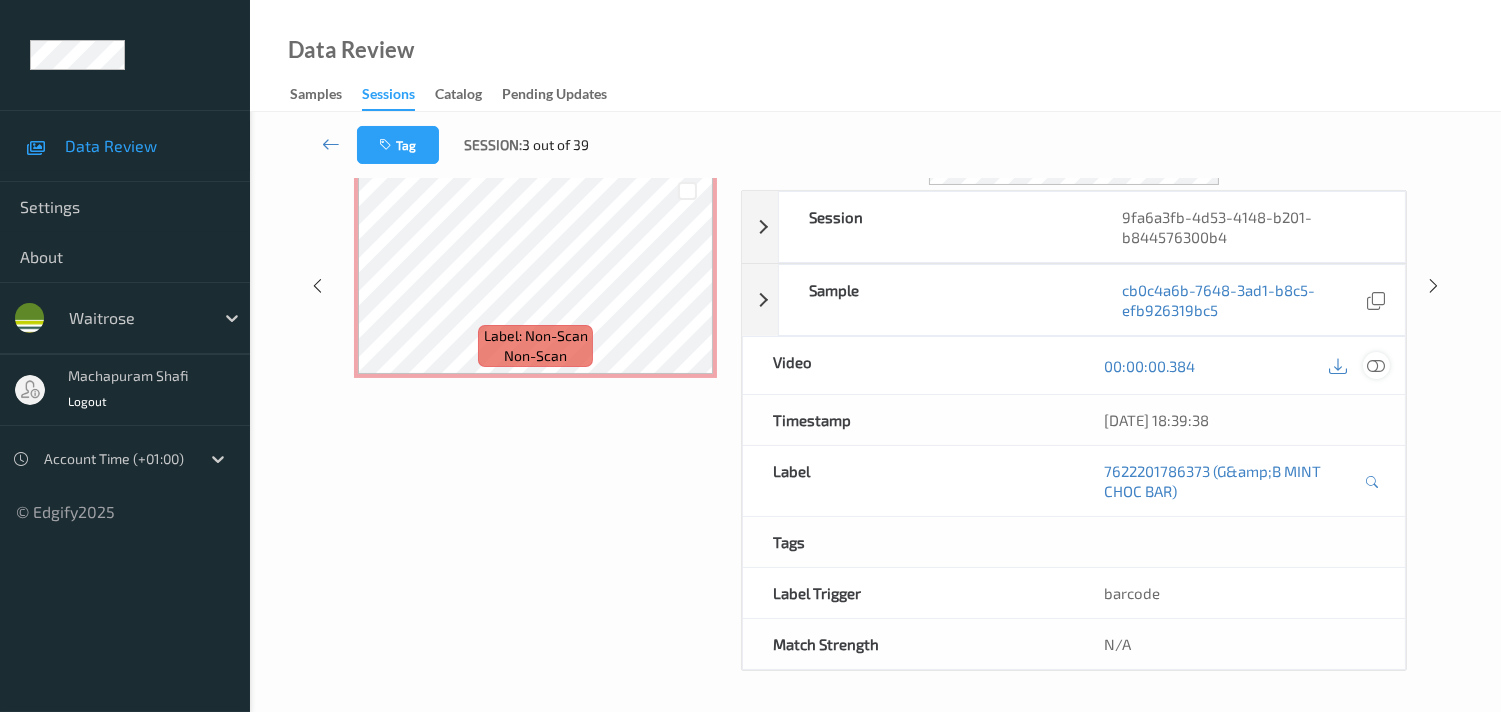 click at bounding box center [1376, 366] 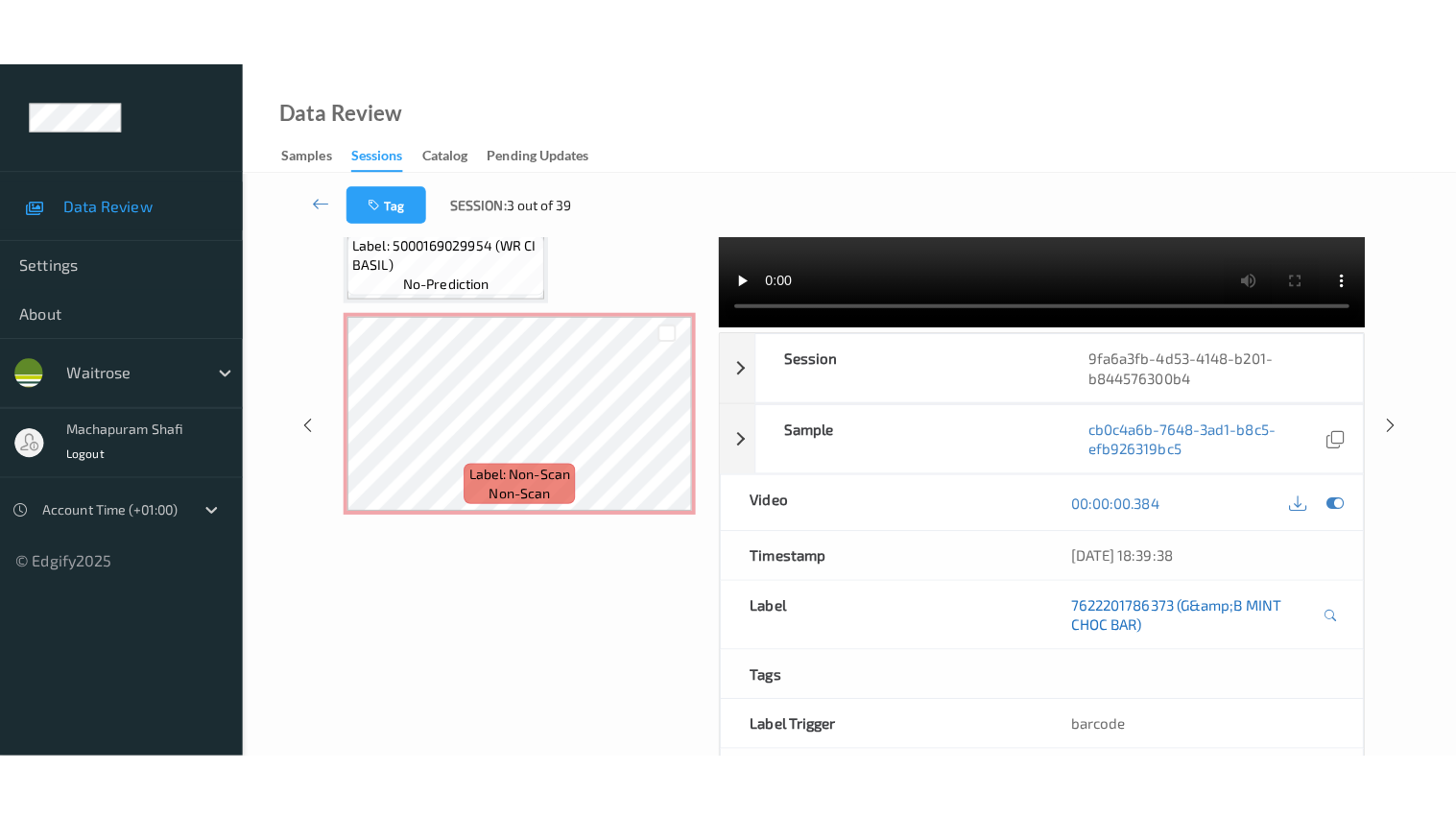 scroll, scrollTop: 0, scrollLeft: 0, axis: both 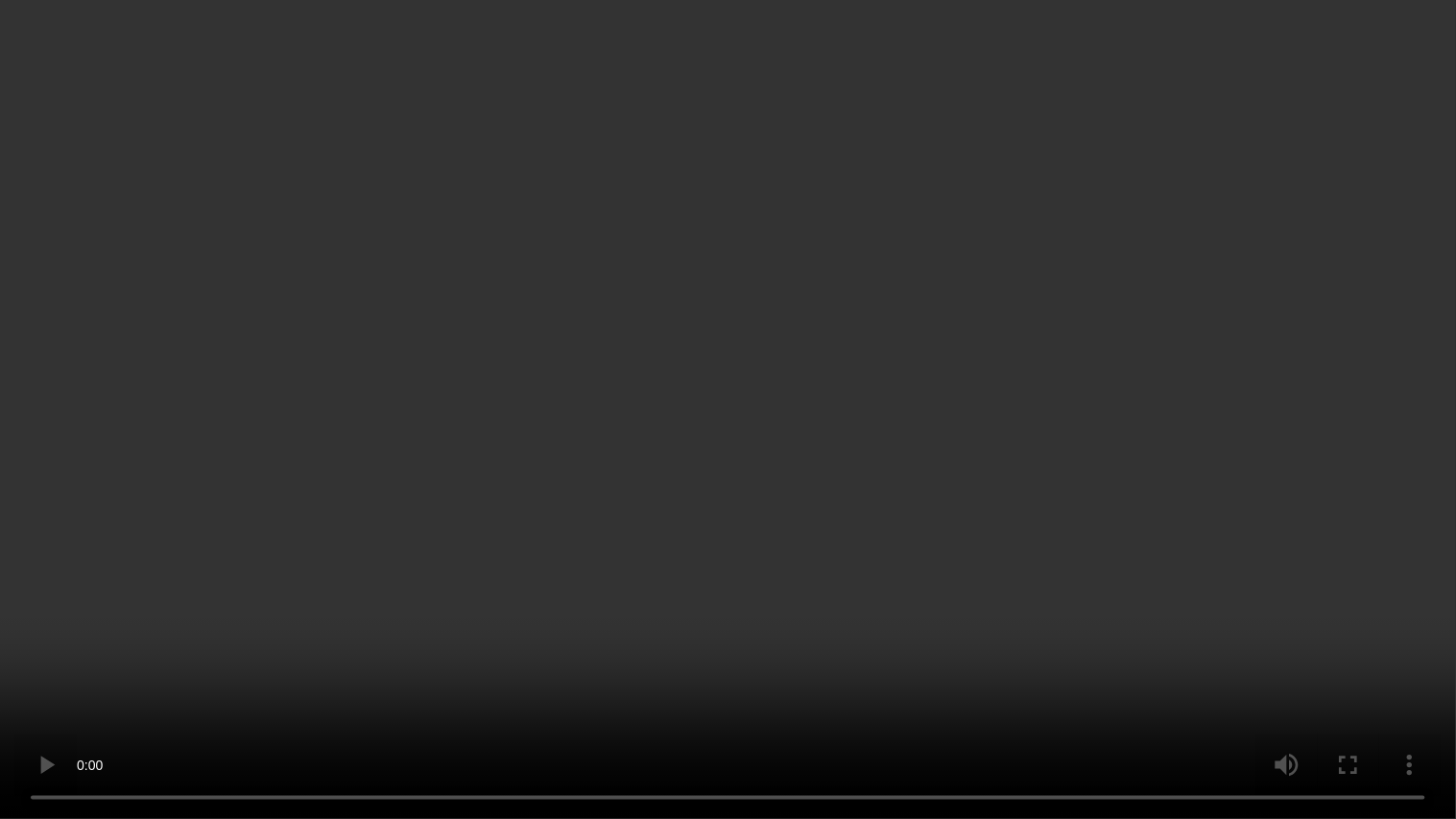 click at bounding box center [728, 409] 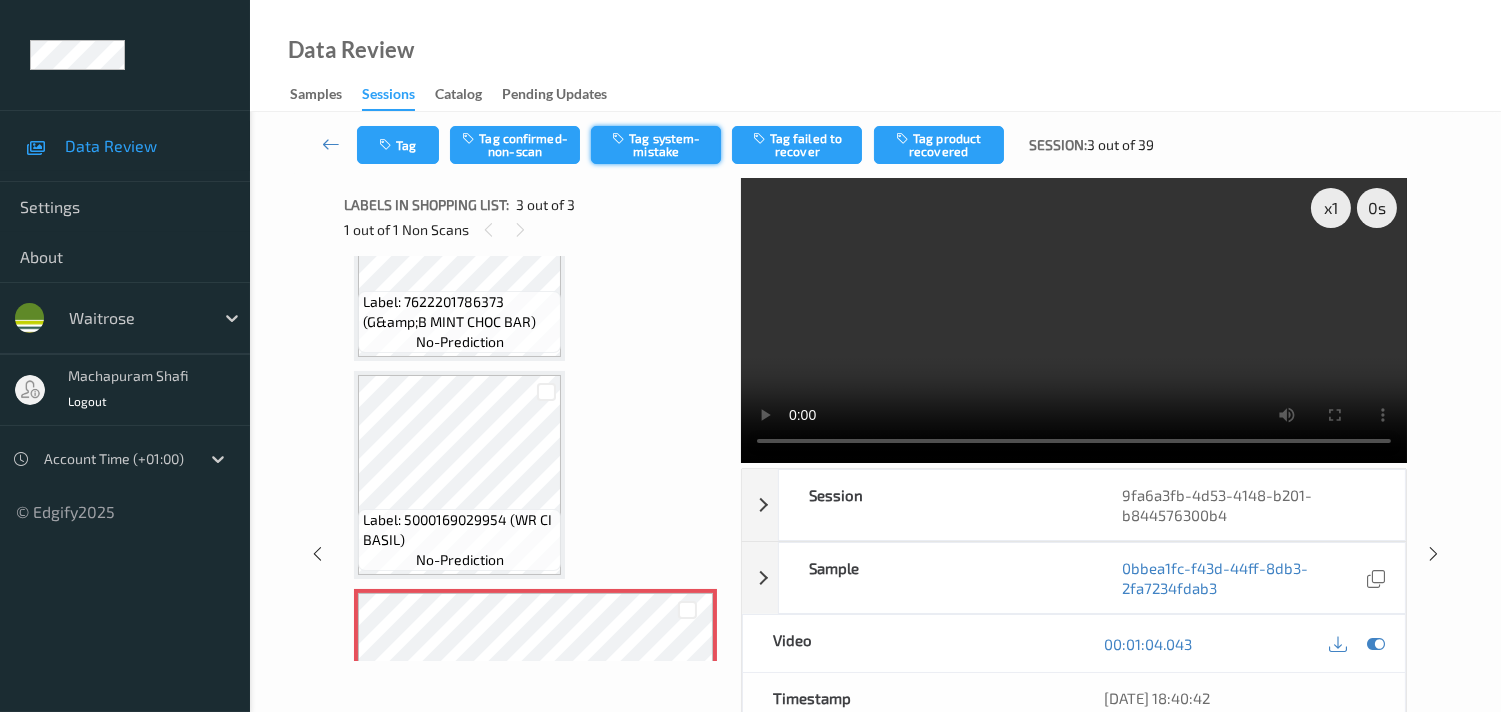 click on "Tag   system-mistake" at bounding box center [656, 145] 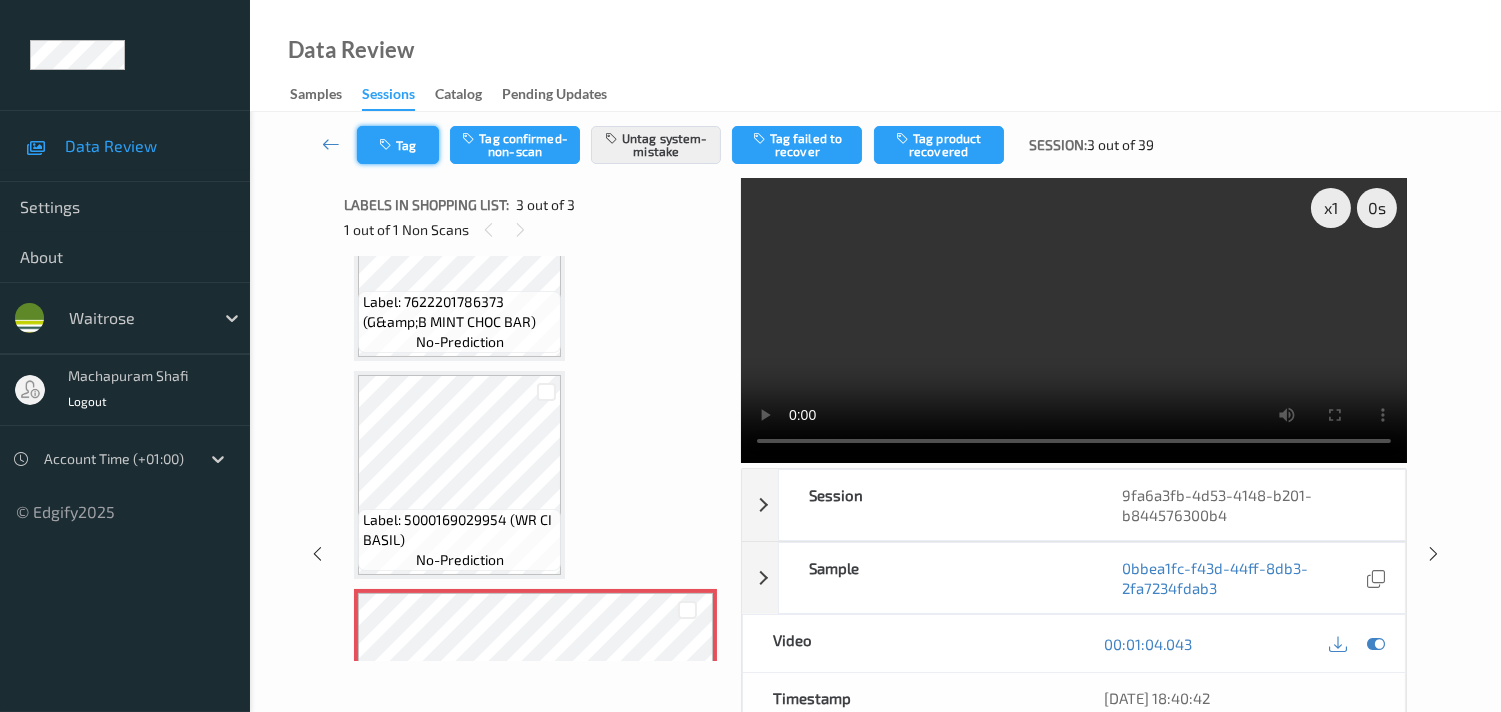click on "Tag" at bounding box center [398, 145] 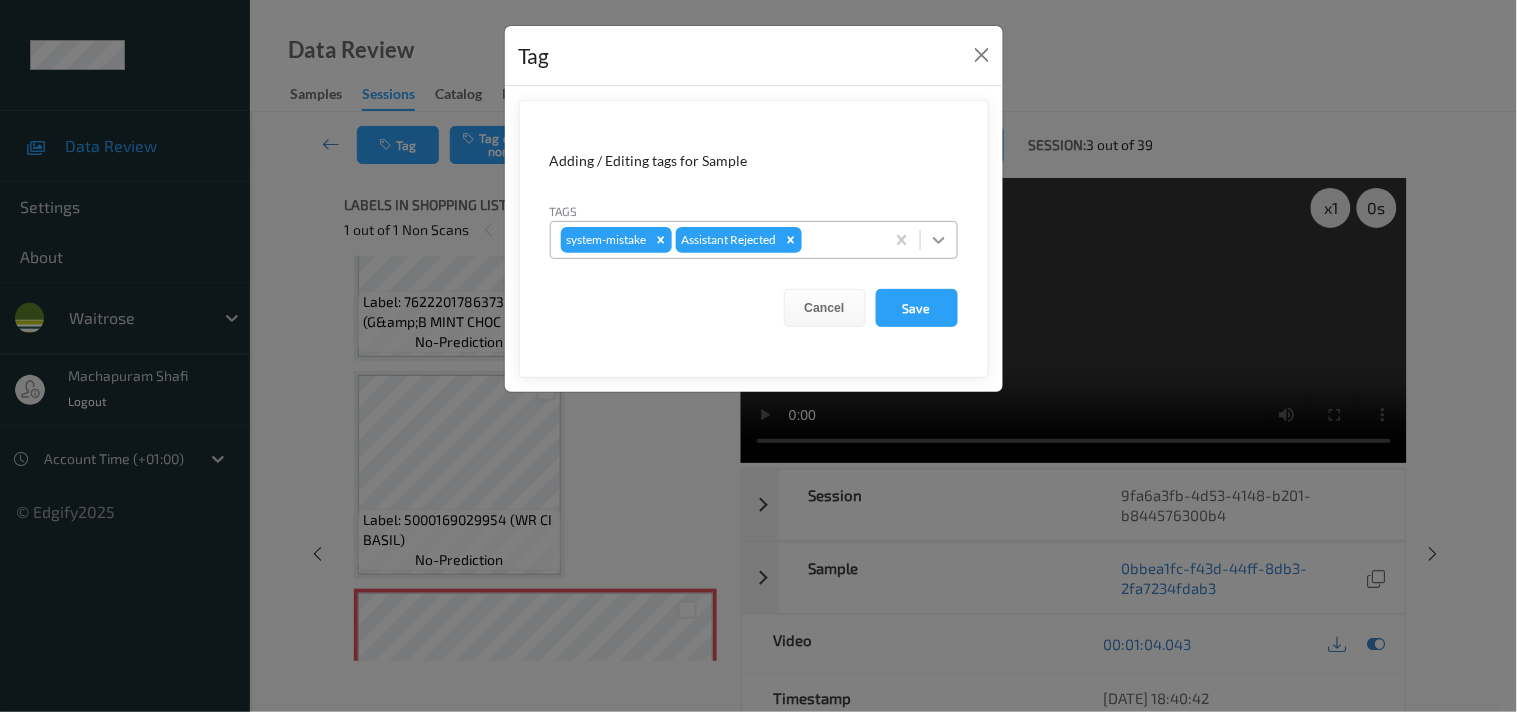 click 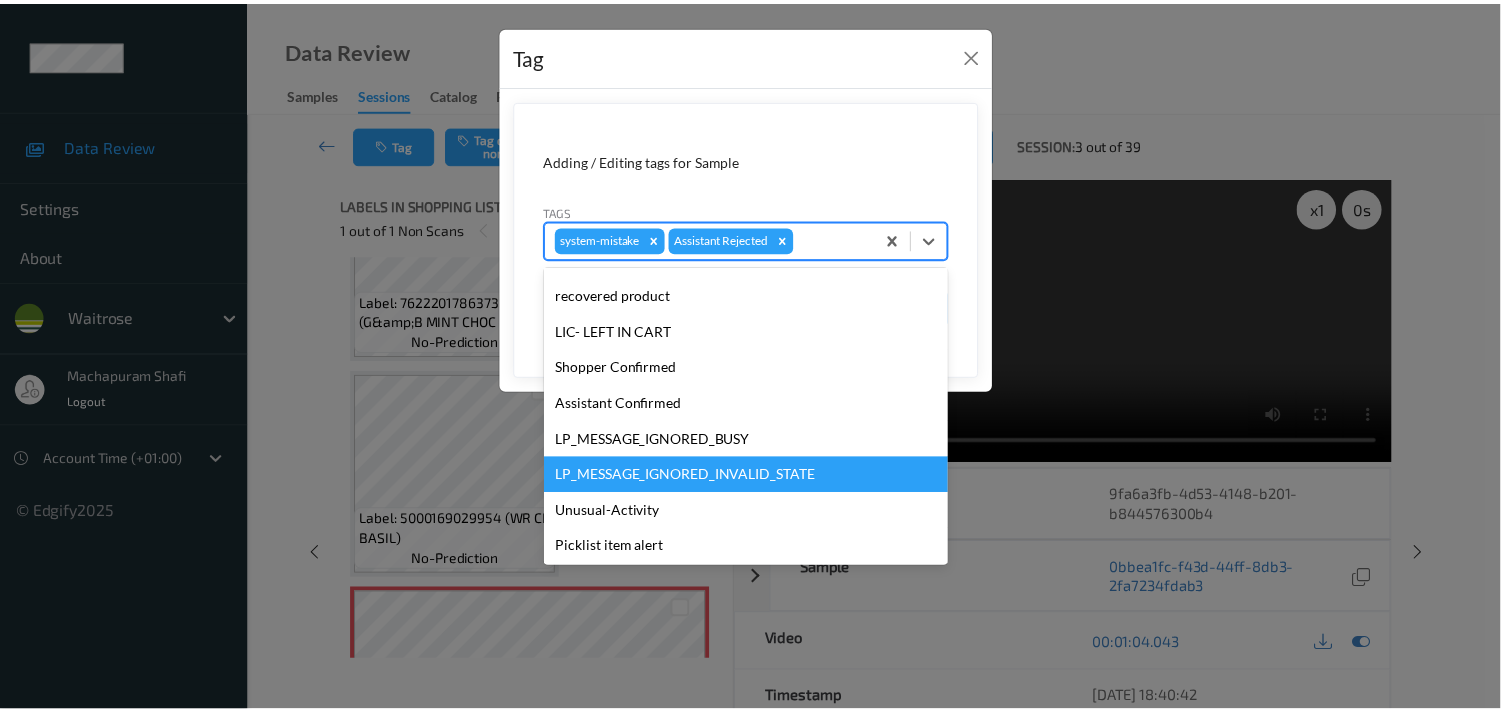 scroll, scrollTop: 320, scrollLeft: 0, axis: vertical 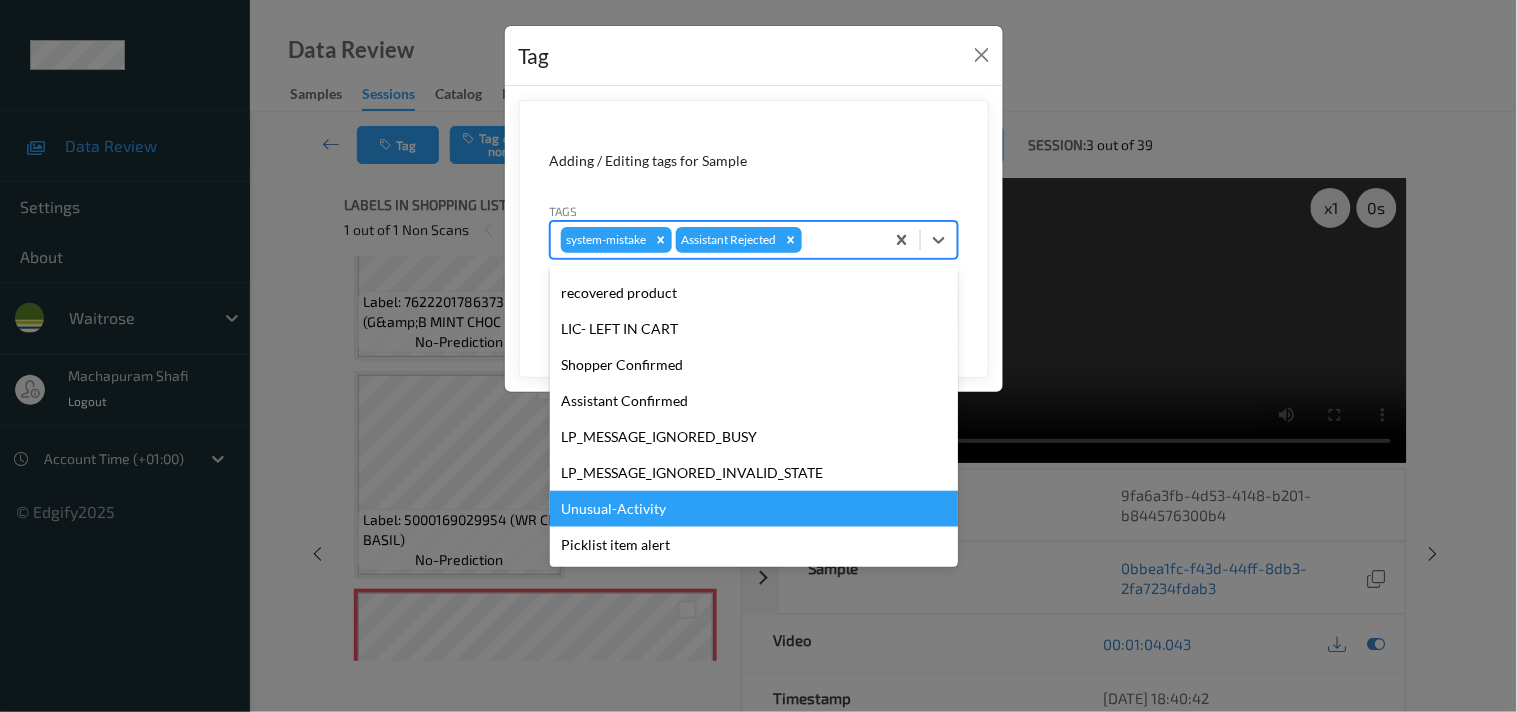 click on "Unusual-Activity" at bounding box center (754, 509) 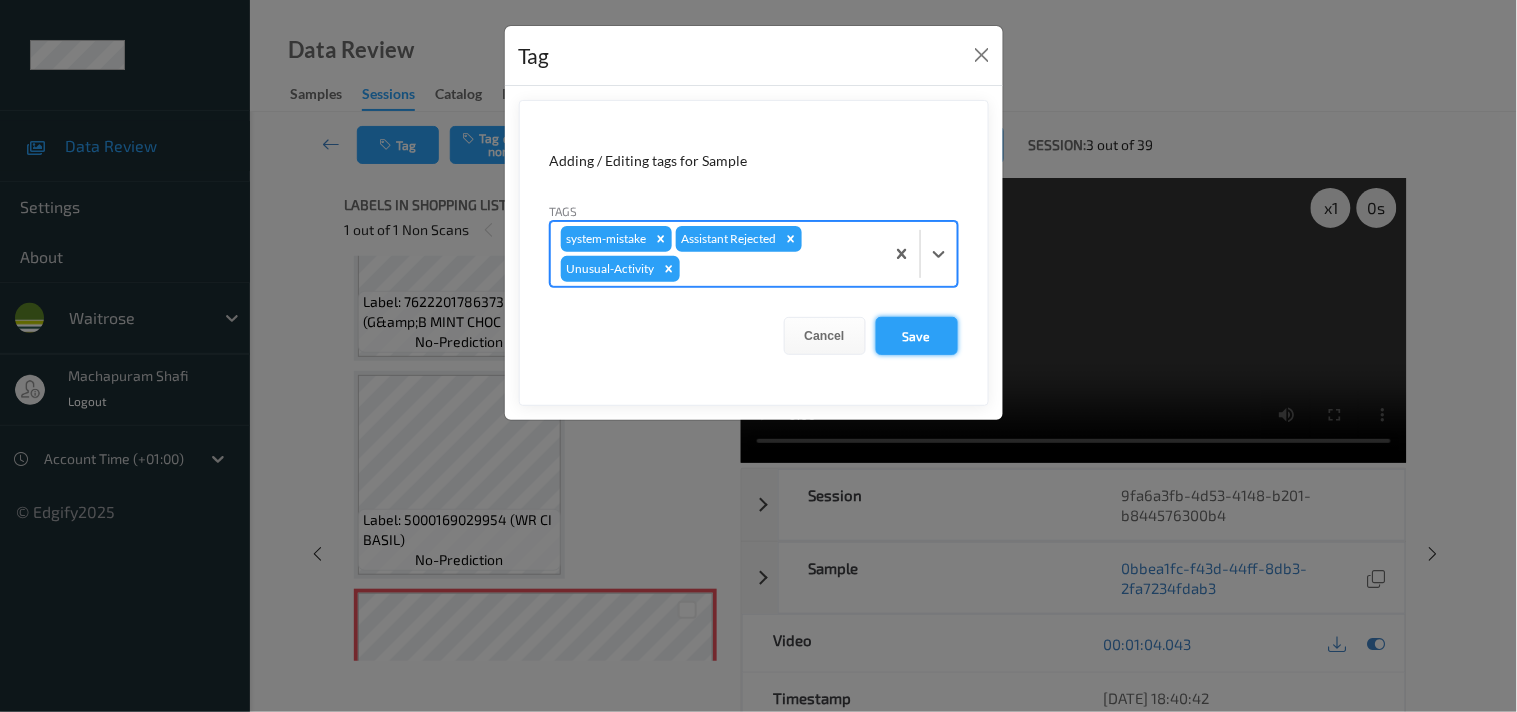 click on "Save" at bounding box center (917, 336) 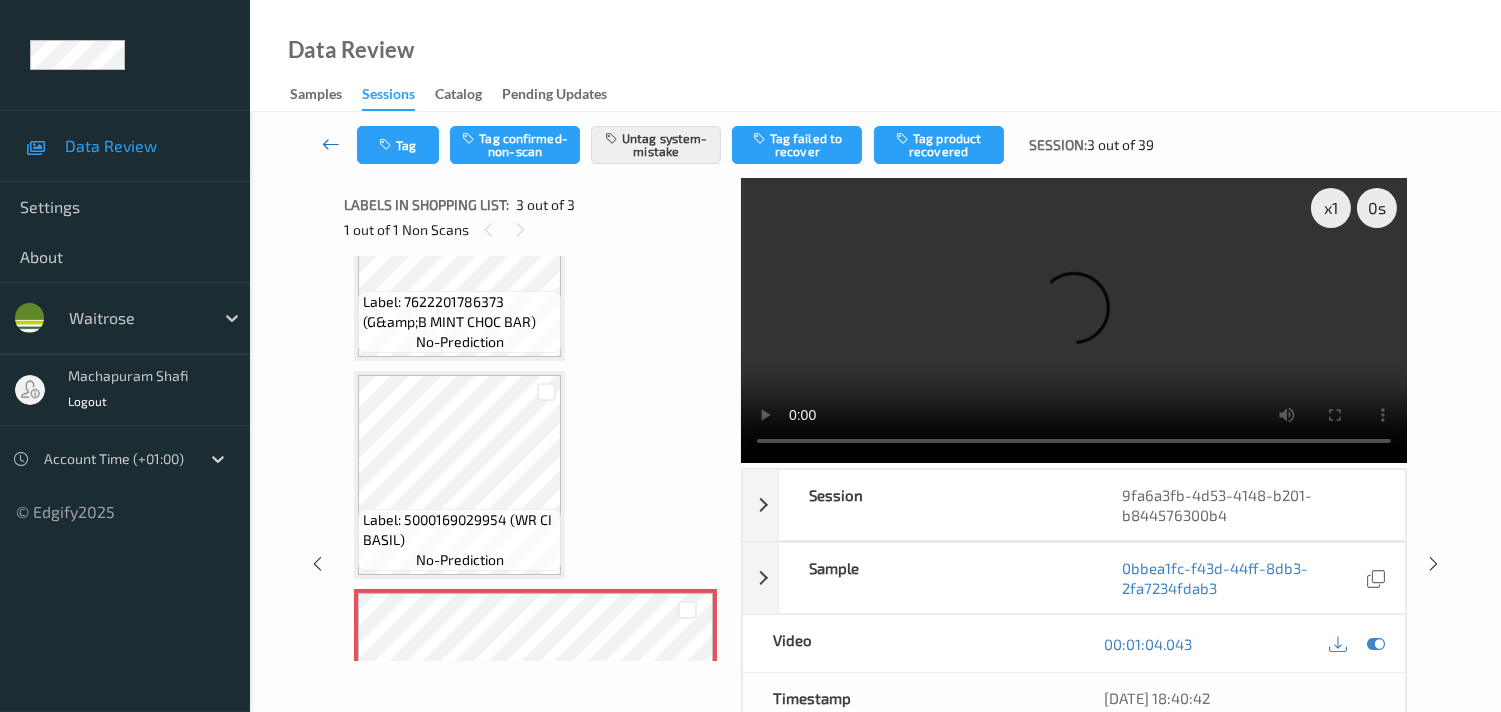 click at bounding box center [331, 144] 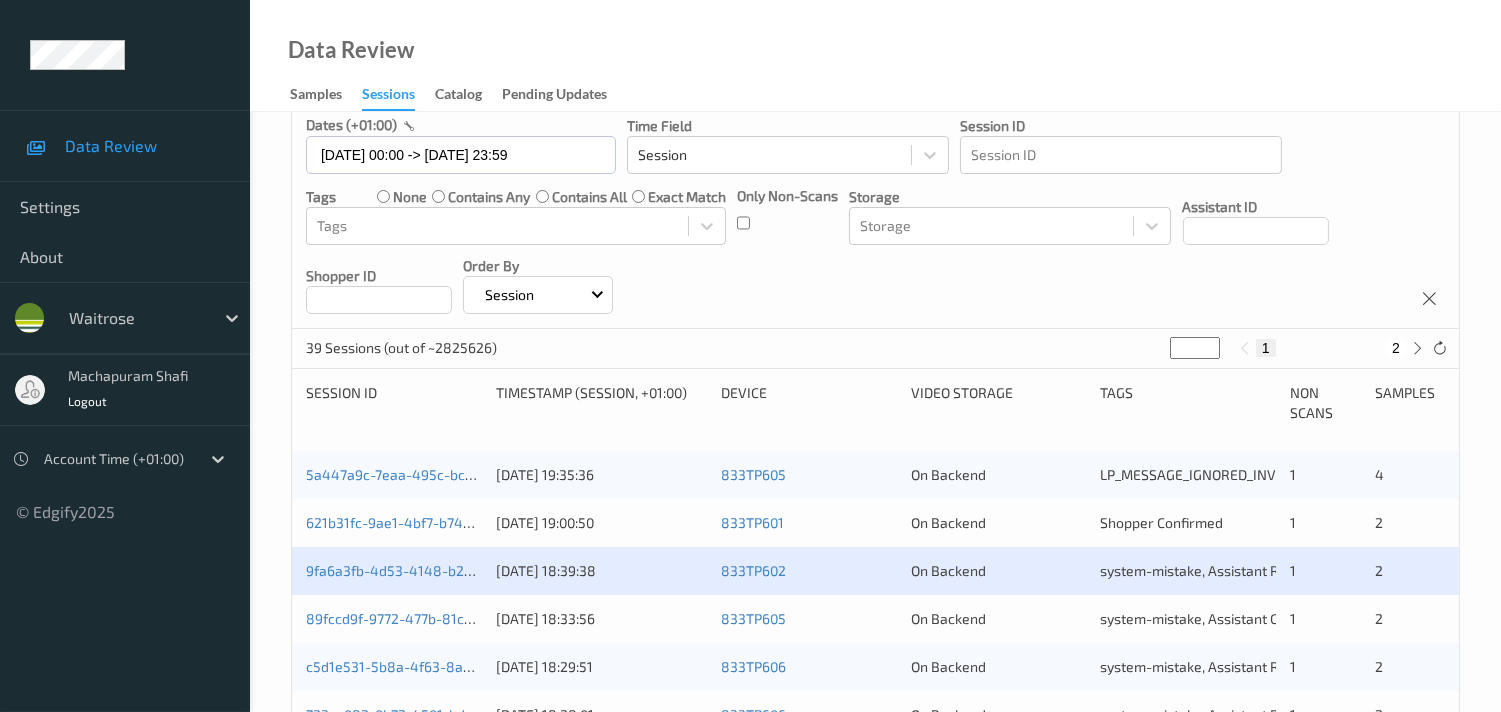 scroll, scrollTop: 333, scrollLeft: 0, axis: vertical 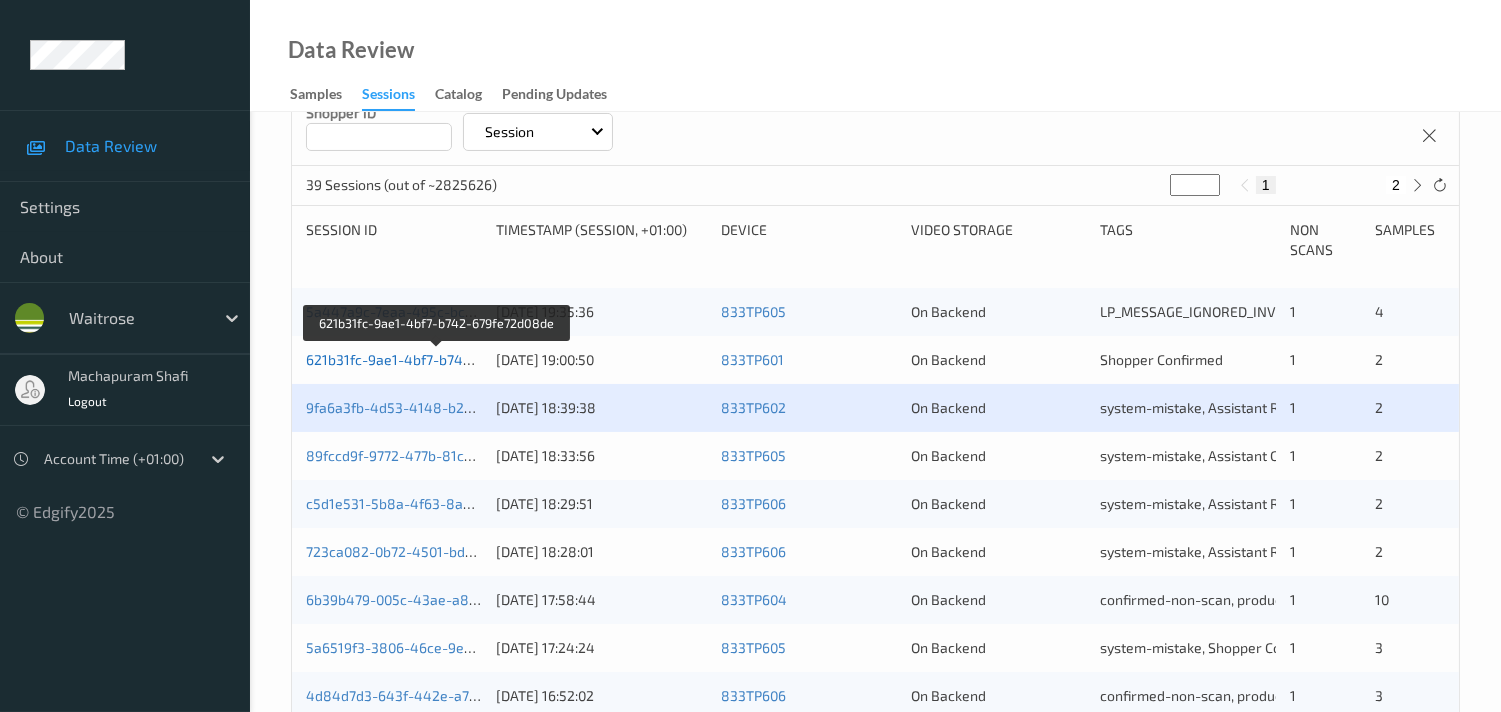 click on "621b31fc-9ae1-4bf7-b742-679fe72d08de" at bounding box center (437, 359) 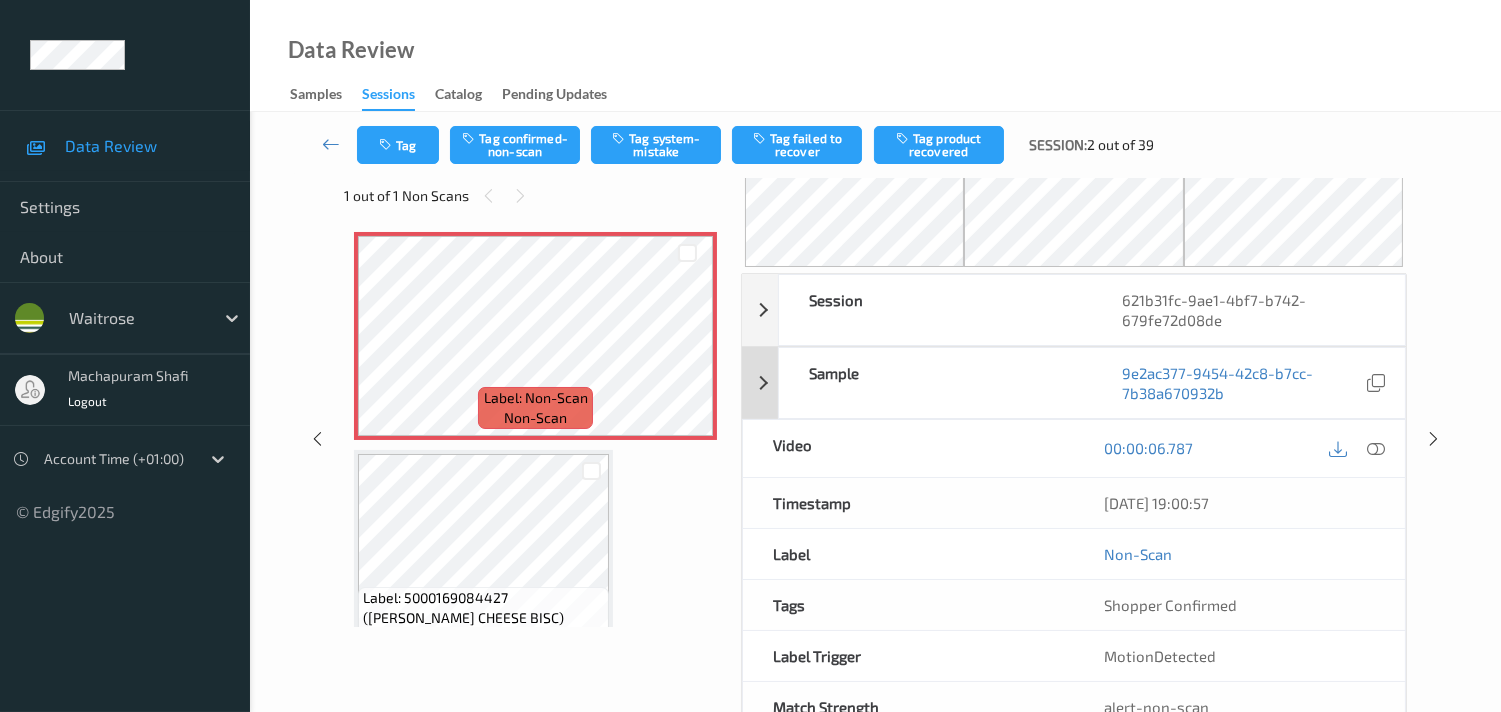 scroll, scrollTop: 0, scrollLeft: 0, axis: both 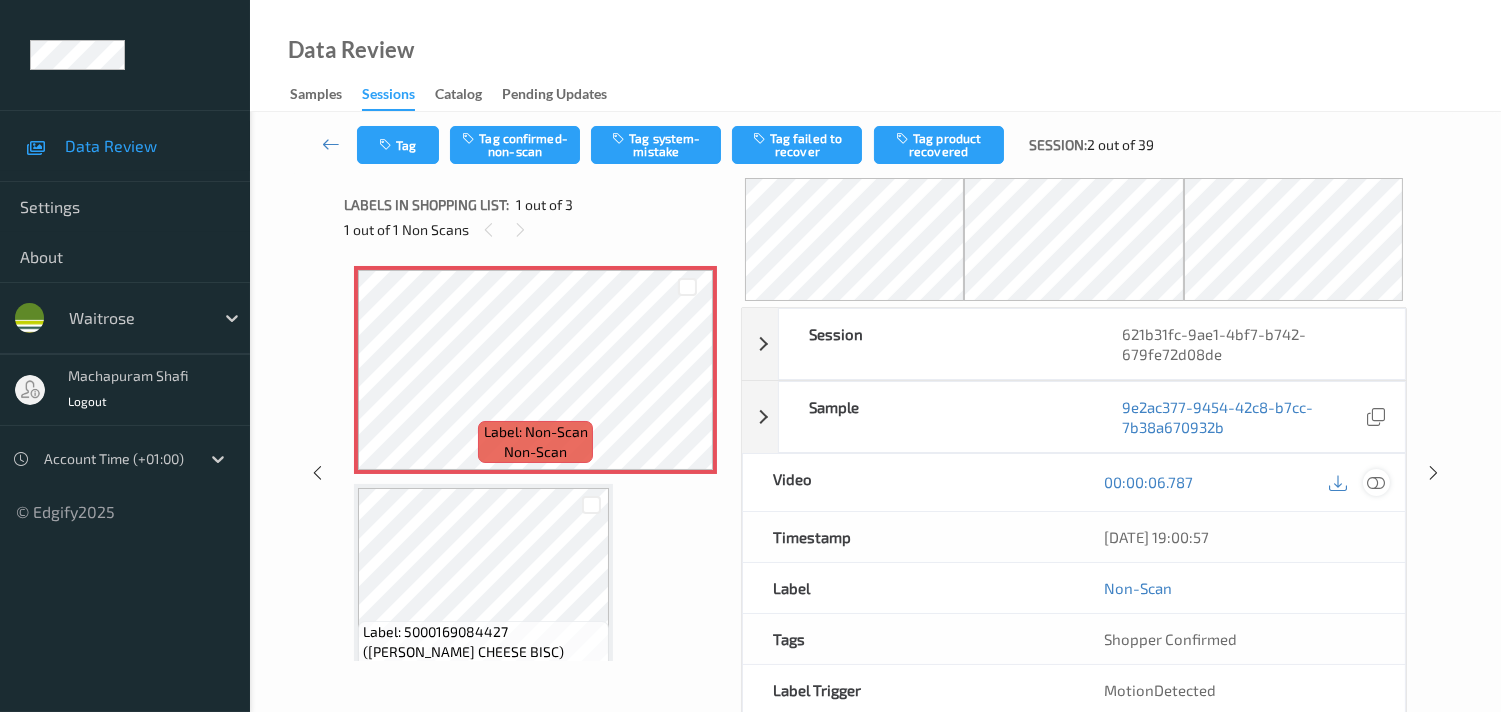 click at bounding box center [1376, 482] 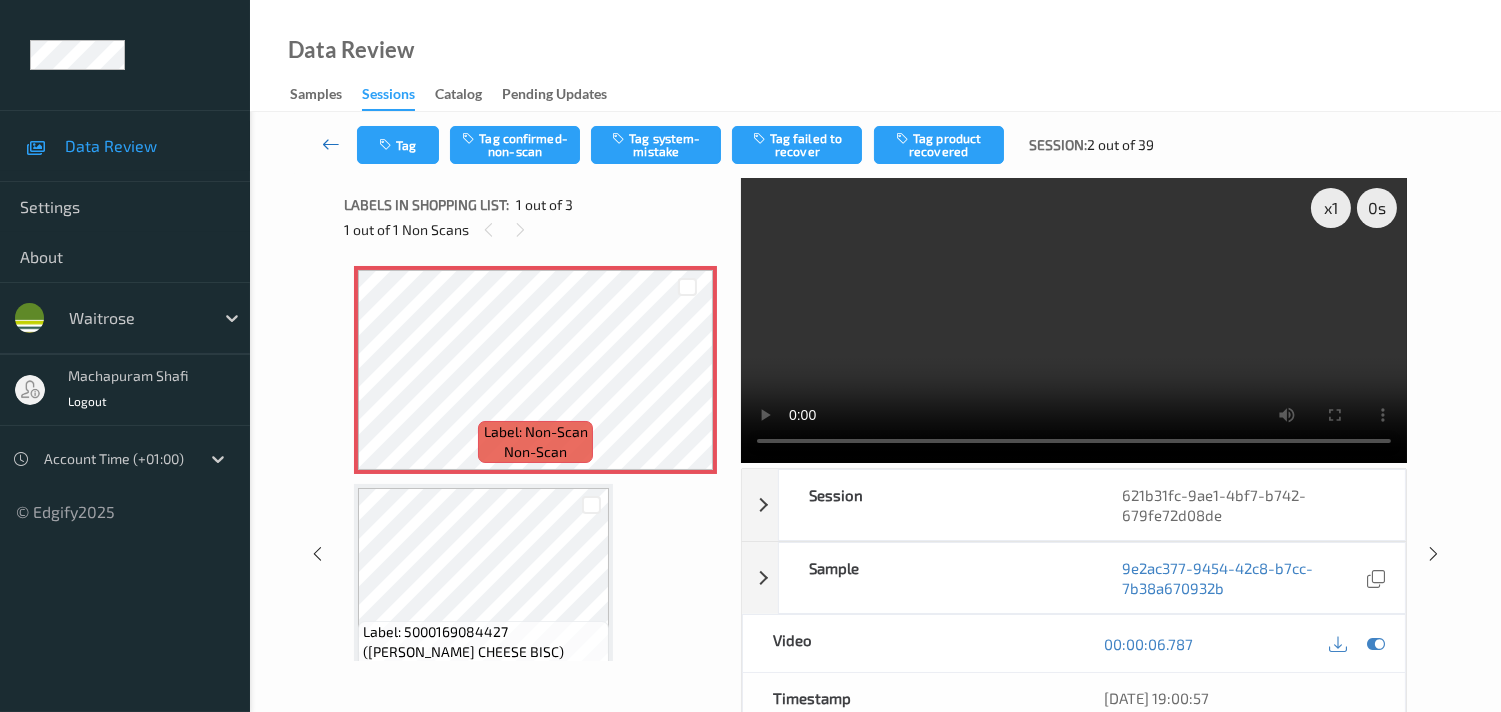 click at bounding box center (331, 144) 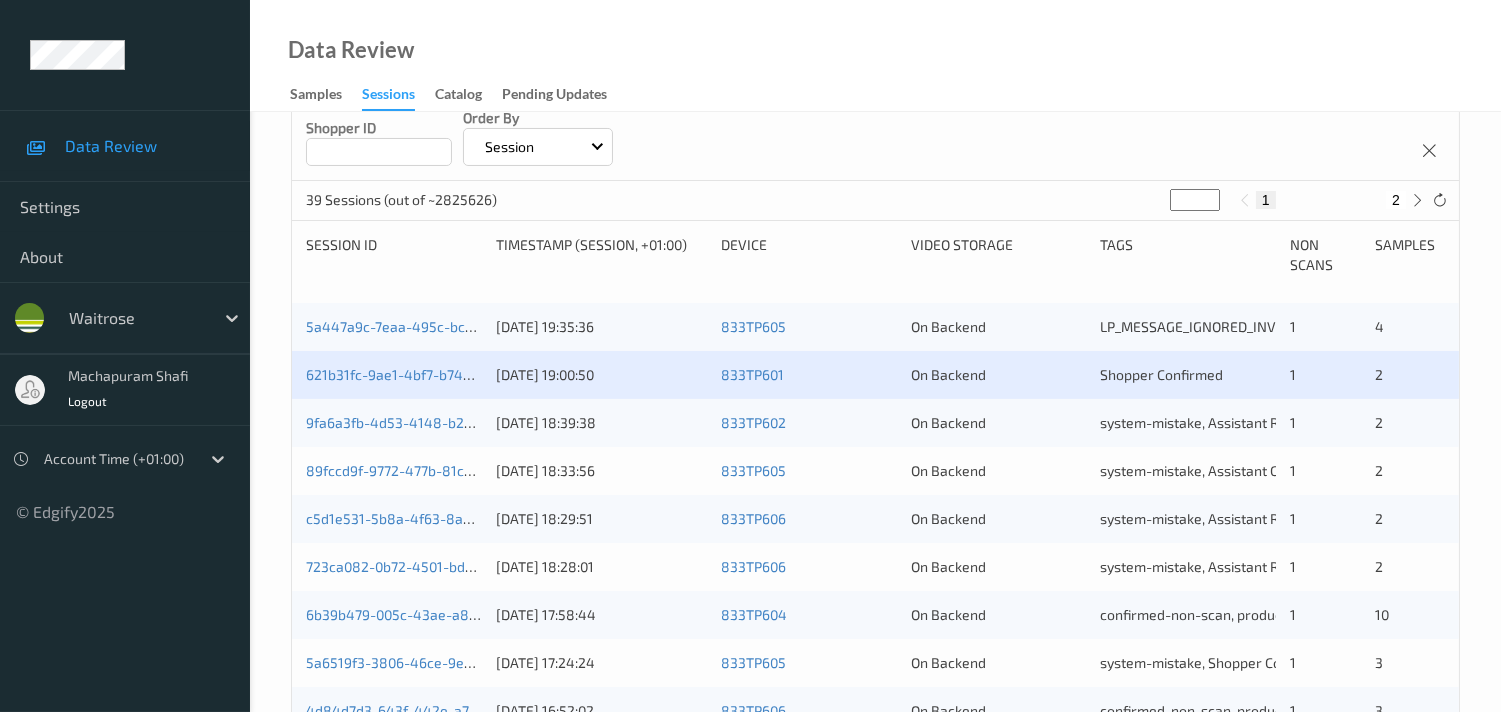 scroll, scrollTop: 333, scrollLeft: 0, axis: vertical 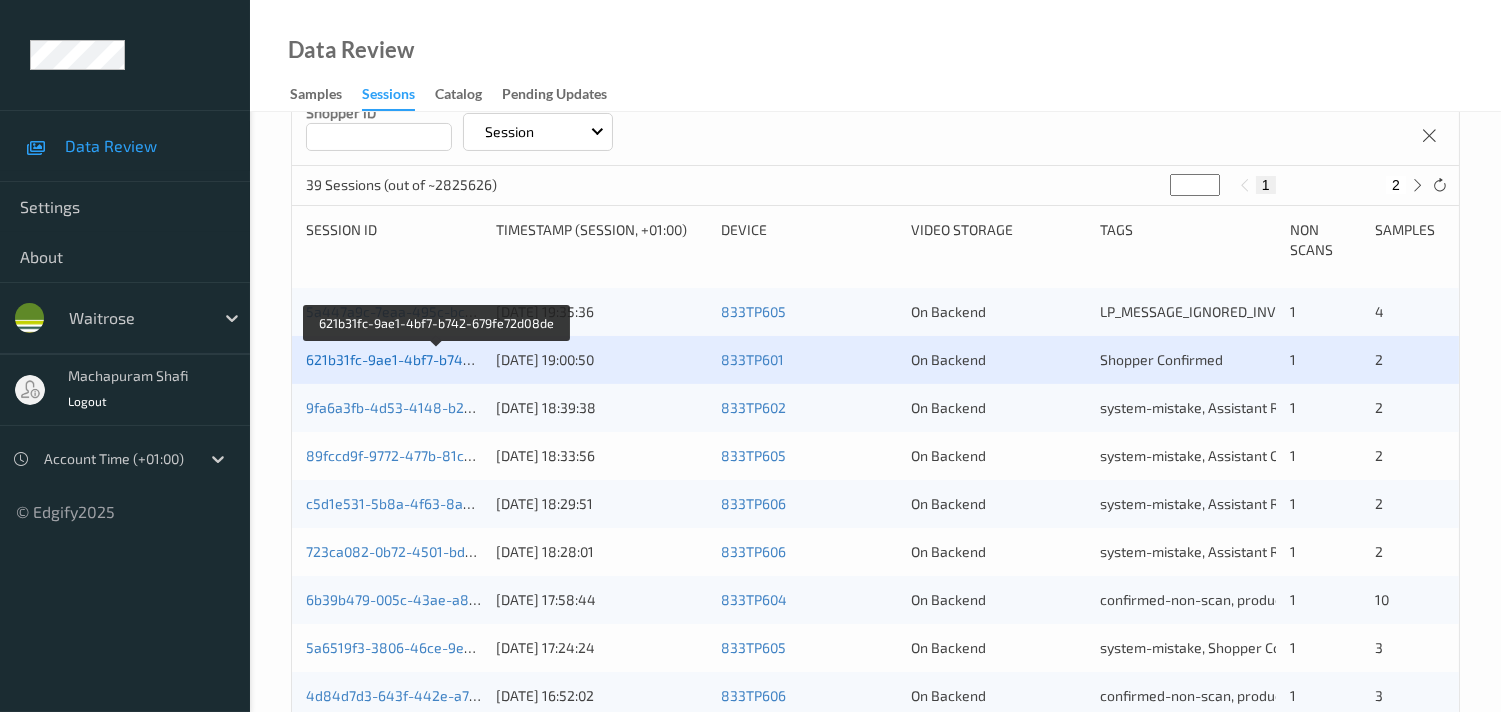 click on "621b31fc-9ae1-4bf7-b742-679fe72d08de" at bounding box center (437, 359) 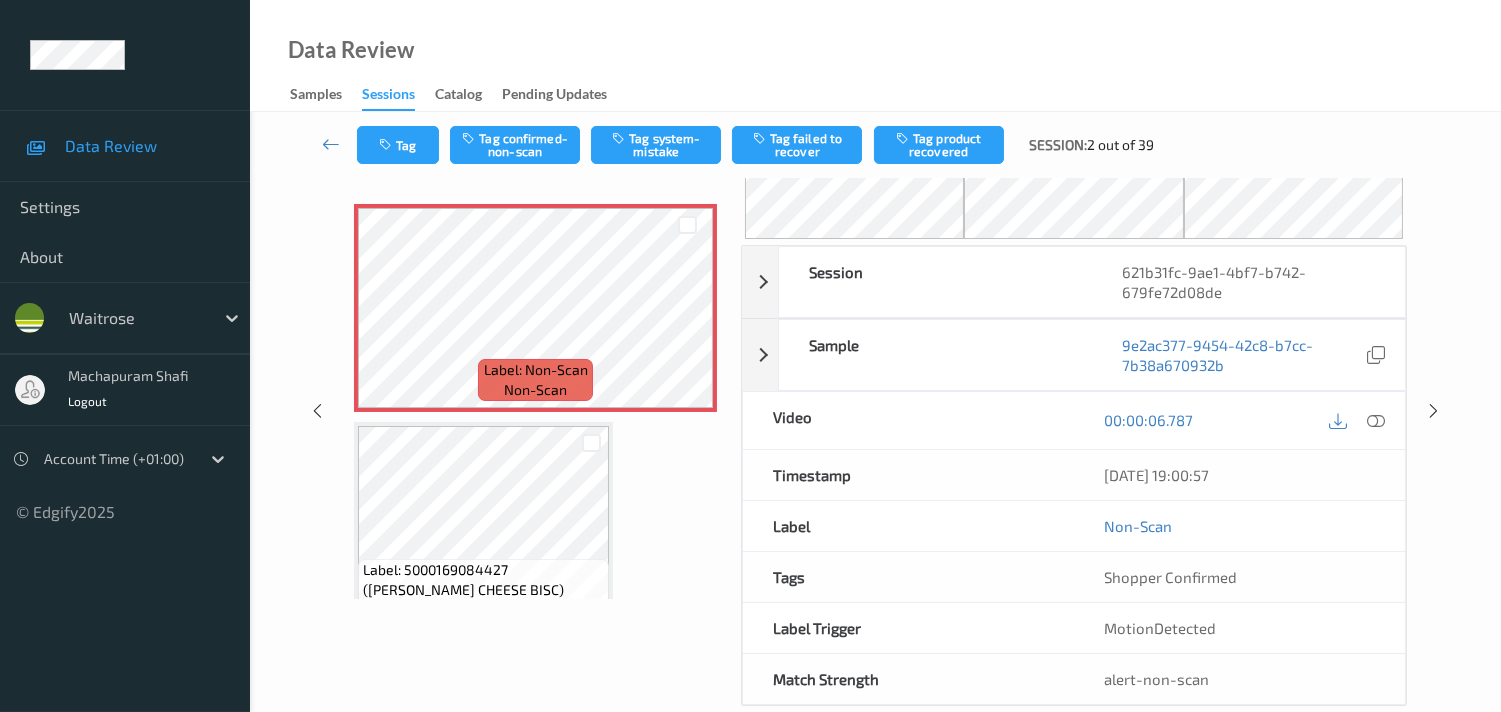 scroll, scrollTop: 0, scrollLeft: 0, axis: both 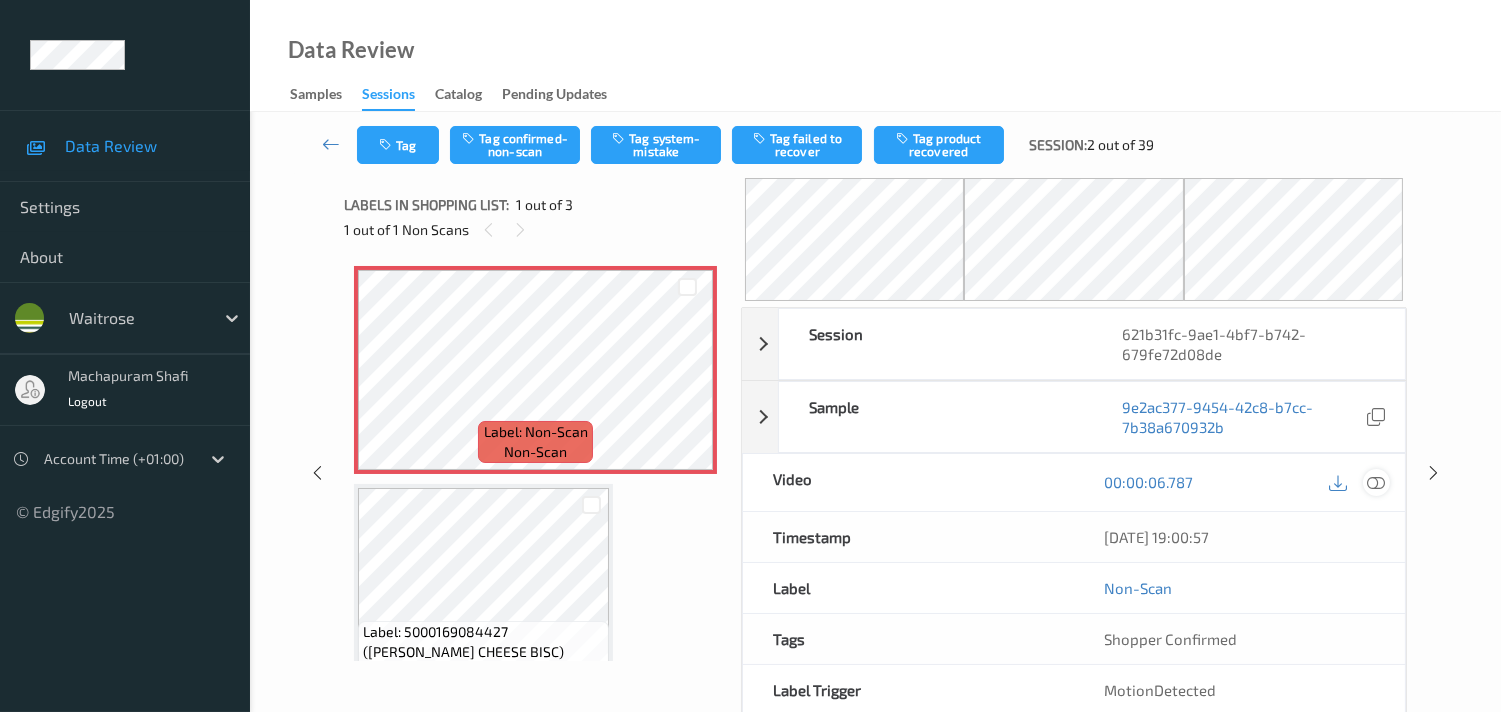 click at bounding box center [1376, 482] 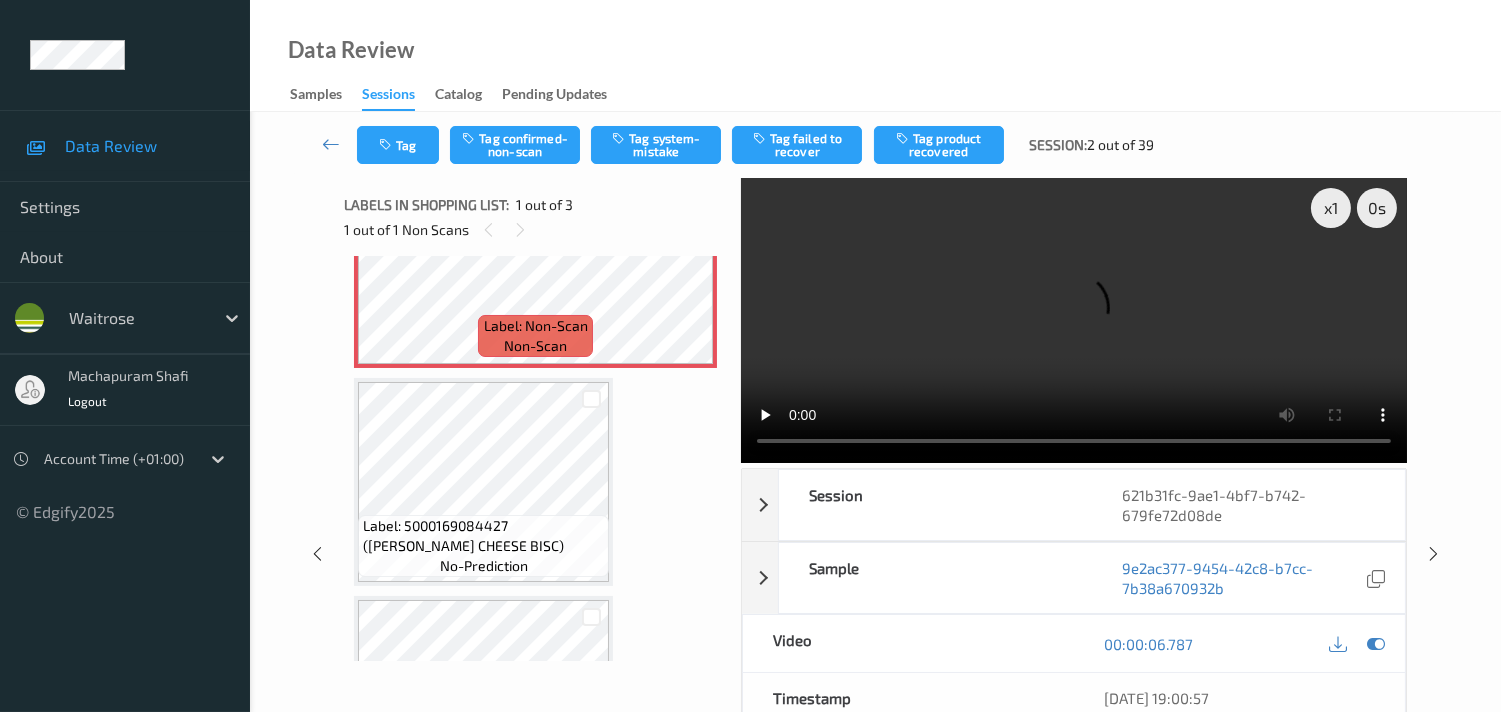 scroll, scrollTop: 254, scrollLeft: 0, axis: vertical 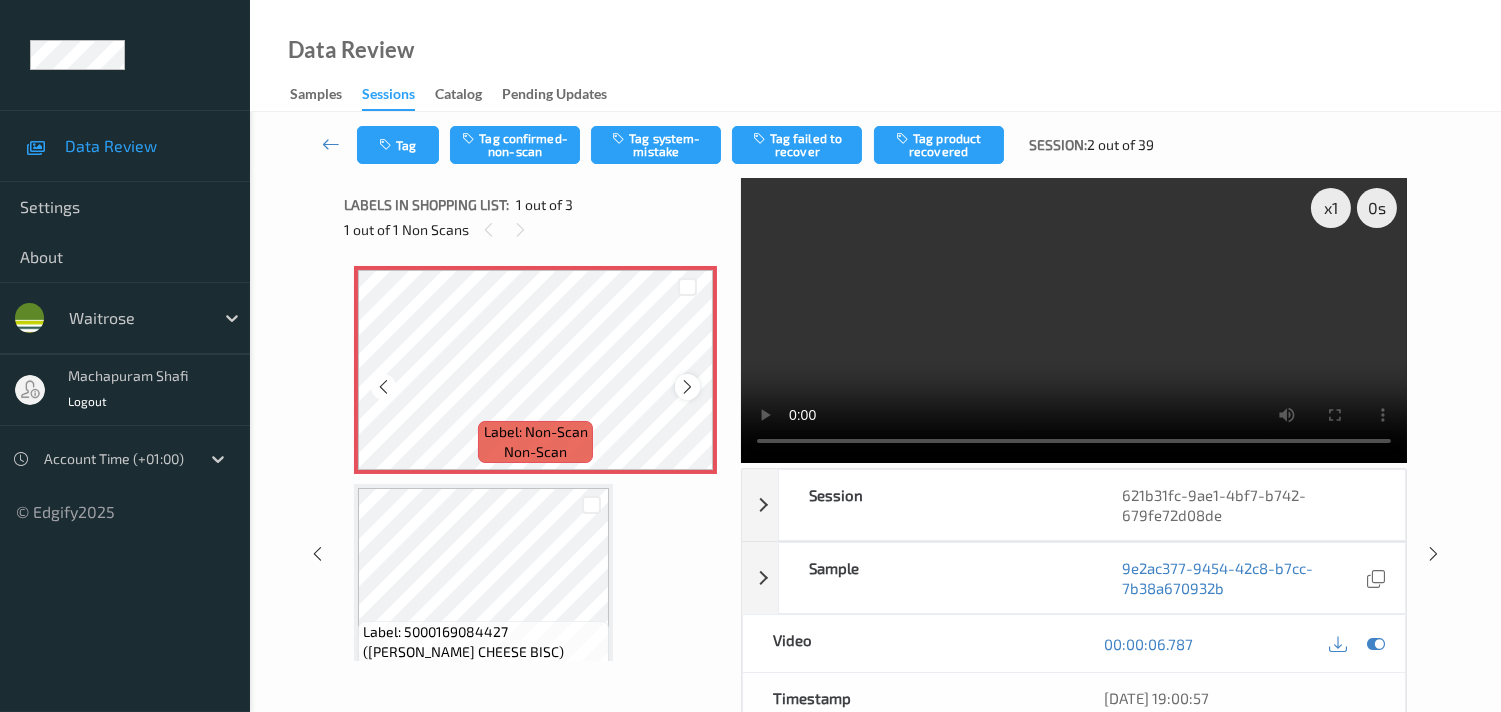 click at bounding box center [687, 386] 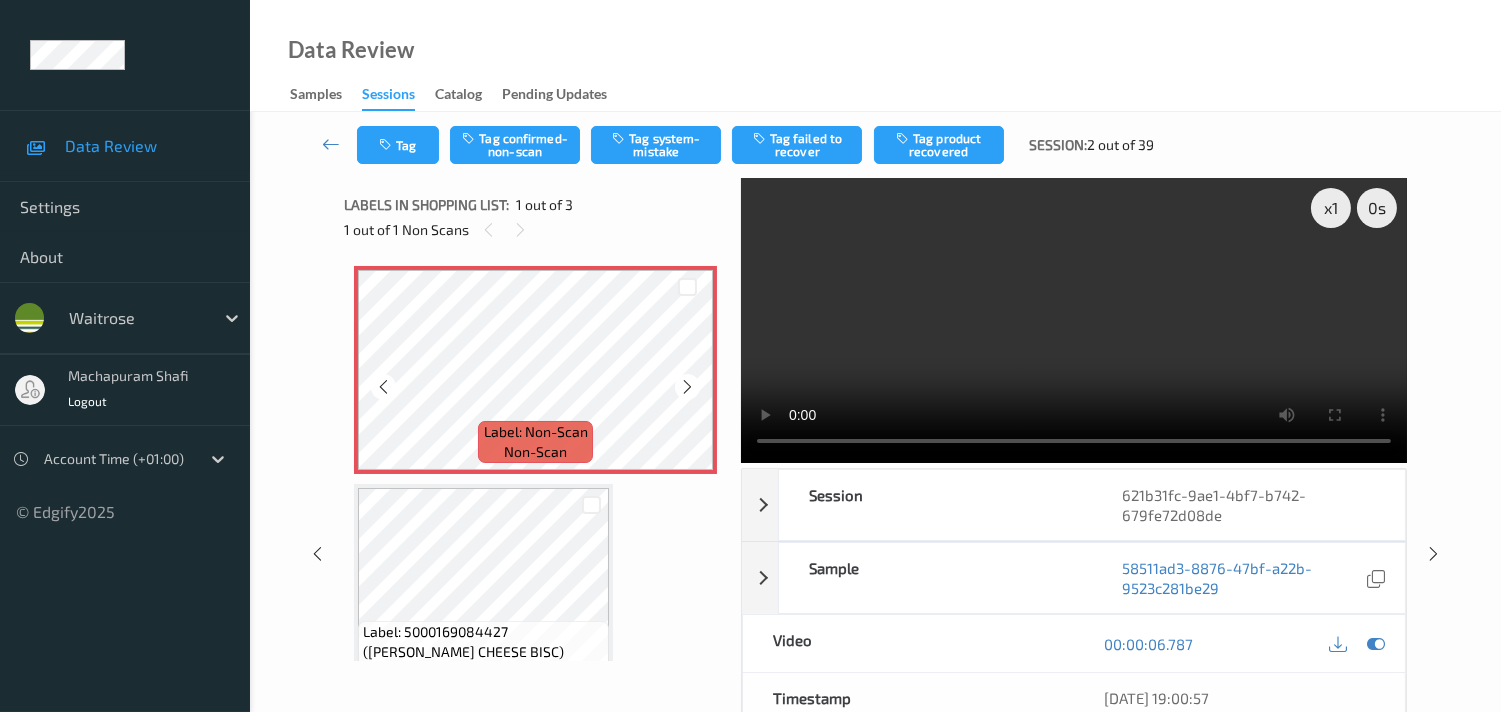 click at bounding box center (687, 386) 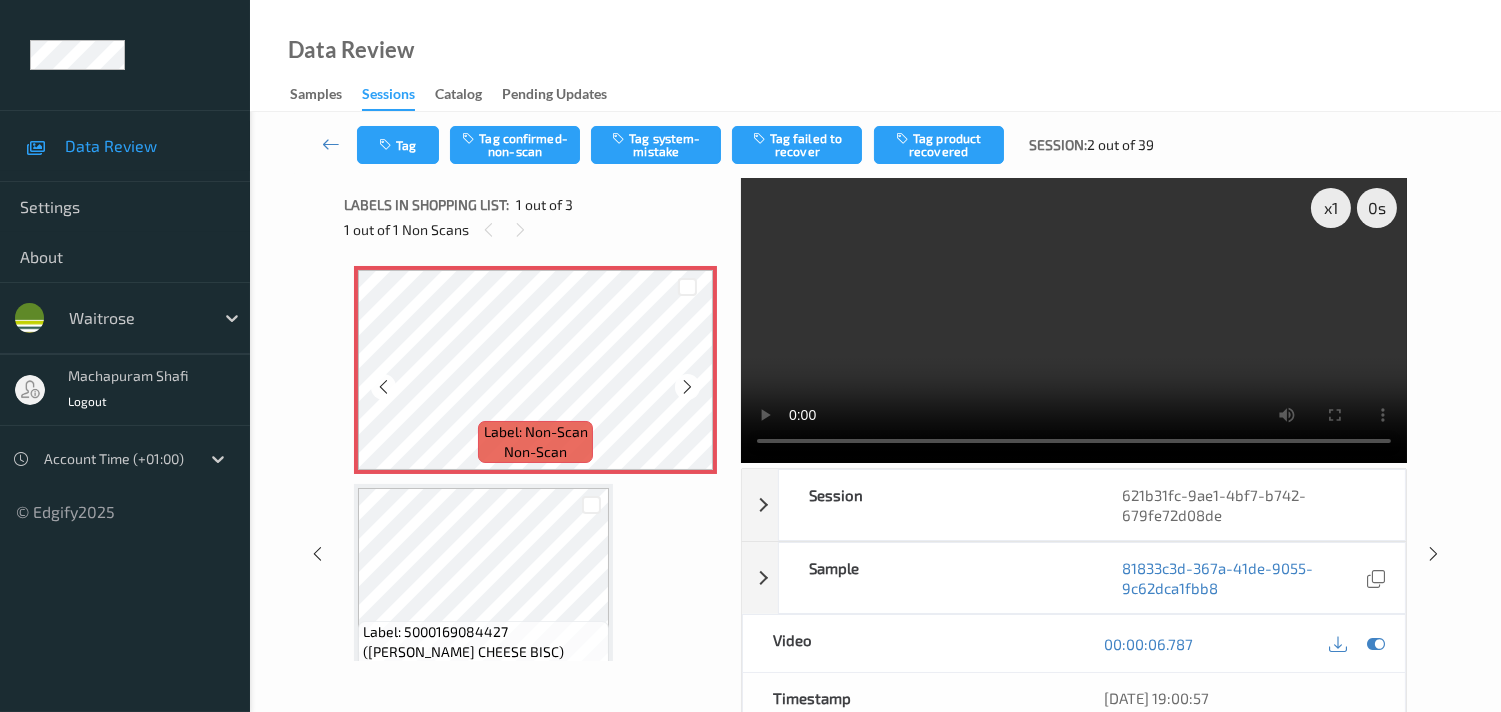 click at bounding box center (687, 386) 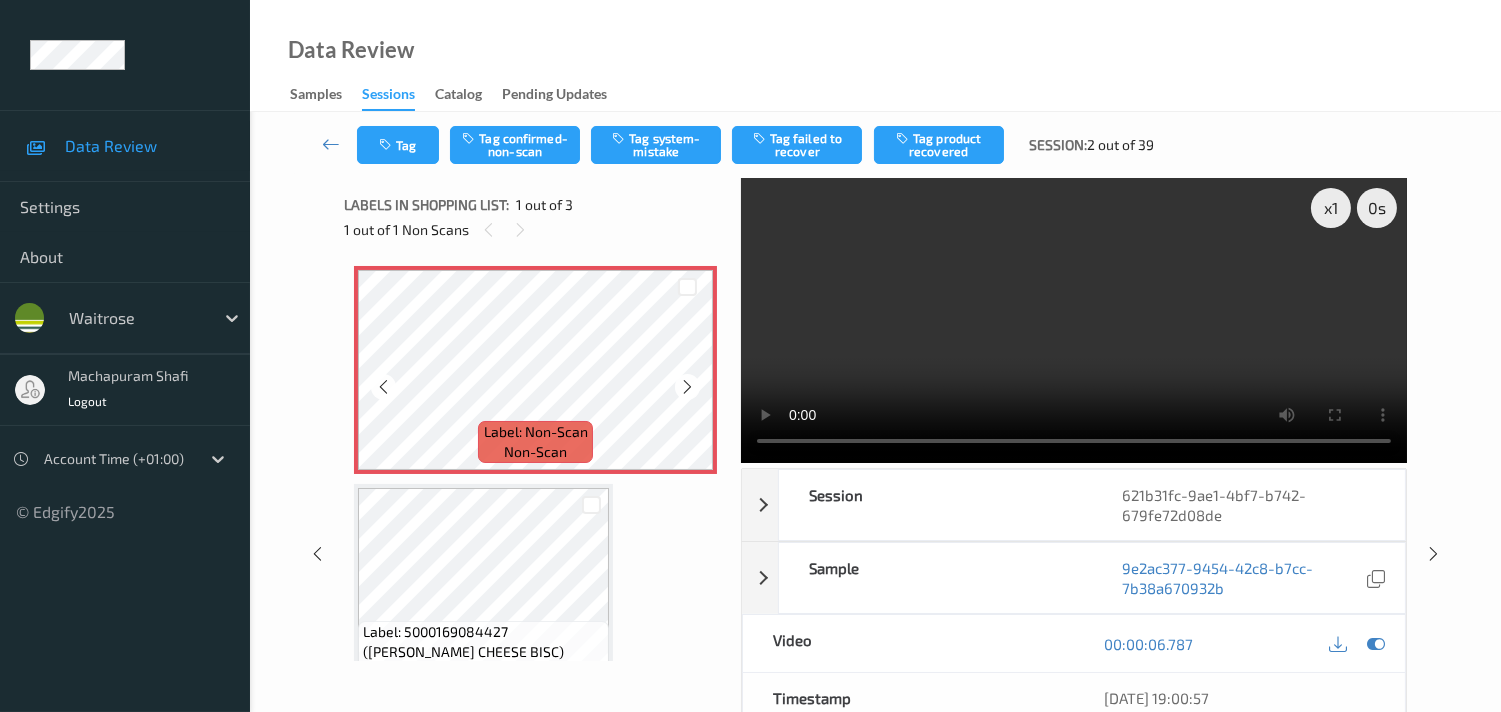 click at bounding box center [687, 386] 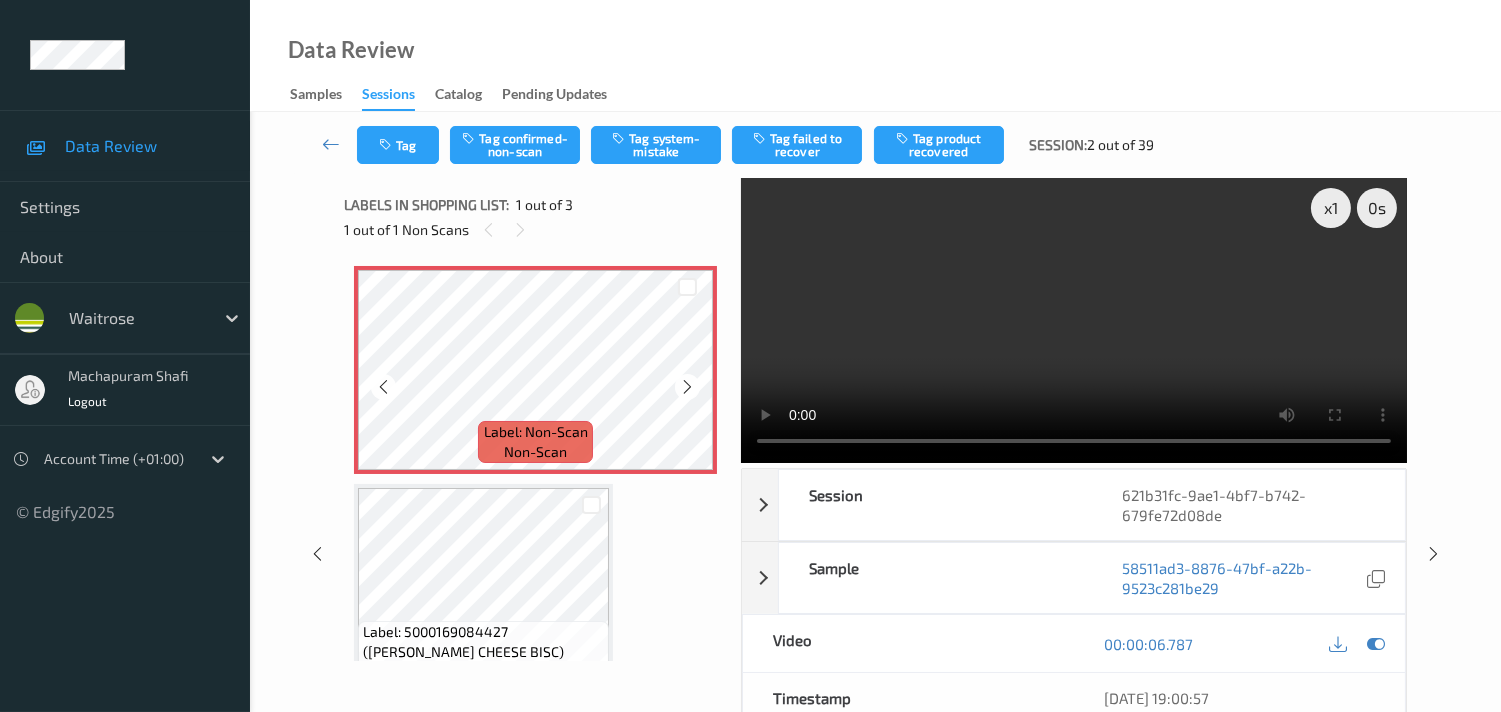 click at bounding box center (687, 386) 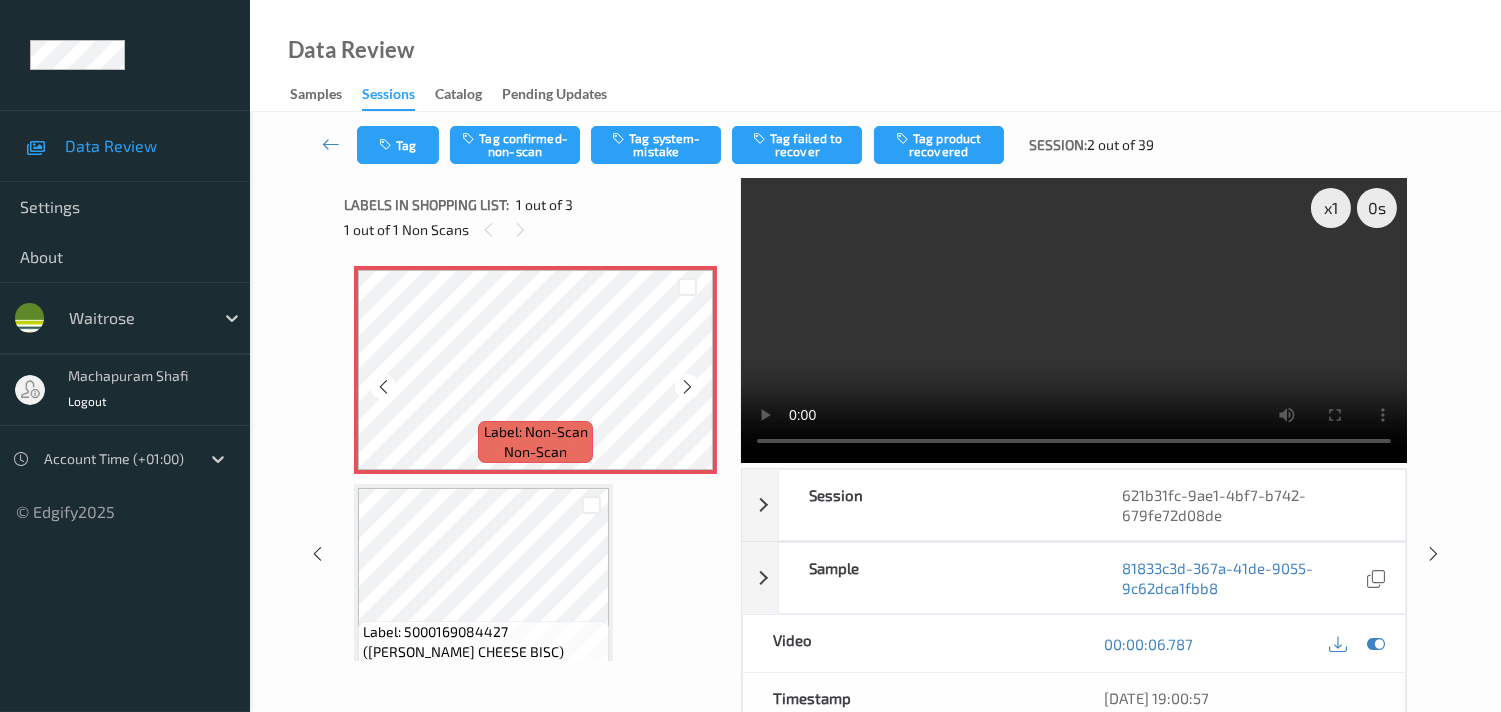 click at bounding box center [687, 386] 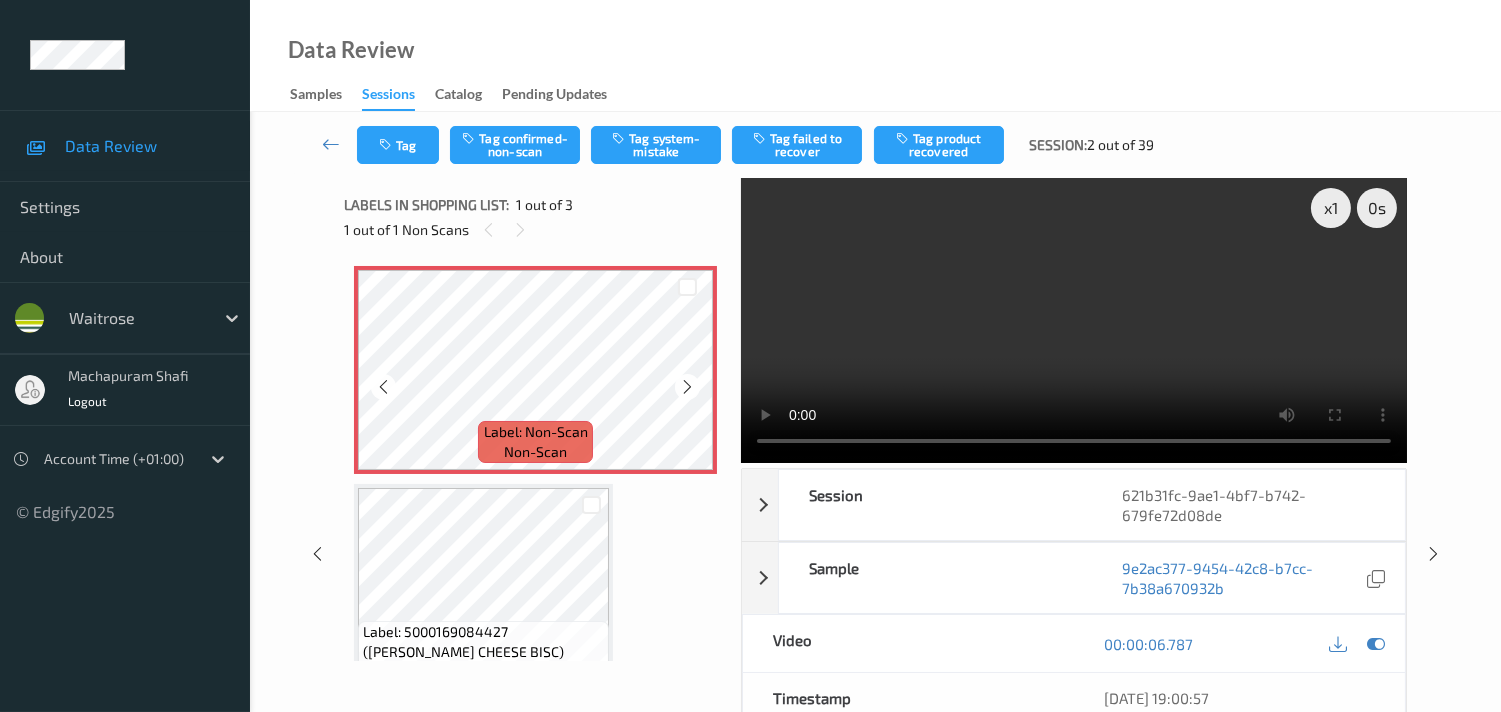 click at bounding box center [687, 386] 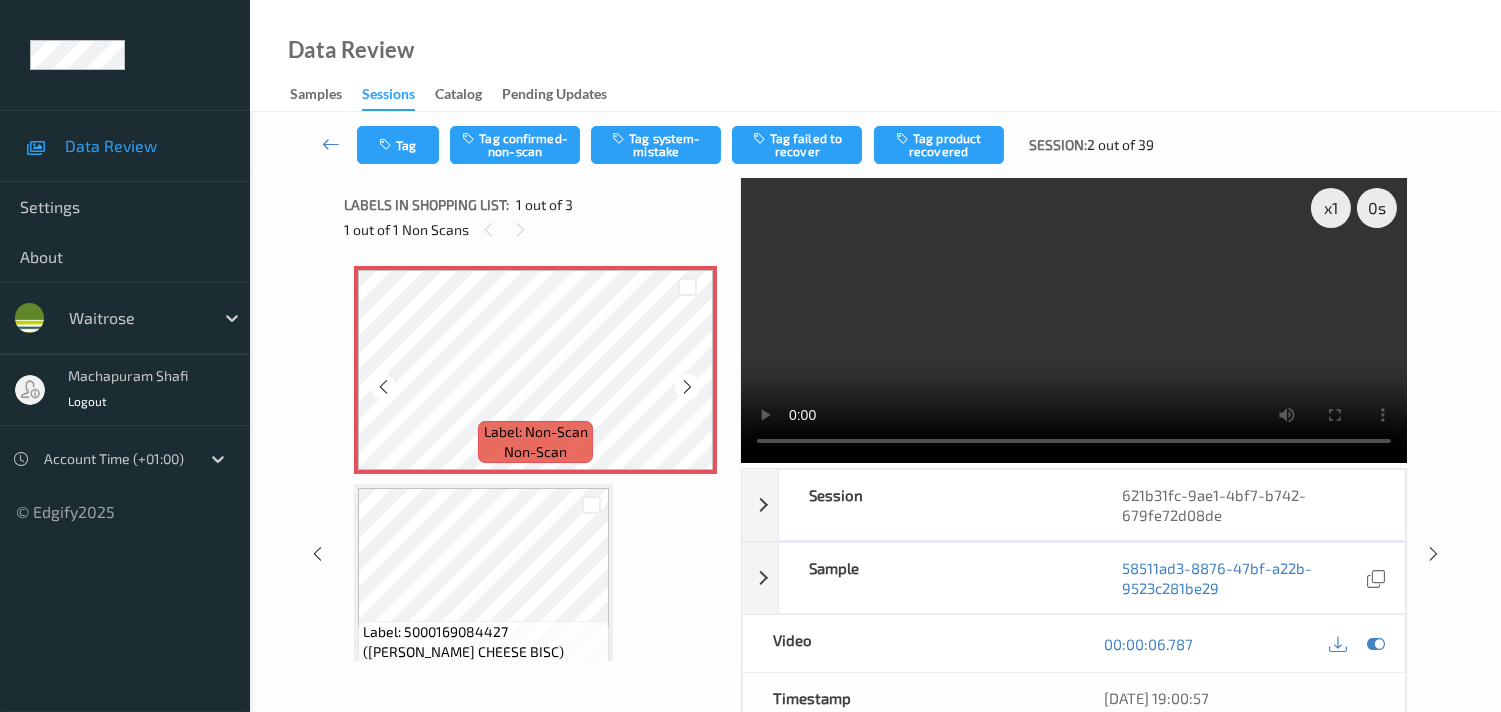 click at bounding box center (687, 386) 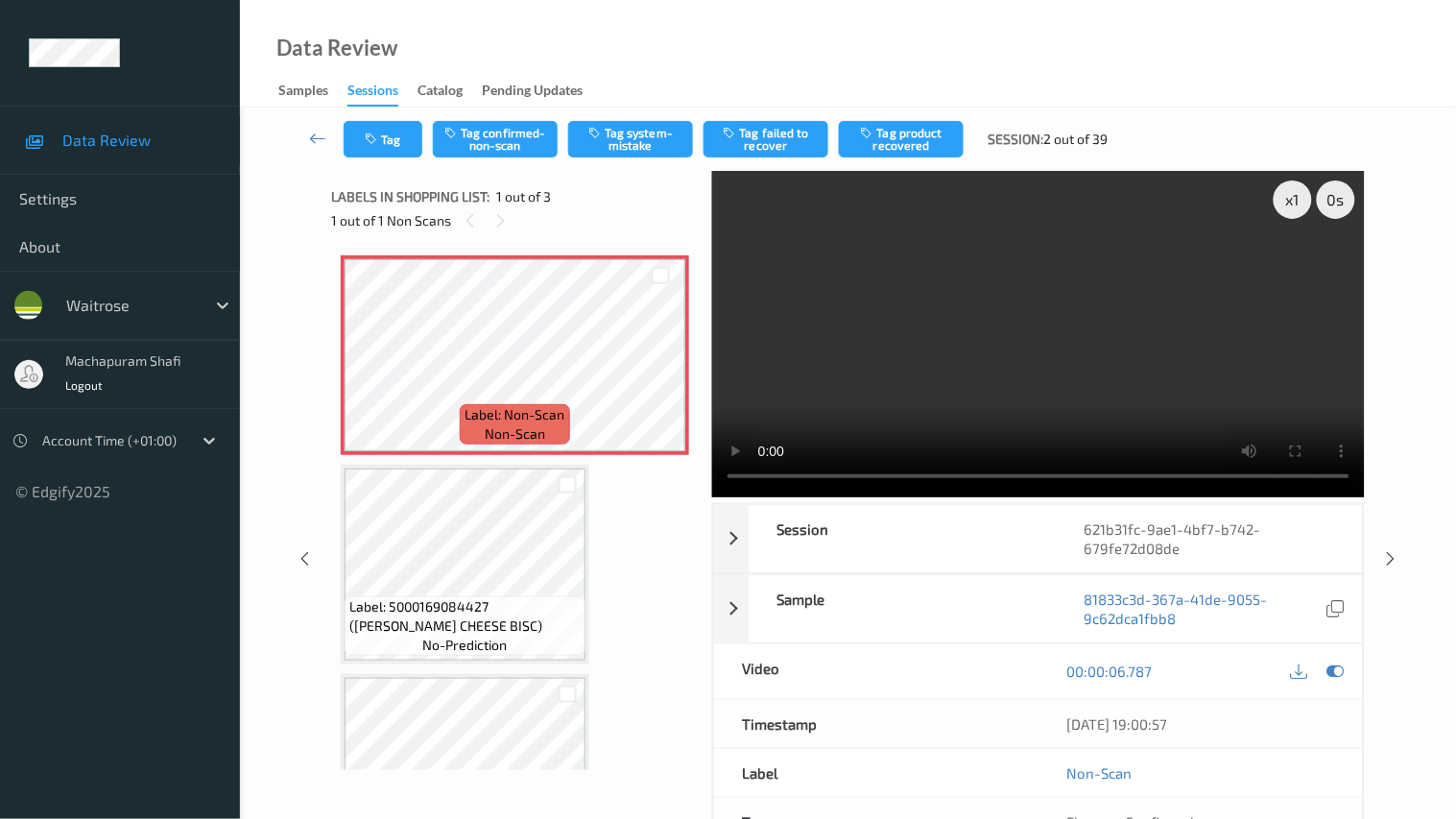 type 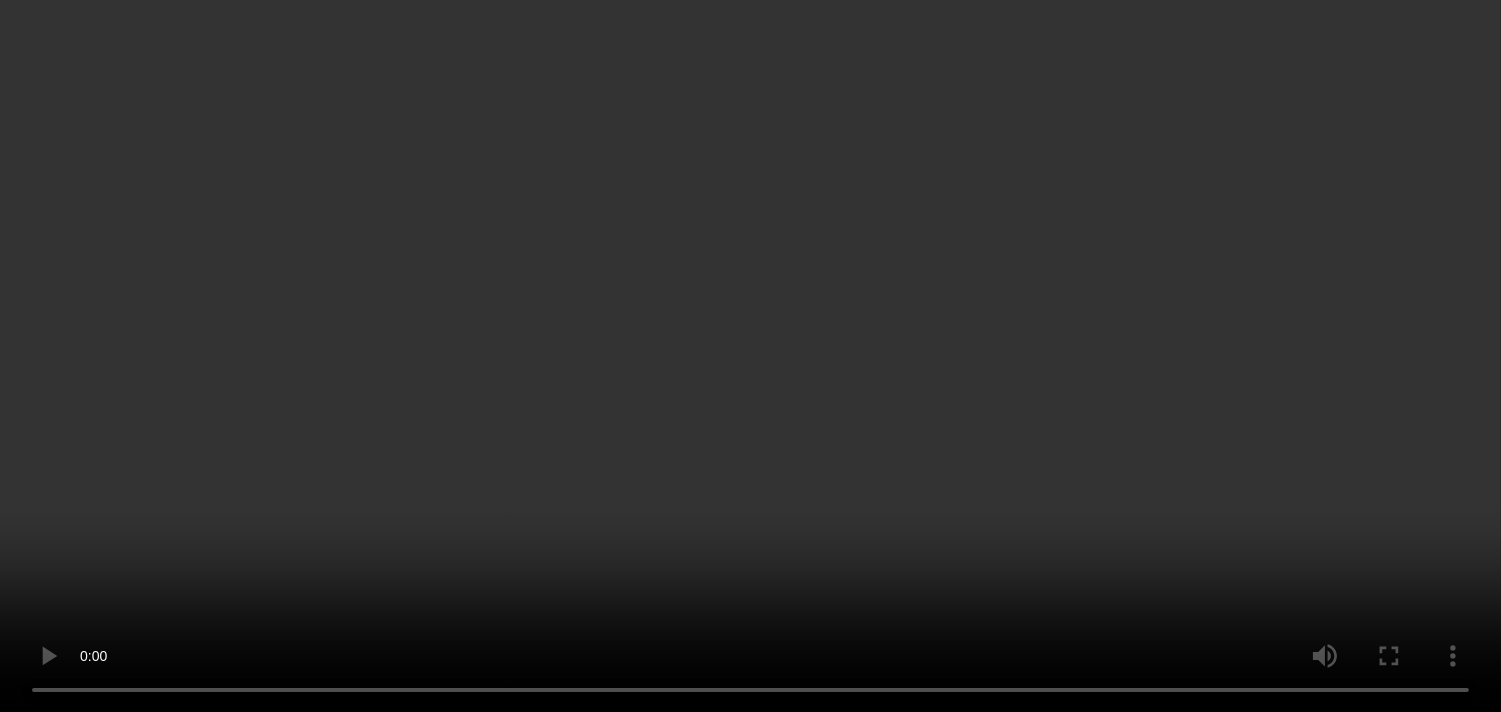 scroll, scrollTop: 0, scrollLeft: 0, axis: both 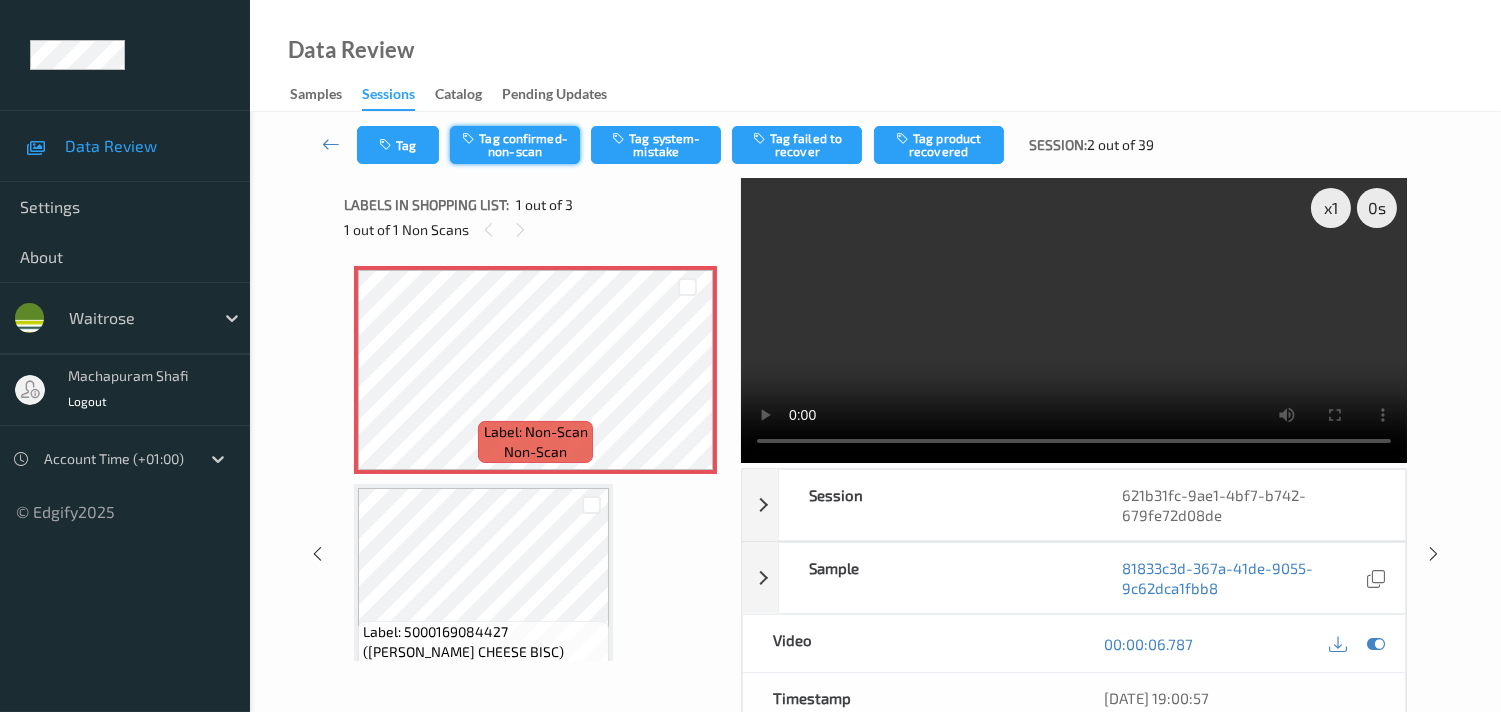 click on "Tag   confirmed-non-scan" at bounding box center [515, 145] 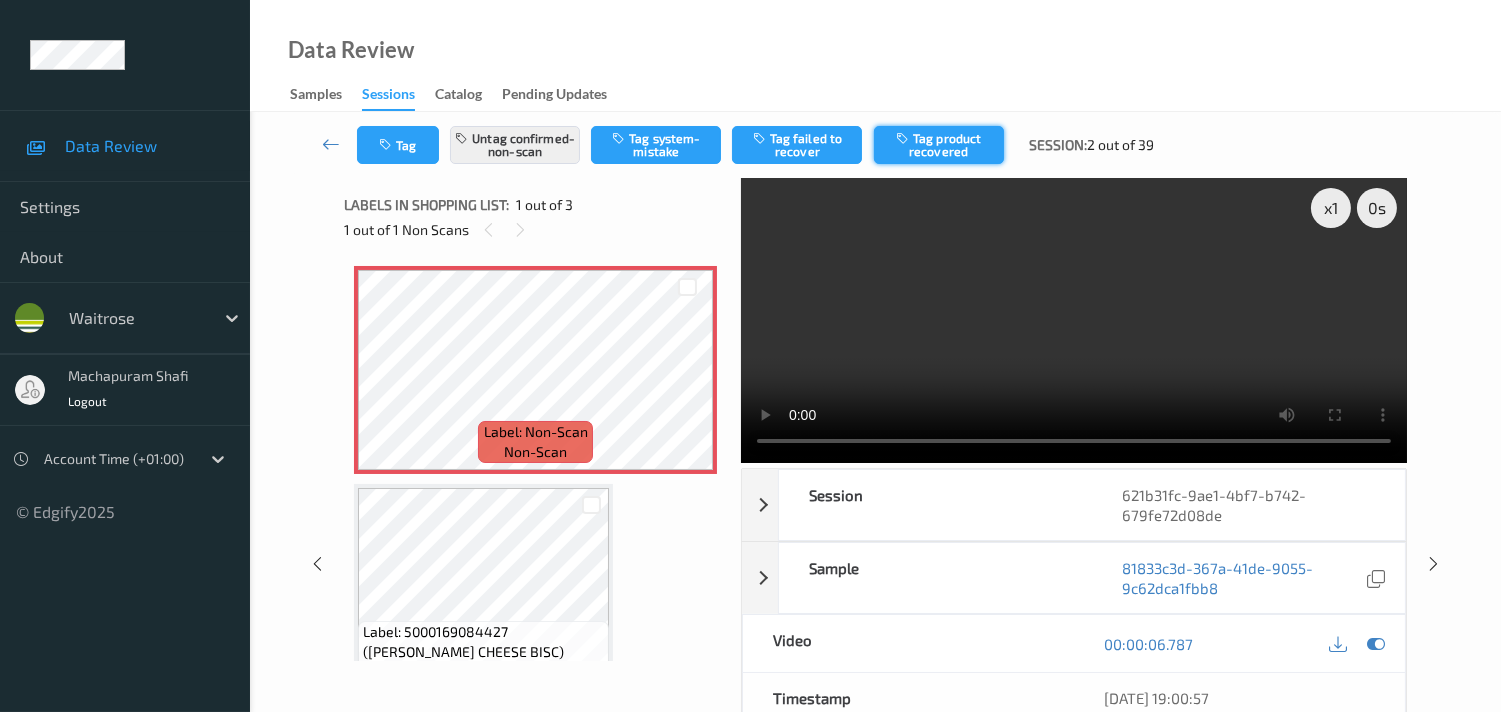 click on "Tag   product recovered" at bounding box center (939, 145) 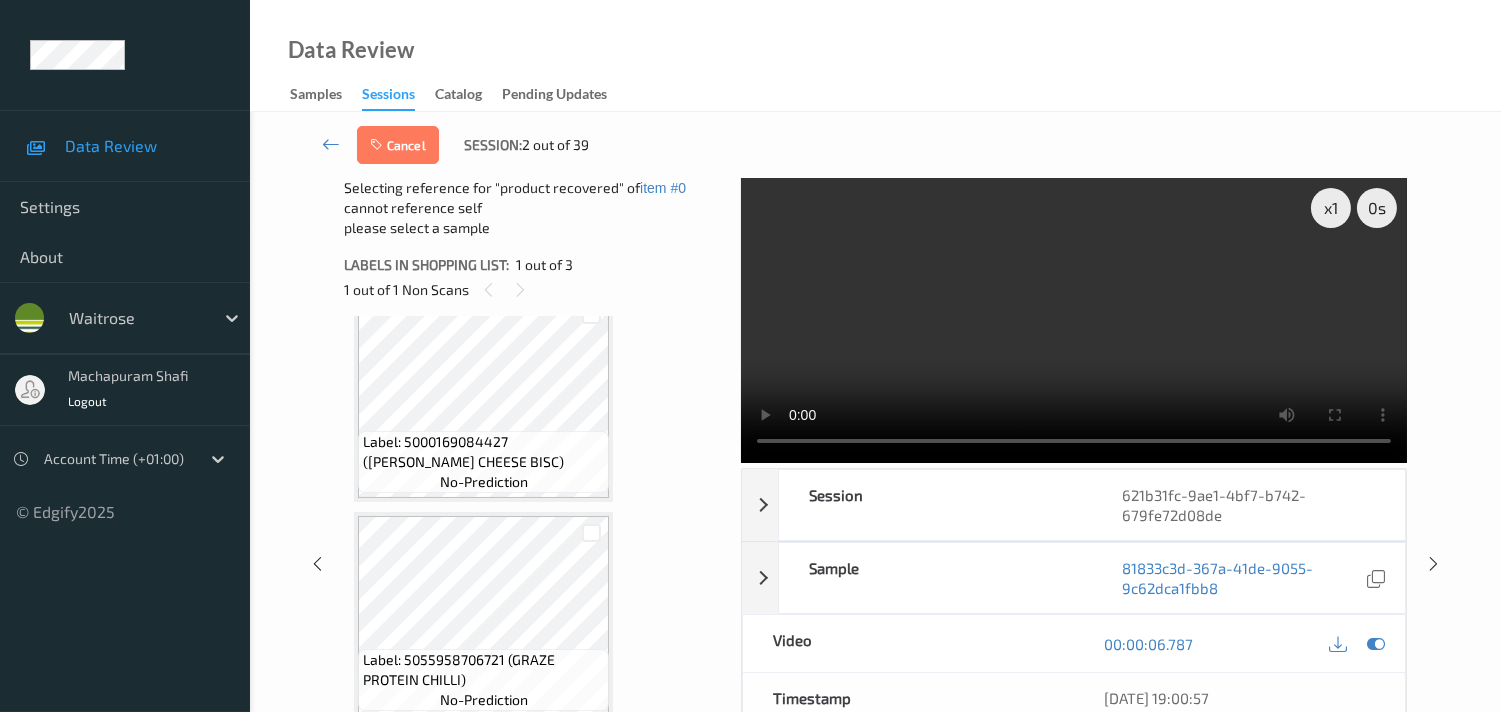 scroll, scrollTop: 254, scrollLeft: 0, axis: vertical 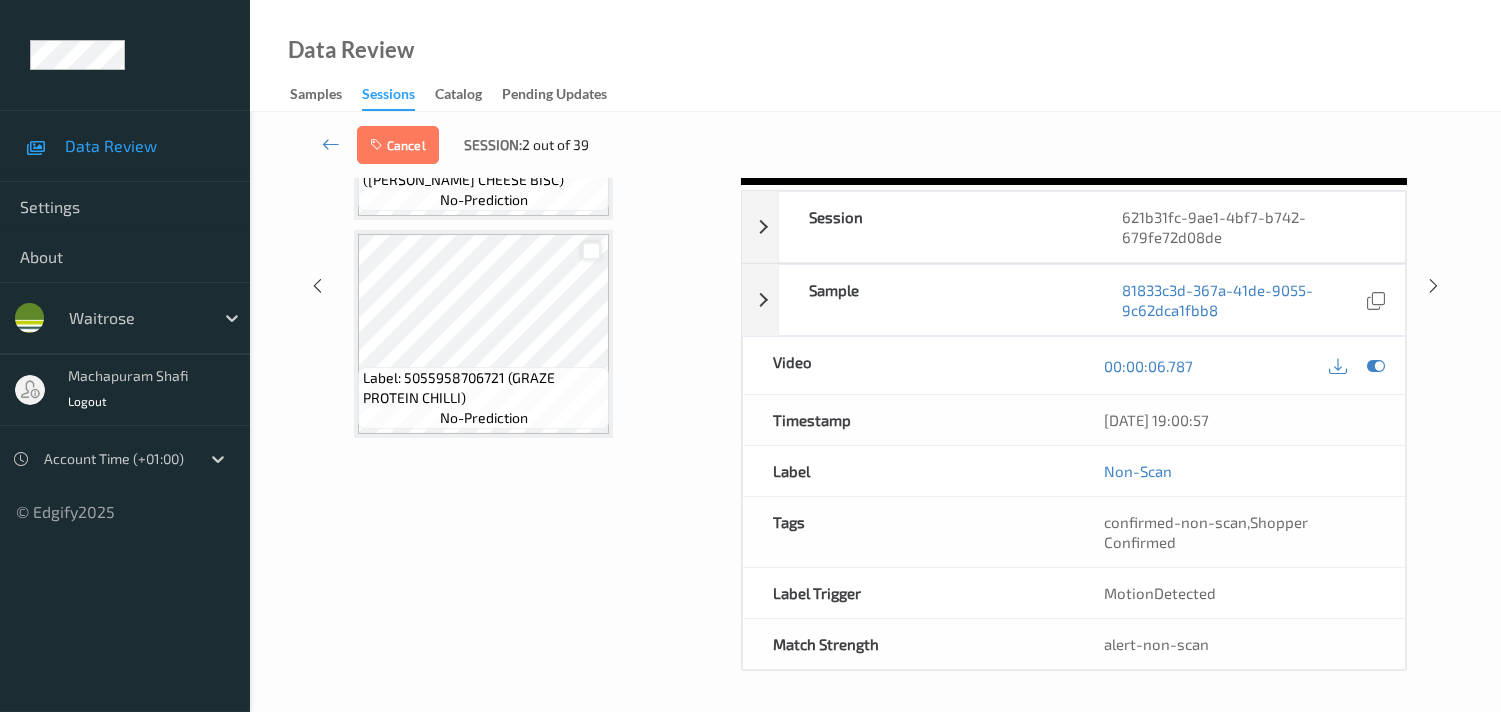 click at bounding box center (591, 251) 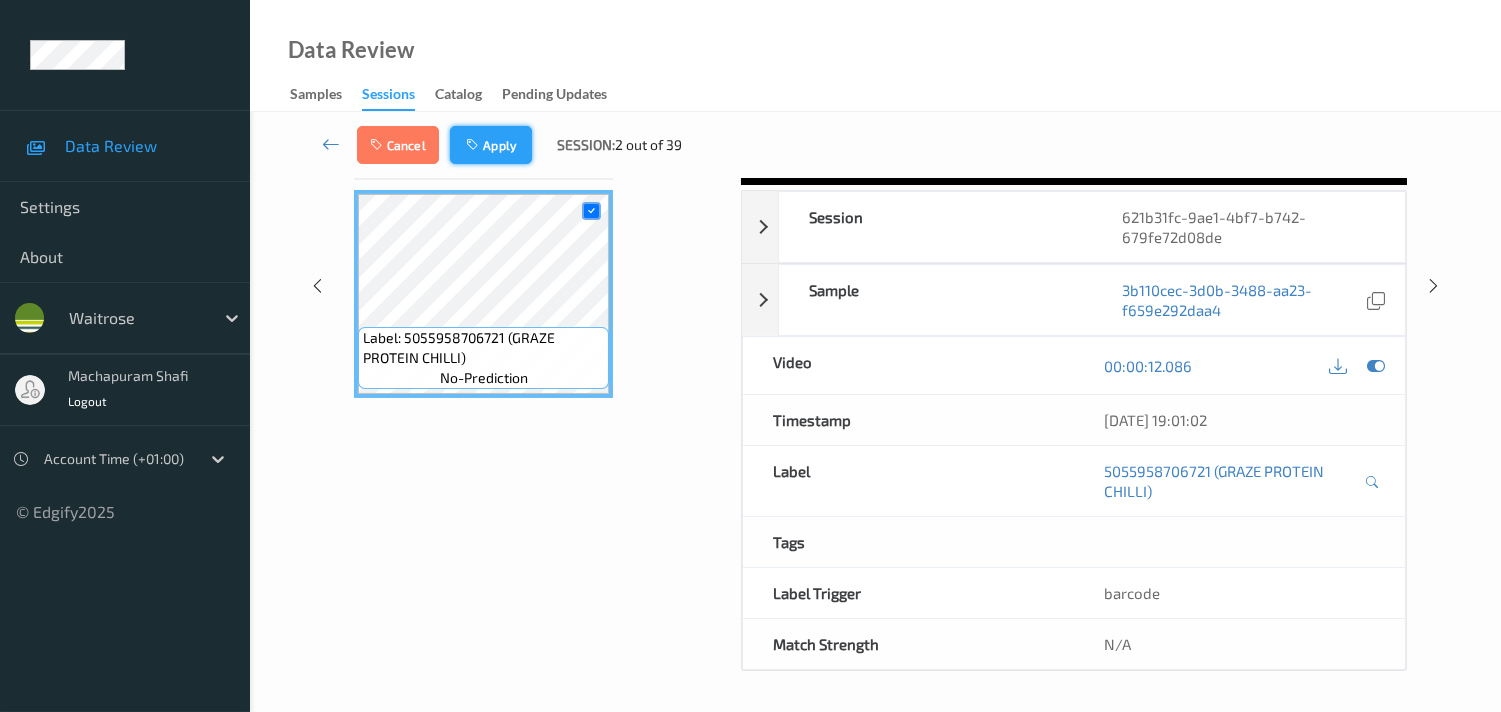 click on "Apply" at bounding box center (491, 145) 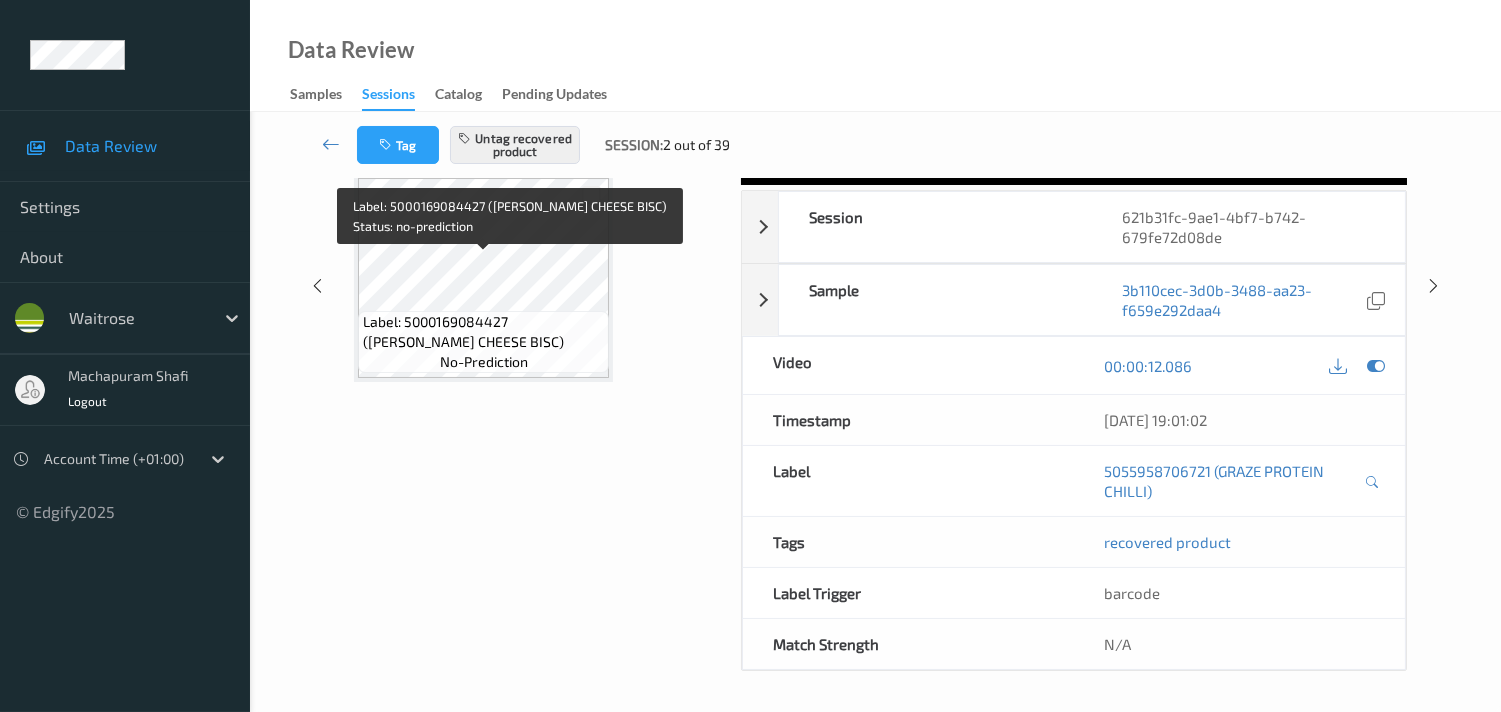 scroll, scrollTop: 0, scrollLeft: 0, axis: both 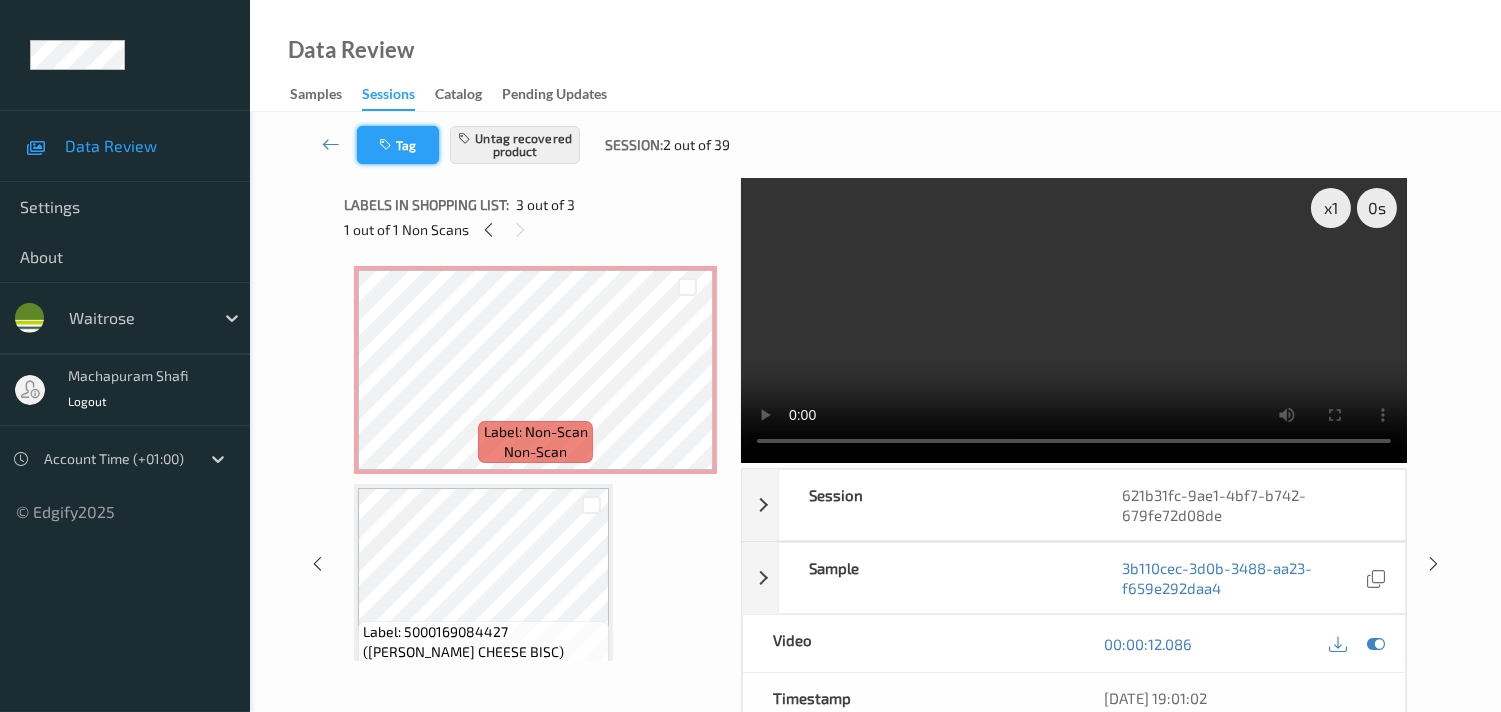 click on "Tag" at bounding box center [398, 145] 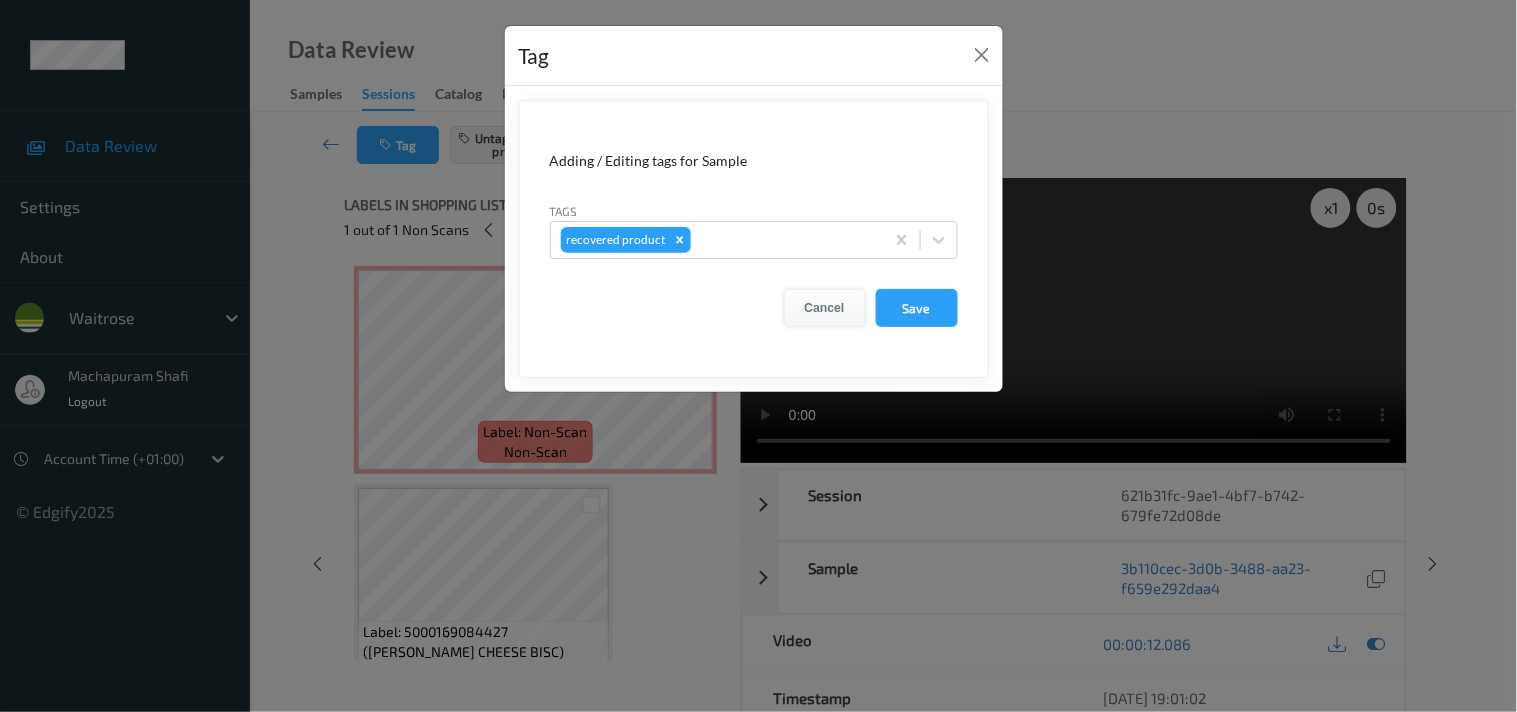 click on "Cancel" at bounding box center [825, 308] 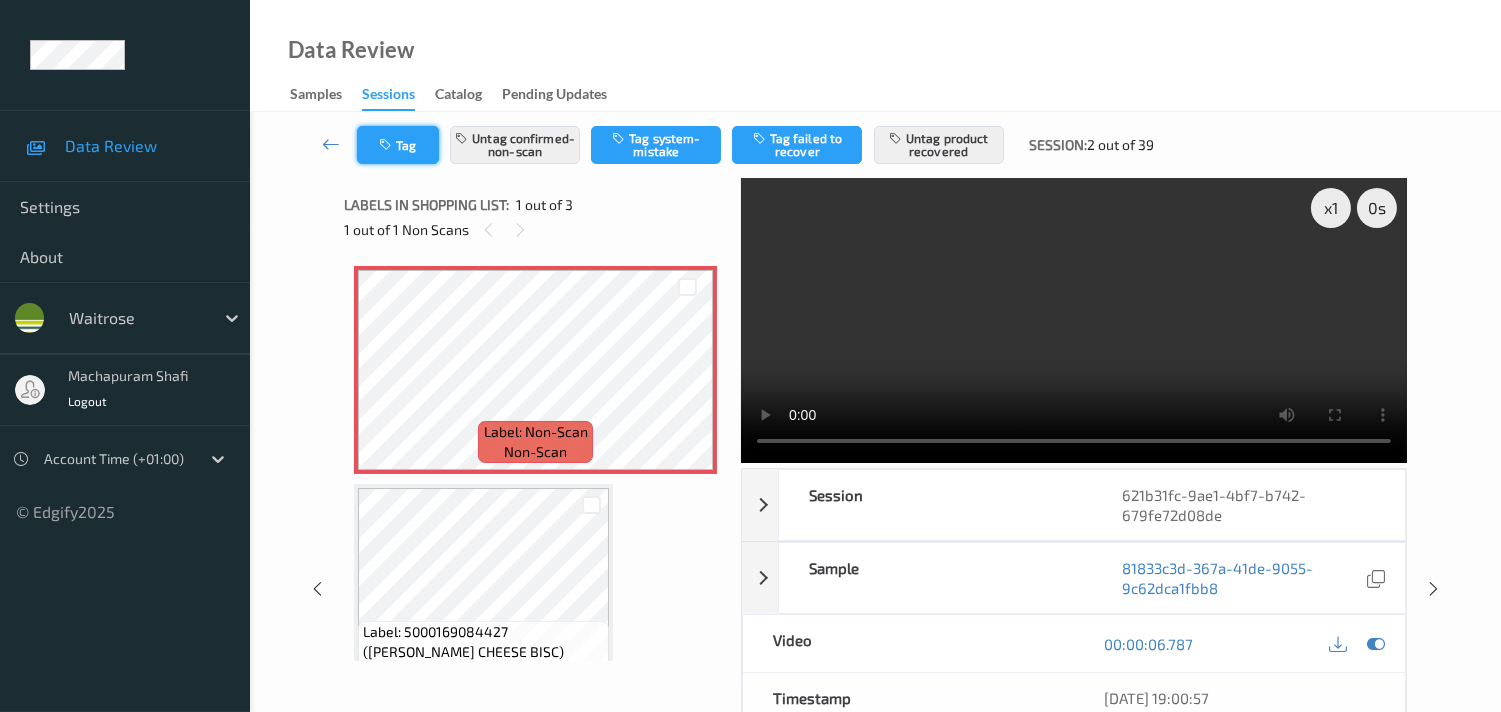 click on "Tag" at bounding box center (398, 145) 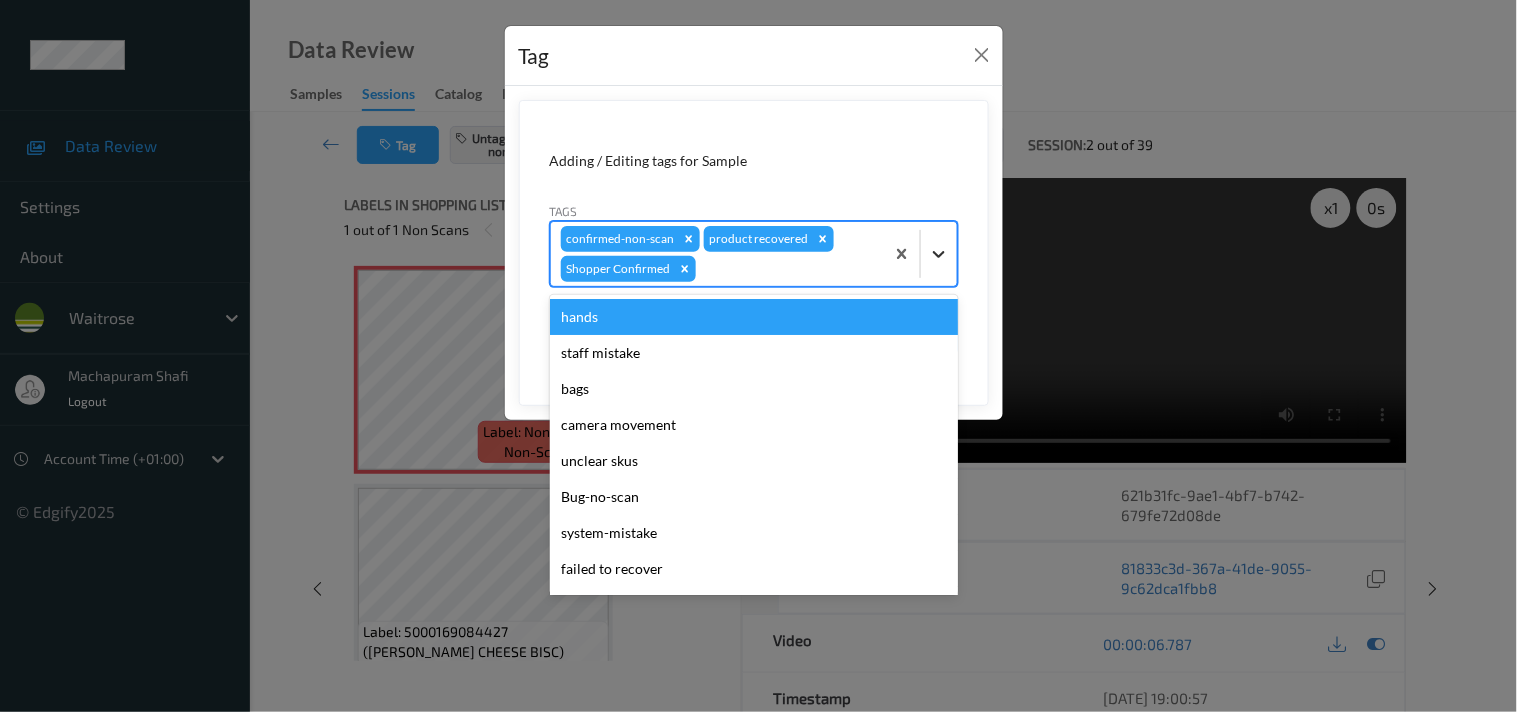click 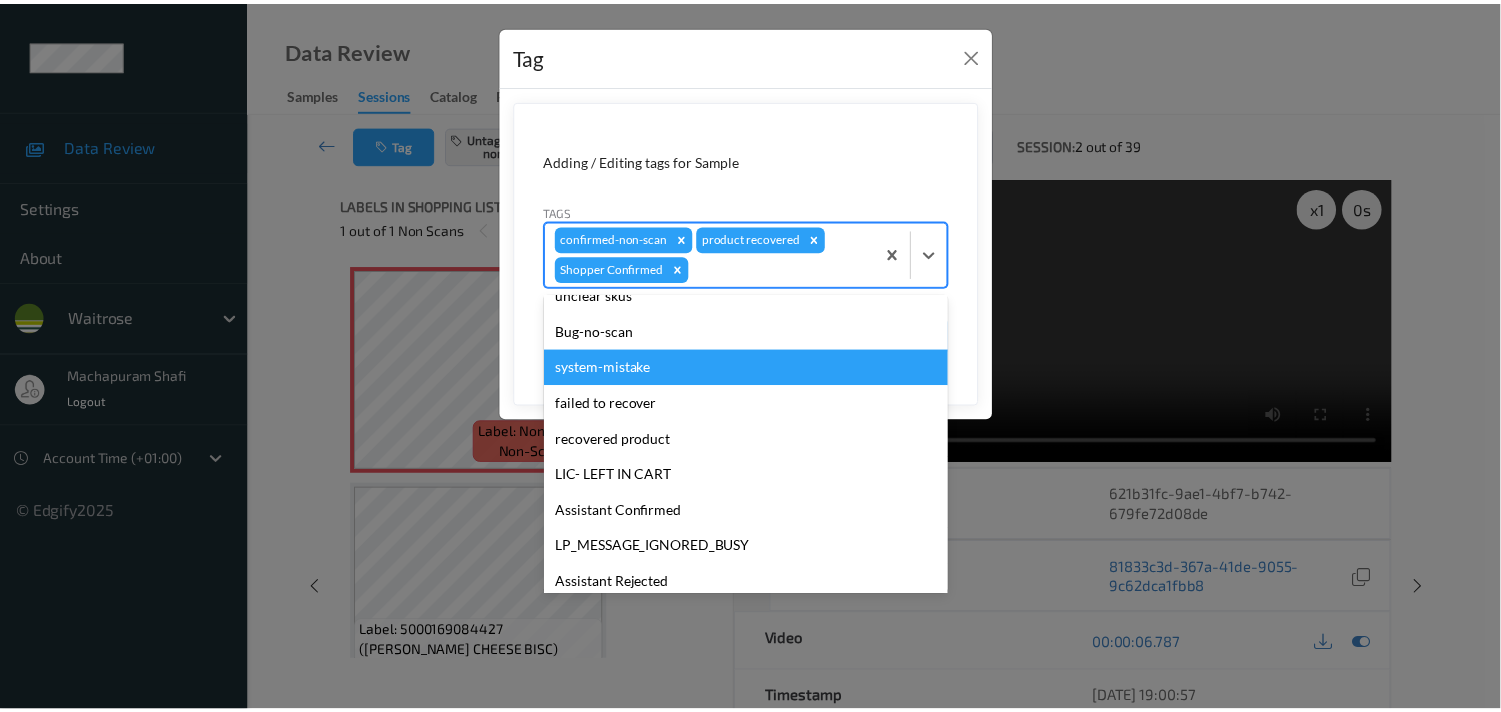 scroll, scrollTop: 283, scrollLeft: 0, axis: vertical 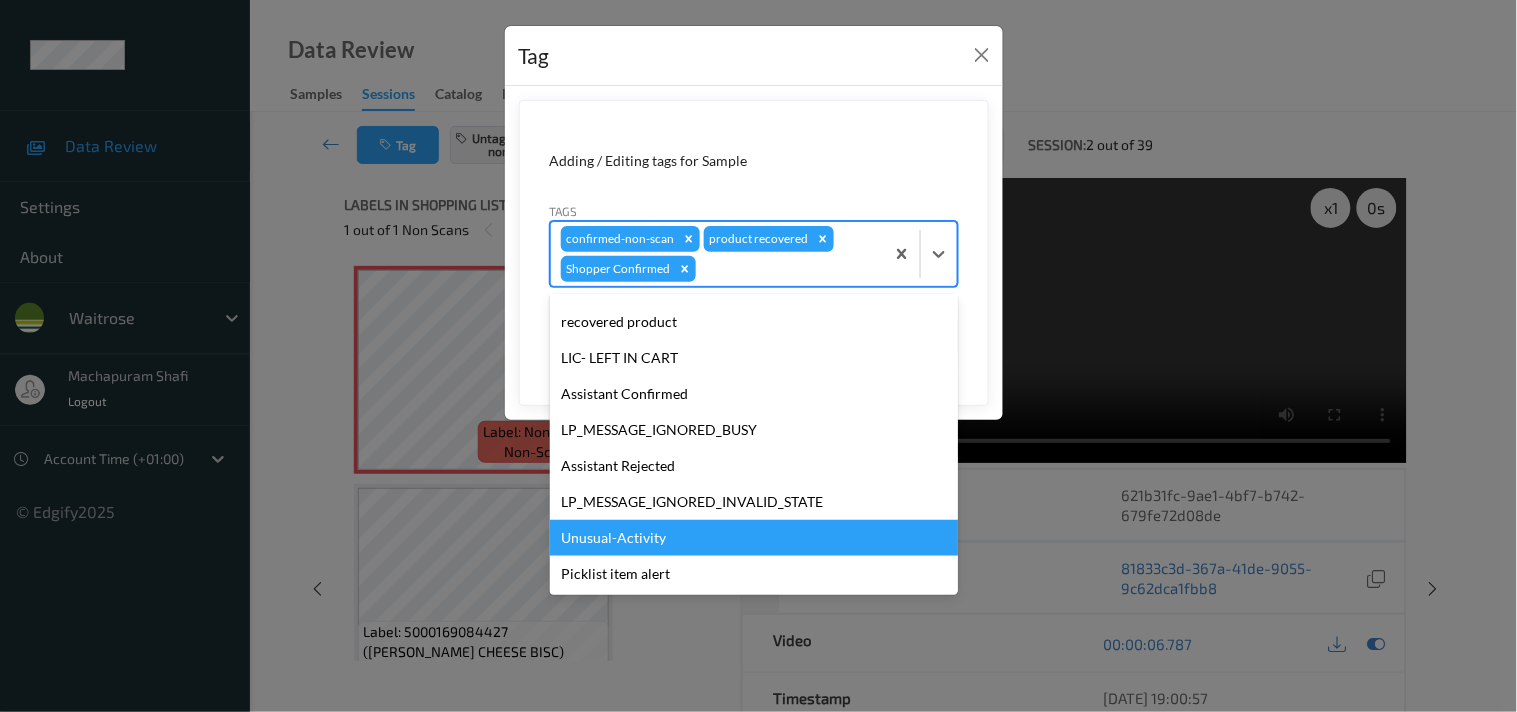 click on "Unusual-Activity" at bounding box center [754, 538] 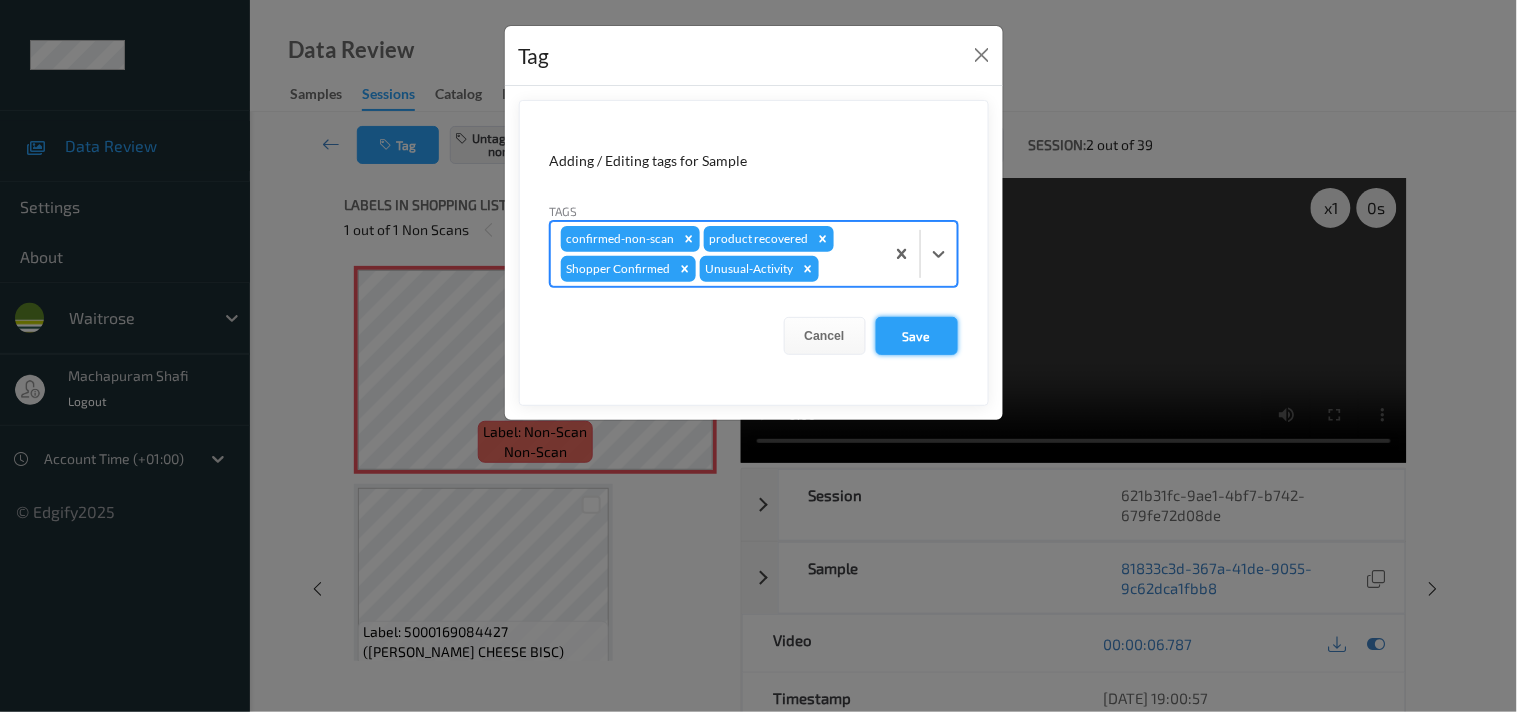 click on "Save" at bounding box center (917, 336) 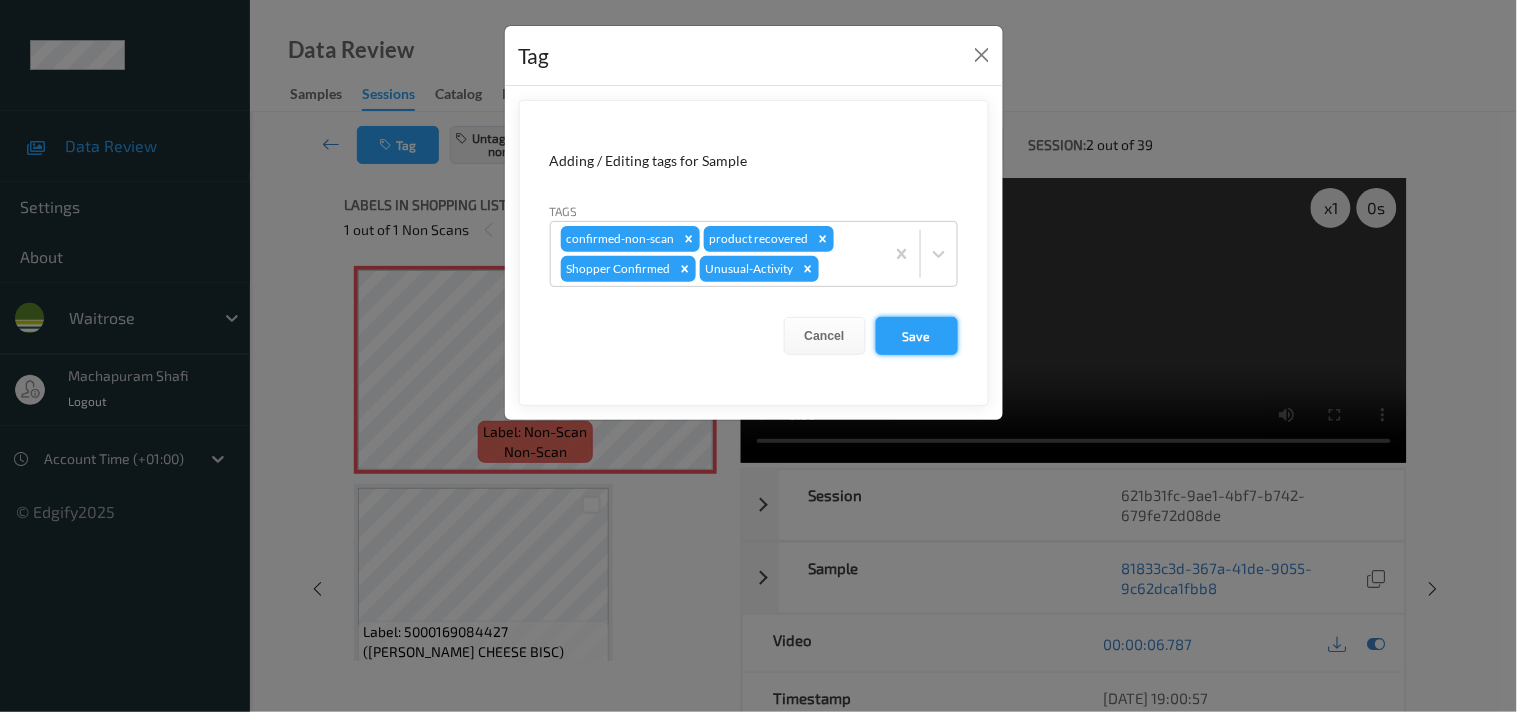 click on "Save" at bounding box center (917, 336) 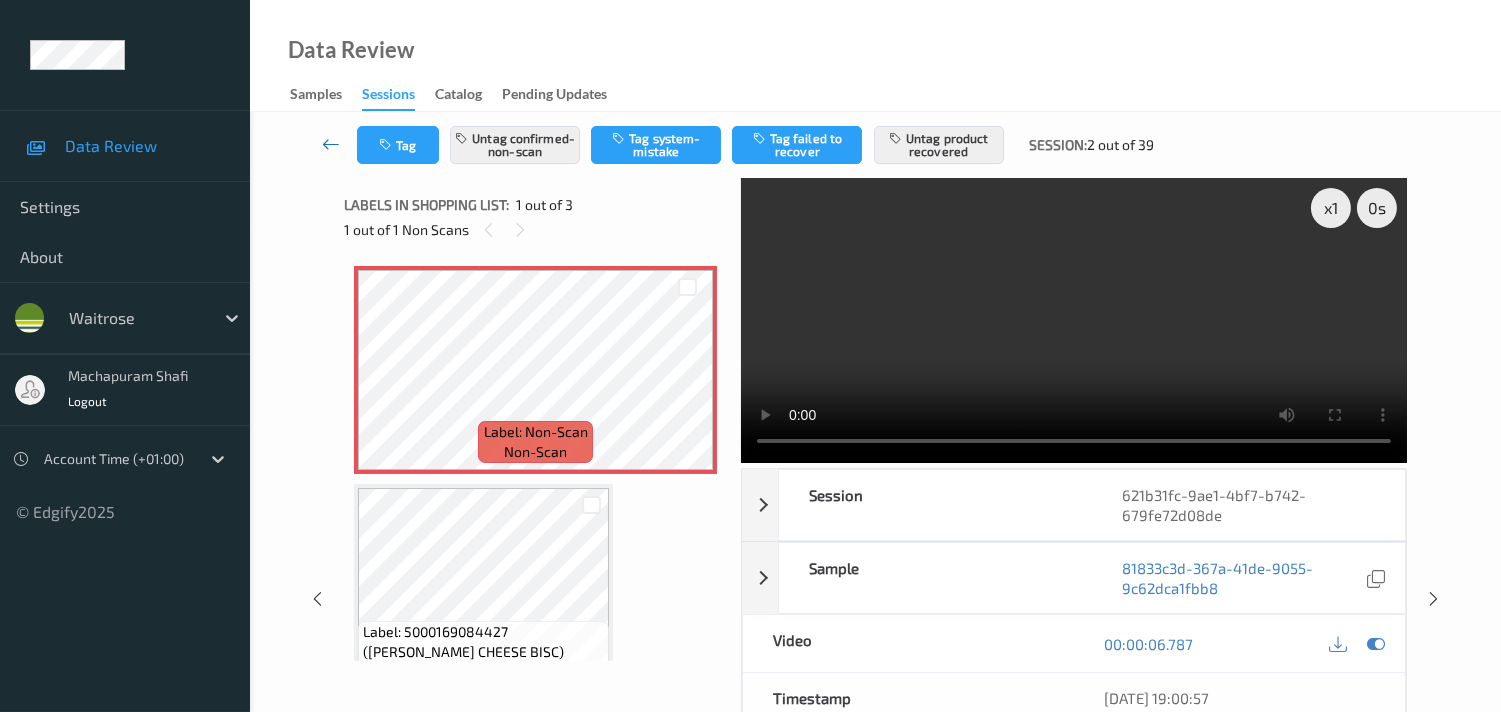 click at bounding box center (331, 144) 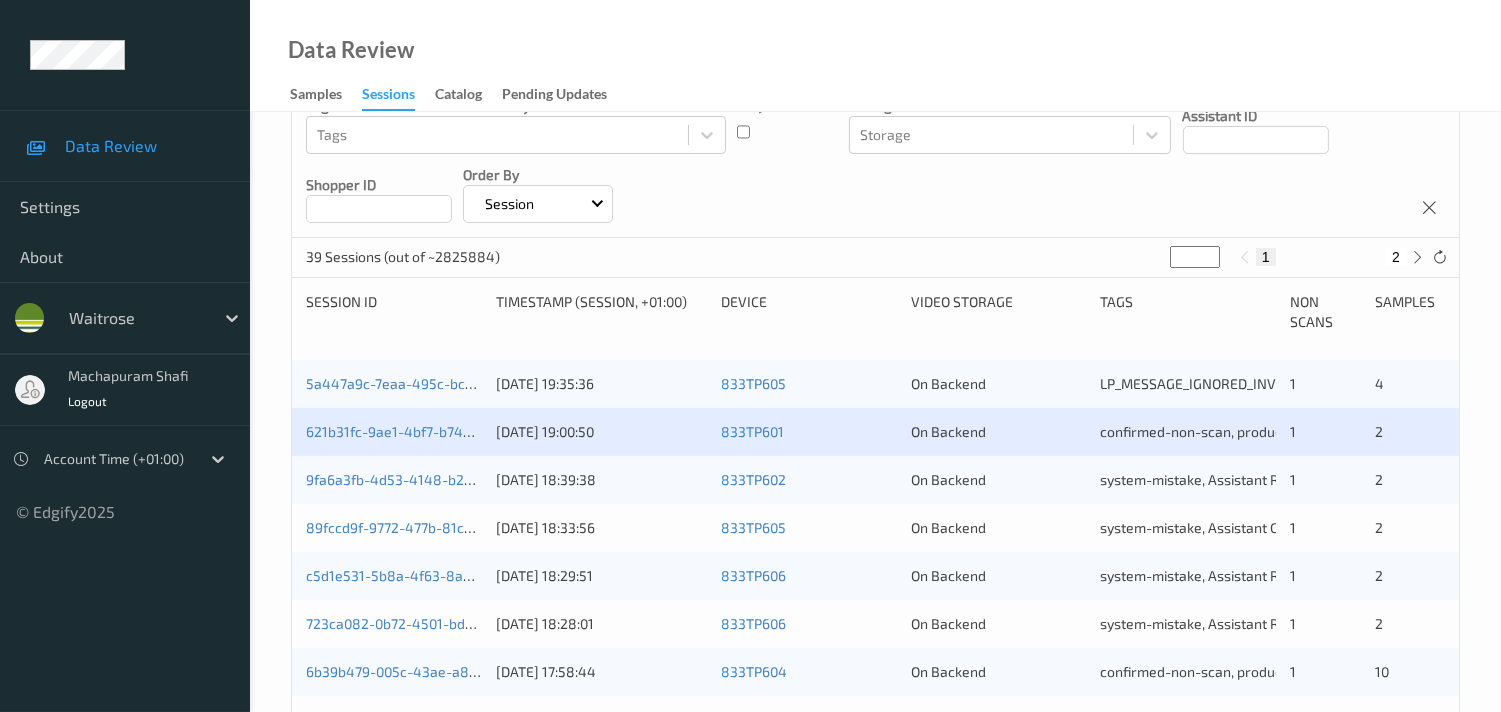 scroll, scrollTop: 222, scrollLeft: 0, axis: vertical 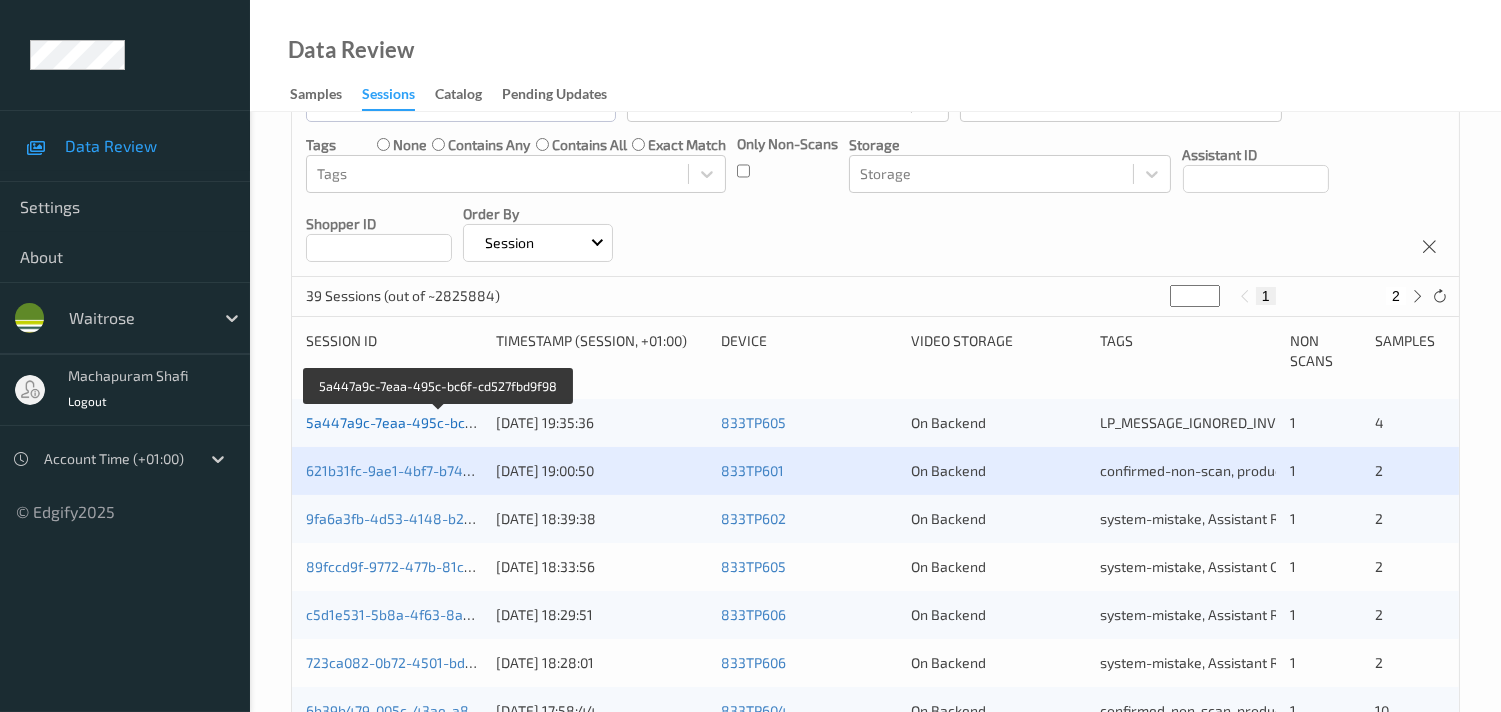 click on "5a447a9c-7eaa-495c-bc6f-cd527fbd9f98" at bounding box center (439, 422) 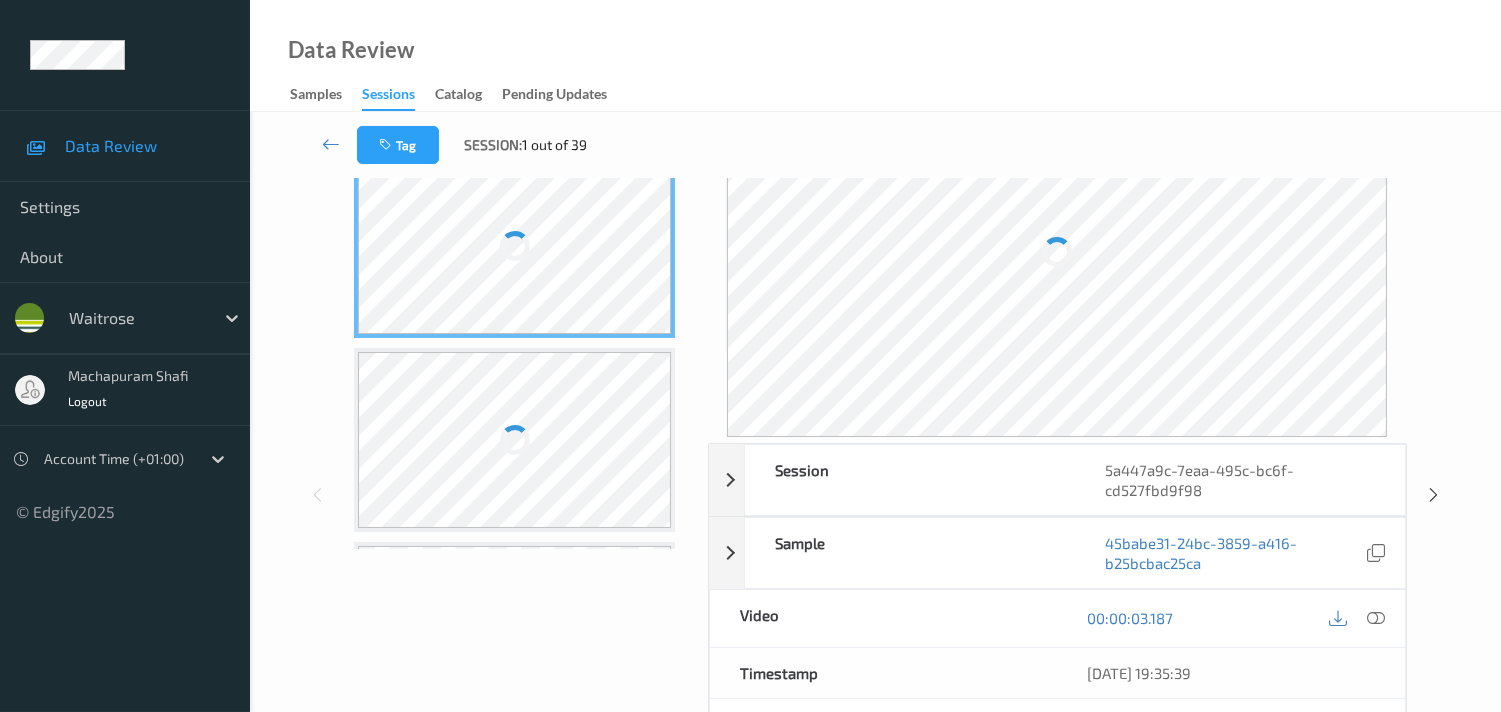scroll, scrollTop: 333, scrollLeft: 0, axis: vertical 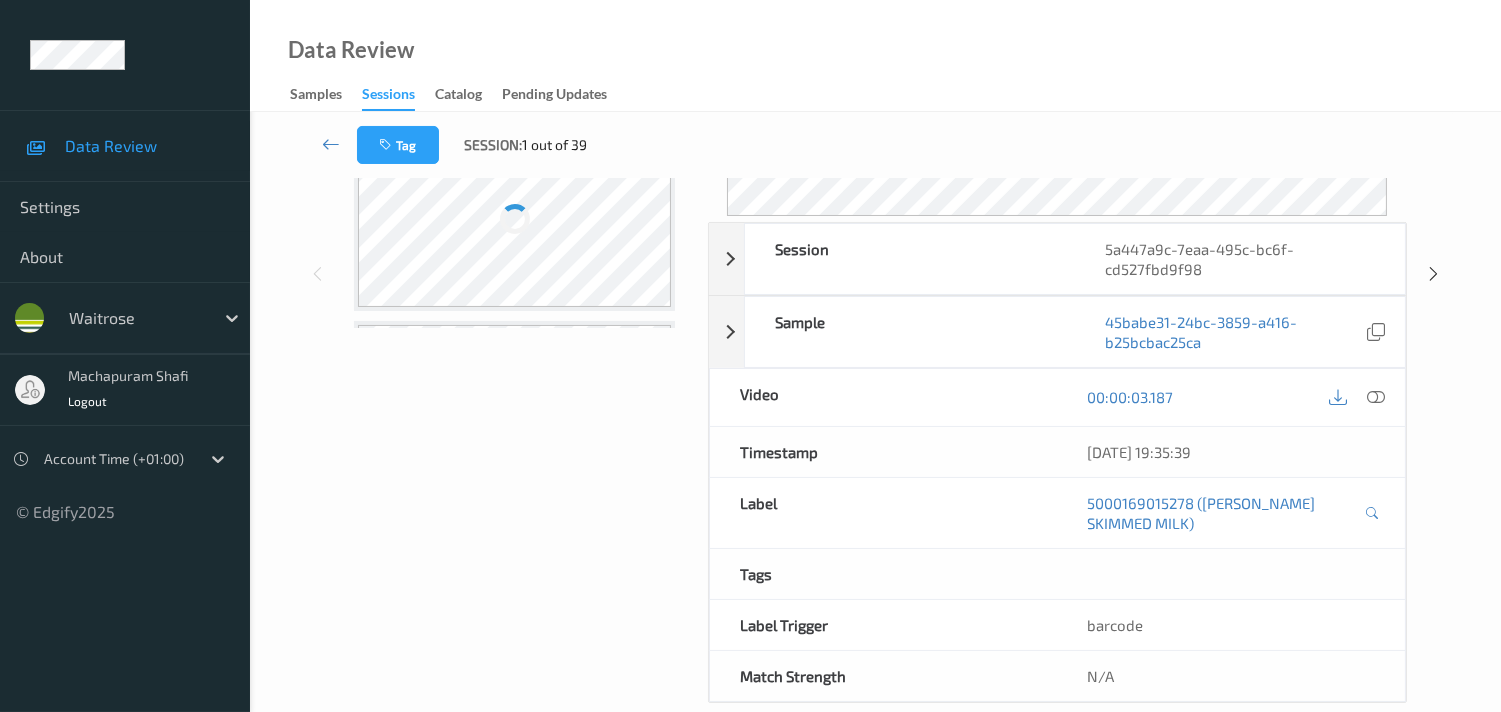 click at bounding box center [1376, 397] 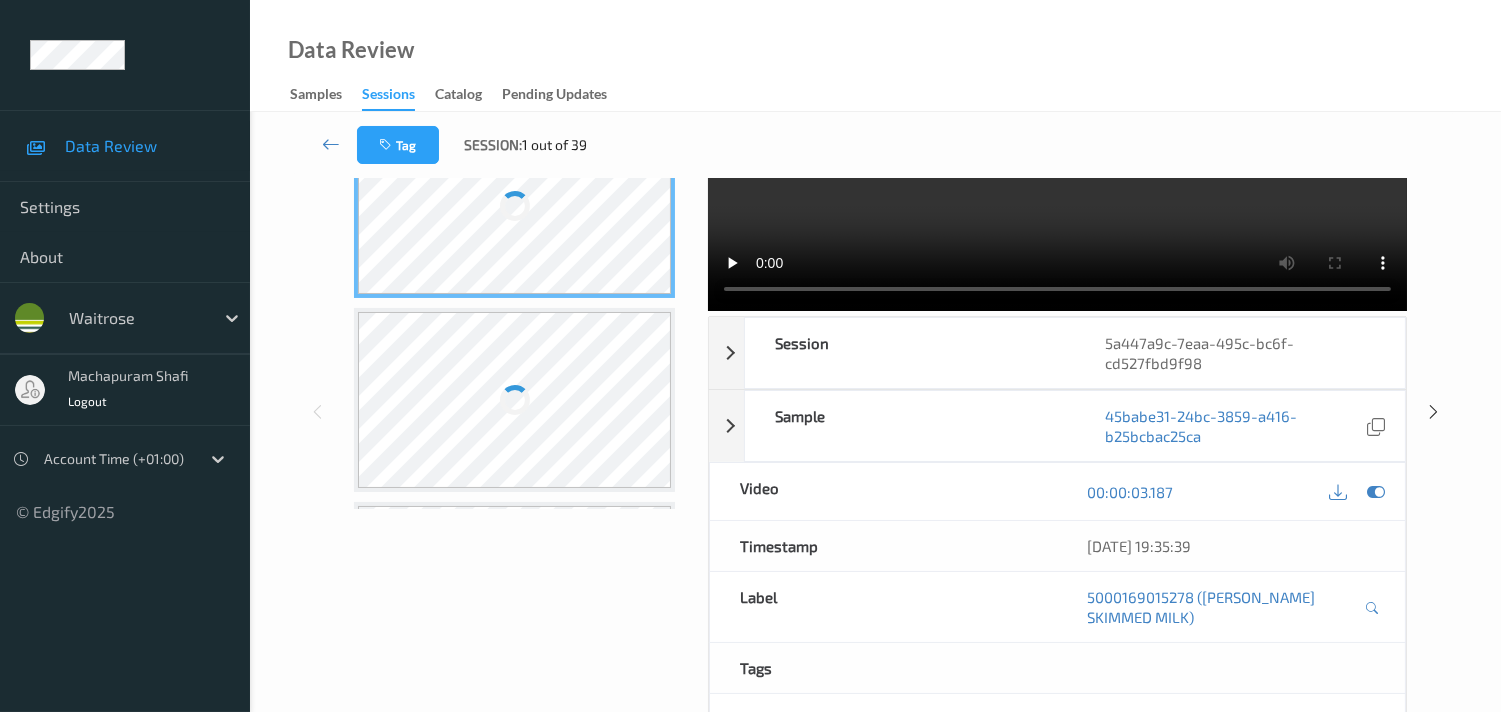 scroll, scrollTop: 0, scrollLeft: 0, axis: both 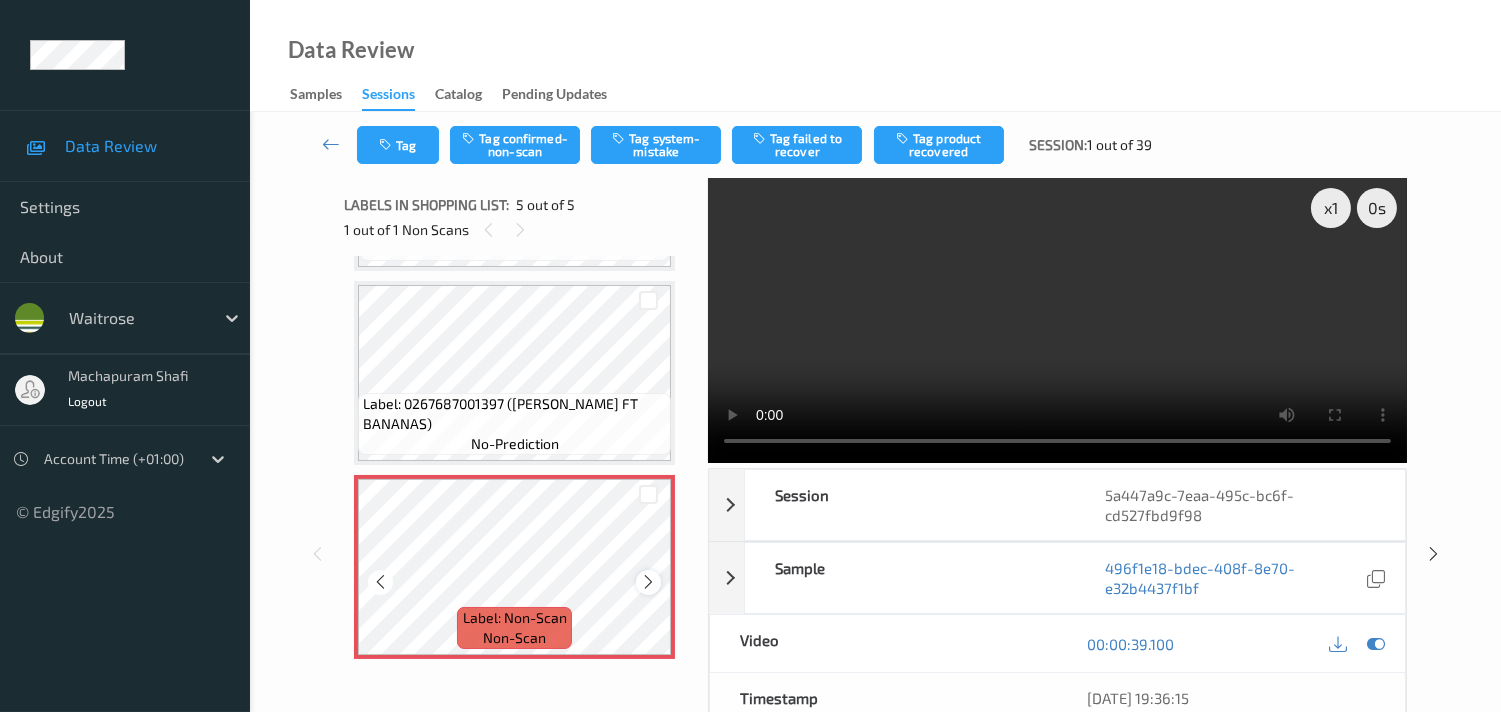 click at bounding box center [648, 582] 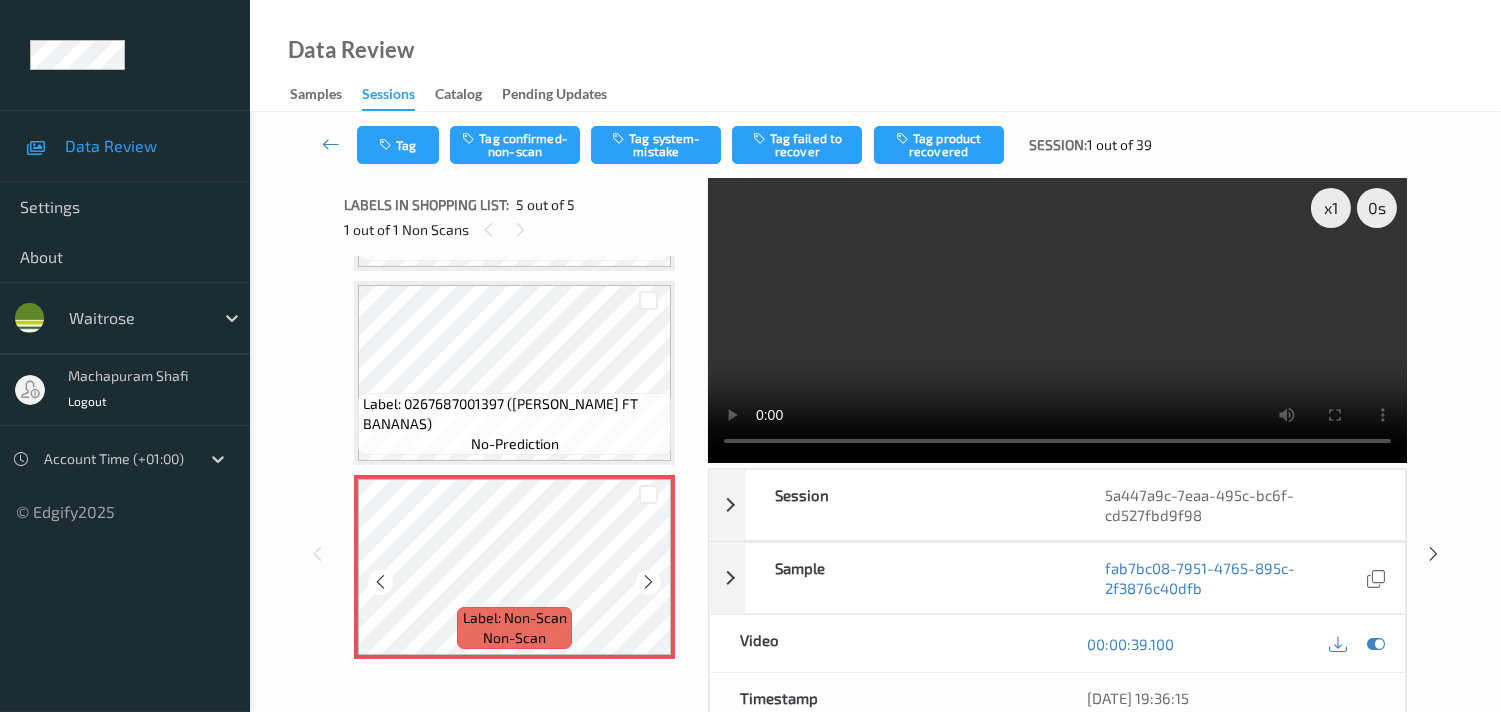 click at bounding box center (648, 582) 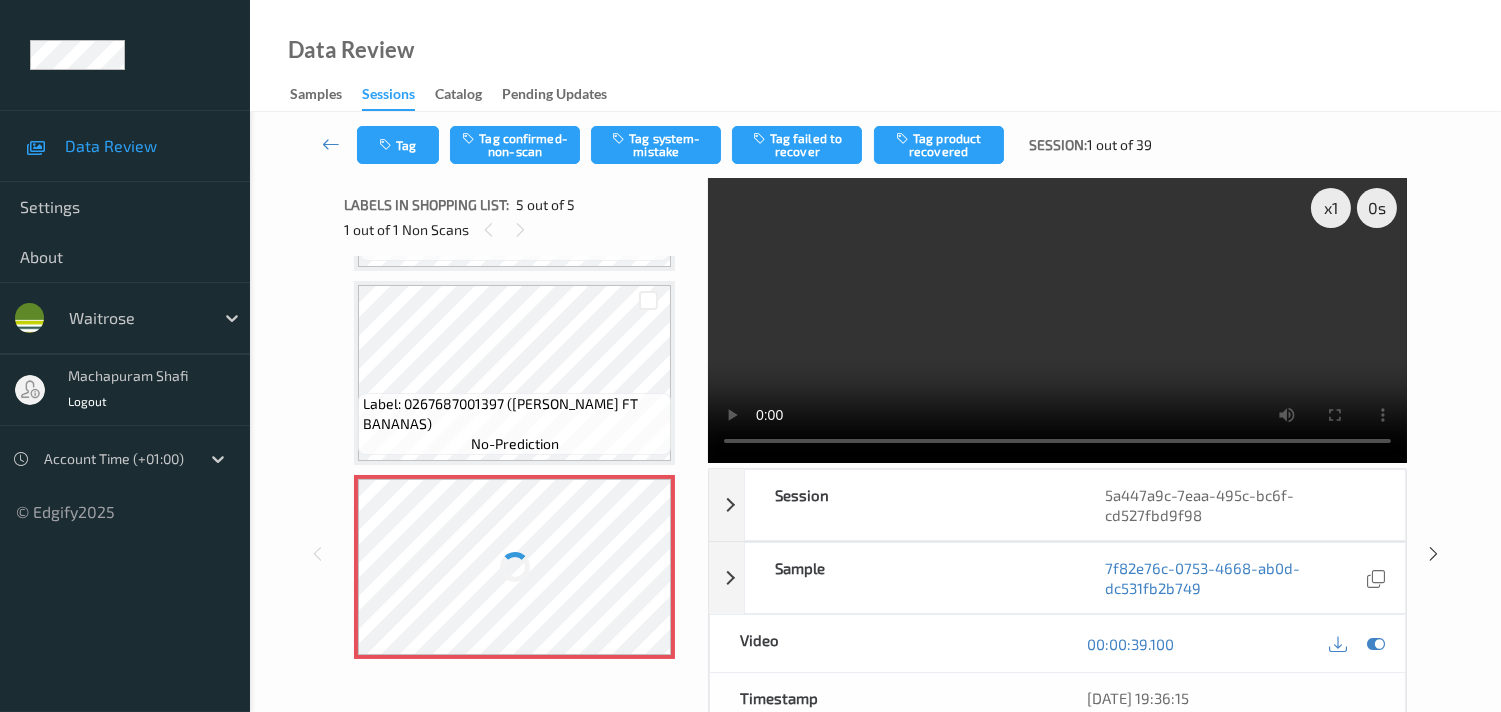 click at bounding box center (514, 567) 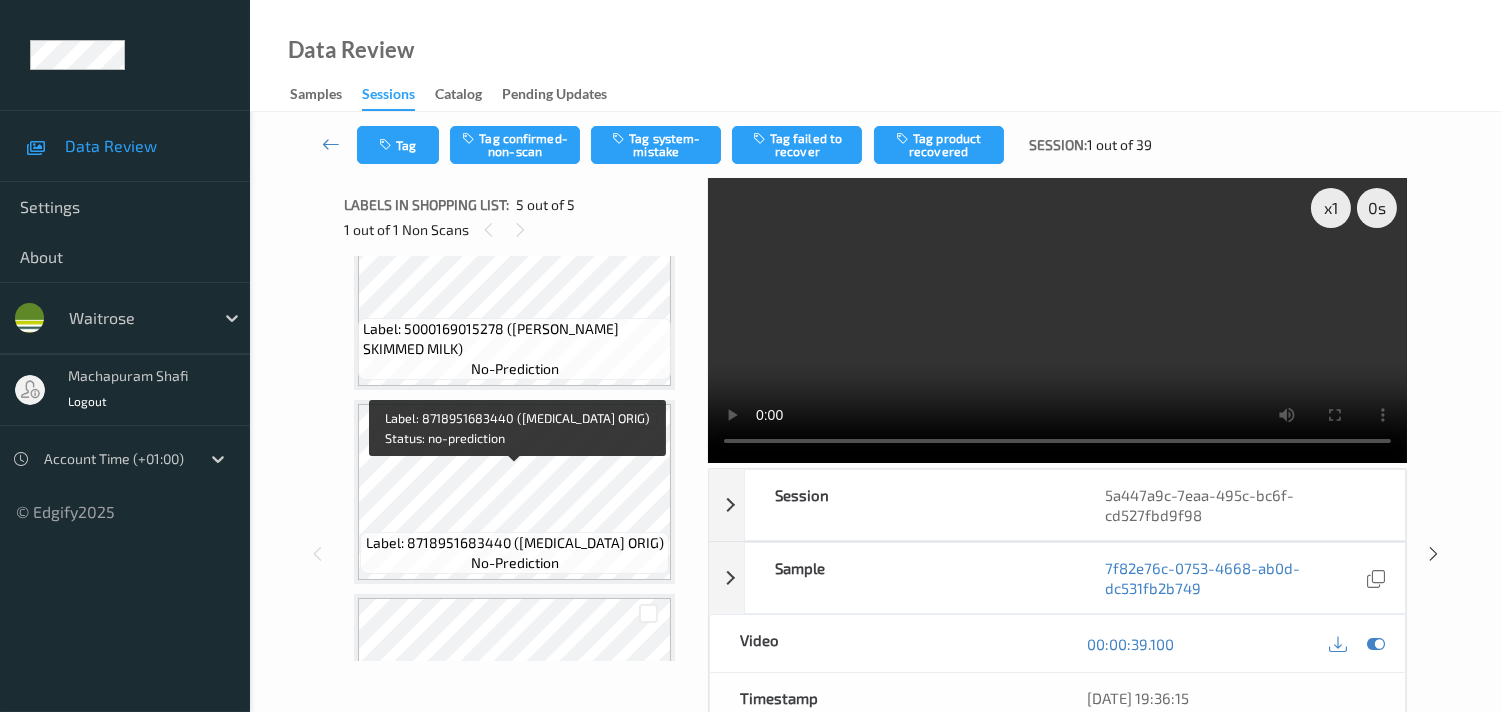 scroll, scrollTop: 0, scrollLeft: 0, axis: both 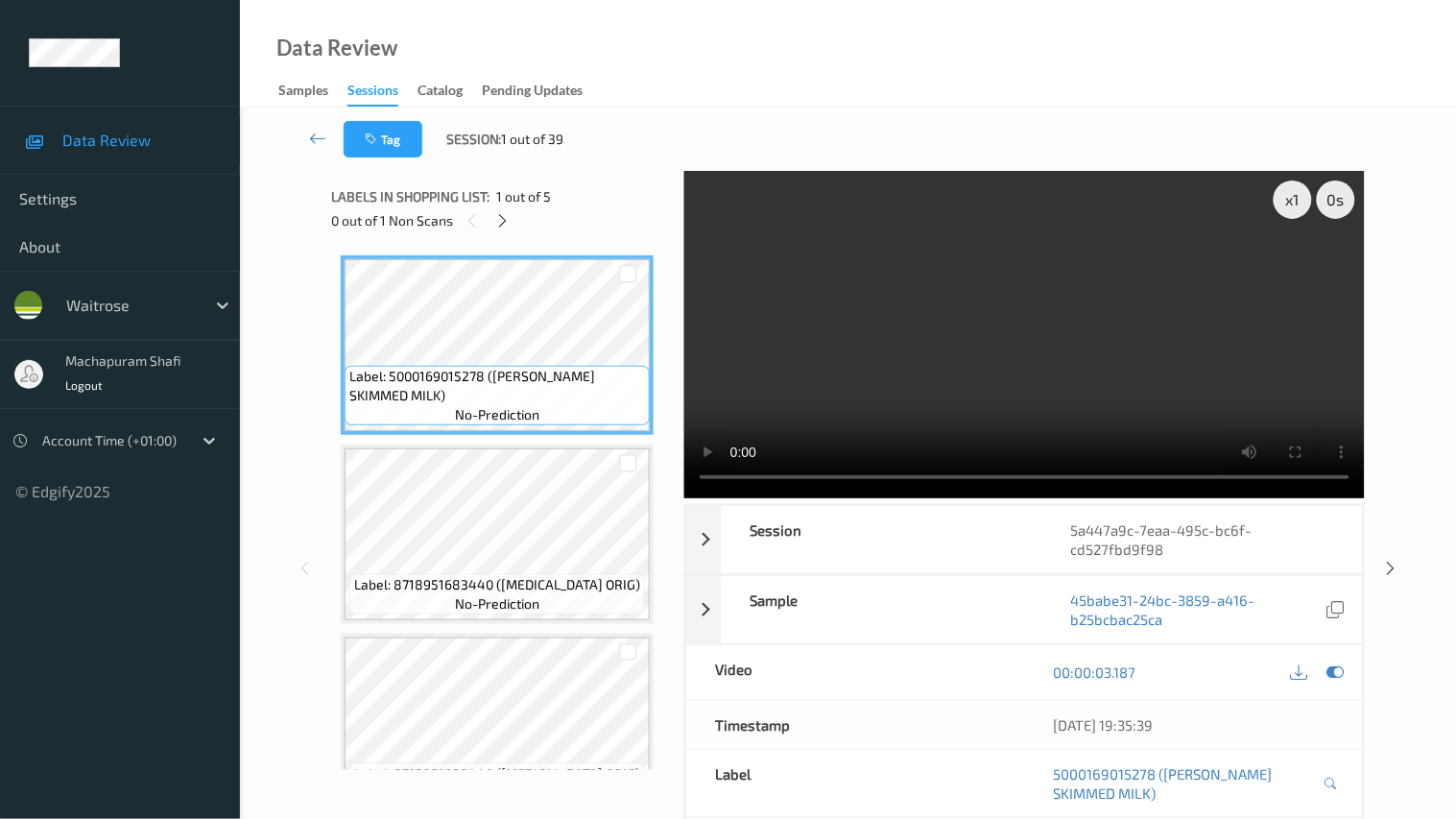 type 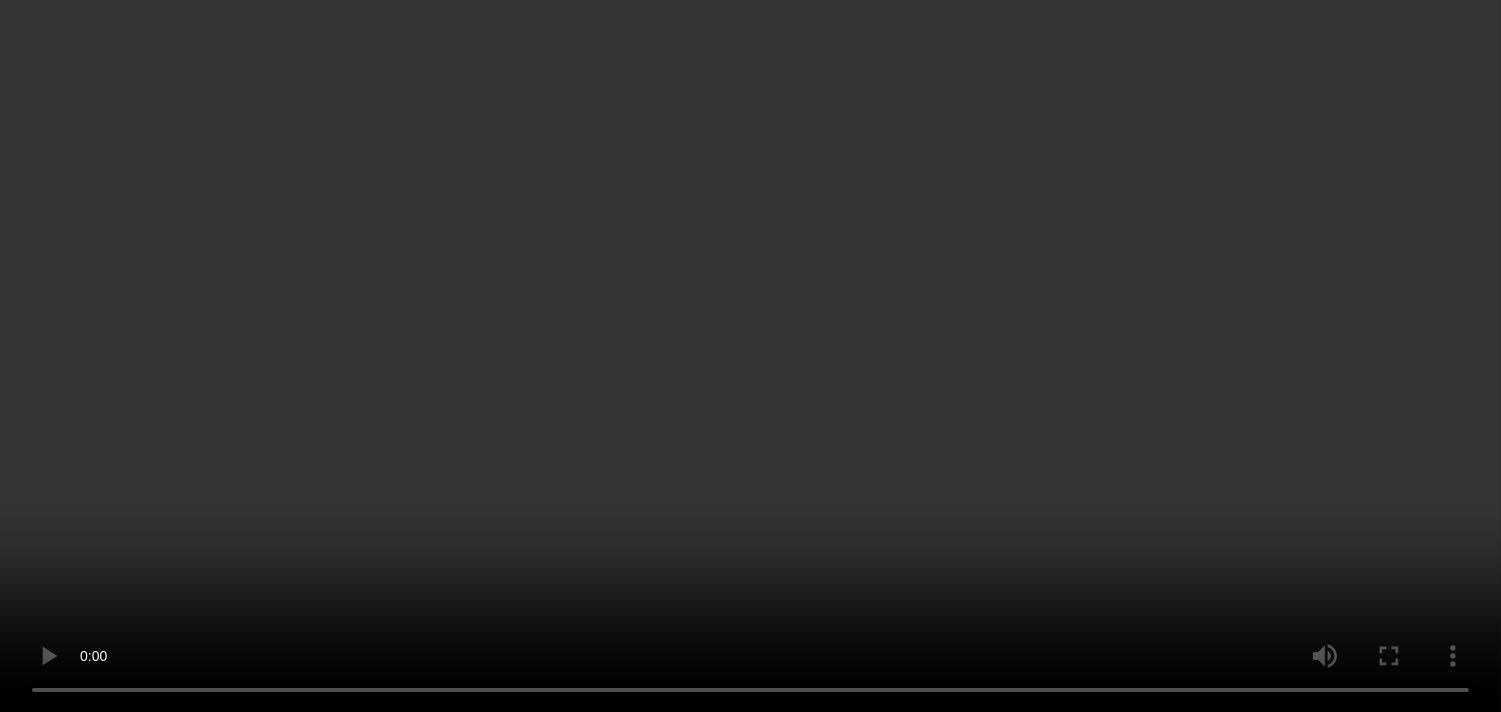scroll, scrollTop: 686, scrollLeft: 0, axis: vertical 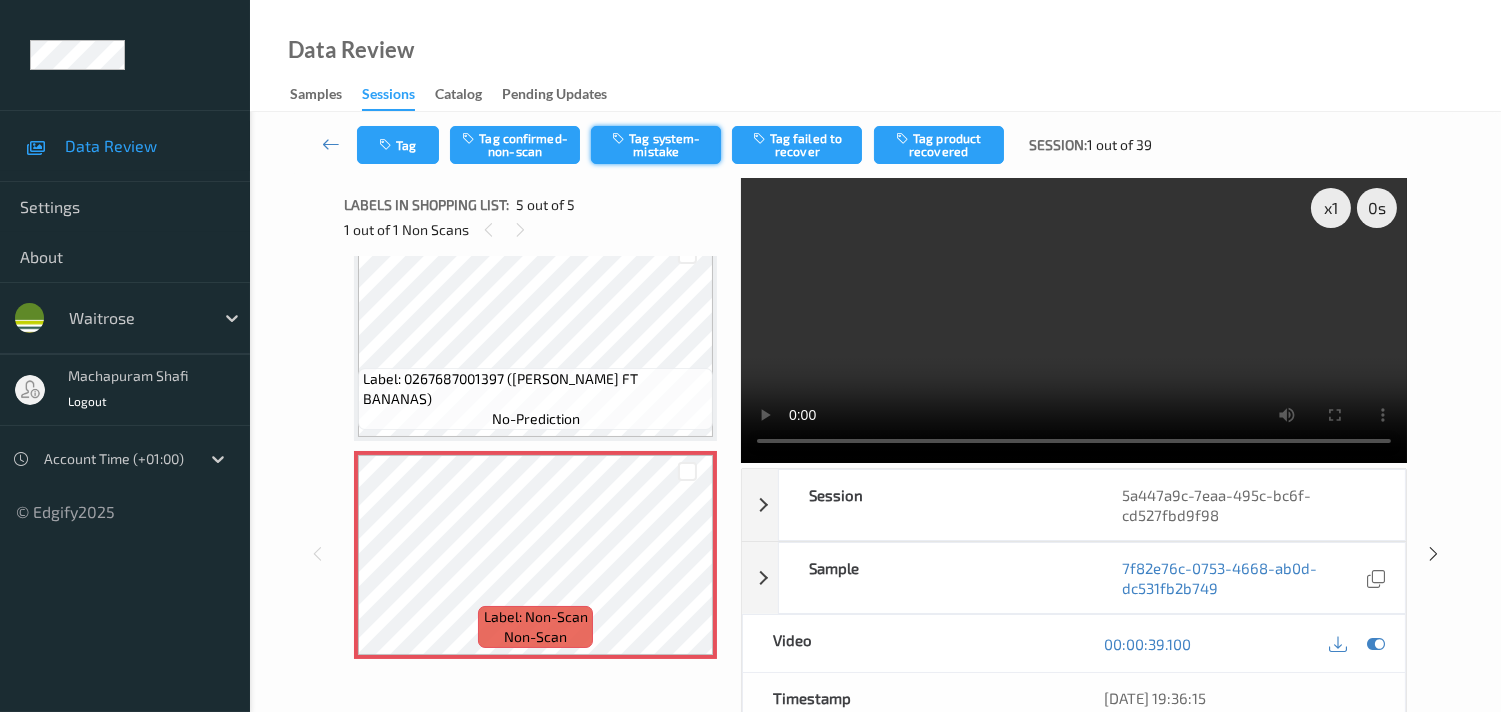 click on "Tag   system-mistake" at bounding box center (656, 145) 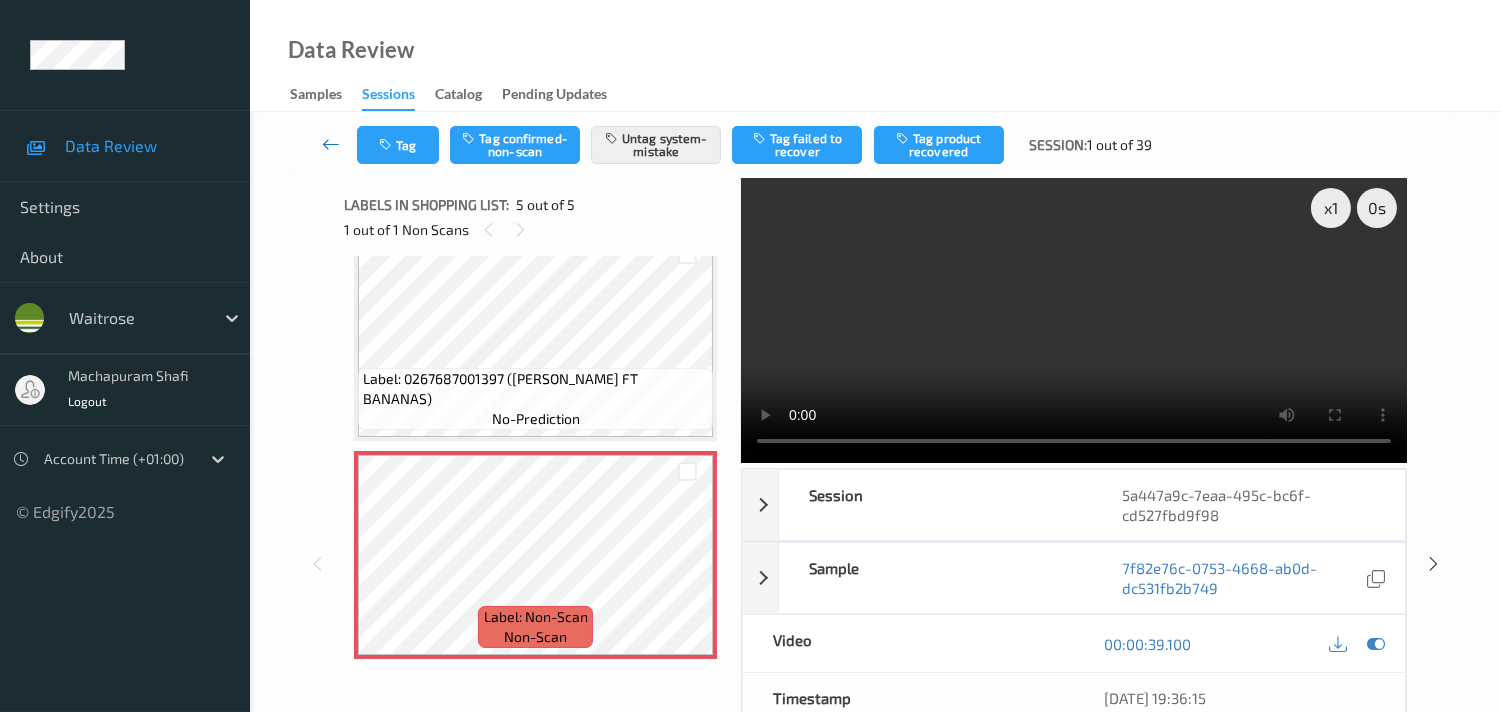 click at bounding box center [331, 144] 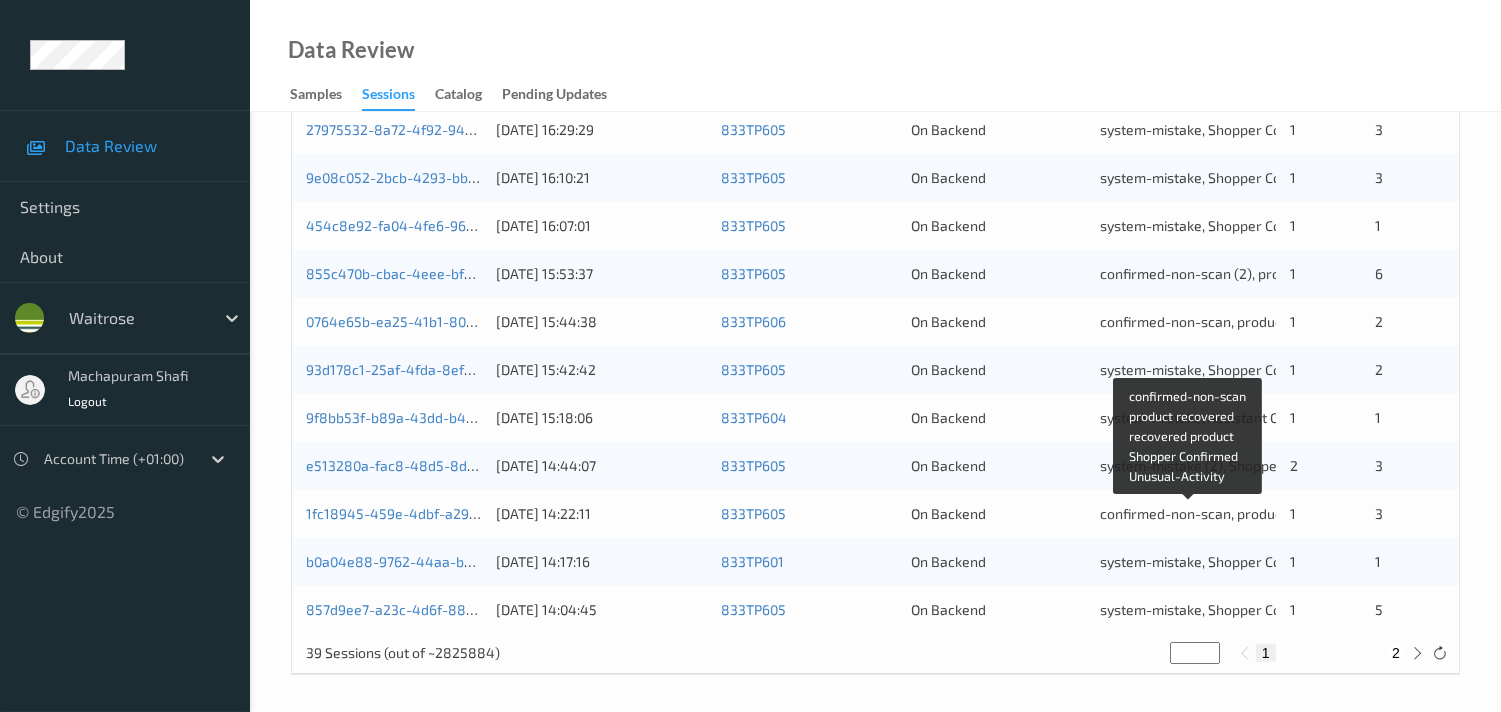scroll, scrollTop: 951, scrollLeft: 0, axis: vertical 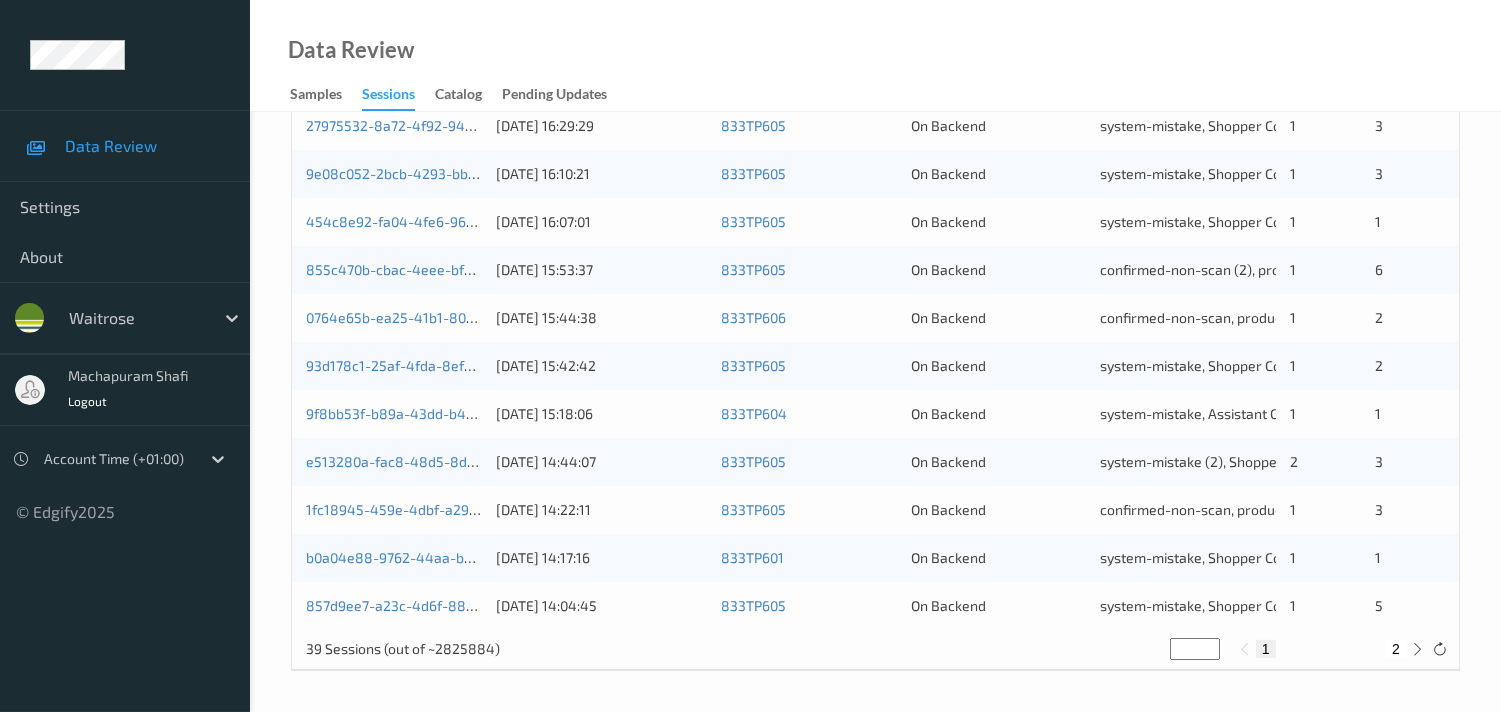 click on "2" at bounding box center [1396, 649] 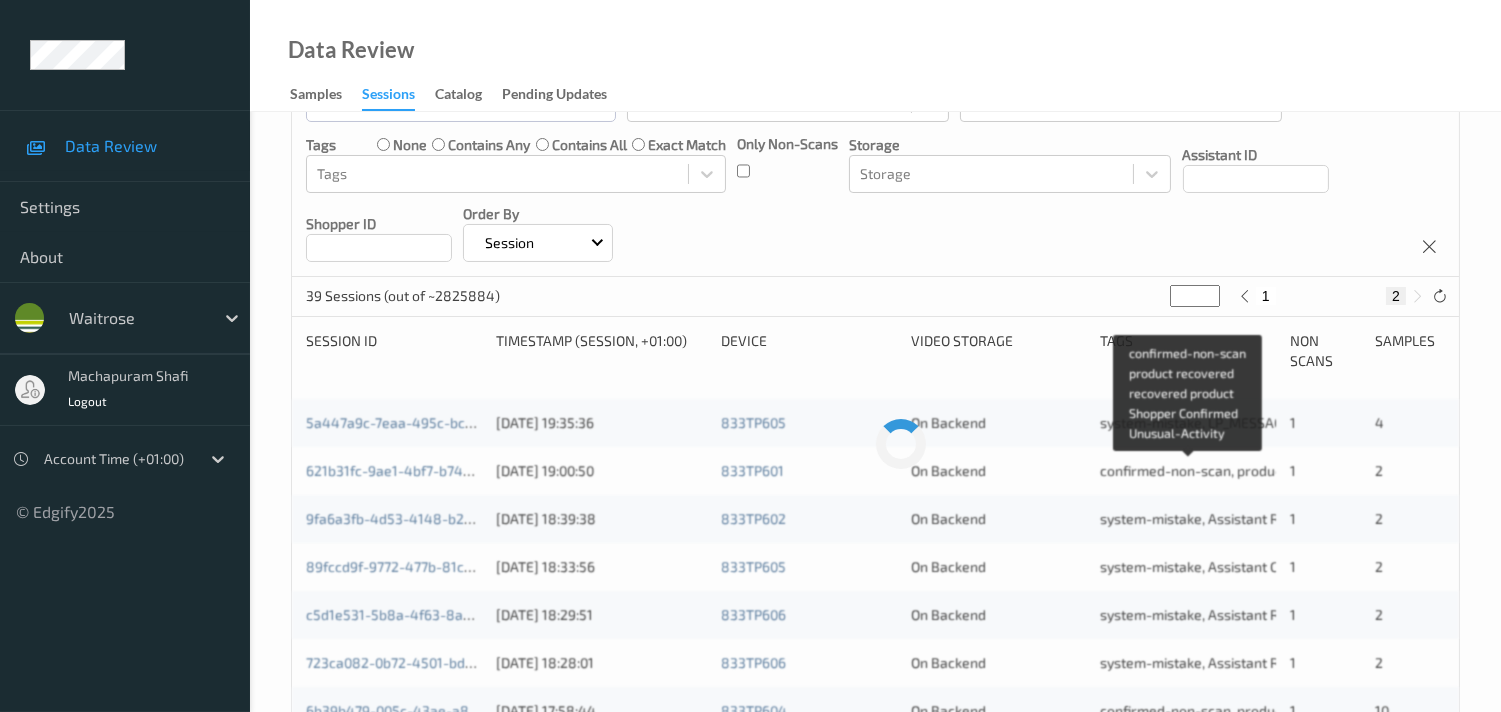 scroll, scrollTop: 444, scrollLeft: 0, axis: vertical 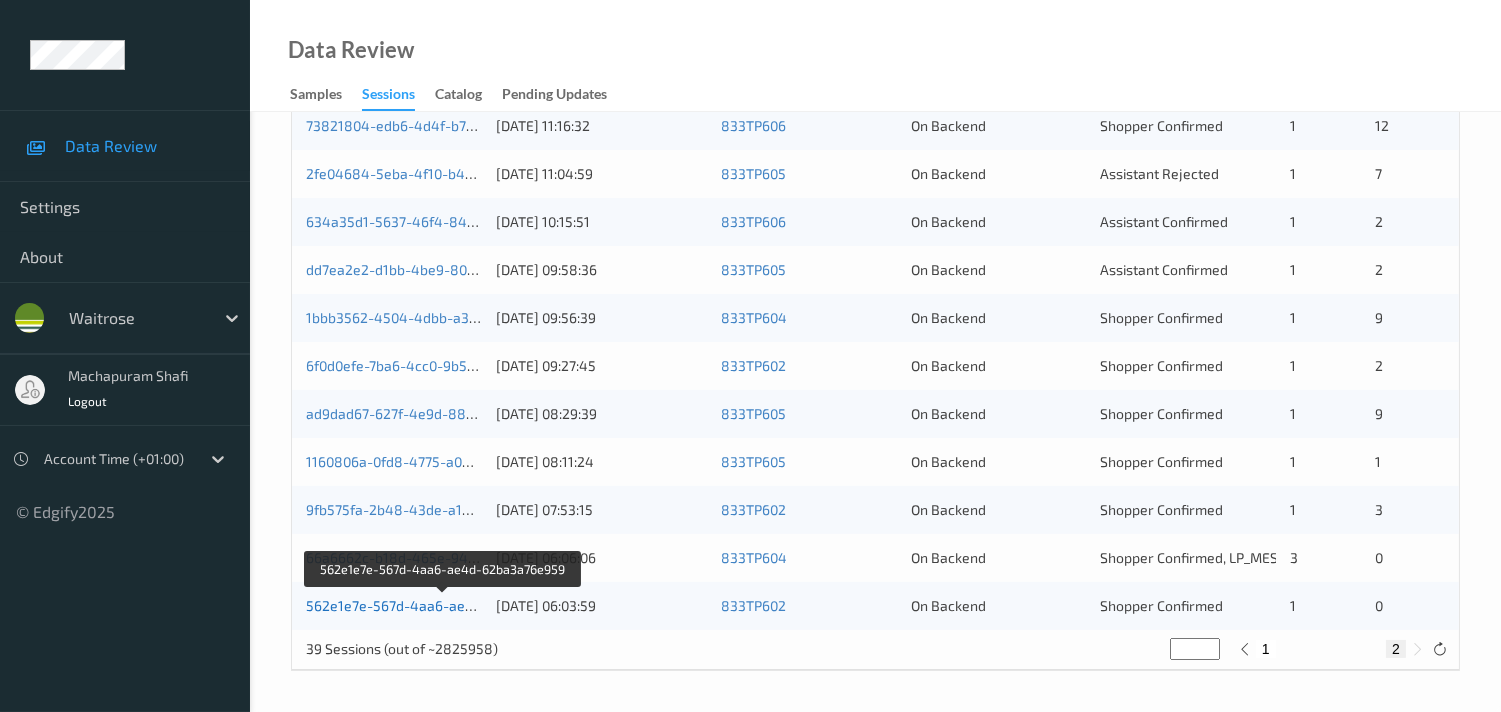 click on "562e1e7e-567d-4aa6-ae4d-62ba3a76e959" at bounding box center (444, 605) 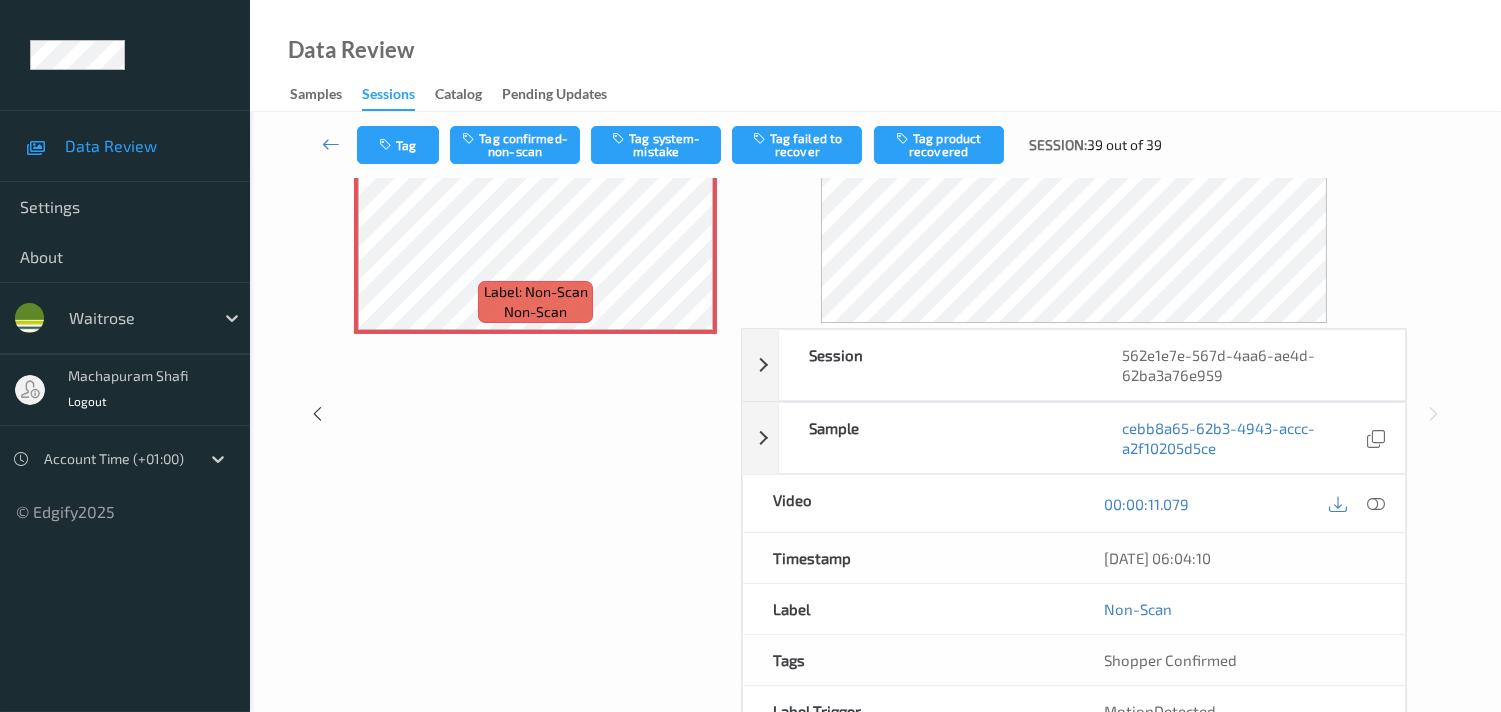 scroll, scrollTop: 0, scrollLeft: 0, axis: both 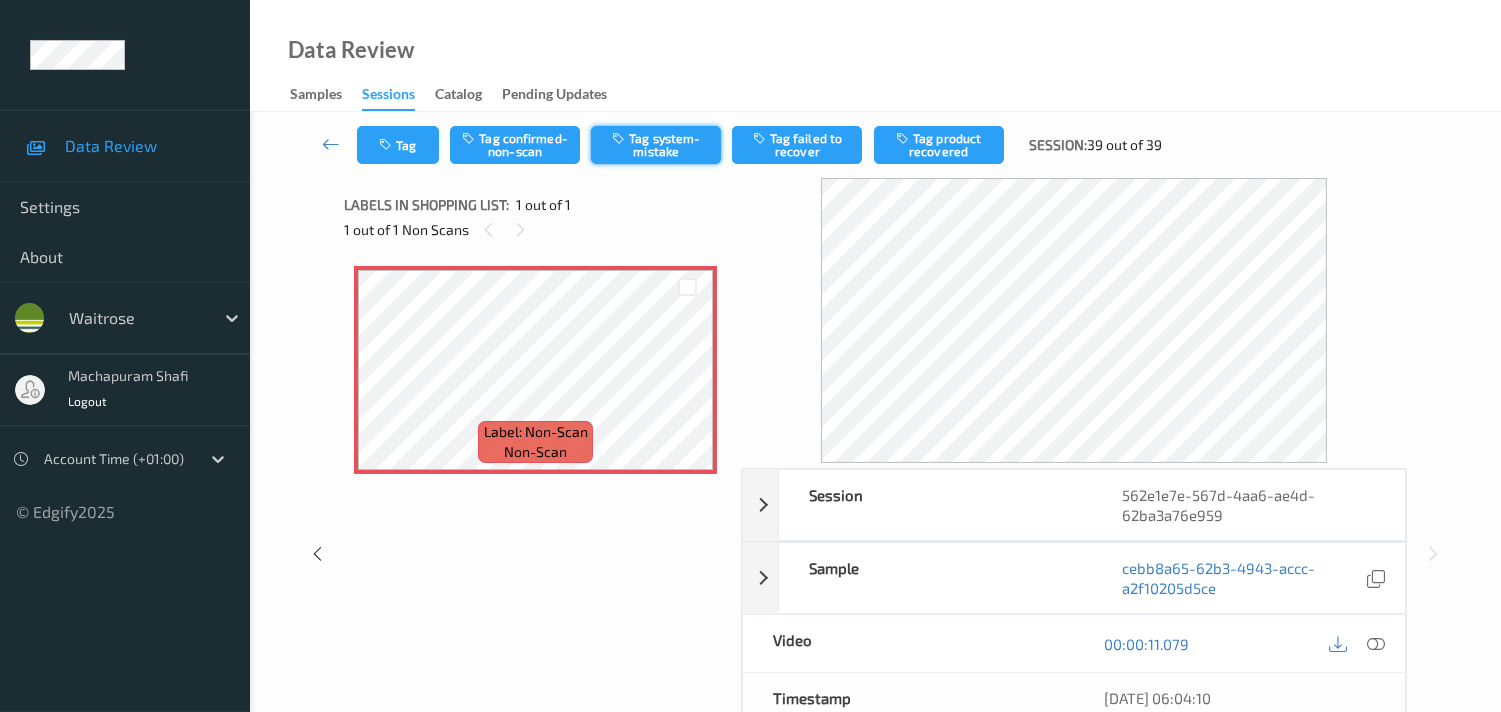 click on "Tag   system-mistake" at bounding box center (656, 145) 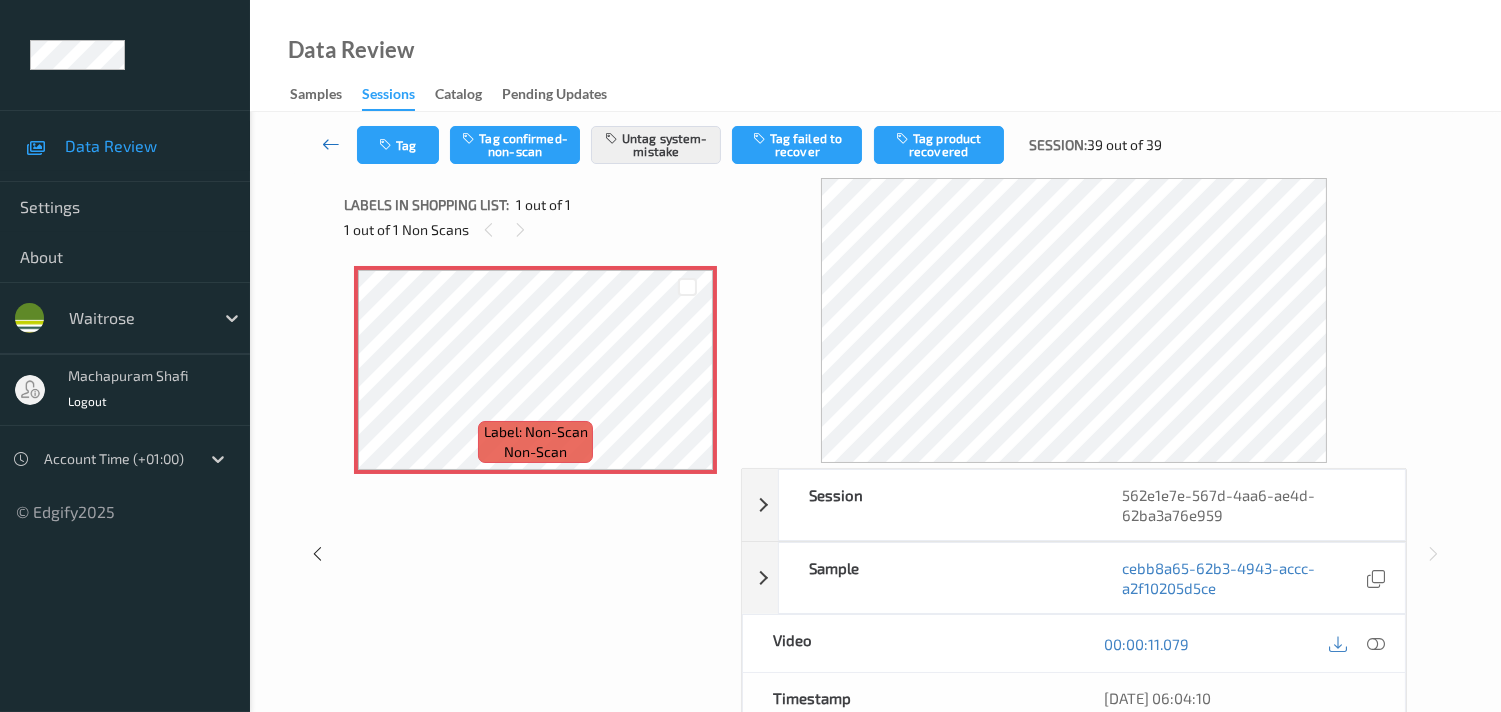 click at bounding box center [331, 144] 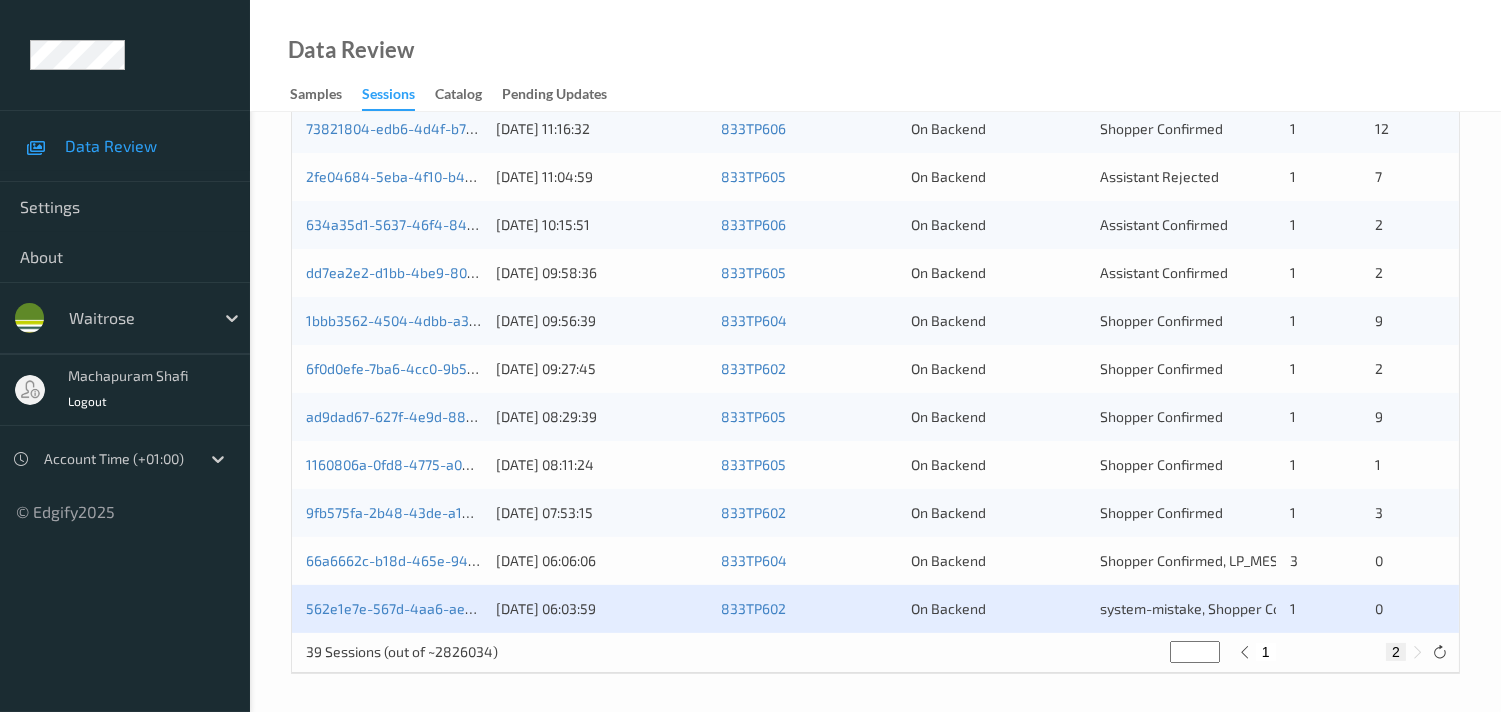 scroll, scrollTop: 903, scrollLeft: 0, axis: vertical 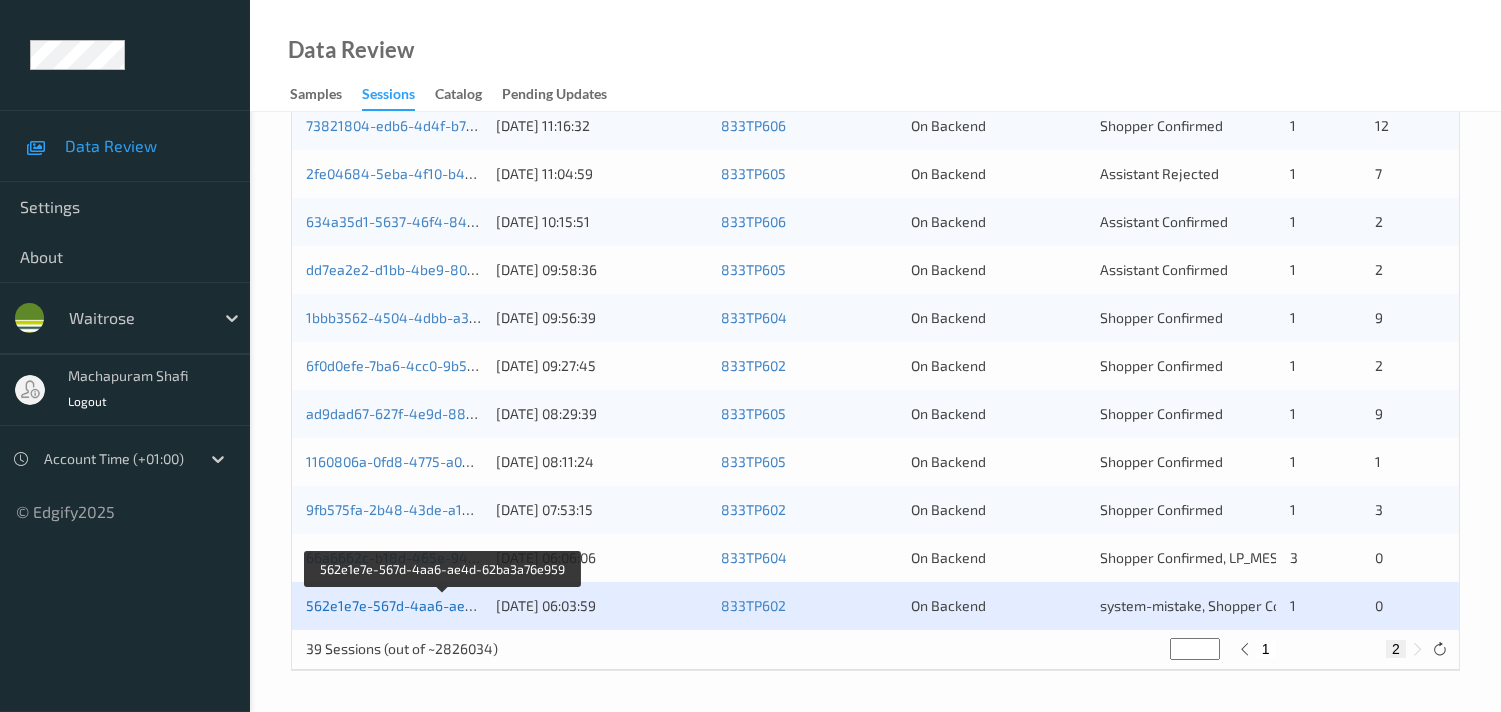 click on "562e1e7e-567d-4aa6-ae4d-62ba3a76e959" at bounding box center [444, 605] 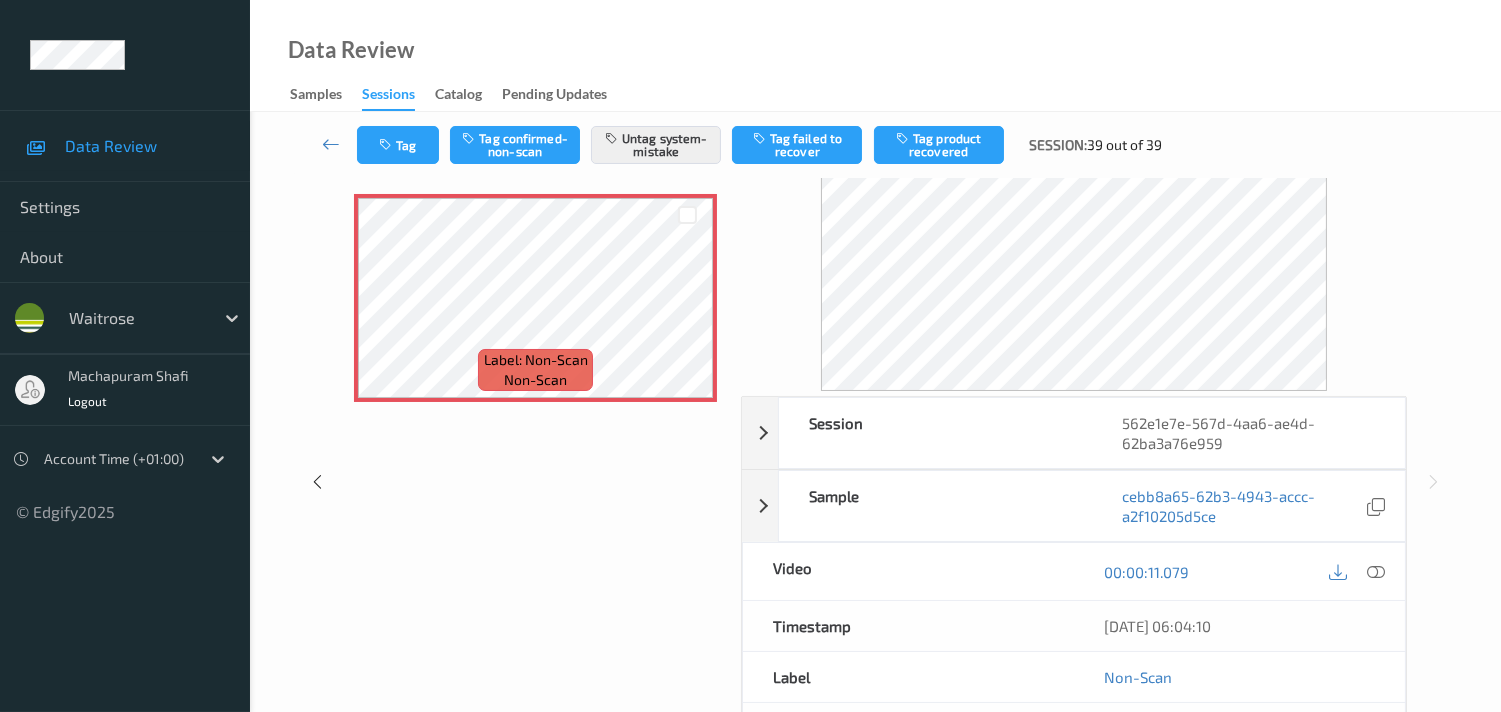 scroll, scrollTop: 111, scrollLeft: 0, axis: vertical 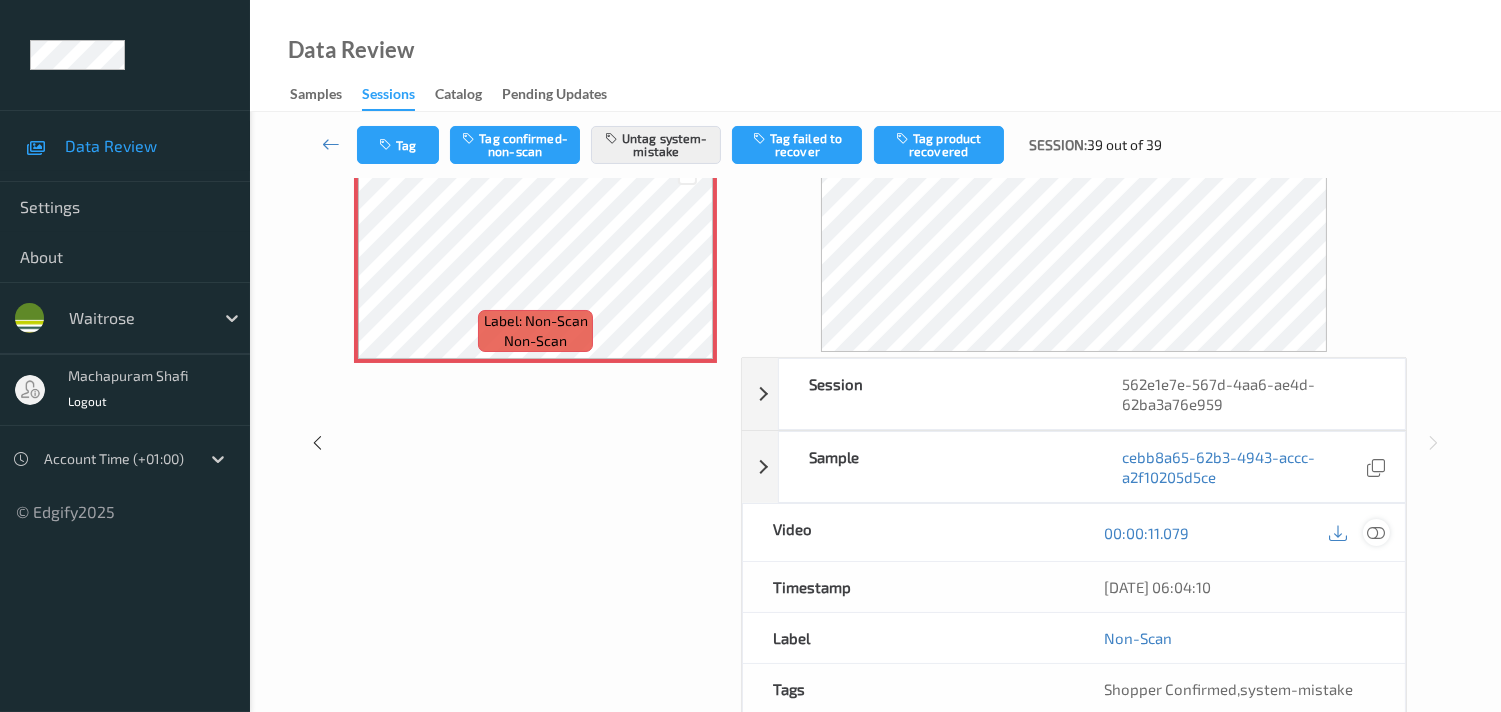click at bounding box center [1376, 533] 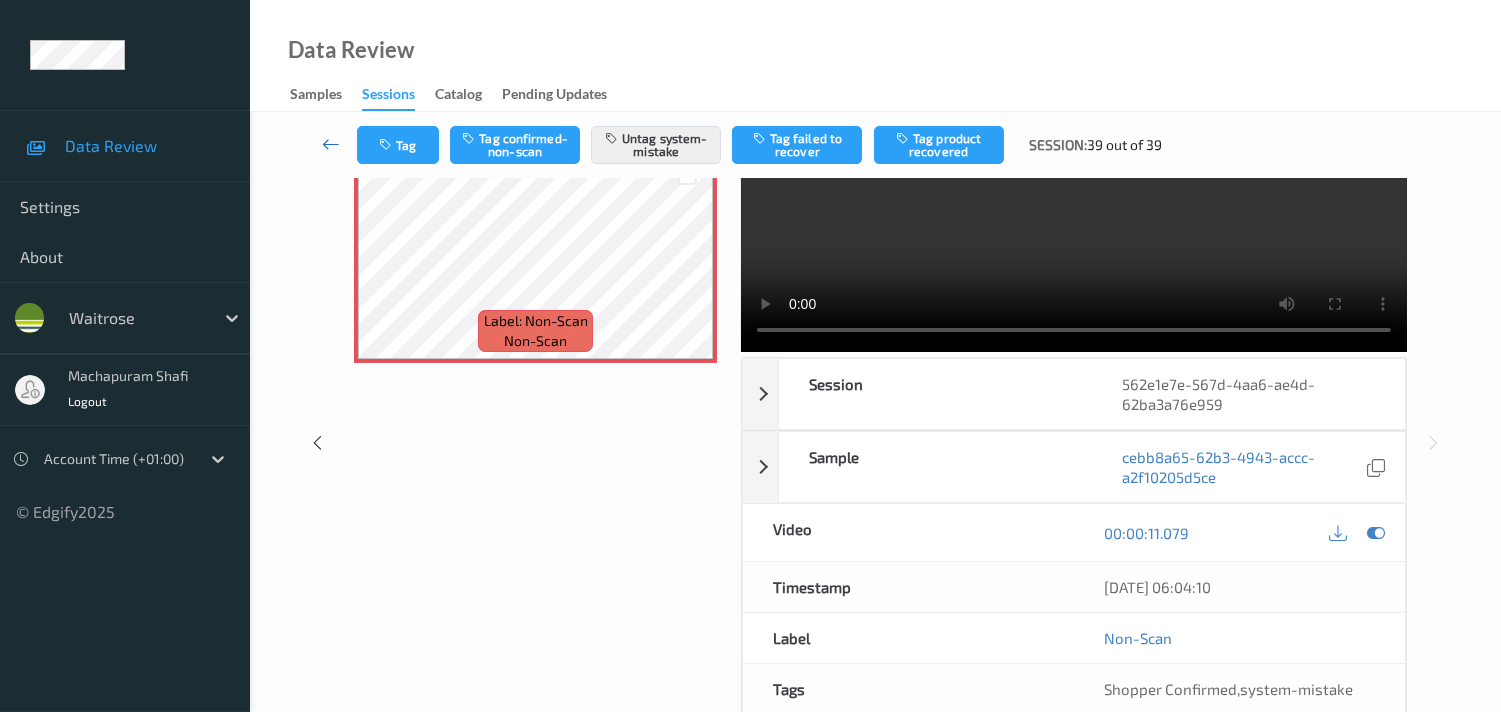click at bounding box center [331, 145] 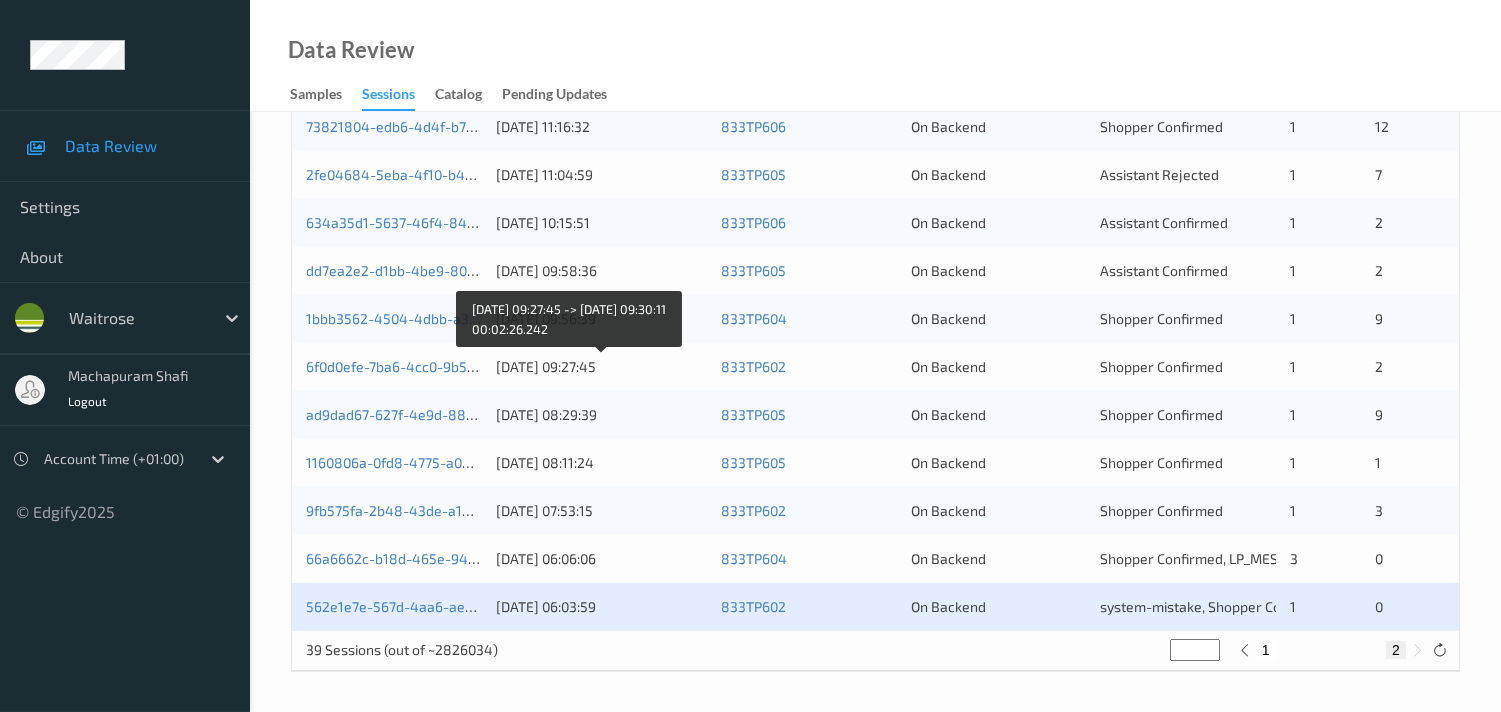 scroll, scrollTop: 903, scrollLeft: 0, axis: vertical 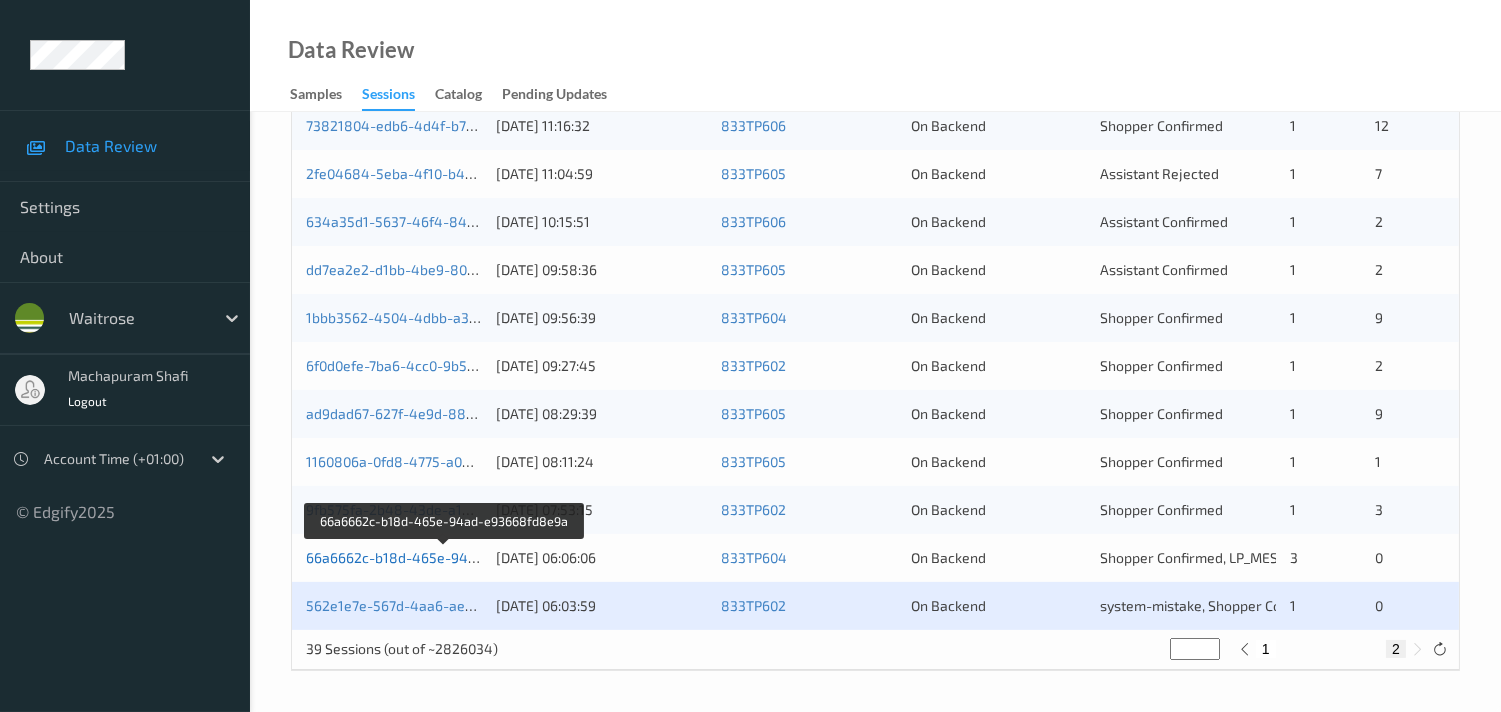 click on "66a6662c-b18d-465e-94ad-e93668fd8e9a" at bounding box center (445, 557) 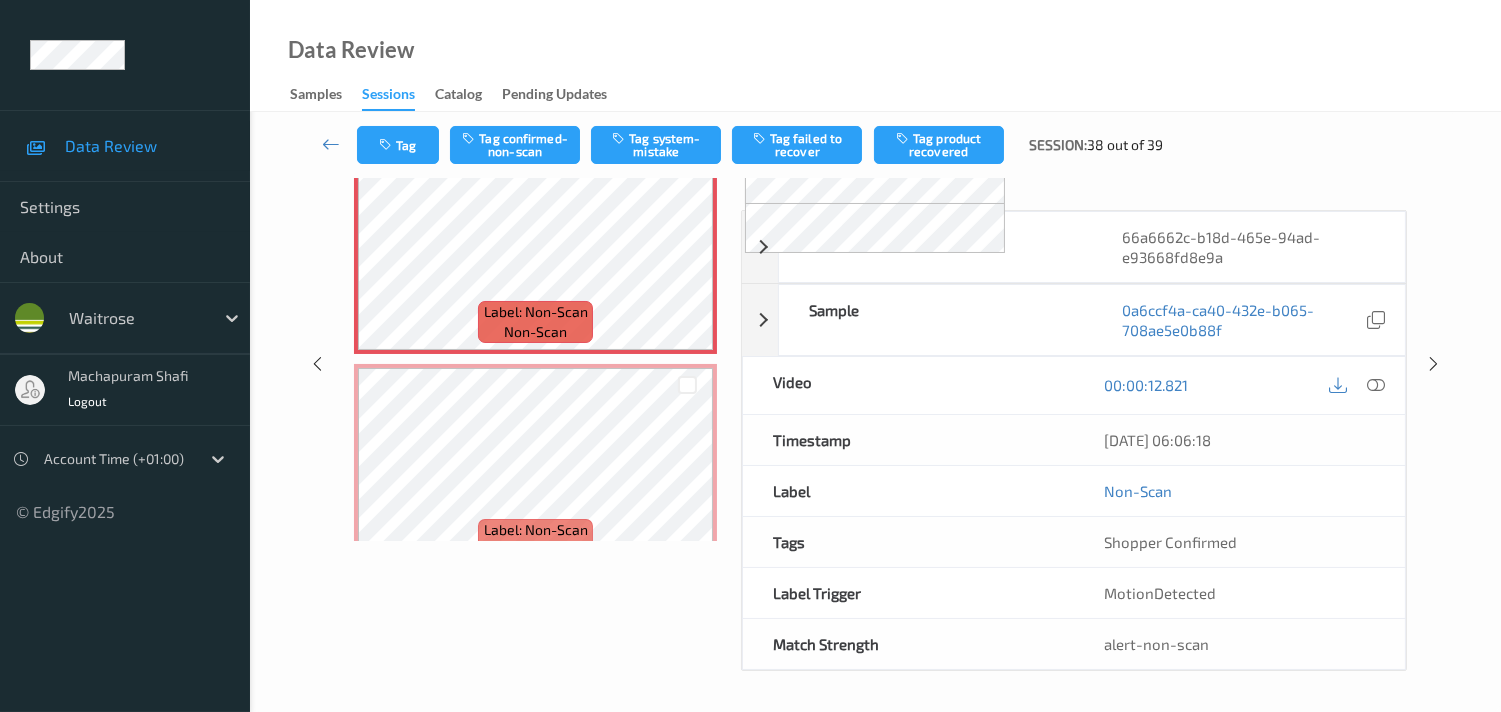 scroll, scrollTop: 97, scrollLeft: 0, axis: vertical 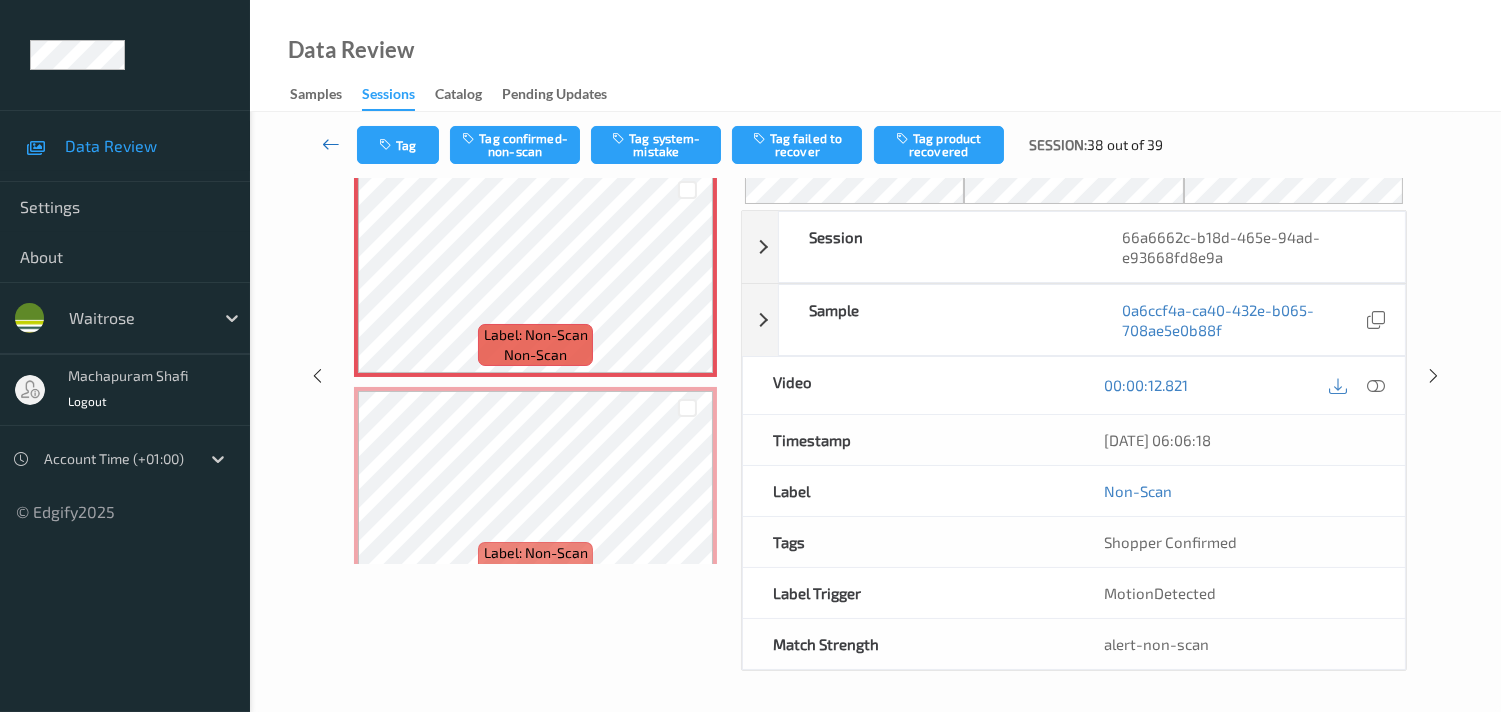 click at bounding box center [331, 144] 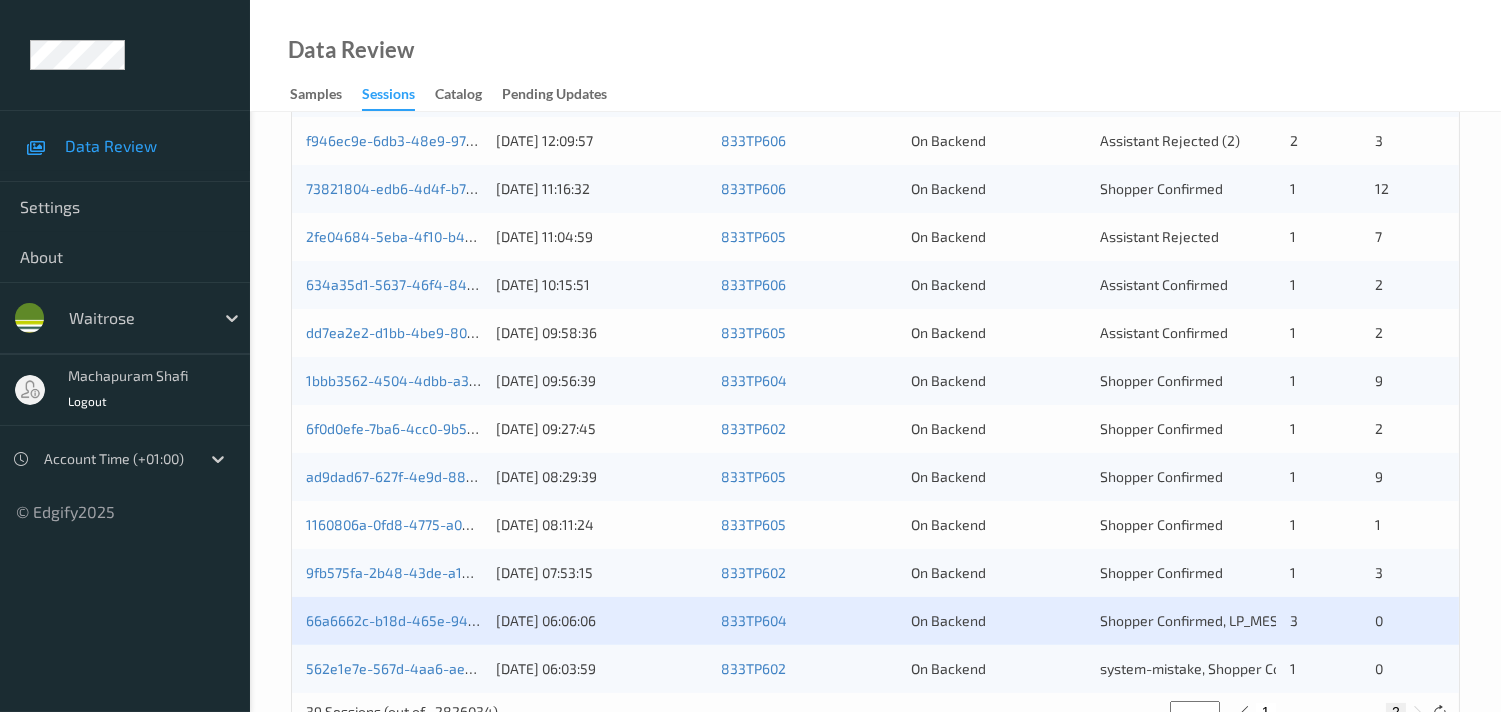 scroll, scrollTop: 903, scrollLeft: 0, axis: vertical 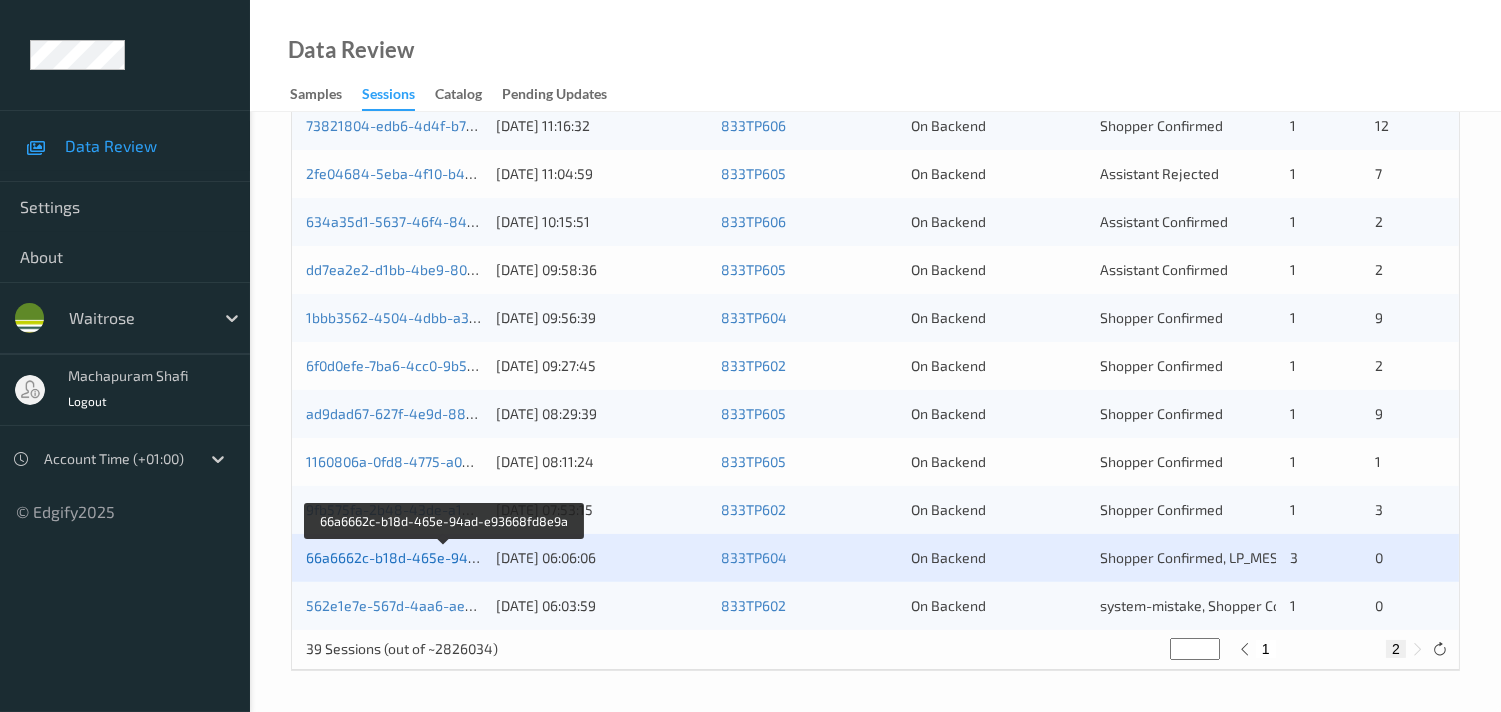 click on "66a6662c-b18d-465e-94ad-e93668fd8e9a" at bounding box center (445, 557) 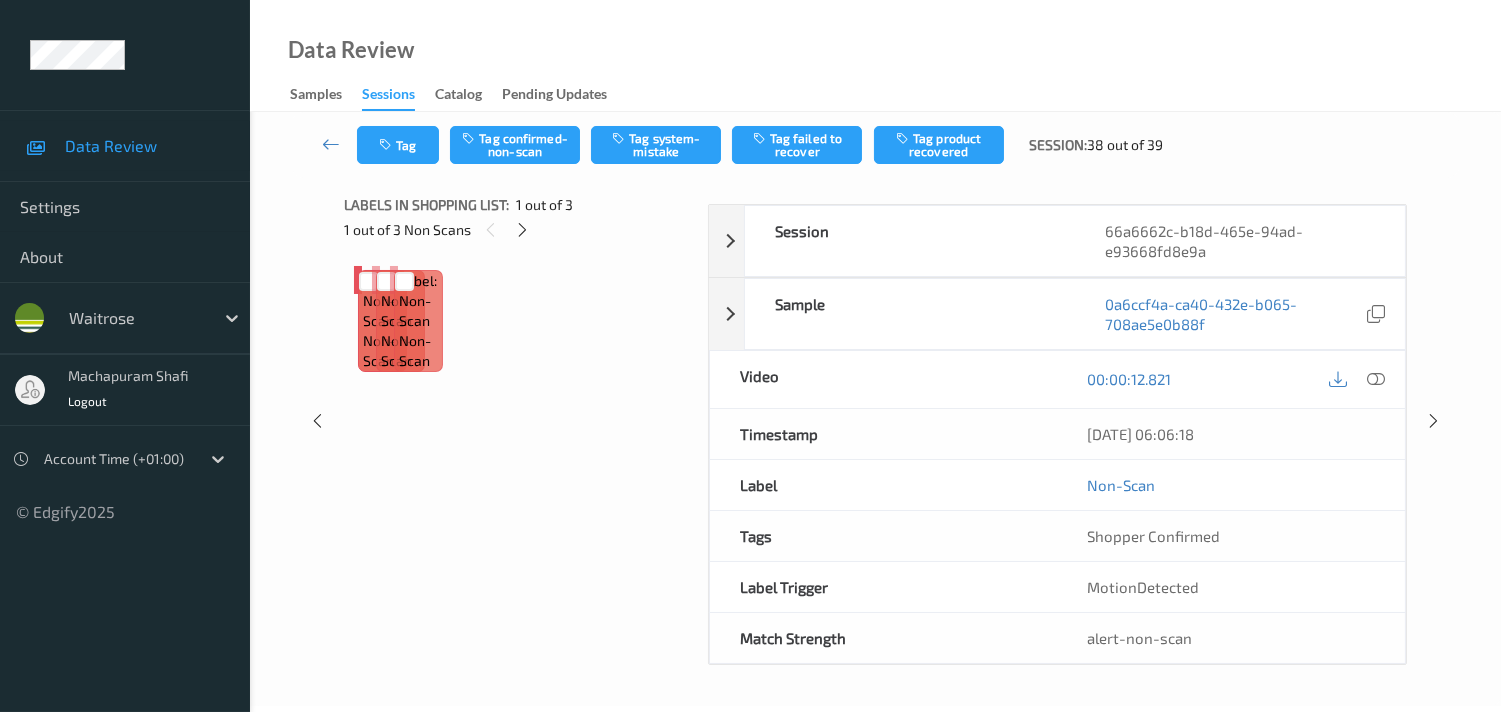 scroll, scrollTop: 97, scrollLeft: 0, axis: vertical 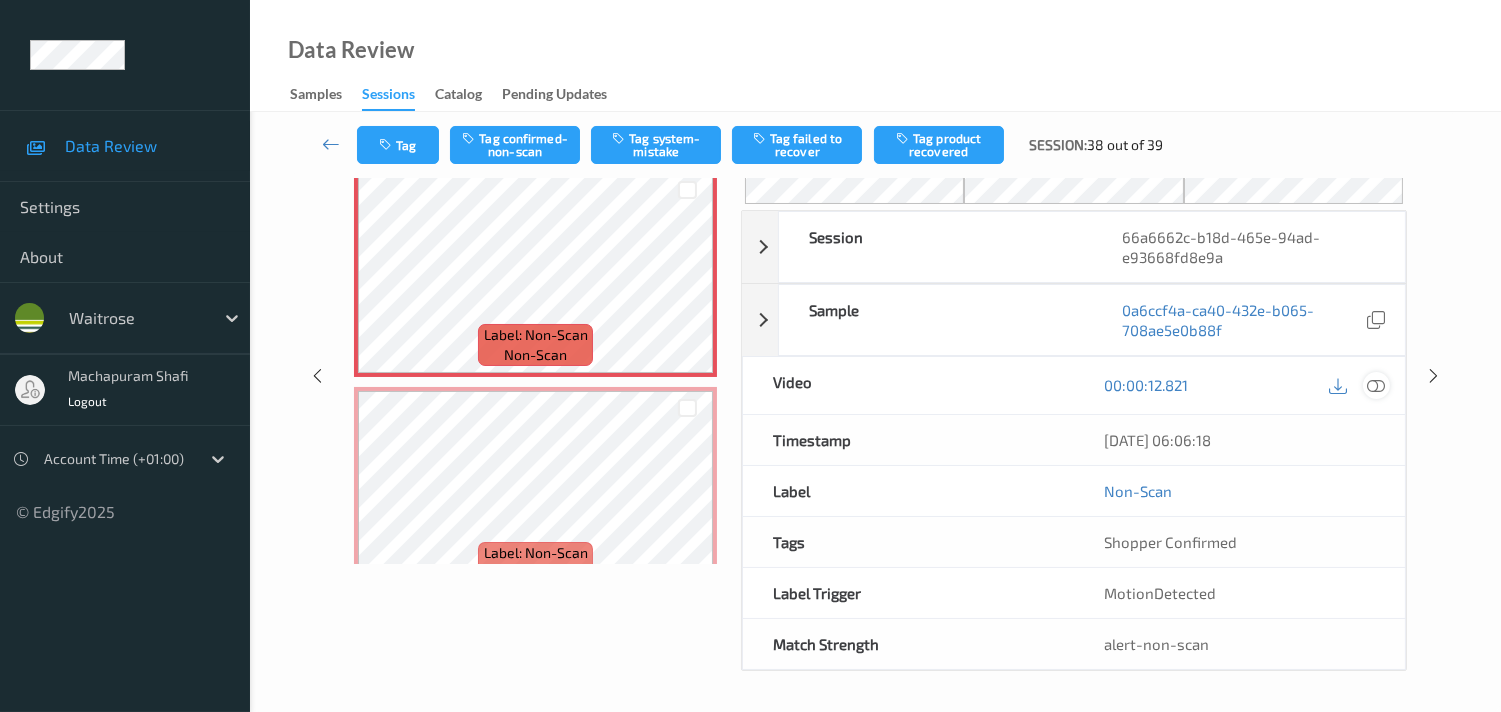 click at bounding box center [1376, 385] 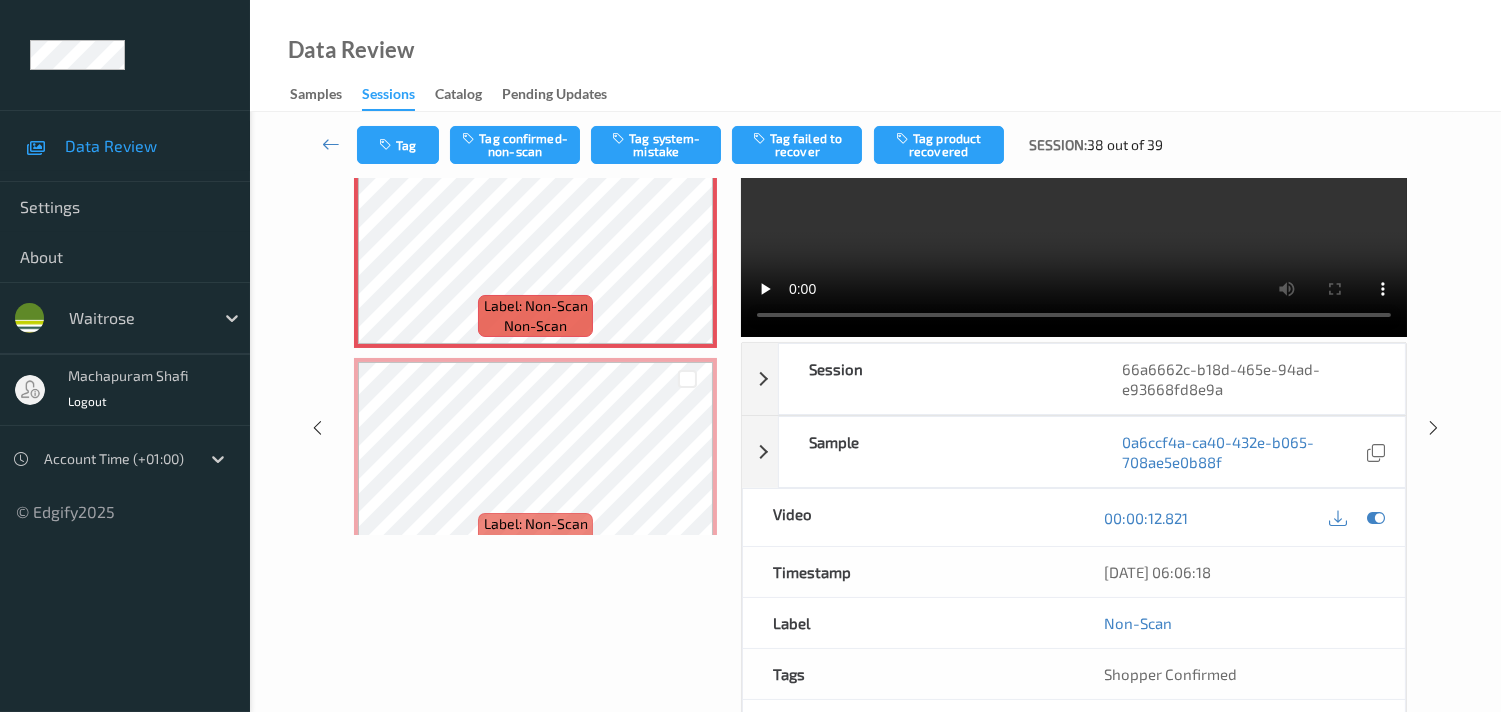scroll, scrollTop: 0, scrollLeft: 0, axis: both 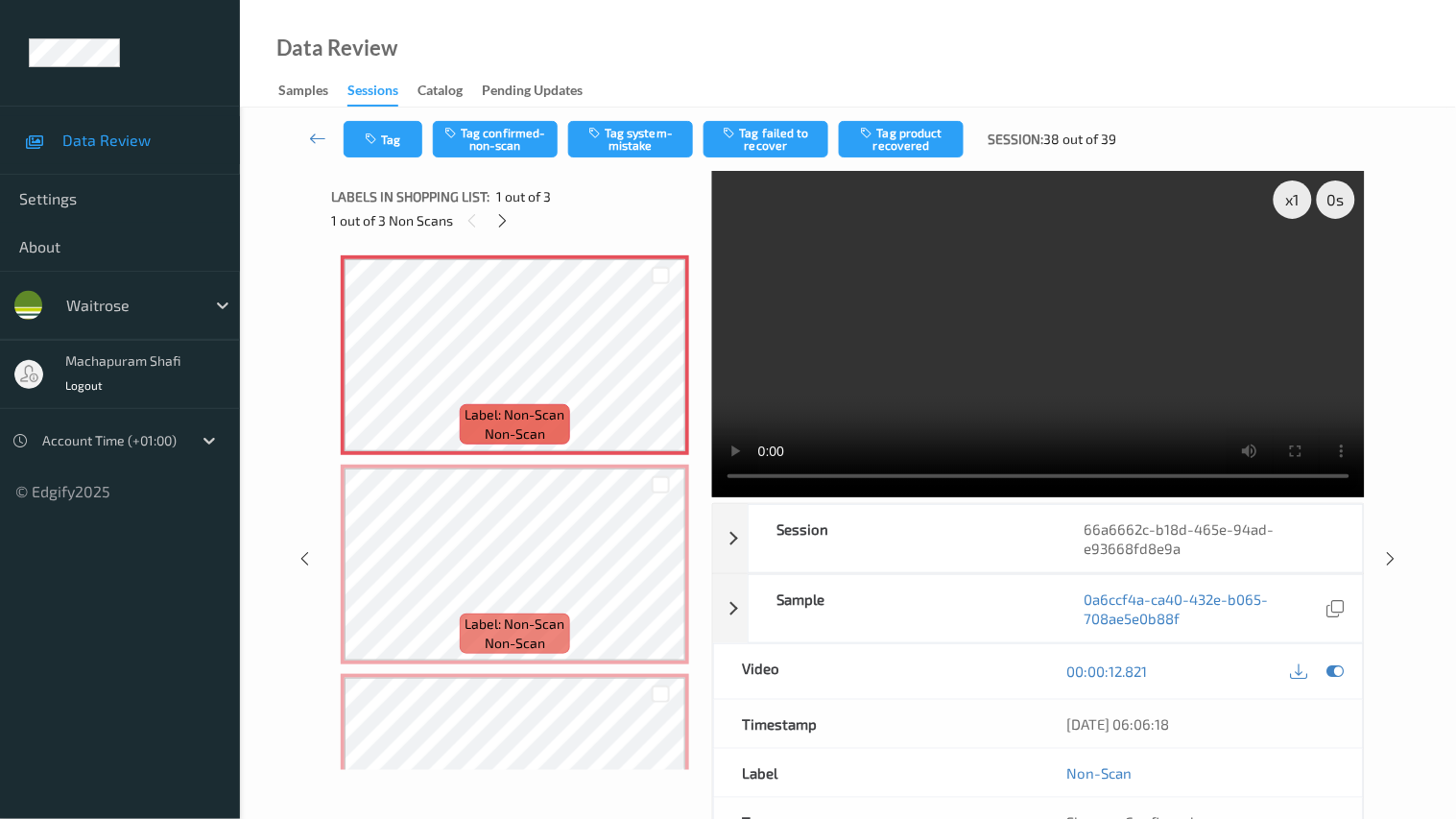 type 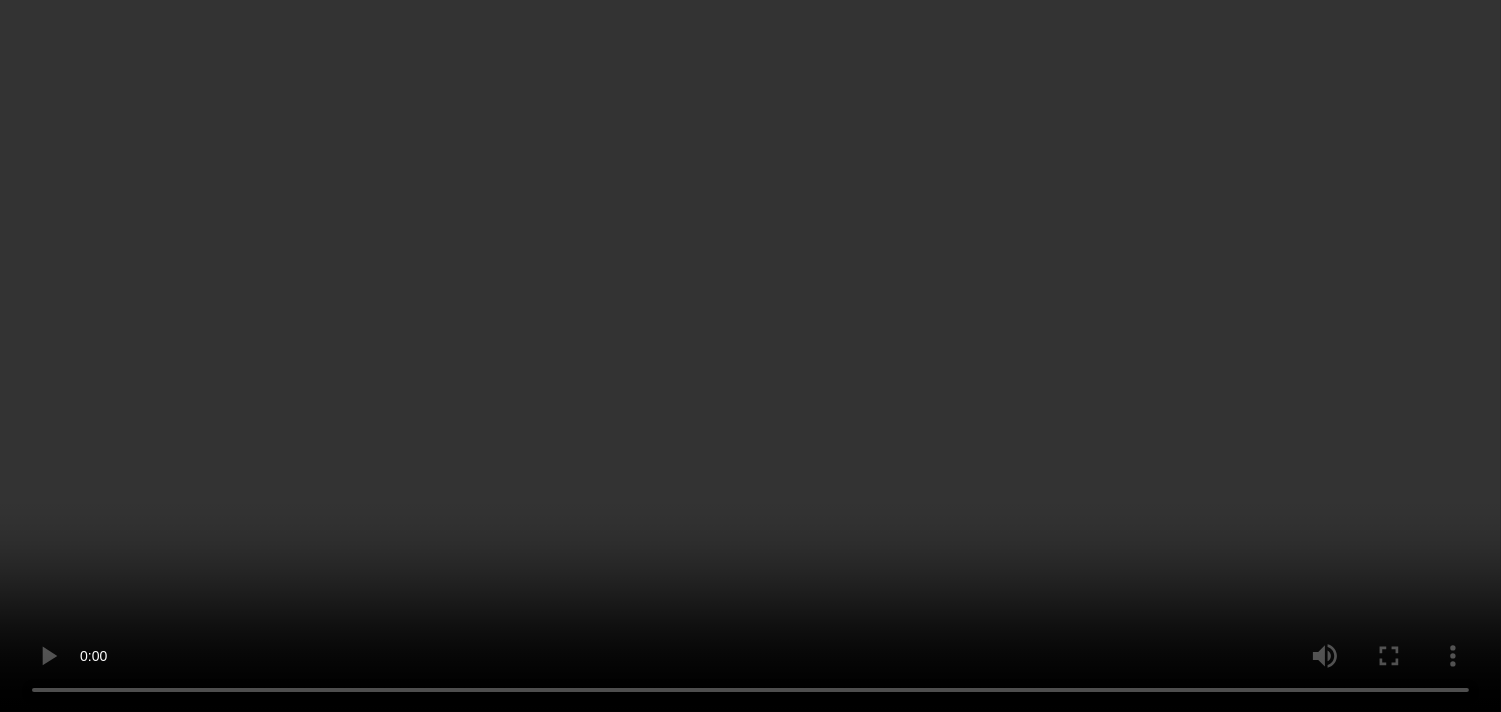 scroll, scrollTop: 0, scrollLeft: 0, axis: both 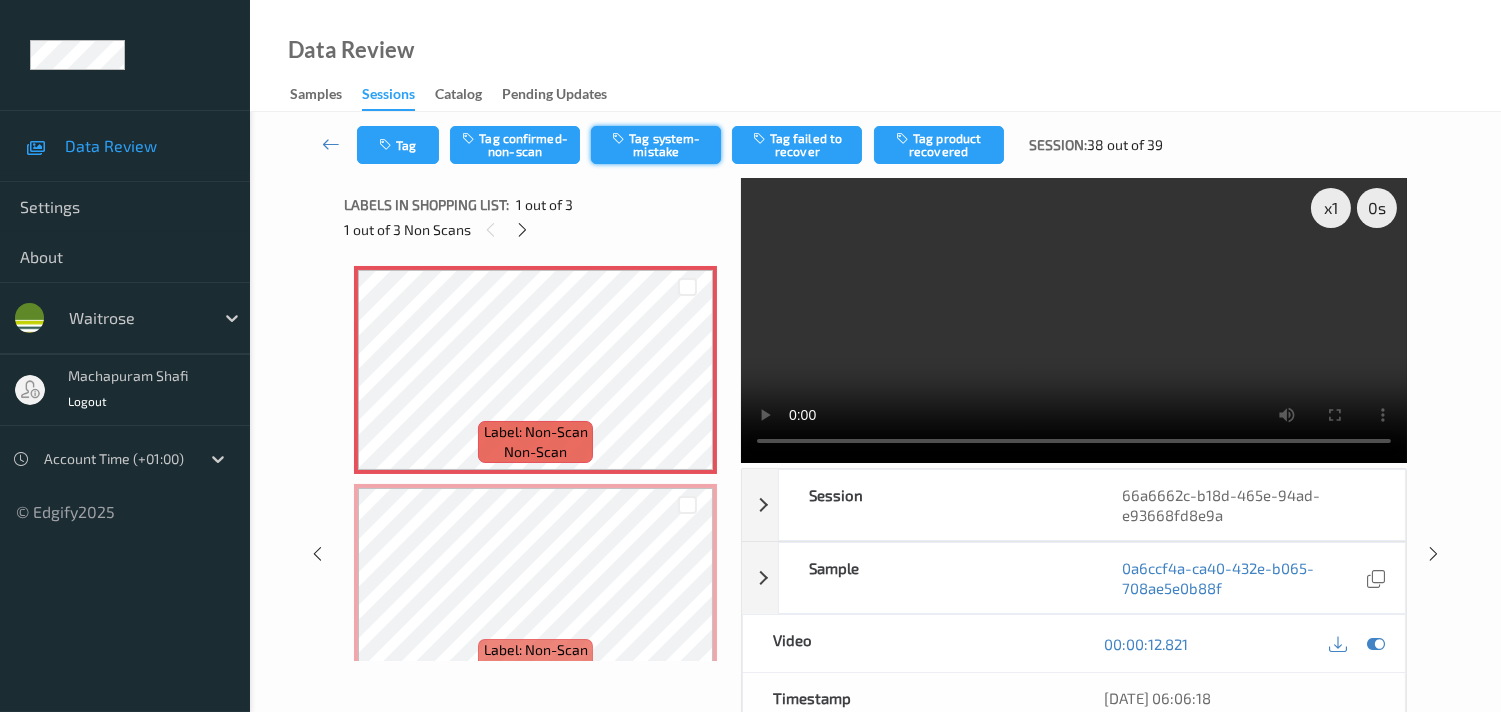 click on "Tag   system-mistake" at bounding box center [656, 145] 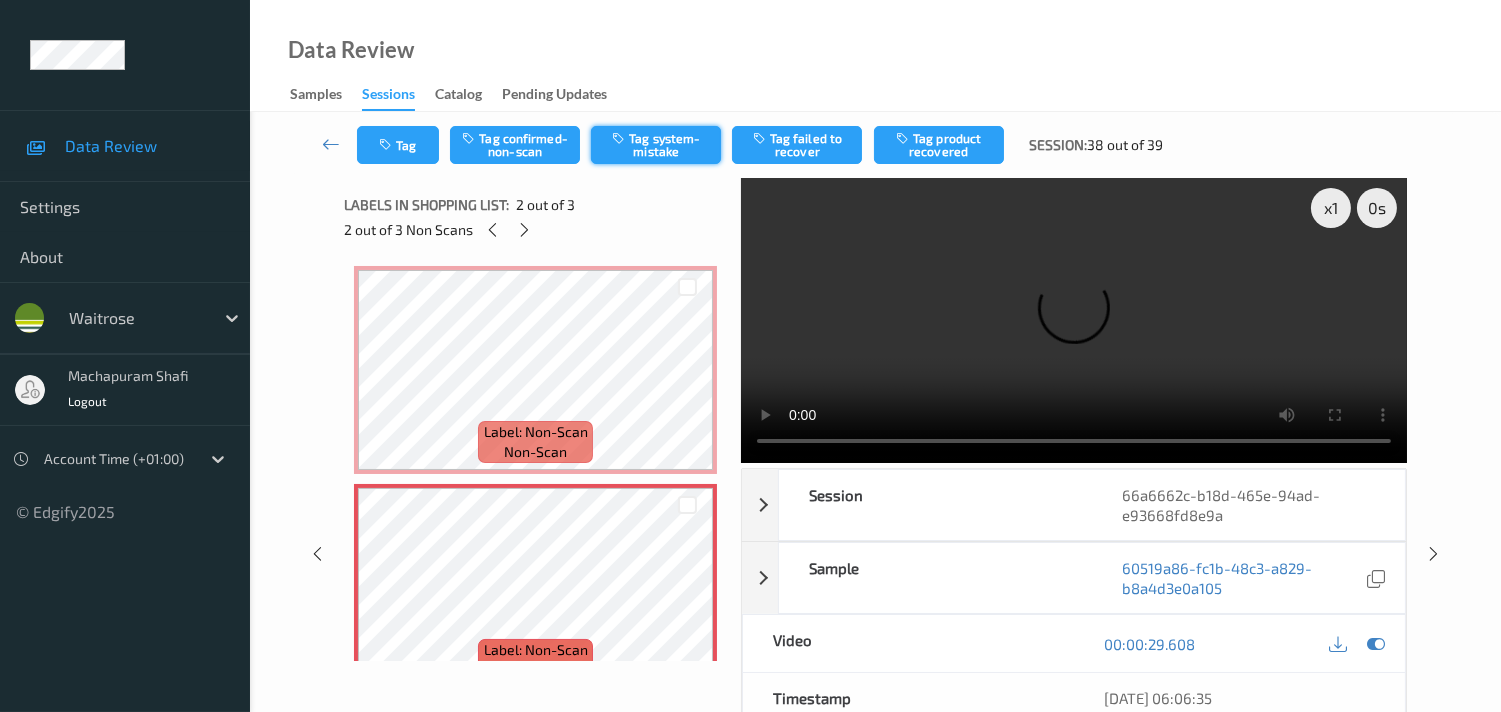 click on "Tag   system-mistake" at bounding box center (656, 145) 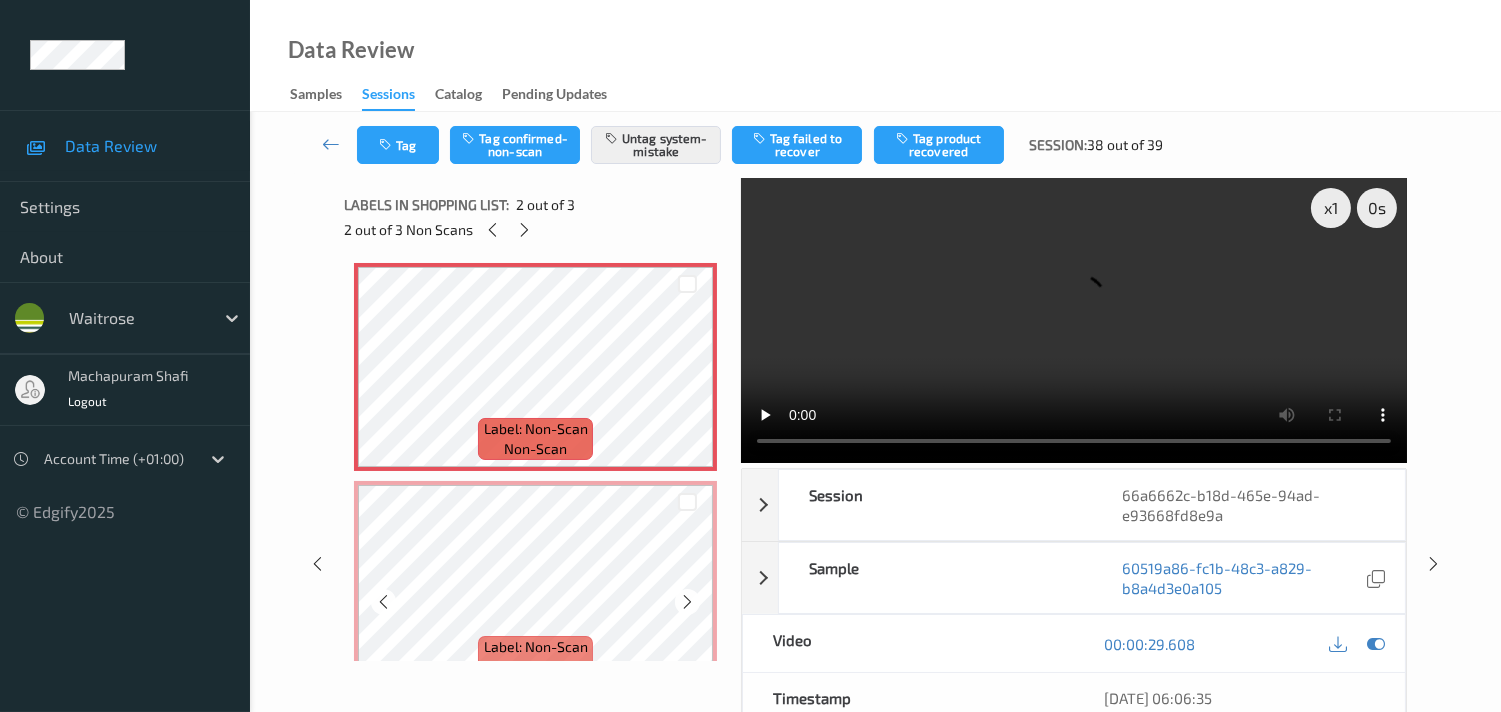 scroll, scrollTop: 254, scrollLeft: 0, axis: vertical 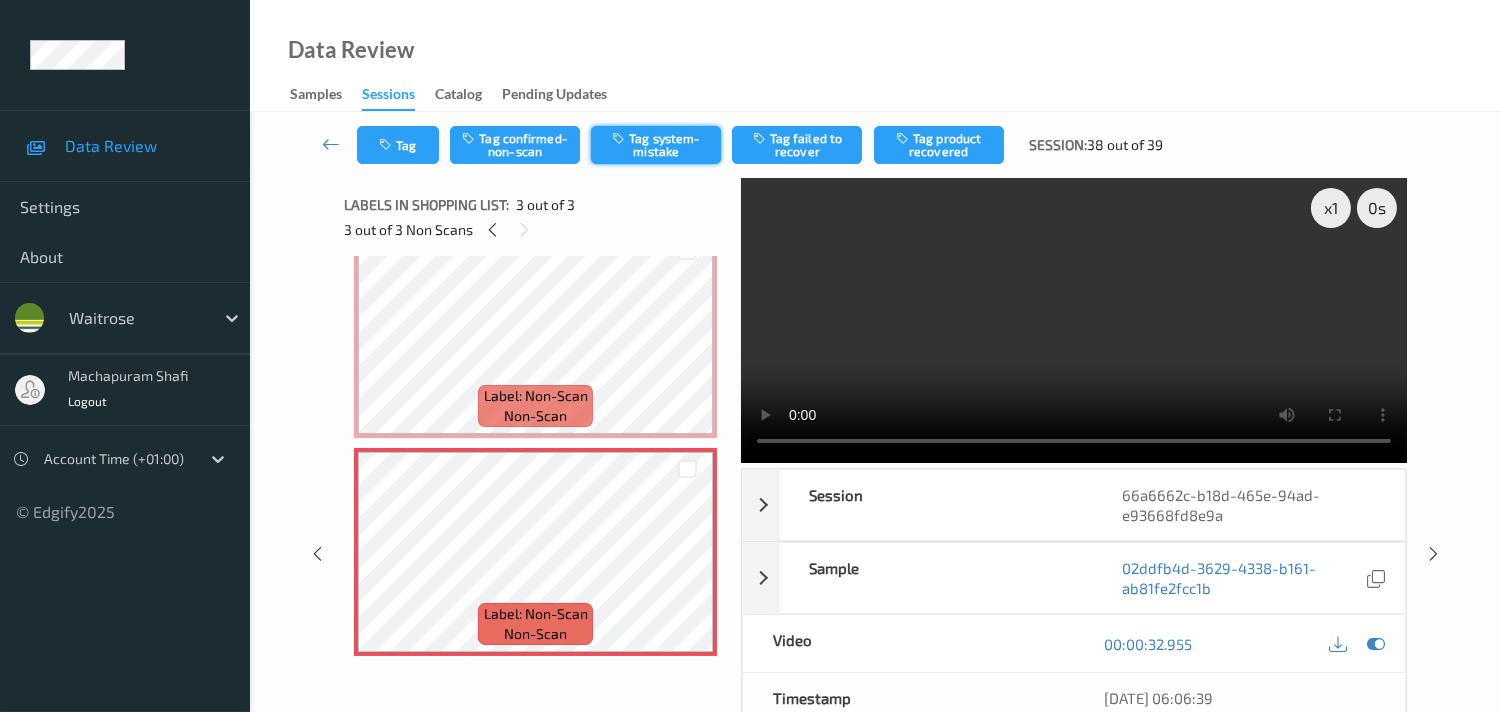 click on "Tag   system-mistake" at bounding box center [656, 145] 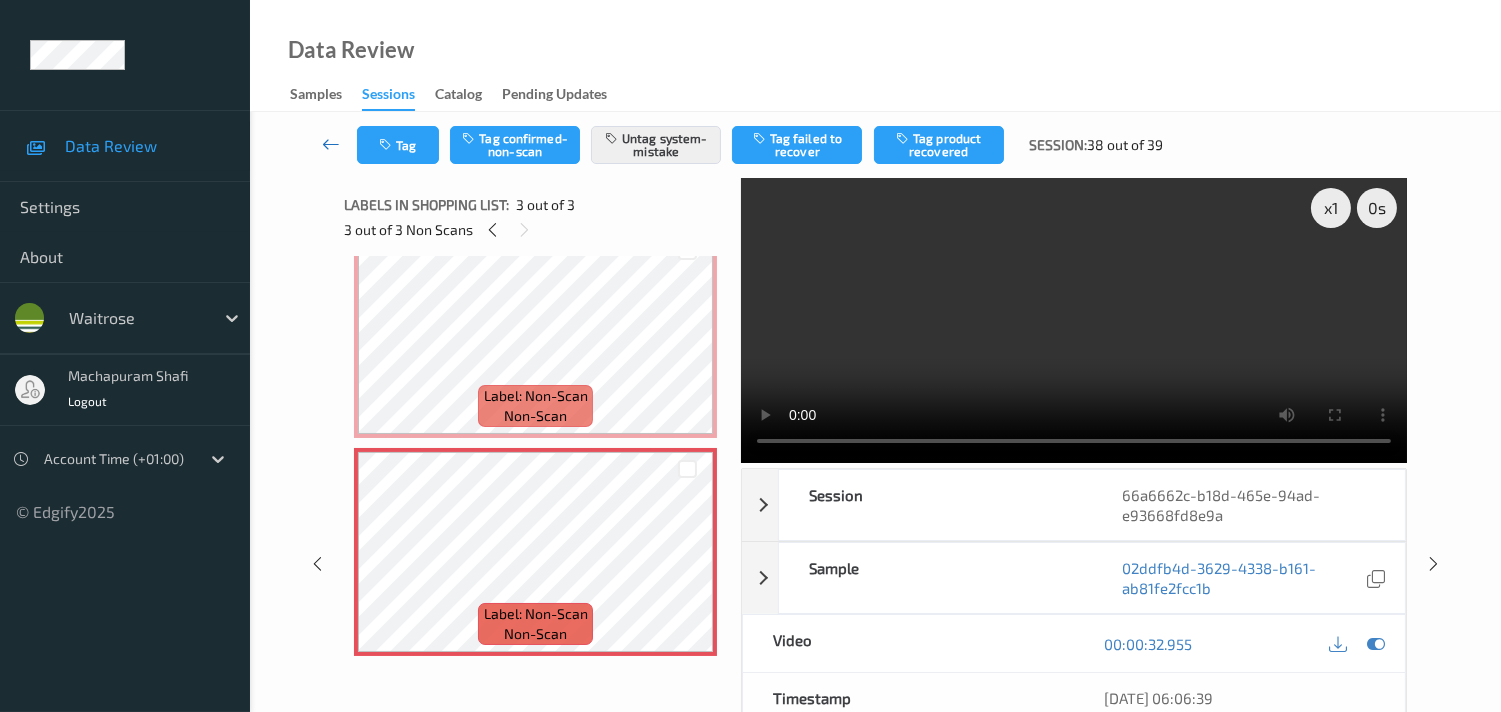 click at bounding box center [331, 144] 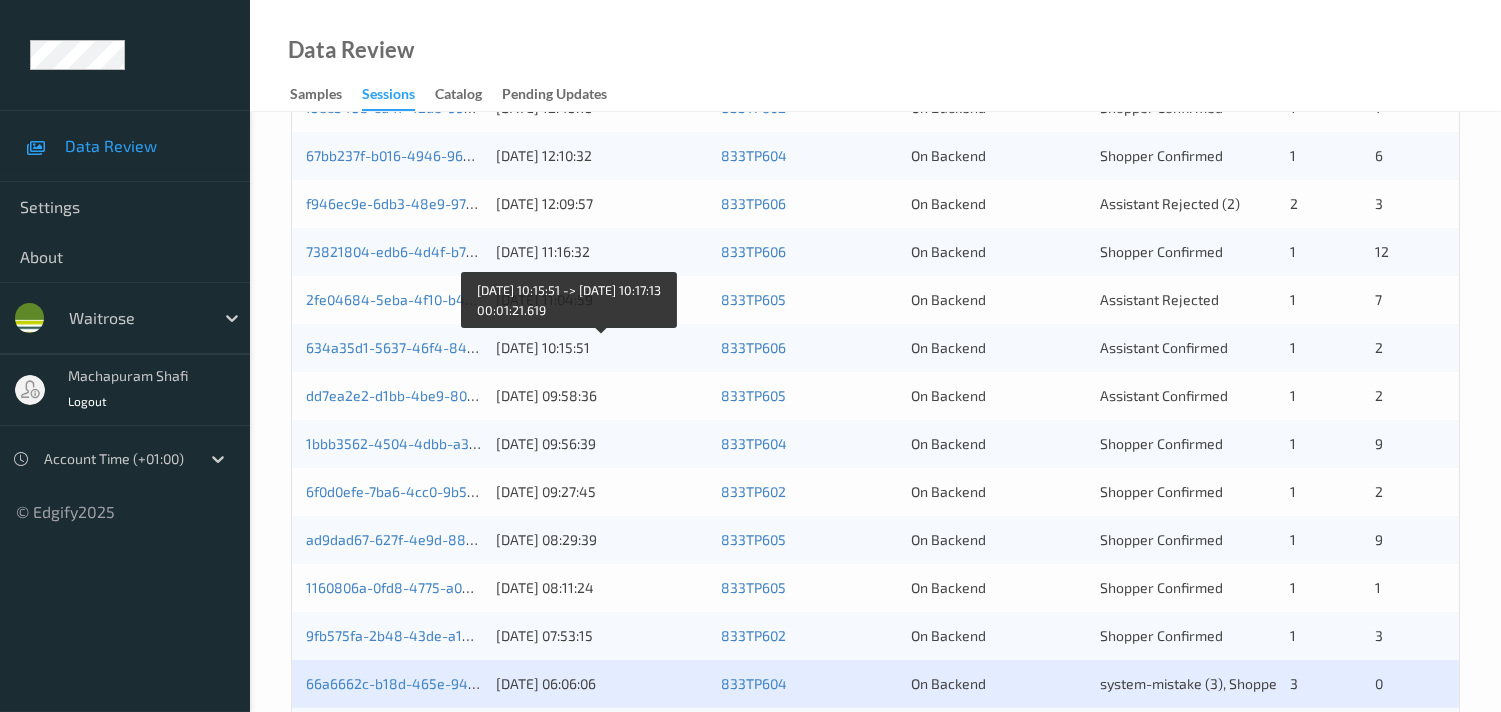 scroll, scrollTop: 903, scrollLeft: 0, axis: vertical 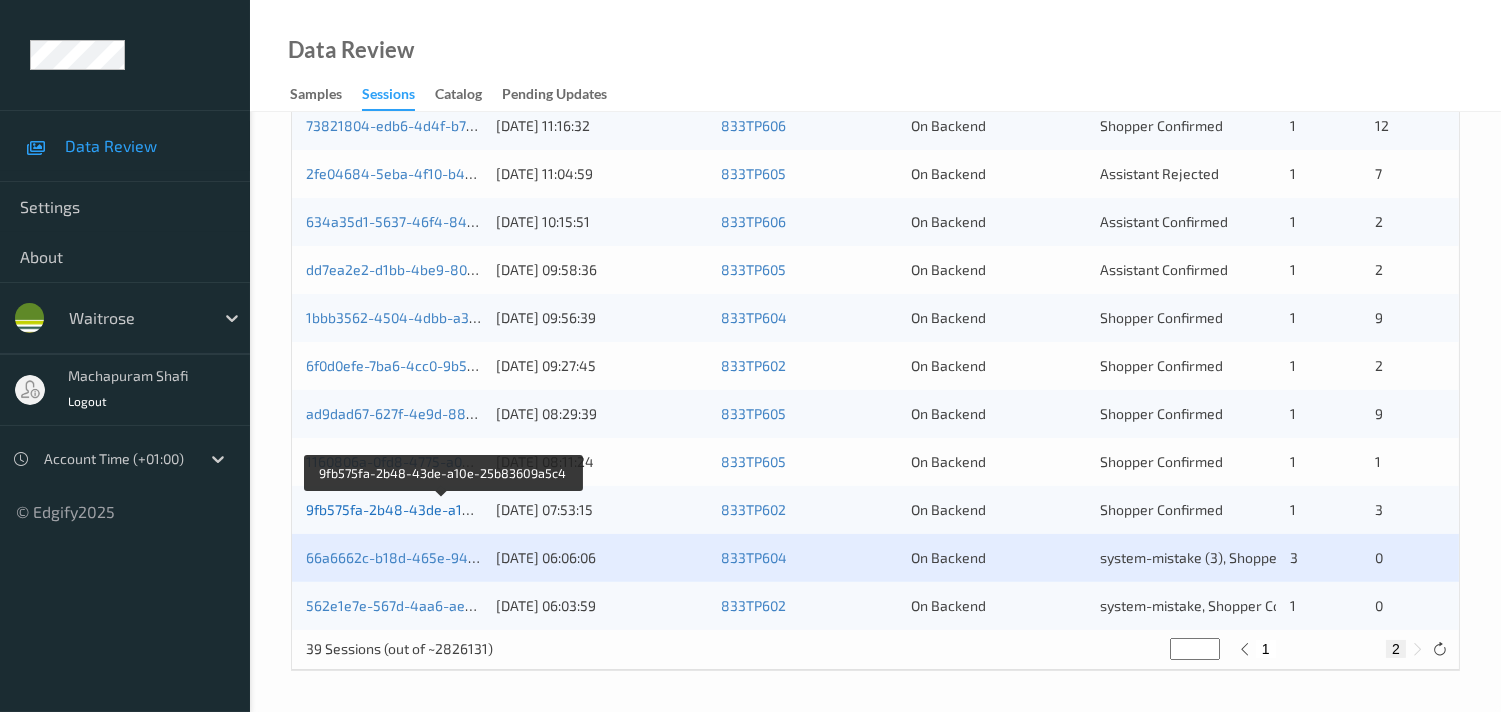 click on "9fb575fa-2b48-43de-a10e-25b83609a5c4" at bounding box center [443, 509] 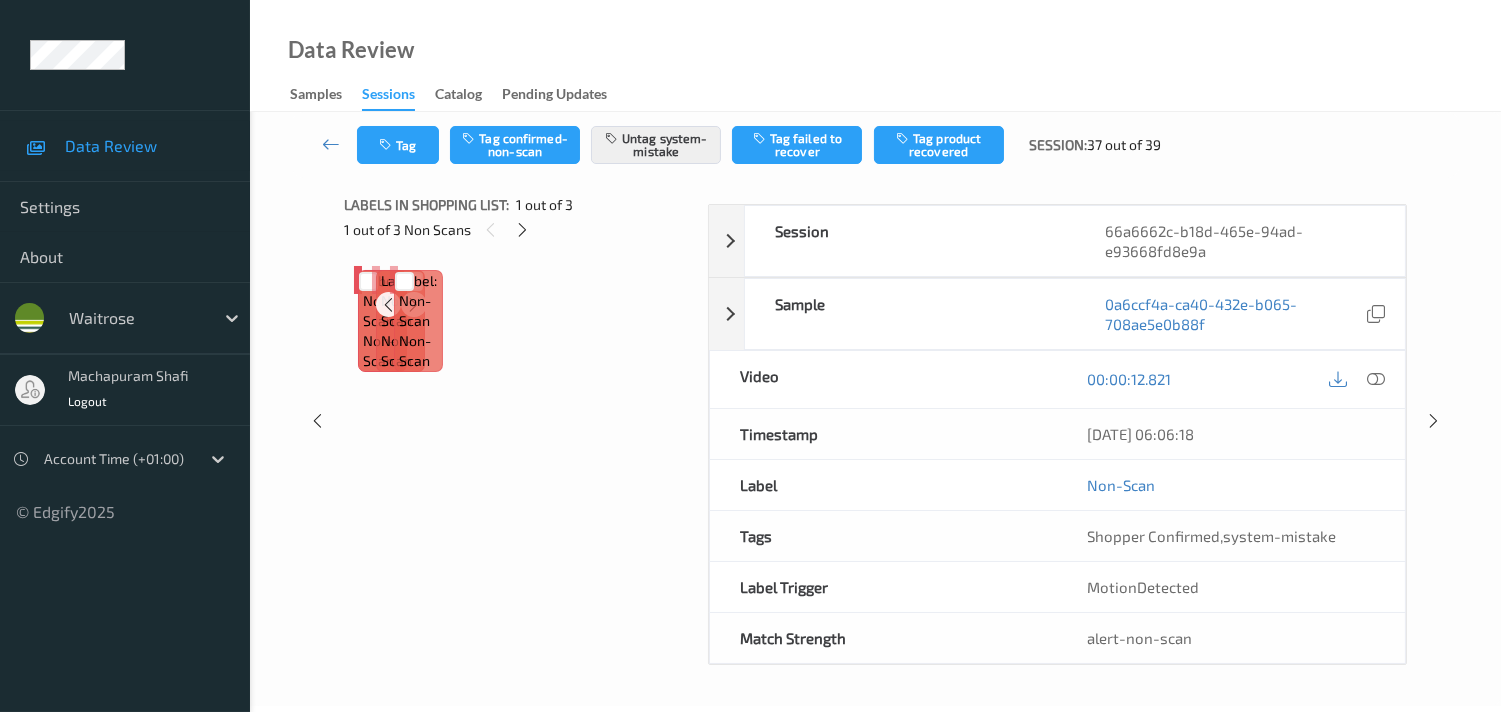 scroll, scrollTop: 97, scrollLeft: 0, axis: vertical 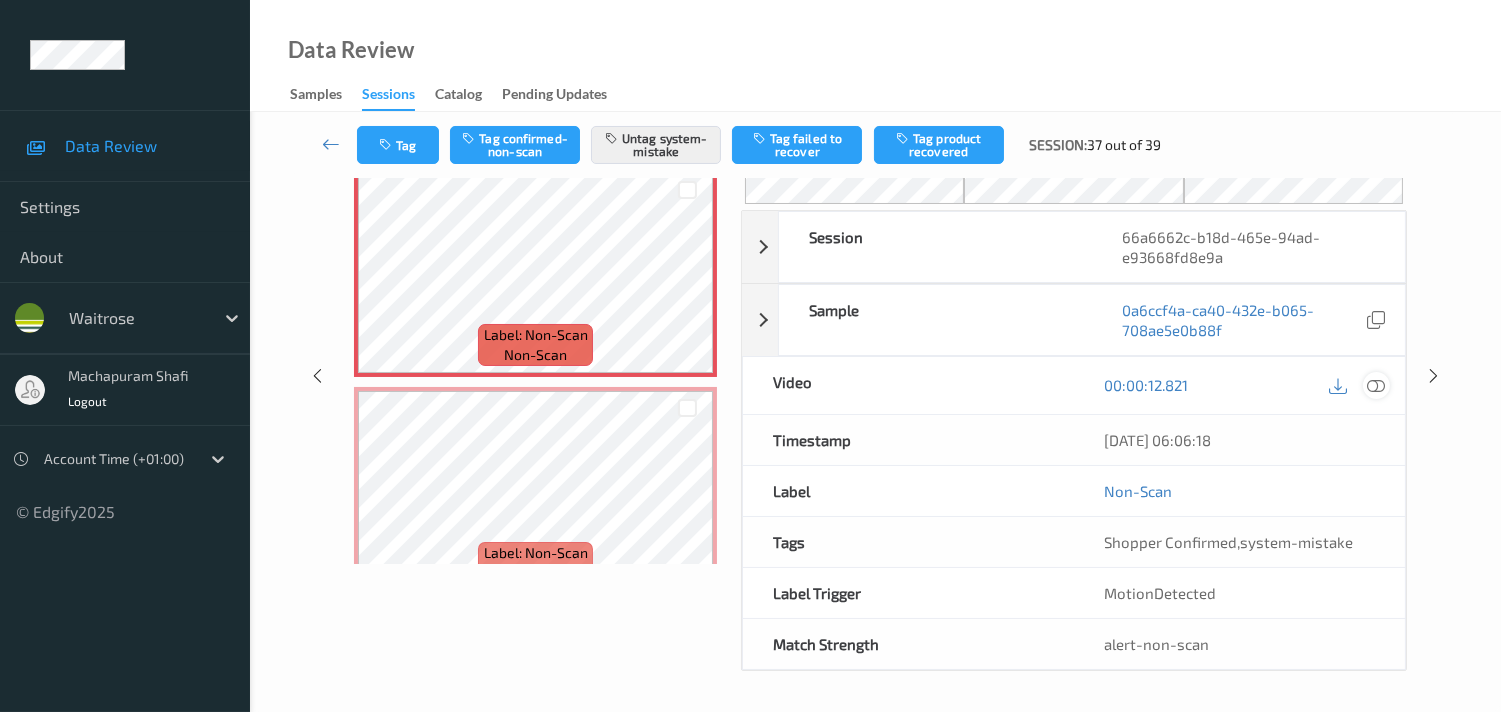 click at bounding box center [1376, 385] 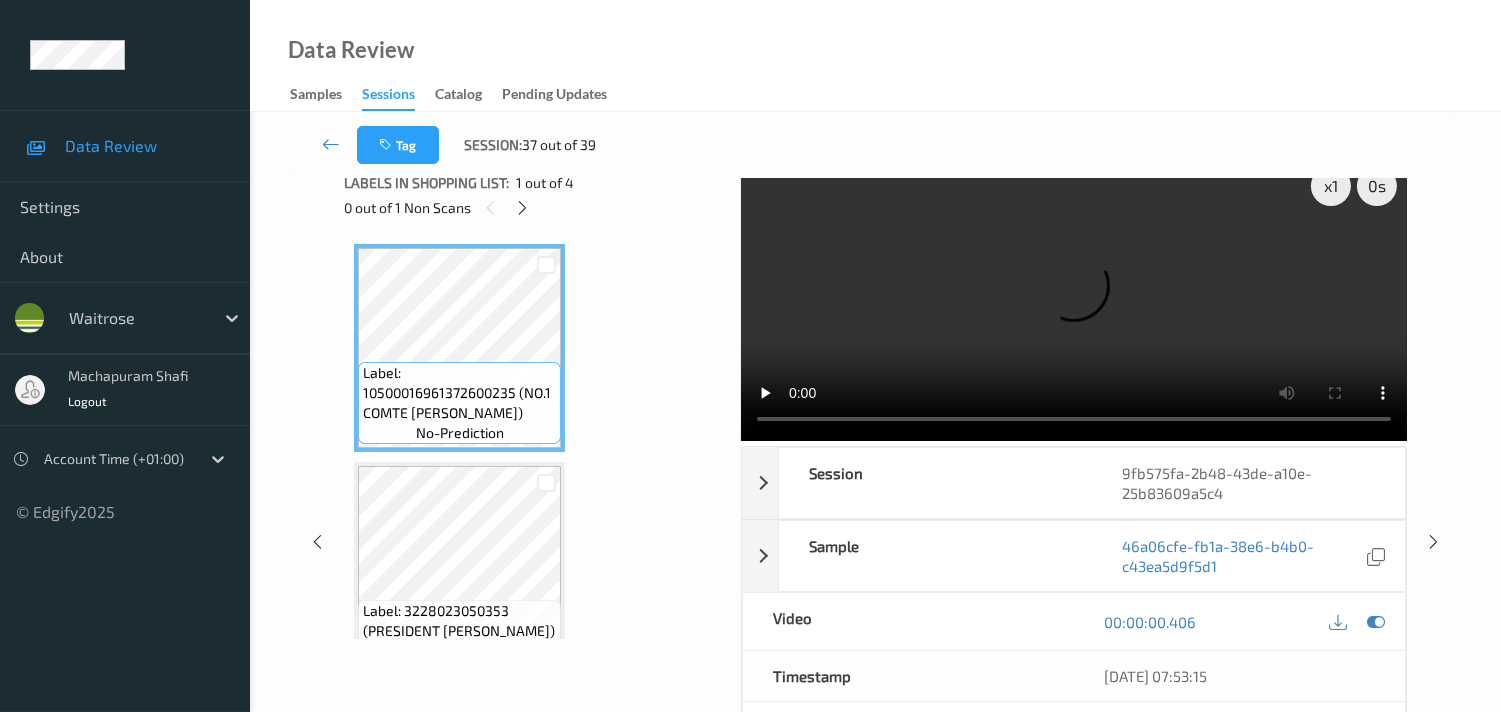 scroll, scrollTop: 0, scrollLeft: 0, axis: both 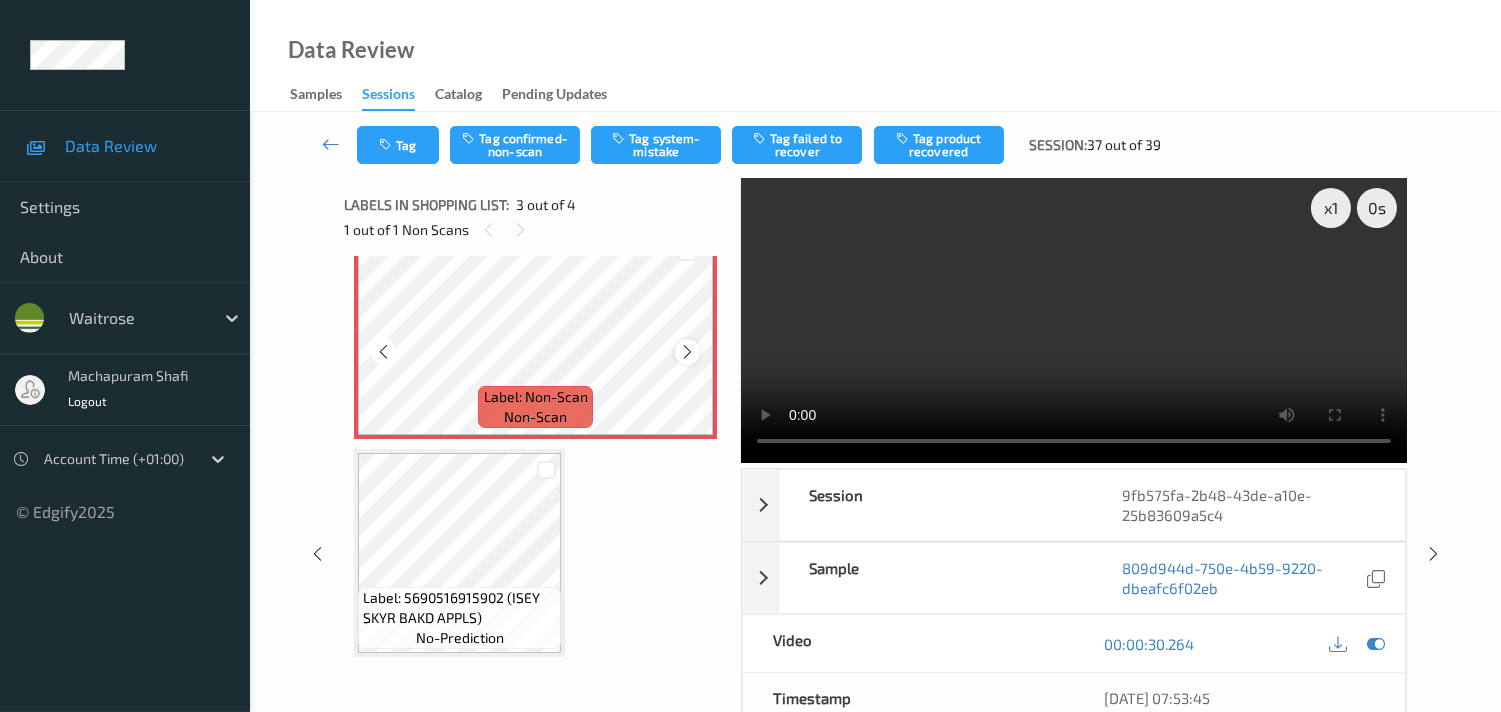 click at bounding box center (687, 352) 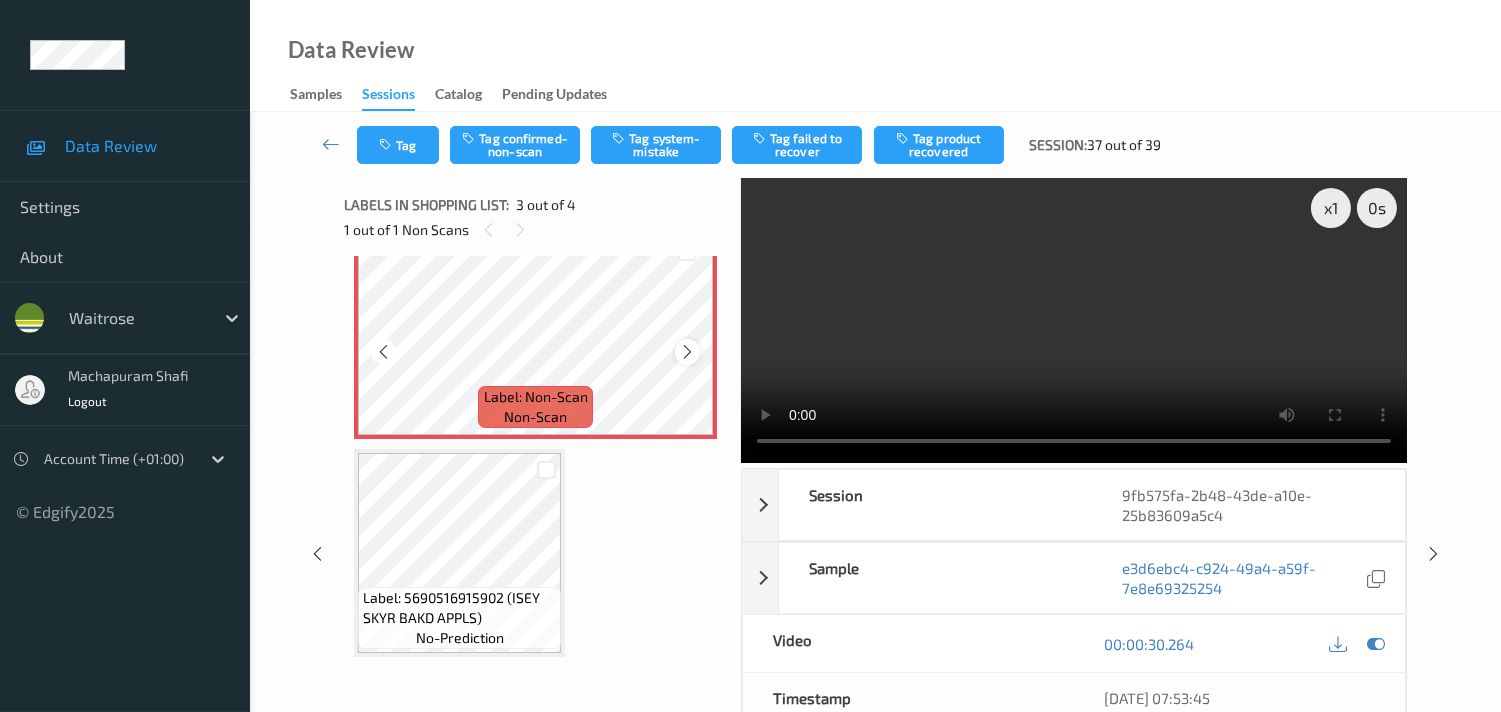 click at bounding box center [687, 352] 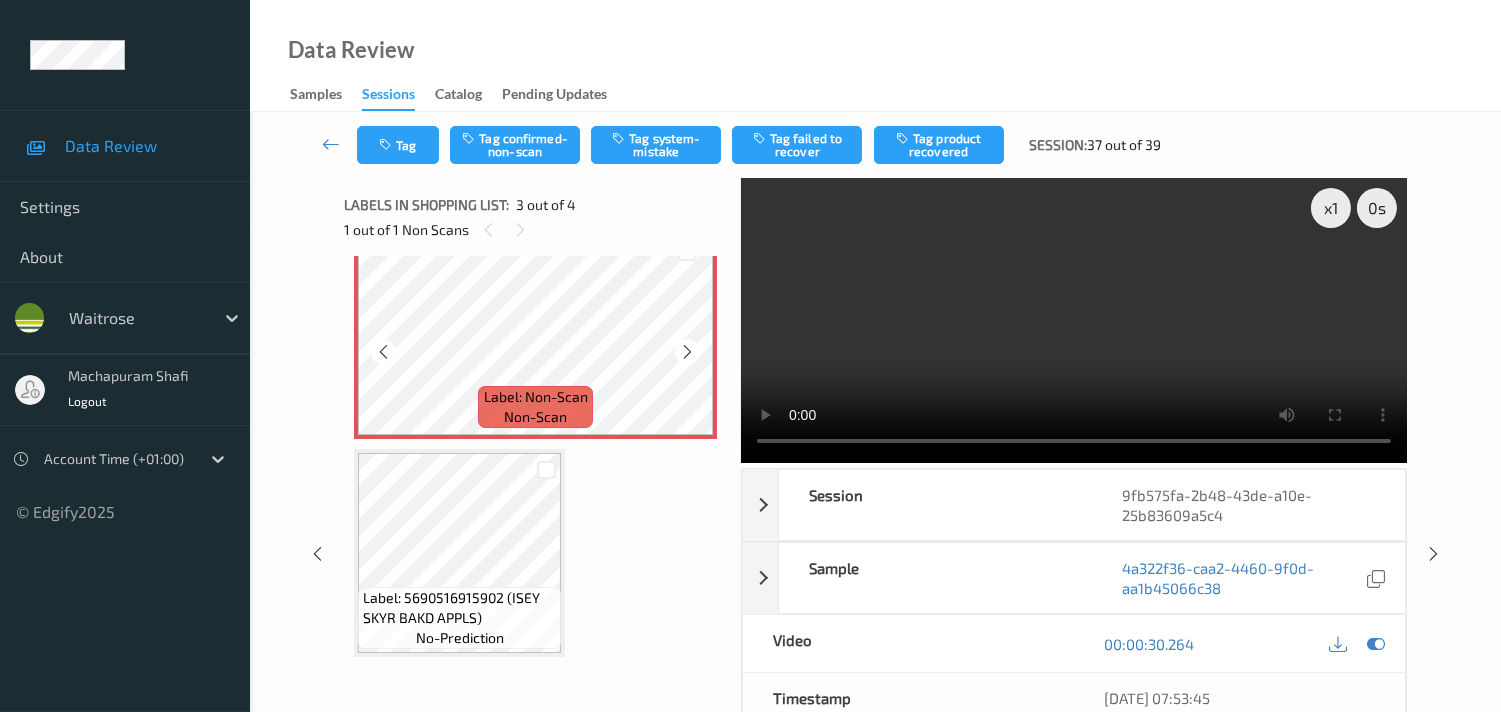 click at bounding box center (687, 352) 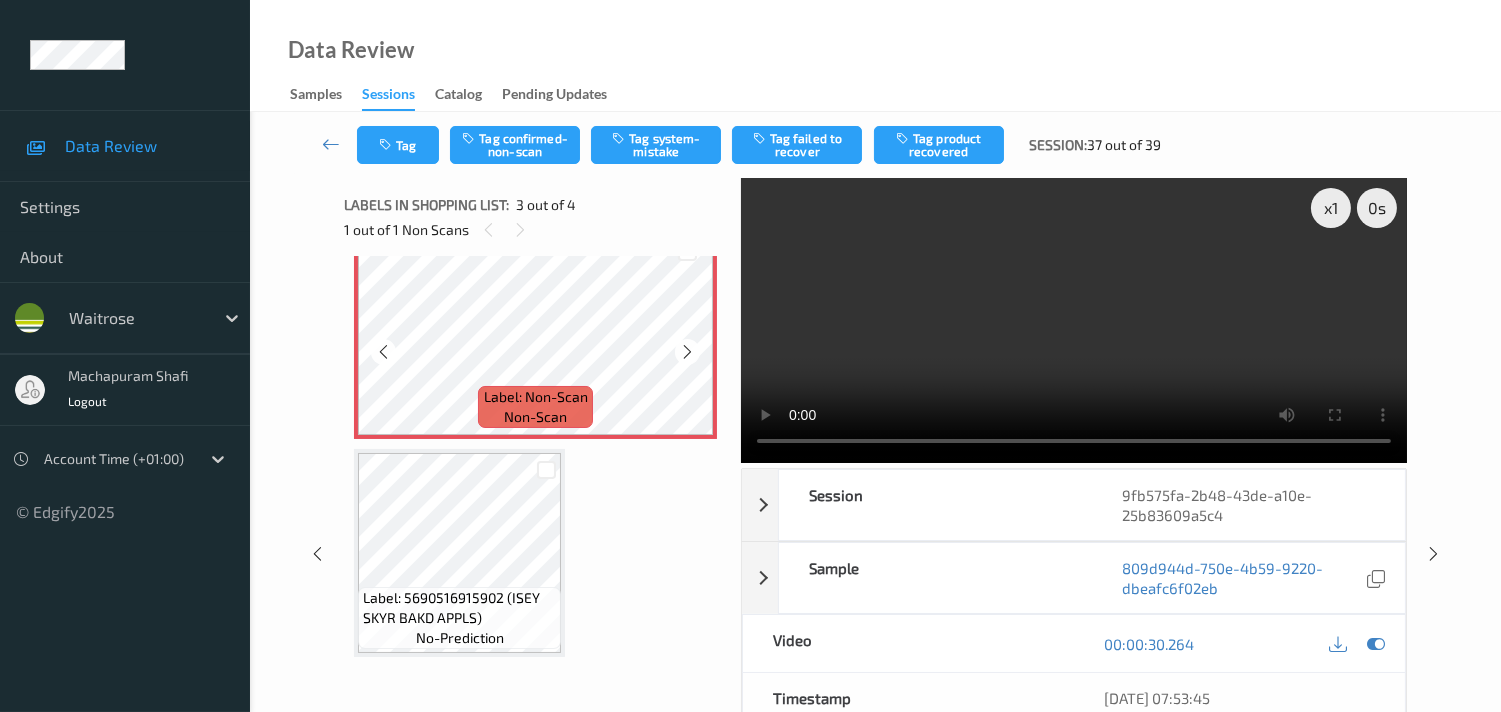 click at bounding box center (687, 352) 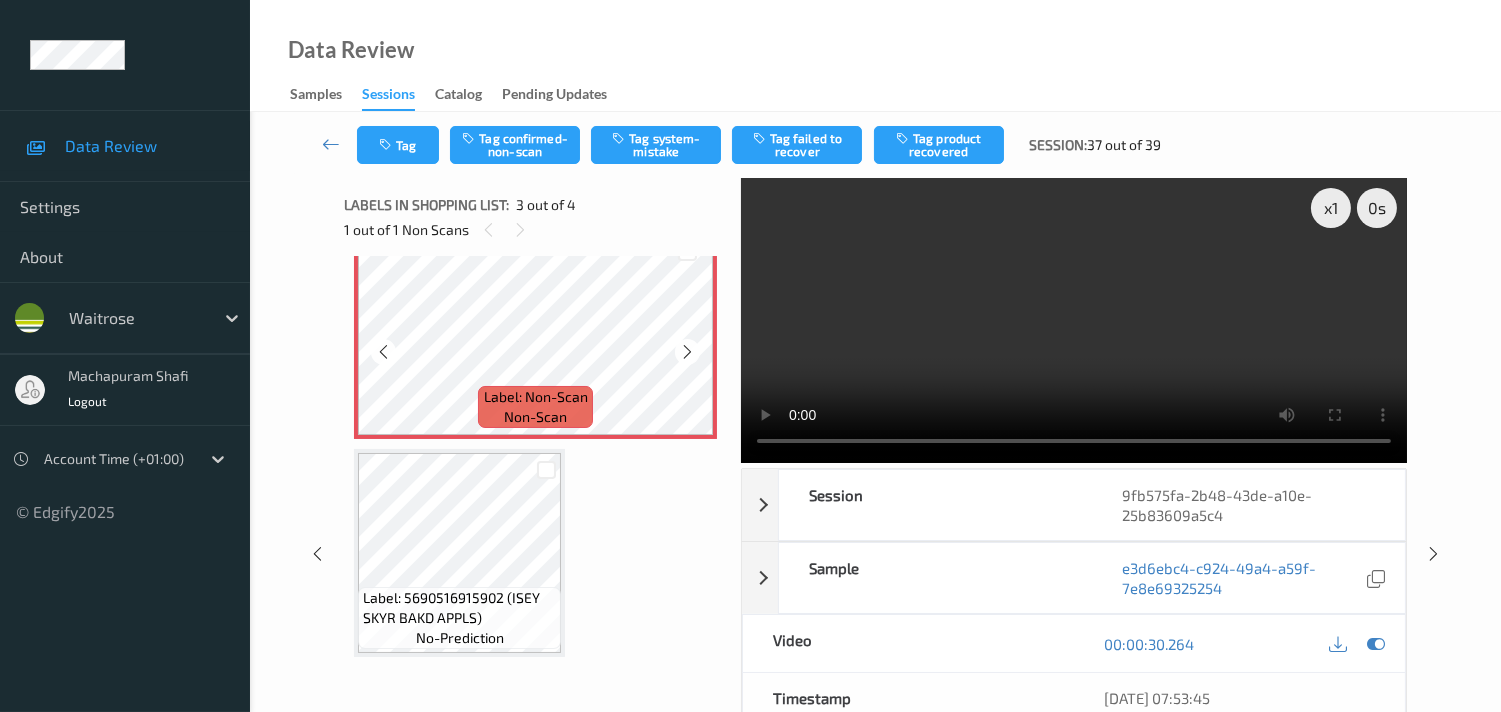 click at bounding box center [687, 352] 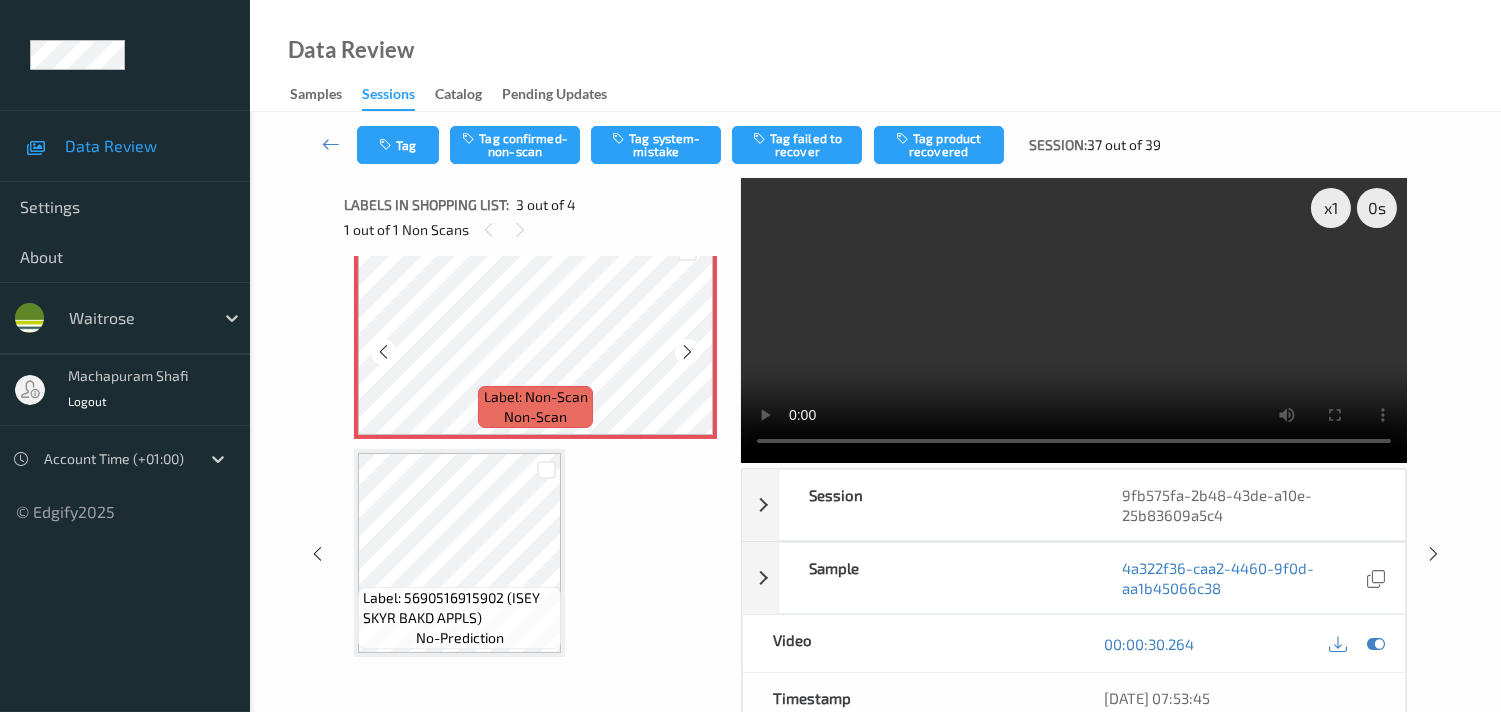 click at bounding box center (687, 352) 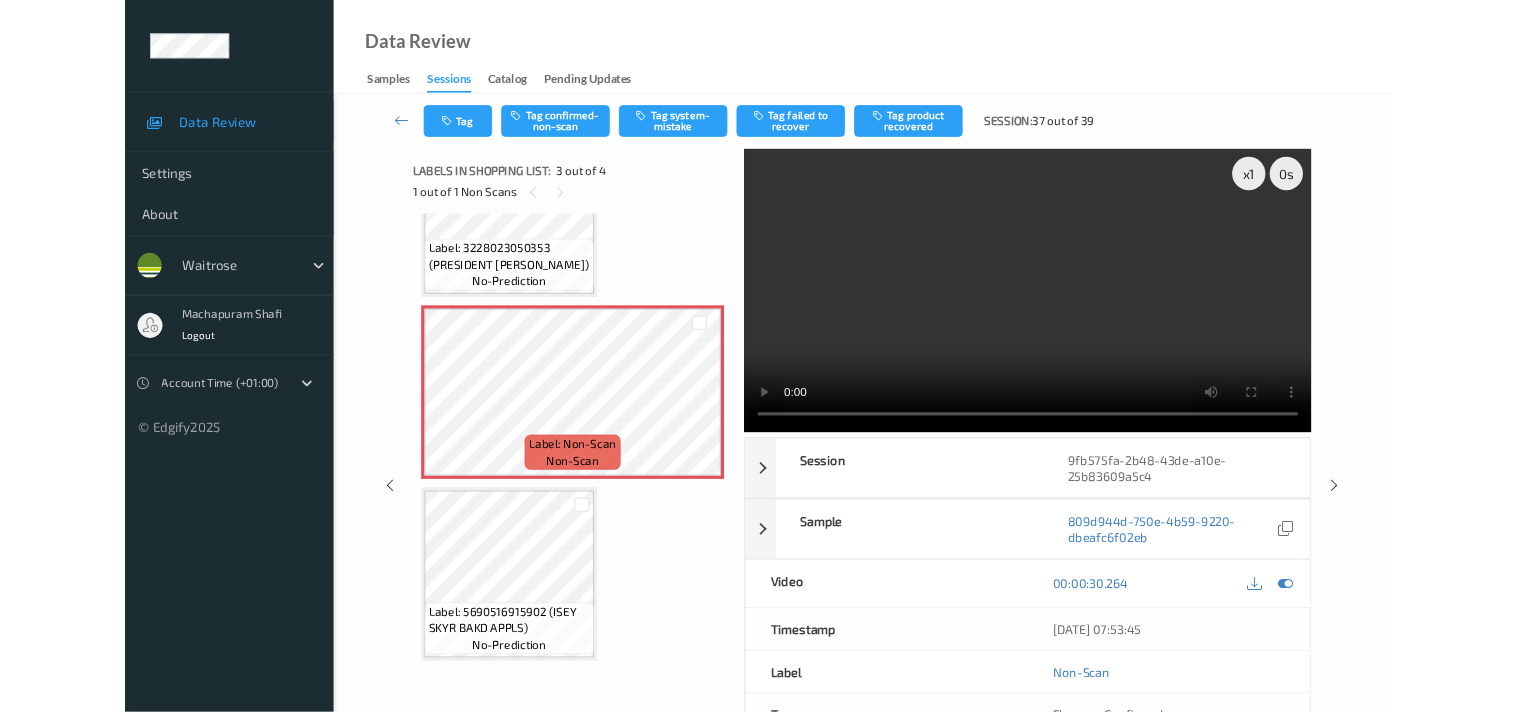 scroll, scrollTop: 330, scrollLeft: 0, axis: vertical 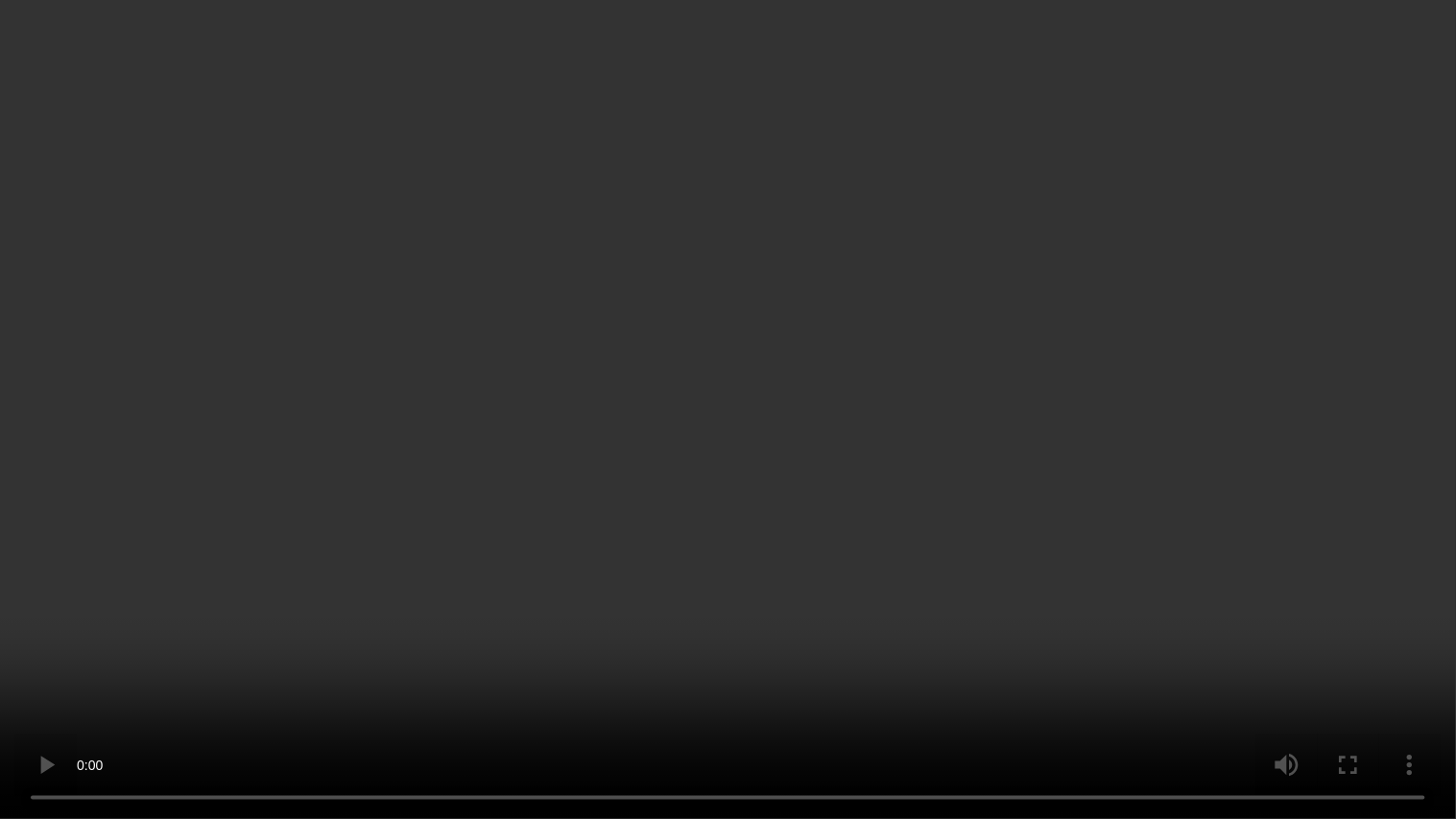 click at bounding box center [728, 409] 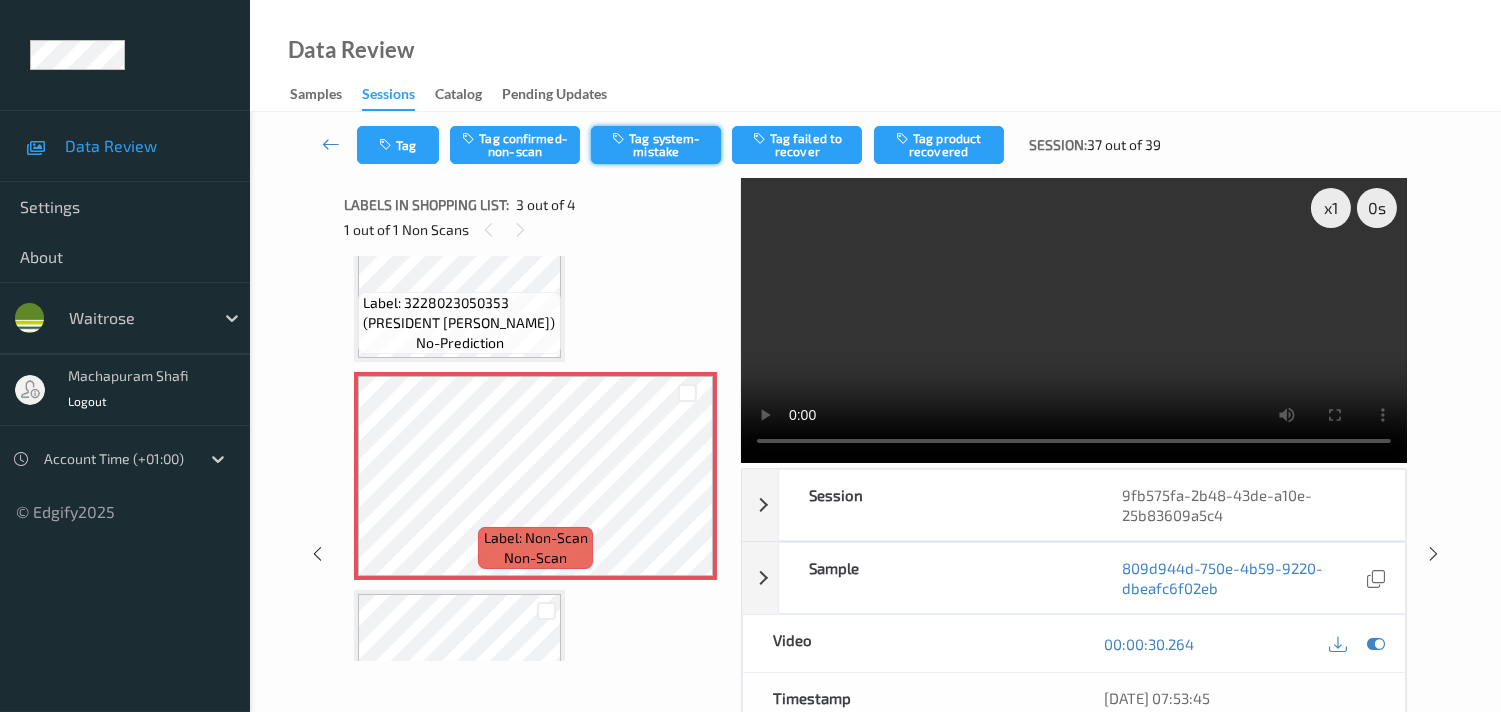 click on "Tag   system-mistake" at bounding box center (656, 145) 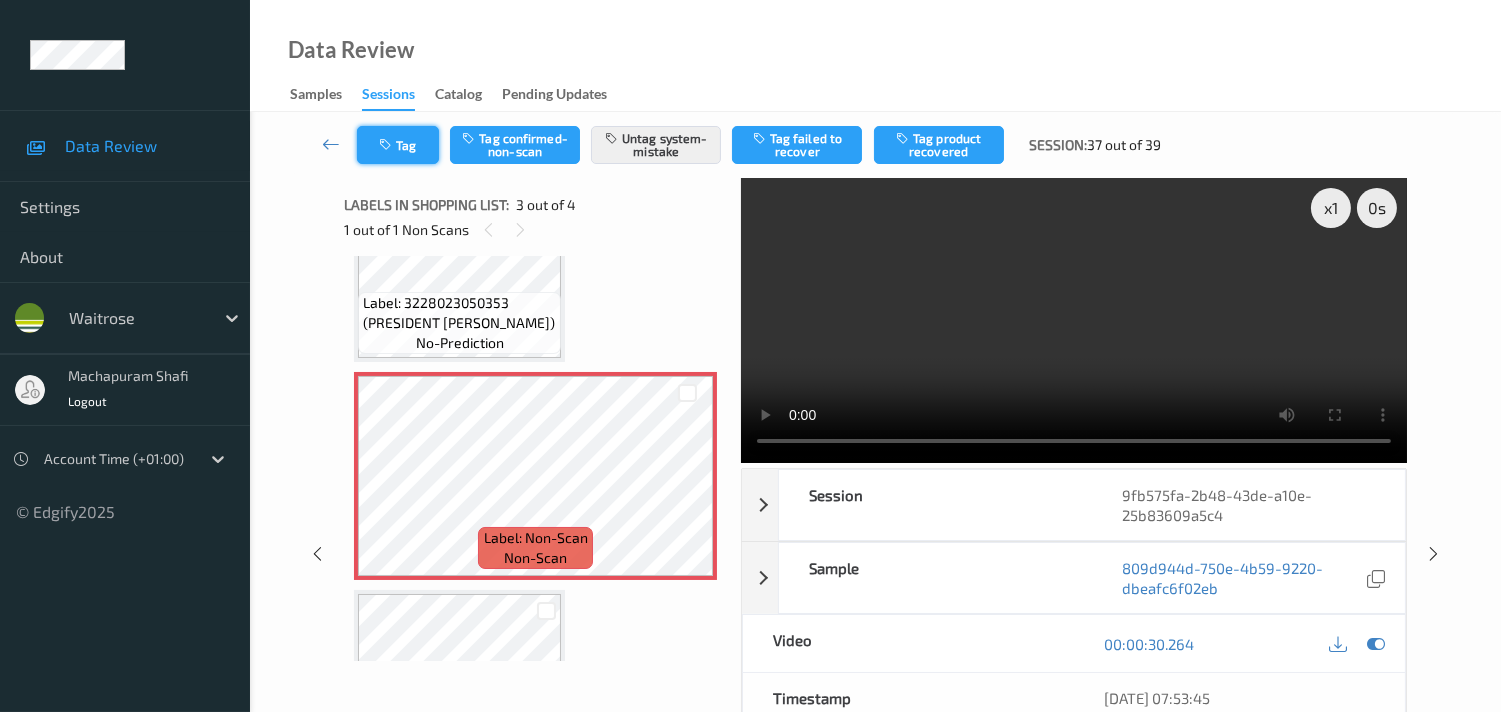 click on "Tag" at bounding box center (398, 145) 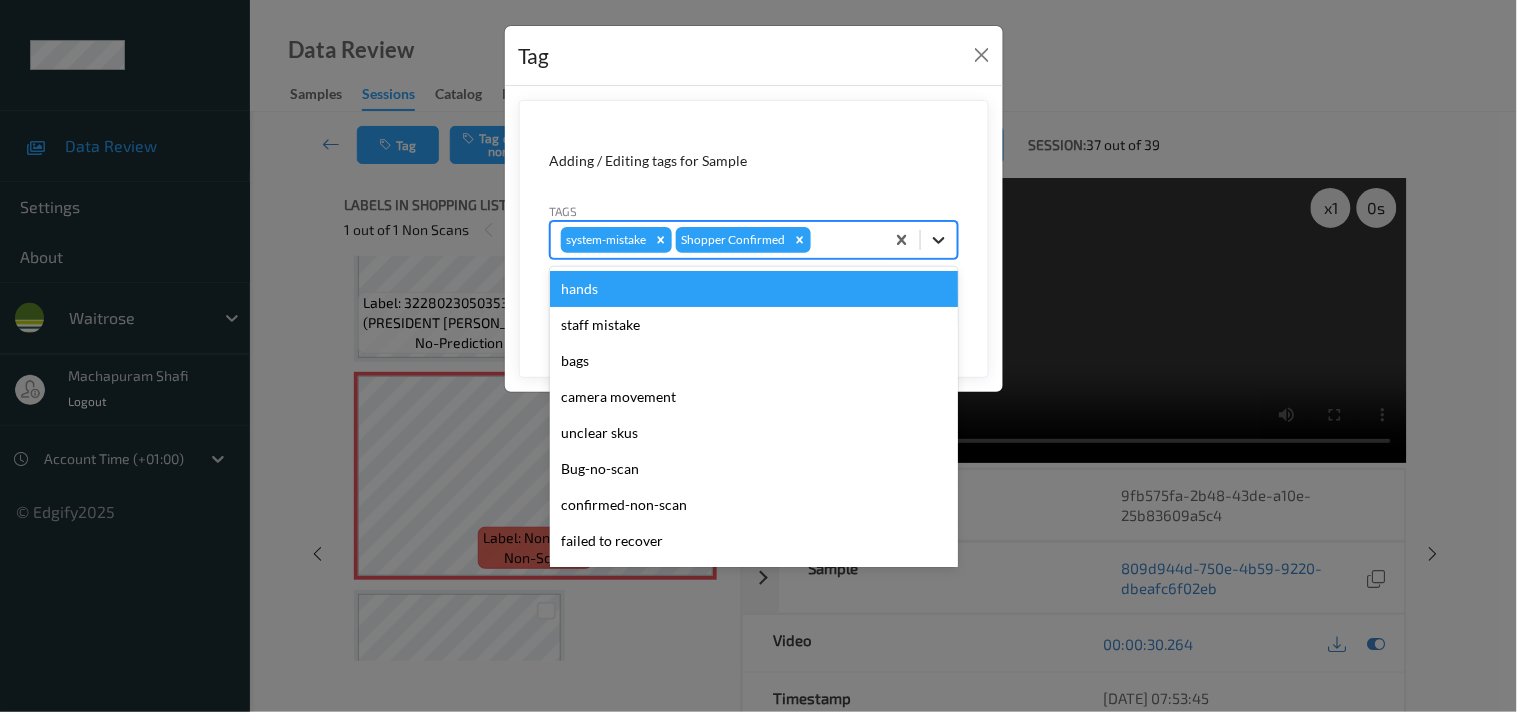 click 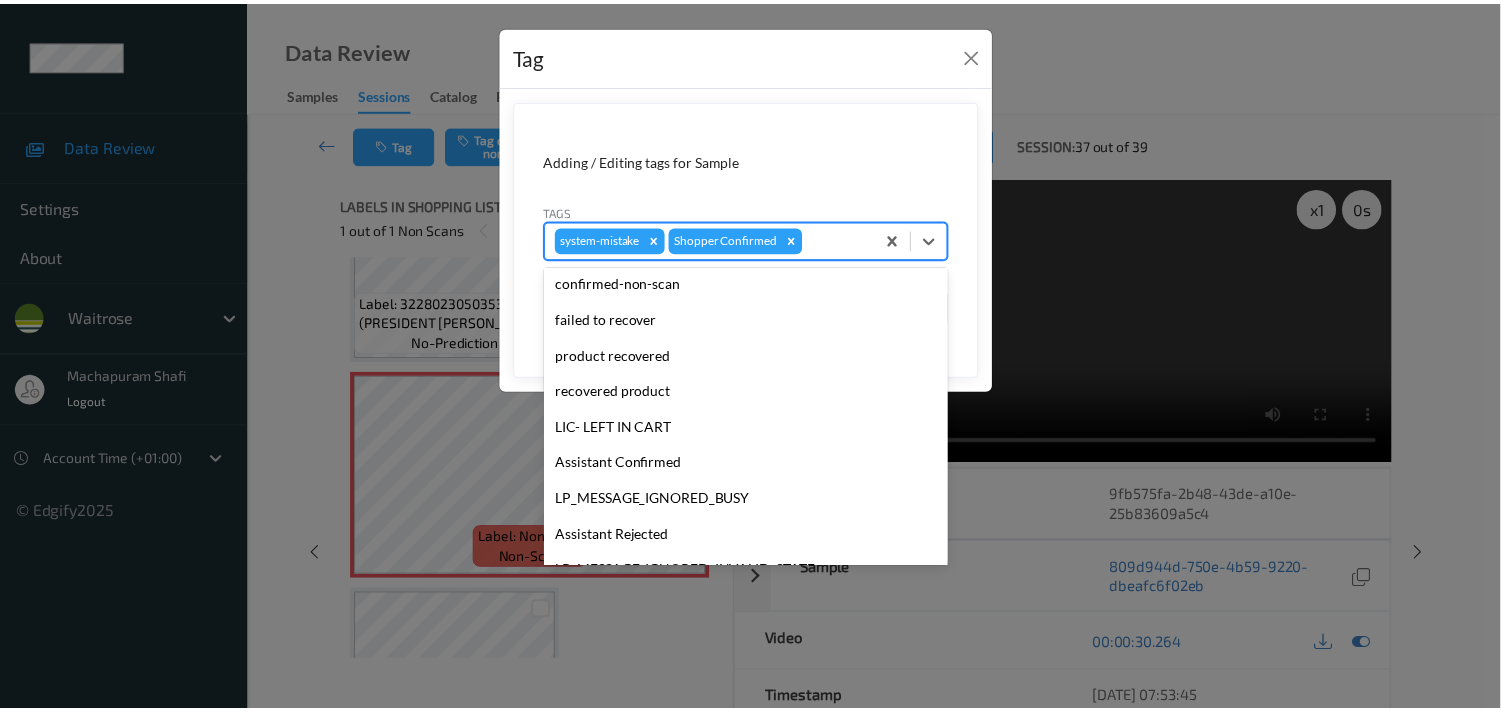 scroll, scrollTop: 320, scrollLeft: 0, axis: vertical 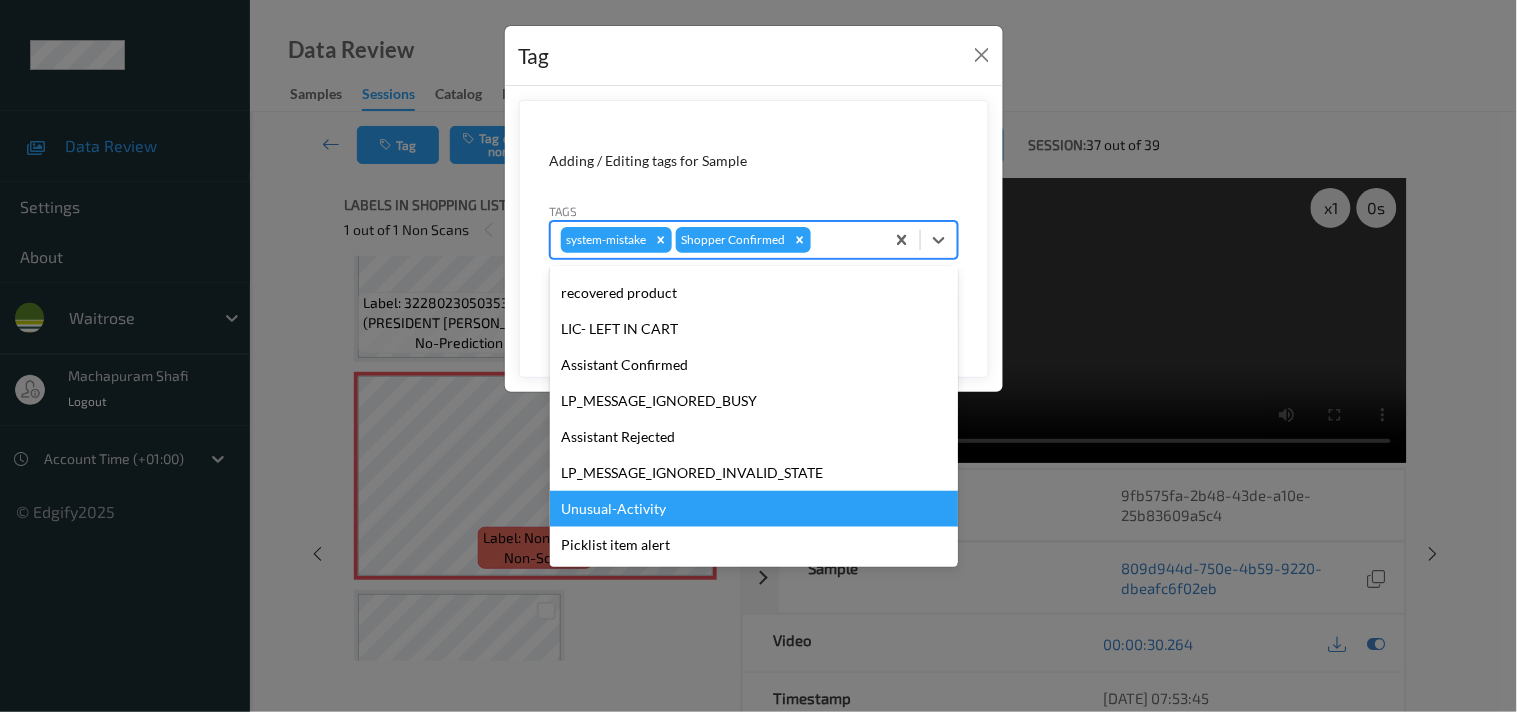 click on "Unusual-Activity" at bounding box center (754, 509) 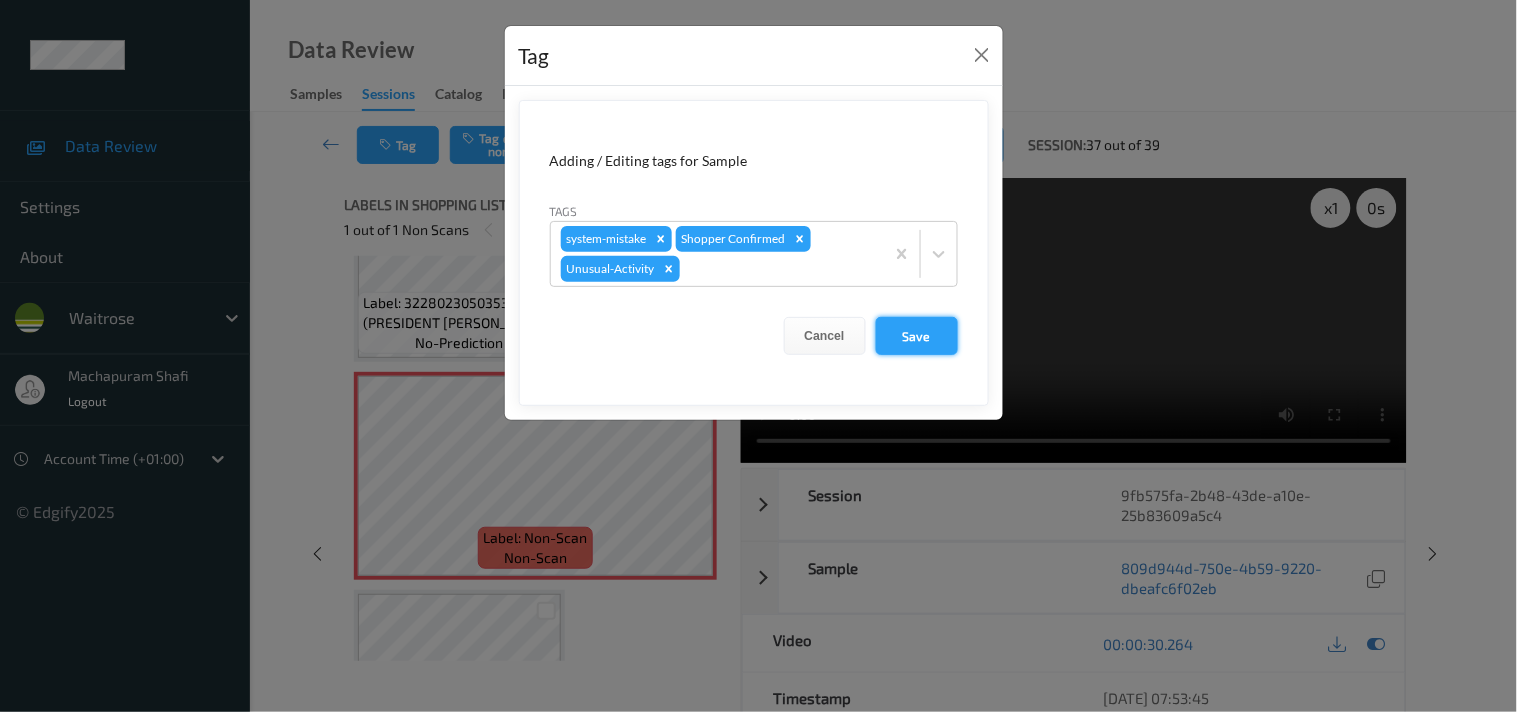 click on "Save" at bounding box center (917, 336) 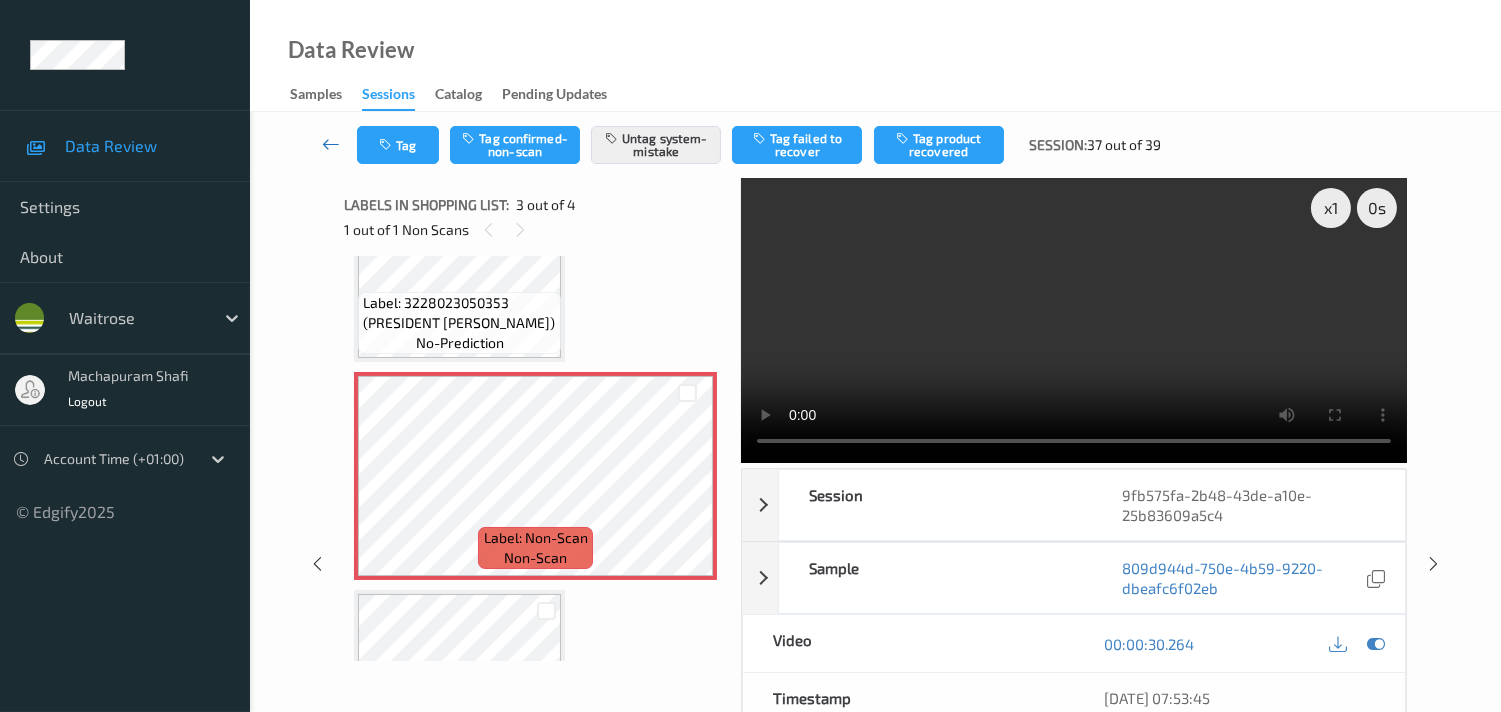 click at bounding box center [331, 144] 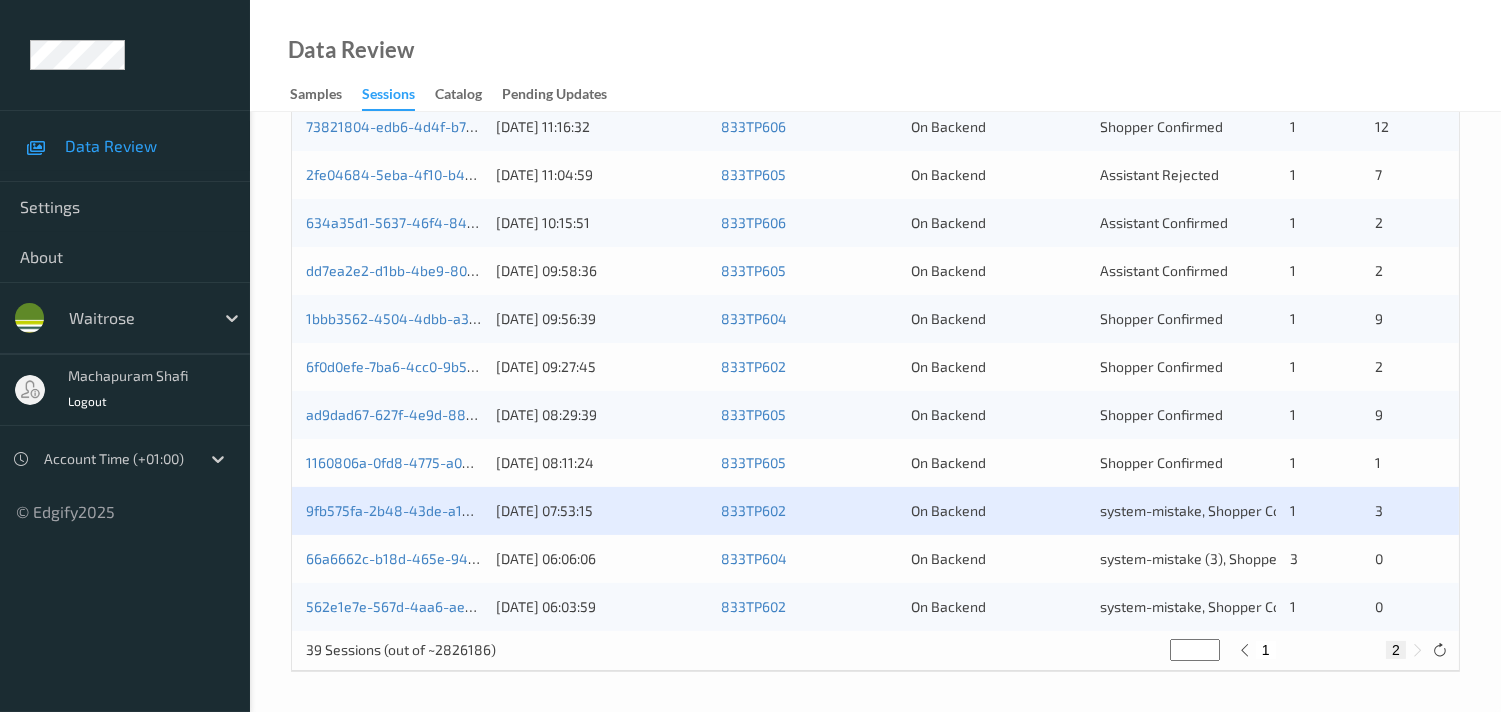 scroll, scrollTop: 903, scrollLeft: 0, axis: vertical 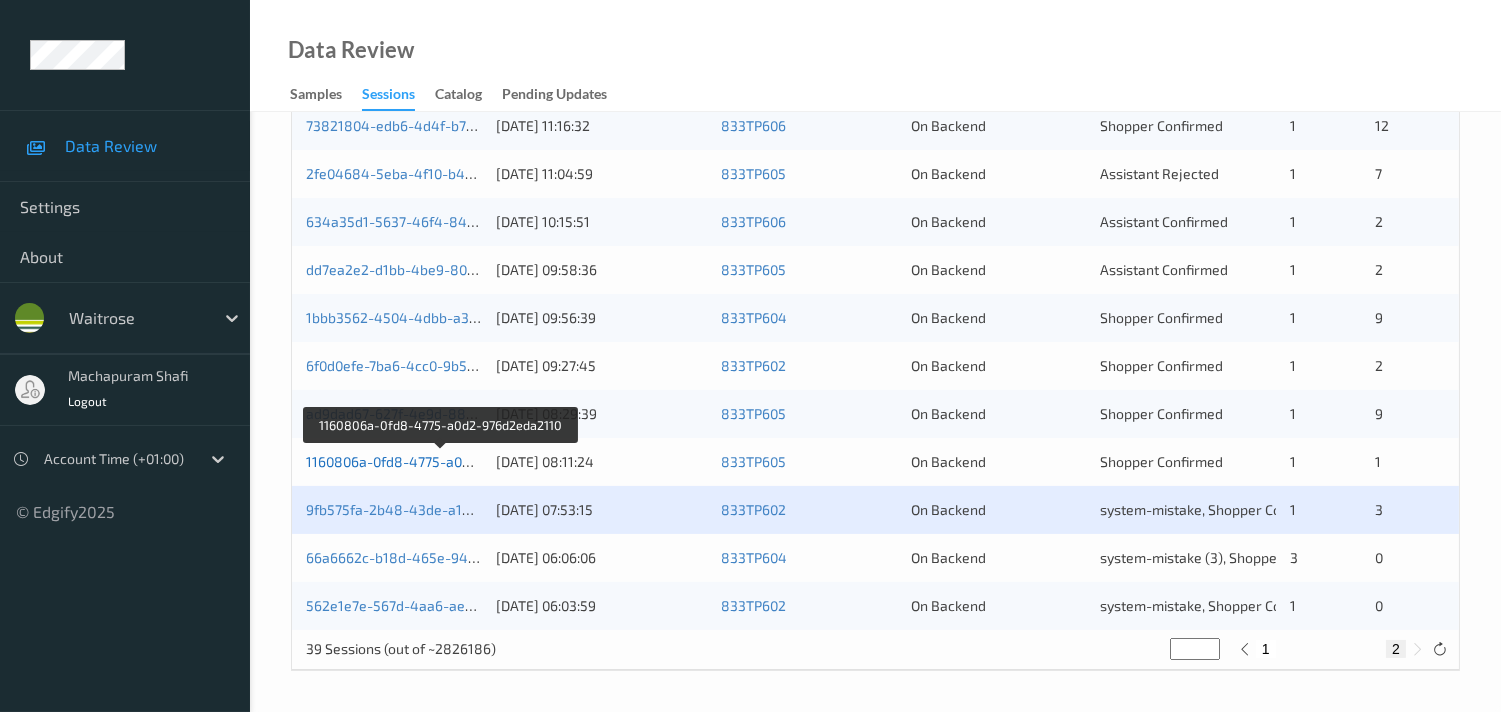 click on "1160806a-0fd8-4775-a0d2-976d2eda2110" at bounding box center (440, 461) 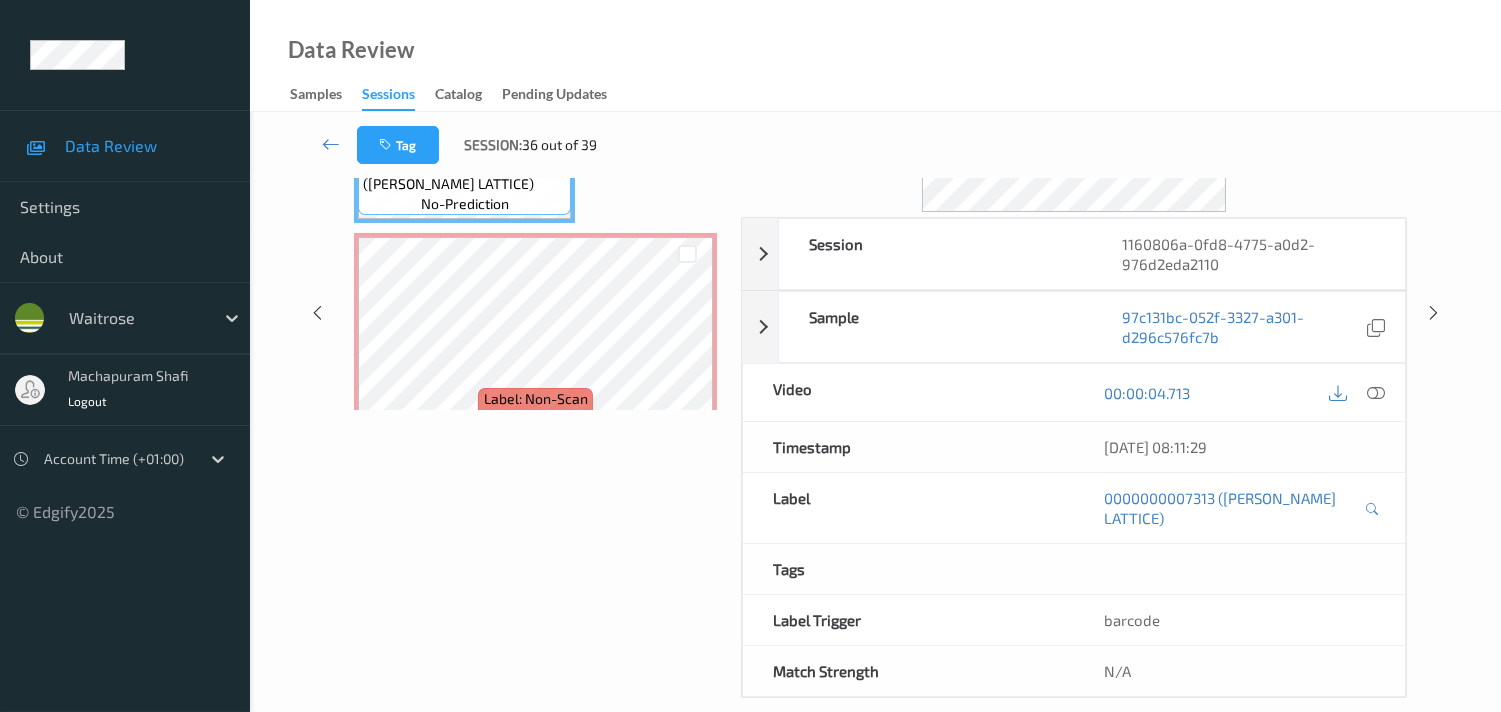 scroll, scrollTop: 280, scrollLeft: 0, axis: vertical 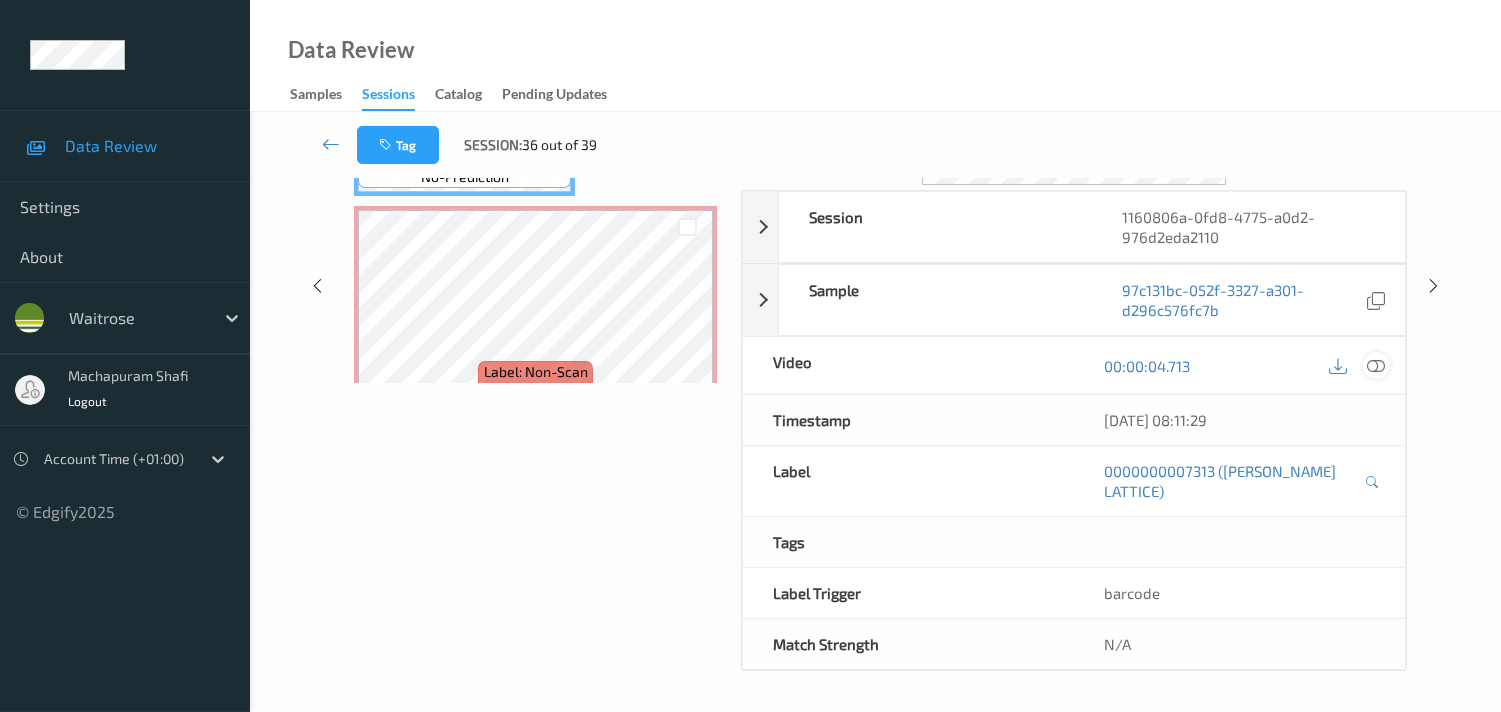 click at bounding box center (1376, 366) 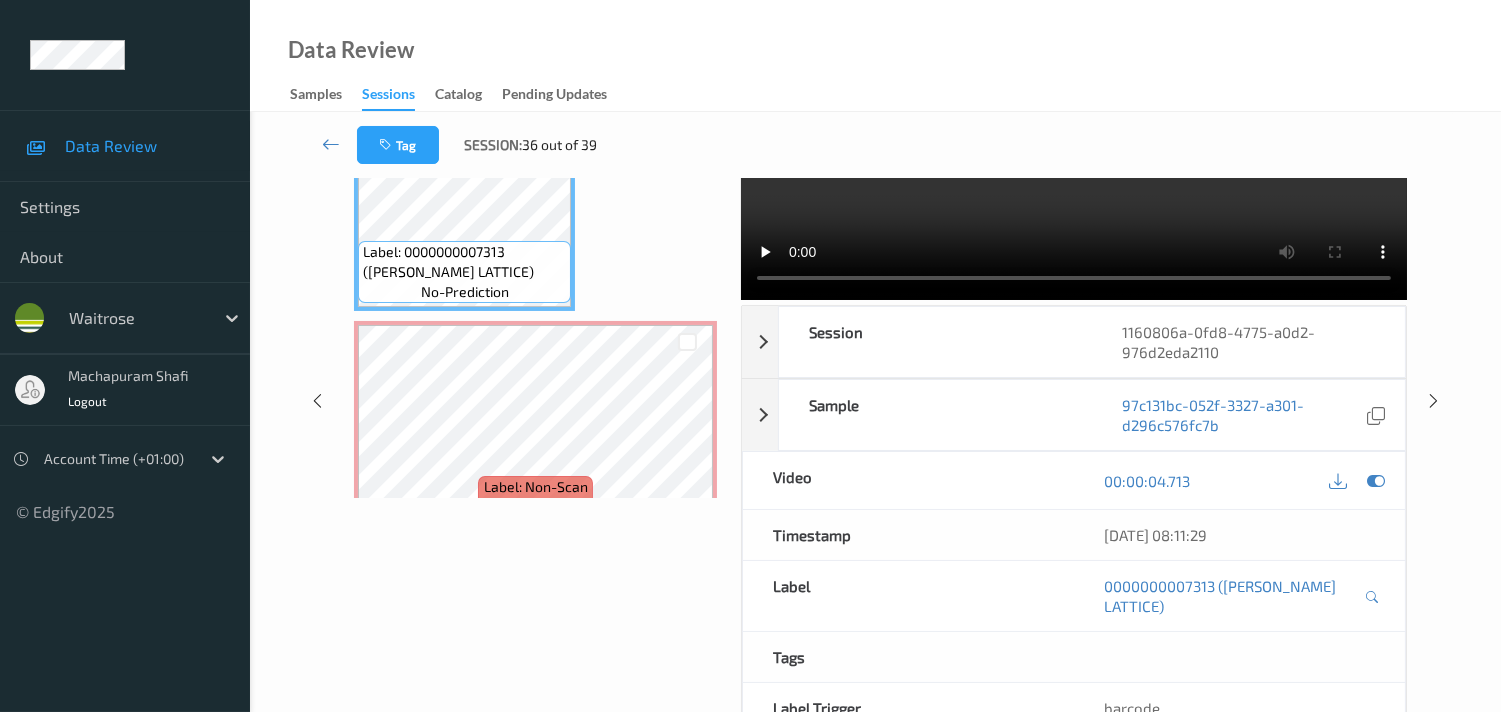 scroll, scrollTop: 0, scrollLeft: 0, axis: both 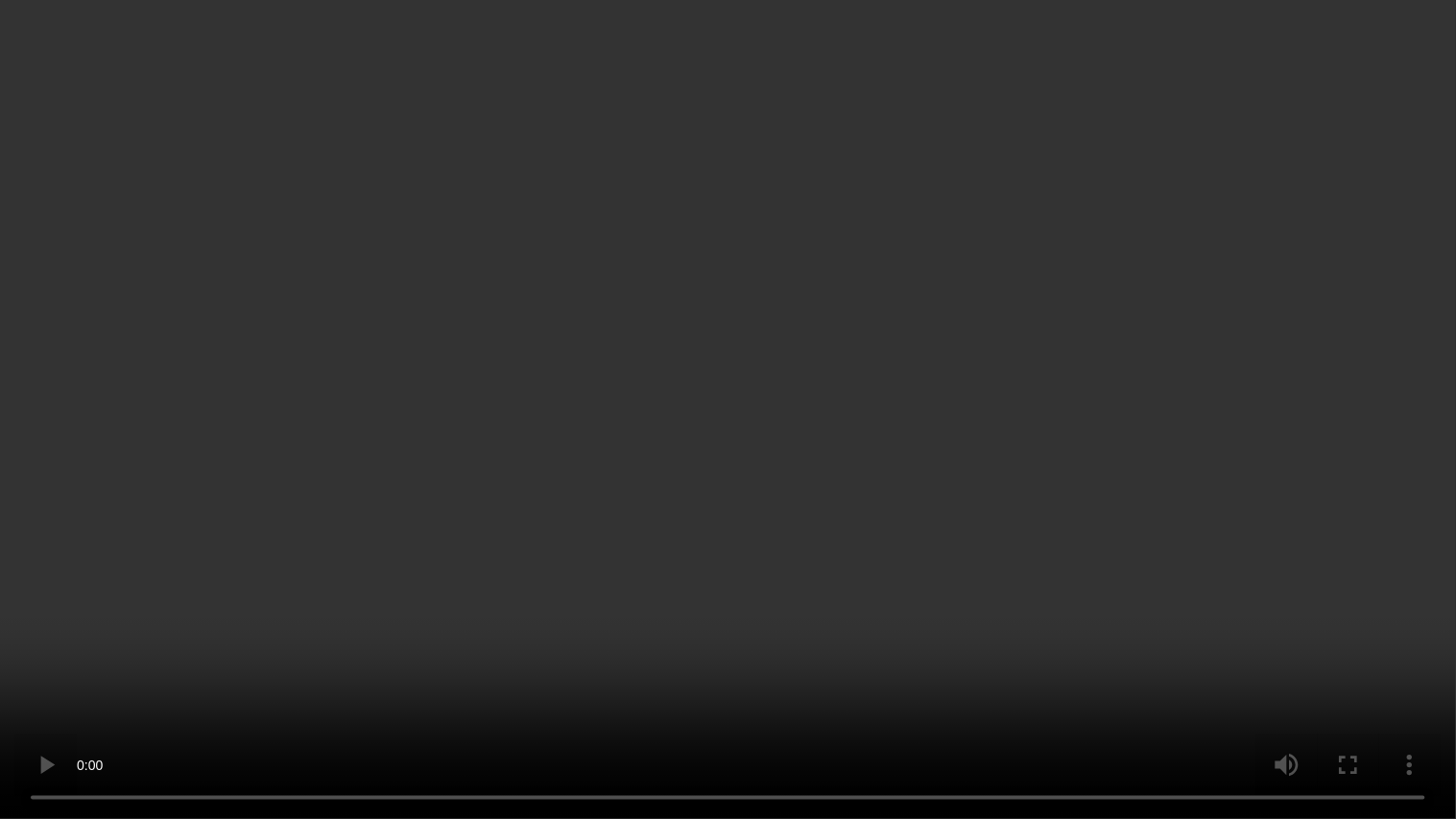 type 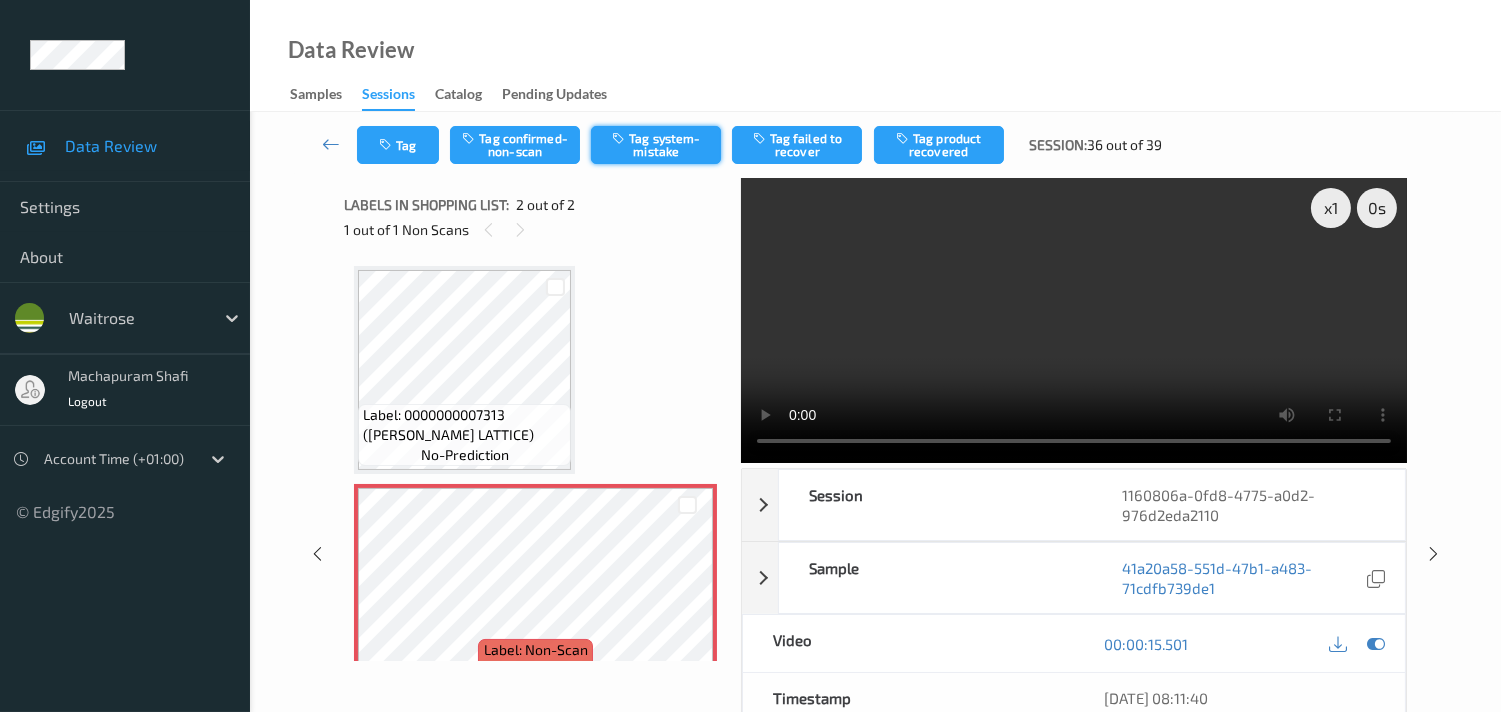 click on "Tag   system-mistake" at bounding box center [656, 145] 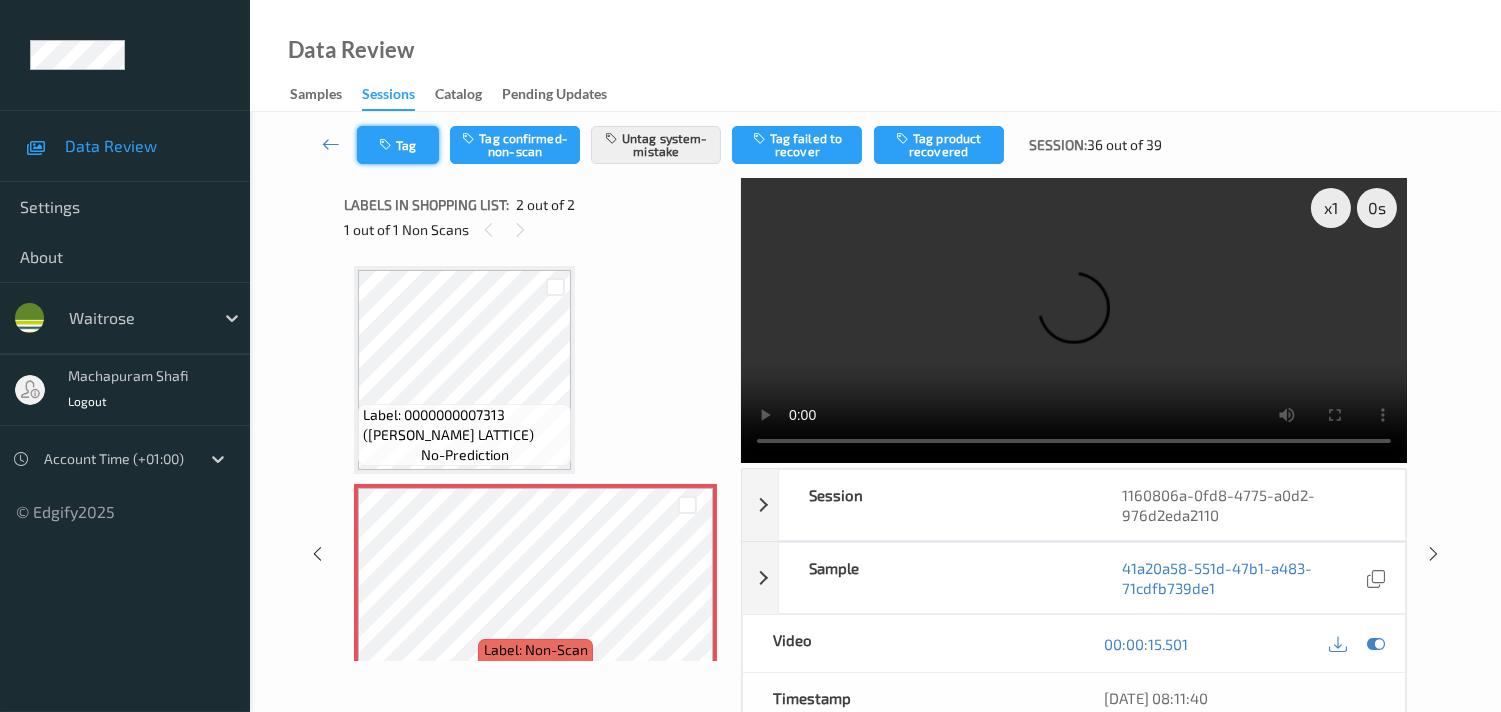 click on "Tag" at bounding box center (398, 145) 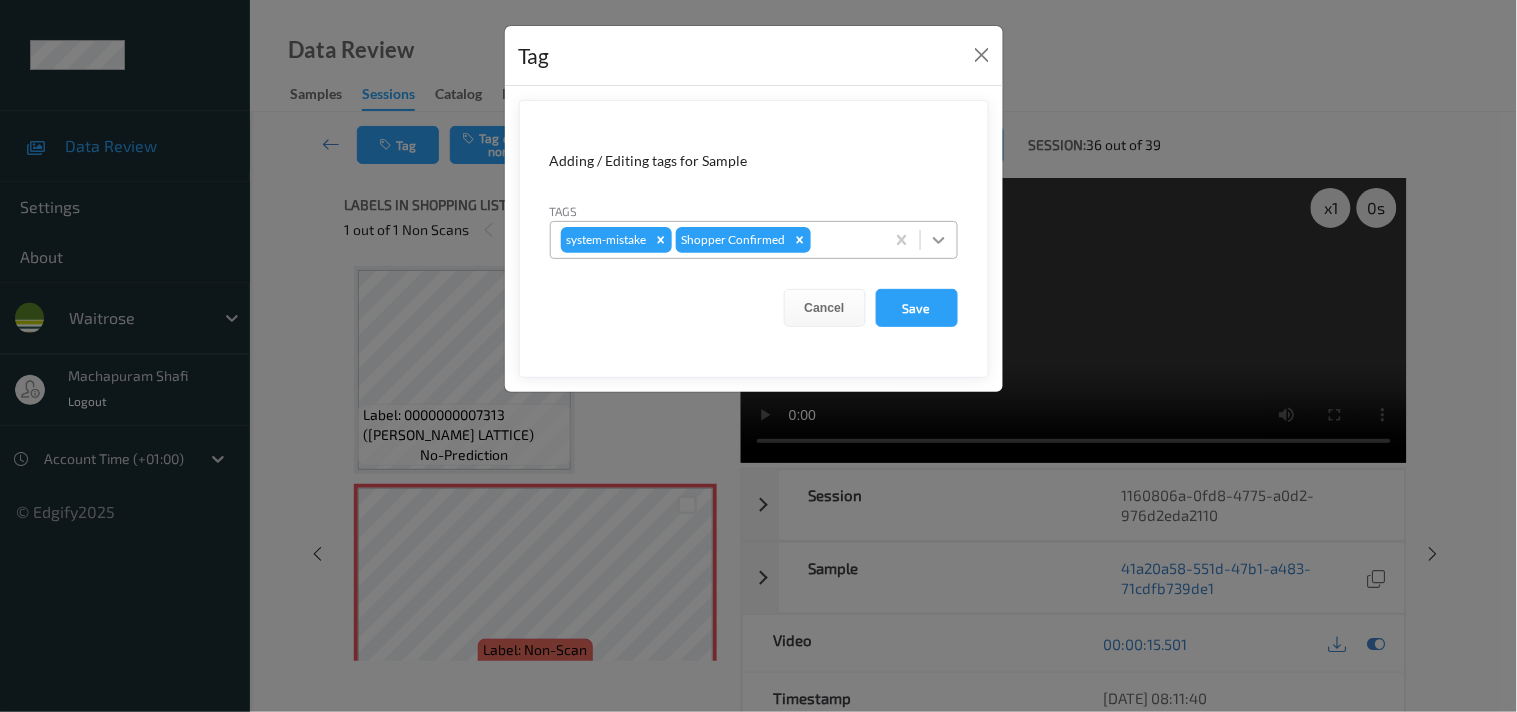 click 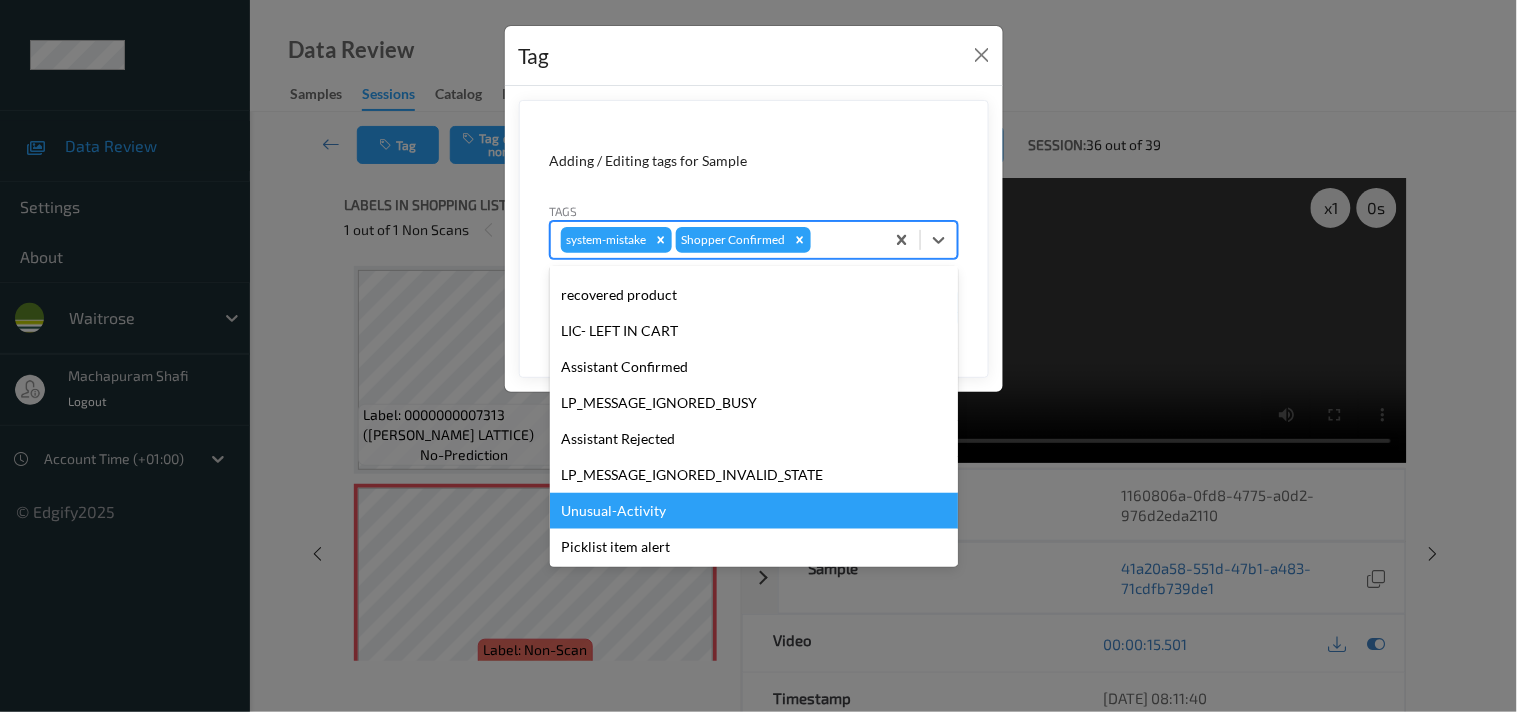 scroll, scrollTop: 320, scrollLeft: 0, axis: vertical 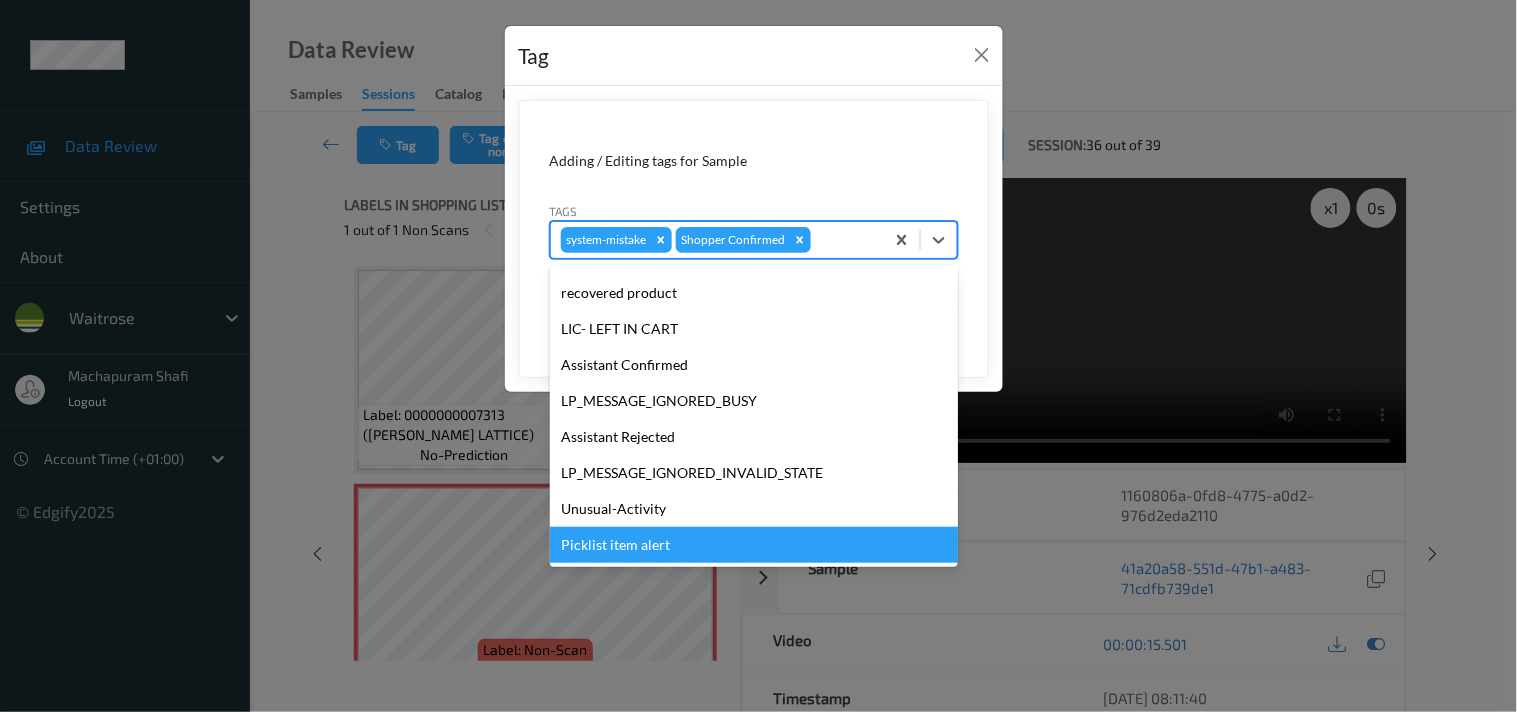 click on "Picklist item alert" at bounding box center [754, 545] 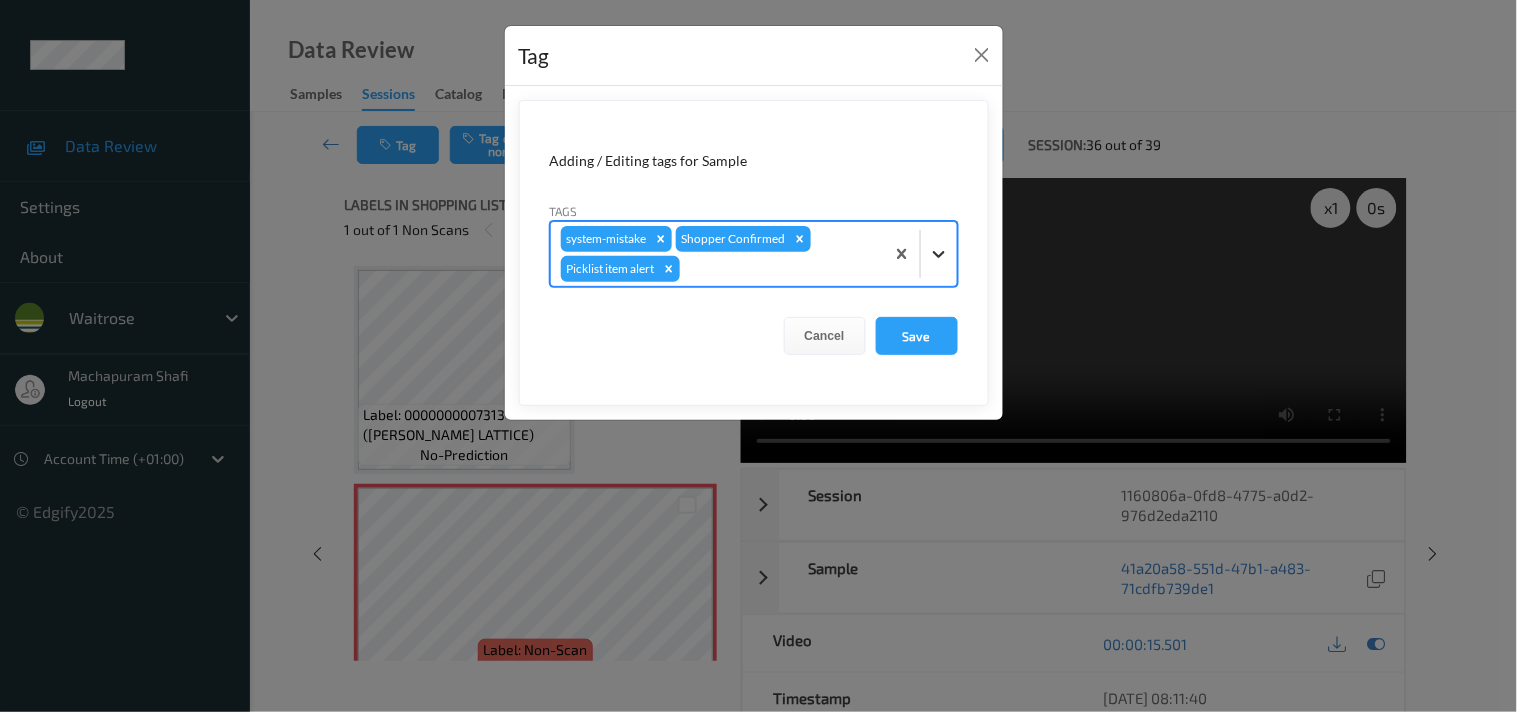 click 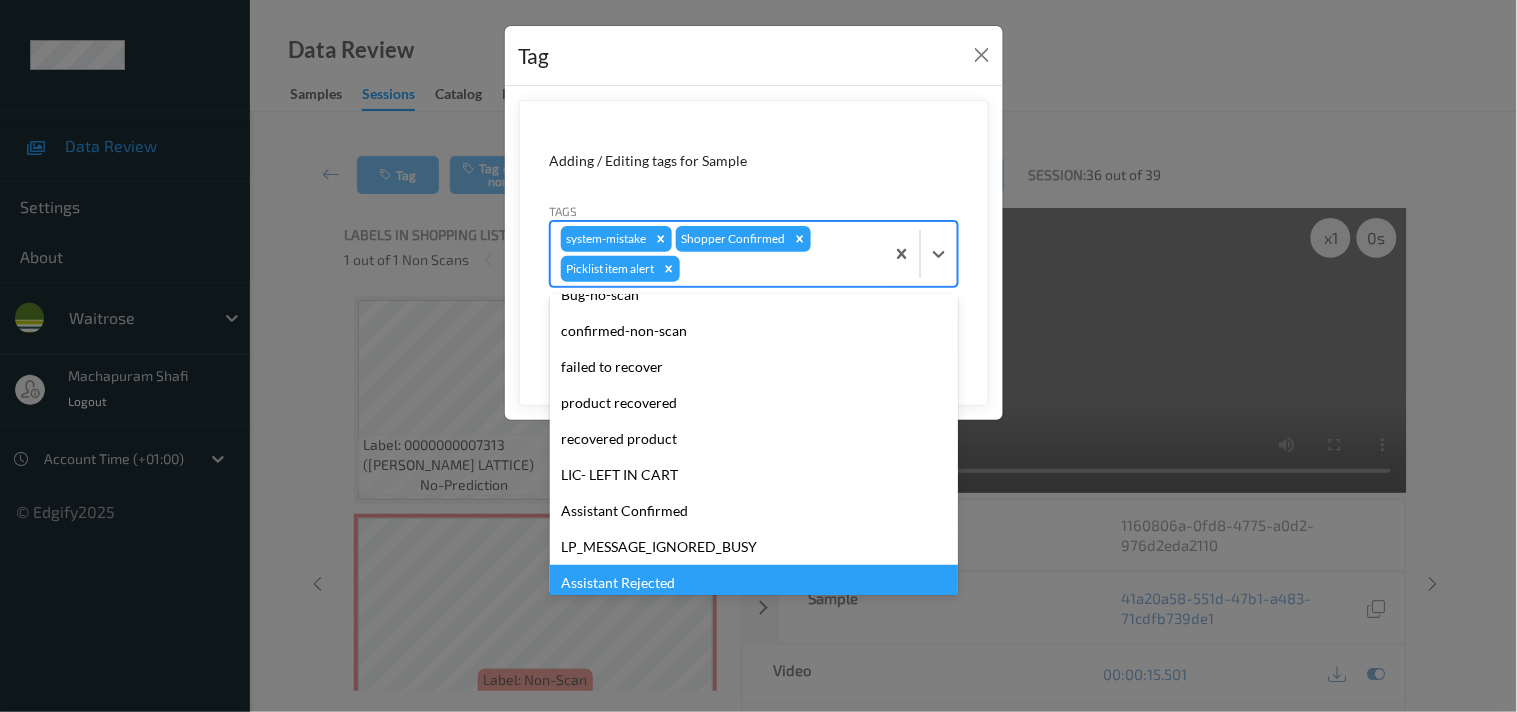 scroll, scrollTop: 283, scrollLeft: 0, axis: vertical 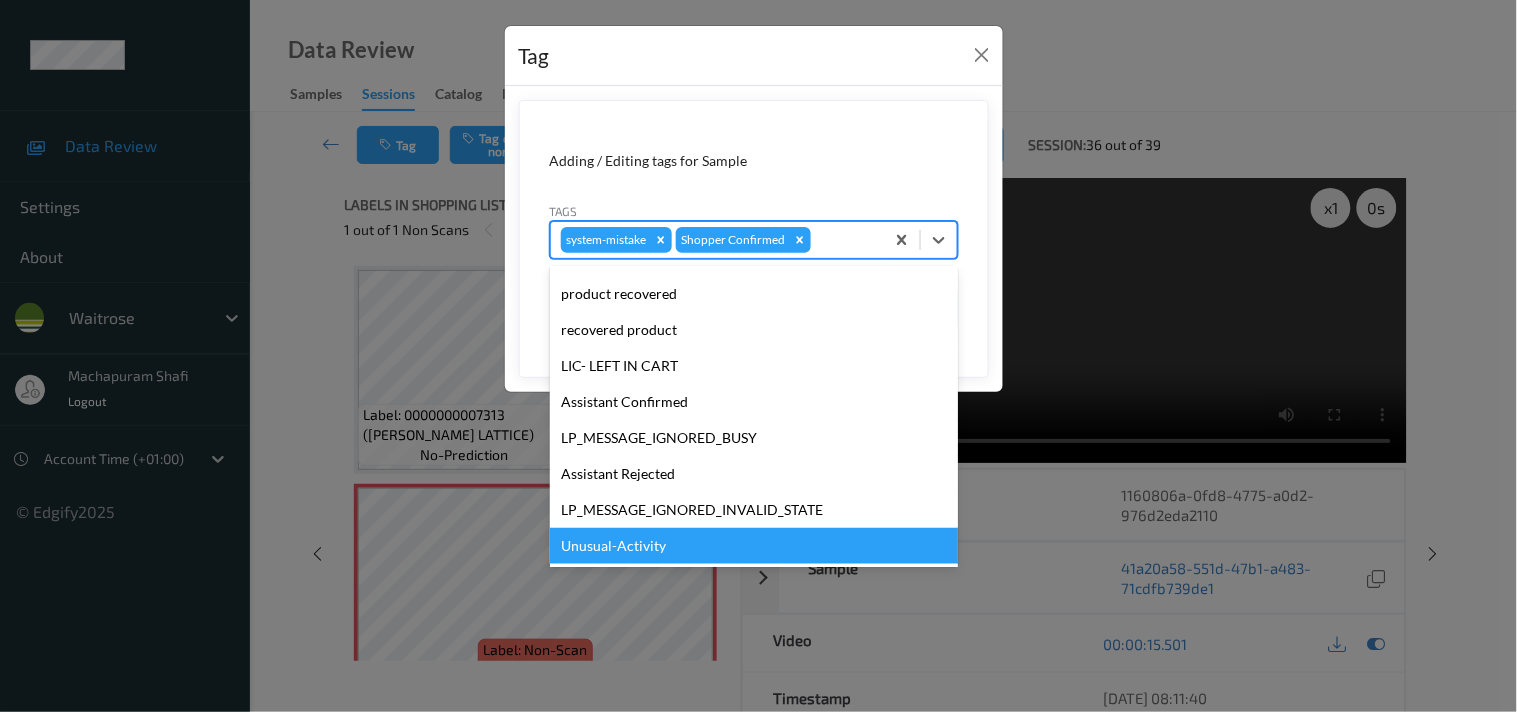 click on "Unusual-Activity" at bounding box center [754, 546] 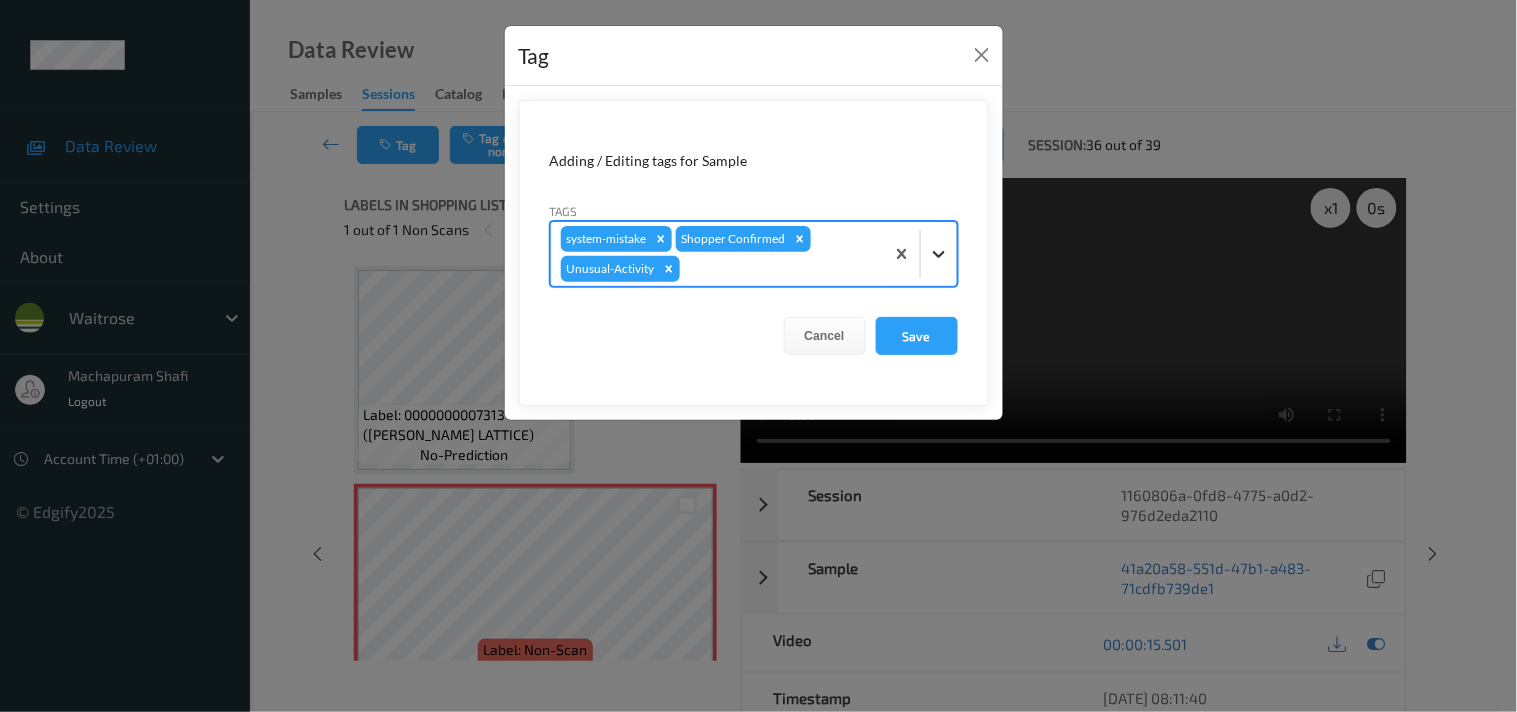 click 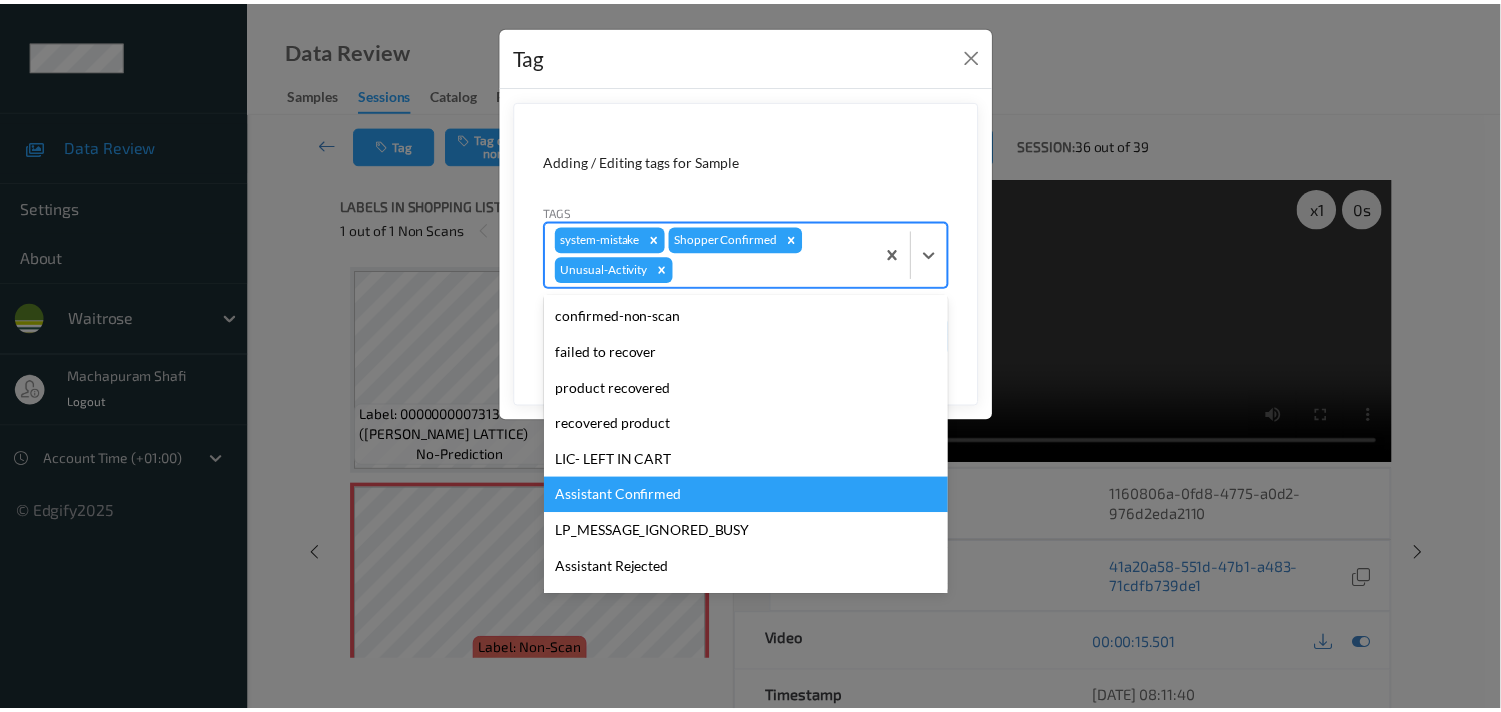 scroll, scrollTop: 283, scrollLeft: 0, axis: vertical 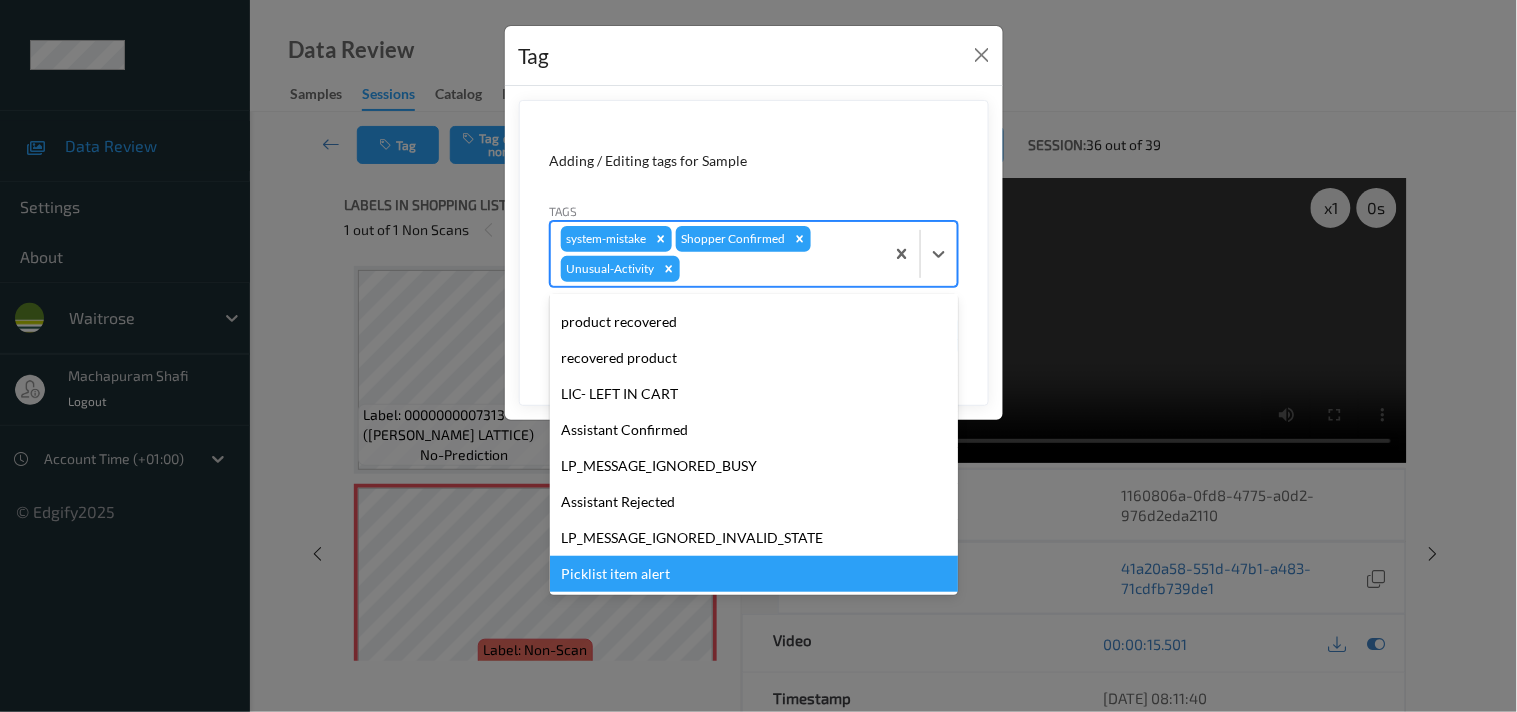 click on "Picklist item alert" at bounding box center (754, 574) 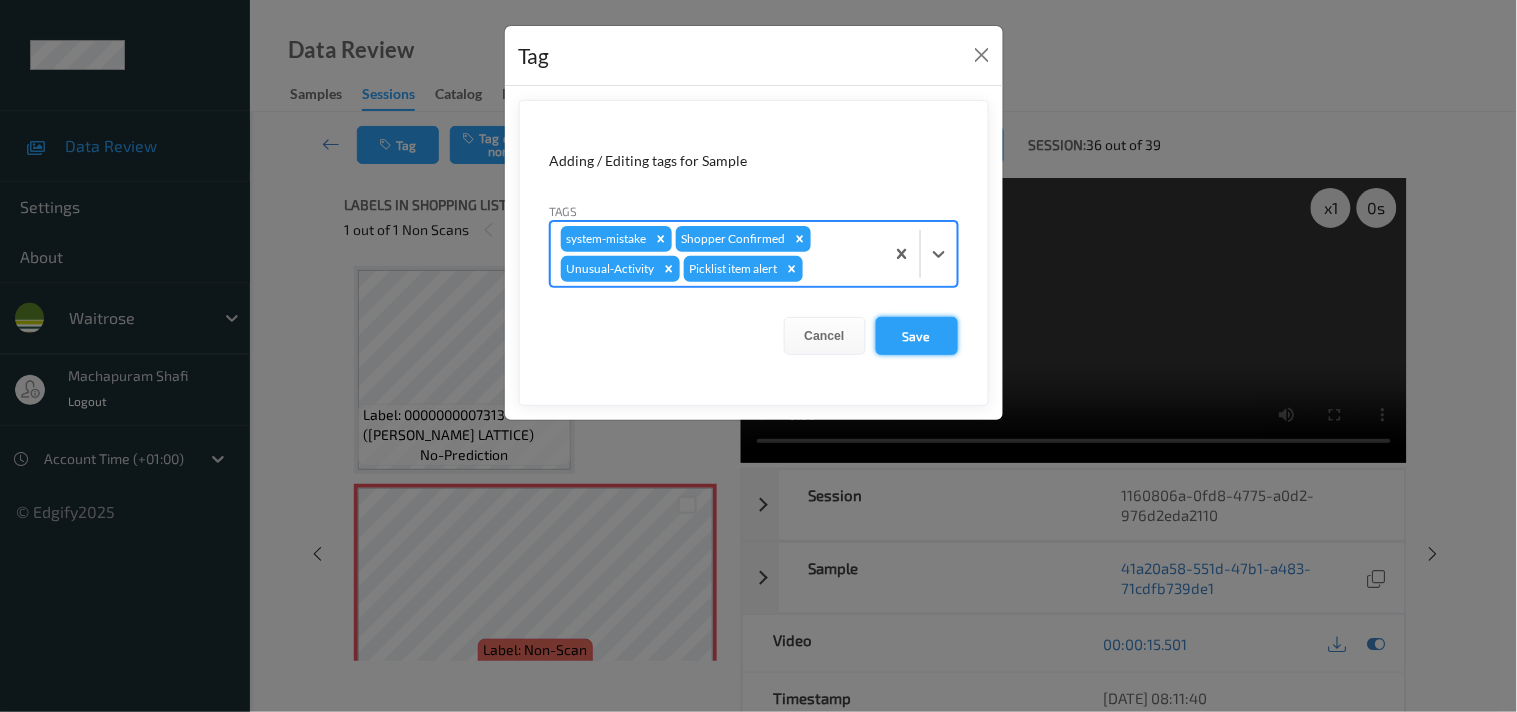 click on "Save" at bounding box center (917, 336) 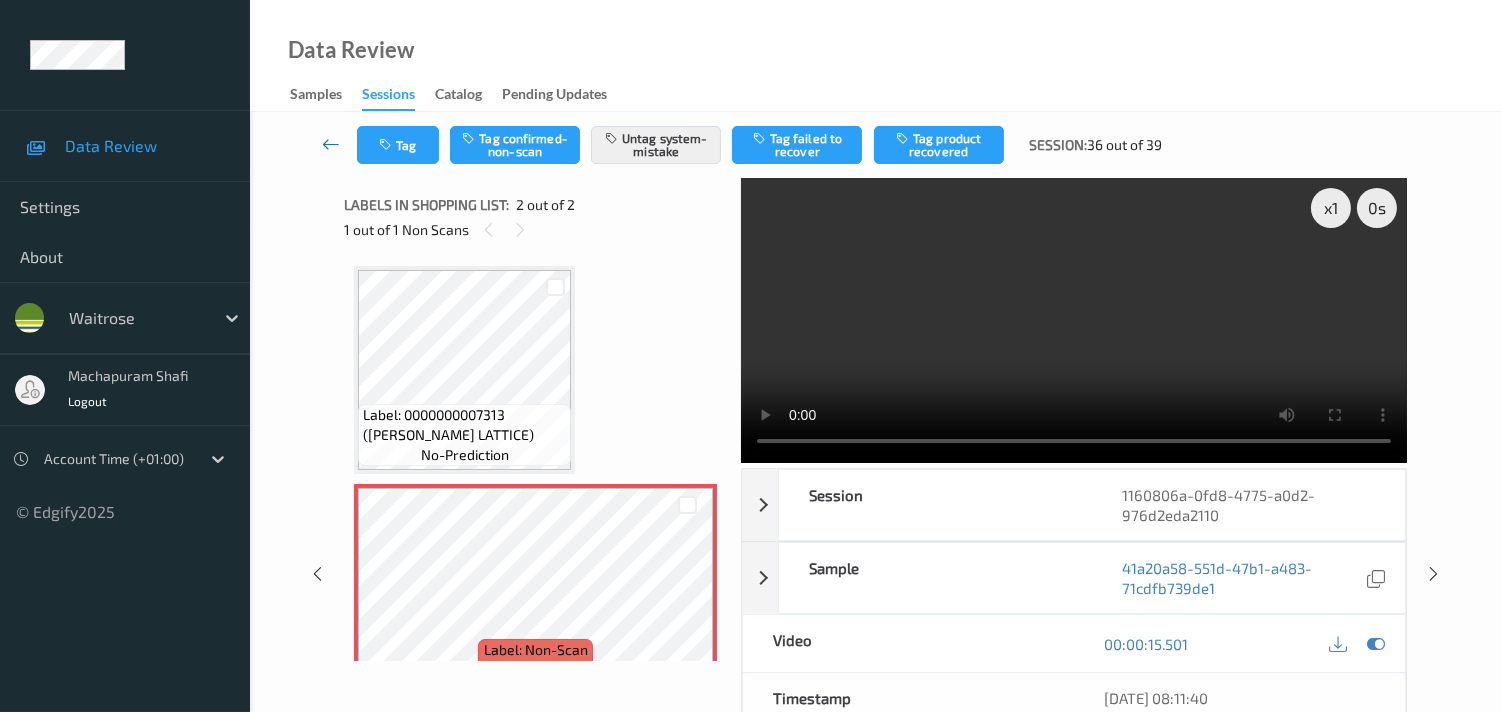 click at bounding box center [331, 144] 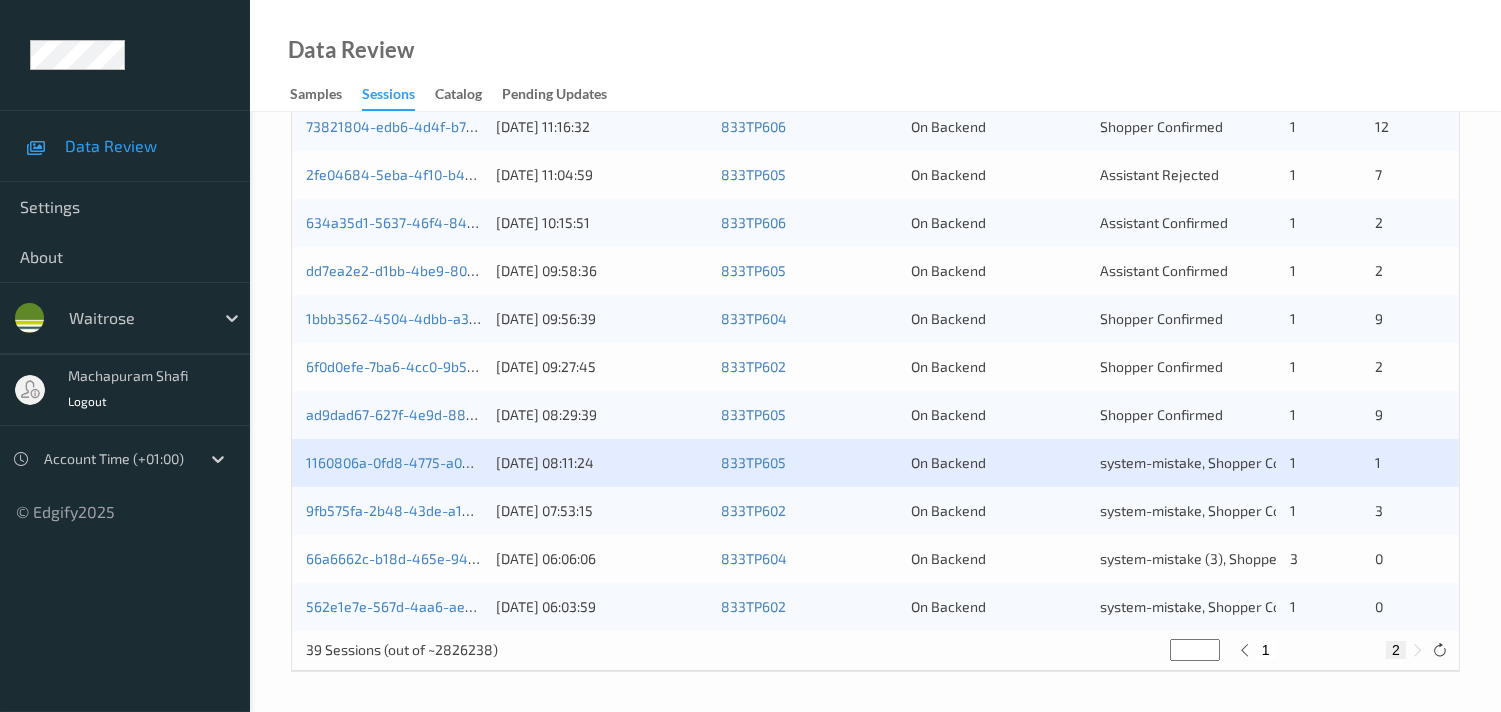 scroll, scrollTop: 903, scrollLeft: 0, axis: vertical 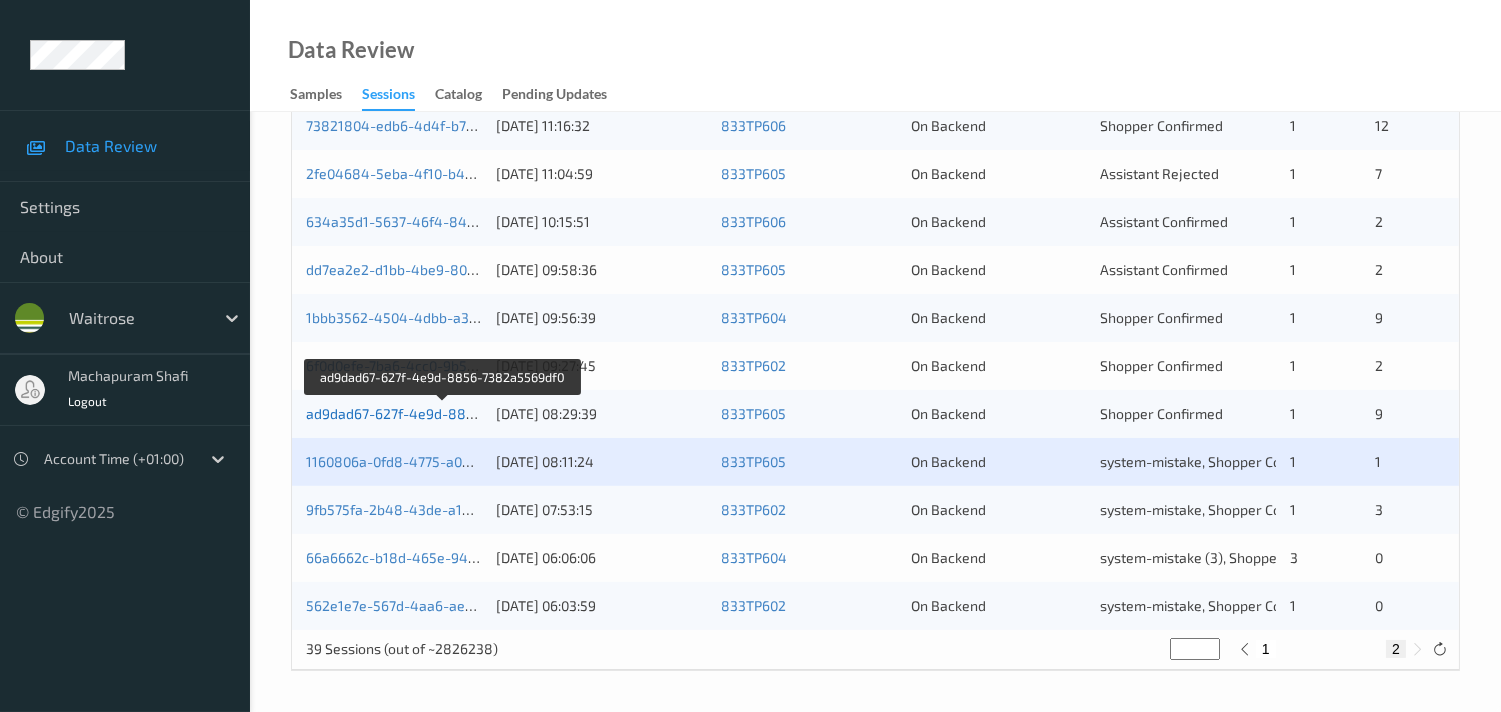 click on "ad9dad67-627f-4e9d-8856-7382a5569df0" at bounding box center [443, 413] 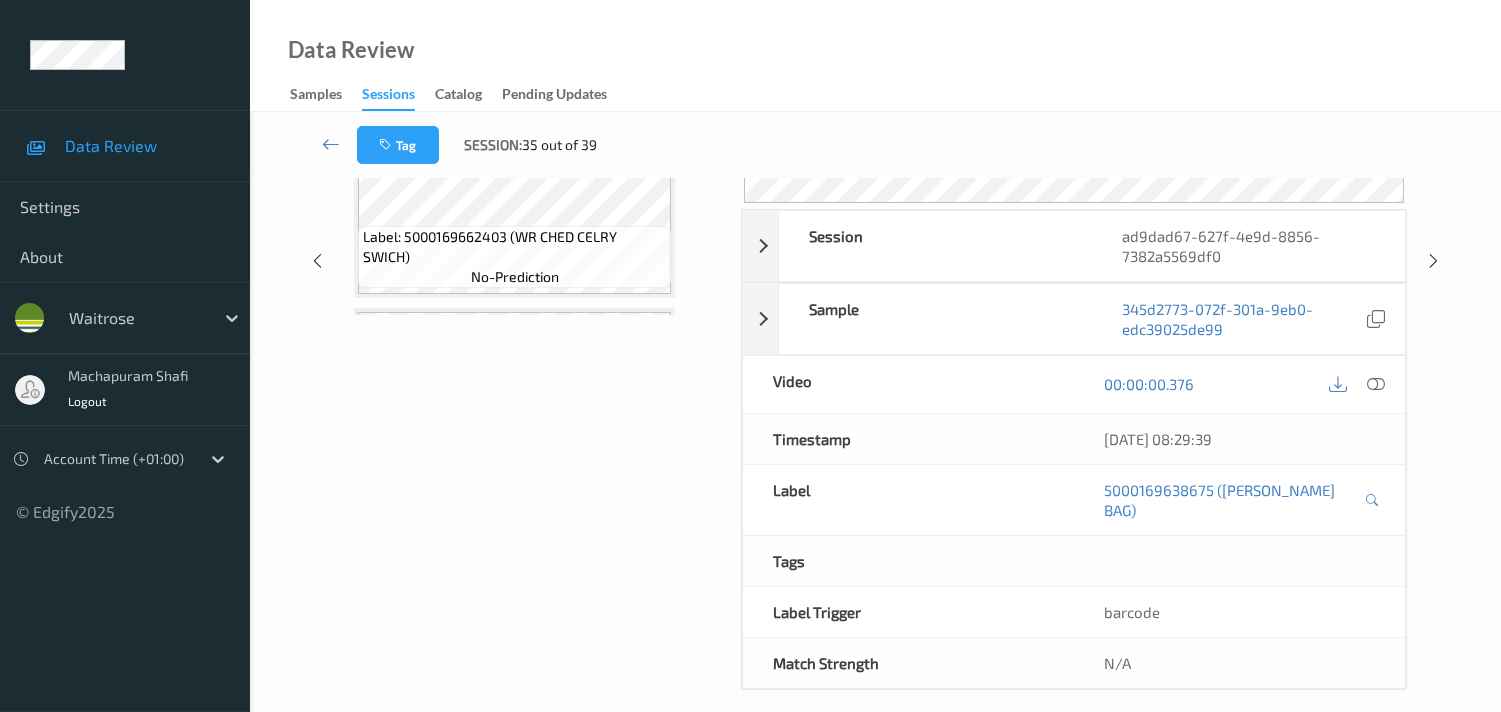 scroll, scrollTop: 344, scrollLeft: 0, axis: vertical 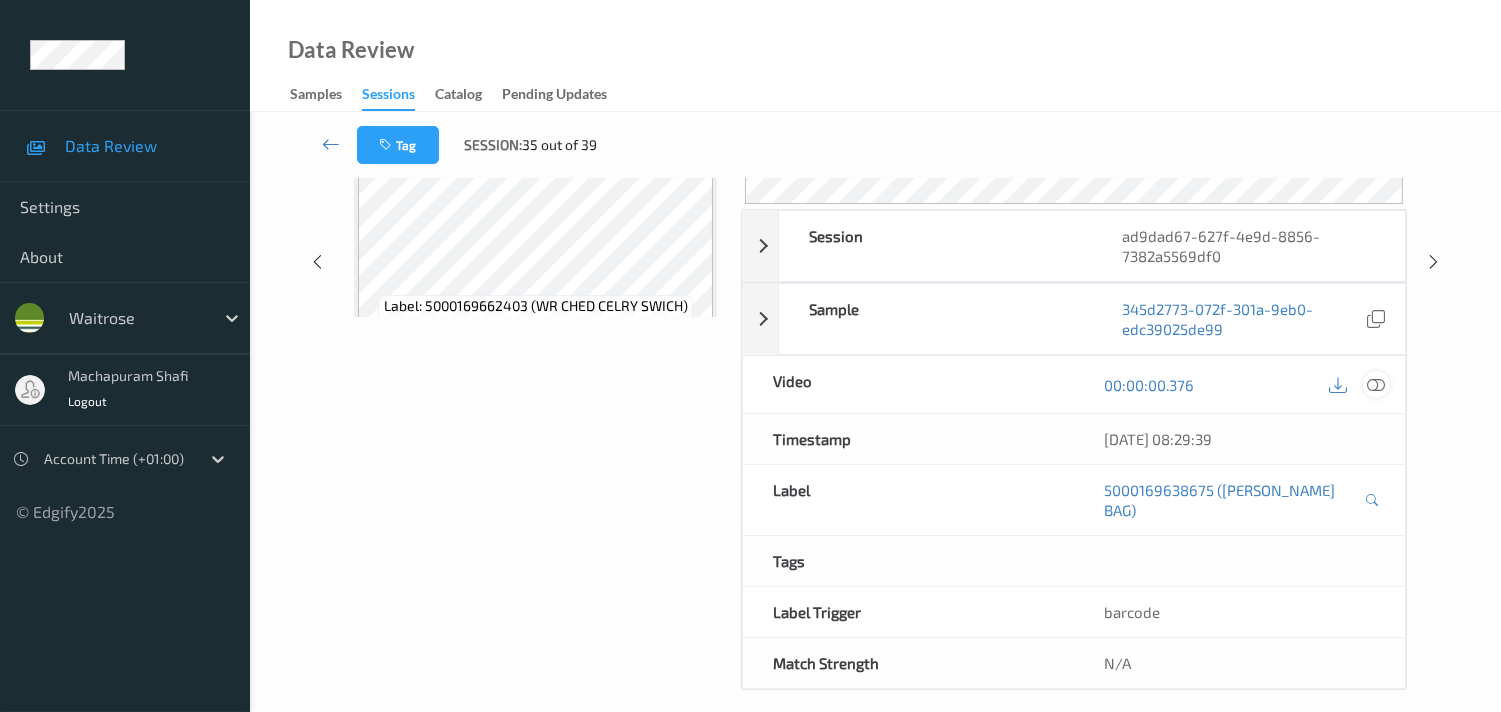 click at bounding box center (1376, 385) 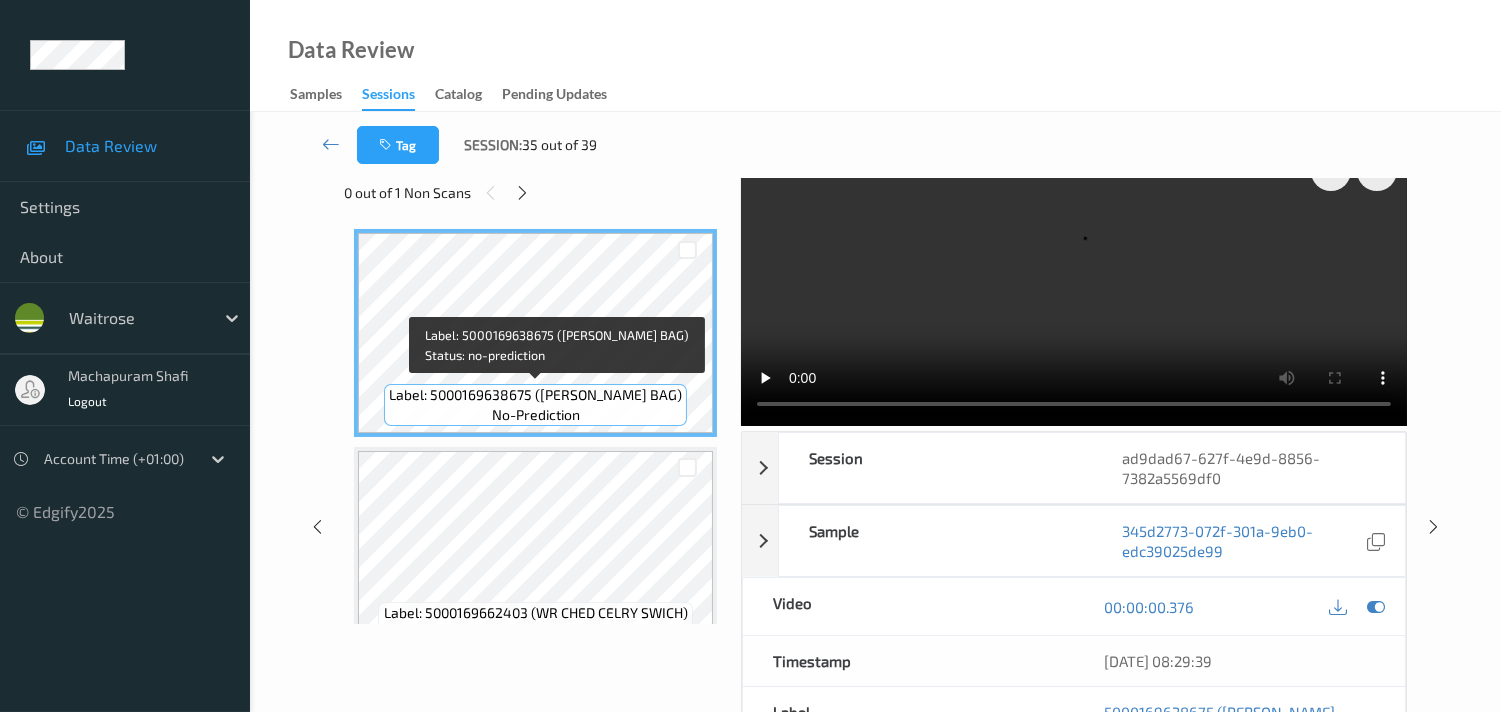 scroll, scrollTop: 0, scrollLeft: 0, axis: both 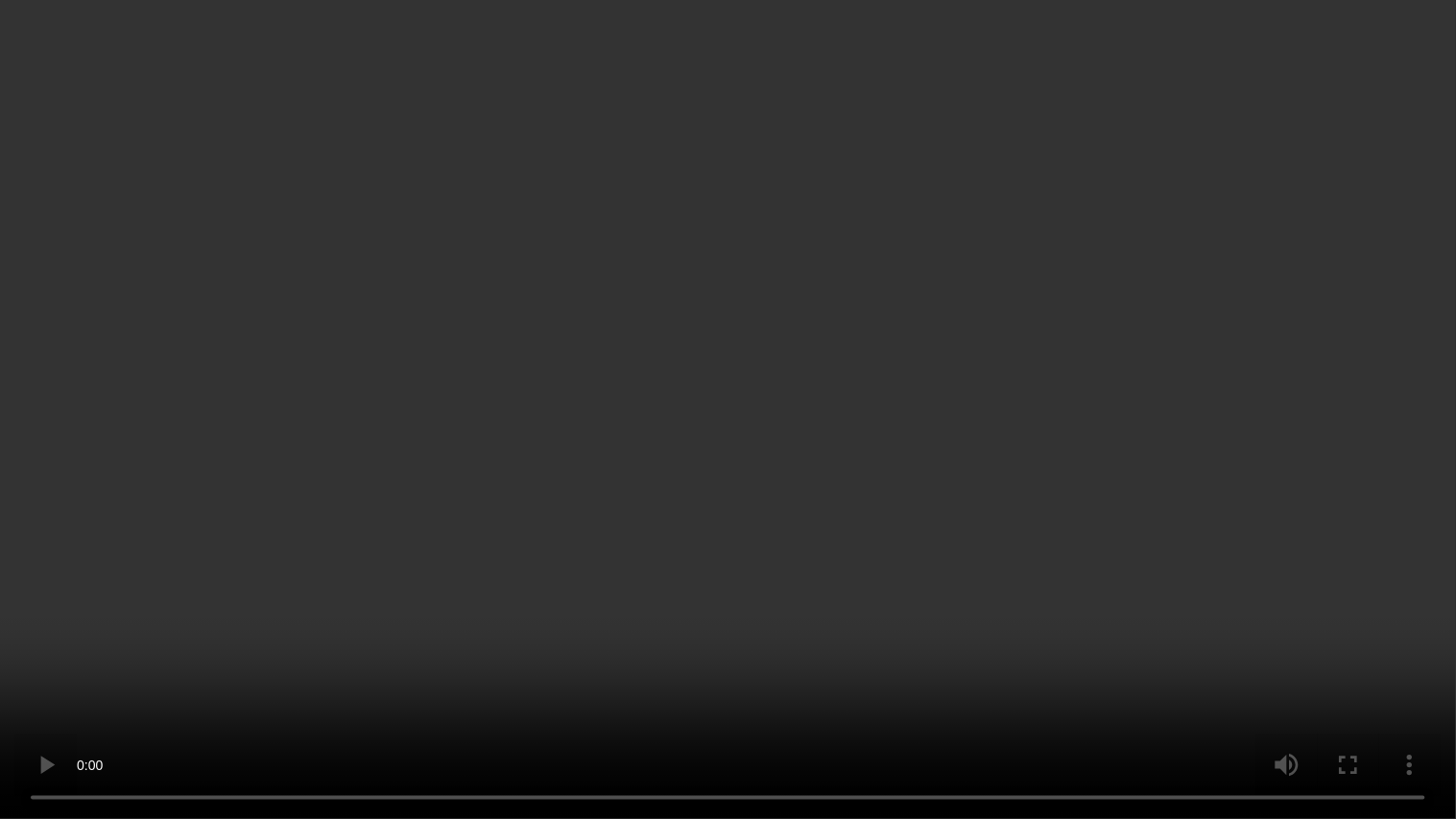 click at bounding box center [728, 409] 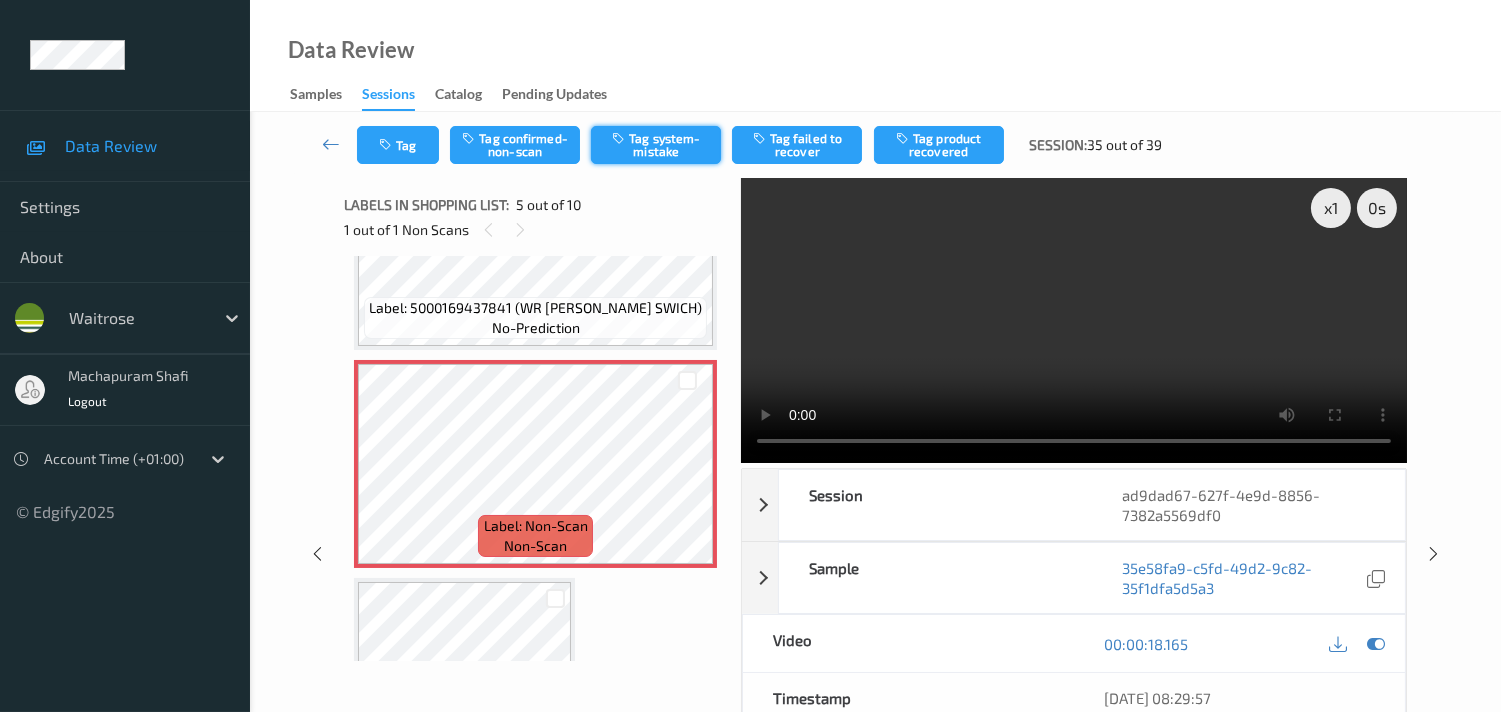 click on "Tag   system-mistake" at bounding box center [656, 145] 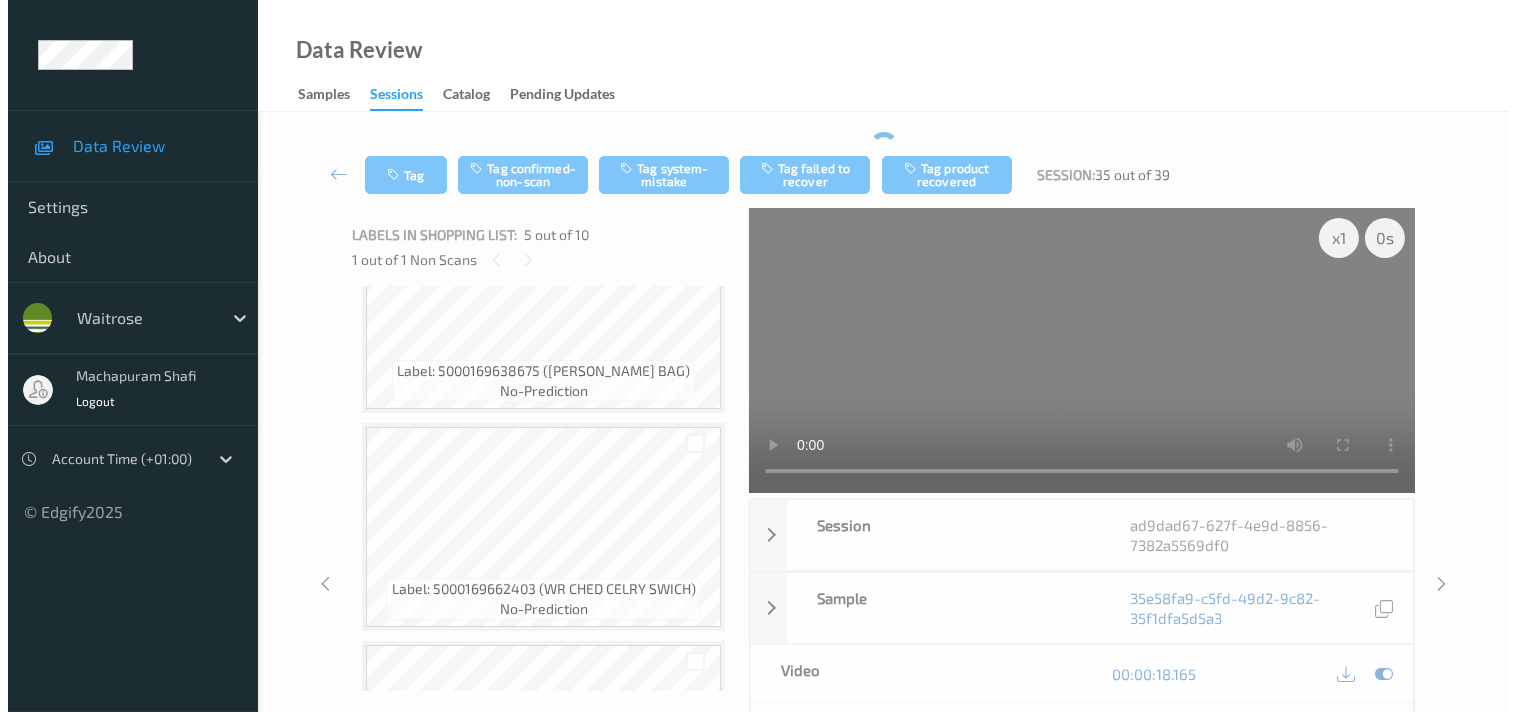 scroll, scrollTop: 0, scrollLeft: 0, axis: both 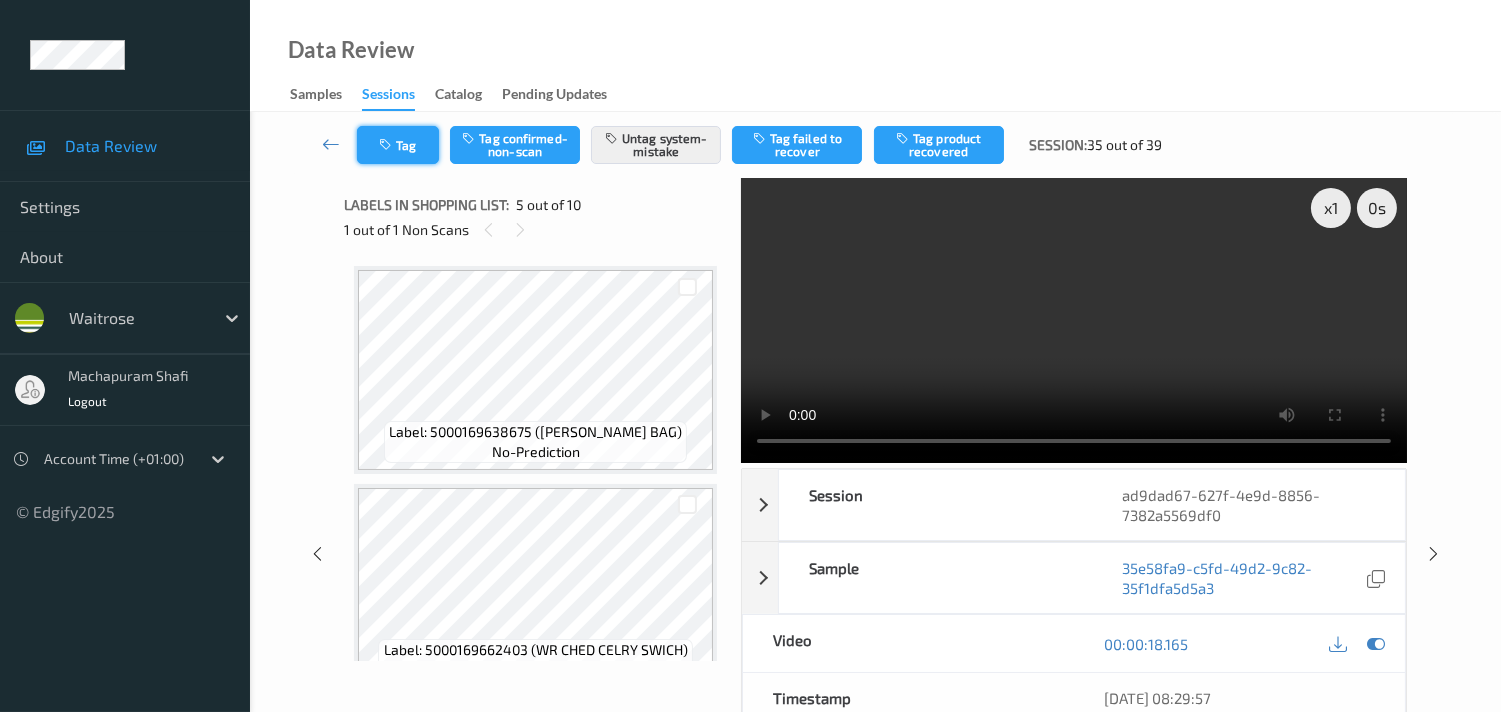 click on "Tag" at bounding box center (398, 145) 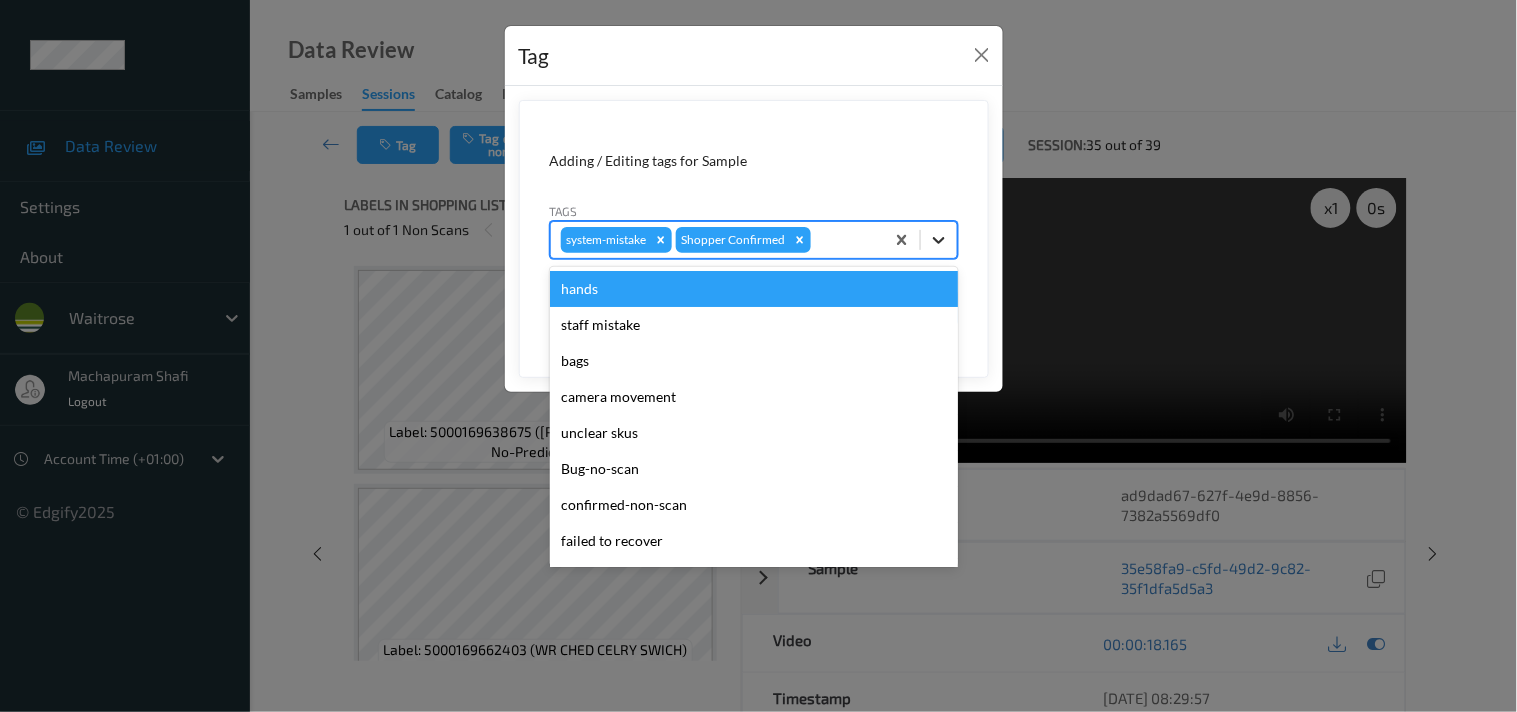 click 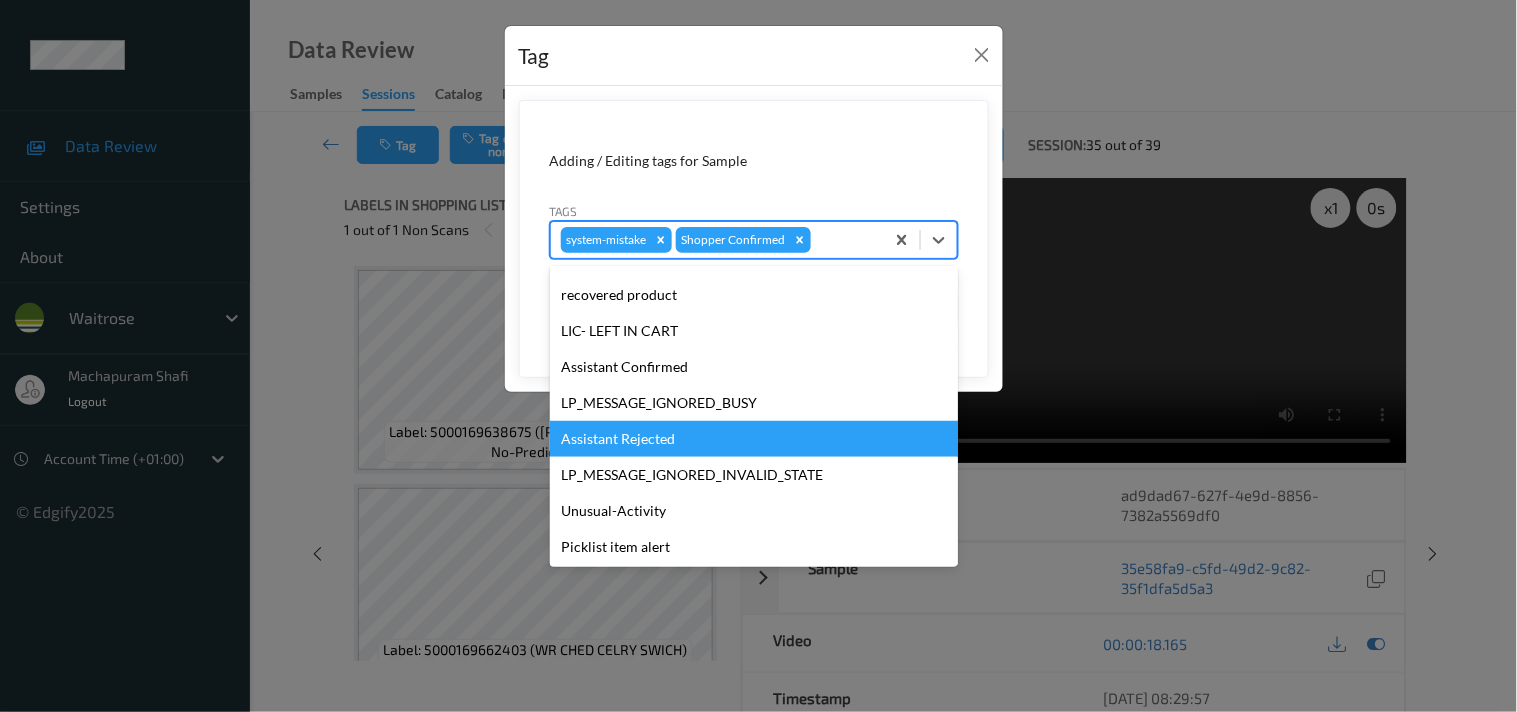 scroll, scrollTop: 320, scrollLeft: 0, axis: vertical 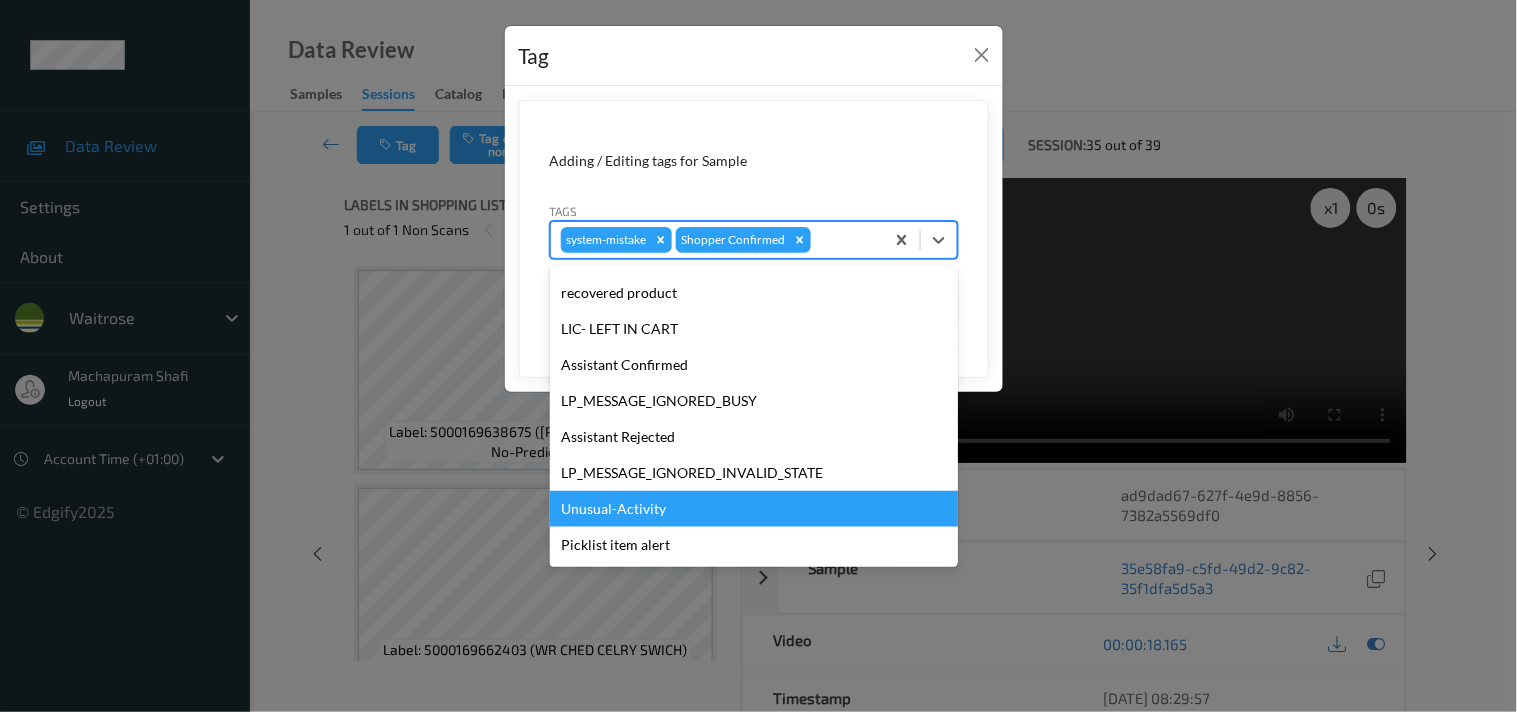 click on "Unusual-Activity" at bounding box center [754, 509] 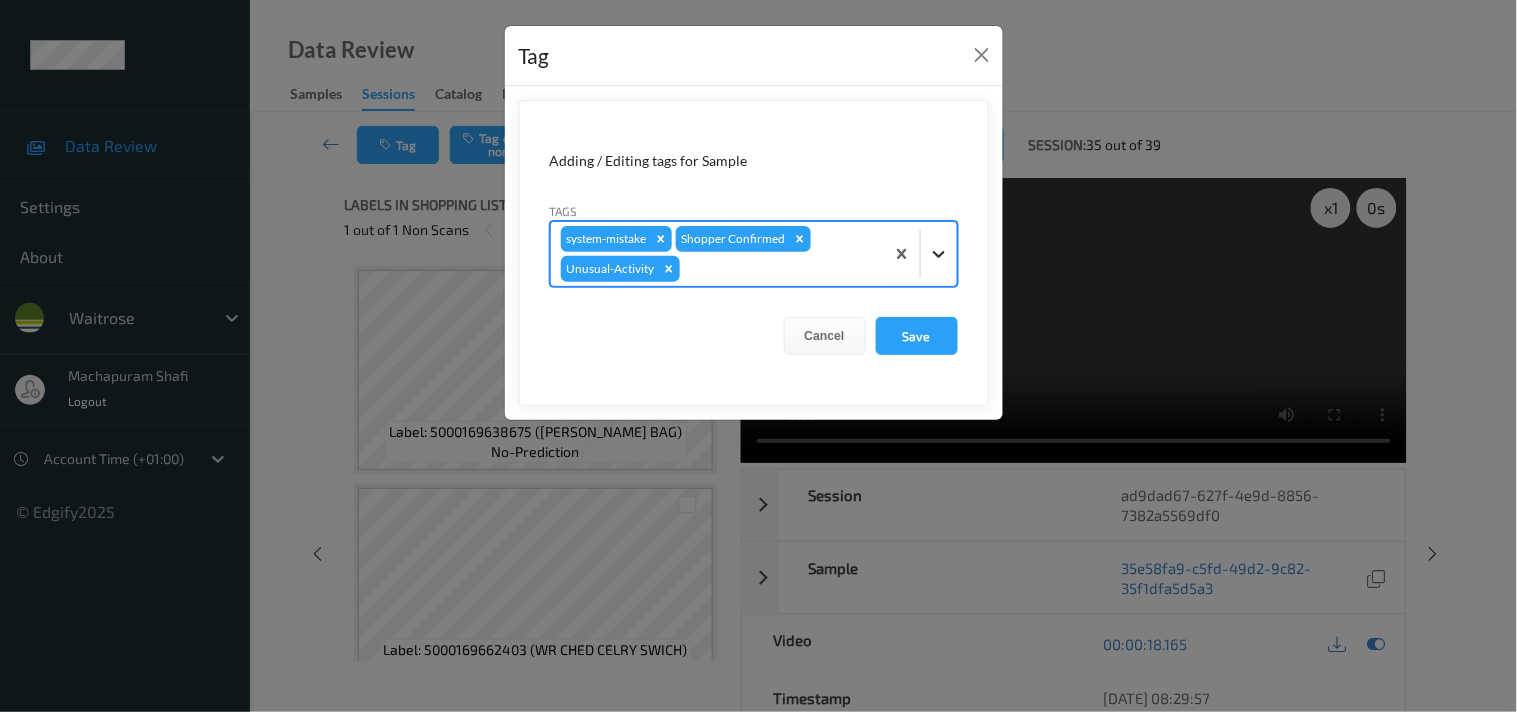 click 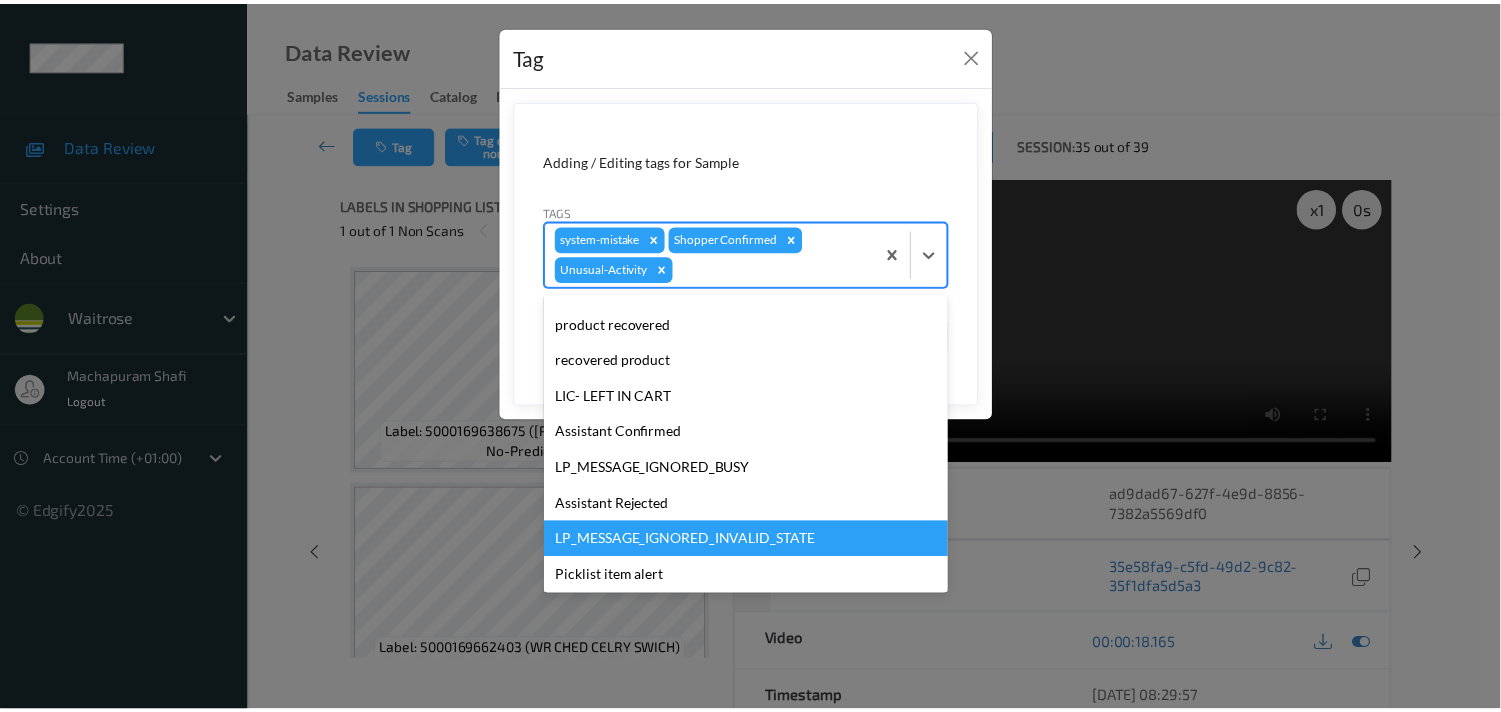 scroll, scrollTop: 283, scrollLeft: 0, axis: vertical 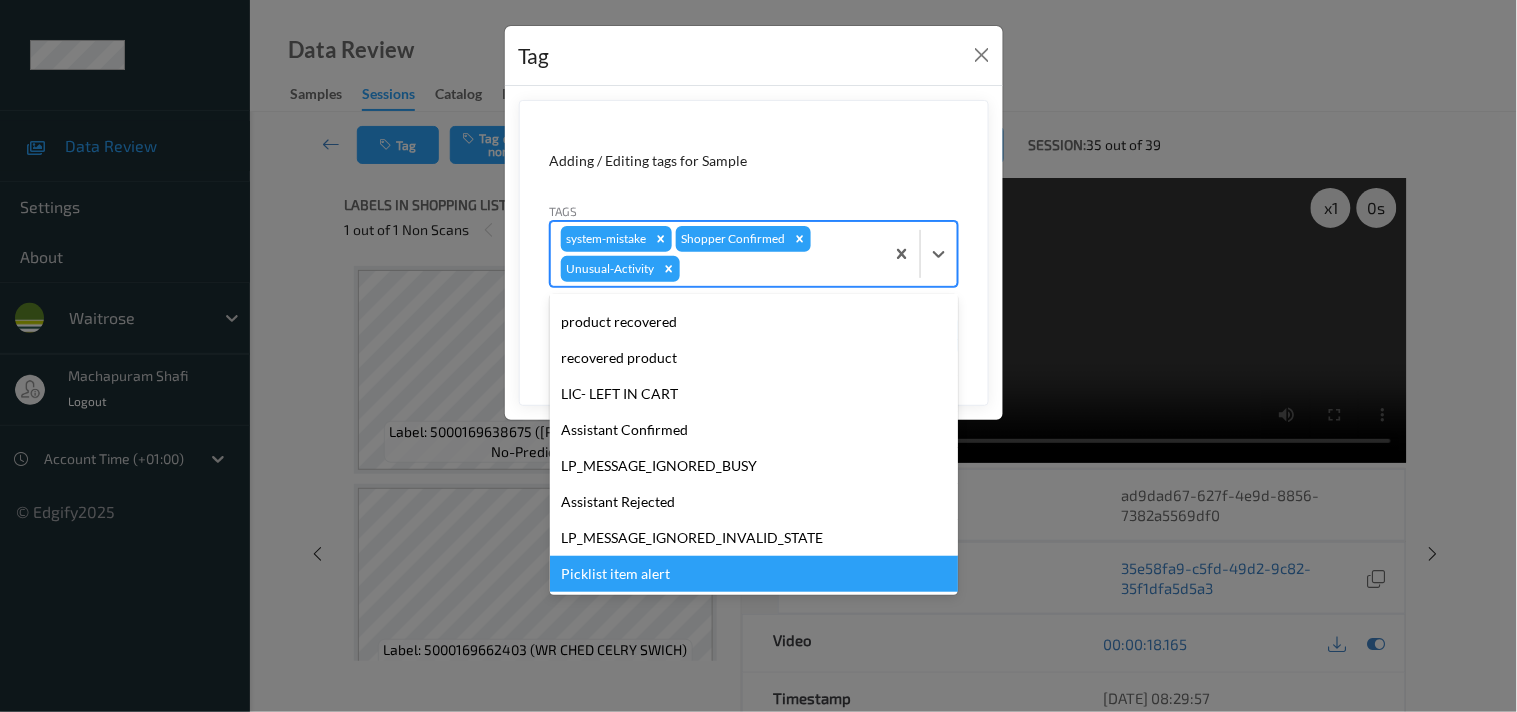 click on "Picklist item alert" at bounding box center (754, 574) 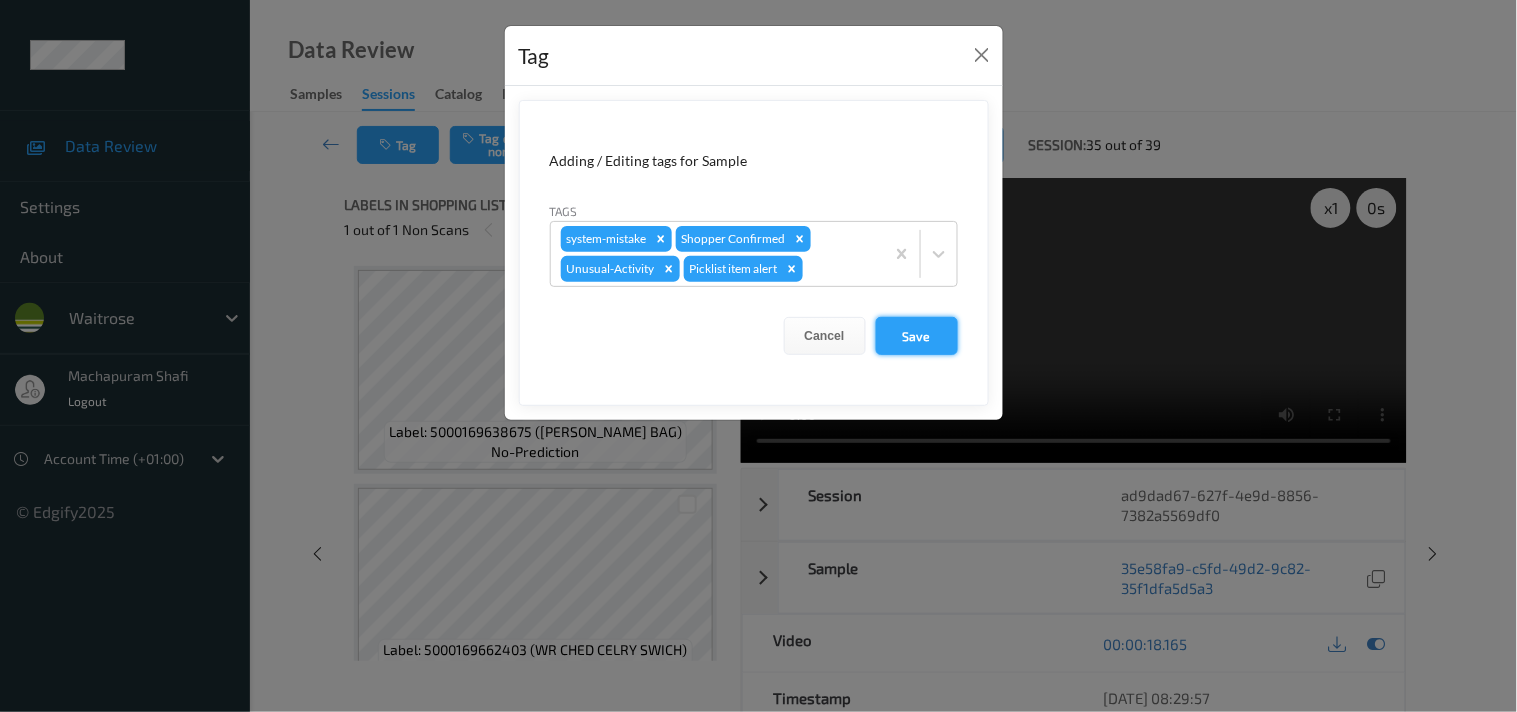 click on "Save" at bounding box center [917, 336] 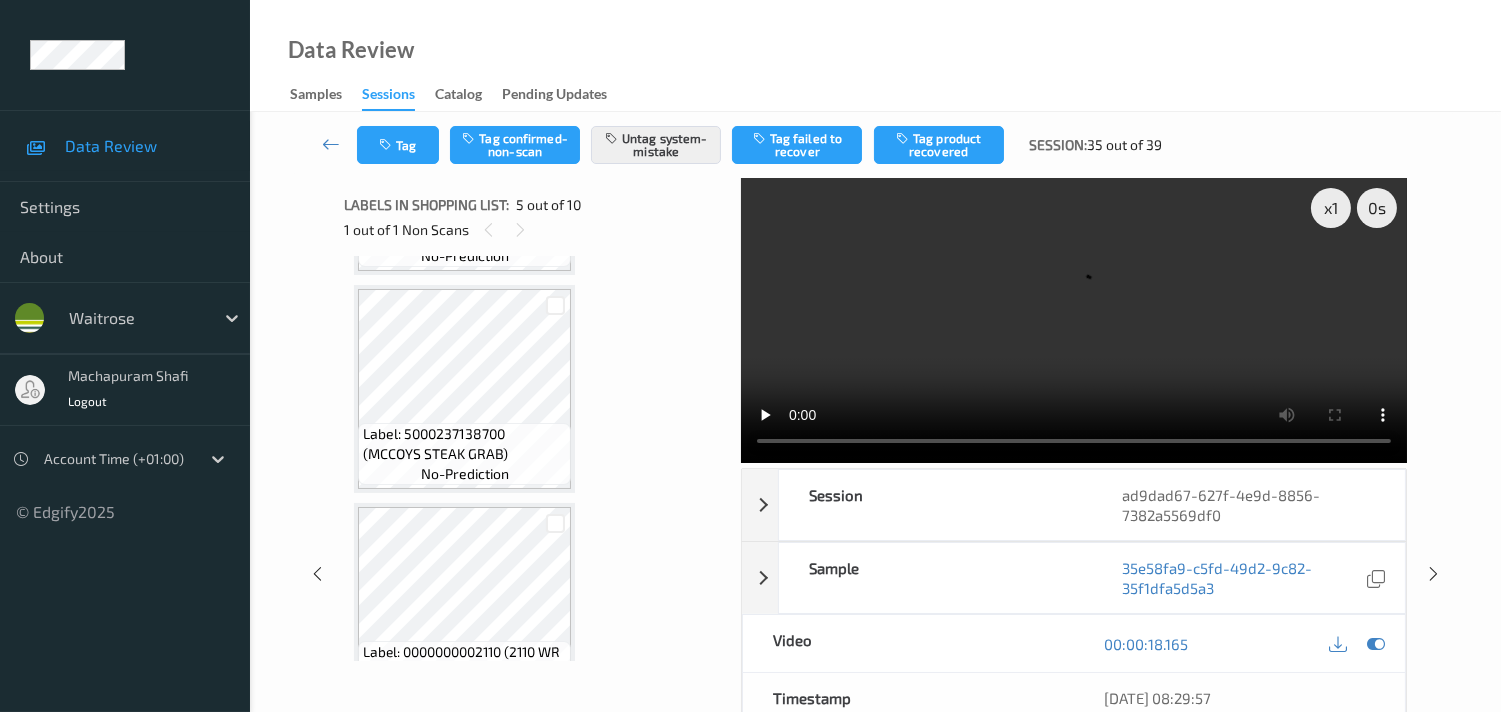 scroll, scrollTop: 1770, scrollLeft: 0, axis: vertical 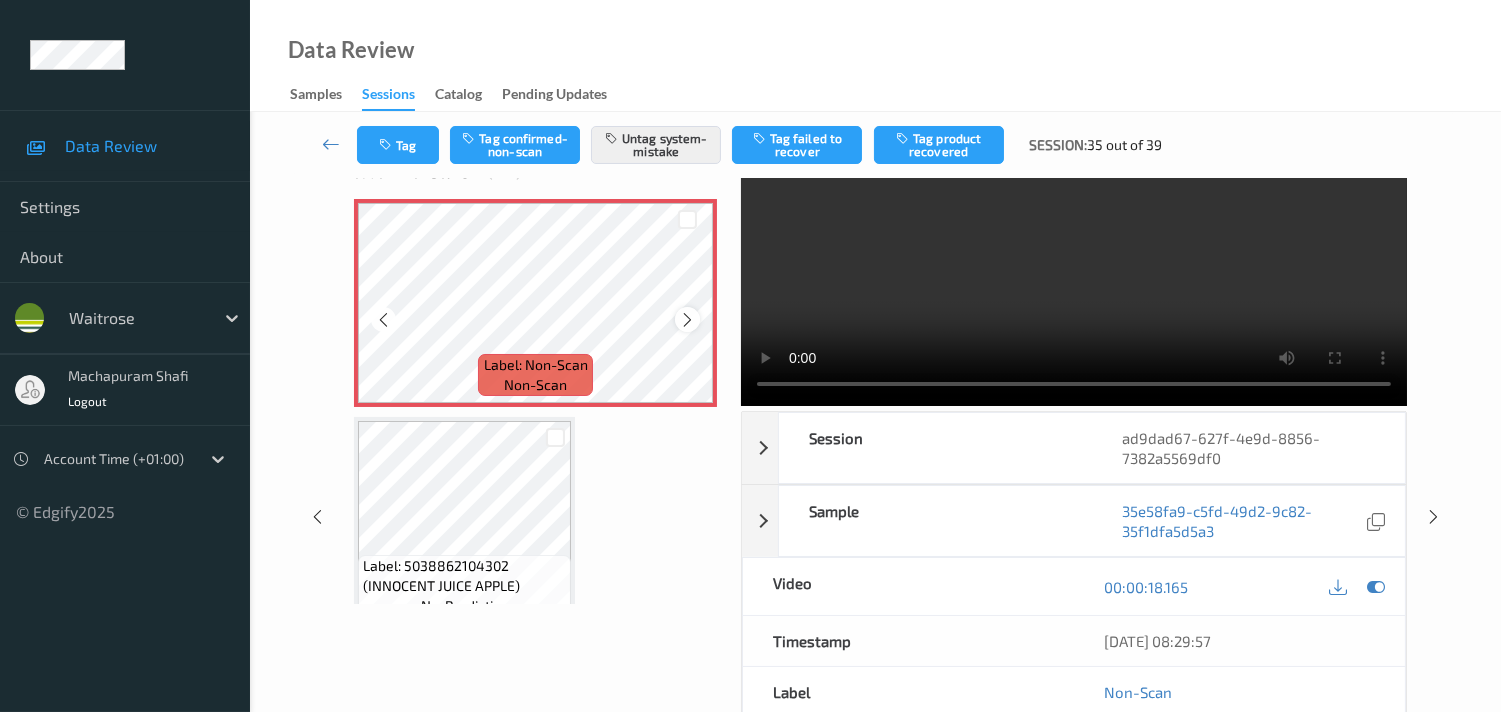 click at bounding box center [687, 320] 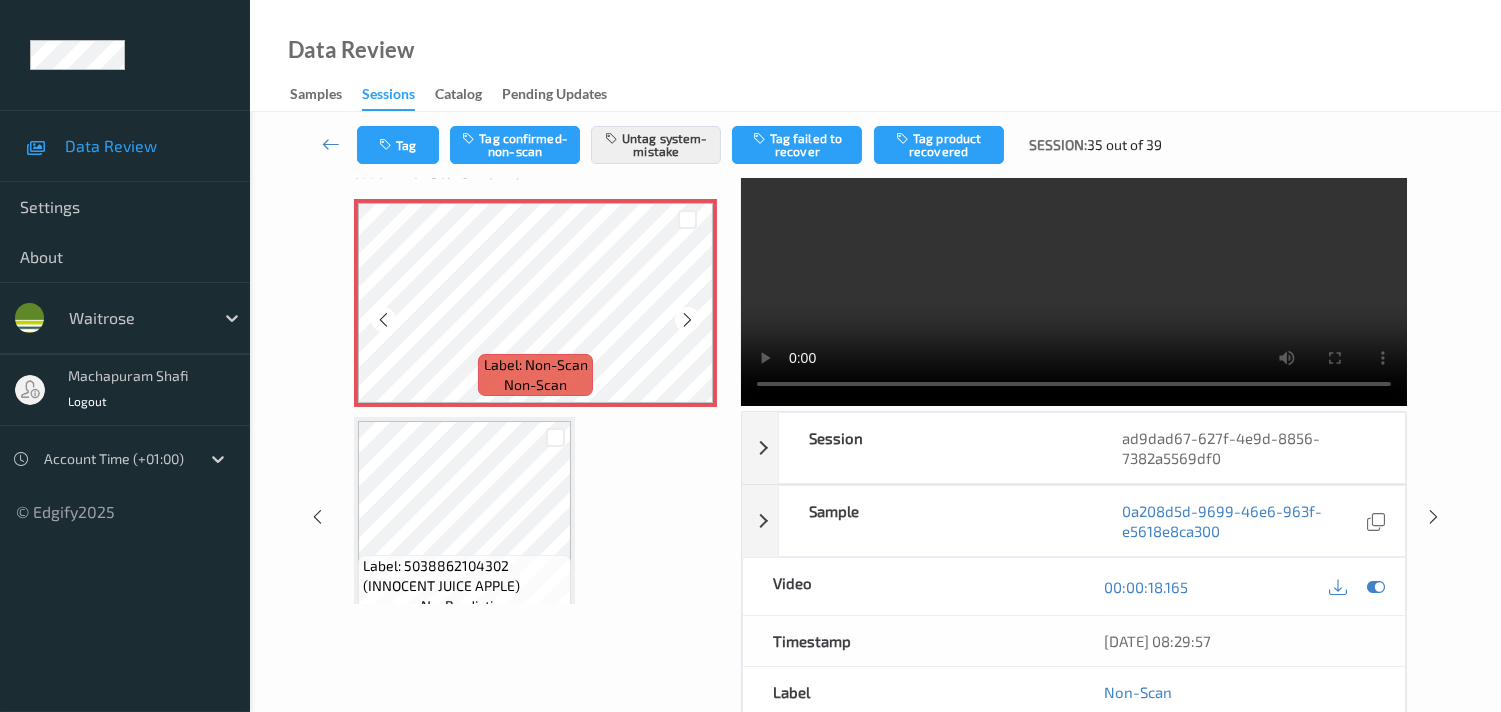 click at bounding box center (687, 320) 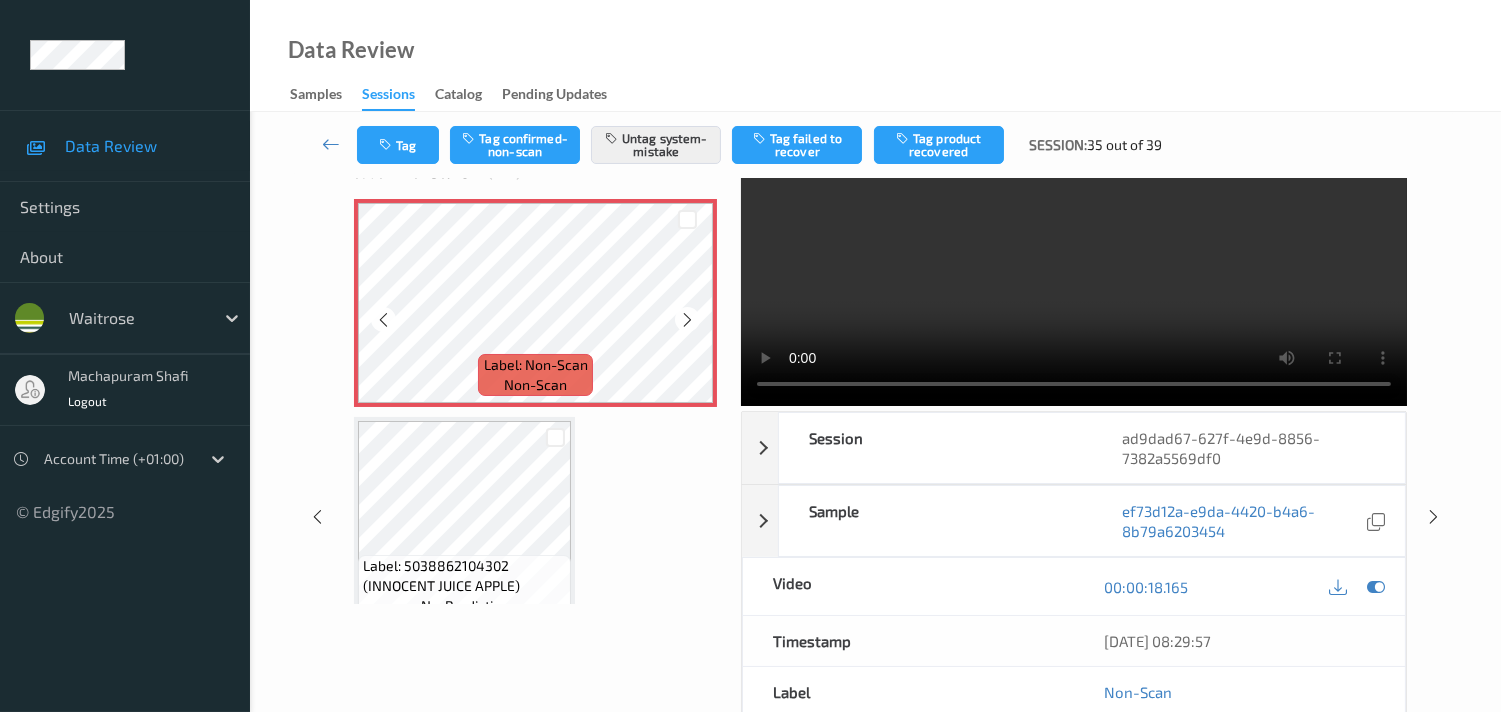 click at bounding box center (687, 320) 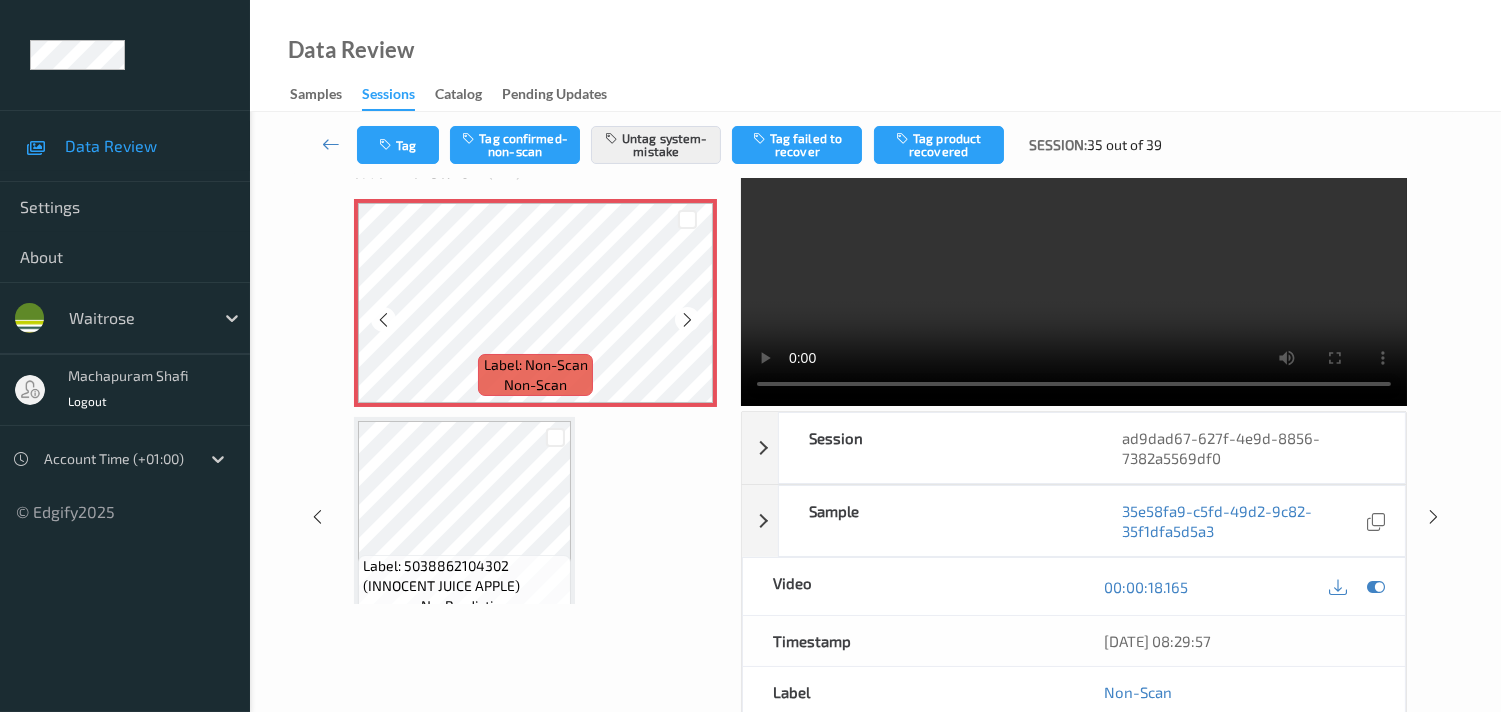 click at bounding box center (687, 320) 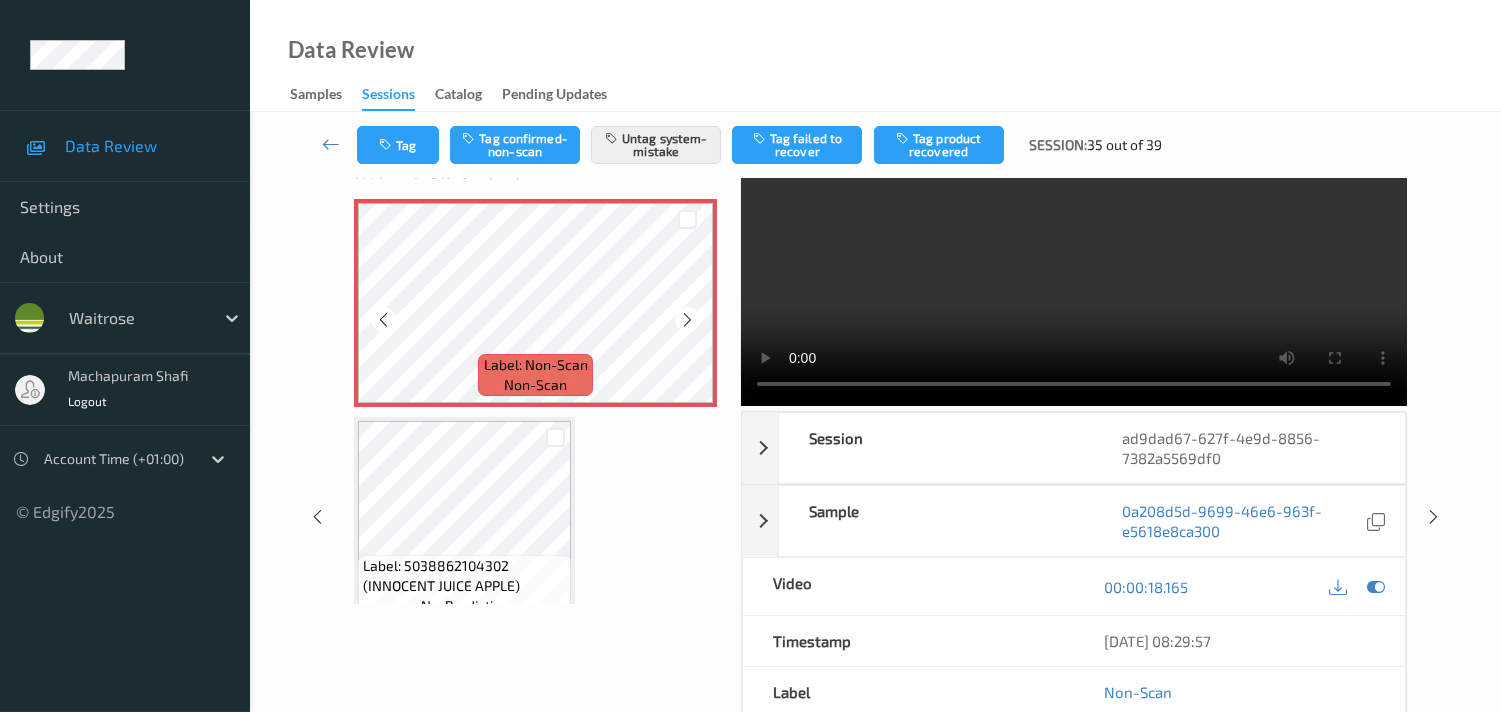 click at bounding box center [687, 320] 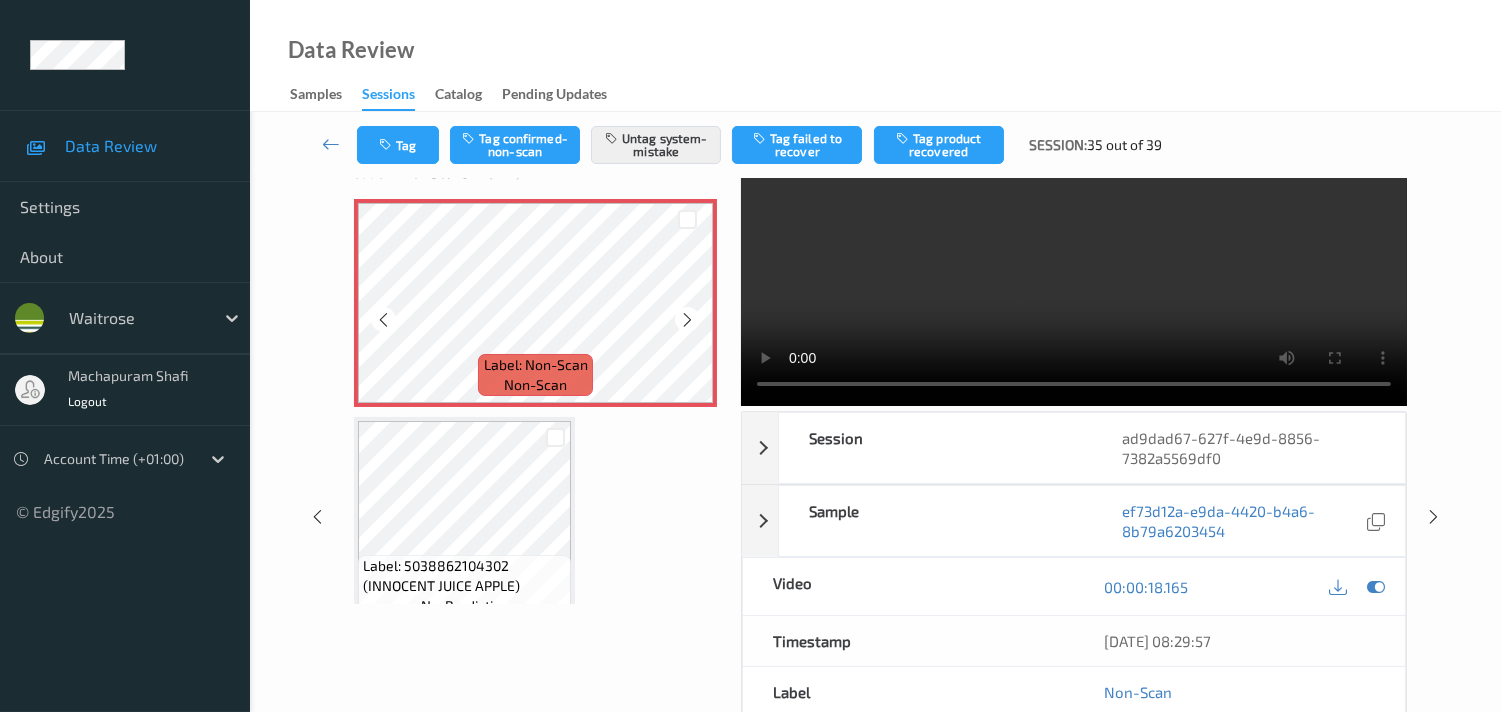 click at bounding box center (687, 320) 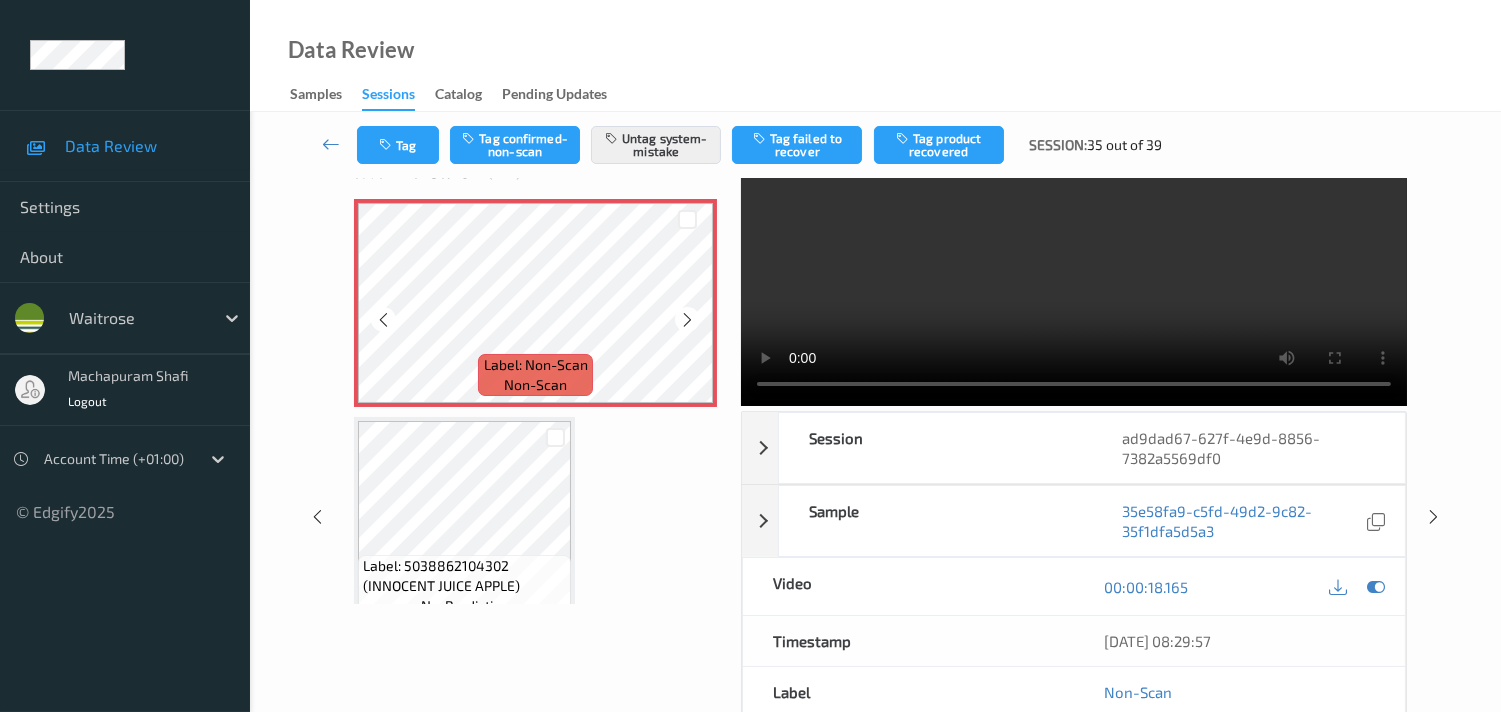 click at bounding box center (687, 320) 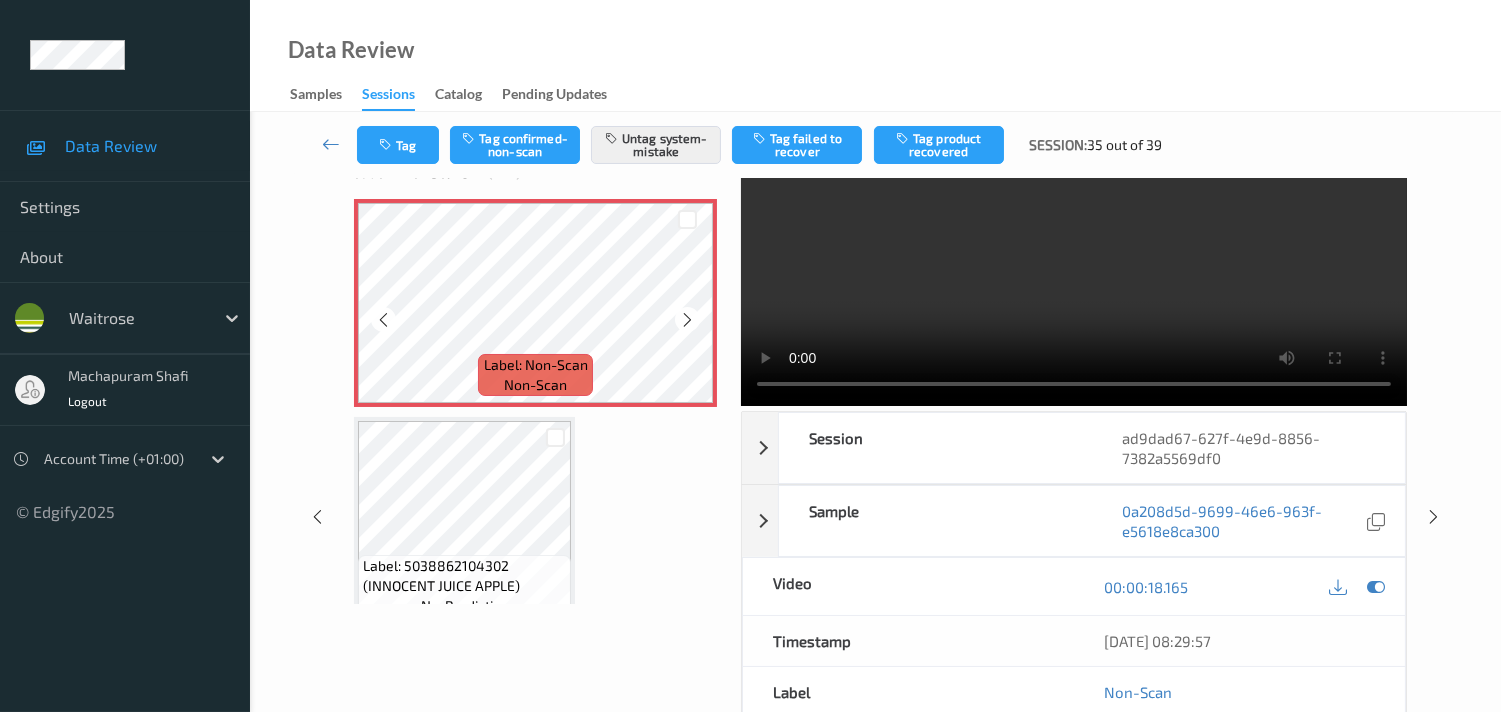 click at bounding box center [687, 320] 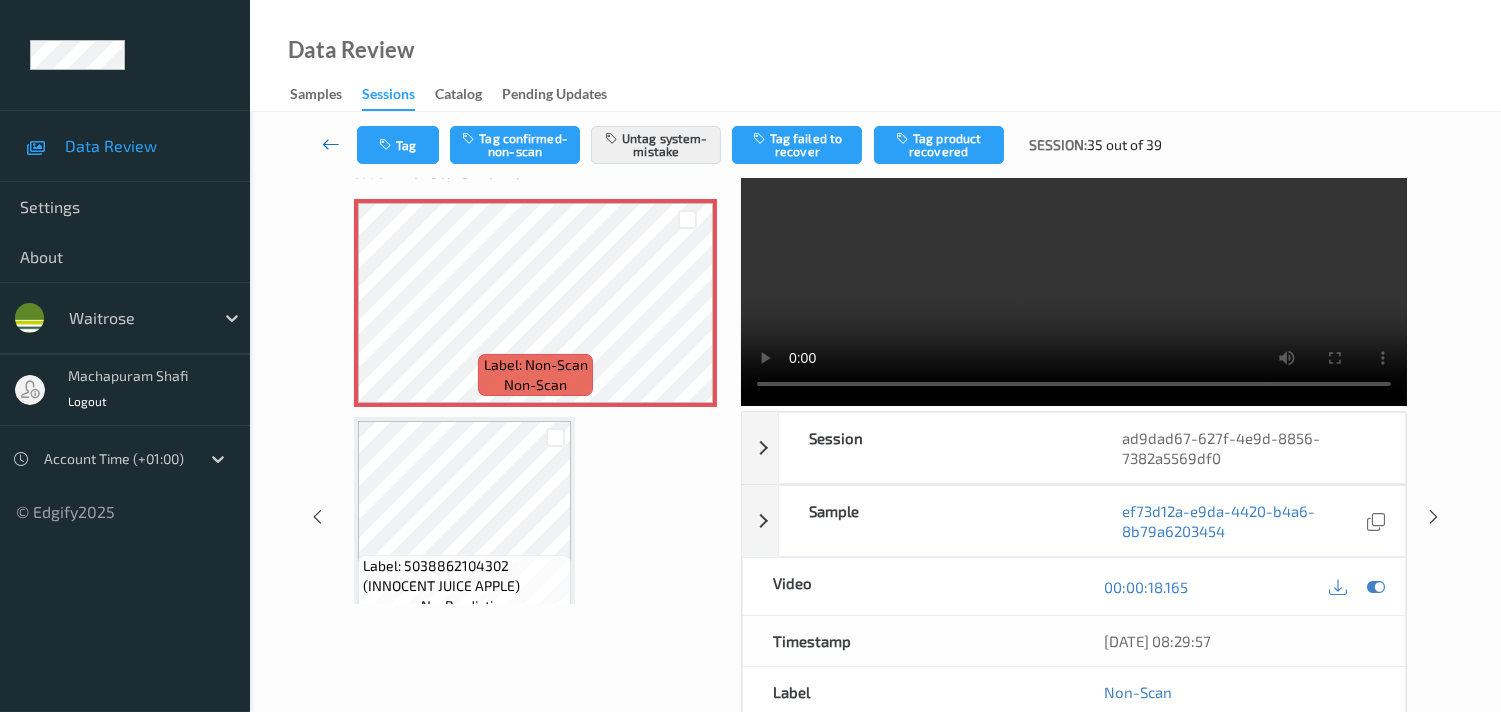 click at bounding box center (331, 144) 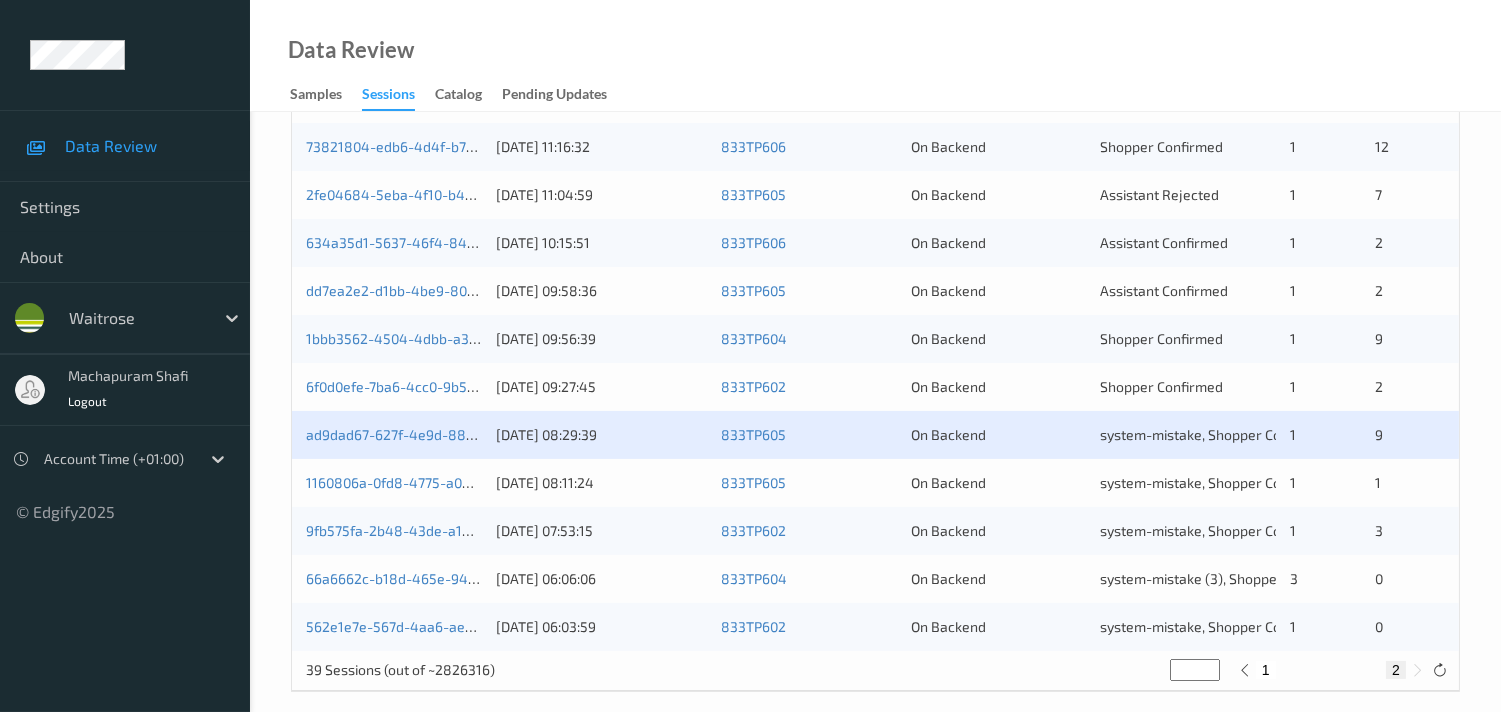 scroll, scrollTop: 888, scrollLeft: 0, axis: vertical 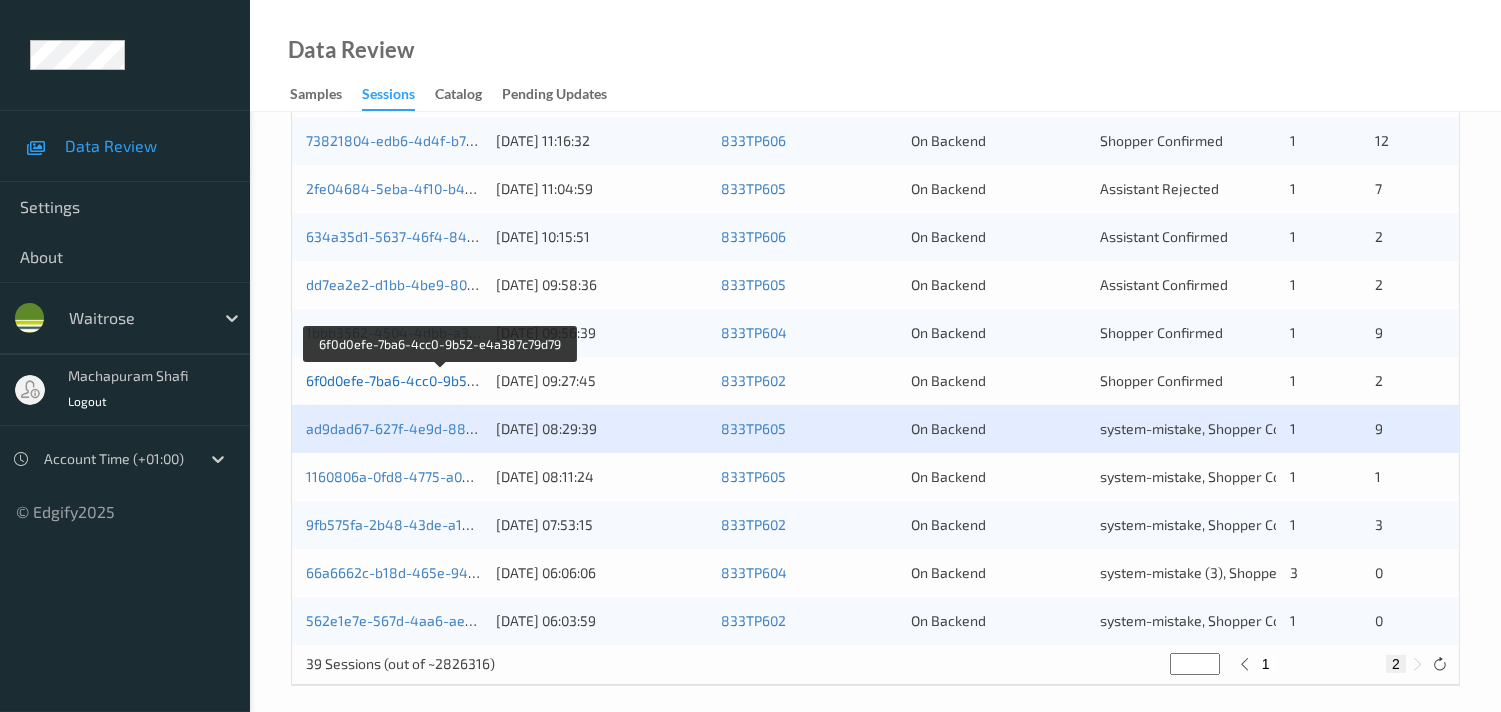 click on "6f0d0efe-7ba6-4cc0-9b52-e4a387c79d79" at bounding box center [440, 380] 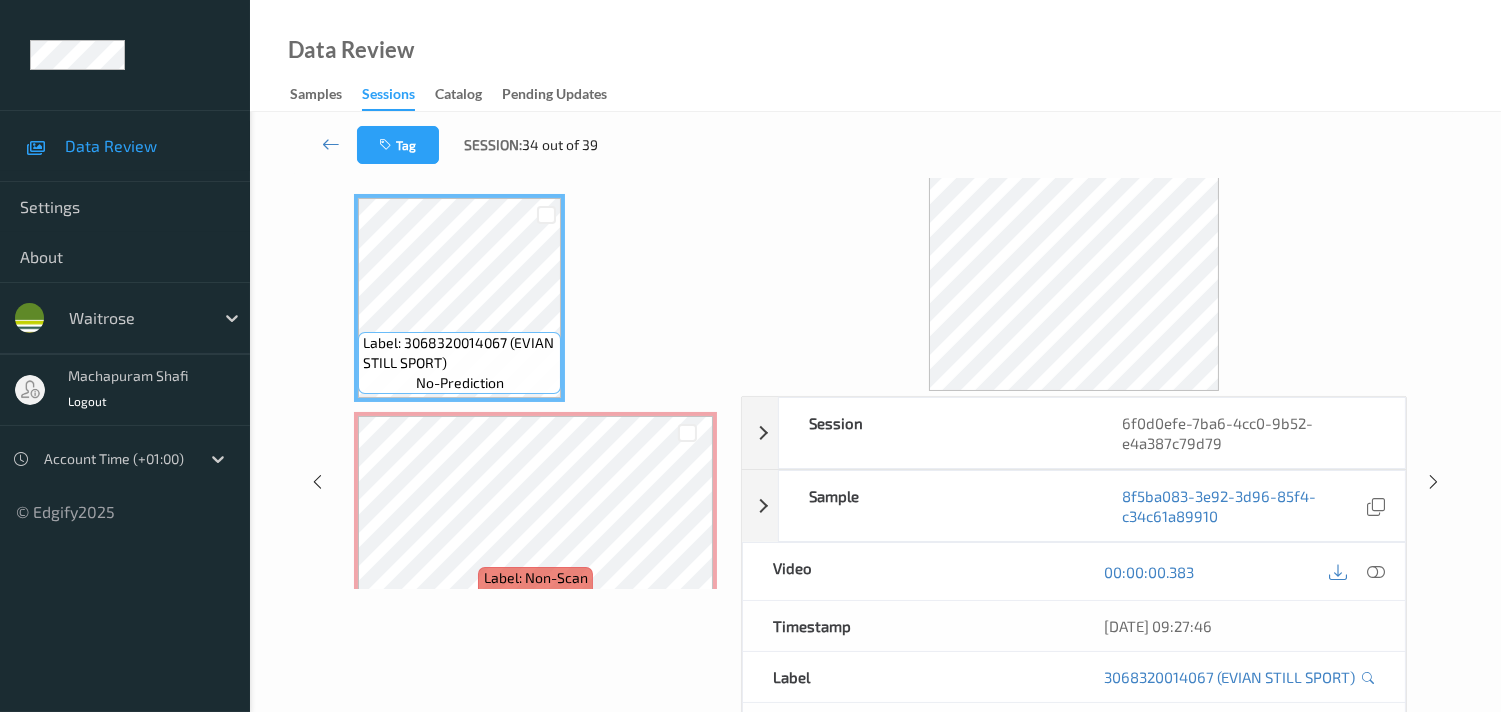scroll, scrollTop: 111, scrollLeft: 0, axis: vertical 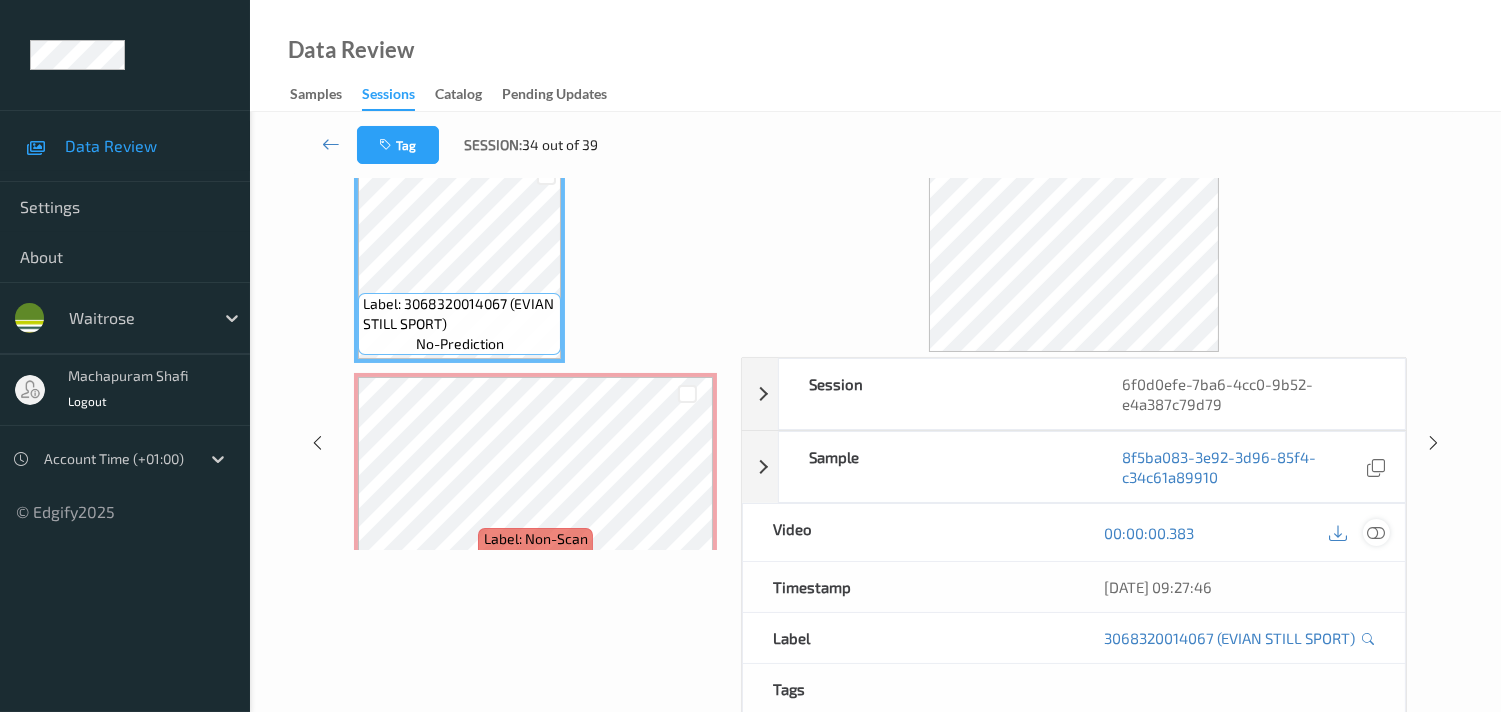click at bounding box center (1376, 533) 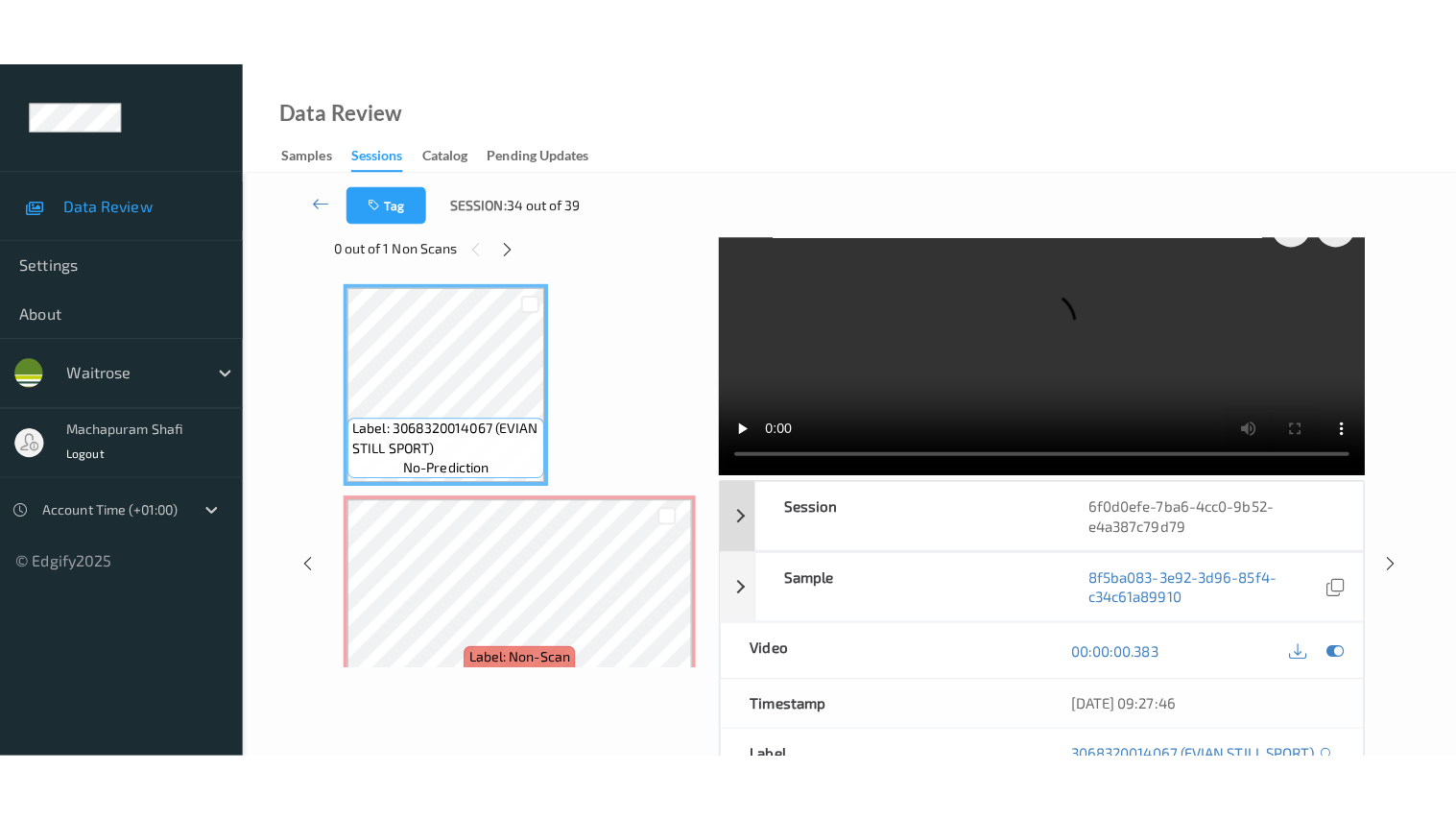scroll, scrollTop: 0, scrollLeft: 0, axis: both 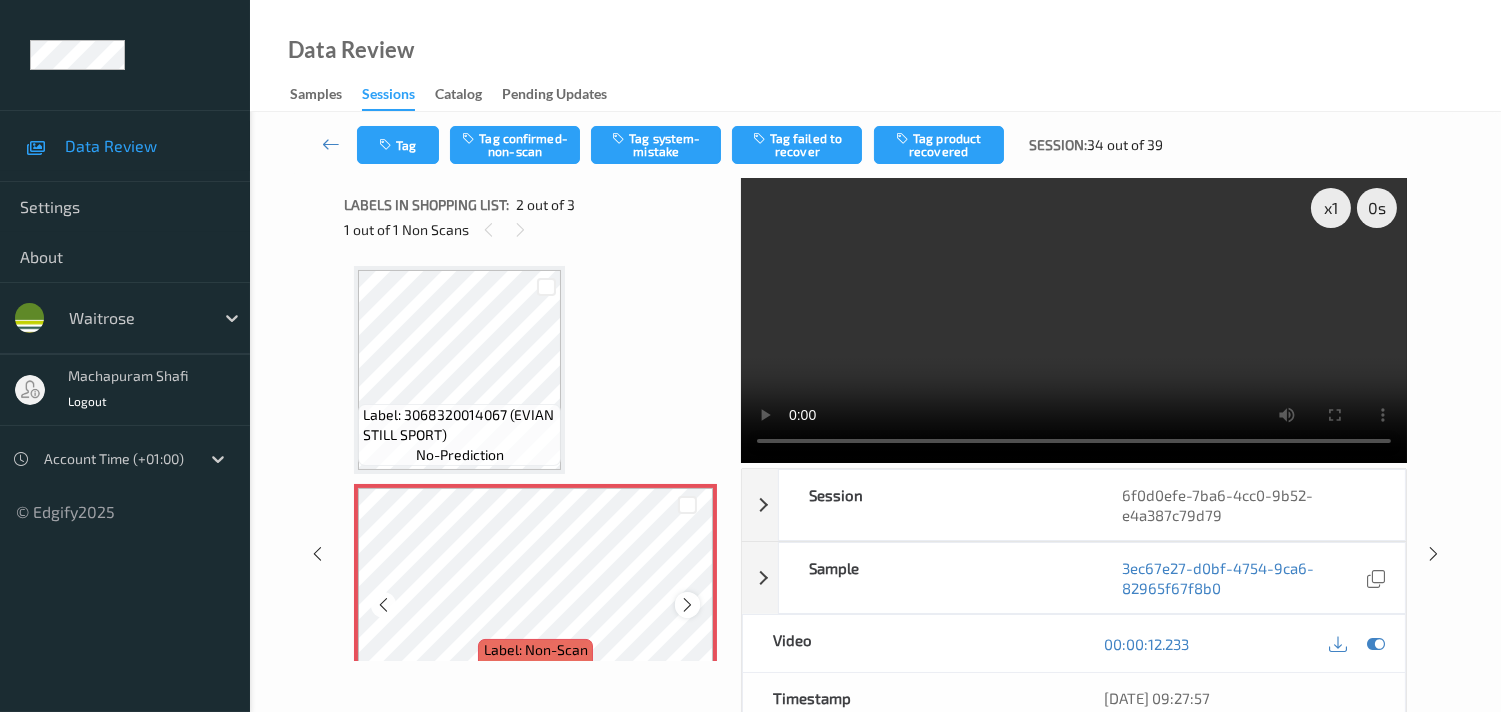 click at bounding box center (687, 605) 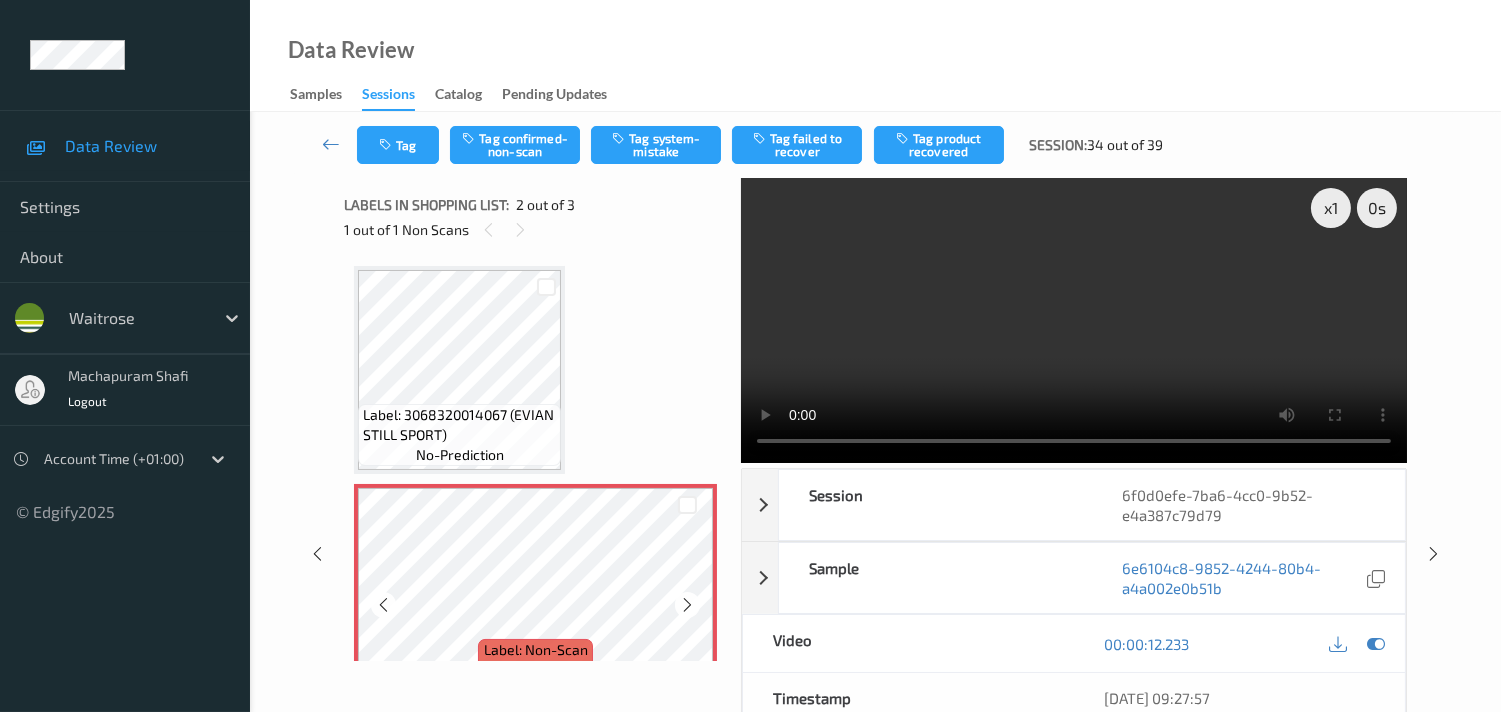 click at bounding box center (687, 605) 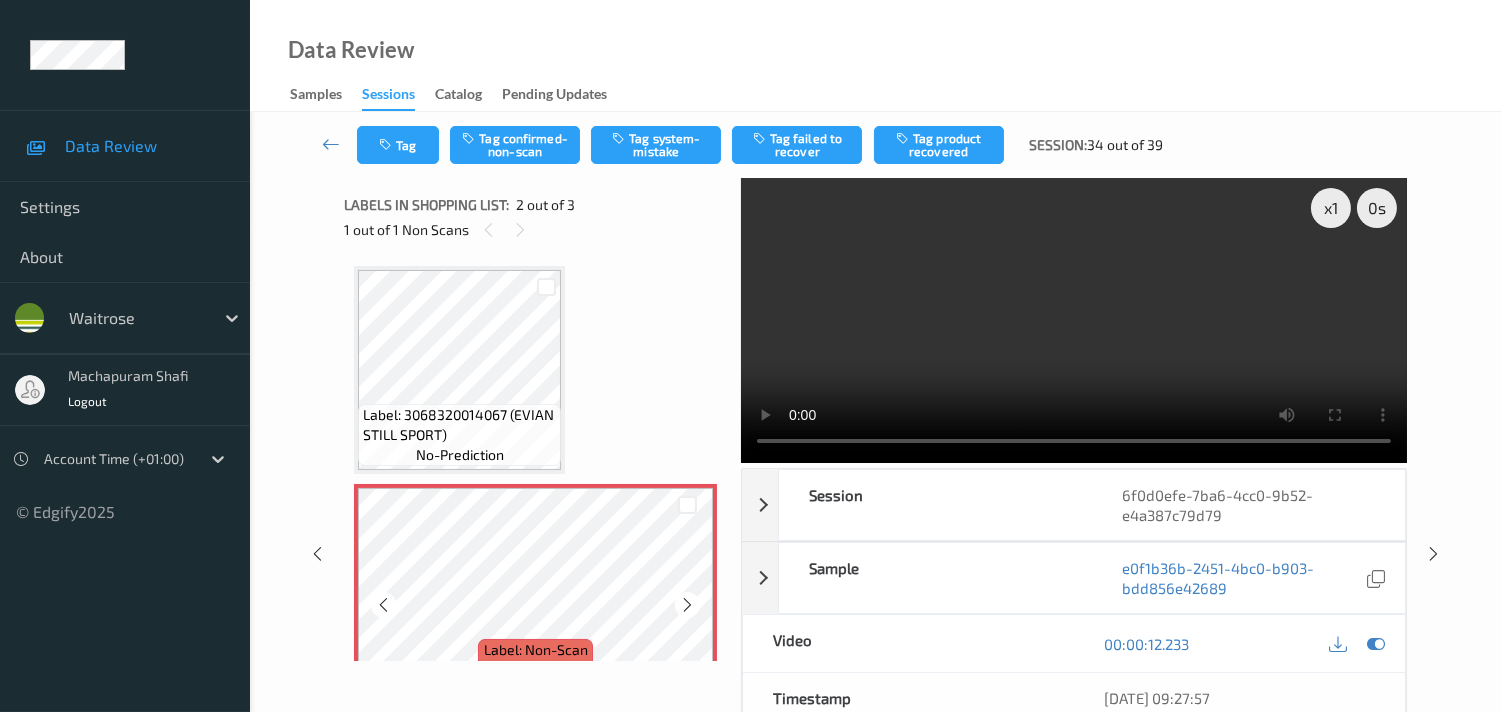 click at bounding box center (687, 605) 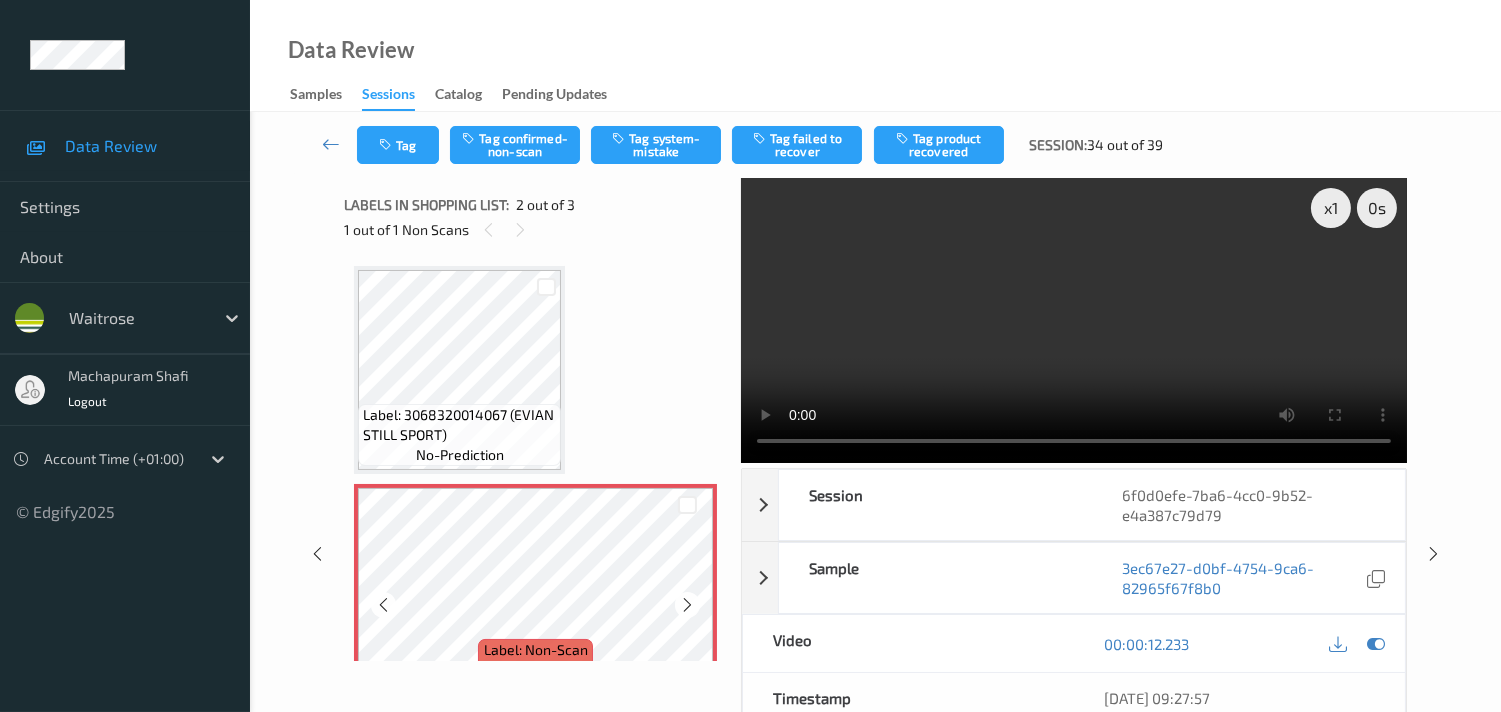 click at bounding box center [687, 605] 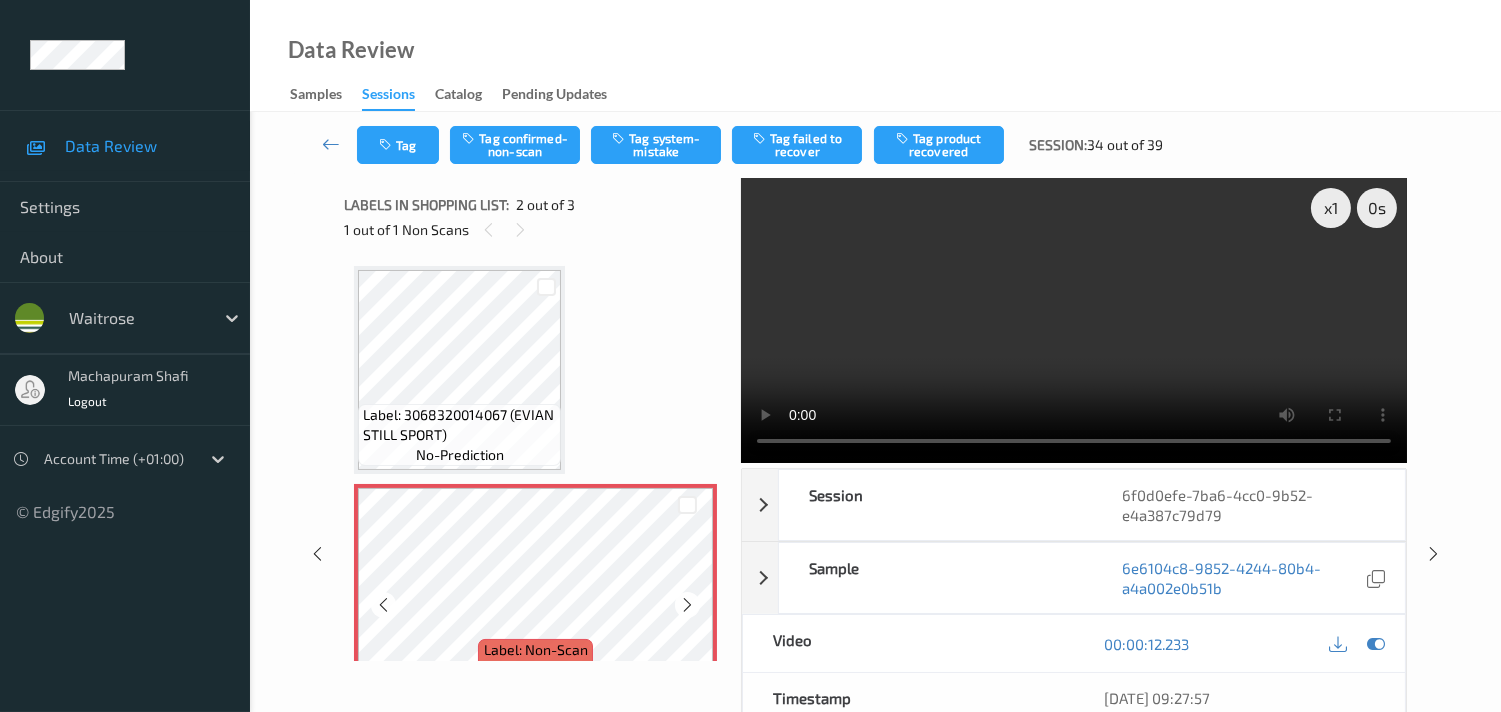 click at bounding box center [687, 605] 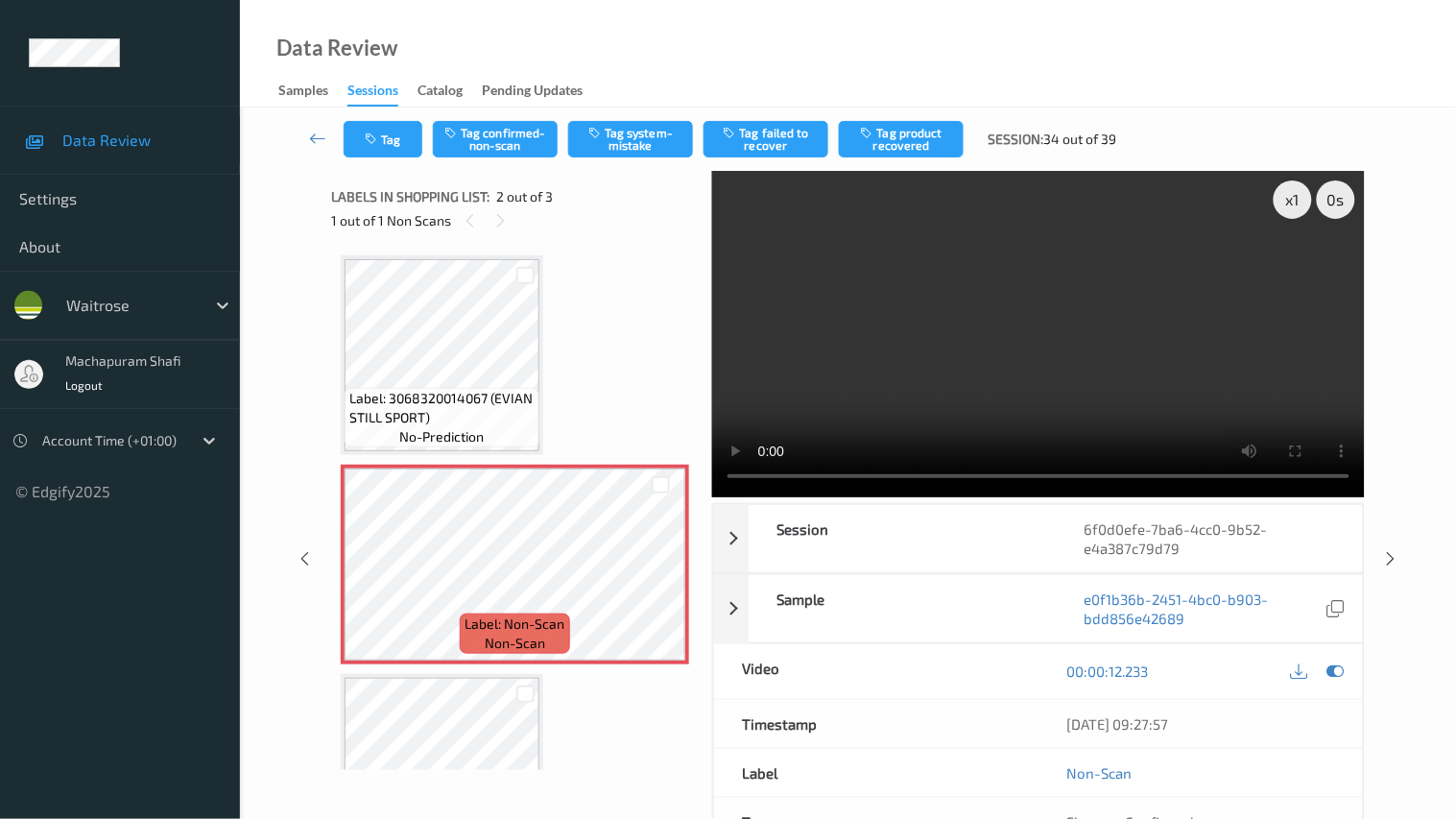 type 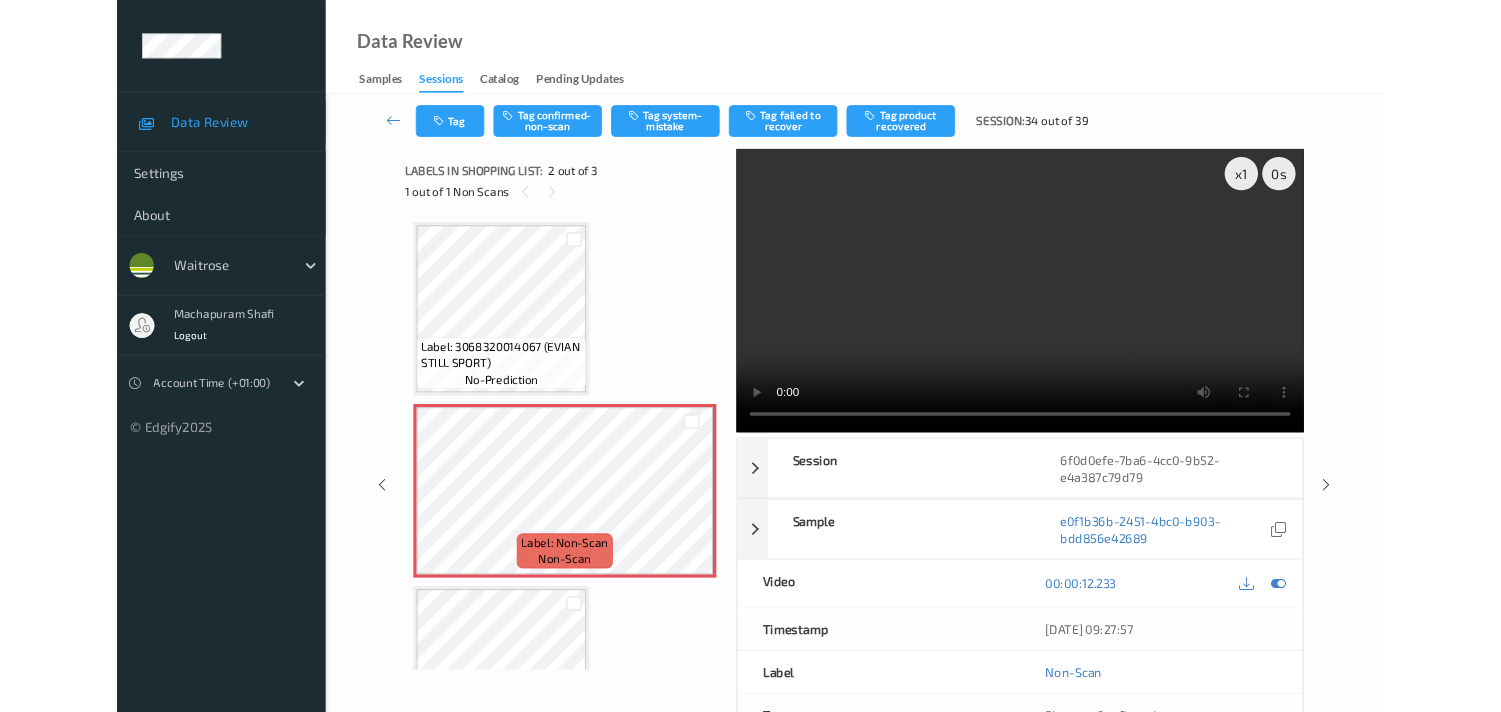scroll, scrollTop: 0, scrollLeft: 0, axis: both 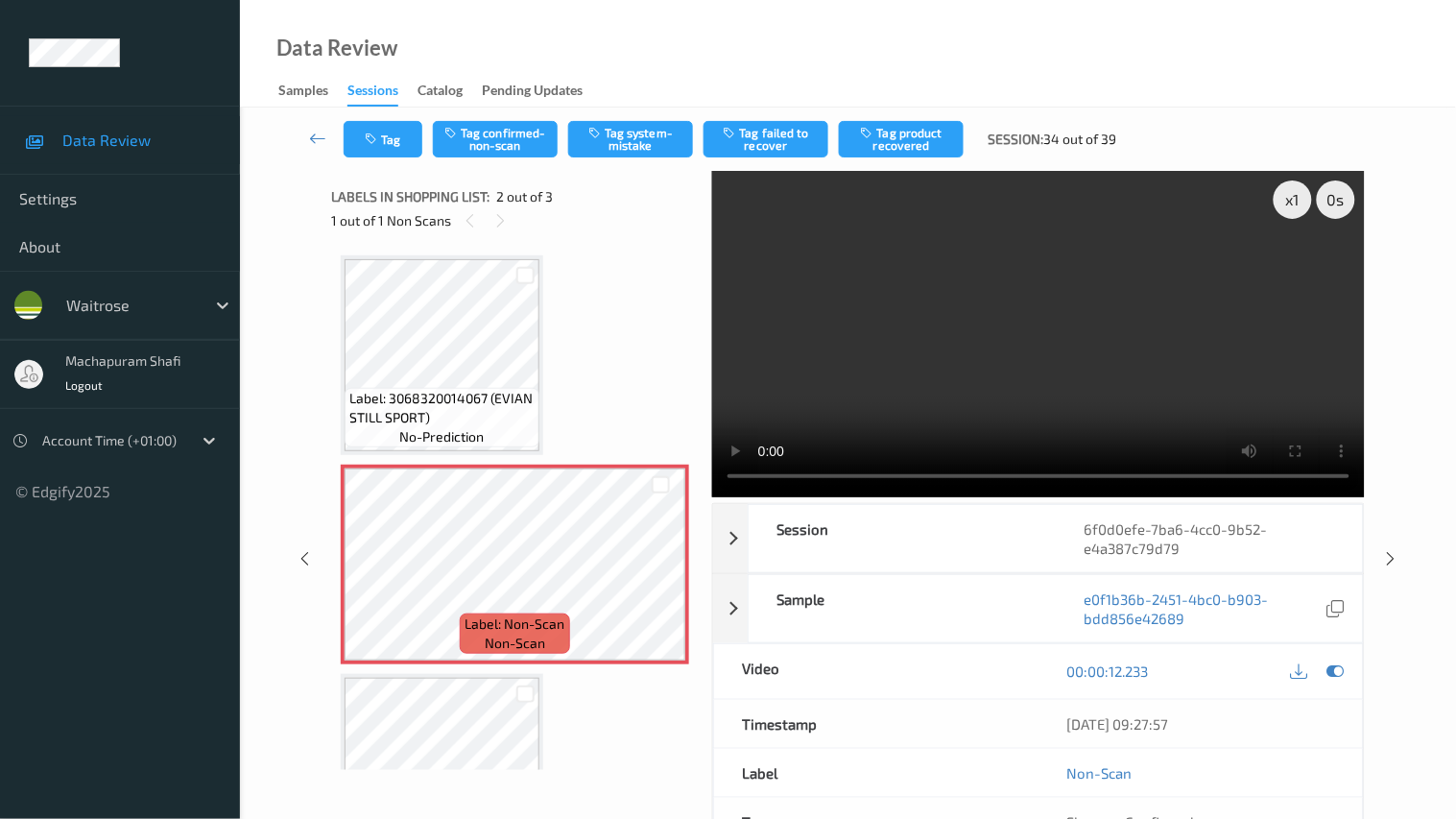 type 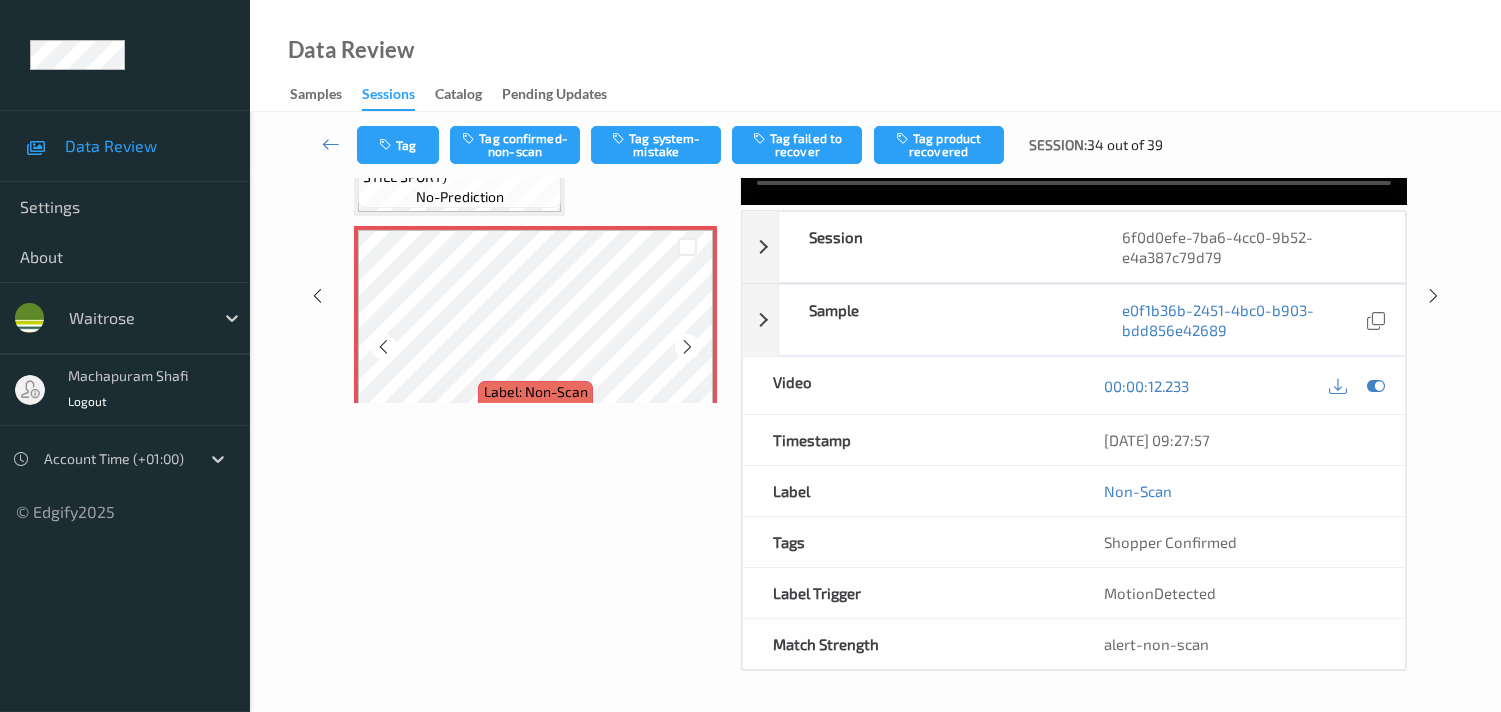 scroll, scrollTop: 0, scrollLeft: 0, axis: both 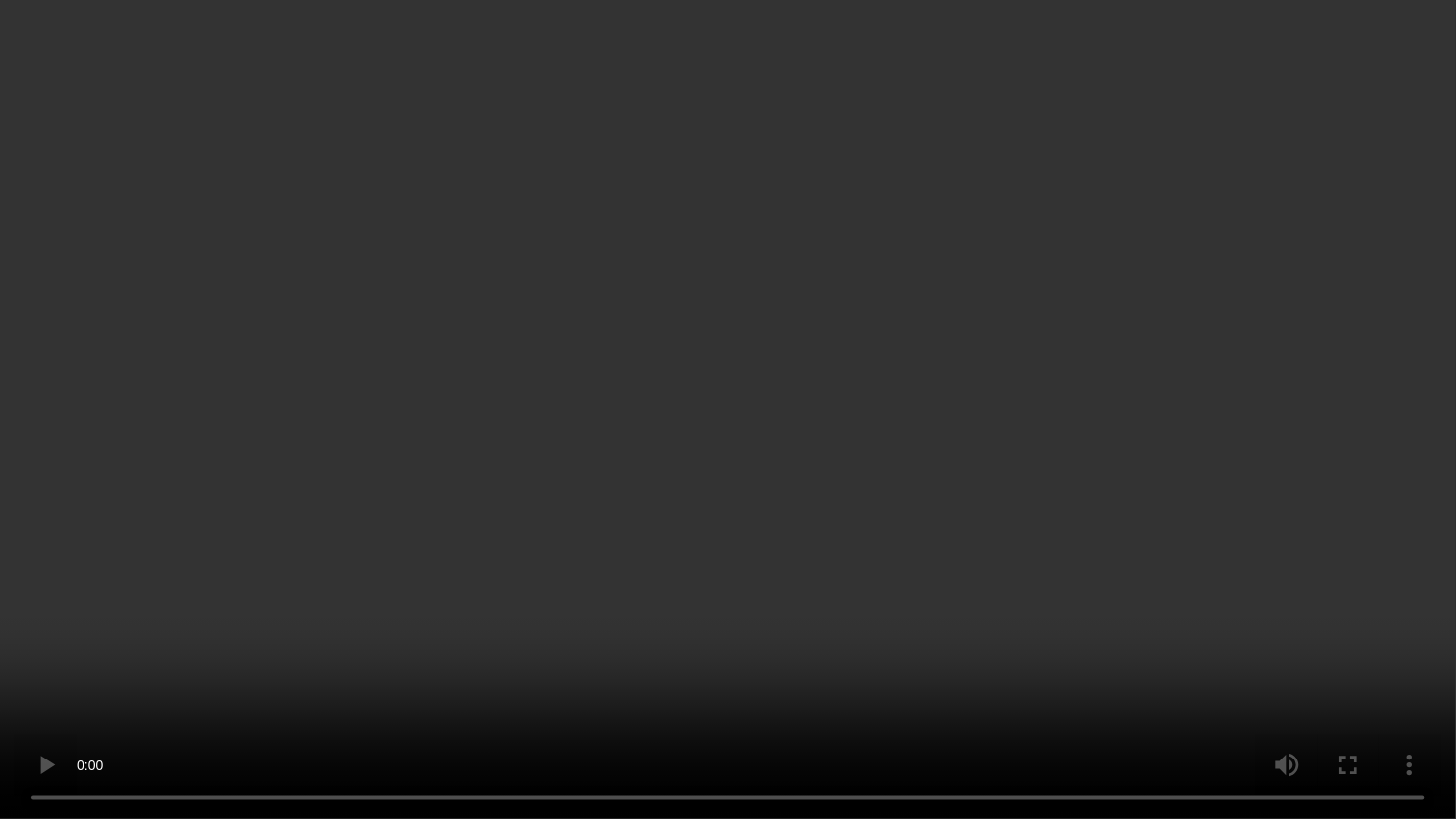 click at bounding box center [728, 409] 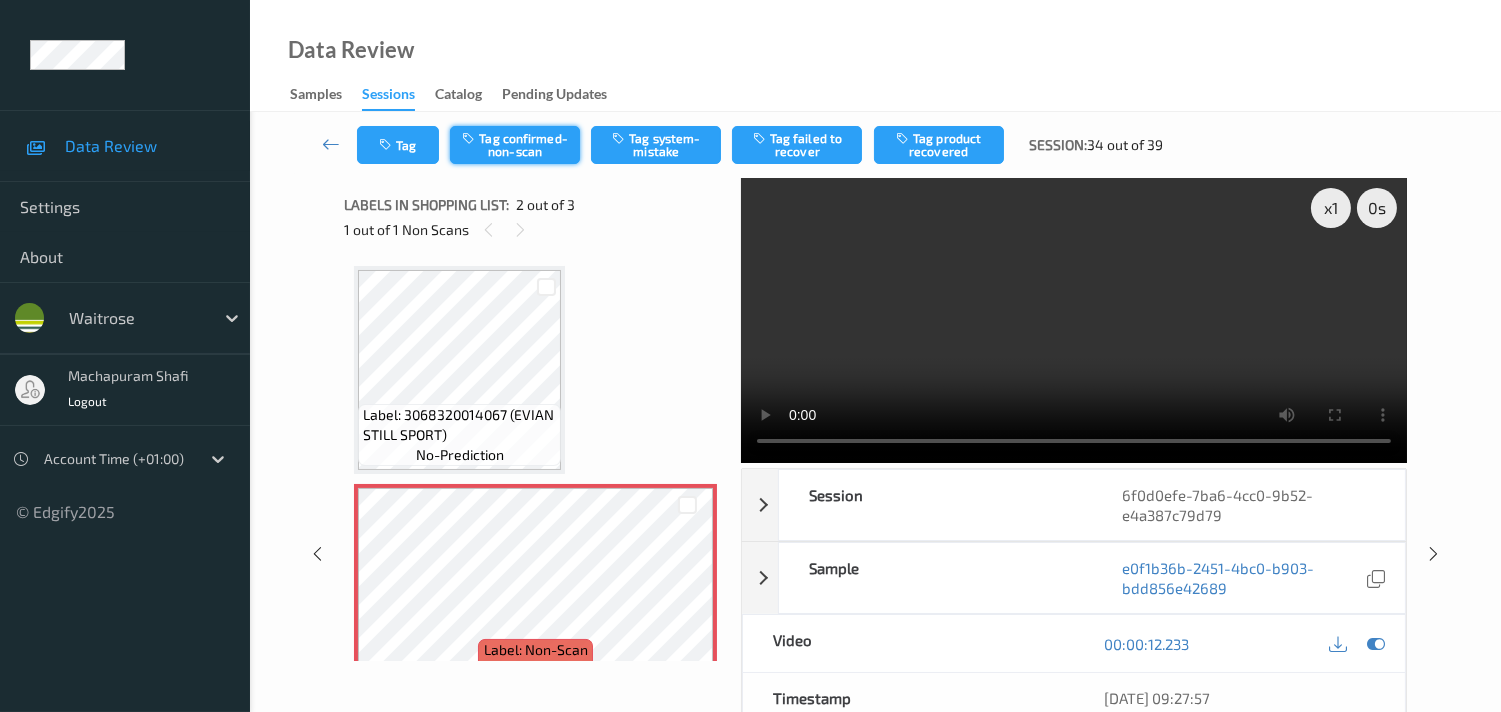 click on "Tag   confirmed-non-scan" at bounding box center (515, 145) 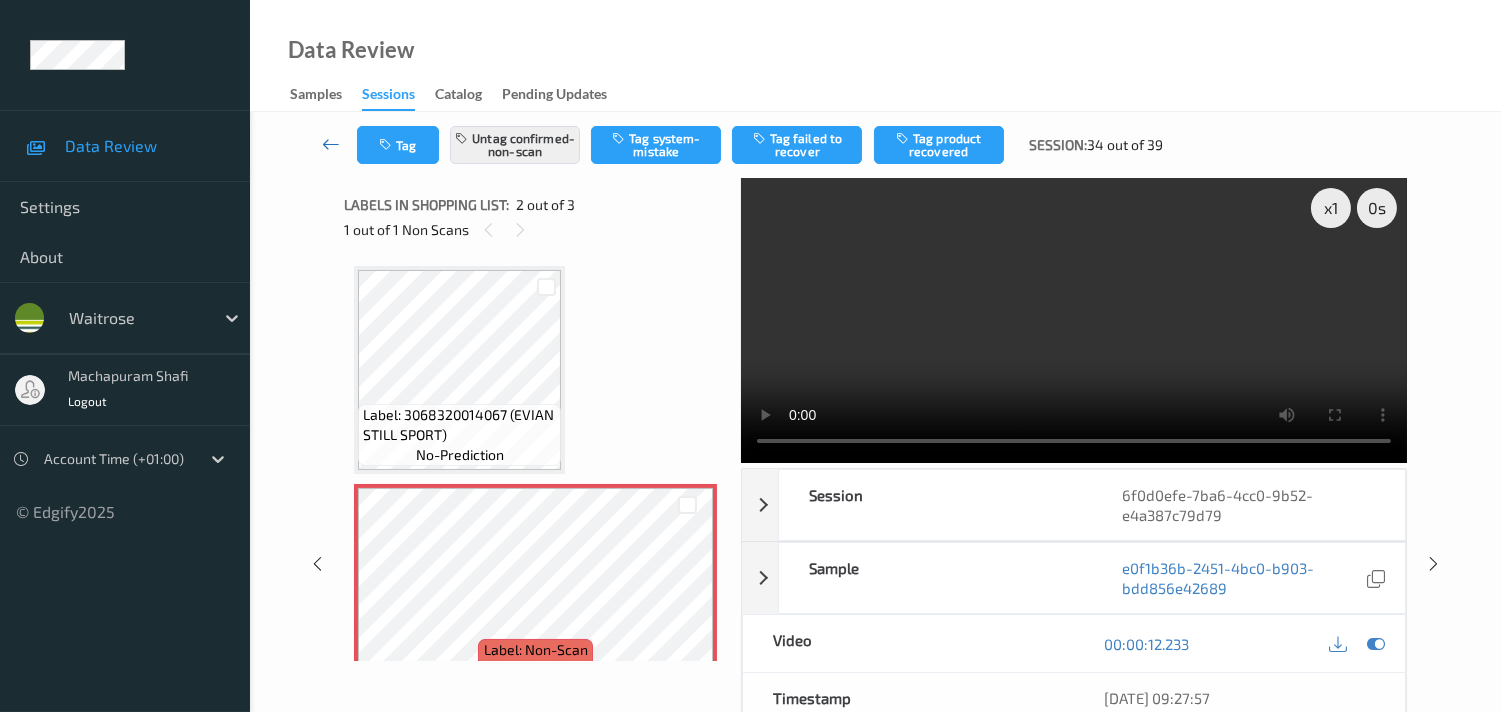 click at bounding box center [331, 144] 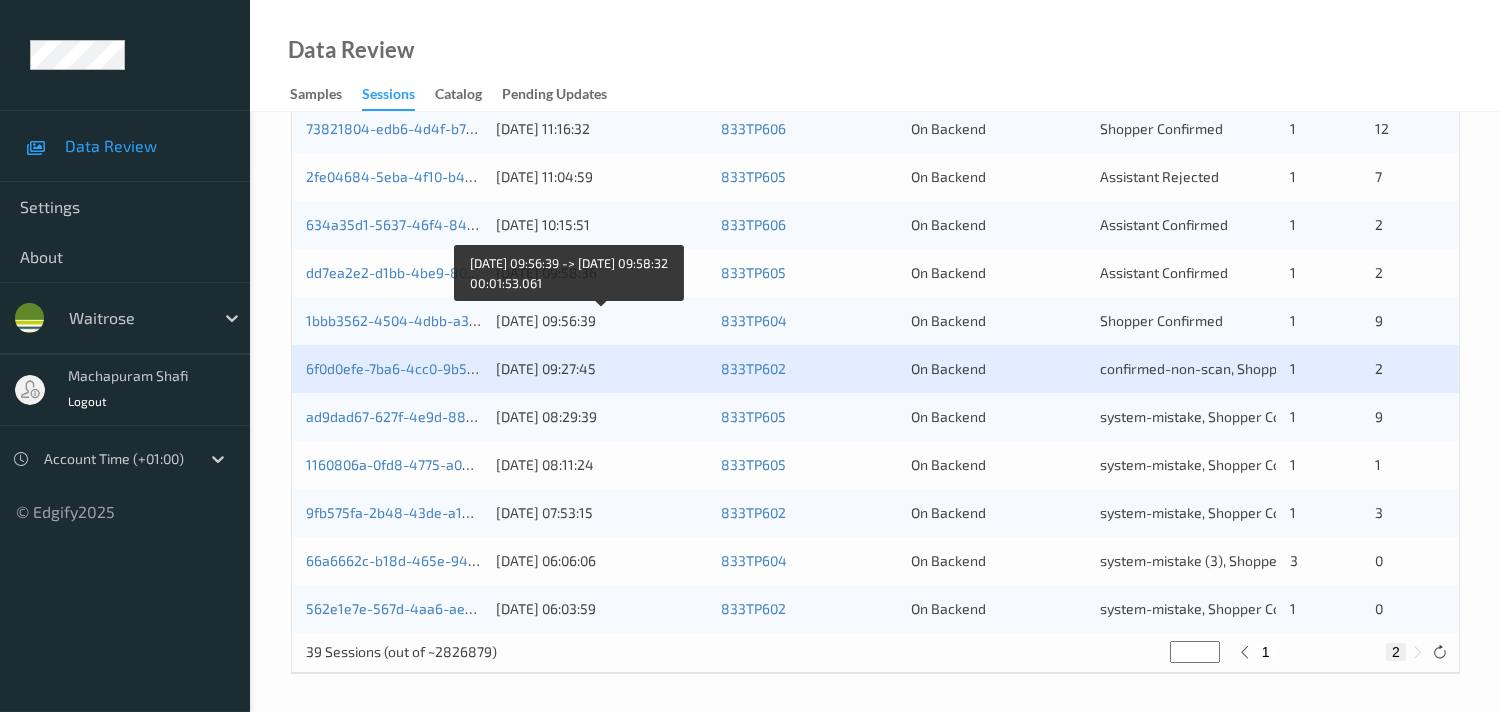 scroll, scrollTop: 903, scrollLeft: 0, axis: vertical 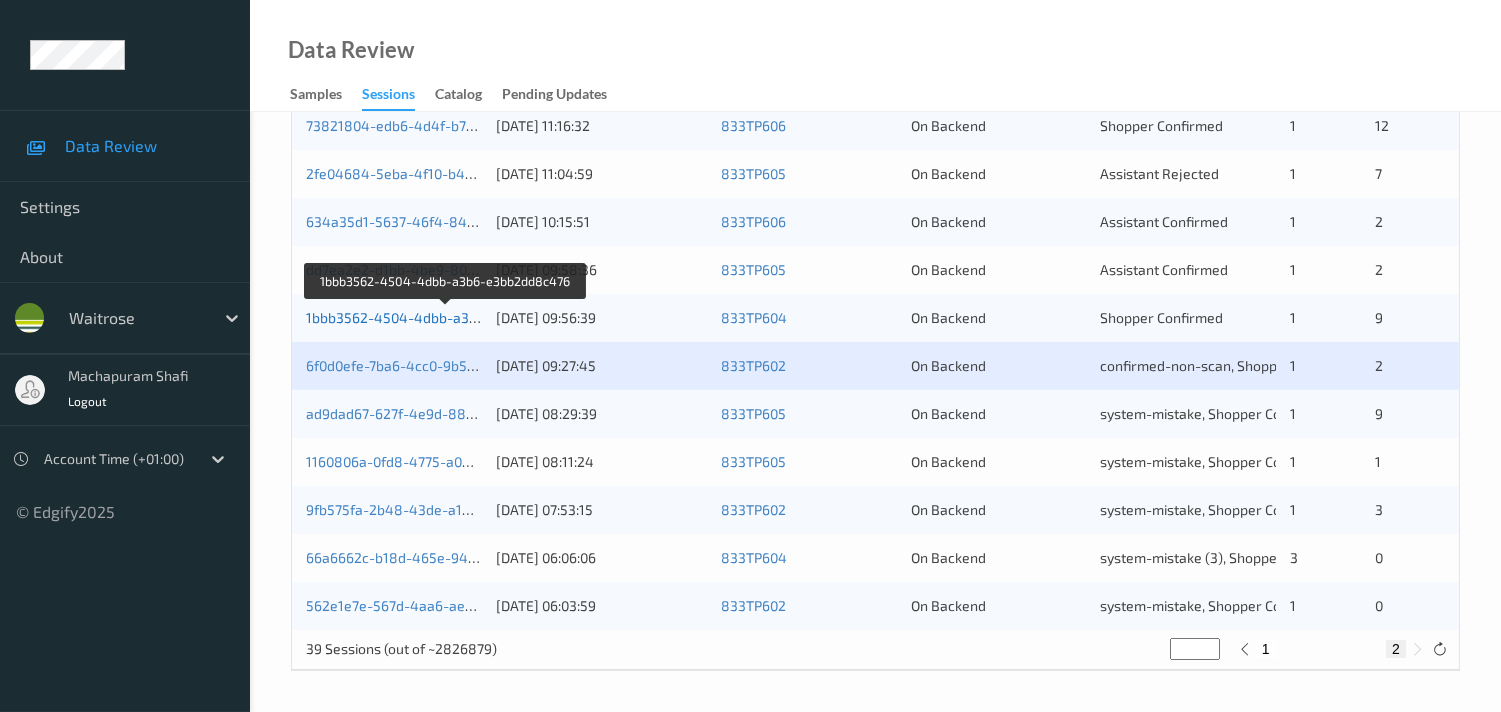 click on "1bbb3562-4504-4dbb-a3b6-e3bb2dd8c476" at bounding box center (446, 317) 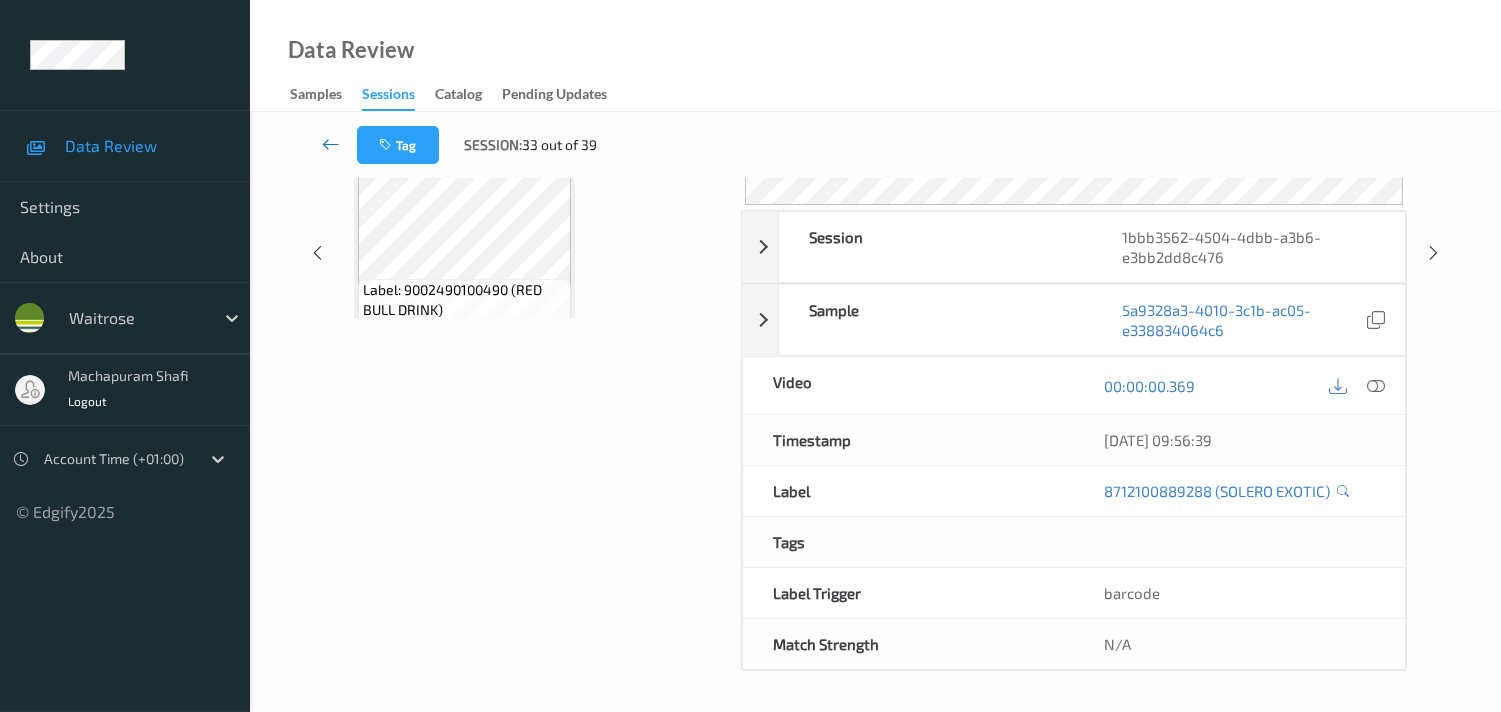 click at bounding box center (331, 145) 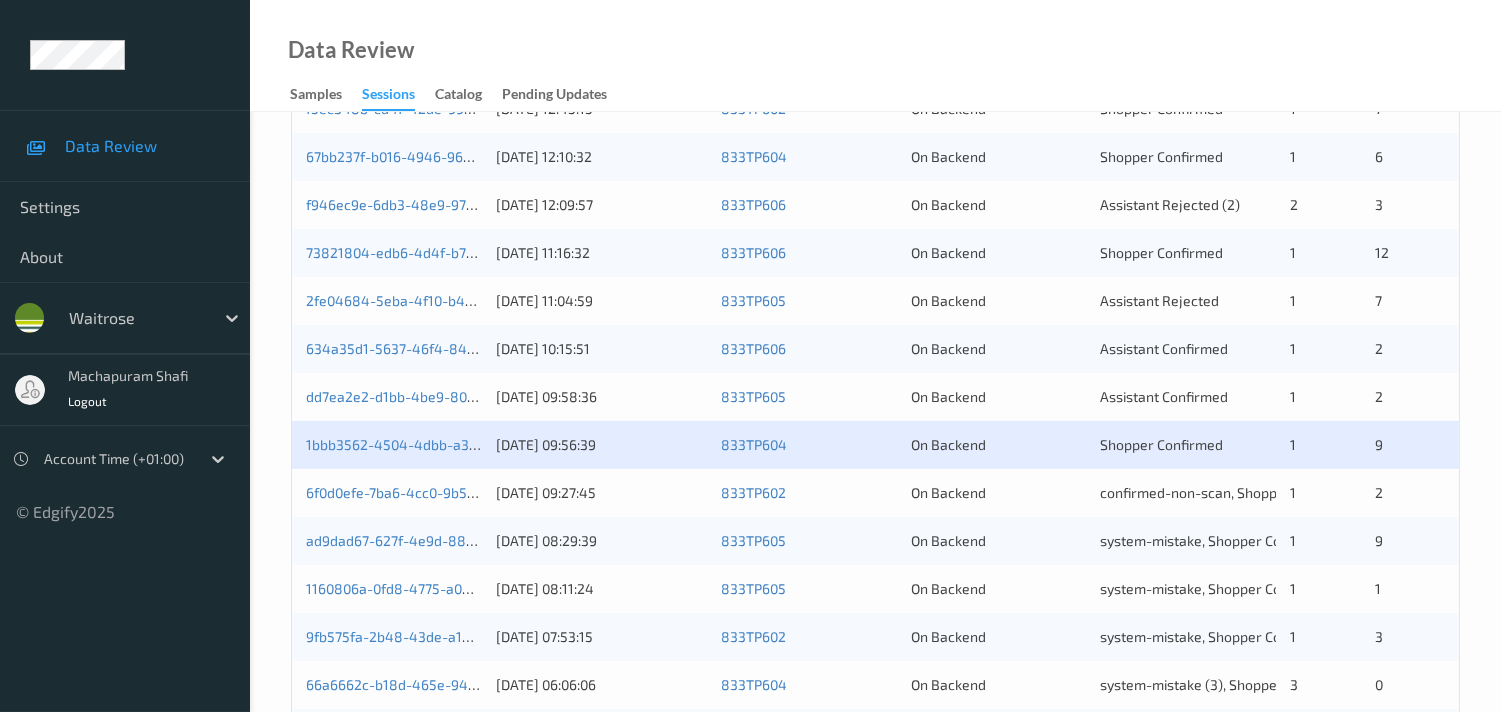 scroll, scrollTop: 903, scrollLeft: 0, axis: vertical 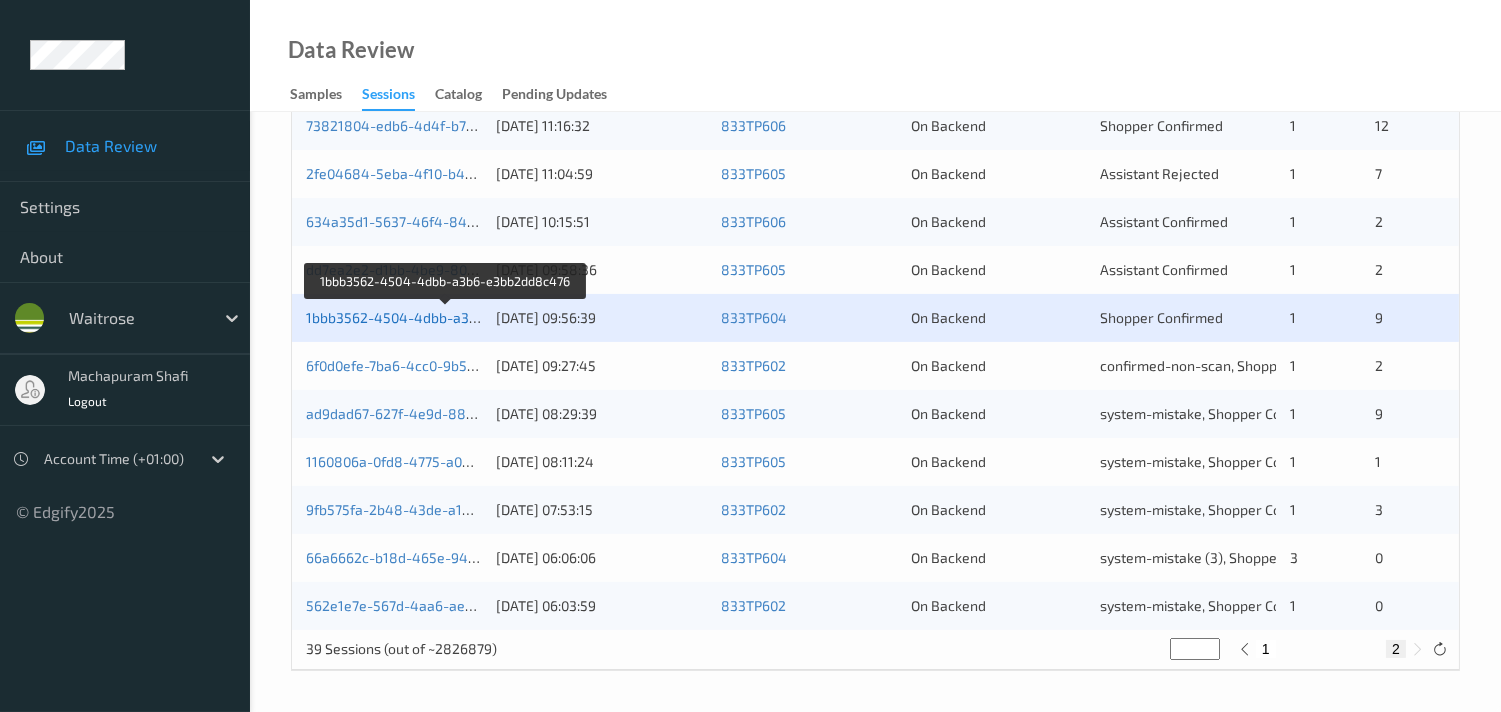 click on "1bbb3562-4504-4dbb-a3b6-e3bb2dd8c476" at bounding box center (446, 317) 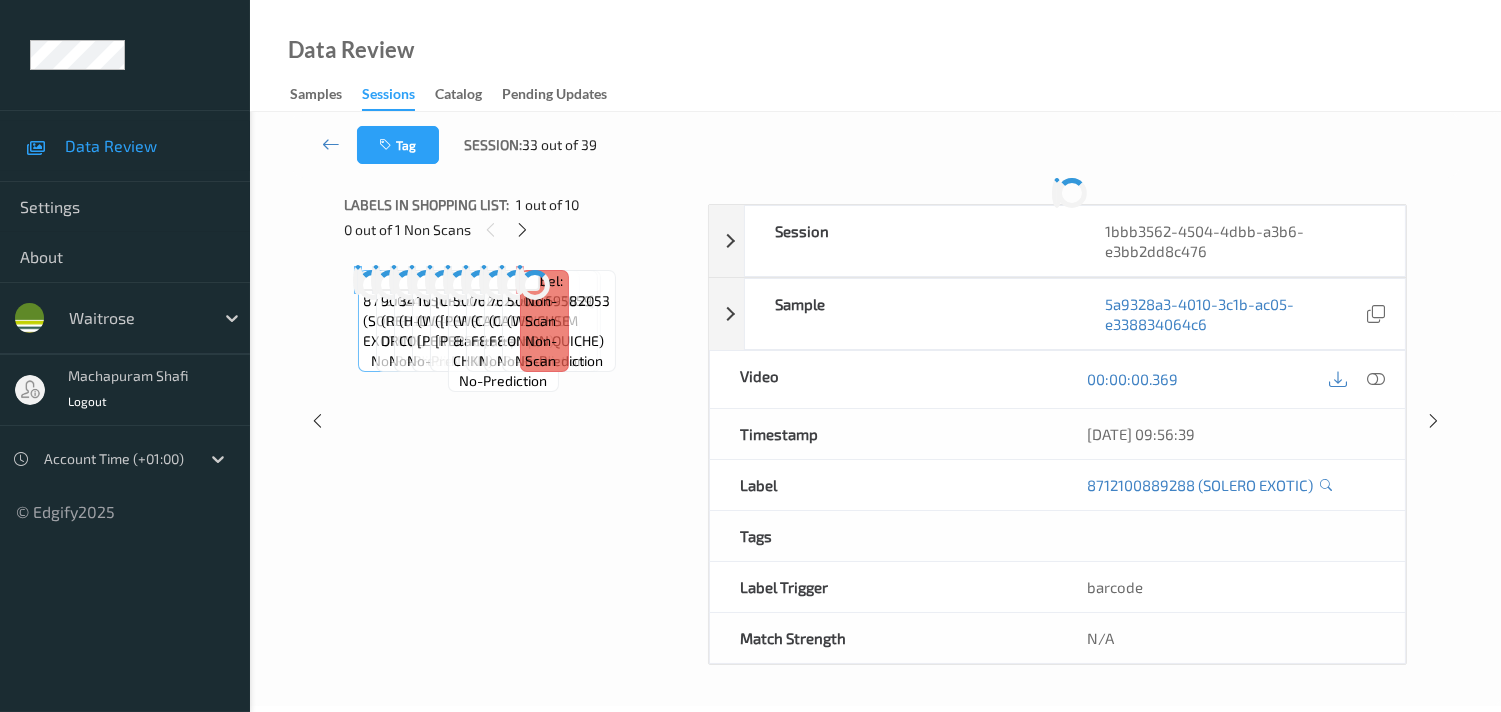 scroll, scrollTop: 260, scrollLeft: 0, axis: vertical 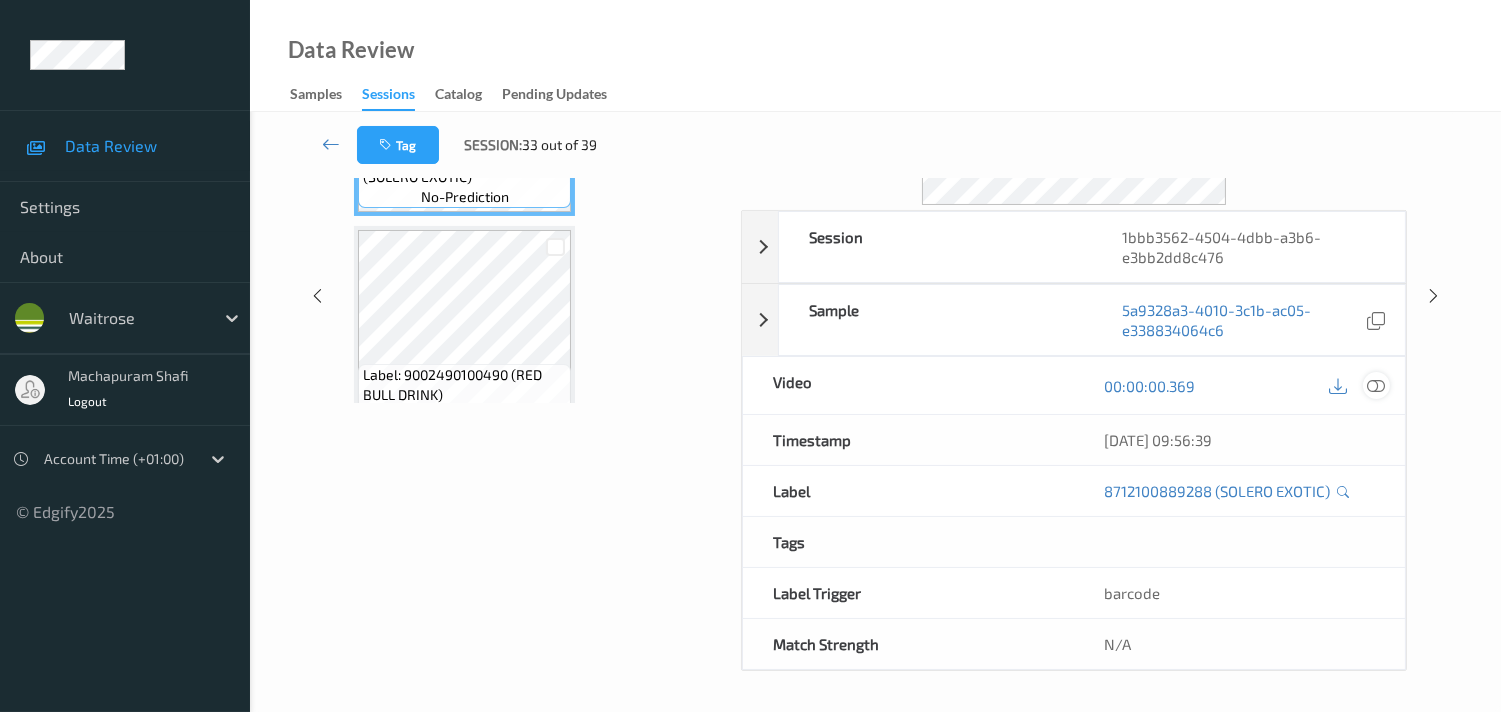 click at bounding box center (1376, 386) 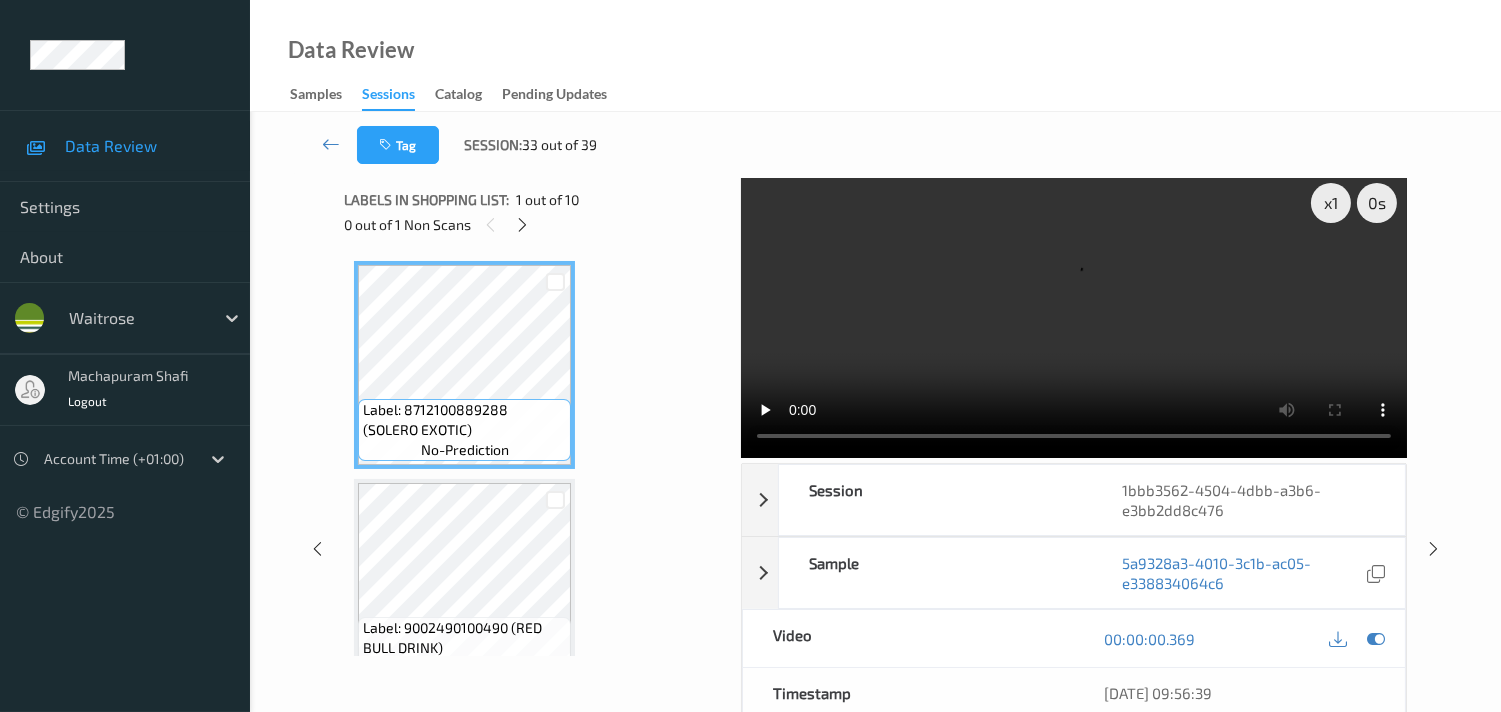 scroll, scrollTop: 0, scrollLeft: 0, axis: both 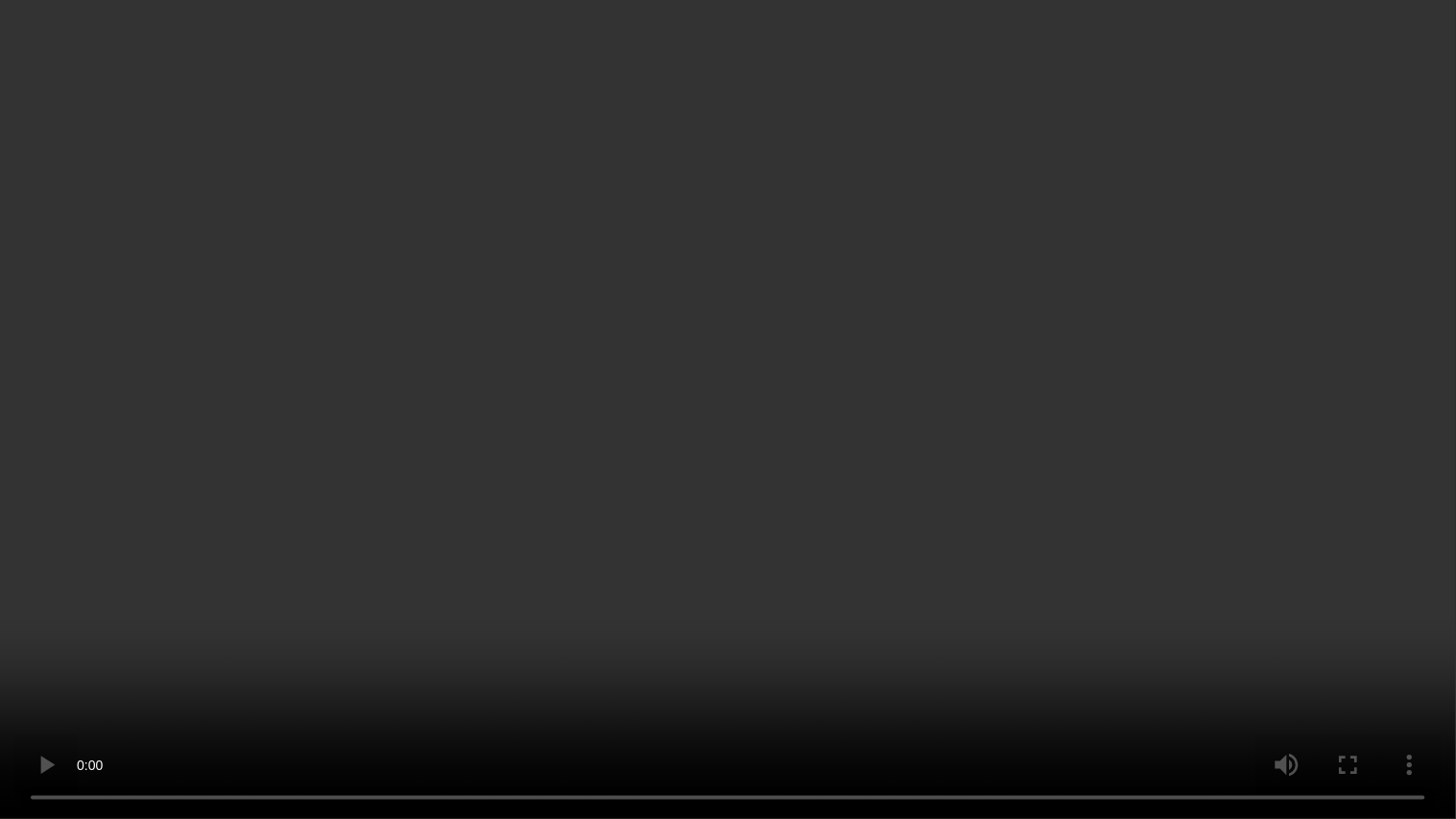 drag, startPoint x: 756, startPoint y: 540, endPoint x: 756, endPoint y: 446, distance: 94 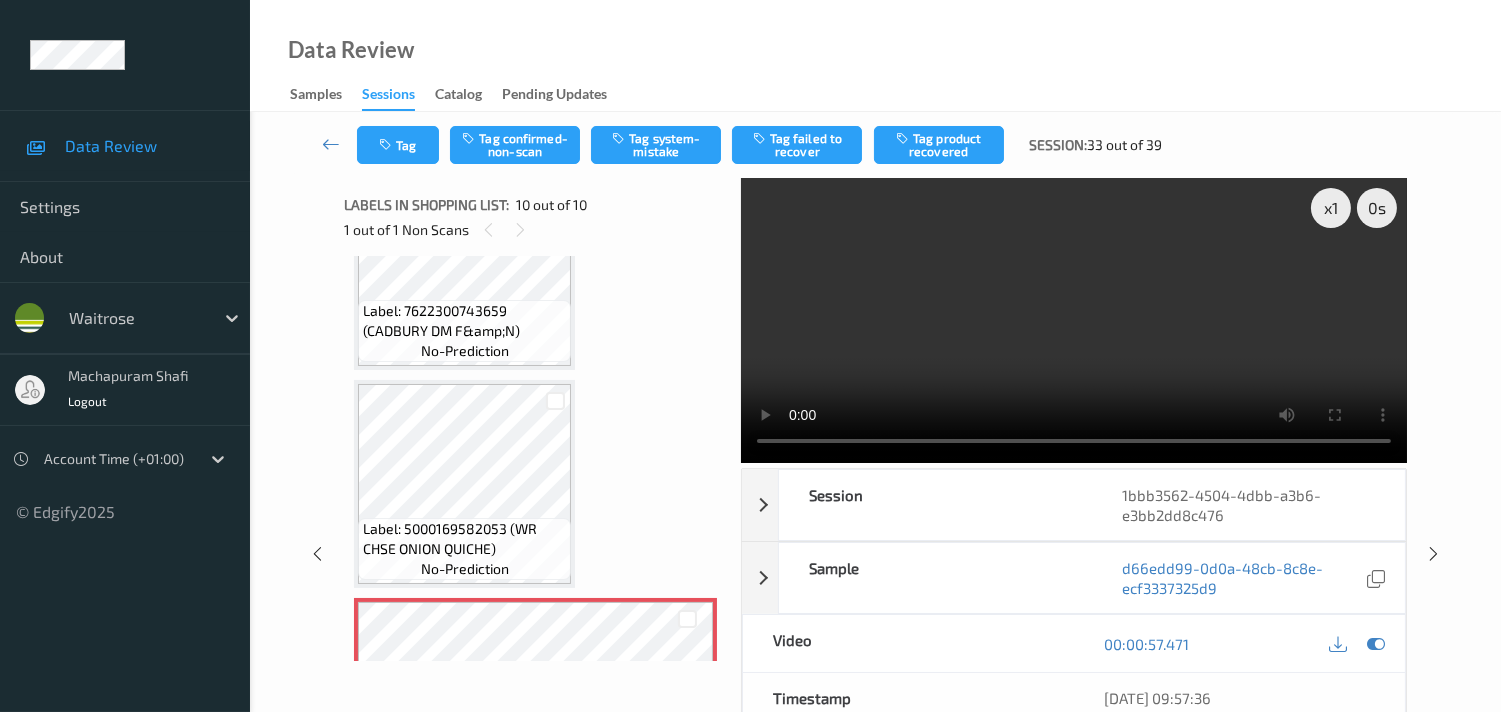 click at bounding box center [1074, 320] 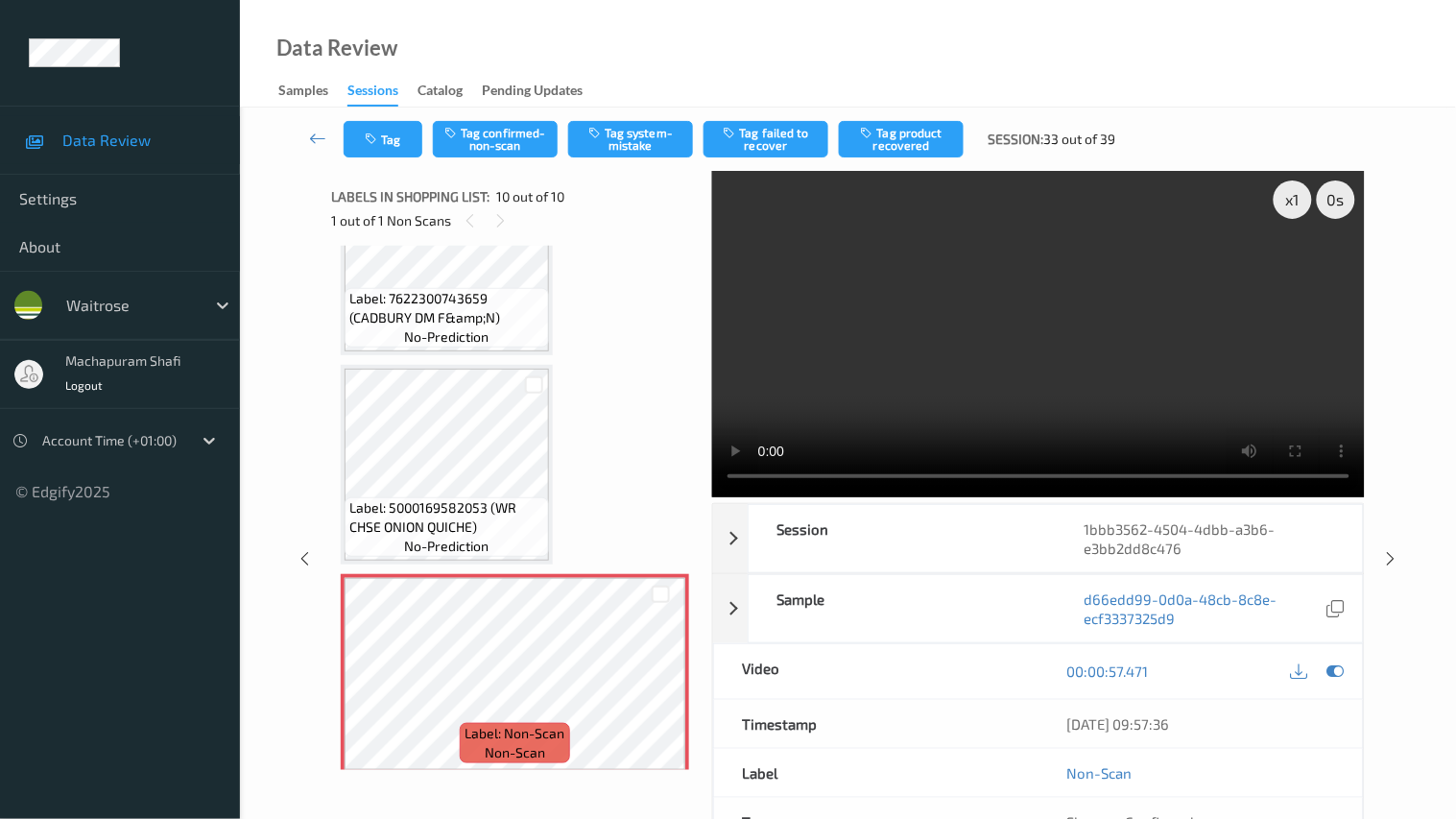 type 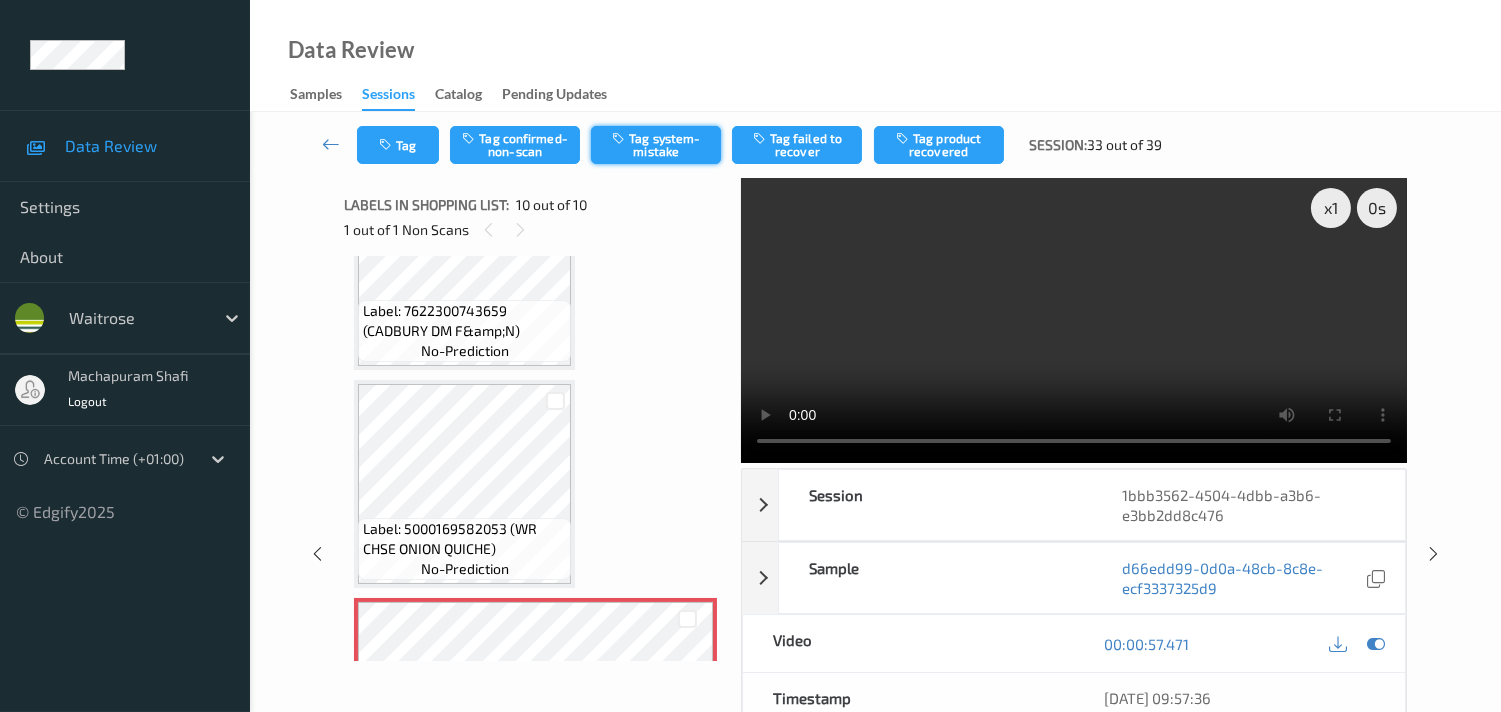 click on "Tag   system-mistake" at bounding box center (656, 145) 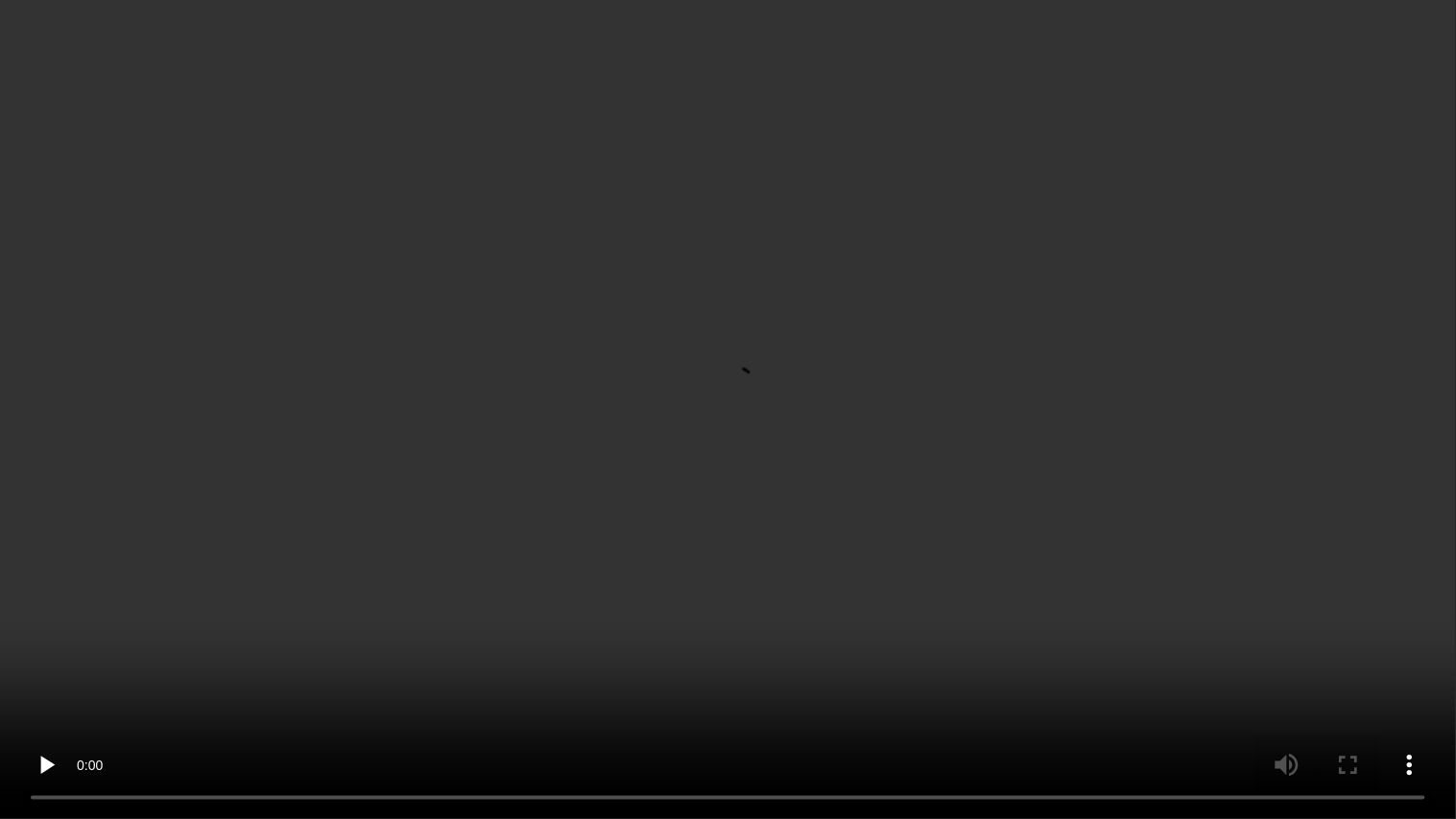 click at bounding box center (728, 409) 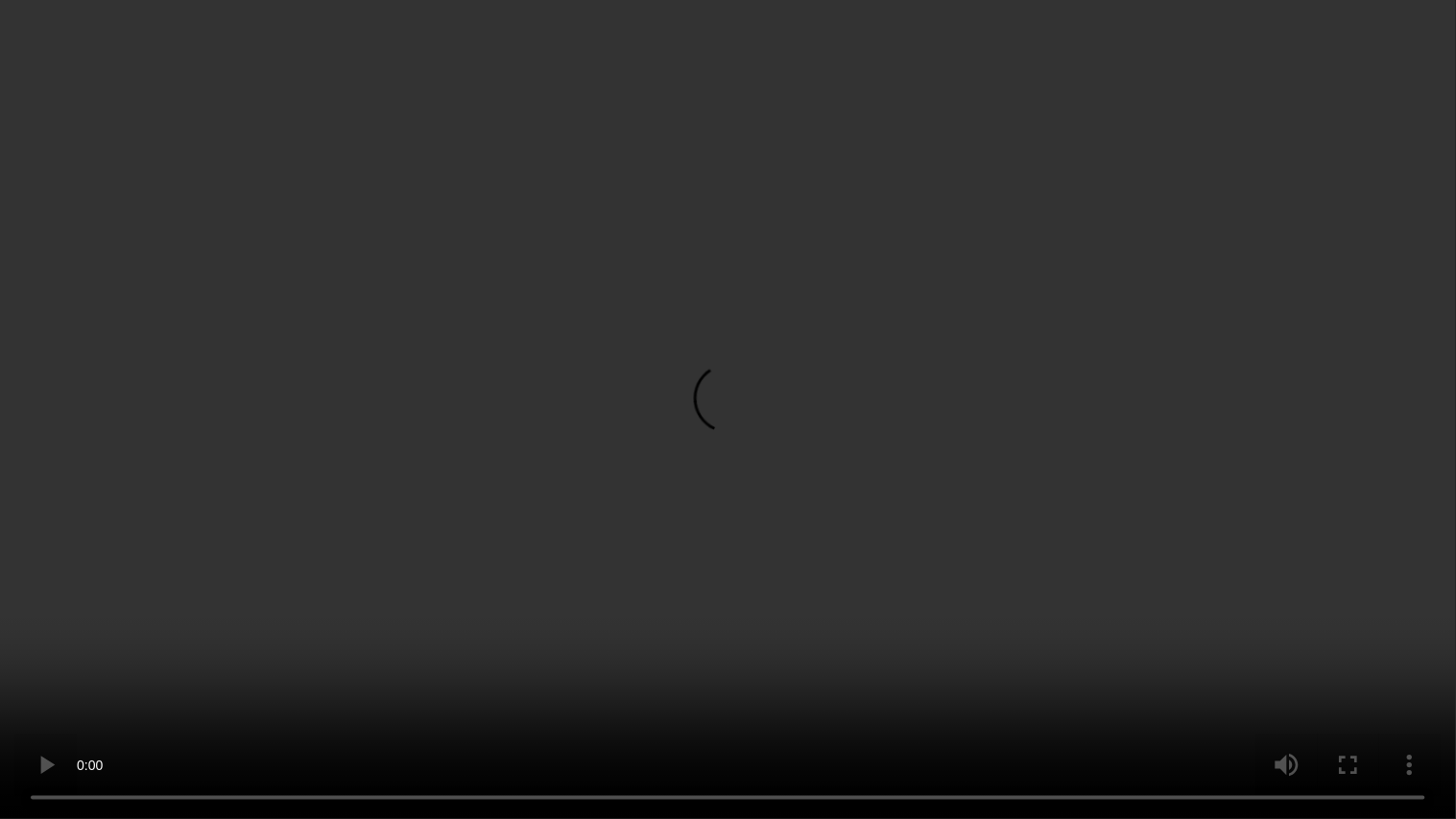 click at bounding box center (728, 409) 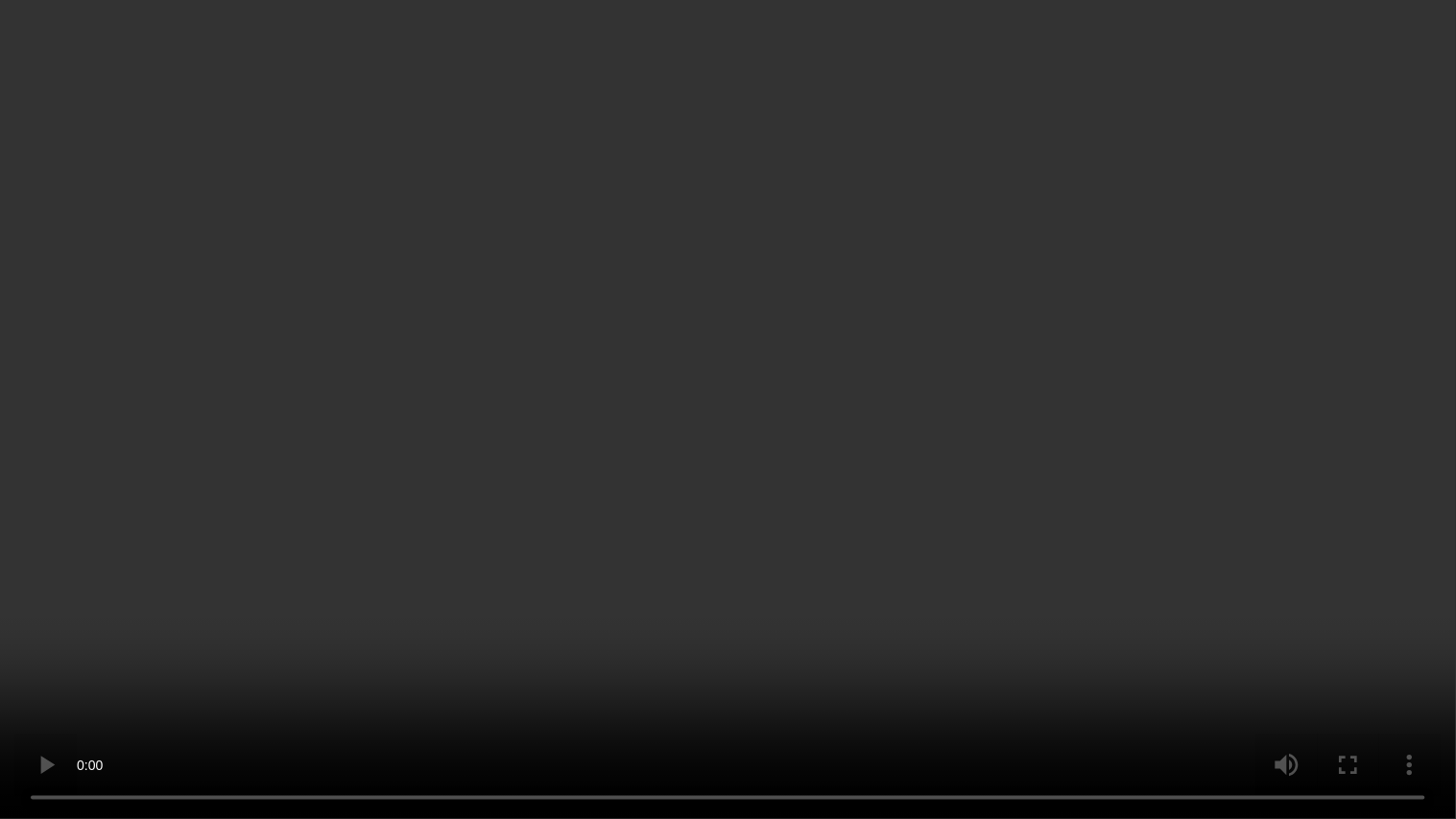 click at bounding box center (728, 409) 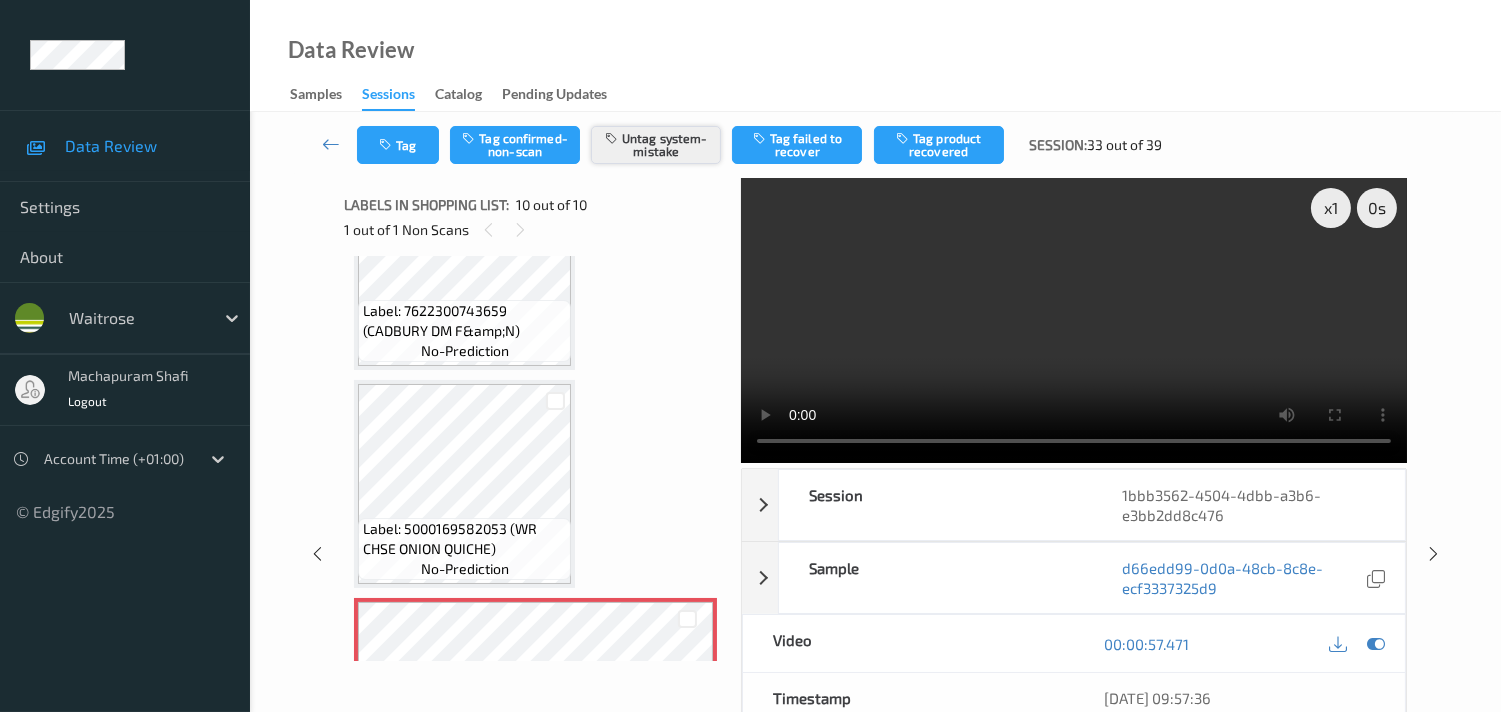 click on "Untag   system-mistake" at bounding box center (656, 145) 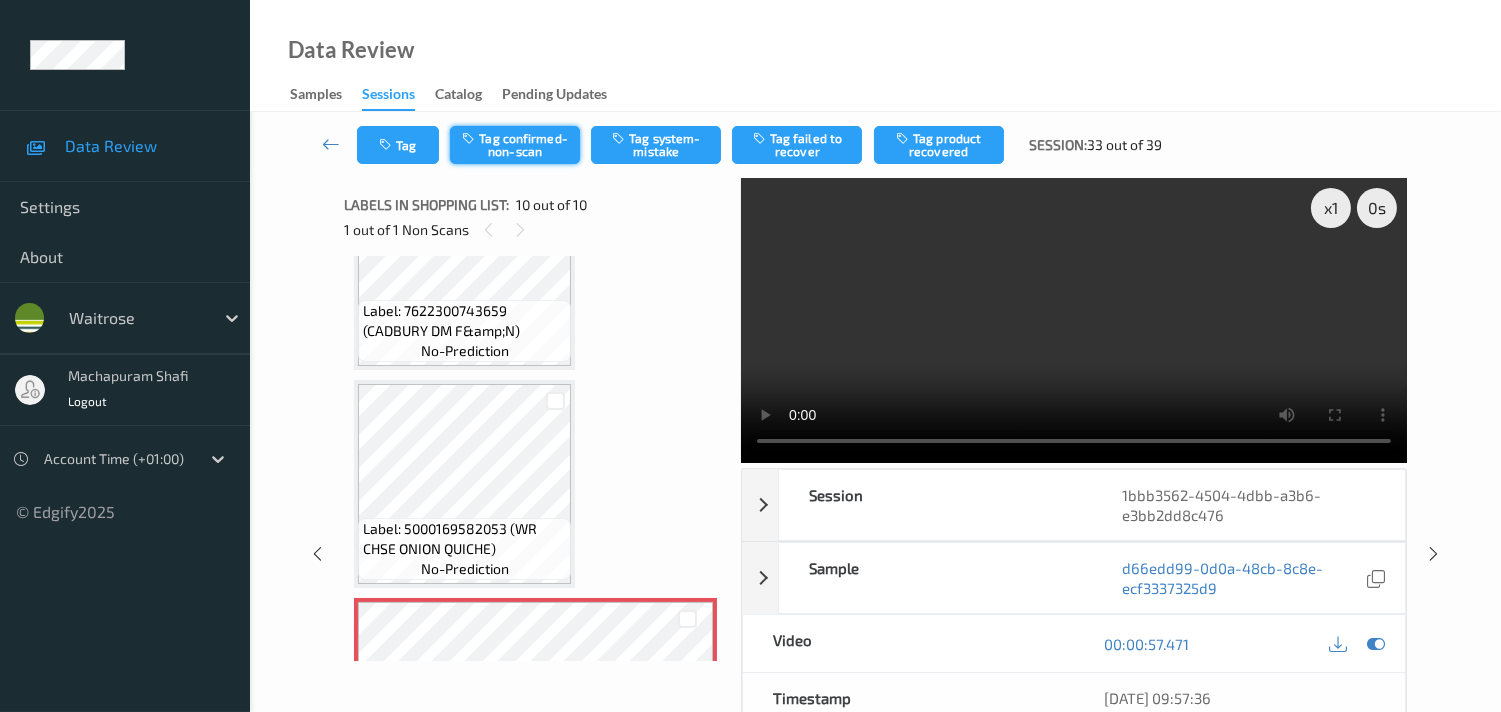 click on "Tag   confirmed-non-scan" at bounding box center [515, 145] 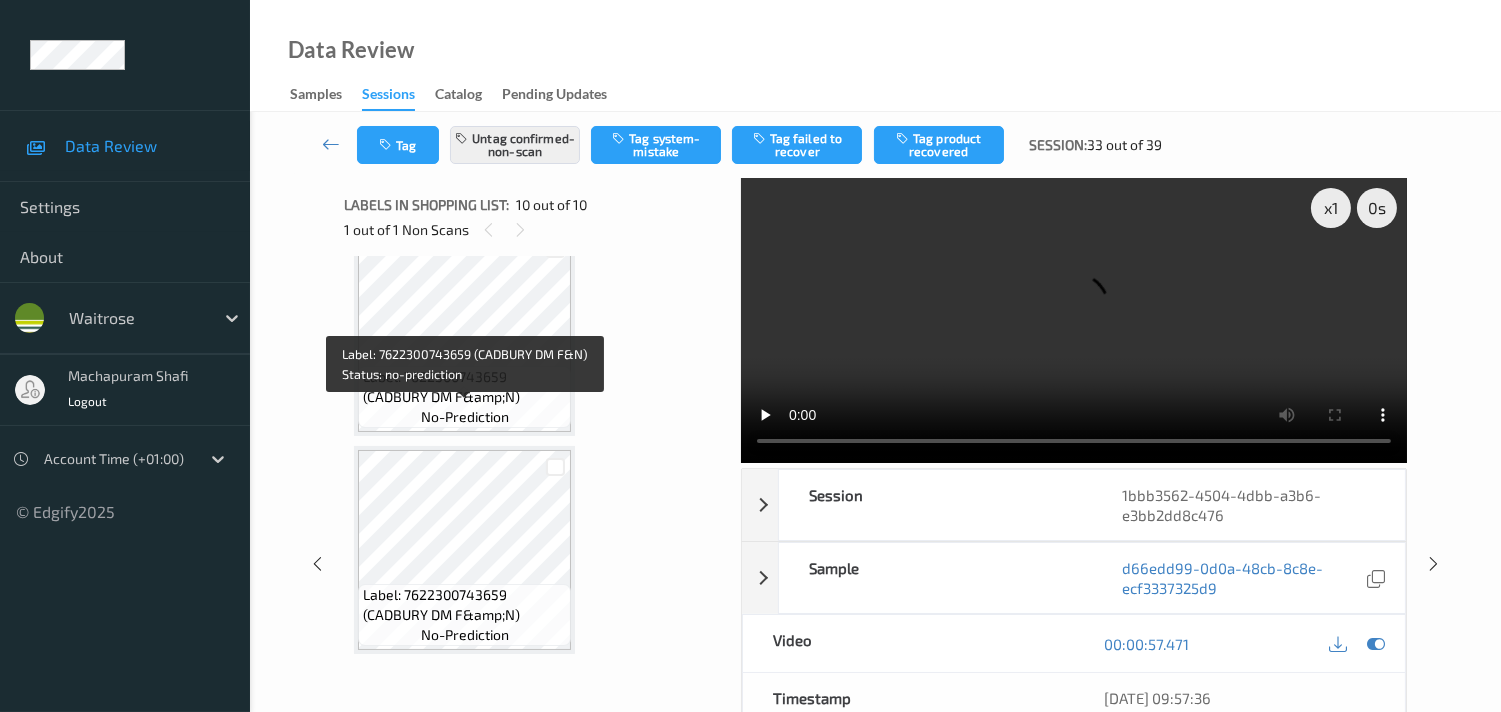 scroll, scrollTop: 1548, scrollLeft: 0, axis: vertical 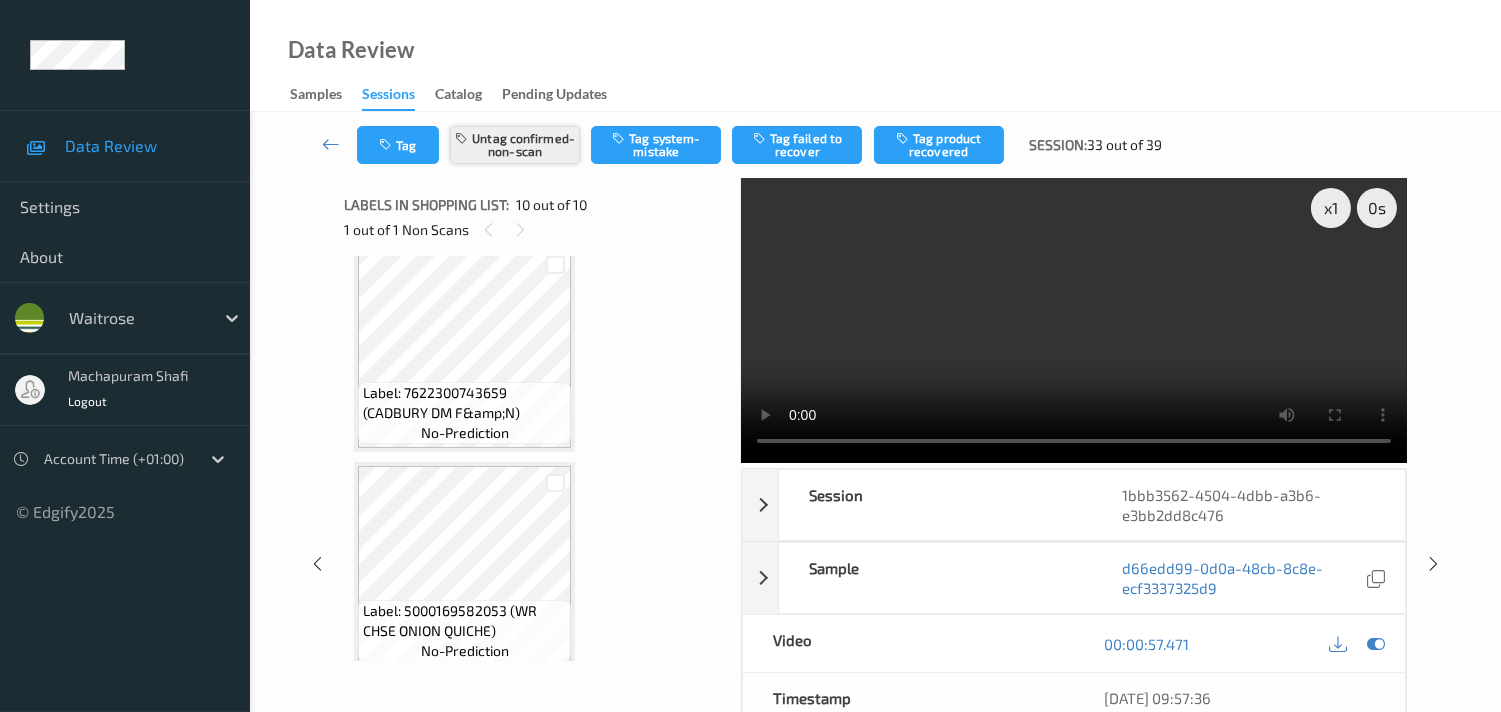click on "Untag   confirmed-non-scan" at bounding box center (515, 145) 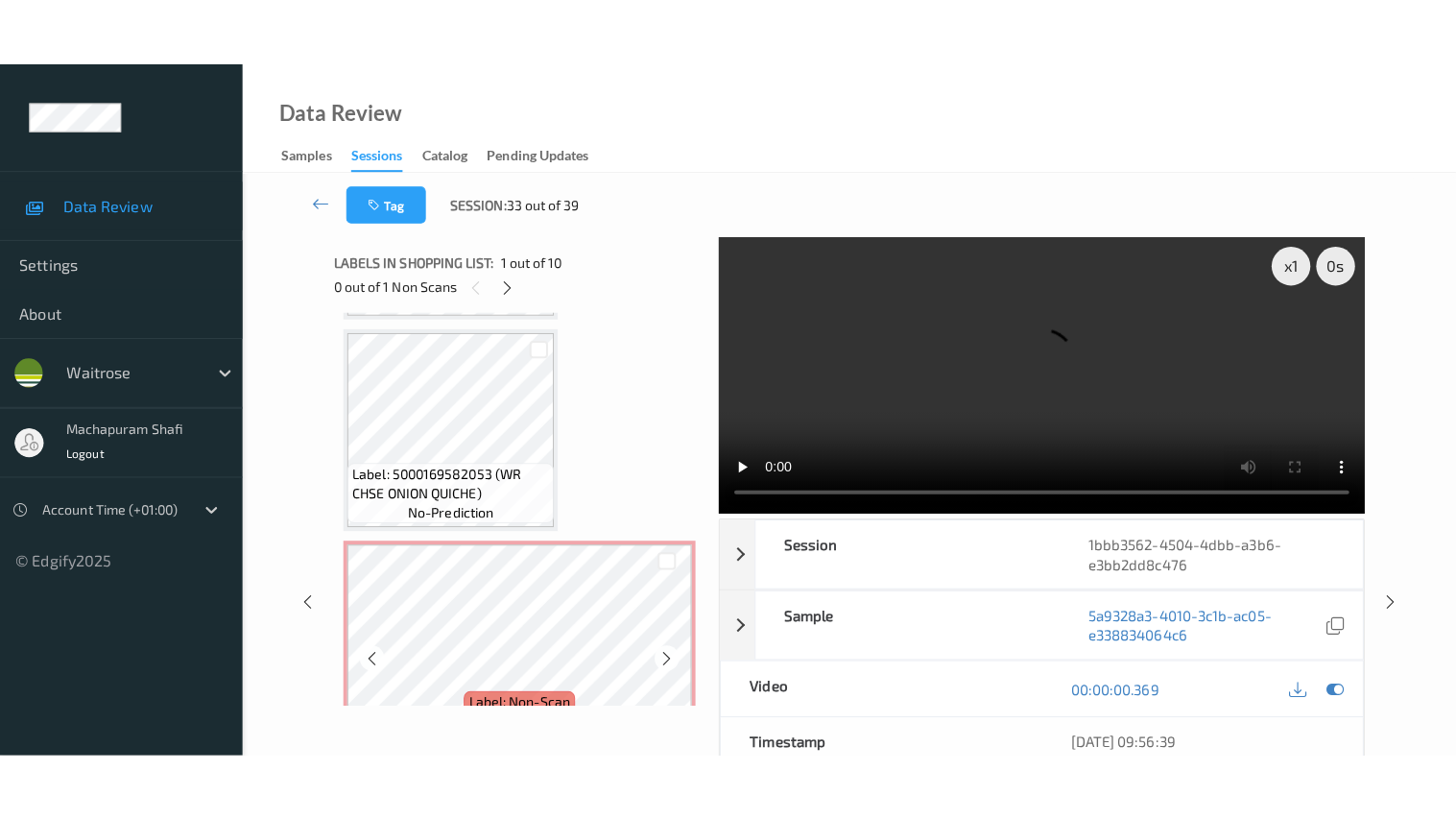 scroll, scrollTop: 1700, scrollLeft: 0, axis: vertical 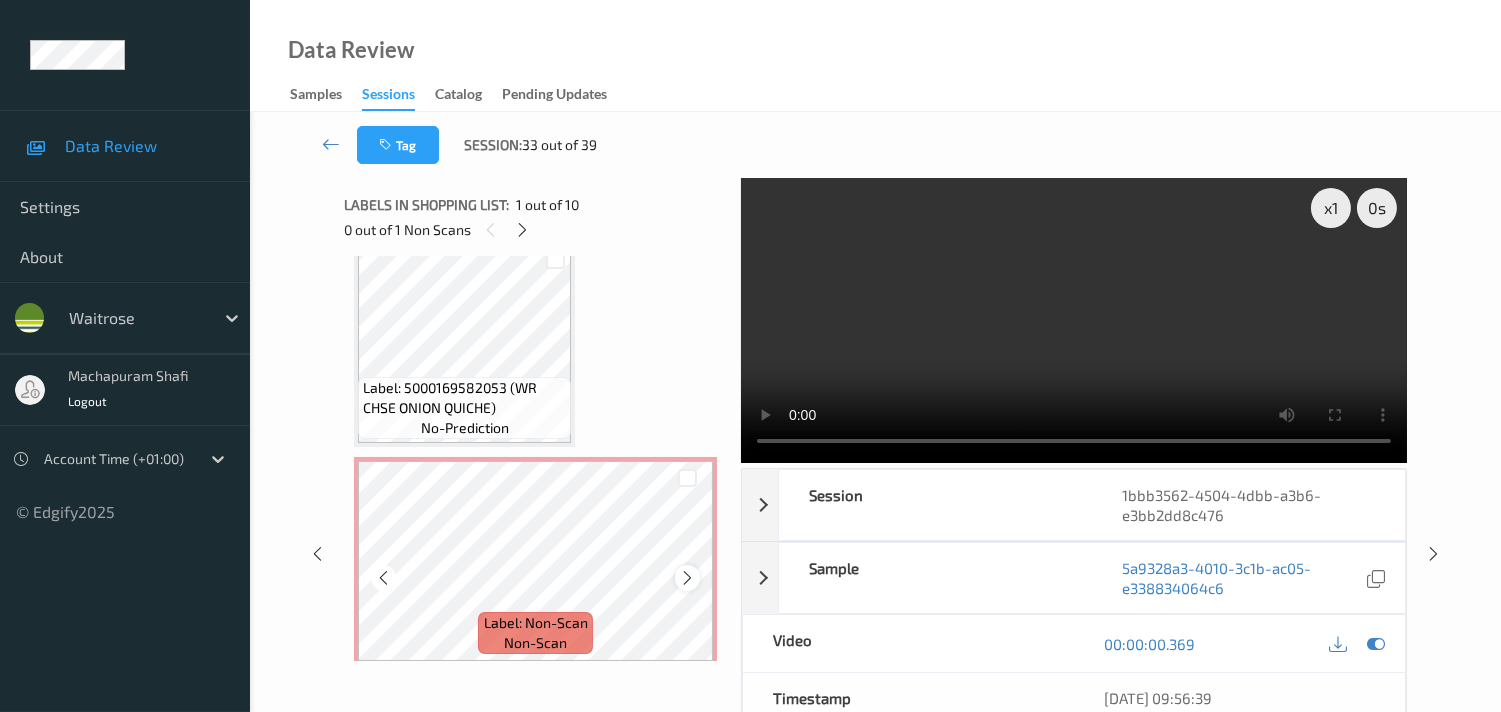 click at bounding box center (687, 578) 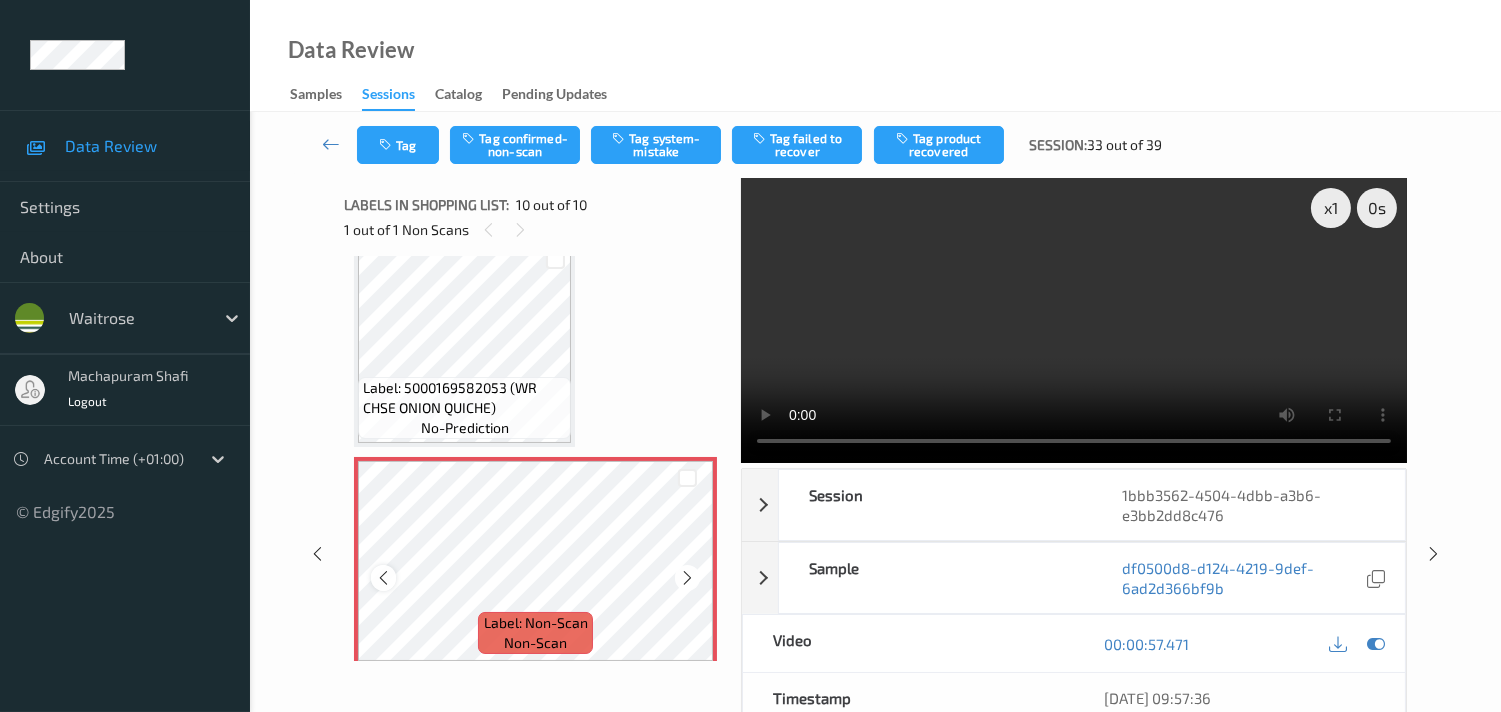 click at bounding box center (383, 578) 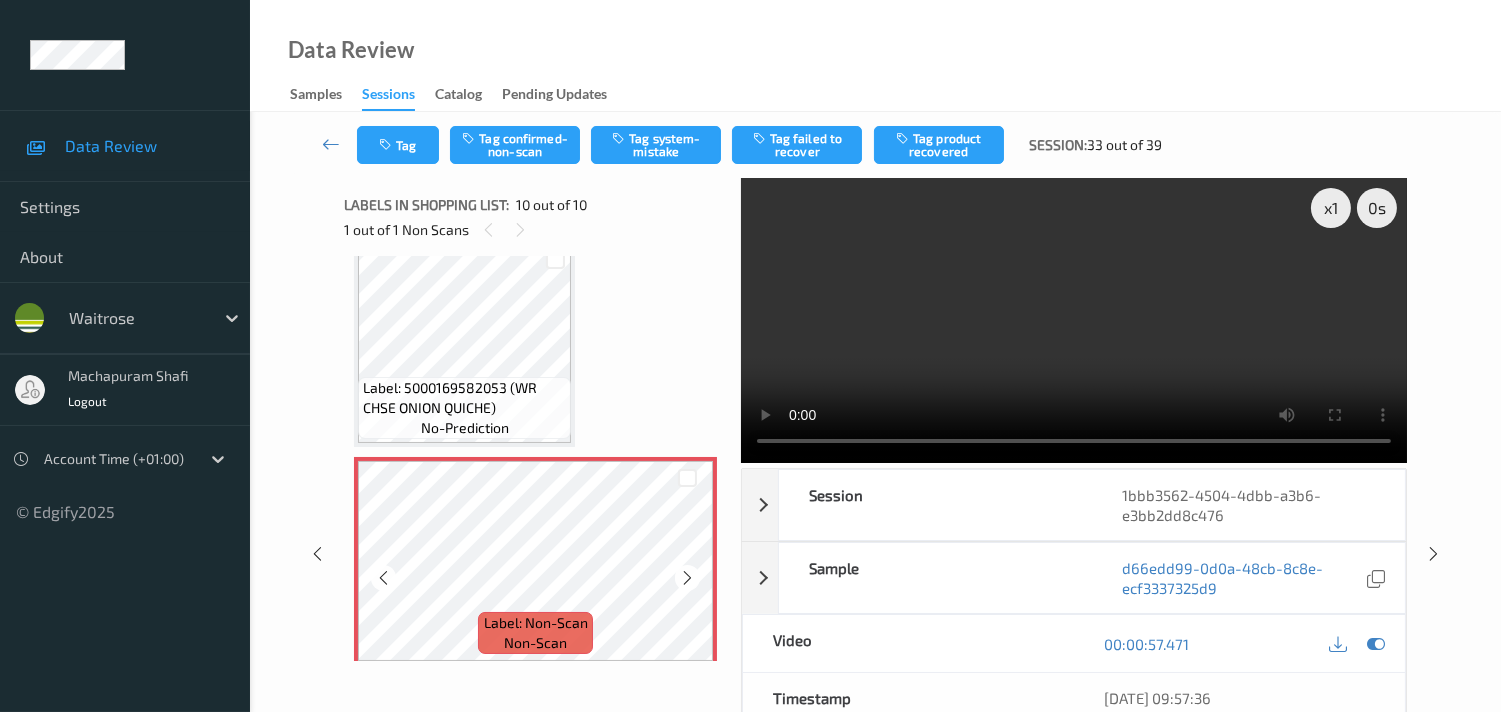 click at bounding box center [383, 578] 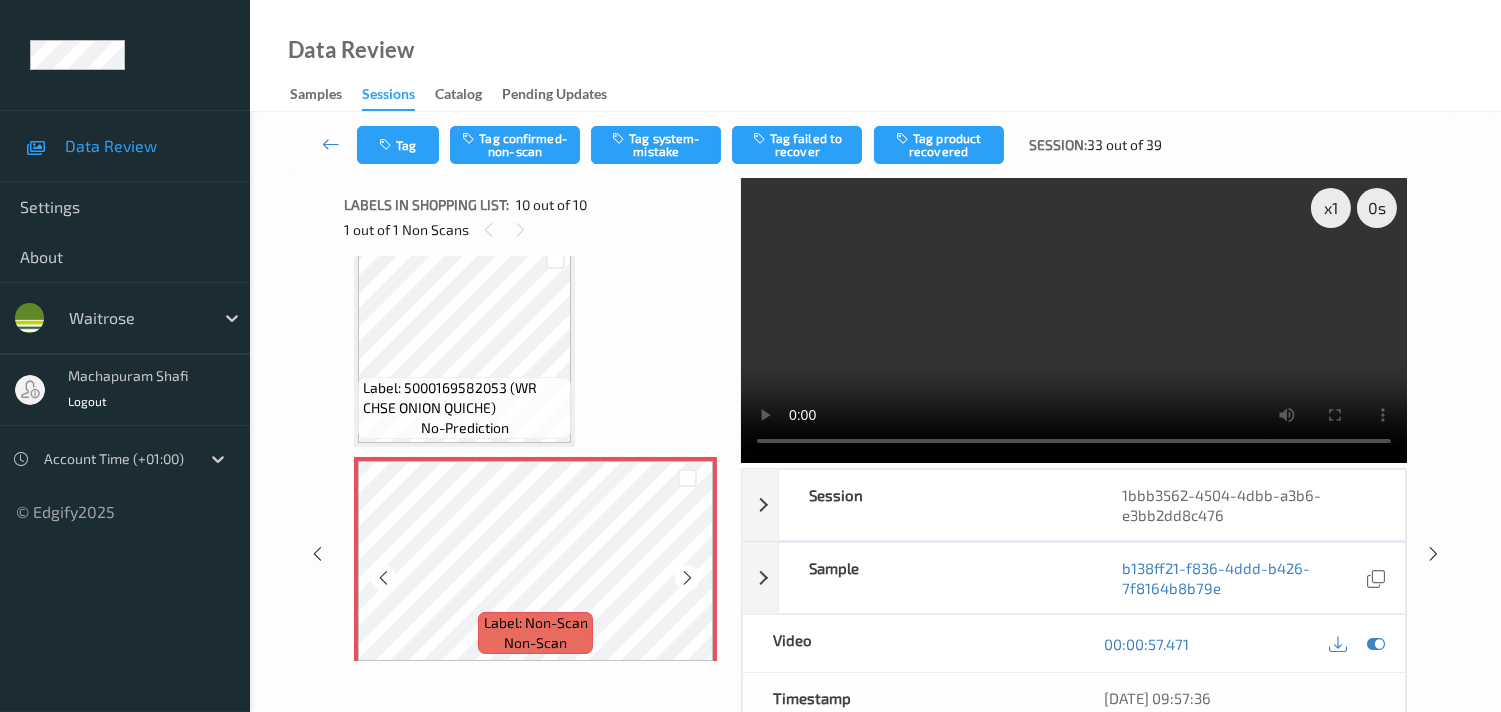 click at bounding box center [383, 578] 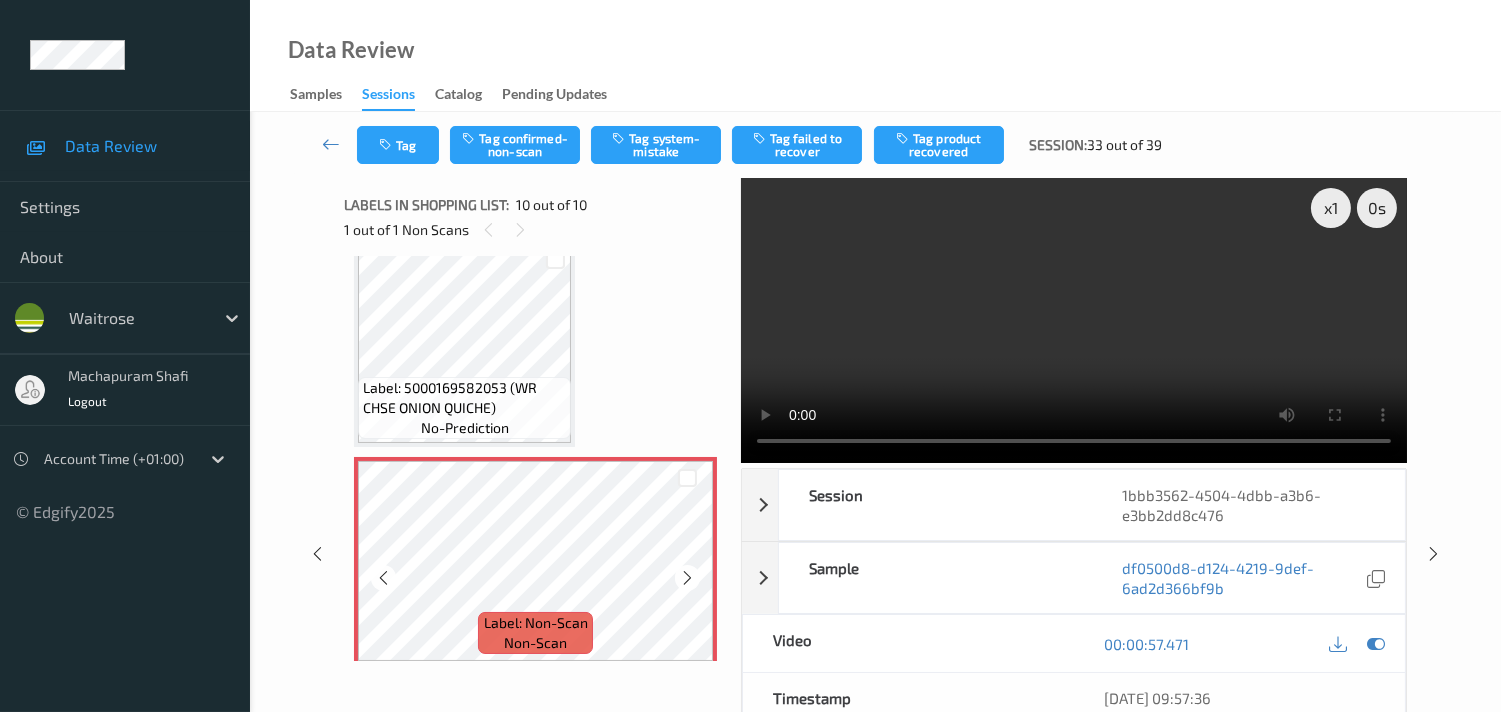 click at bounding box center [383, 578] 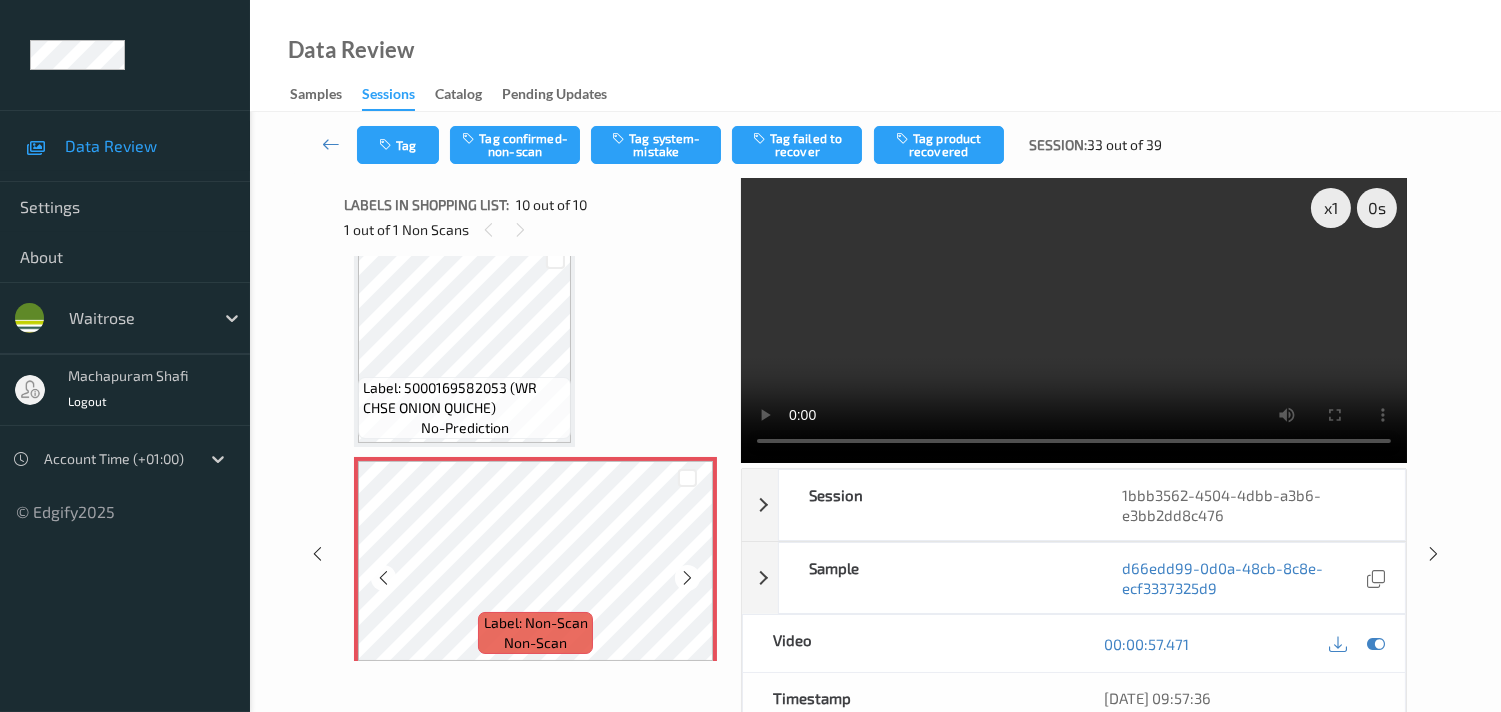 click at bounding box center (383, 578) 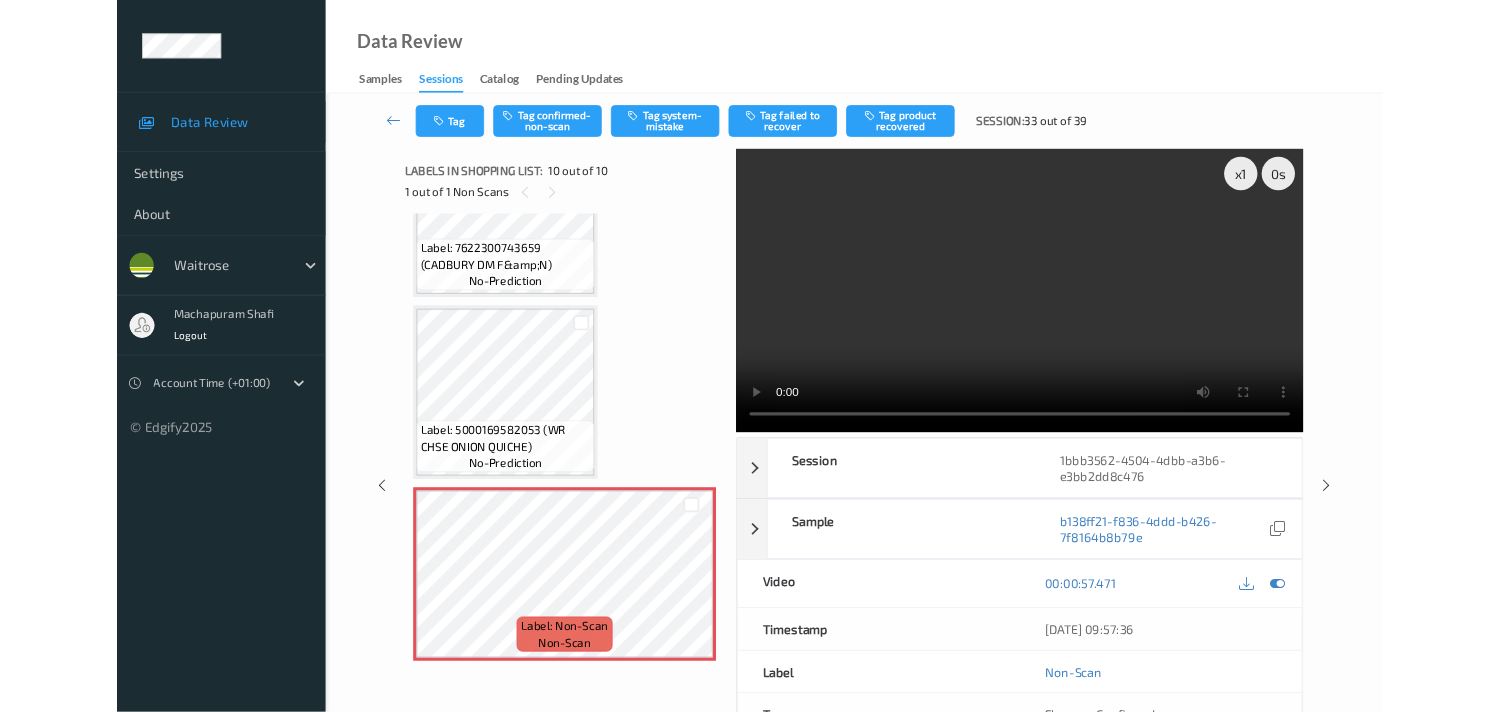 scroll, scrollTop: 1630, scrollLeft: 0, axis: vertical 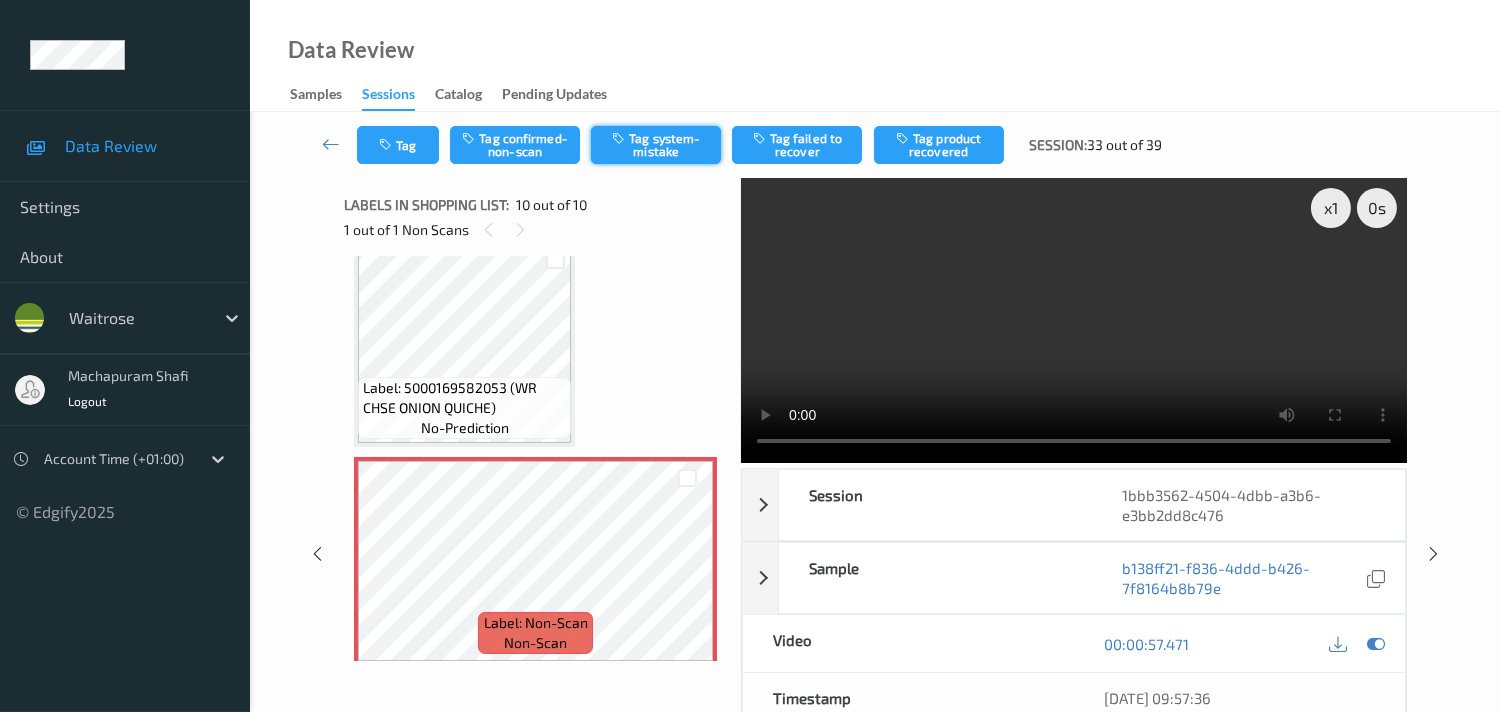 click on "Tag   system-mistake" at bounding box center [656, 145] 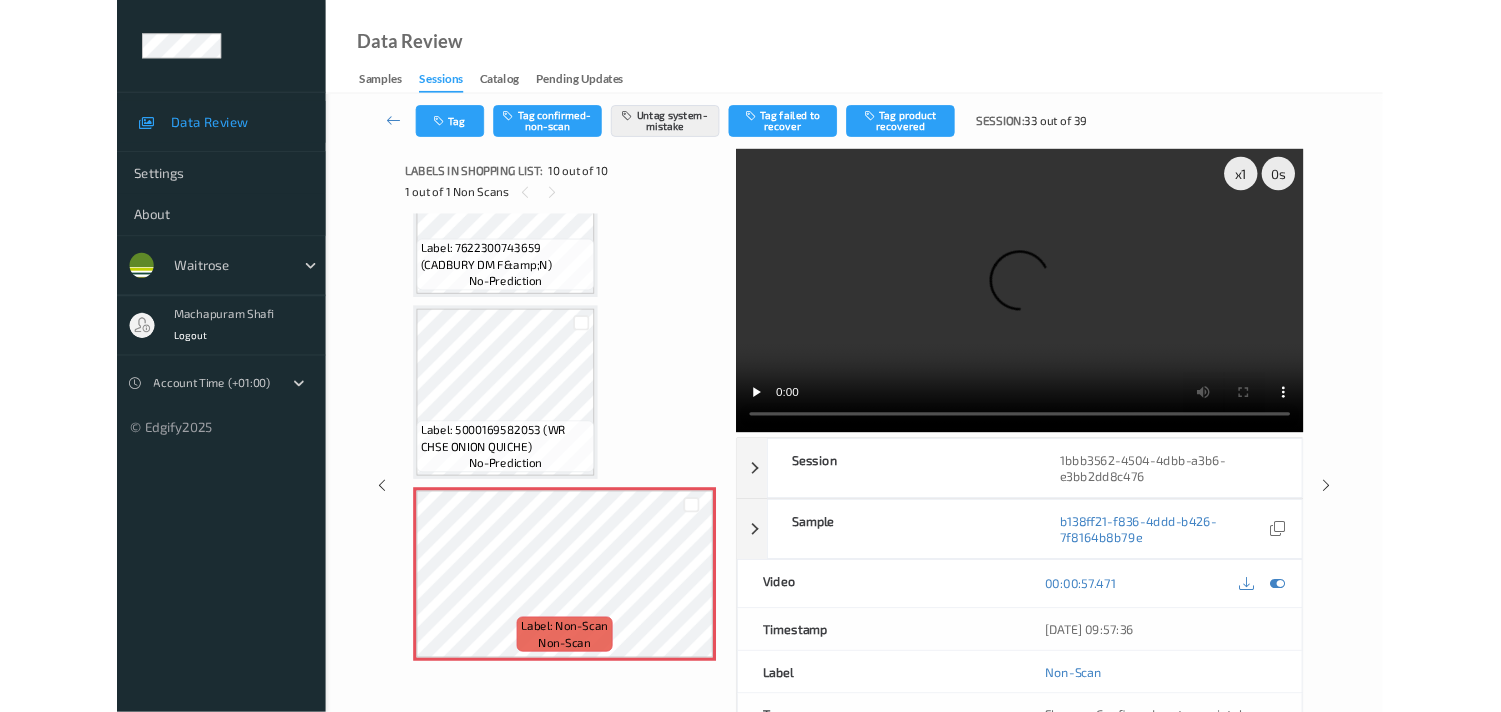 scroll, scrollTop: 1630, scrollLeft: 0, axis: vertical 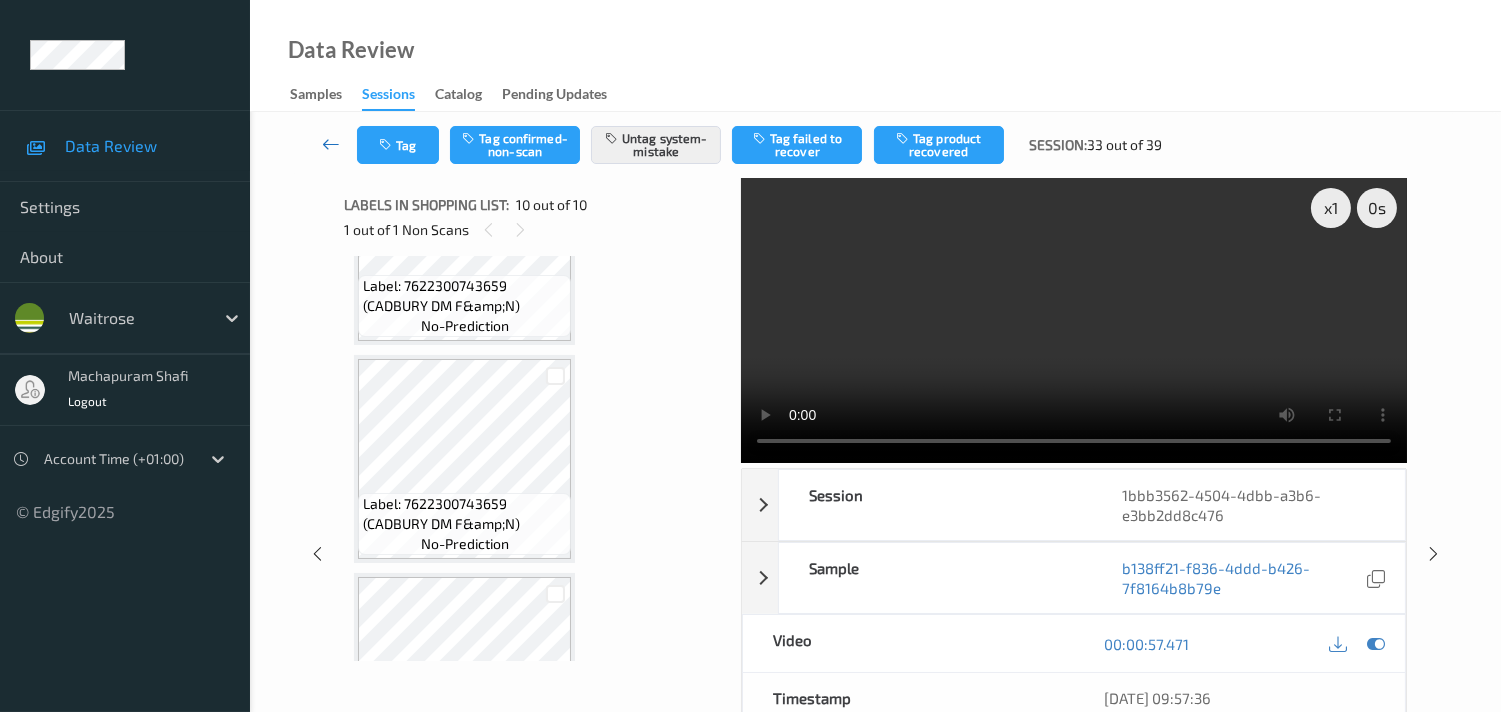 click at bounding box center [331, 144] 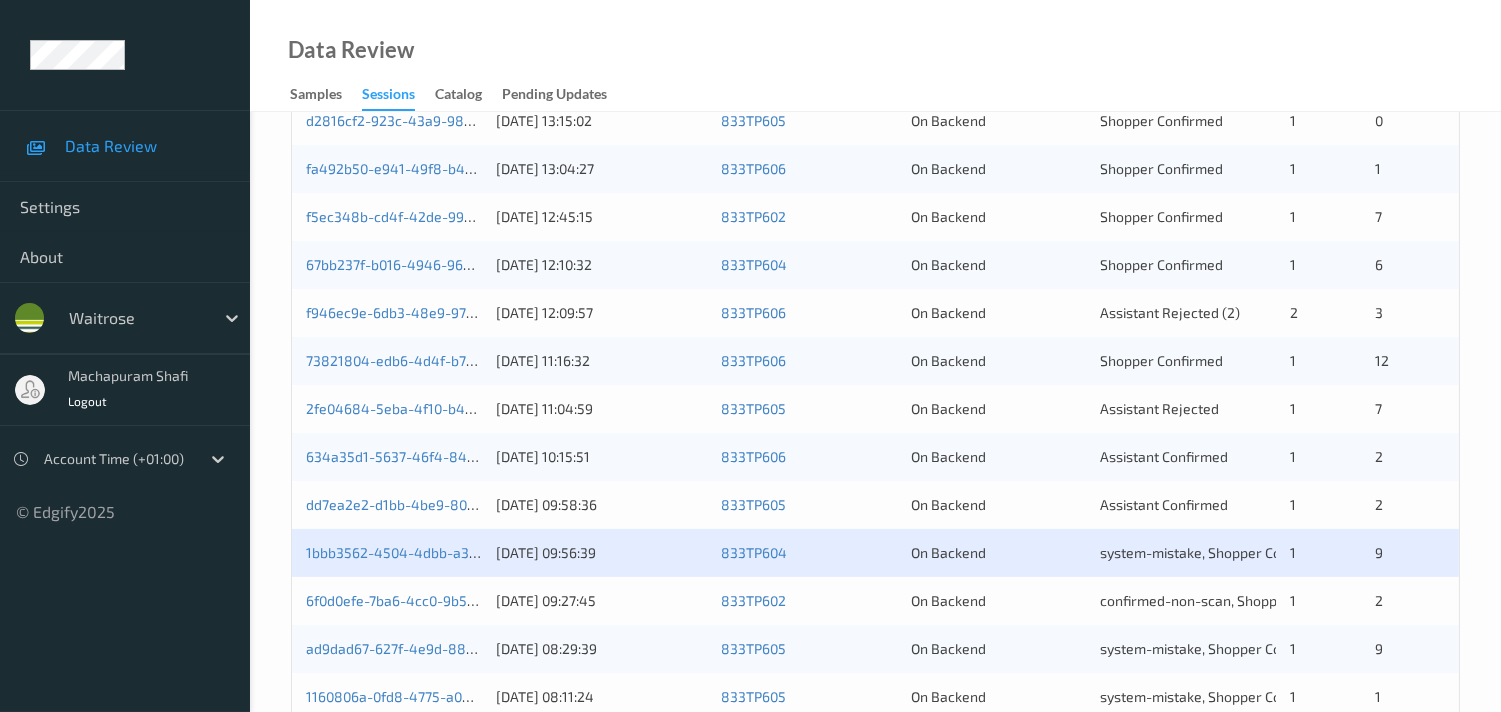 scroll, scrollTop: 777, scrollLeft: 0, axis: vertical 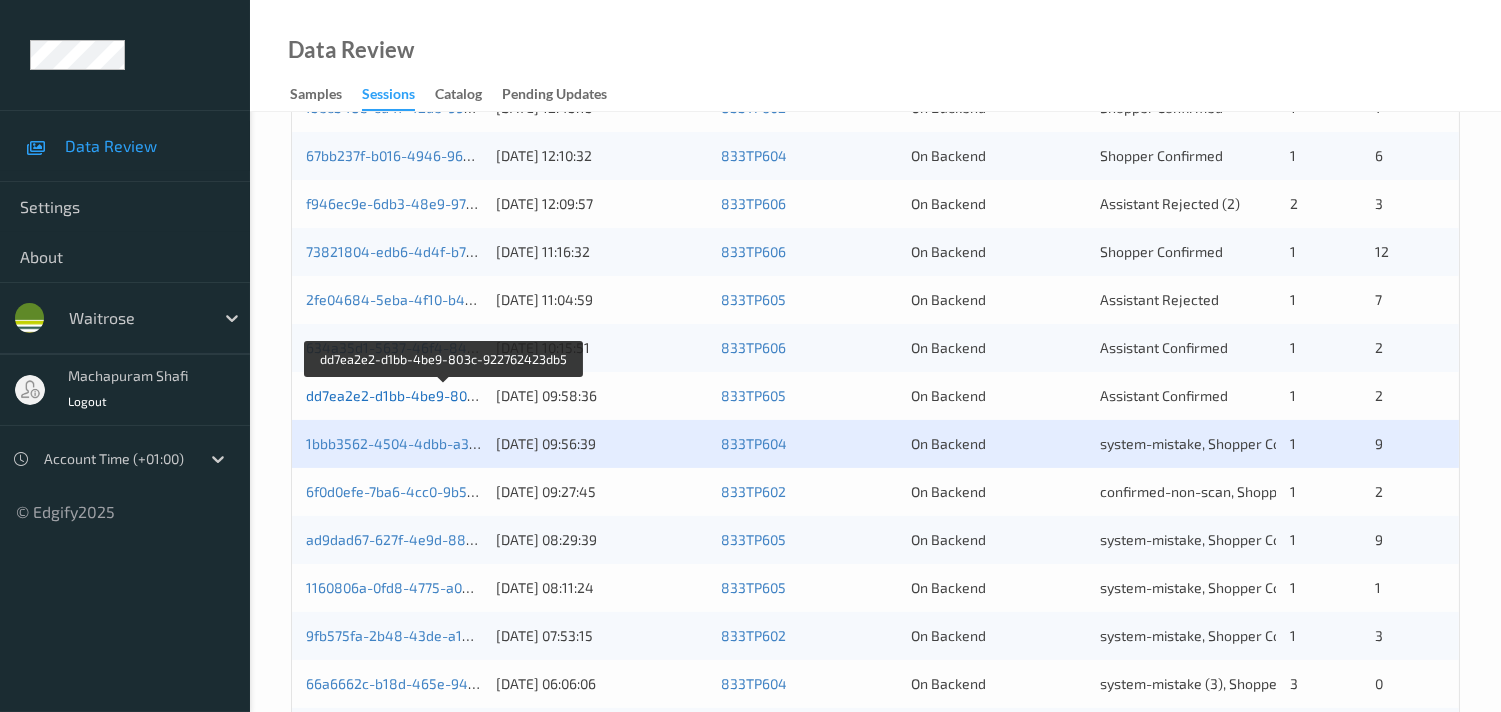 click on "dd7ea2e2-d1bb-4be9-803c-922762423db5" at bounding box center [445, 395] 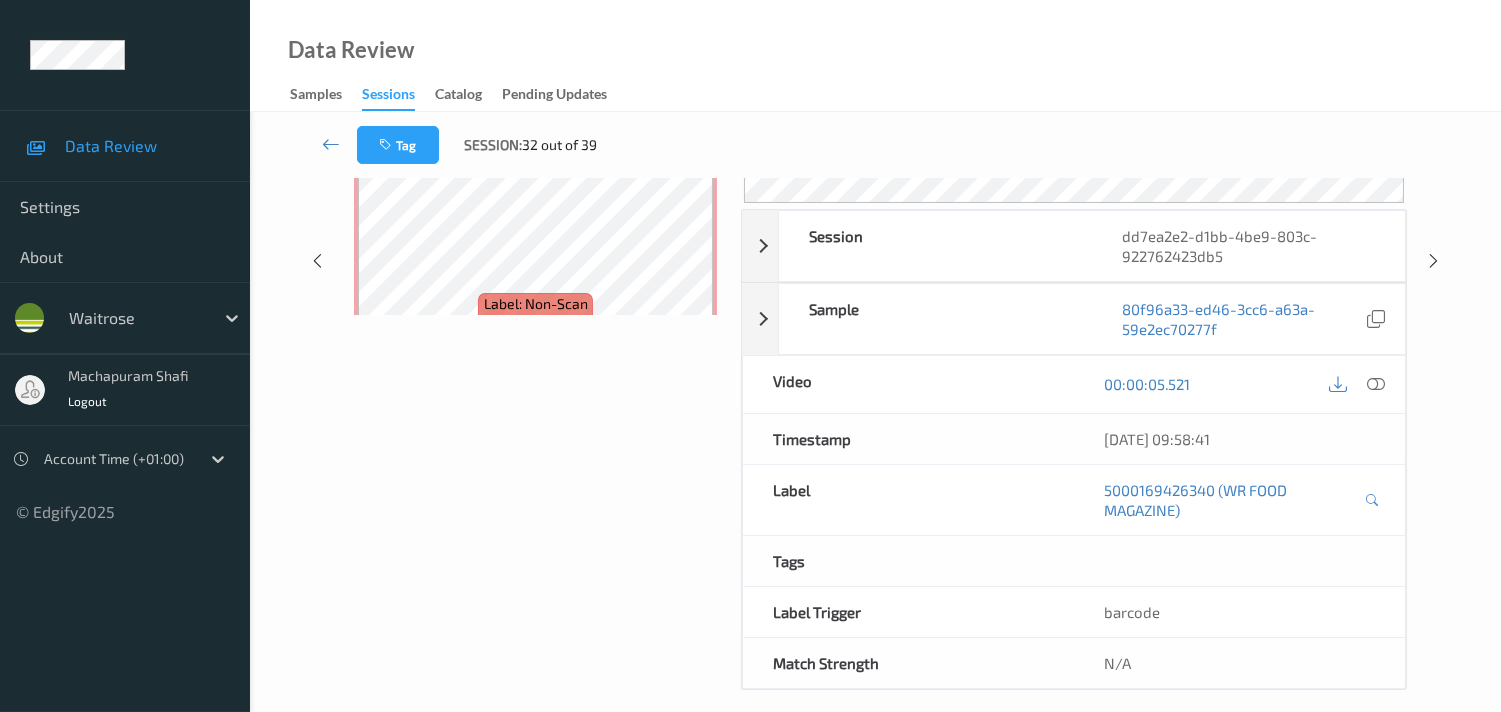 scroll, scrollTop: 280, scrollLeft: 0, axis: vertical 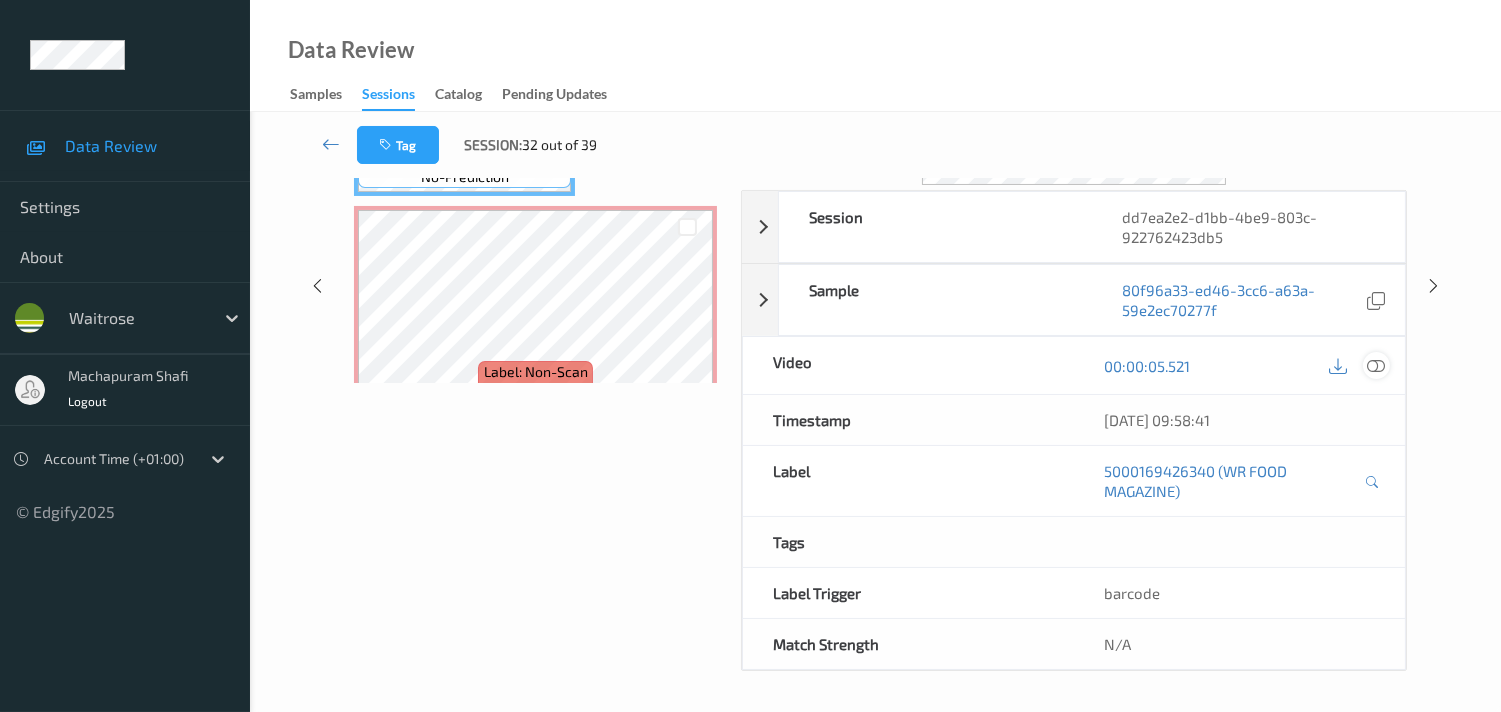 click at bounding box center (1376, 366) 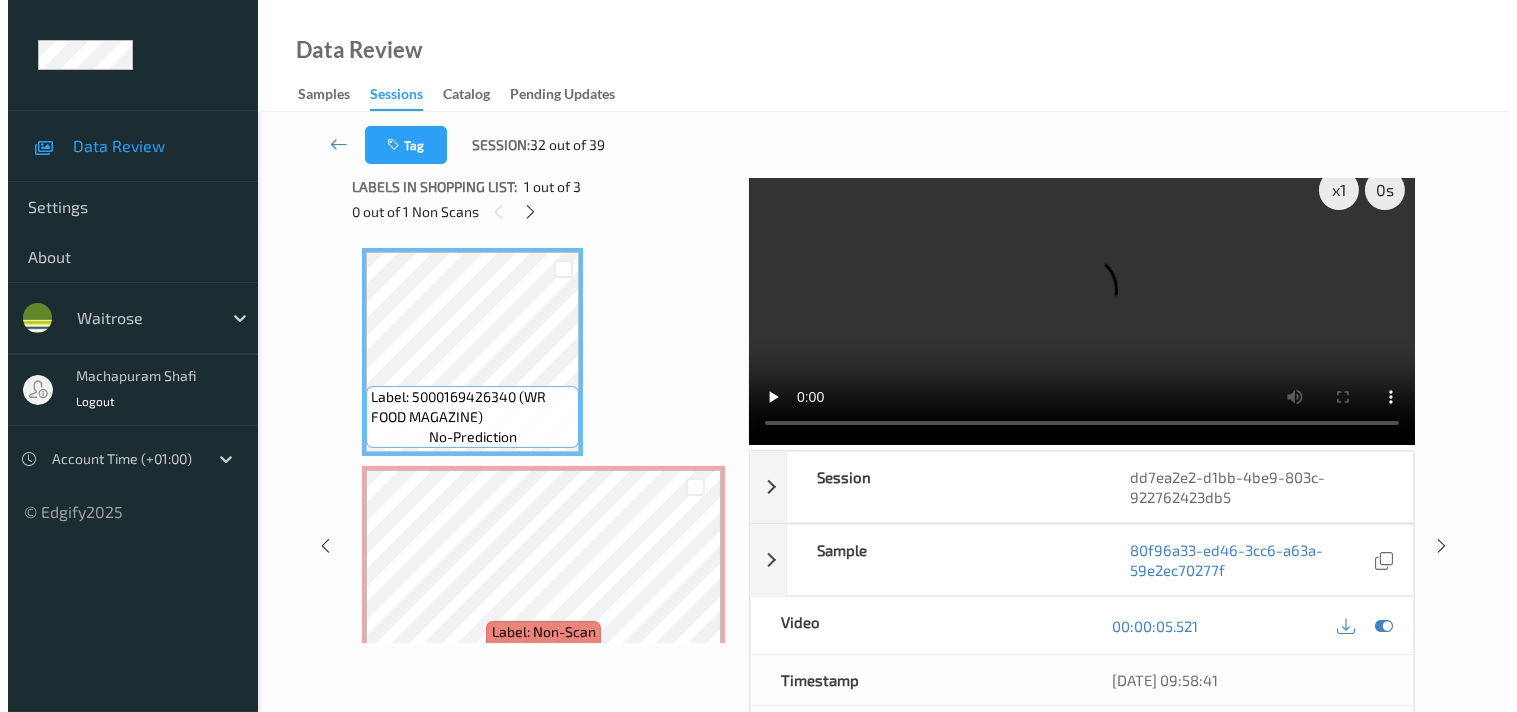scroll, scrollTop: 0, scrollLeft: 0, axis: both 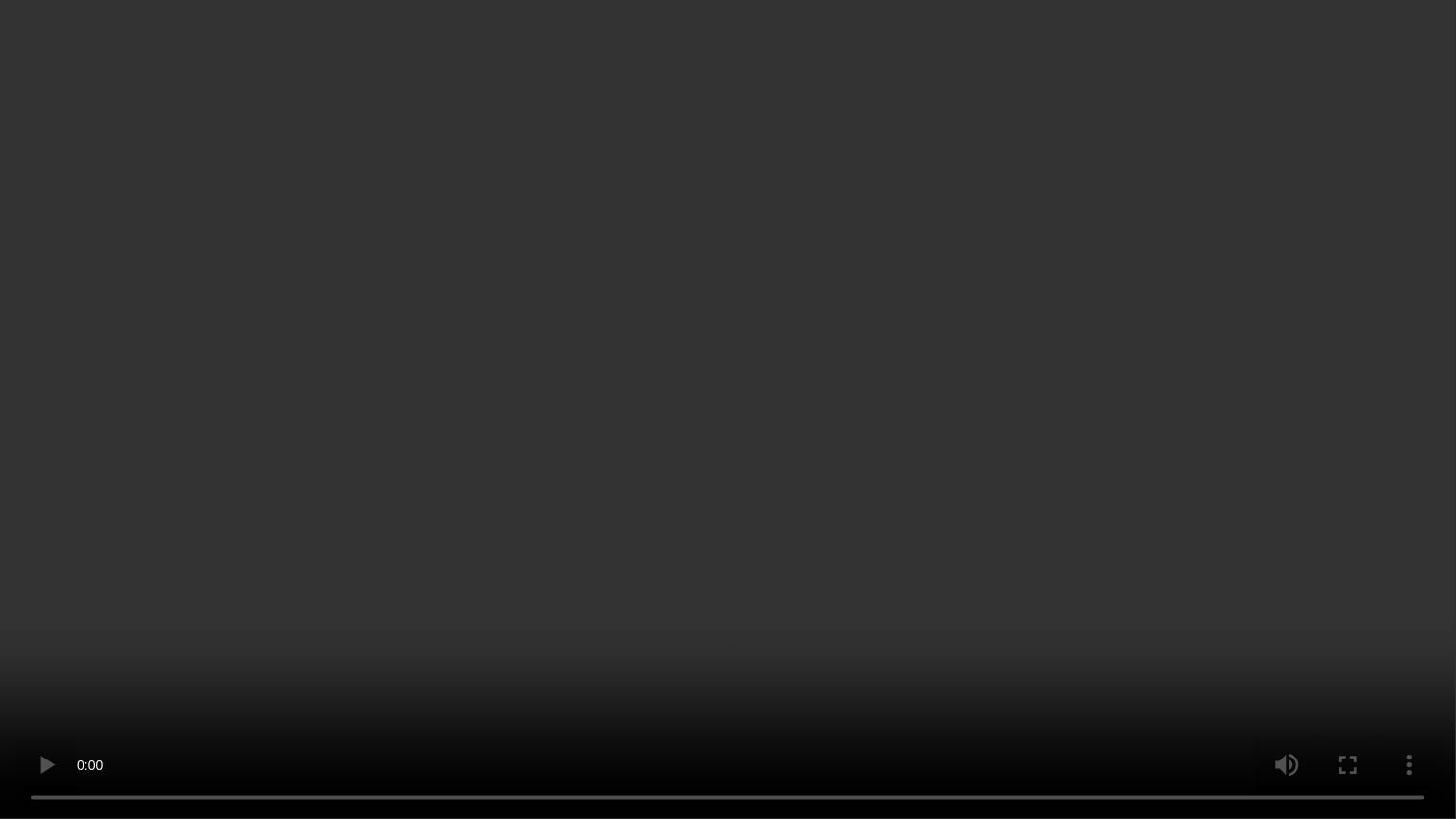 click at bounding box center (728, 409) 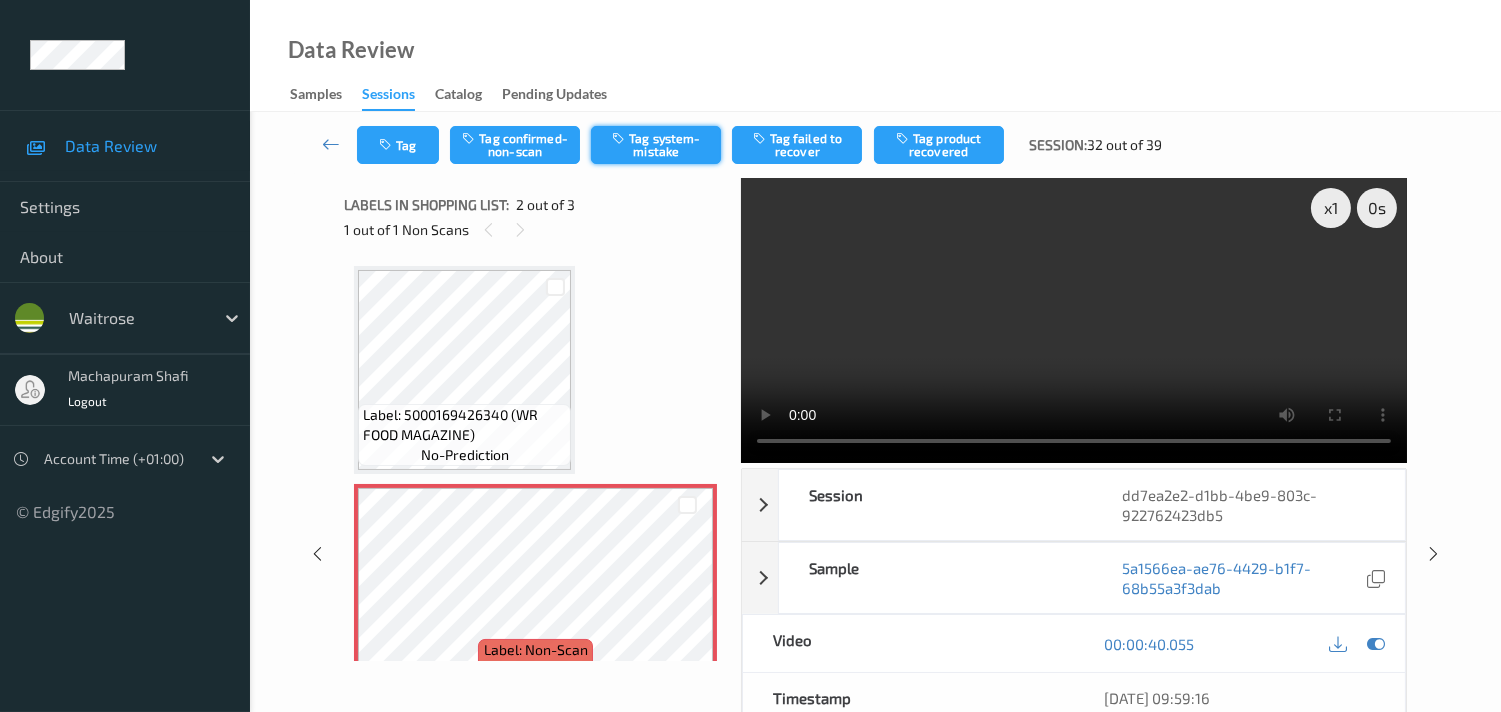 click on "Tag   system-mistake" at bounding box center [656, 145] 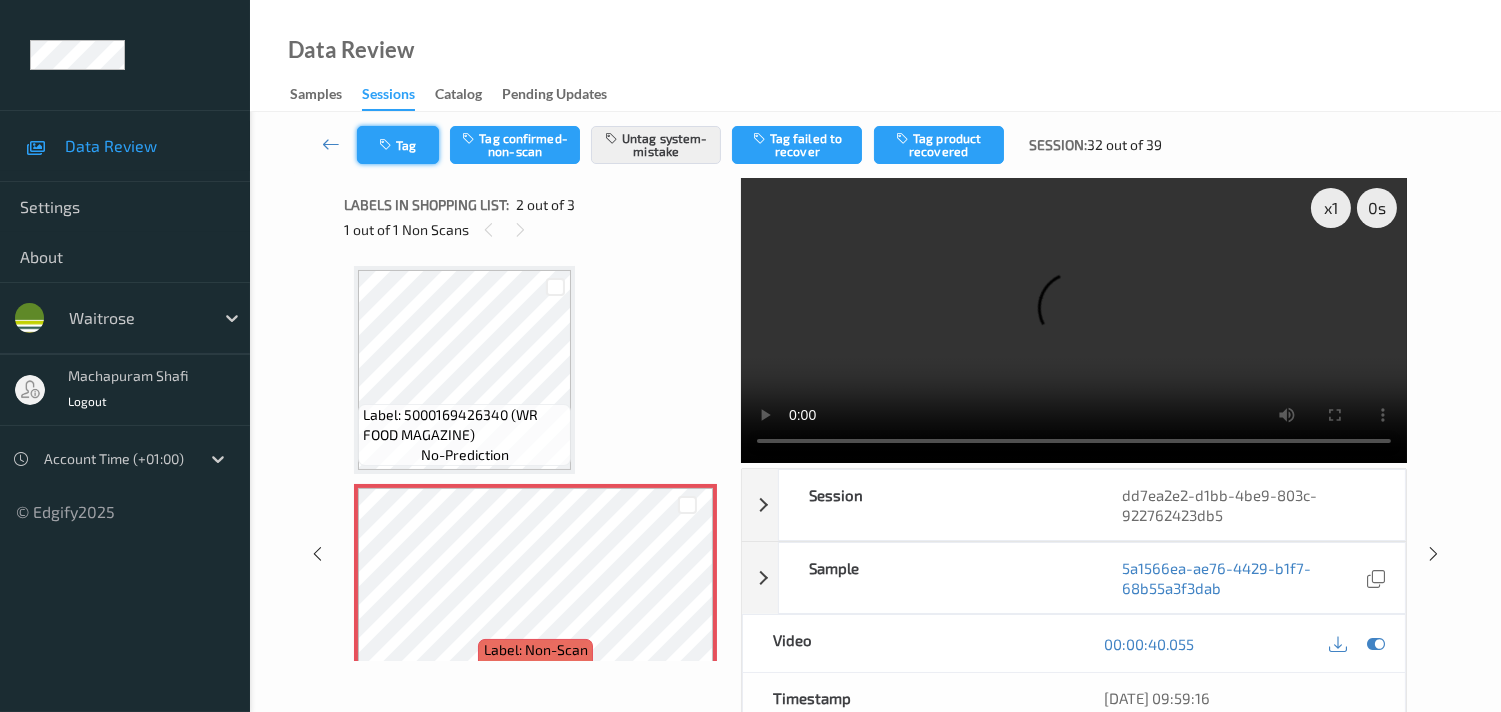 click at bounding box center [387, 145] 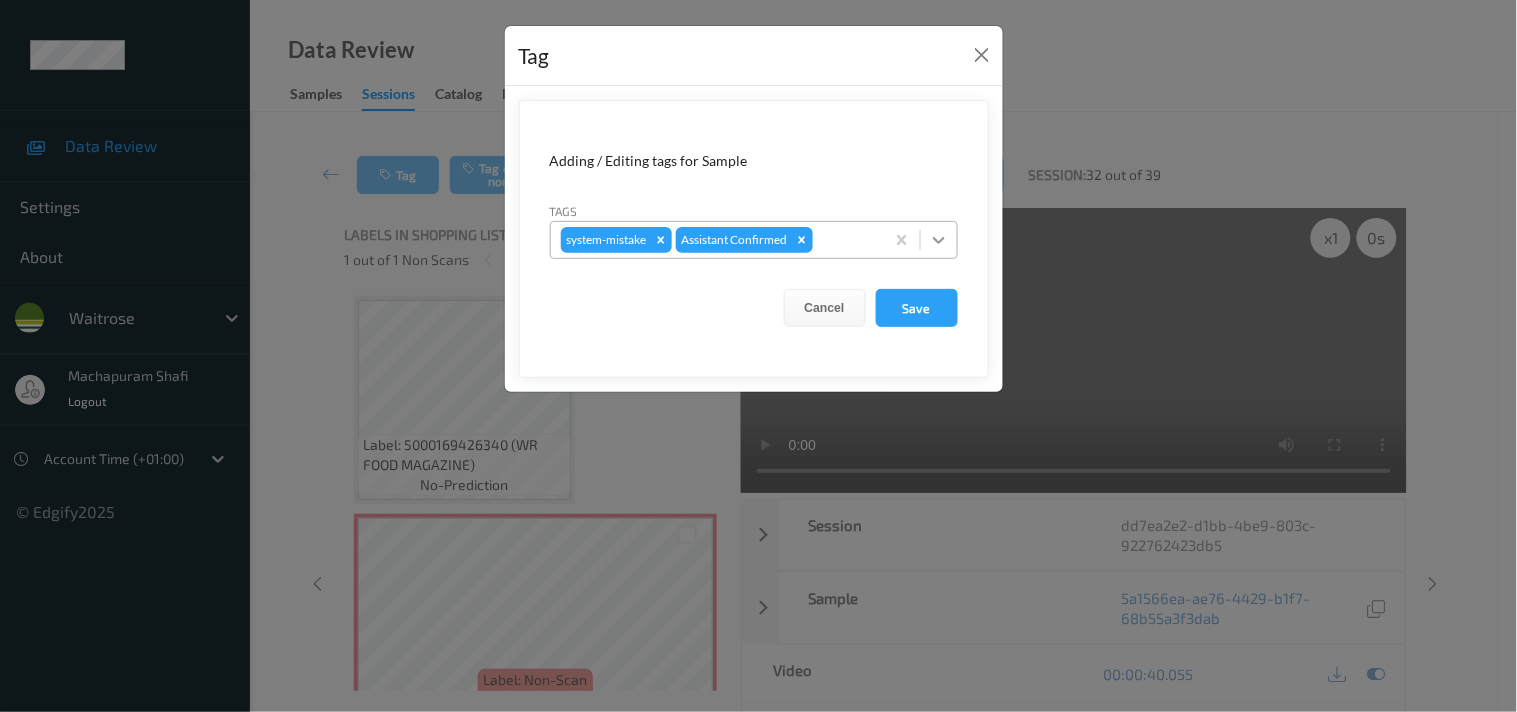 click 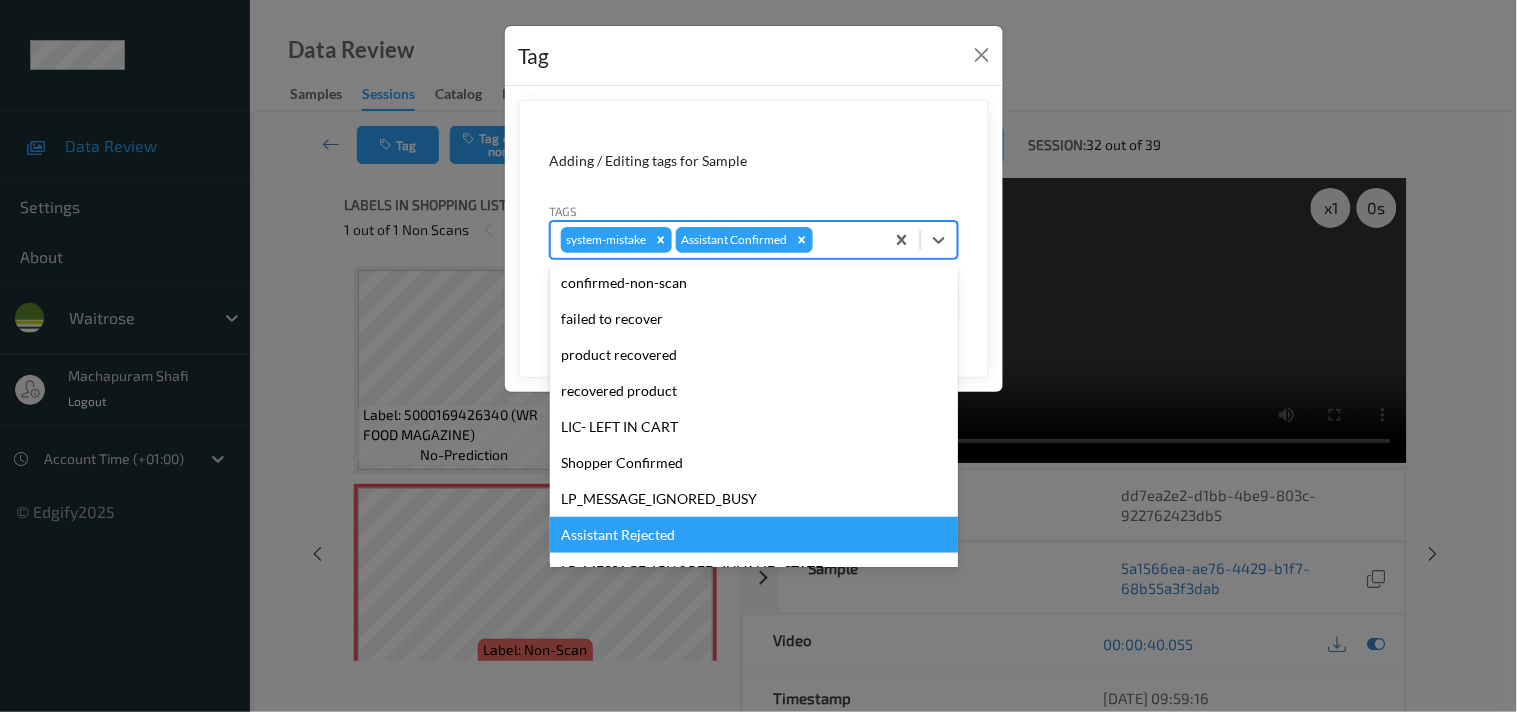 scroll, scrollTop: 320, scrollLeft: 0, axis: vertical 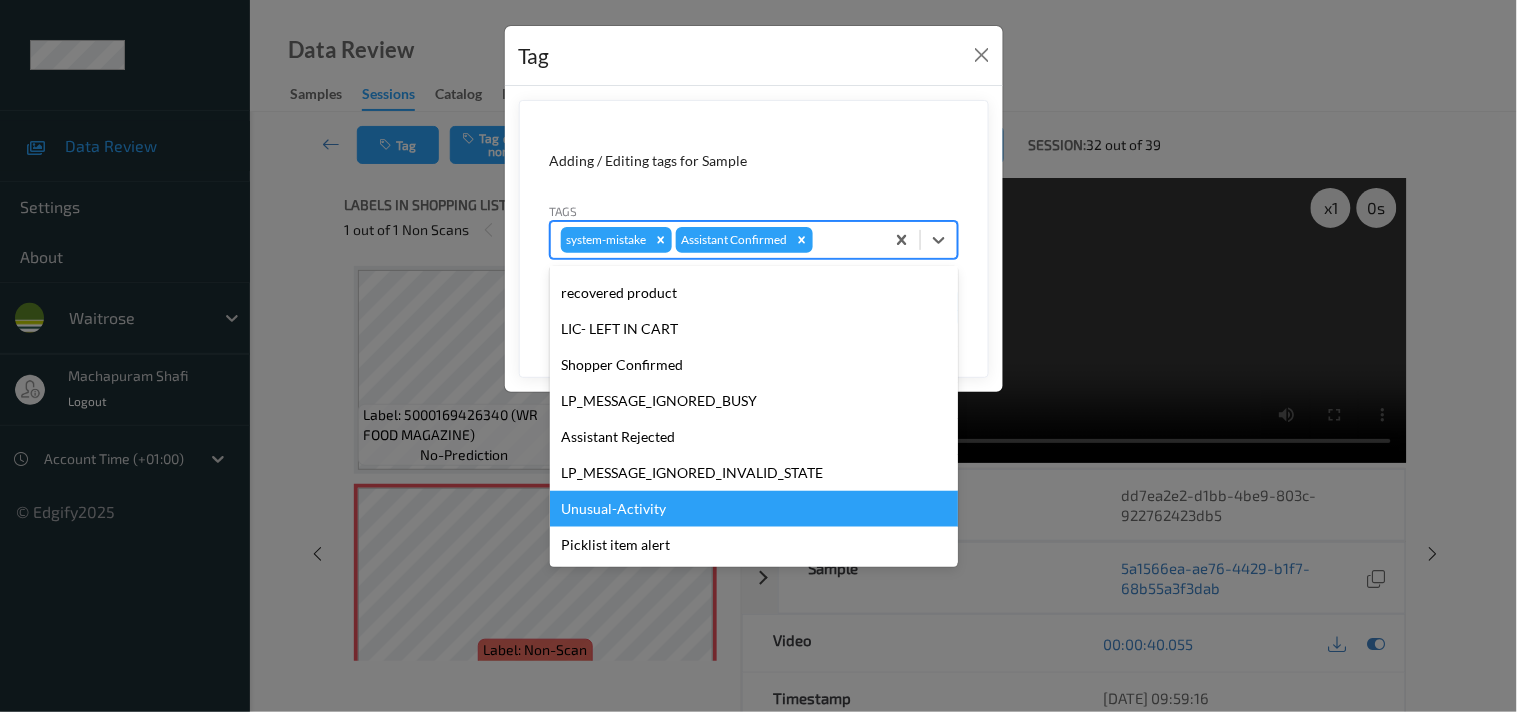 click on "Unusual-Activity" at bounding box center [754, 509] 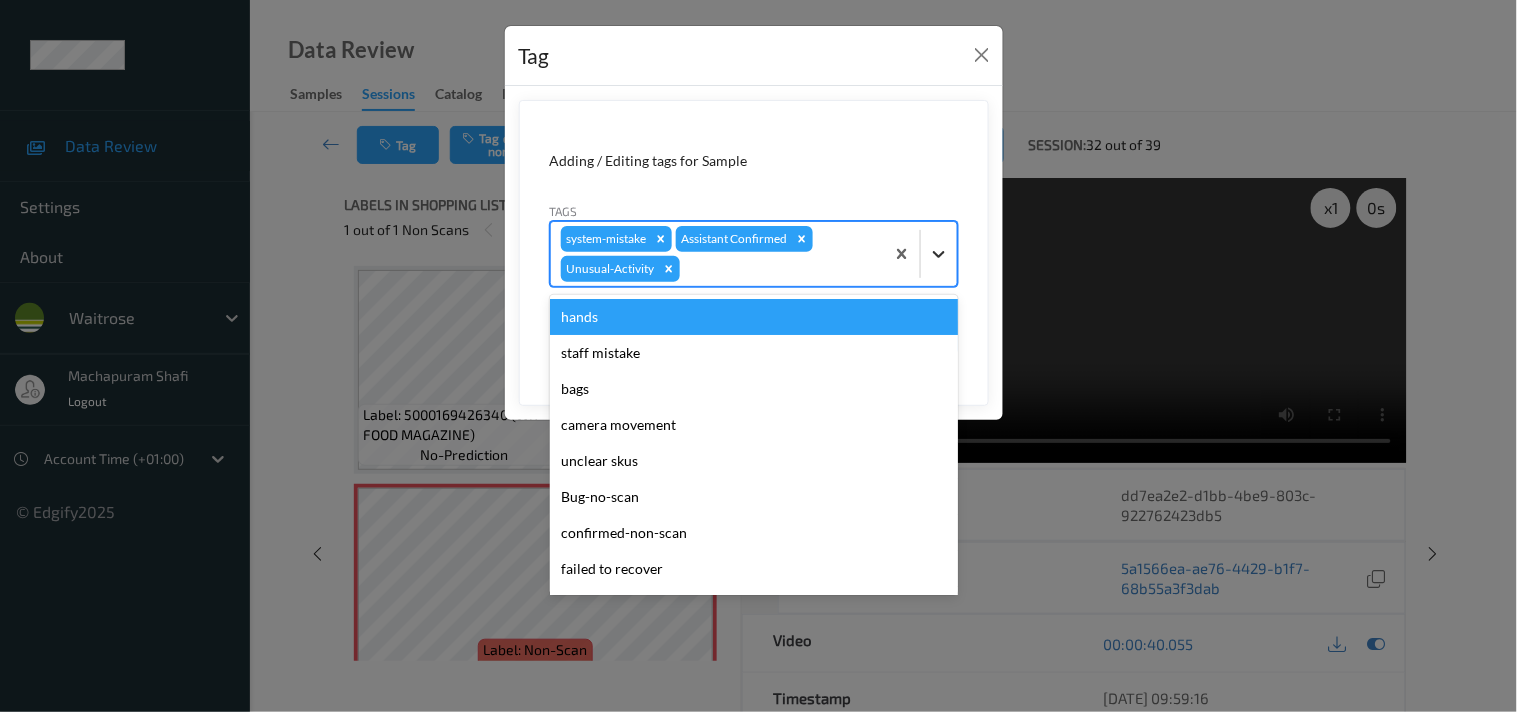 click 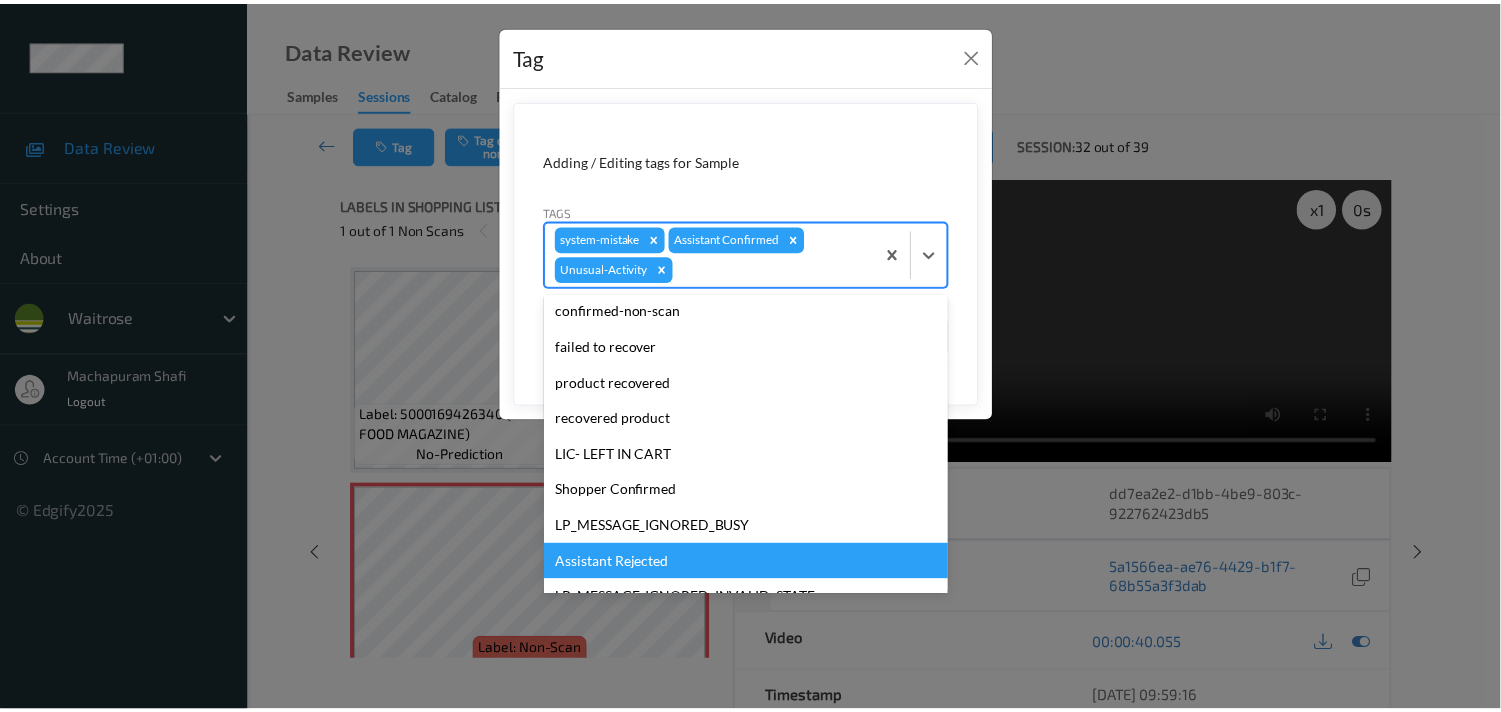 scroll, scrollTop: 283, scrollLeft: 0, axis: vertical 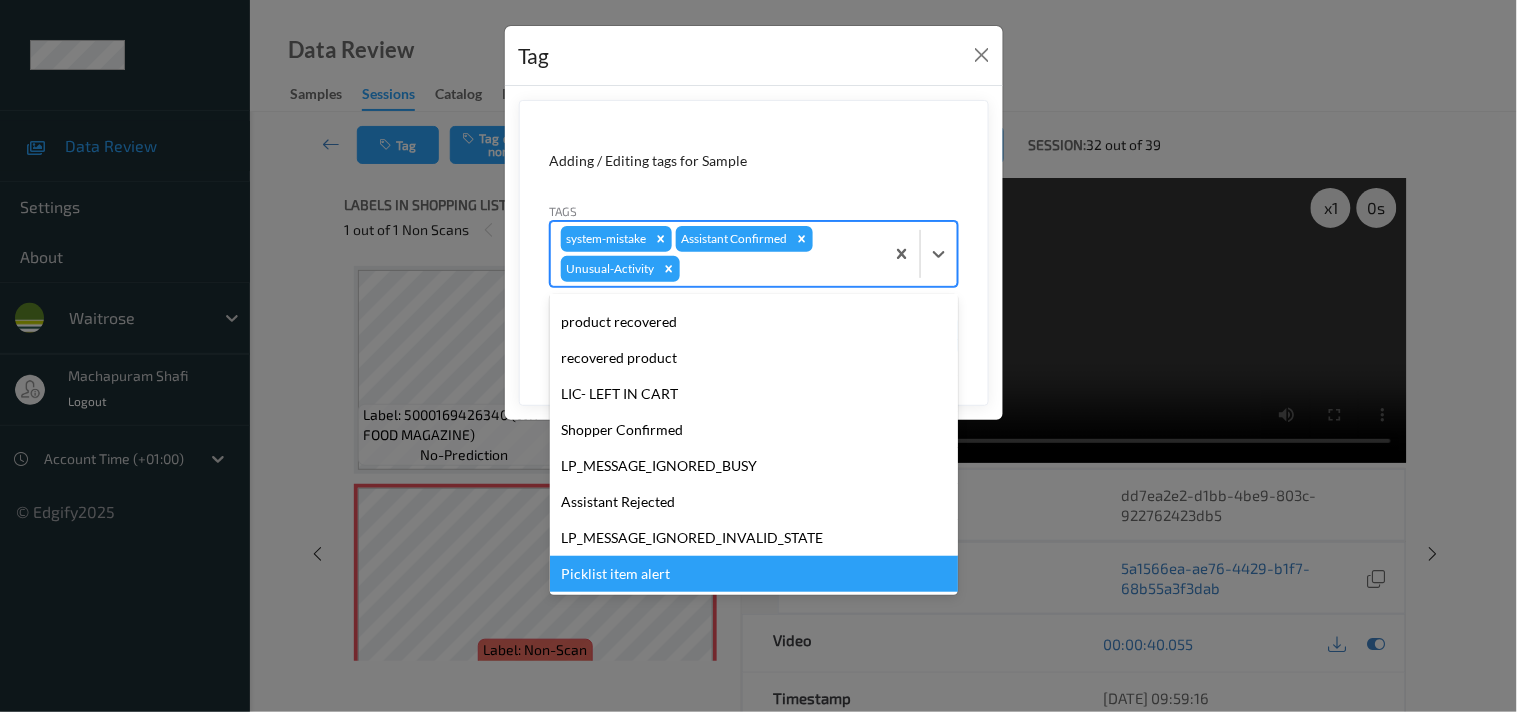 click on "Picklist item alert" at bounding box center [754, 574] 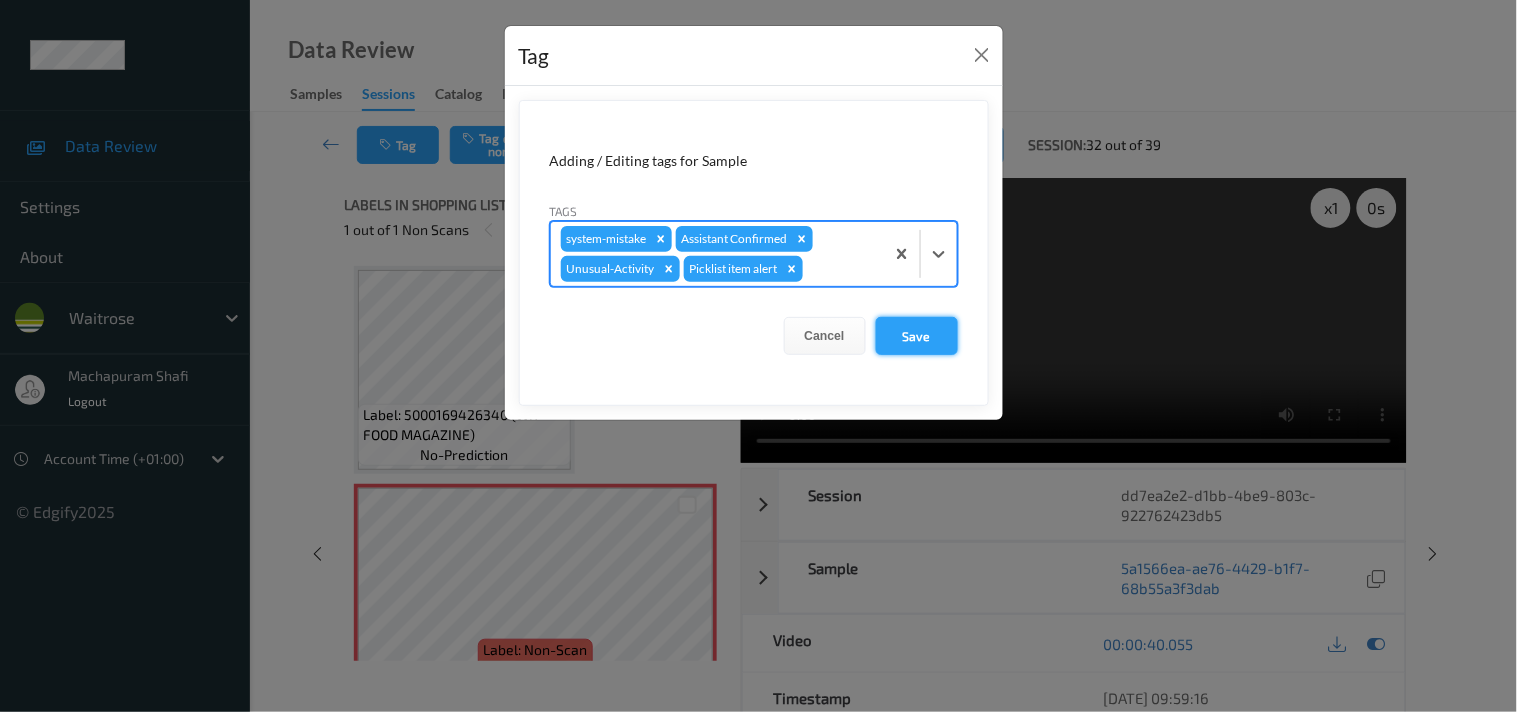 click on "Save" at bounding box center [917, 336] 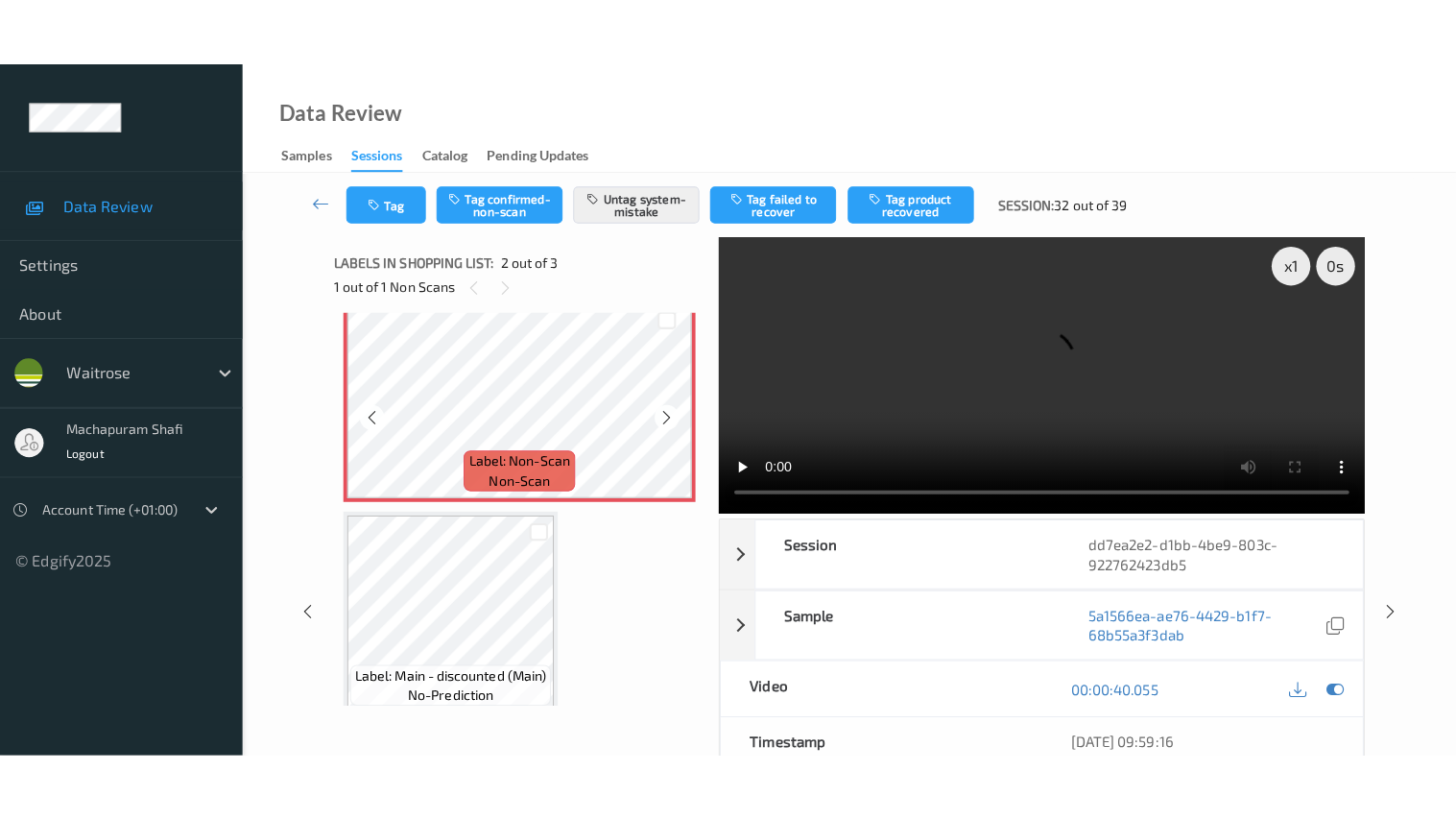 scroll, scrollTop: 244, scrollLeft: 0, axis: vertical 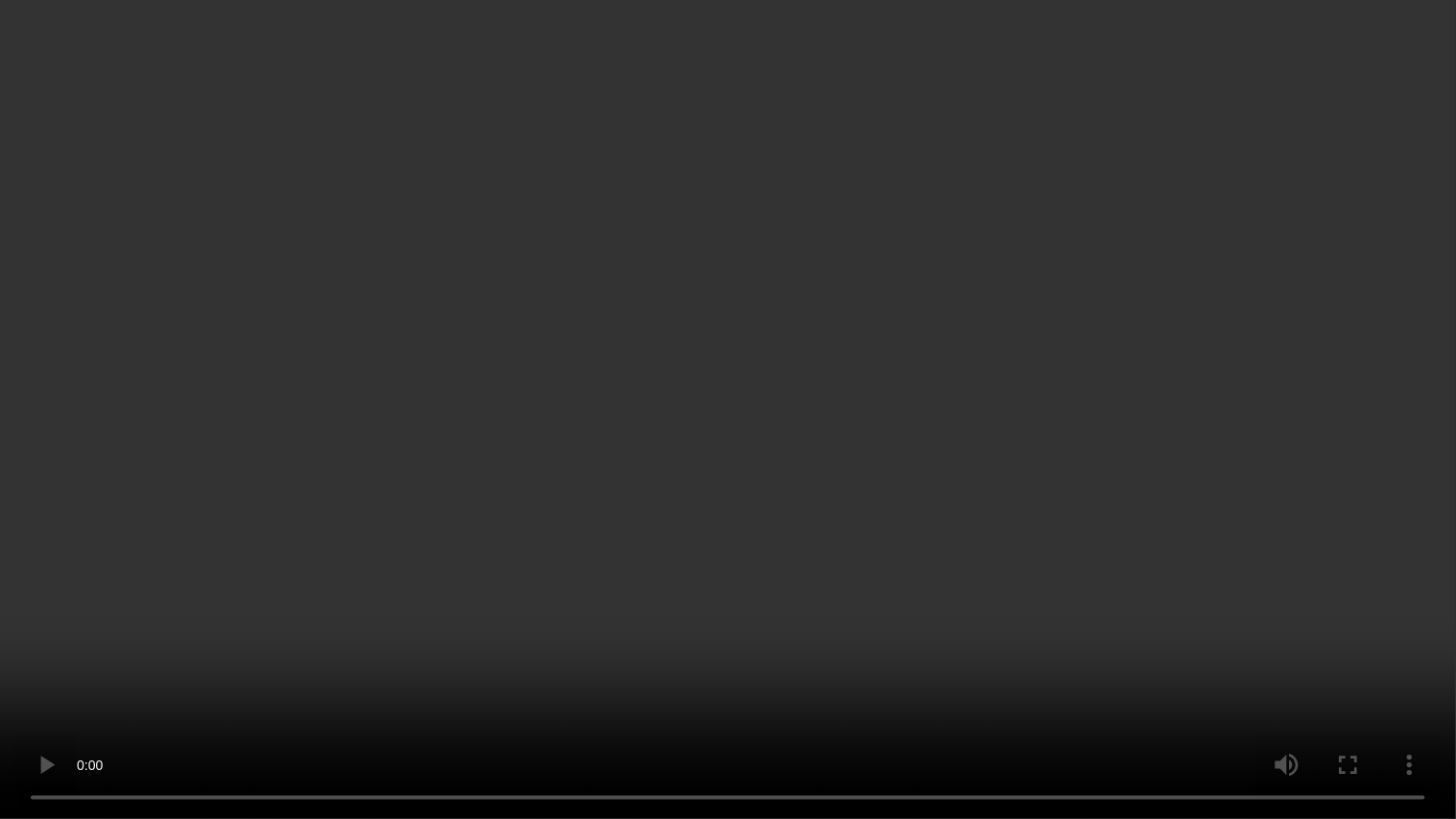 click at bounding box center [728, 409] 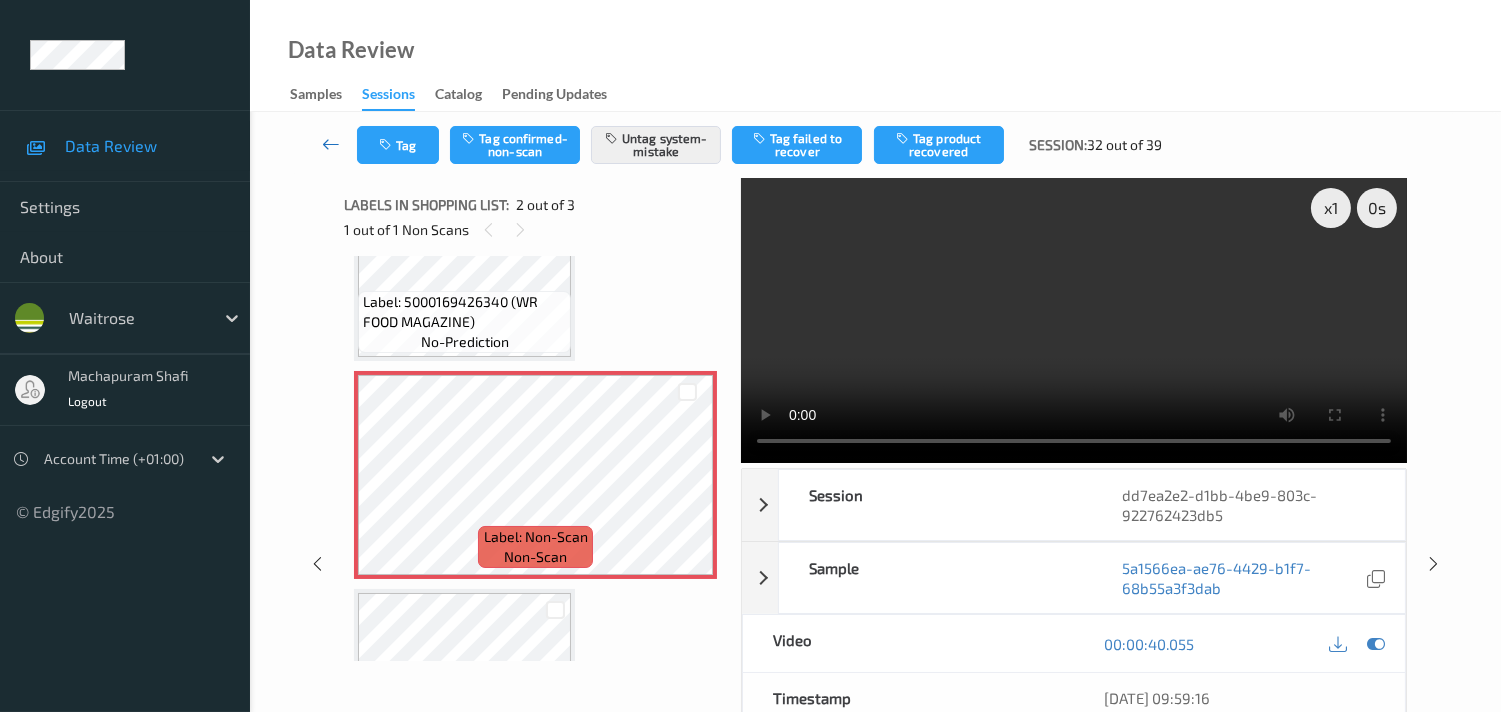 click at bounding box center [331, 144] 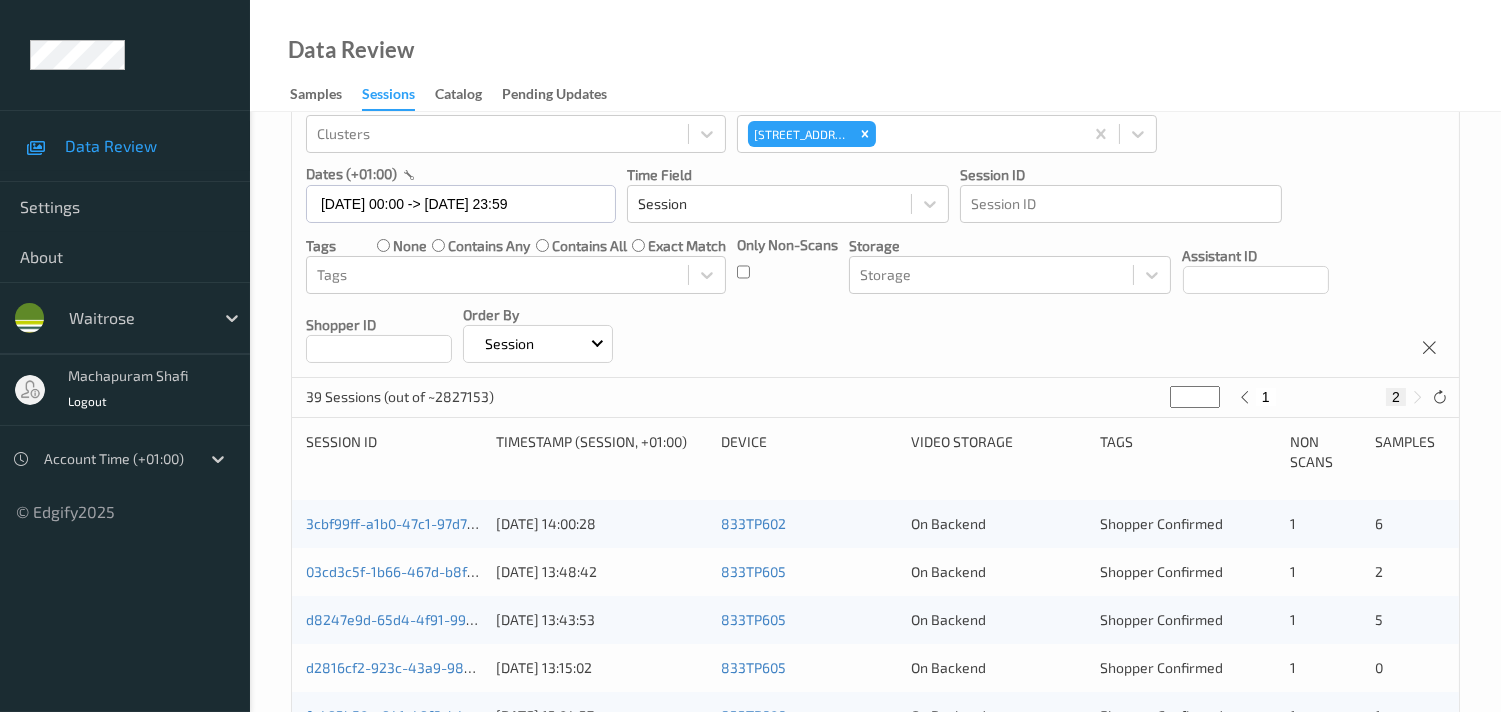scroll, scrollTop: 0, scrollLeft: 0, axis: both 